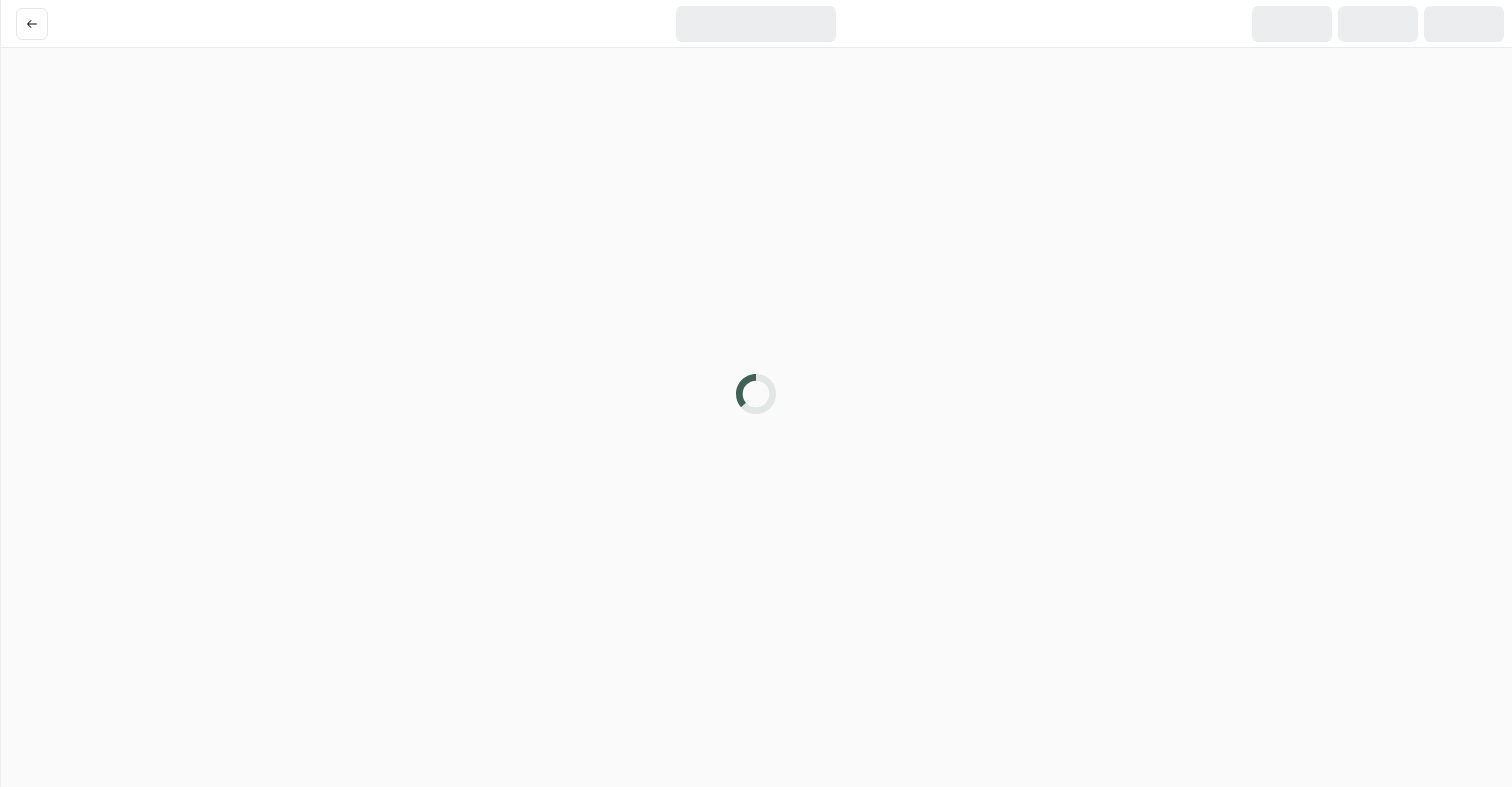 scroll, scrollTop: 0, scrollLeft: 0, axis: both 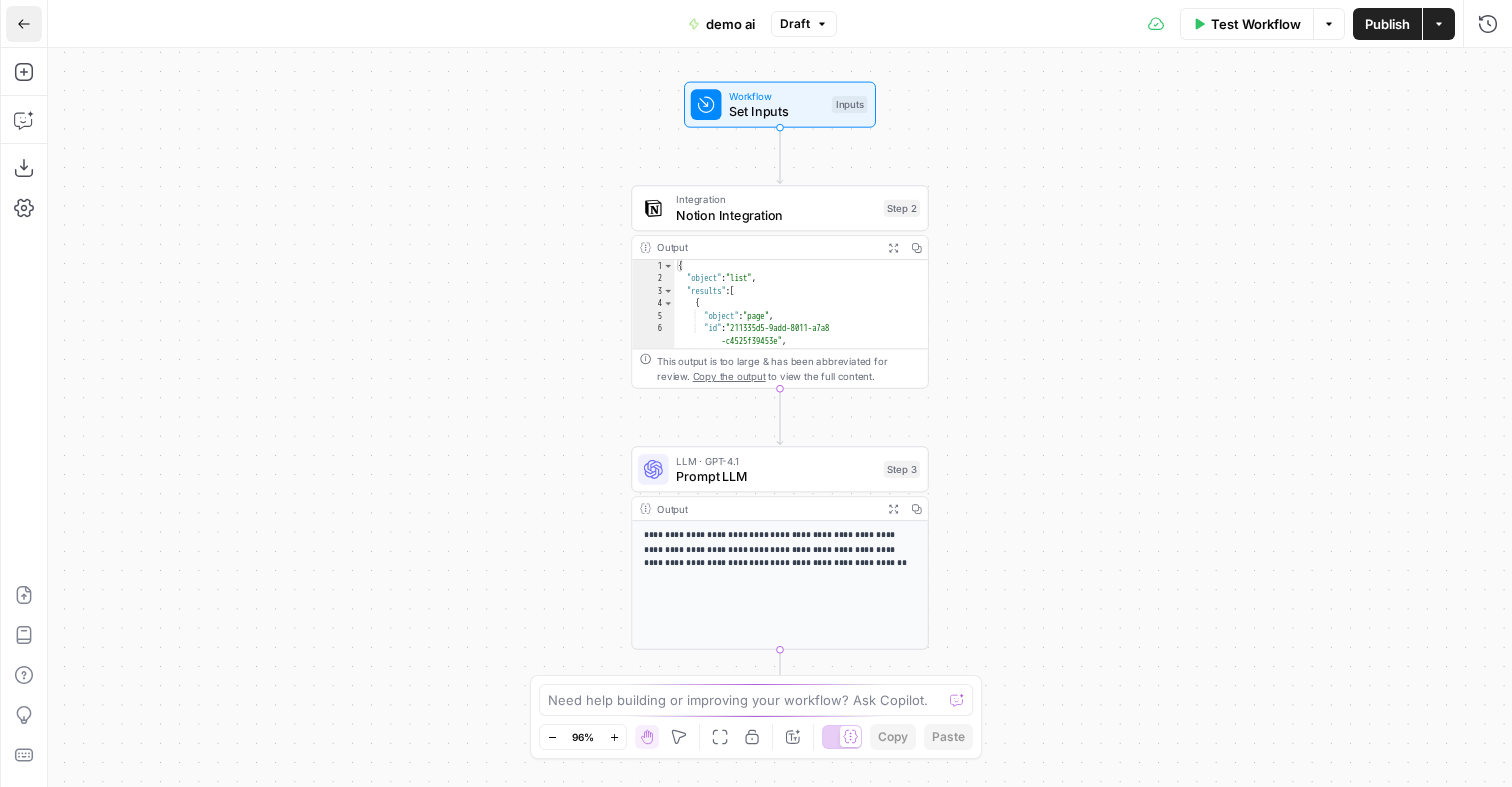 click 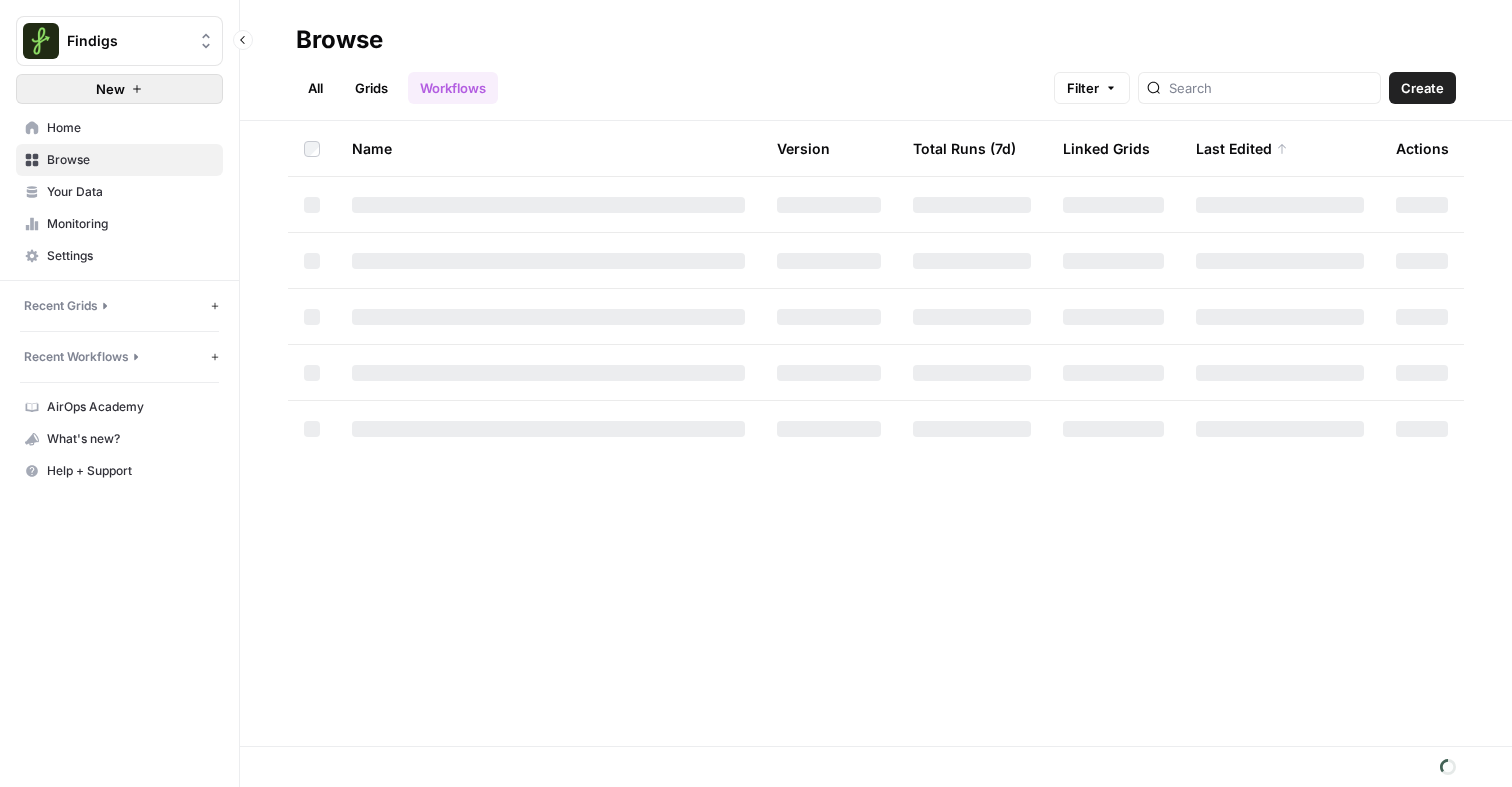 click on "New" at bounding box center (119, 89) 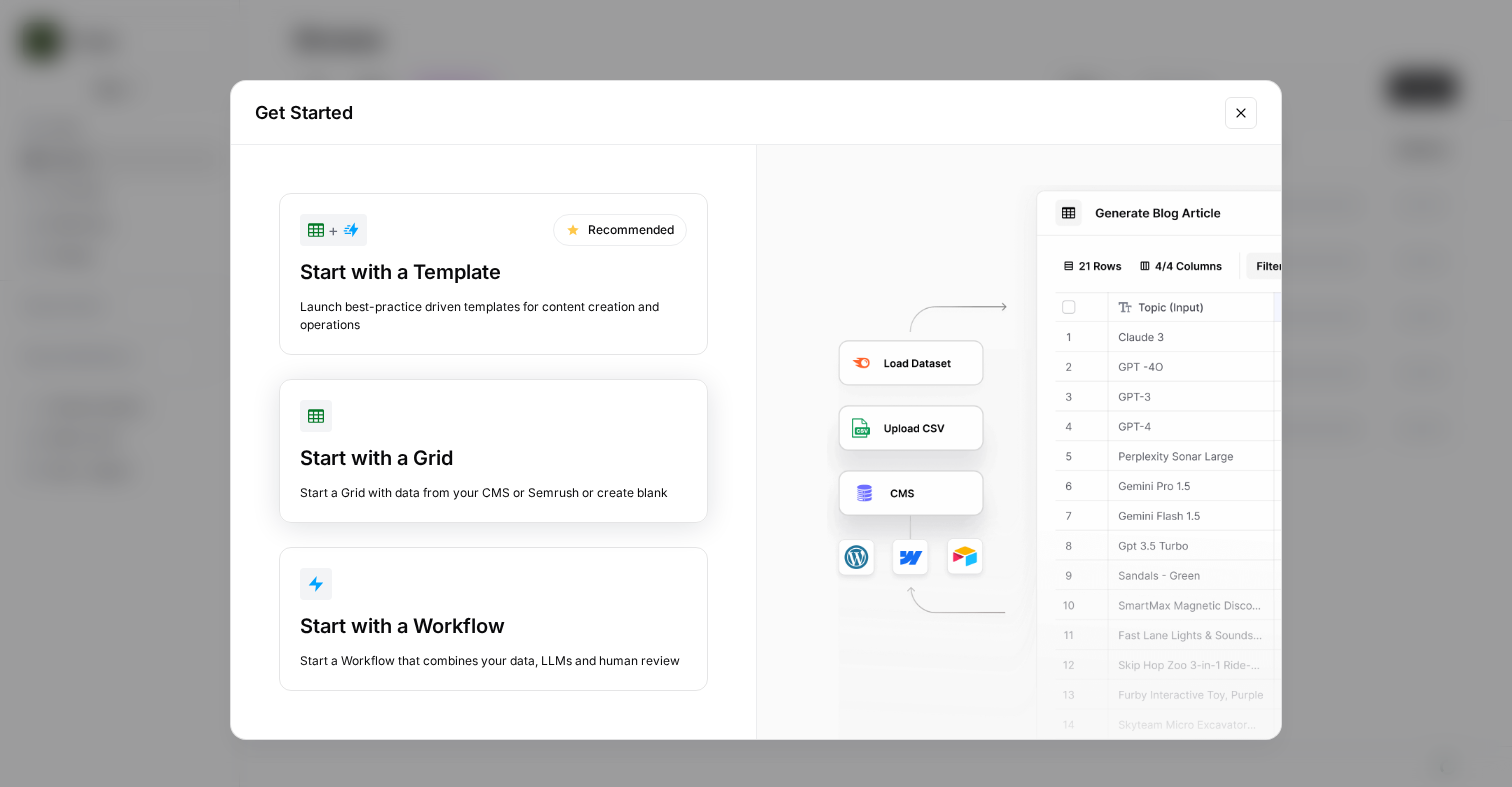 click at bounding box center (493, 416) 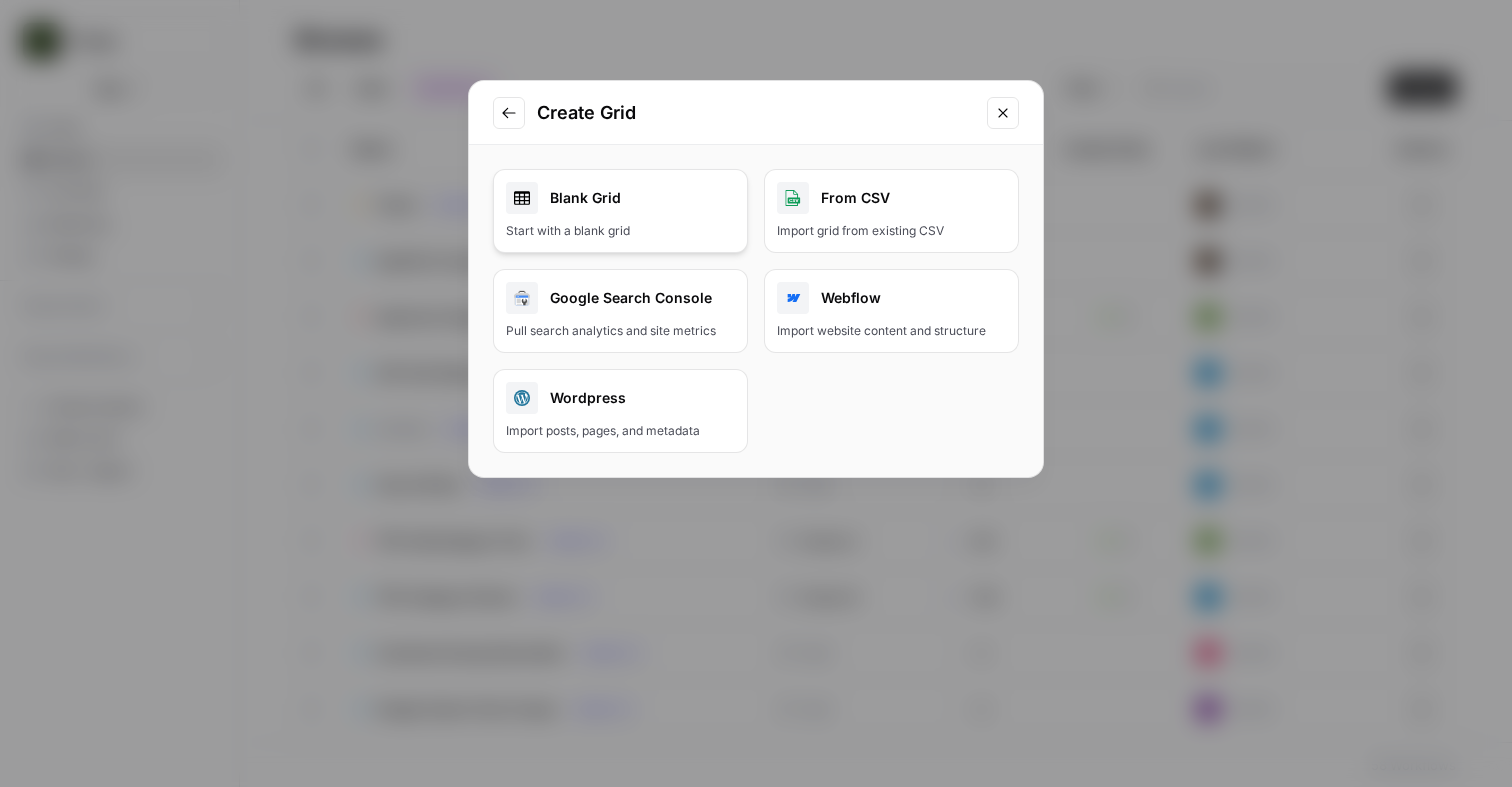 click on "Blank Grid" at bounding box center (620, 198) 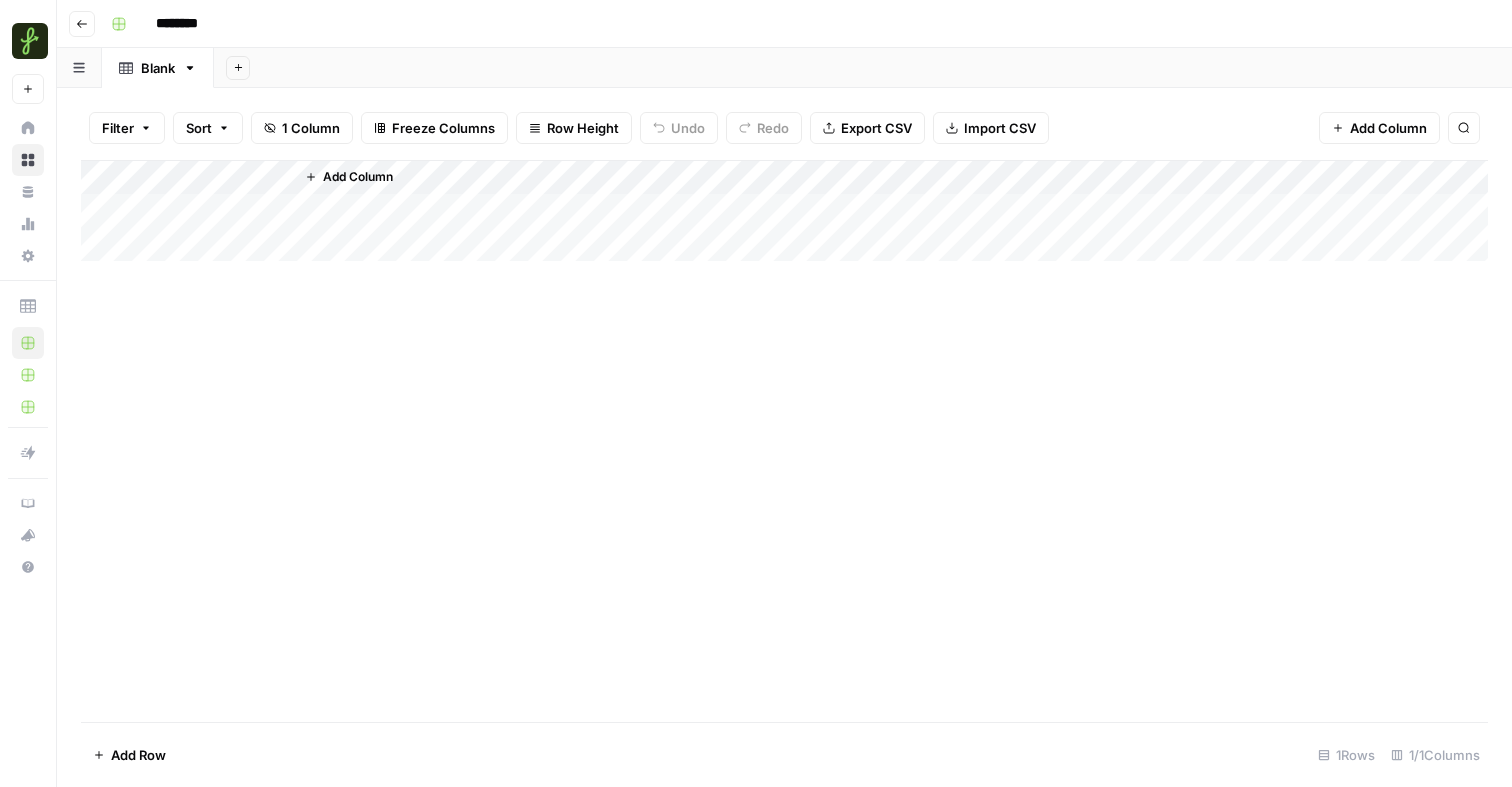type 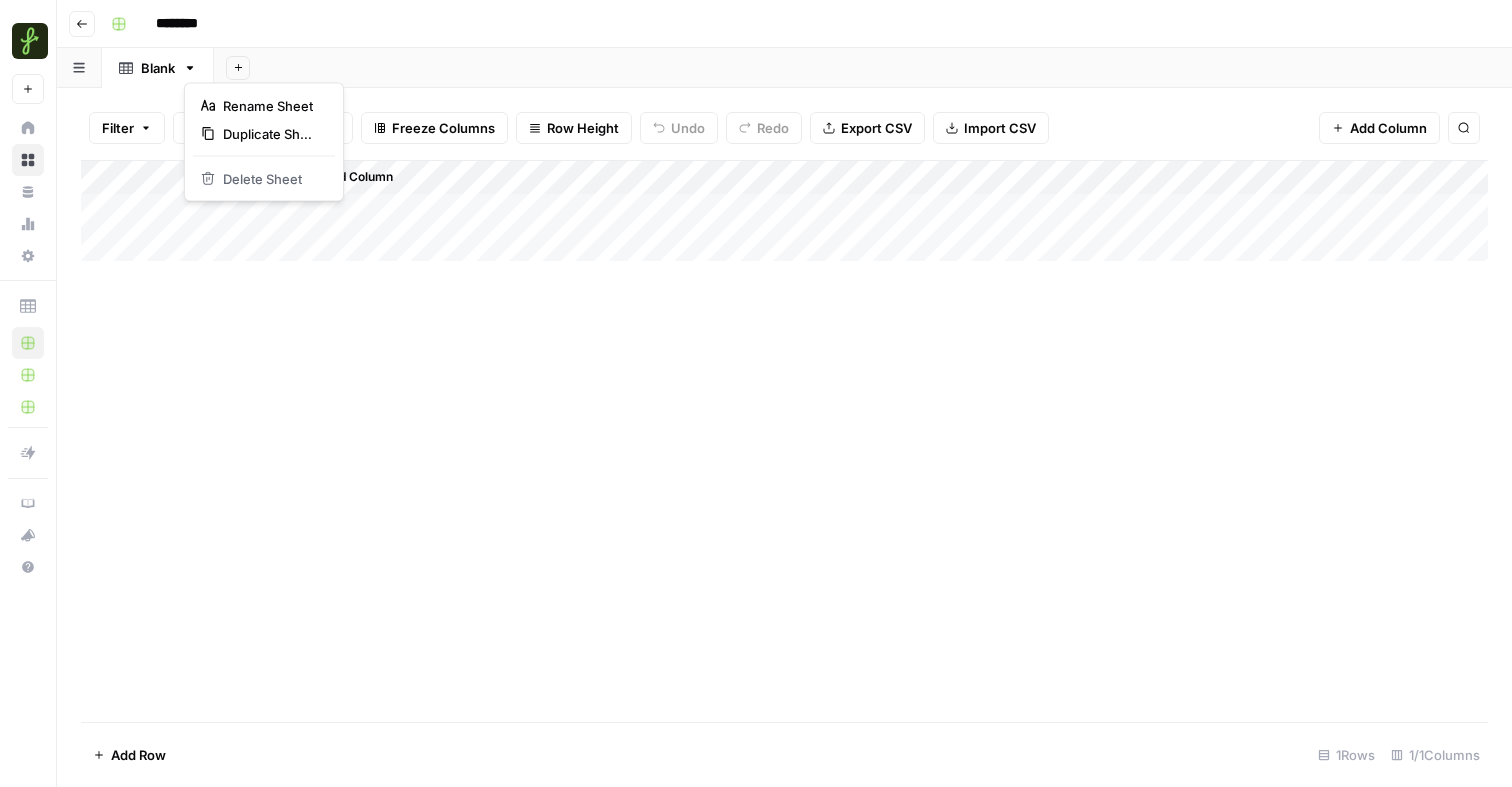 click 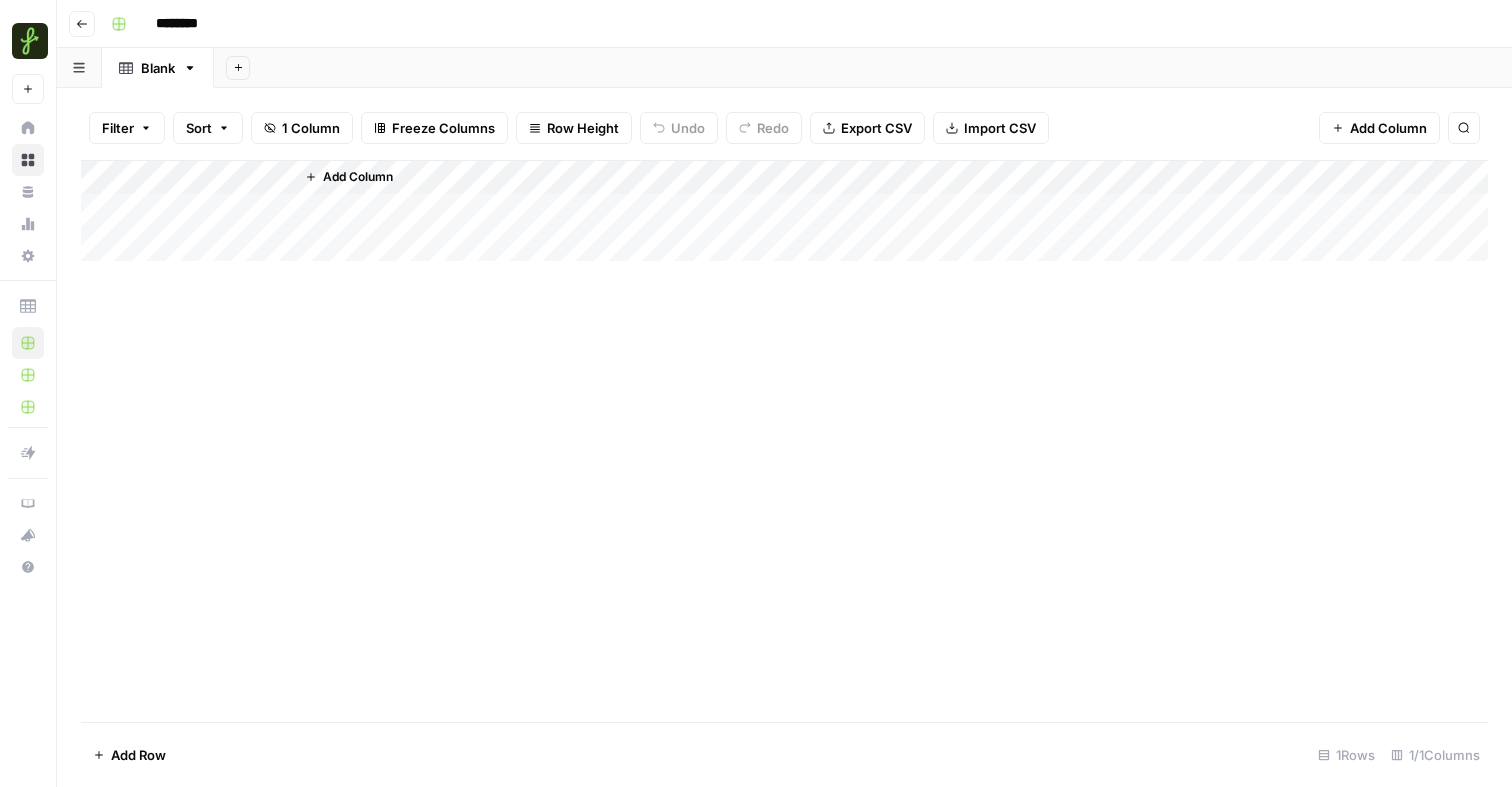 click on "Add Column" at bounding box center (784, 441) 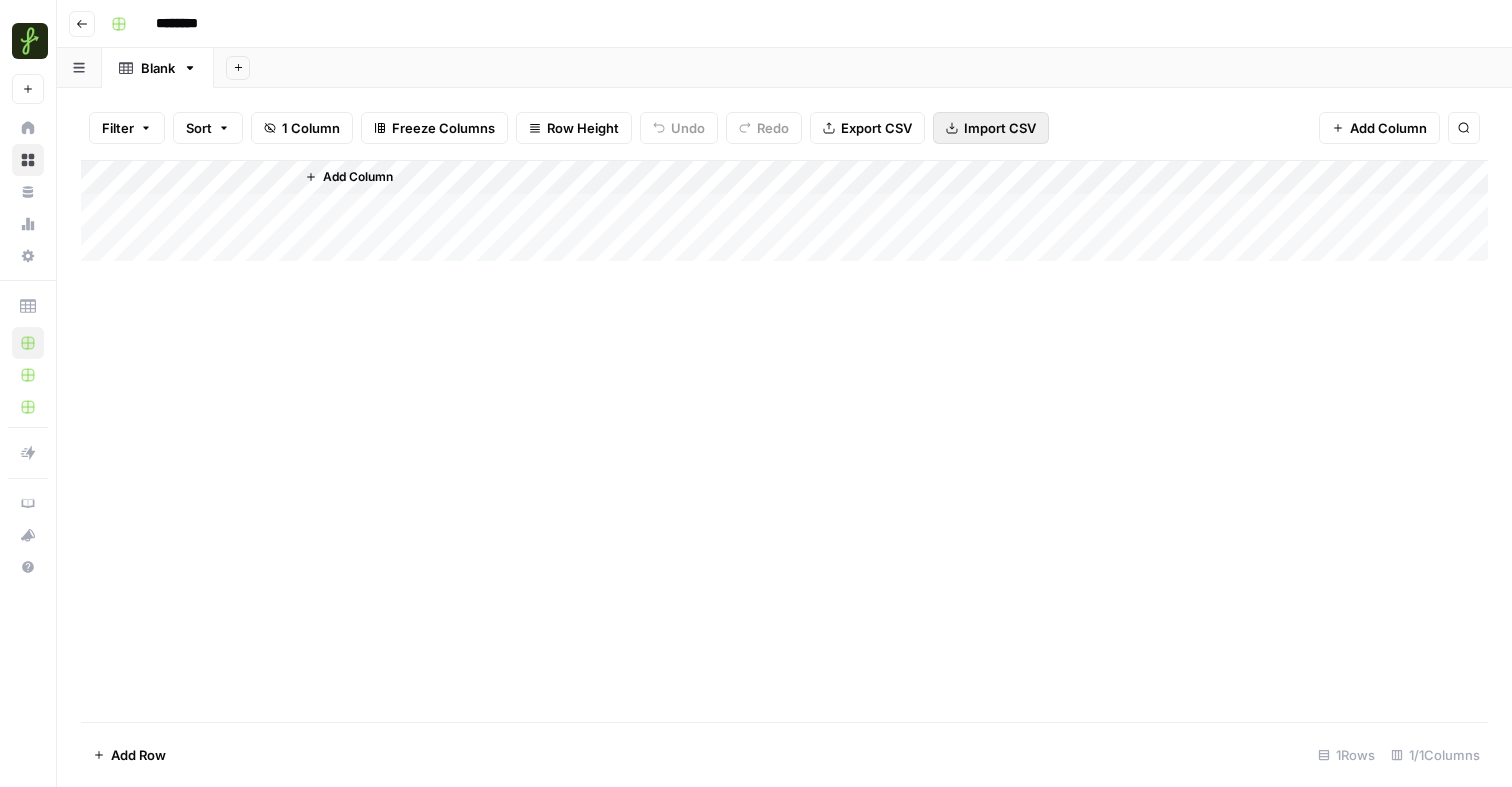 click on "Import CSV" at bounding box center (991, 128) 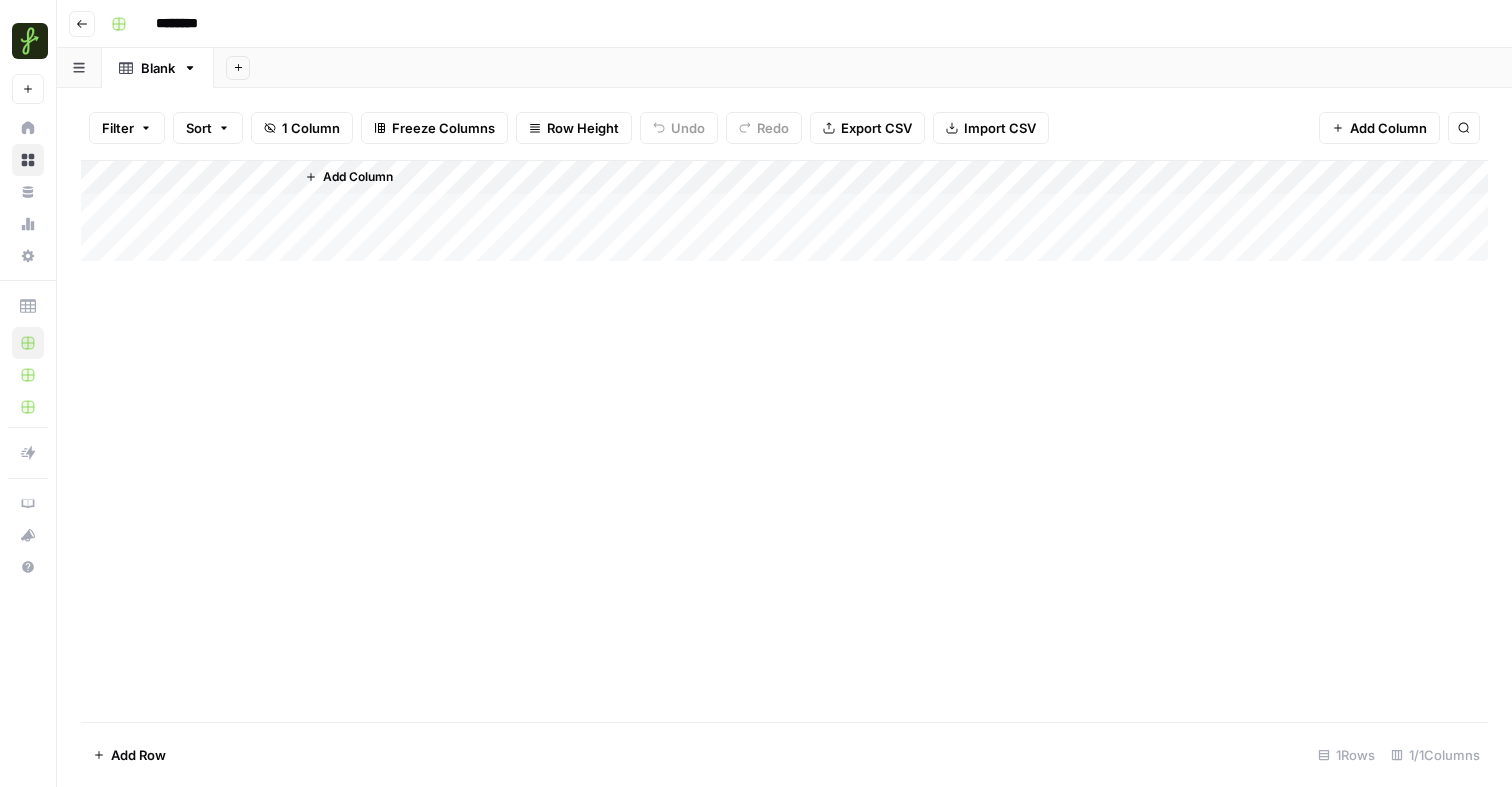 click on "Add Column" at bounding box center [784, 441] 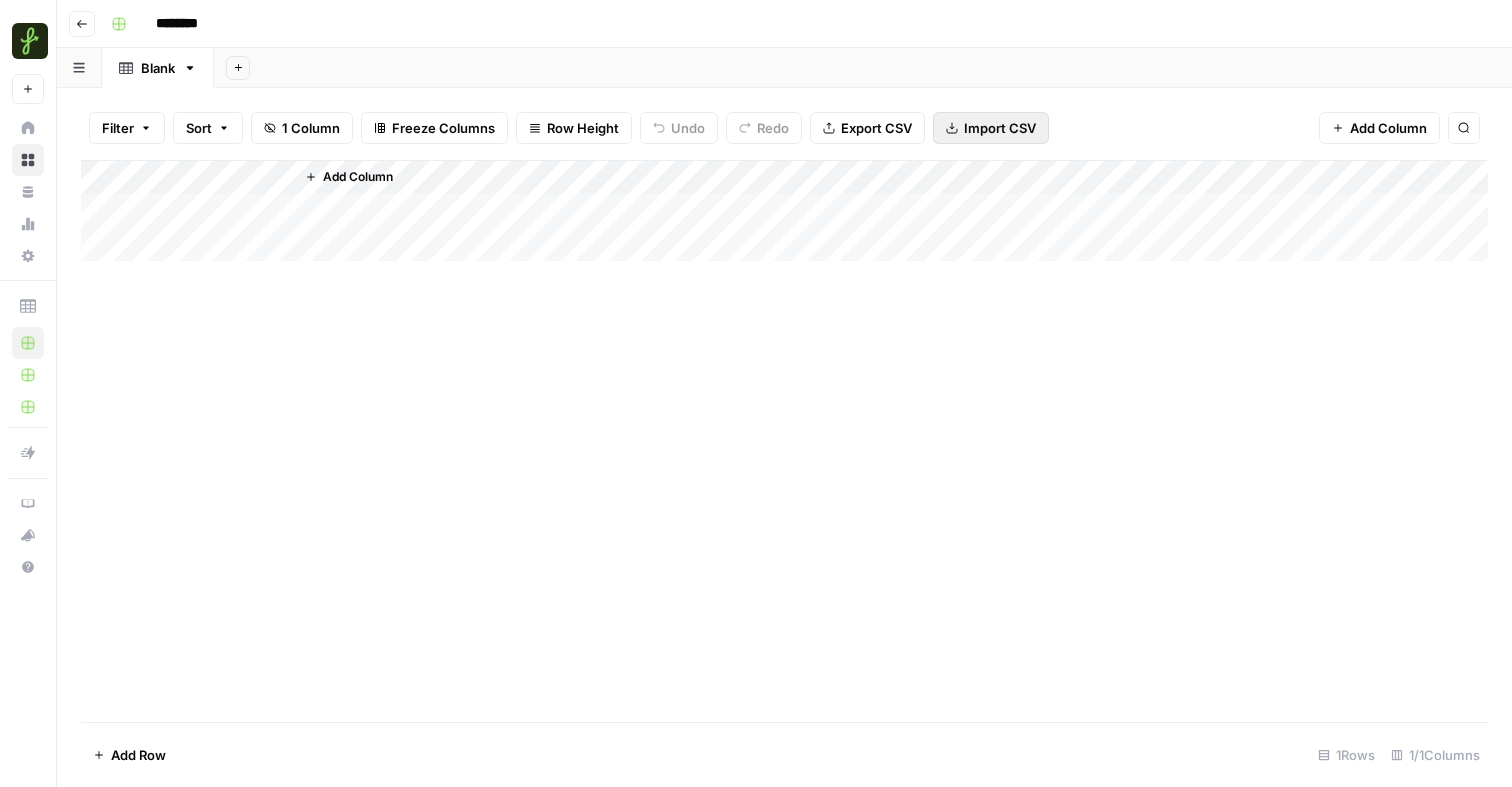 click on "Import CSV" at bounding box center [1000, 128] 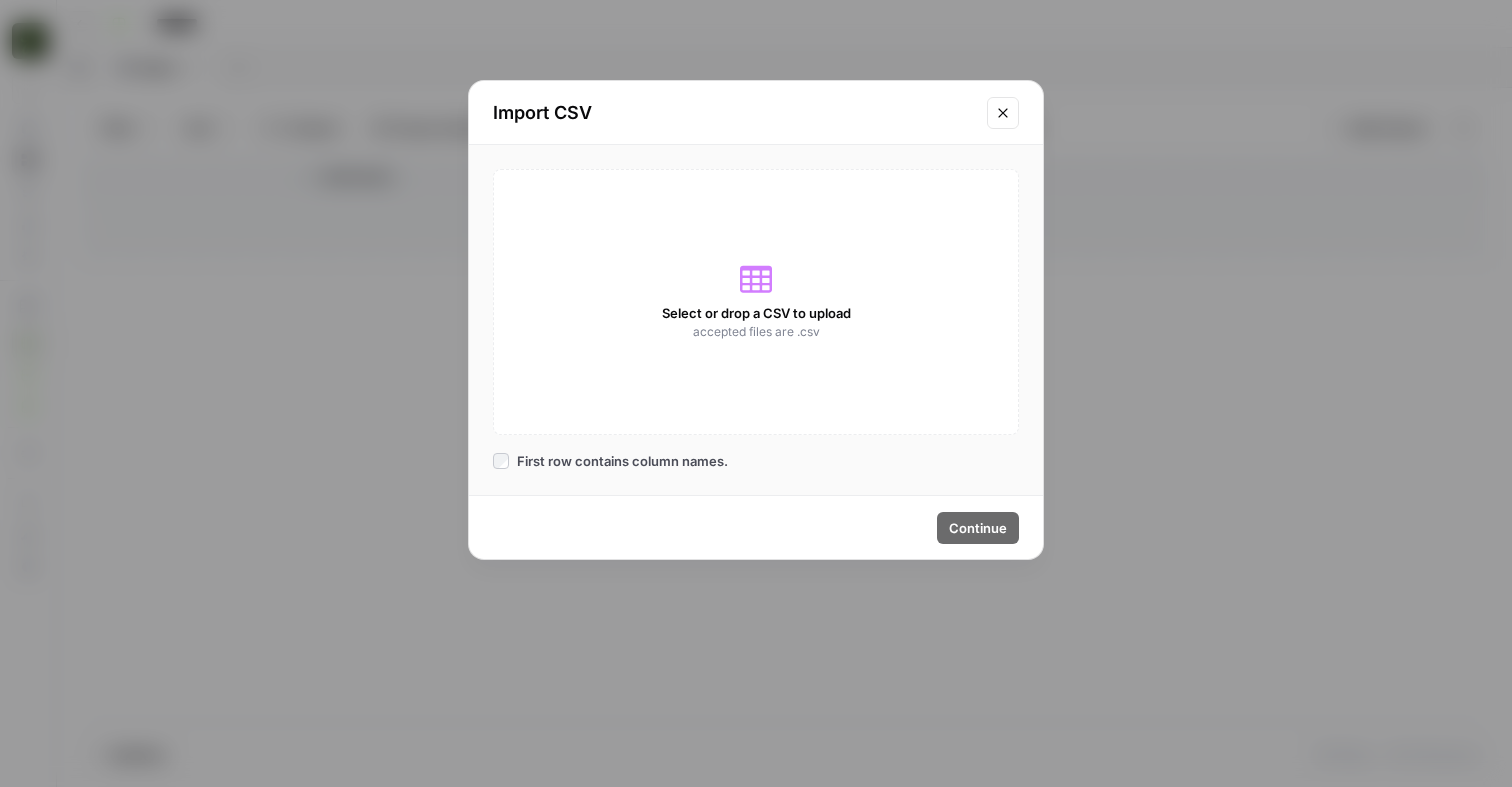 click 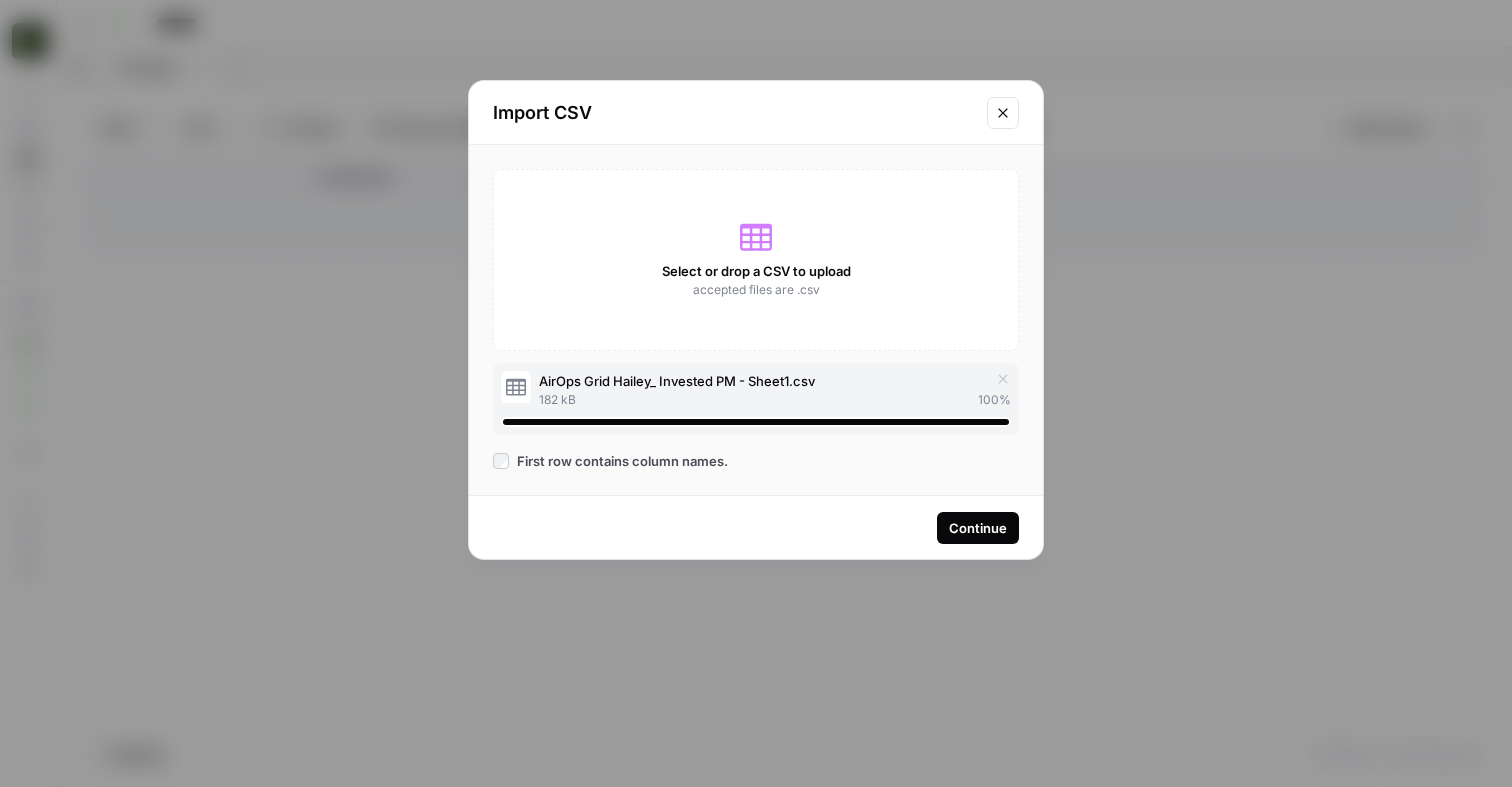 click on "Continue" at bounding box center [978, 528] 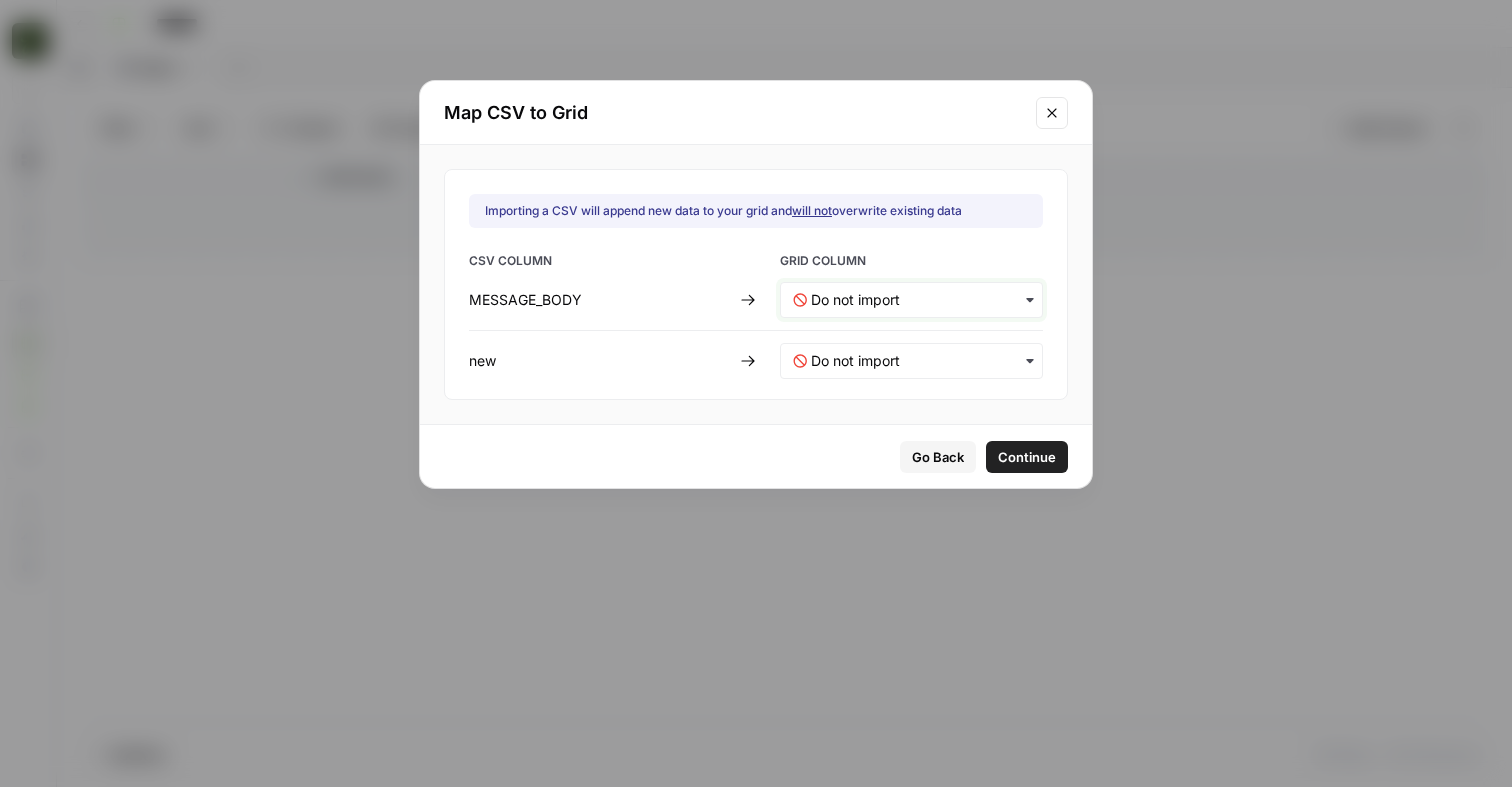 click at bounding box center (920, 300) 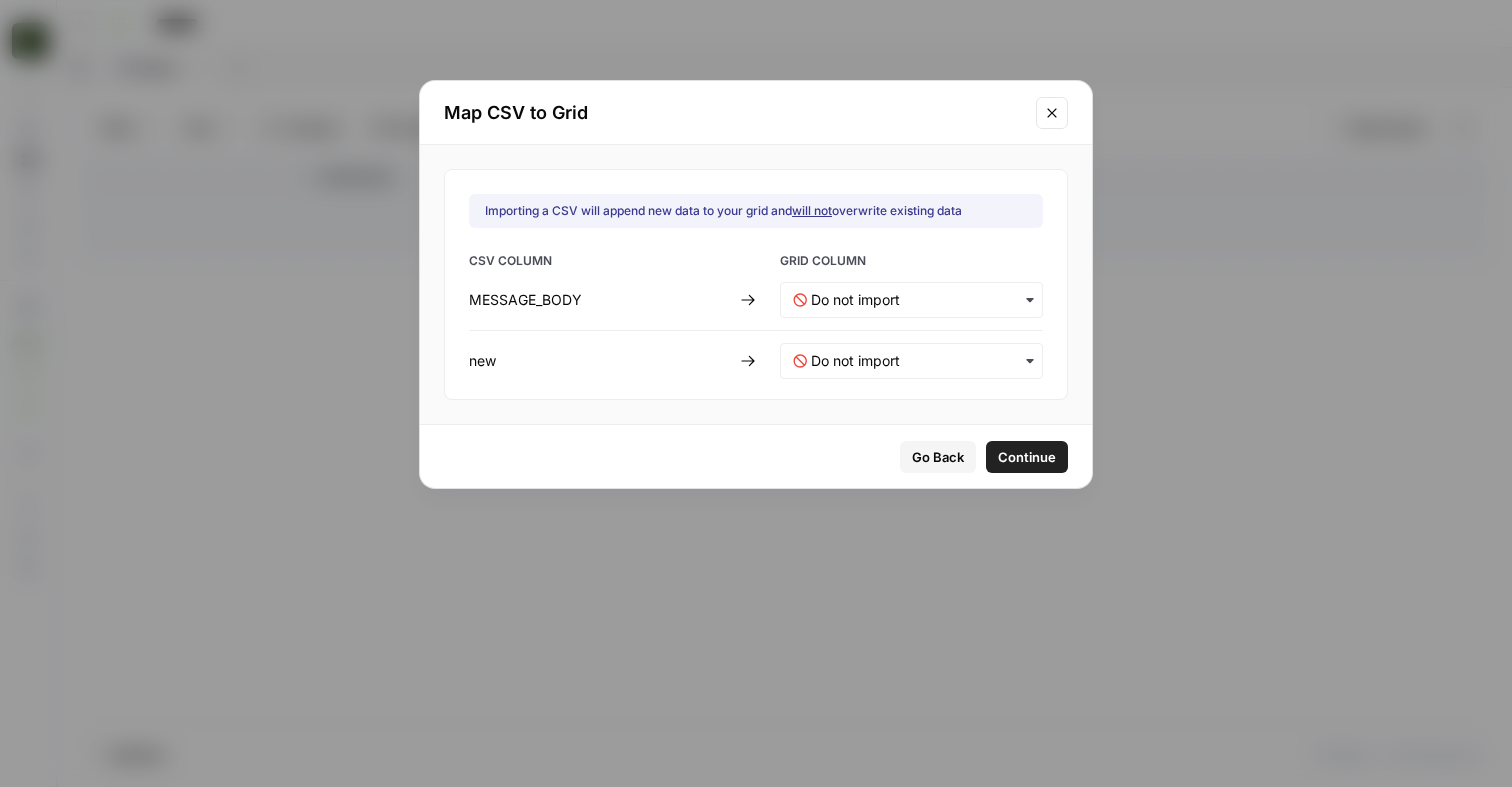 click on "Importing a CSV will append new data to your grid and  will not  overwrite existing data CSV COLUMN GRID COLUMN MESSAGE_BODY
new" at bounding box center [756, 284] 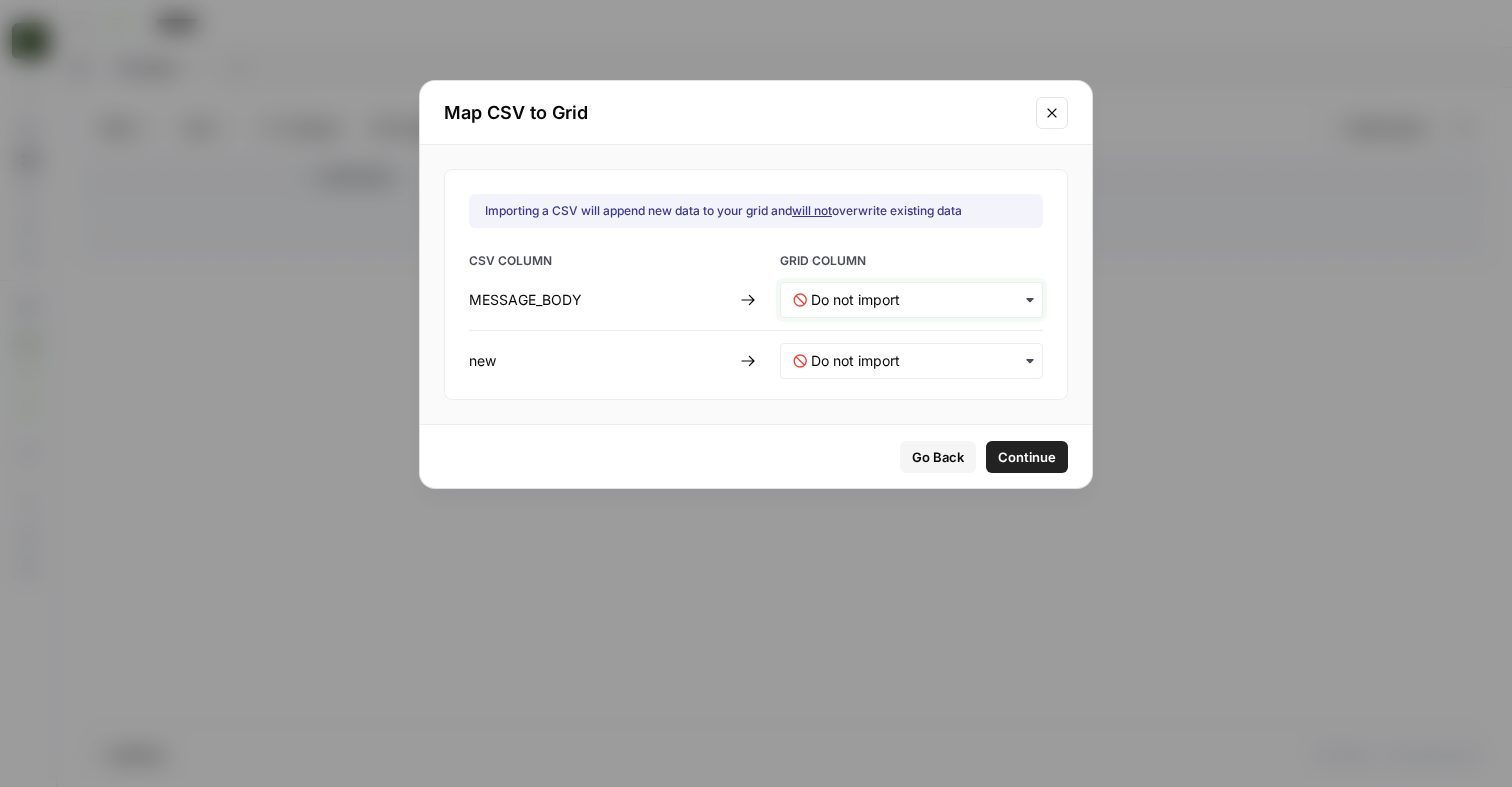 click at bounding box center (920, 300) 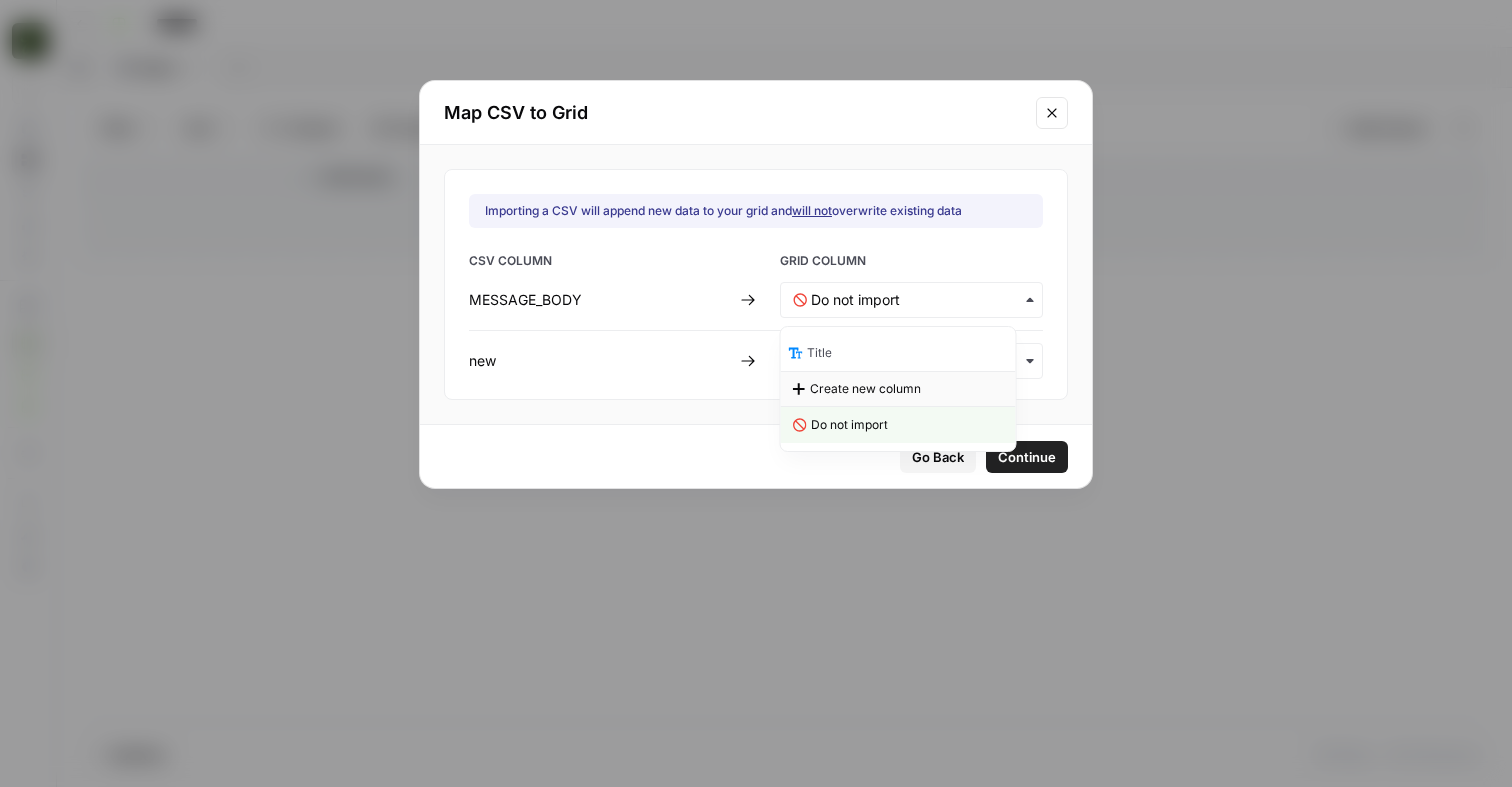 click 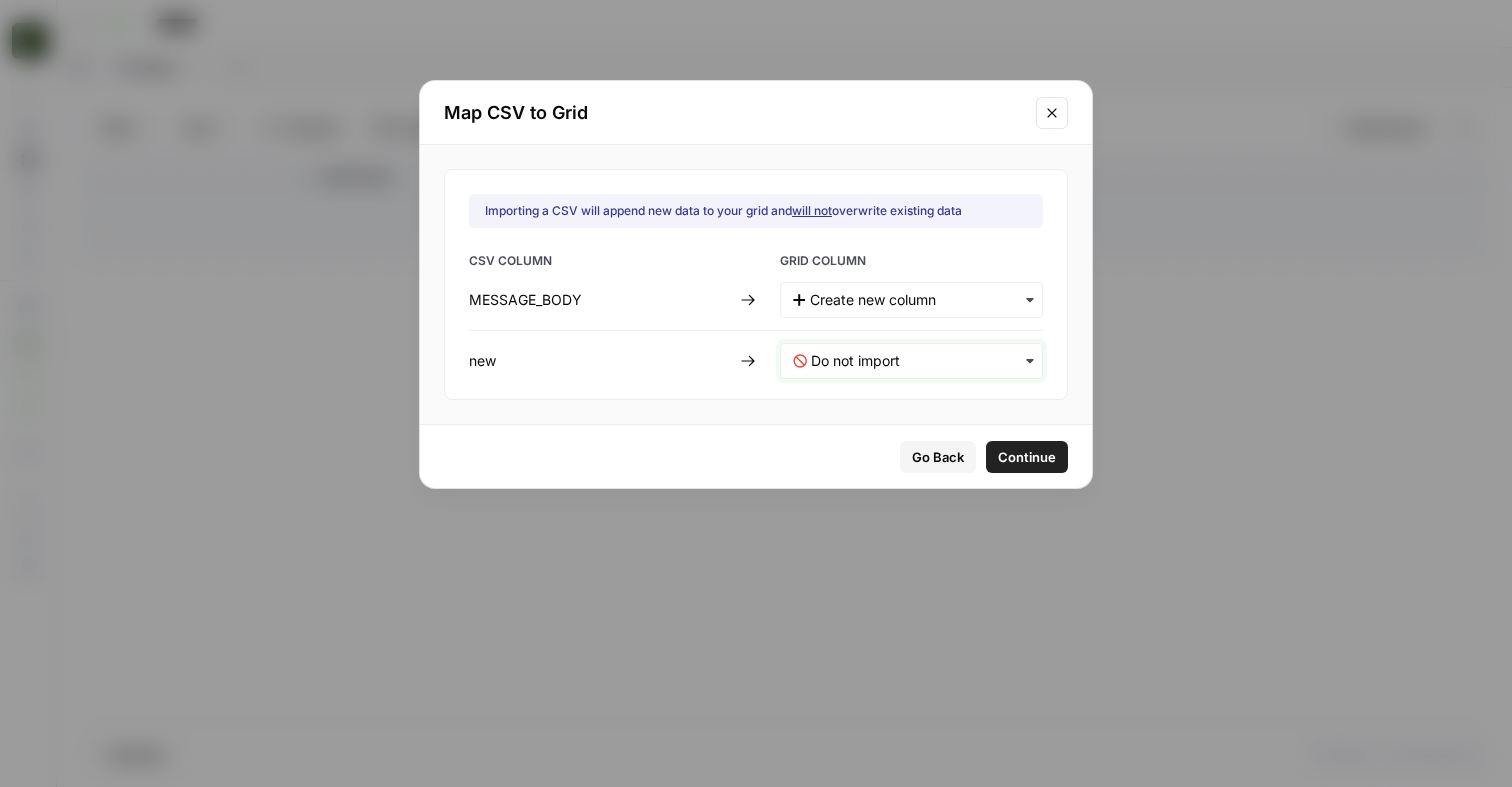 click at bounding box center (920, 361) 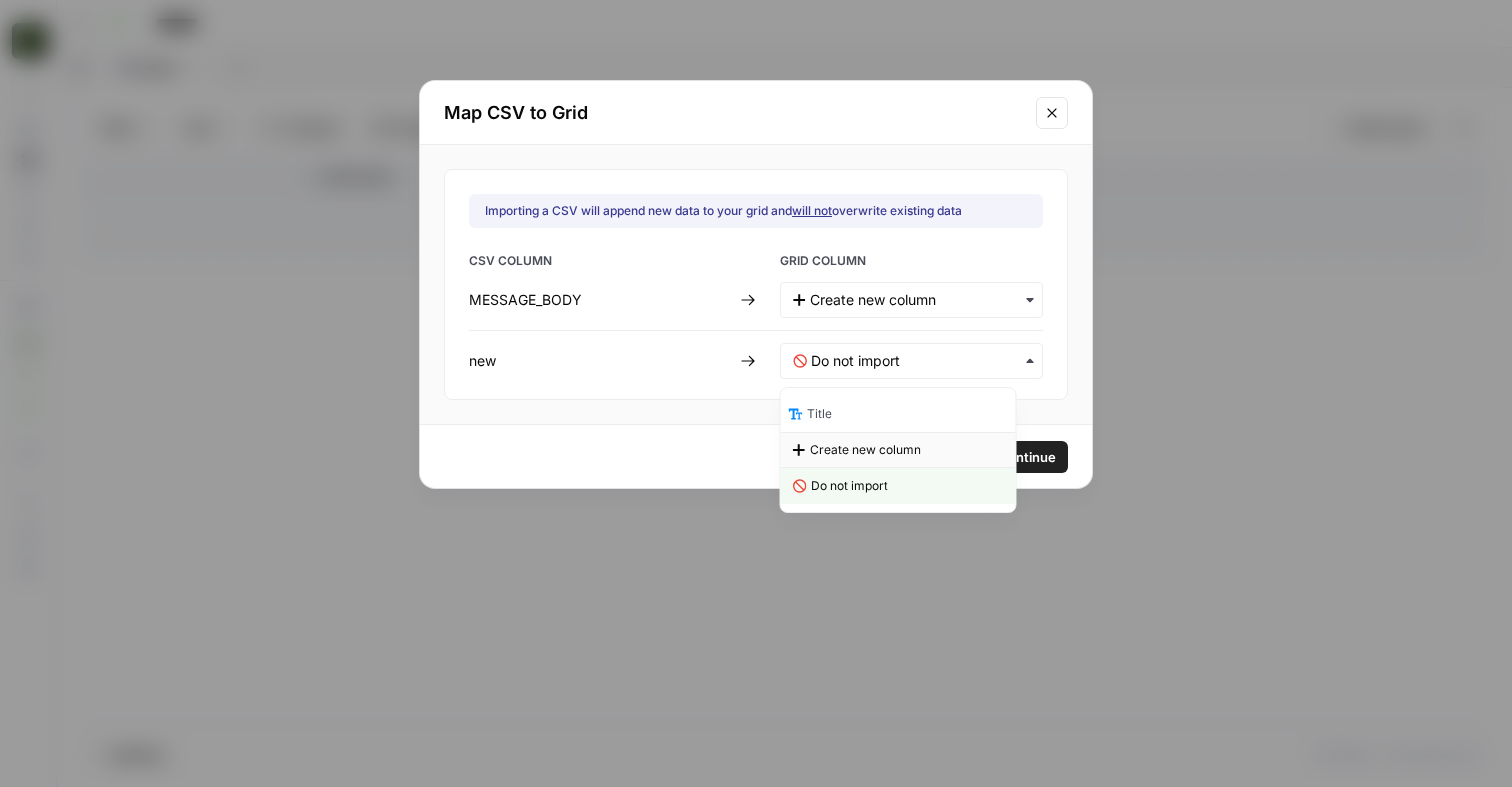 click on "Create new column" at bounding box center [865, 450] 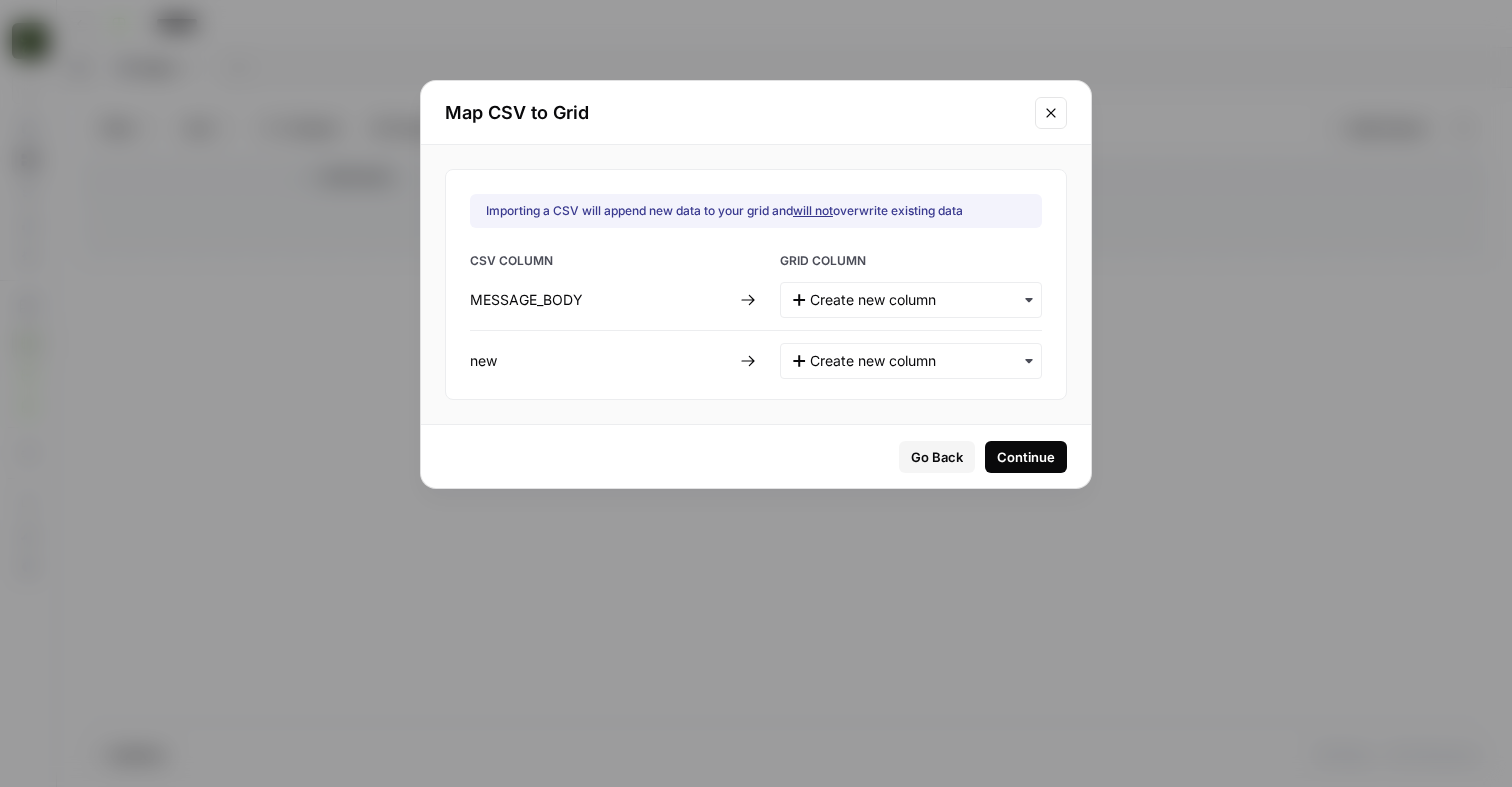 click on "Continue" at bounding box center (1026, 457) 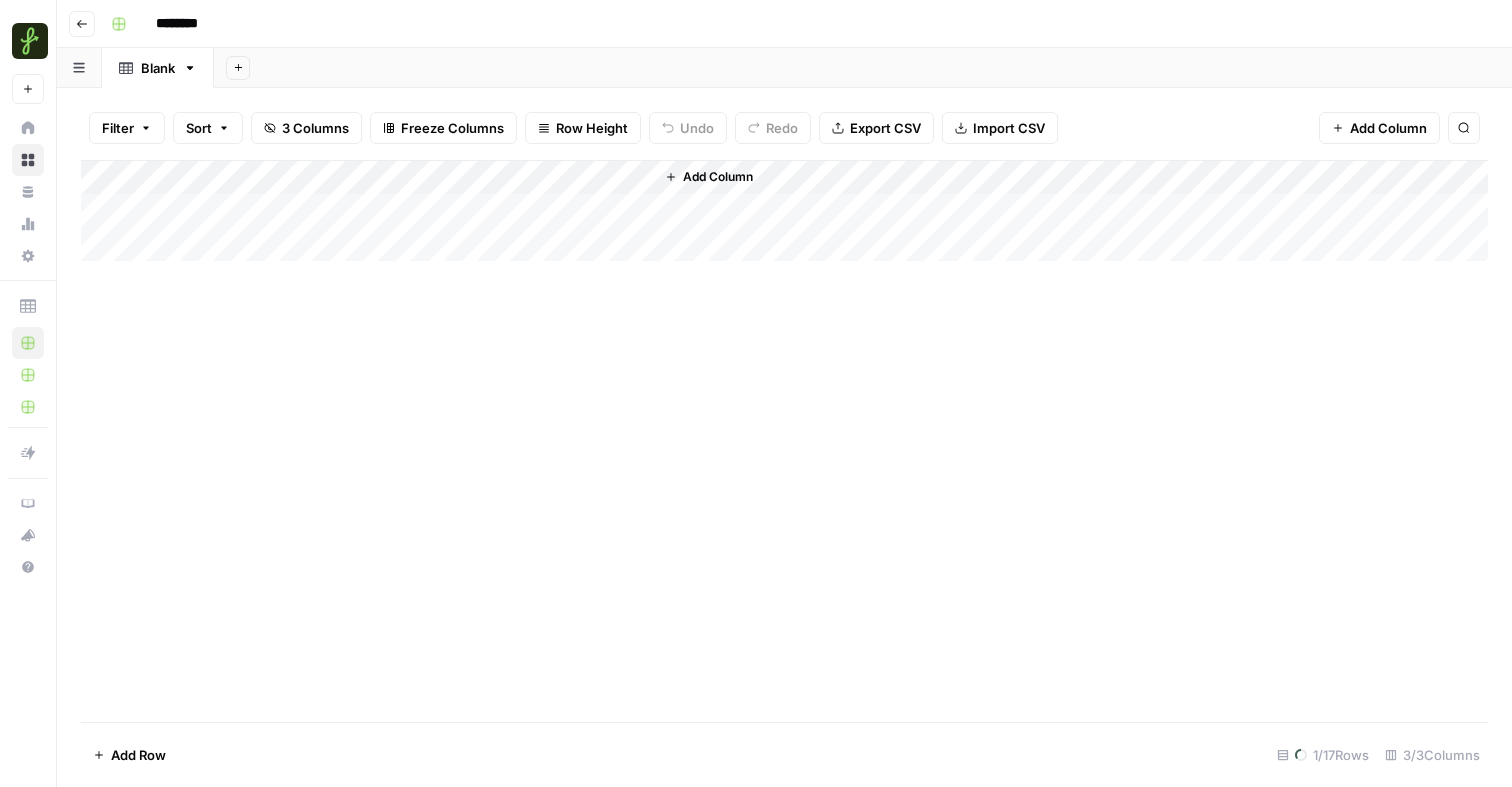 click on "Add Column" at bounding box center [784, 211] 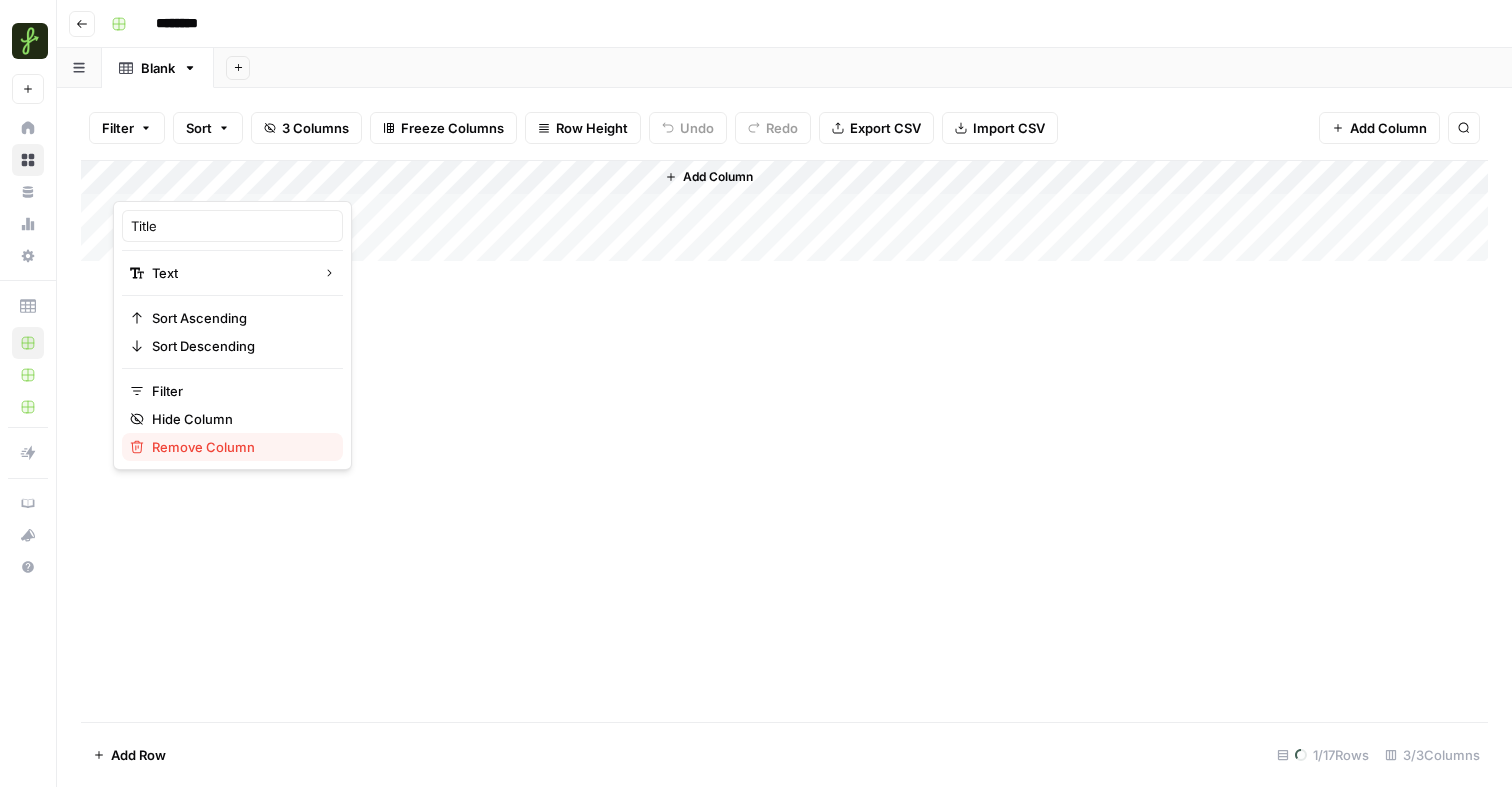 click on "Remove Column" at bounding box center [203, 447] 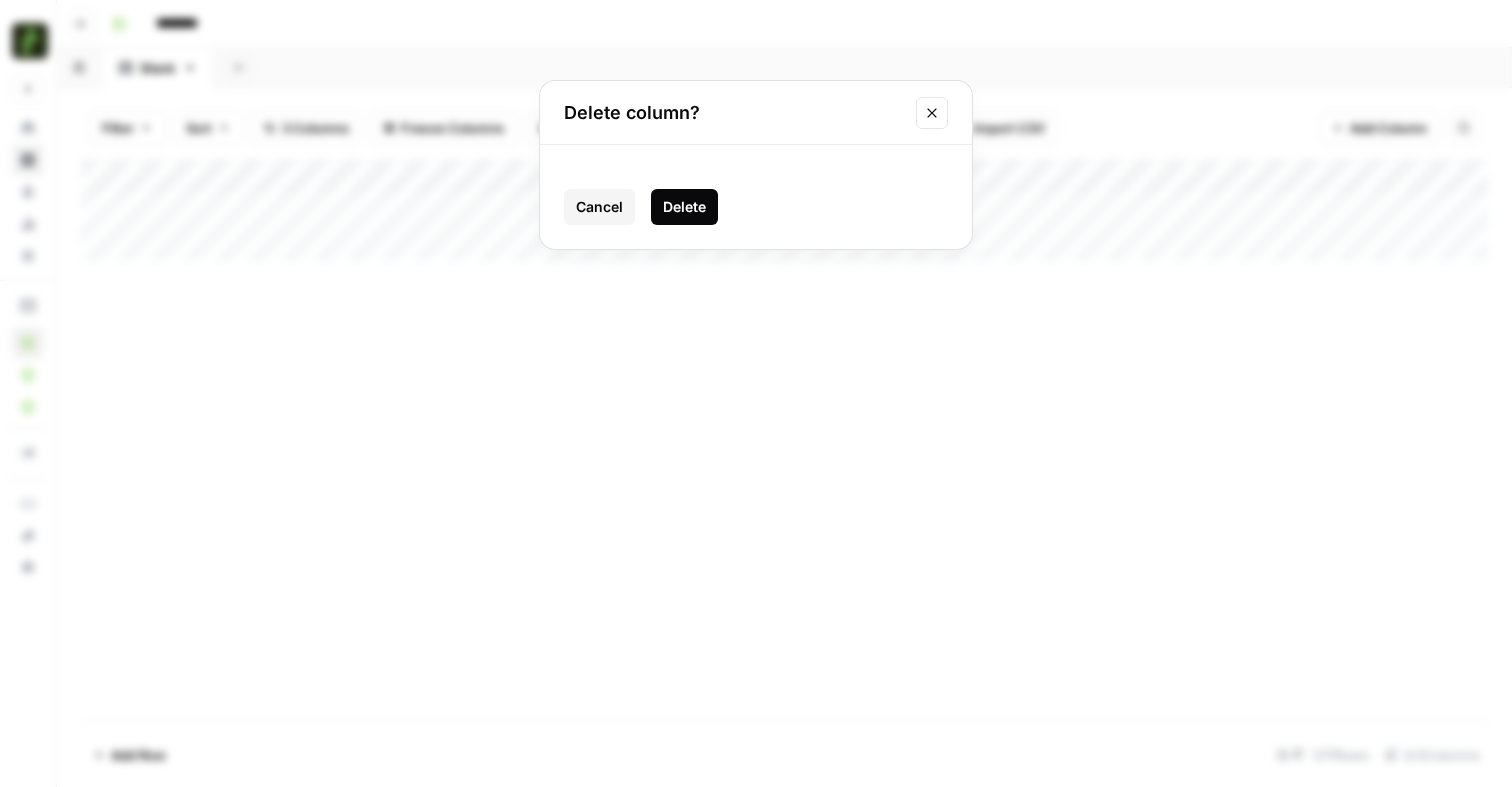 click on "Delete" at bounding box center (684, 207) 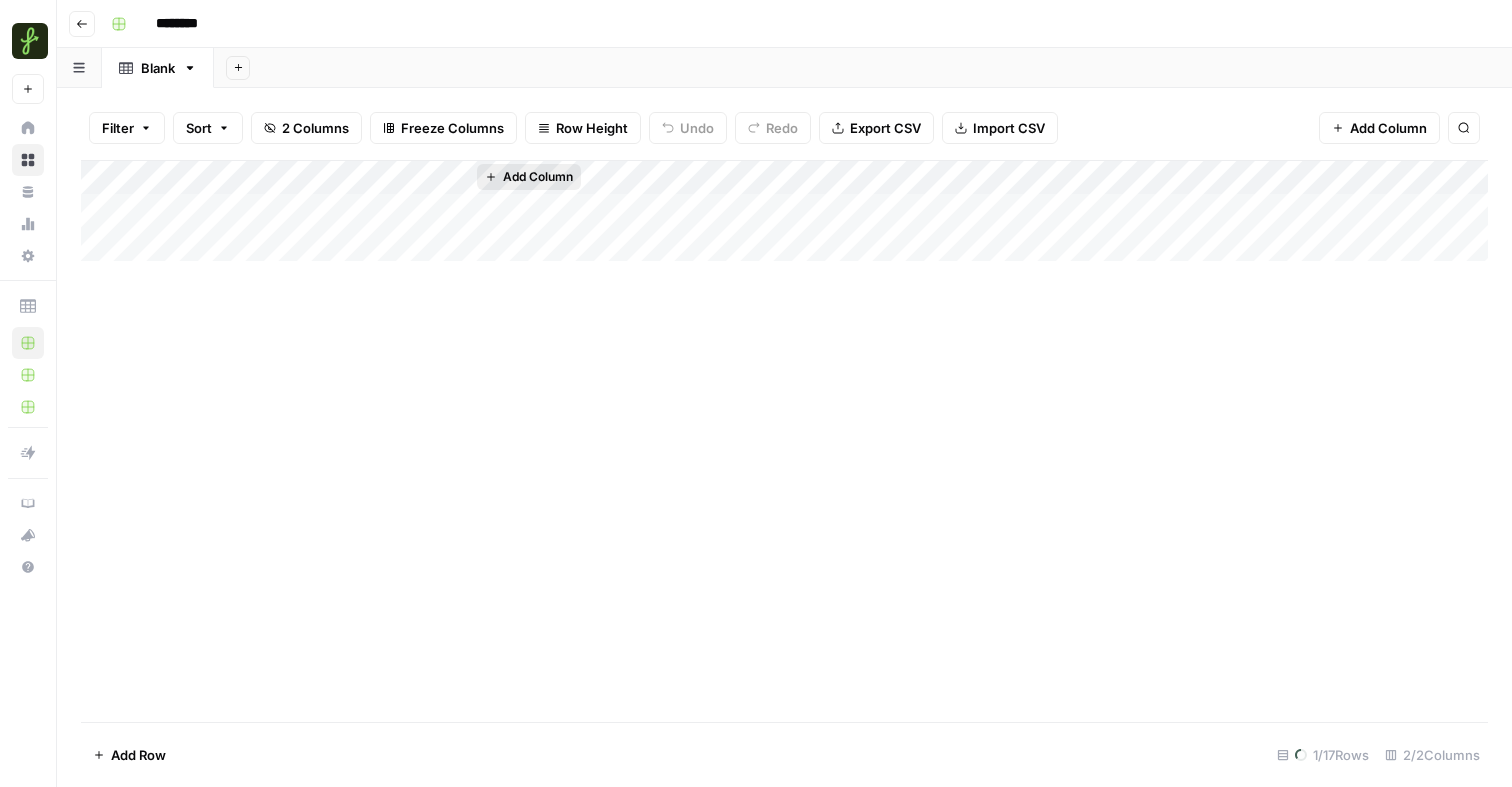 click on "Add Column" at bounding box center (529, 177) 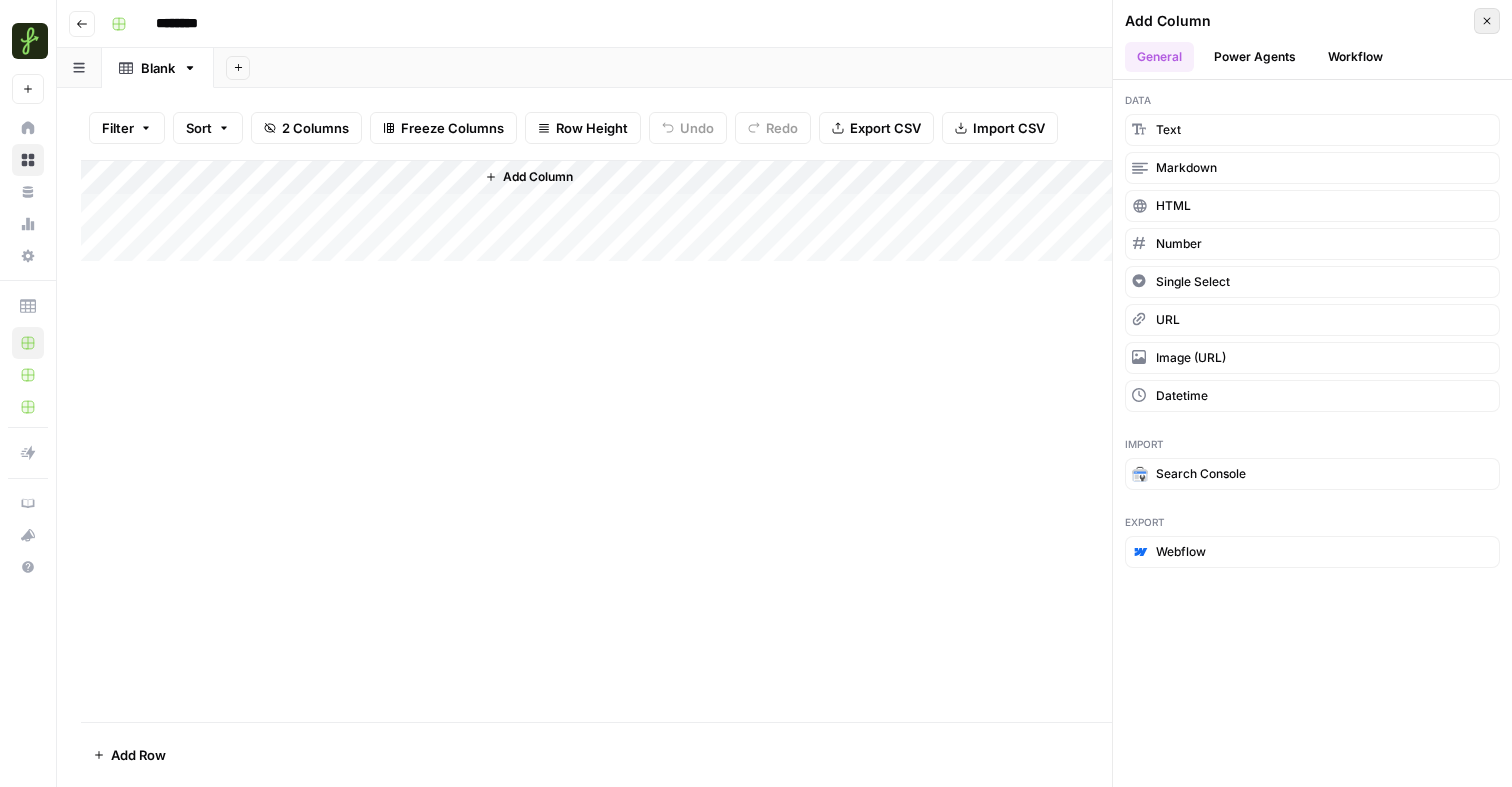 click 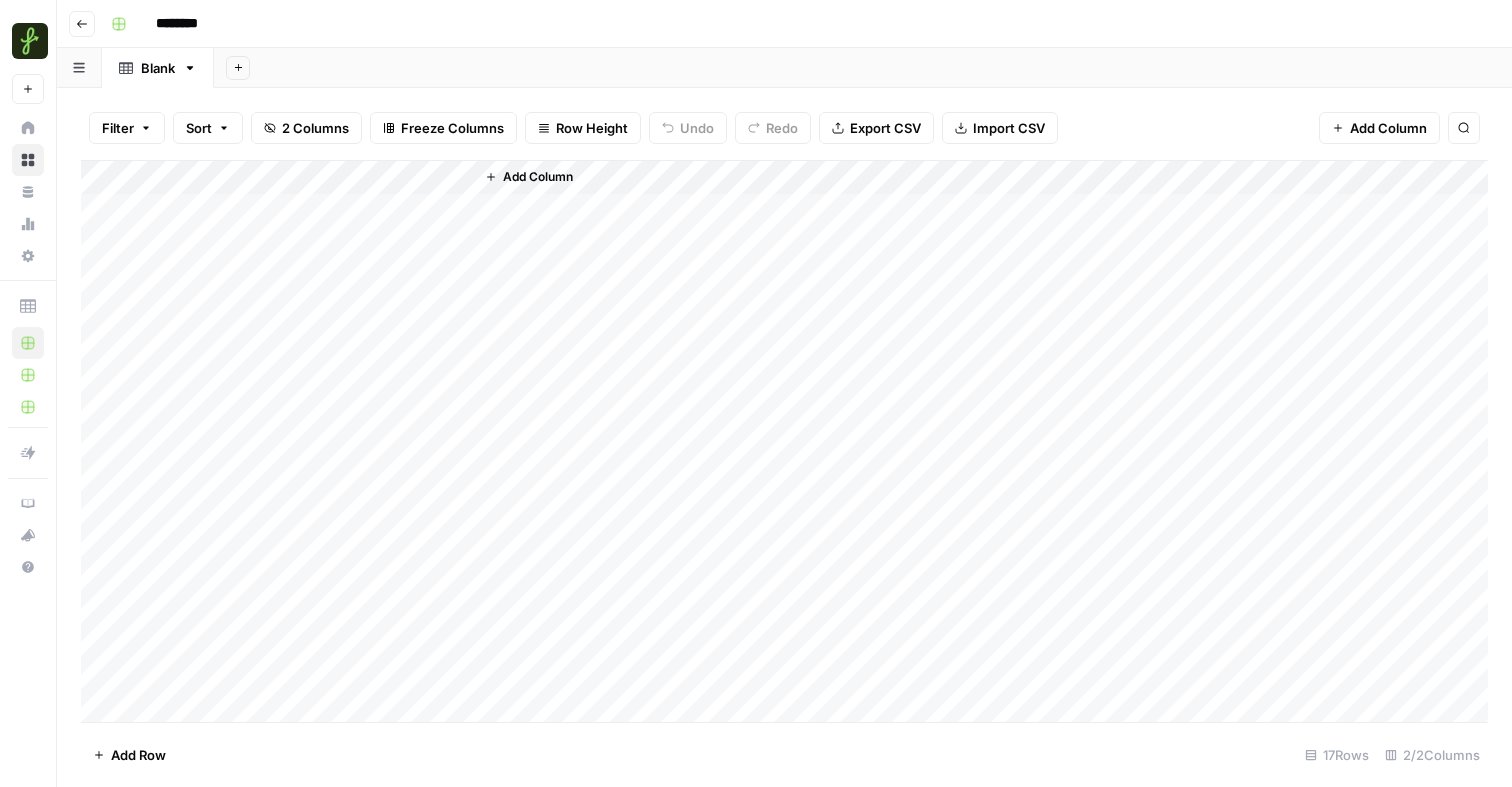 click on "Add Column" at bounding box center [784, 441] 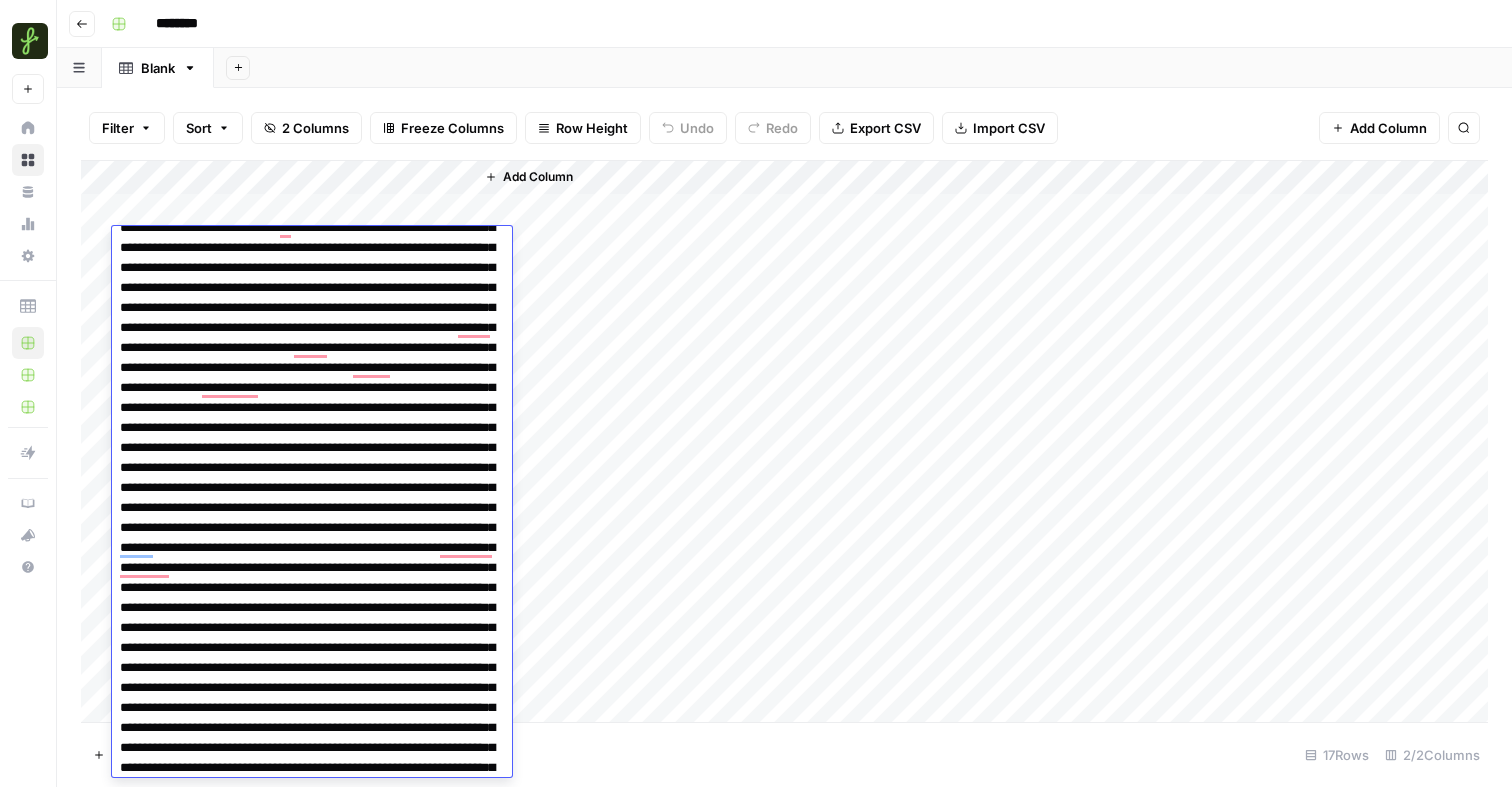 scroll, scrollTop: 0, scrollLeft: 0, axis: both 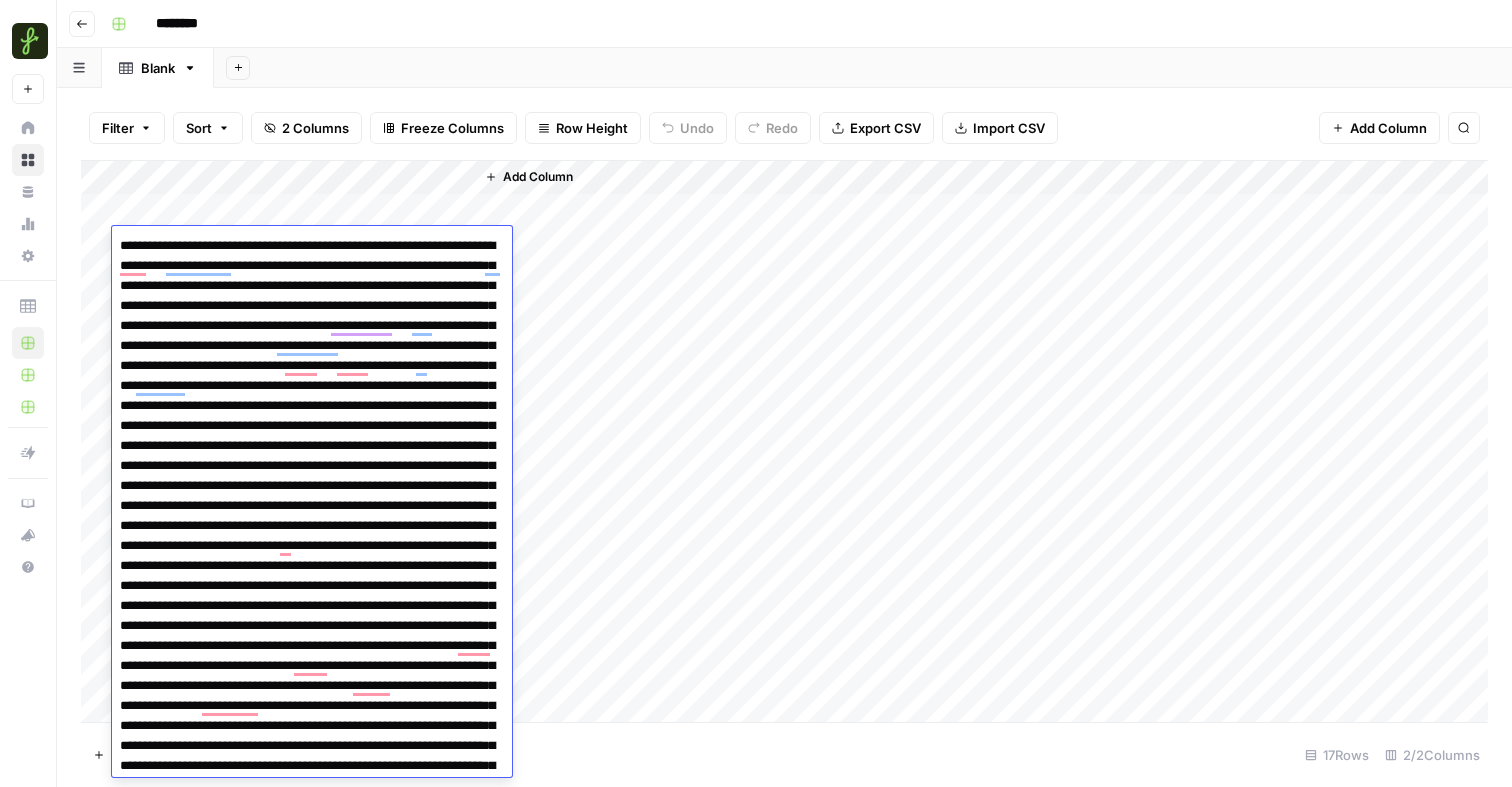 click on "Add Column" at bounding box center [980, 441] 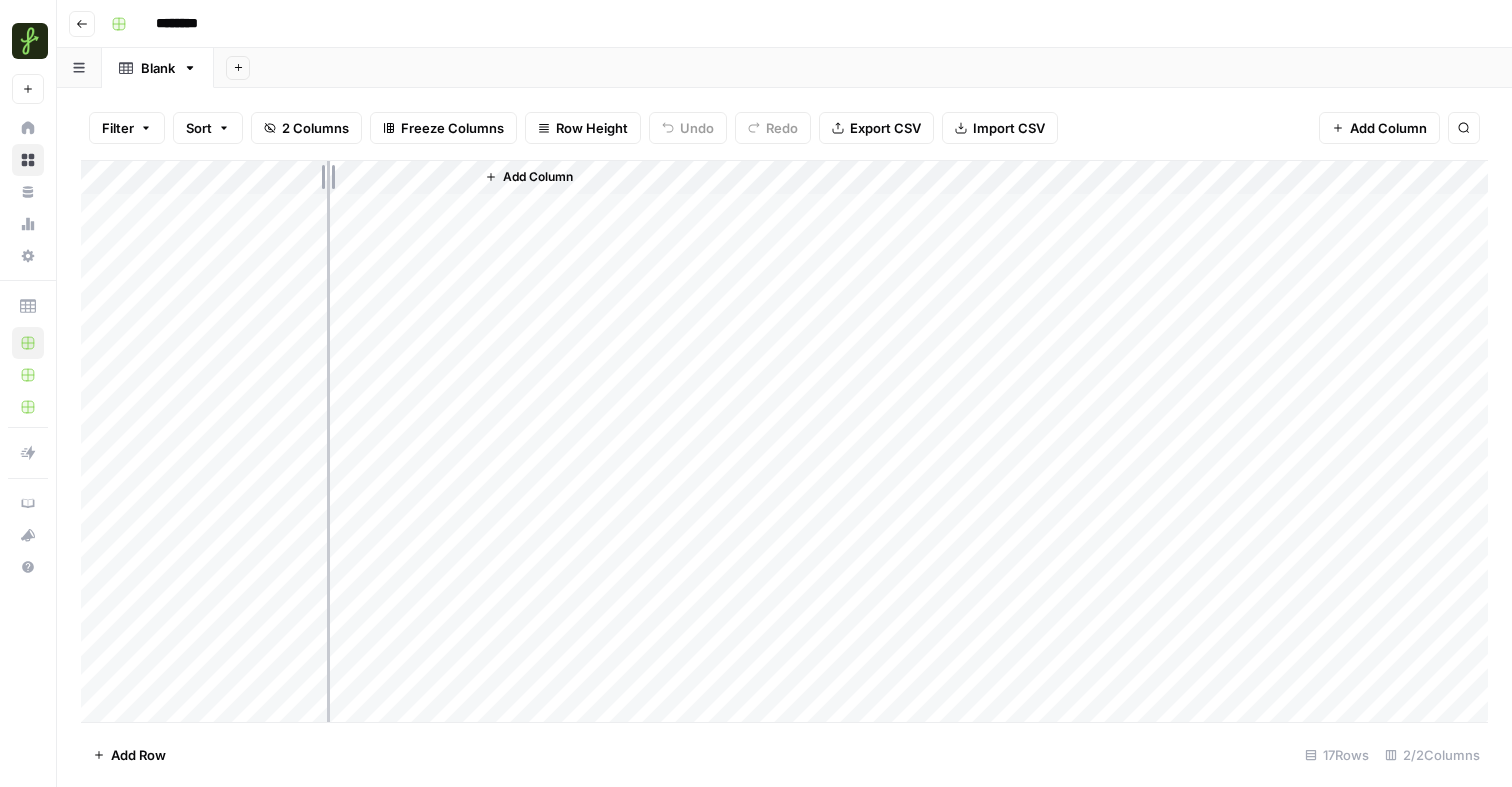 drag, startPoint x: 294, startPoint y: 174, endPoint x: 448, endPoint y: 174, distance: 154 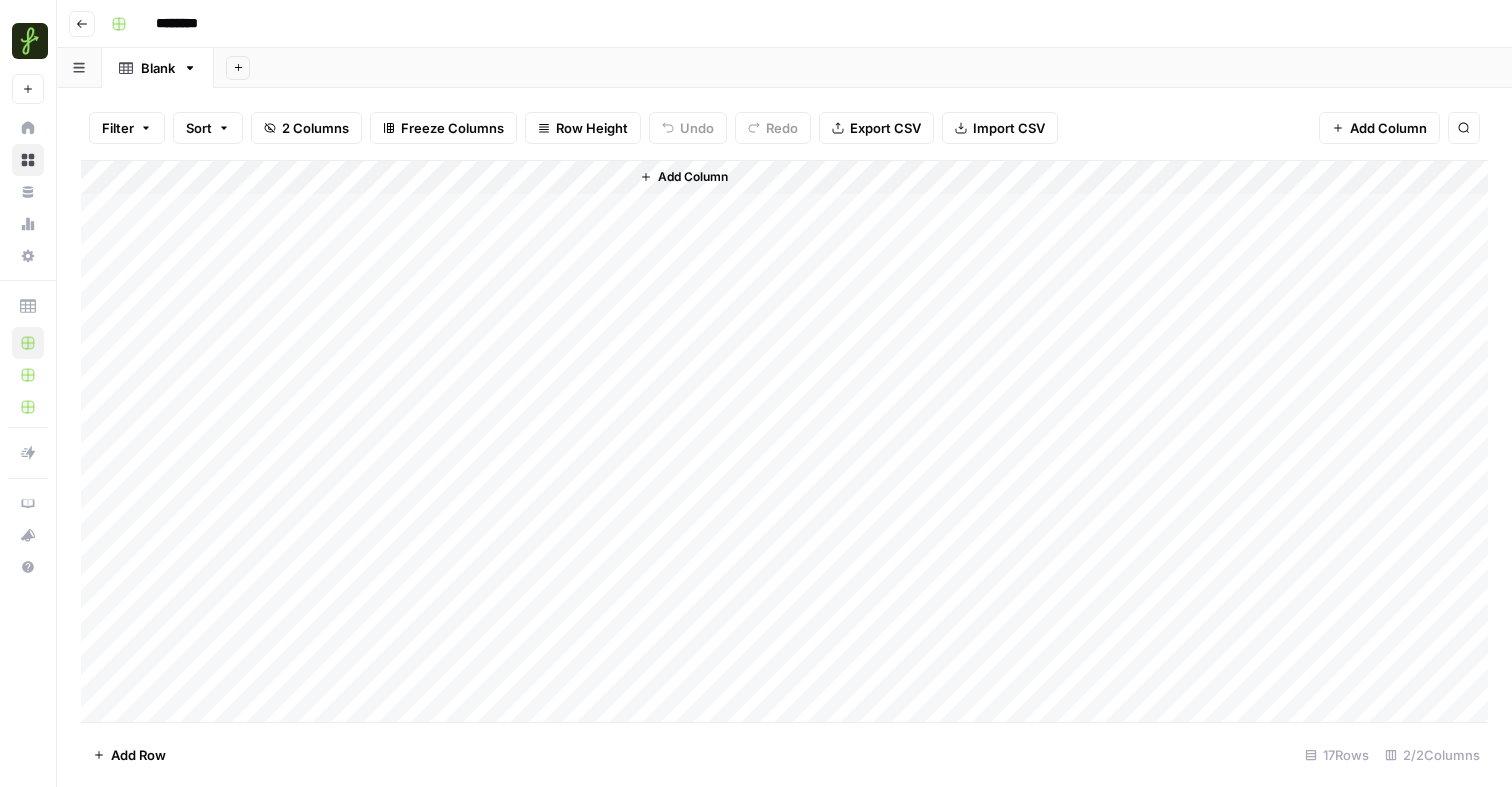 click on "Add Column" at bounding box center [784, 441] 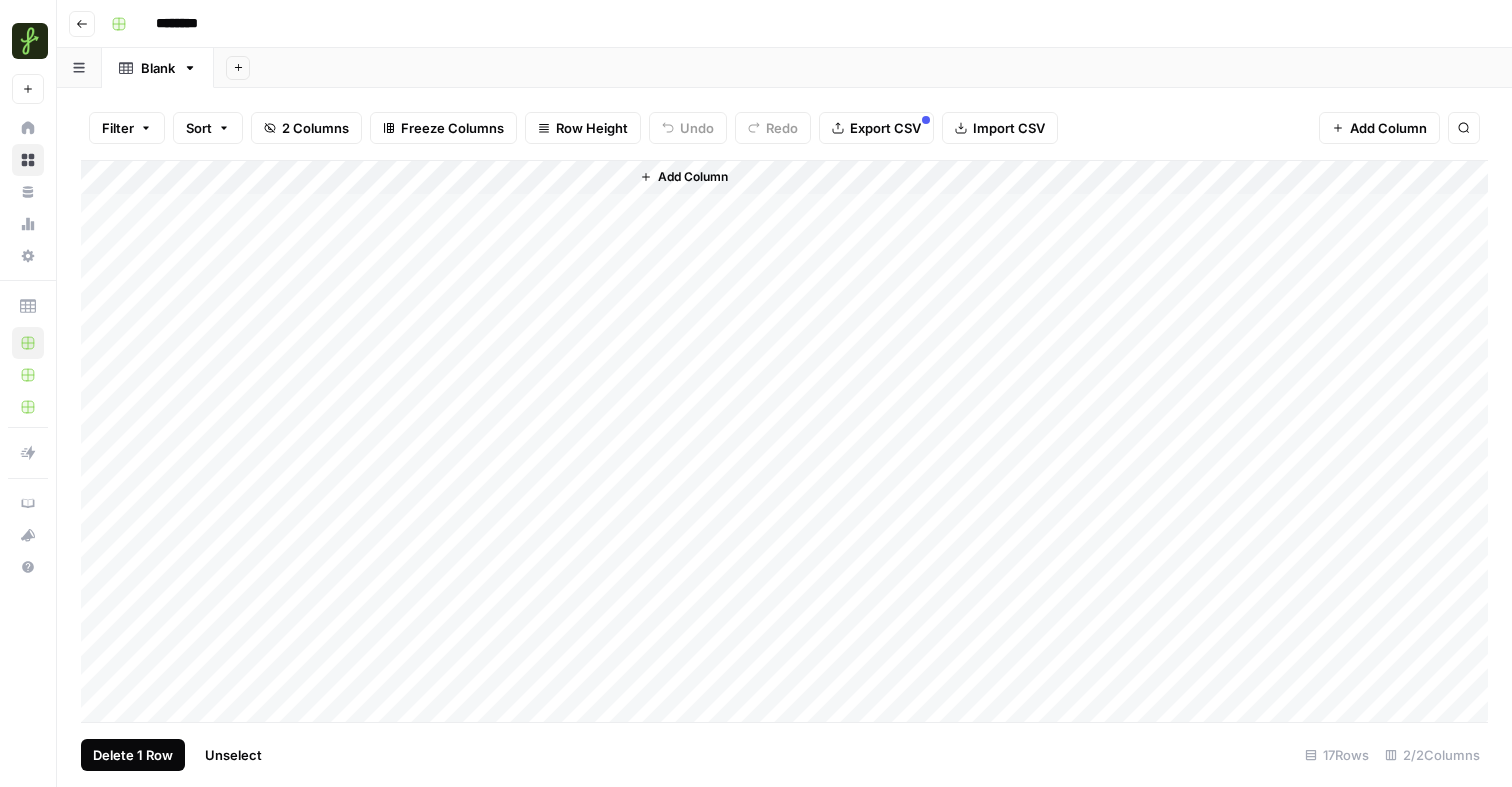 click on "Delete 1 Row" at bounding box center (133, 755) 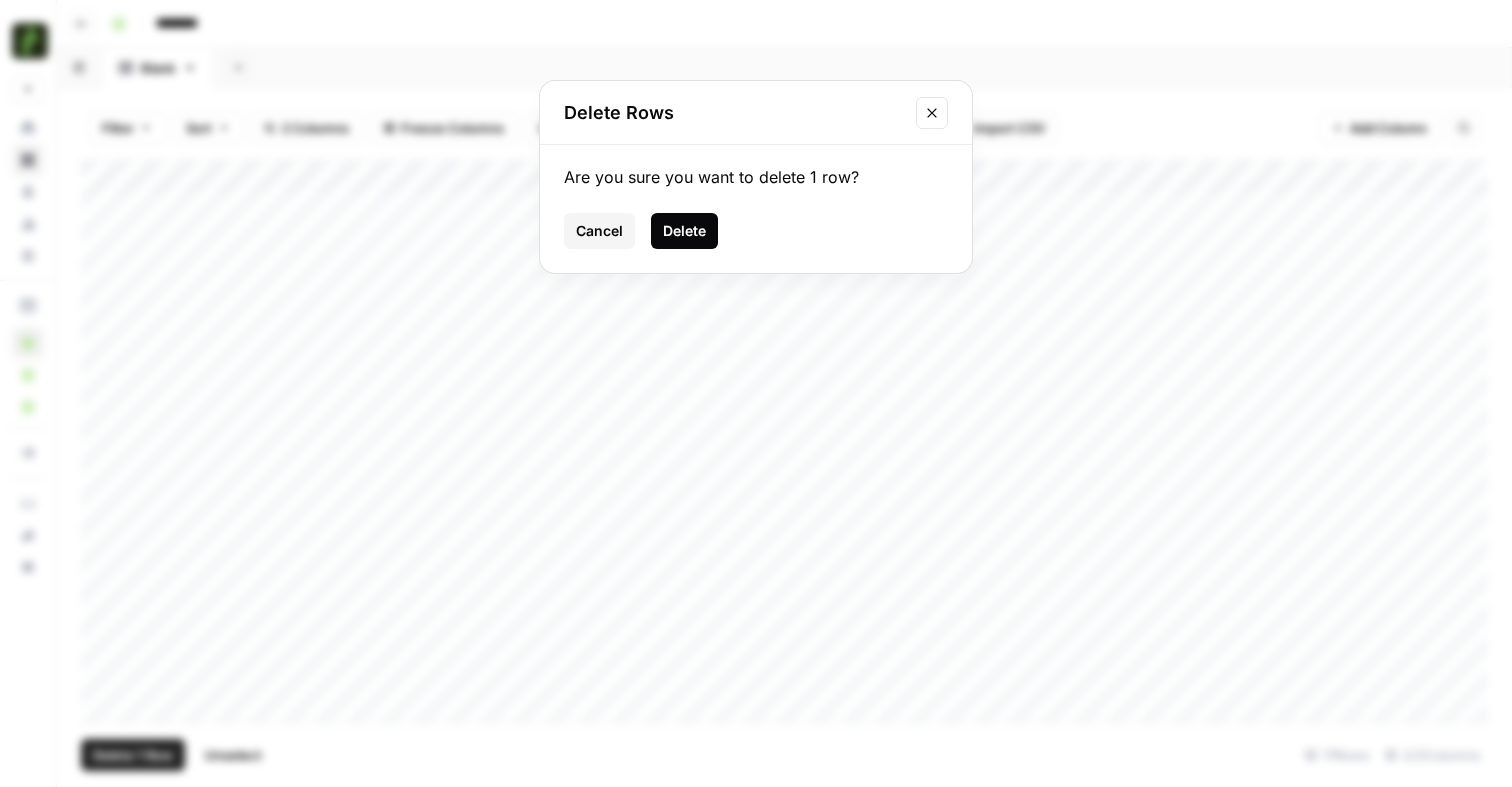 click on "Delete" at bounding box center (684, 231) 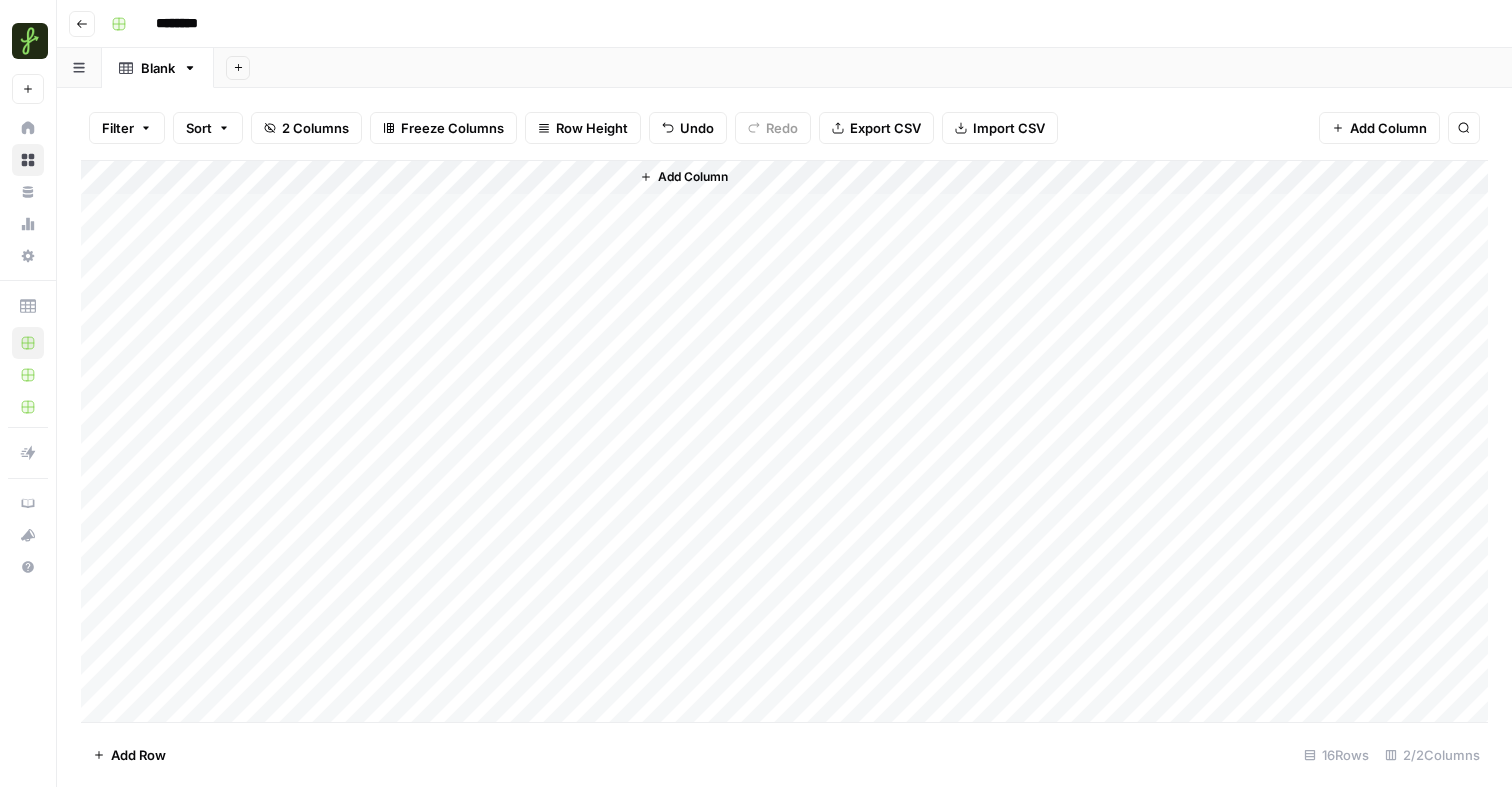 drag, startPoint x: 627, startPoint y: 174, endPoint x: 772, endPoint y: 172, distance: 145.0138 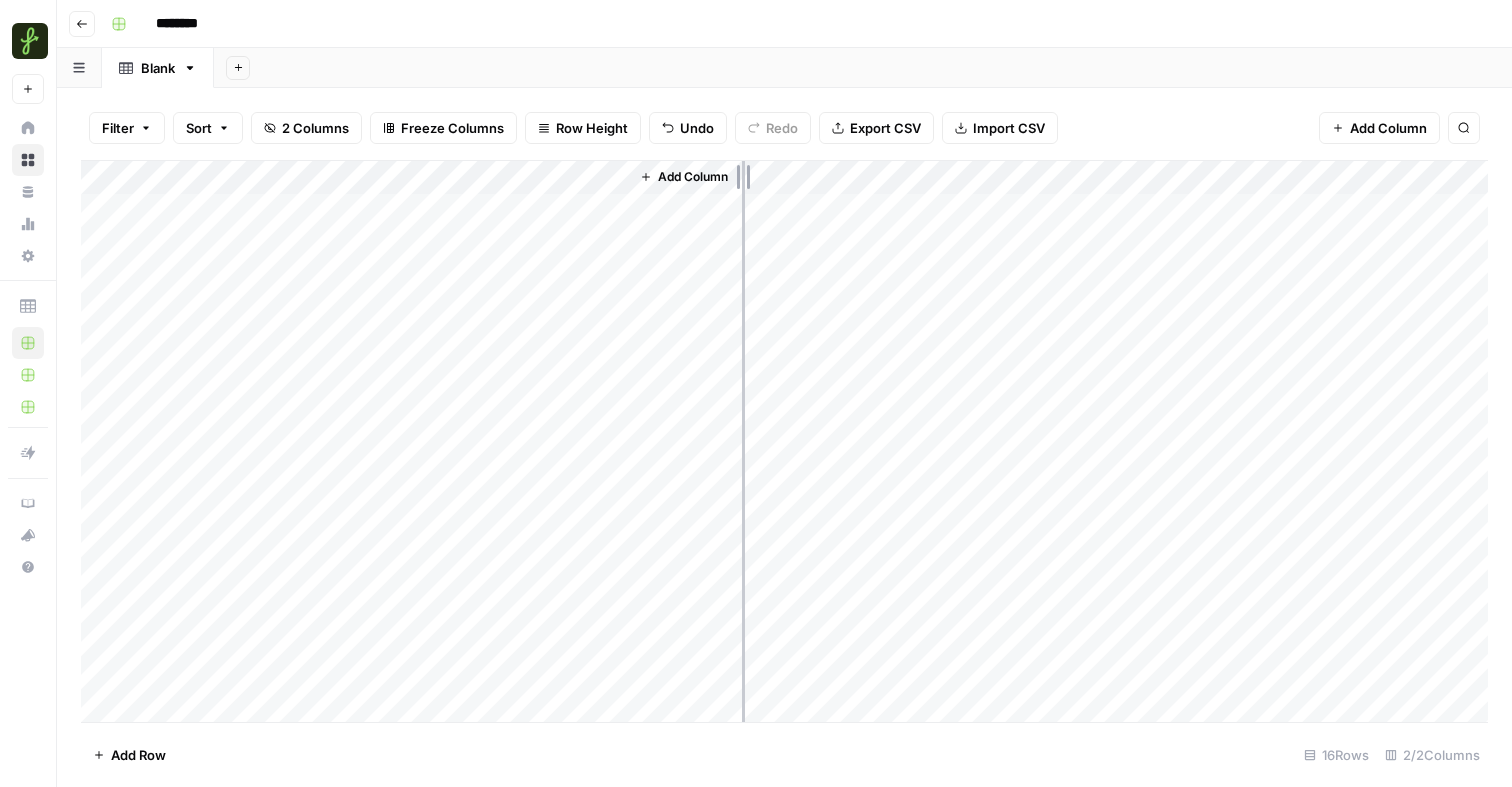 drag, startPoint x: 626, startPoint y: 176, endPoint x: 772, endPoint y: 169, distance: 146.16771 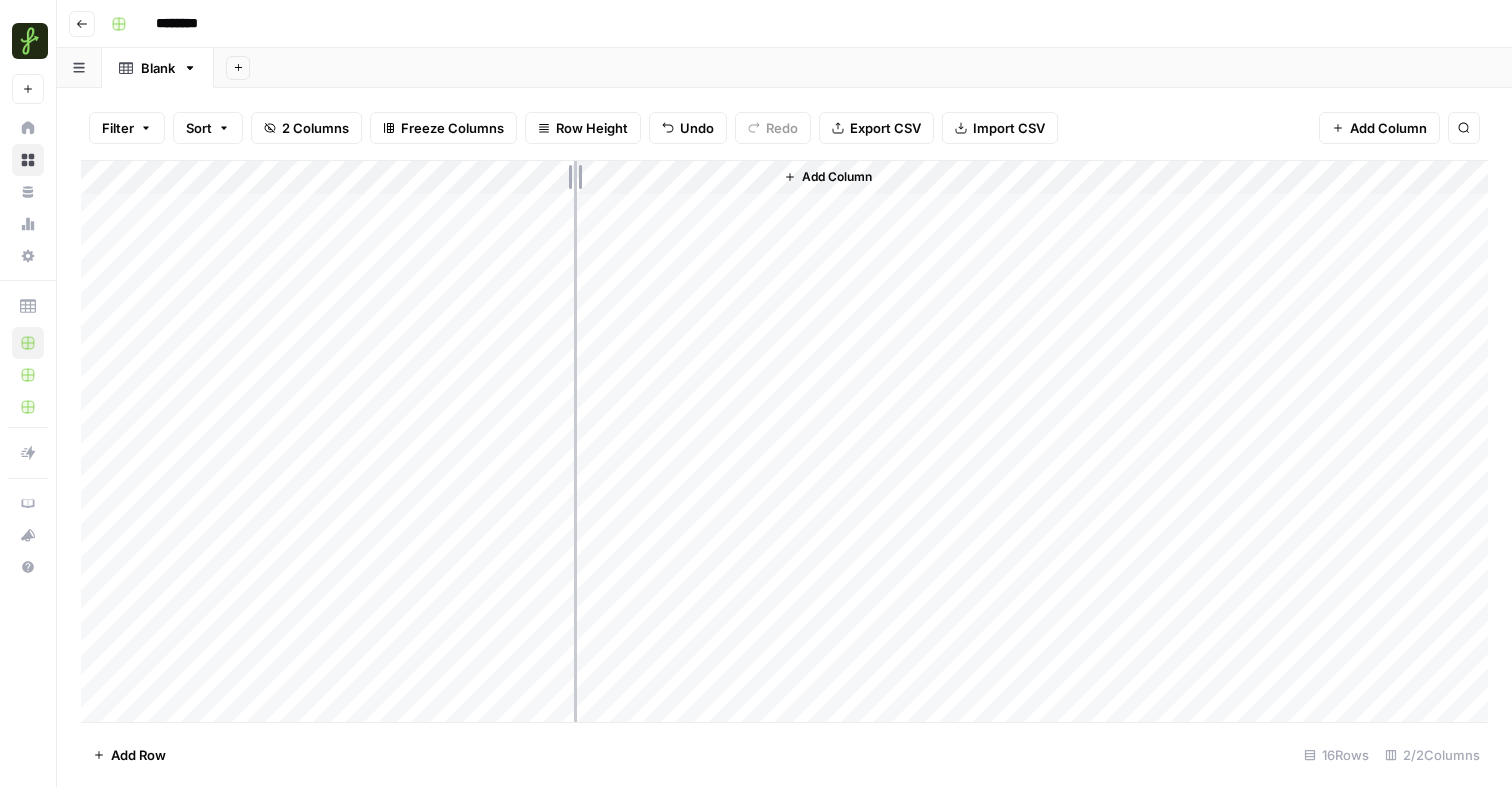 drag, startPoint x: 448, startPoint y: 177, endPoint x: 574, endPoint y: 172, distance: 126.09917 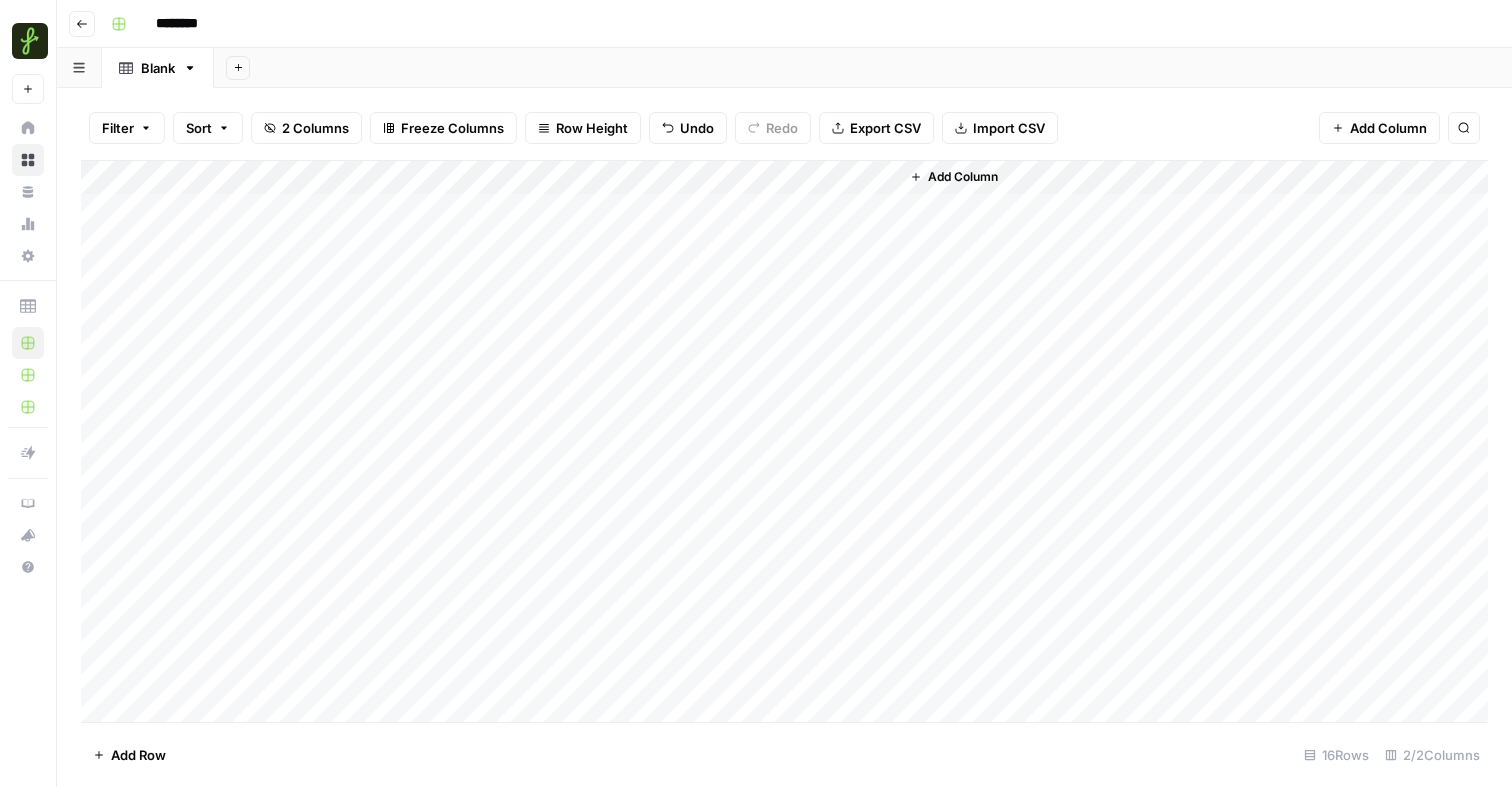 drag, startPoint x: 574, startPoint y: 172, endPoint x: 543, endPoint y: 172, distance: 31 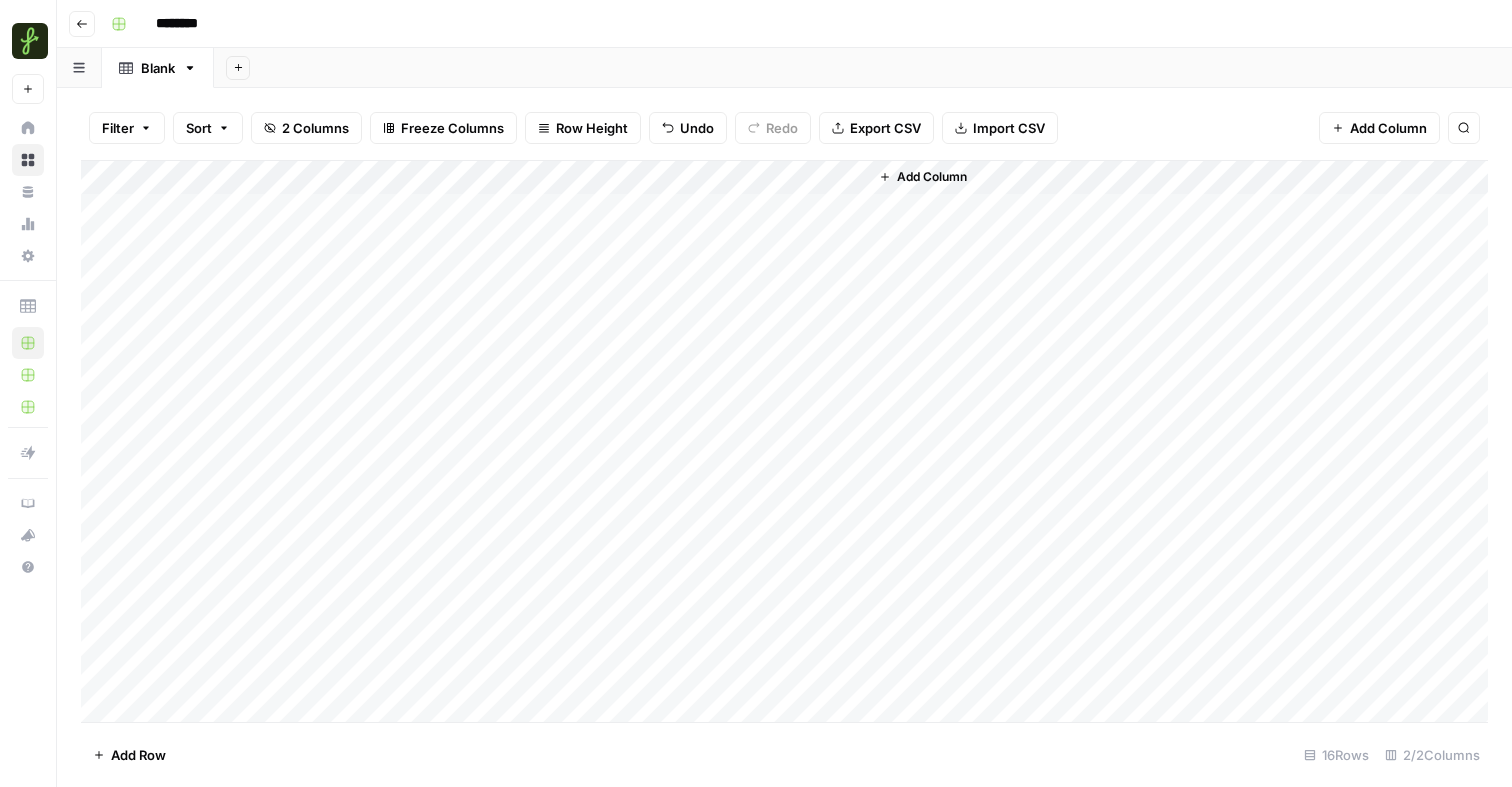 click at bounding box center (79, 67) 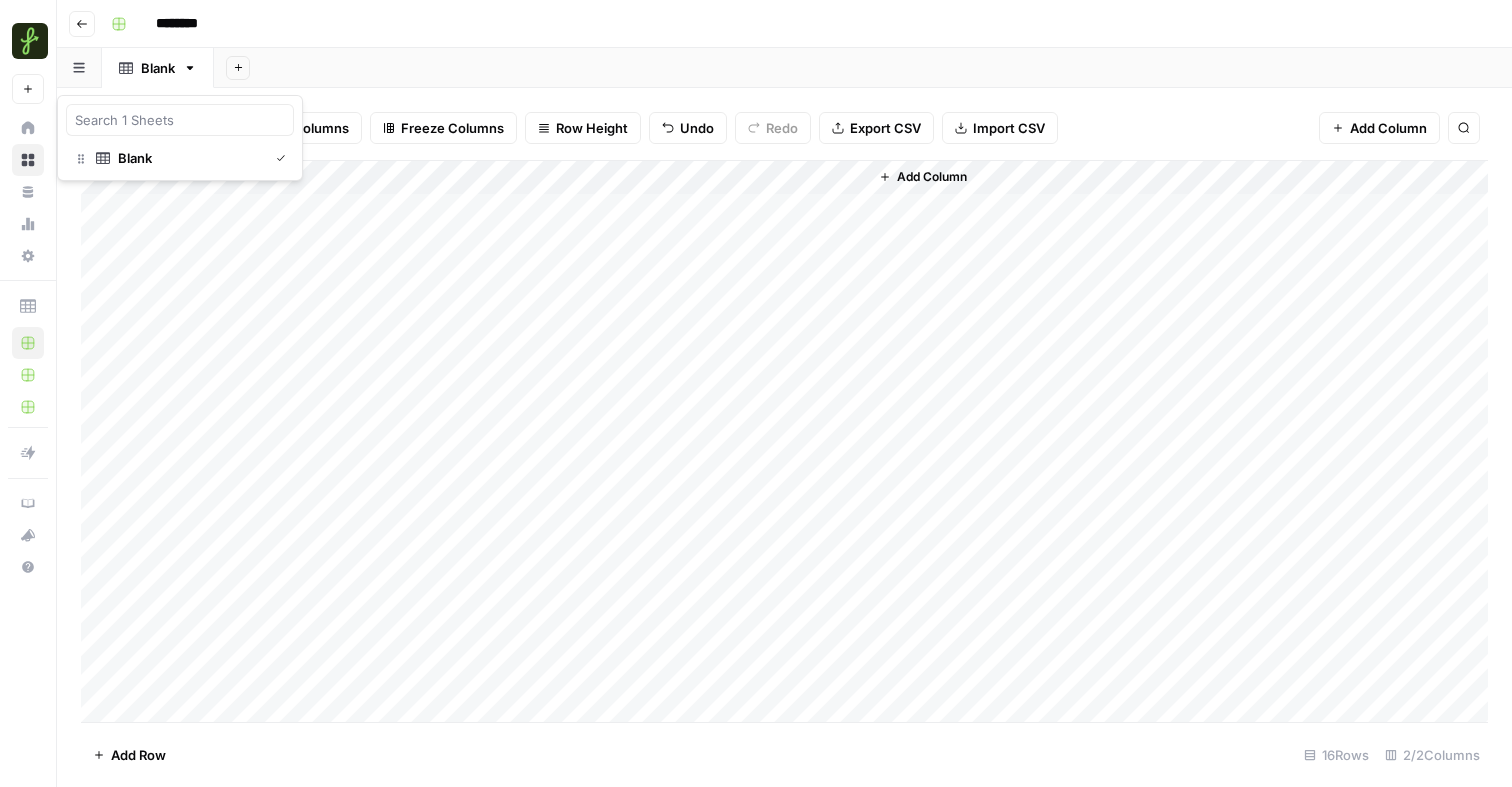 click on "Blank" at bounding box center (158, 68) 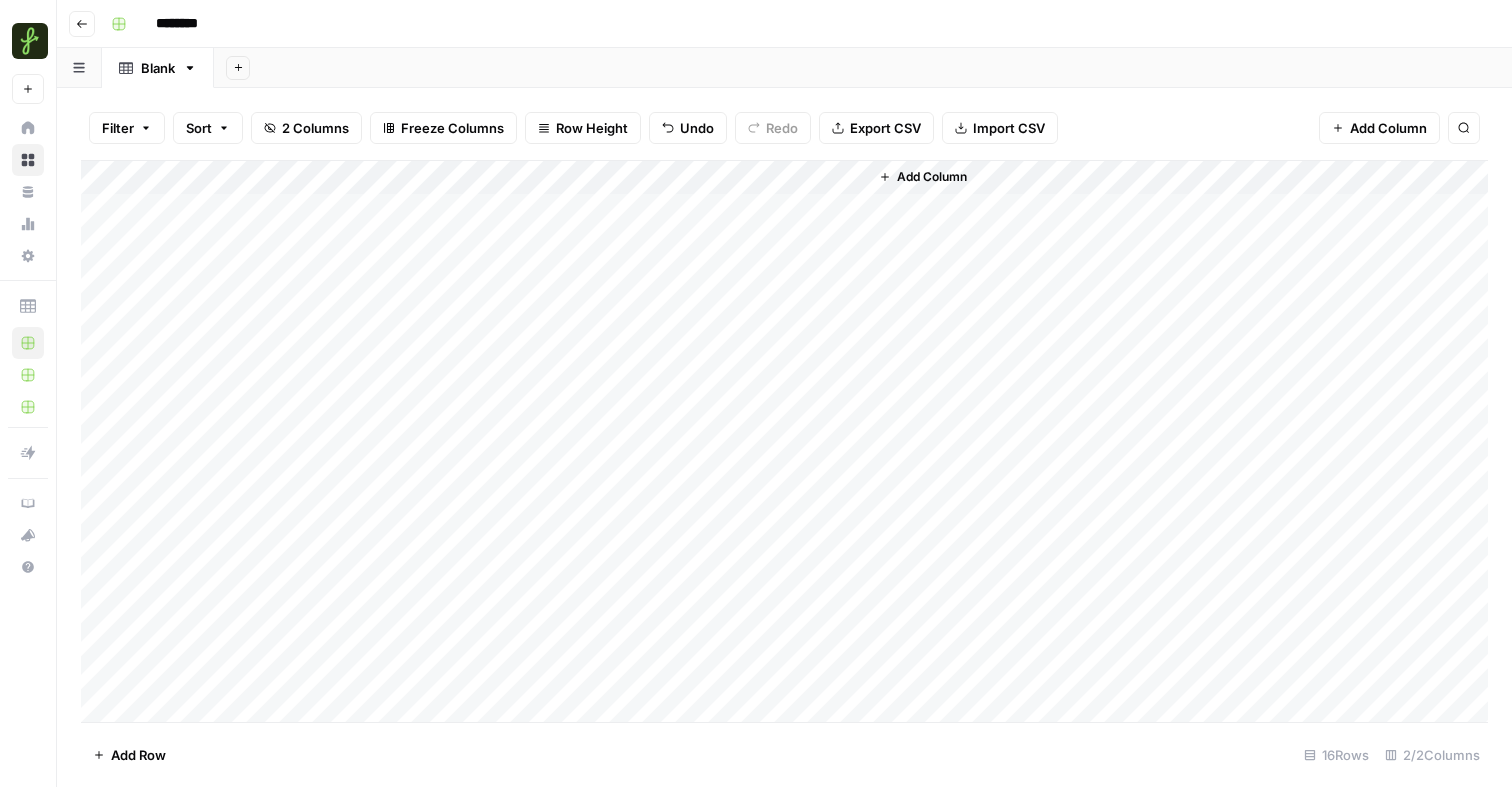 click 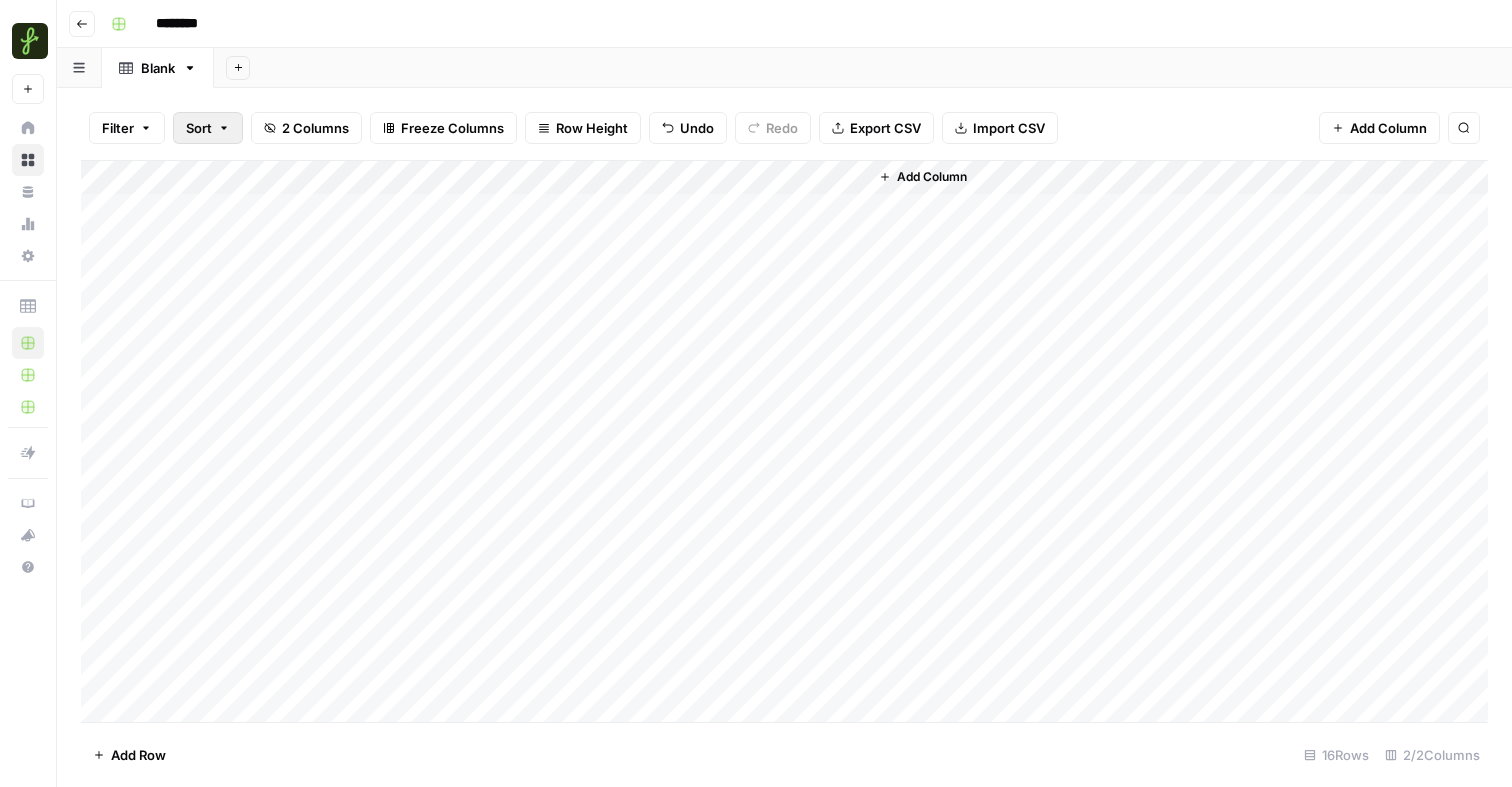 click on "Sort" at bounding box center [199, 128] 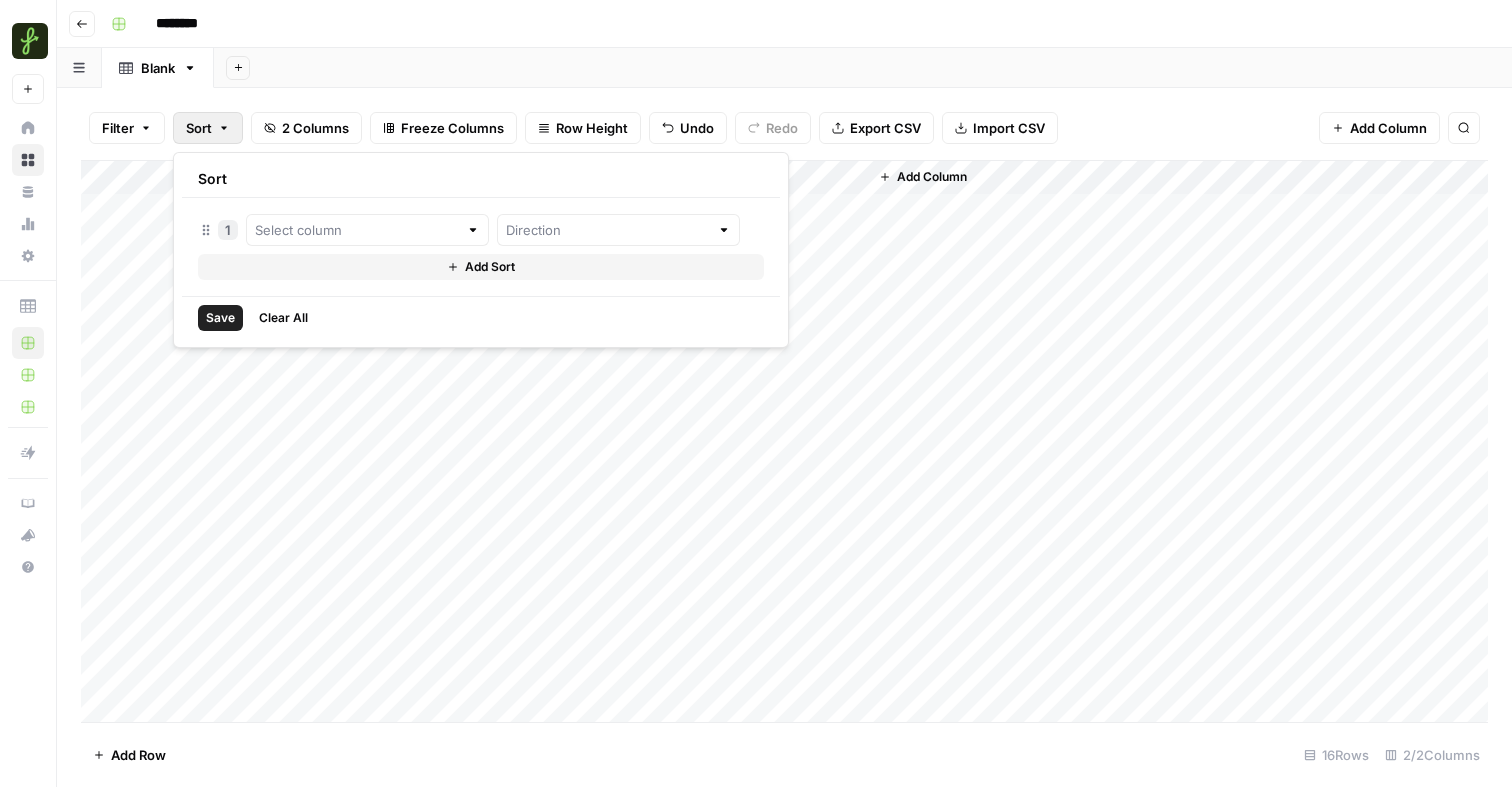 click on "Sort" at bounding box center [199, 128] 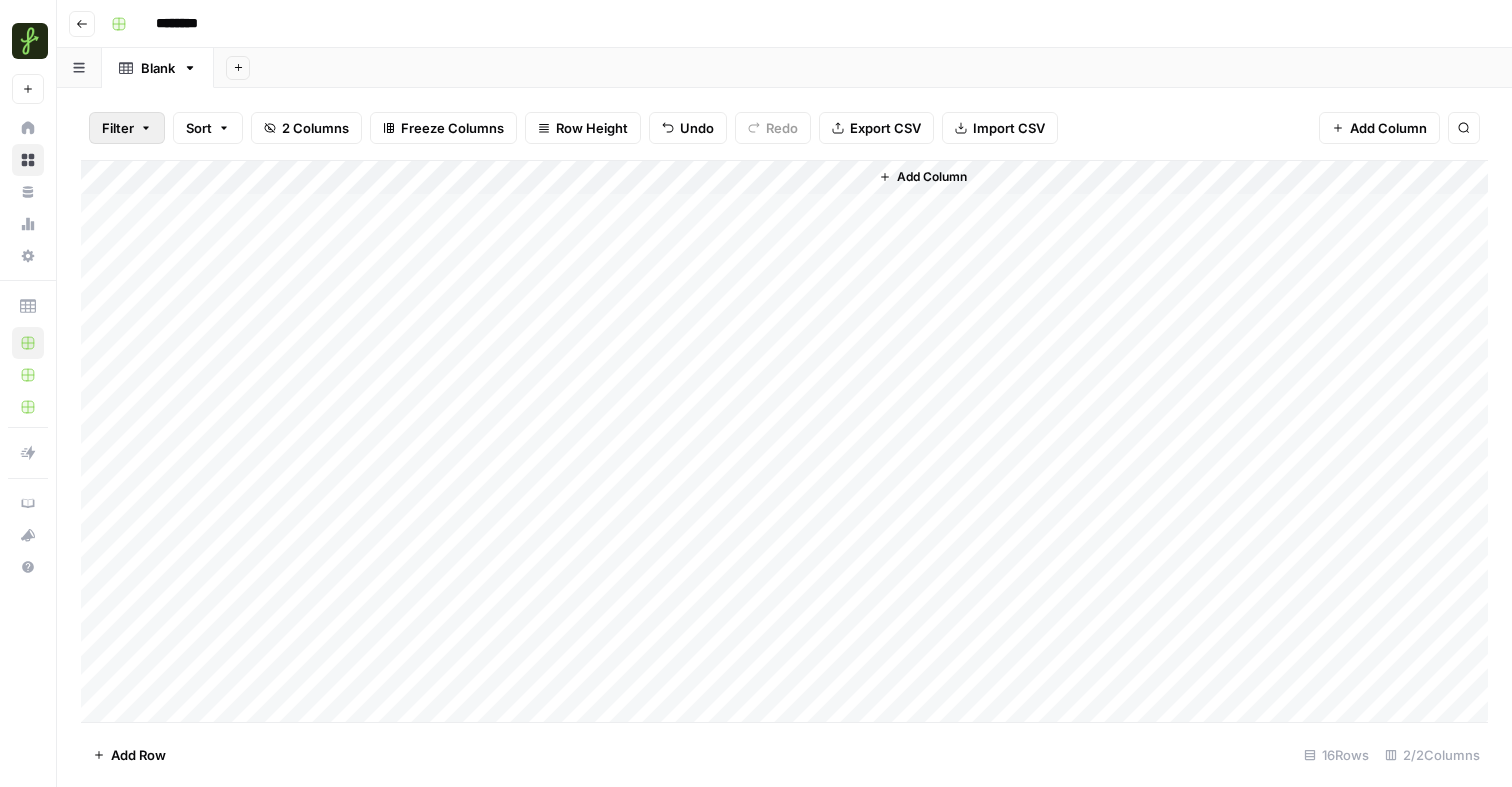 click on "Filter" at bounding box center (127, 128) 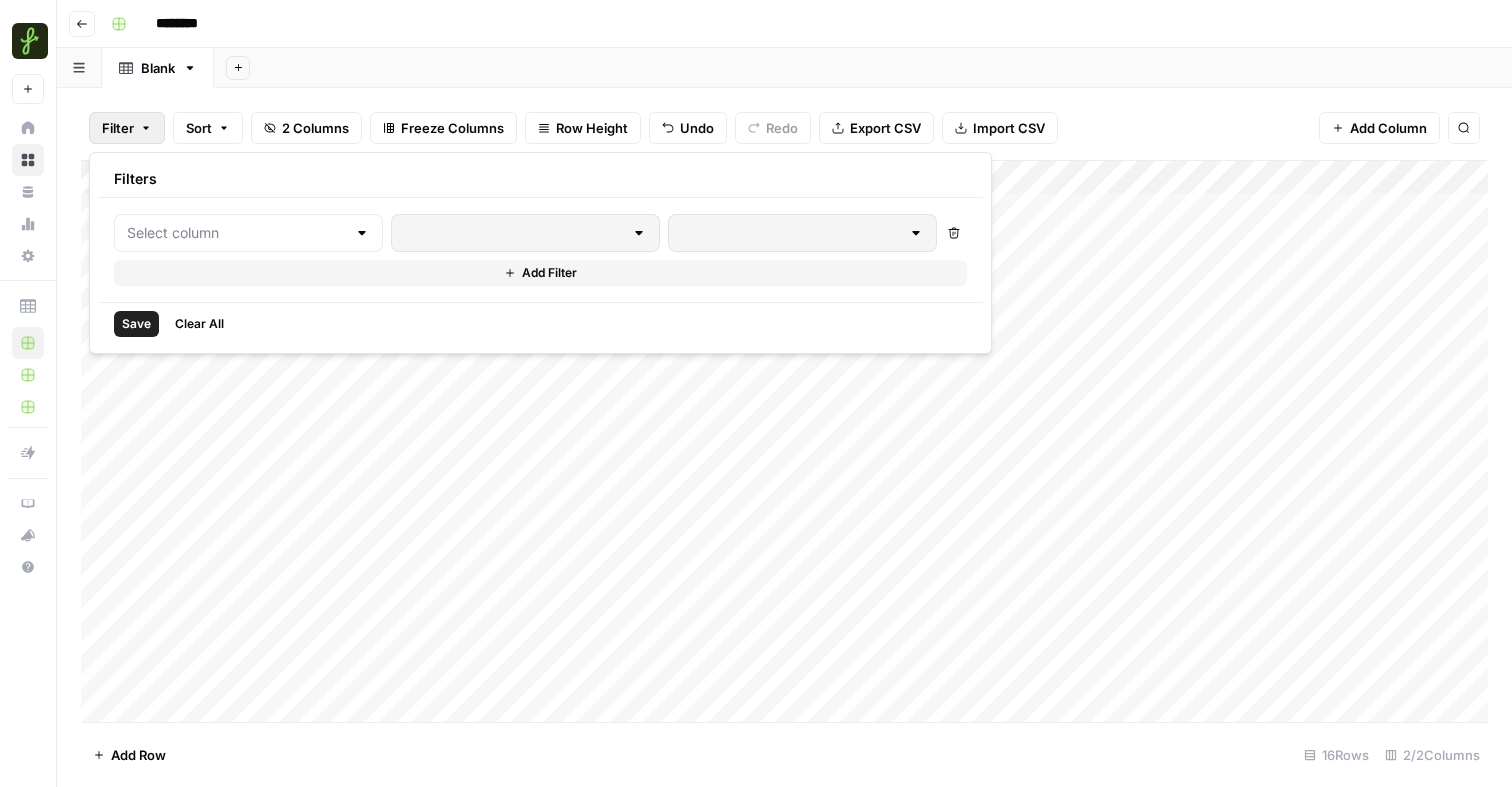 click on "Filter" at bounding box center [127, 128] 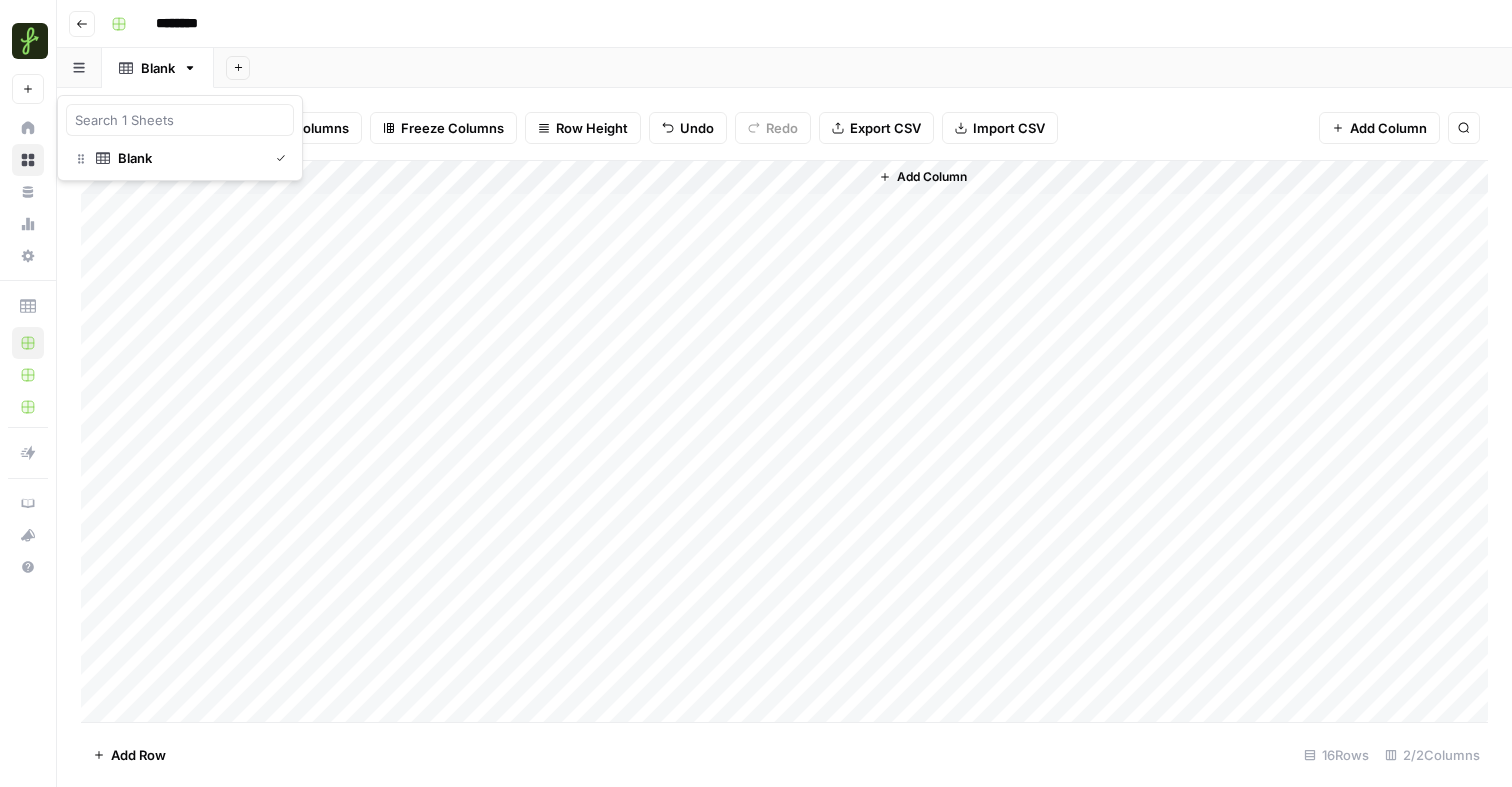 click at bounding box center (79, 67) 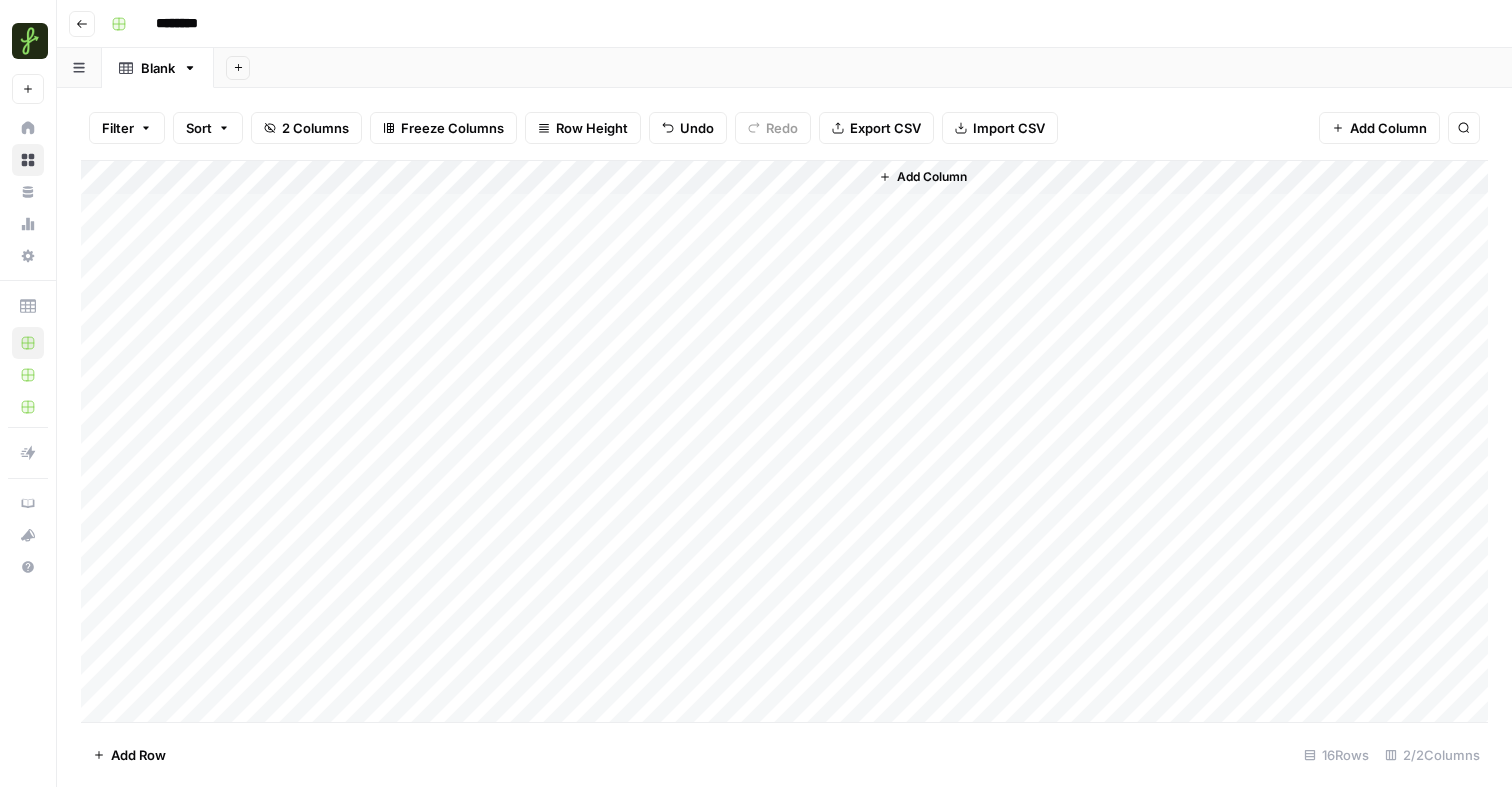 click on "Blank" at bounding box center [158, 68] 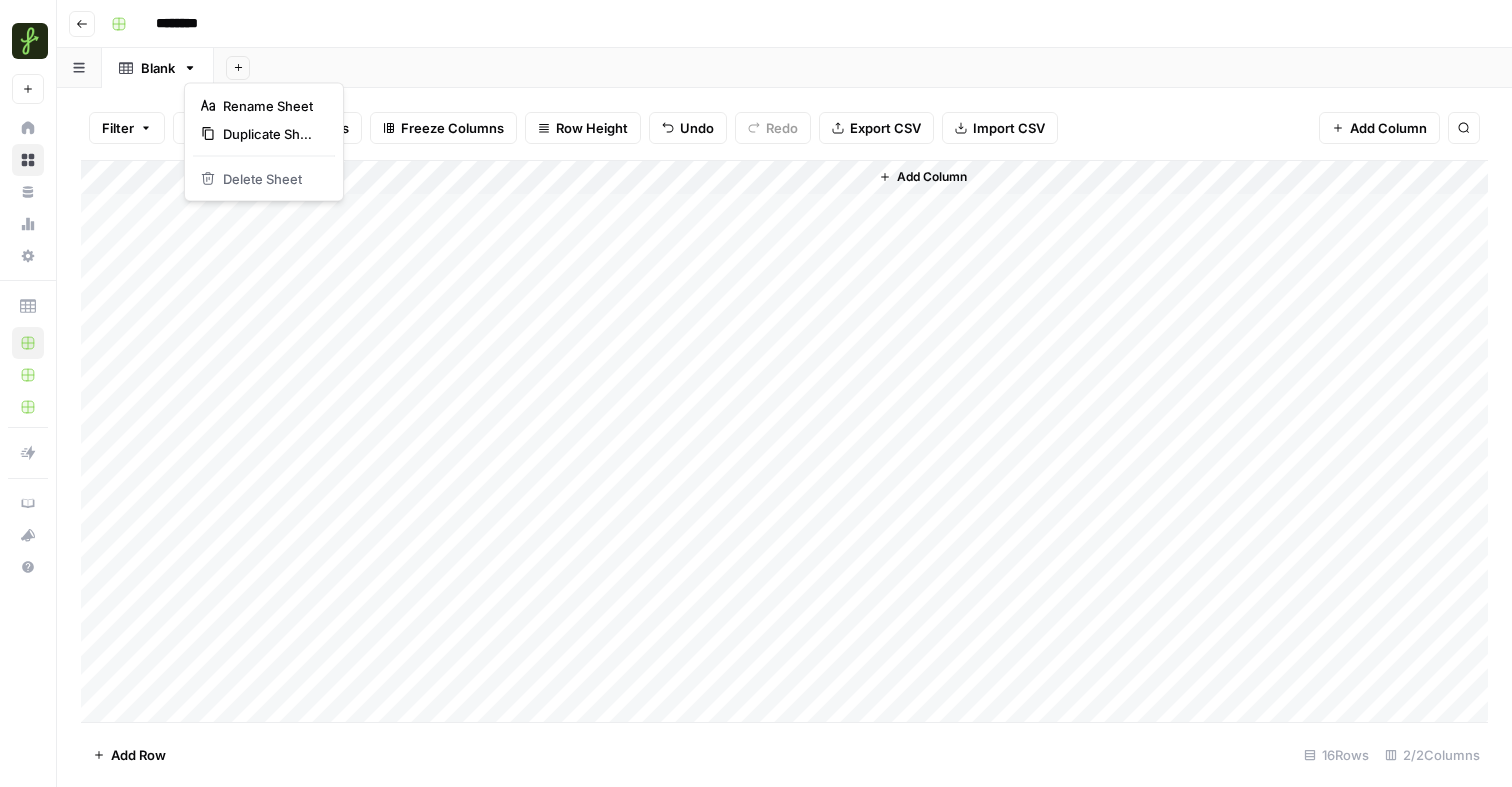 click 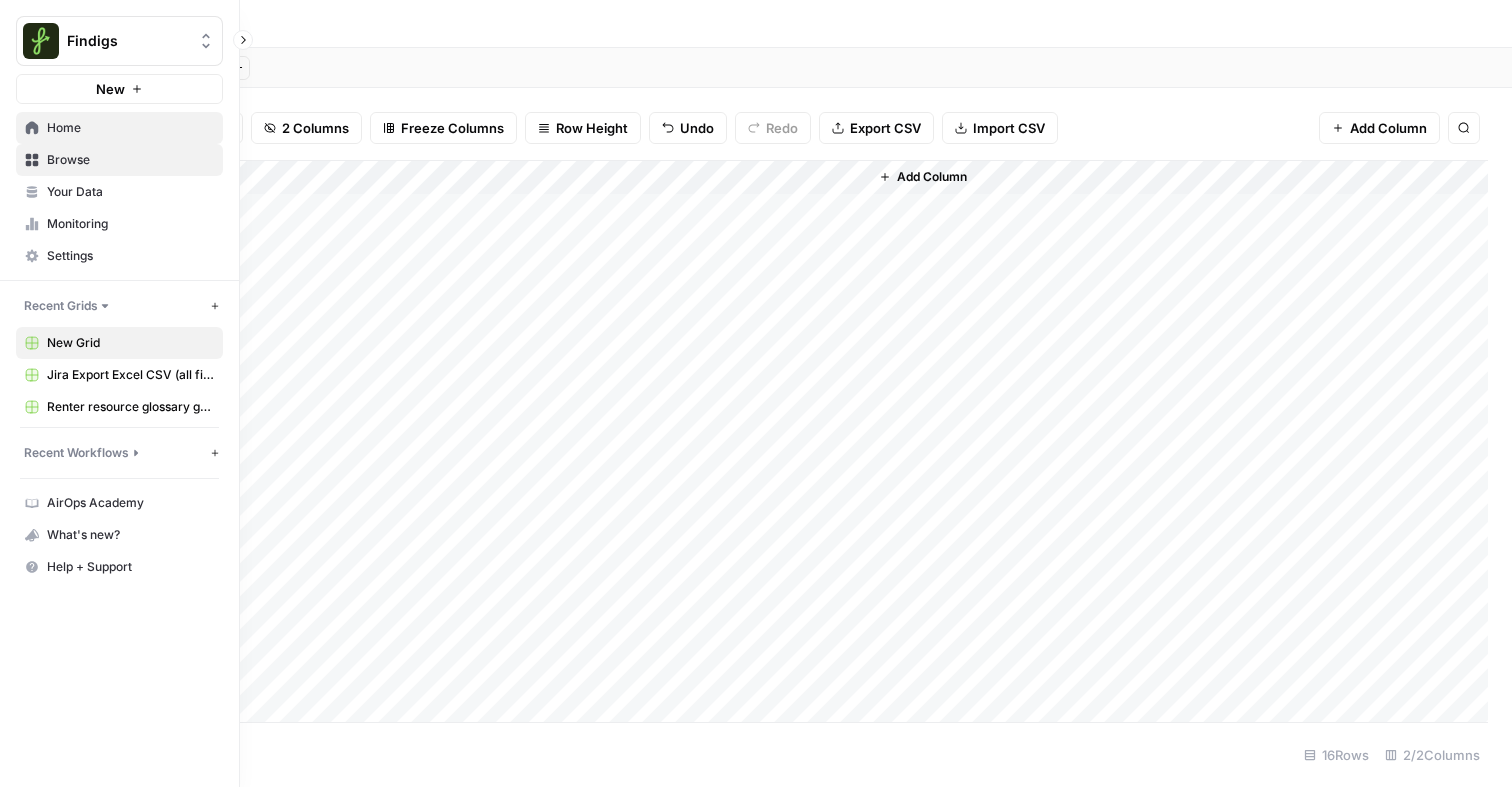 click on "Home" at bounding box center (130, 128) 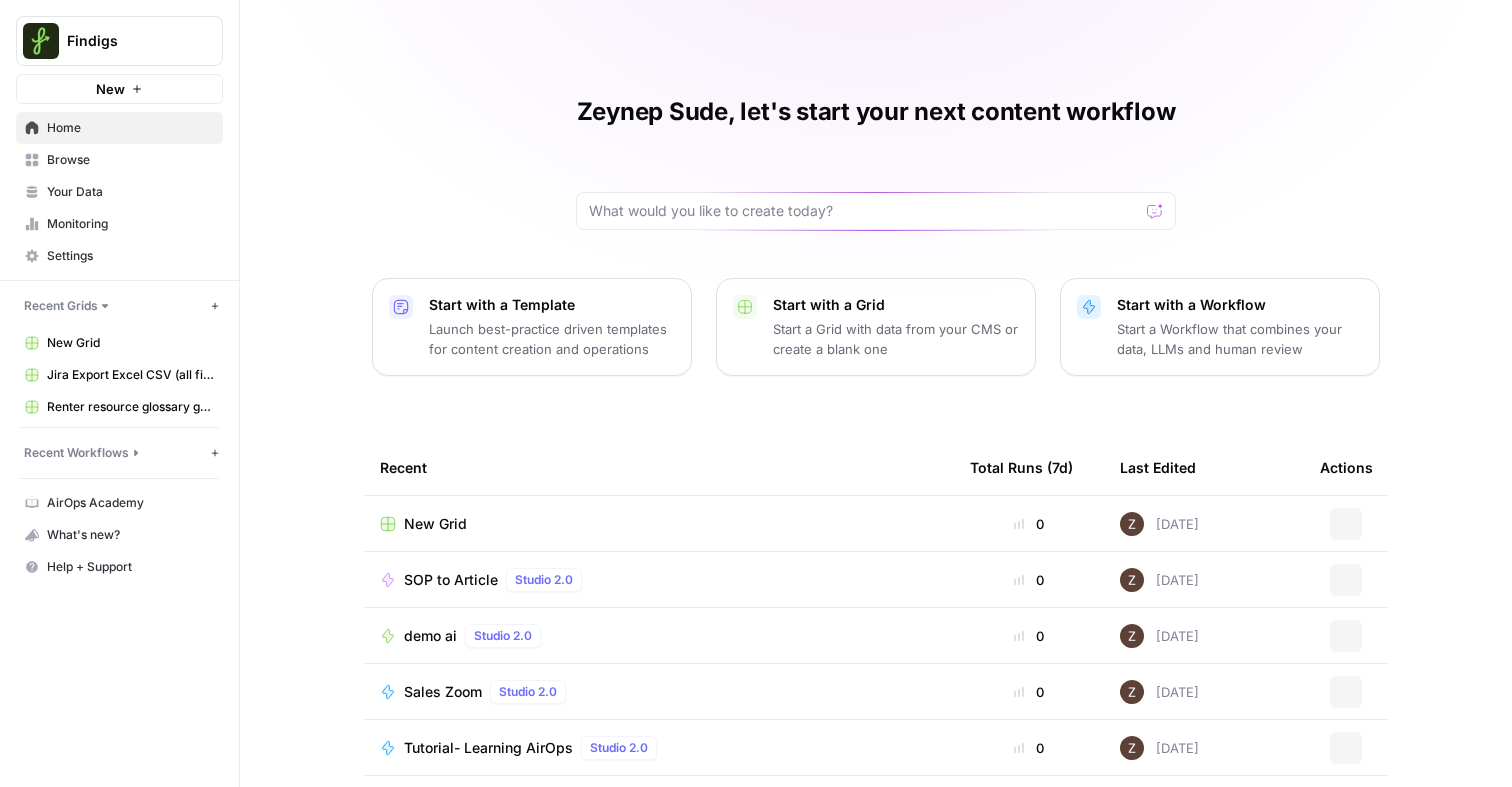scroll, scrollTop: 133, scrollLeft: 0, axis: vertical 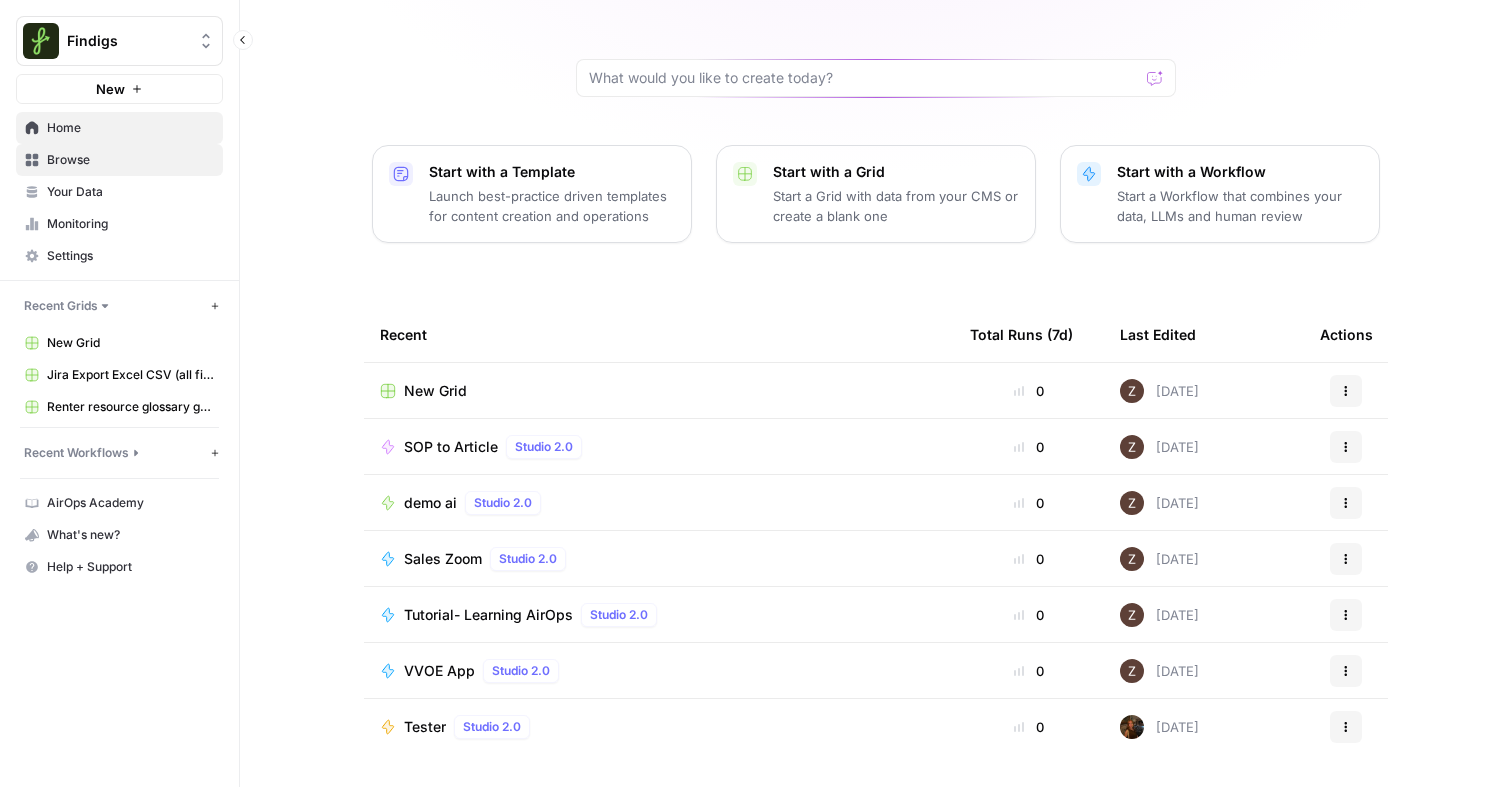 click on "Browse" at bounding box center [130, 160] 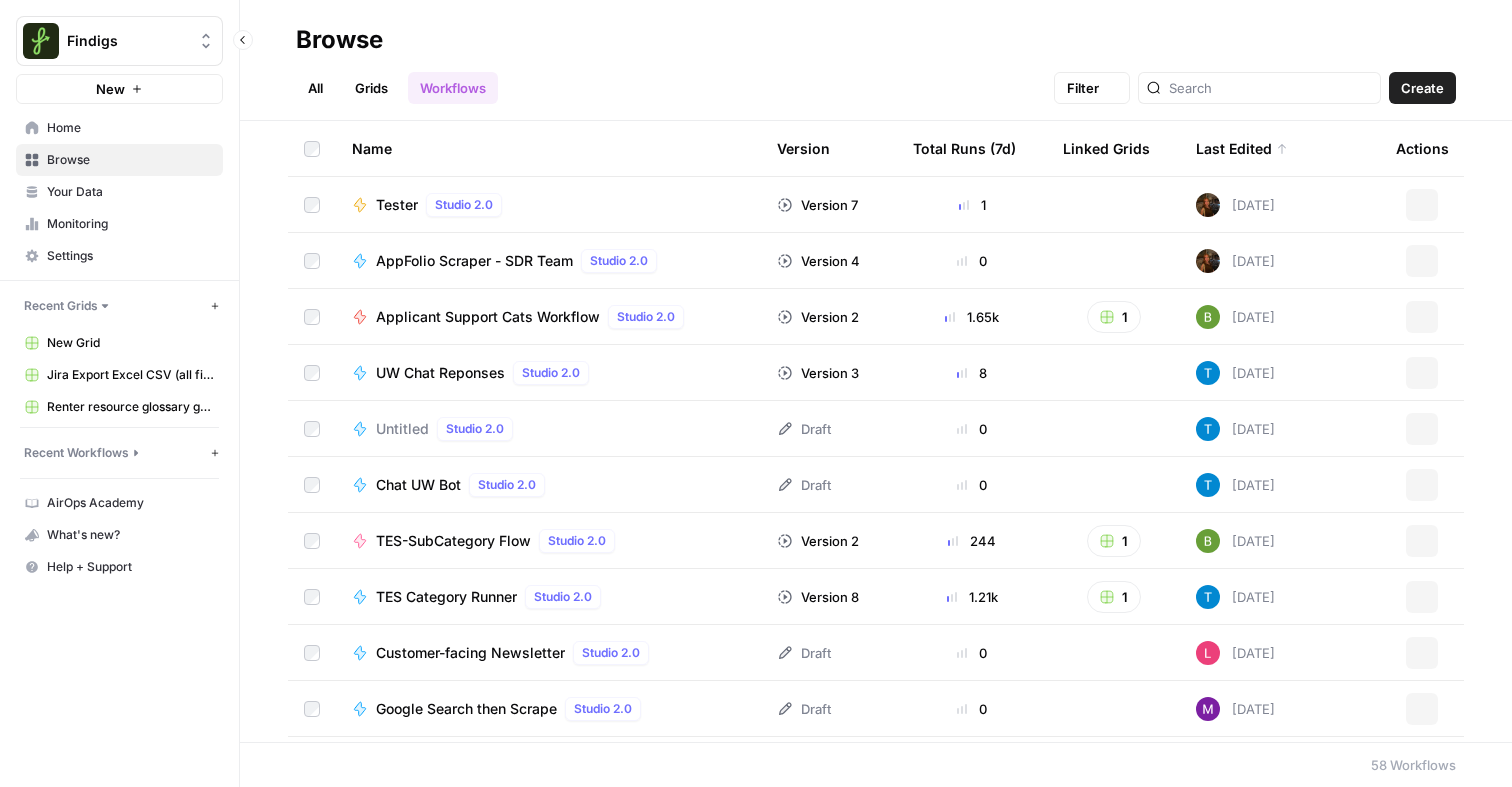 scroll, scrollTop: 0, scrollLeft: 0, axis: both 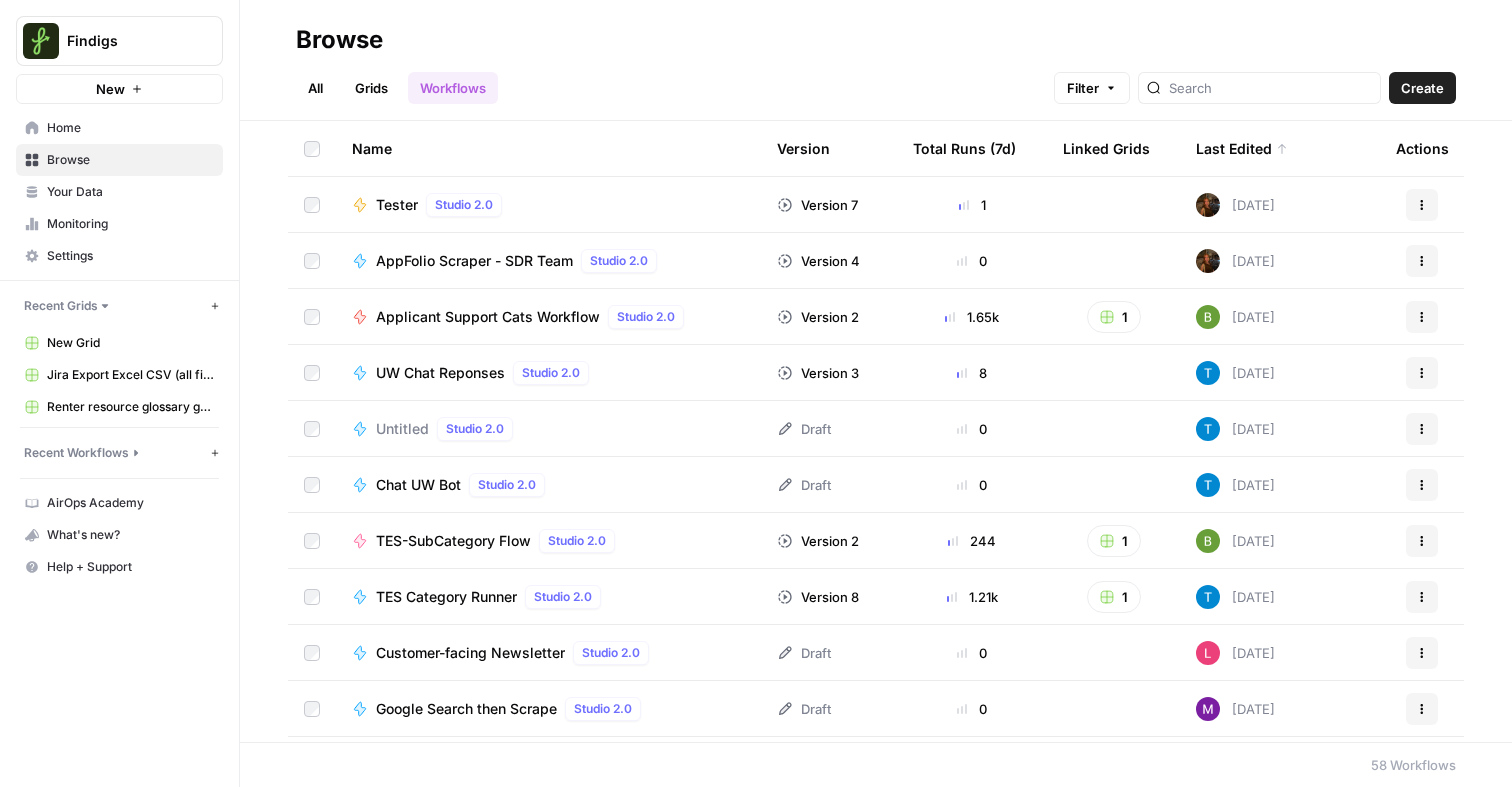 click on "UW Chat Reponses" at bounding box center [440, 373] 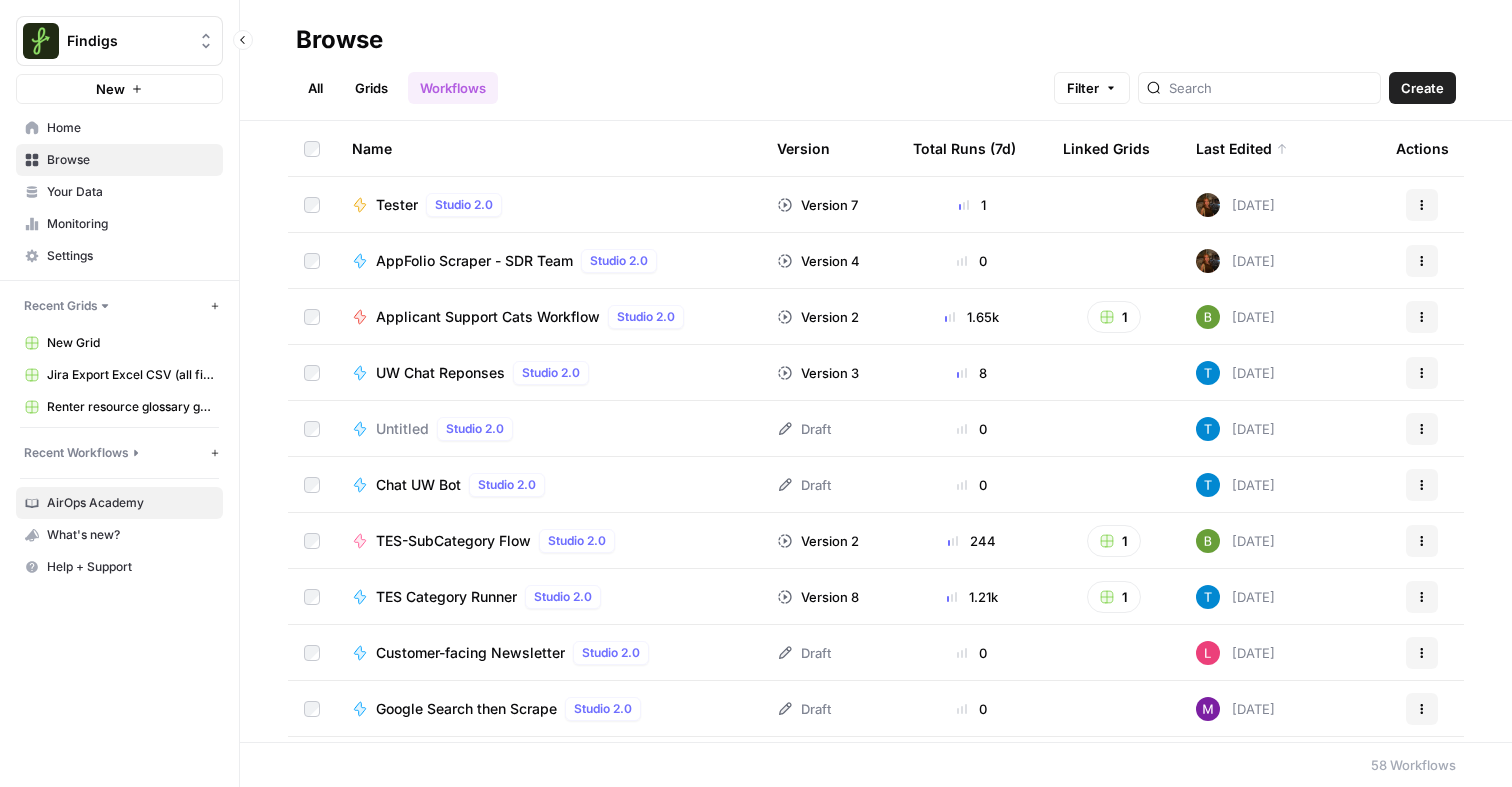 click on "AirOps Academy" at bounding box center [130, 503] 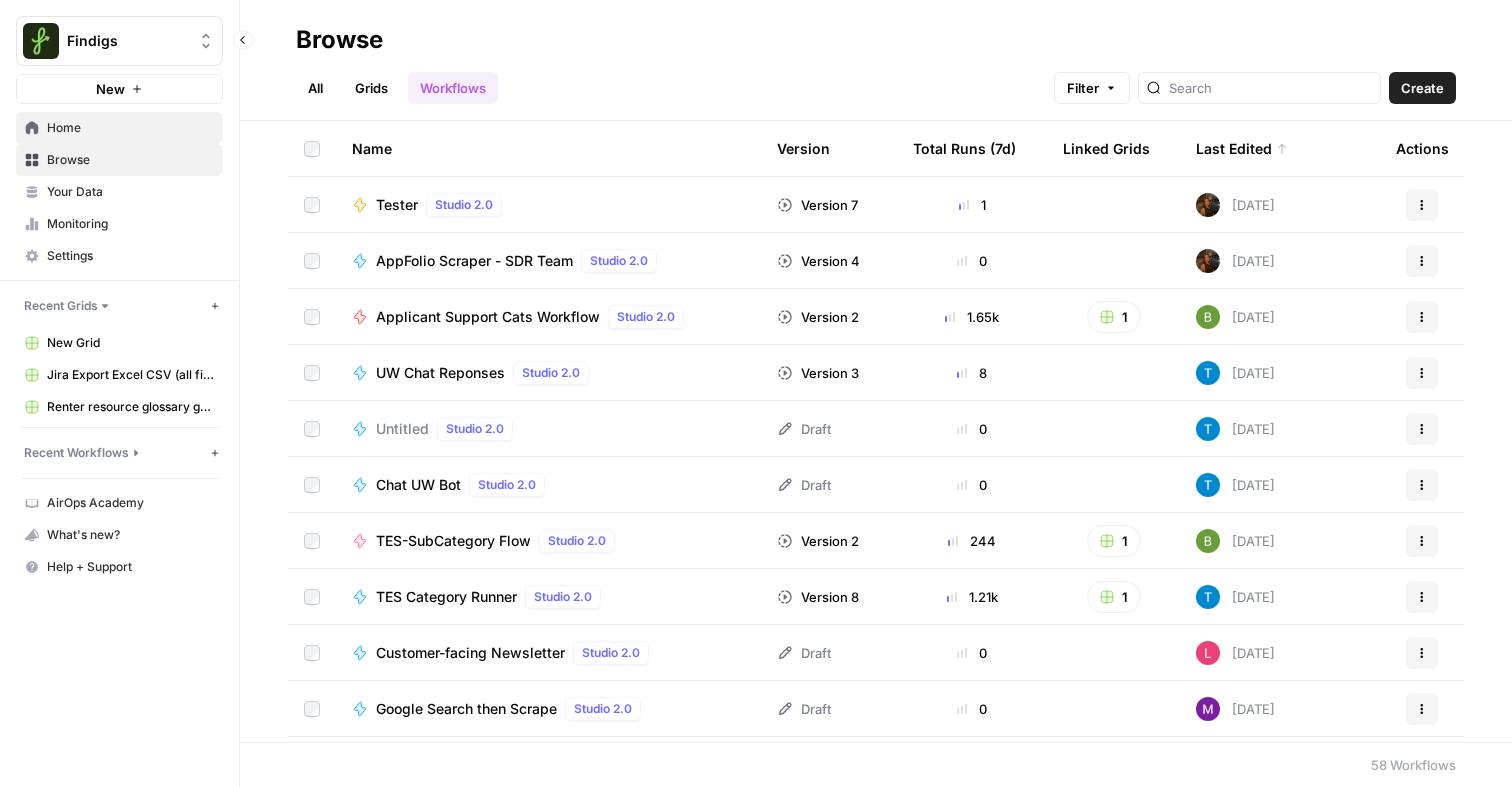 click on "Home" at bounding box center (130, 128) 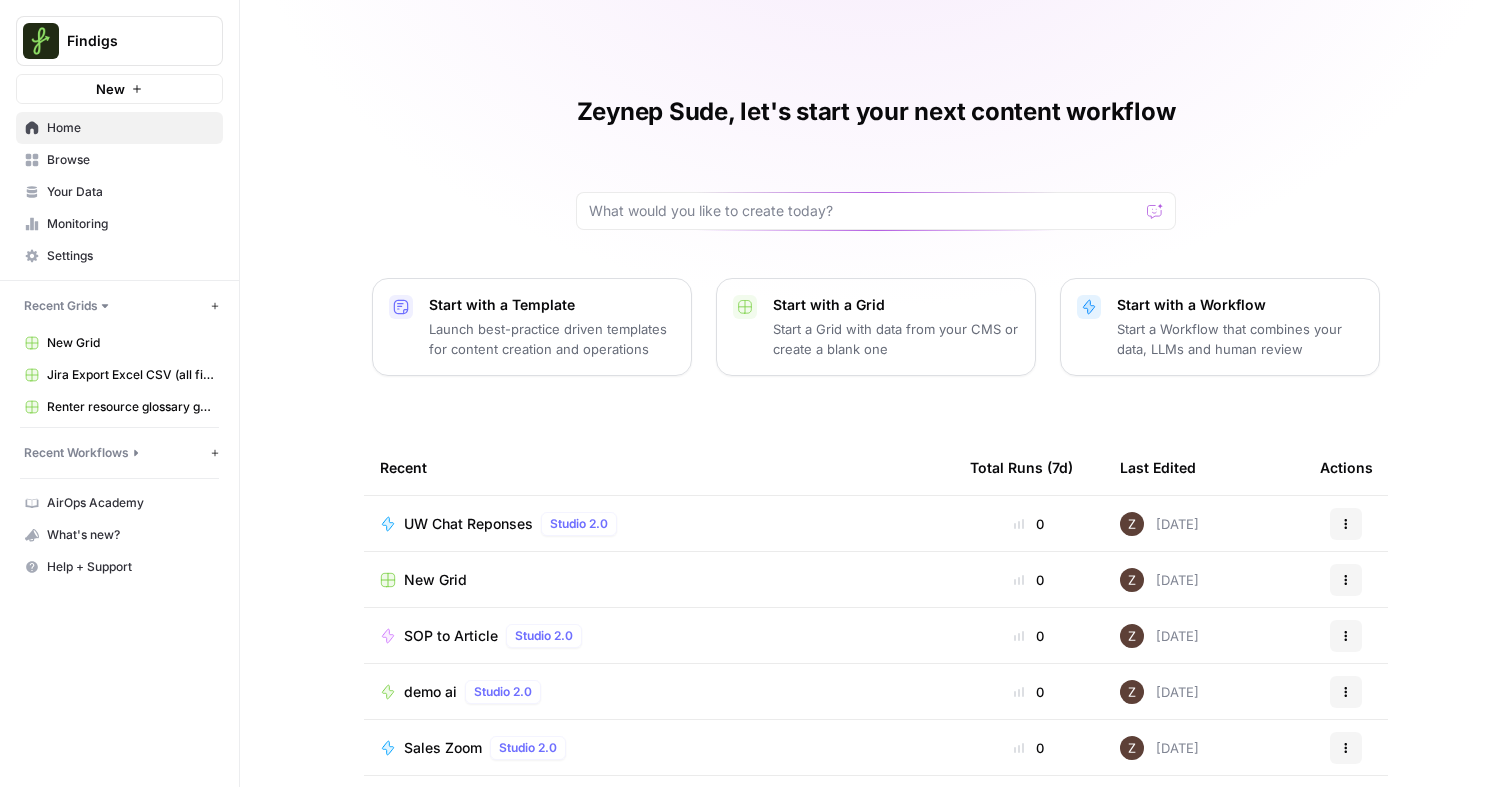 click on "New Grid" at bounding box center (435, 580) 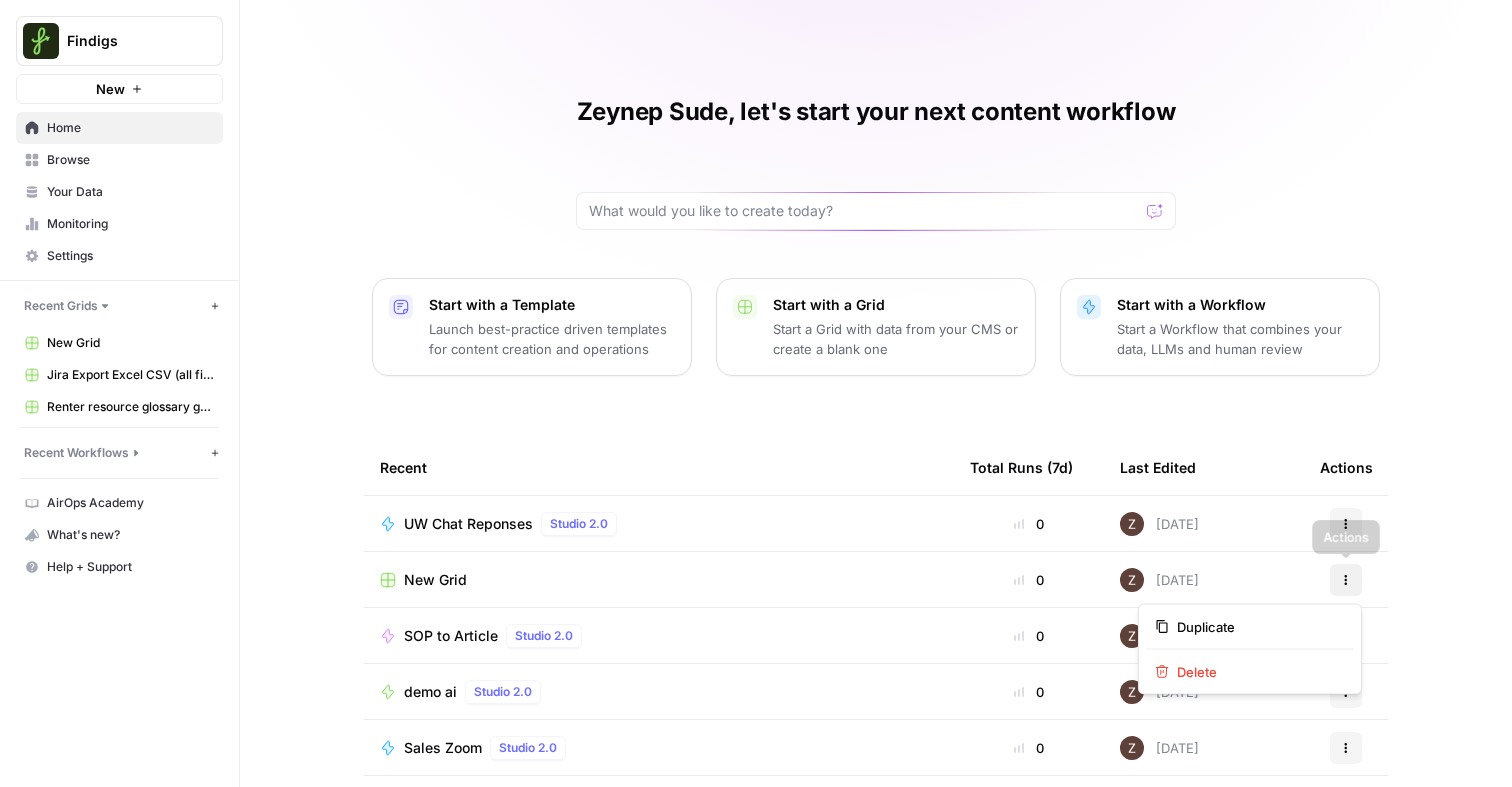 click on "Actions" at bounding box center (1346, 580) 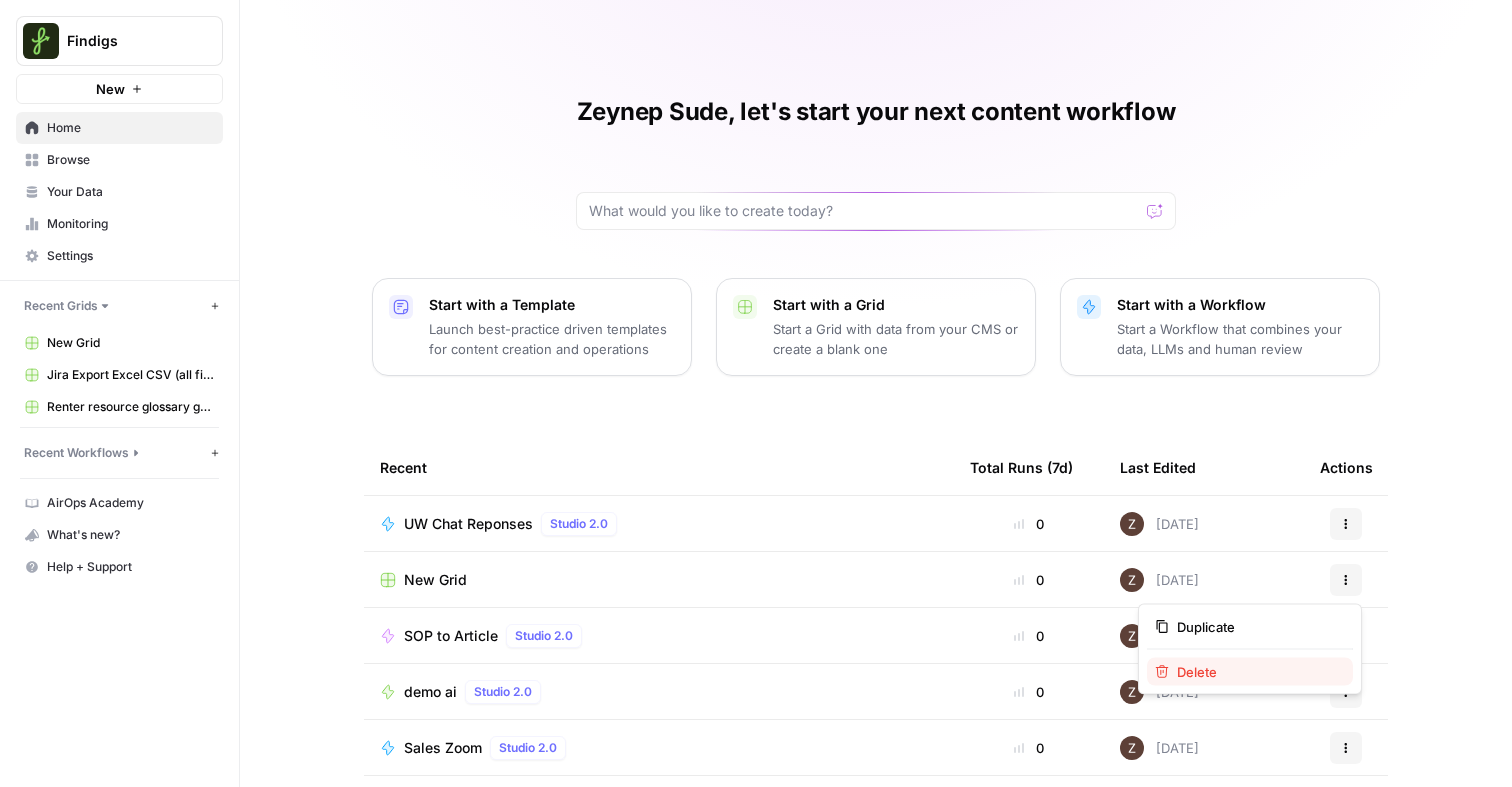 click on "Delete" at bounding box center [1250, 672] 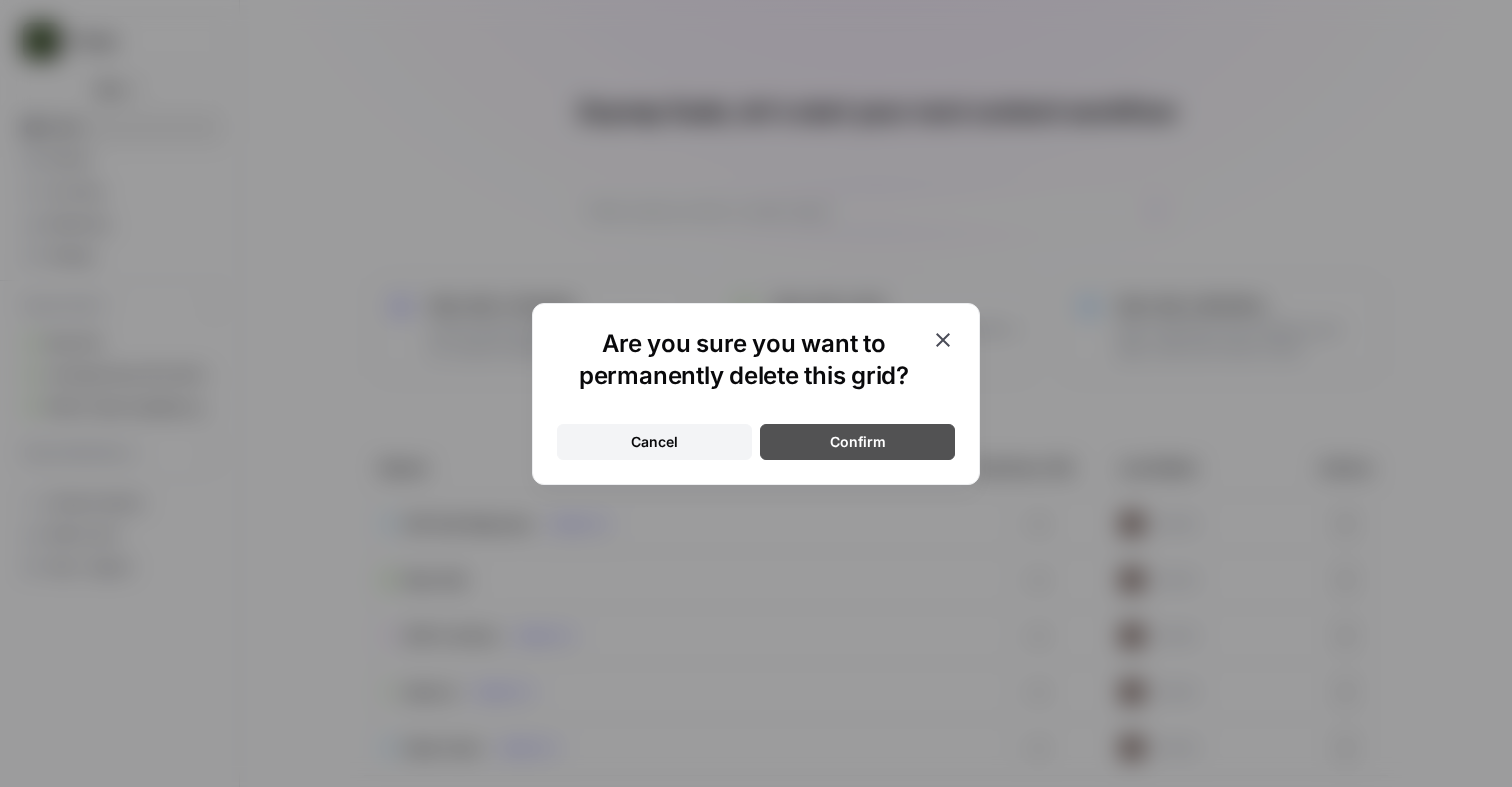 click on "Confirm" at bounding box center (857, 442) 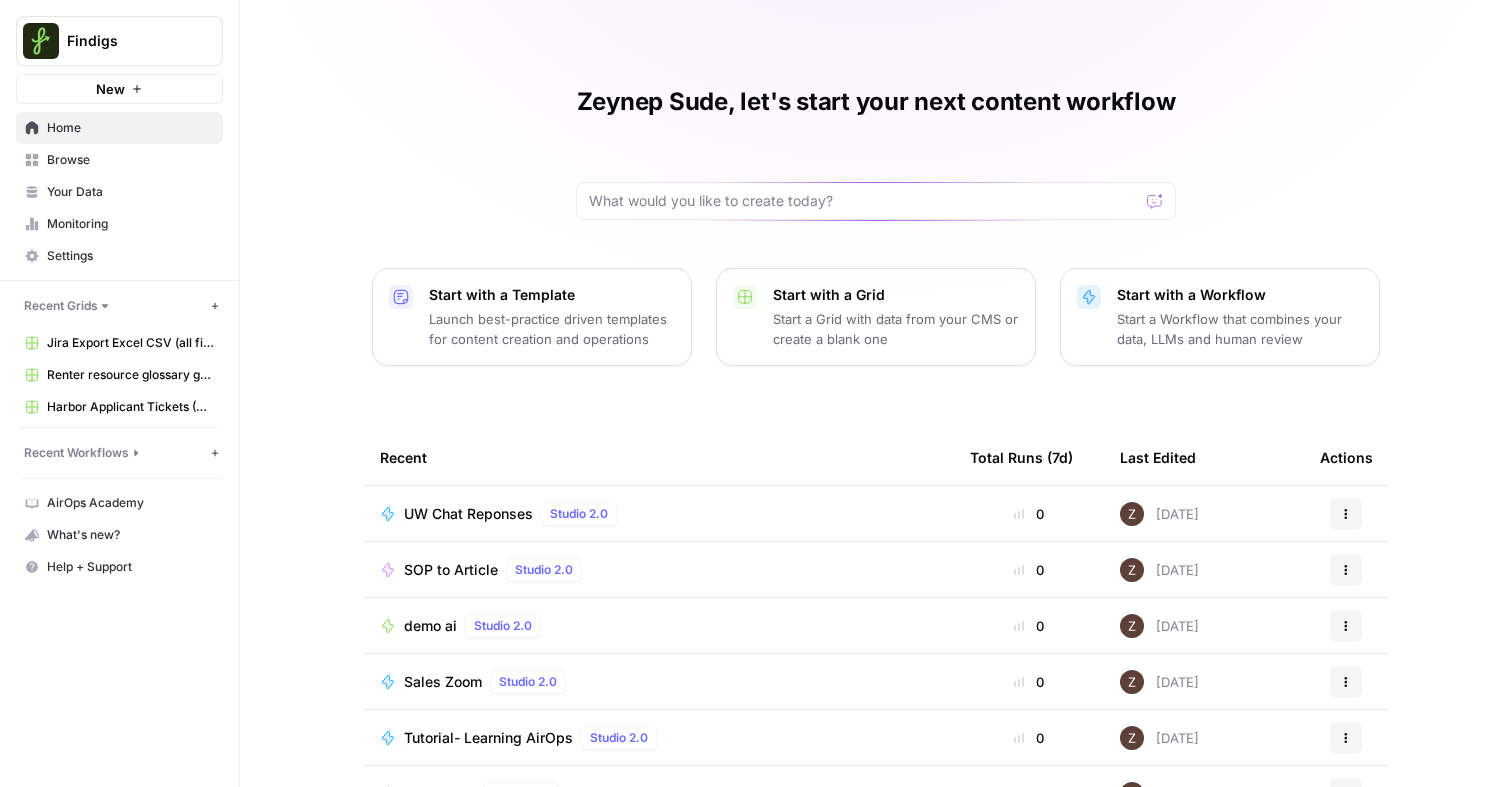 scroll, scrollTop: 0, scrollLeft: 0, axis: both 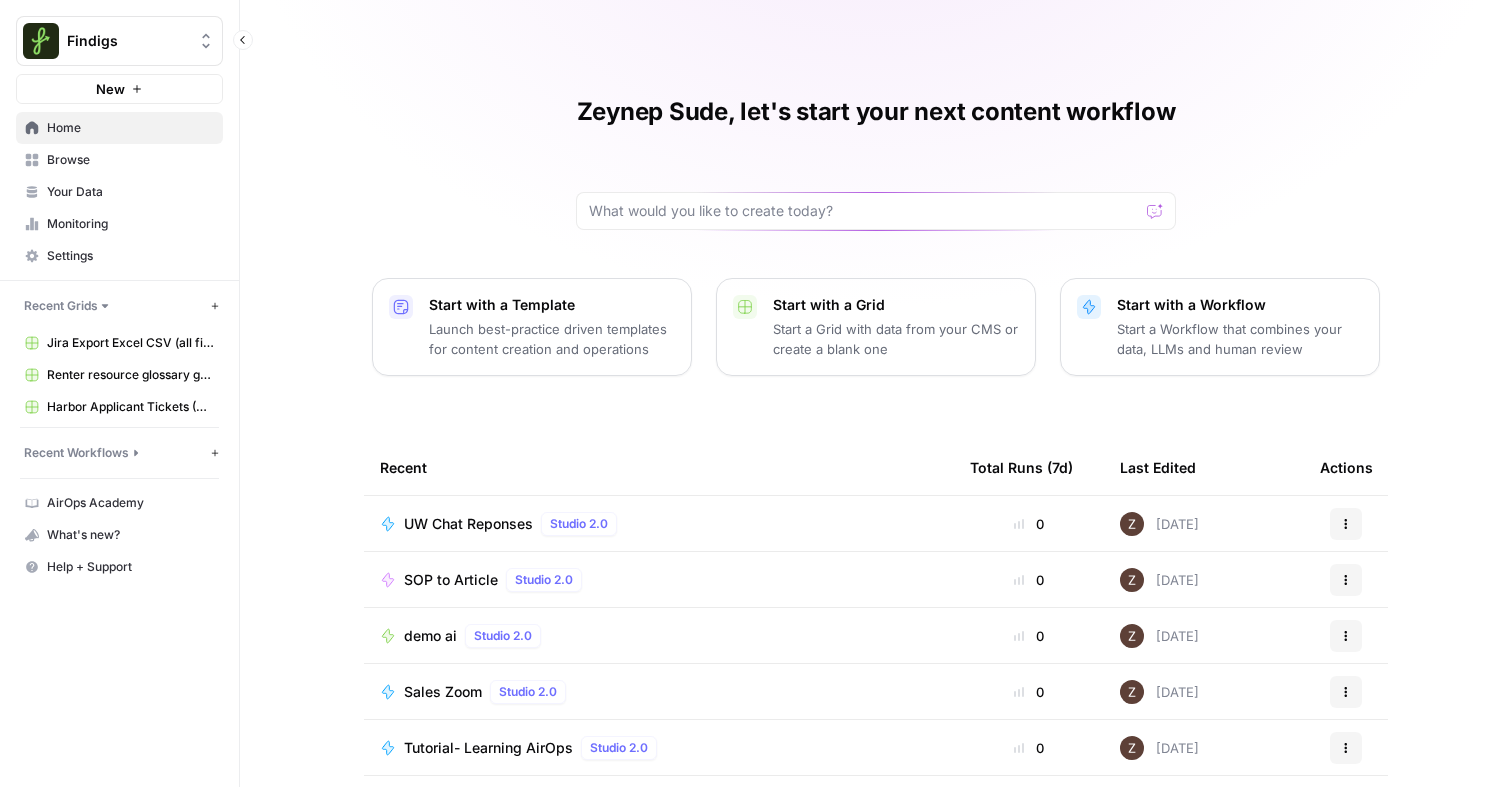 click on "Home" at bounding box center (119, 128) 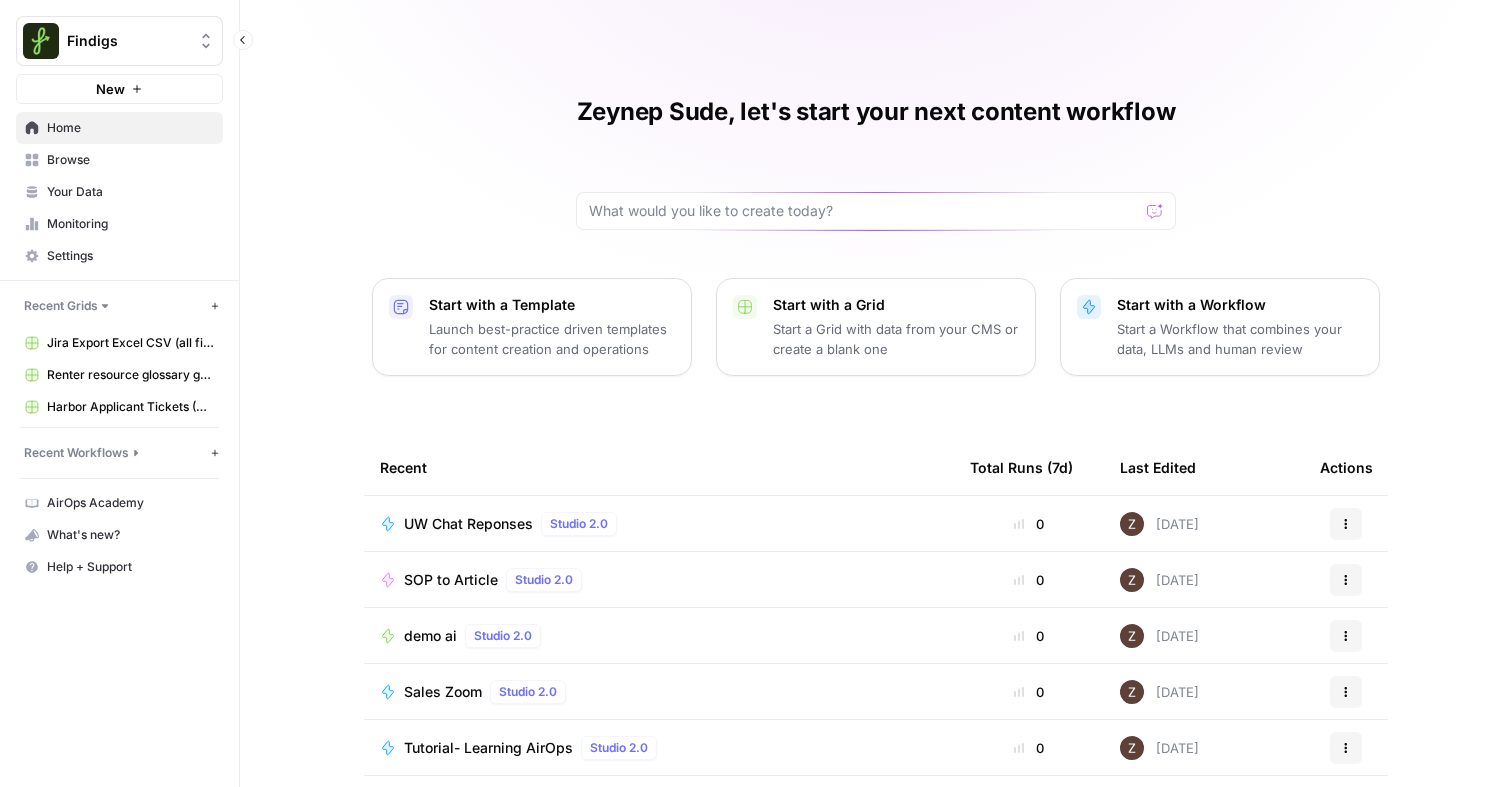 click 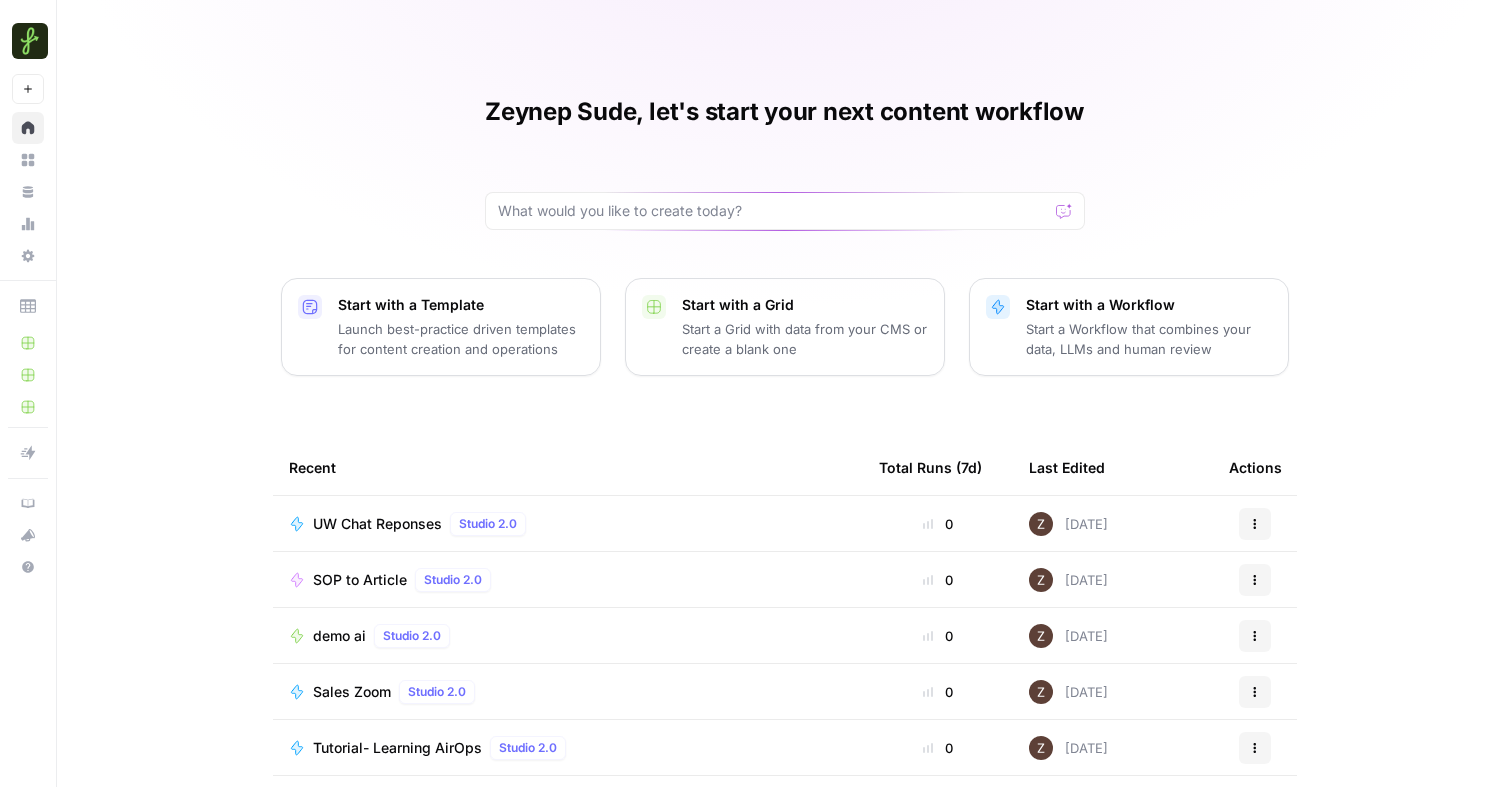 click on "Zeynep Sude, let's start your next content workflow Start with a Template Launch best-practice driven templates for content creation and operations Start with a Grid Start a Grid with data from your CMS or create a blank one Start with a Workflow Start a Workflow that combines your data, LLMs and human review Recent Total Runs (7d) Last Edited Actions UW Chat Reponses Studio 2.0 0 Today Actions SOP to Article Studio 2.0 0 7 days ago Actions demo ai Studio 2.0 0 11 days ago Actions Sales Zoom Studio 2.0 0 12 days ago Actions Tutorial- Learning AirOps Studio 2.0 0 13 days ago Actions VVOE App Studio 2.0 0 26 days ago Actions Tester Studio 2.0 0 Today Actions" at bounding box center [784, 460] 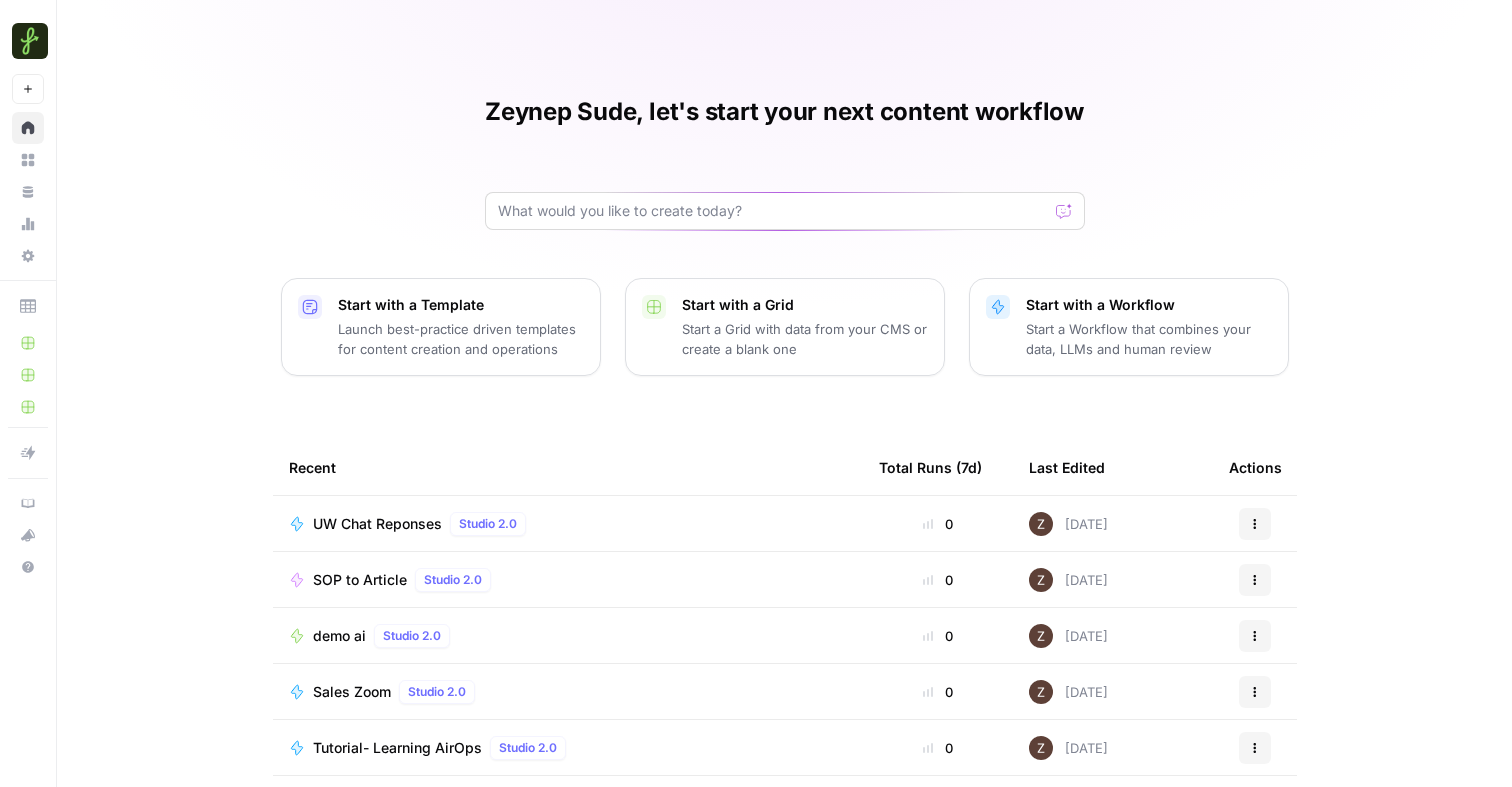click at bounding box center [785, 211] 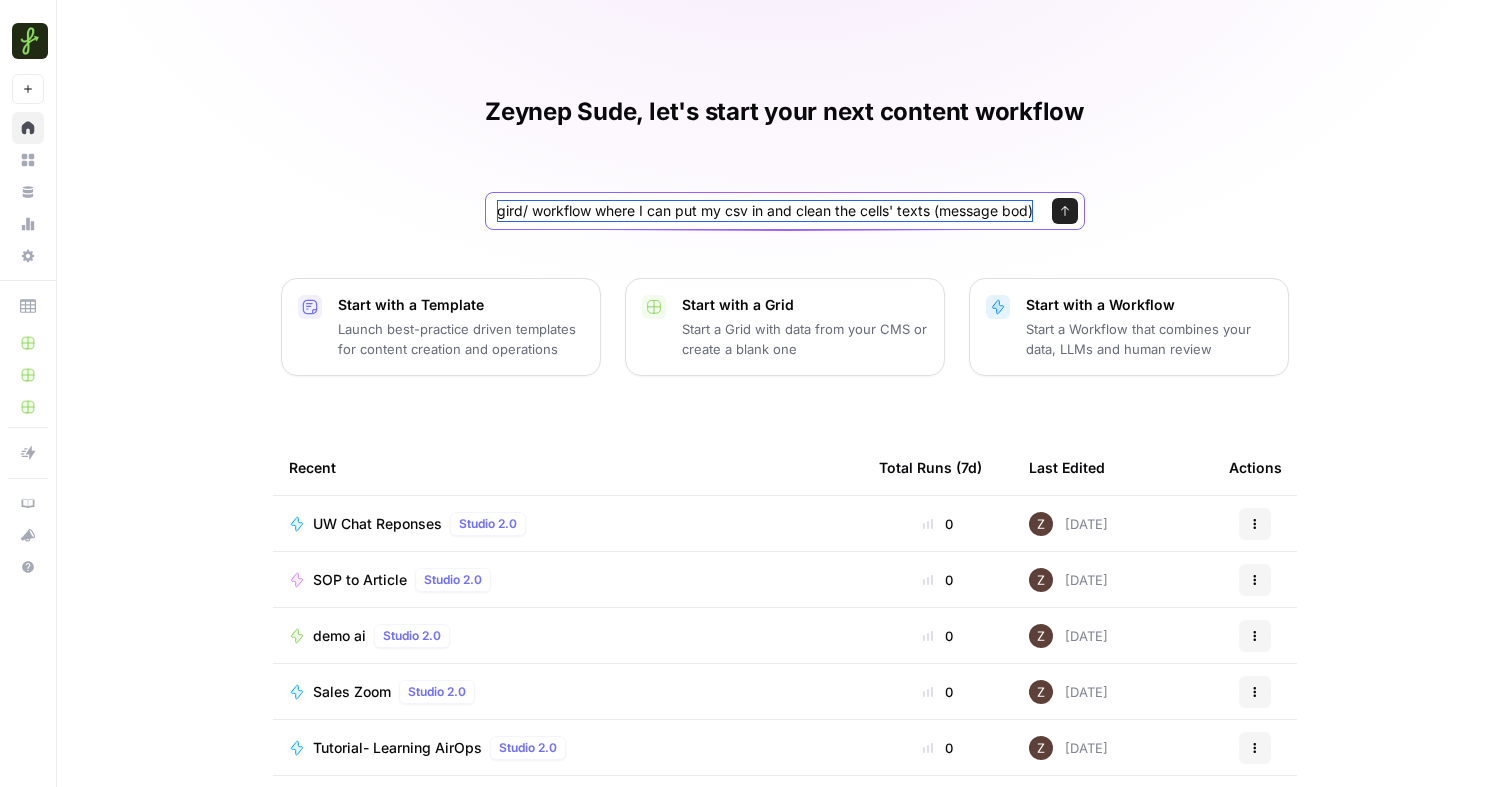 type on "a gird/ workflow where I can put my csv in and clean the cells' texts (message body)" 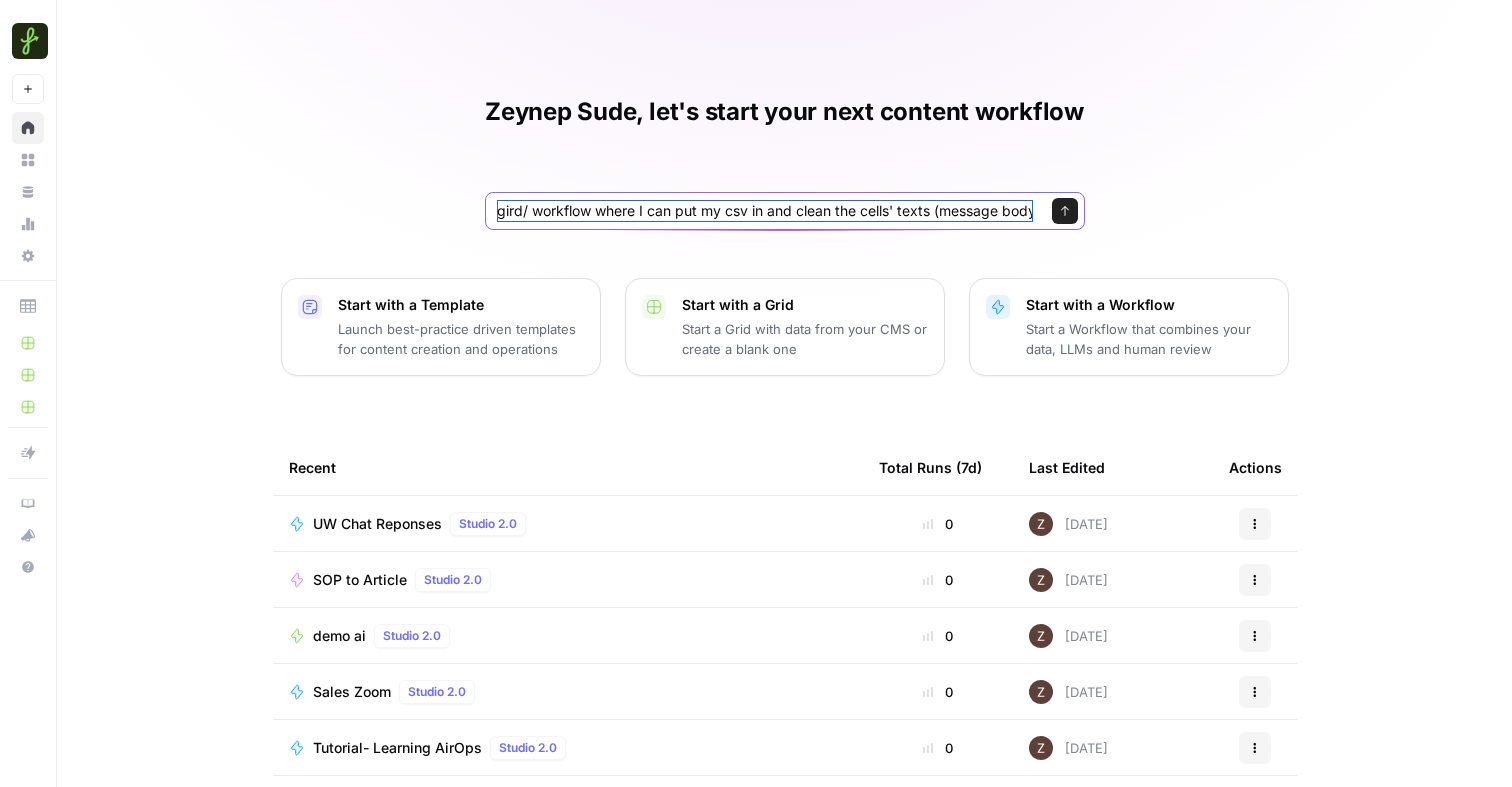 scroll, scrollTop: 0, scrollLeft: 21, axis: horizontal 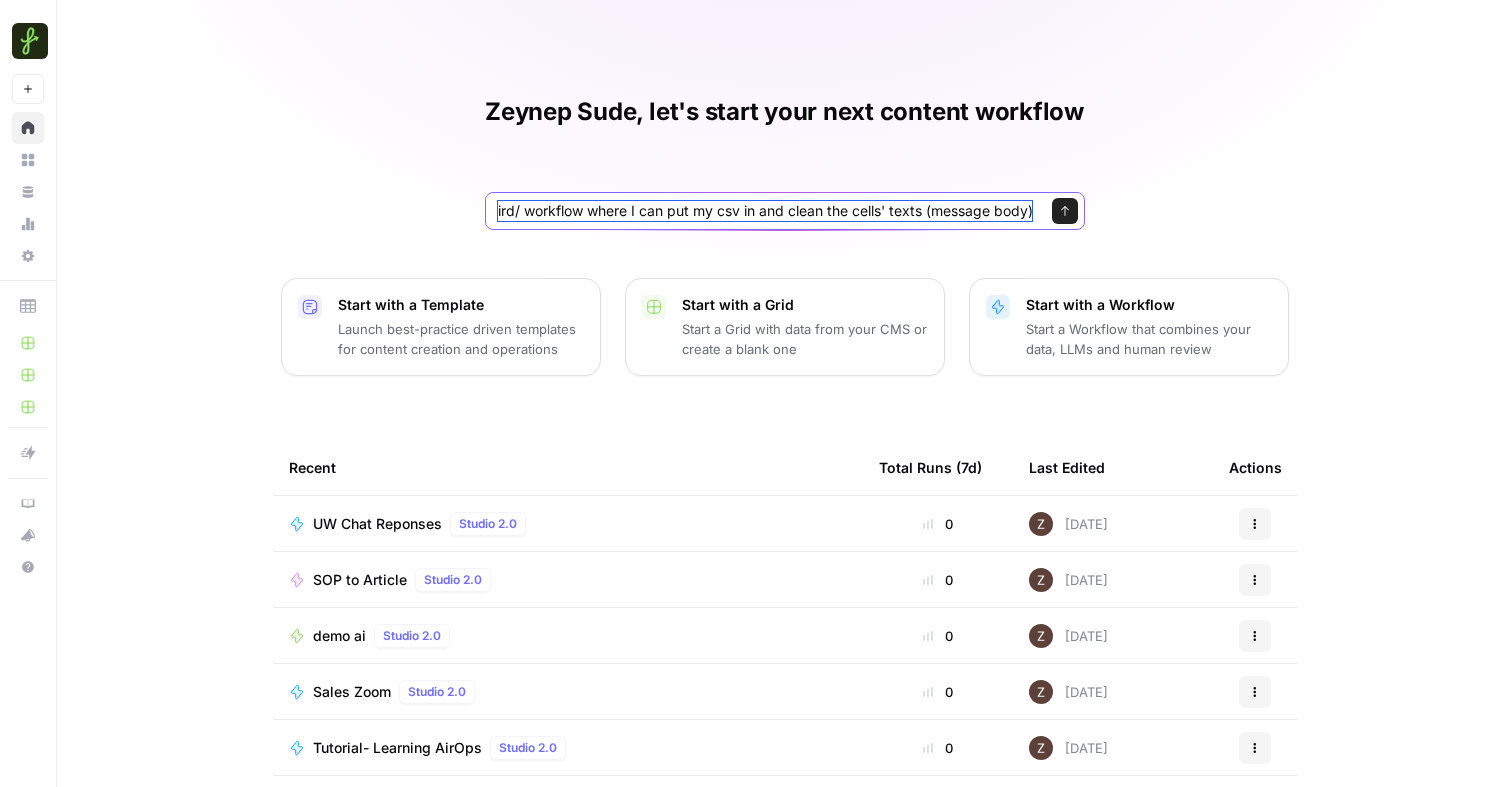 click on "Send" at bounding box center [1065, 211] 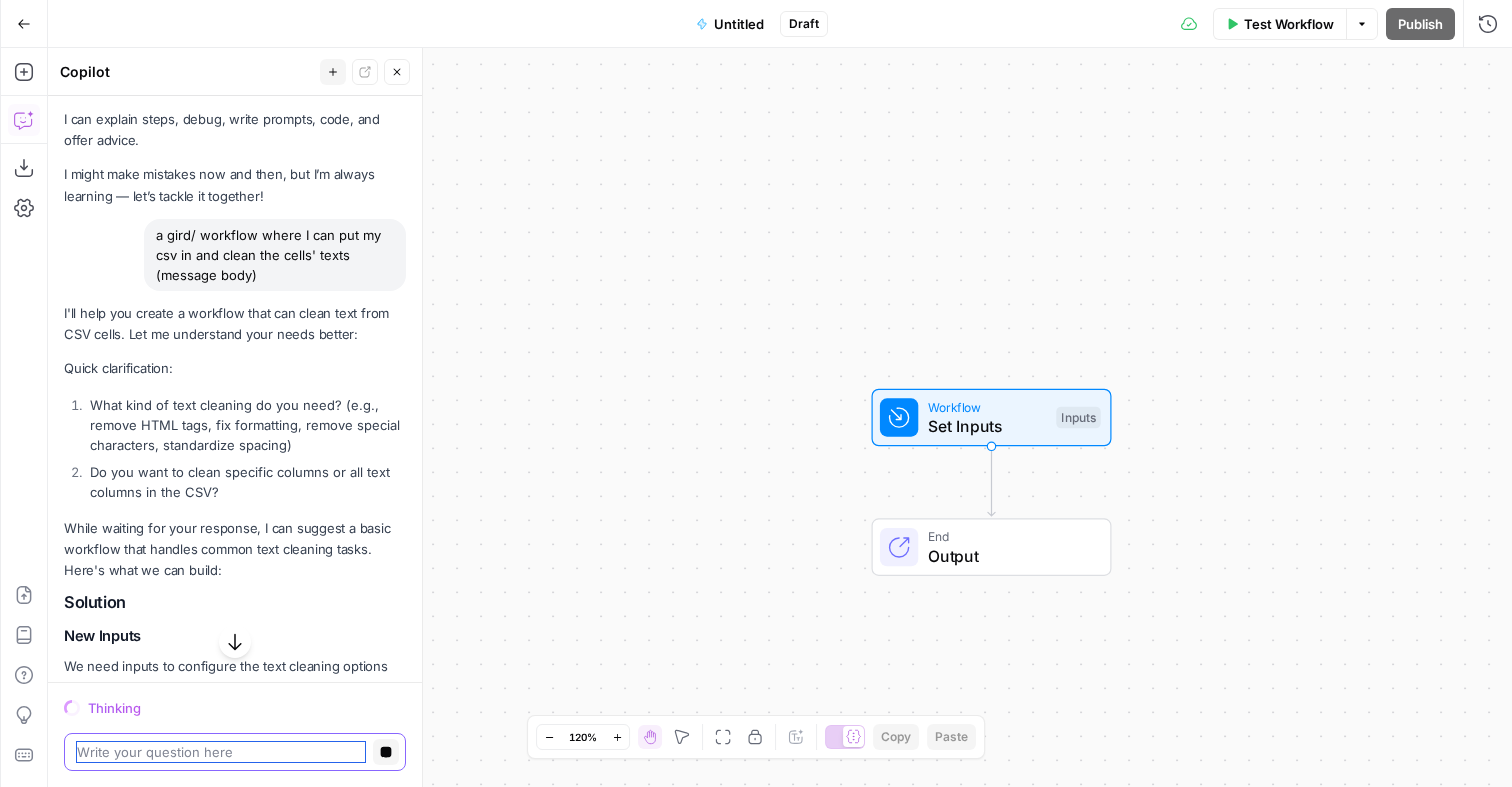 scroll, scrollTop: 0, scrollLeft: 0, axis: both 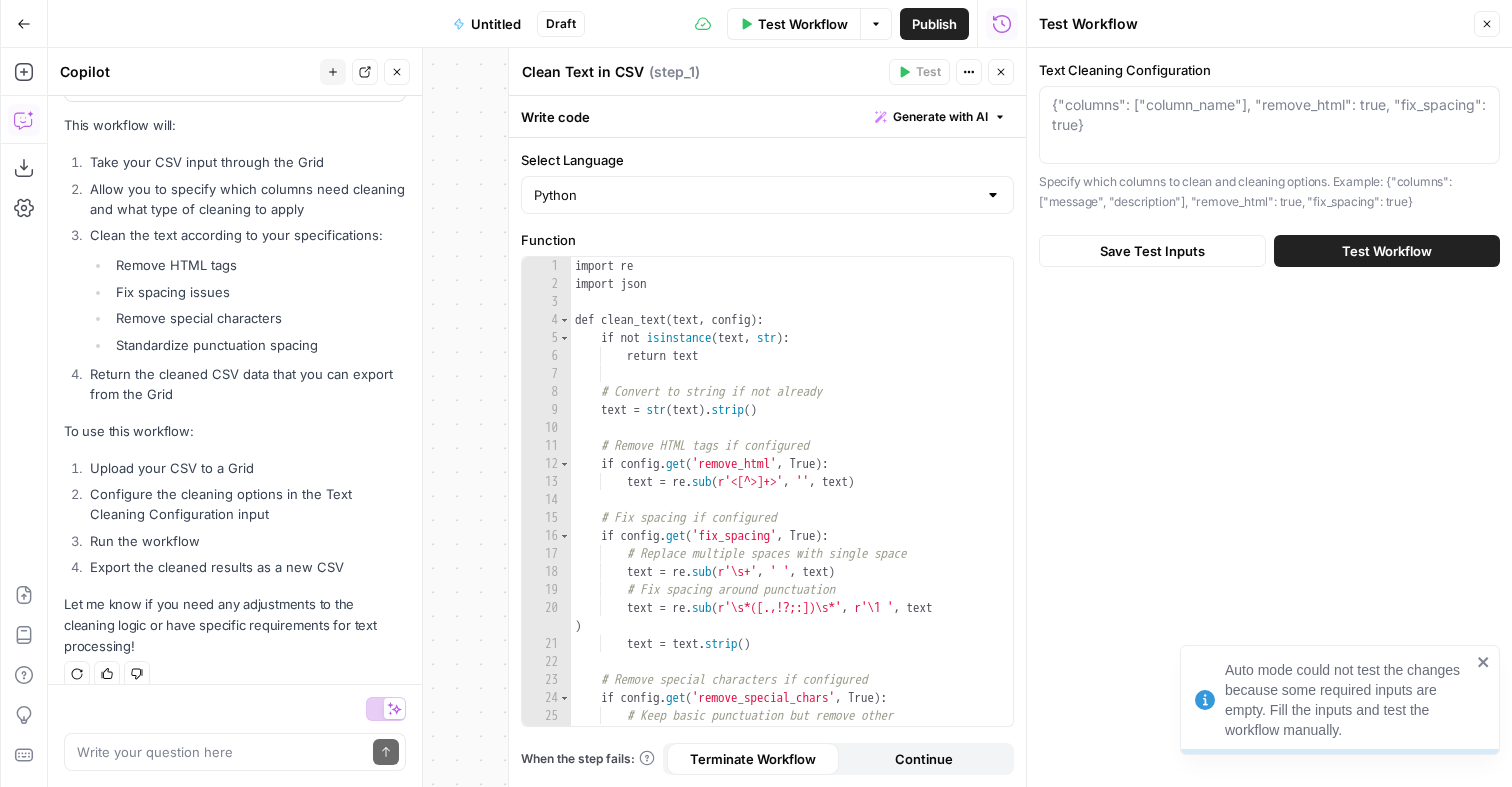 click 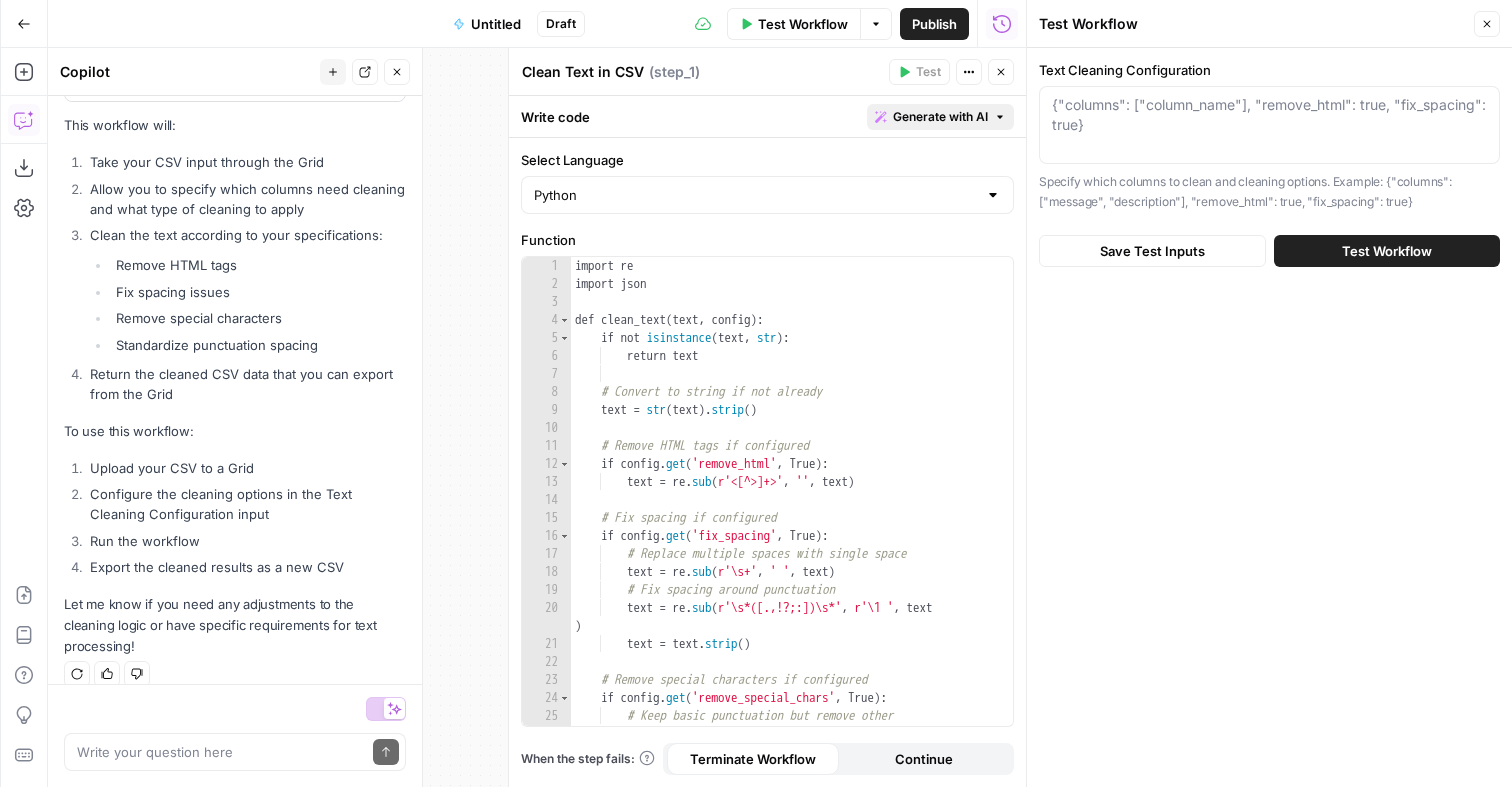 drag, startPoint x: 857, startPoint y: 66, endPoint x: 930, endPoint y: 117, distance: 89.050545 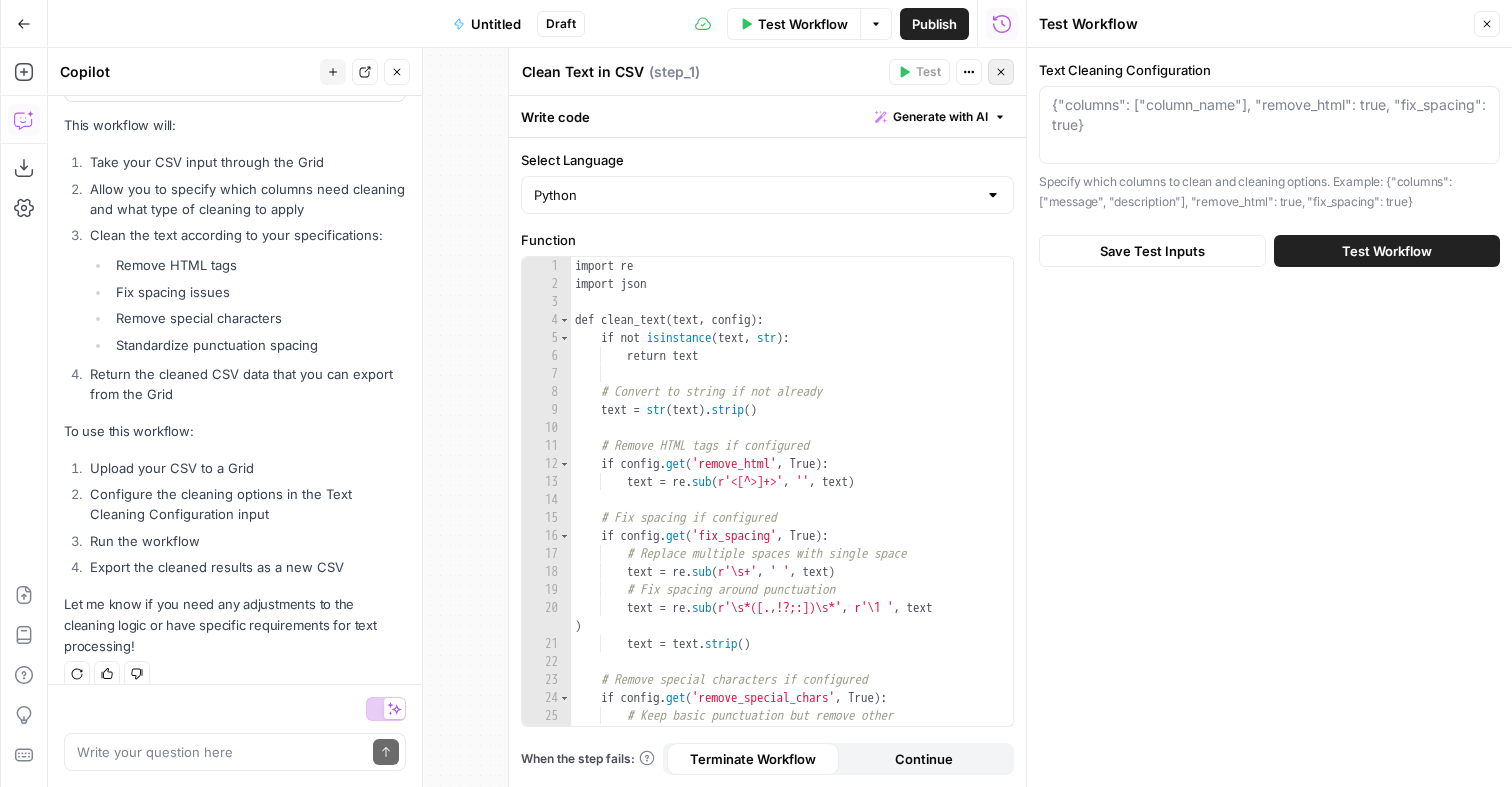 click on "Close" at bounding box center (1001, 72) 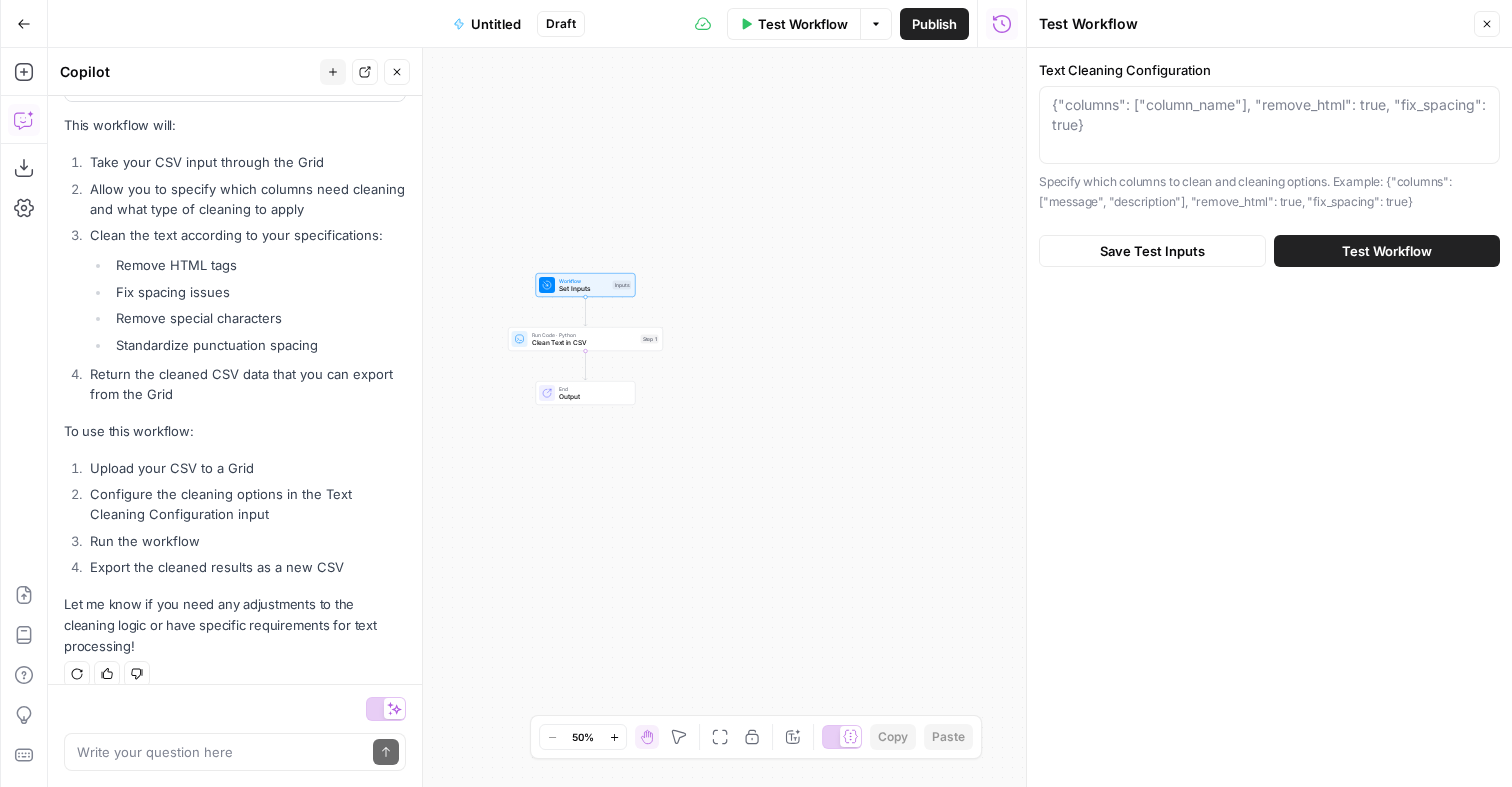 drag, startPoint x: 918, startPoint y: 291, endPoint x: 1191, endPoint y: 333, distance: 276.21188 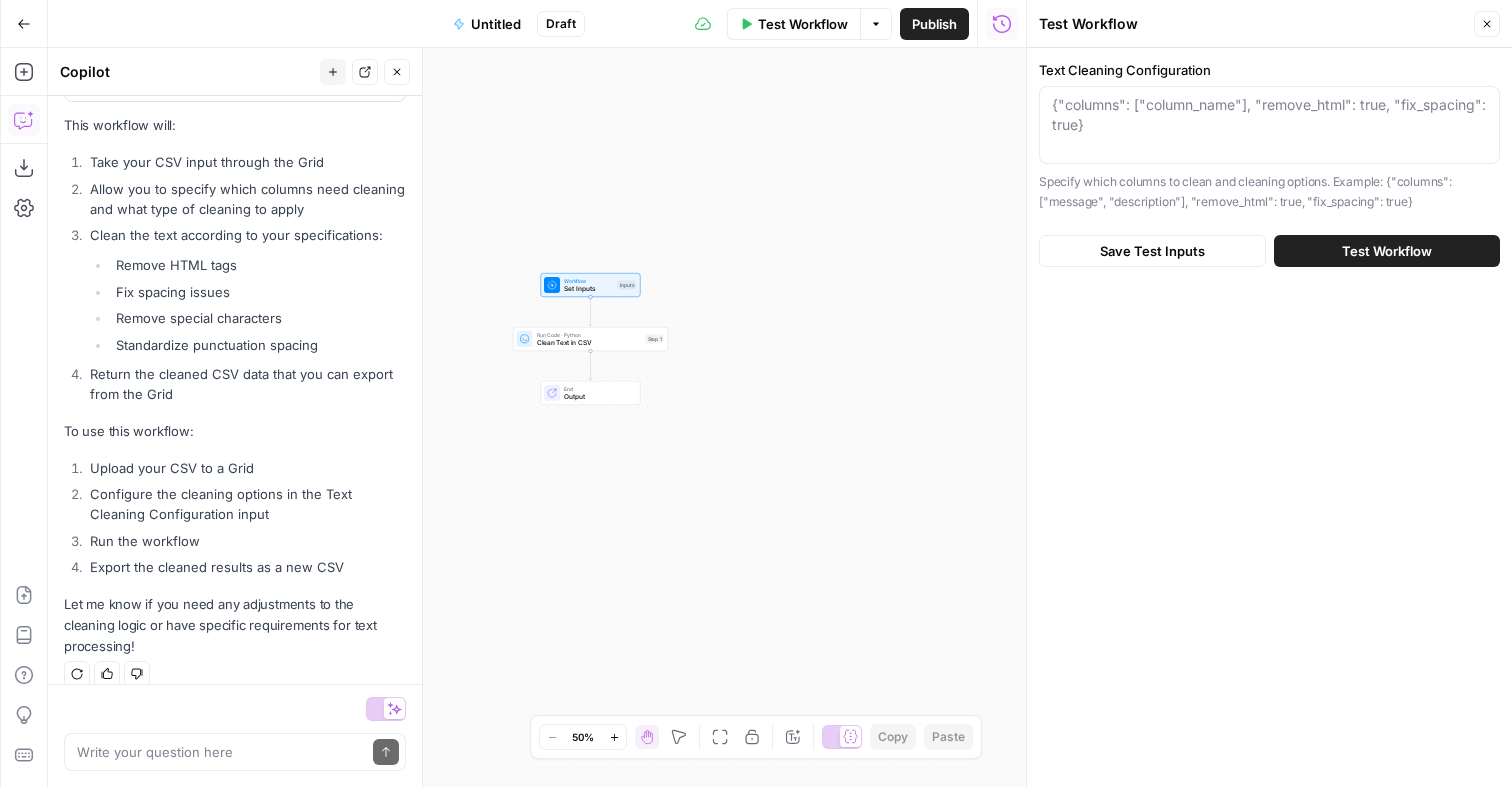 drag, startPoint x: 572, startPoint y: 353, endPoint x: 647, endPoint y: 353, distance: 75 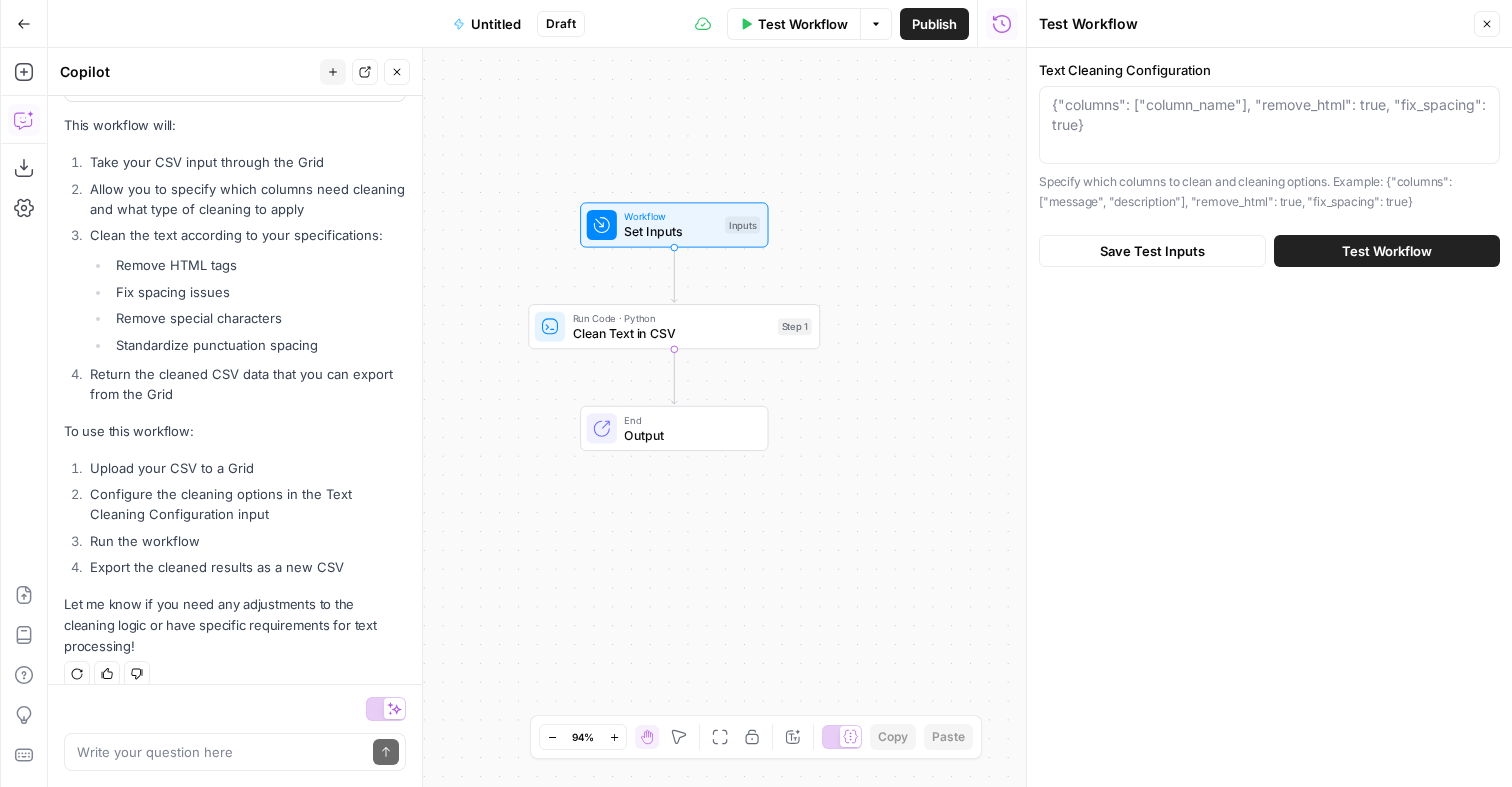 click on "Clean Text in CSV" at bounding box center (672, 333) 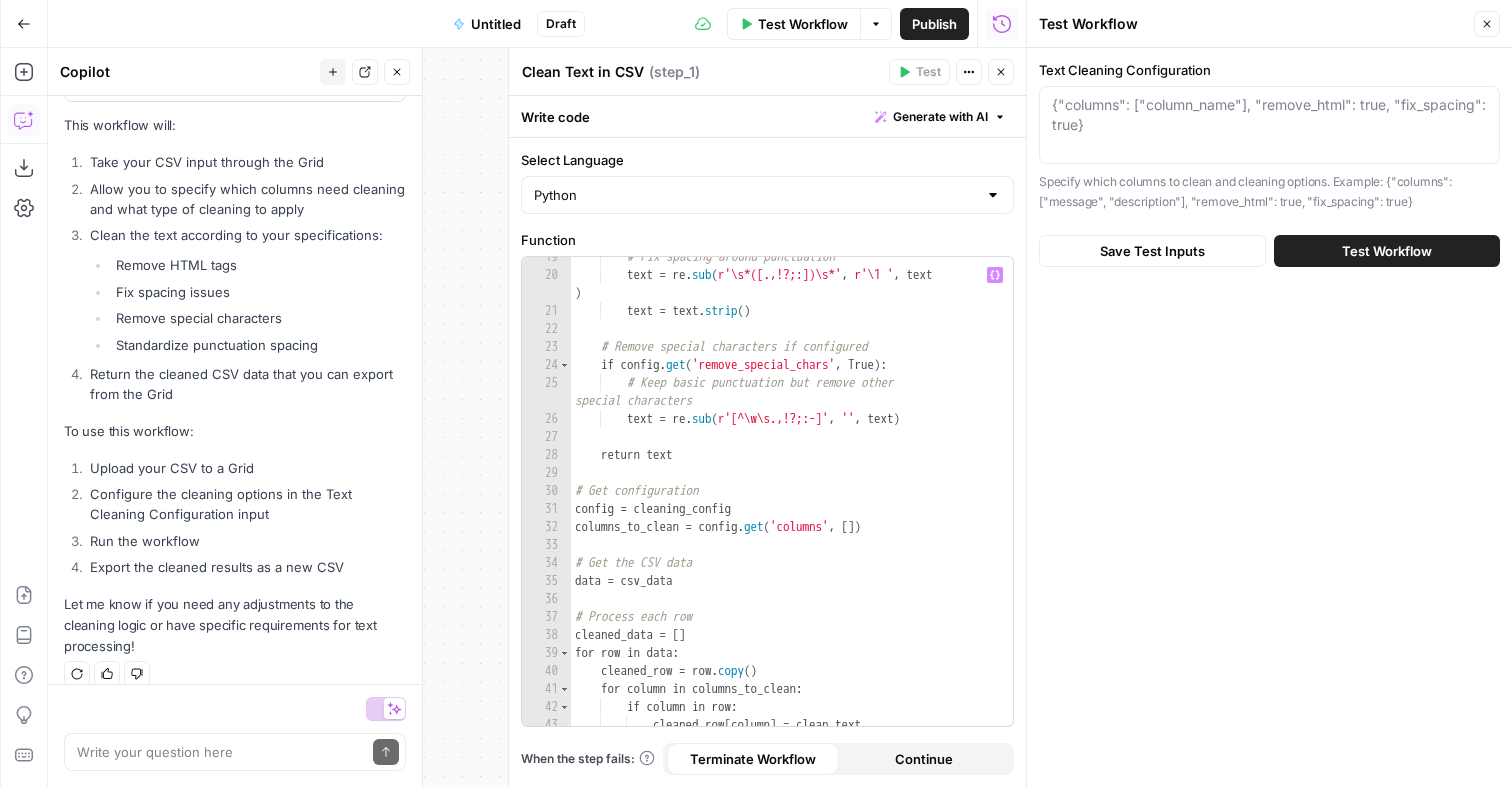 scroll, scrollTop: 413, scrollLeft: 0, axis: vertical 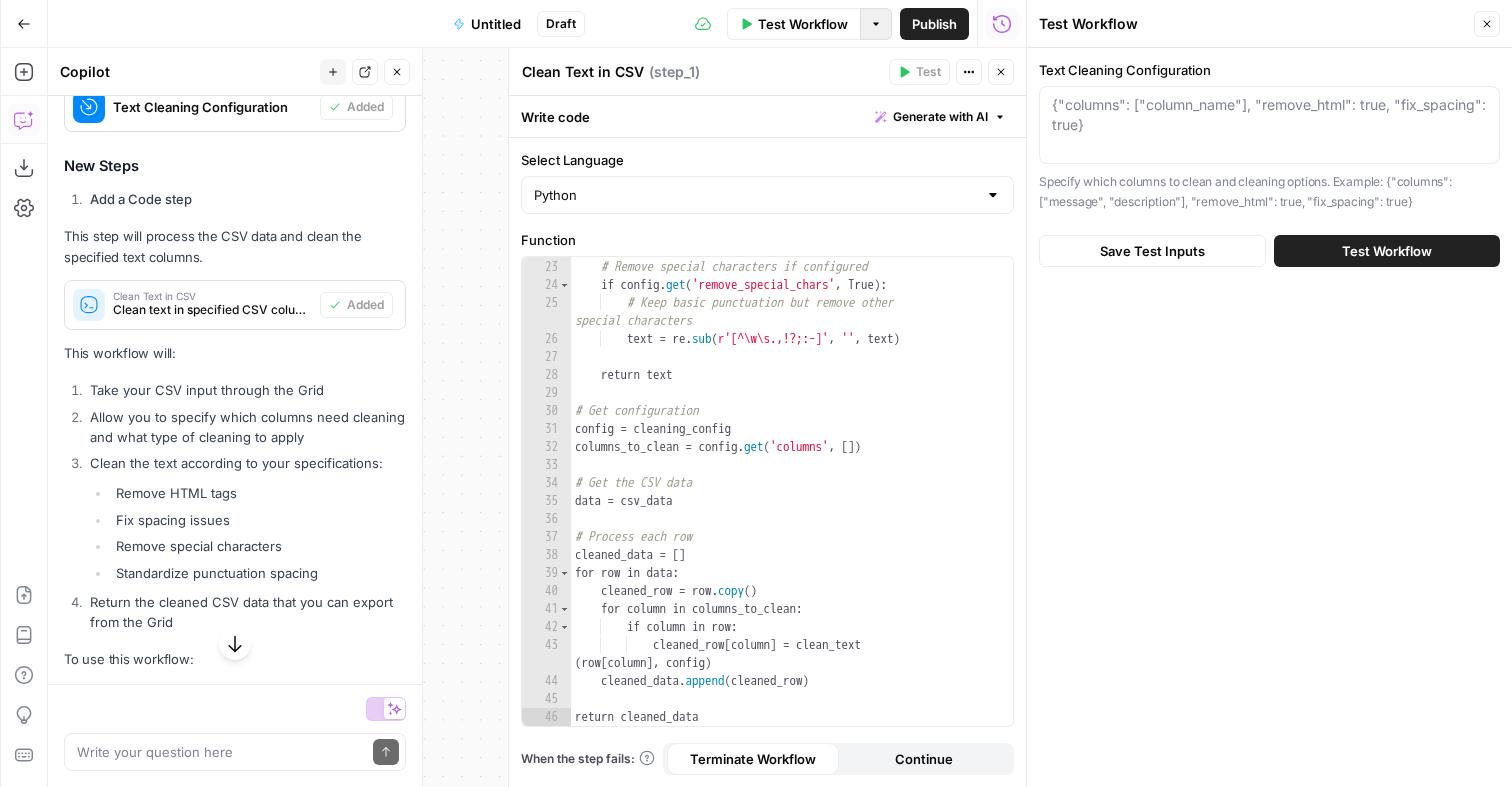 click on "Options" at bounding box center (876, 24) 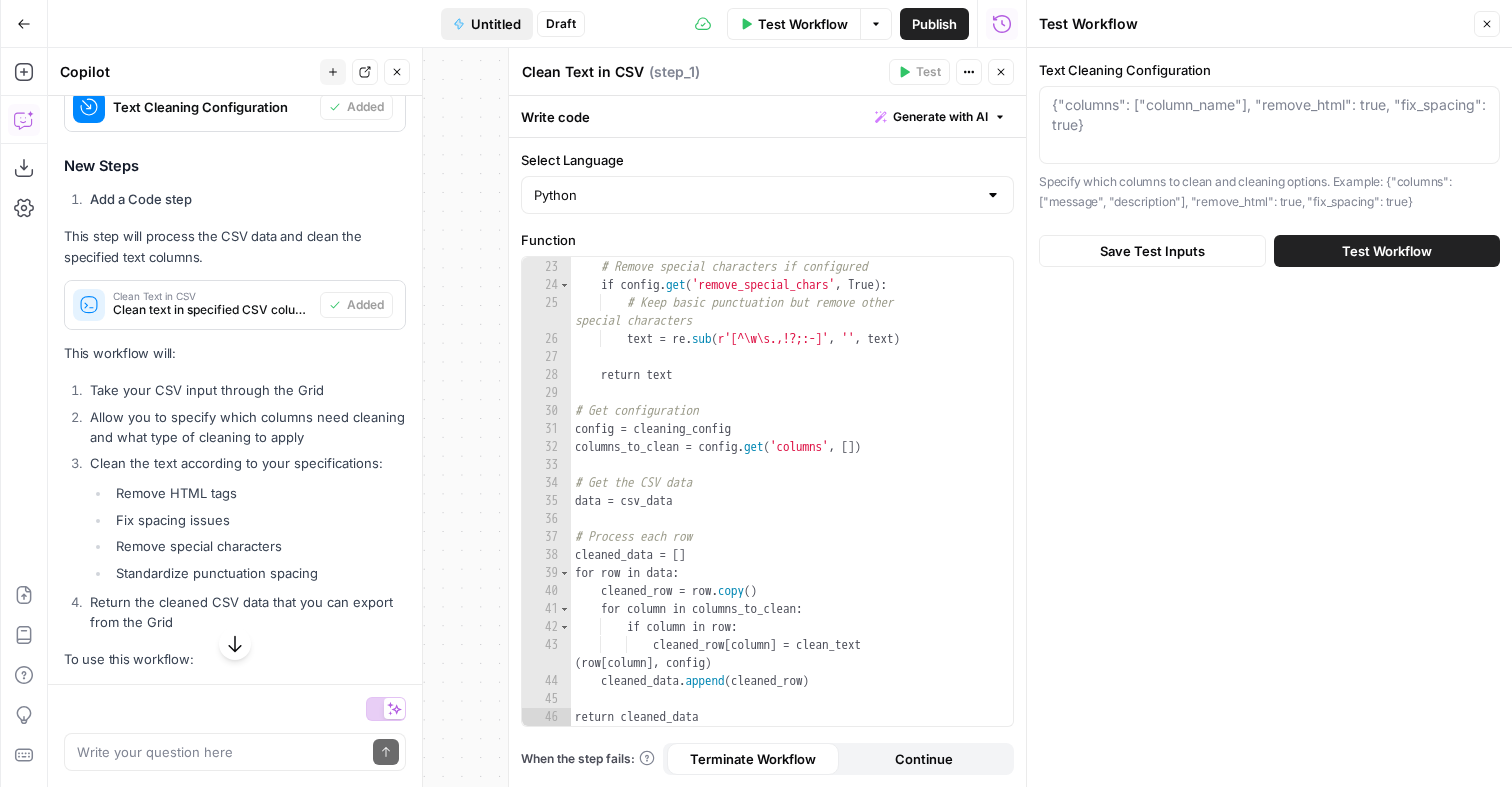 click on "Untitled" at bounding box center (487, 24) 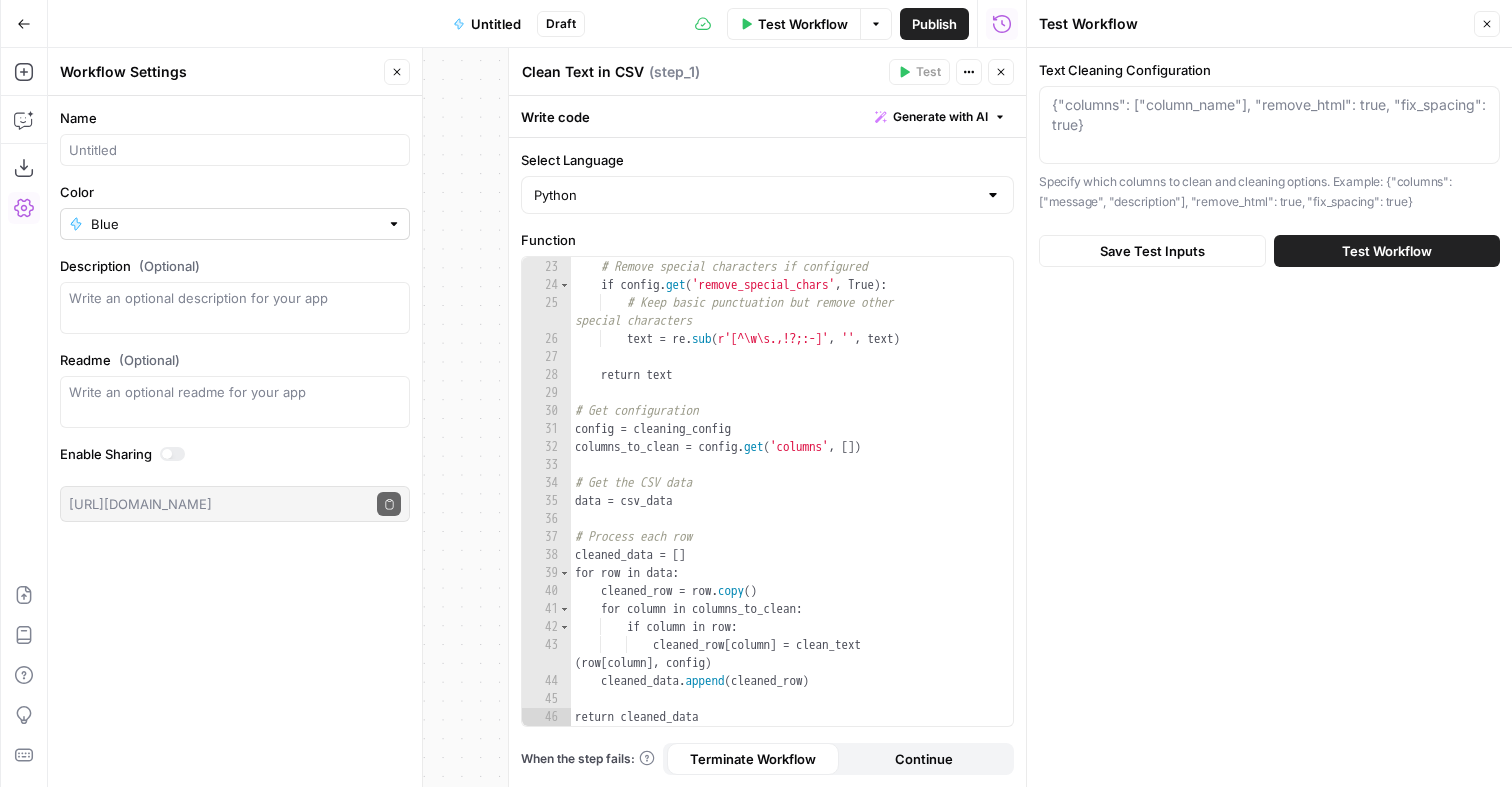 click on "Blue" at bounding box center [235, 224] 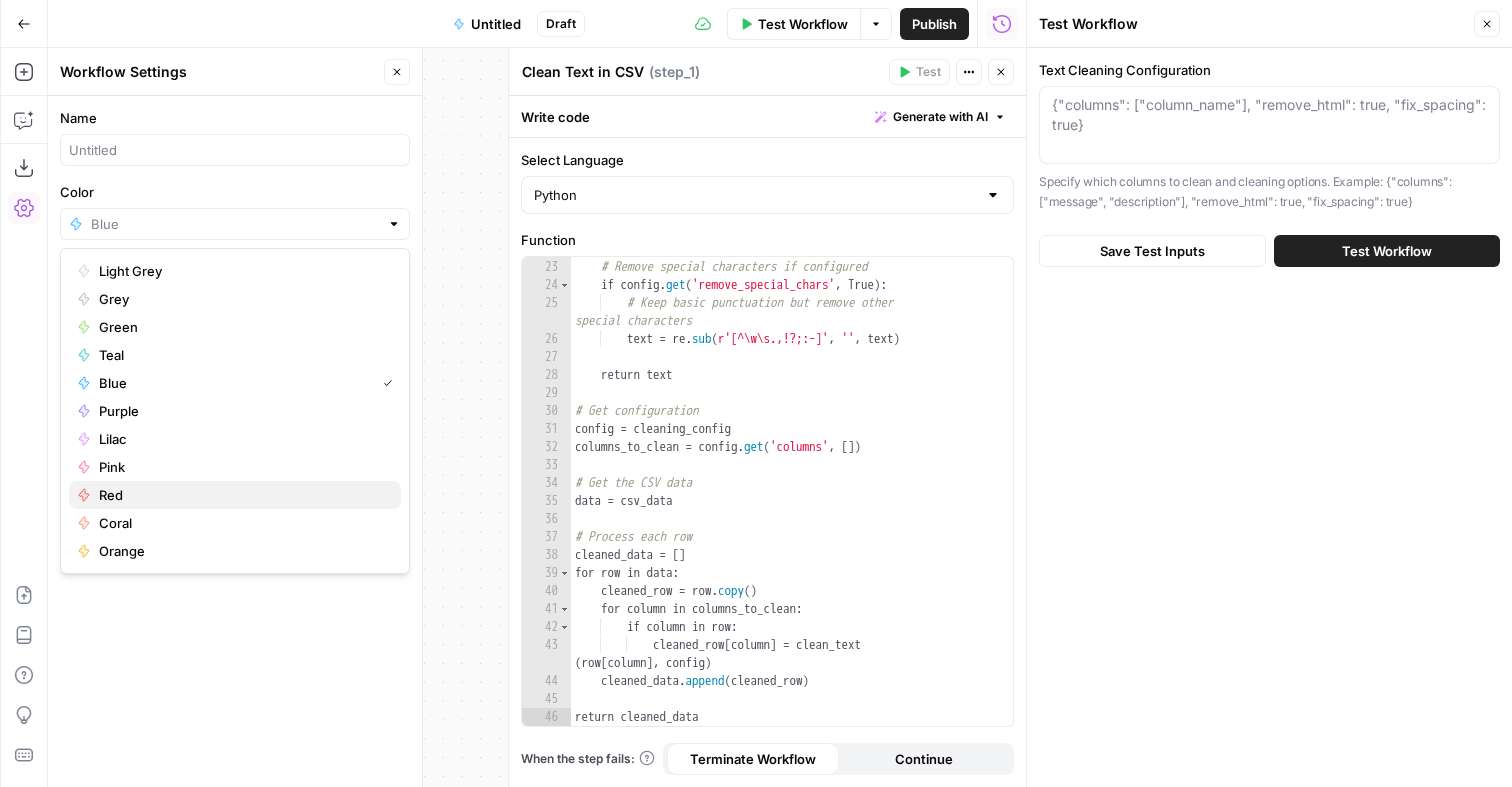 click on "Red" at bounding box center (235, 495) 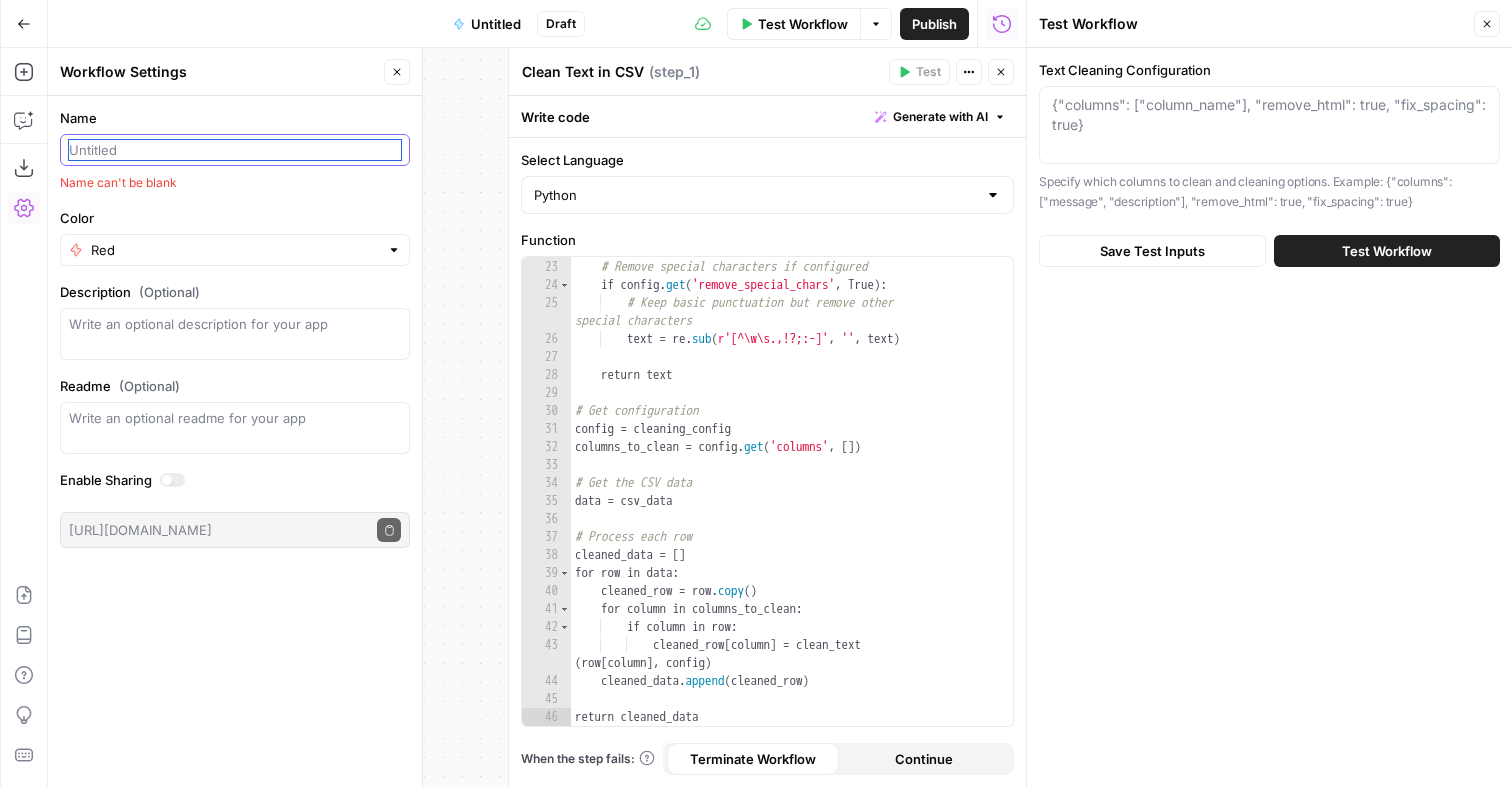 click on "Name" at bounding box center (235, 150) 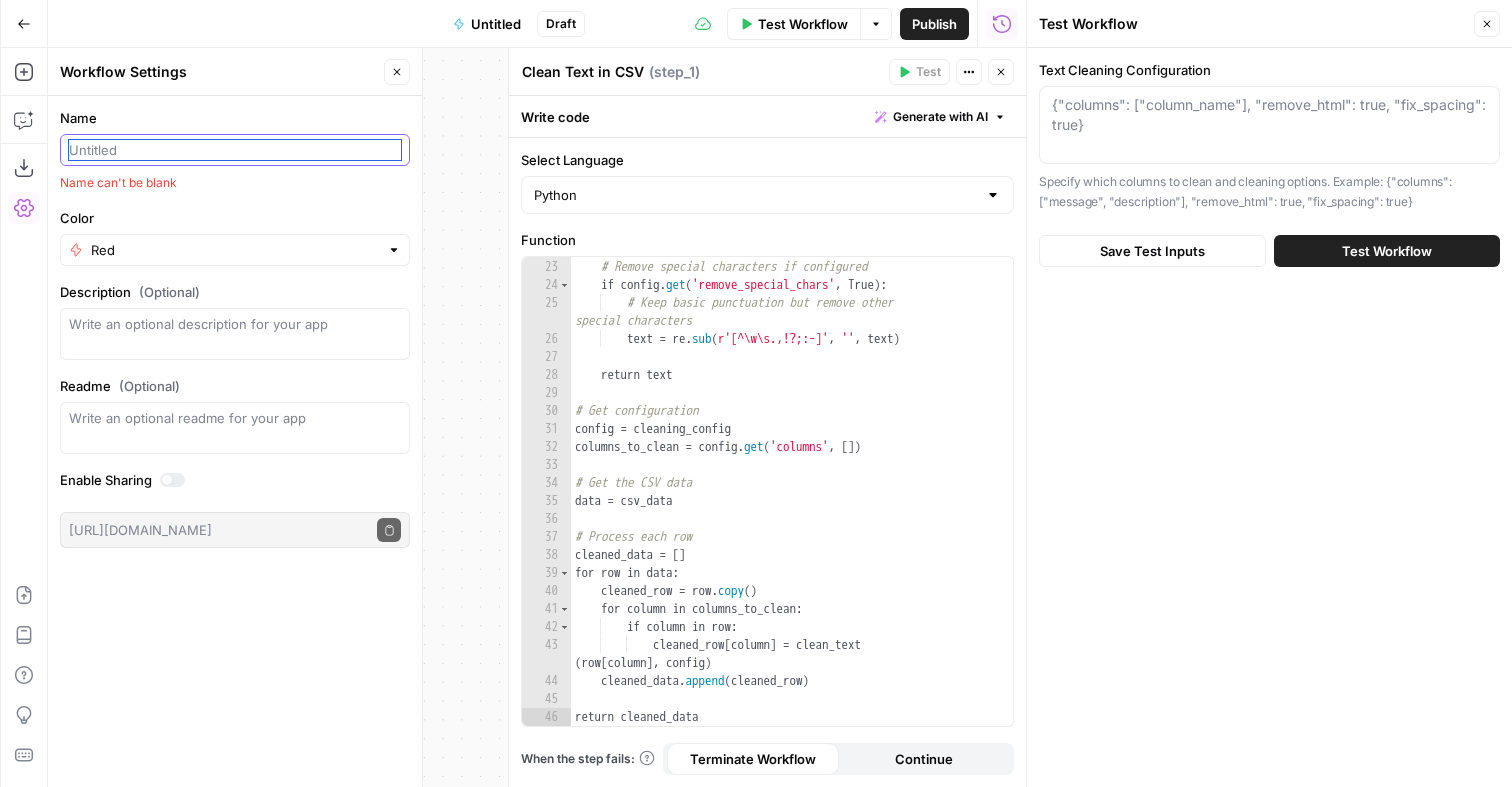 click on "Name" at bounding box center (235, 150) 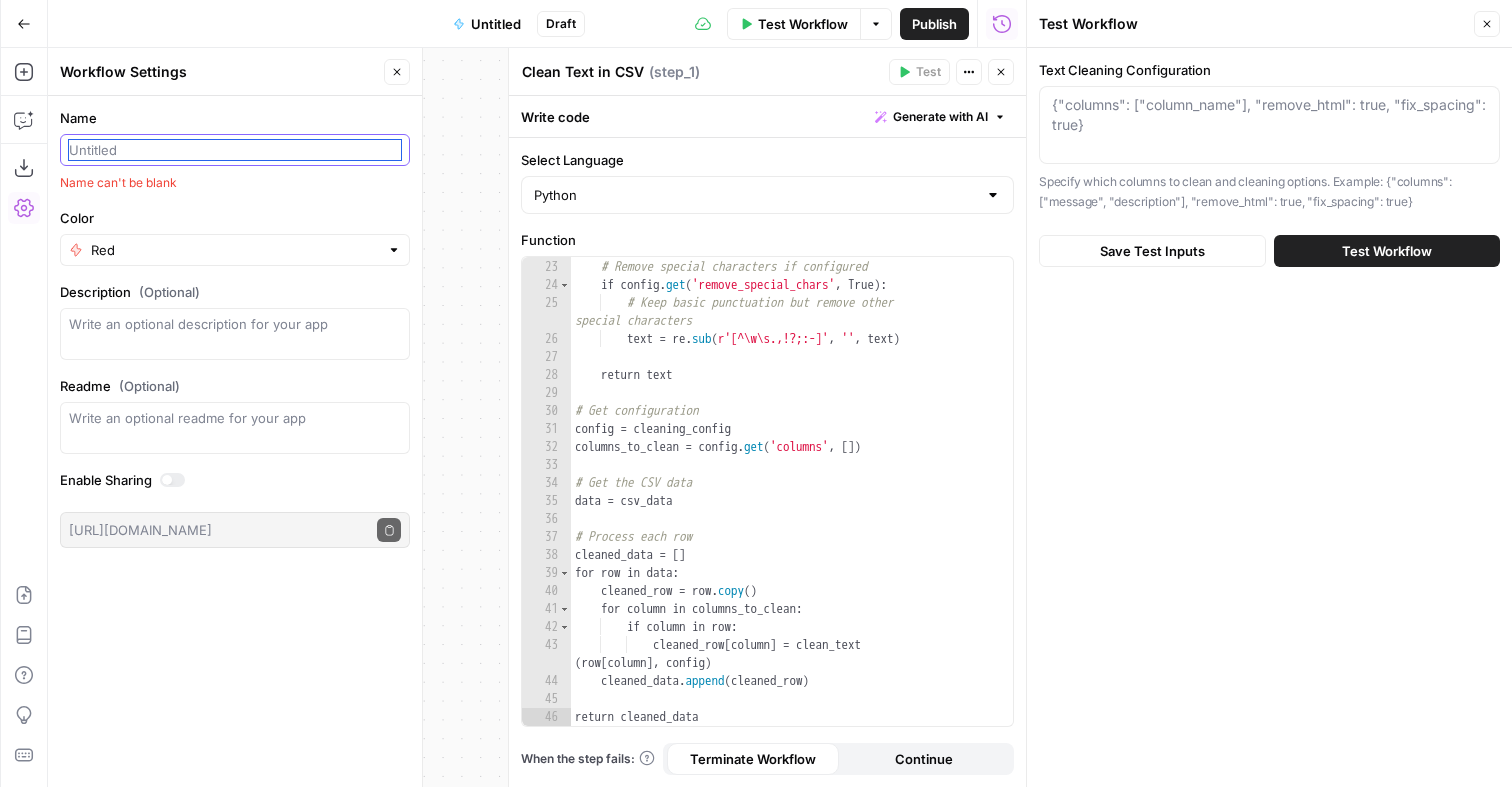 type on "E" 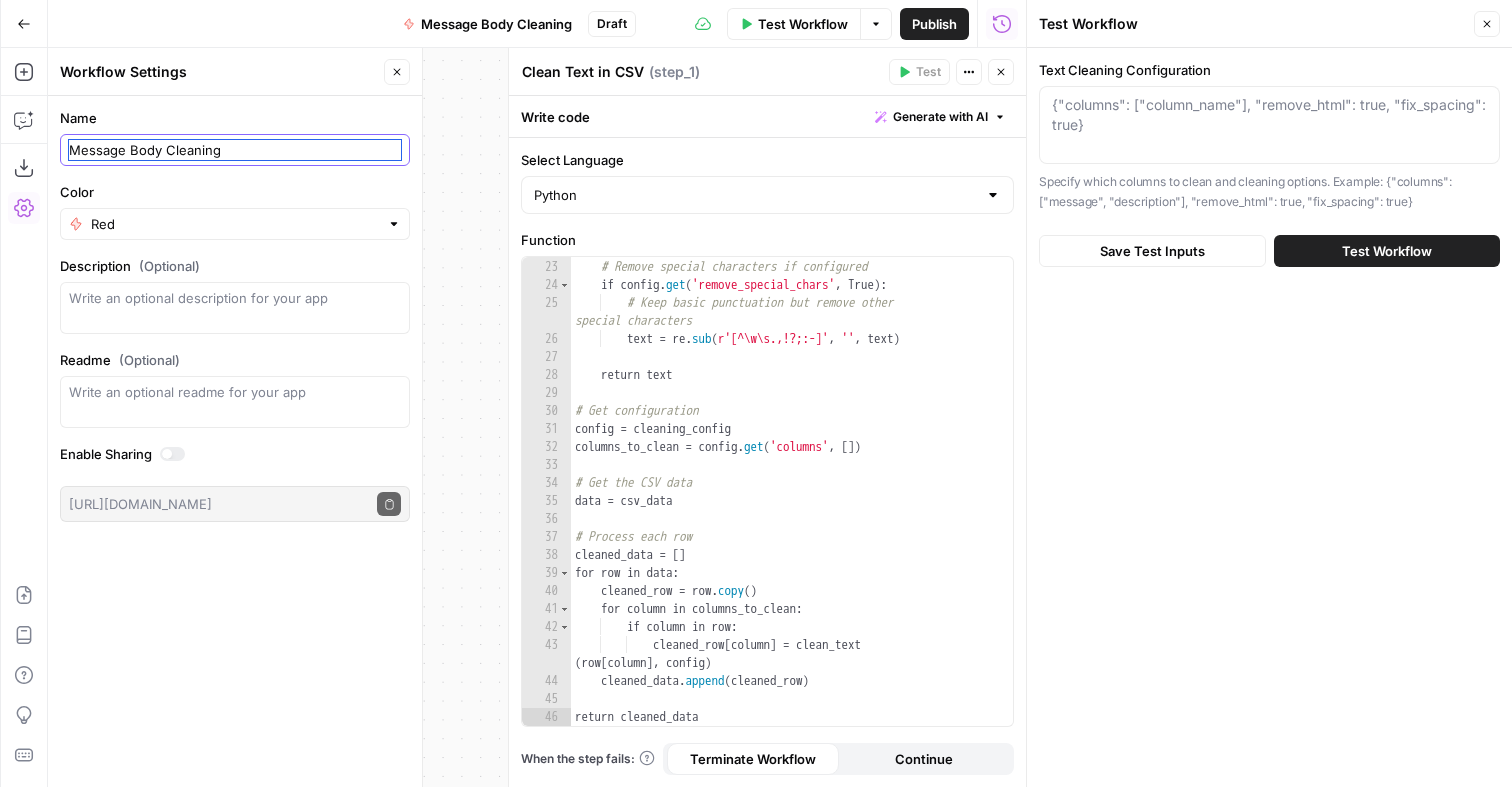 drag, startPoint x: 236, startPoint y: 141, endPoint x: 80, endPoint y: 147, distance: 156.11534 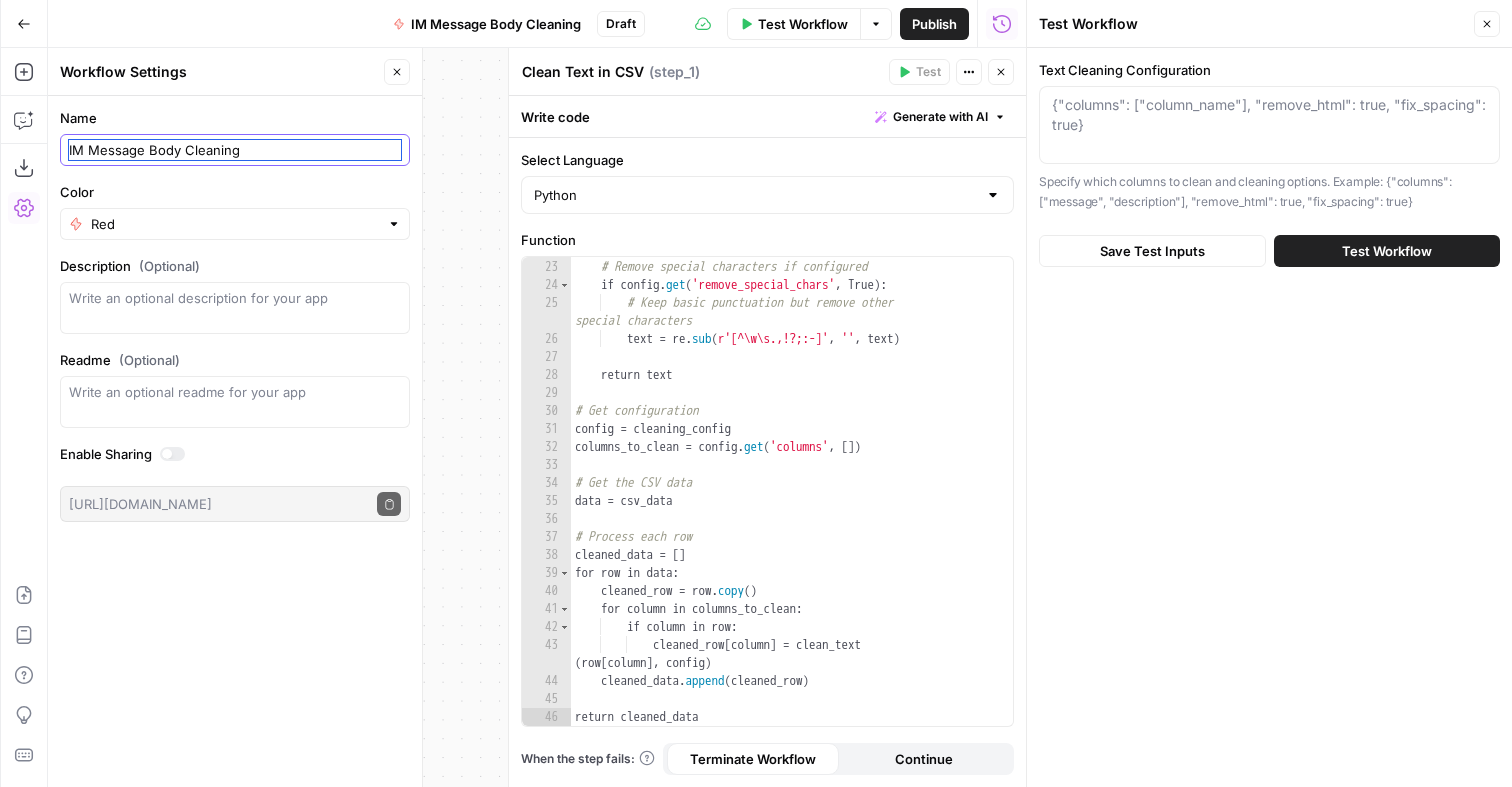 click on "IM Message Body Cleaning" at bounding box center [235, 150] 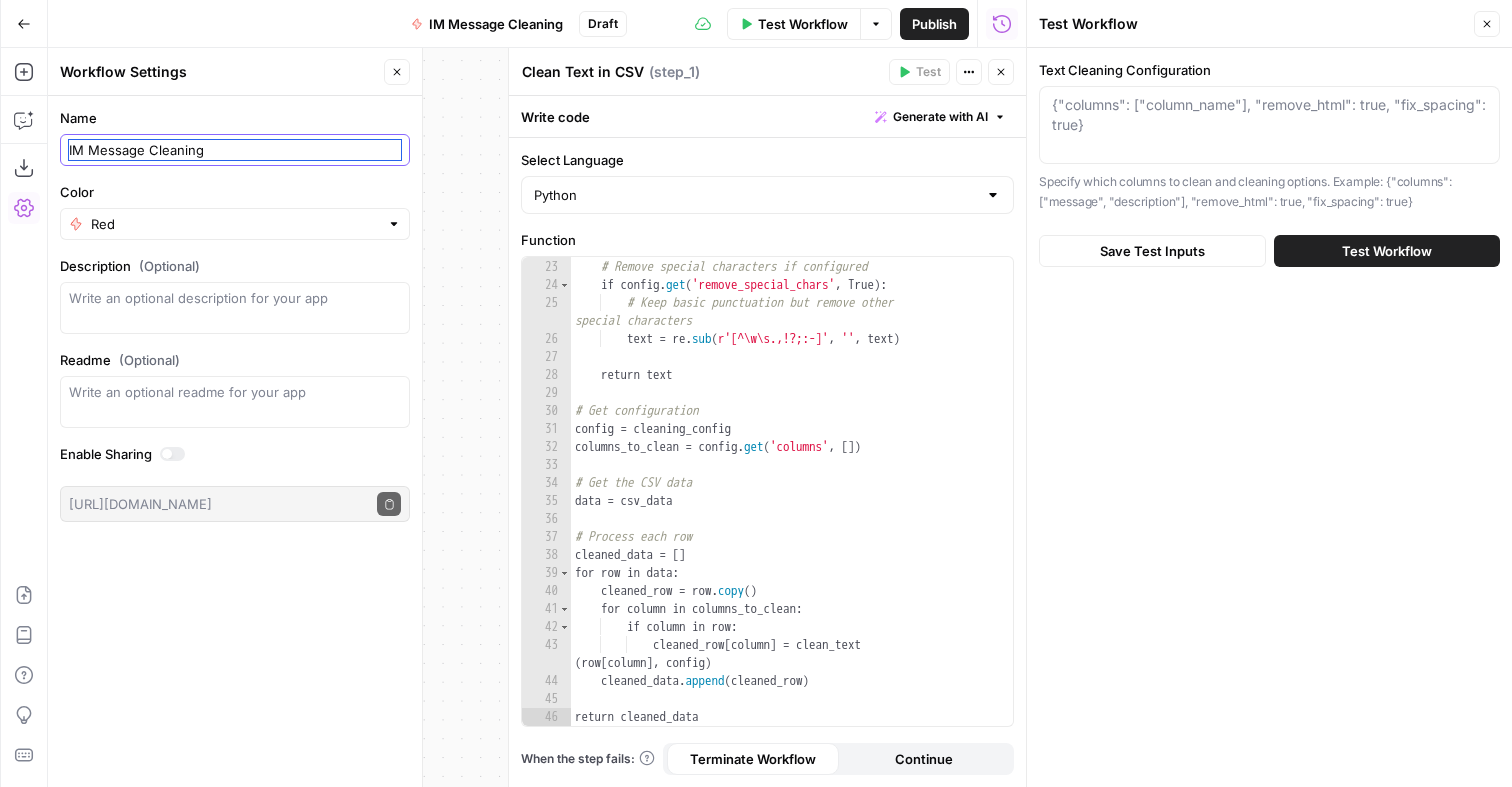click on "IM Message Cleaning" at bounding box center [235, 150] 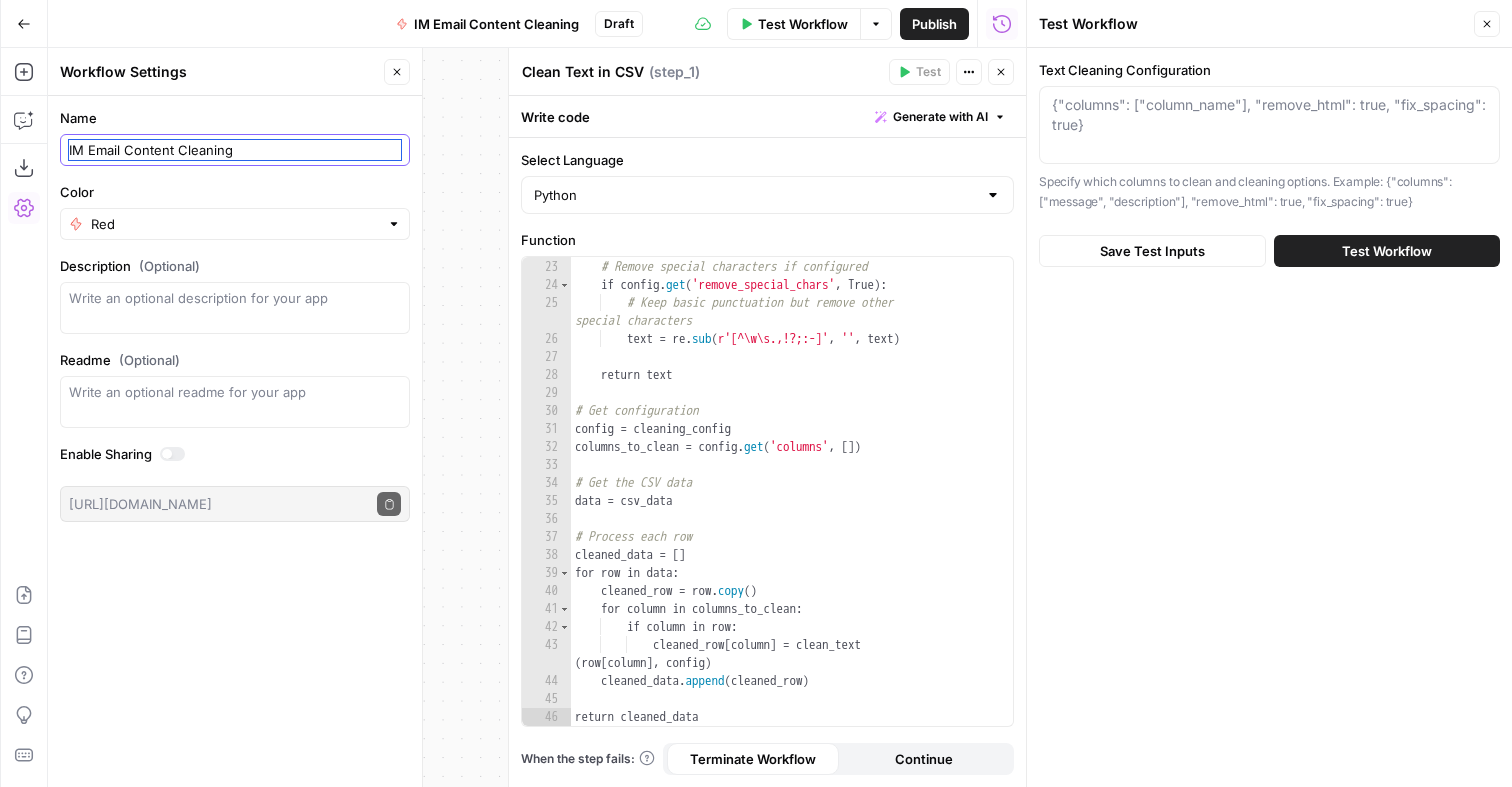type on "IM Email Content Cleaning" 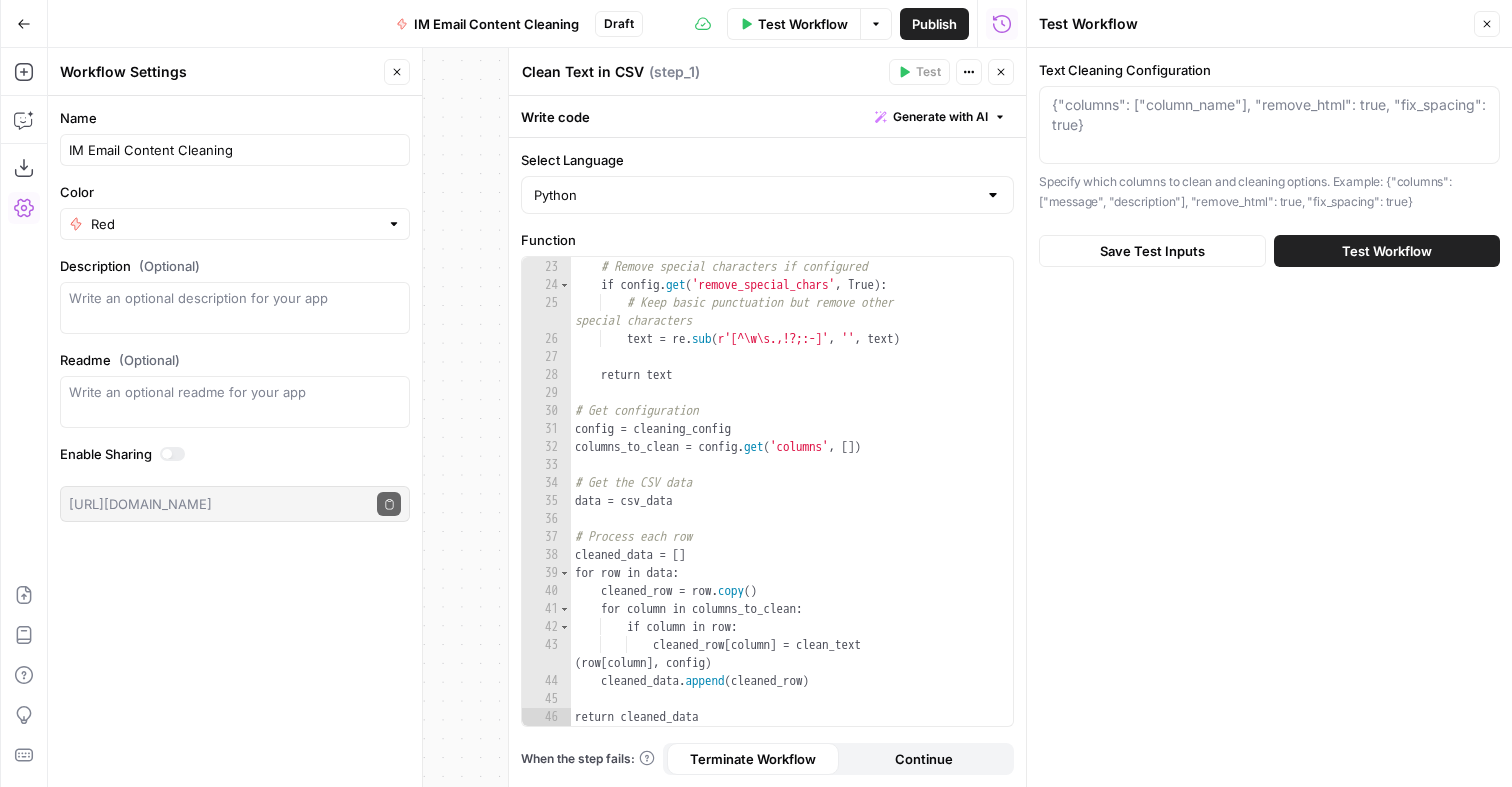 click on "Color" at bounding box center (235, 192) 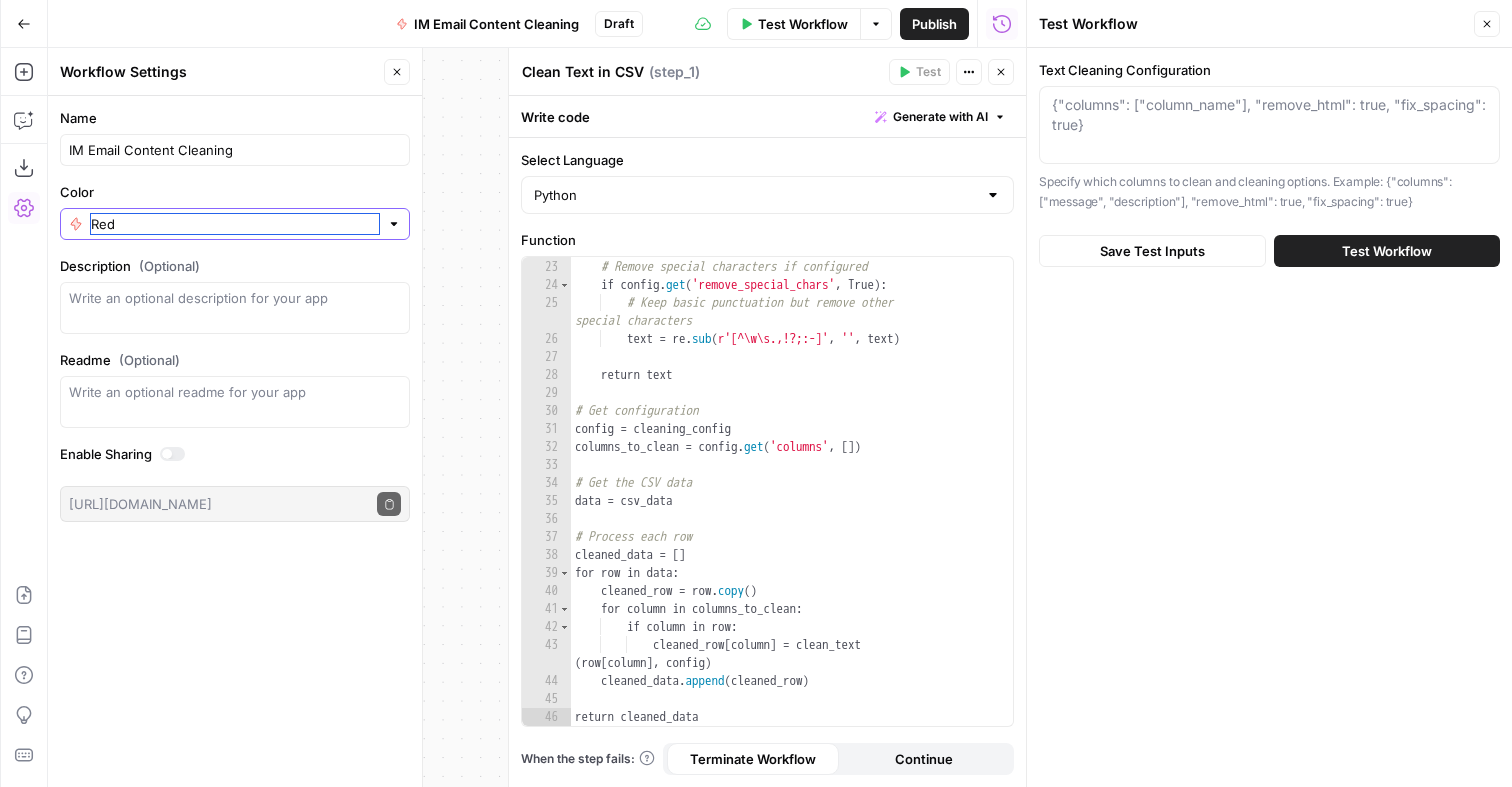 click on "Red" at bounding box center (235, 224) 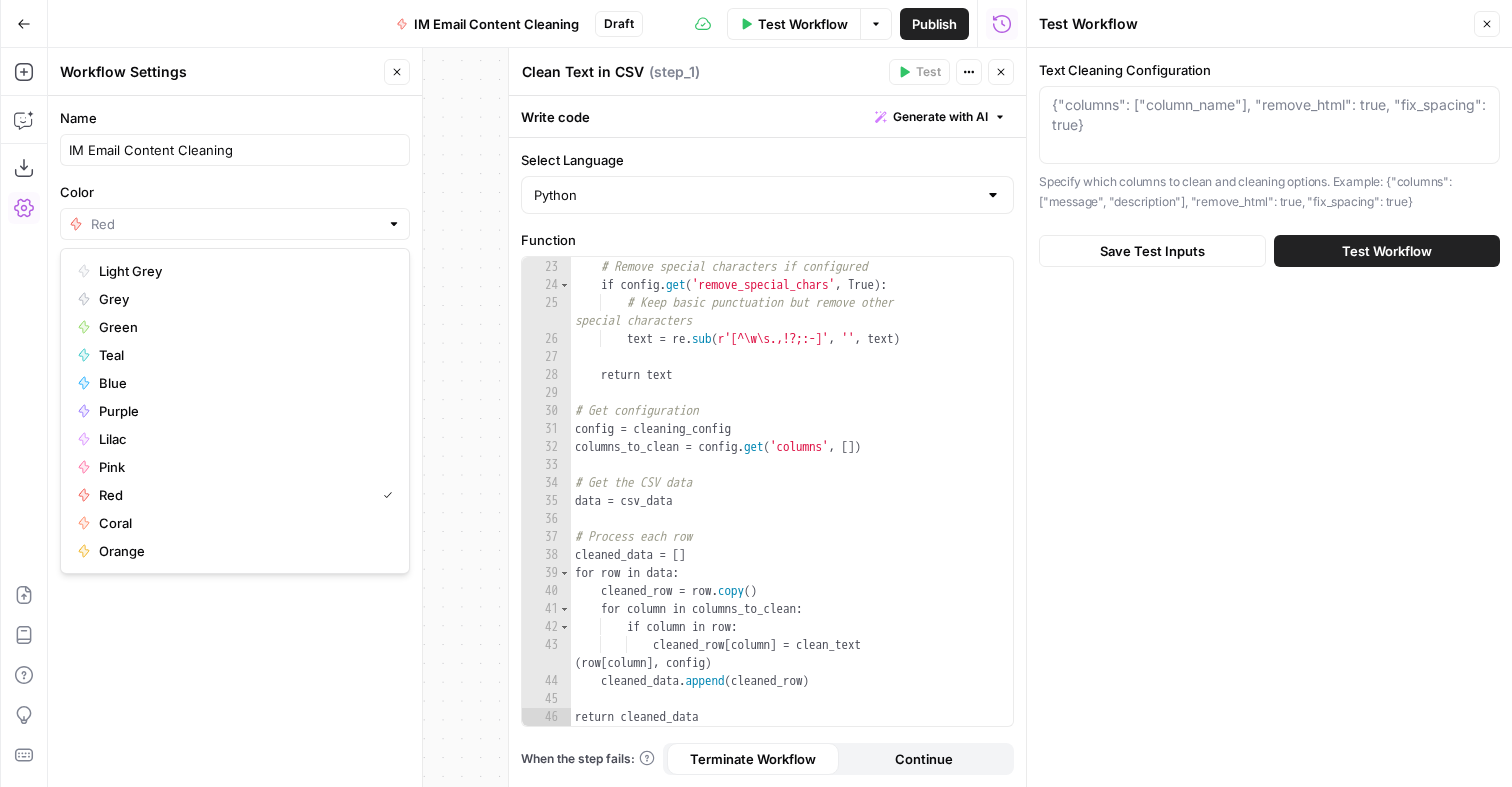 type on "Red" 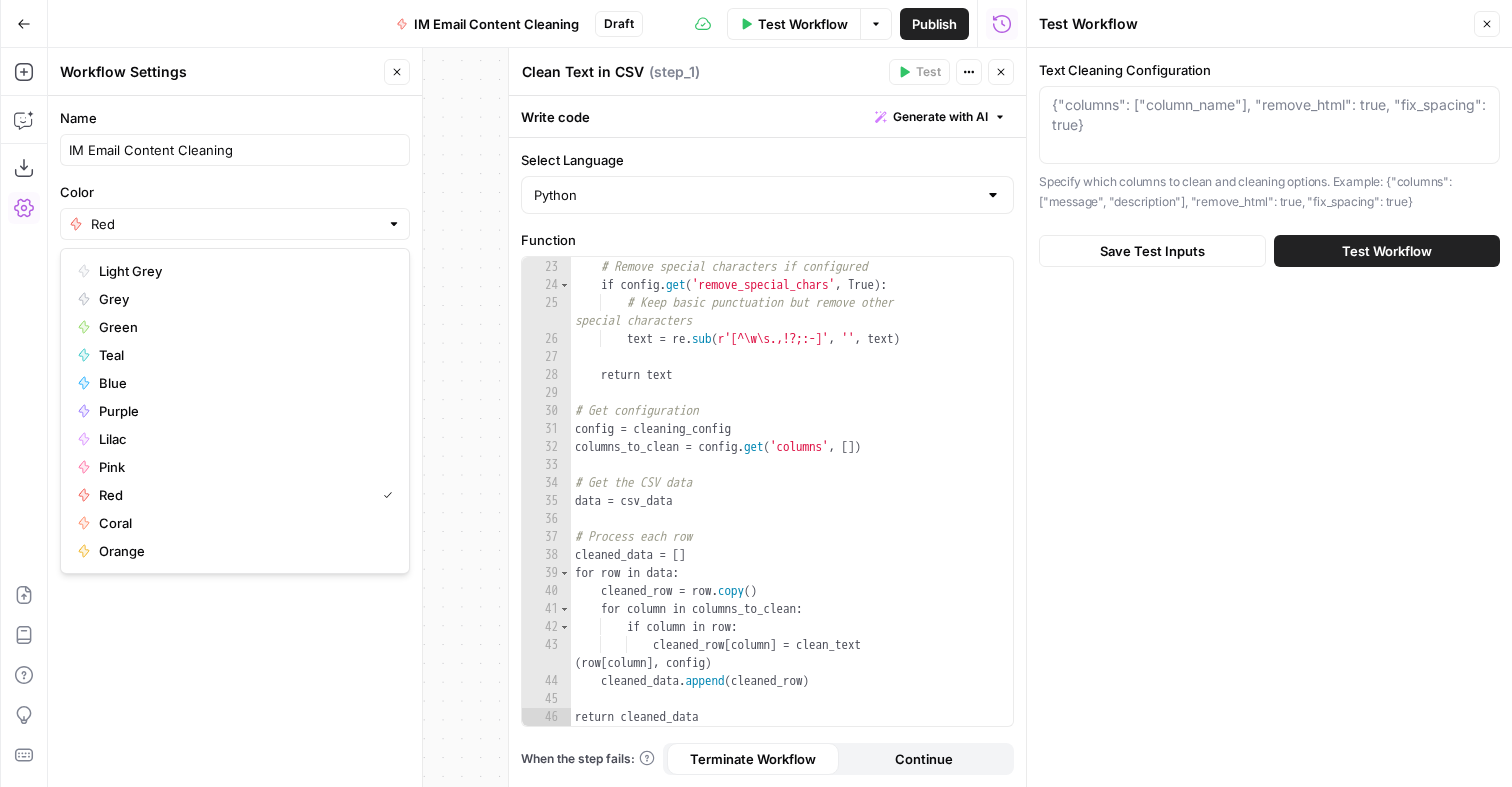 click on "Name IM Email Content Cleaning Color Red Description   (Optional) Readme   (Optional) Write an optional readme for your app Enable Sharing https://app.airops.com/public_api/airops_apps/70304a96-996f-4bb5-9d2f-5c465ad62118/execute Copy public execute URL" at bounding box center [235, 441] 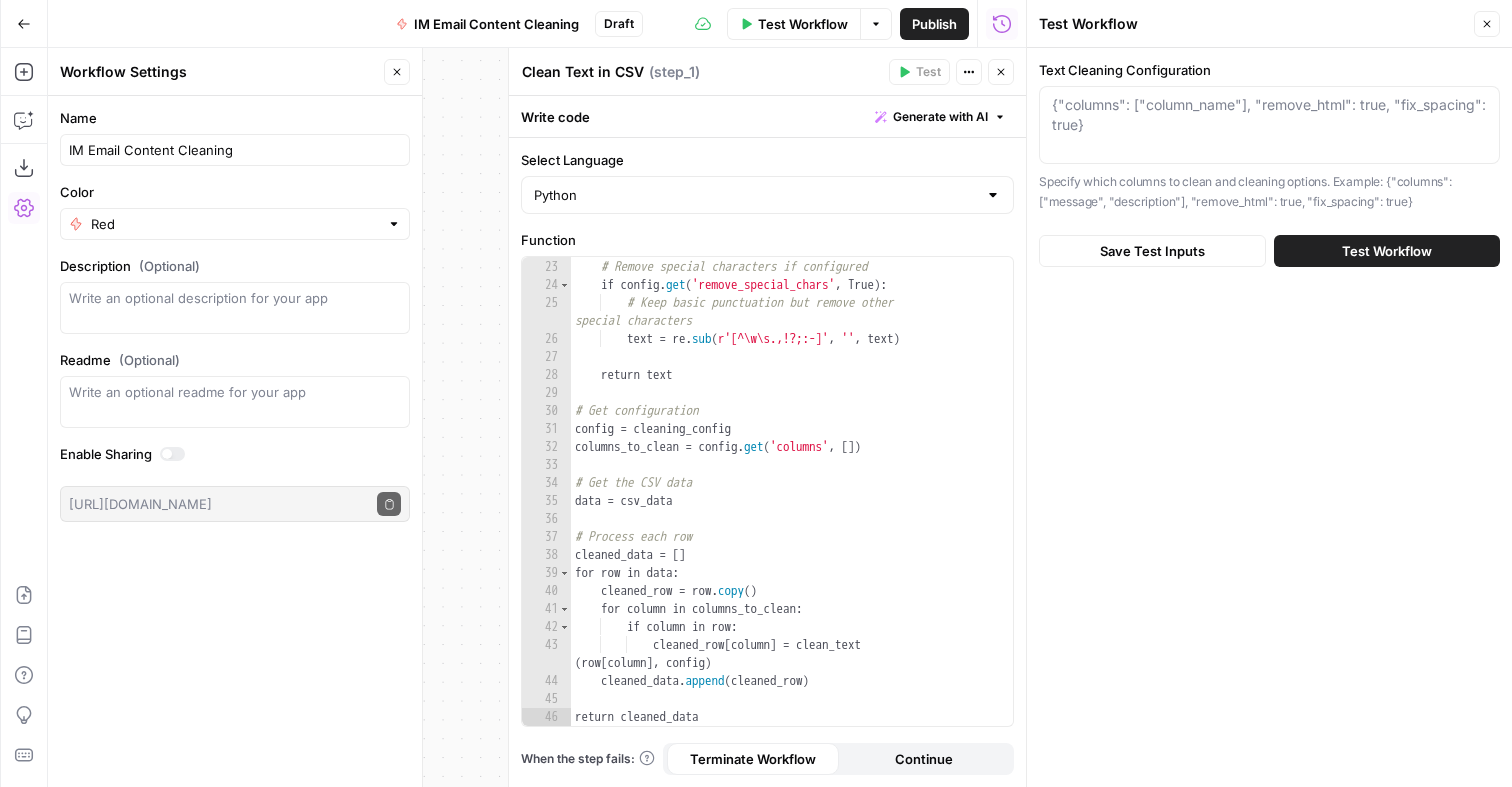 click on "Workflow Set Inputs Inputs Run Code · Python Clean Text in CSV Step 1 End Output" at bounding box center [537, 417] 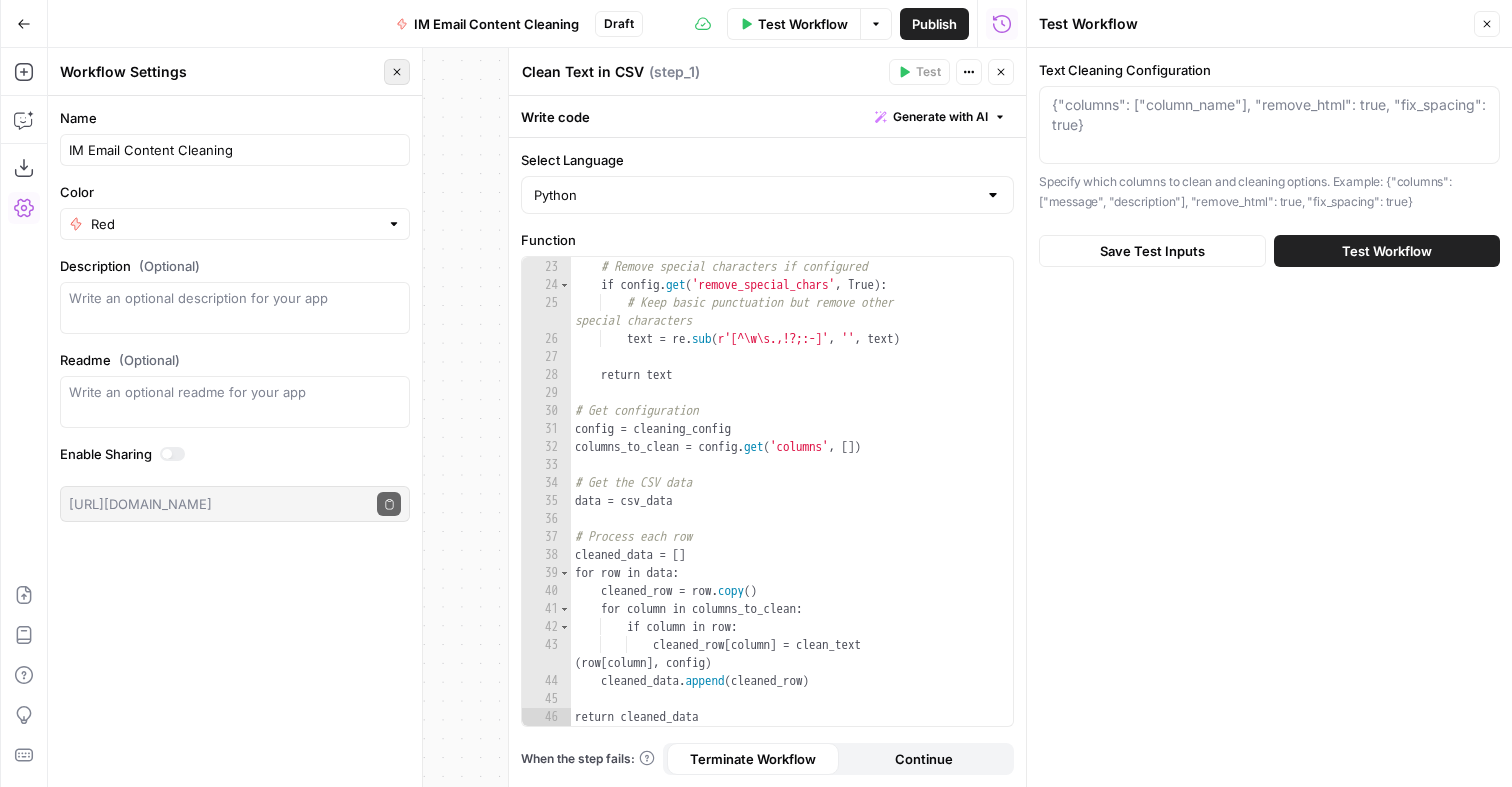 click on "Close" at bounding box center [397, 72] 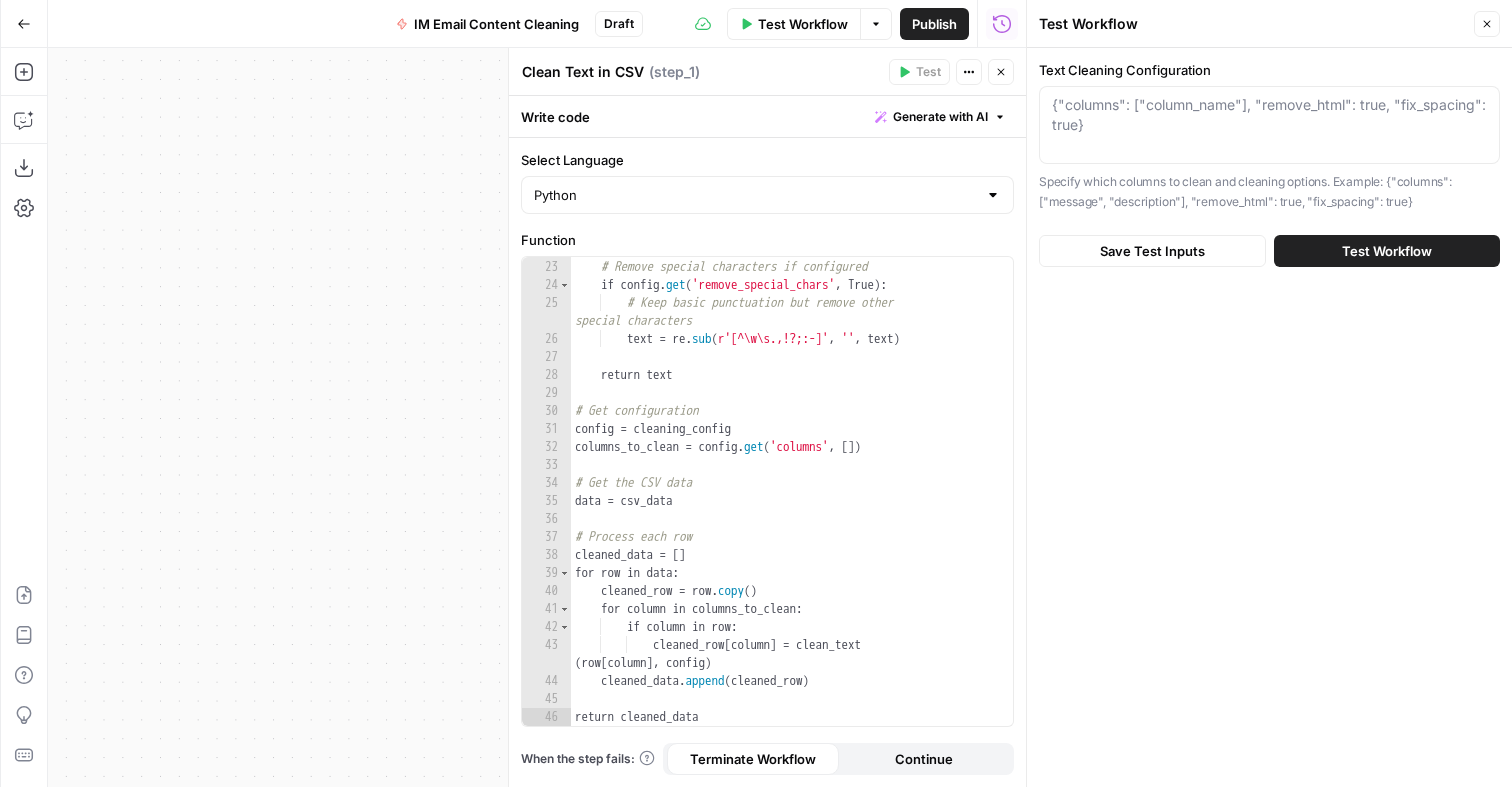 drag, startPoint x: 473, startPoint y: 305, endPoint x: 247, endPoint y: 252, distance: 232.13142 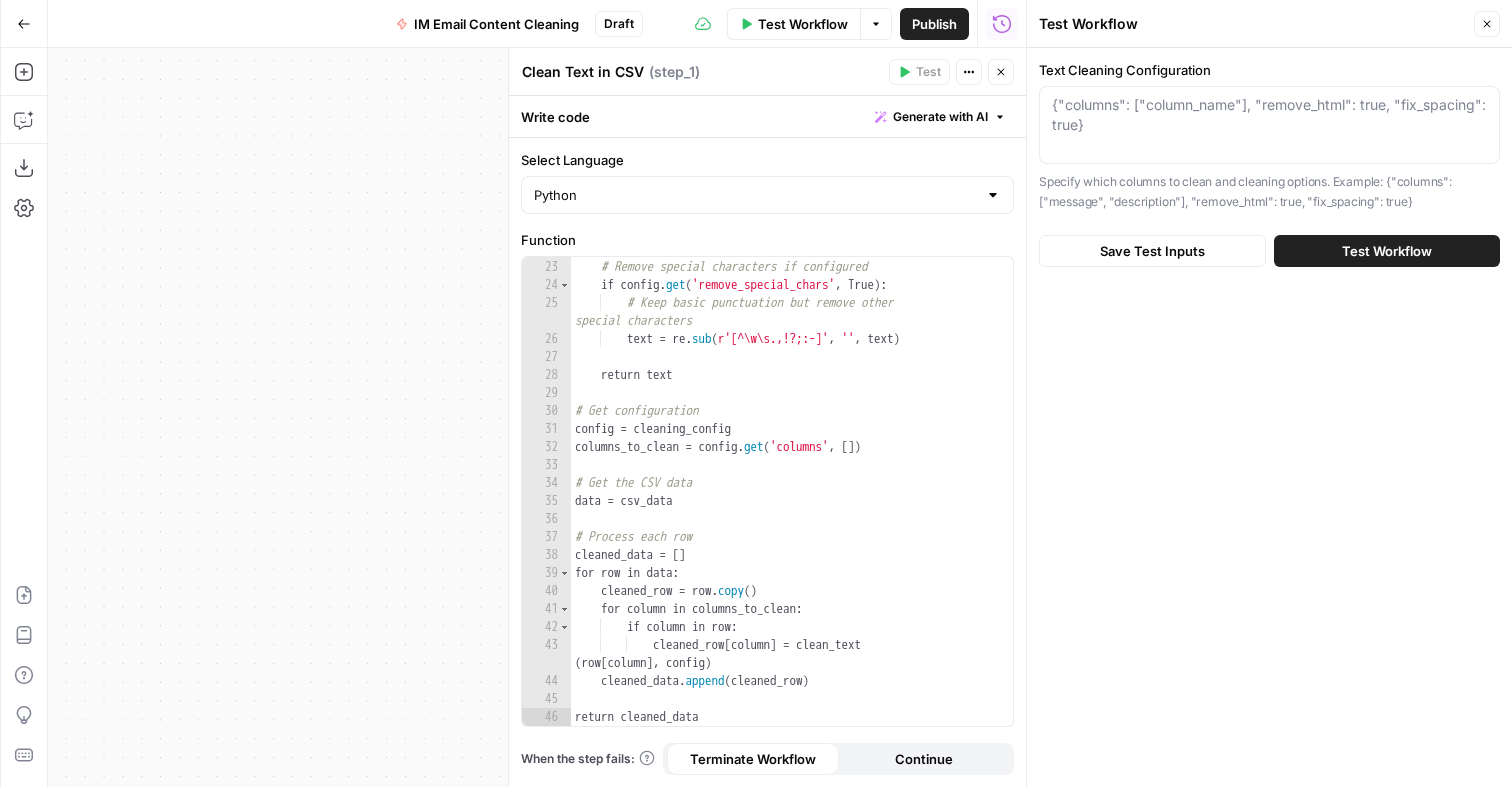 click on "Workflow Set Inputs Inputs Run Code · Python Clean Text in CSV Step 1 End Output" at bounding box center [537, 417] 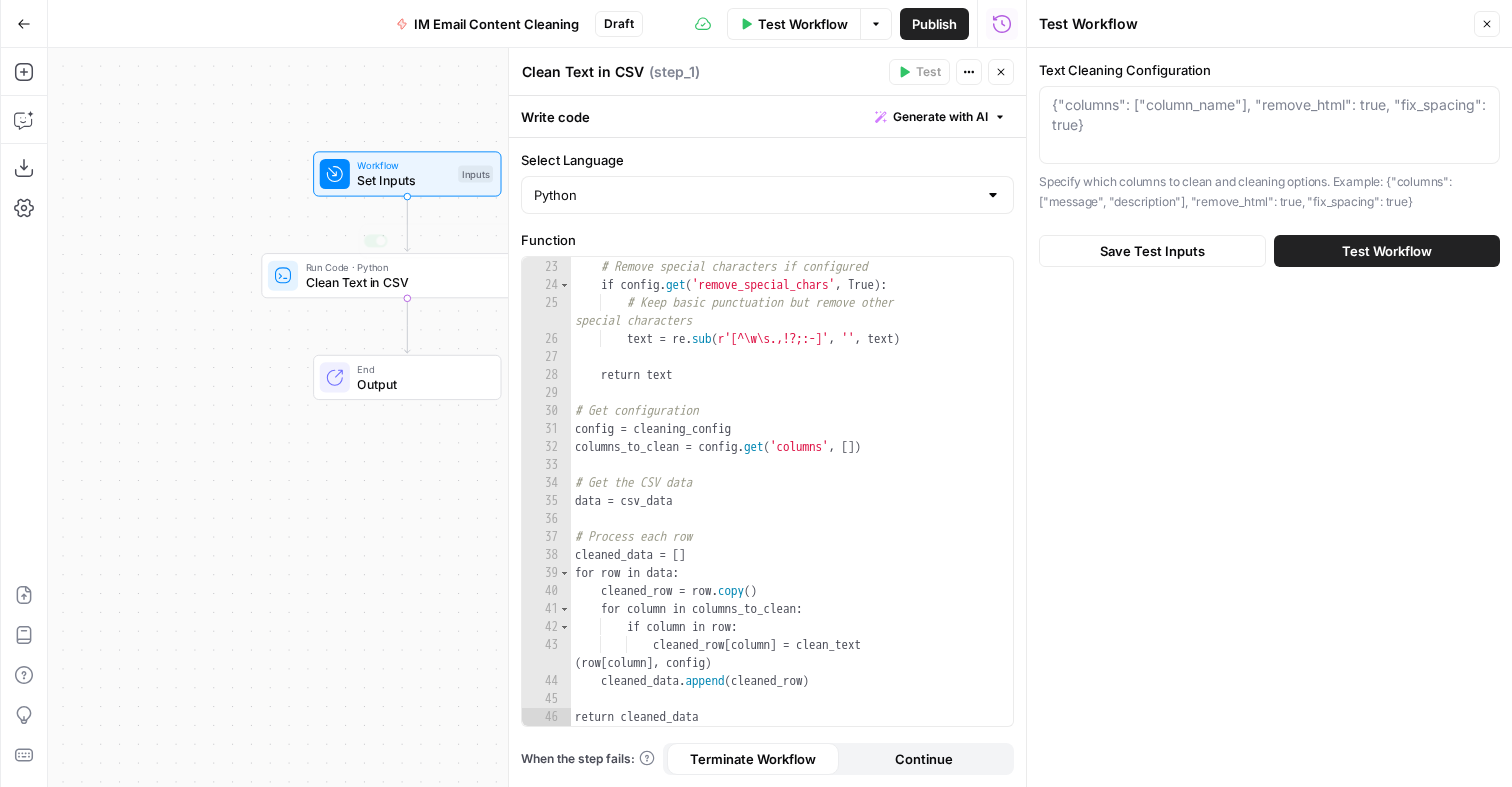 drag, startPoint x: 331, startPoint y: 339, endPoint x: 204, endPoint y: 344, distance: 127.09839 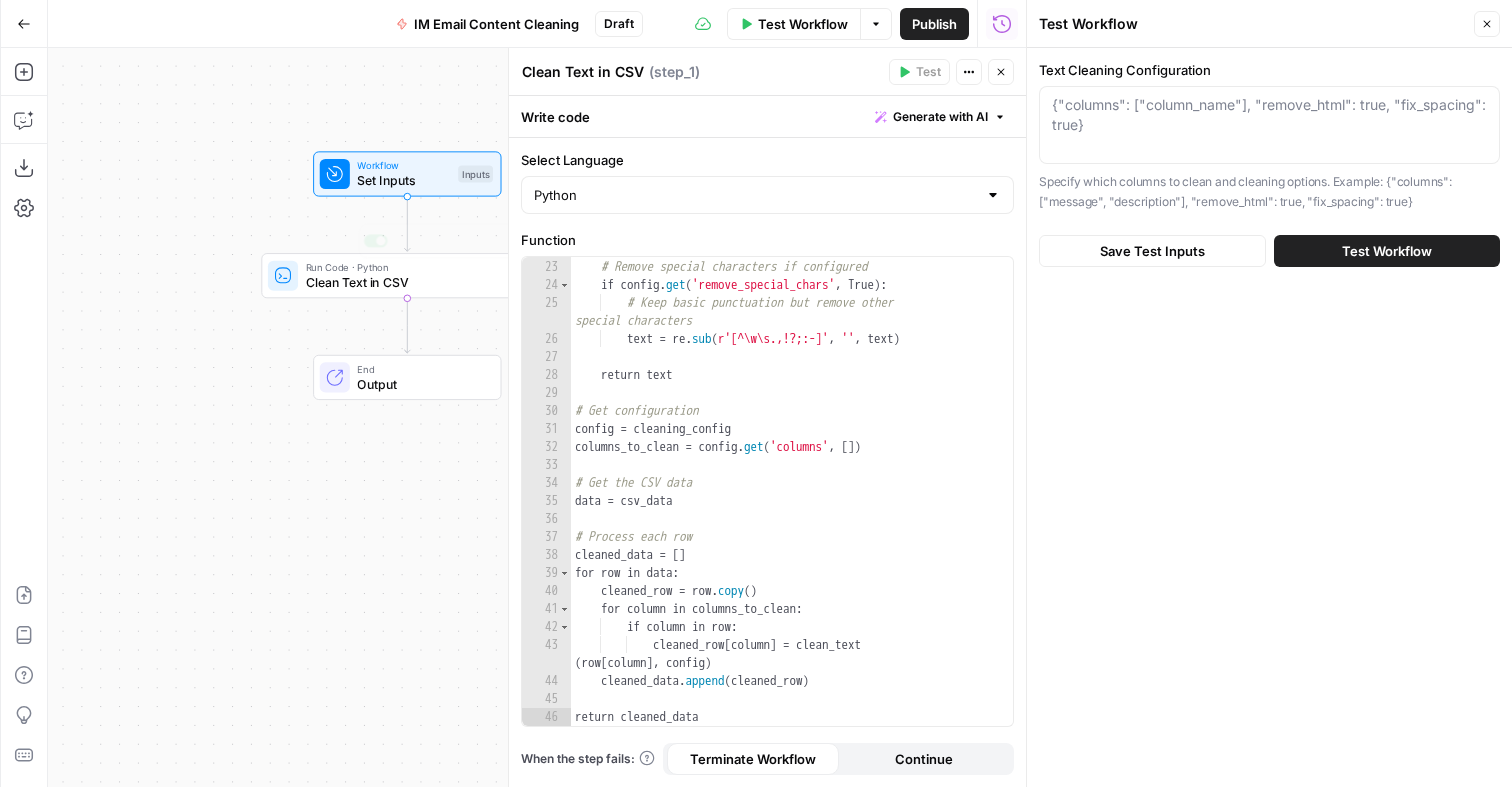 click on "Workflow Set Inputs Inputs Run Code · Python Clean Text in CSV Step 1 Copy step Delete step Add Note Test End Output" at bounding box center (537, 417) 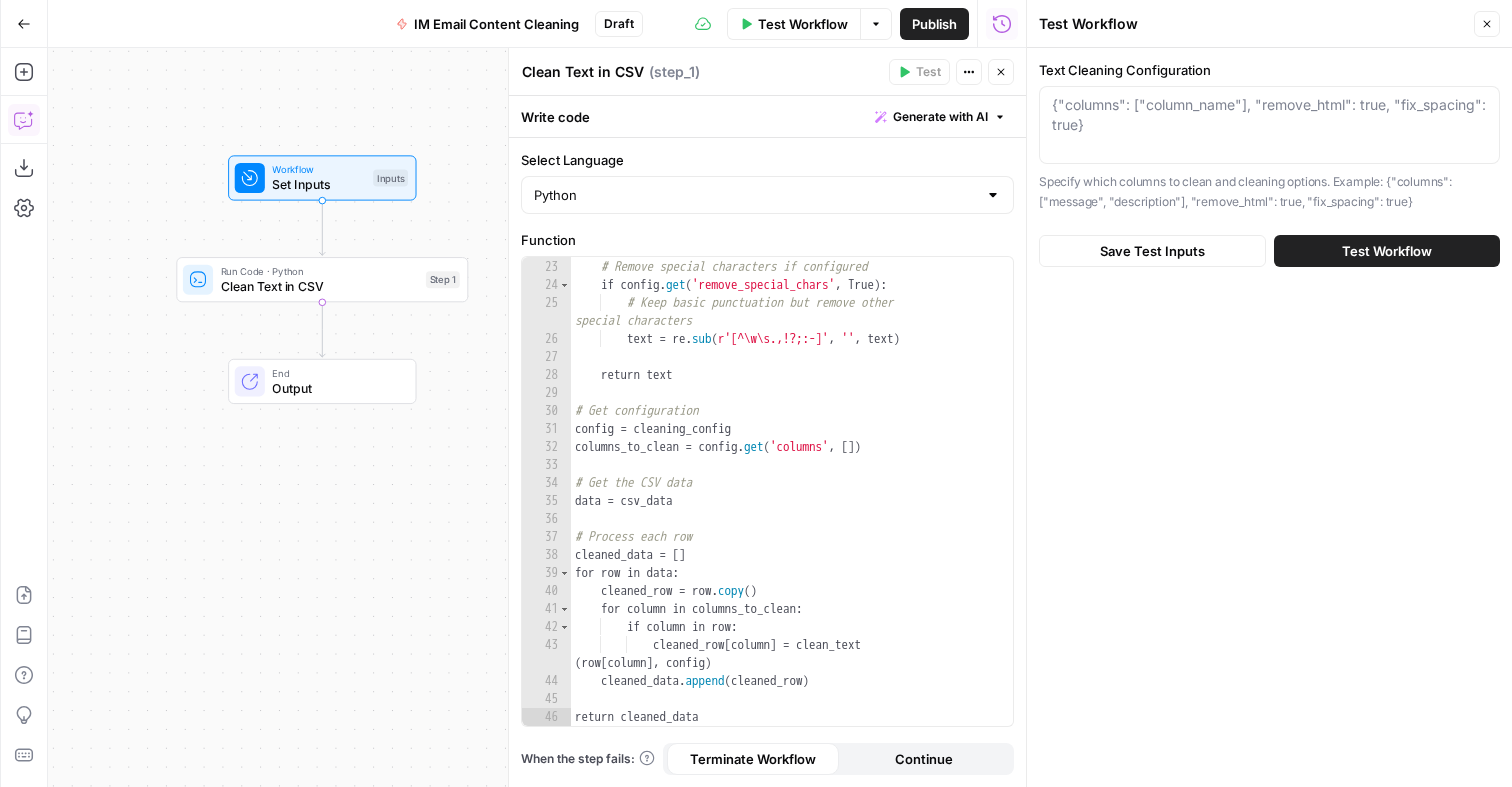 click 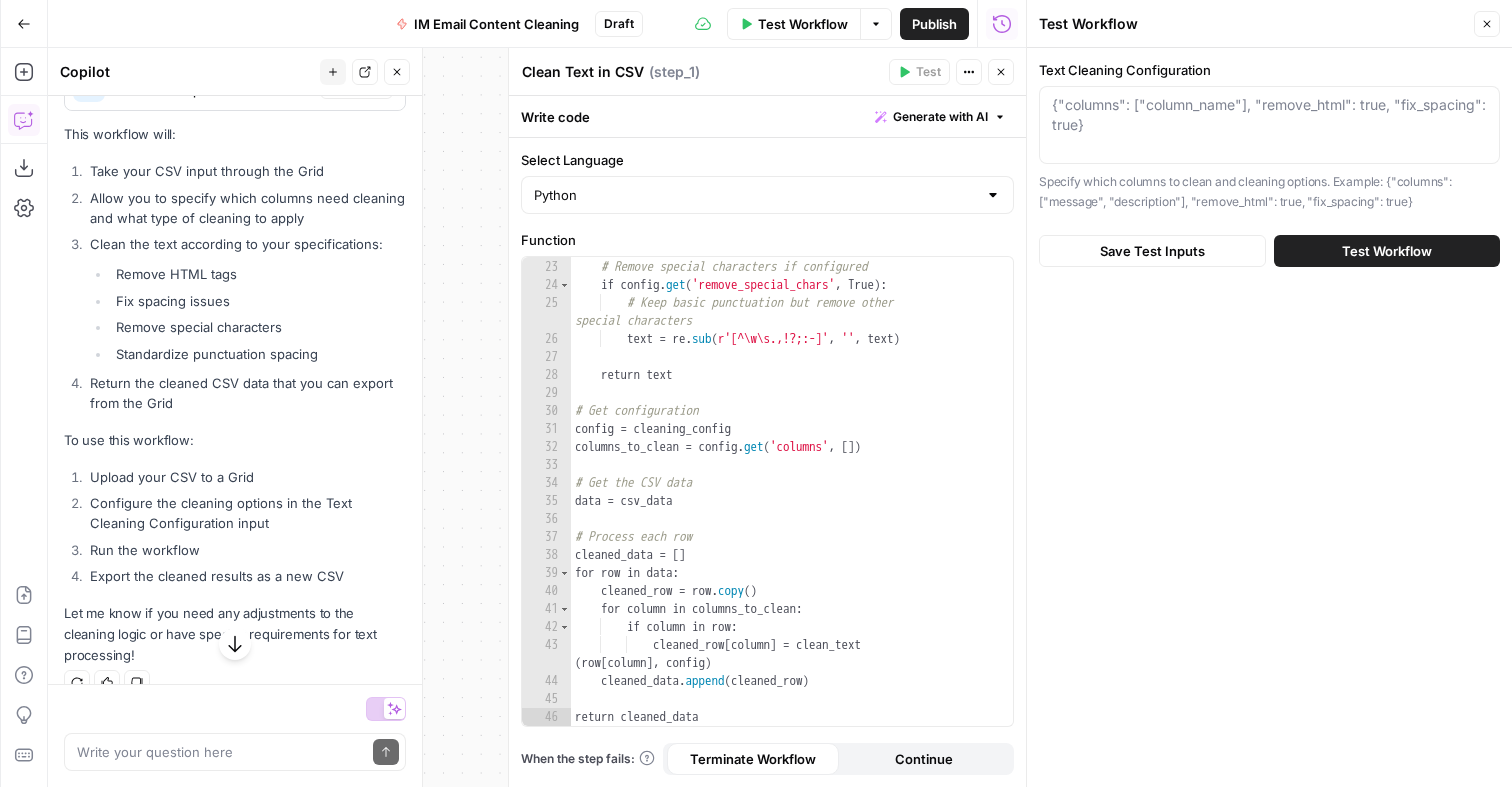 scroll, scrollTop: 1028, scrollLeft: 0, axis: vertical 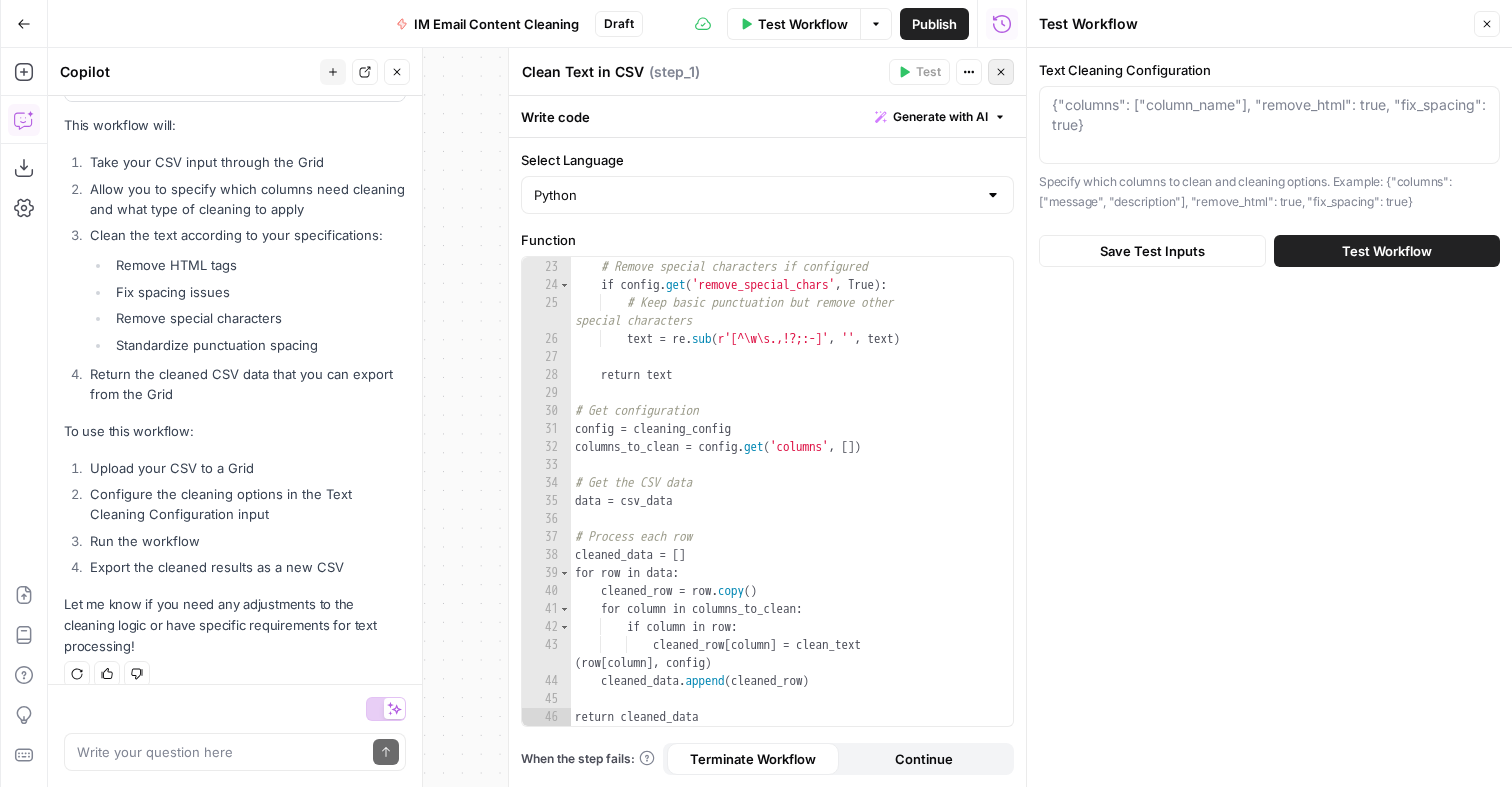 click on "Close" at bounding box center (1001, 72) 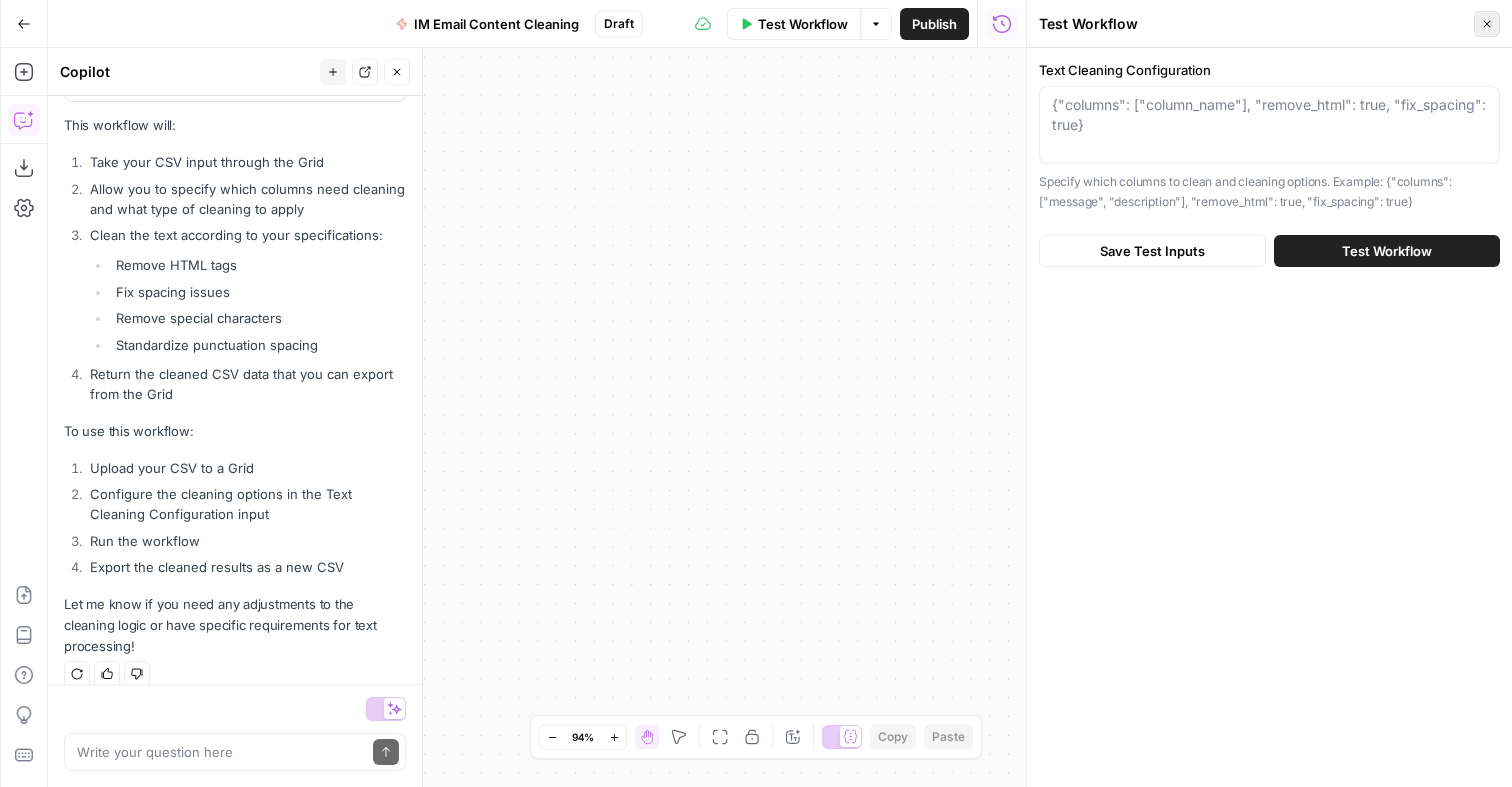click 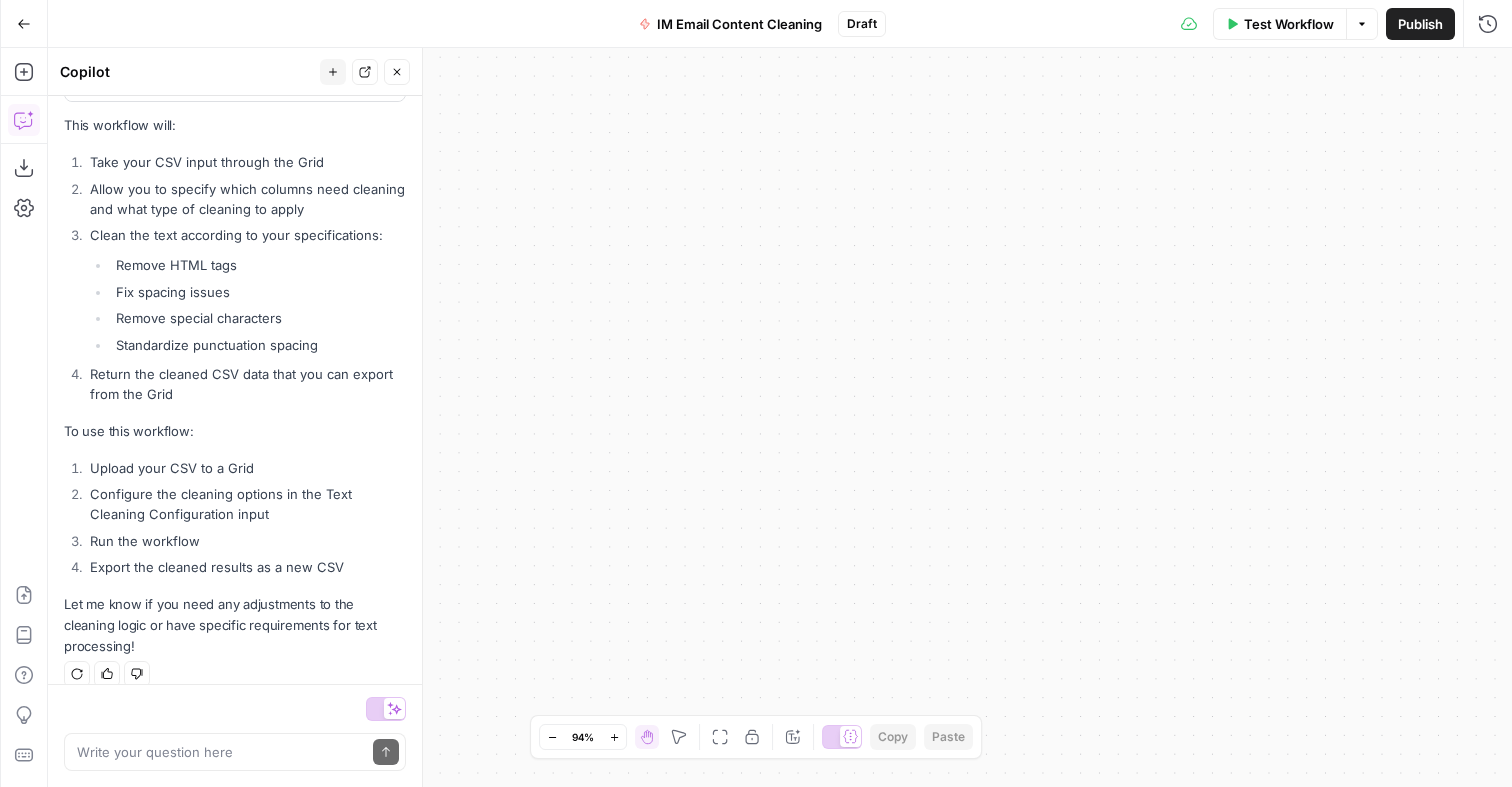 drag, startPoint x: 911, startPoint y: 215, endPoint x: 1187, endPoint y: 216, distance: 276.0018 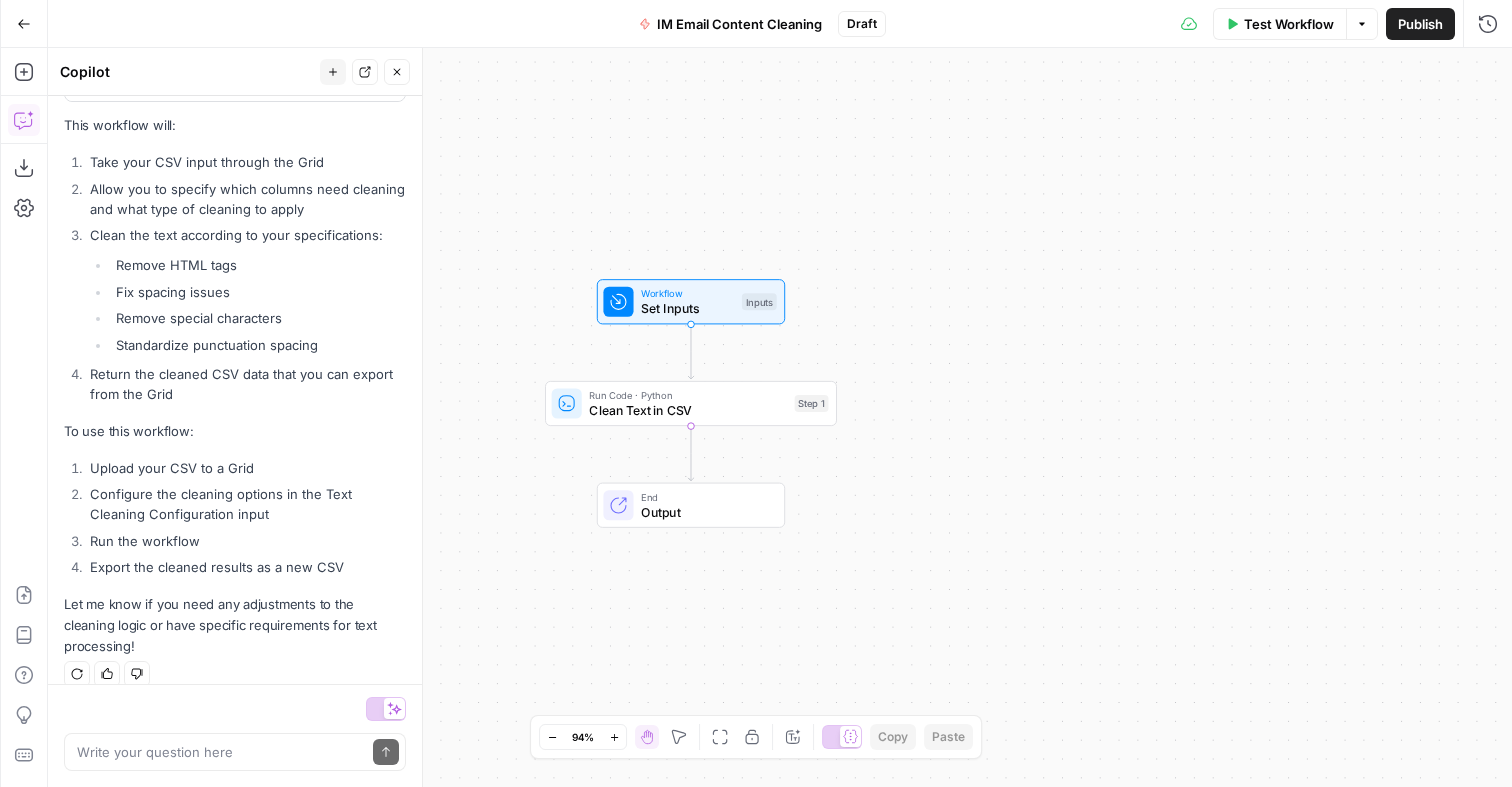 drag, startPoint x: 655, startPoint y: 335, endPoint x: 989, endPoint y: 321, distance: 334.29327 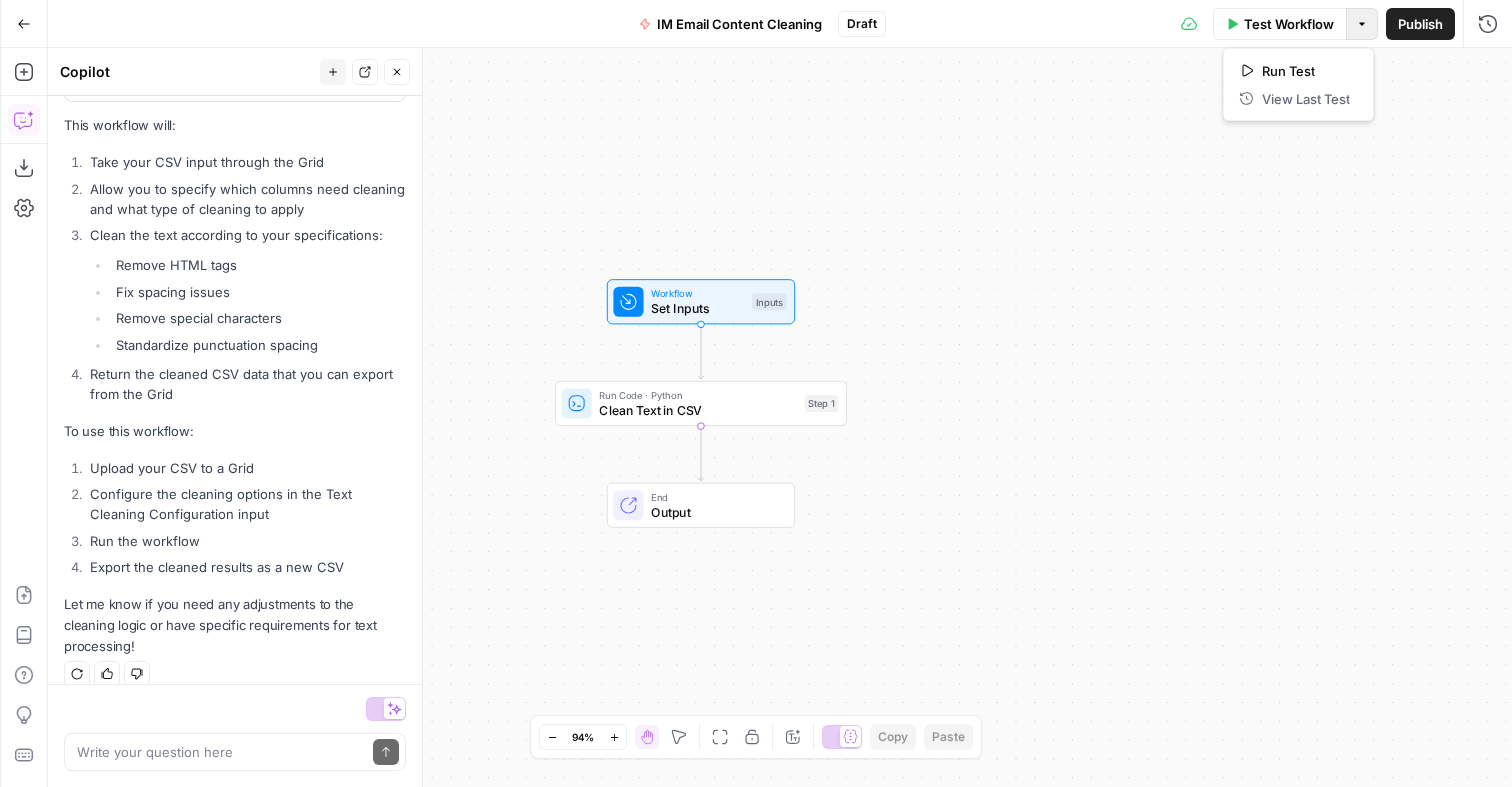 click 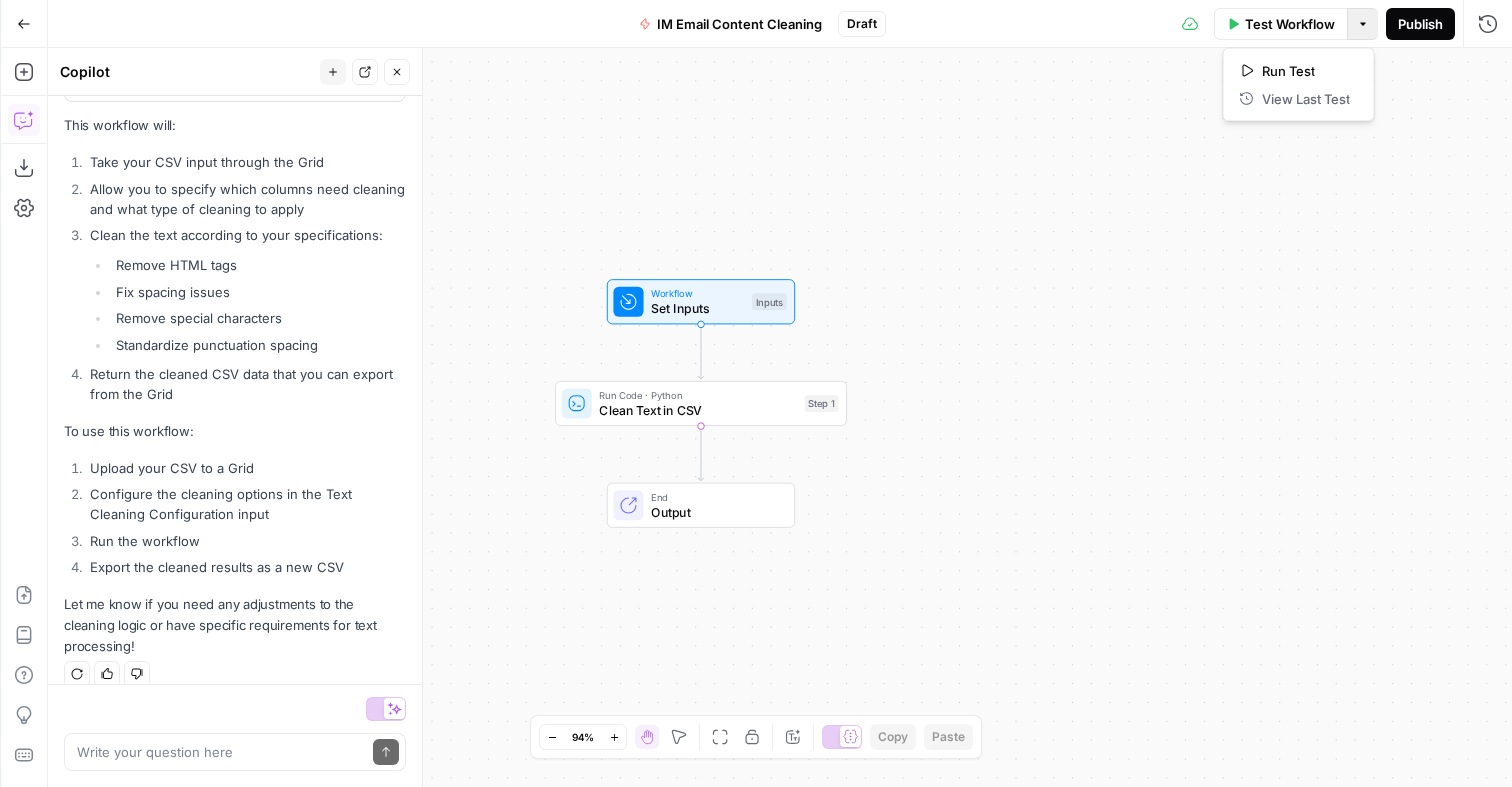 click on "Publish" at bounding box center (1420, 24) 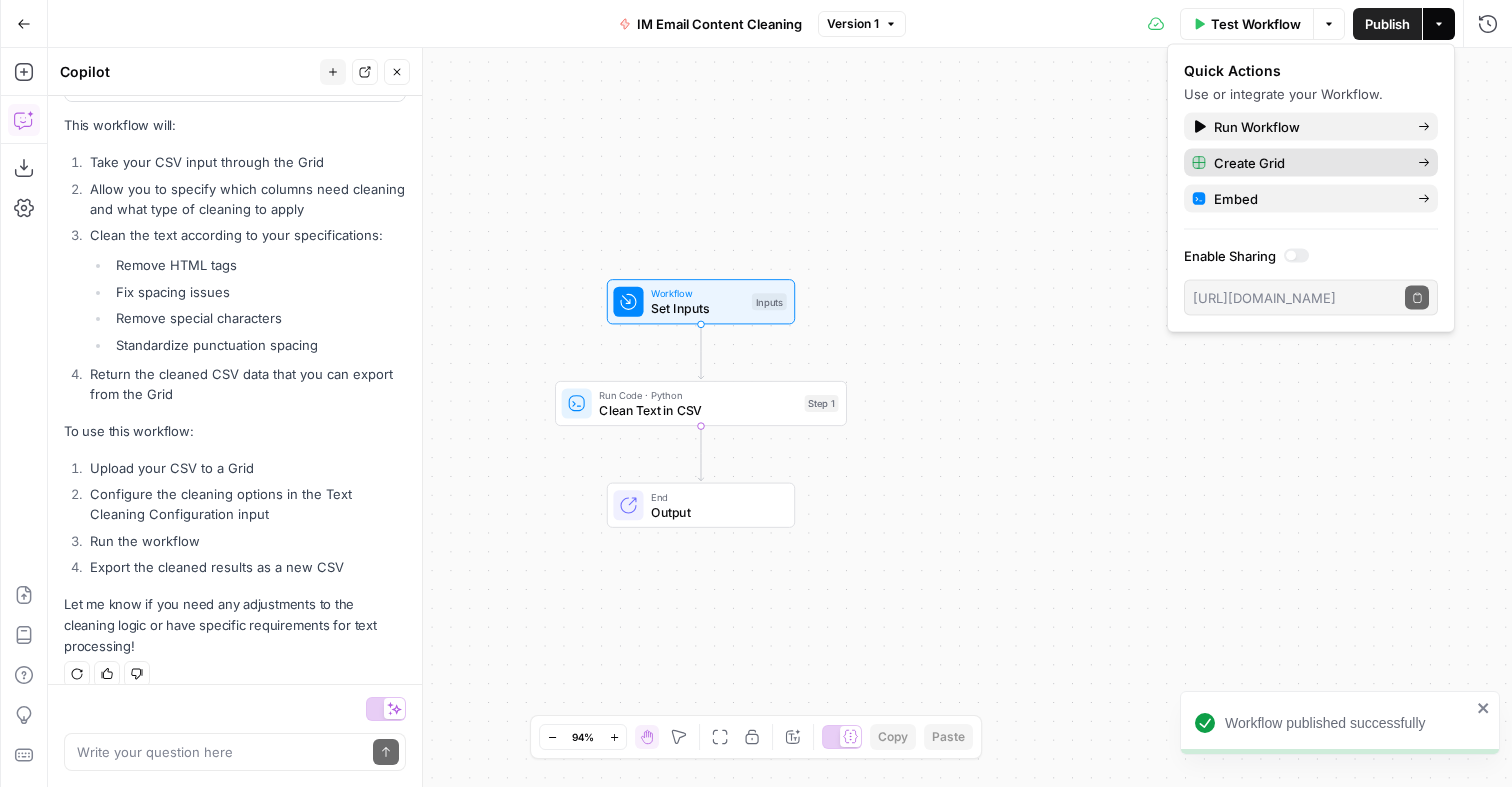 click on "Create Grid" at bounding box center [1249, 163] 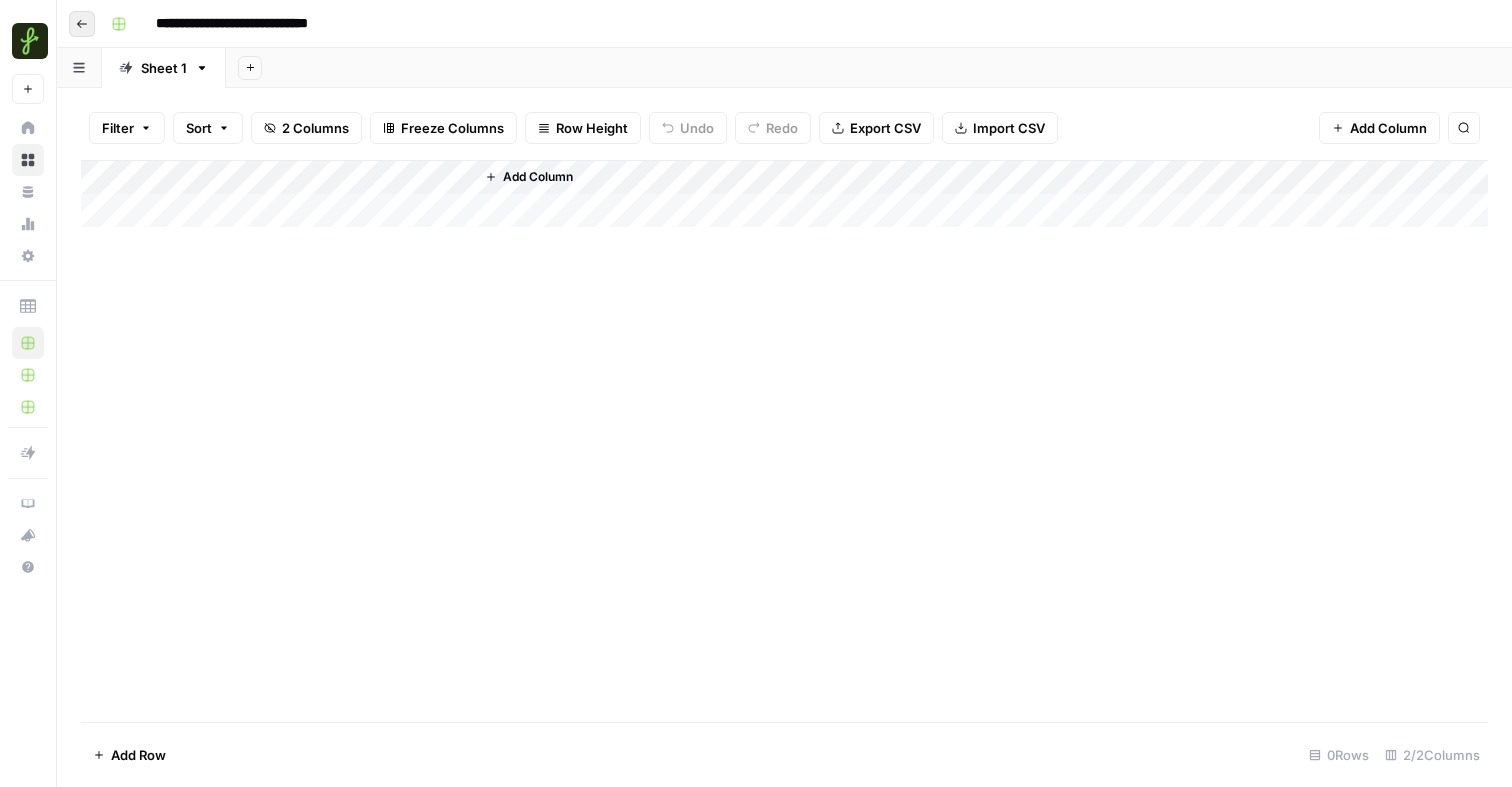 click 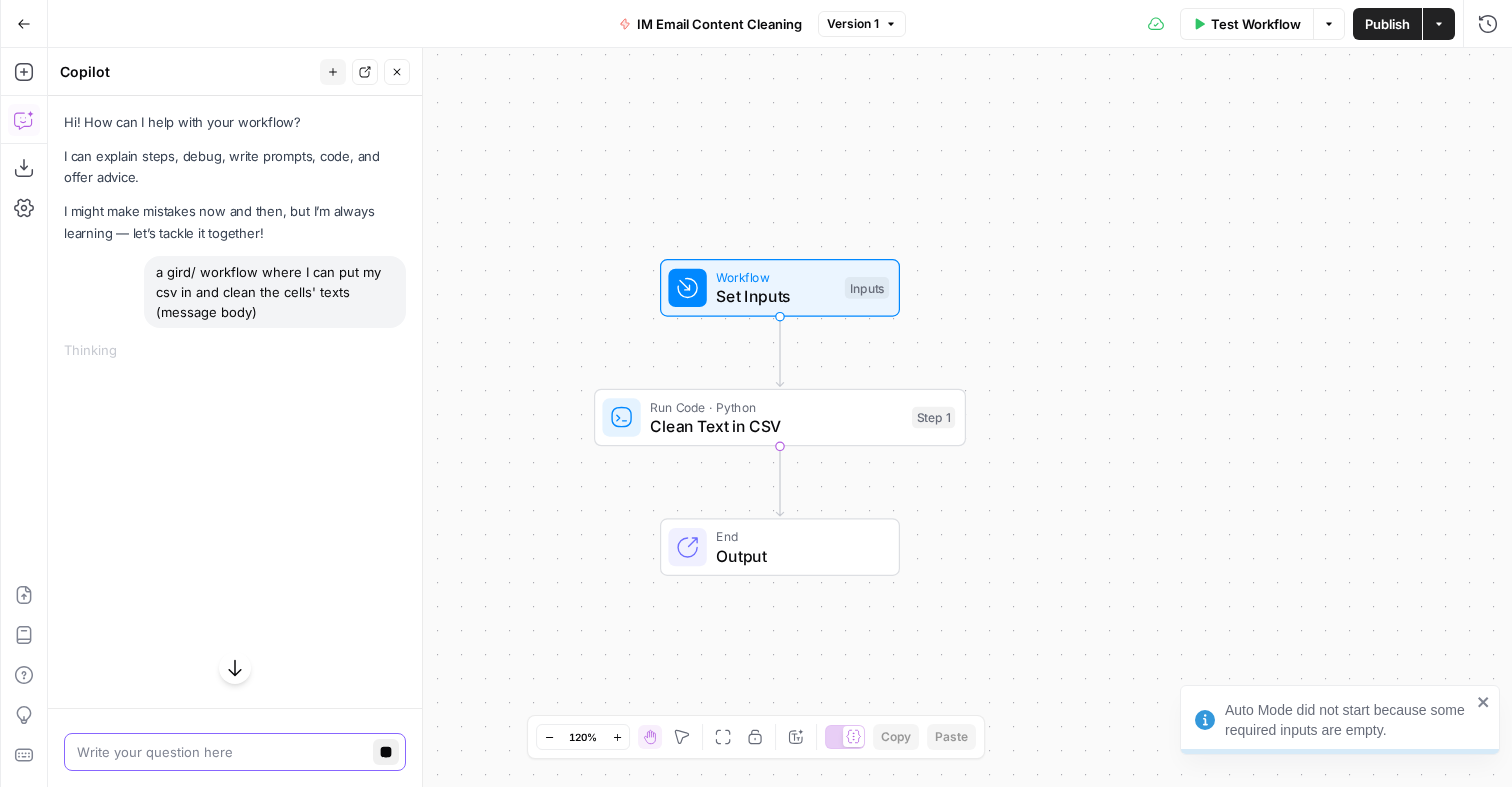 click 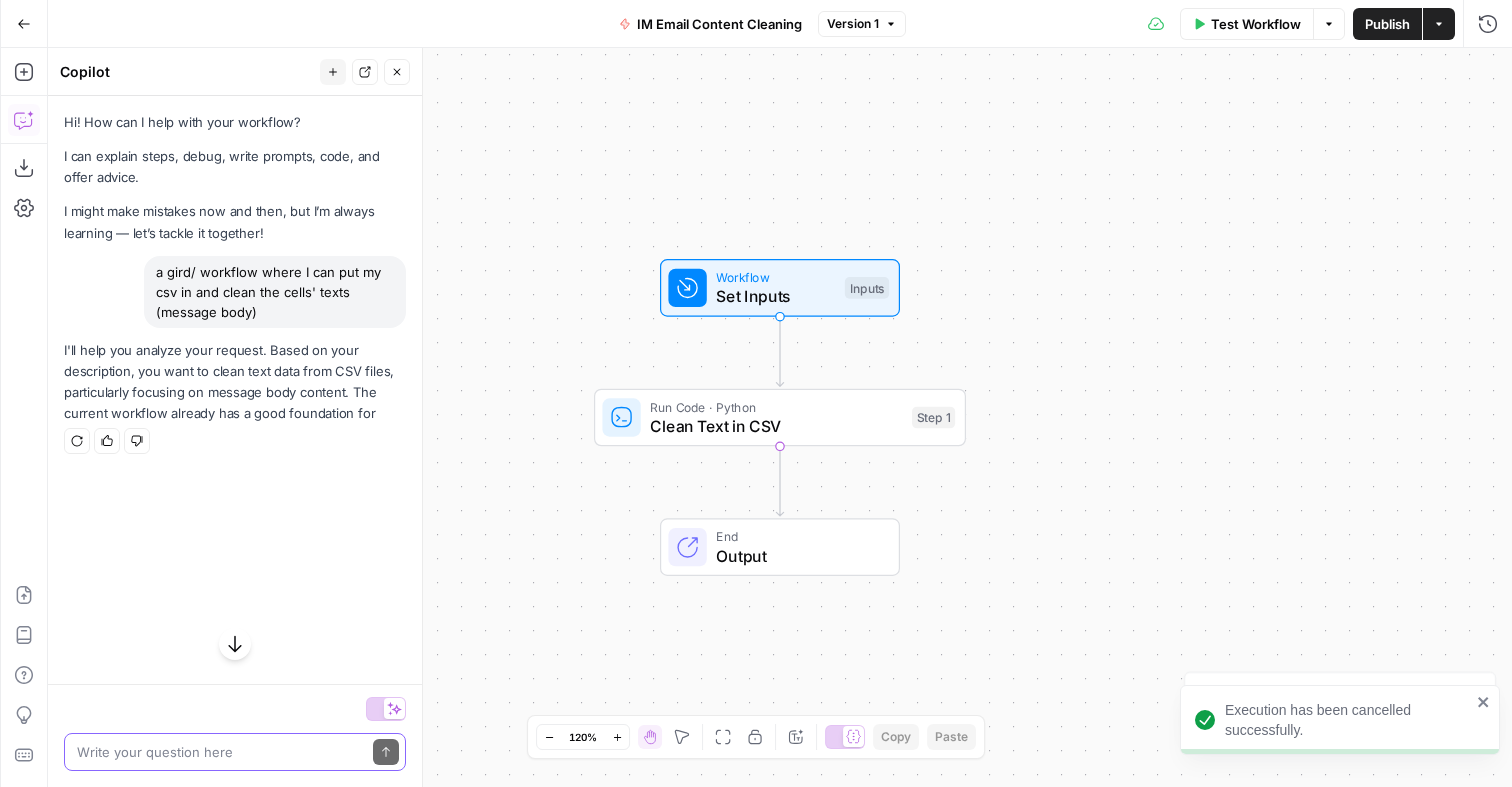 click on "Clean Text in CSV" at bounding box center [776, 426] 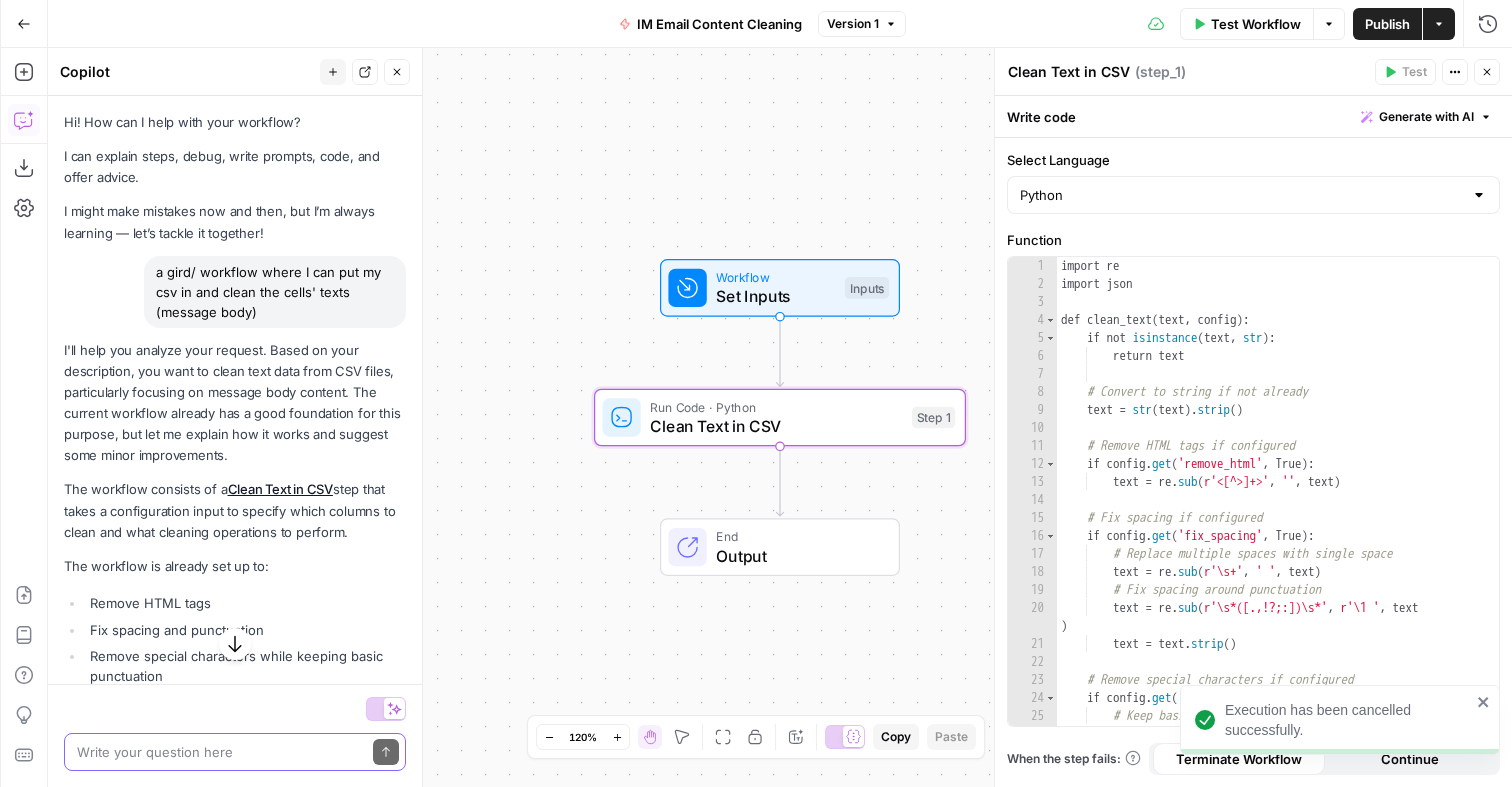 click 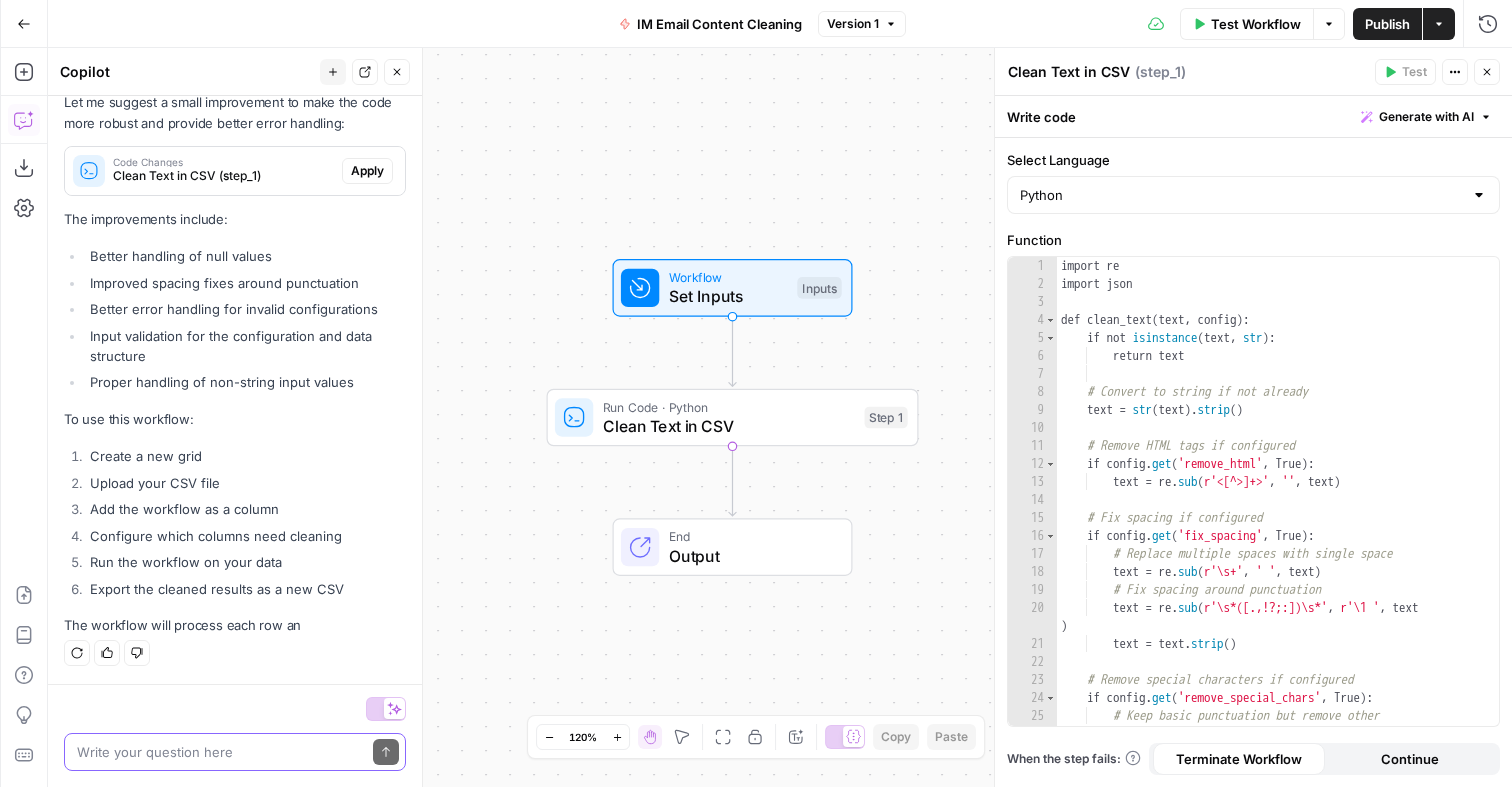 scroll, scrollTop: 1083, scrollLeft: 0, axis: vertical 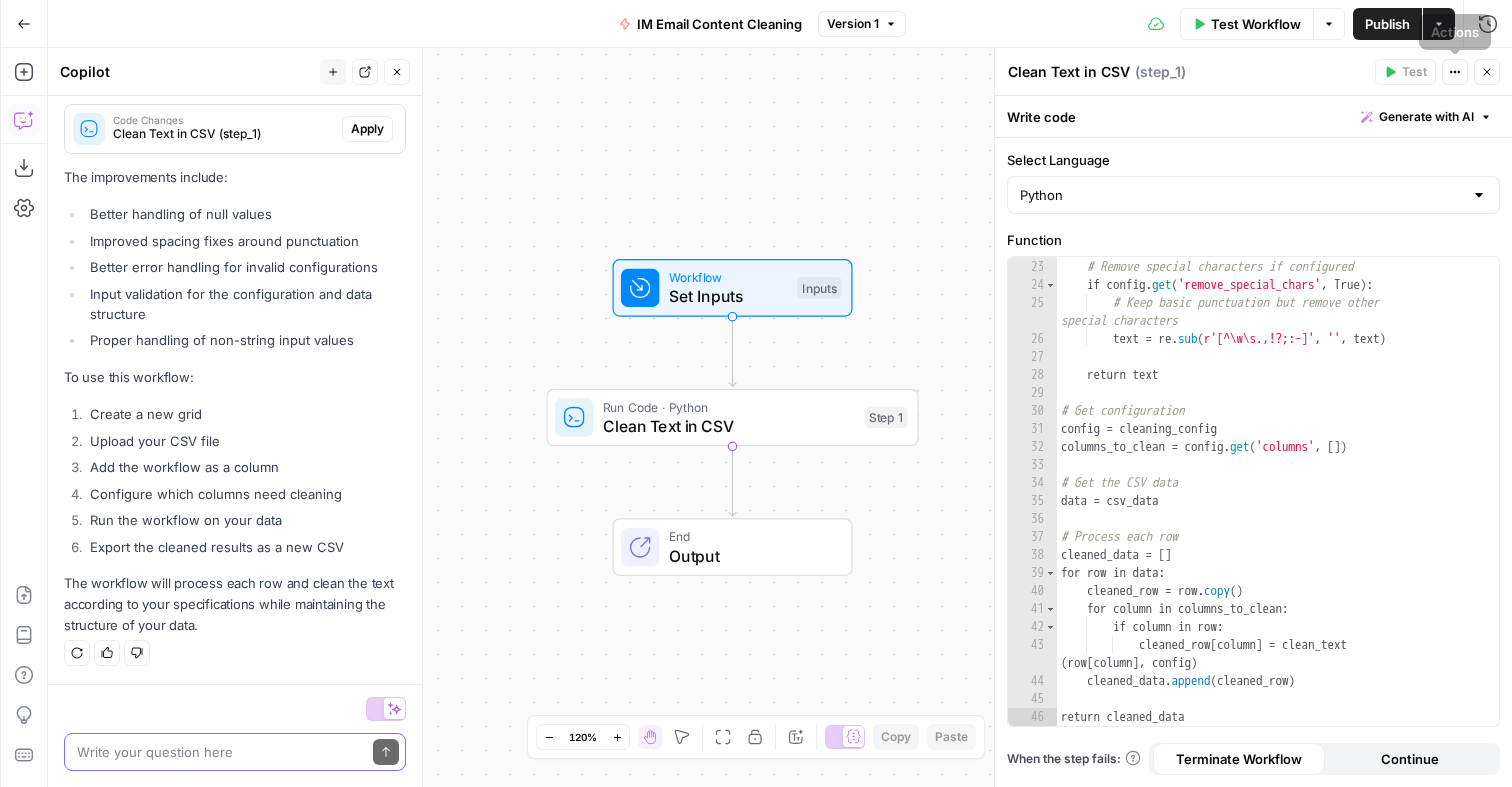 click on "Clean Text in CSV Clean Text in CSV  ( step_1 ) Test Actions Close" at bounding box center [1253, 72] 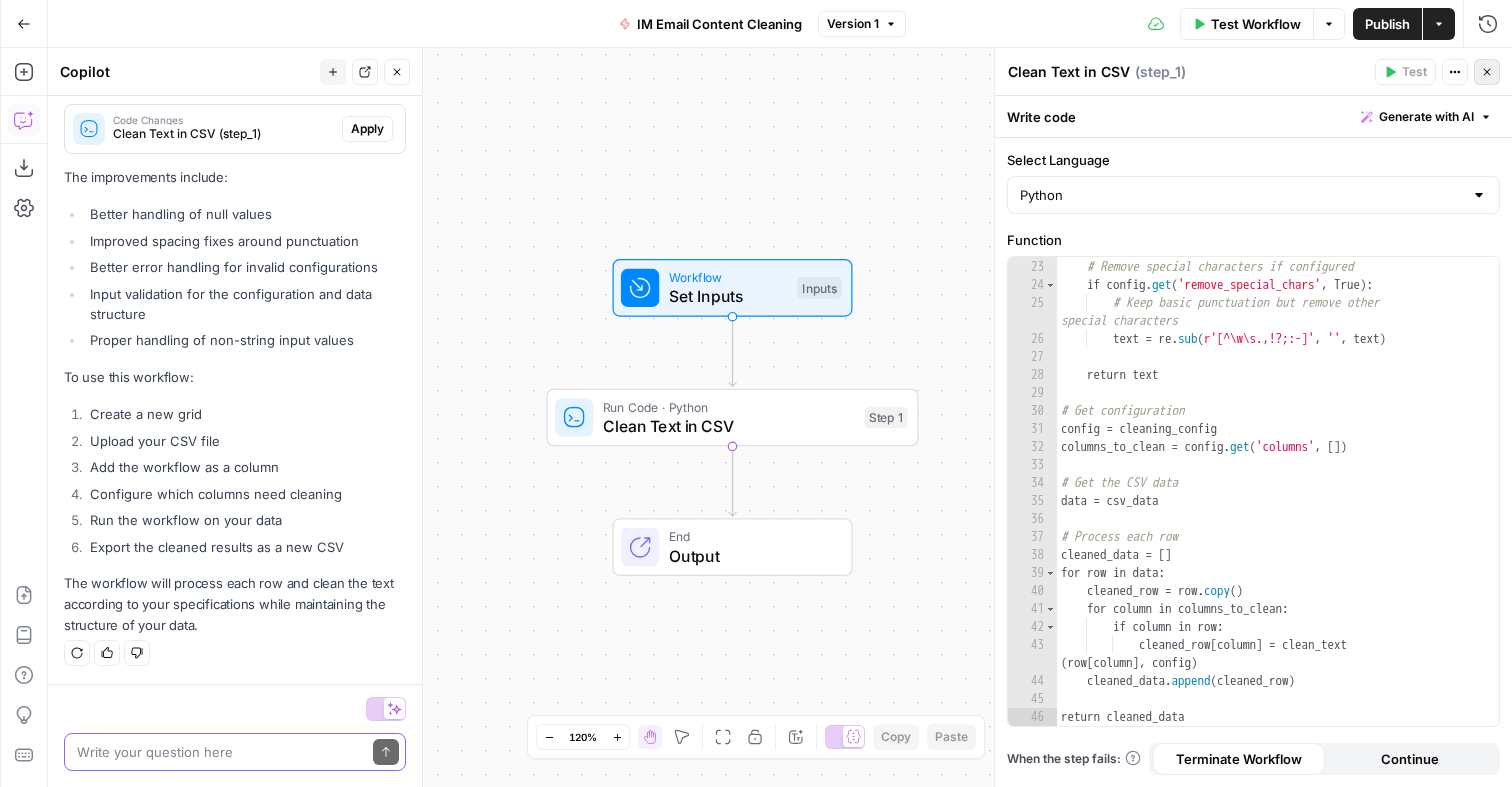 click 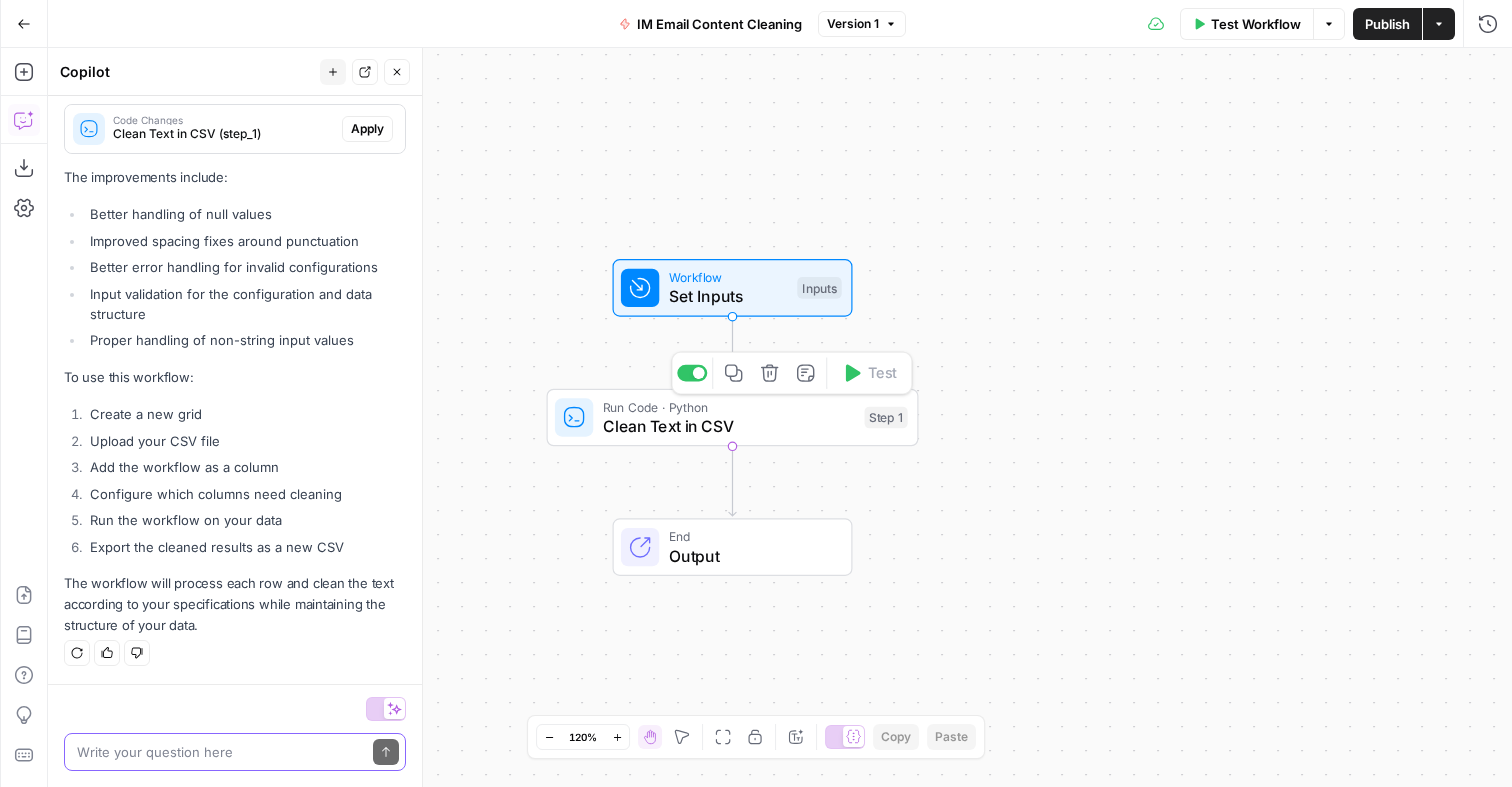 click on "Run Code · Python" at bounding box center (729, 406) 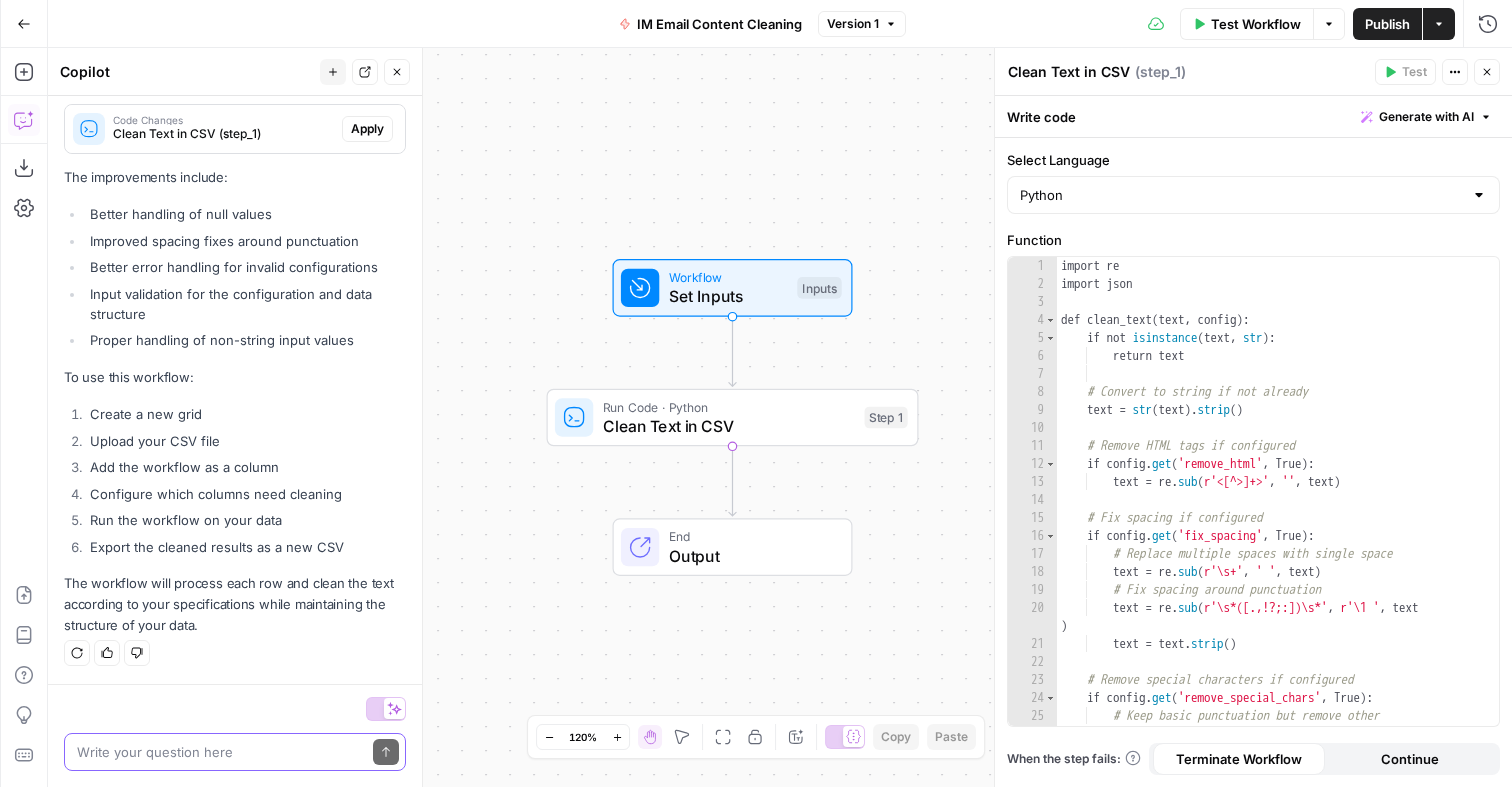 click on "Add Steps Copilot Download as JSON Settings Import JSON AirOps Academy Help Give Feedback Shortcuts" at bounding box center [24, 417] 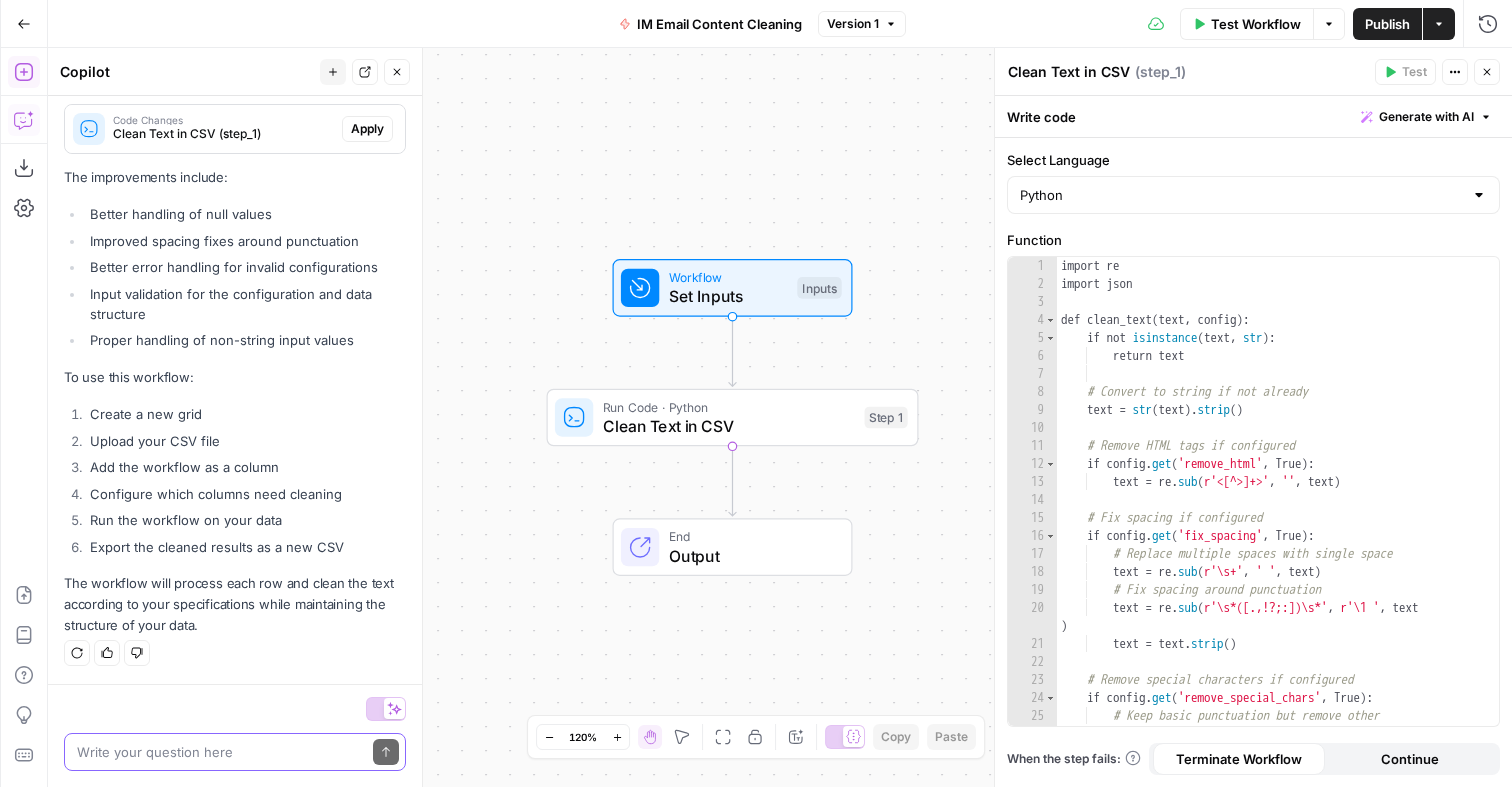 click on "Add Steps" at bounding box center (24, 72) 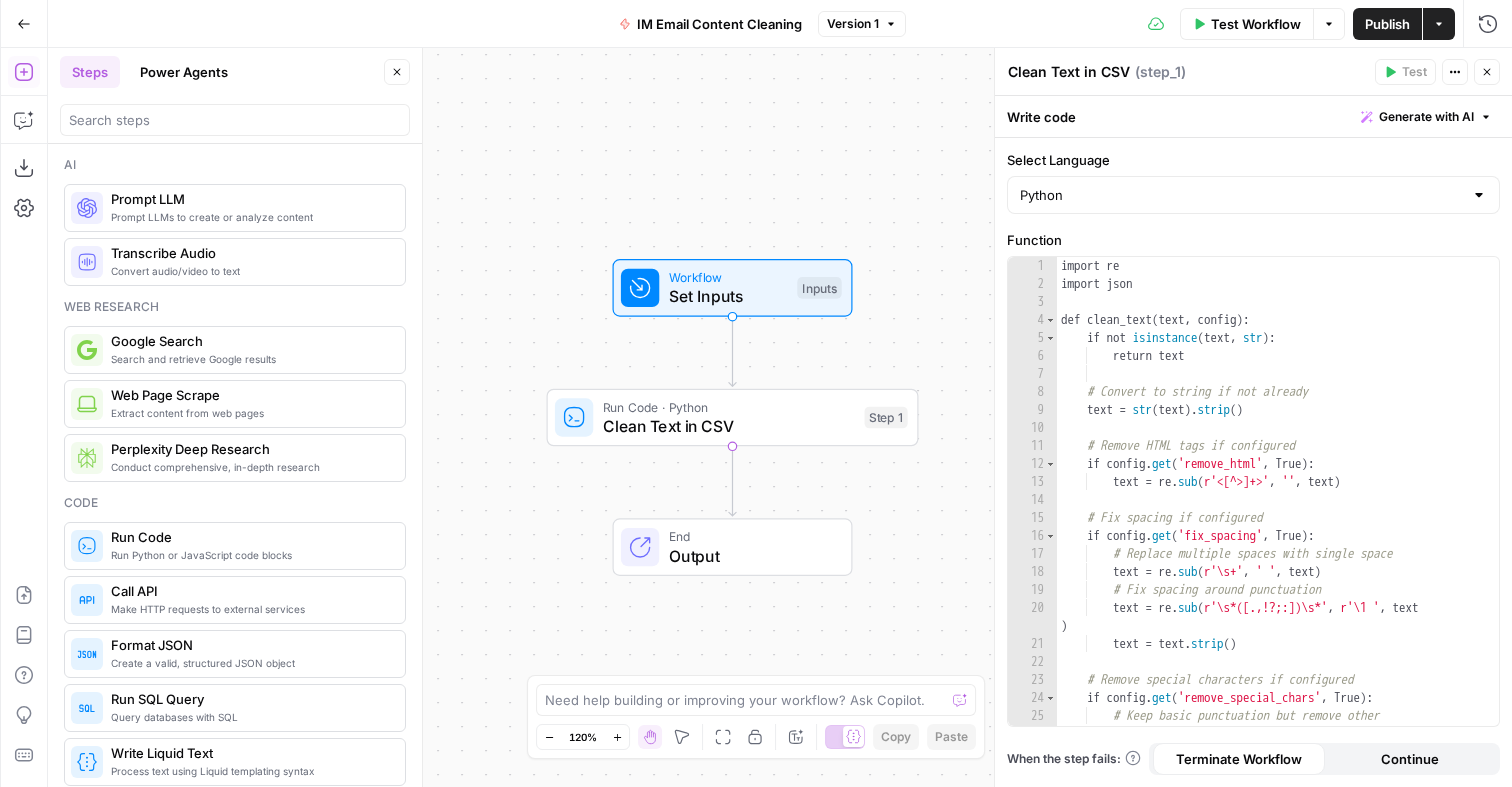 click on "Prompt LLMs to create or analyze content Prompt LLM" at bounding box center [235, 208] 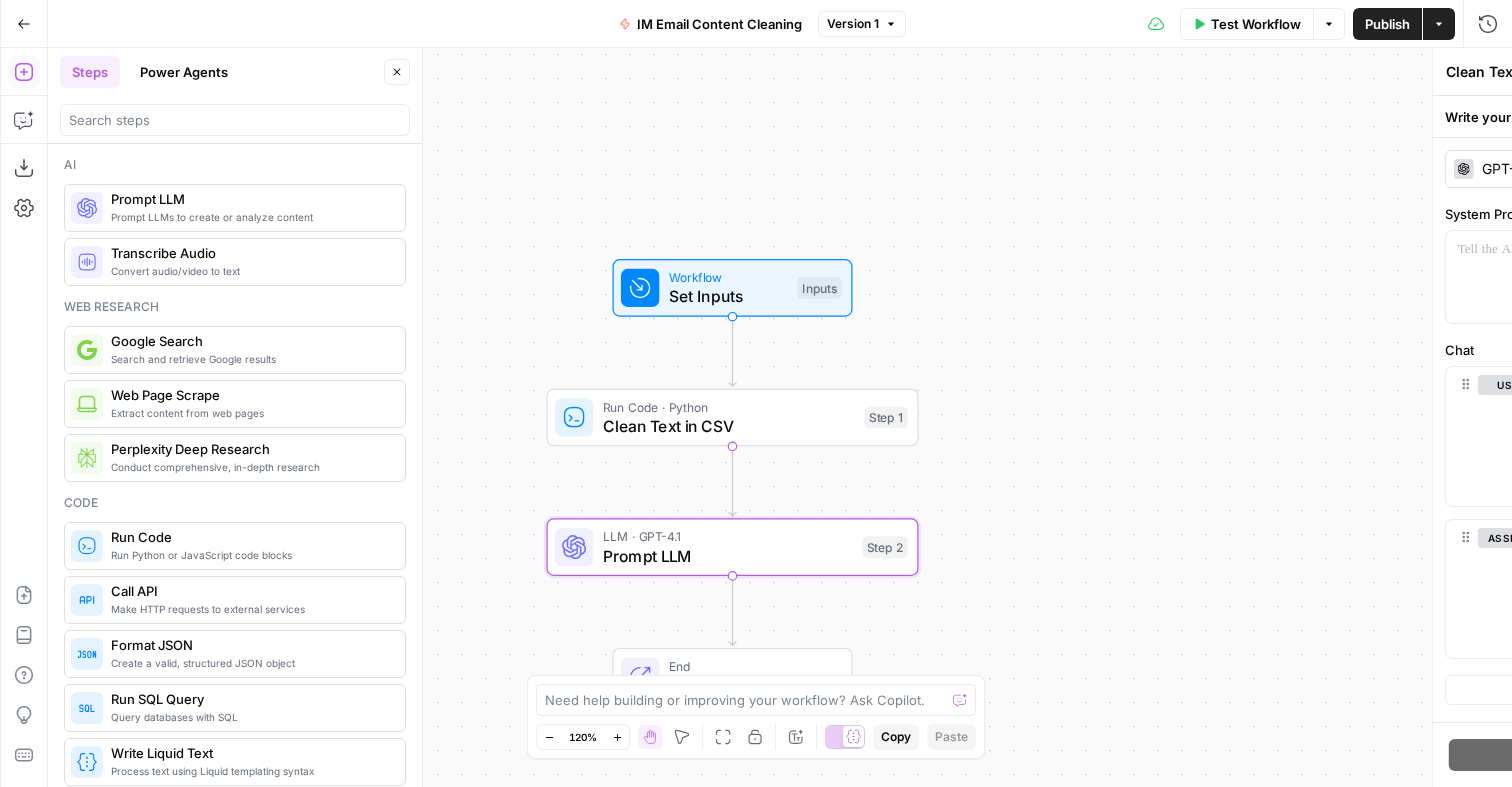 type on "Prompt LLM" 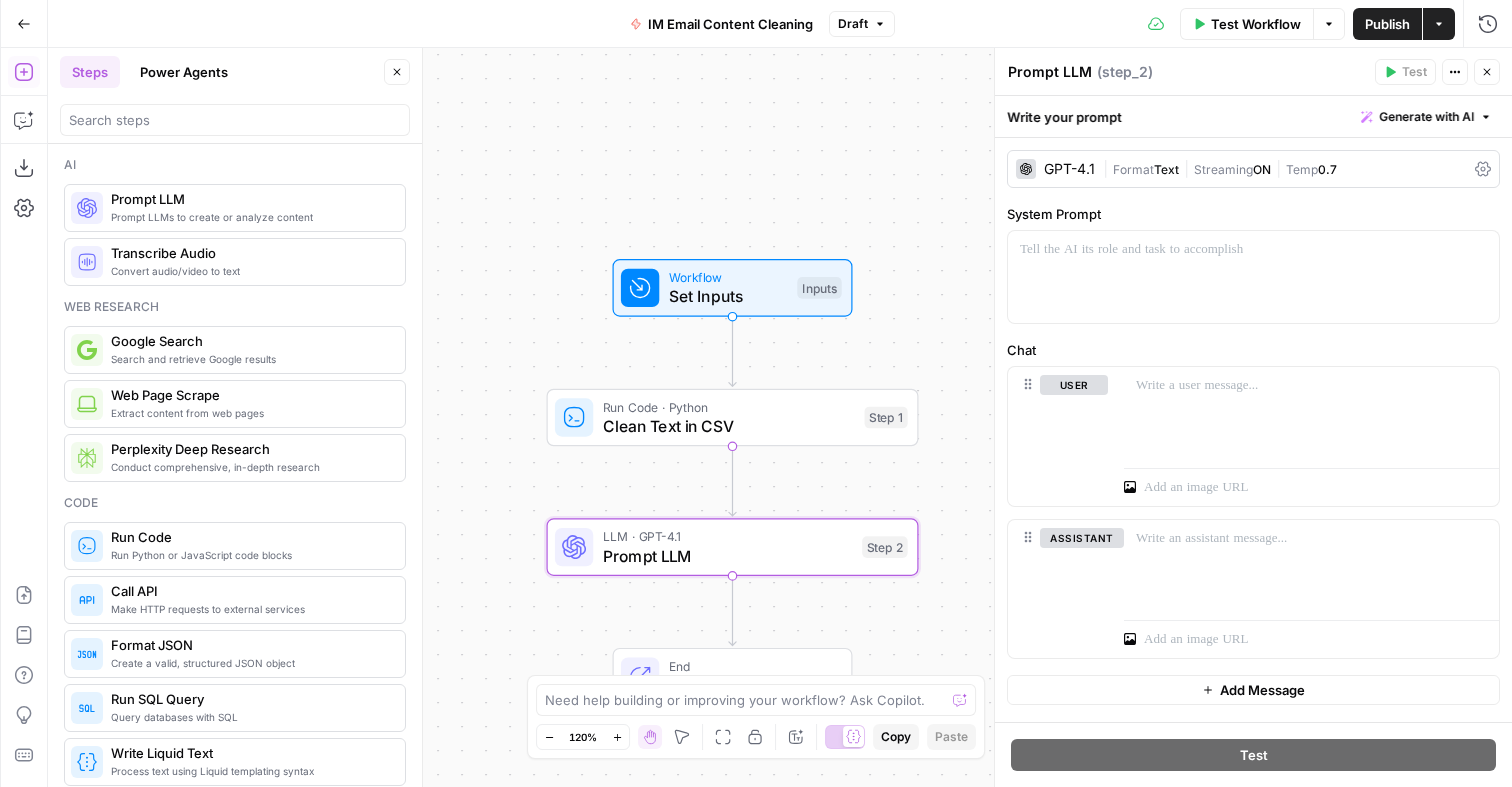 click on "GPT-4.1   |   Format  Text   |   Streaming  ON   |   Temp  0.7" at bounding box center [1253, 169] 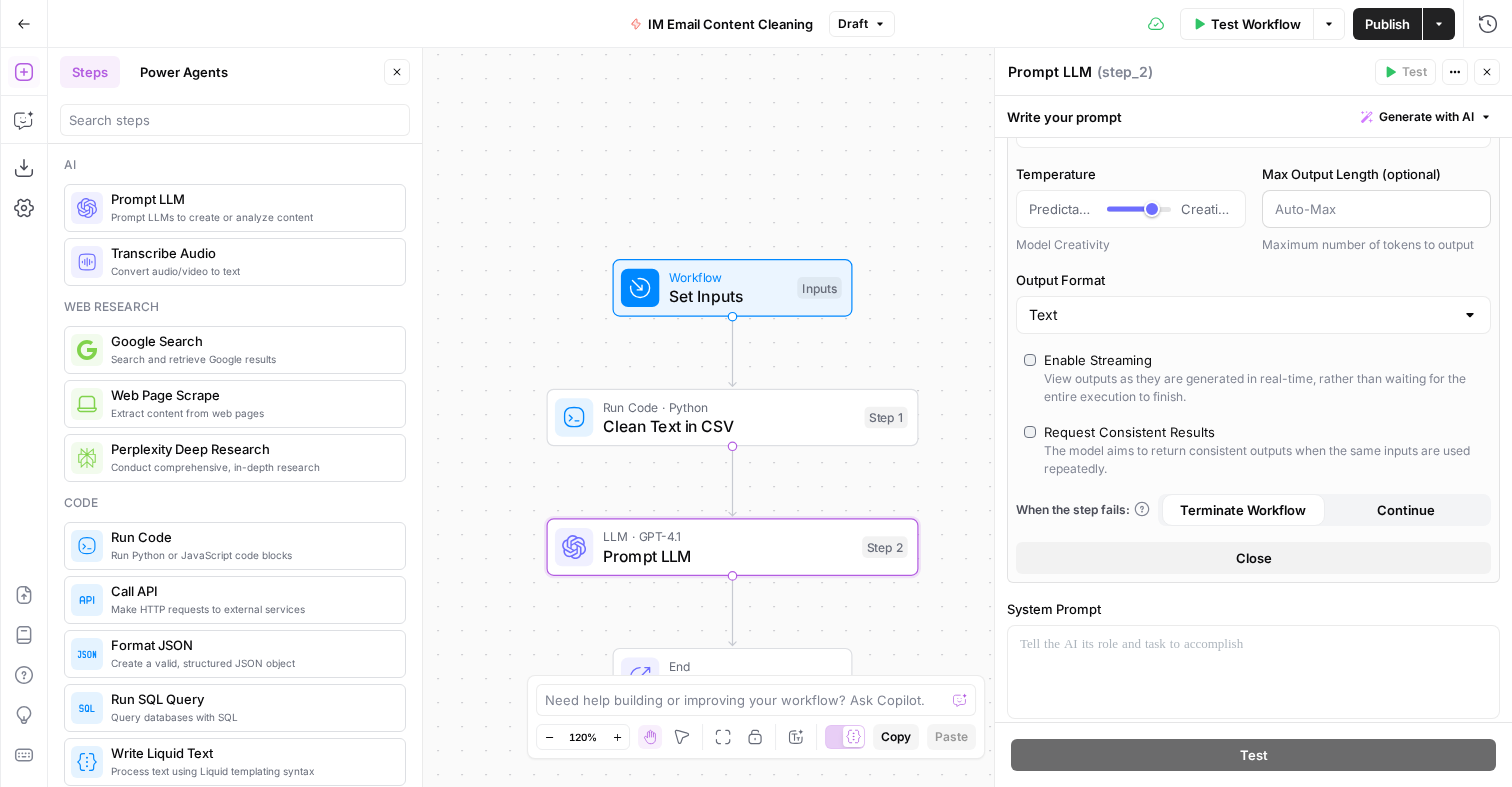scroll, scrollTop: 239, scrollLeft: 0, axis: vertical 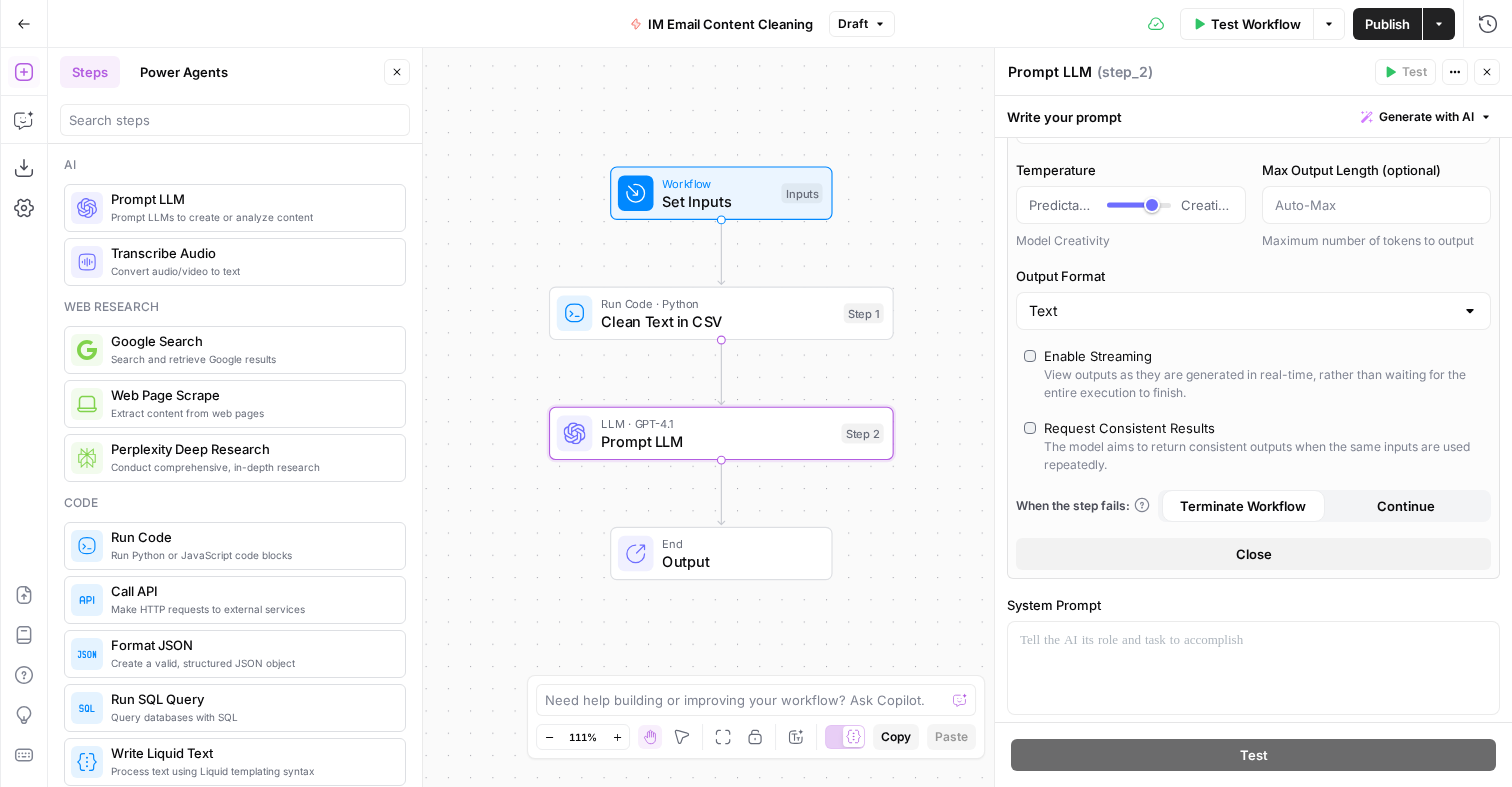 drag, startPoint x: 703, startPoint y: 169, endPoint x: 692, endPoint y: 83, distance: 86.70064 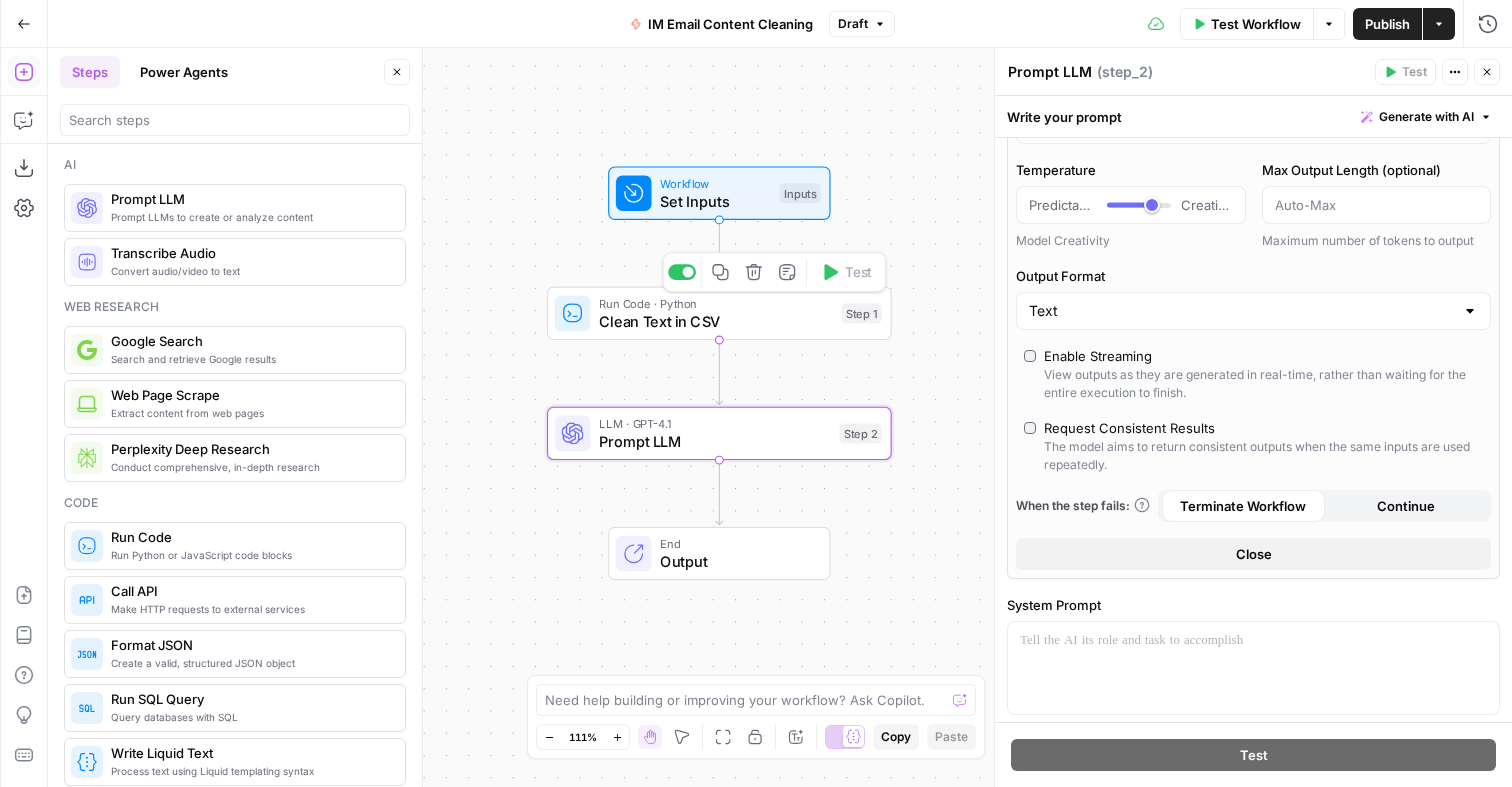 click on "Run Code · Python" at bounding box center (716, 303) 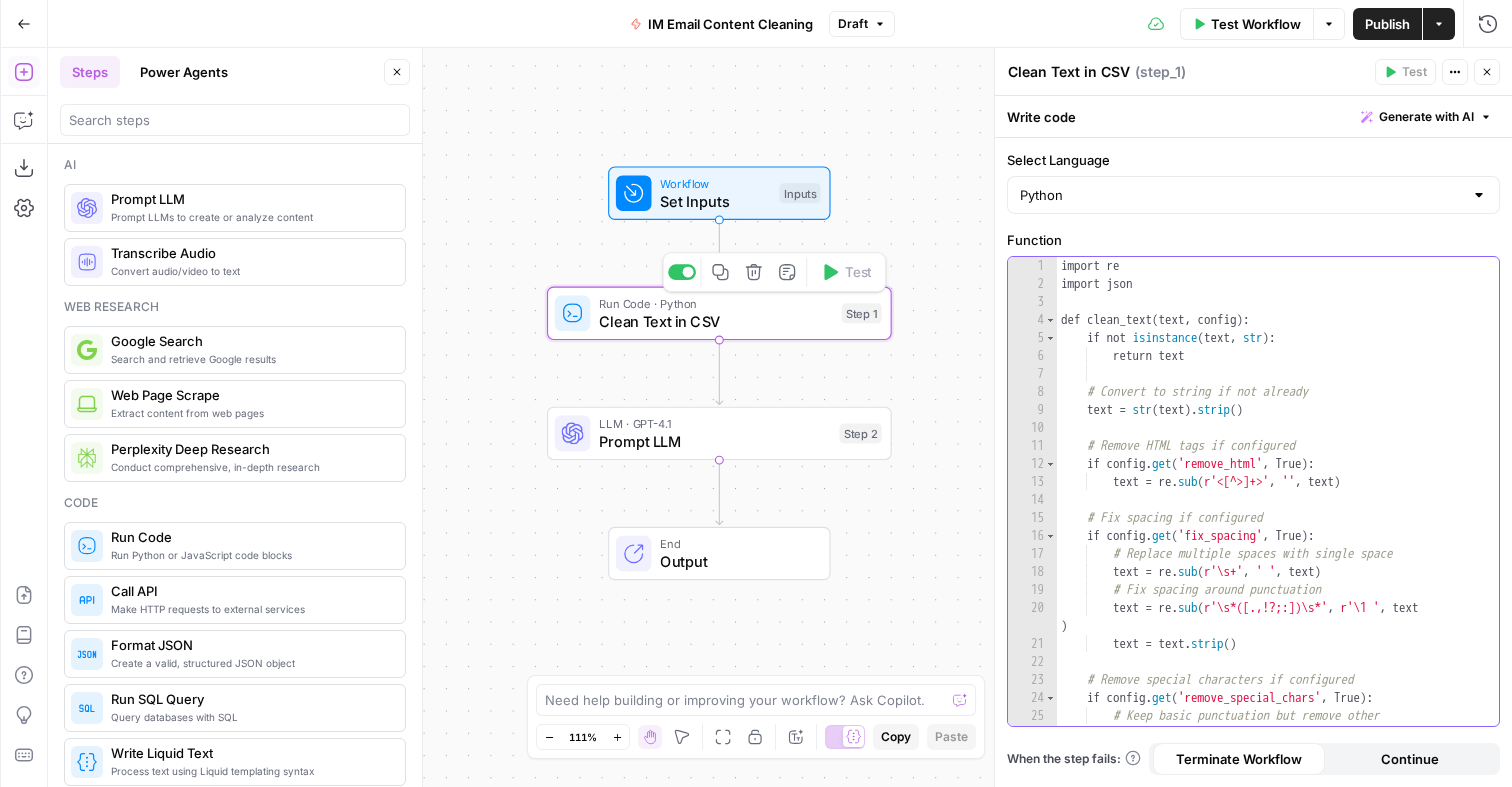 click on "import   re import   json def   clean_text ( text ,   config ) :      if   not   isinstance ( text ,   str ) :           return   text                # Convert to string if not already      text   =   str ( text ) . strip ( )           # Remove HTML tags if configured      if   config . get ( 'remove_html' ,   True ) :           text   =   re . sub ( r'<[^>]+>' ,   '' ,   text )           # Fix spacing if configured      if   config . get ( 'fix_spacing' ,   True ) :           # Replace multiple spaces with single space           text   =   re . sub ( r'\s+' ,   ' ' ,   text )           # Fix spacing around punctuation           text   =   re . sub ( r'\s*([.,!?;:])\s*' ,   r'\1 ' ,   text )           text   =   text . strip ( )           # Remove special characters if configured      if   config . get ( 'remove_special_chars' ,   True ) :           # Keep basic punctuation but remove other  special characters           text   =   re . sub ( r'[^\w\s.,!?;:-]' ,   '' ,   text )" at bounding box center [1278, 509] 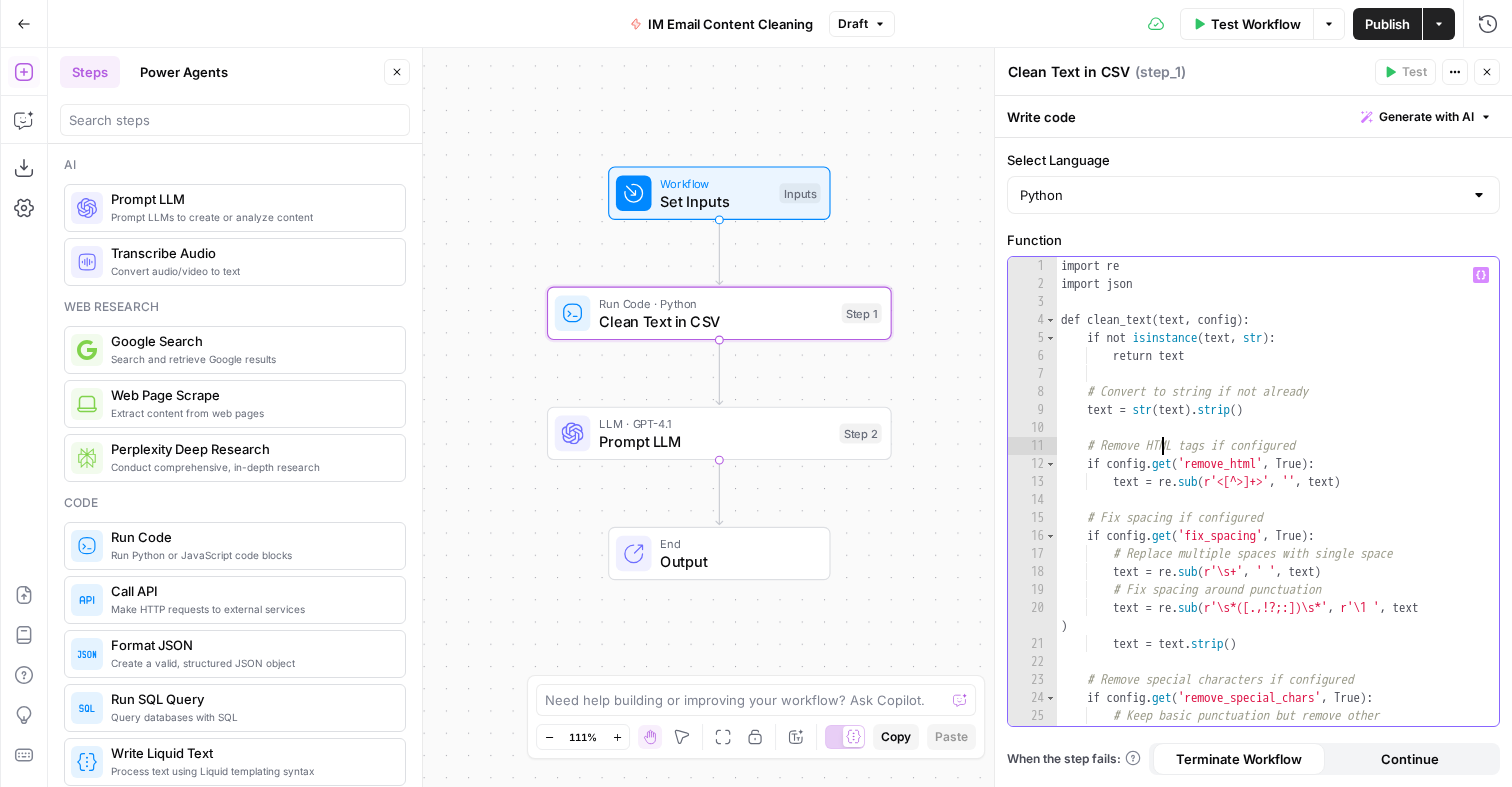 type on "**********" 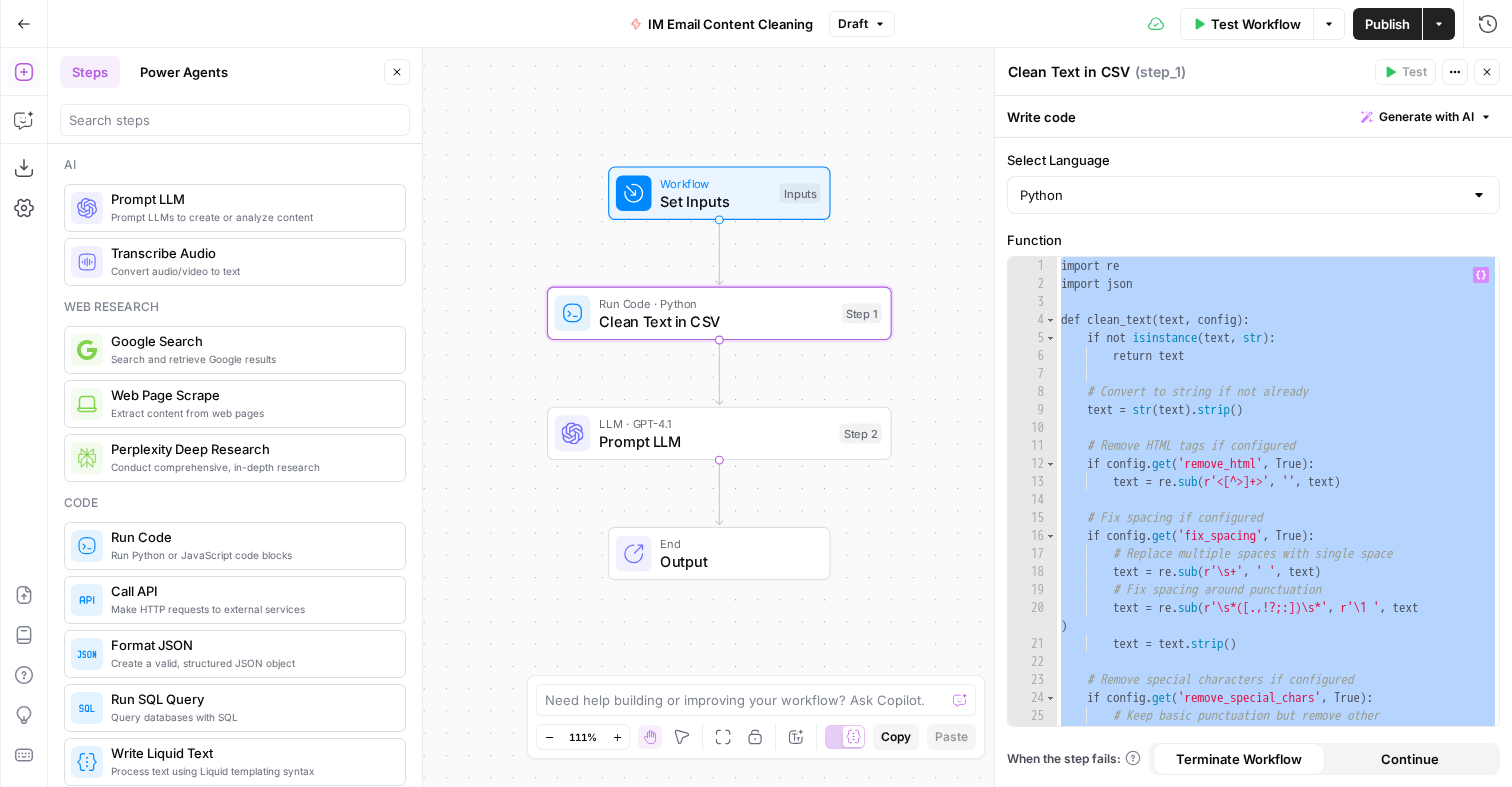 click on "Workflow Set Inputs Inputs Run Code · Python Clean Text in CSV Step 1 LLM · GPT-4.1 Prompt LLM Step 2 End Output" at bounding box center [780, 417] 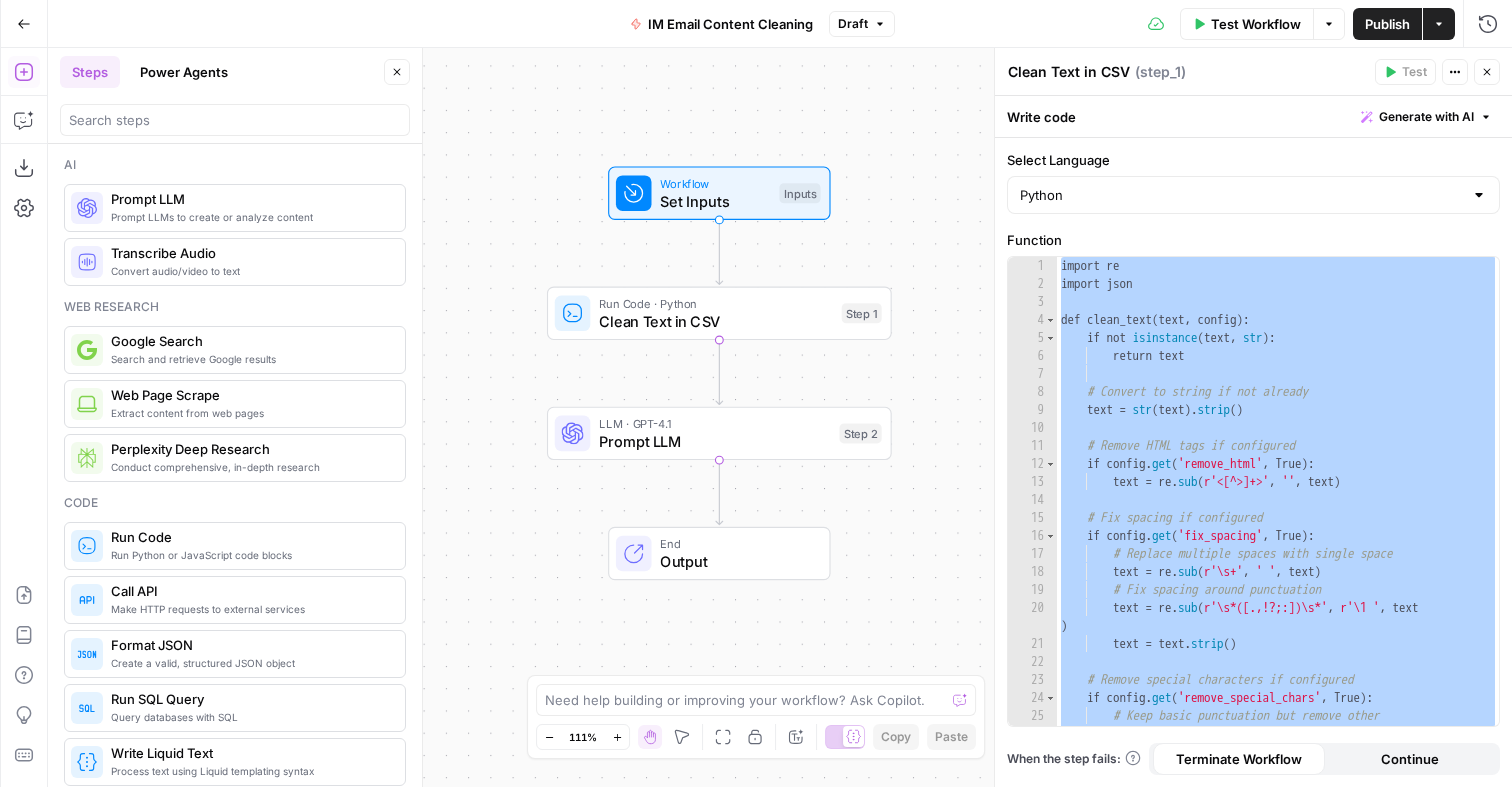 click on "Workflow Set Inputs Inputs" at bounding box center [719, 193] 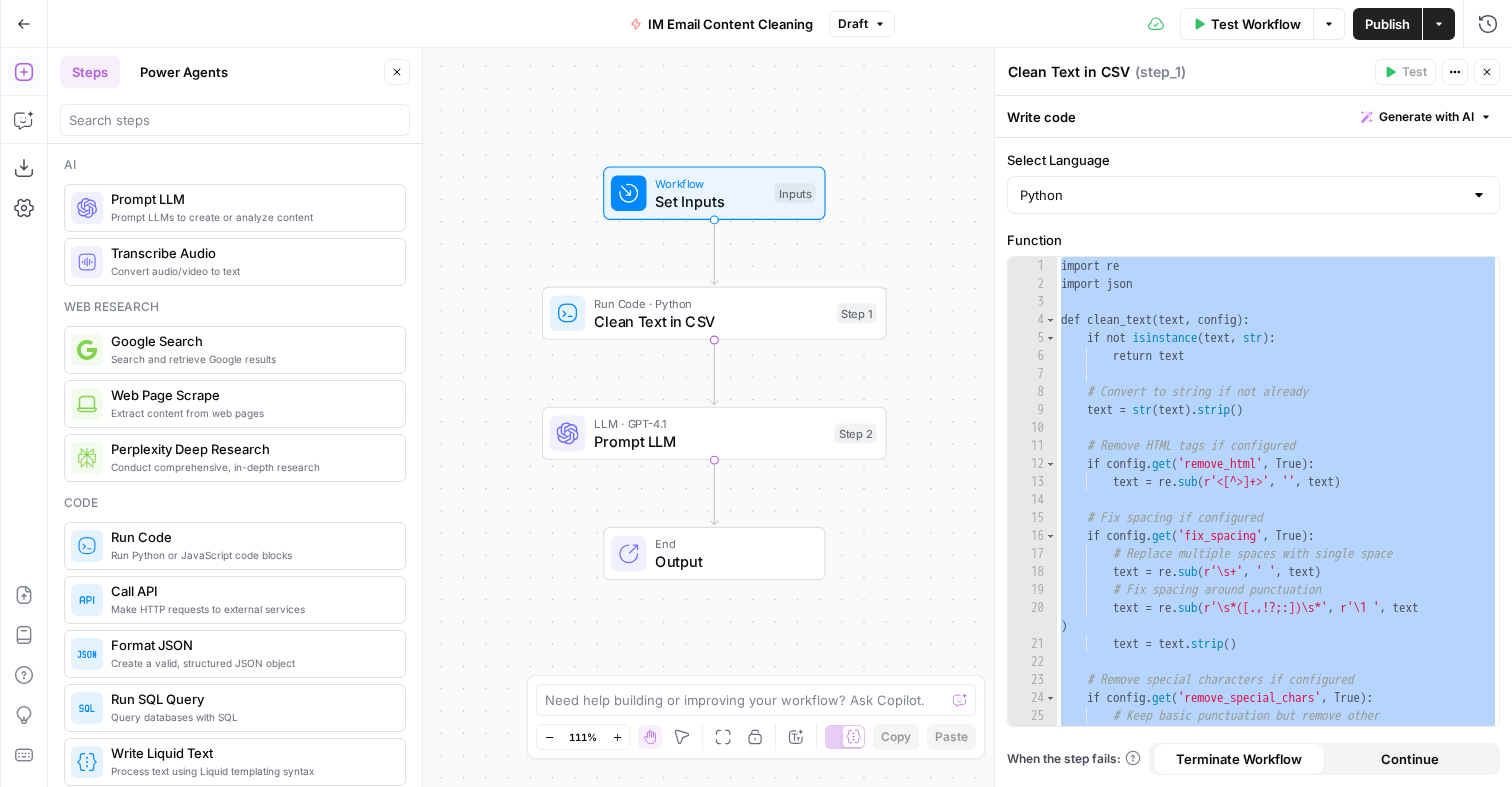 click on "Inputs" at bounding box center [794, 193] 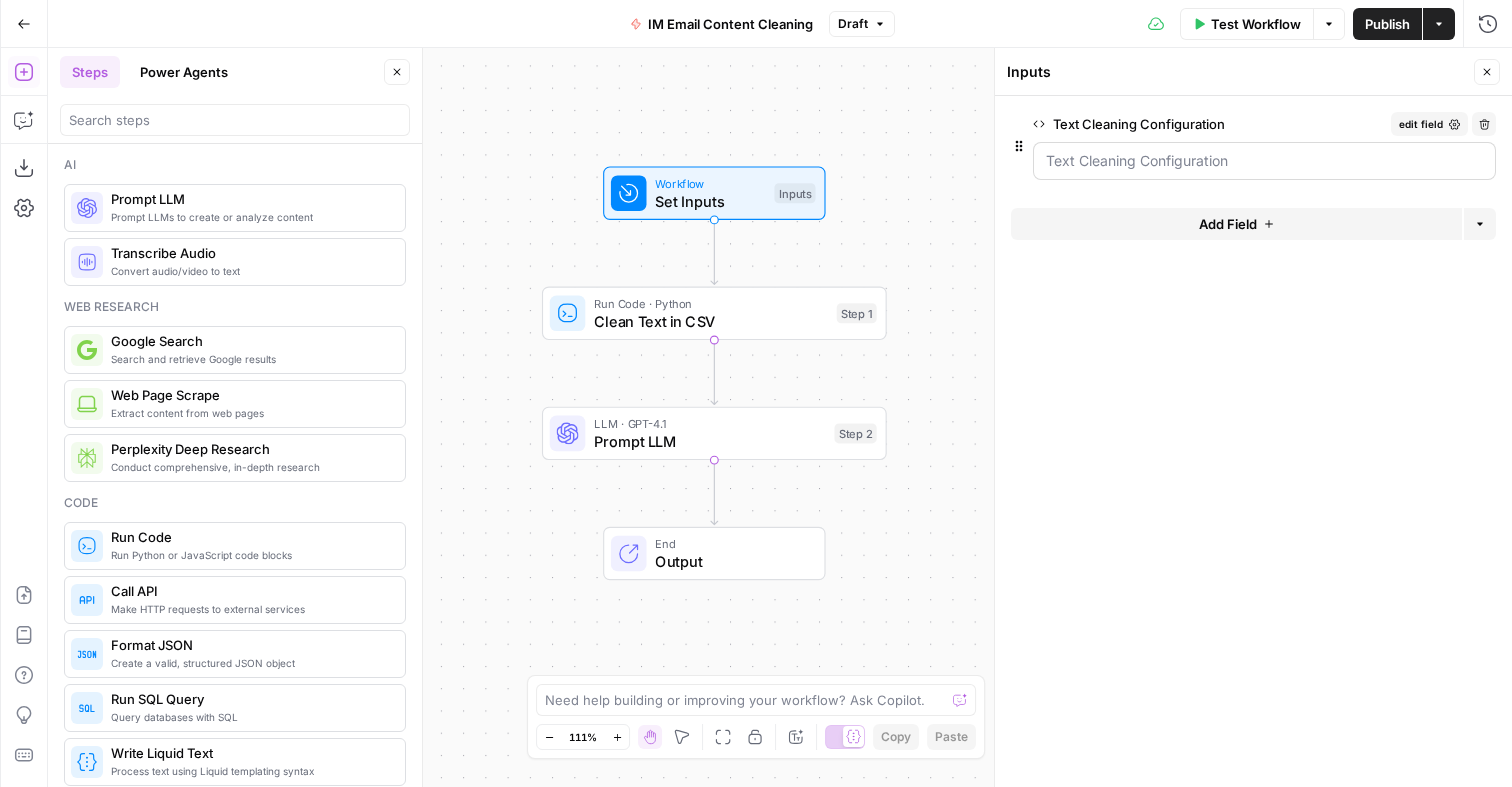 click at bounding box center [1264, 161] 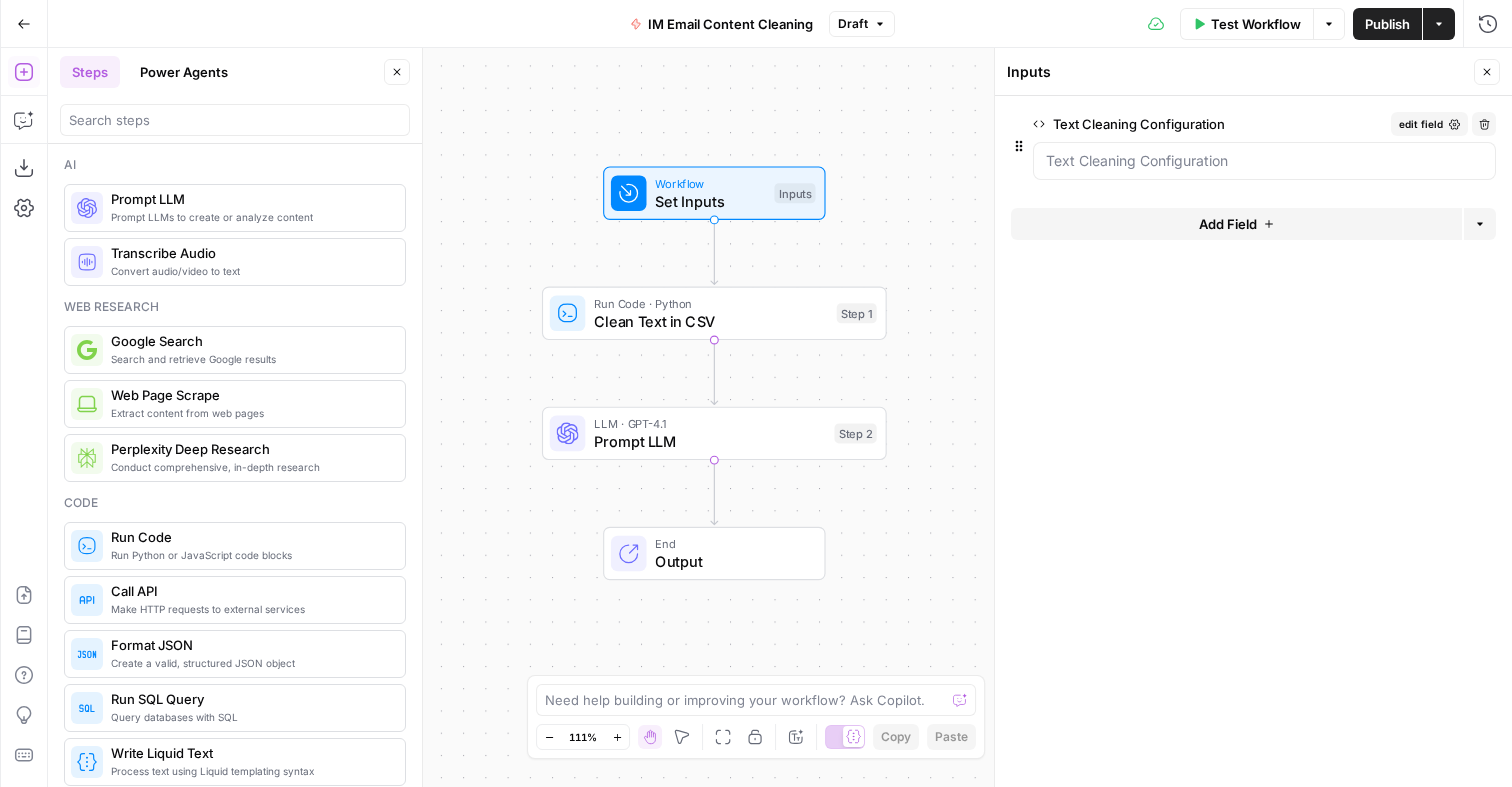 click on "Text Cleaning Configuration" at bounding box center (1208, 124) 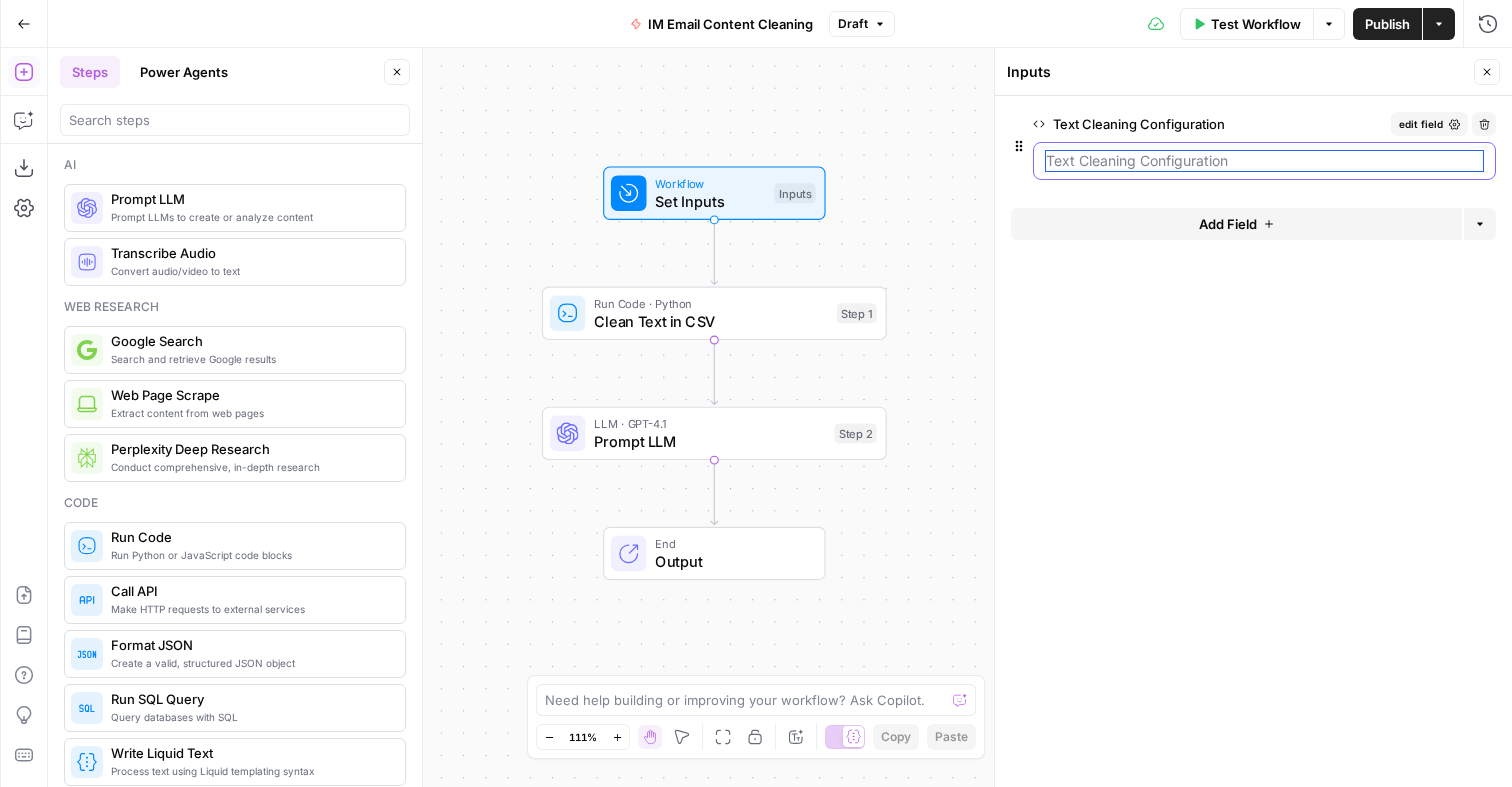 click on "Text Cleaning Configuration" at bounding box center (1264, 161) 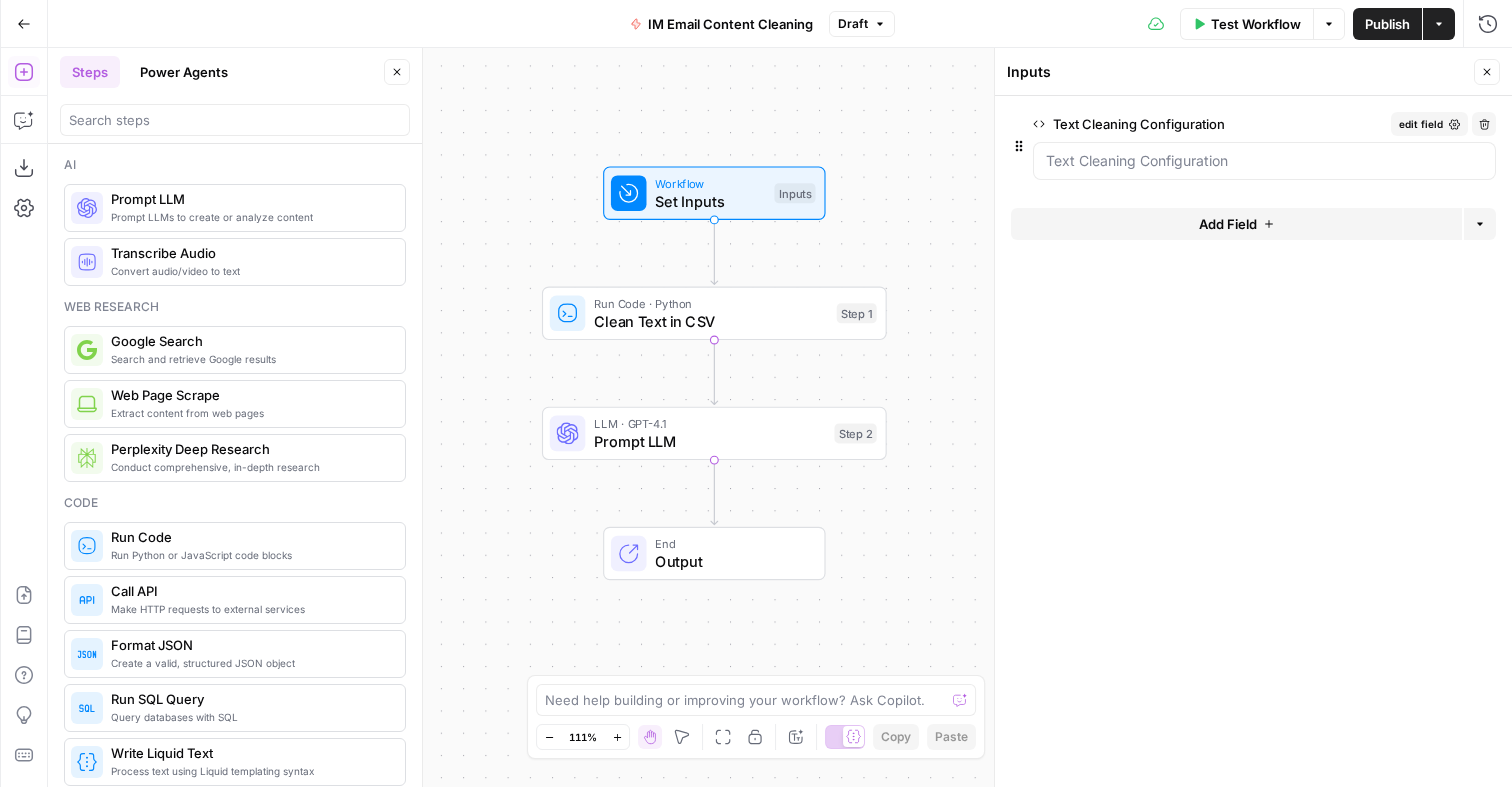 click 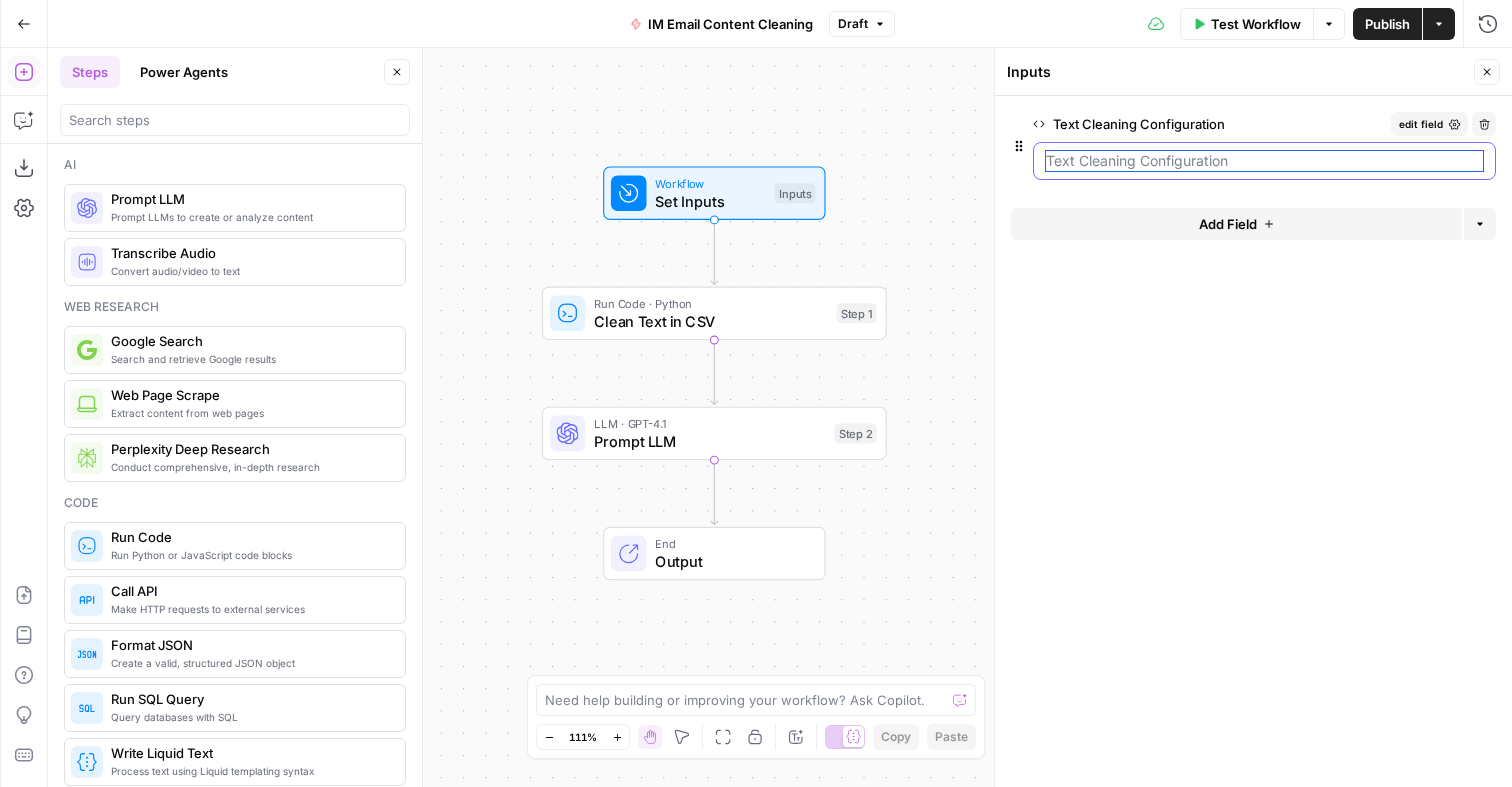 click 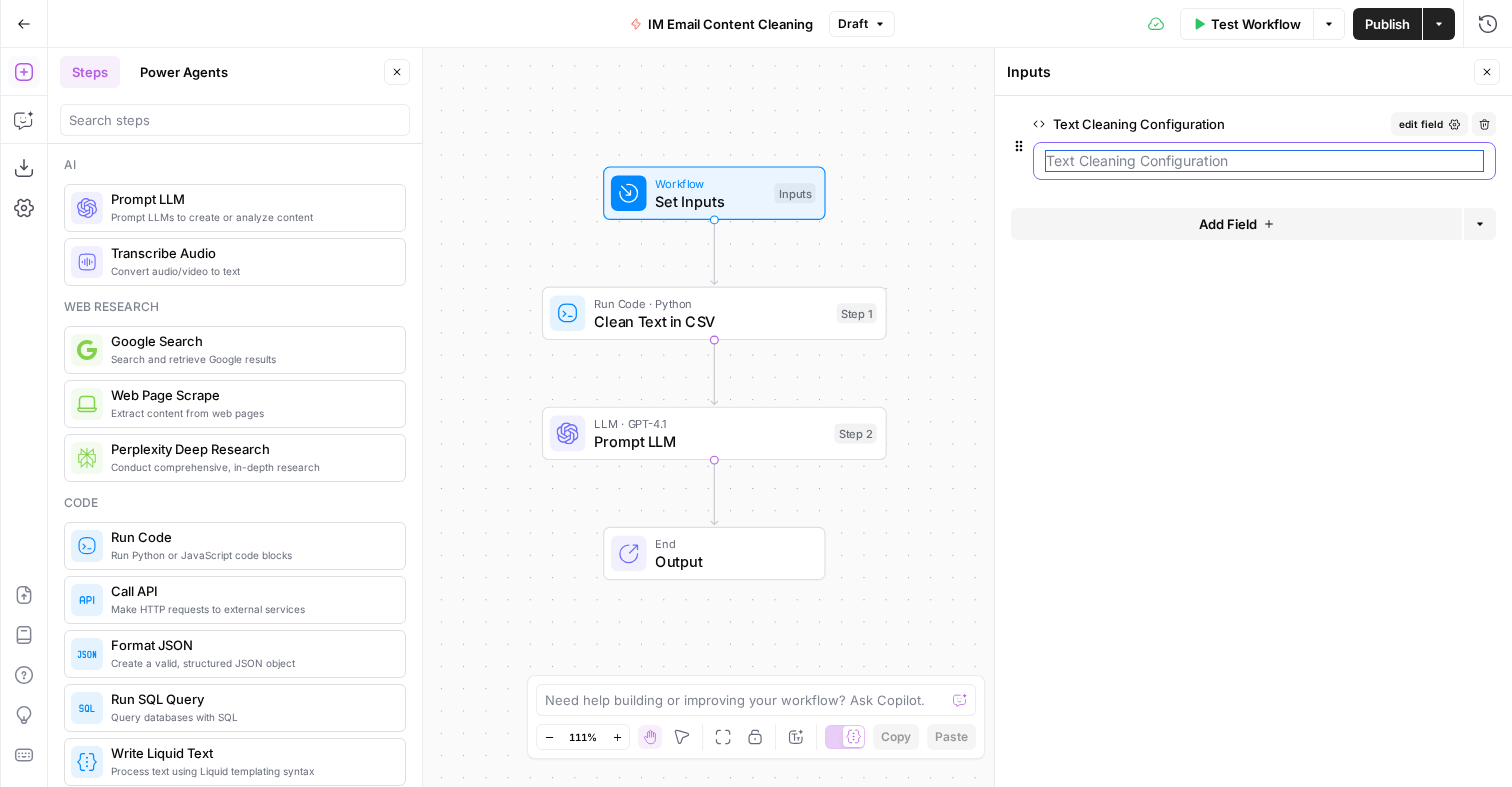 click on "Text Cleaning Configuration" at bounding box center (1264, 161) 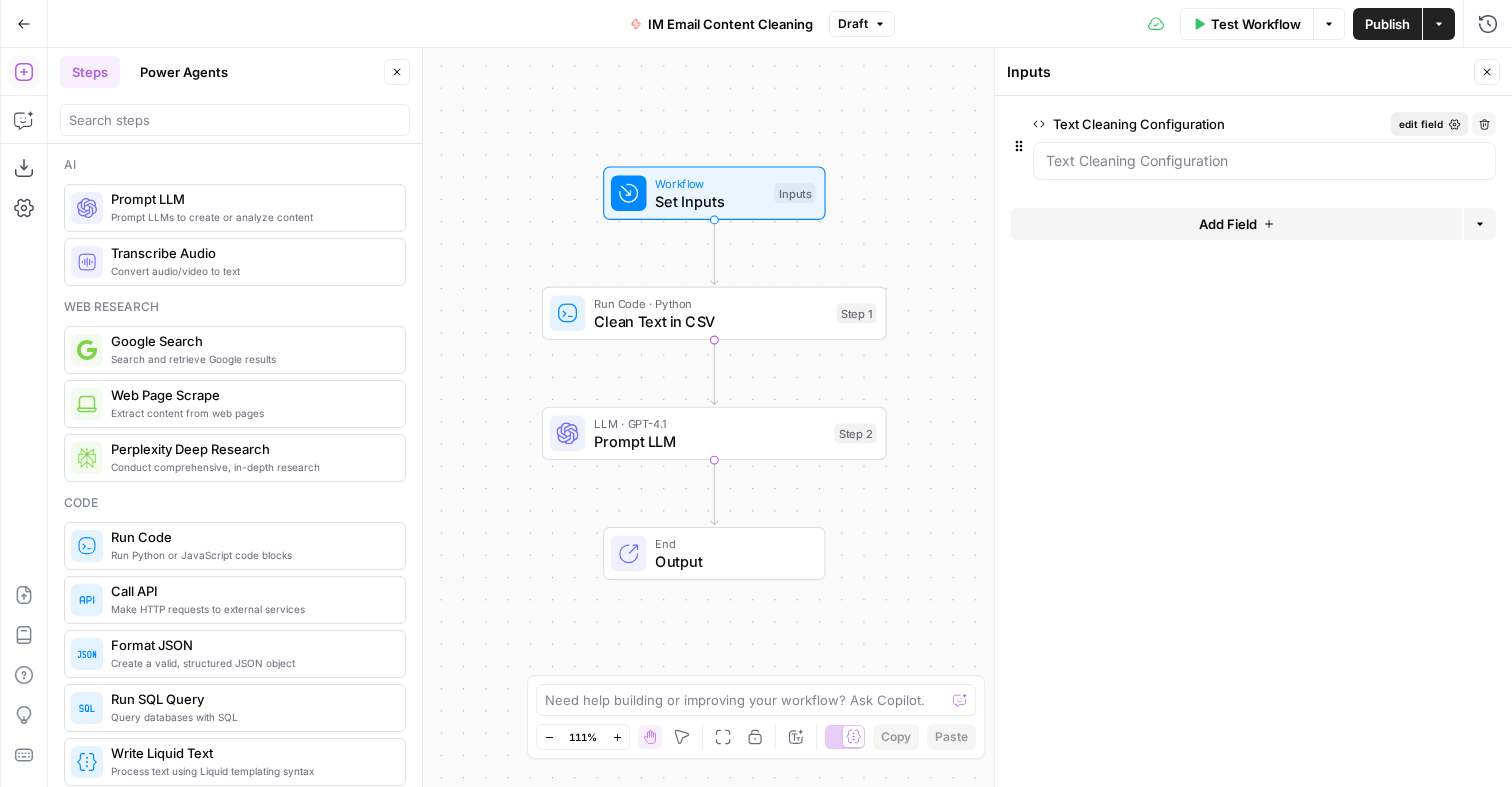 click on "edit field" at bounding box center [1429, 124] 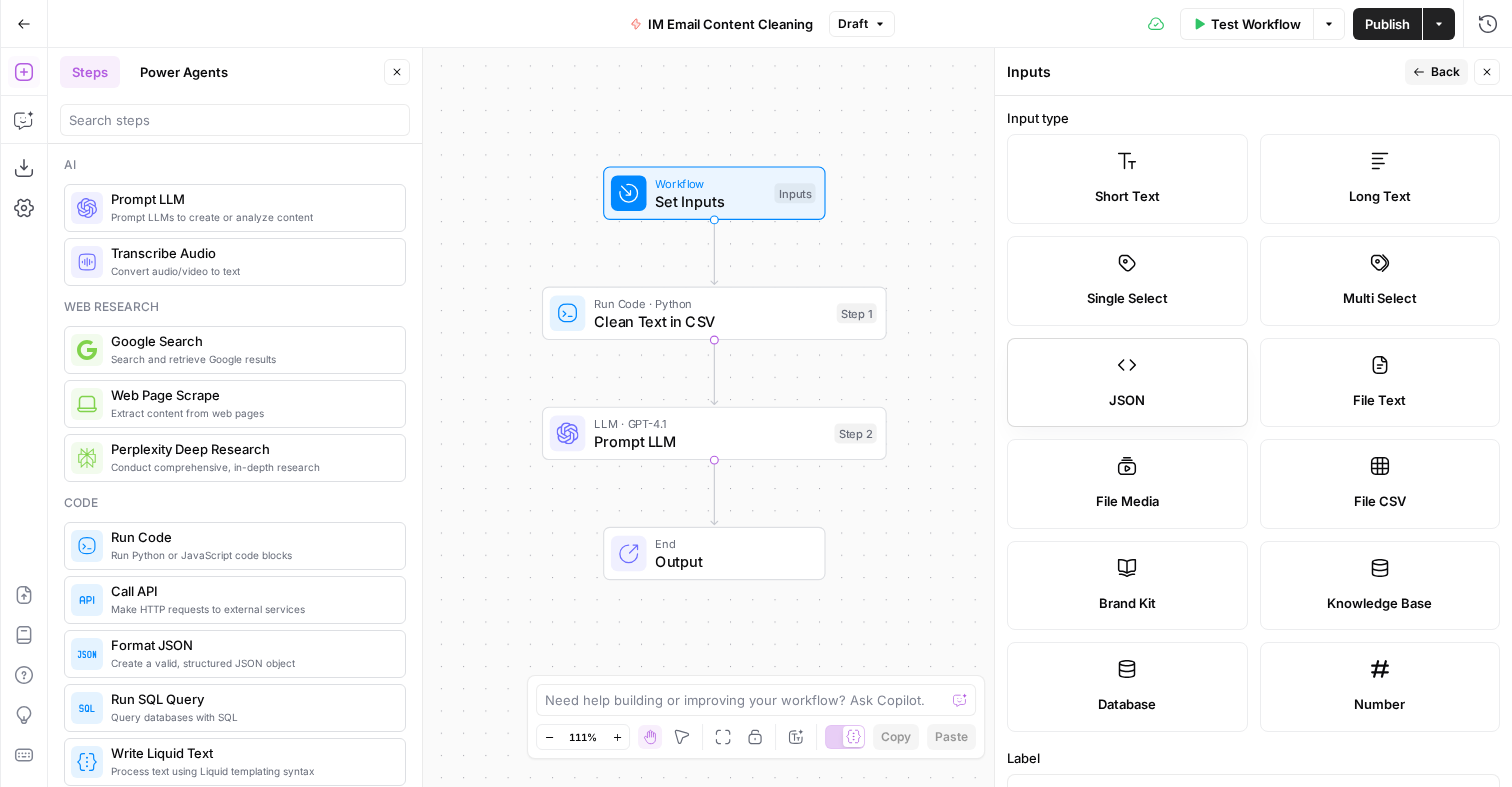 click on "JSON" at bounding box center (1127, 383) 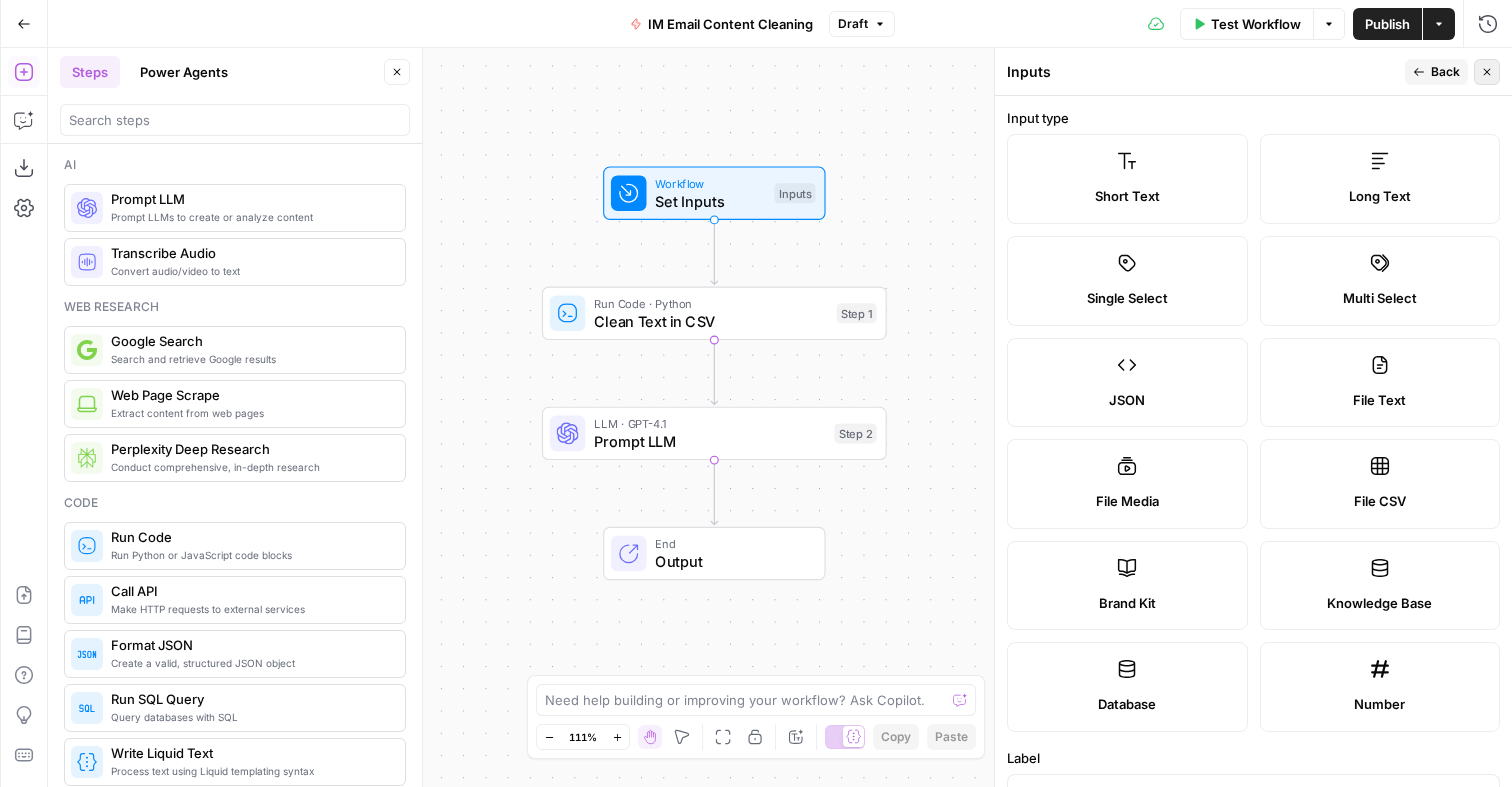 click 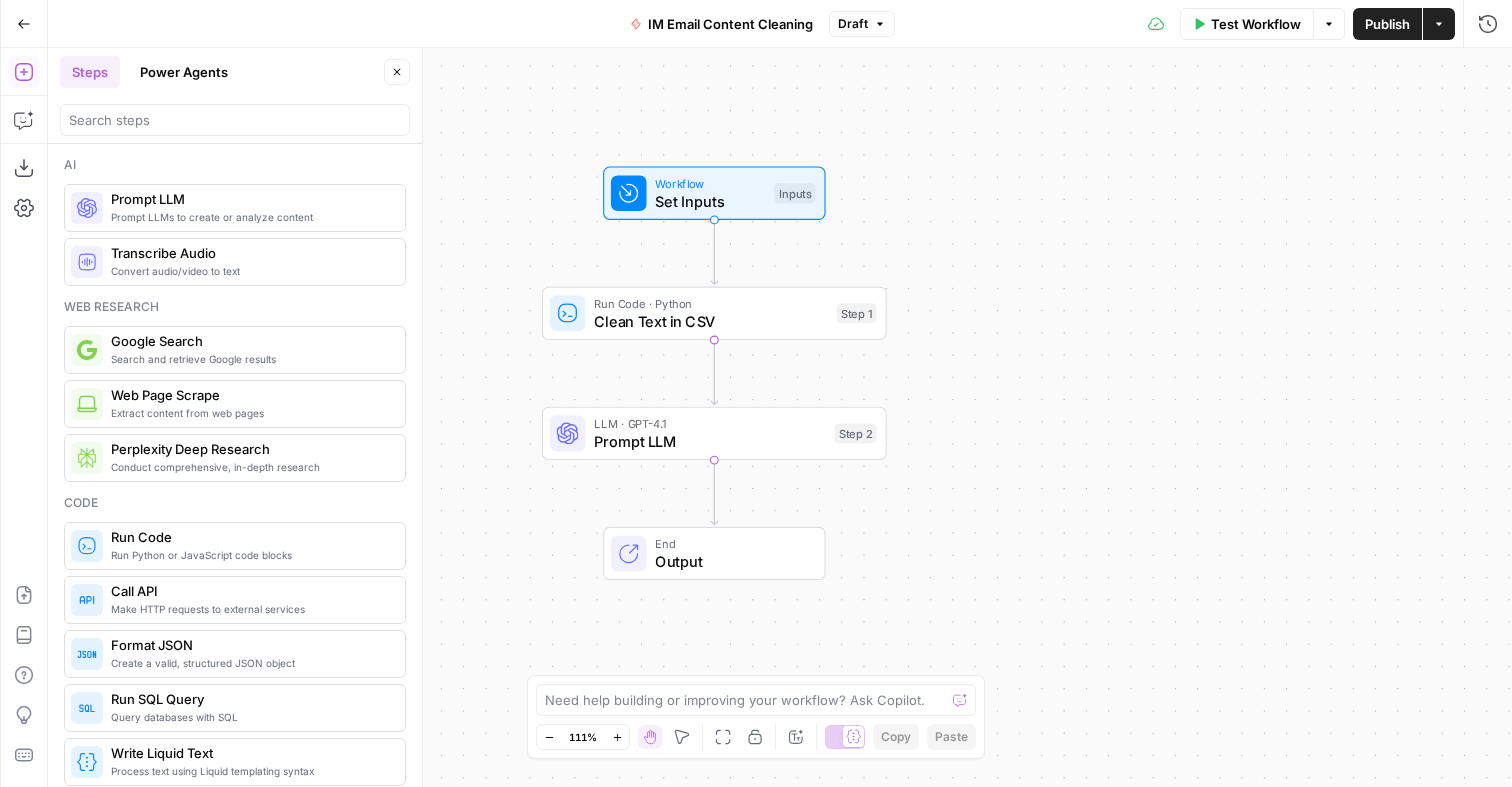click on "Workflow Set Inputs Inputs Run Code · Python Clean Text in CSV Step 1 LLM · GPT-4.1 Prompt LLM Step 2 End Output" at bounding box center [780, 417] 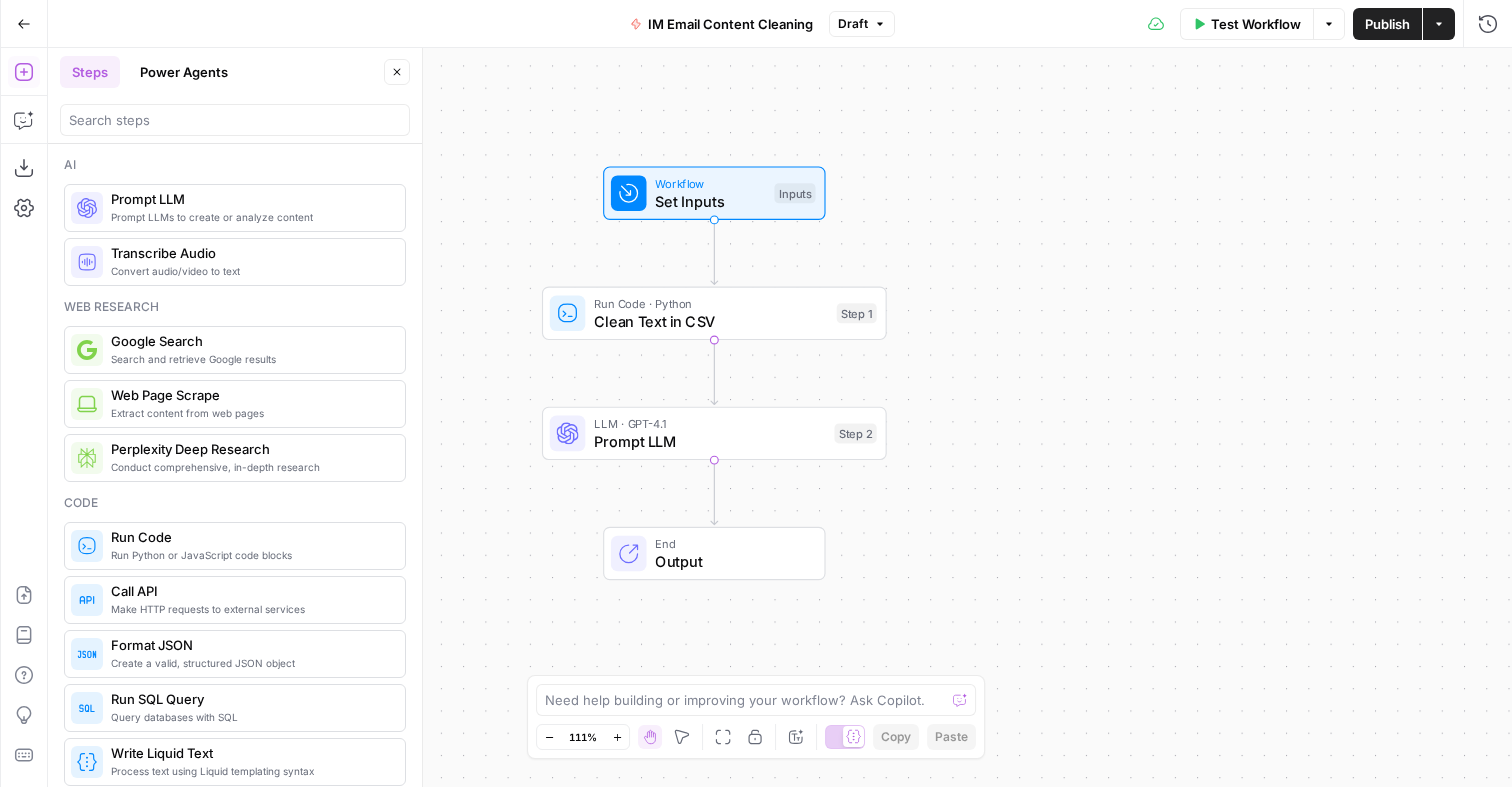 click on "Run Code · Python Clean Text in CSV Step 1 Copy step Delete step Add Note Test" at bounding box center [714, 313] 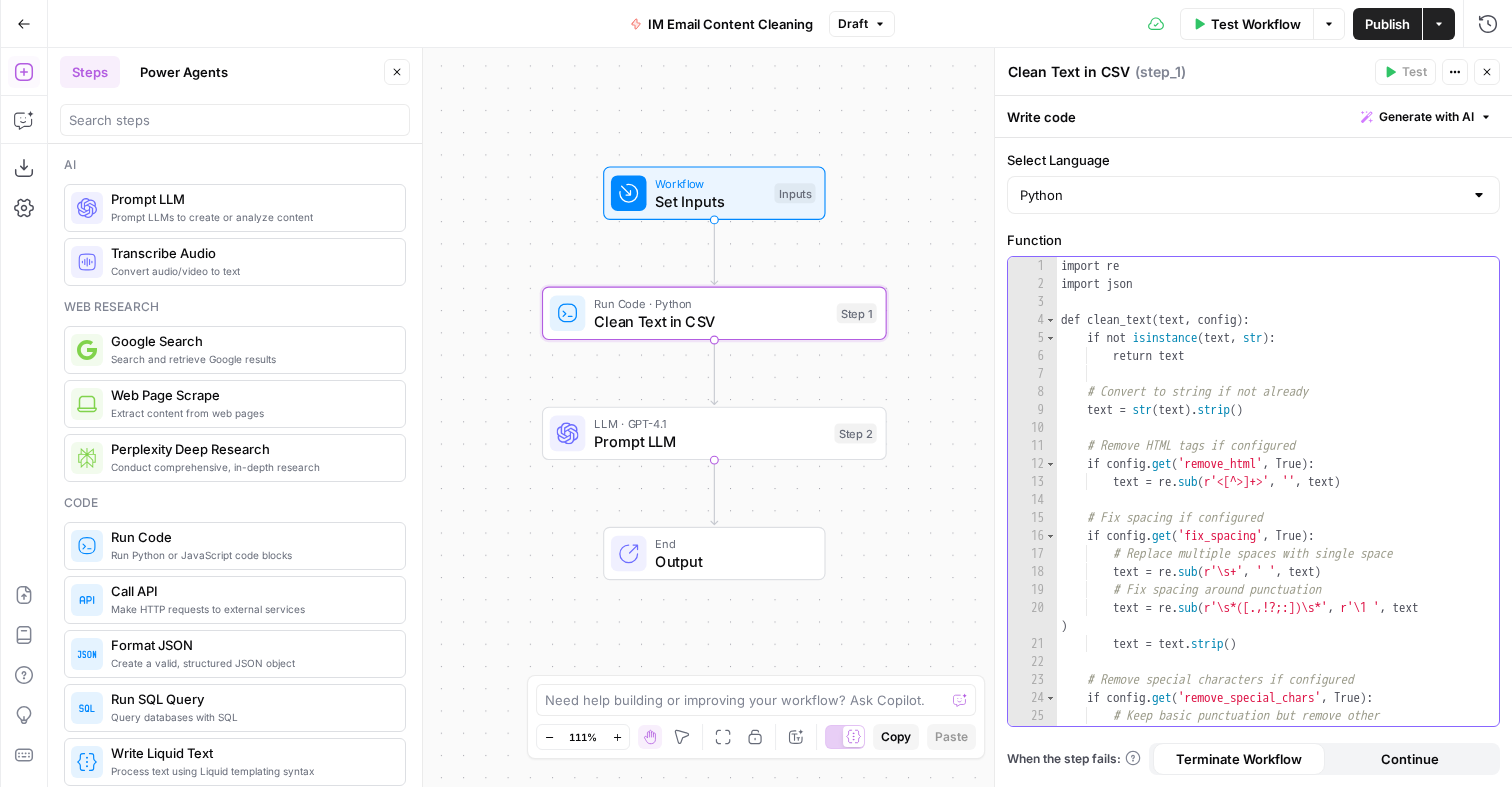 click on "import   re import   json def   clean_text ( text ,   config ) :      if   not   isinstance ( text ,   str ) :           return   text                # Convert to string if not already      text   =   str ( text ) . strip ( )           # Remove HTML tags if configured      if   config . get ( 'remove_html' ,   True ) :           text   =   re . sub ( r'<[^>]+>' ,   '' ,   text )           # Fix spacing if configured      if   config . get ( 'fix_spacing' ,   True ) :           # Replace multiple spaces with single space           text   =   re . sub ( r'\s+' ,   ' ' ,   text )           # Fix spacing around punctuation           text   =   re . sub ( r'\s*([.,!?;:])\s*' ,   r'\1 ' ,   text )           text   =   text . strip ( )           # Remove special characters if configured      if   config . get ( 'remove_special_chars' ,   True ) :           # Keep basic punctuation but remove other  special characters           text   =   re . sub ( r'[^\w\s.,!?;:-]' ,   '' ,   text )" at bounding box center [1278, 509] 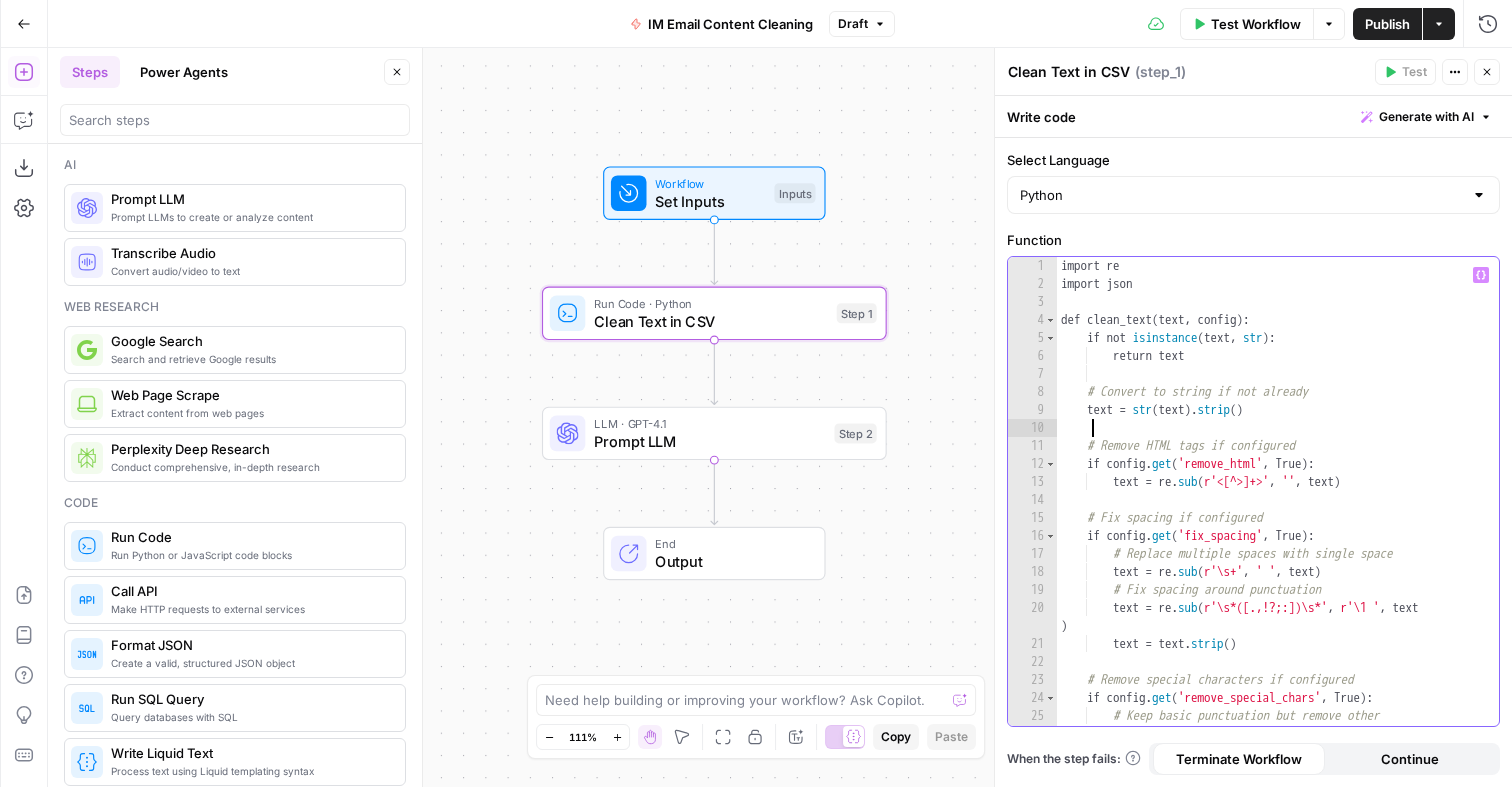 type on "**********" 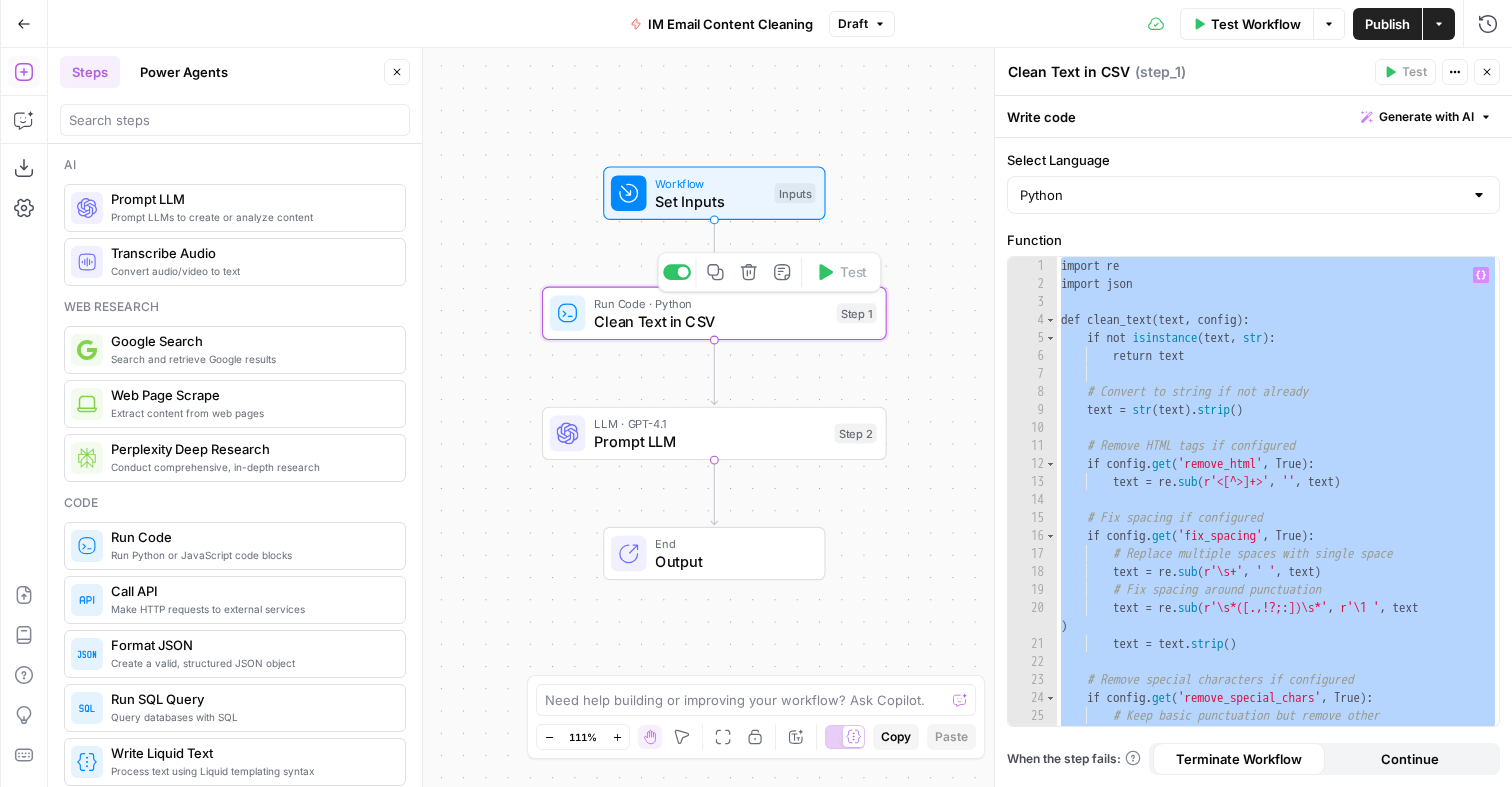 click on "Workflow Set Inputs Inputs Run Code · Python Clean Text in CSV Step 1 Copy step Delete step Add Note Test LLM · GPT-4.1 Prompt LLM Step 2 End Output" at bounding box center [780, 417] 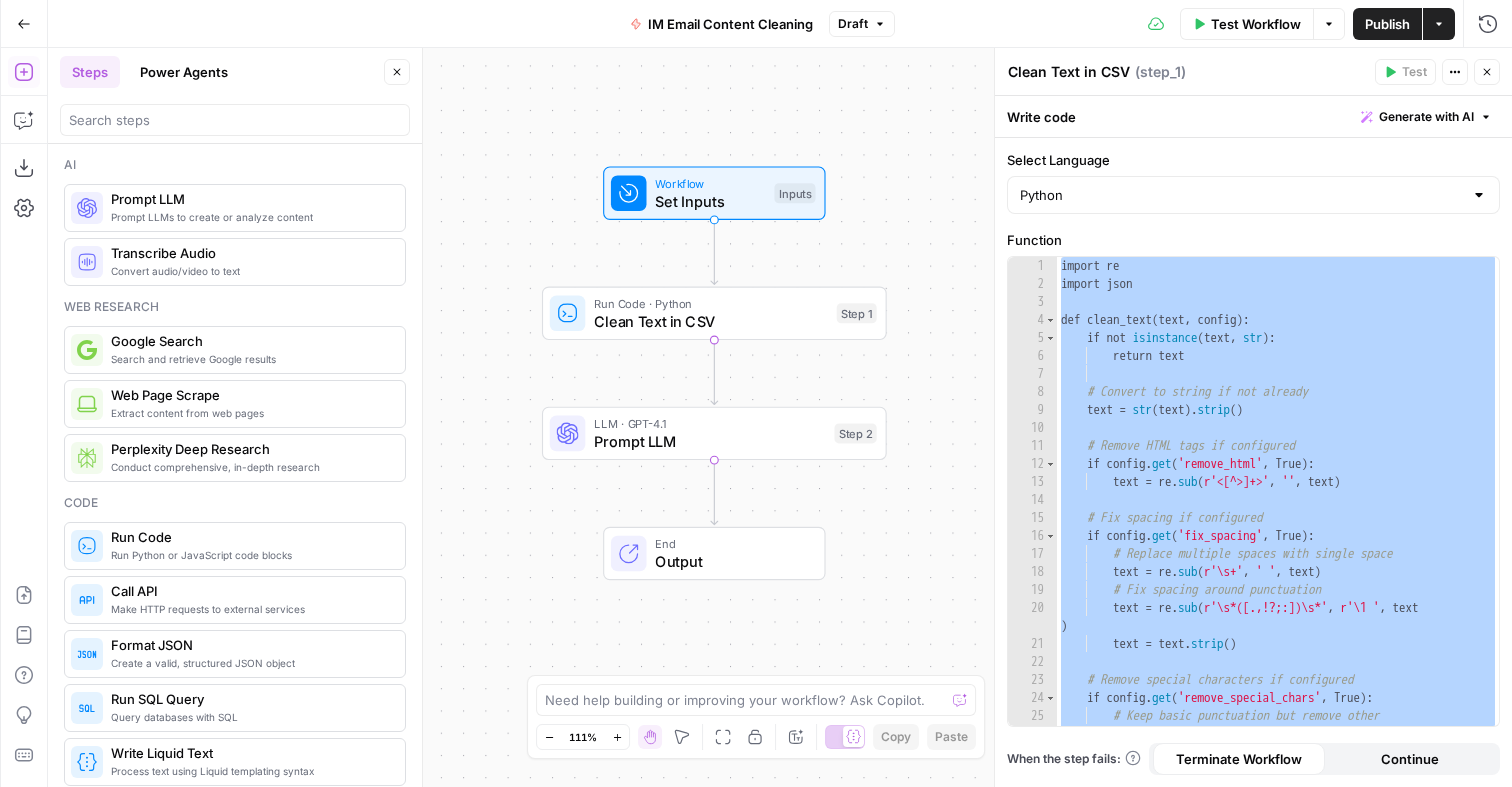 click on "LLM · GPT-4.1" at bounding box center (709, 424) 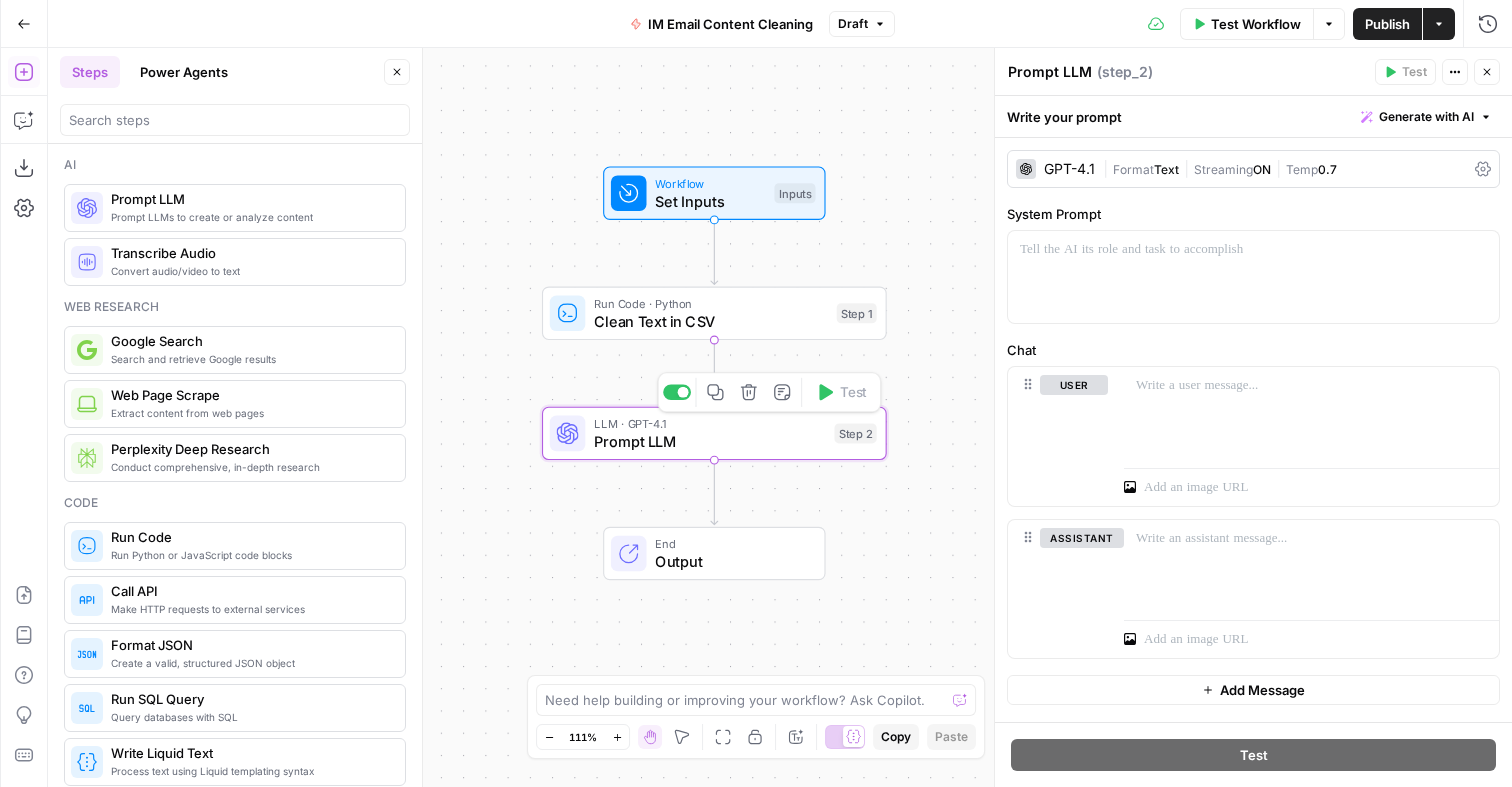 click on "Run Code · Python Clean Text in CSV Step 1" at bounding box center (714, 313) 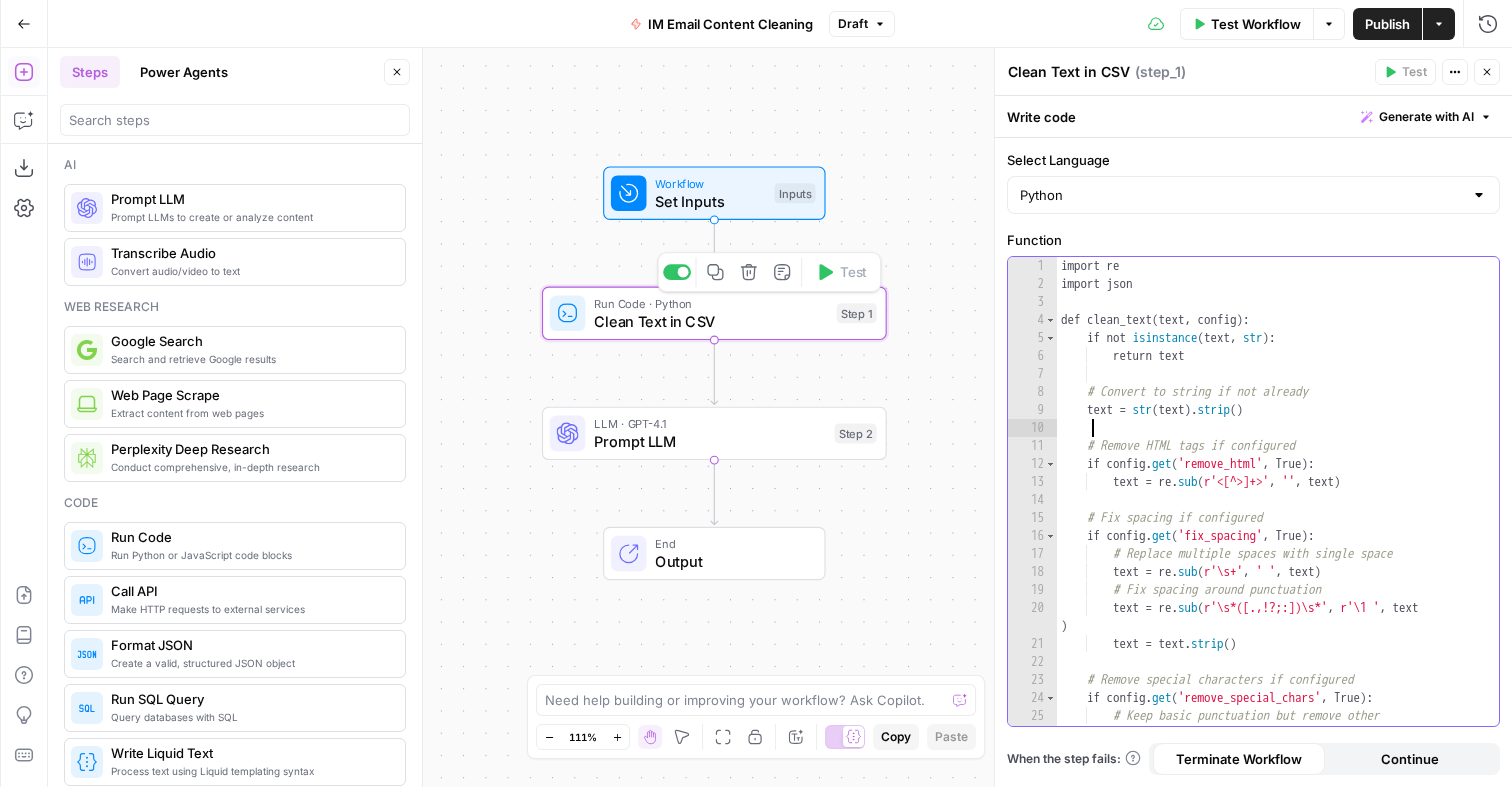 click on "import   re import   json def   clean_text ( text ,   config ) :      if   not   isinstance ( text ,   str ) :           return   text                # Convert to string if not already      text   =   str ( text ) . strip ( )           # Remove HTML tags if configured      if   config . get ( 'remove_html' ,   True ) :           text   =   re . sub ( r'<[^>]+>' ,   '' ,   text )           # Fix spacing if configured      if   config . get ( 'fix_spacing' ,   True ) :           # Replace multiple spaces with single space           text   =   re . sub ( r'\s+' ,   ' ' ,   text )           # Fix spacing around punctuation           text   =   re . sub ( r'\s*([.,!?;:])\s*' ,   r'\1 ' ,   text )           text   =   text . strip ( )           # Remove special characters if configured      if   config . get ( 'remove_special_chars' ,   True ) :           # Keep basic punctuation but remove other  special characters           text   =   re . sub ( r'[^\w\s.,!?;:-]' ,   '' ,   text )" at bounding box center [1278, 509] 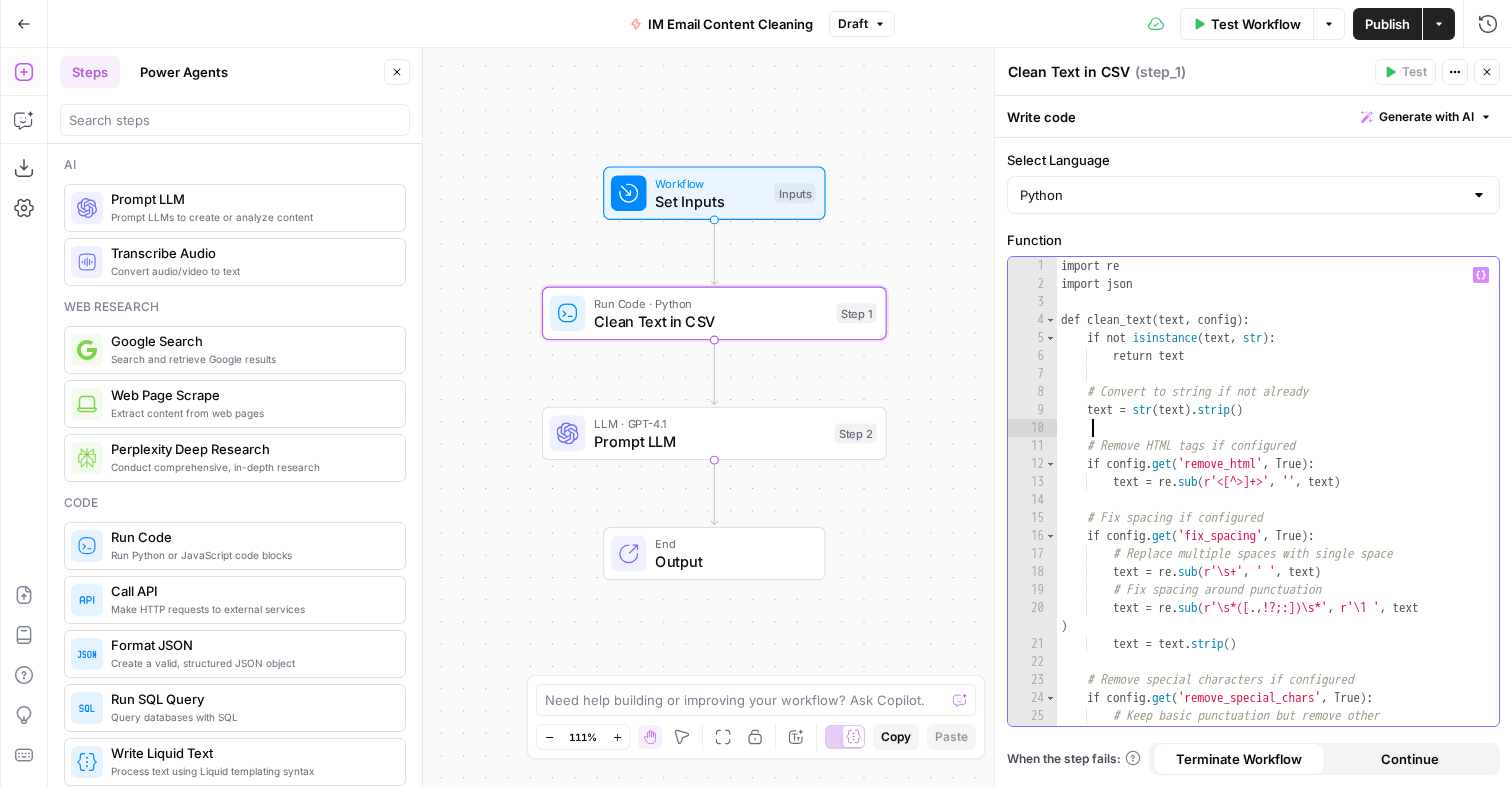 type on "**********" 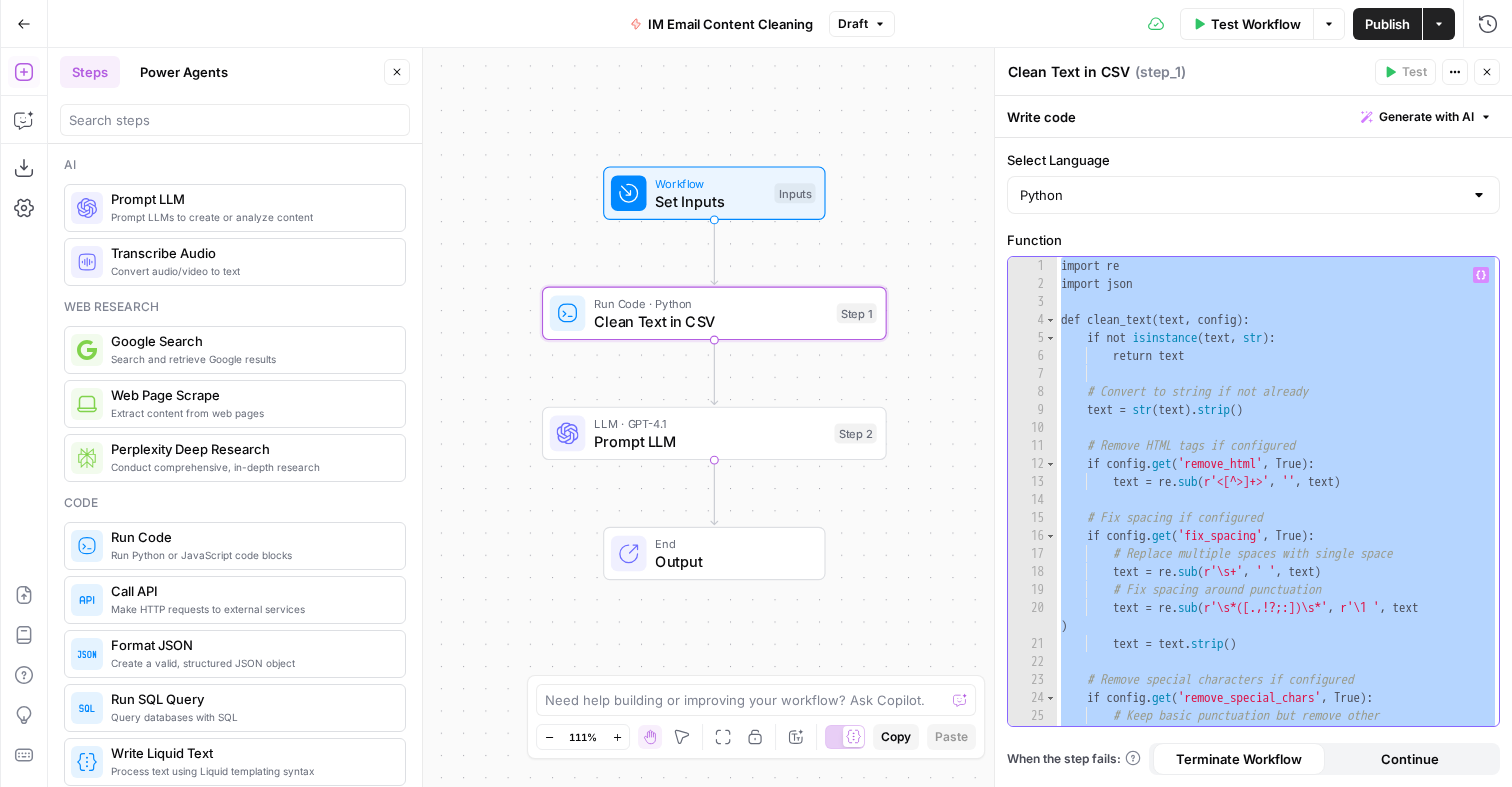 paste 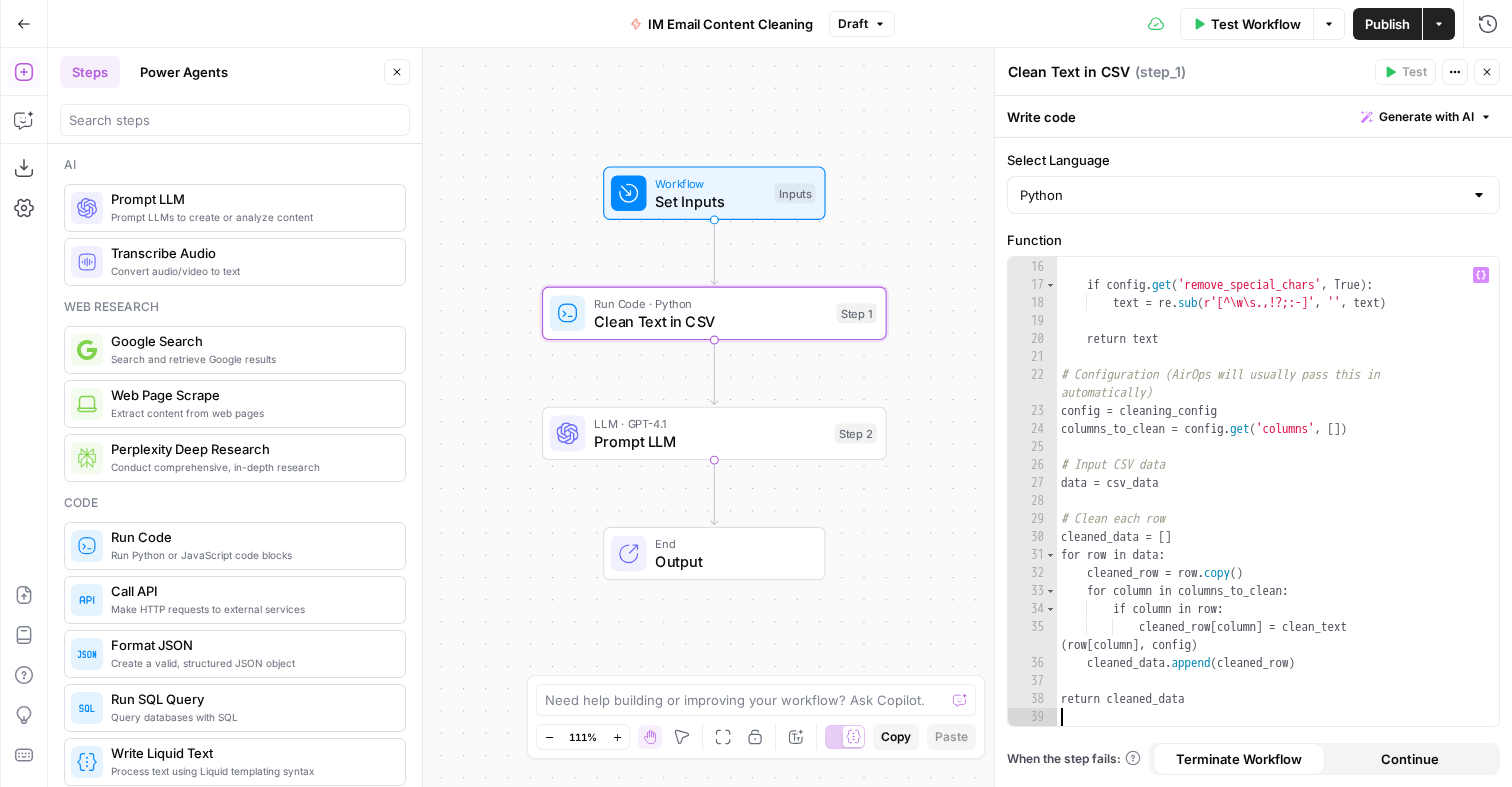 click on "Prompt LLM" at bounding box center (709, 441) 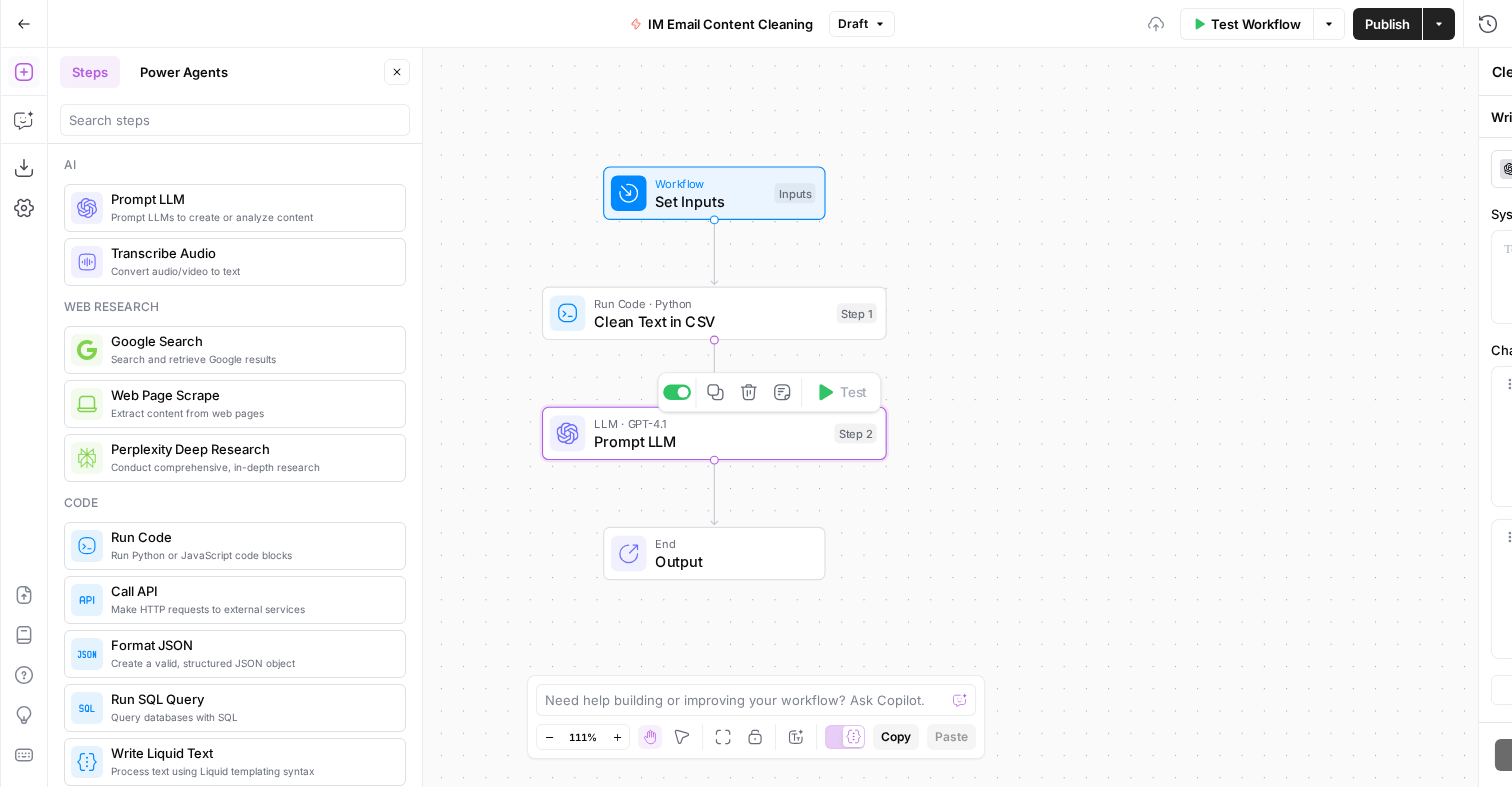type on "Prompt LLM" 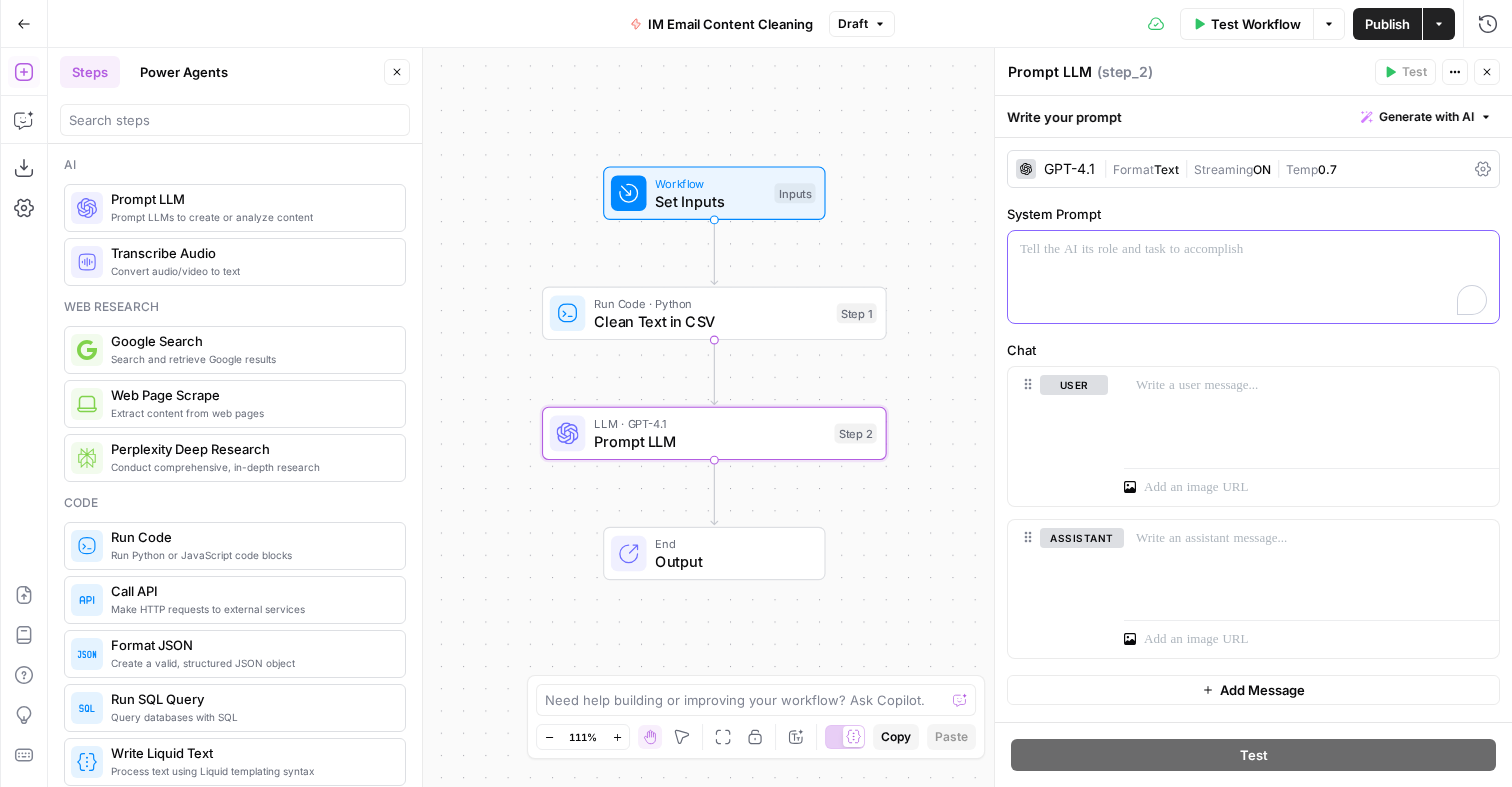 click at bounding box center [1253, 277] 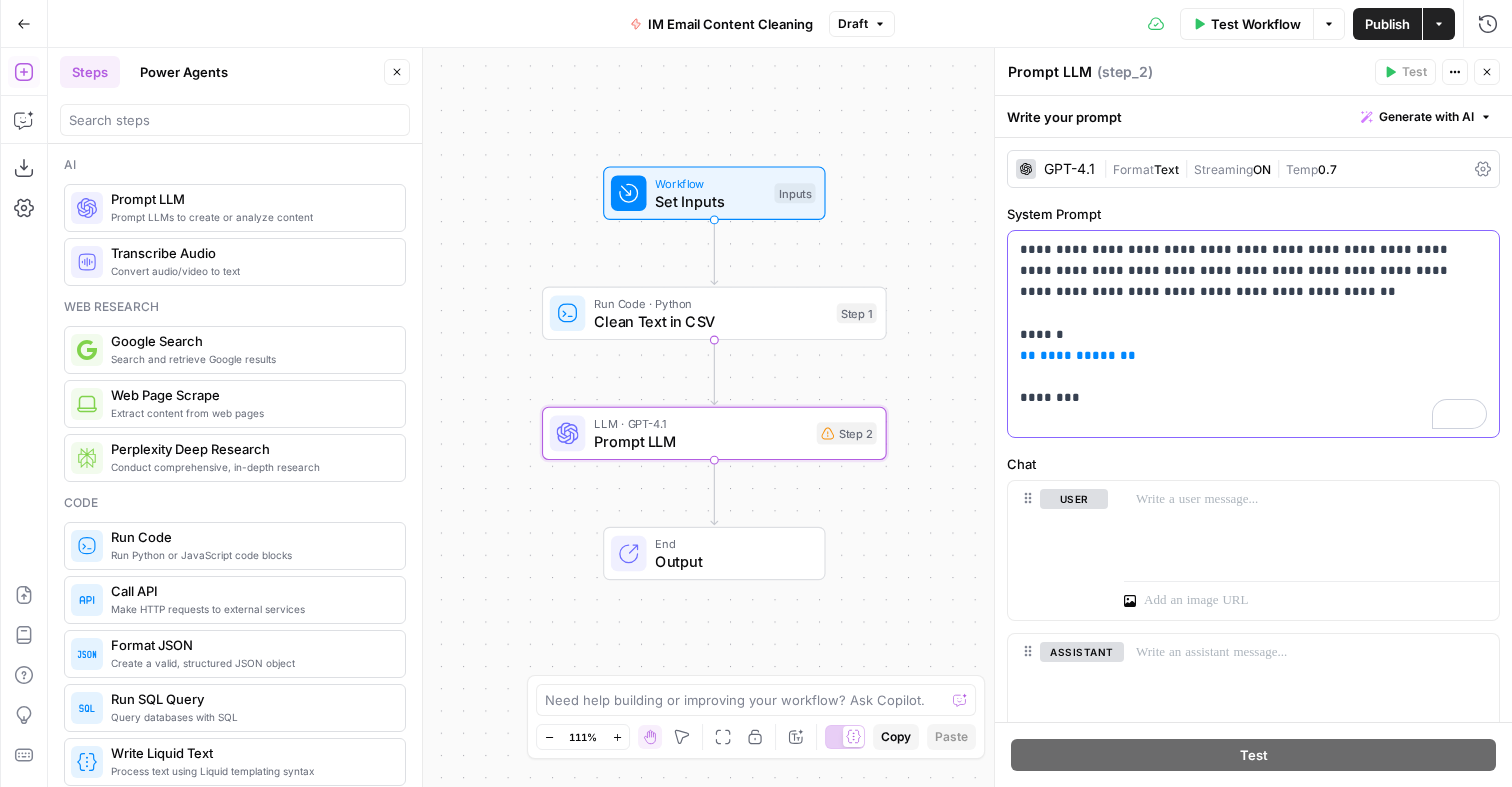 scroll, scrollTop: 189, scrollLeft: 0, axis: vertical 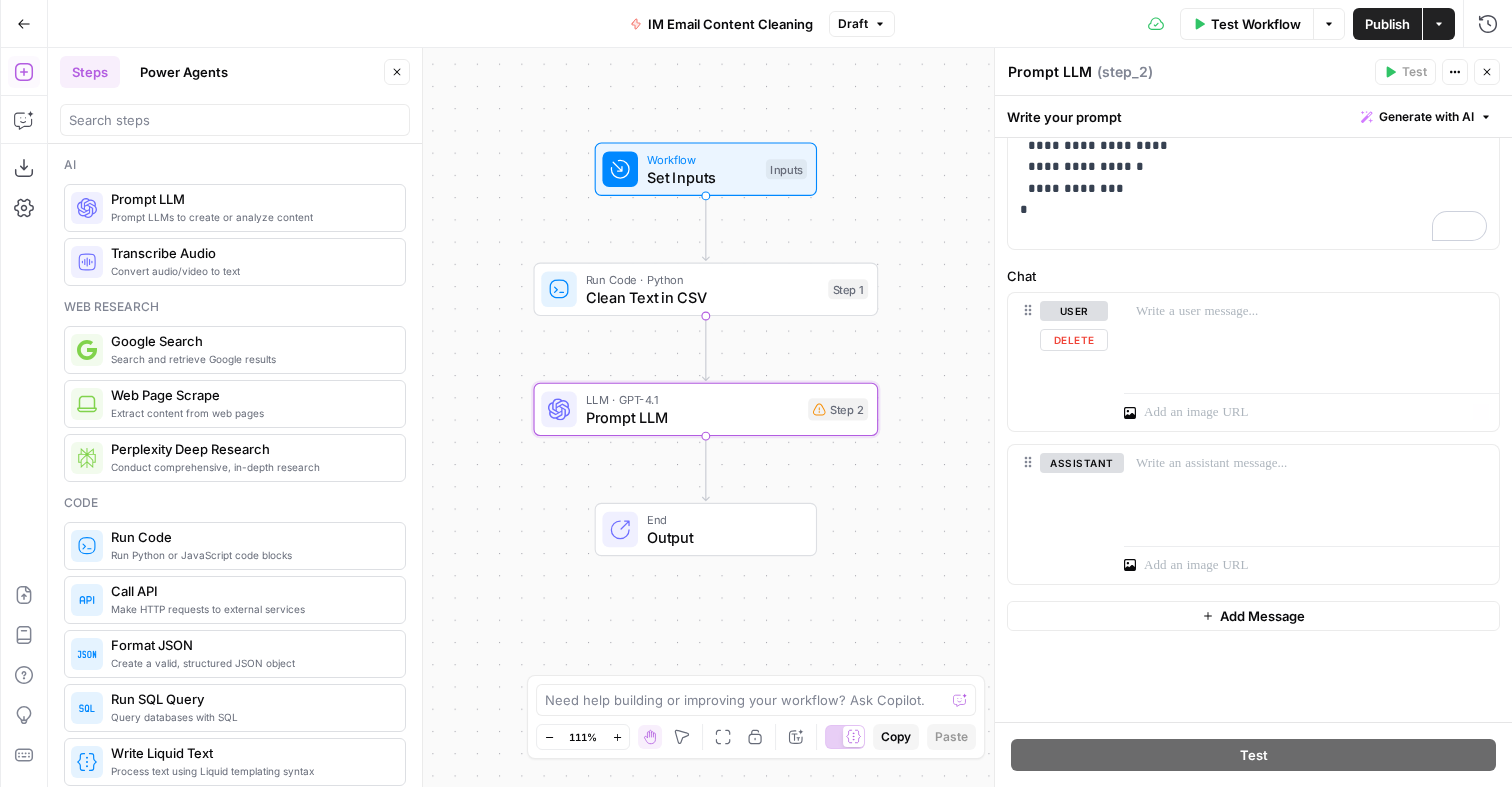 click on "Workflow Set Inputs Inputs Run Code · Python Clean Text in CSV Step 1 LLM · GPT-4.1 Prompt LLM Step 2 End Output" at bounding box center [780, 417] 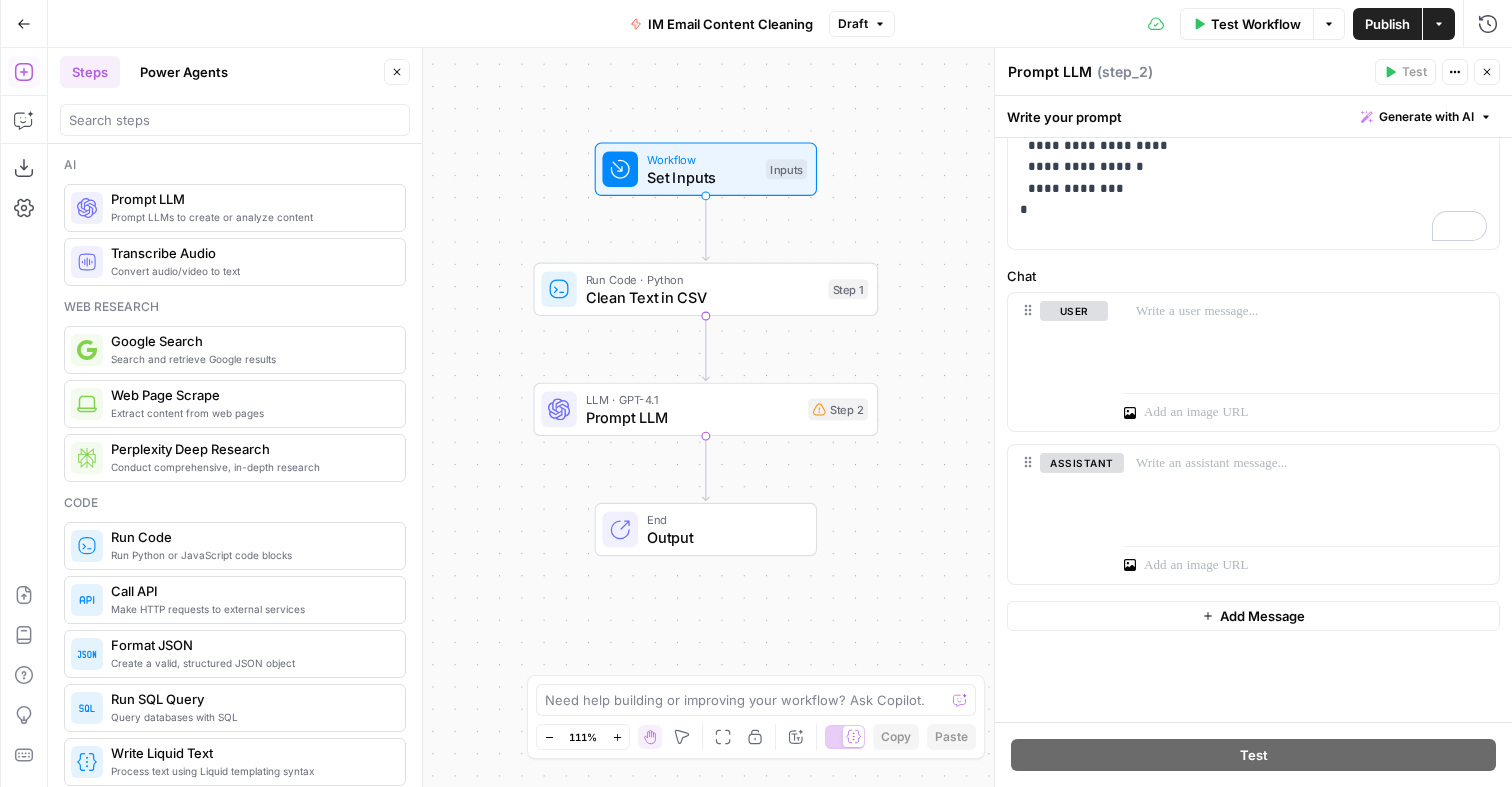 click on "Step 2" at bounding box center [838, 409] 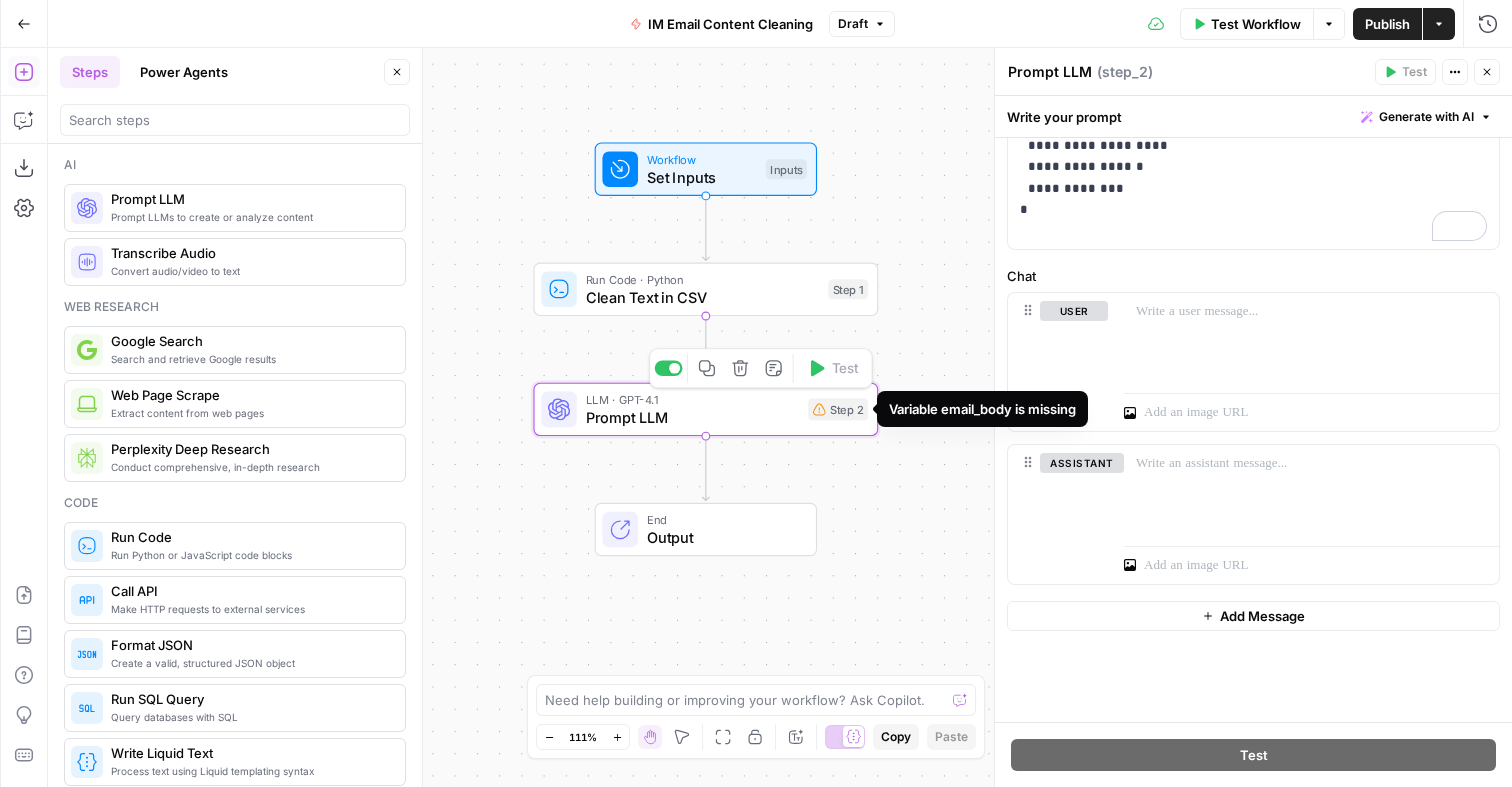 click on "Step 2" at bounding box center [838, 409] 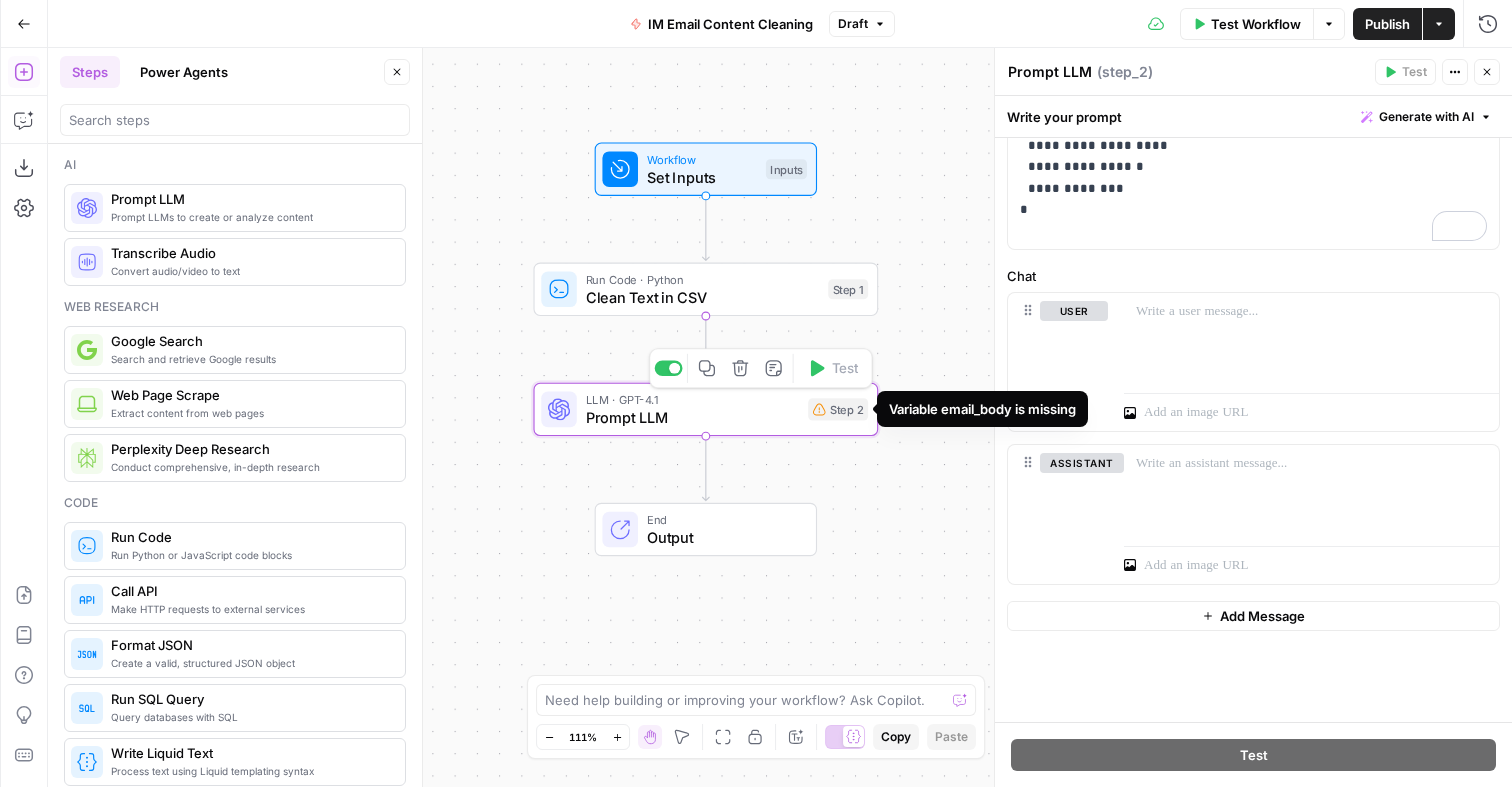 click on "Step 2" at bounding box center (838, 409) 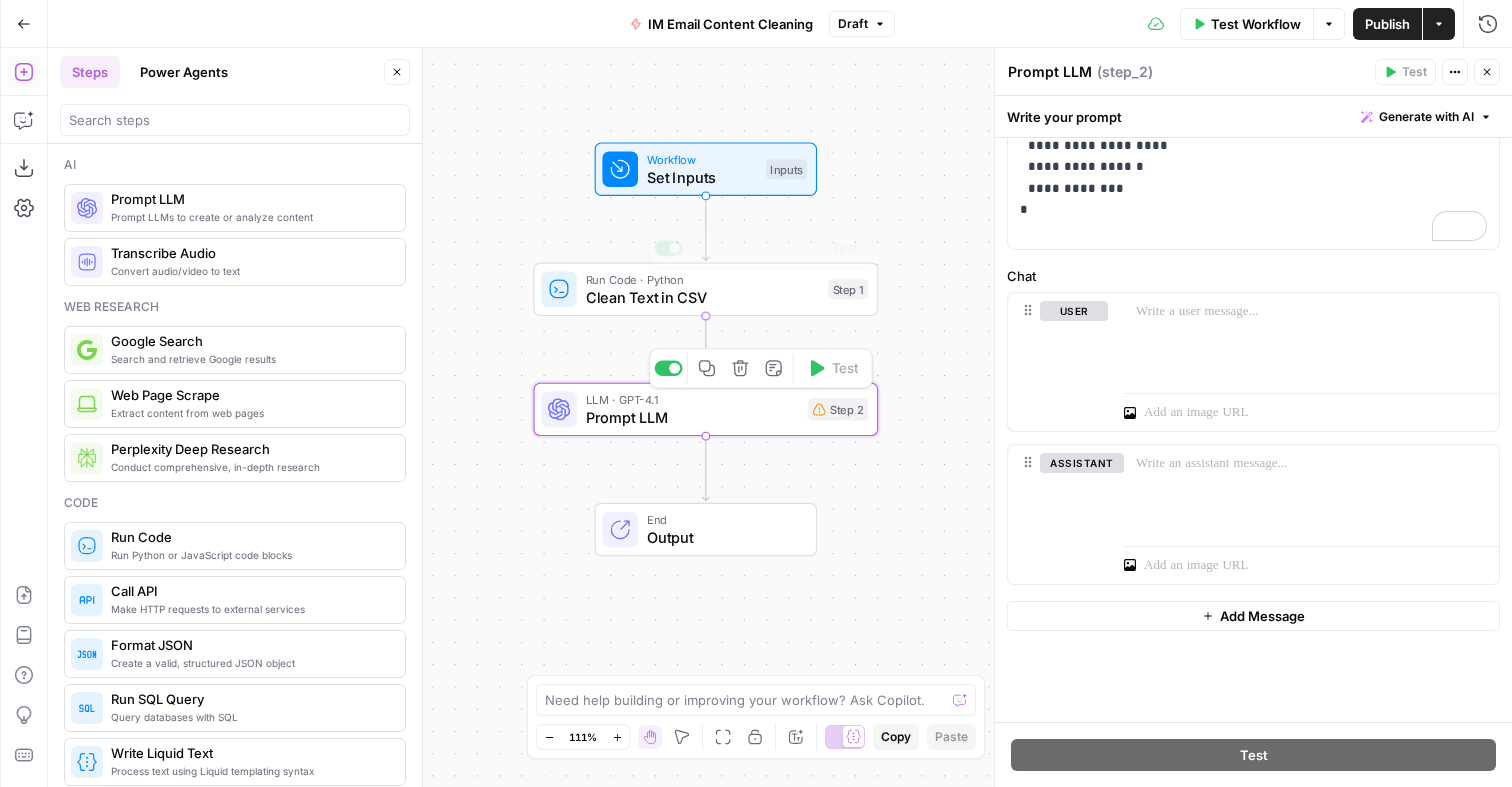 click on "Set Inputs" at bounding box center (702, 177) 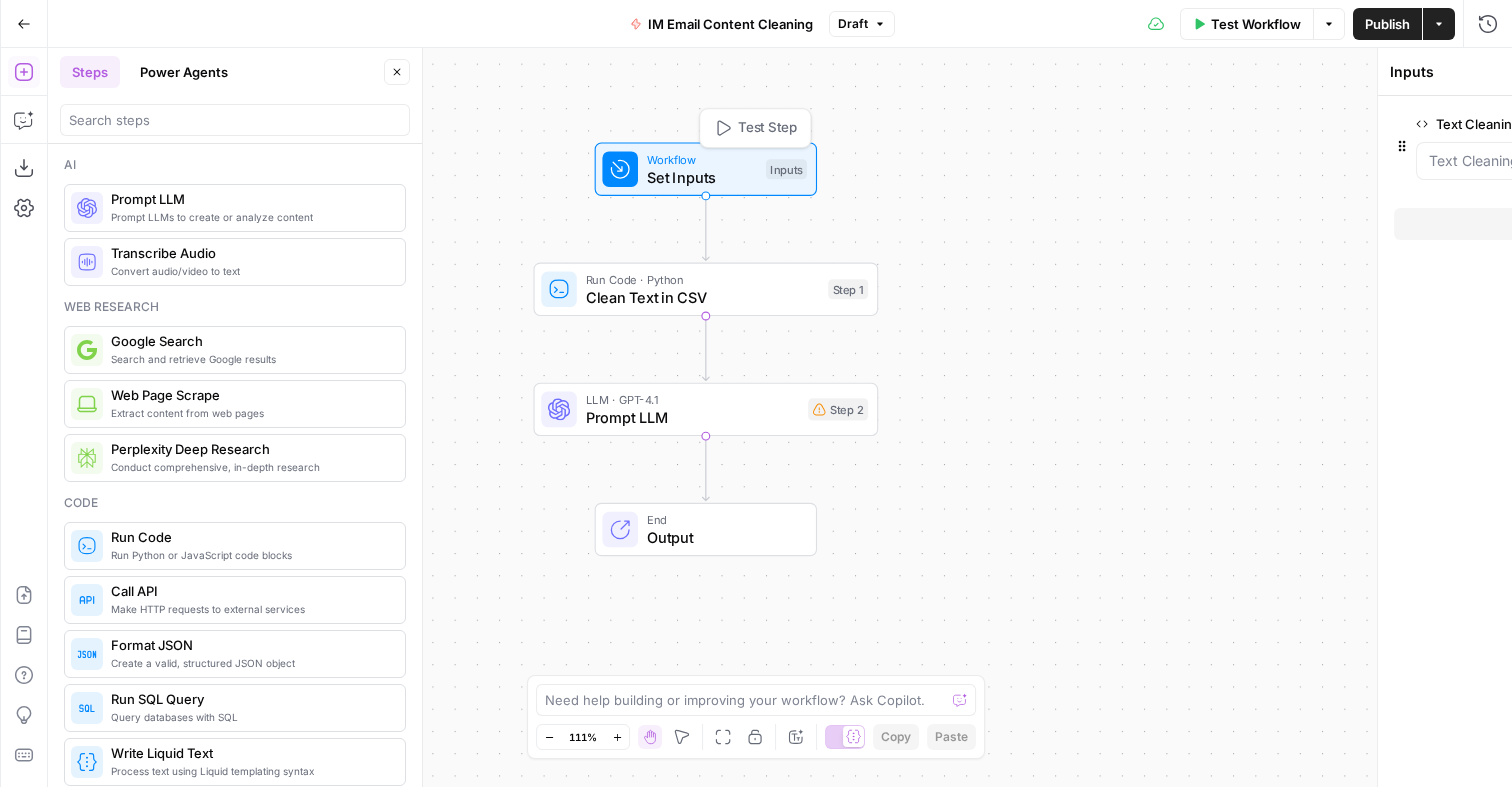 click on "Set Inputs" at bounding box center [702, 177] 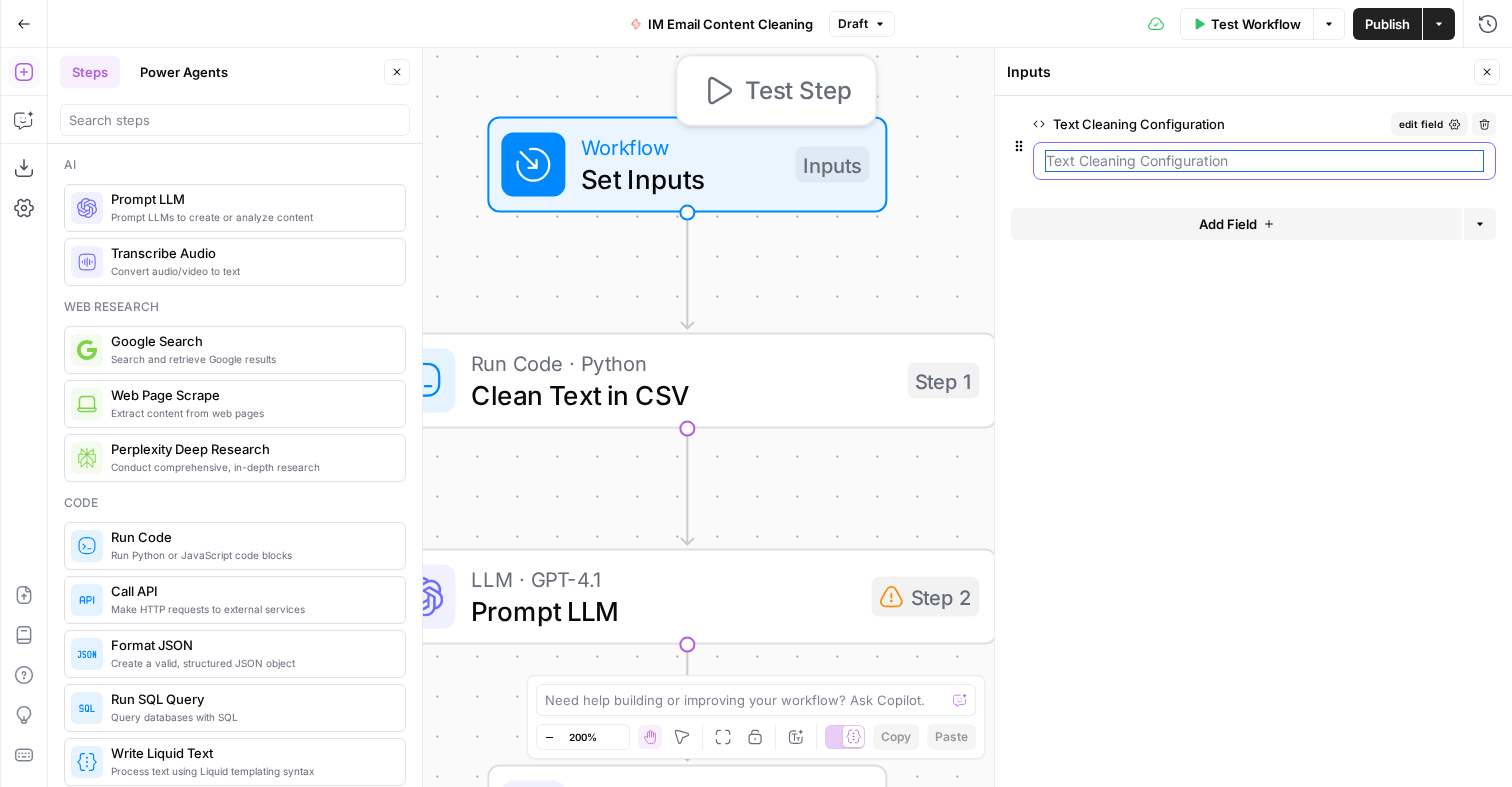 click on "Text Cleaning Configuration" at bounding box center (1264, 161) 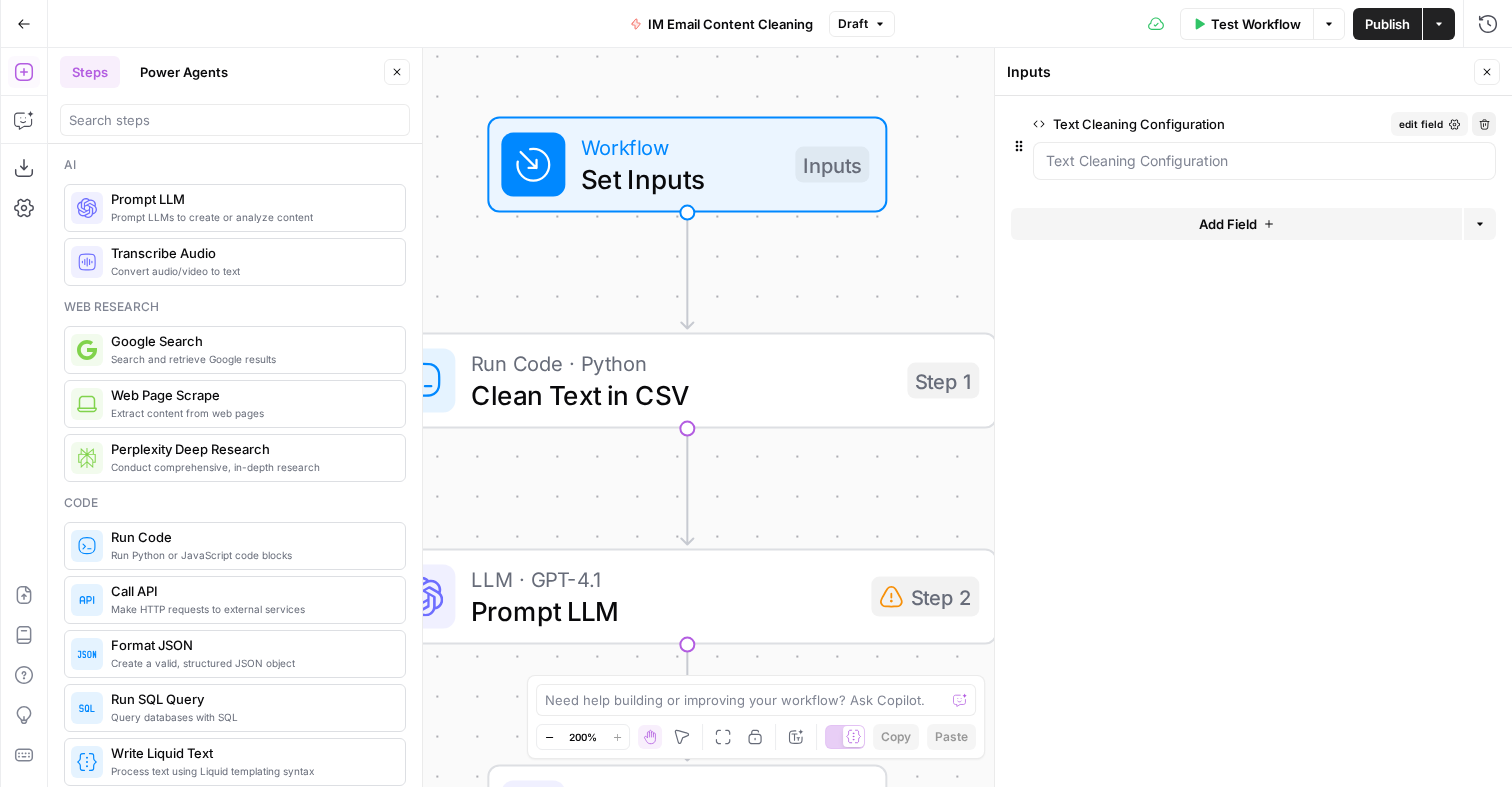 click 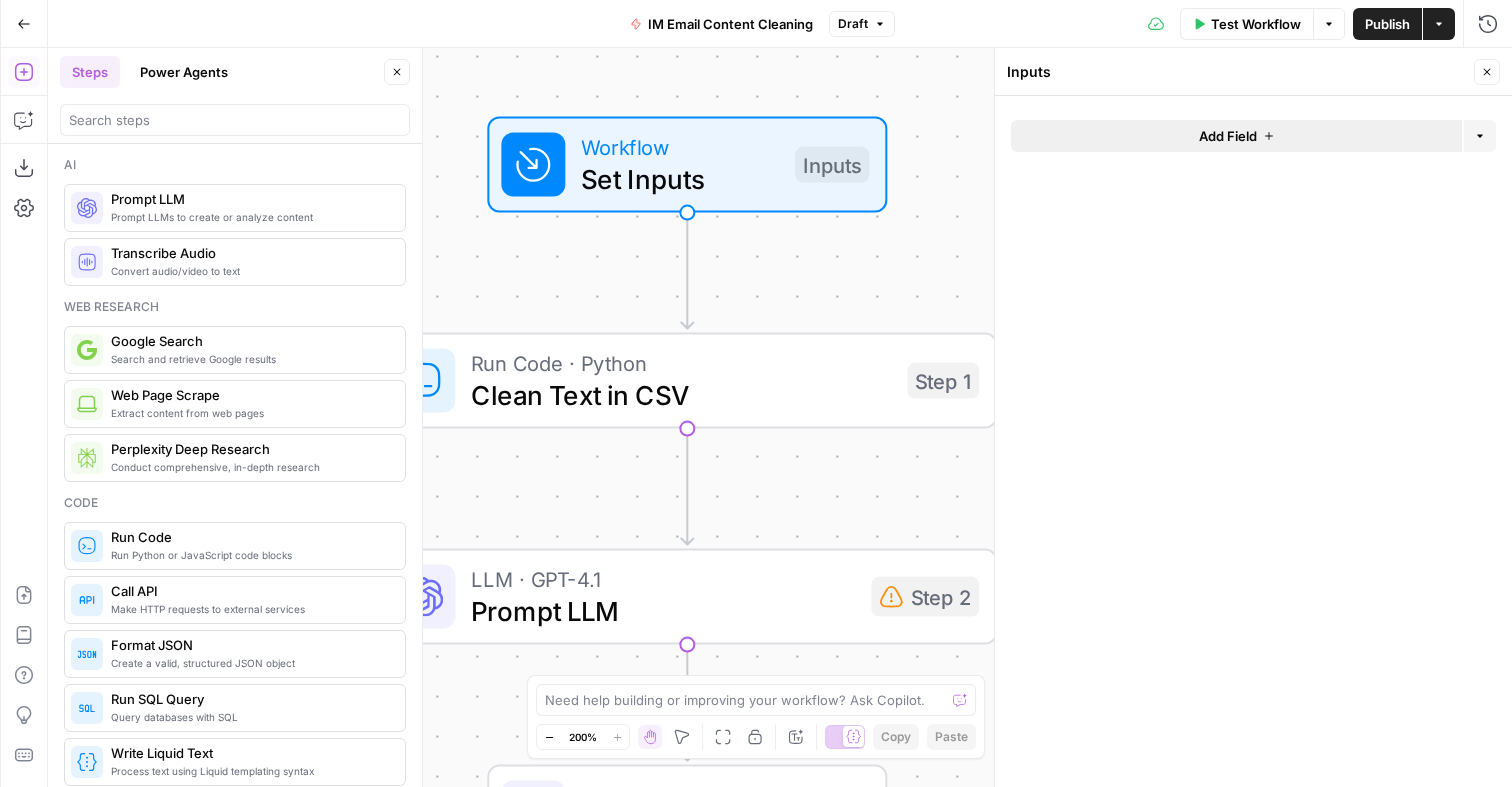 click on "Add Field" at bounding box center (1236, 136) 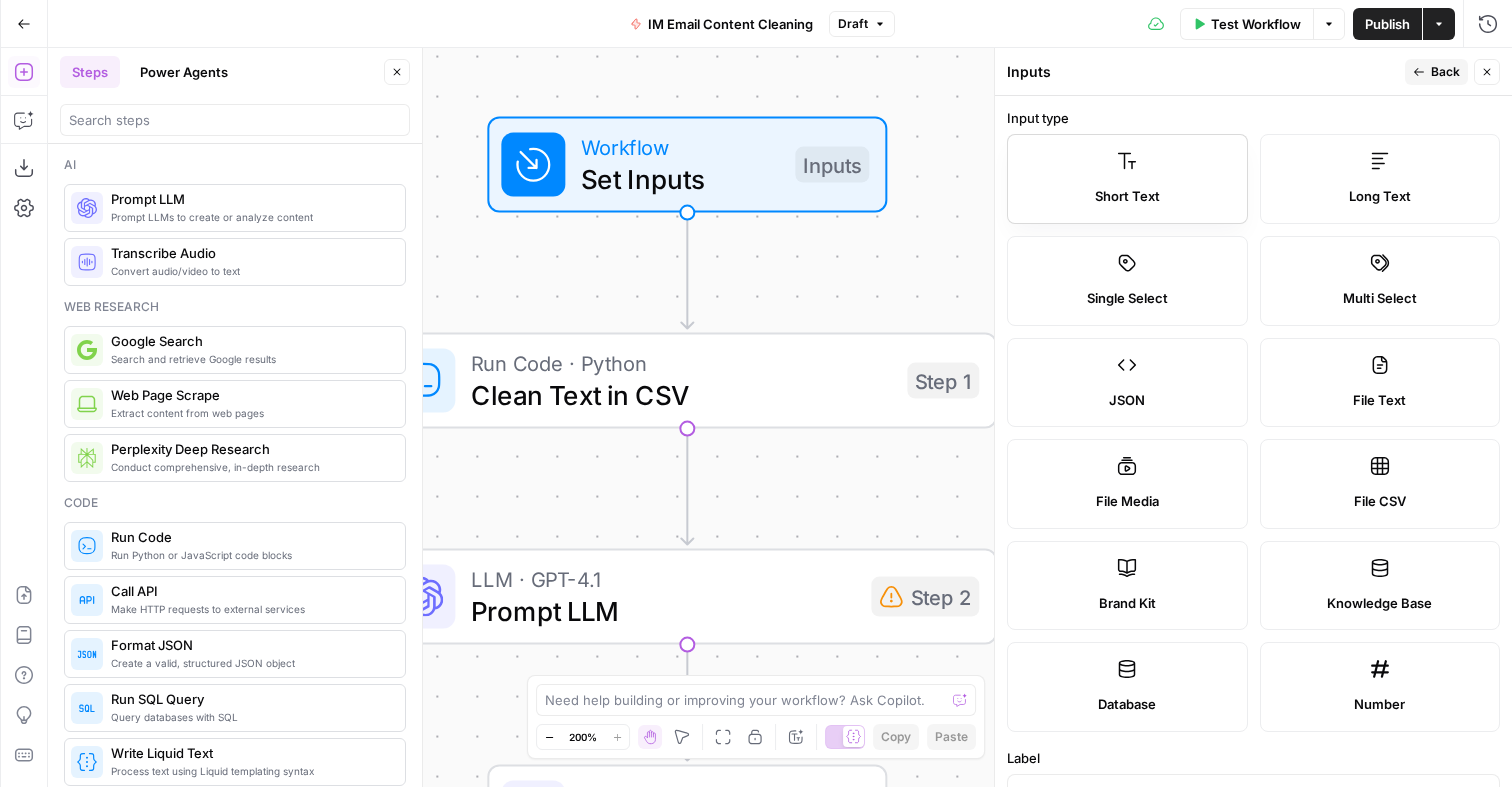 click on "Short Text" at bounding box center [1127, 179] 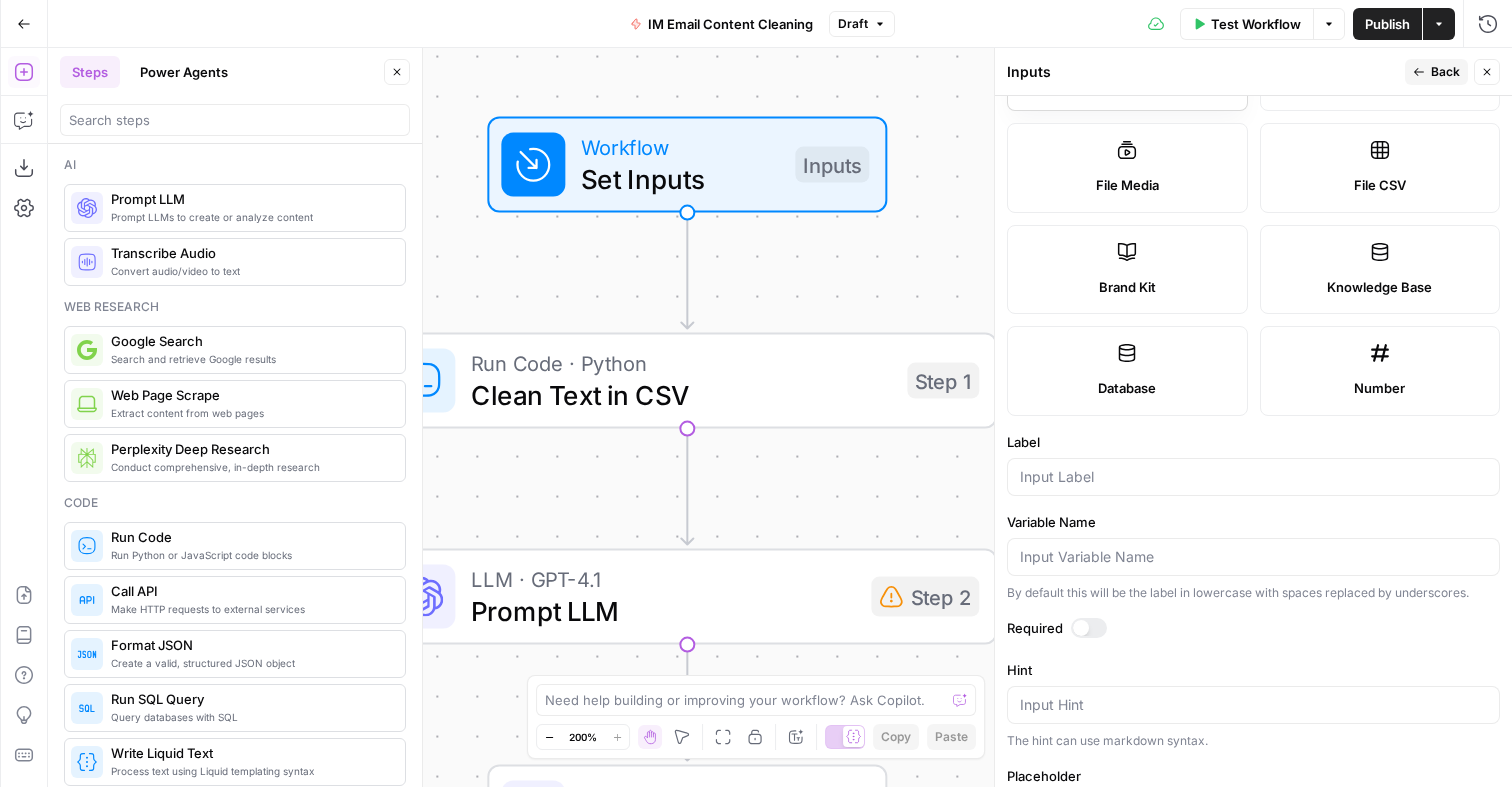 scroll, scrollTop: 504, scrollLeft: 0, axis: vertical 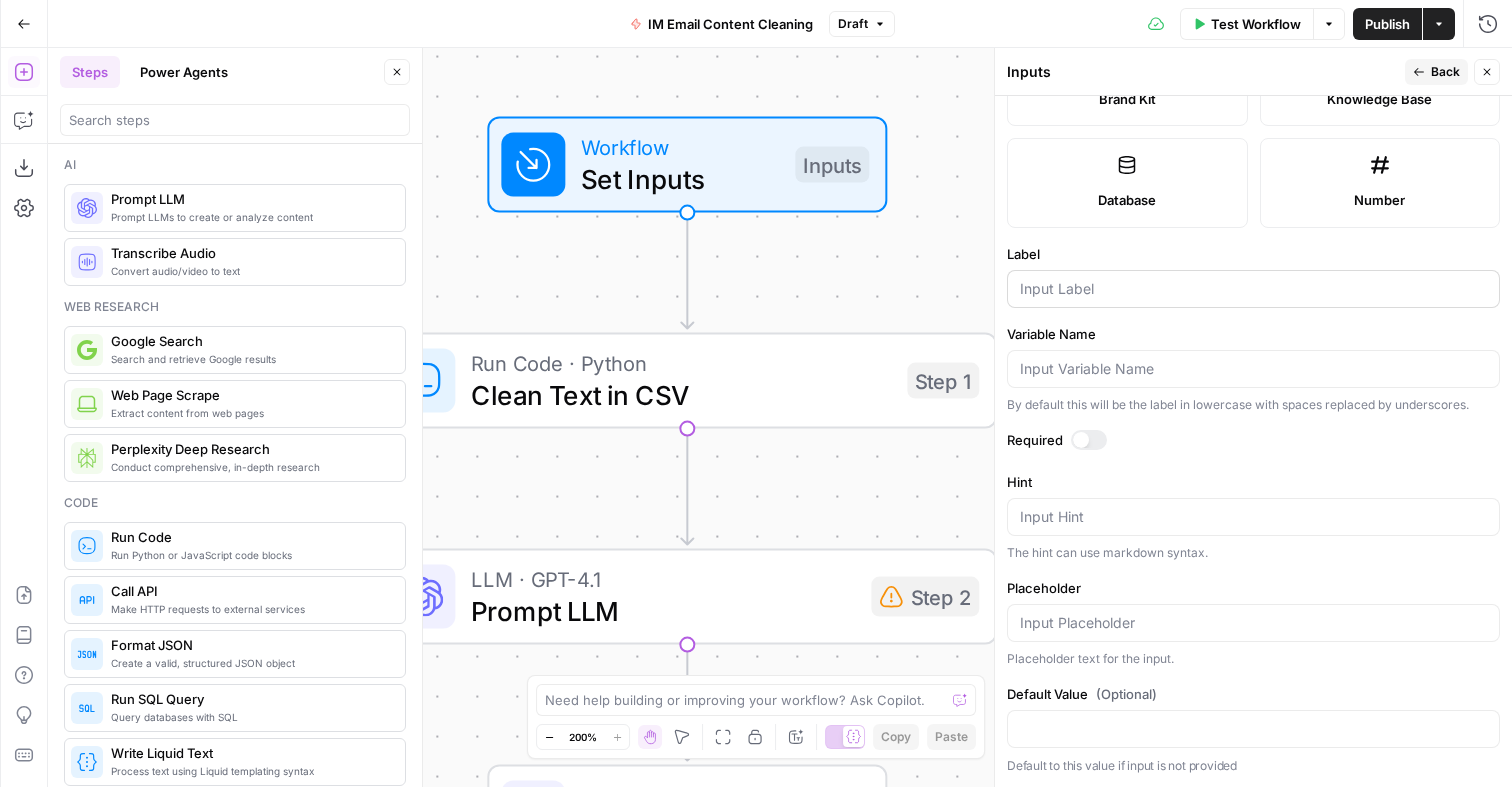 click at bounding box center (1253, 289) 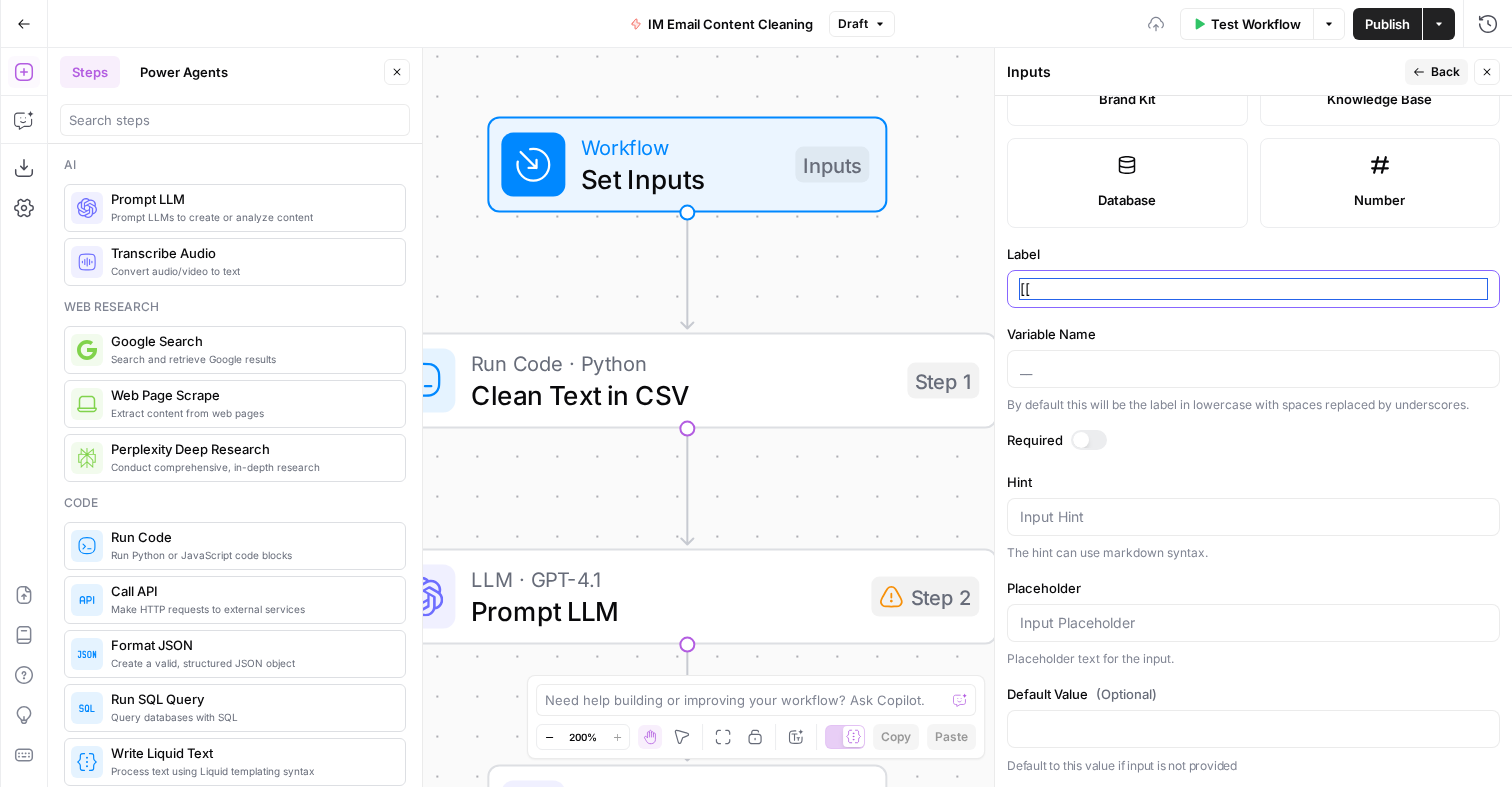type on "[" 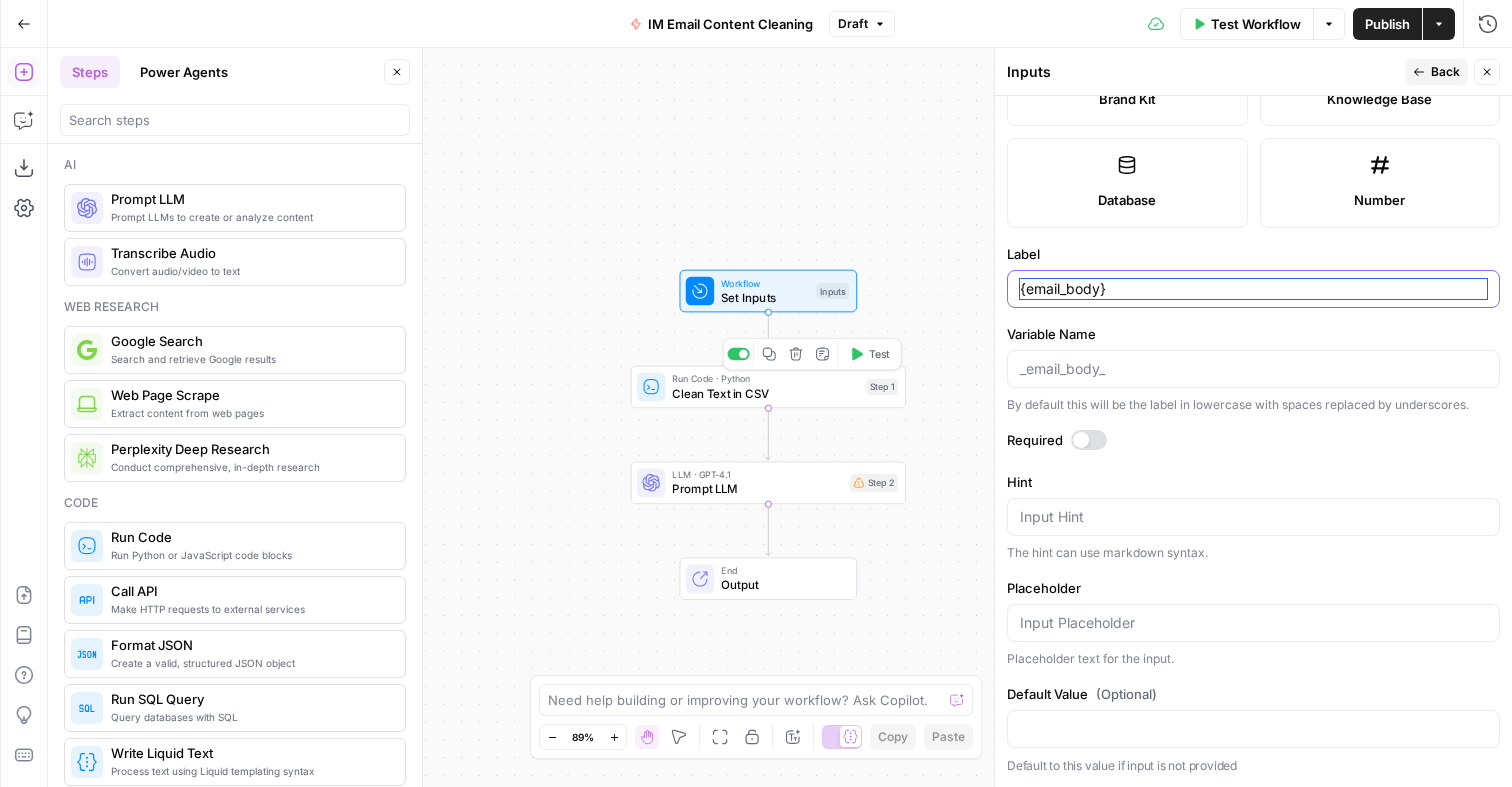 type on "{email_body}" 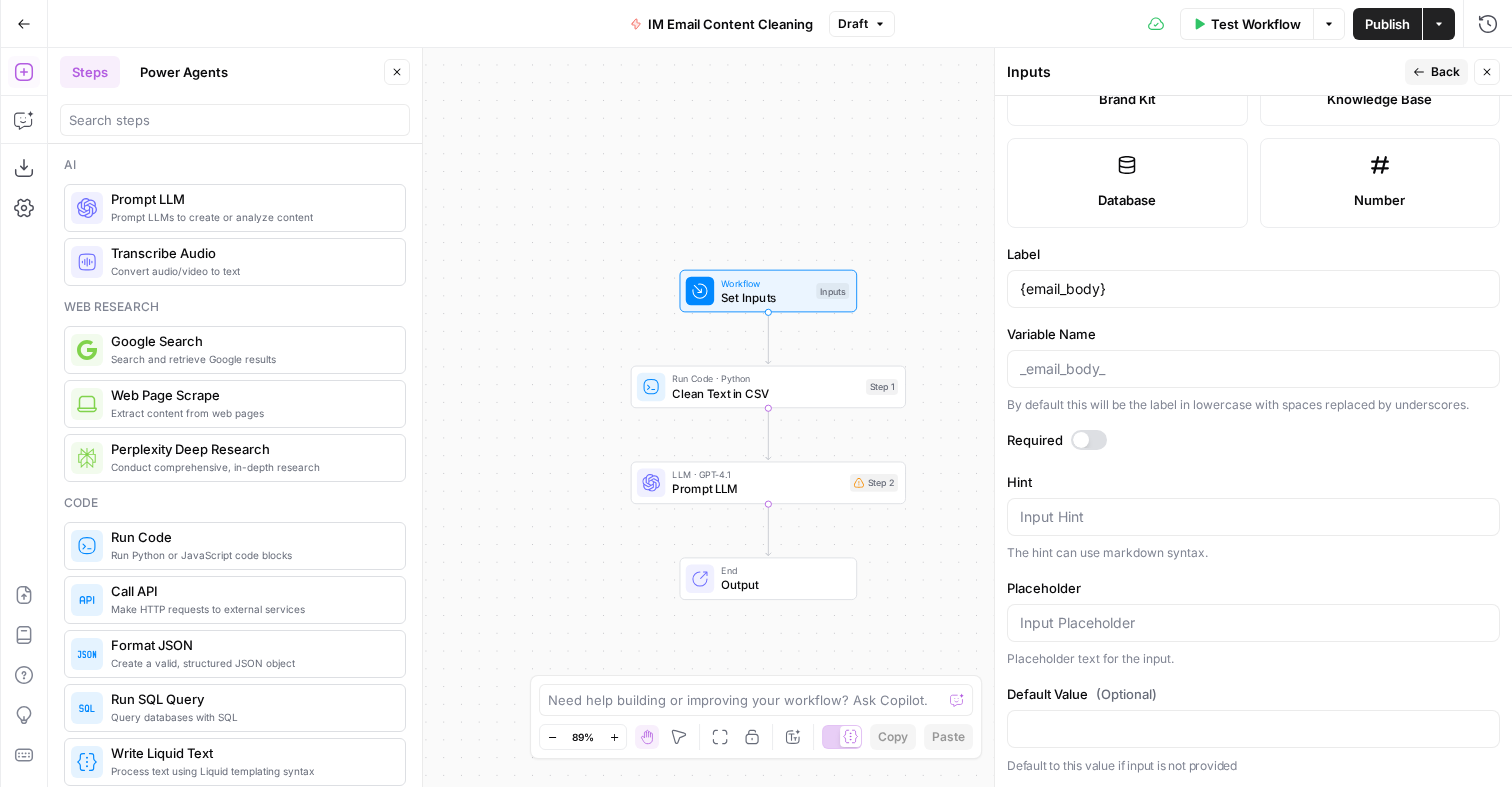 click at bounding box center (1081, 440) 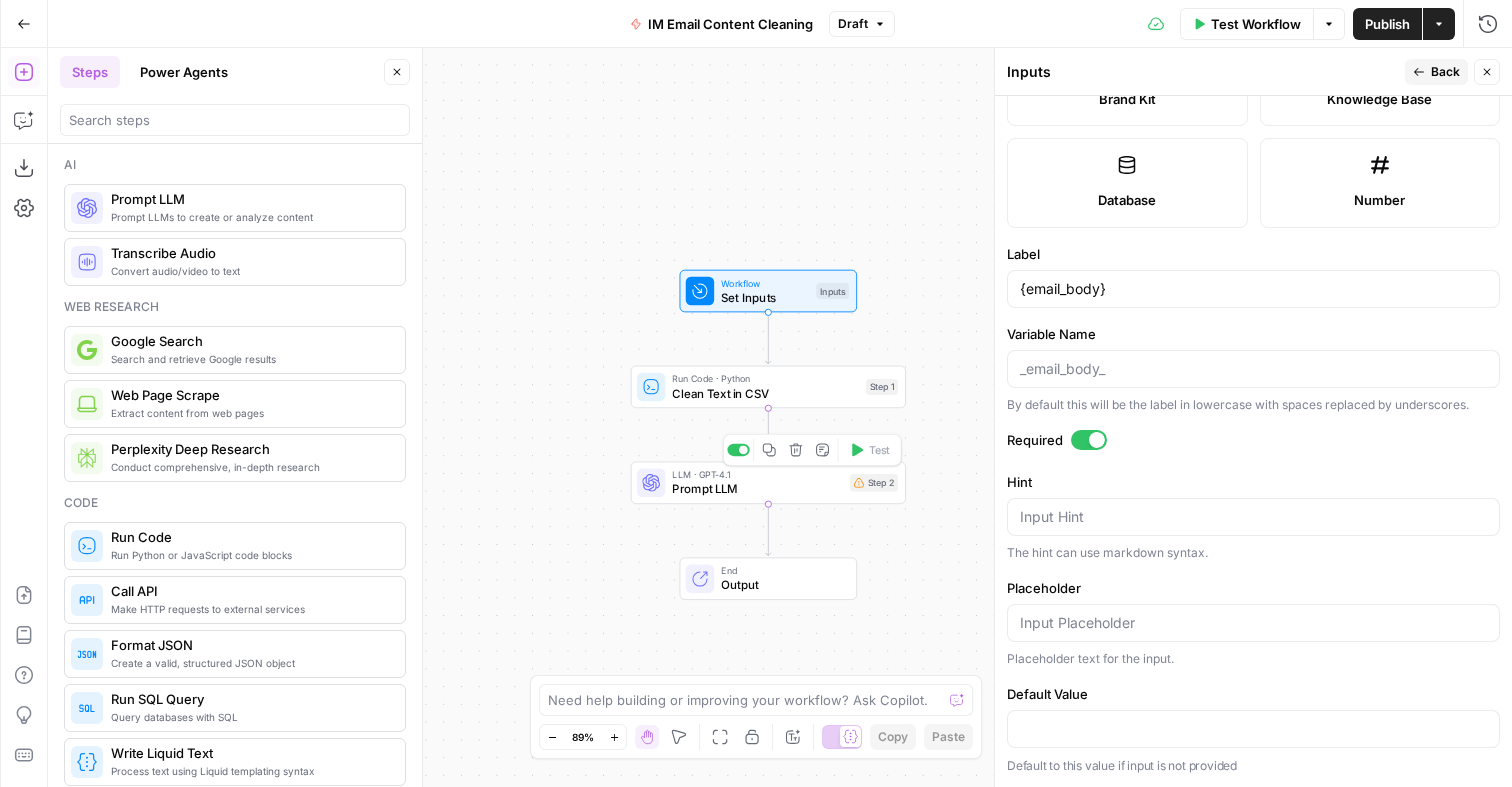 click on "Prompt LLM" at bounding box center [757, 489] 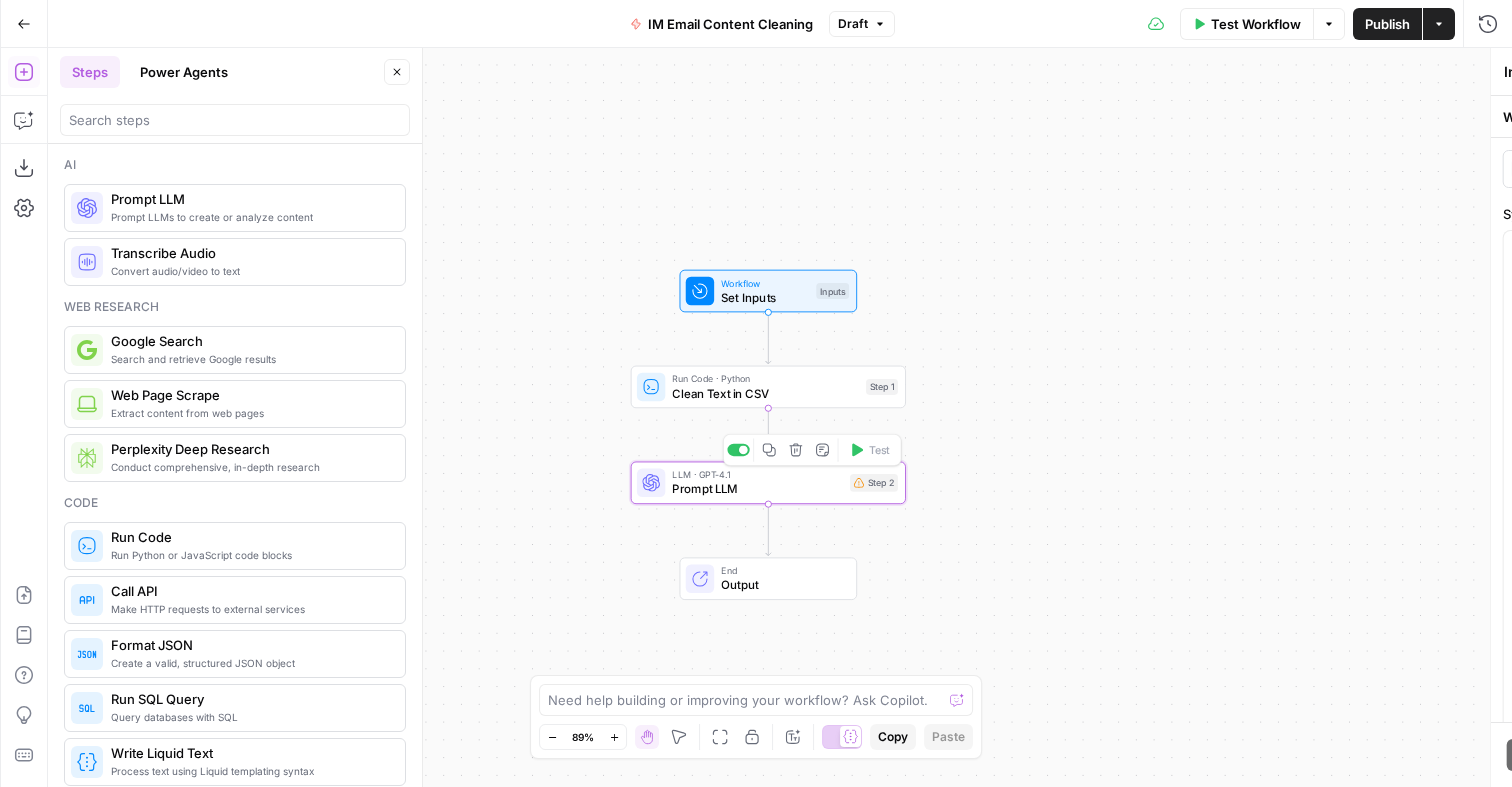 type on "Prompt LLM" 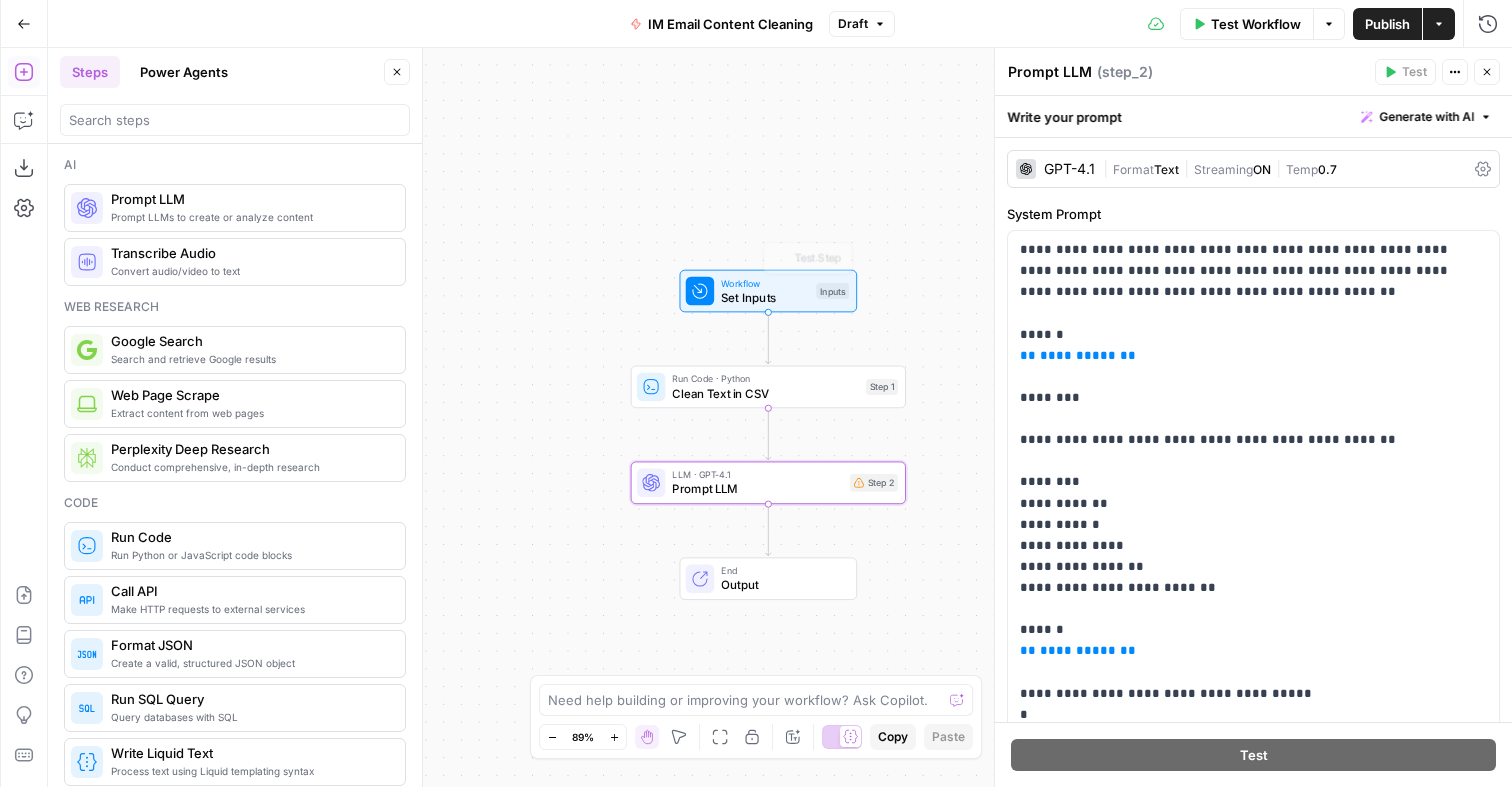 click on "Set Inputs" at bounding box center (765, 297) 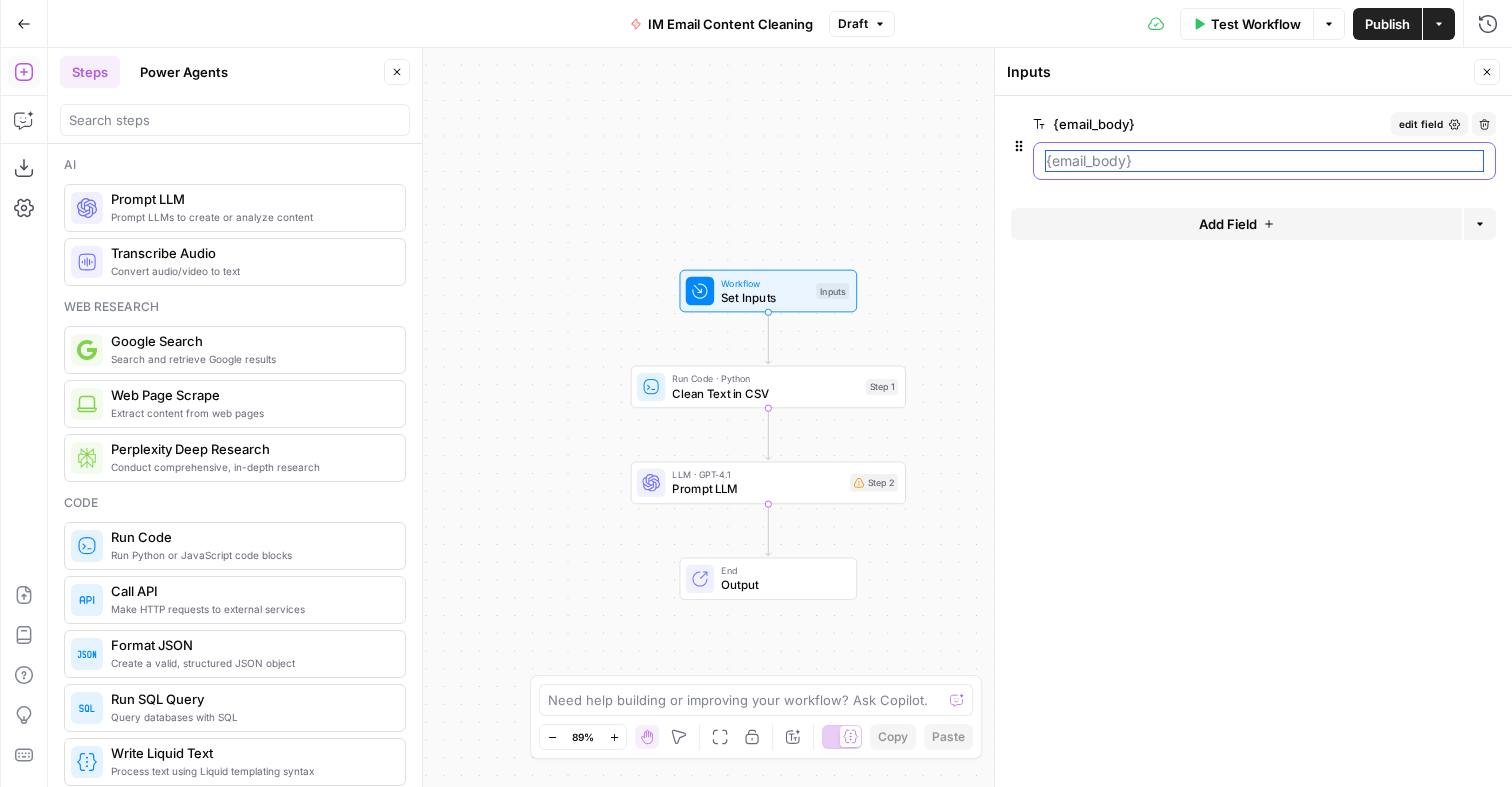 click on "{email_body}" at bounding box center [1264, 161] 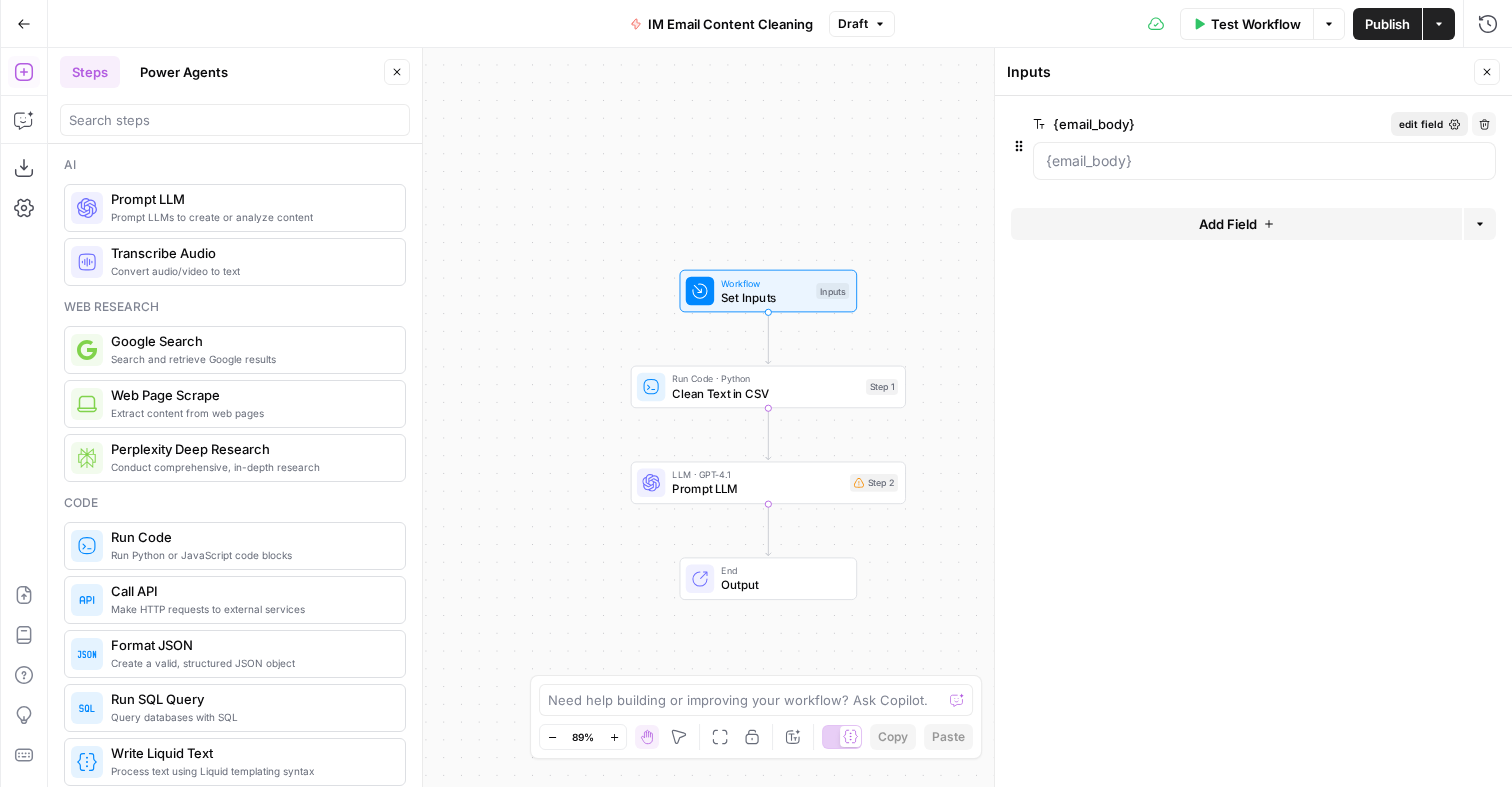 click on "edit field" at bounding box center (1421, 124) 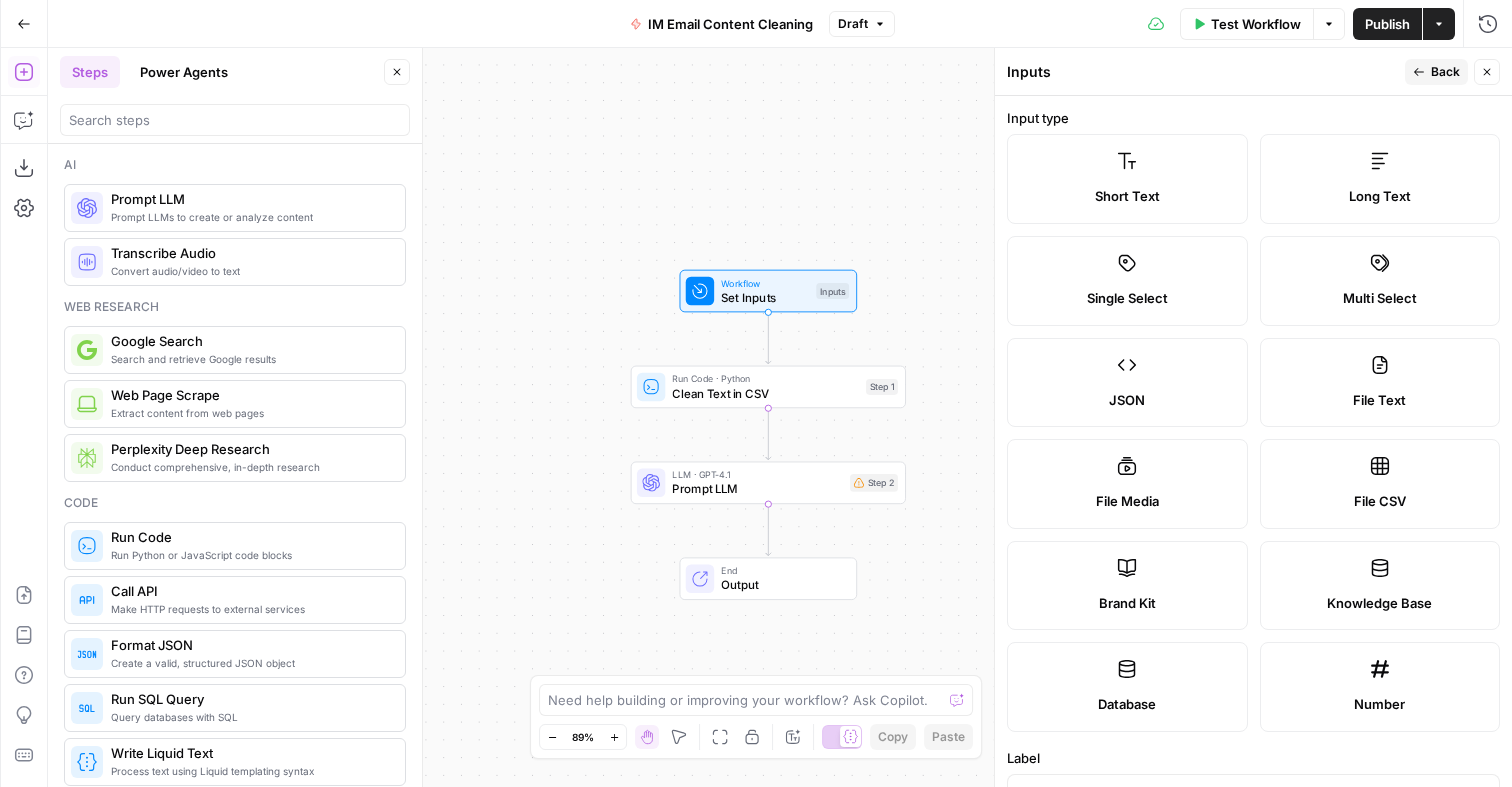 scroll, scrollTop: 504, scrollLeft: 0, axis: vertical 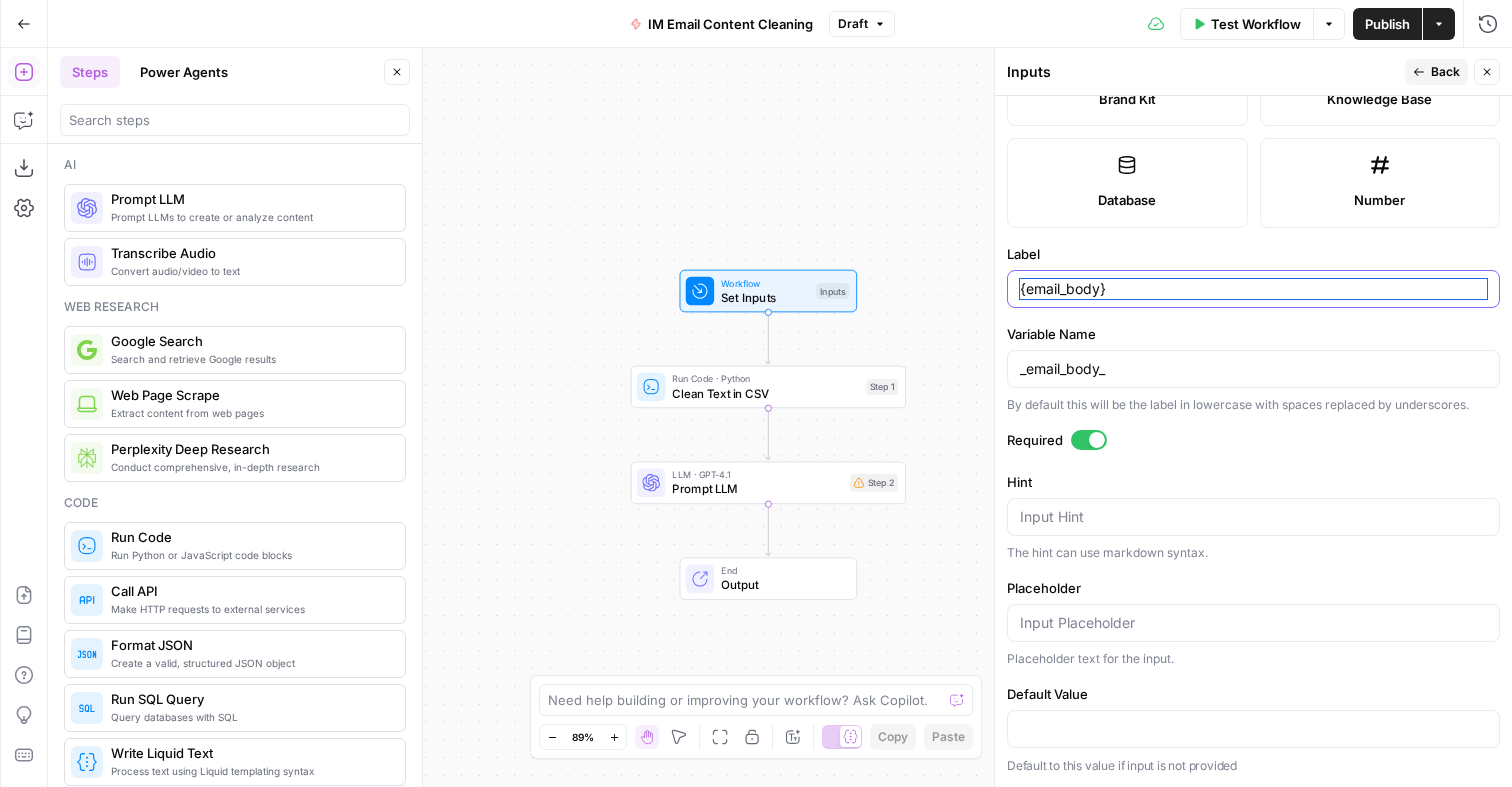 click on "{email_body}" at bounding box center (1253, 289) 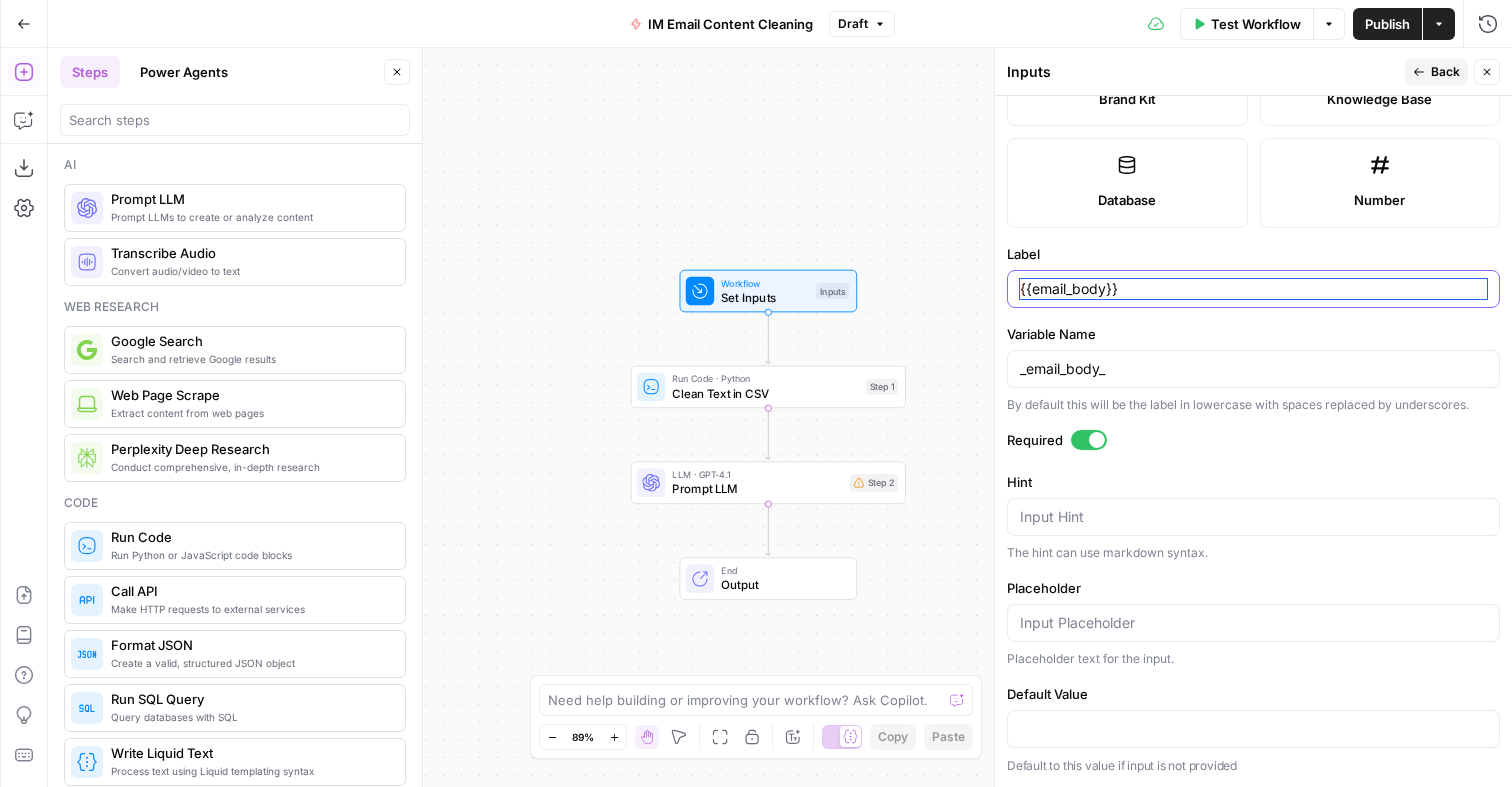 type on "{{email_body}}" 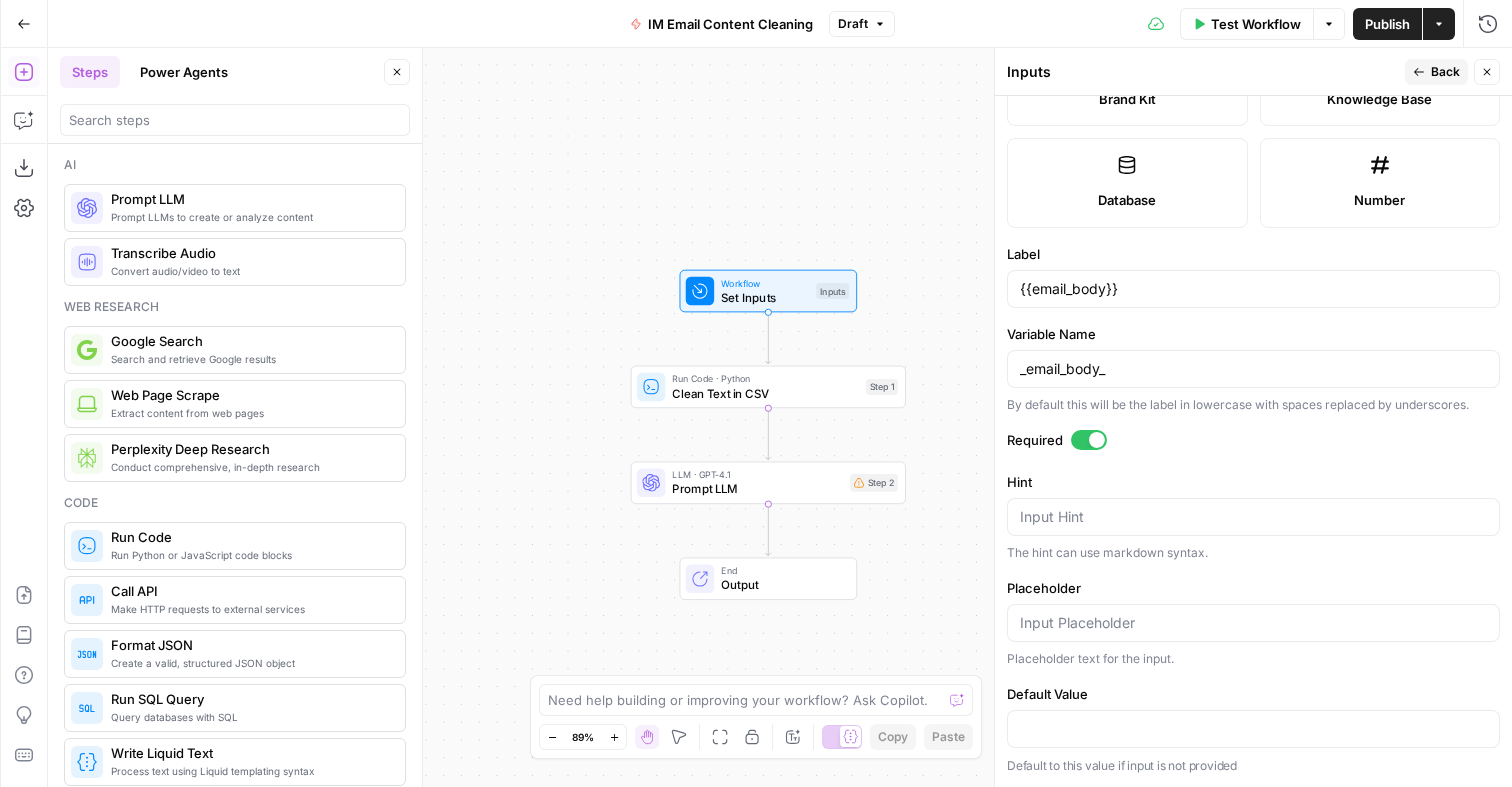 click on "Workflow Set Inputs Inputs Run Code · Python Clean Text in CSV Step 1 LLM · GPT-4.1 Prompt LLM Step 2 End Output" at bounding box center (780, 417) 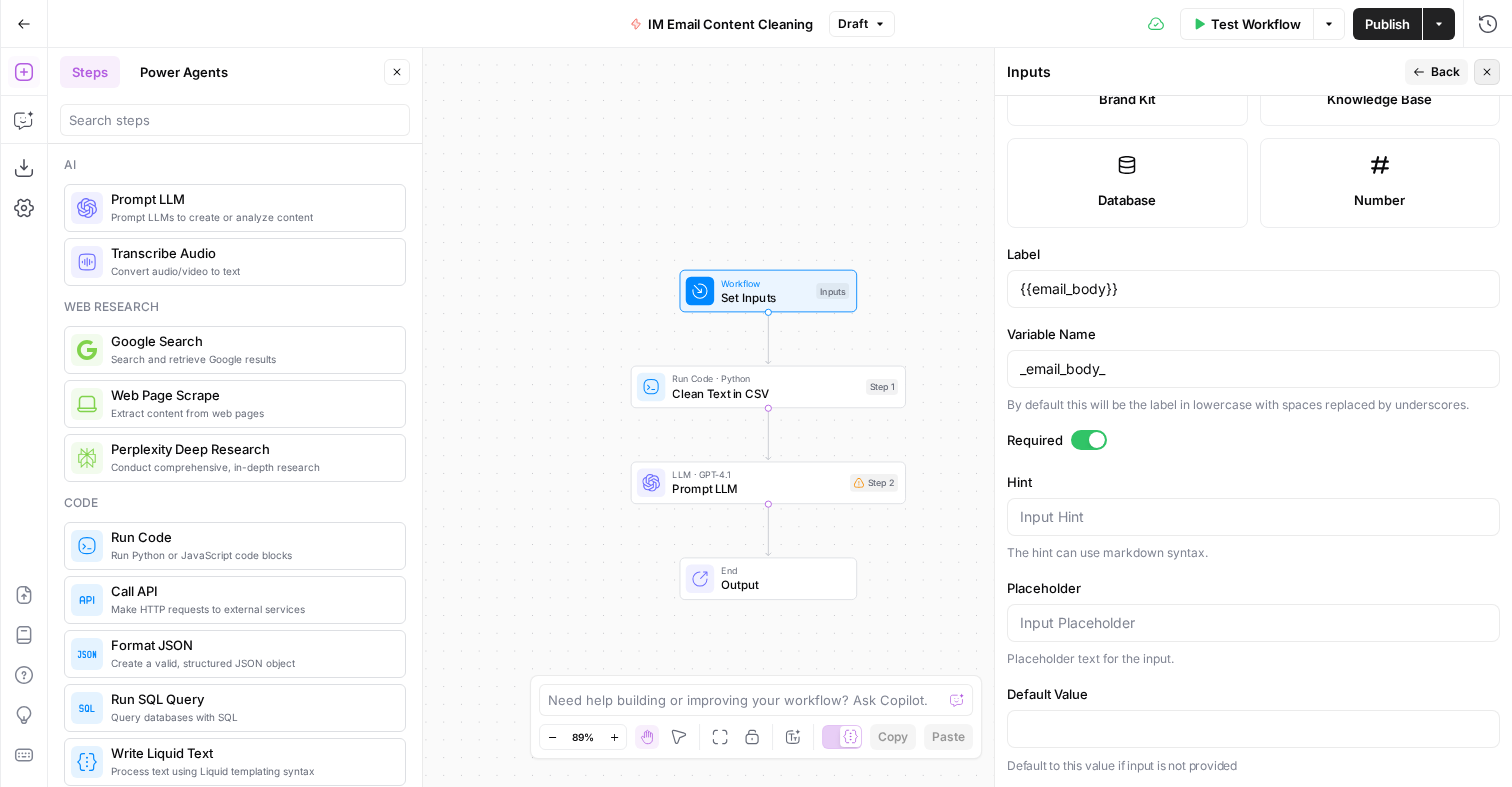 click 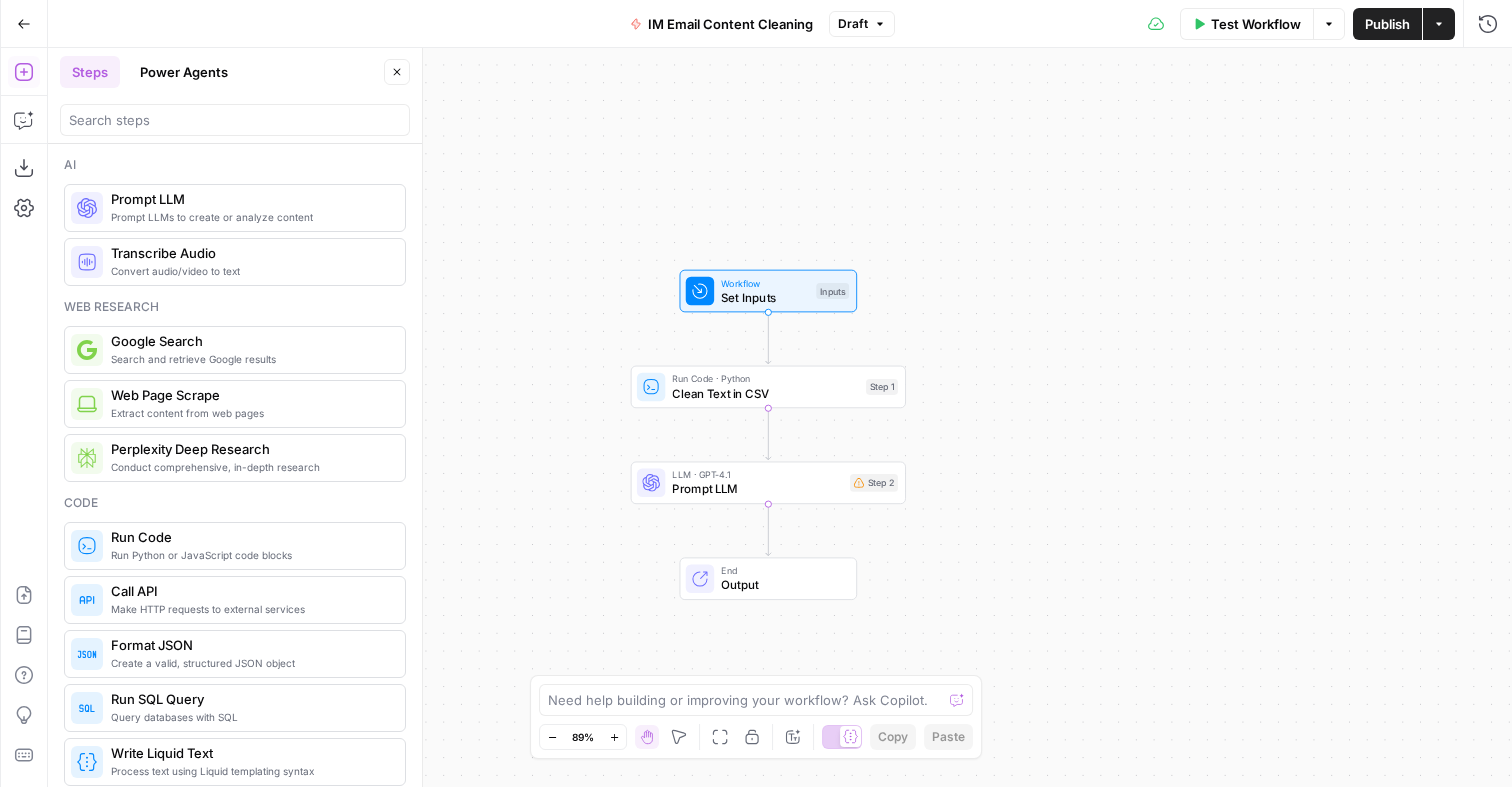 click on "LLM · GPT-4.1" at bounding box center [757, 475] 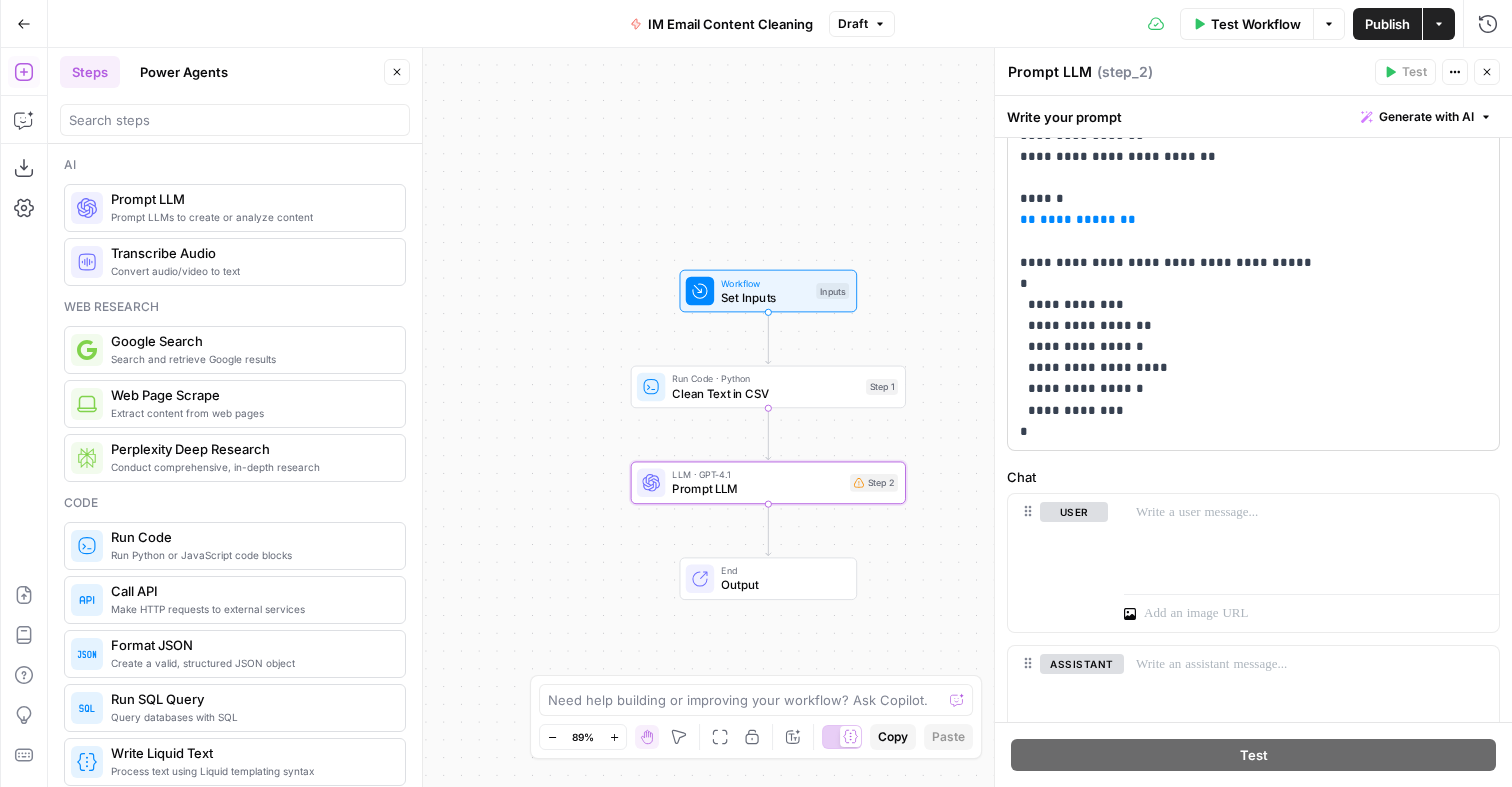 scroll, scrollTop: 632, scrollLeft: 0, axis: vertical 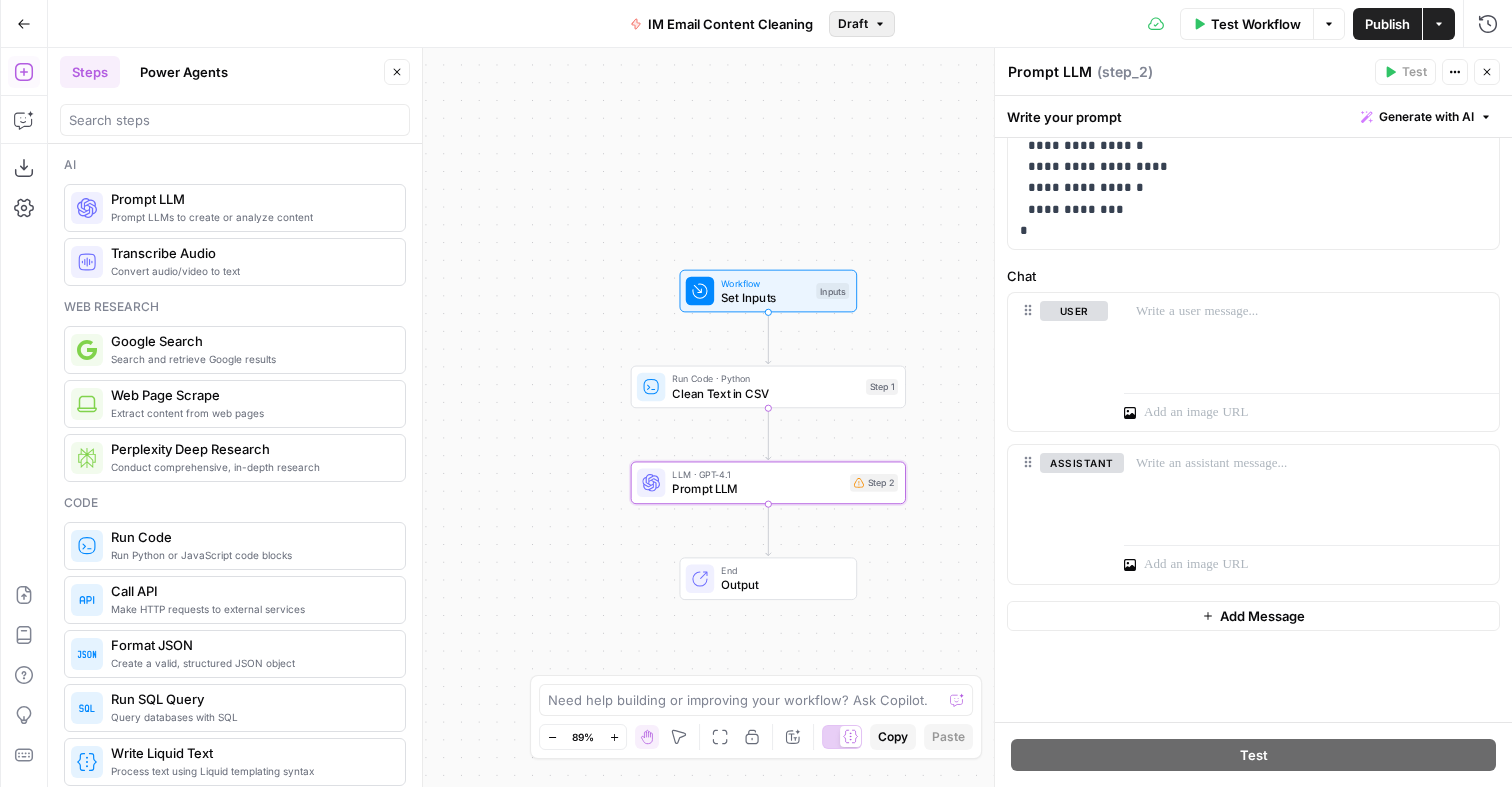 click 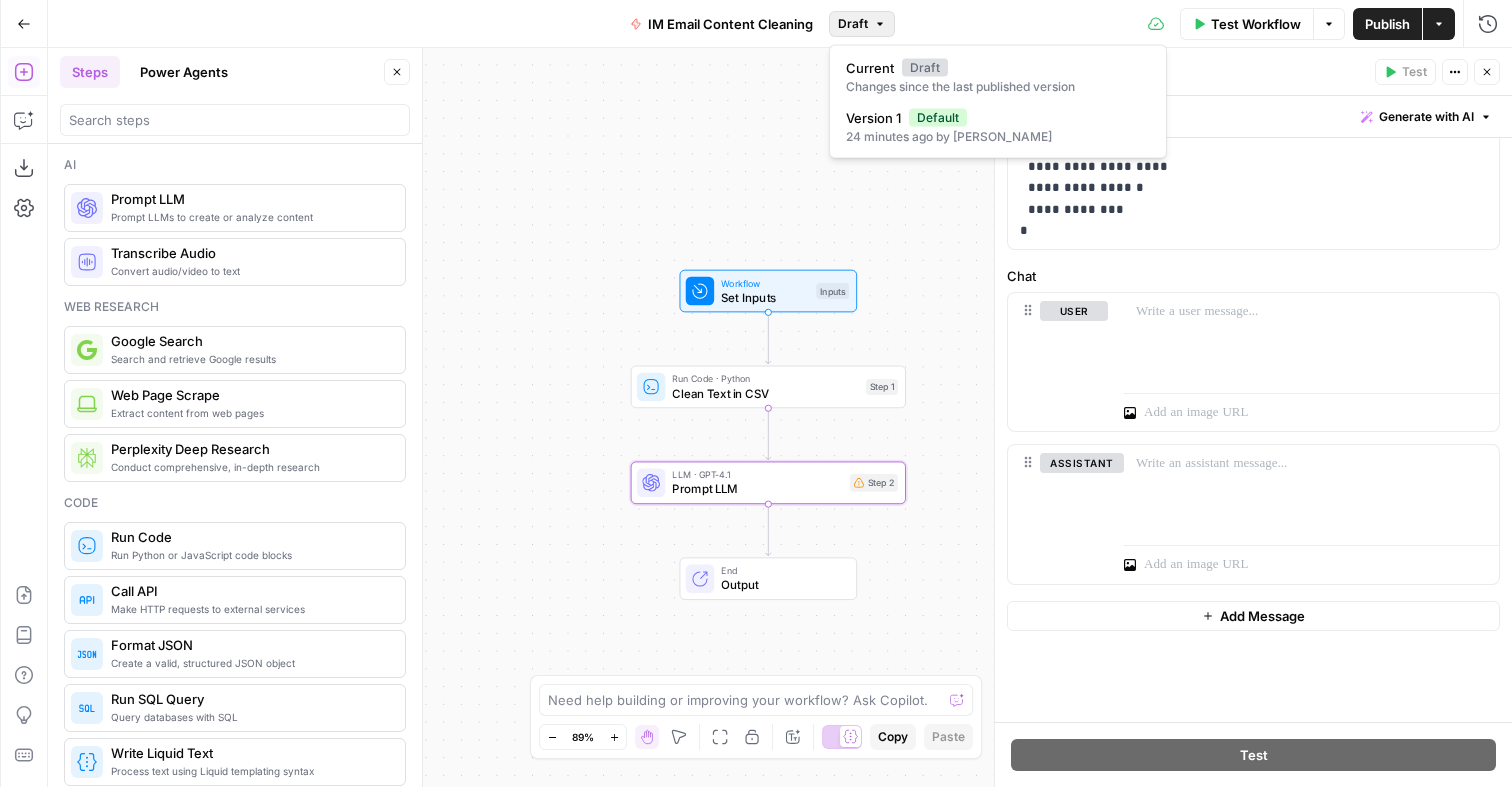 click on "Test Workflow Options Publish Actions Run History" at bounding box center (1204, 23) 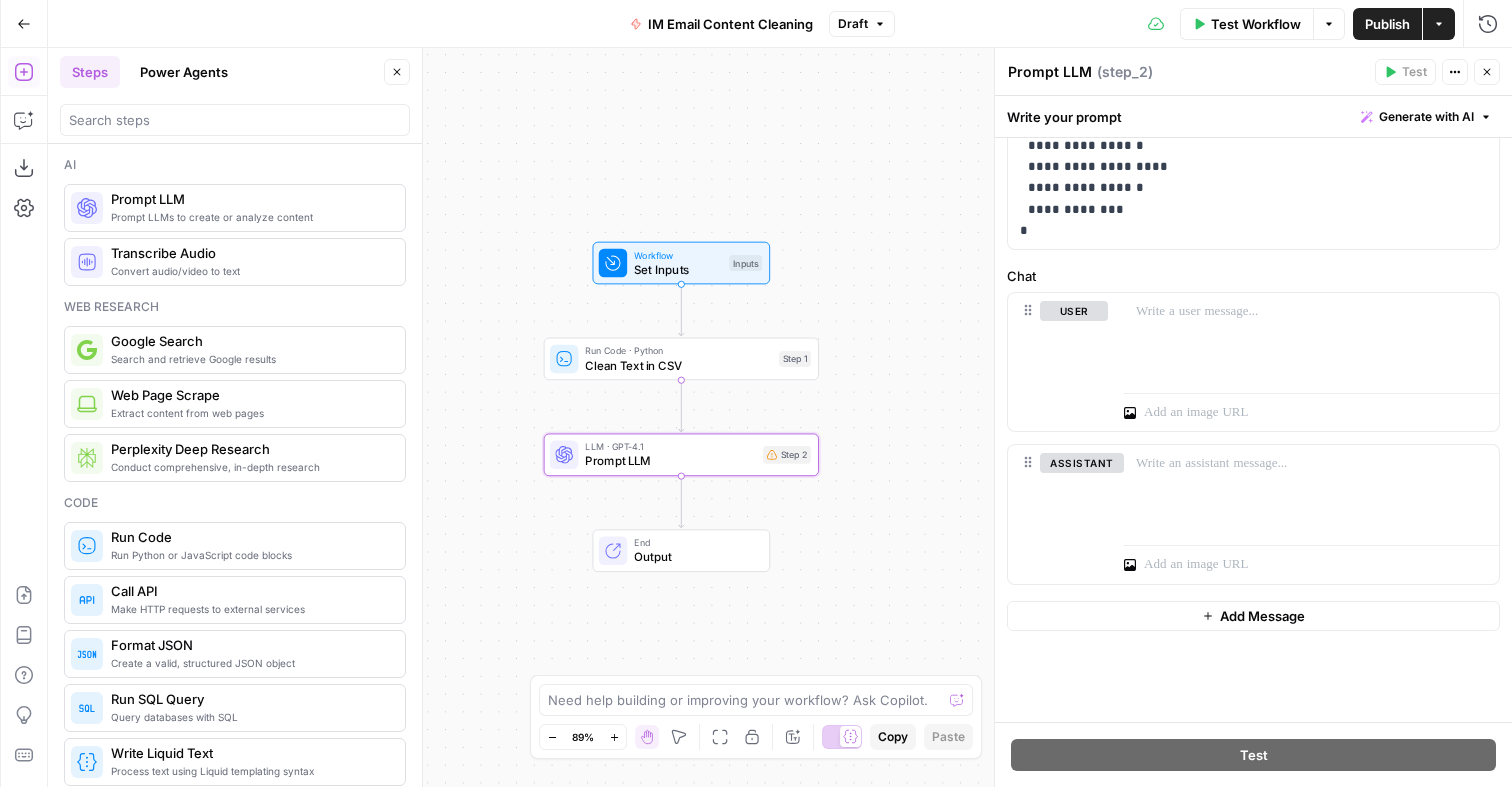 drag, startPoint x: 951, startPoint y: 329, endPoint x: 864, endPoint y: 301, distance: 91.394745 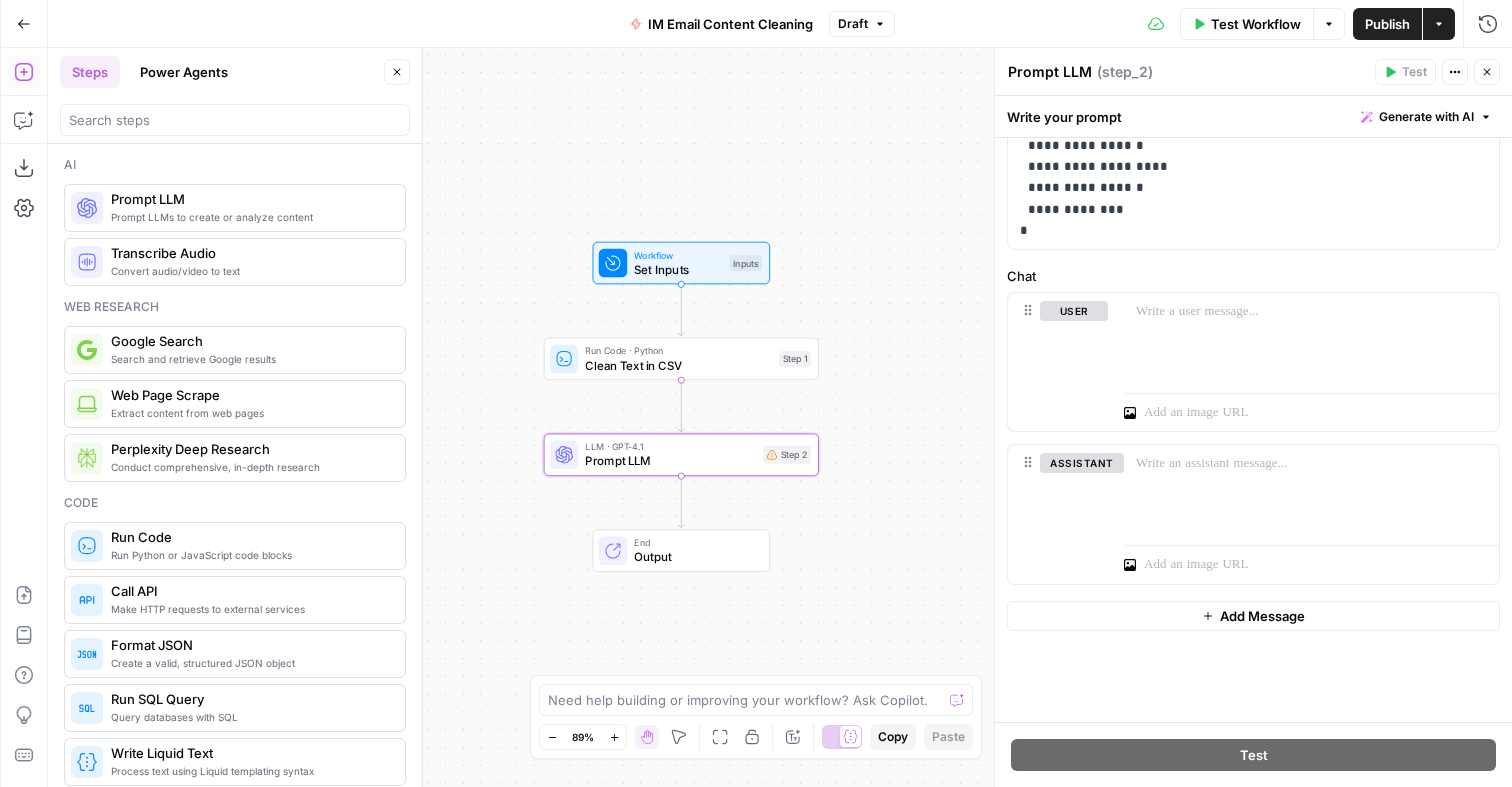 click on "**********" at bounding box center (1253, 430) 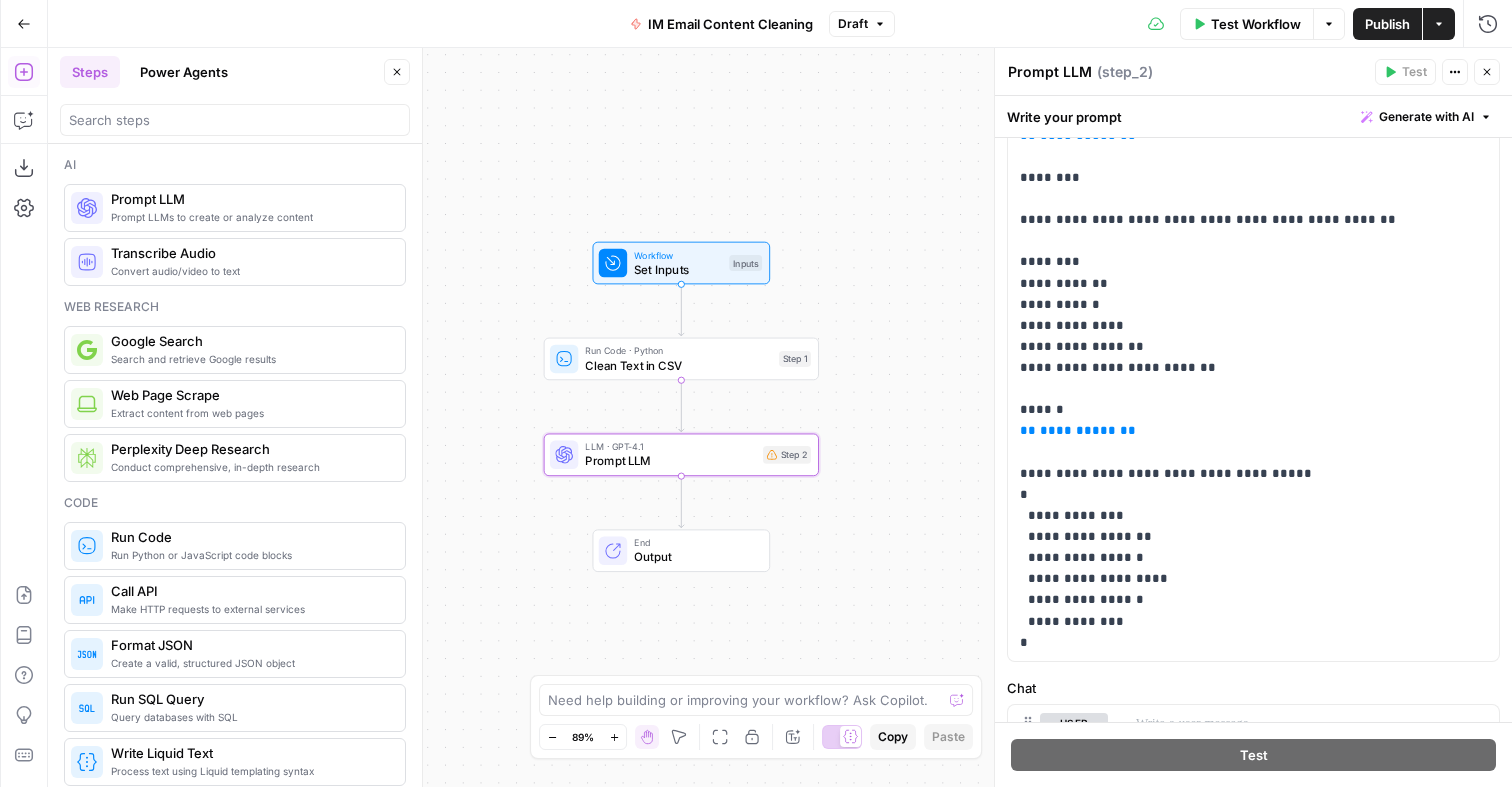 scroll, scrollTop: 0, scrollLeft: 0, axis: both 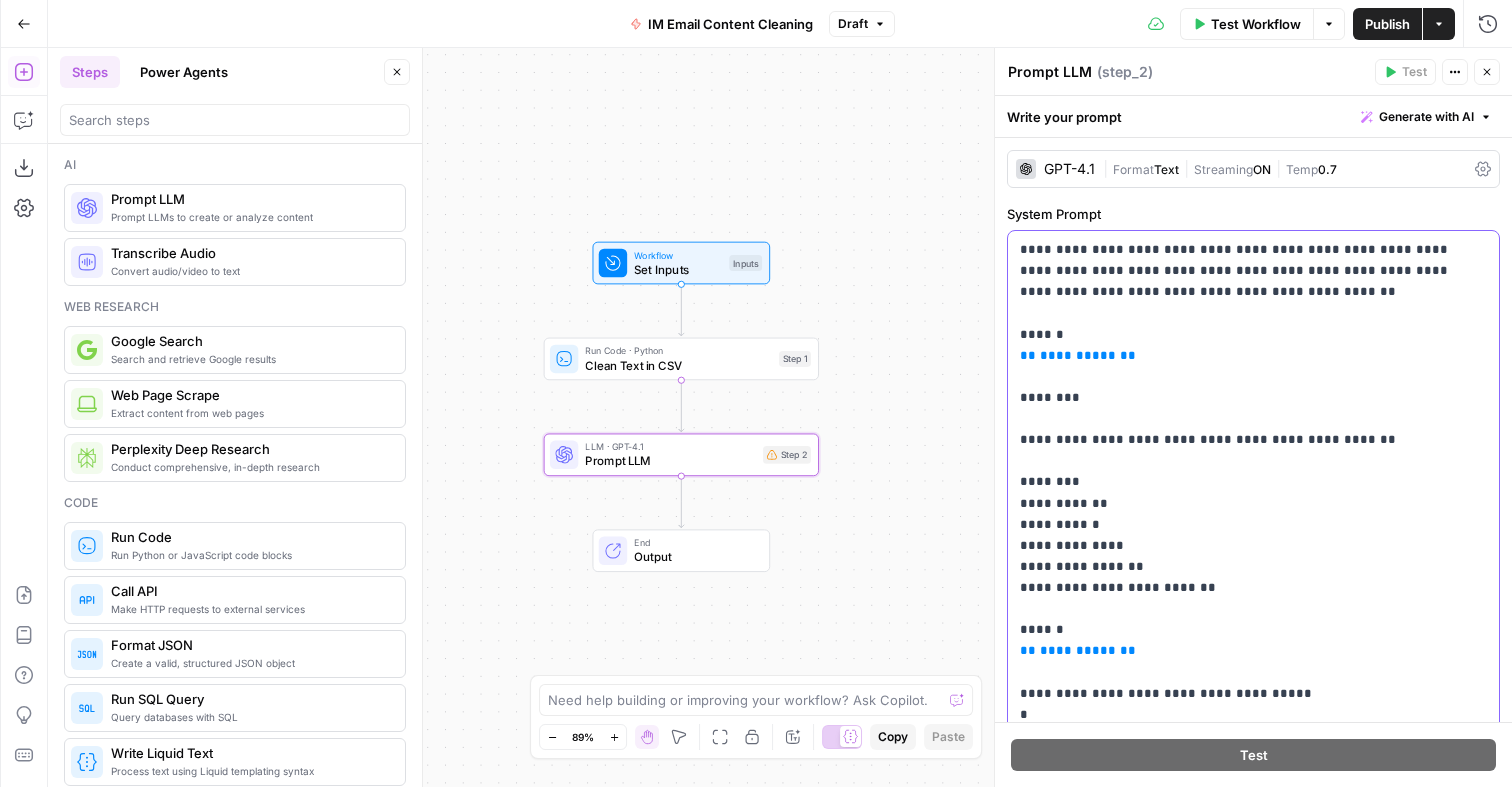 click on "**********" at bounding box center (1253, 556) 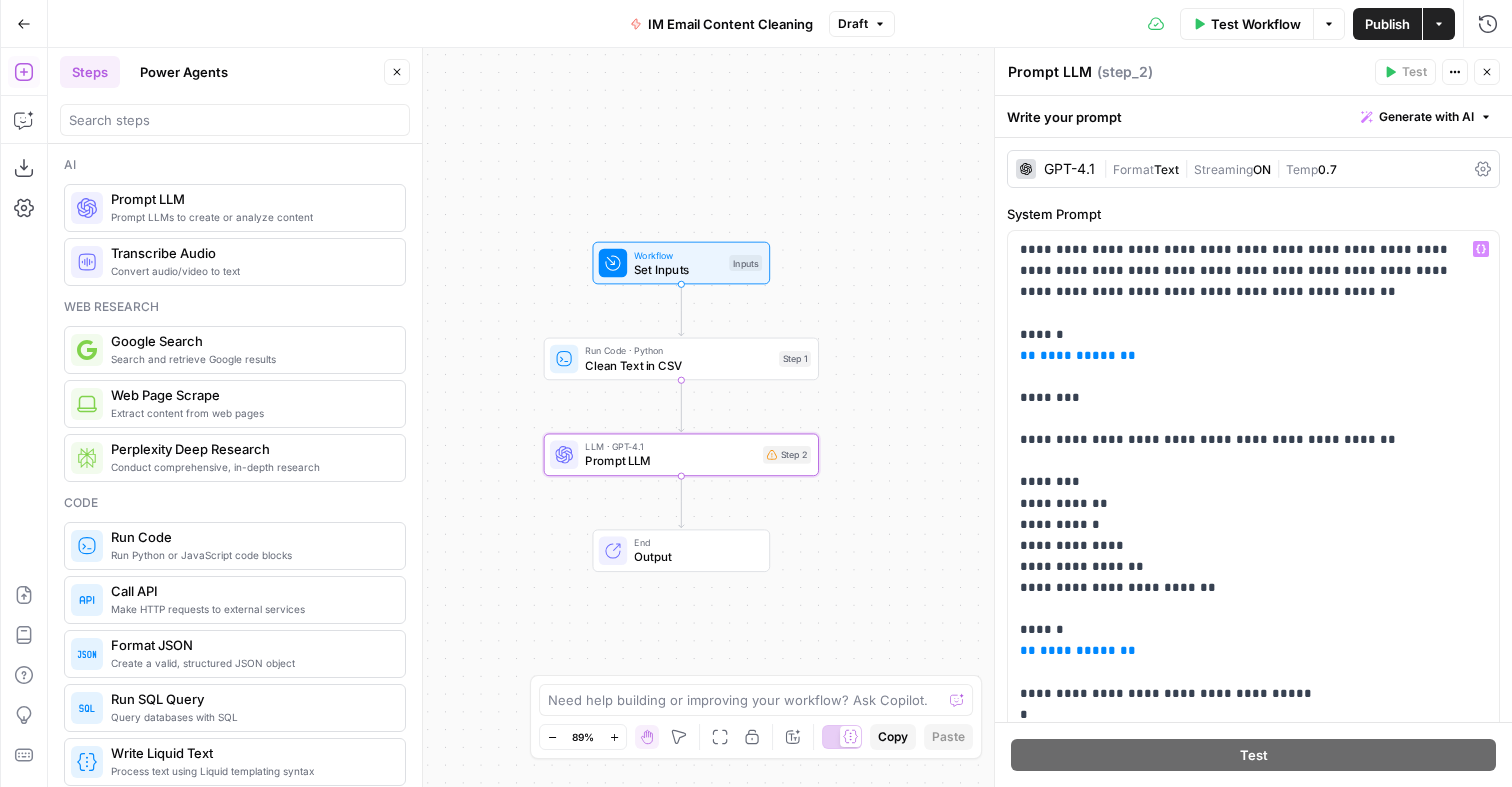 click on "Workflow Set Inputs Inputs Run Code · Python Clean Text in CSV Step 1 LLM · GPT-4.1 Prompt LLM Step 2 End Output" at bounding box center [780, 417] 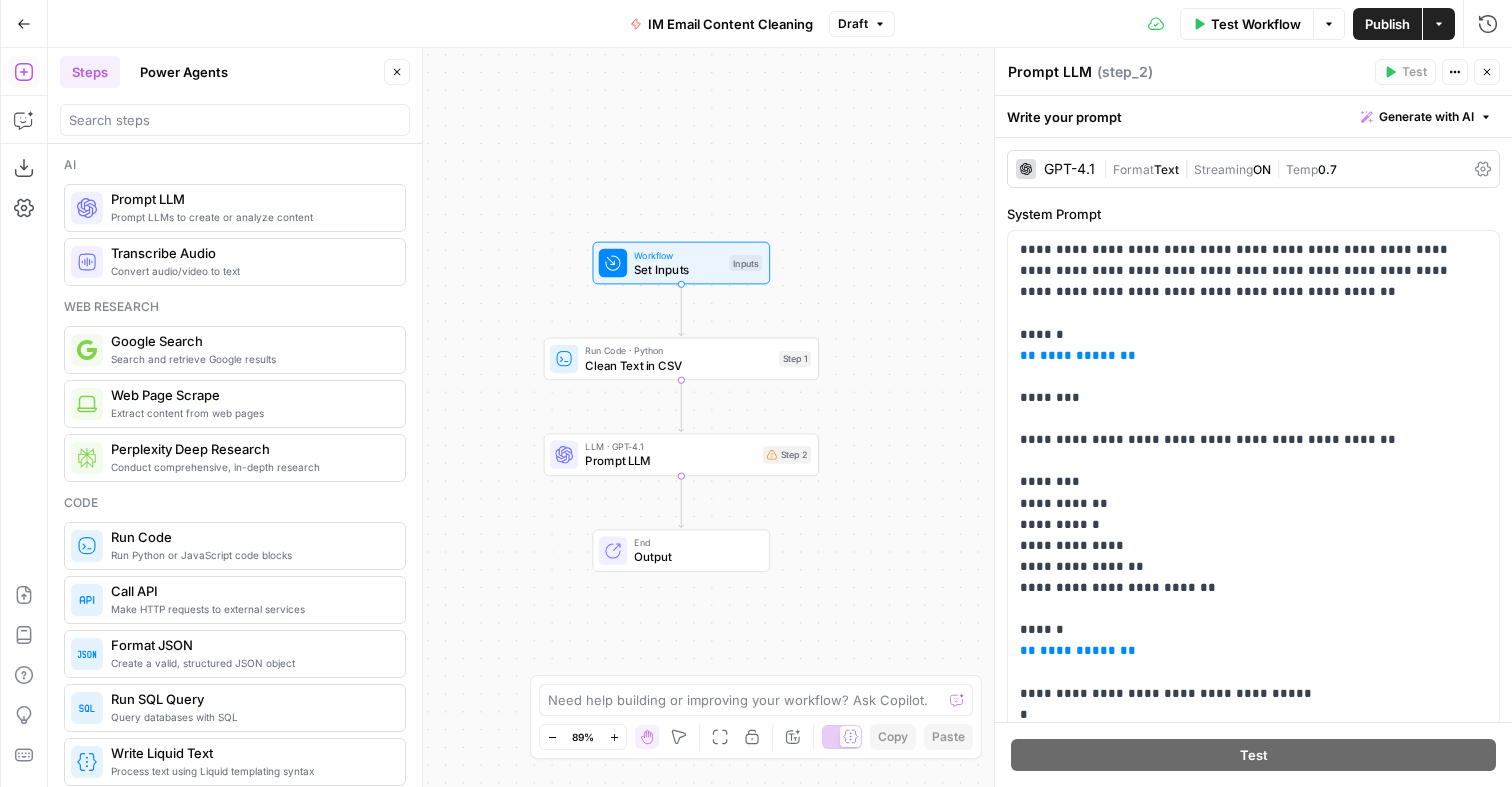 click on "Set Inputs" at bounding box center (678, 269) 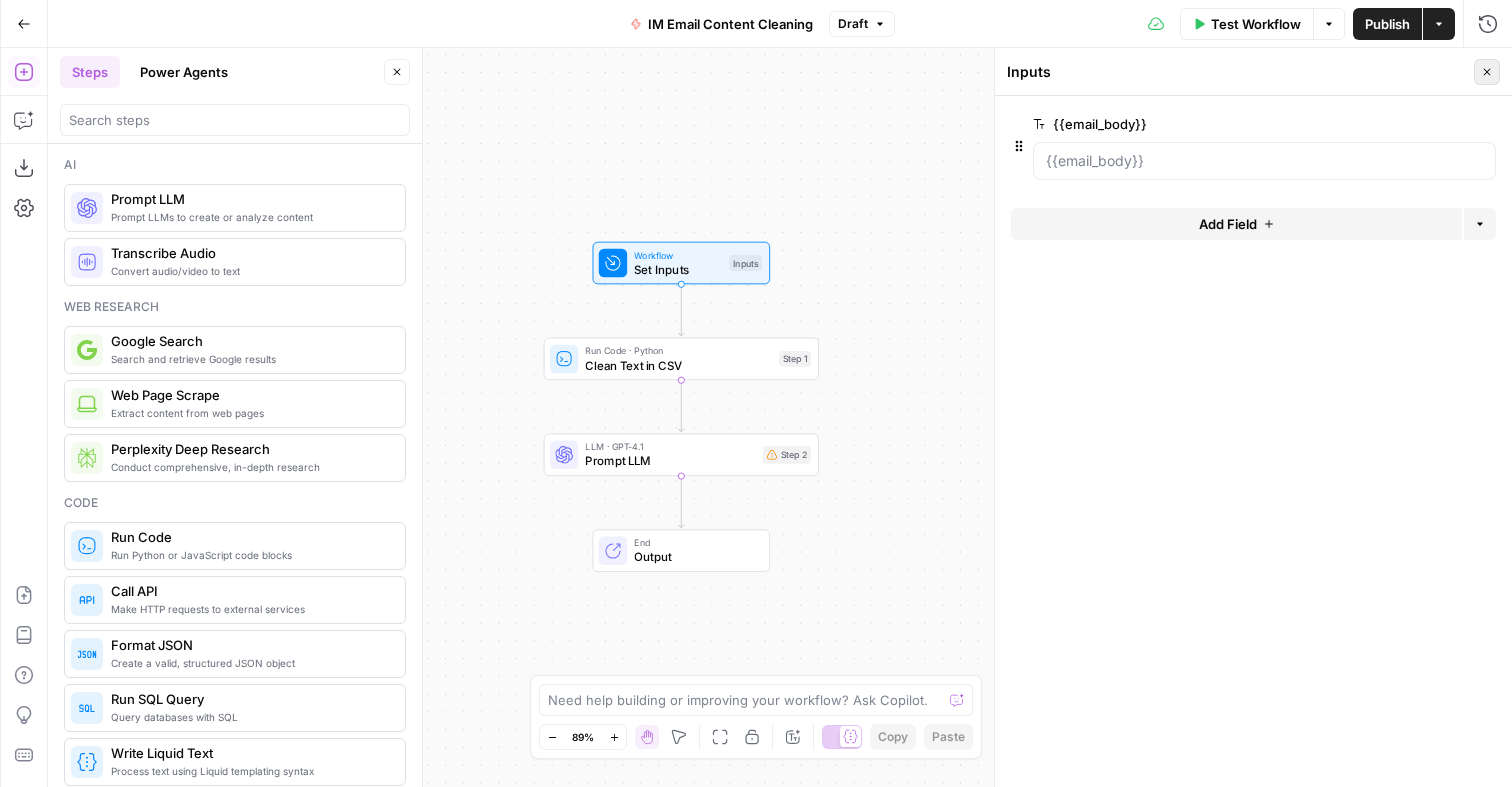 click 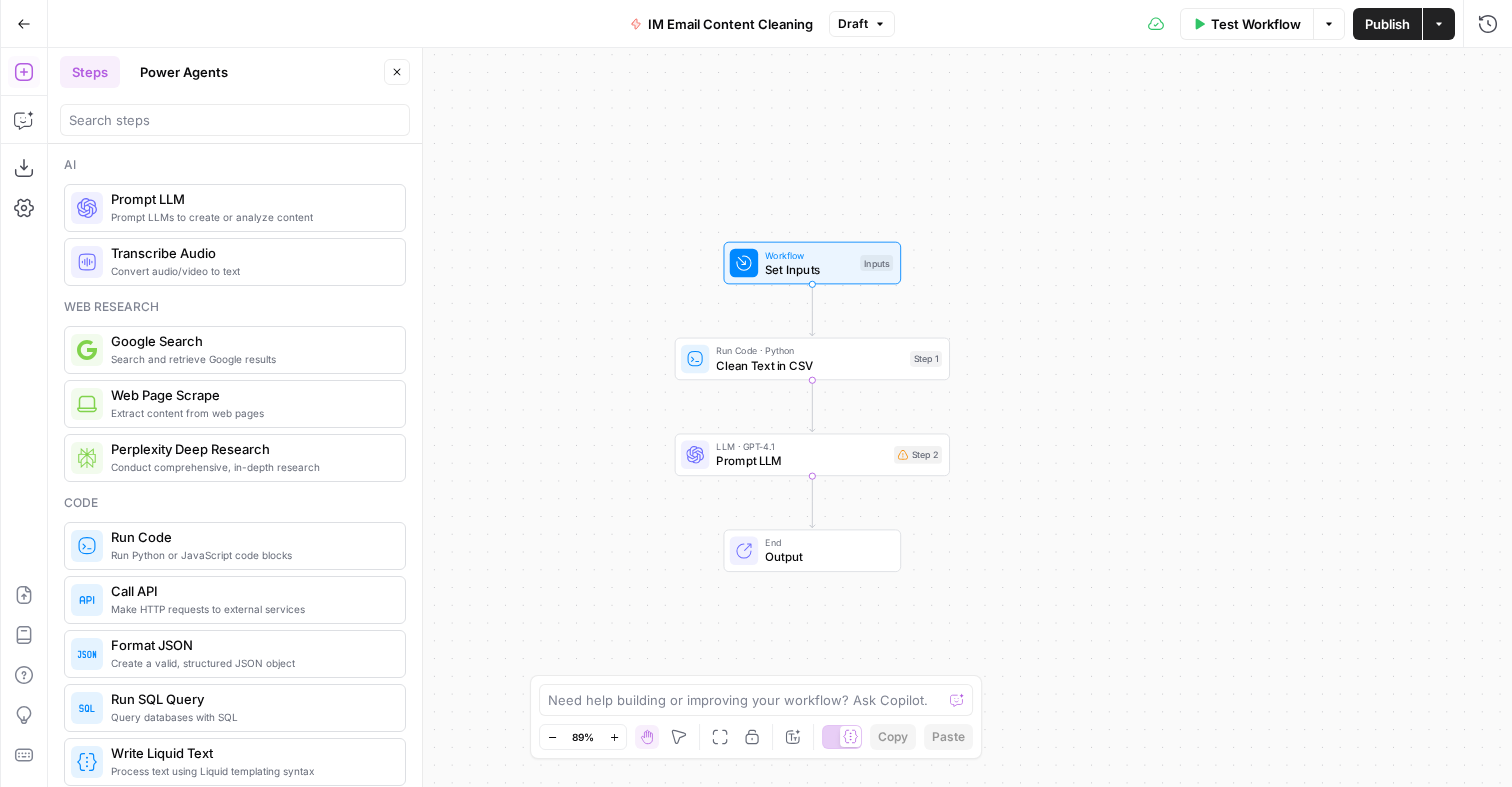 drag, startPoint x: 1125, startPoint y: 169, endPoint x: 1265, endPoint y: 169, distance: 140 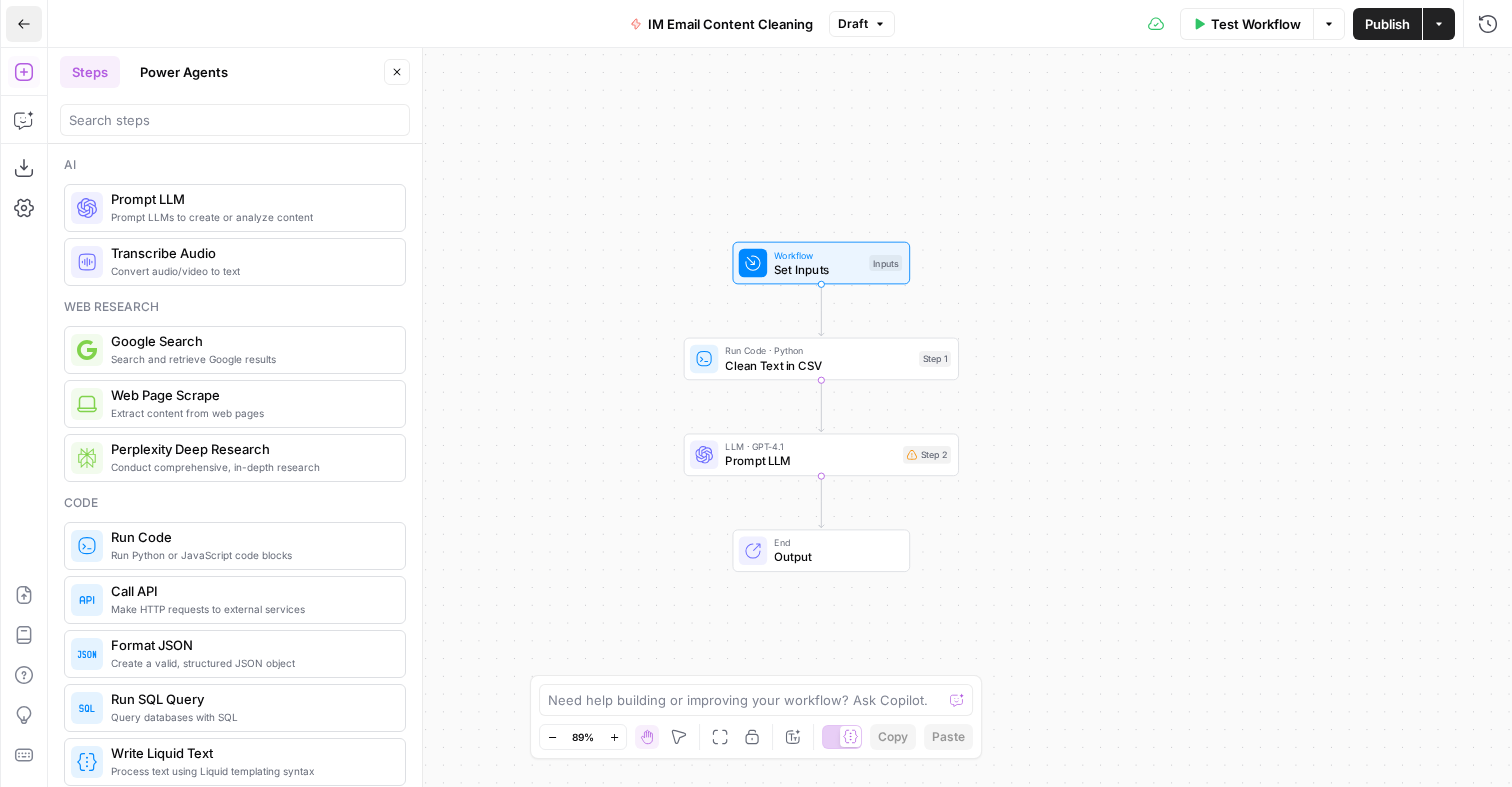 click 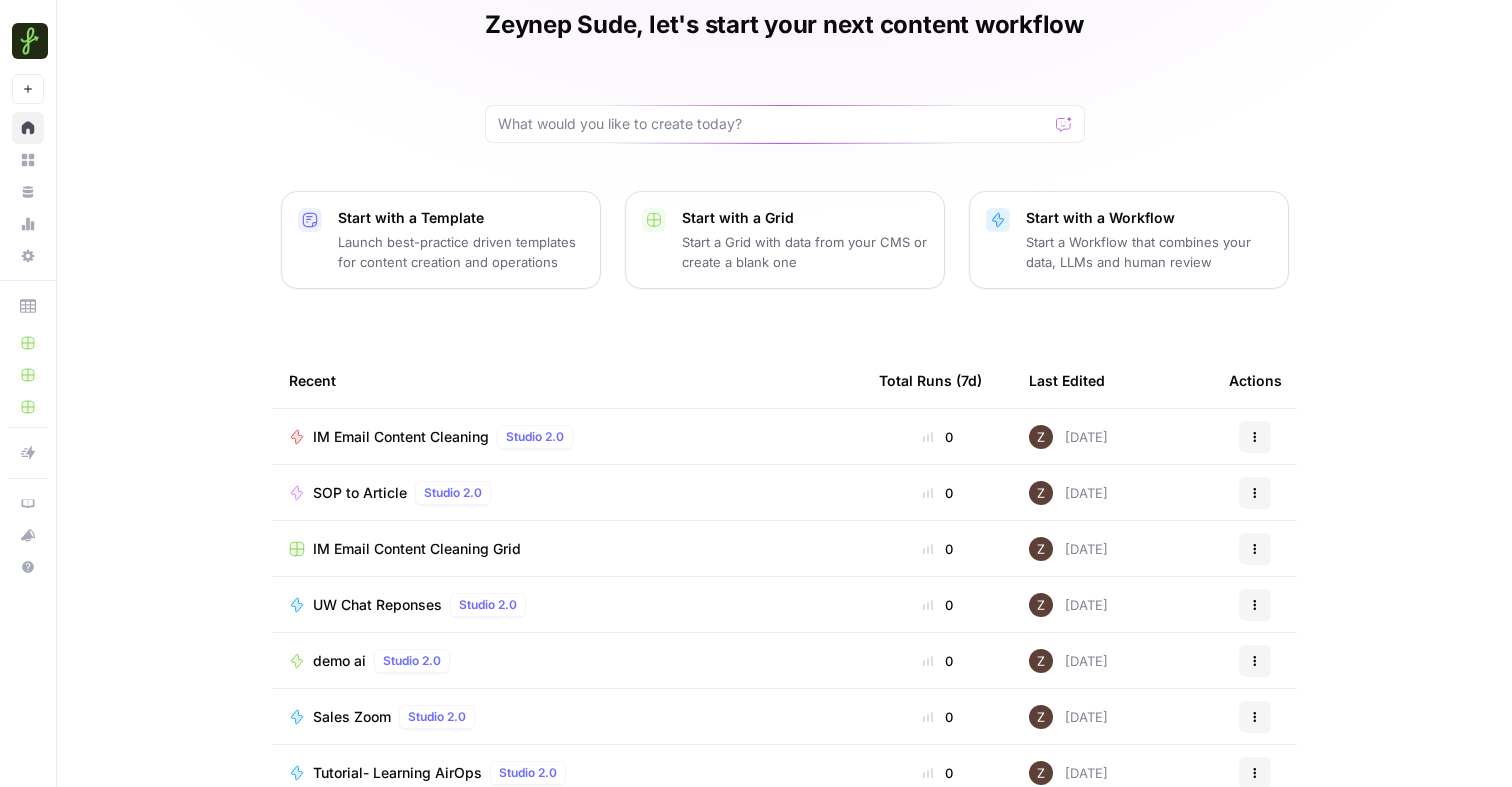 scroll, scrollTop: 92, scrollLeft: 0, axis: vertical 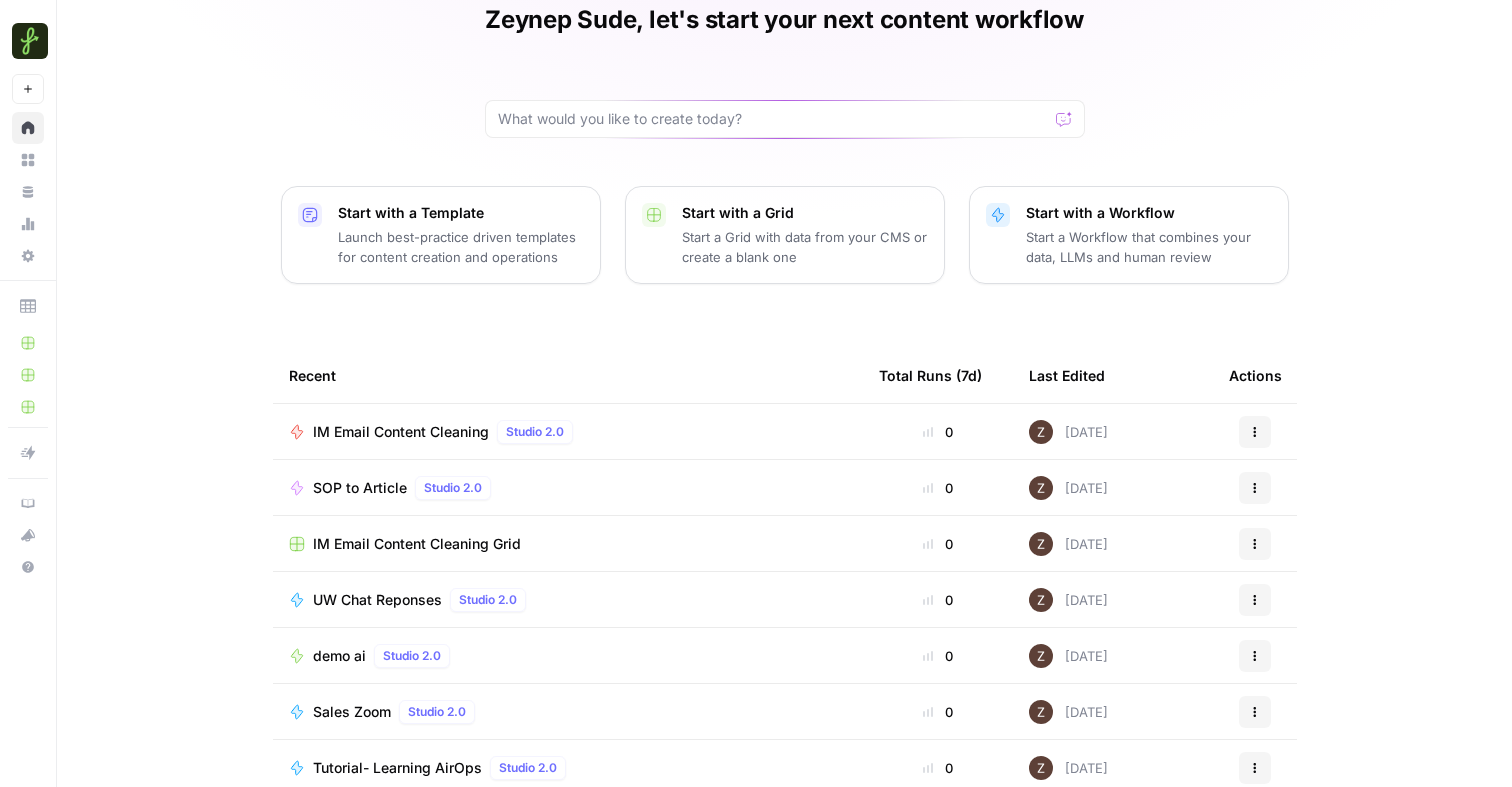 click on "IM Email Content Cleaning Grid" at bounding box center (417, 544) 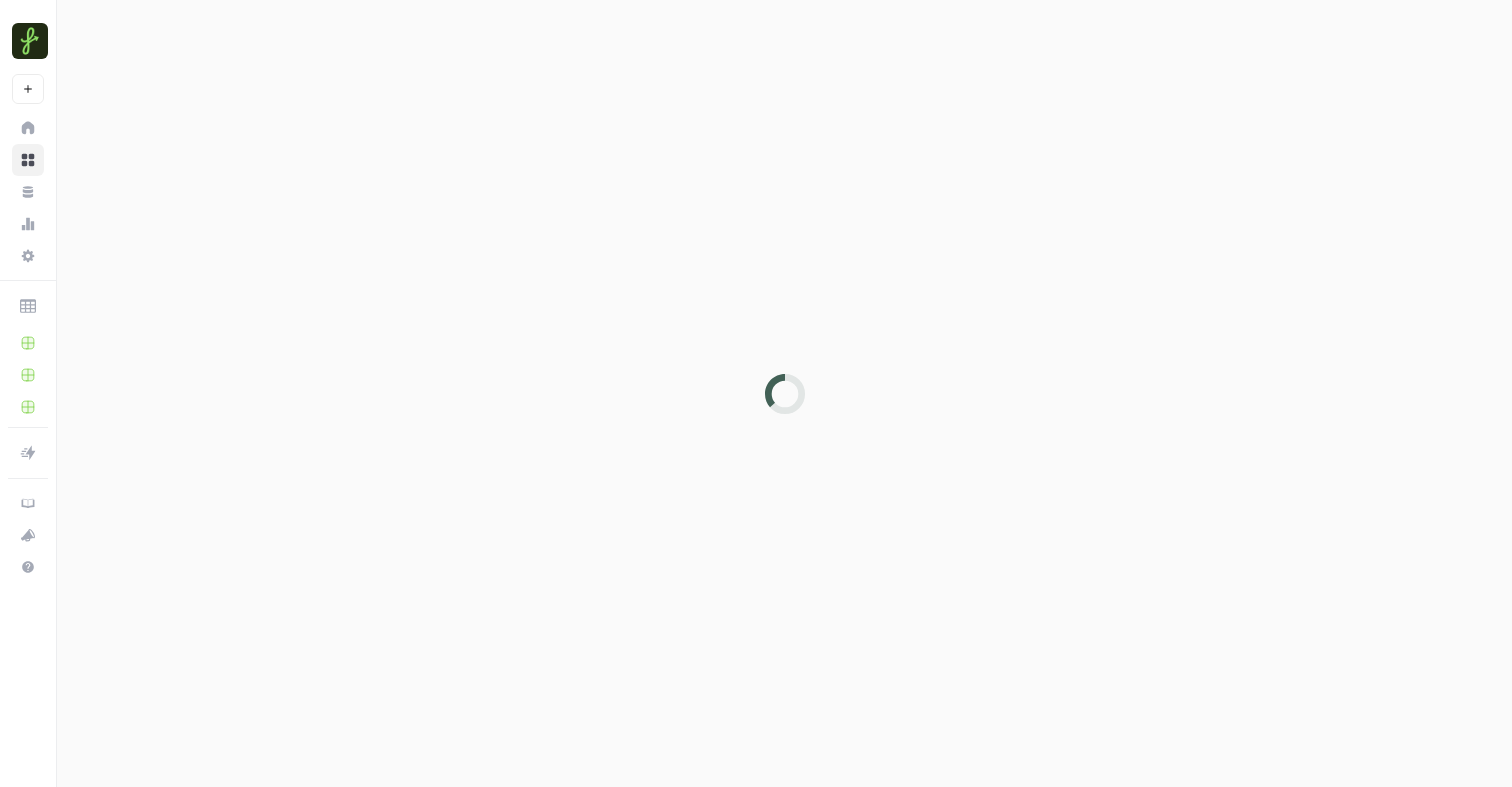 scroll, scrollTop: 0, scrollLeft: 0, axis: both 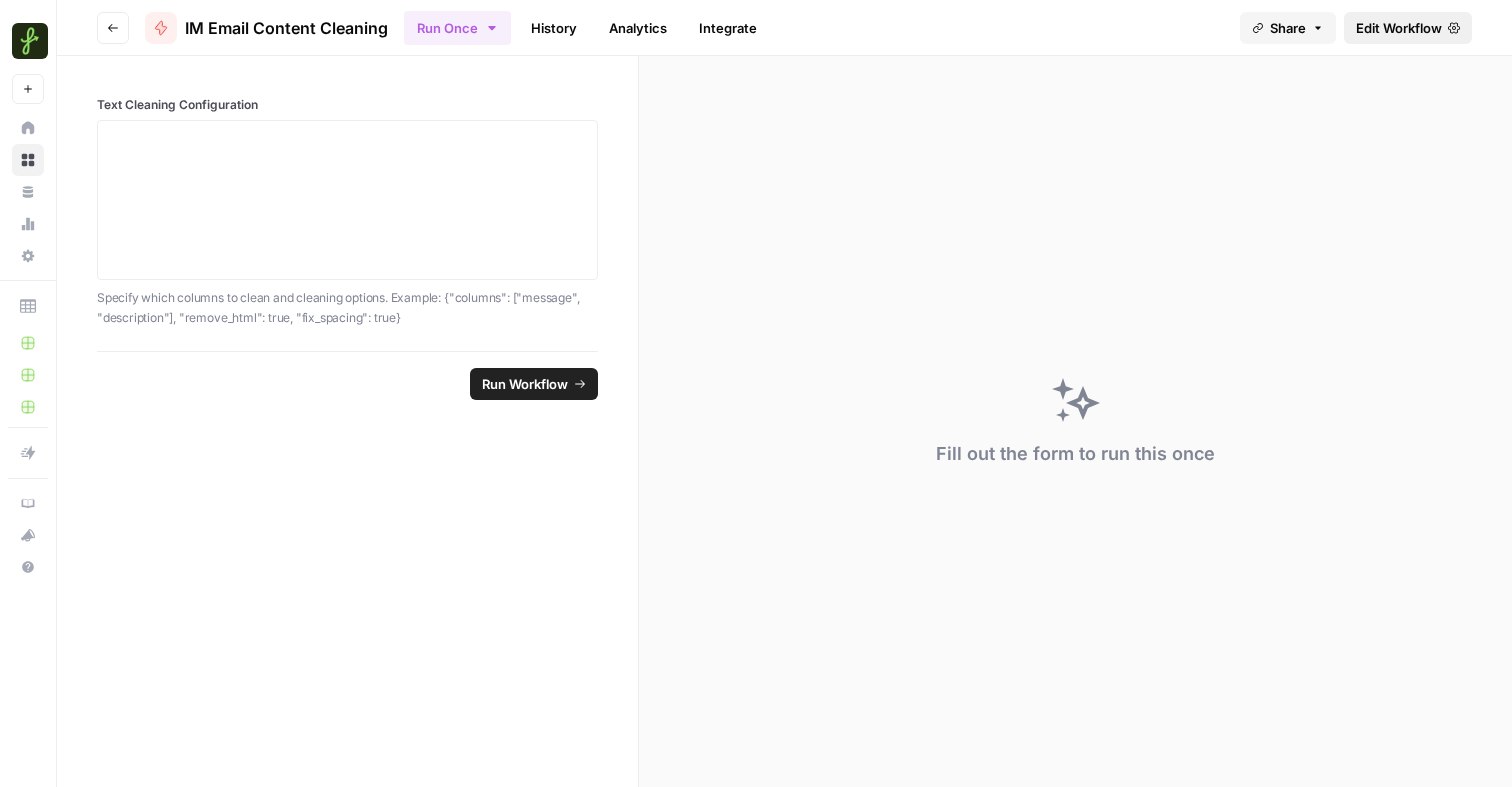 click on "Edit Workflow" at bounding box center (1399, 28) 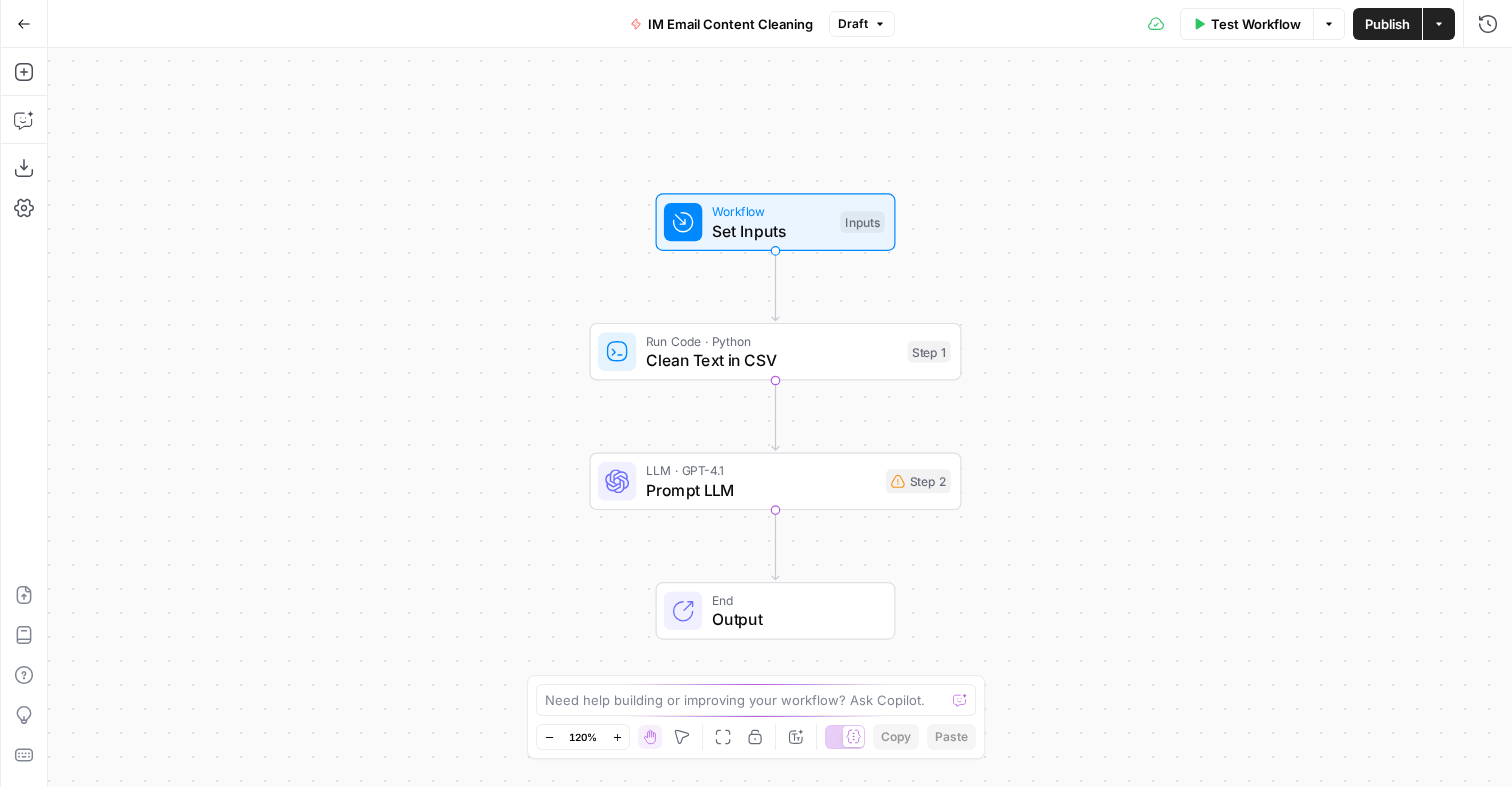 click on "Workflow Set Inputs Inputs Test Step" at bounding box center (776, 222) 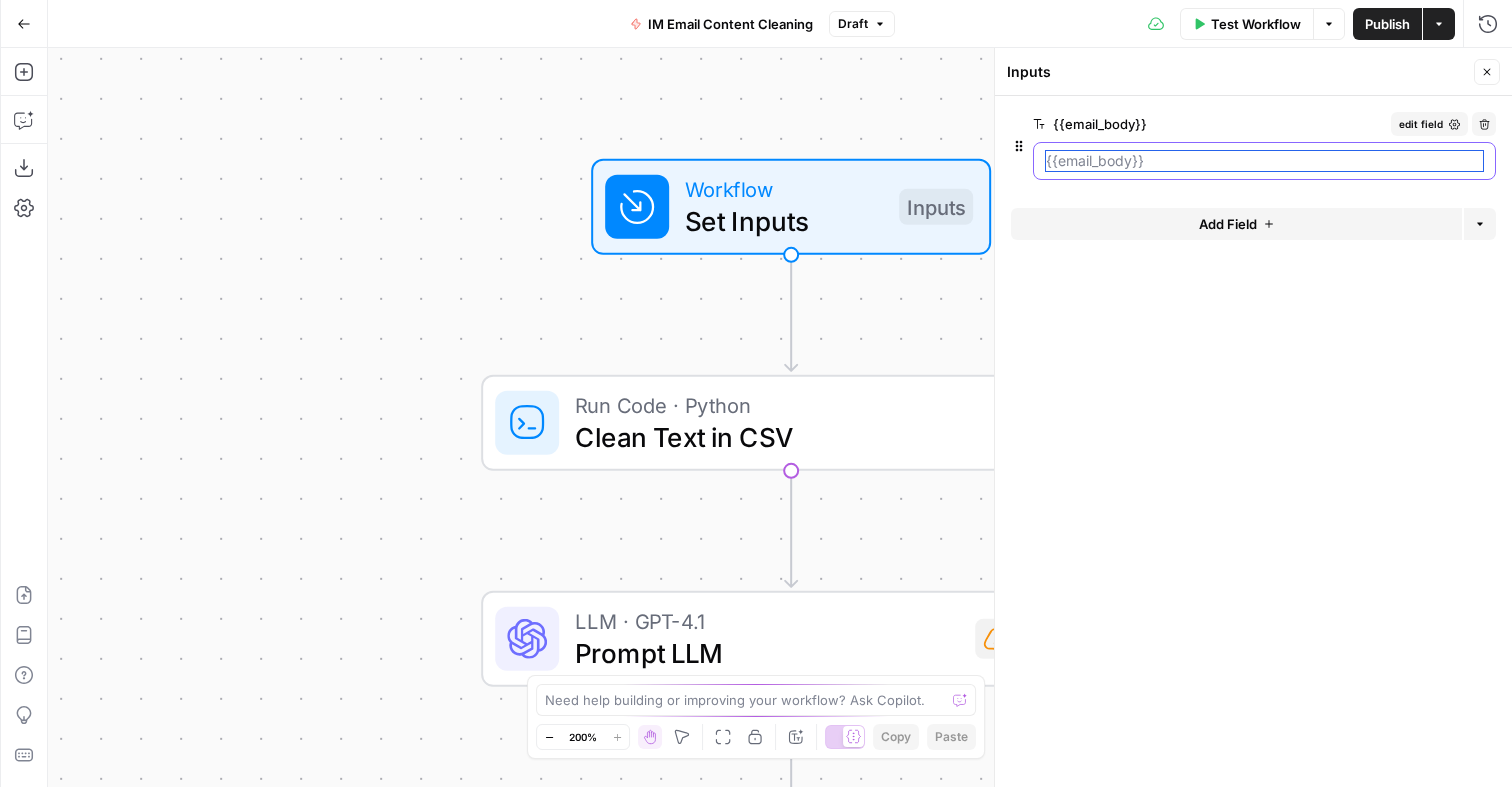 click on "{{email_body}}" at bounding box center (1264, 161) 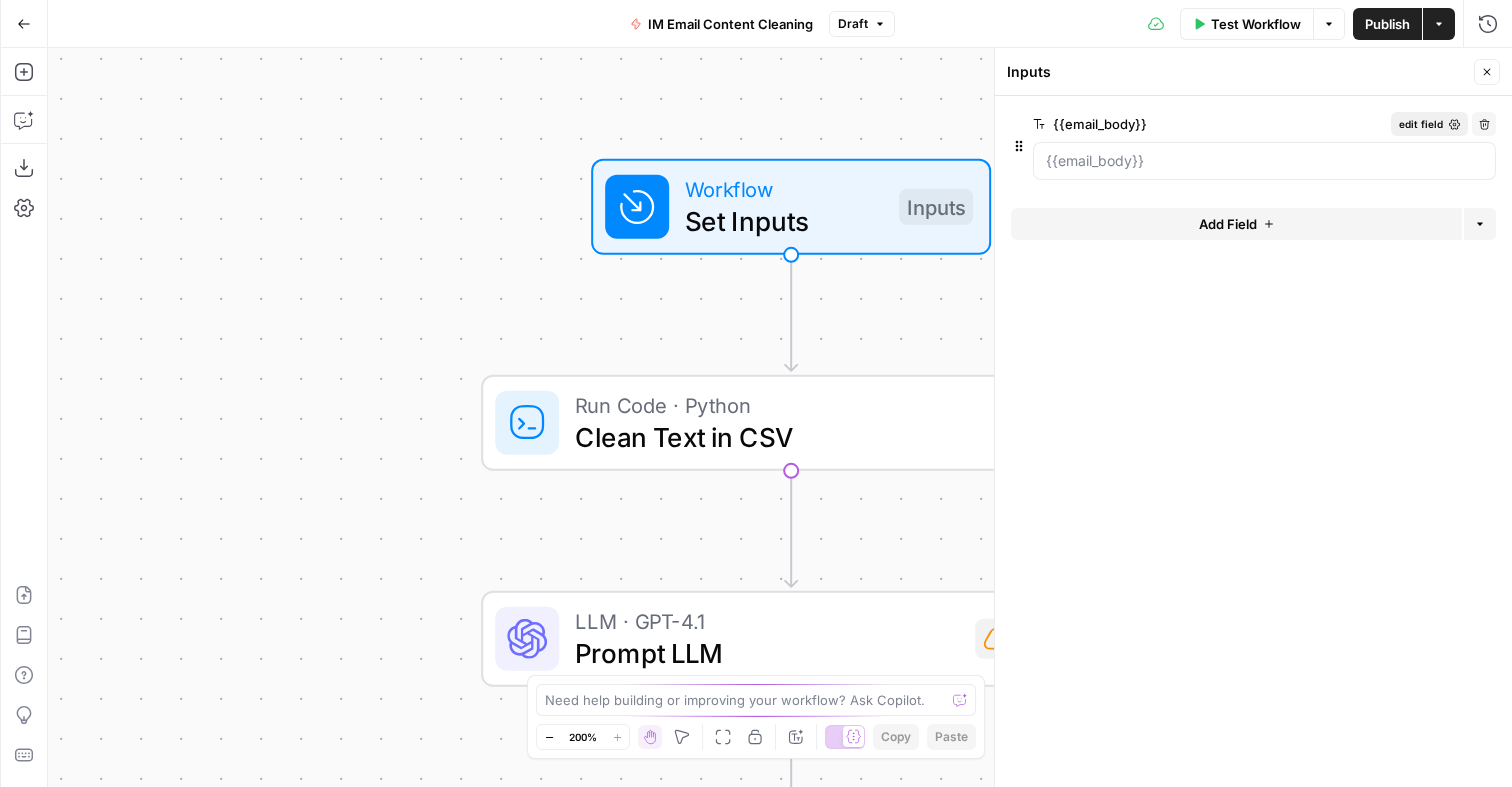 click on "edit field" at bounding box center [1421, 124] 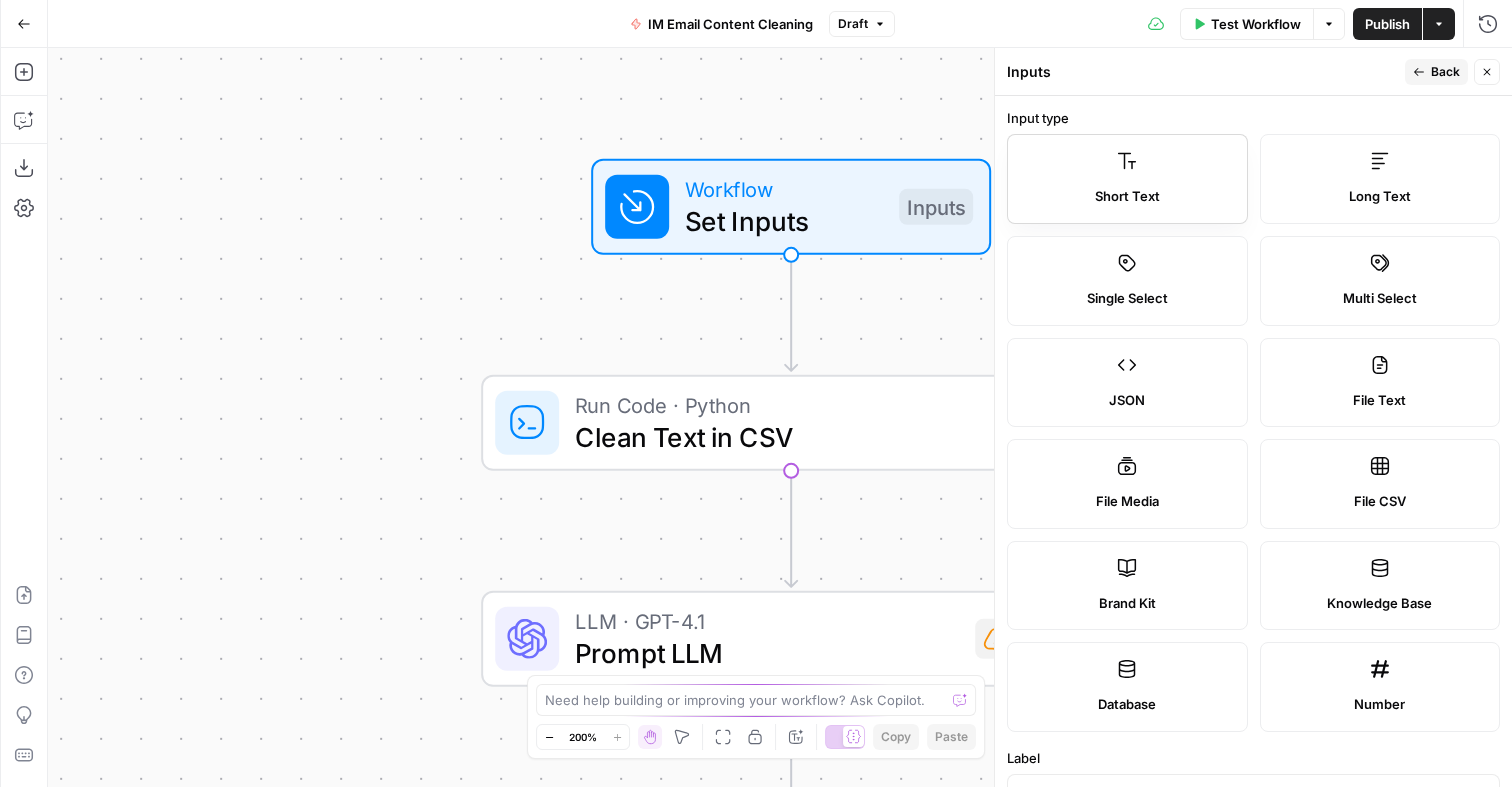 click on "Short Text" at bounding box center [1127, 179] 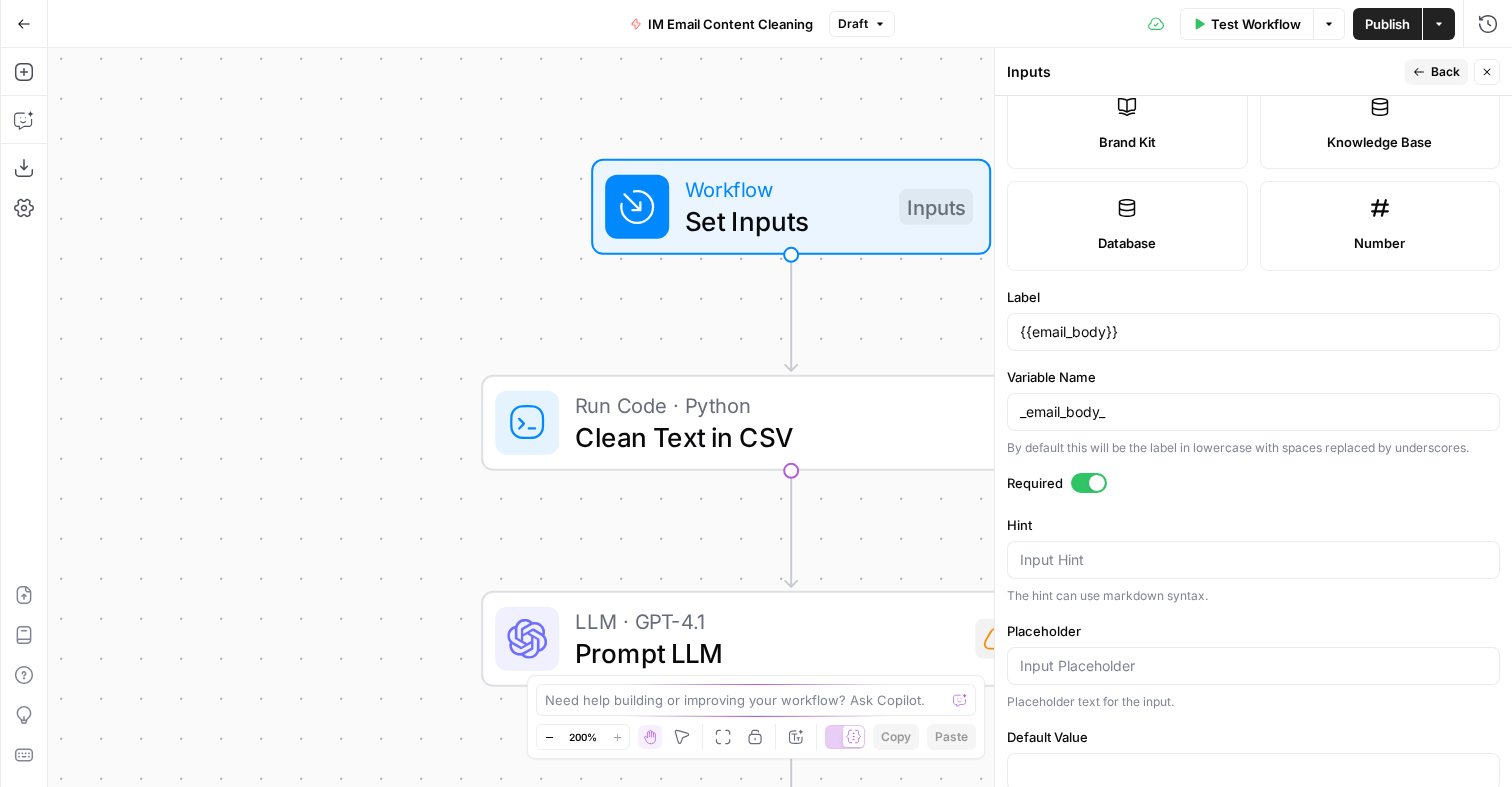 scroll, scrollTop: 504, scrollLeft: 0, axis: vertical 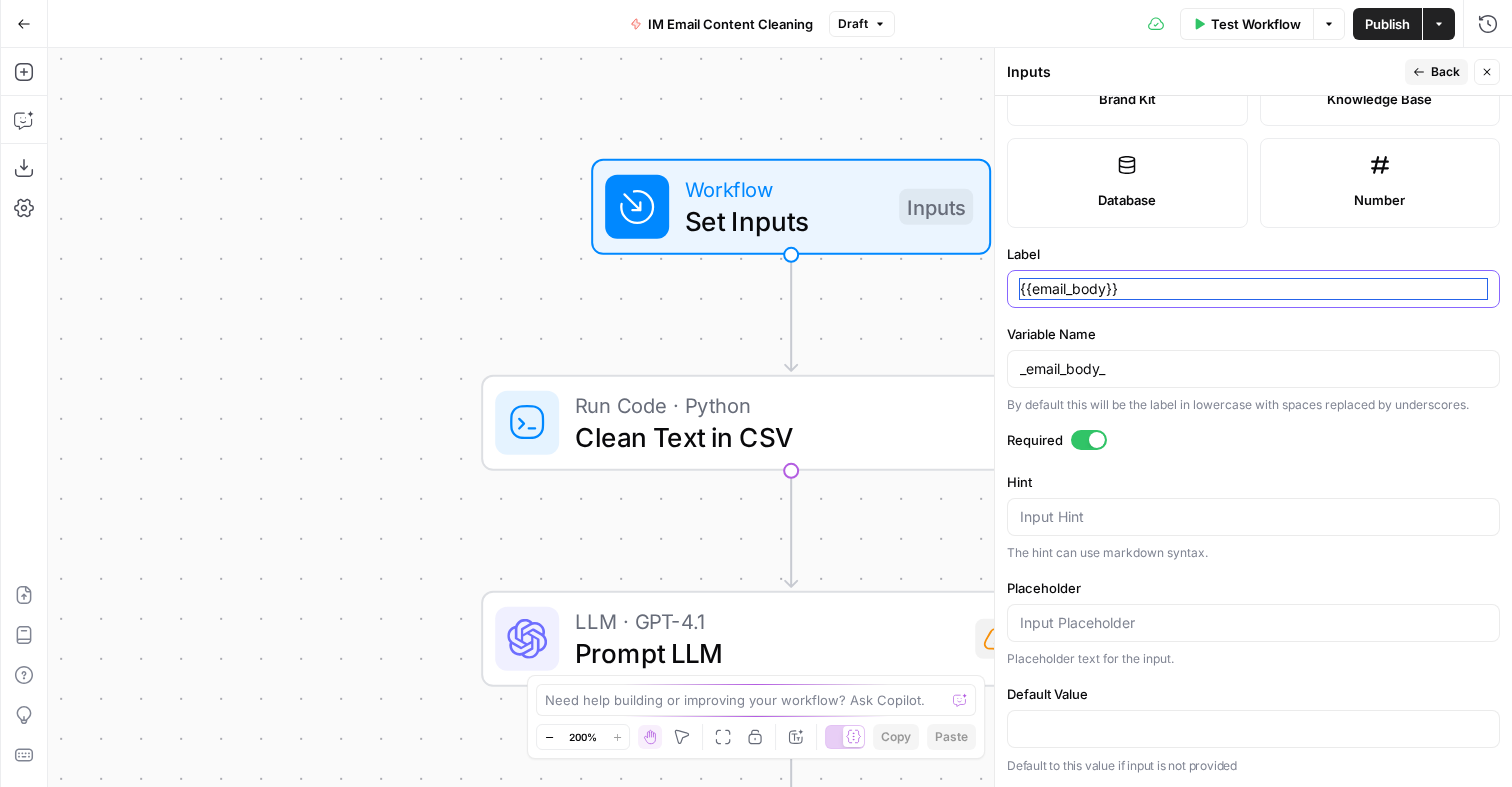 click on "{{email_body}}" at bounding box center (1253, 289) 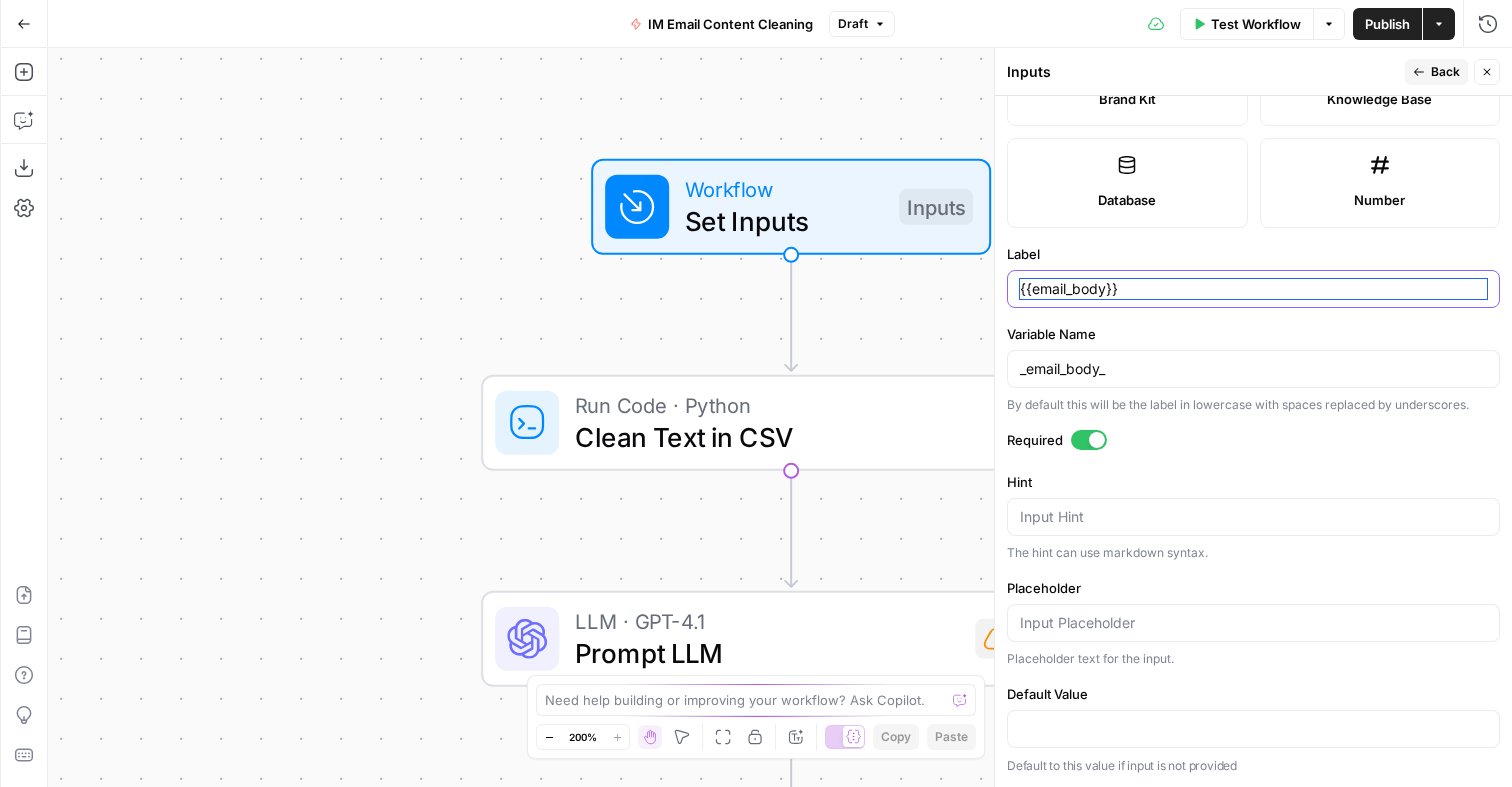 click on "{{email_body}}" at bounding box center [1253, 289] 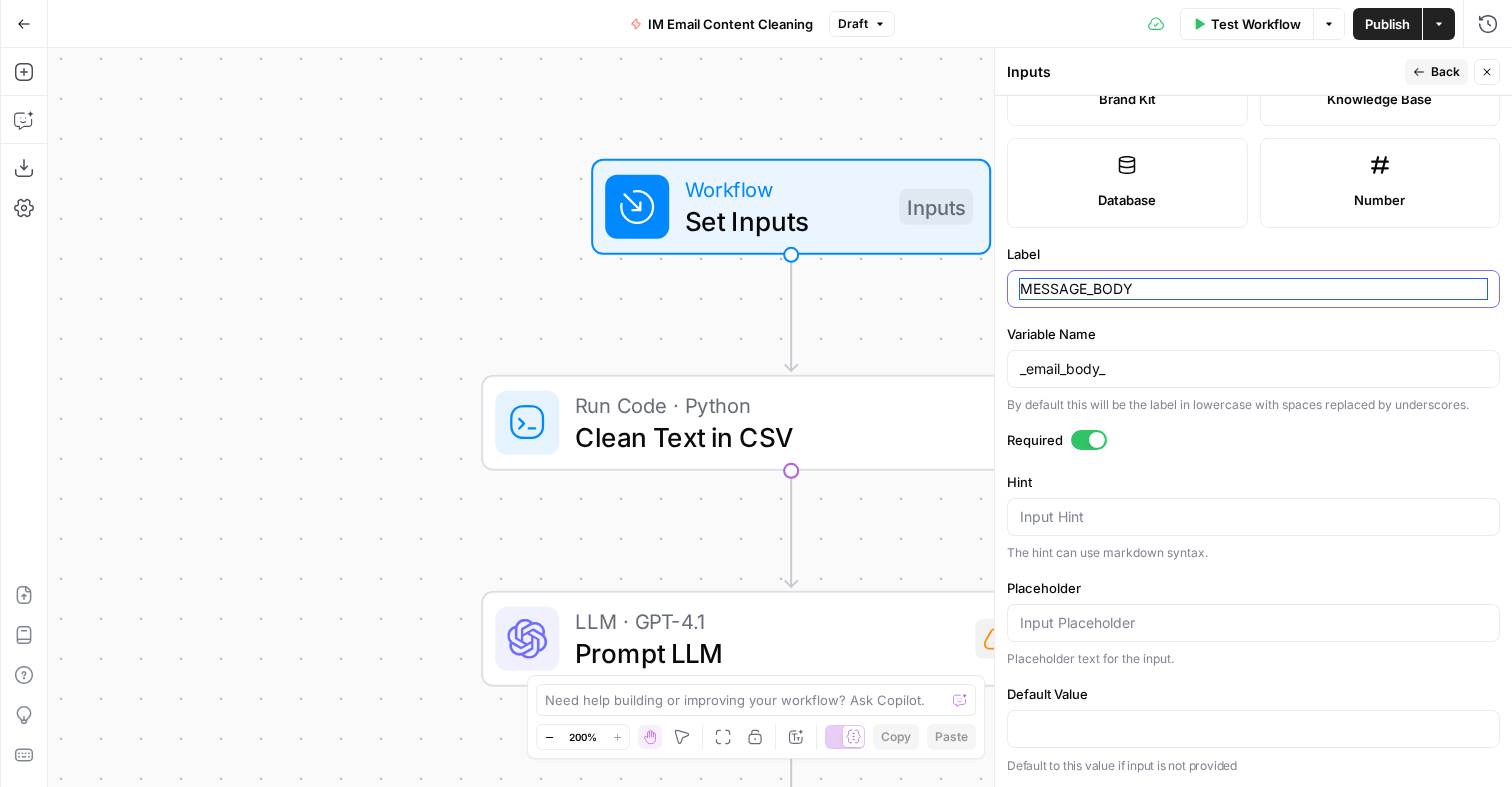 type on "MESSAGE_BODY" 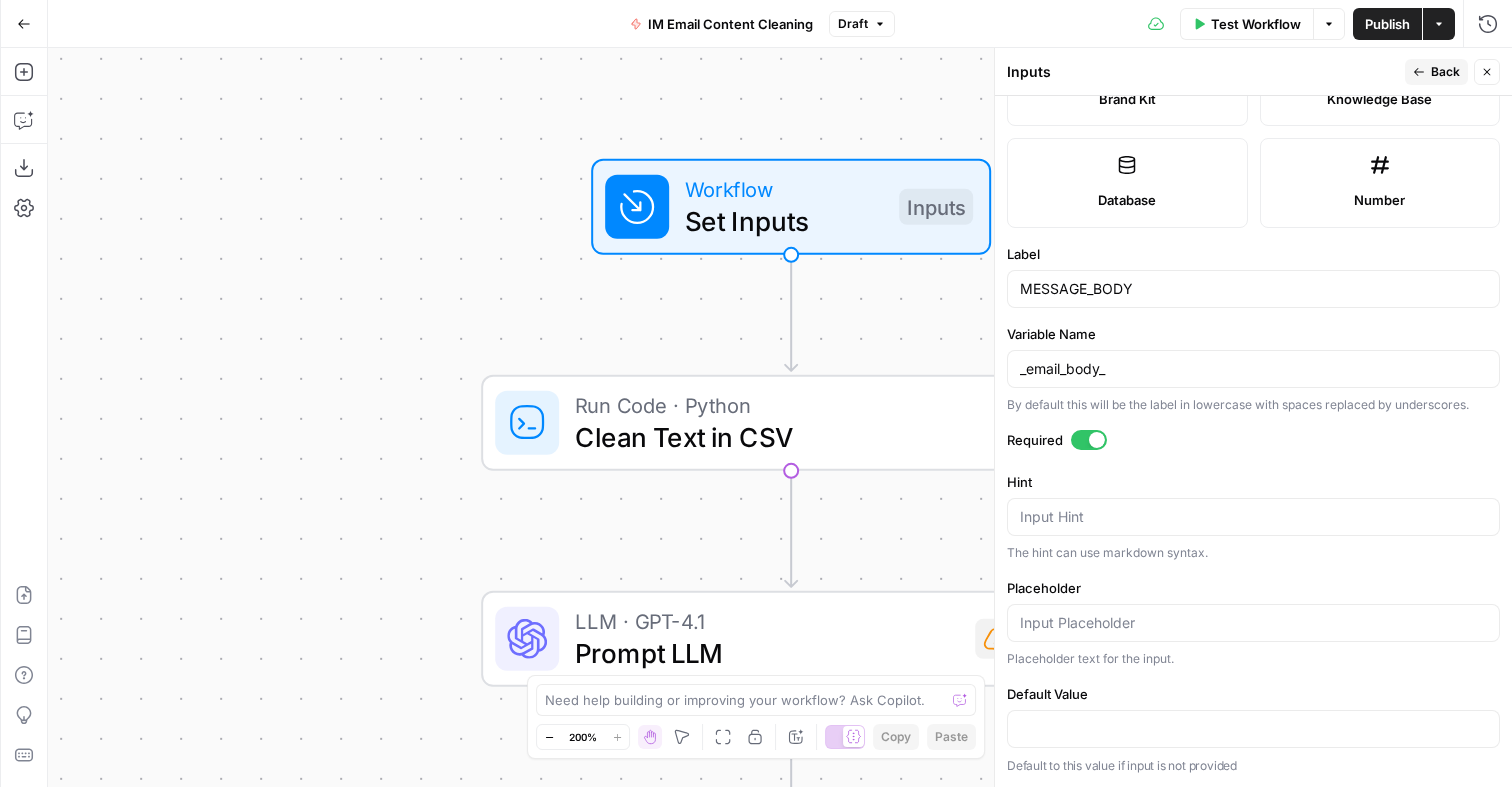 click on "Variable Name" at bounding box center [1253, 334] 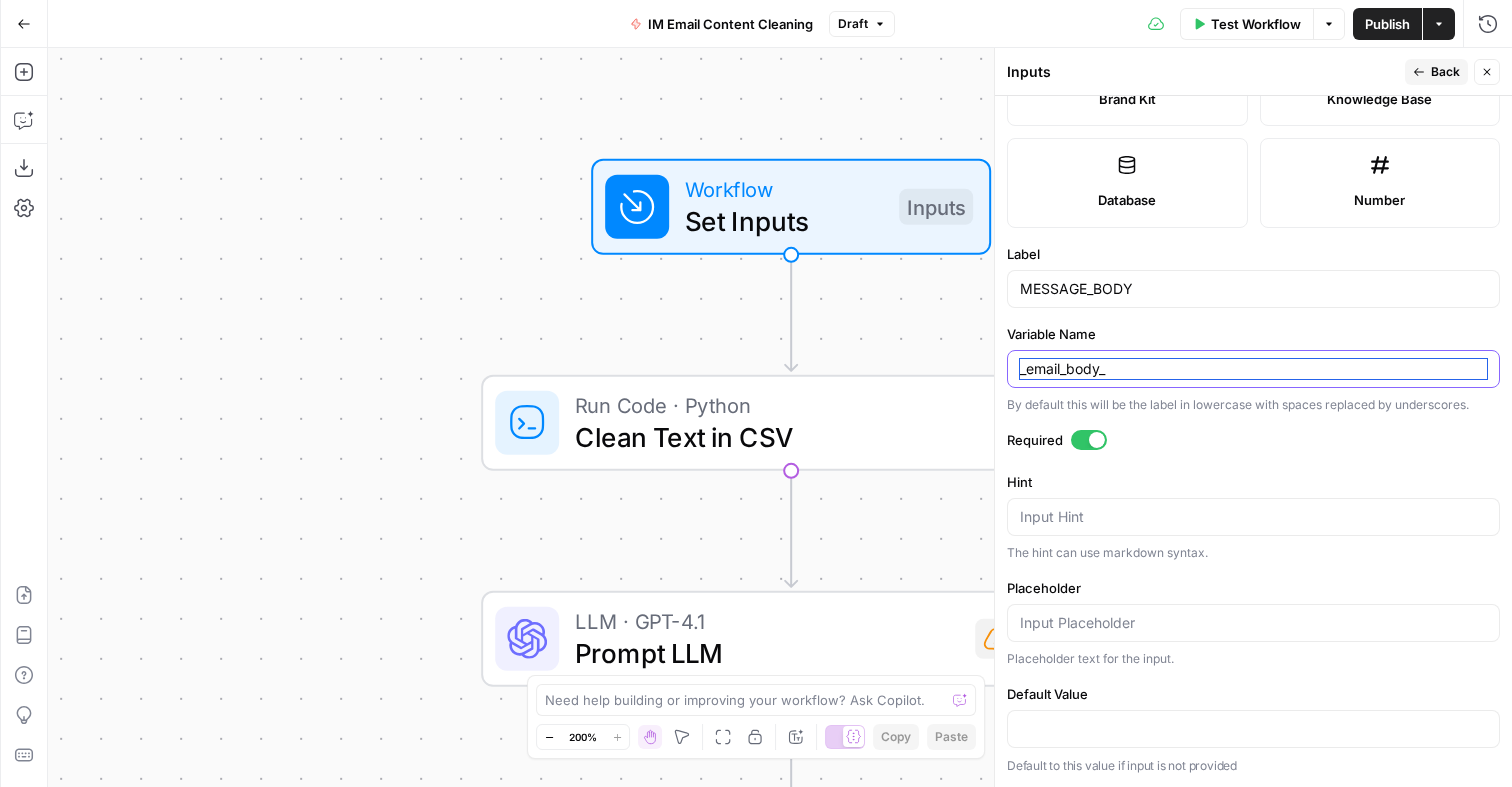 click on "_email_body_" at bounding box center (1253, 369) 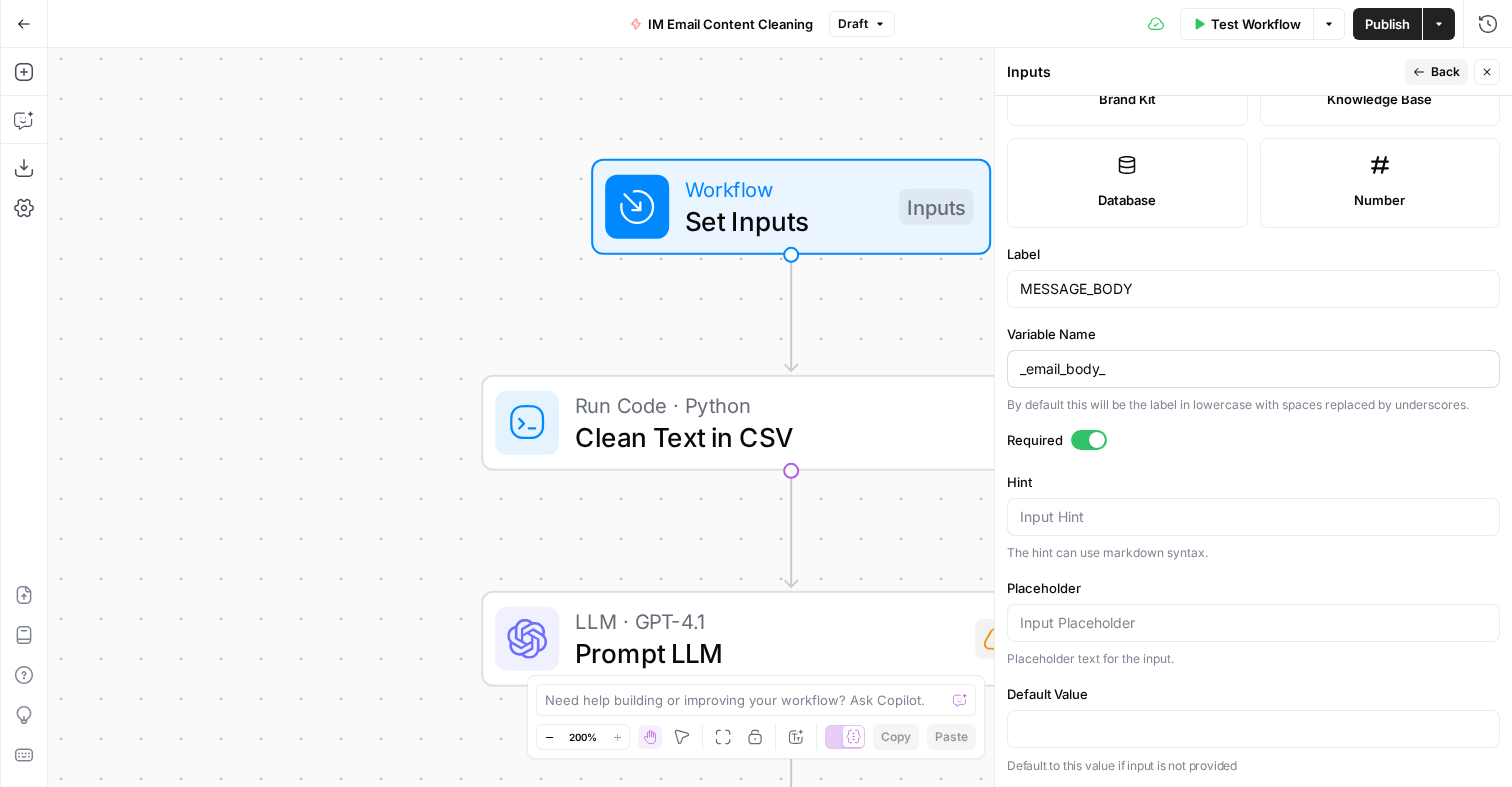 click on "_email_body_" at bounding box center (1253, 369) 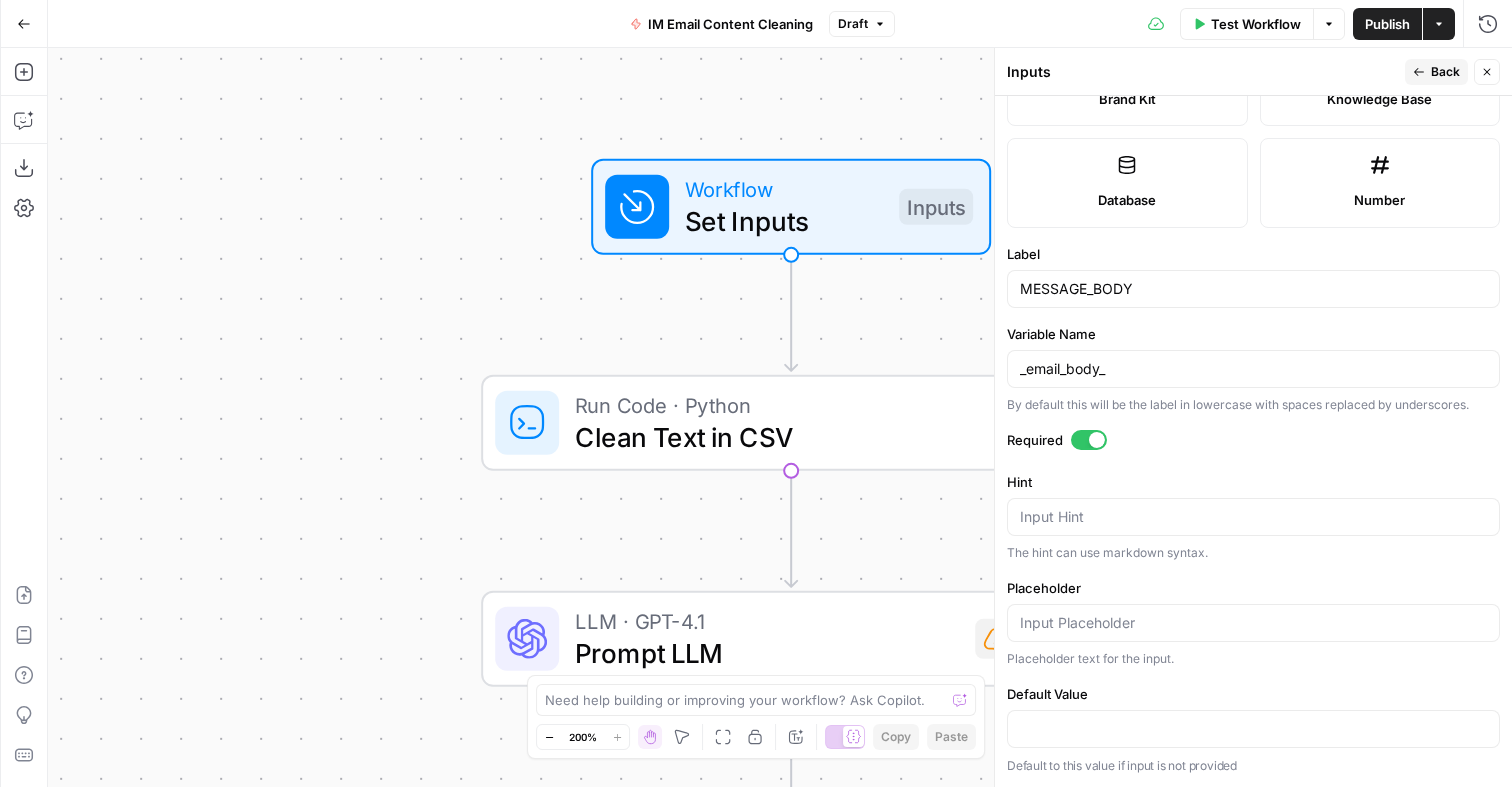 click on "By default this will be the label in lowercase with spaces replaced by underscores." at bounding box center [1253, 405] 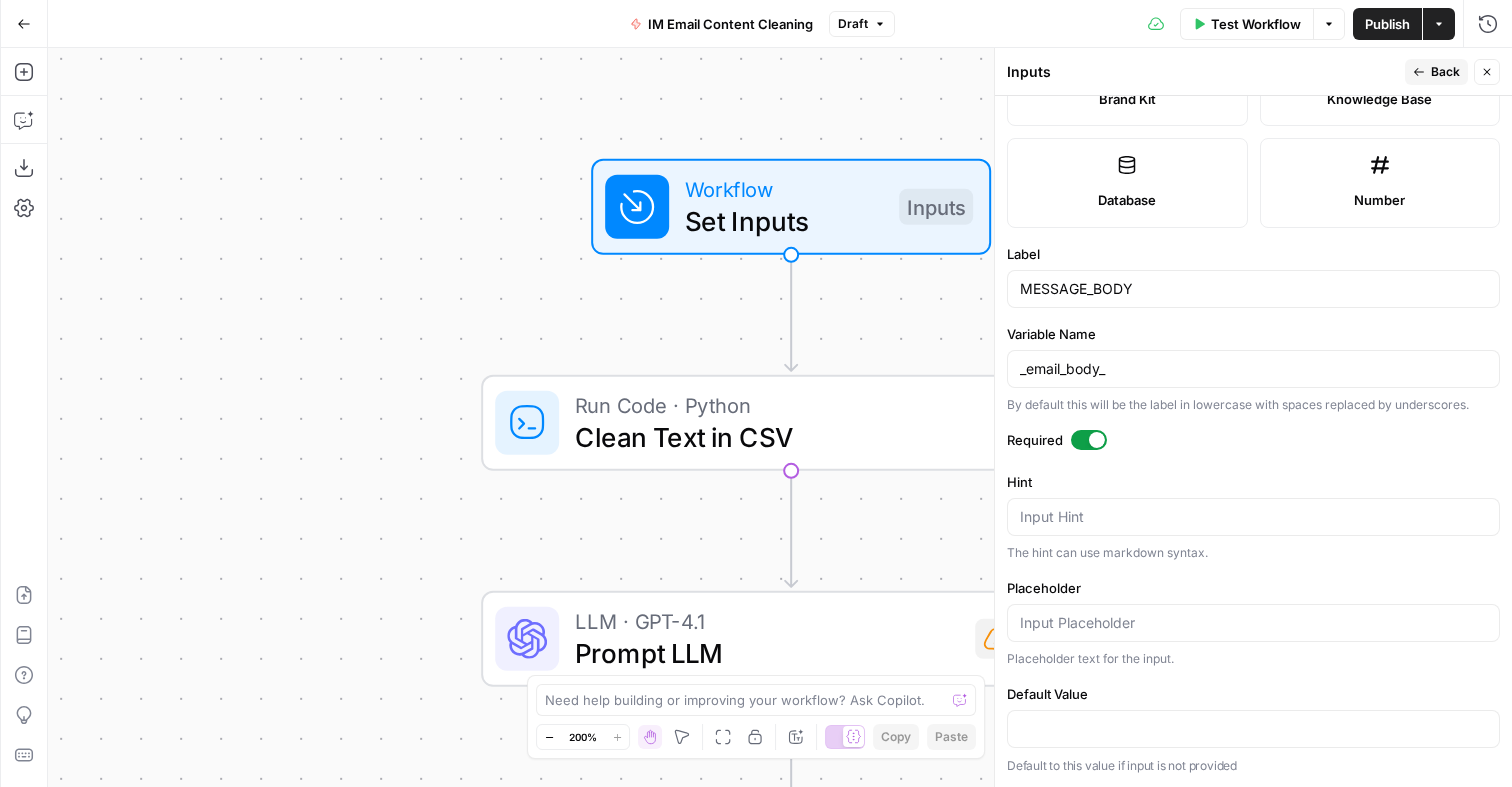 click at bounding box center (1089, 440) 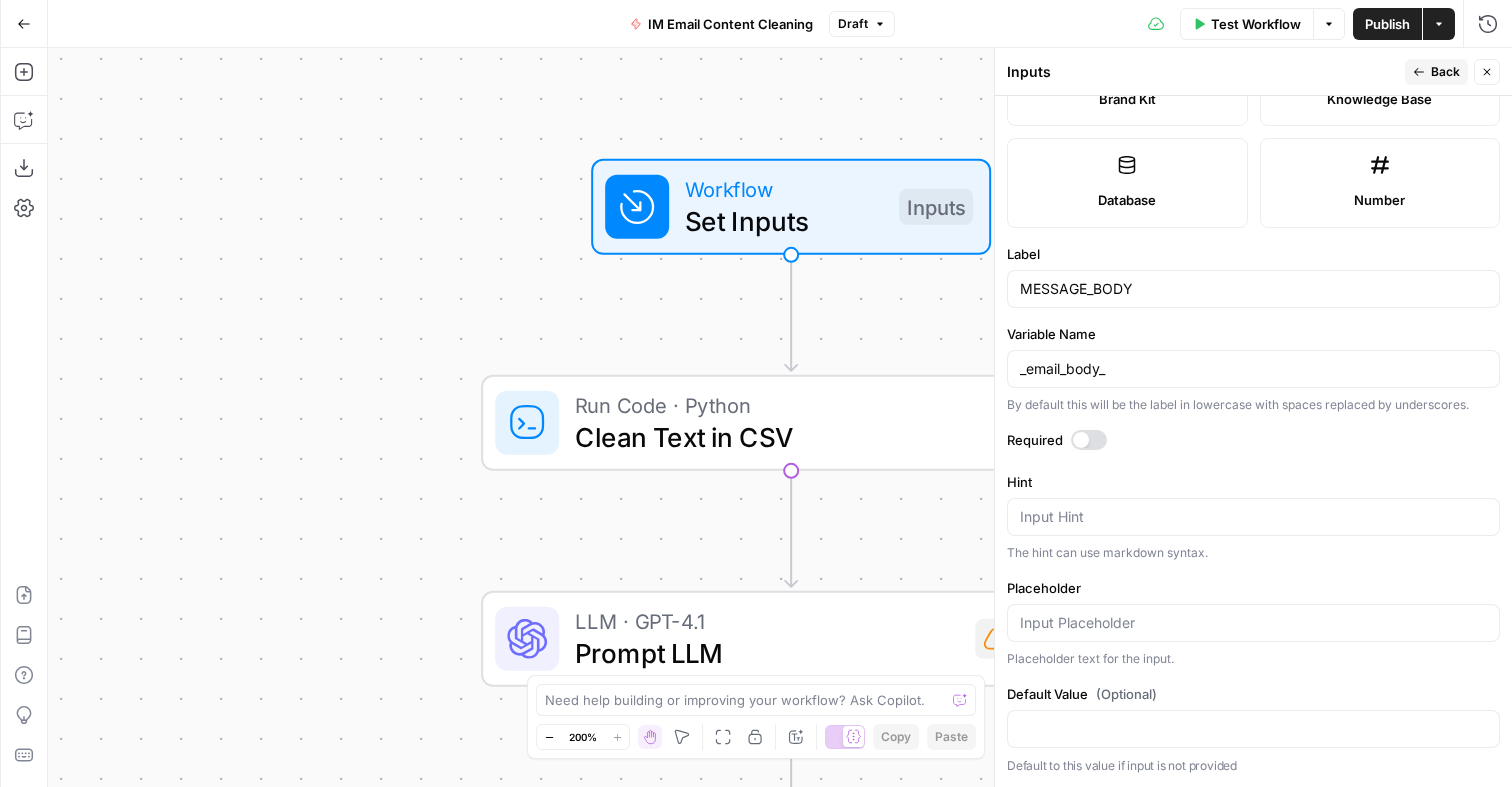 click at bounding box center (1081, 440) 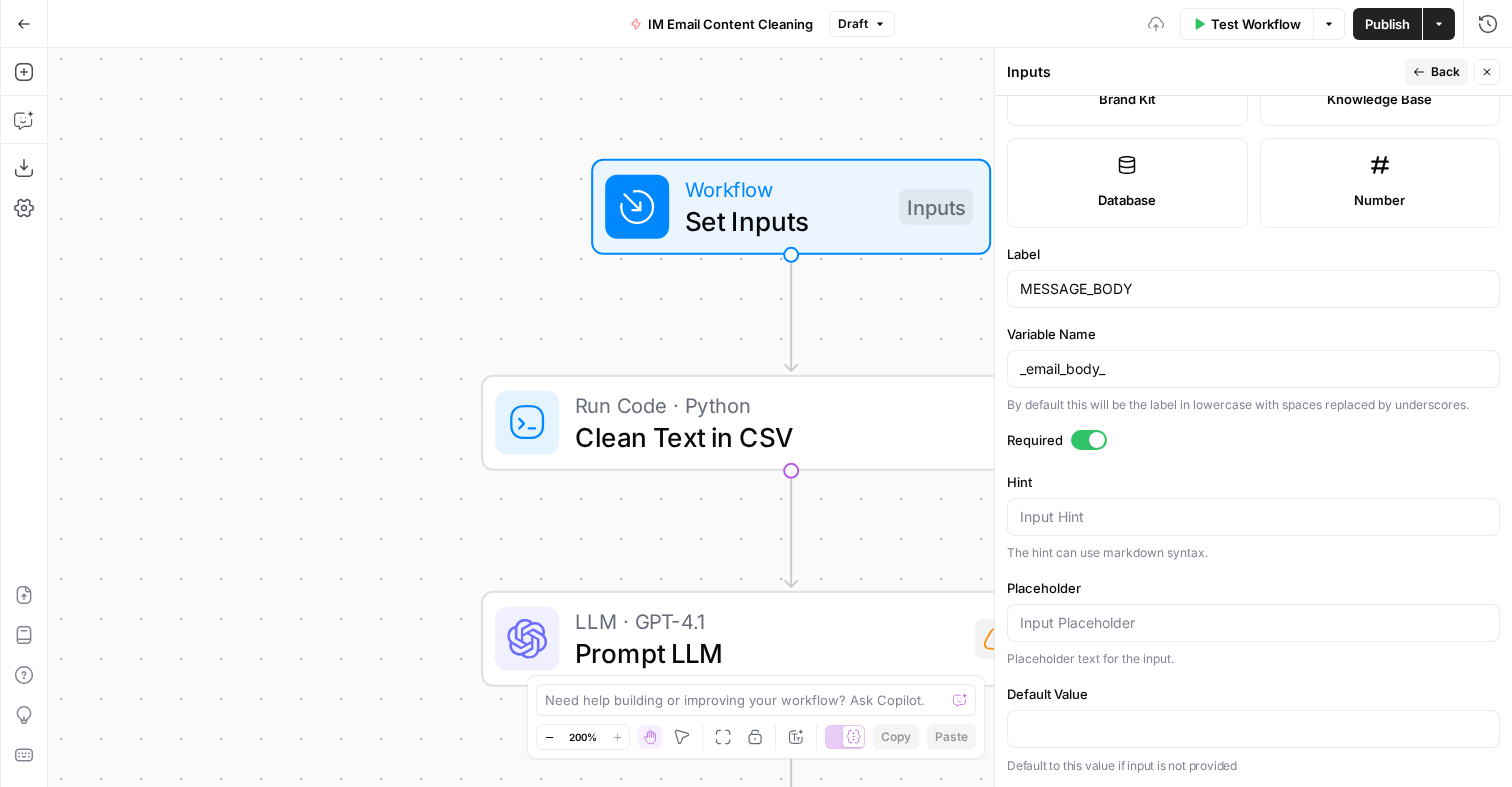 click on "Required" at bounding box center [1253, 440] 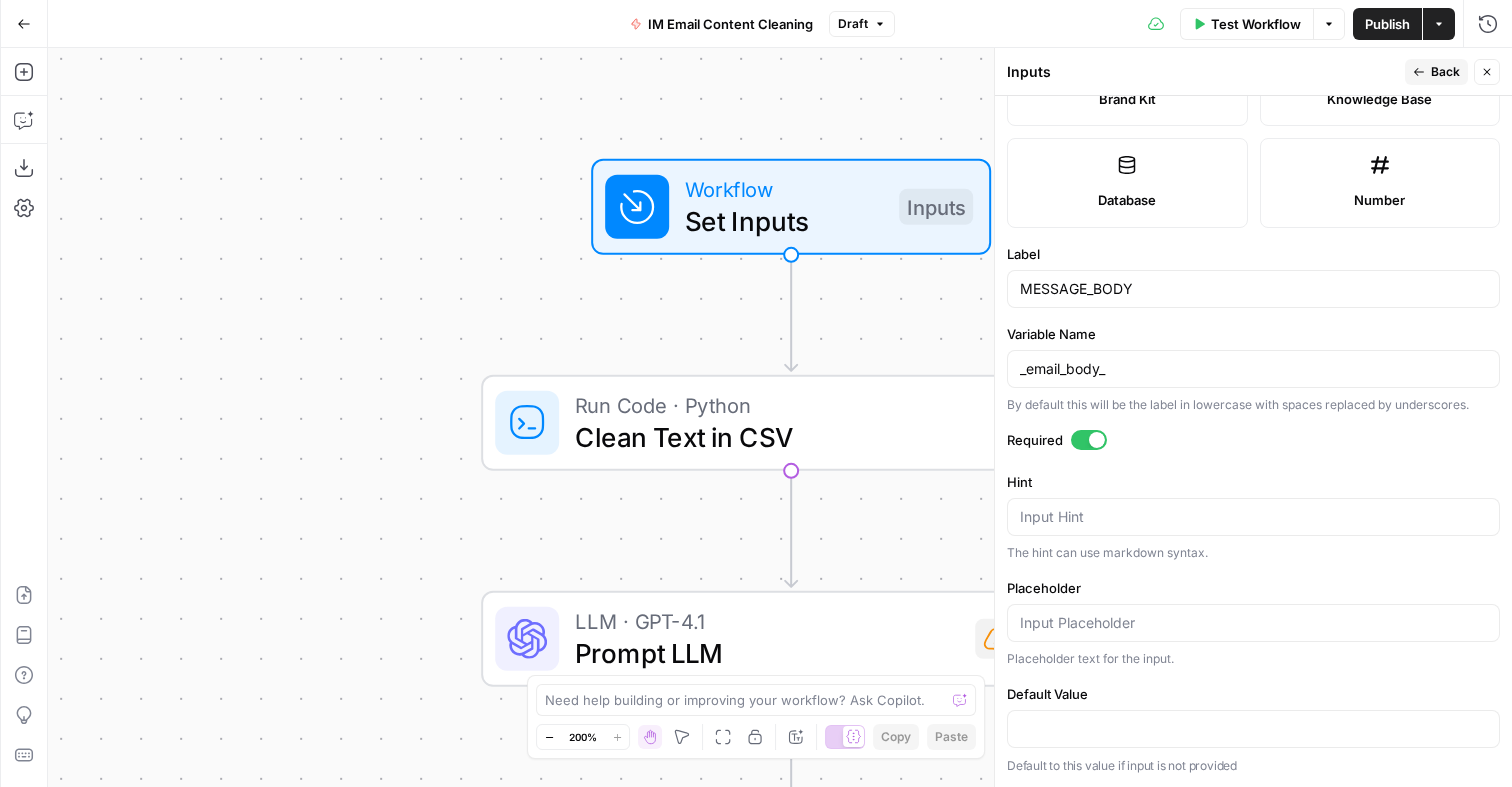 click on "E" at bounding box center (1480, 67) 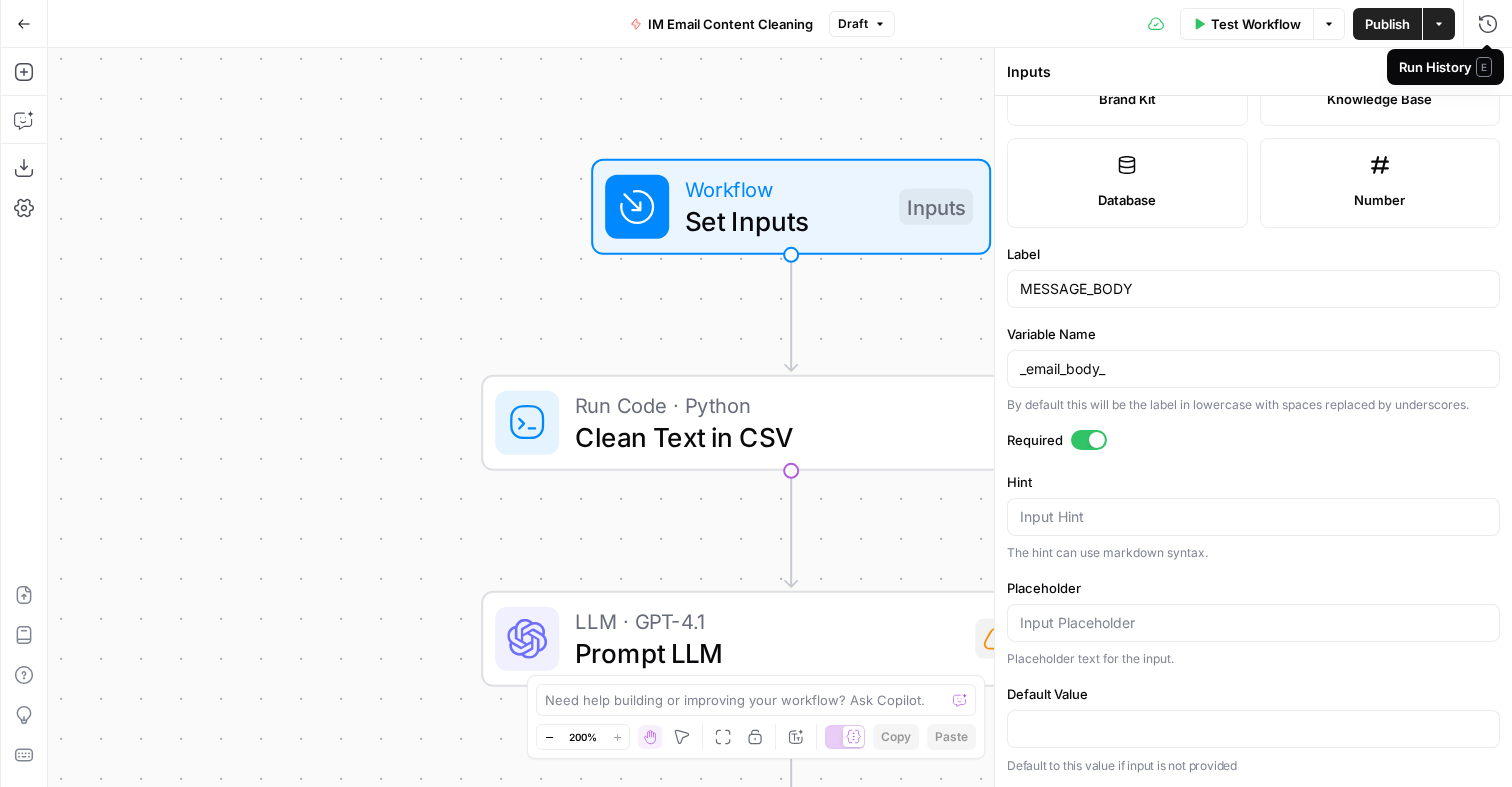 click on "E" at bounding box center [1484, 67] 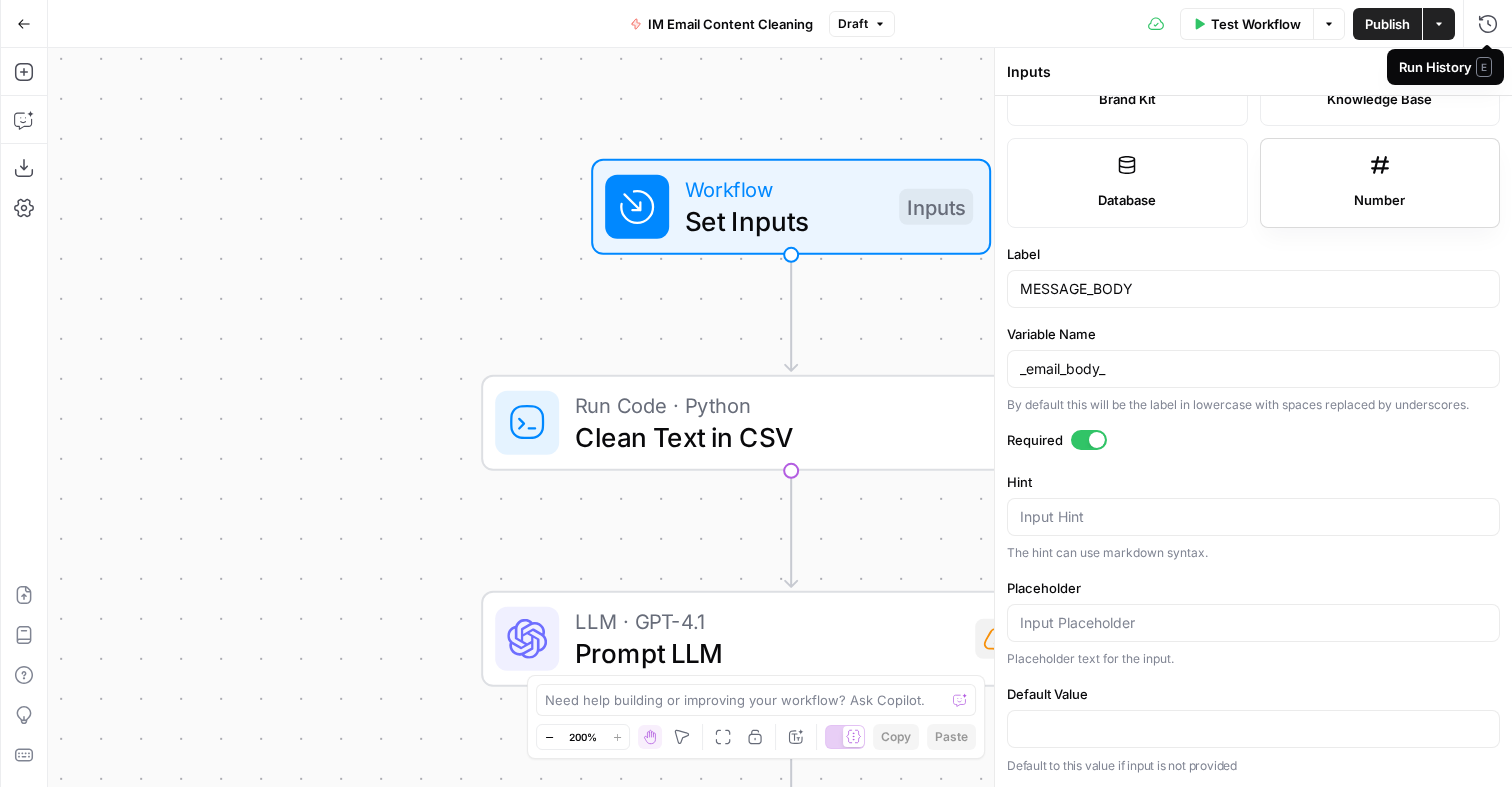 click on "Number" at bounding box center [1380, 183] 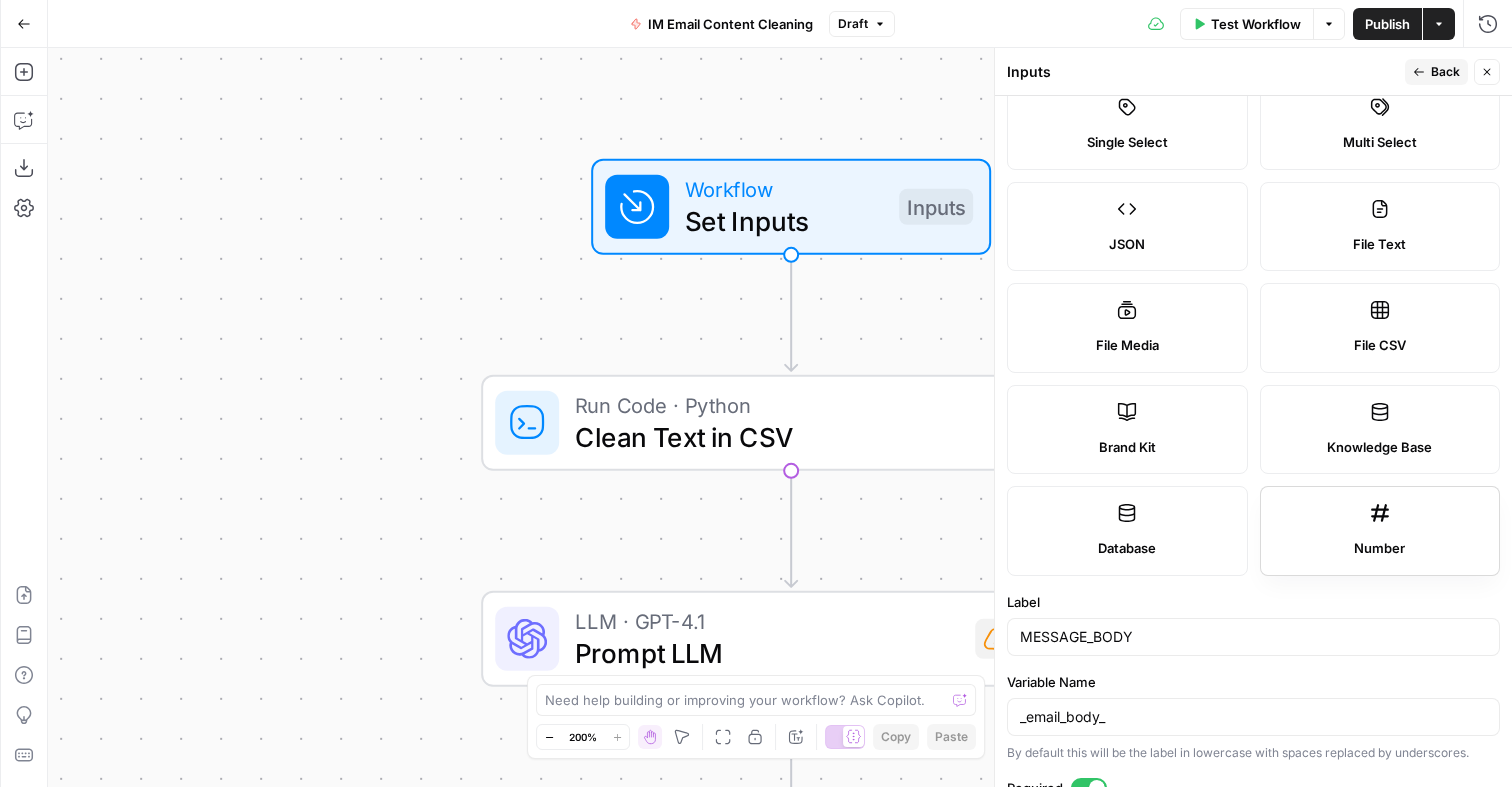 scroll, scrollTop: 0, scrollLeft: 0, axis: both 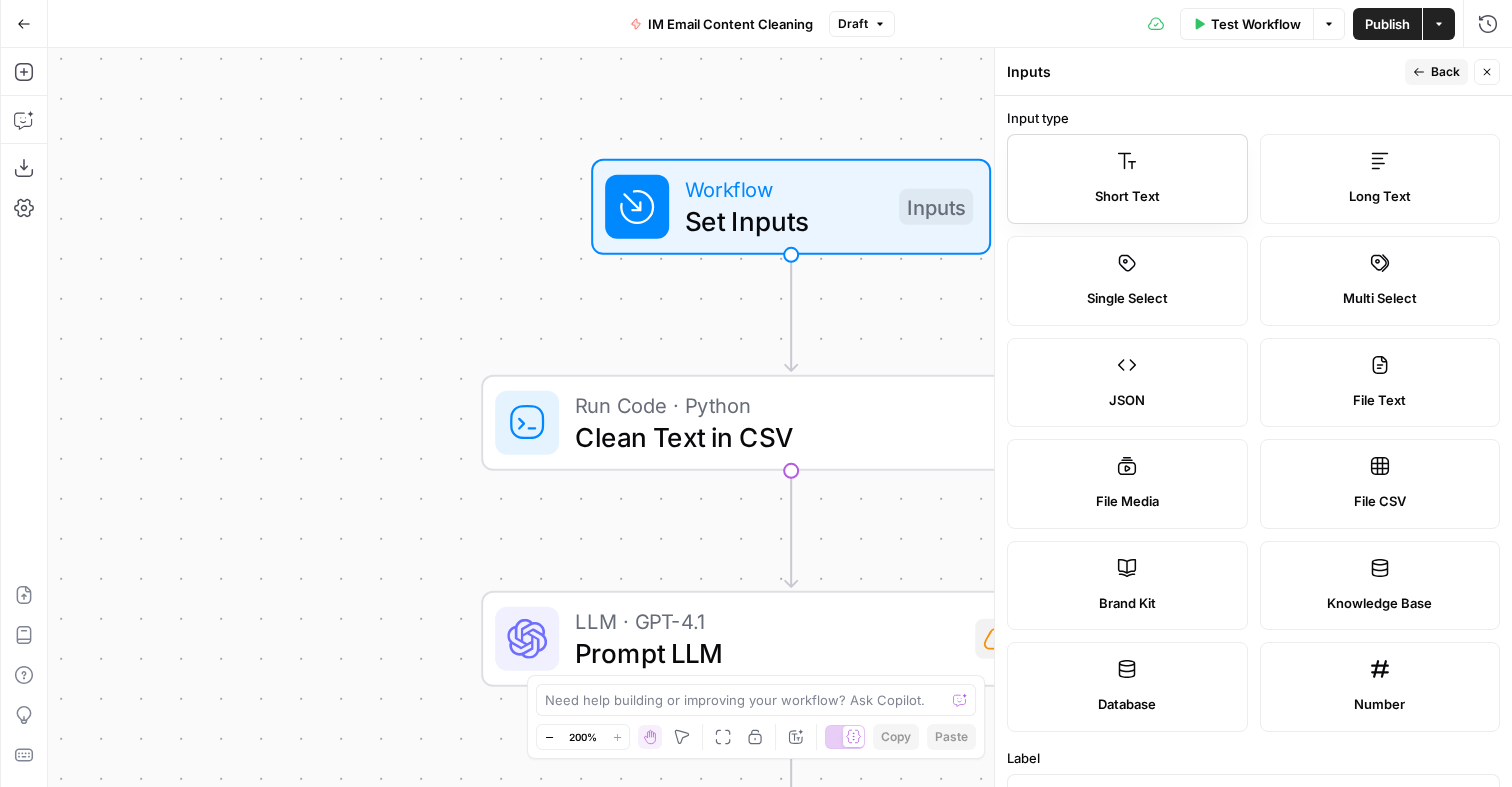 click on "Short Text" at bounding box center (1127, 197) 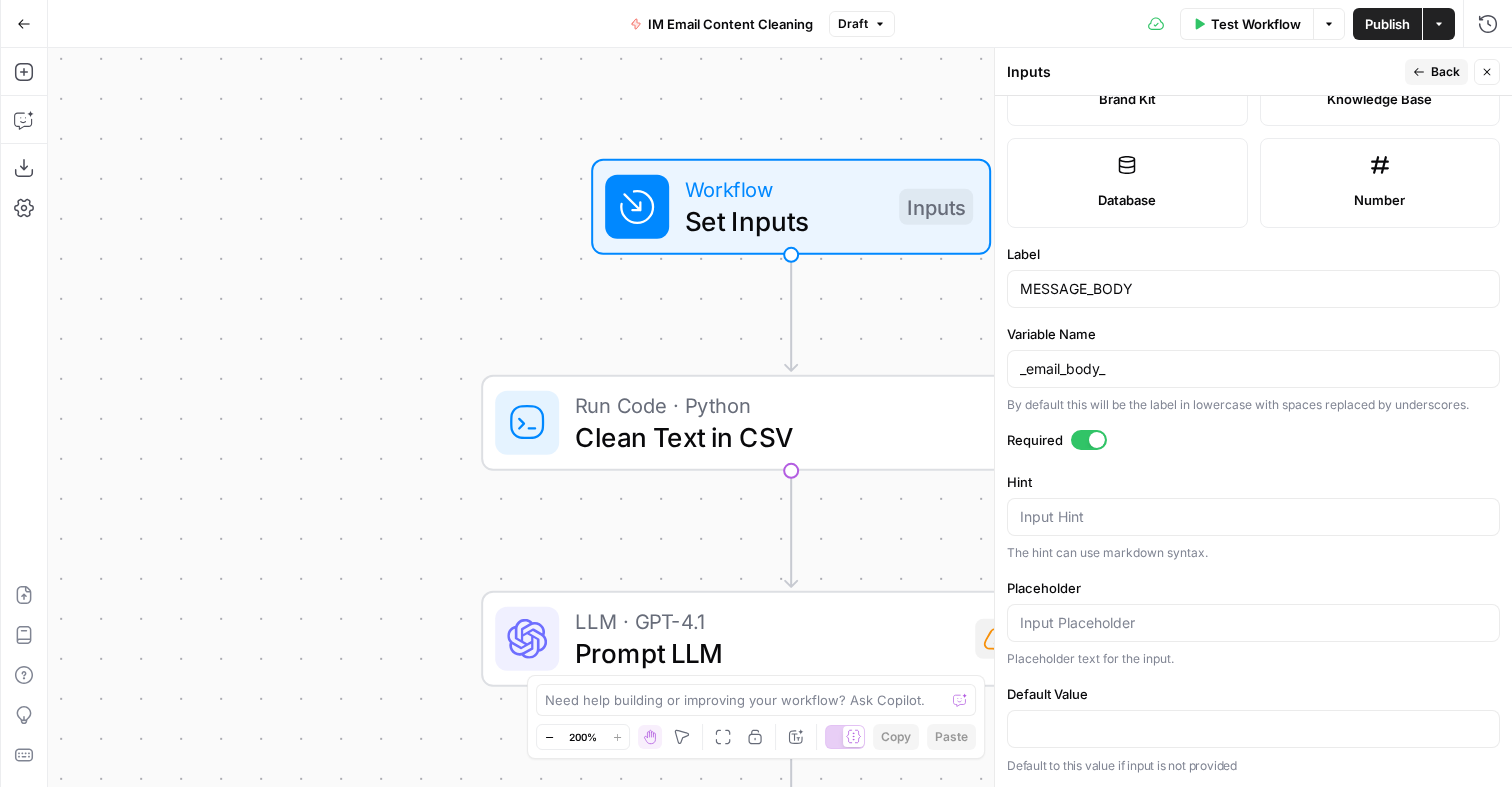 scroll, scrollTop: 0, scrollLeft: 0, axis: both 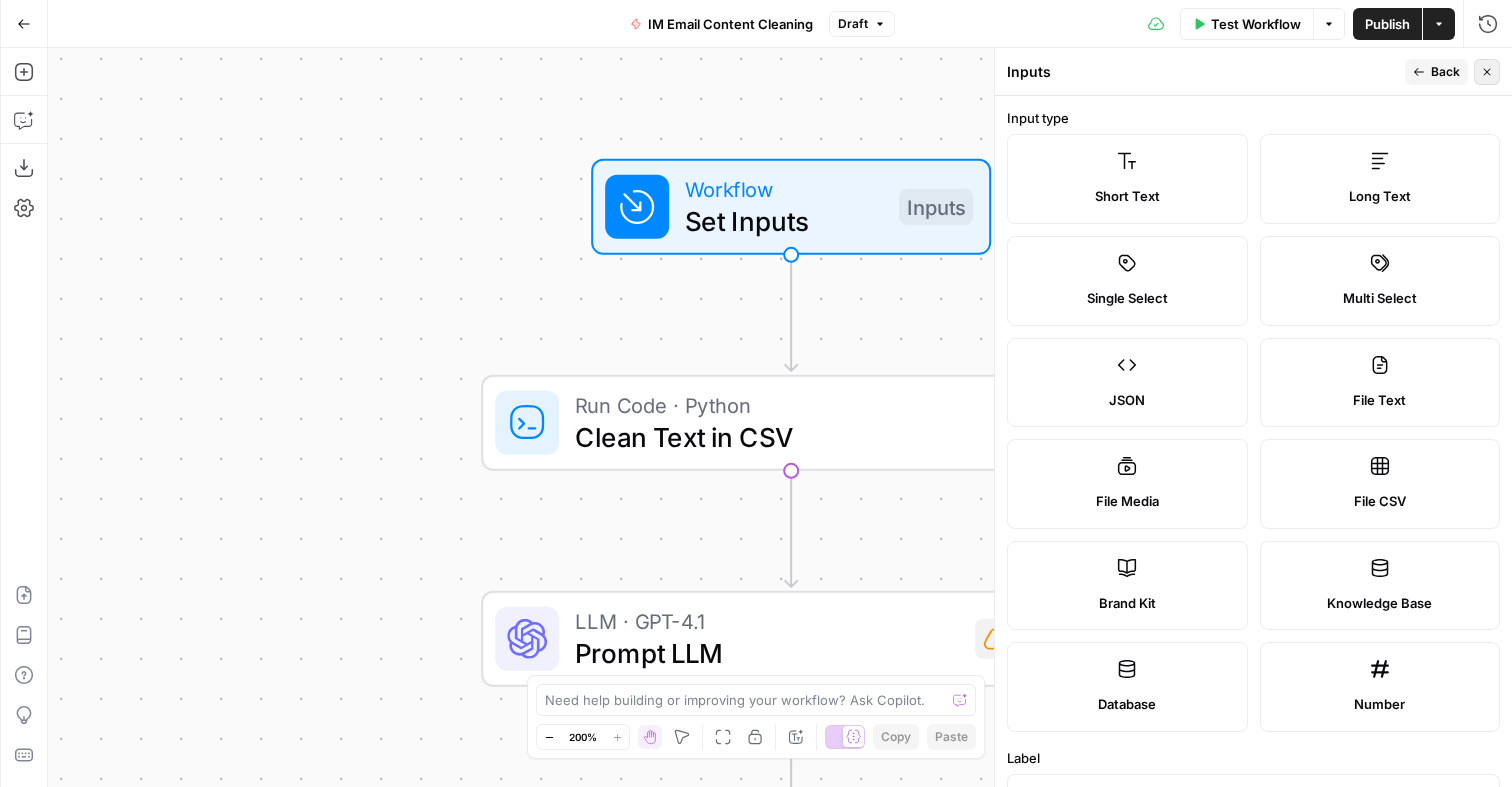 click 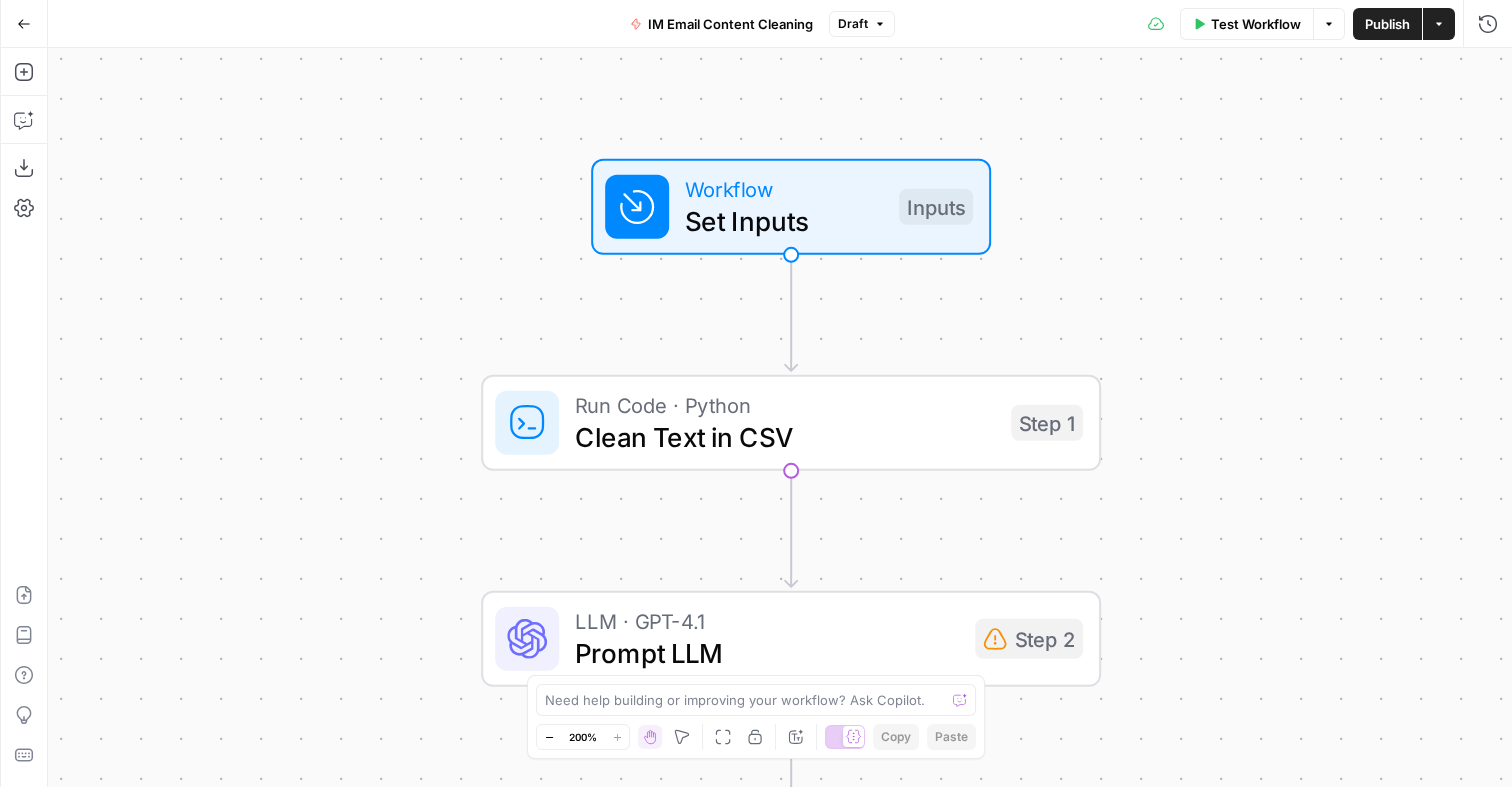 click on "Workflow Set Inputs Inputs Run Code · Python Clean Text in CSV Step 1 LLM · GPT-4.1 Prompt LLM Step 2 End Output" at bounding box center (780, 417) 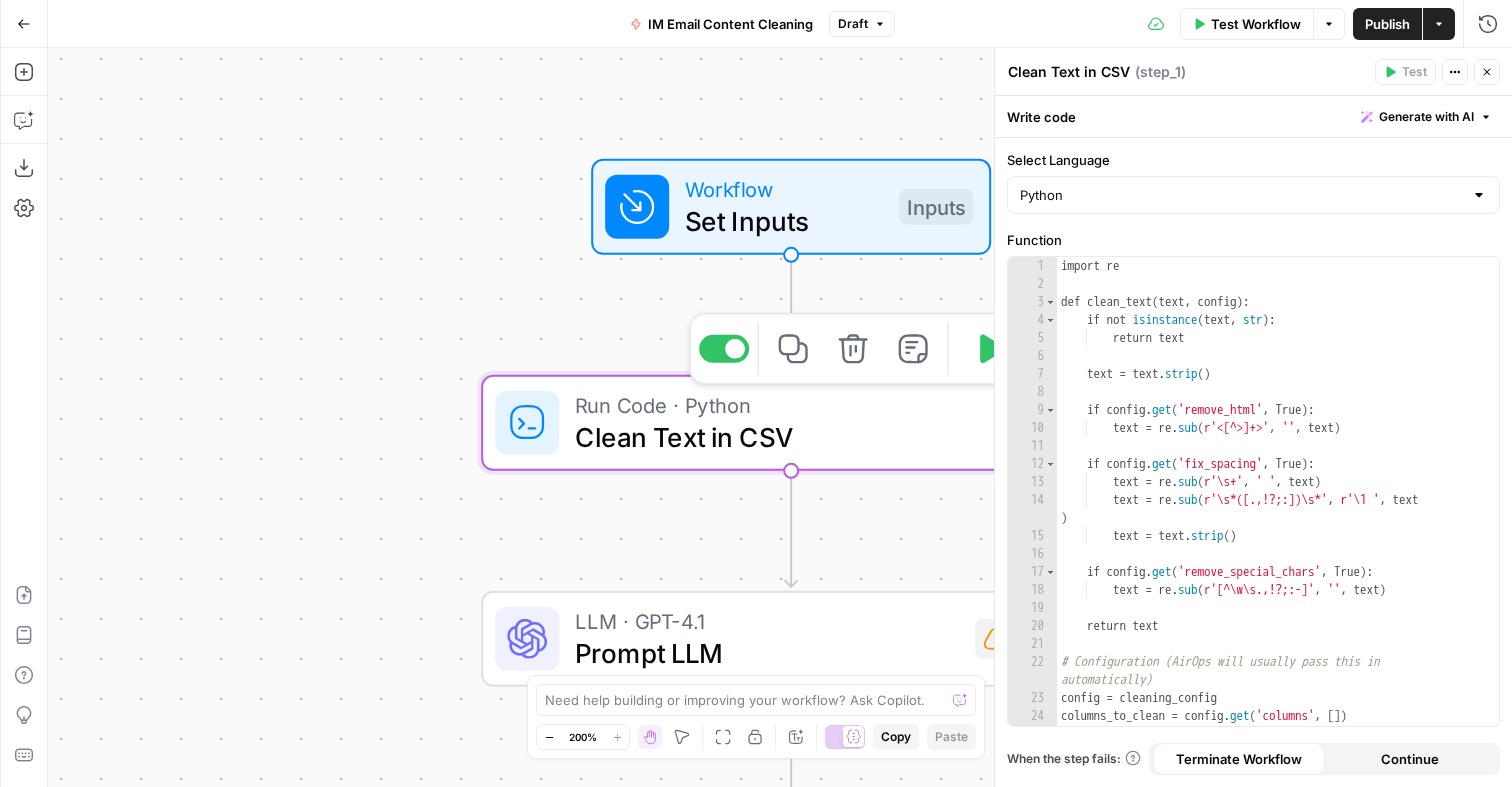 click on "Workflow" at bounding box center [784, 189] 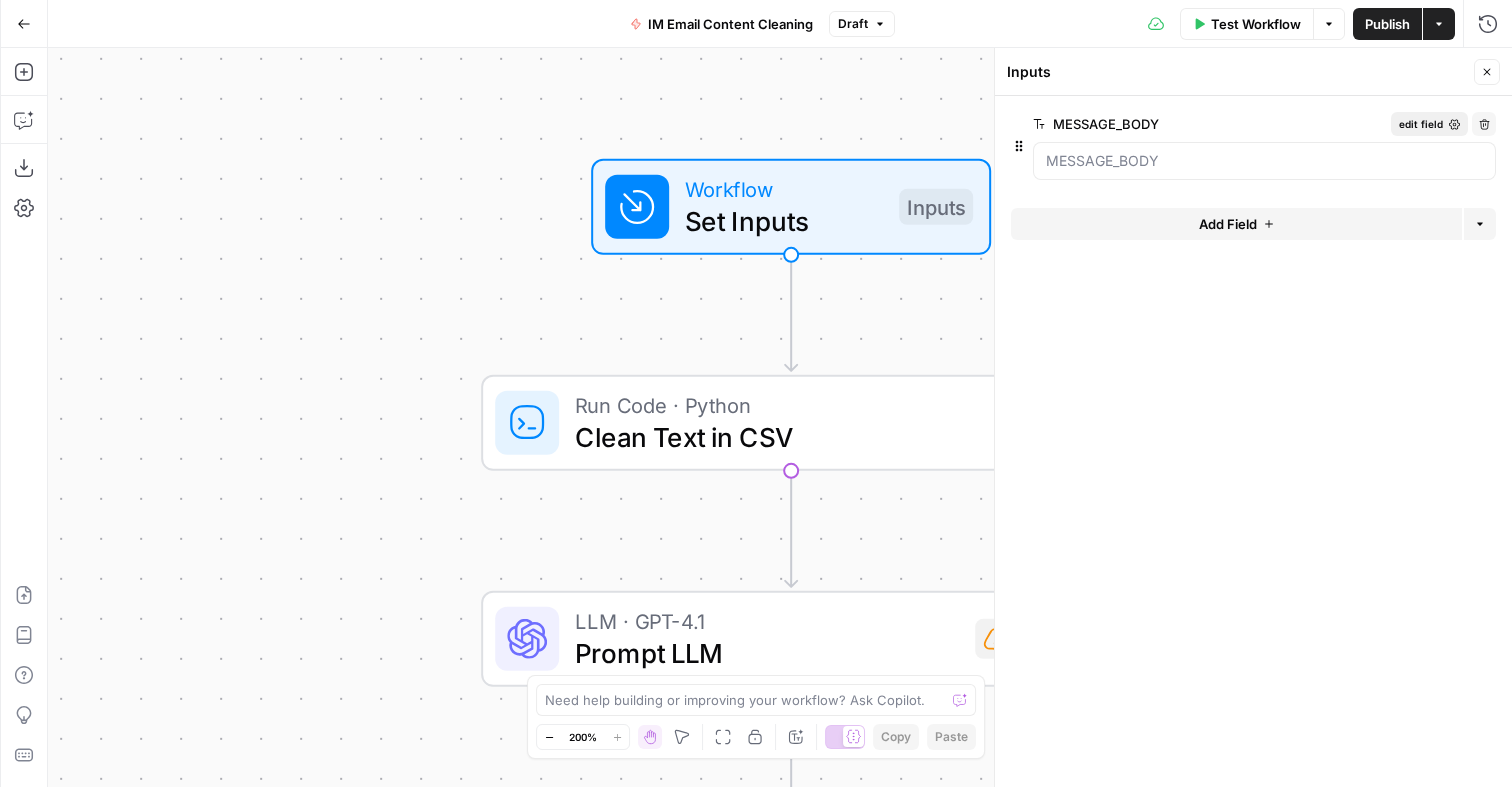 click on "edit field" at bounding box center (1421, 124) 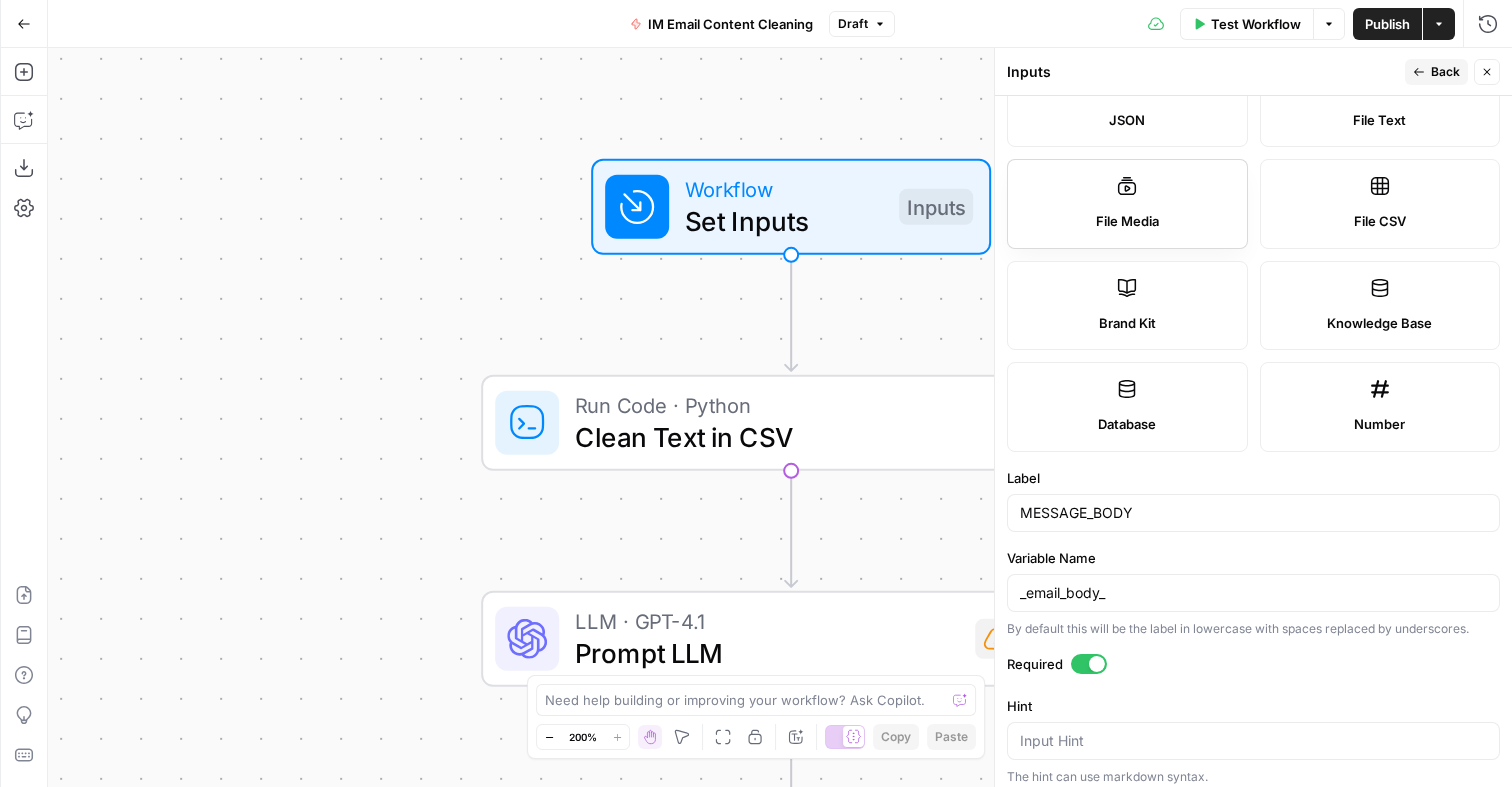 scroll, scrollTop: 504, scrollLeft: 0, axis: vertical 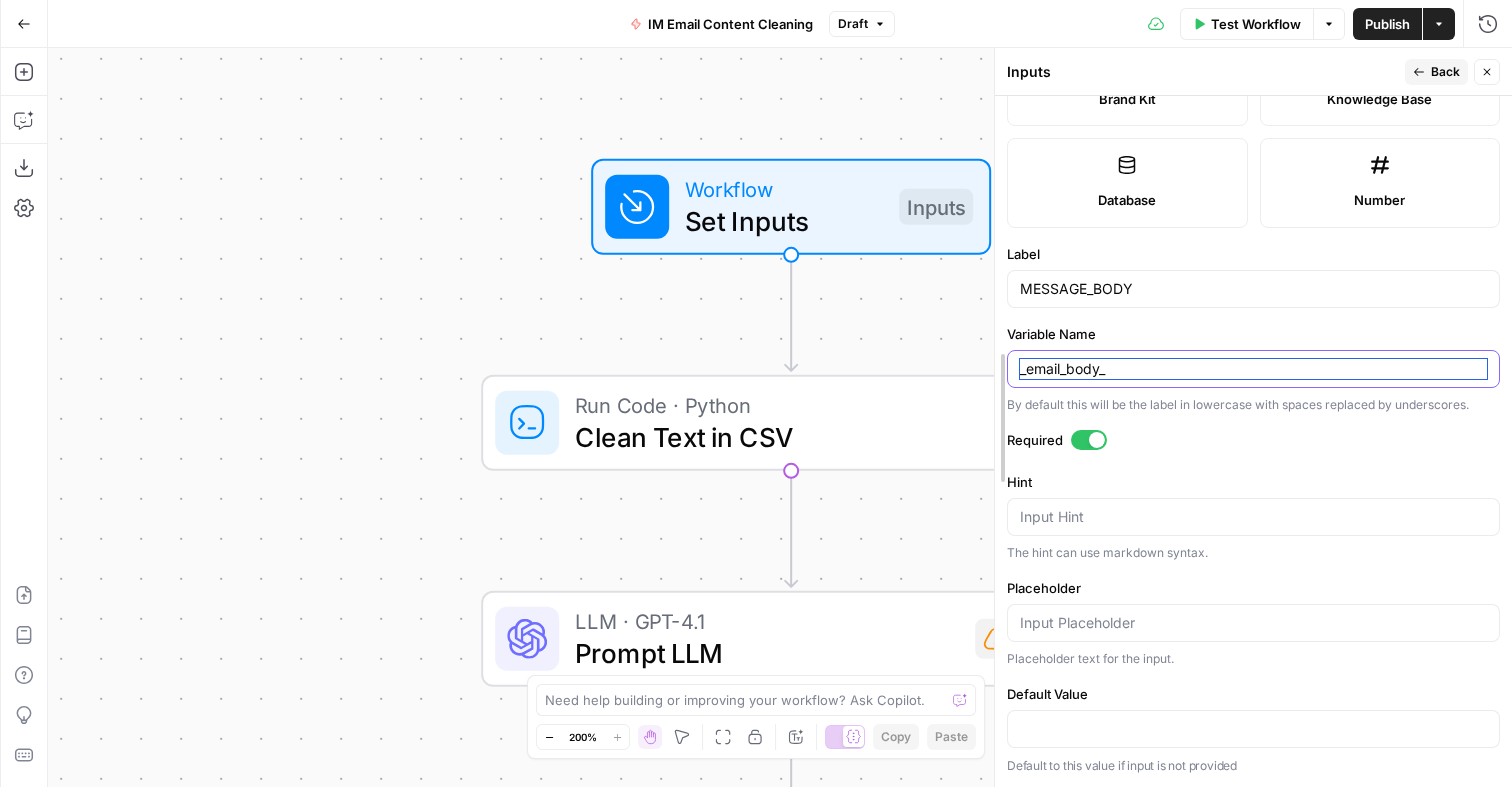 drag, startPoint x: 1117, startPoint y: 377, endPoint x: 999, endPoint y: 374, distance: 118.03813 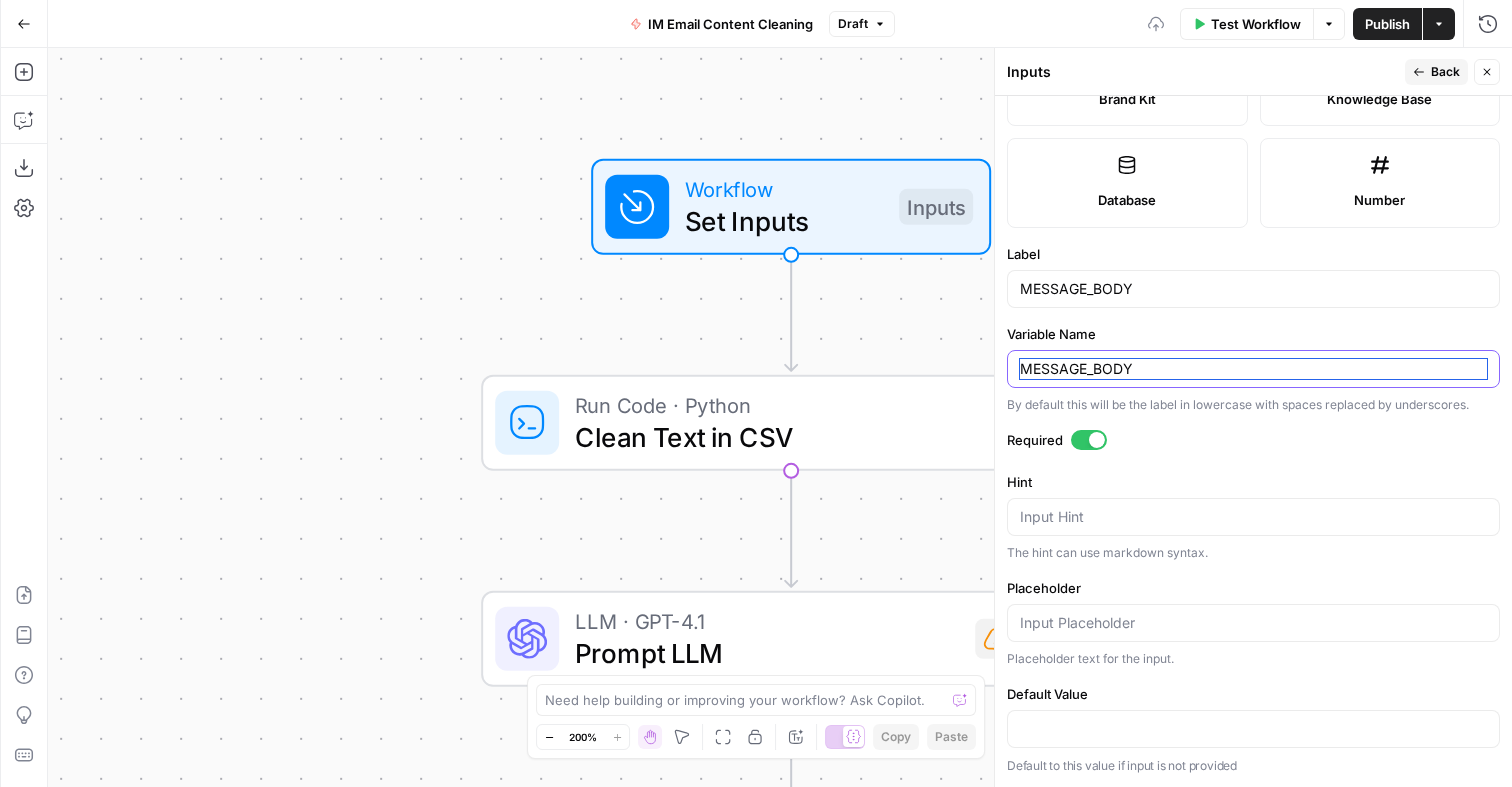 type on "MESSAGE_BODY" 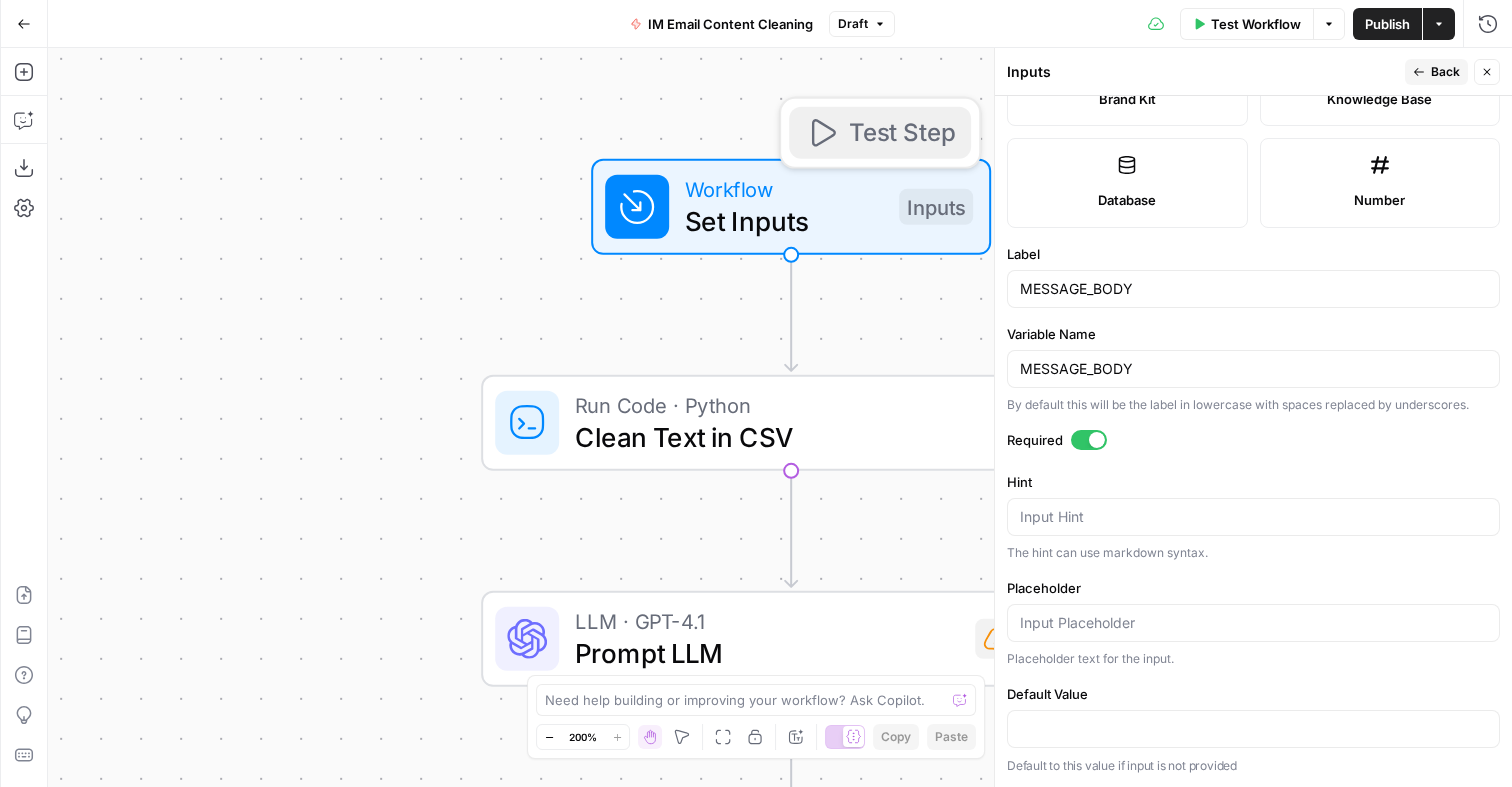 click on "Test Step" at bounding box center [902, 133] 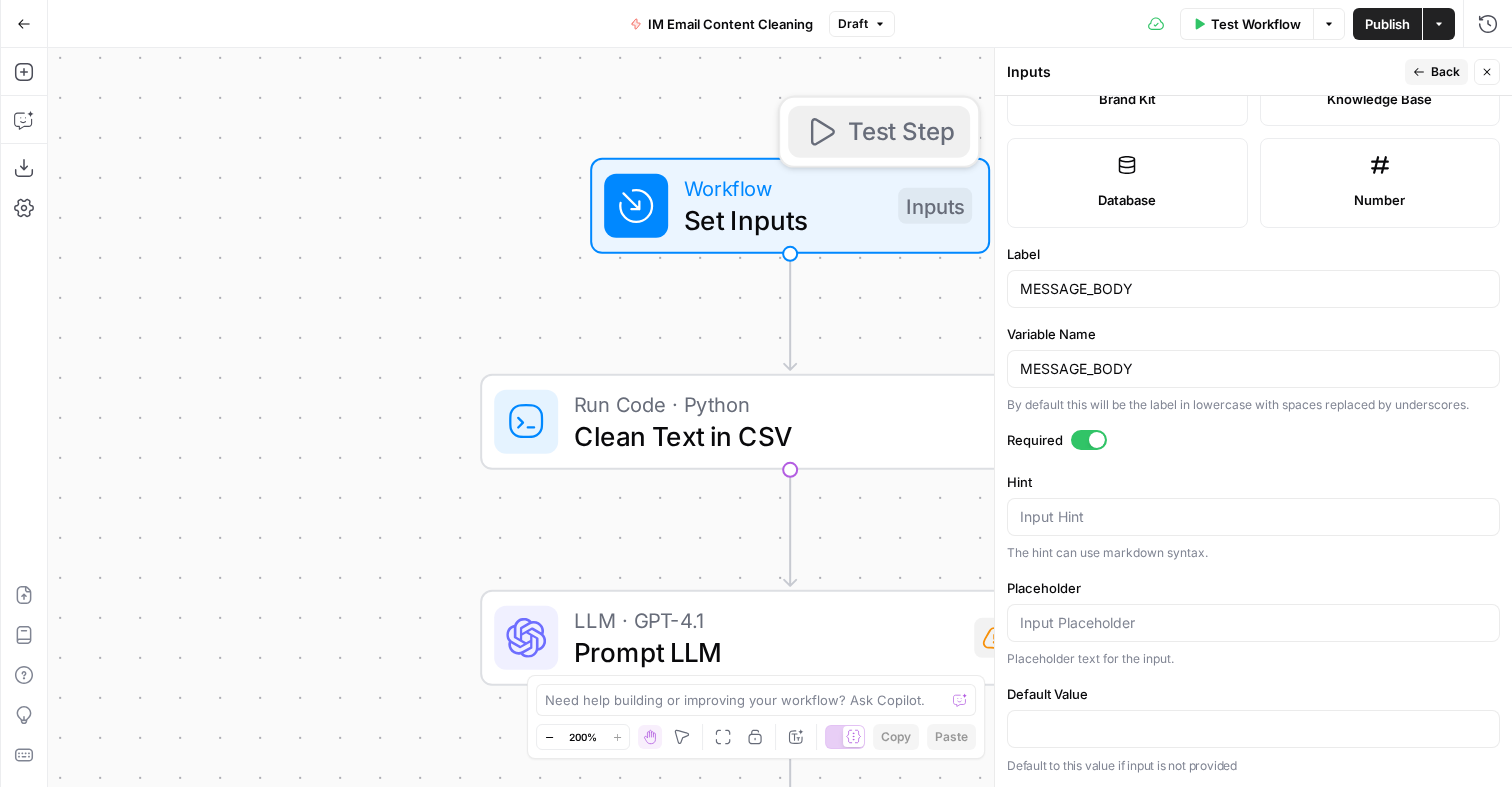 click on "Test Step" at bounding box center [901, 132] 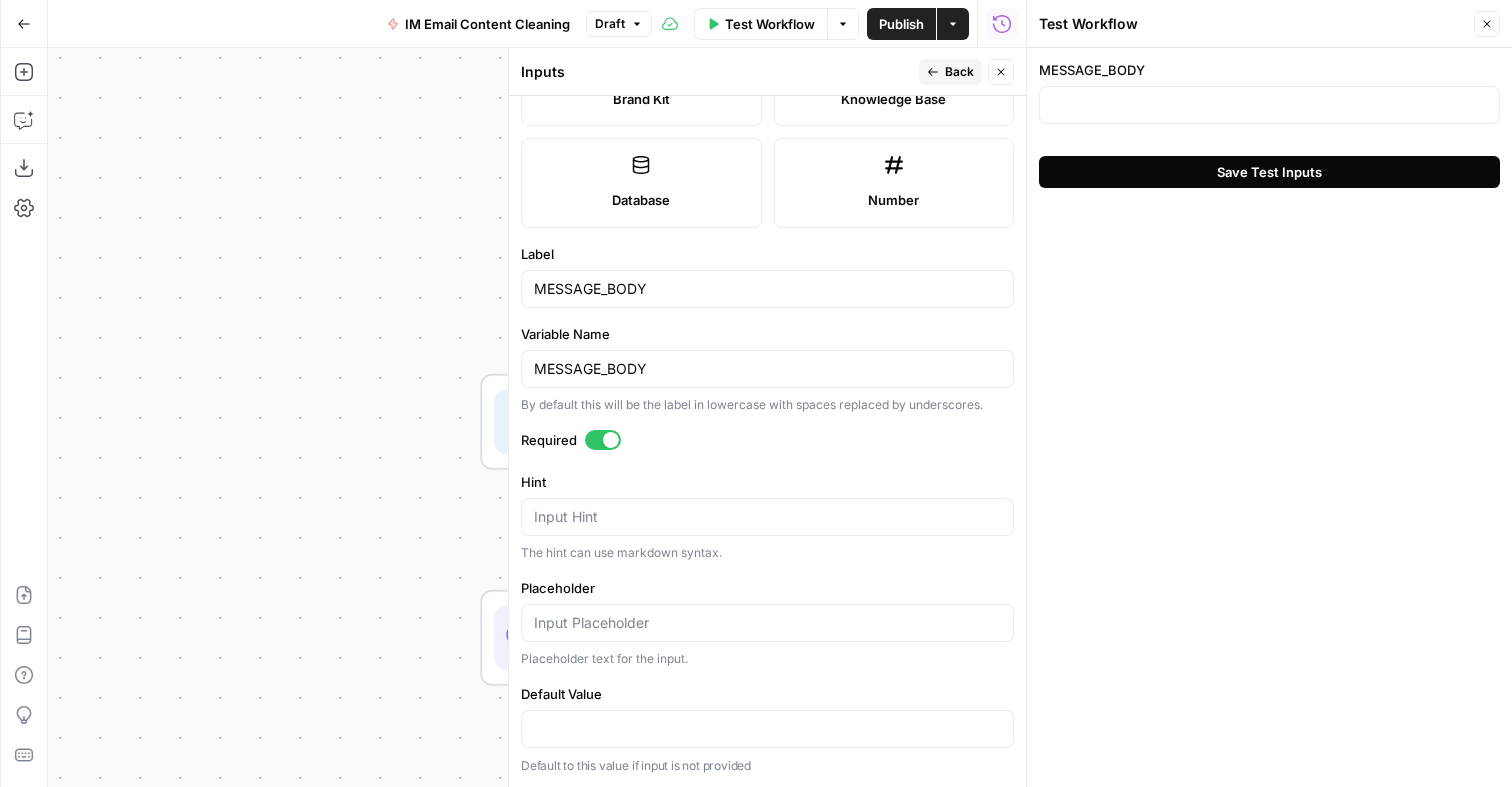 click on "Save Test Inputs" at bounding box center [1269, 172] 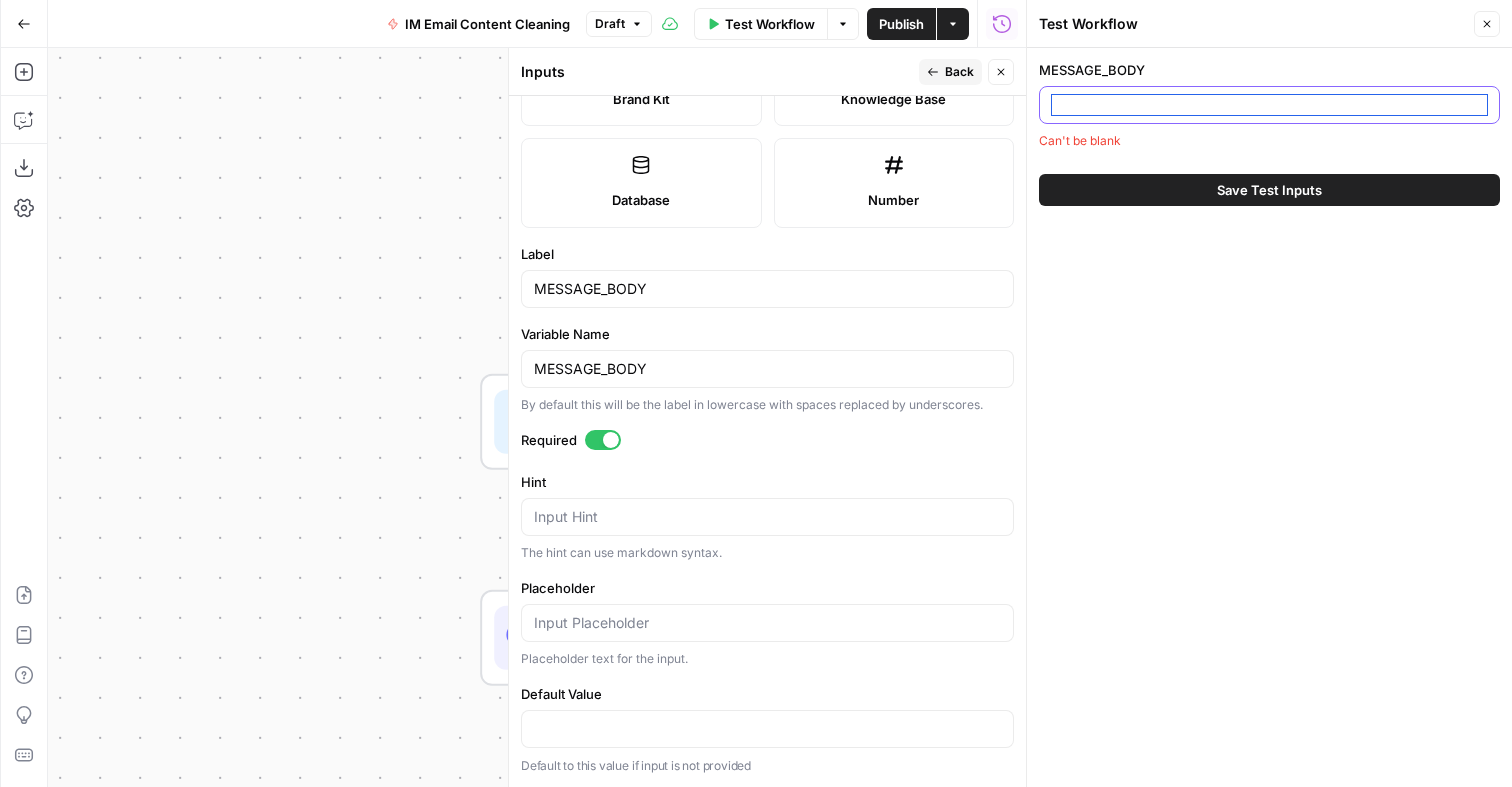 click on "MESSAGE_BODY" at bounding box center (1269, 105) 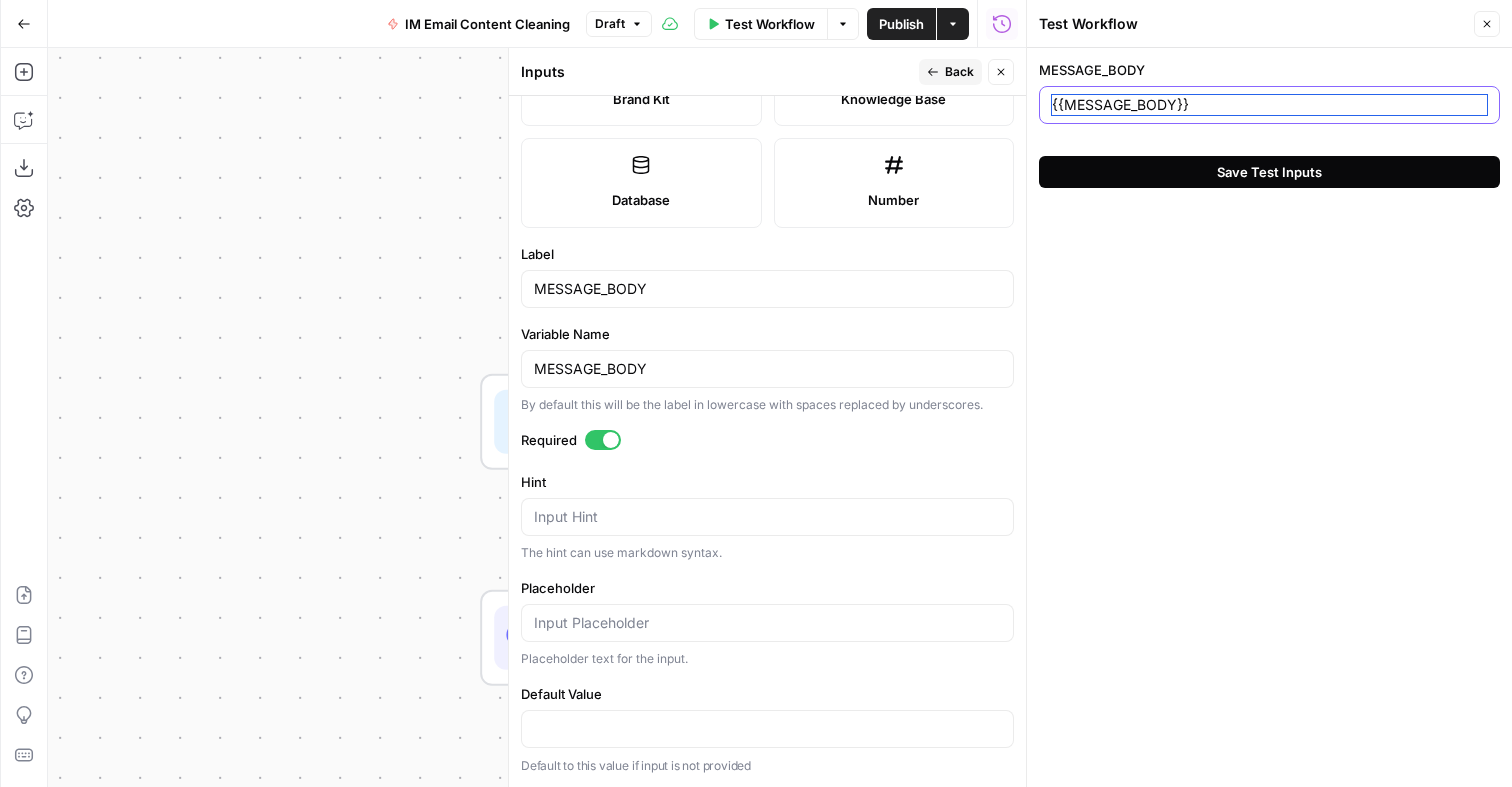 type on "{{MESSAGE_BODY}}" 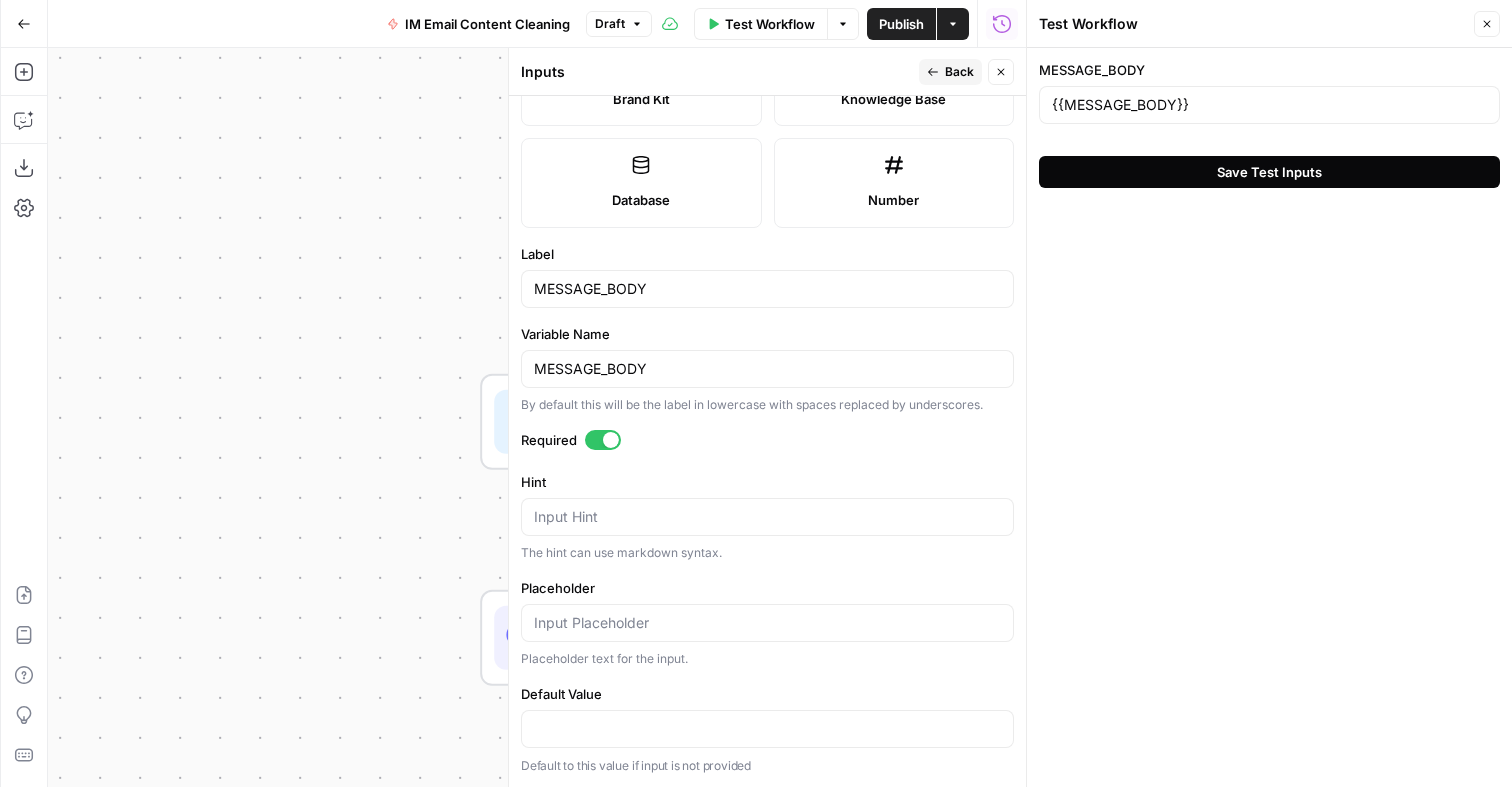 click on "Save Test Inputs" at bounding box center [1269, 172] 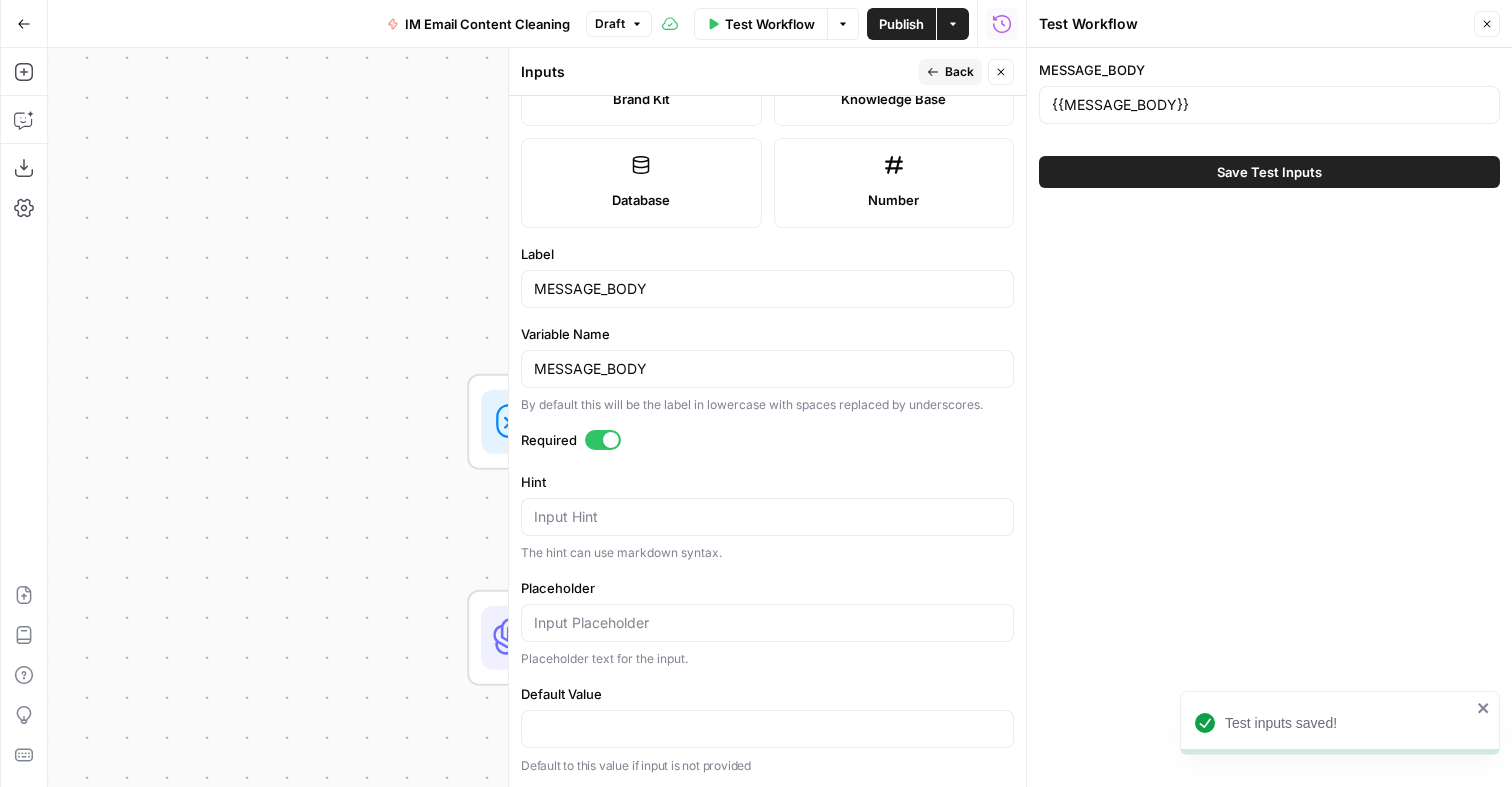 drag, startPoint x: 438, startPoint y: 282, endPoint x: 307, endPoint y: 268, distance: 131.74597 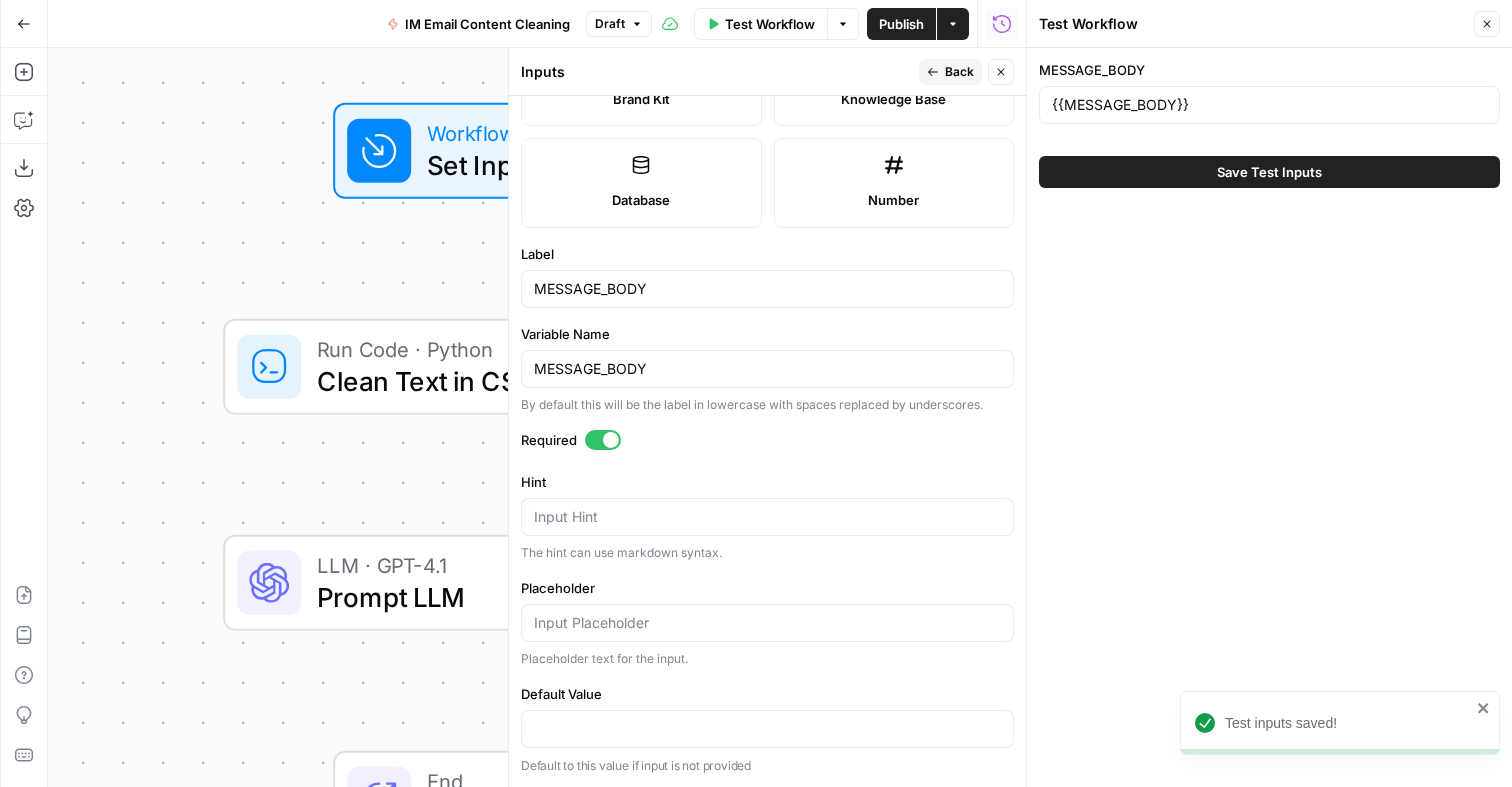 drag, startPoint x: 381, startPoint y: 281, endPoint x: 254, endPoint y: 239, distance: 133.76472 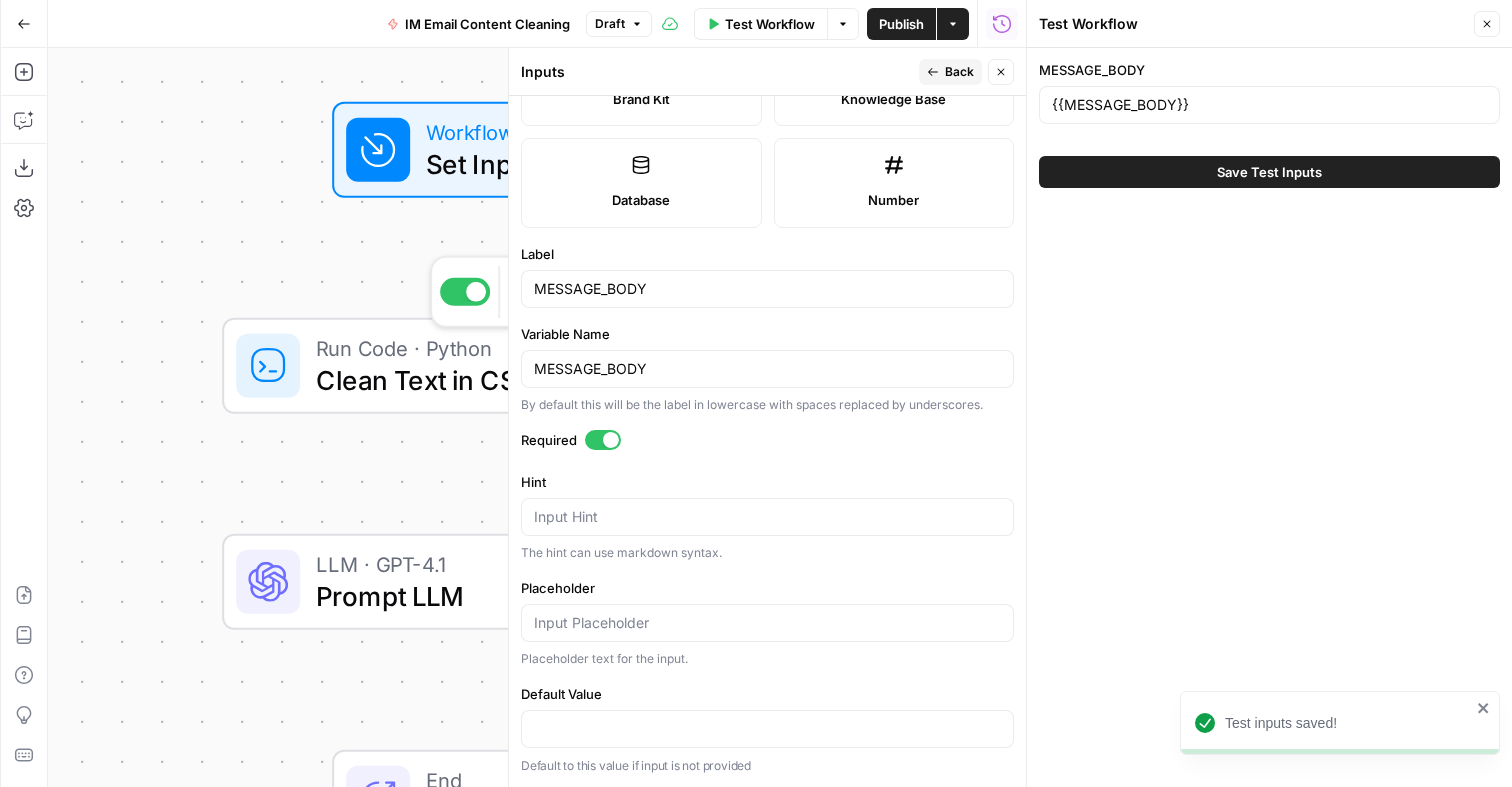 click on "Run Code · Python" at bounding box center (526, 348) 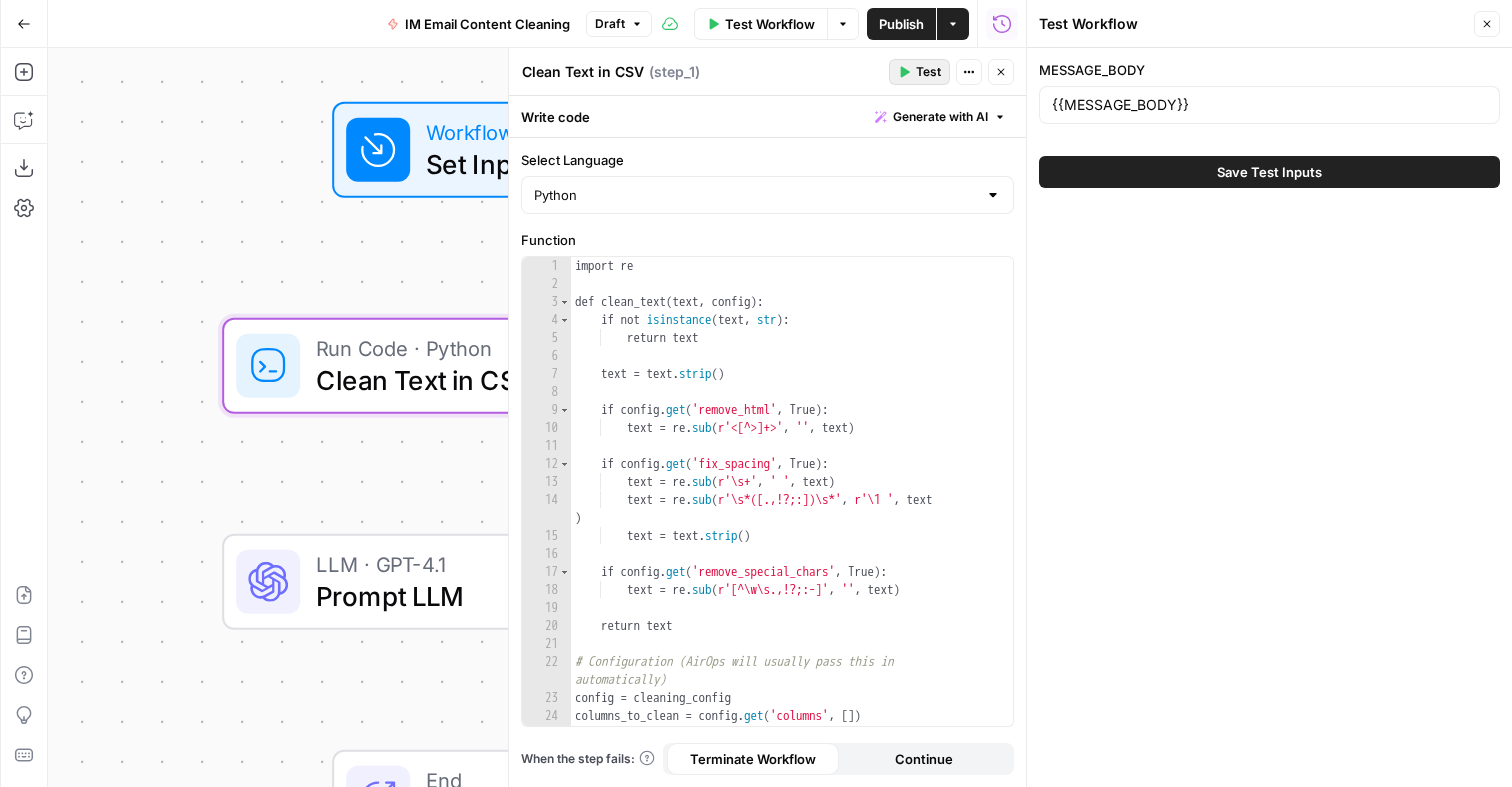 click on "Test" at bounding box center [928, 72] 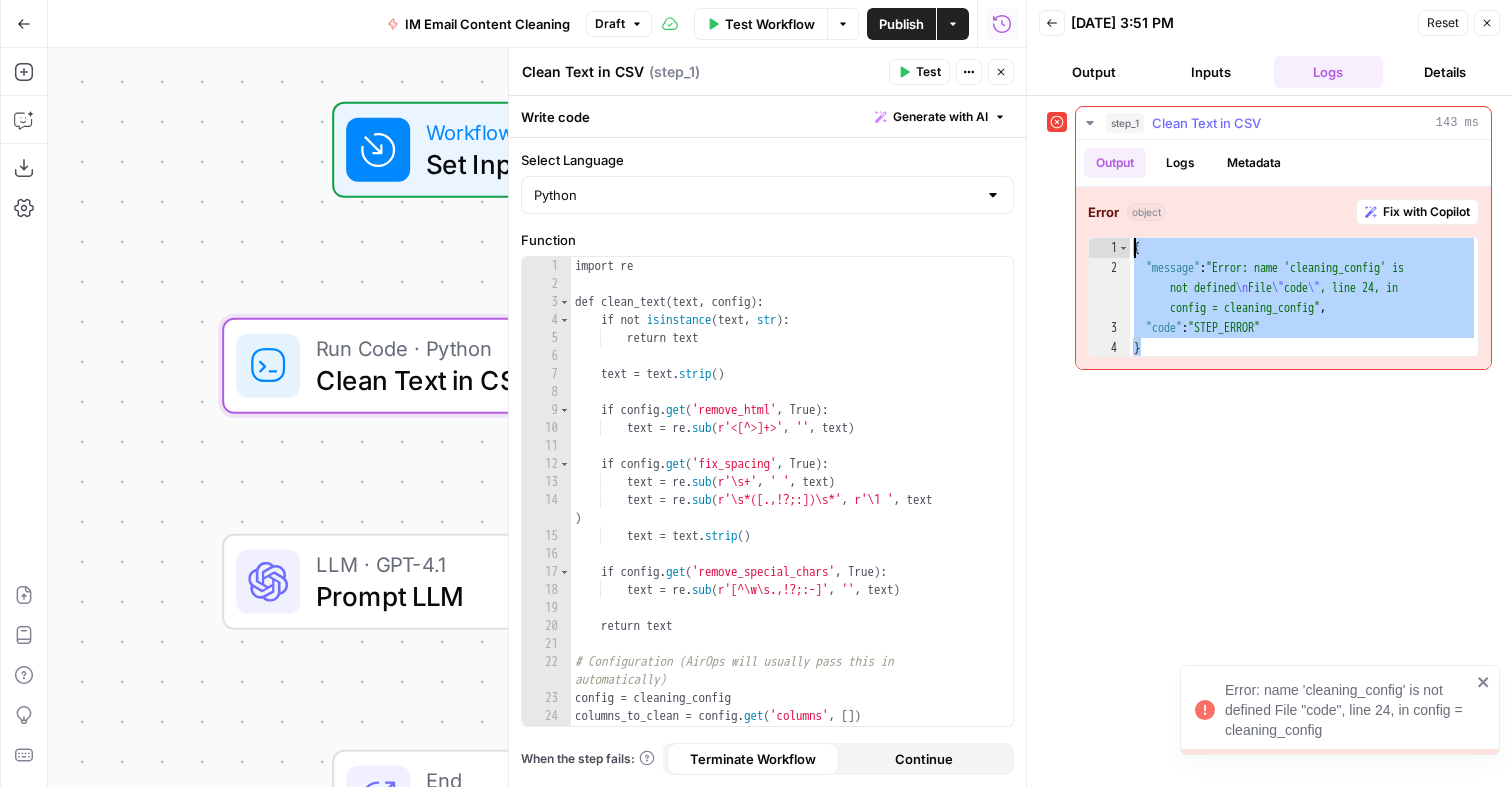 drag, startPoint x: 1263, startPoint y: 349, endPoint x: 1171, endPoint y: 216, distance: 161.71889 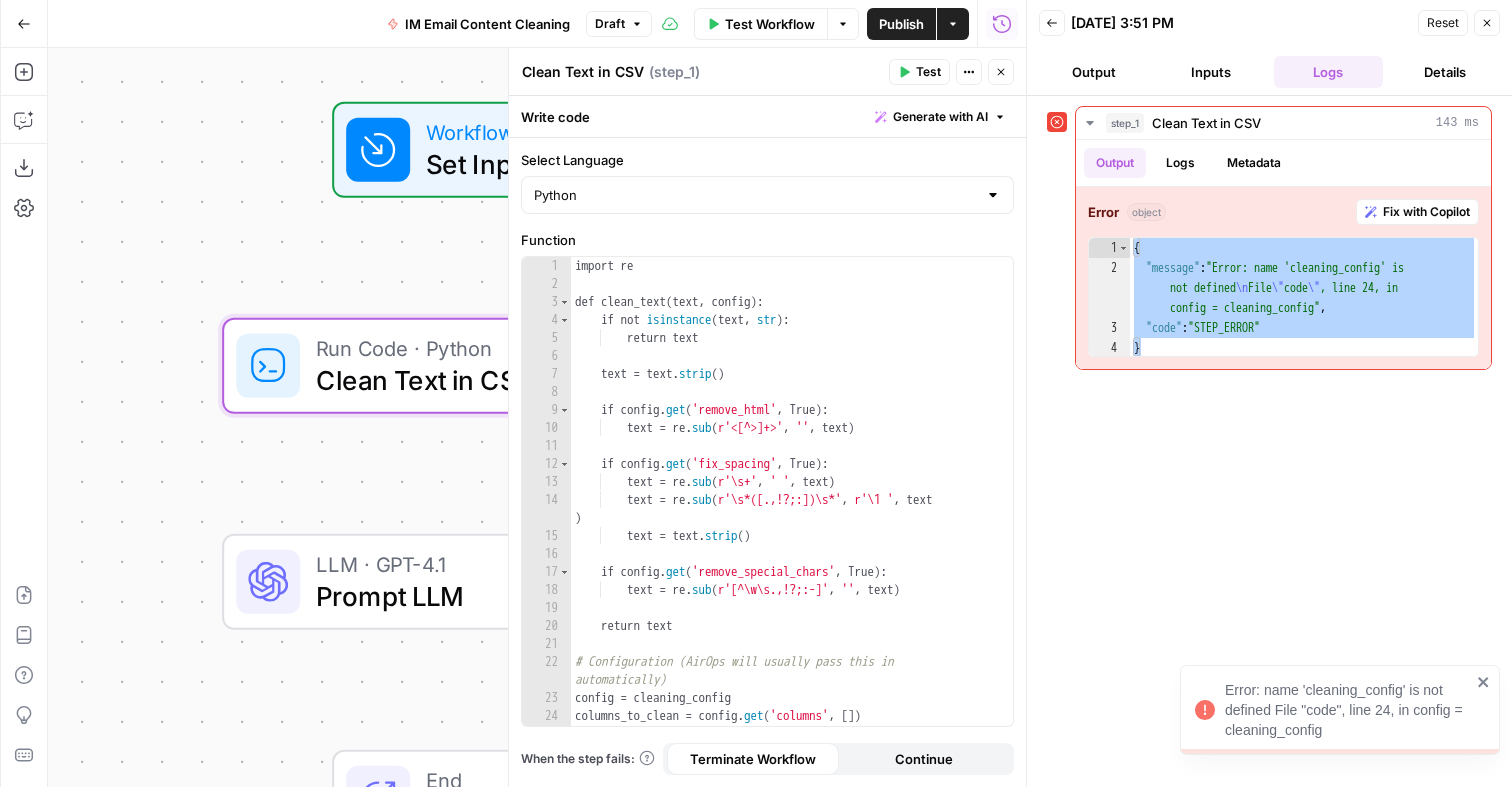 drag, startPoint x: 1327, startPoint y: 725, endPoint x: 1201, endPoint y: 686, distance: 131.89769 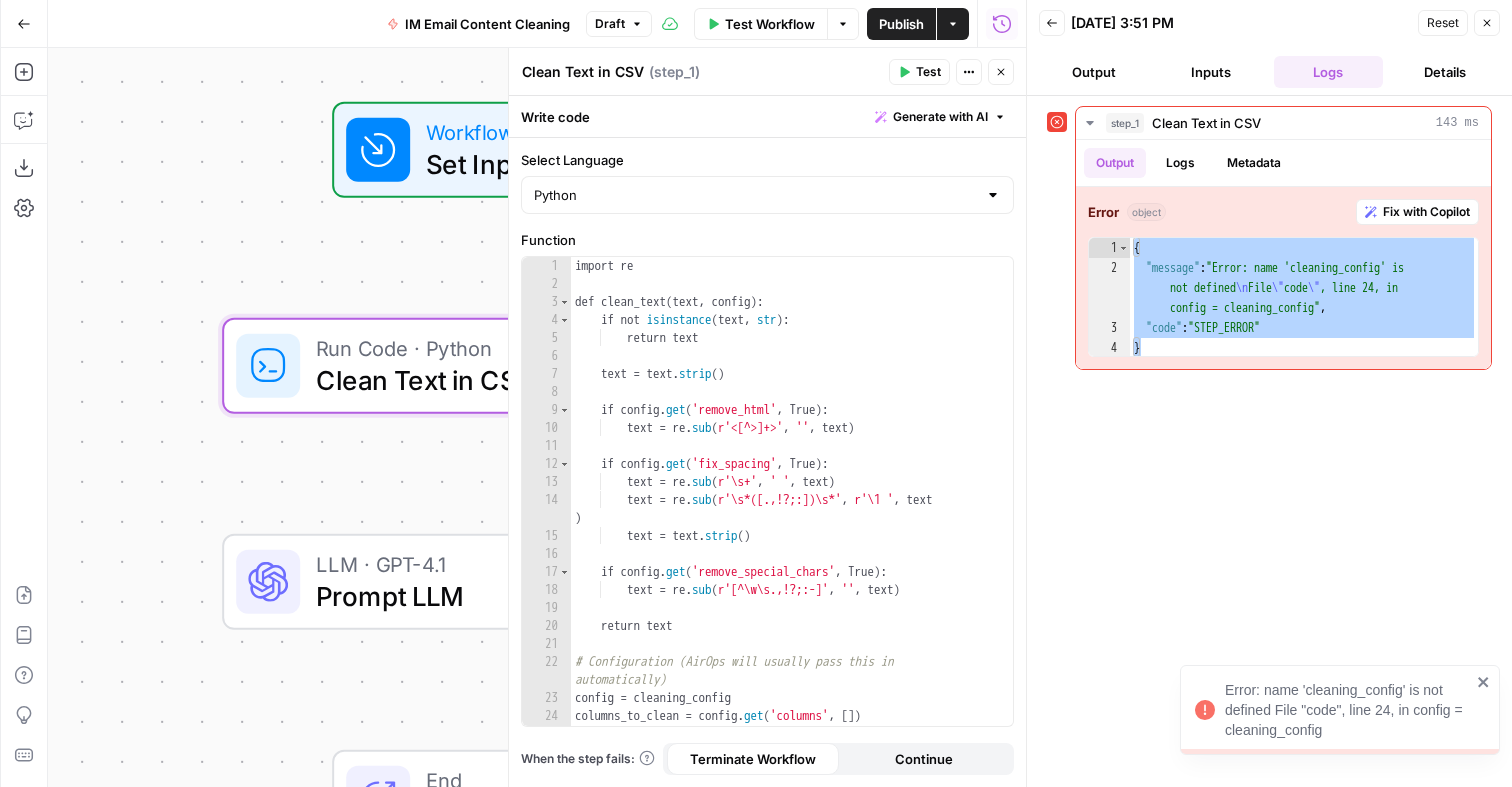 click on "Error: name 'cleaning_config' is not defined
File "code", line 24, in     config = cleaning_config" at bounding box center [1333, 710] 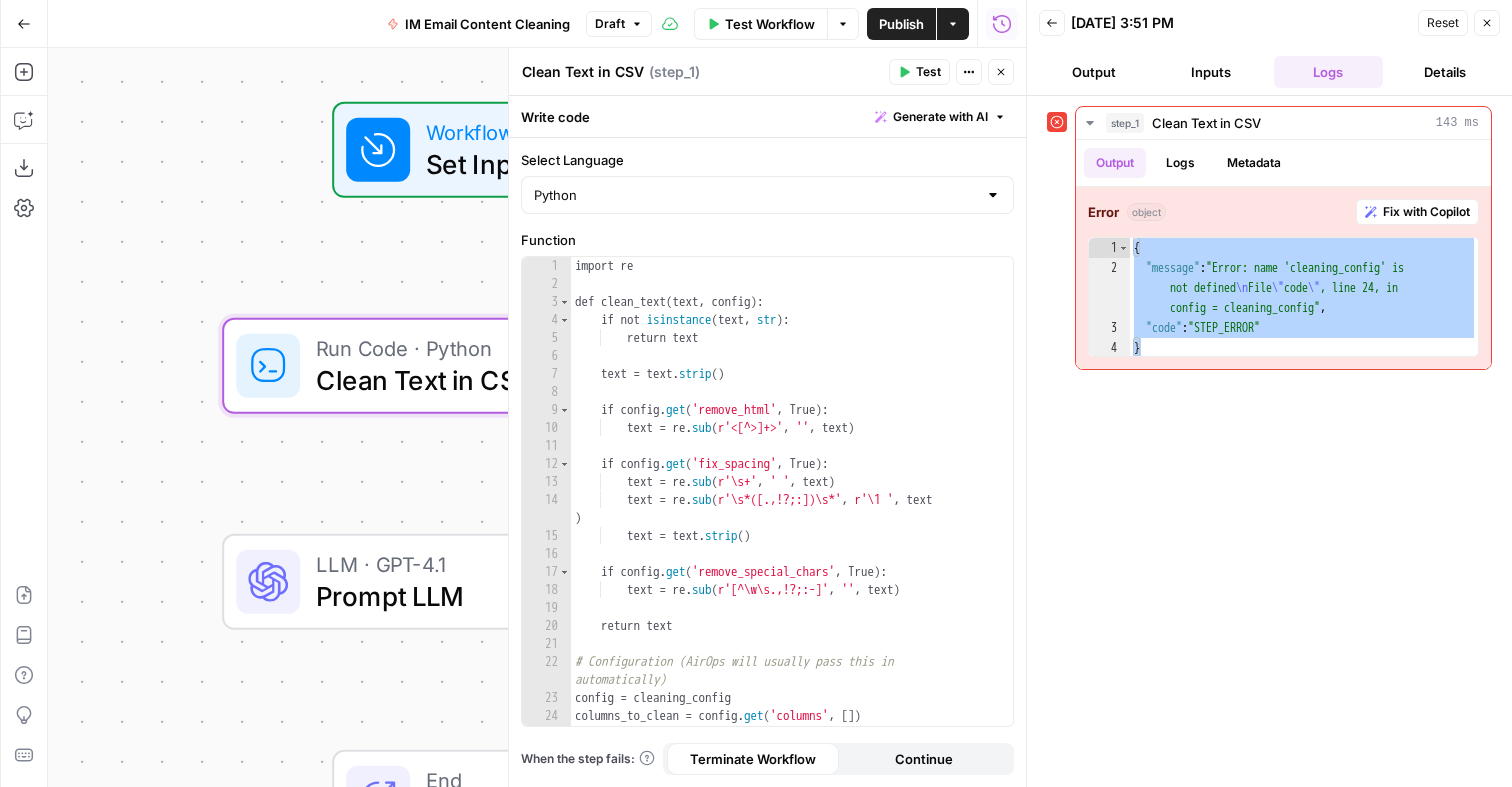 copy on "Error: name 'cleaning_config' is not defined
File "code", line 24, in     config = cleaning_config" 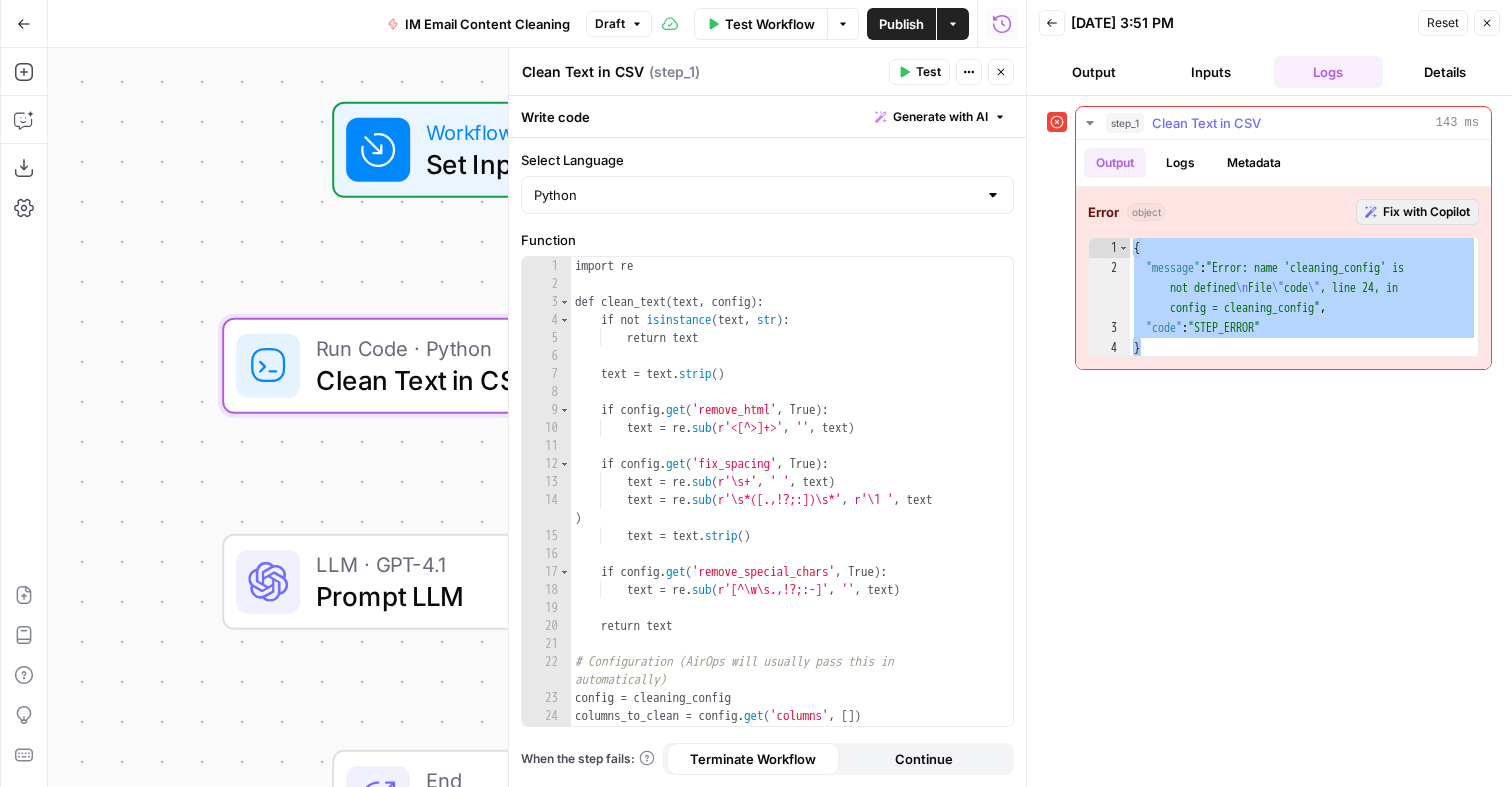 click on "Fix with Copilot" at bounding box center (1426, 212) 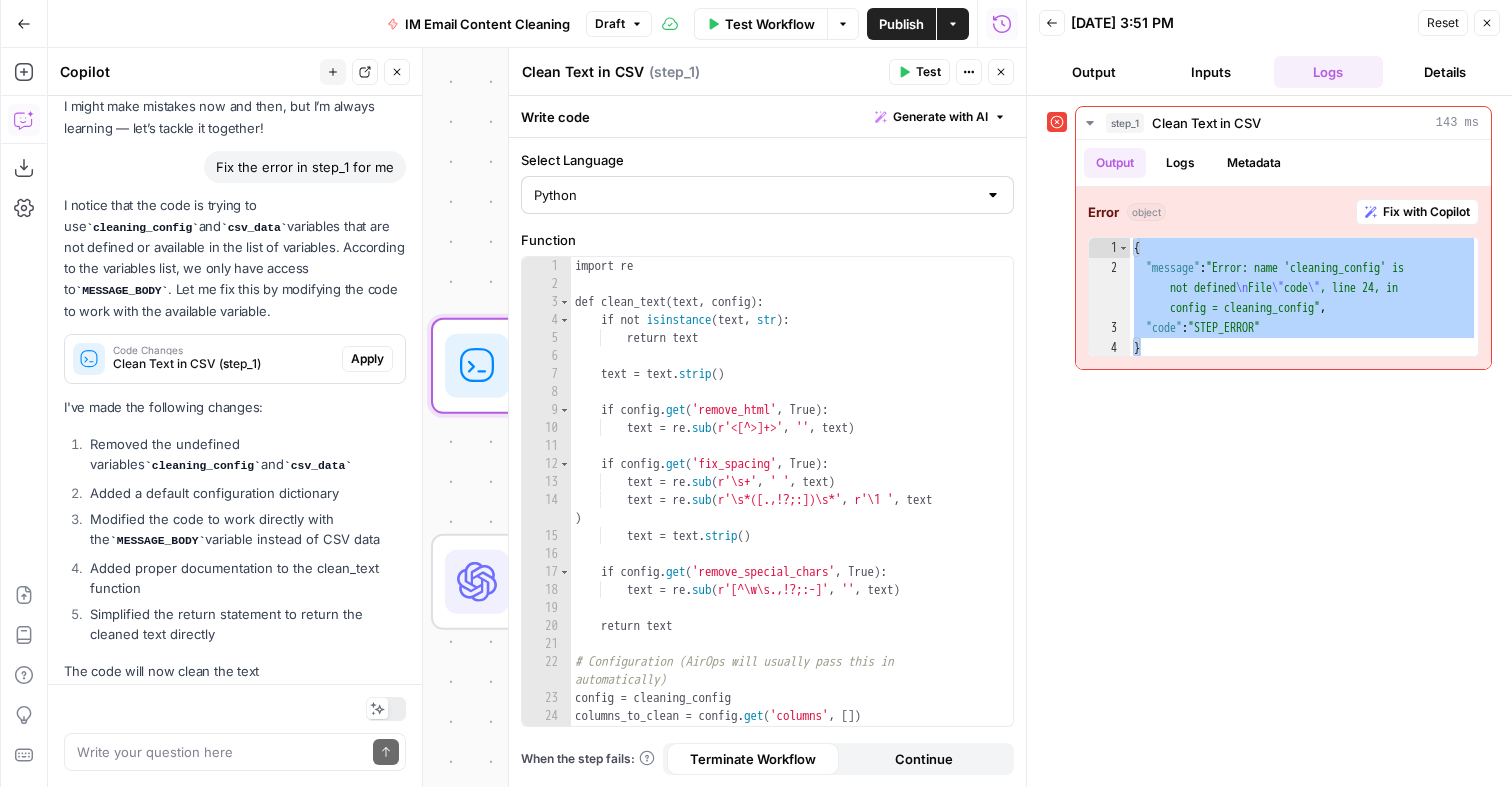 scroll, scrollTop: 0, scrollLeft: 0, axis: both 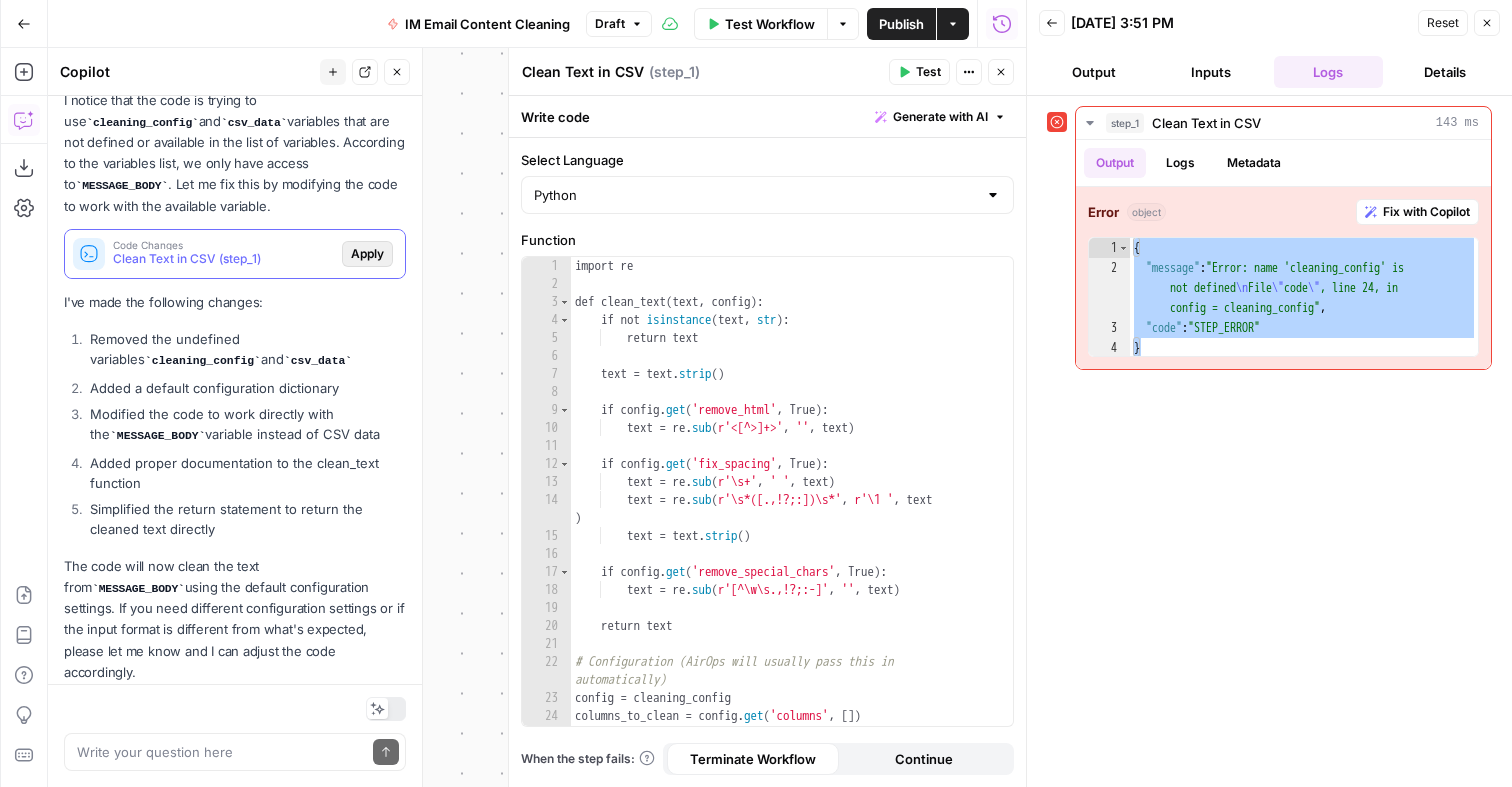click on "Apply" at bounding box center (367, 254) 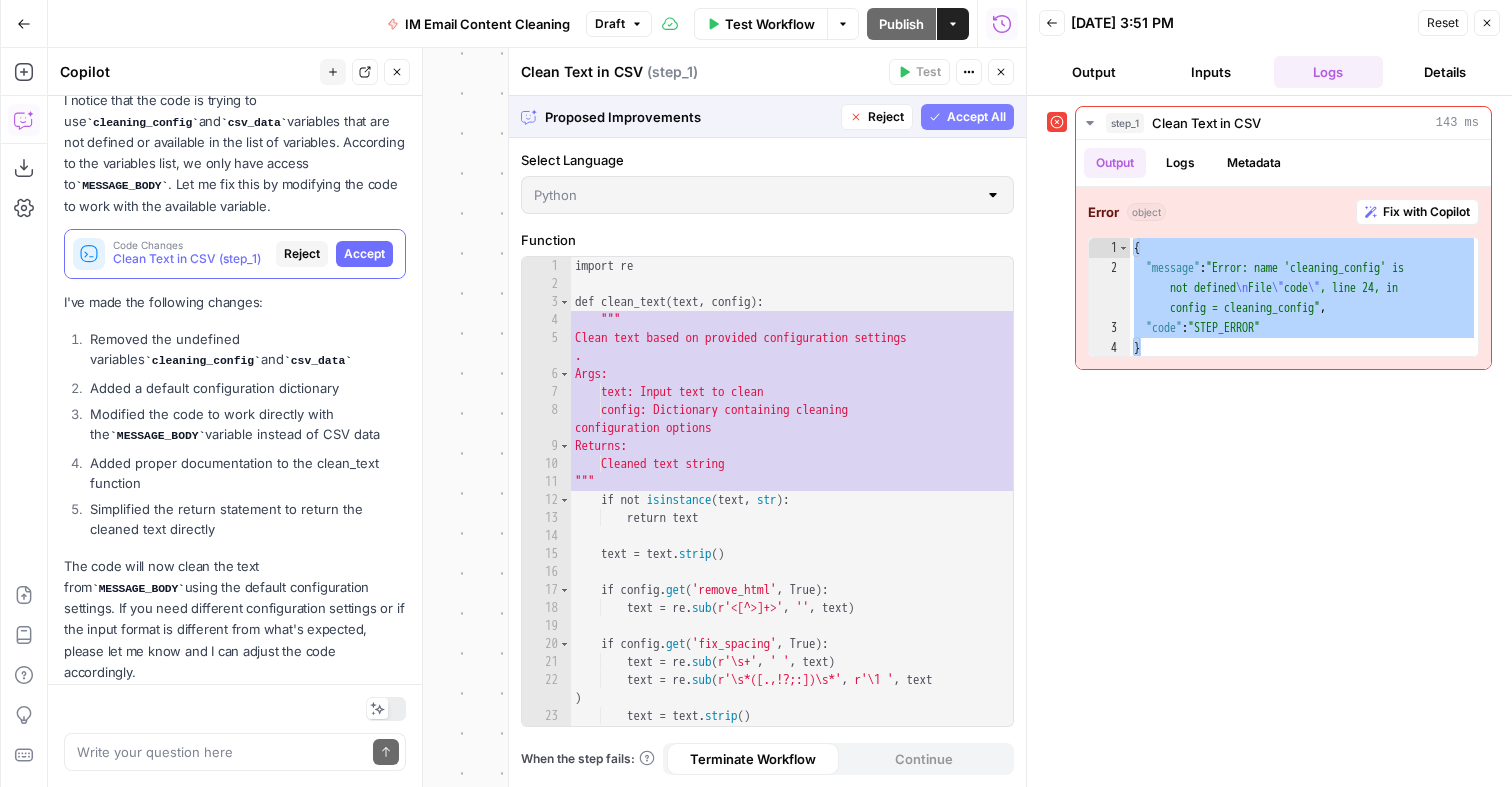 click on "Accept" at bounding box center [364, 254] 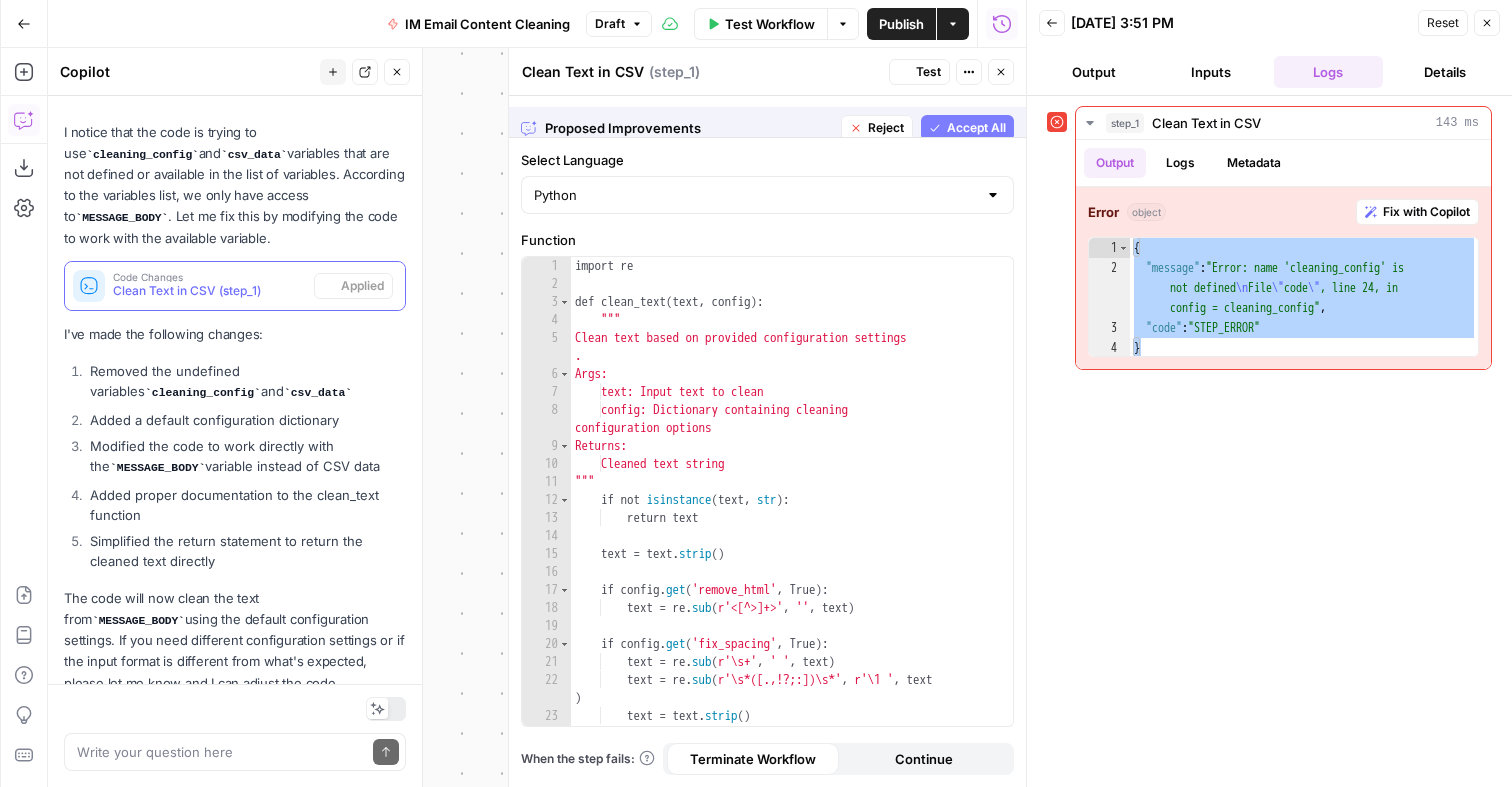 scroll, scrollTop: 242, scrollLeft: 0, axis: vertical 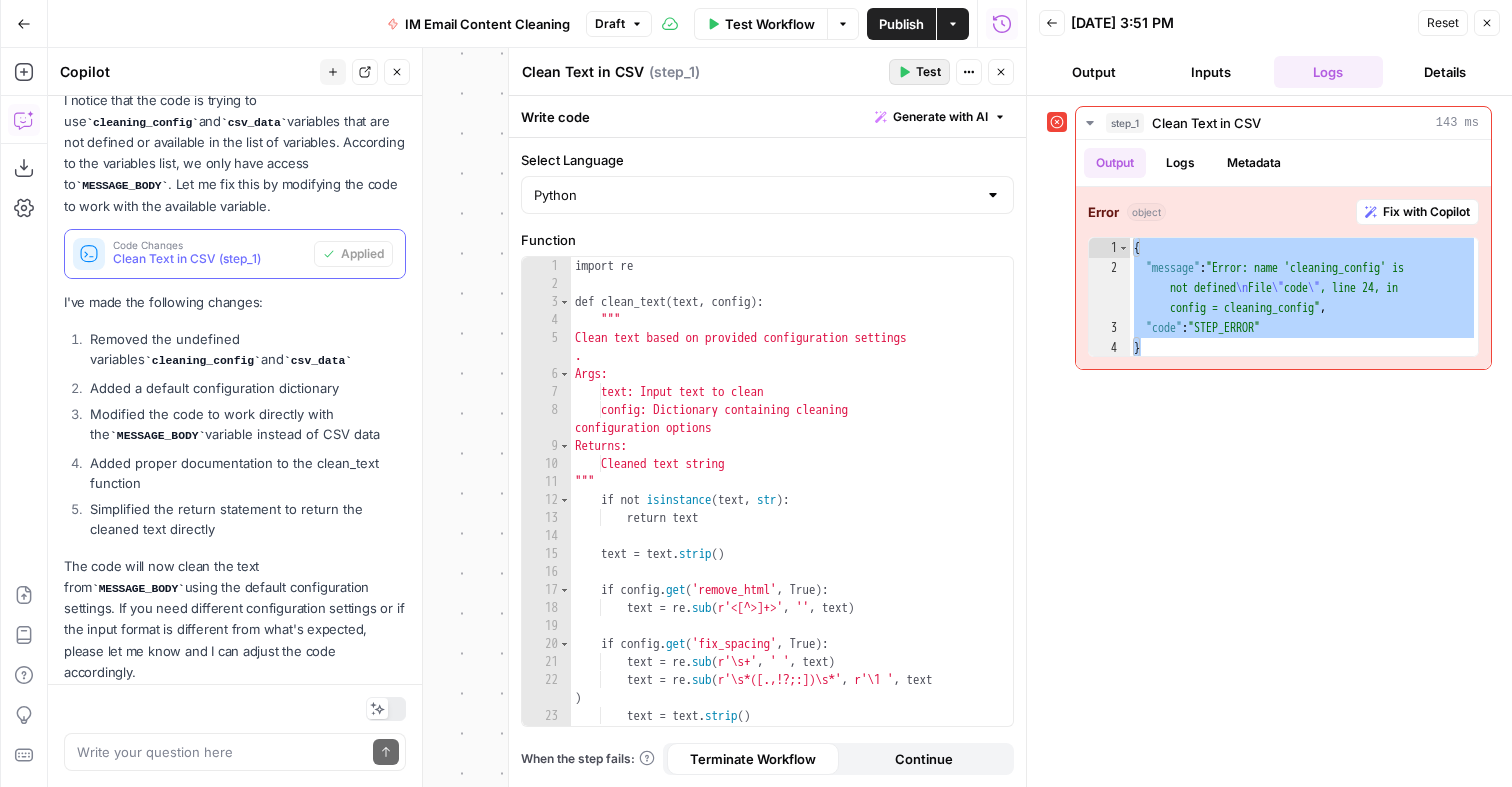 click 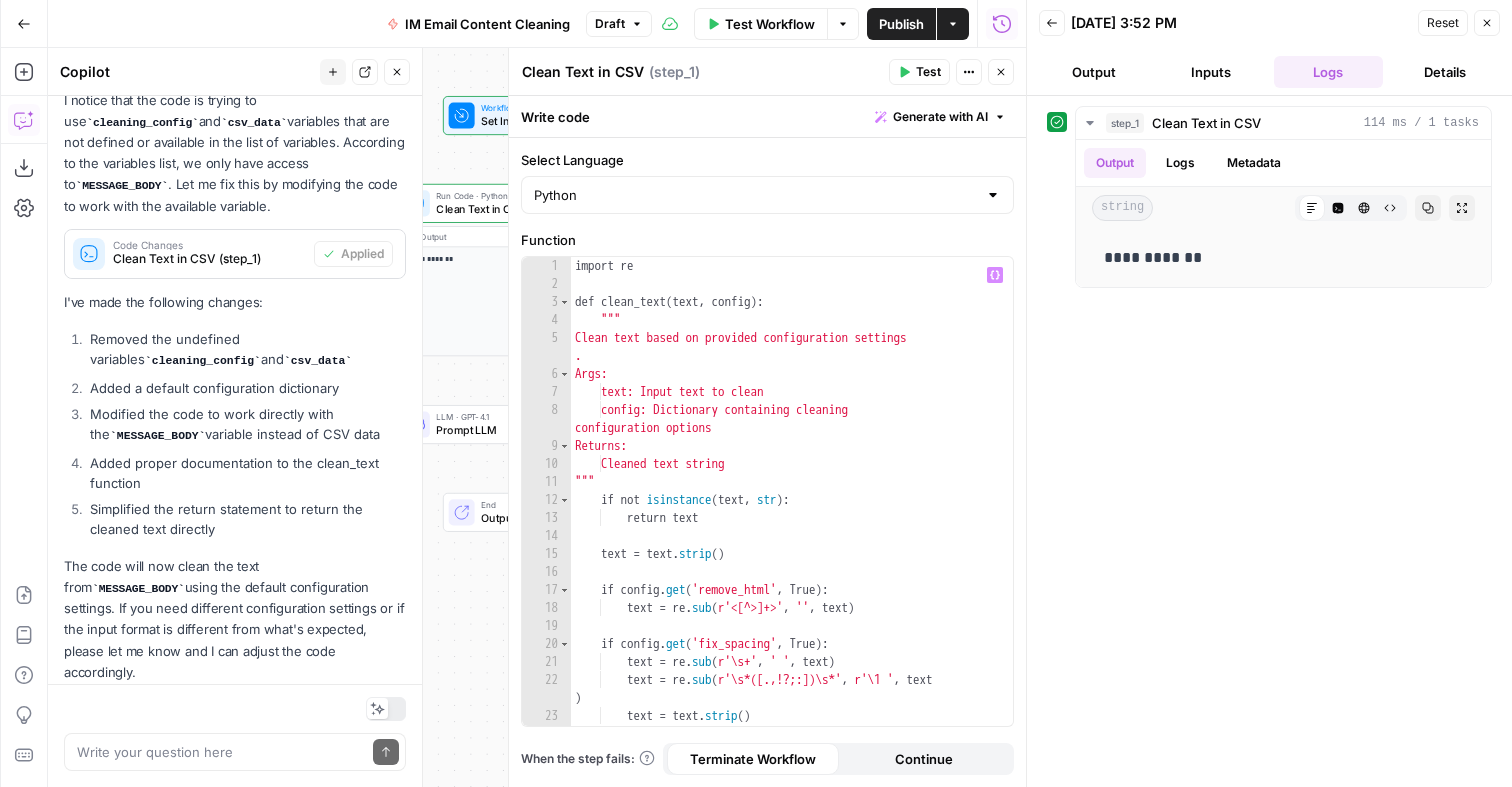 drag, startPoint x: 460, startPoint y: 360, endPoint x: 725, endPoint y: 167, distance: 327.83228 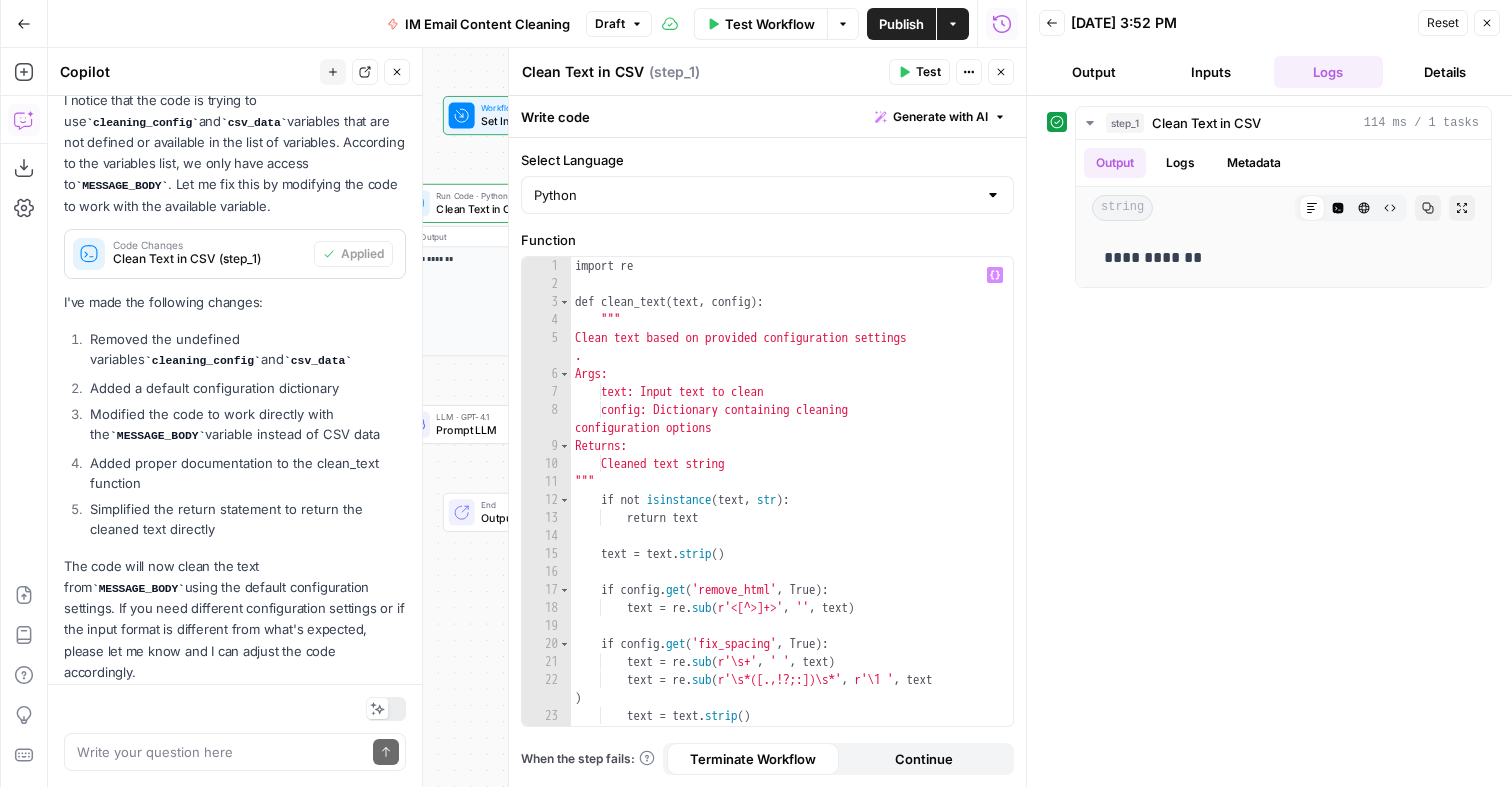 click on "**********" at bounding box center (756, 393) 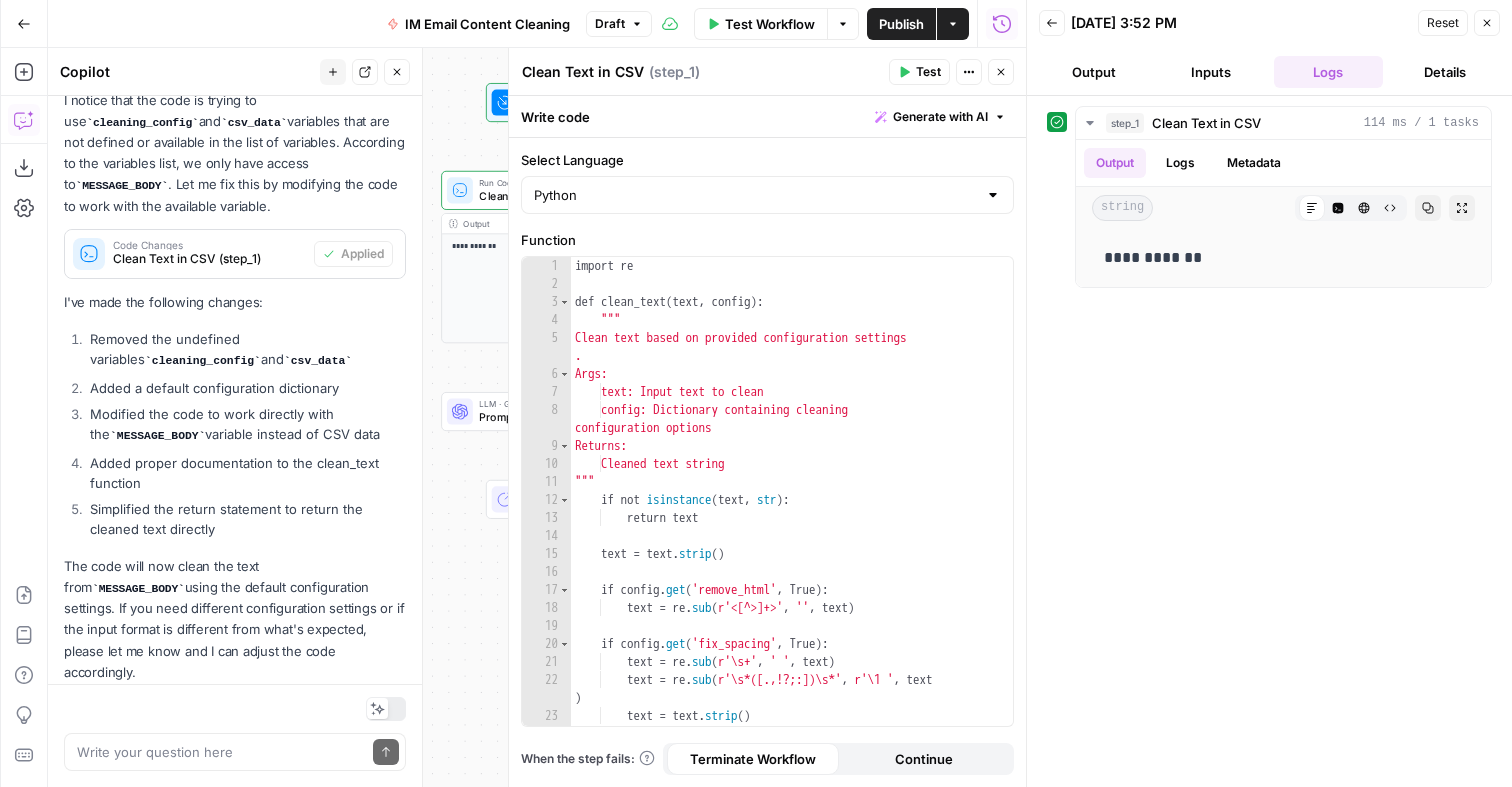 click on "**********" at bounding box center (567, 288) 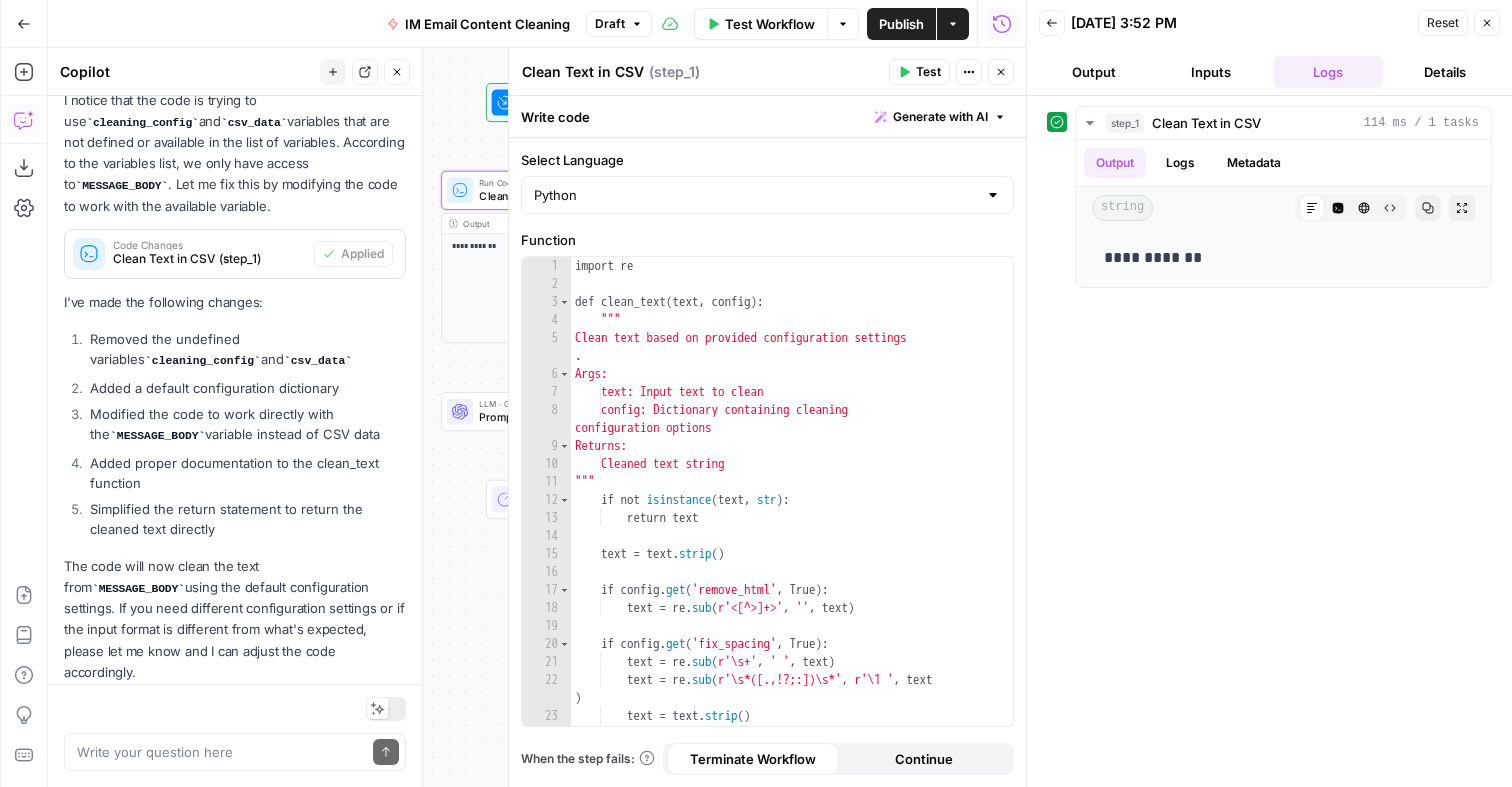 click on "LLM · GPT-4.1 Prompt LLM Step 2 Copy step Delete step Add Note Test" at bounding box center [567, 411] 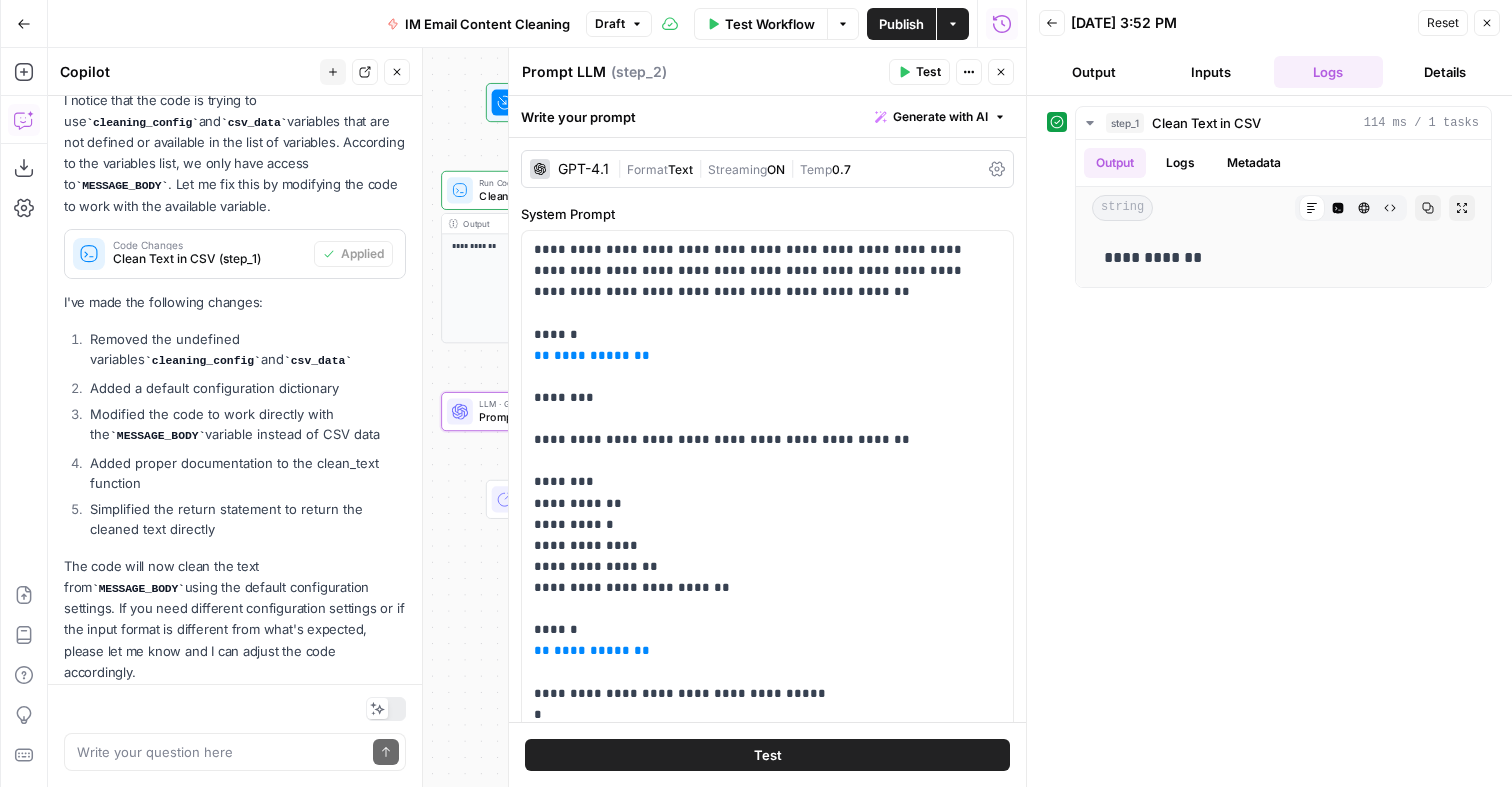 click on "**********" at bounding box center [537, 417] 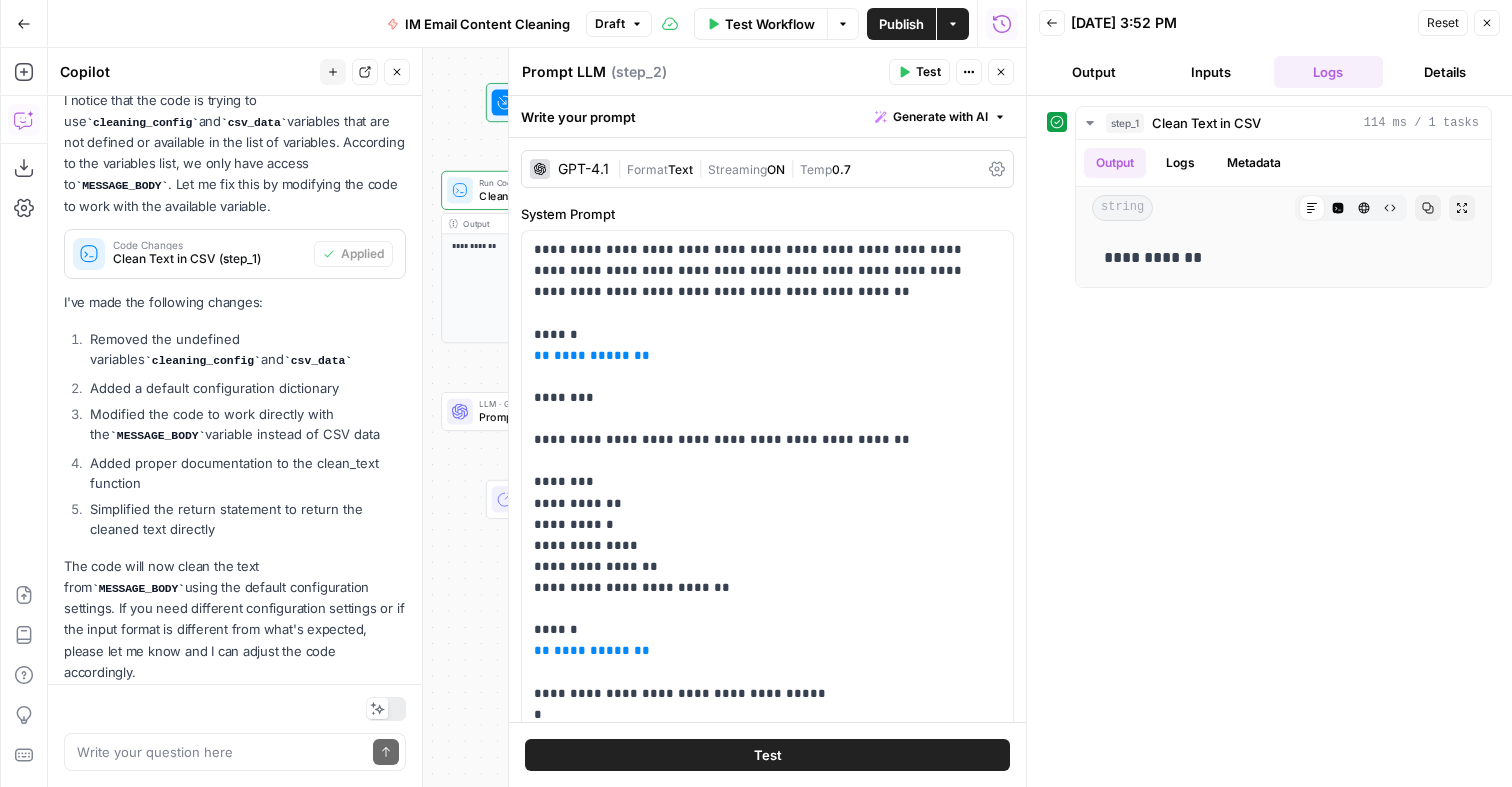 click at bounding box center [505, 103] 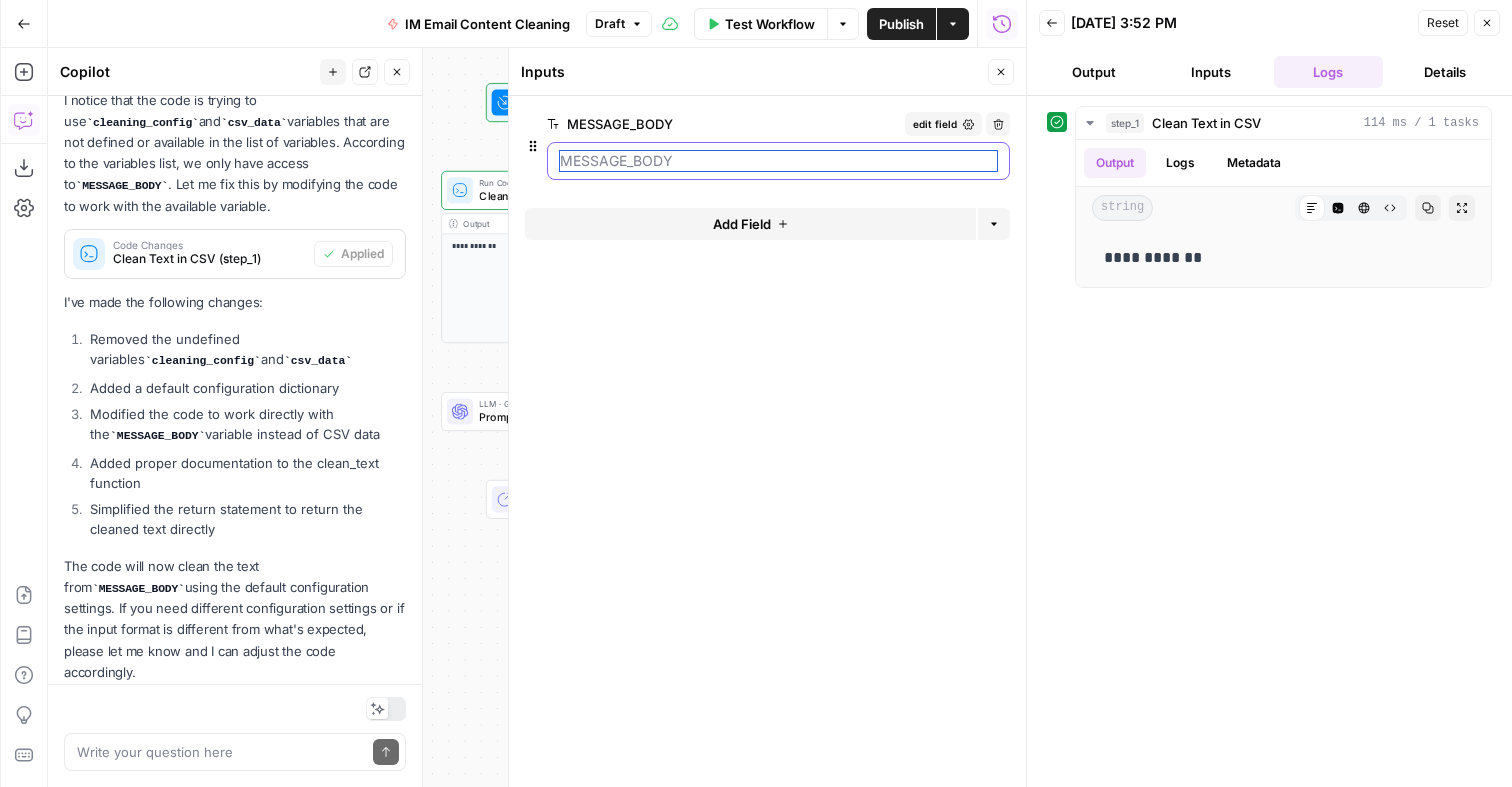 click on "MESSAGE_BODY" at bounding box center [778, 161] 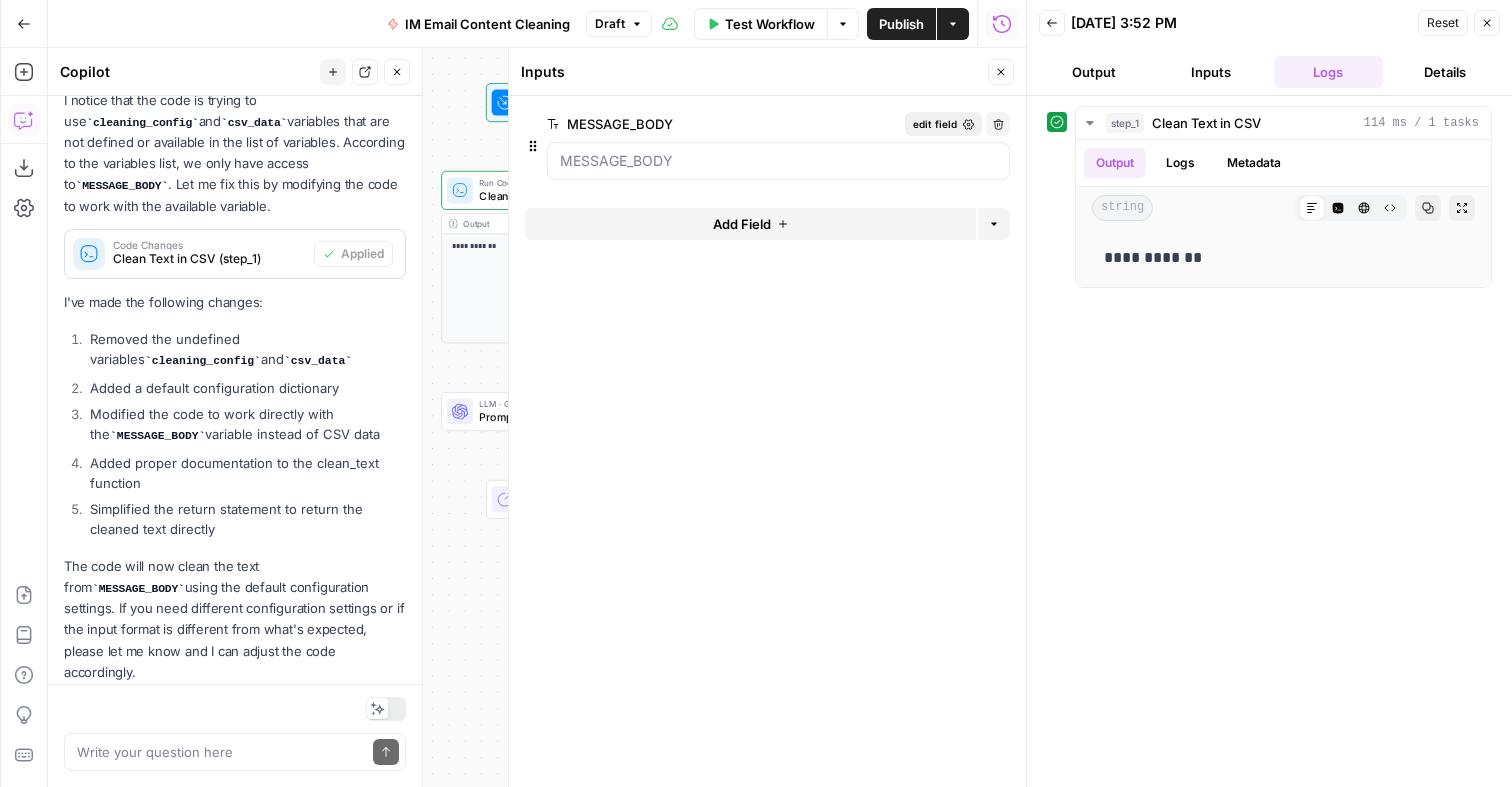 click on "edit field" at bounding box center [935, 124] 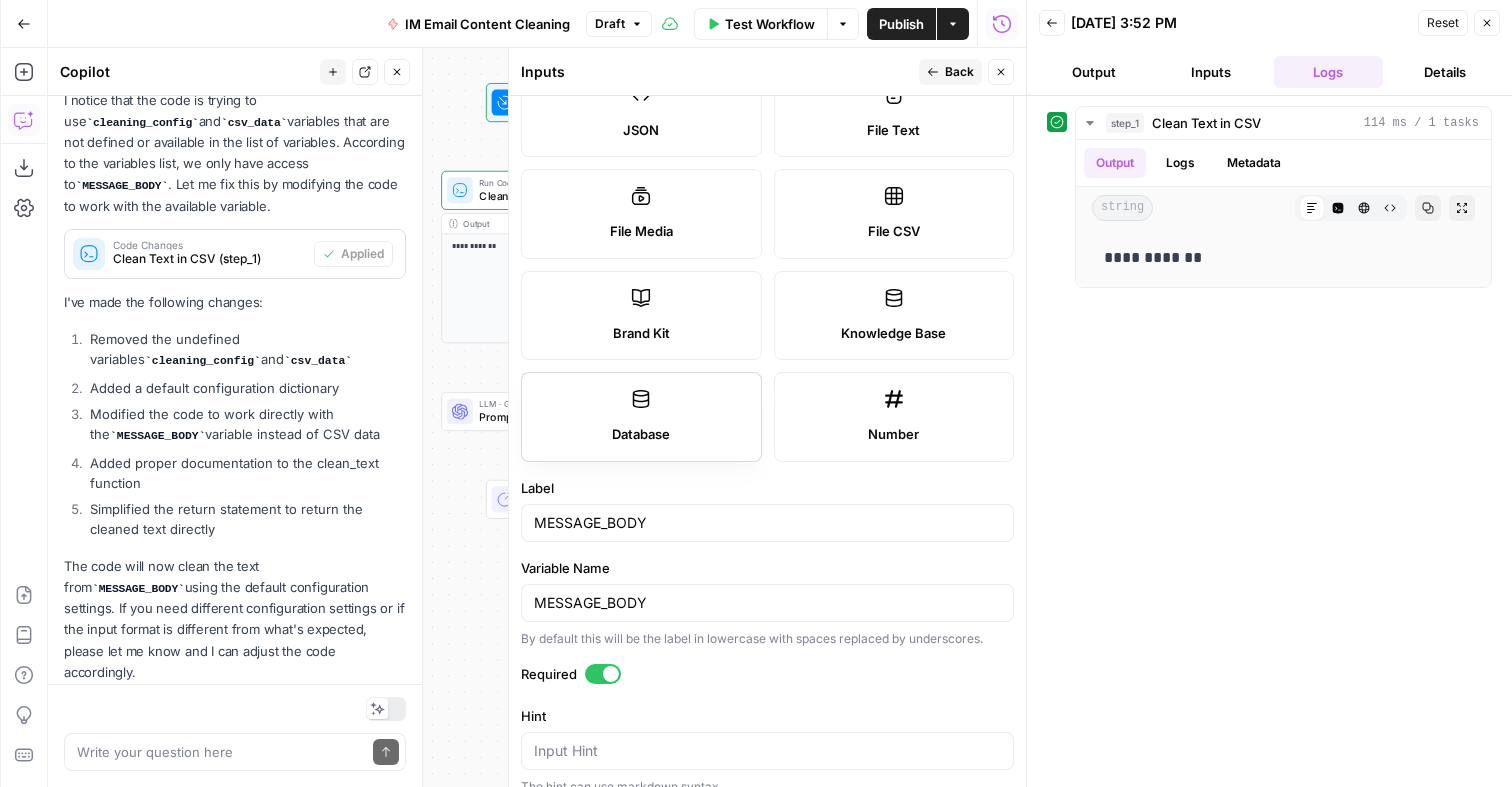 scroll, scrollTop: 0, scrollLeft: 0, axis: both 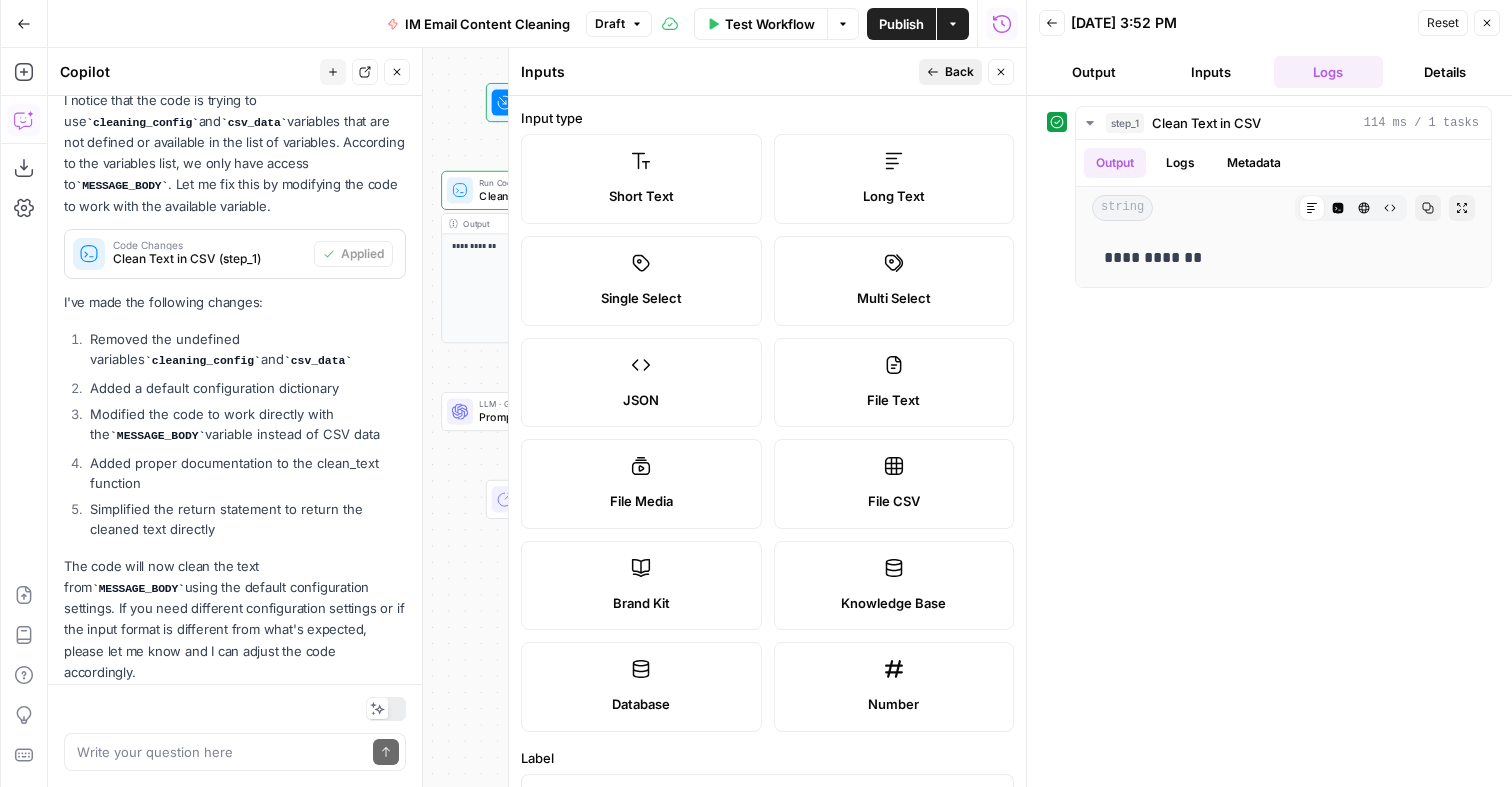 click on "Back" at bounding box center [959, 72] 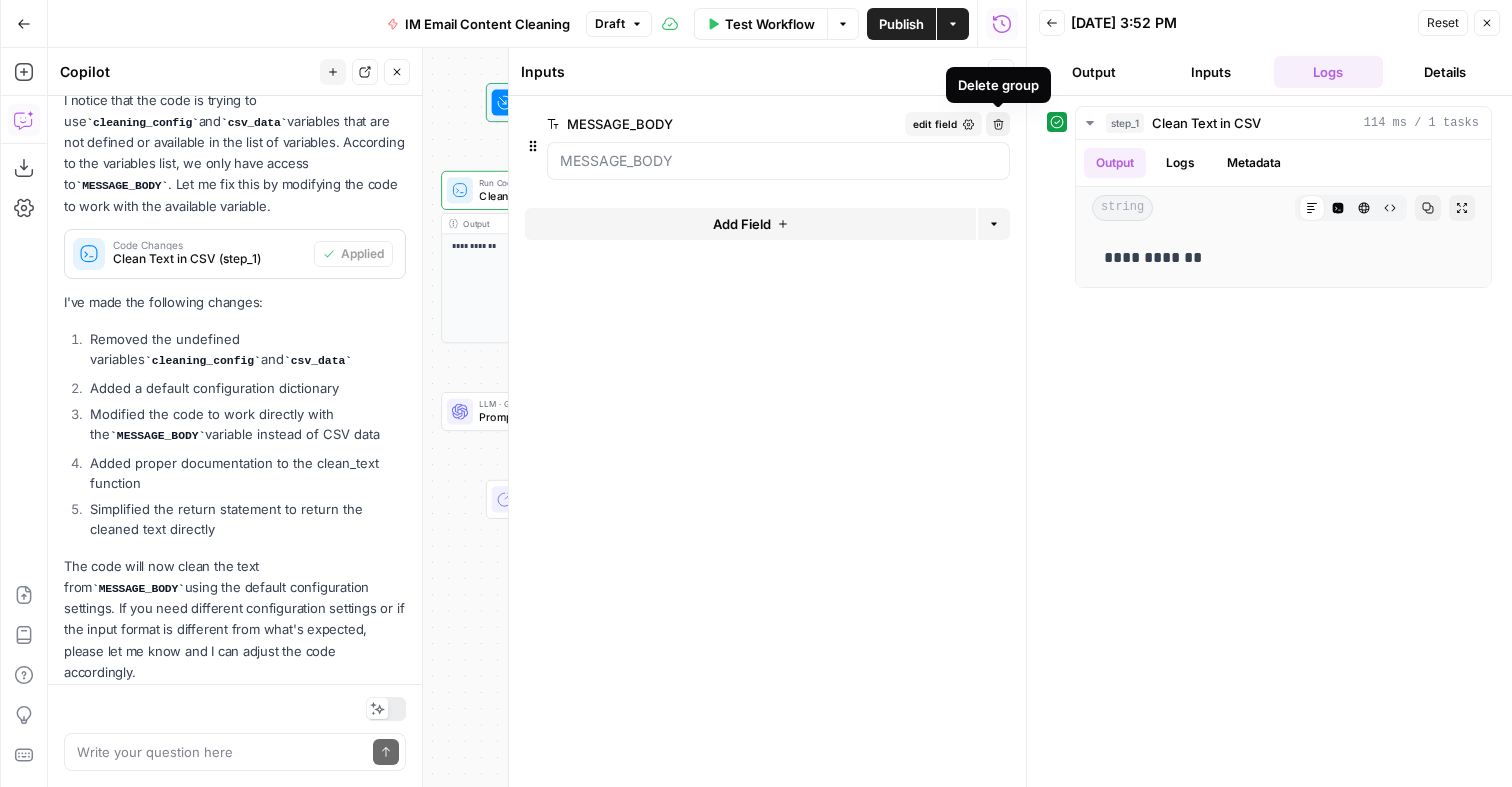 click 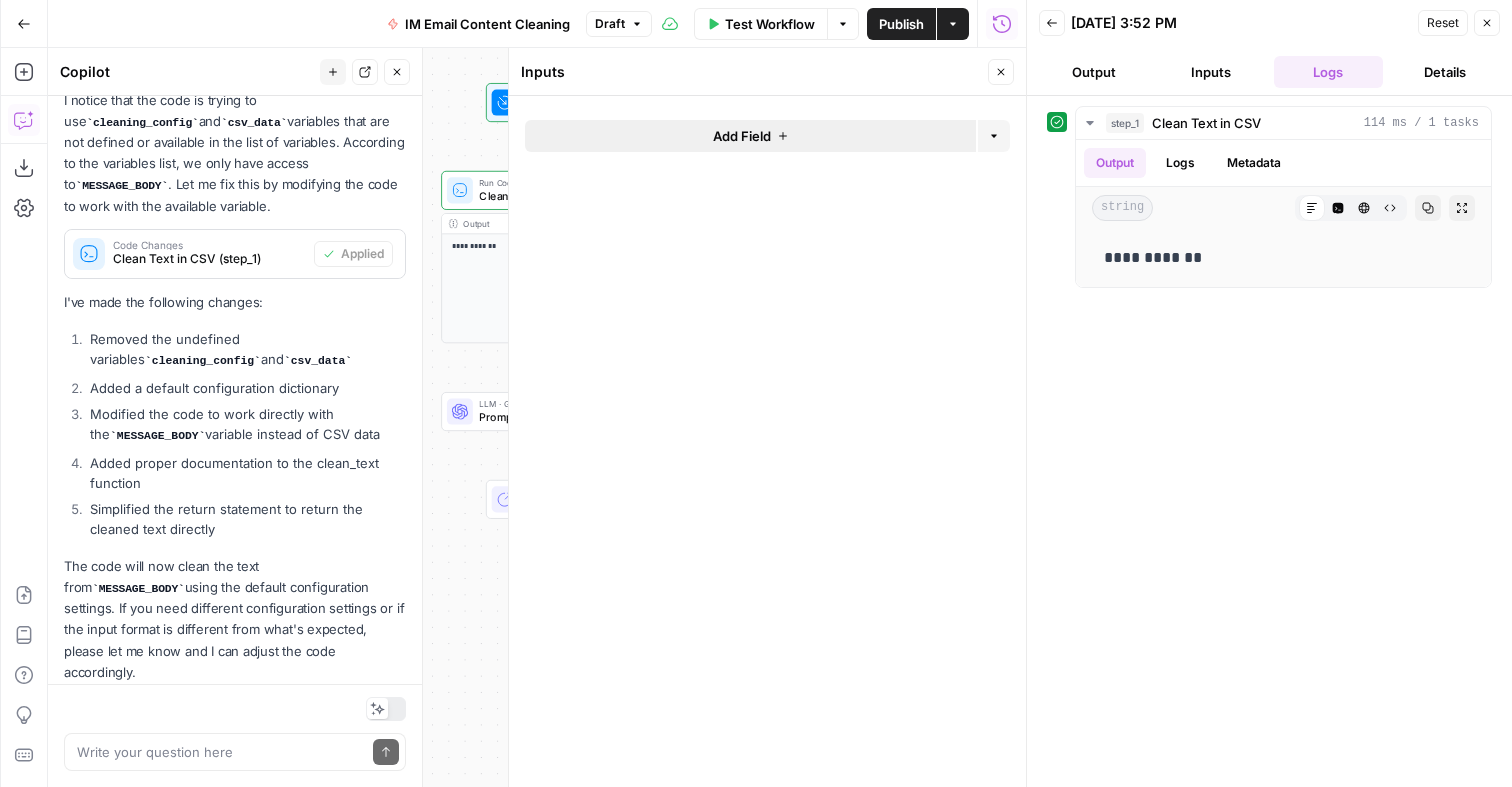 click on "Add Field" at bounding box center [750, 136] 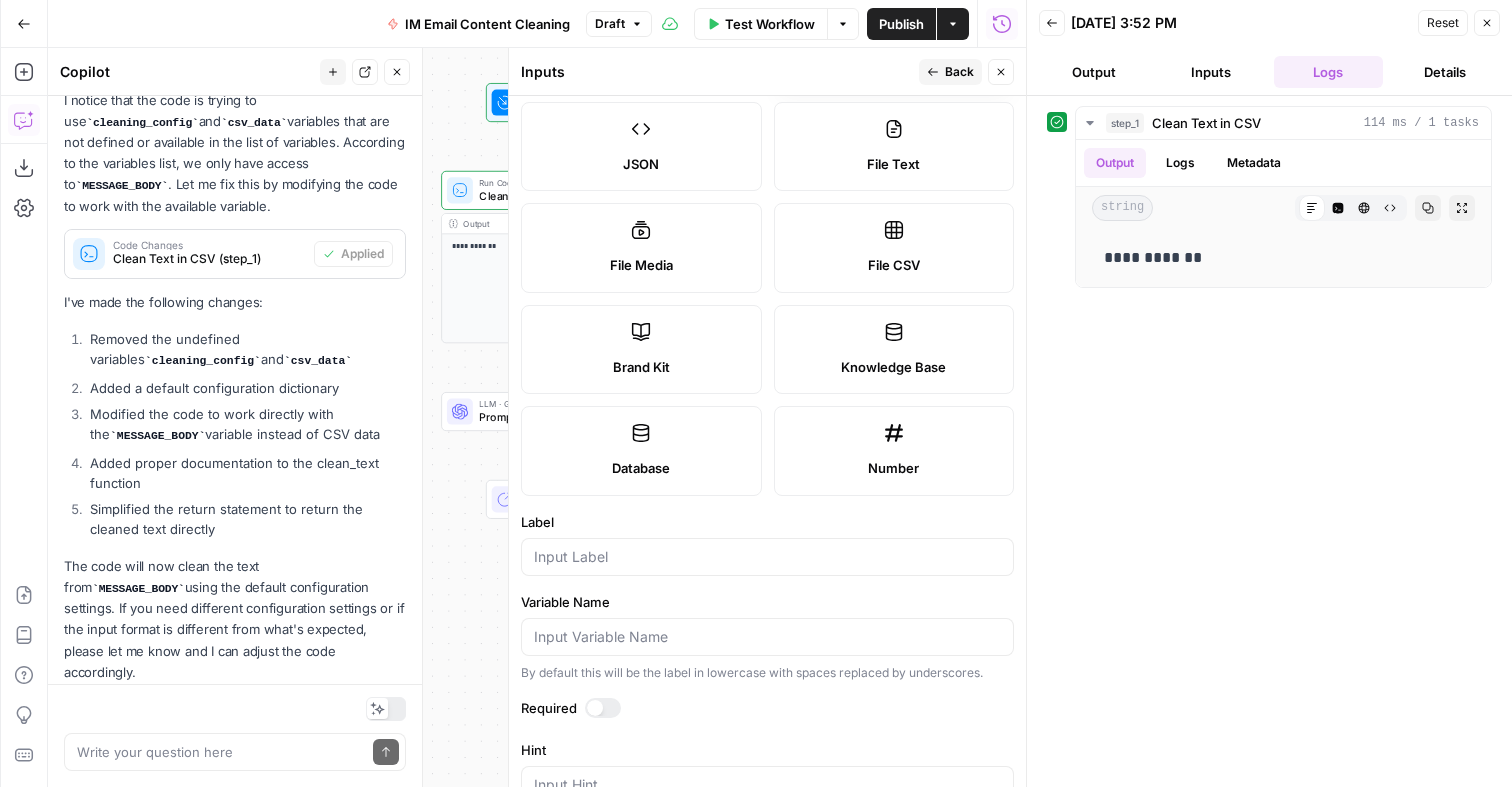 scroll, scrollTop: 239, scrollLeft: 0, axis: vertical 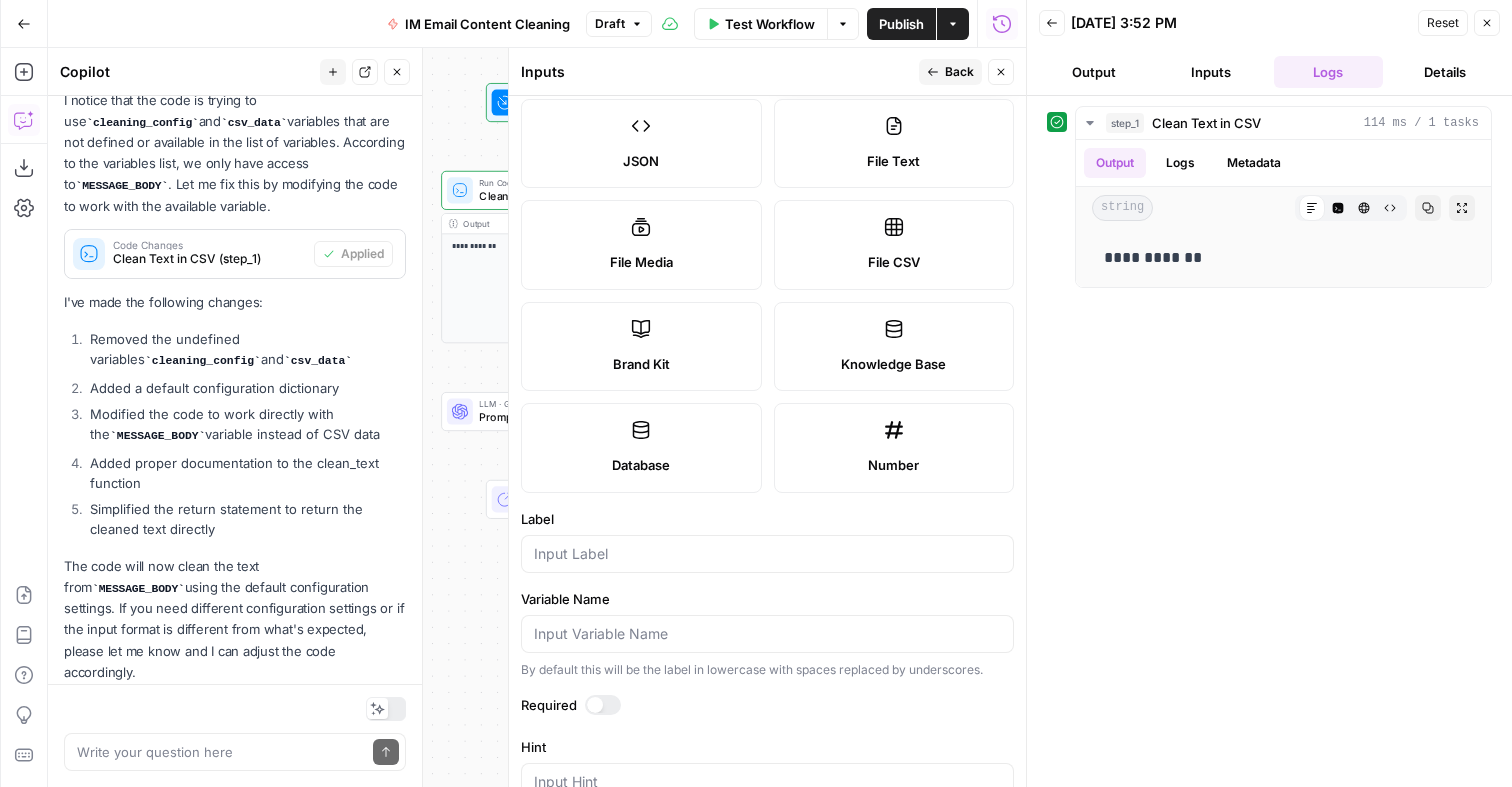 click on "File CSV" at bounding box center [894, 245] 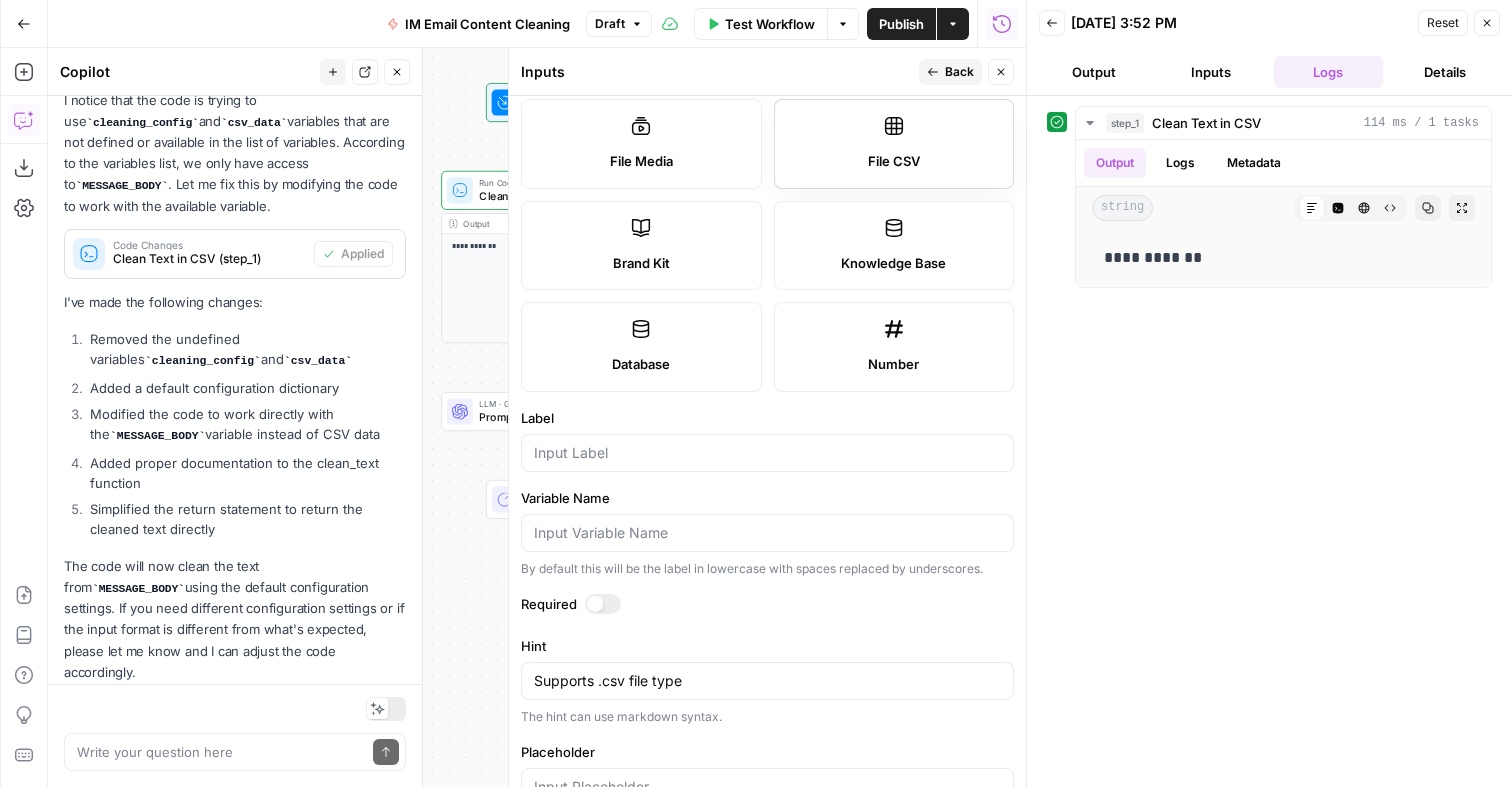 scroll, scrollTop: 396, scrollLeft: 0, axis: vertical 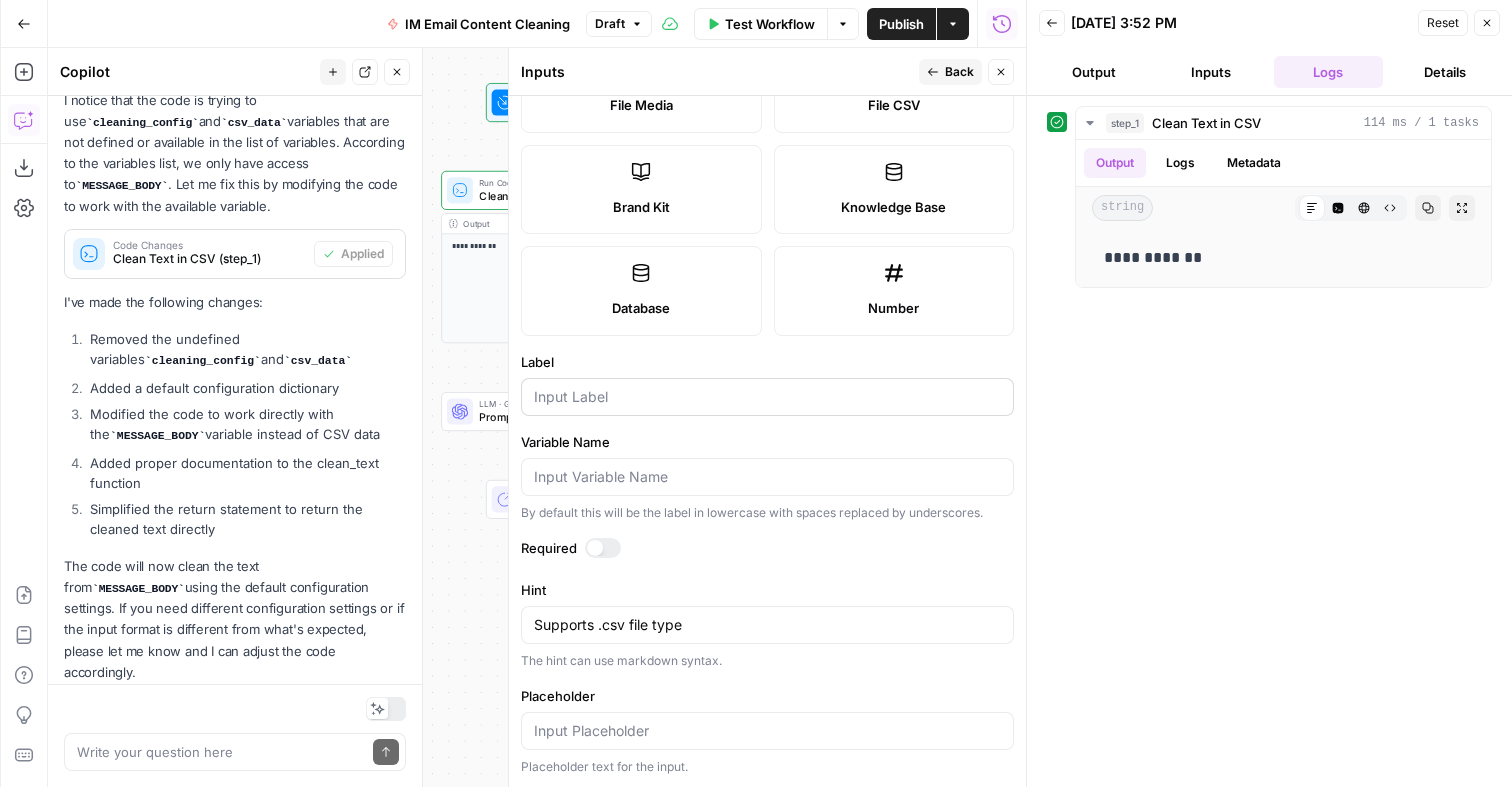 click at bounding box center (767, 397) 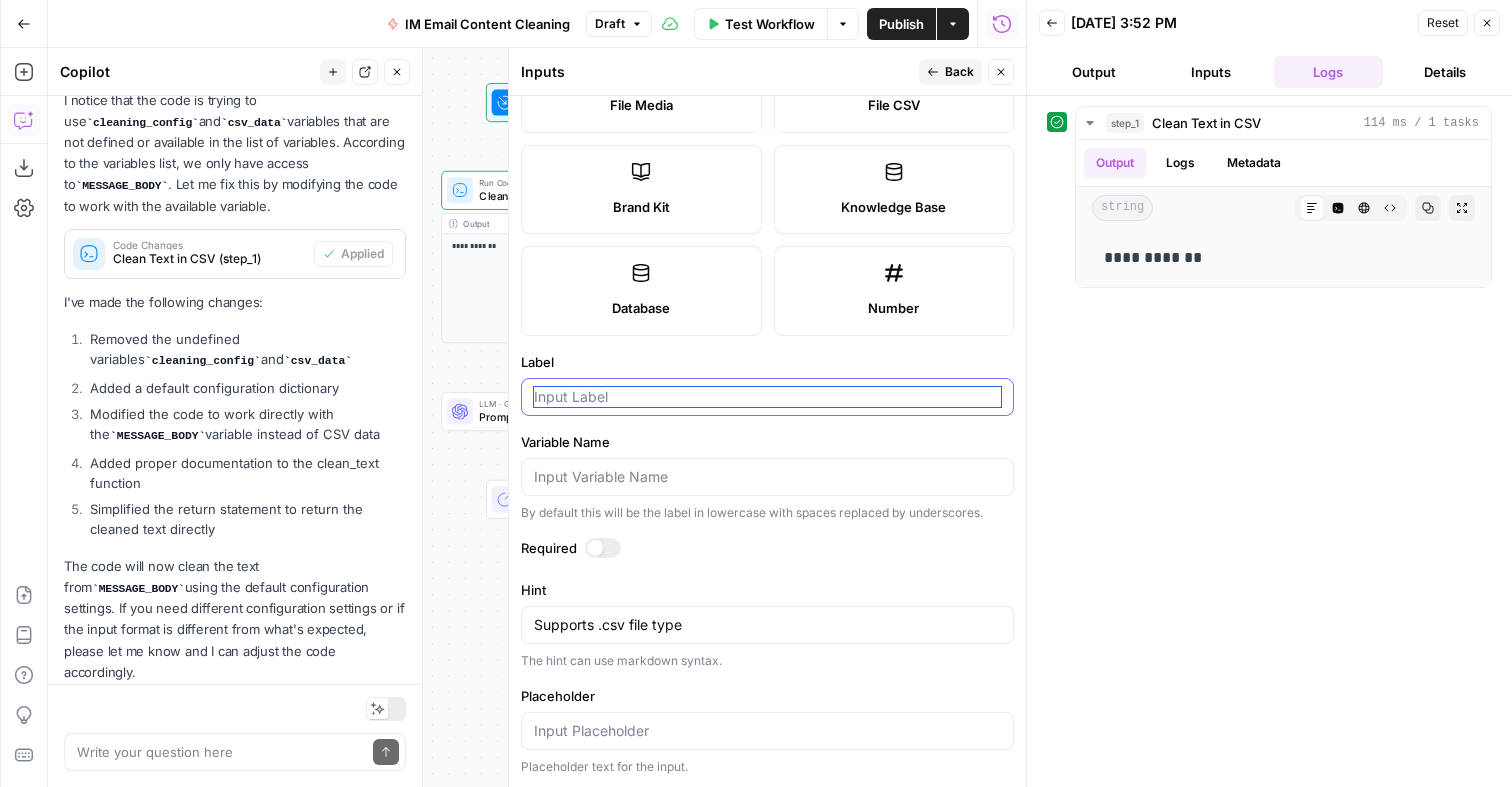 paste on "IM Email Content Cleaning Grid" 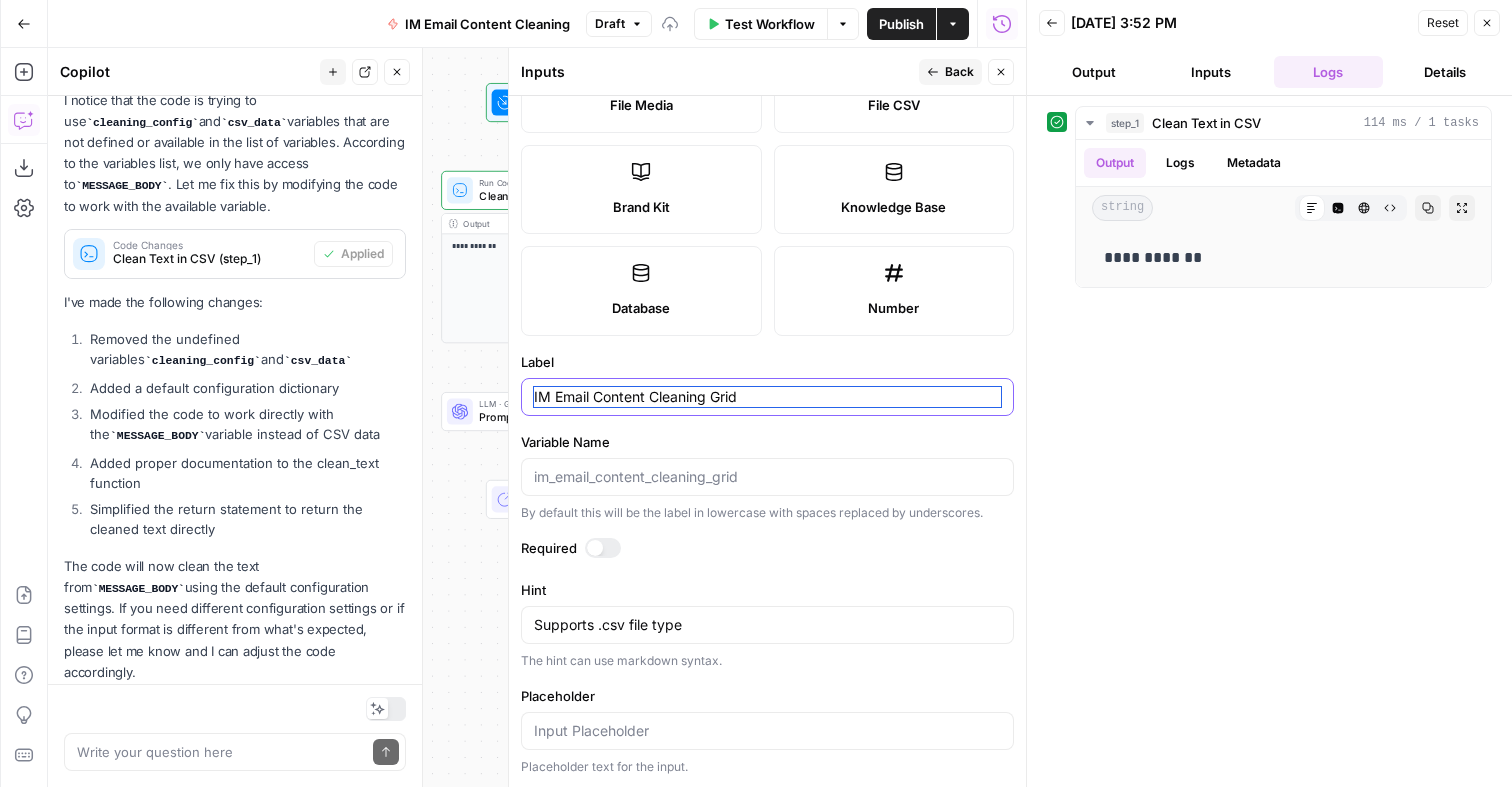 type on "IM Email Content Cleaning Grid" 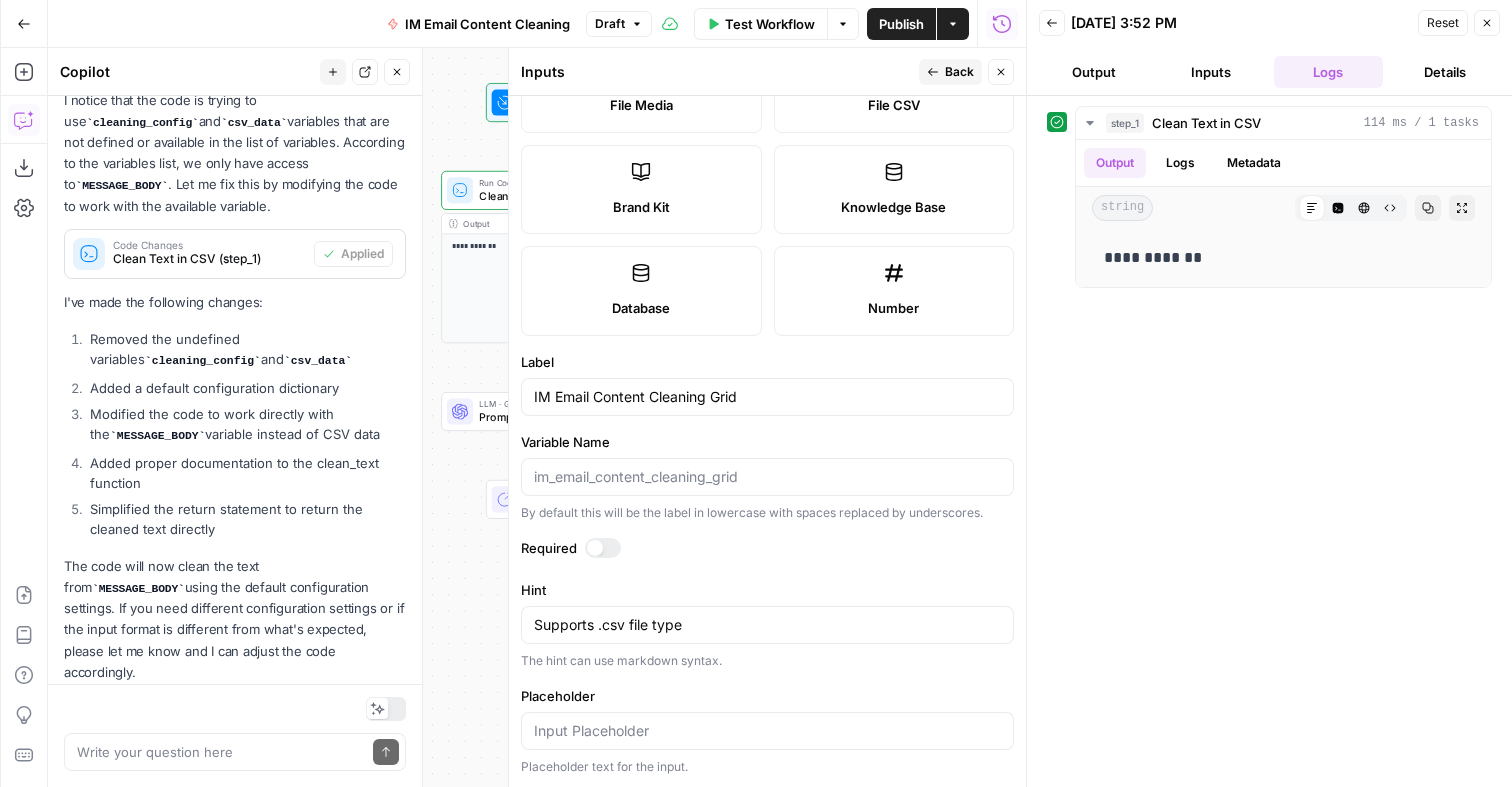 click on "Variable Name" at bounding box center [767, 442] 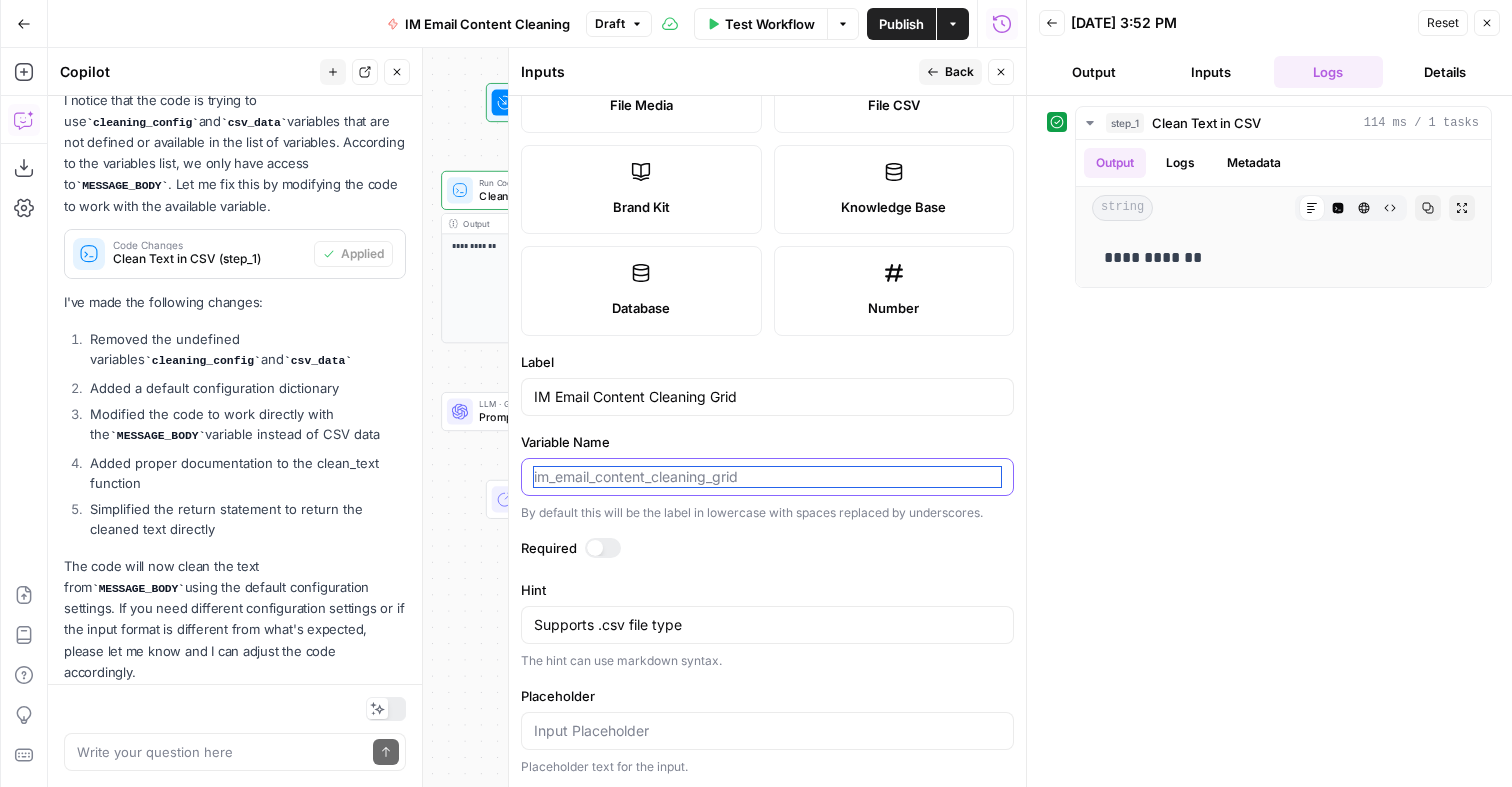 click on "Variable Name" at bounding box center (767, 477) 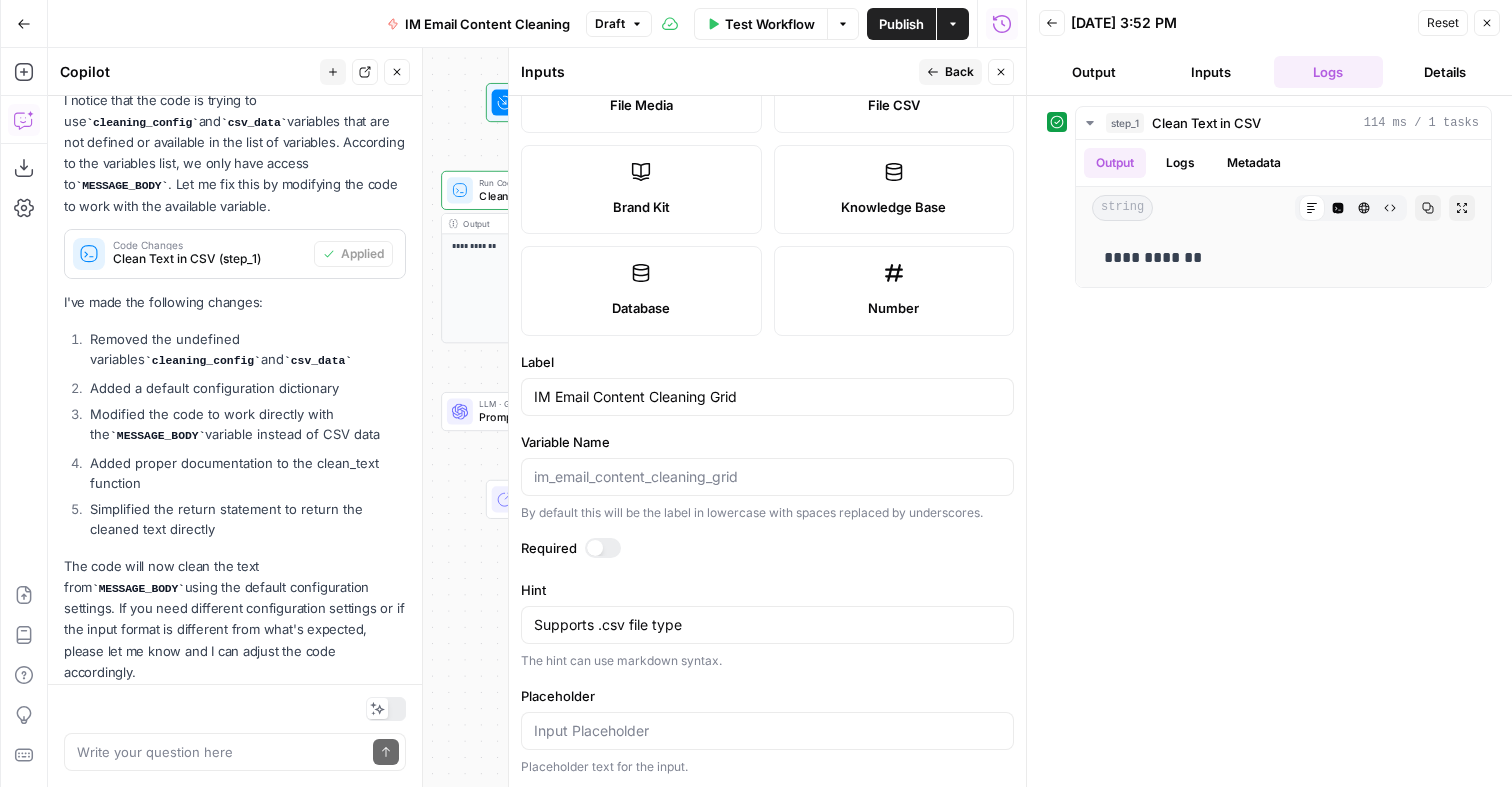 click on "Placeholder" at bounding box center [767, 696] 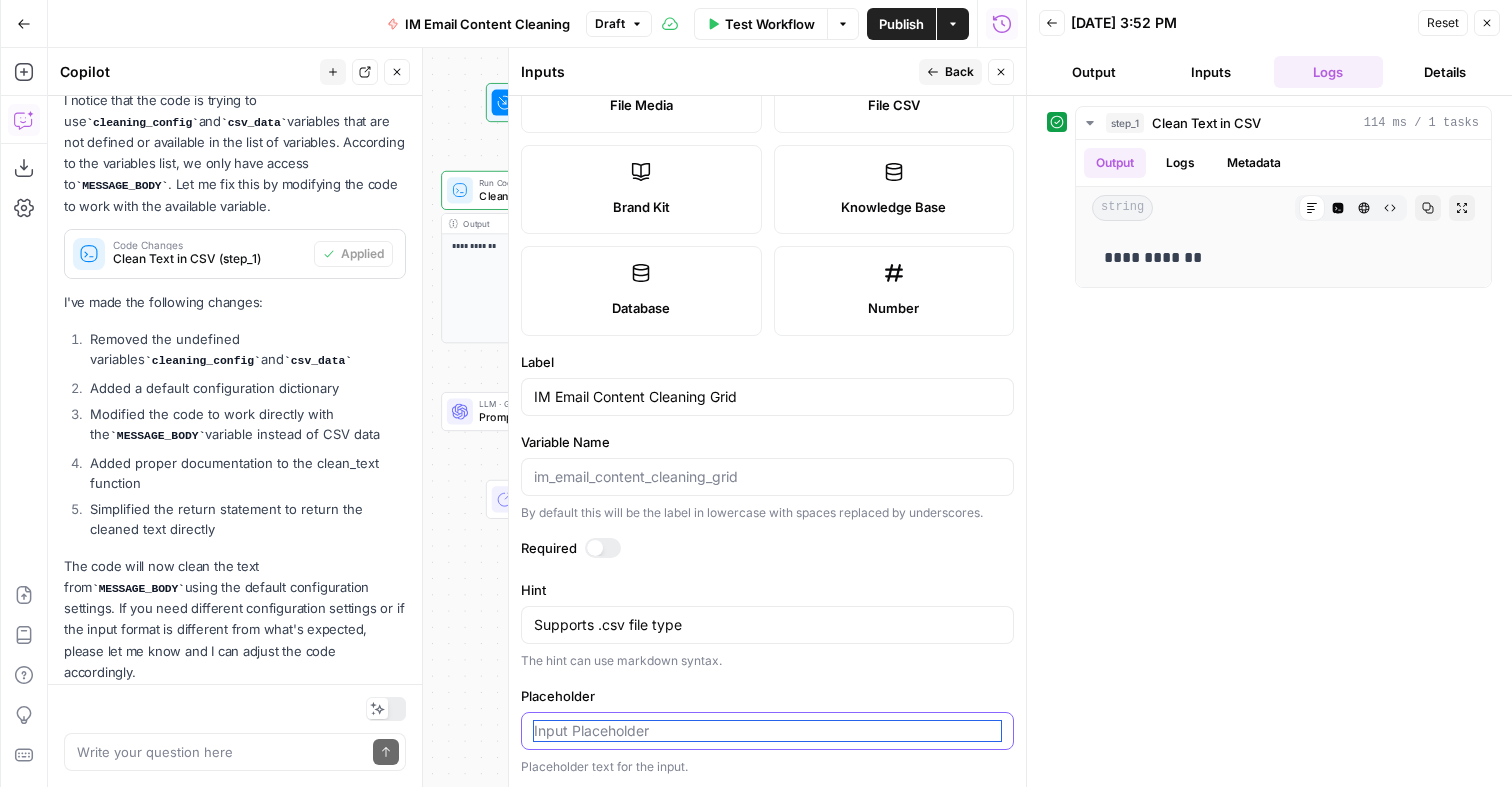 click on "Placeholder" at bounding box center [767, 731] 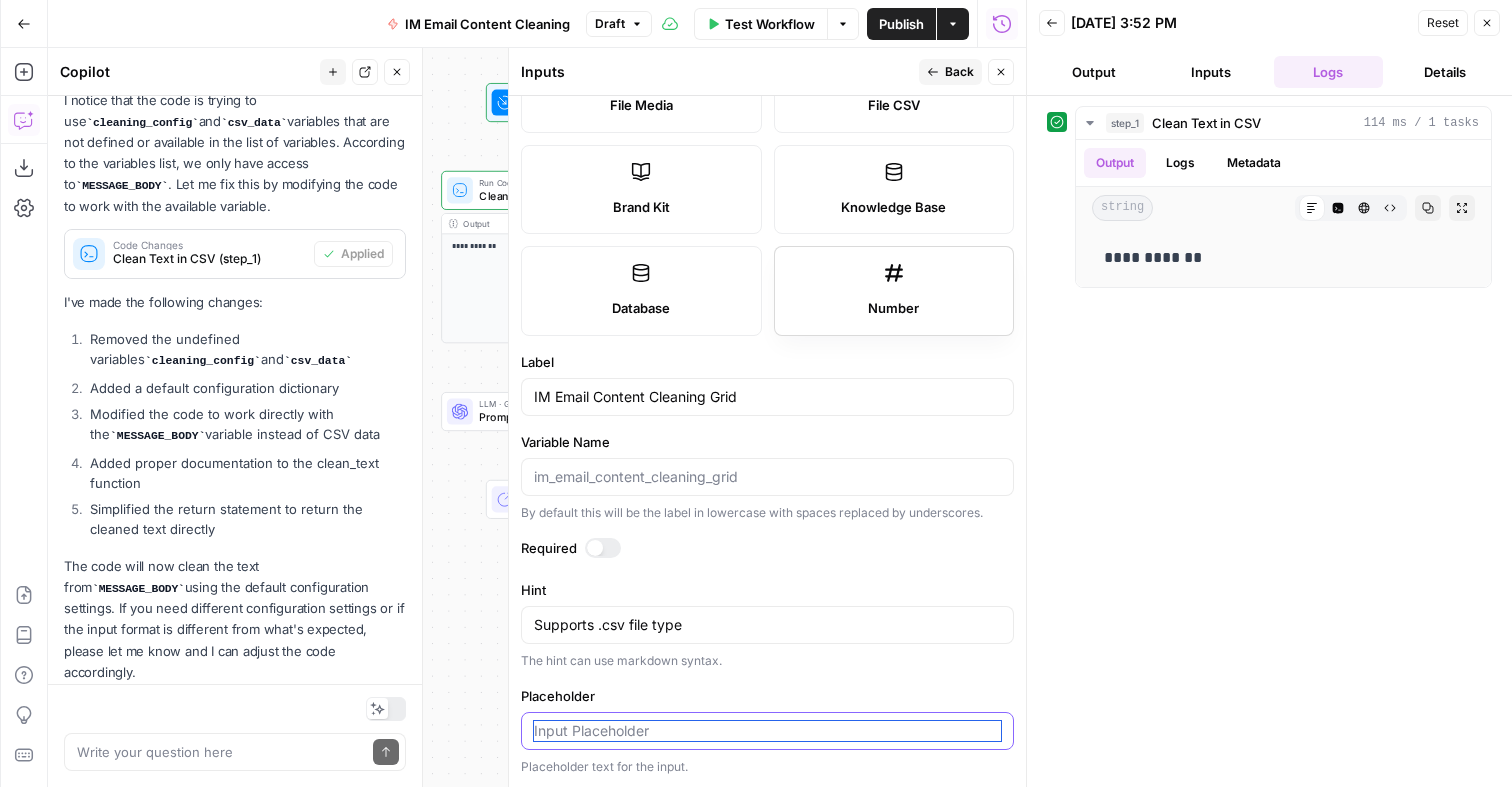 scroll, scrollTop: 0, scrollLeft: 0, axis: both 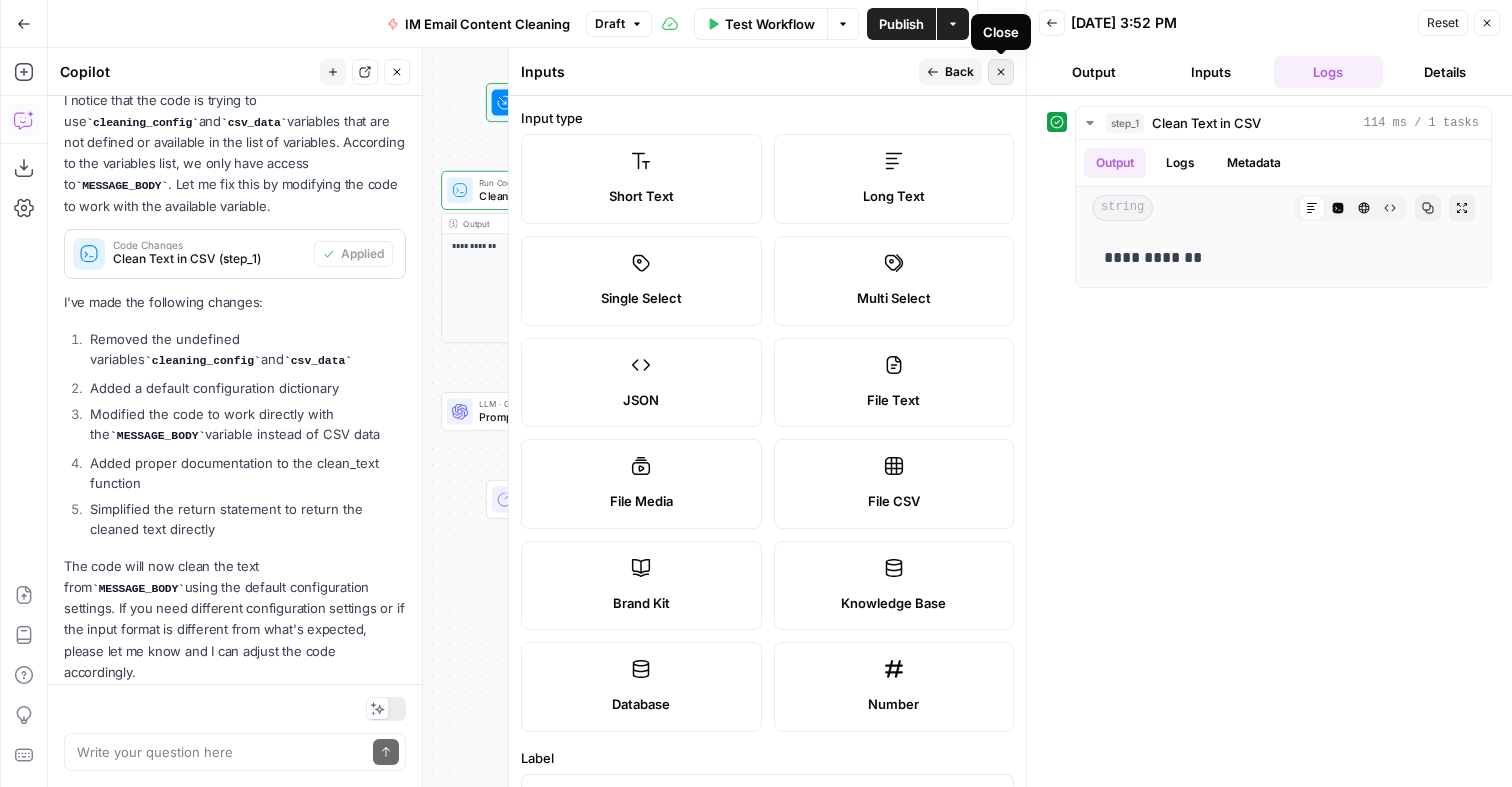 click 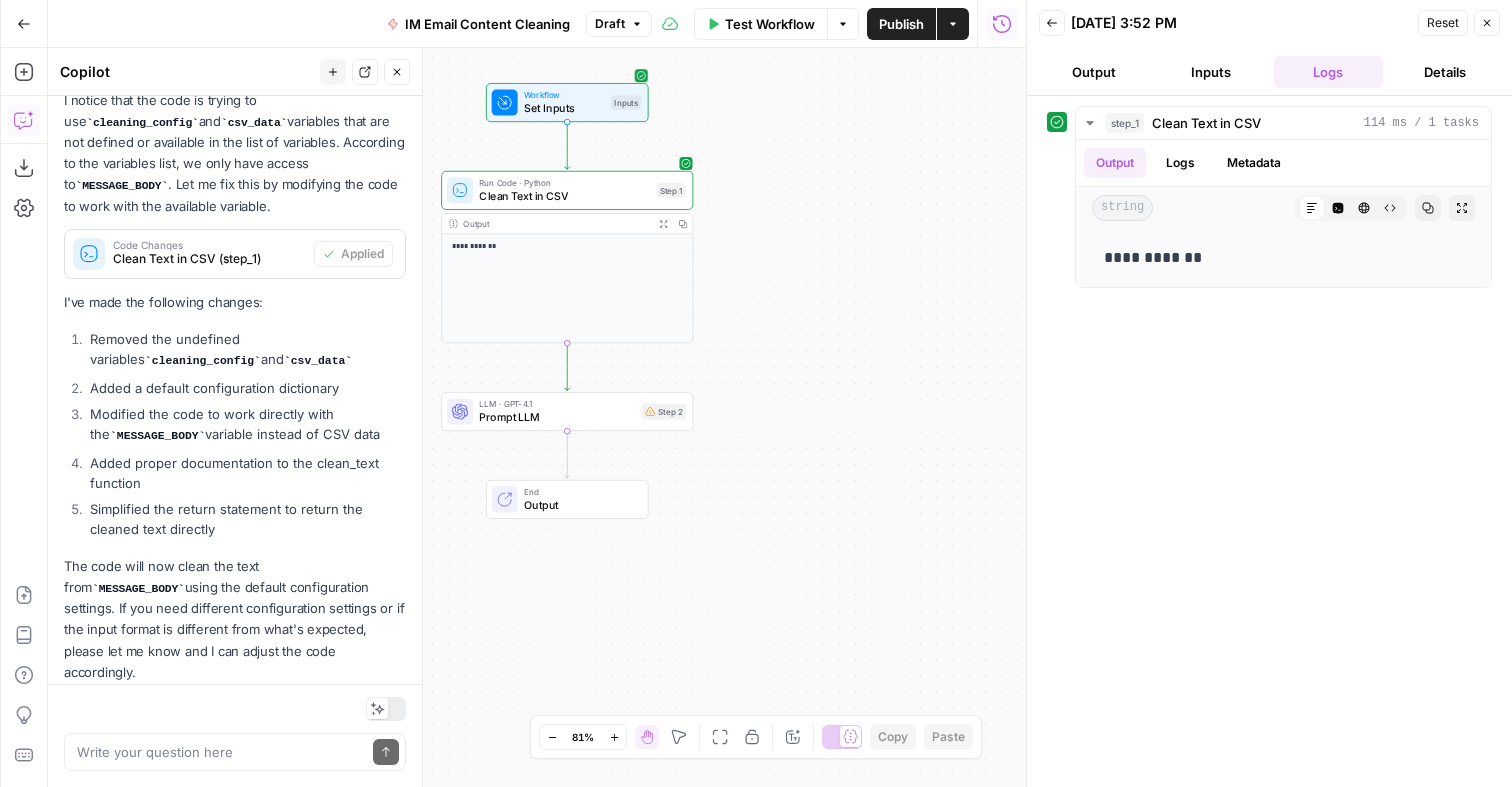 click on "Workflow Set Inputs Inputs Test Step" at bounding box center (567, 103) 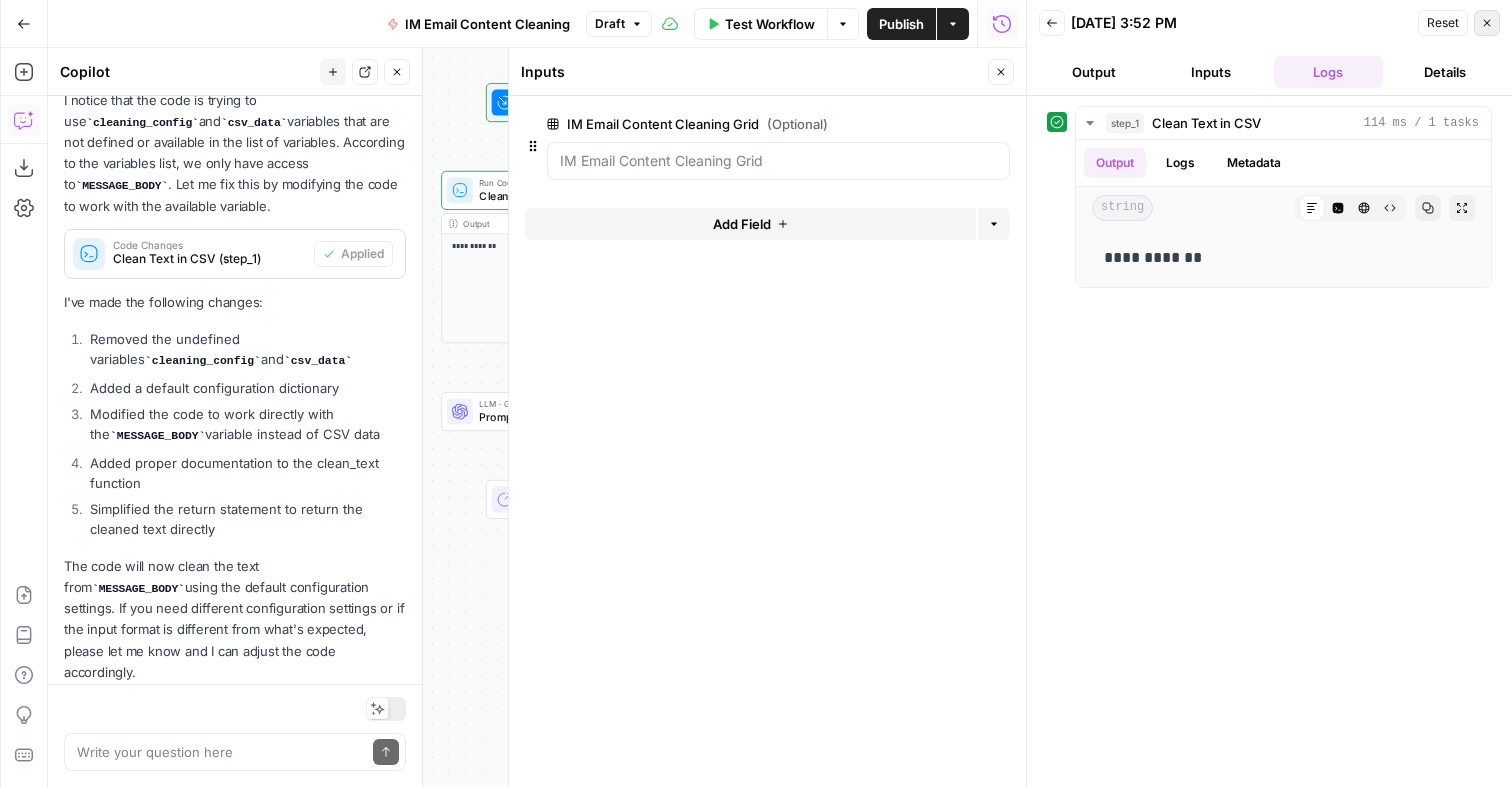 click on "Close" at bounding box center [1487, 23] 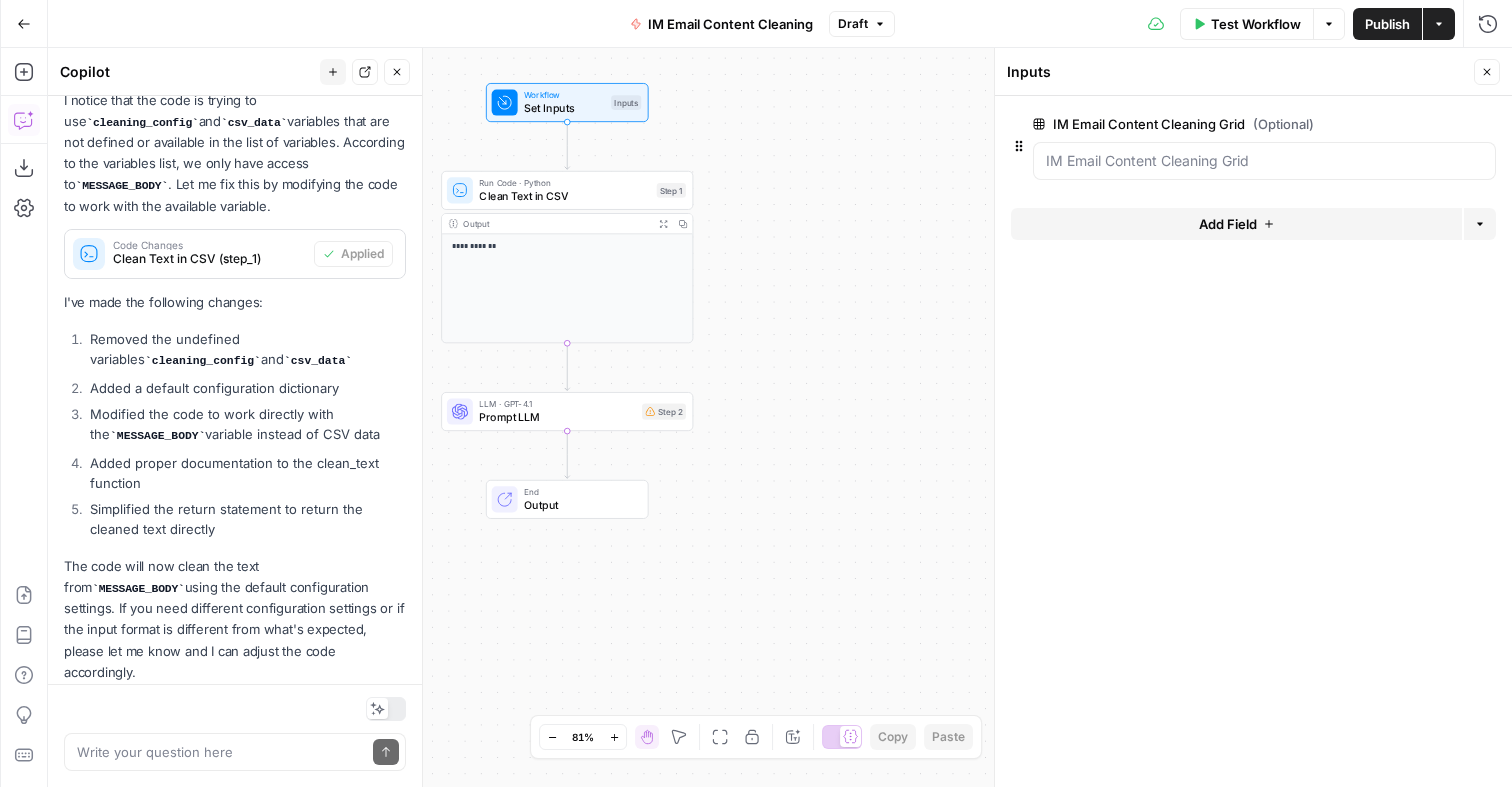 click on "E" at bounding box center (1481, 66) 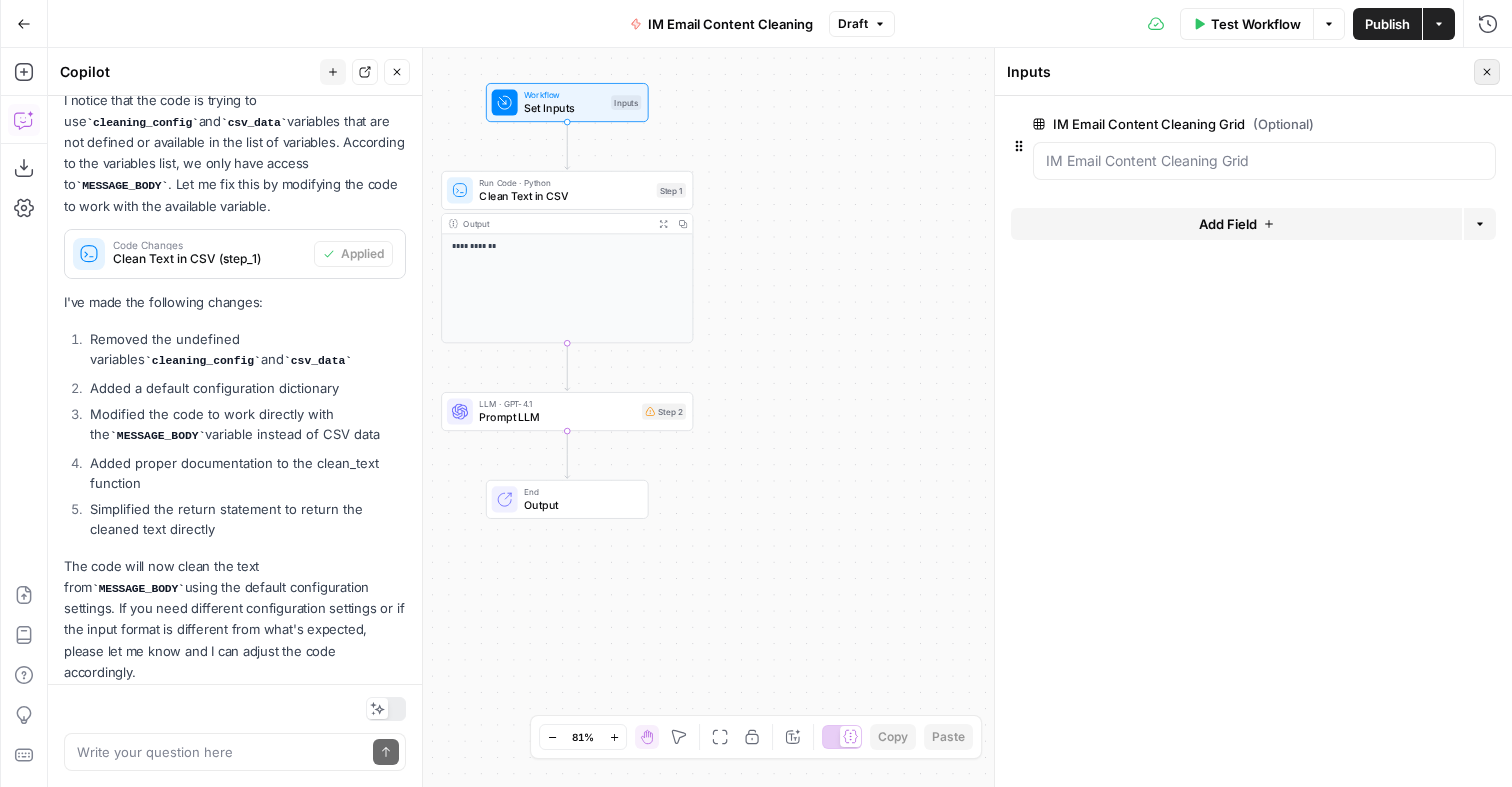 click on "Close" at bounding box center [1487, 72] 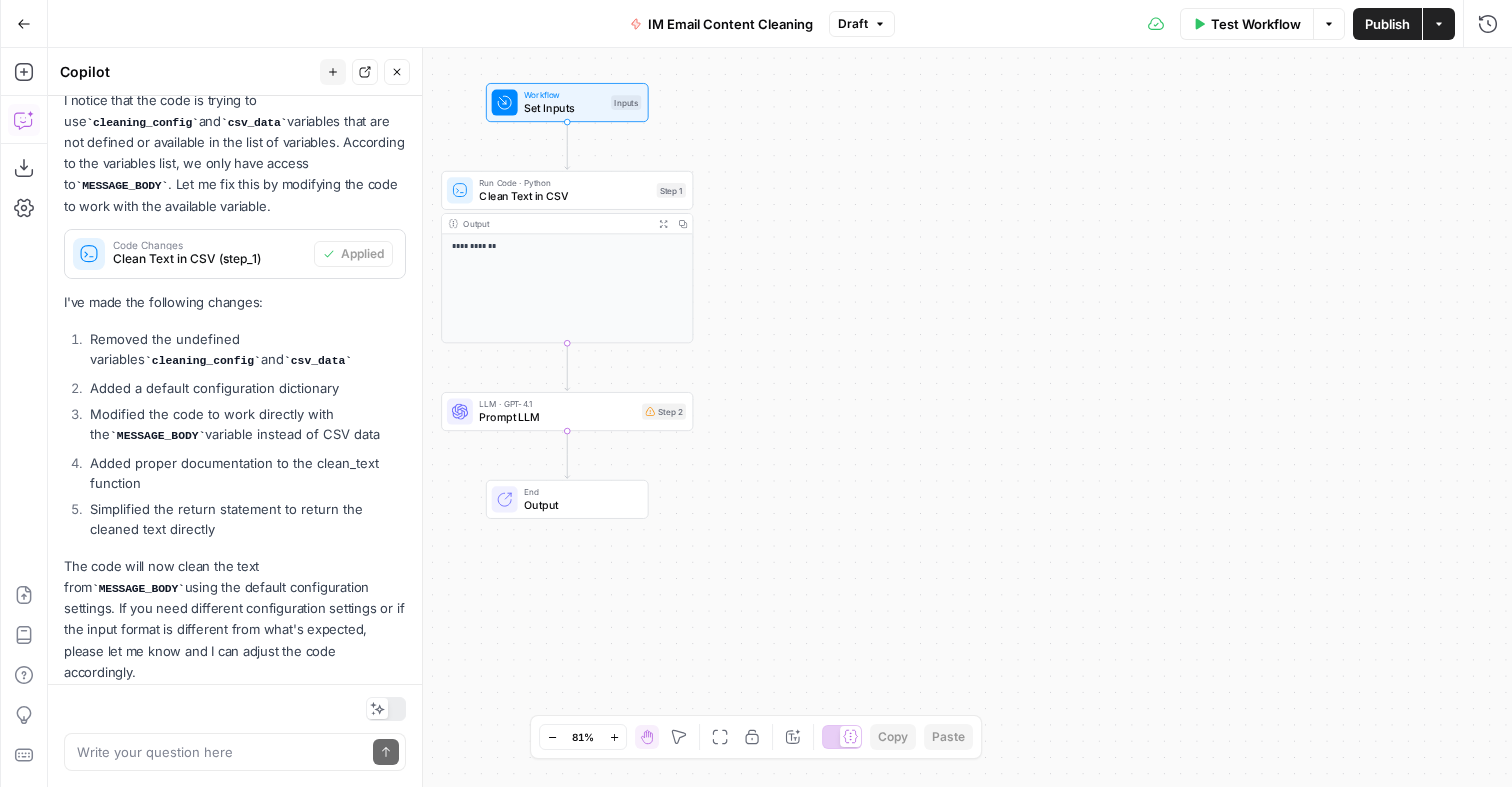 click on "Workflow Set Inputs Inputs Test Step" at bounding box center (567, 102) 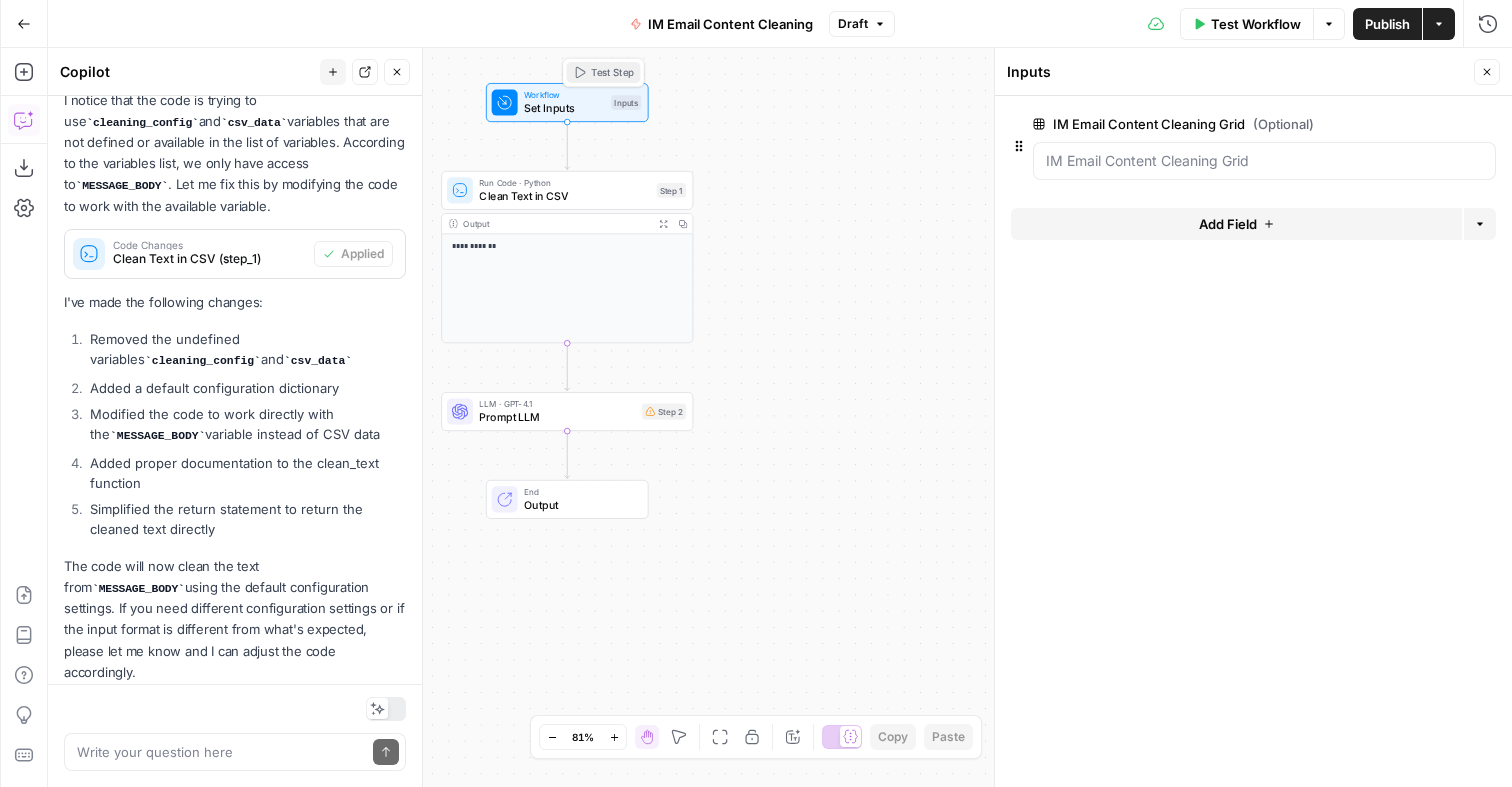 click on "Test Step" at bounding box center (612, 72) 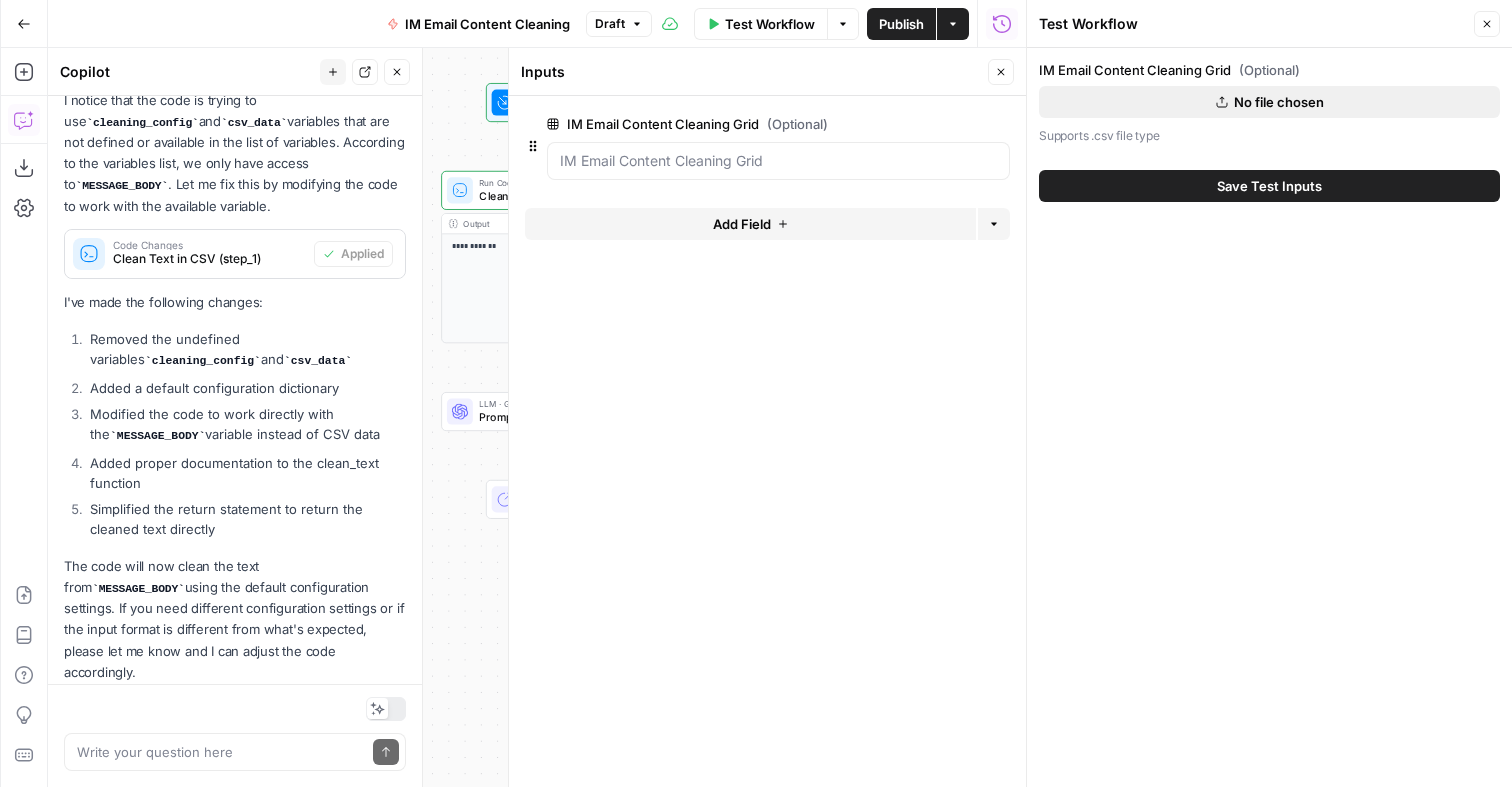 click on "No file chosen" at bounding box center [1269, 102] 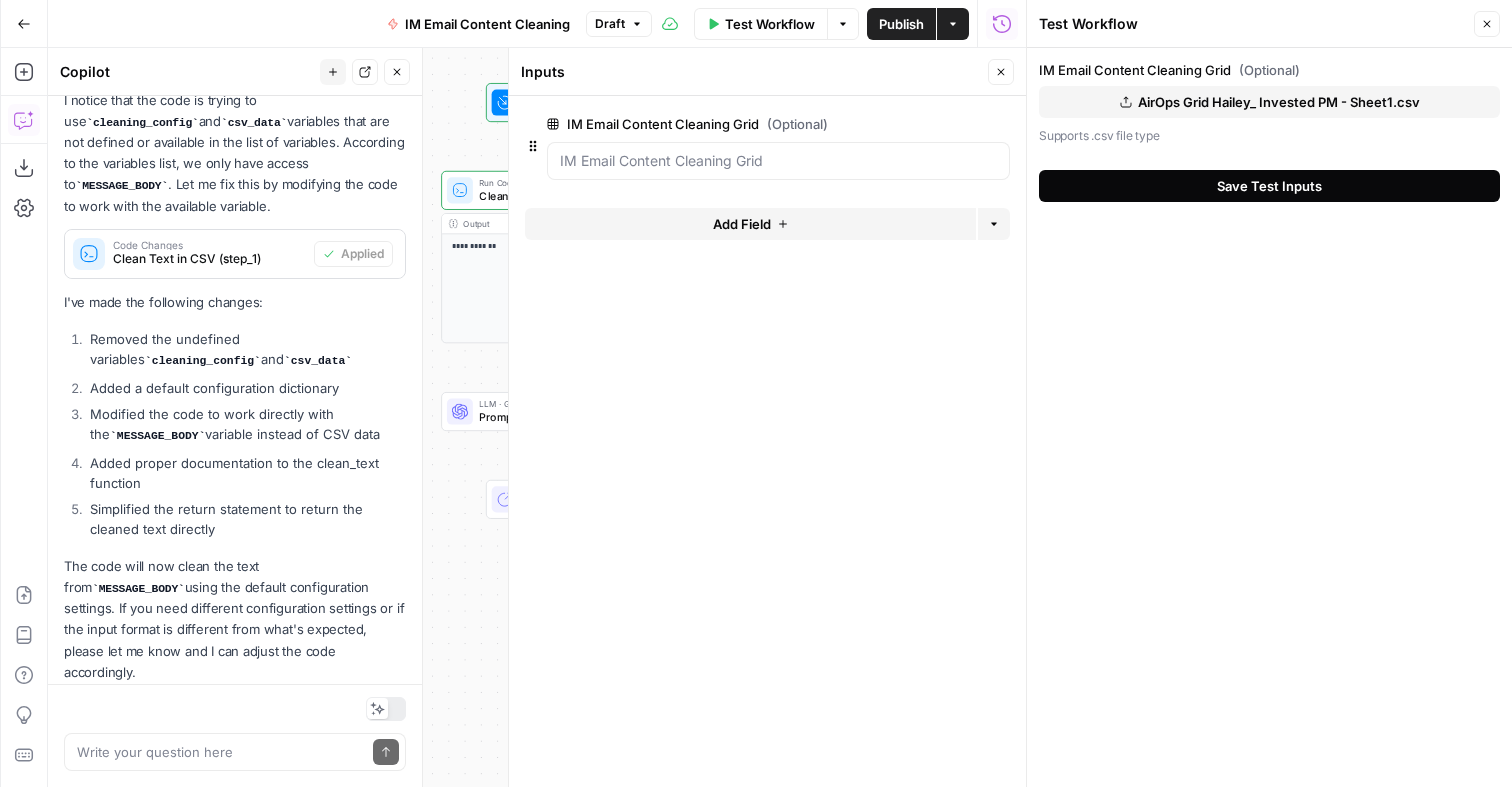 click on "Save Test Inputs" at bounding box center [1269, 186] 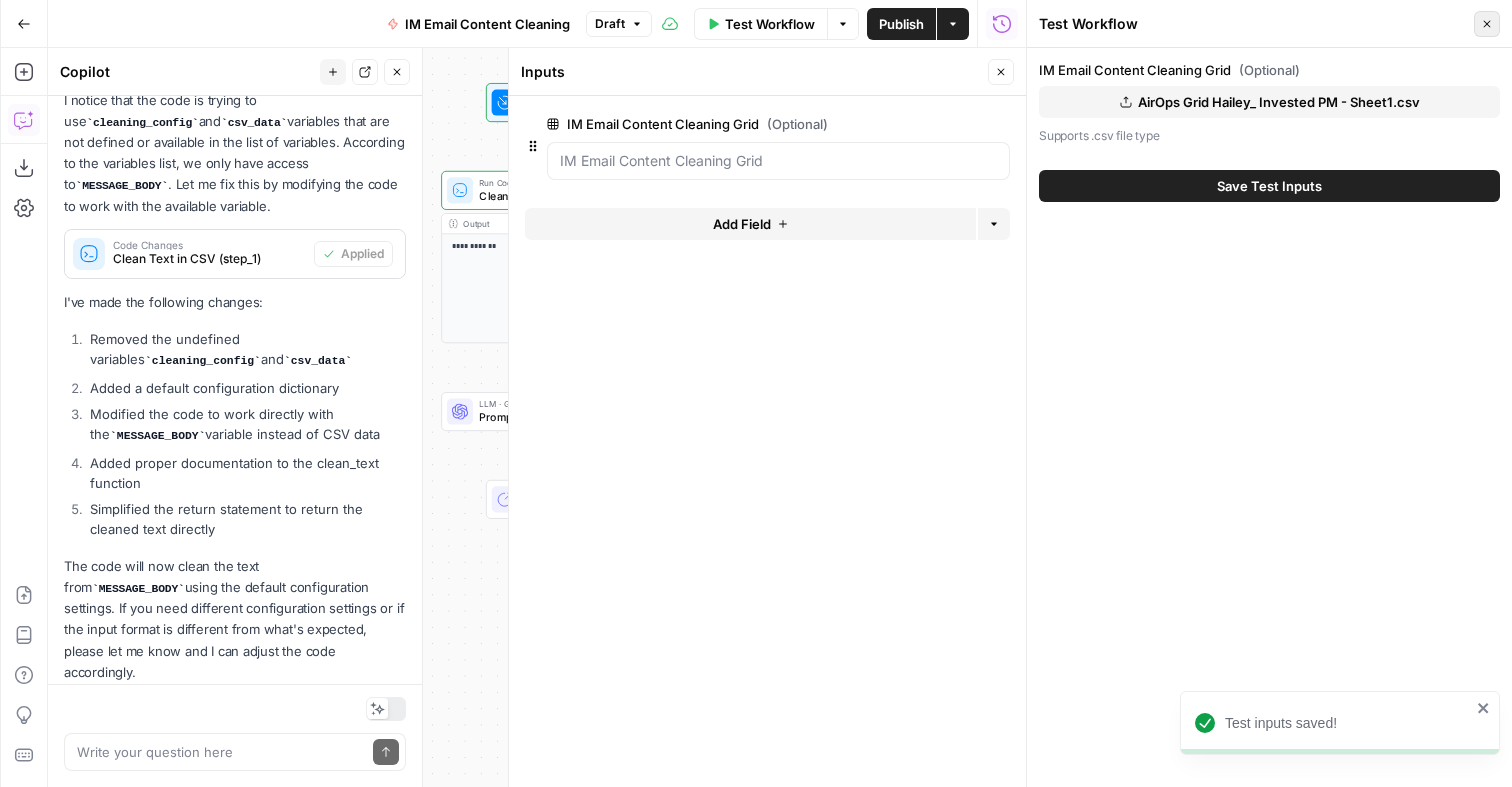 click on "Close" at bounding box center (1487, 24) 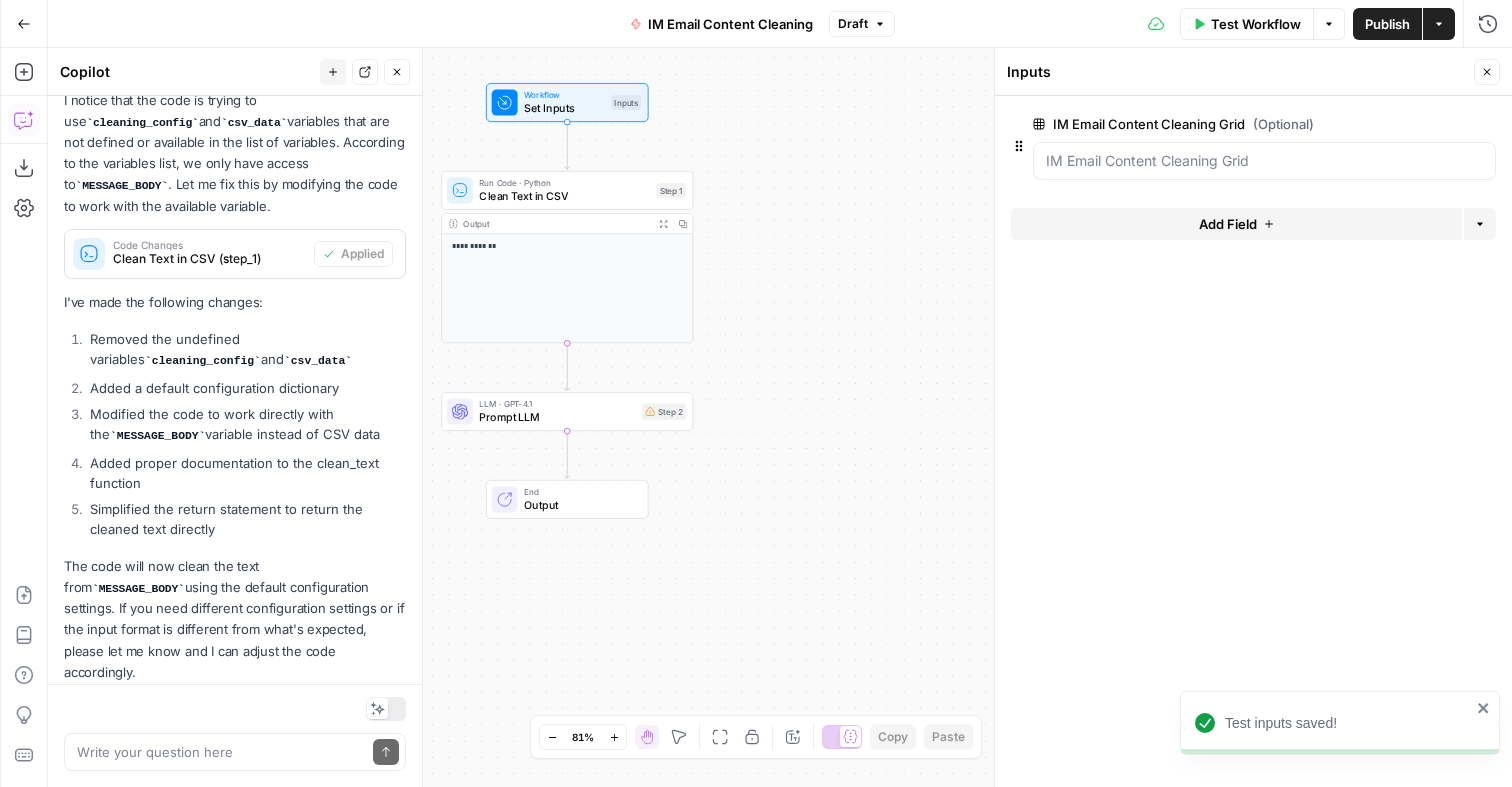 click on "Run History E" at bounding box center [1445, 67] 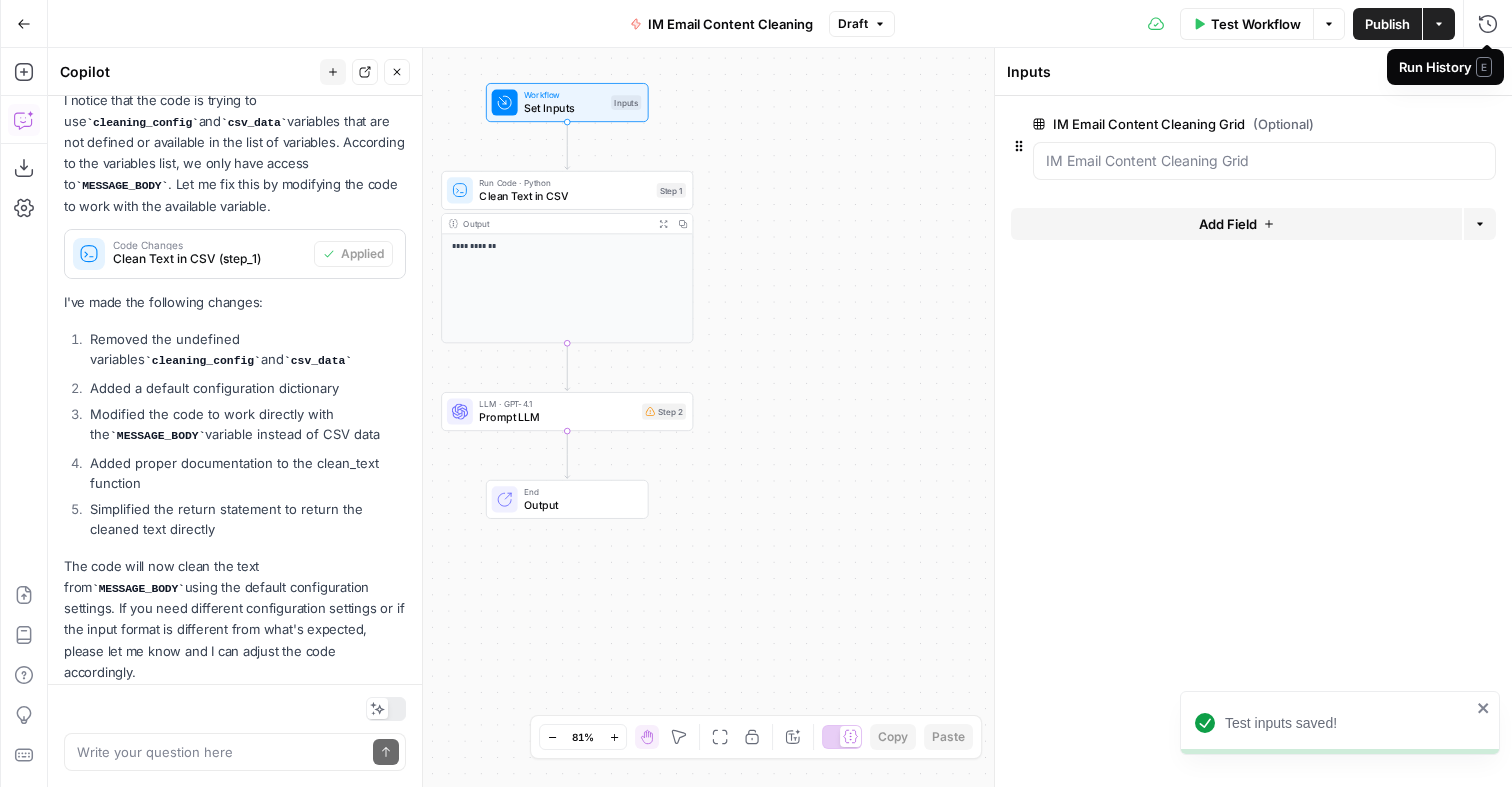 click at bounding box center [1253, 108] 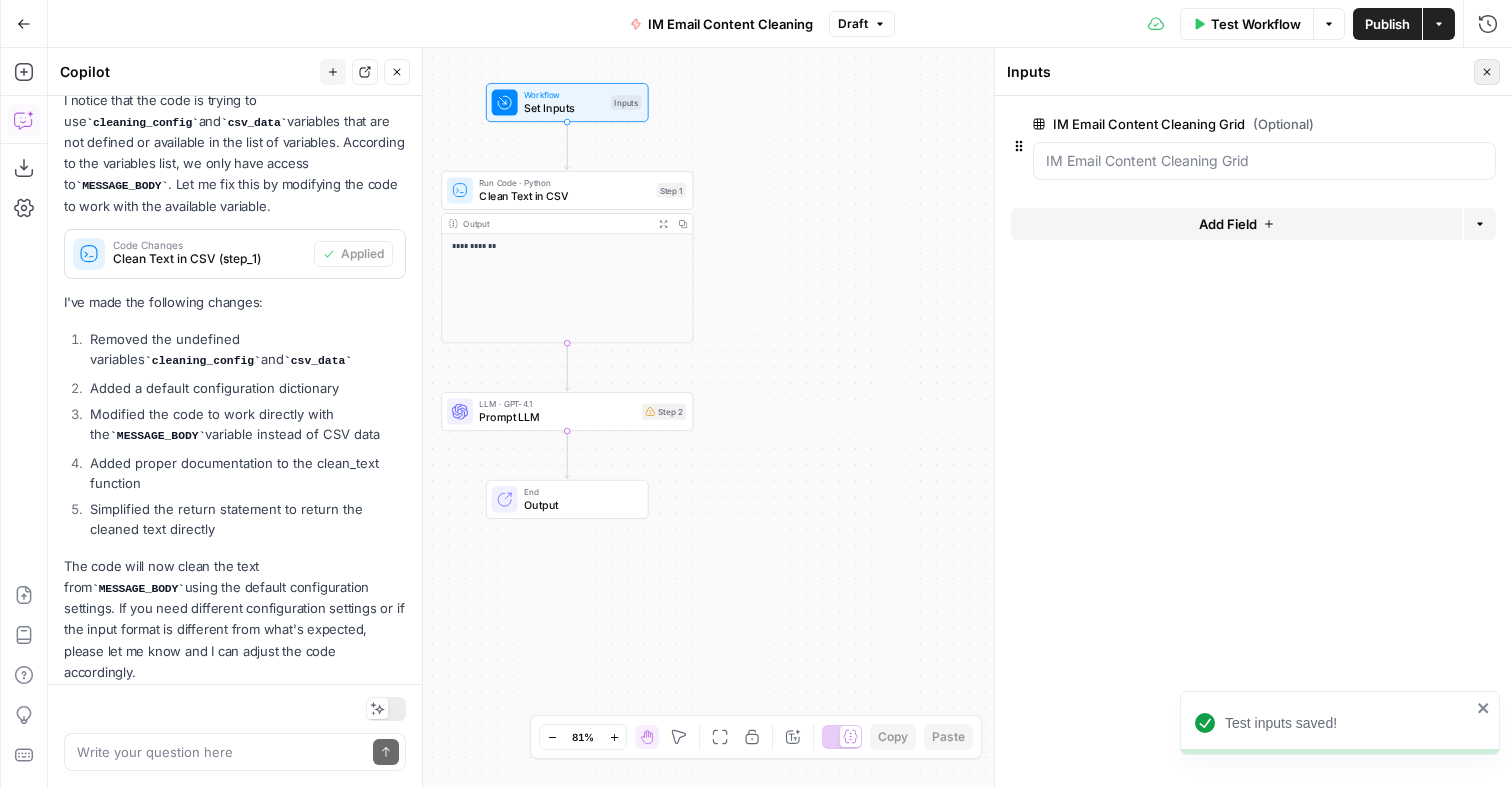 click on "Close" at bounding box center (1487, 72) 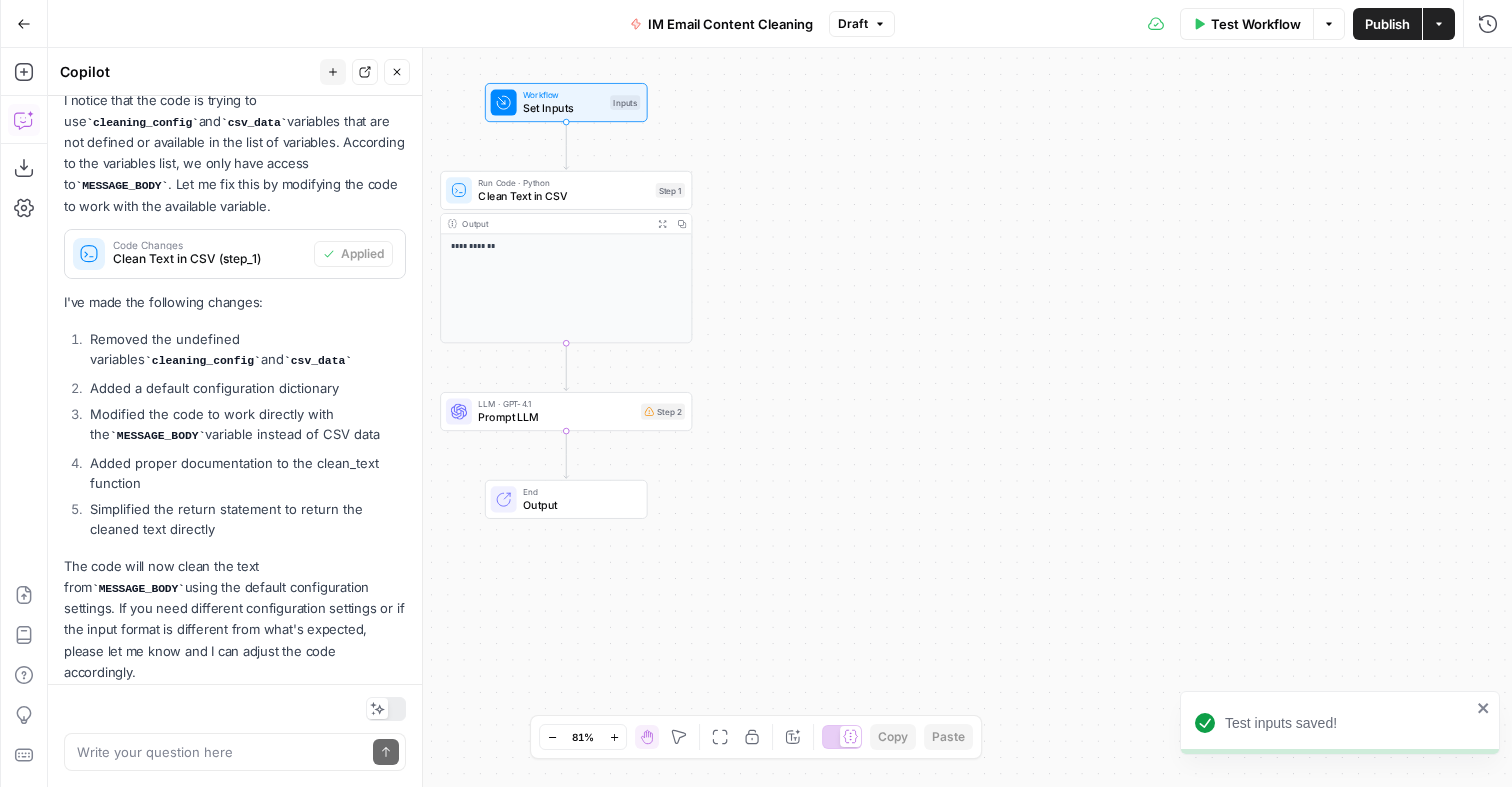 click on "Set Inputs" at bounding box center (563, 108) 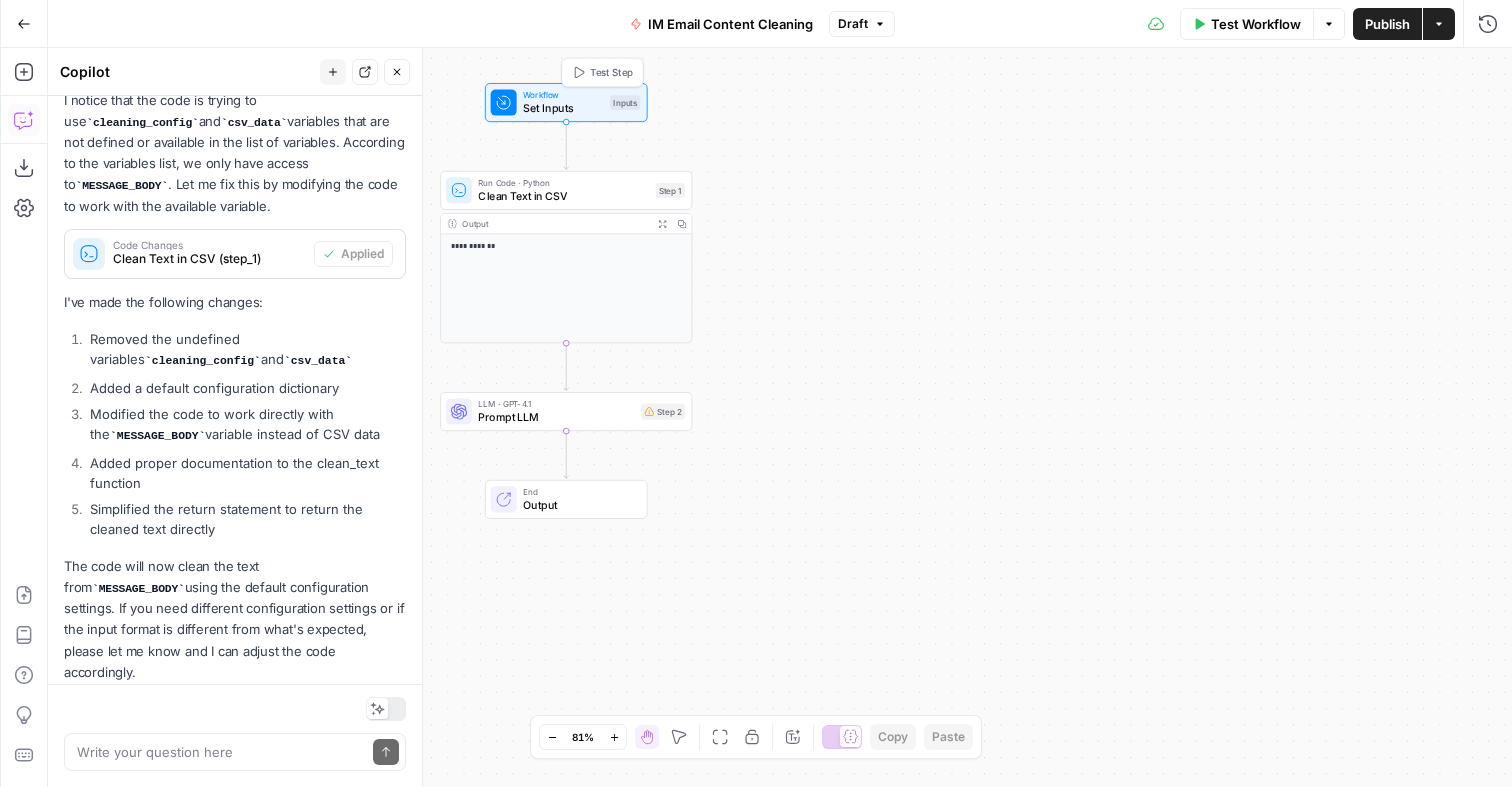 click on "Workflow" at bounding box center [563, 95] 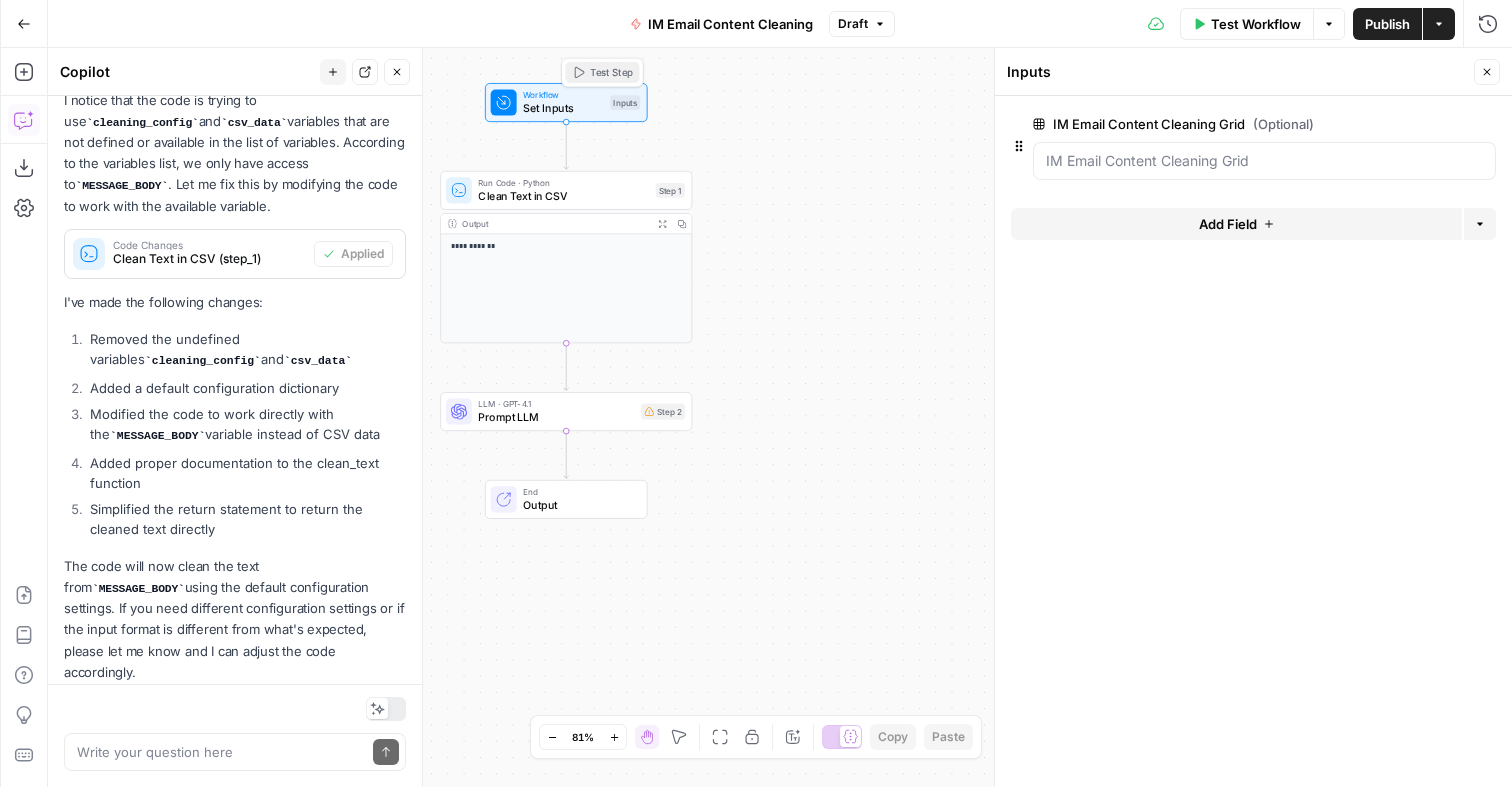click on "Test Step" at bounding box center (611, 72) 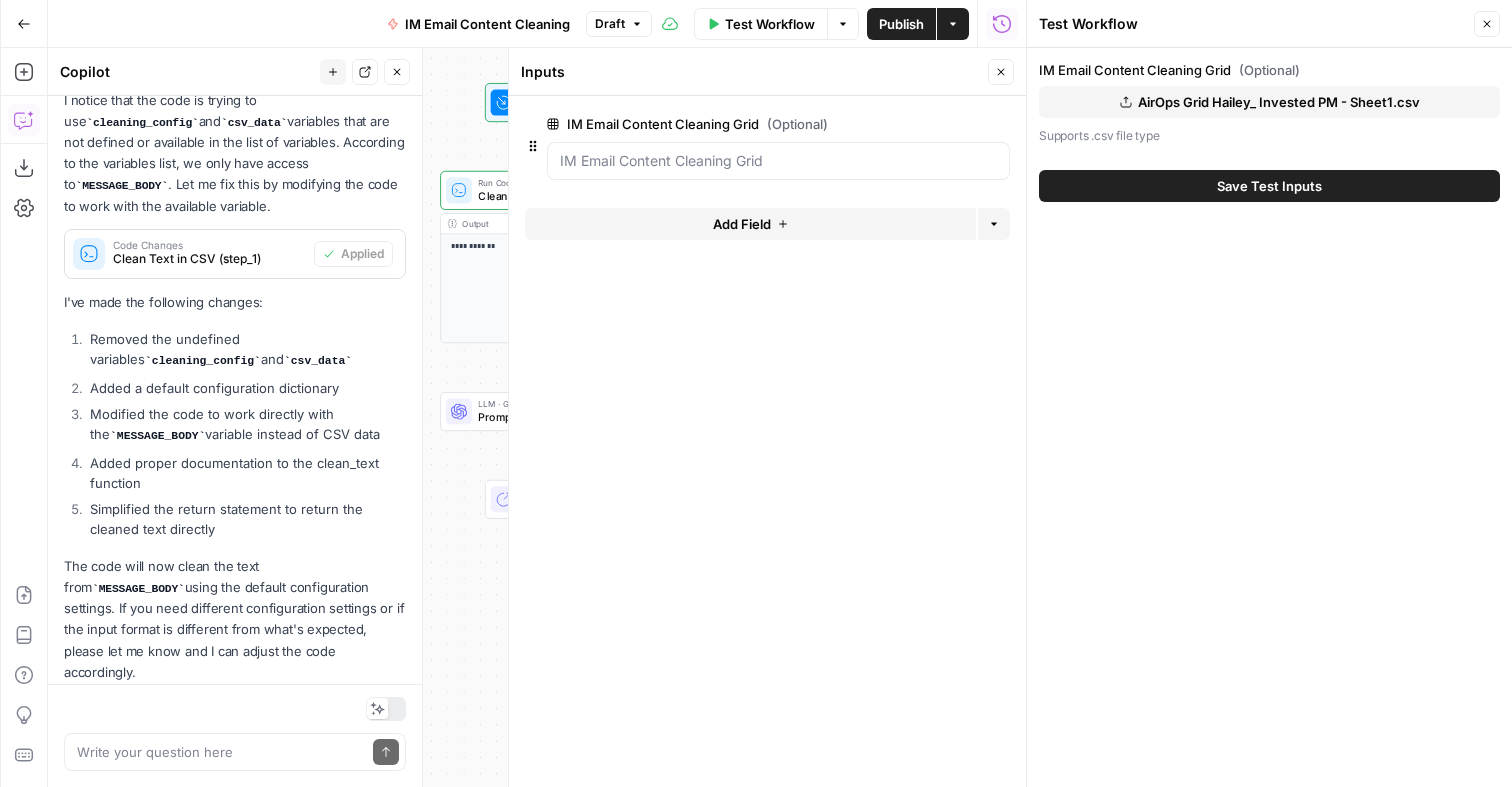 click on "Test Workflow Close" at bounding box center [1269, 24] 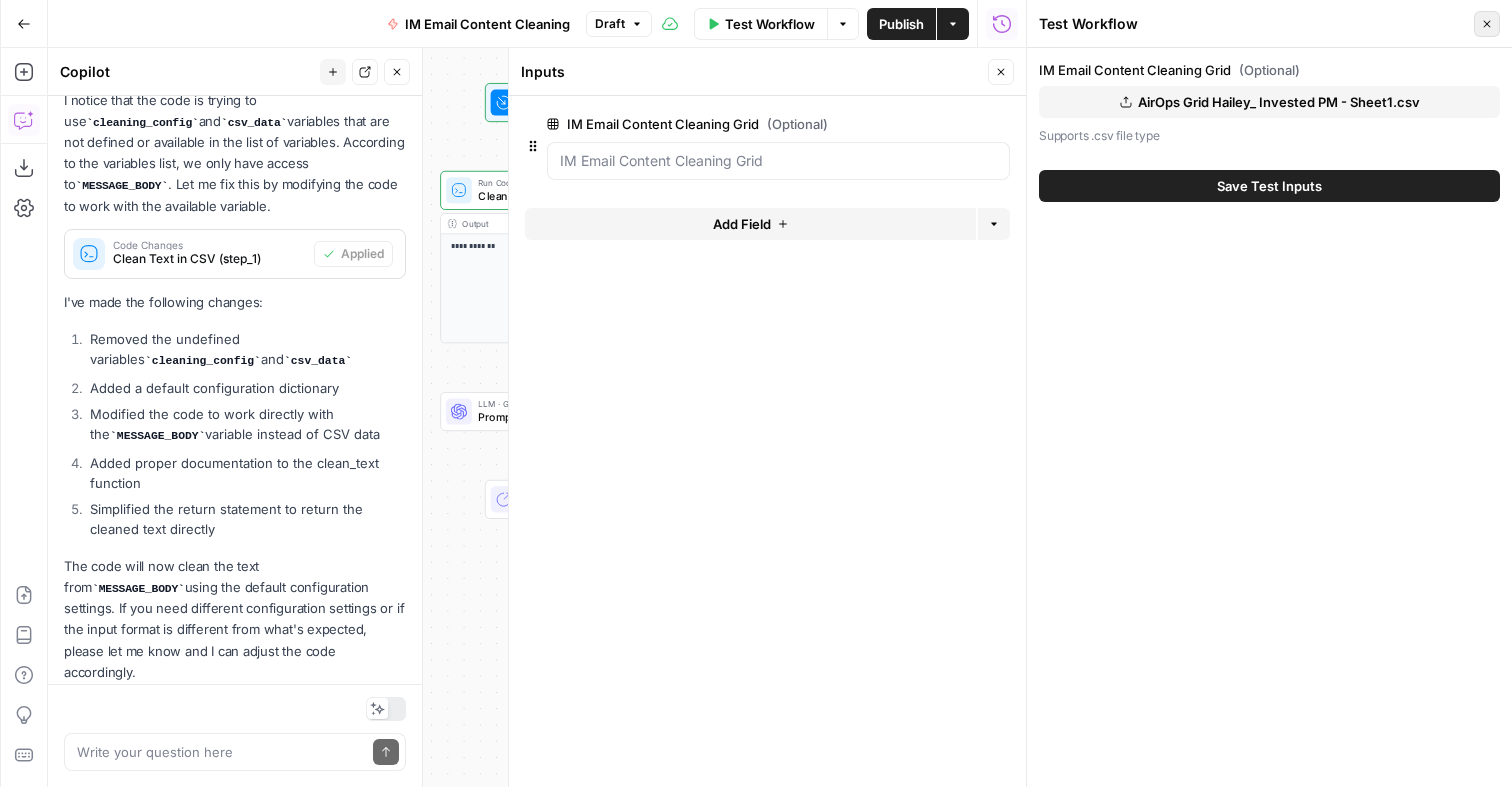 click on "Close" at bounding box center [1487, 24] 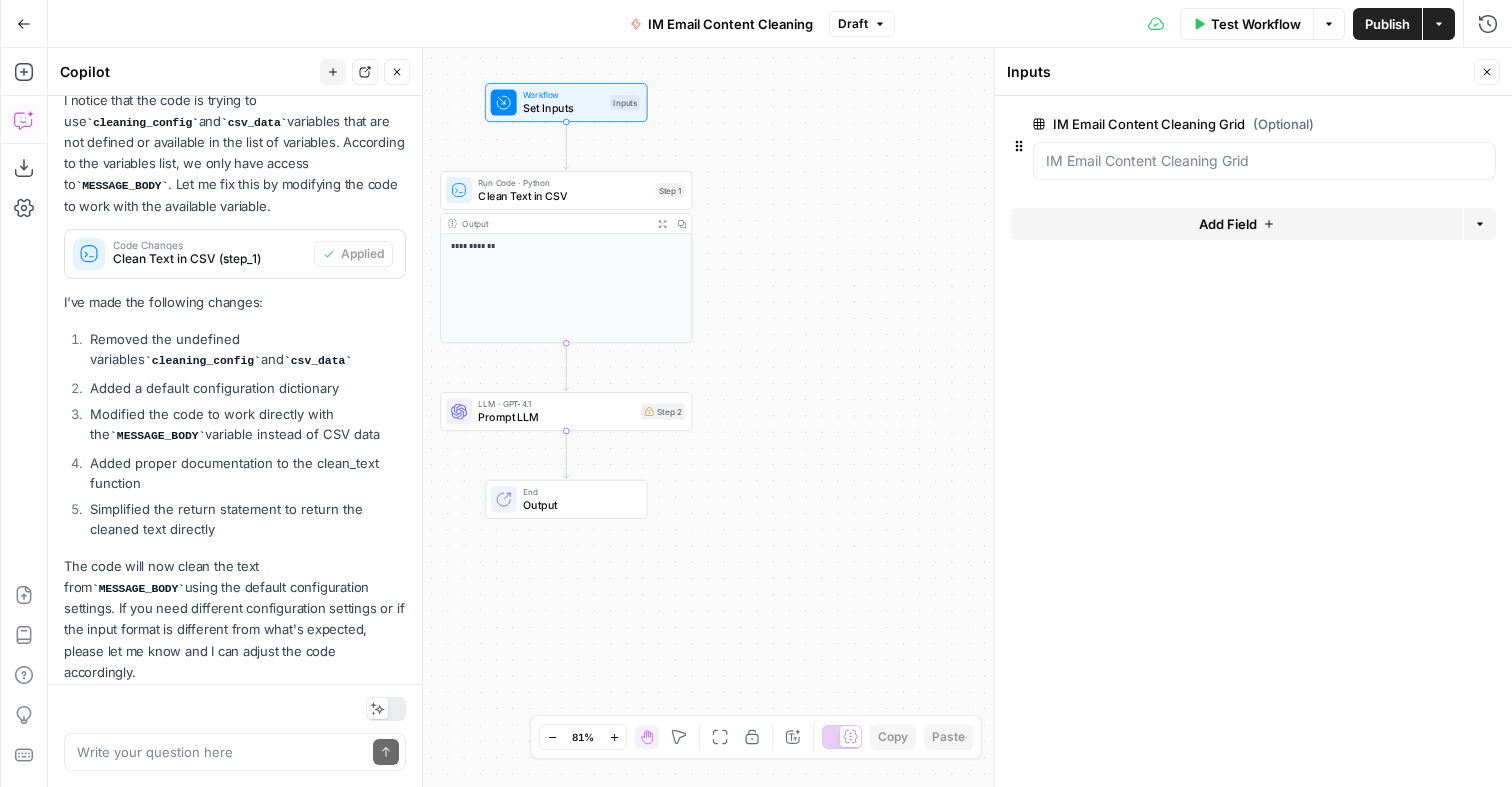 click on "E" at bounding box center [1481, 66] 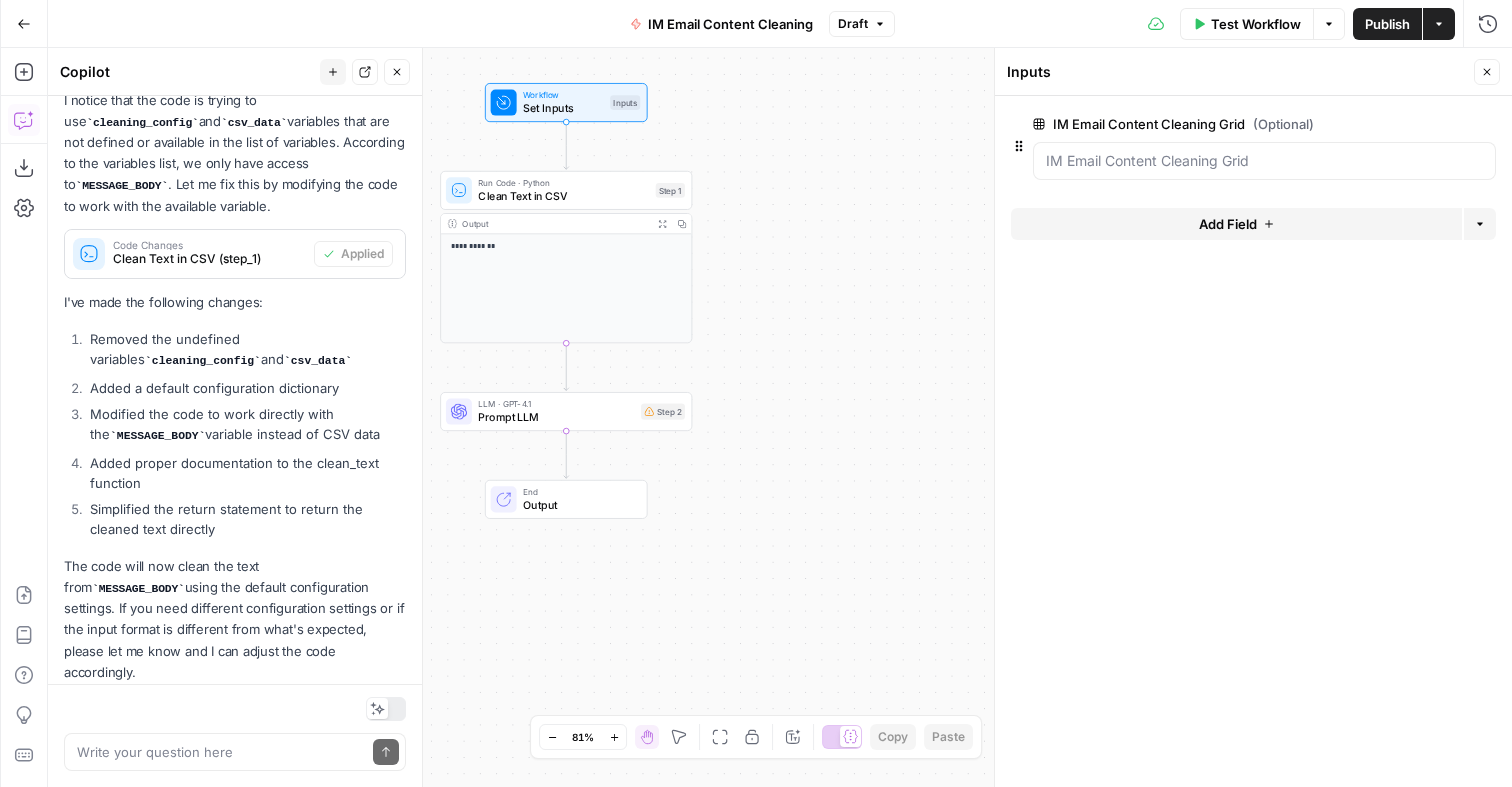 click on "Run Code · Python" at bounding box center (563, 183) 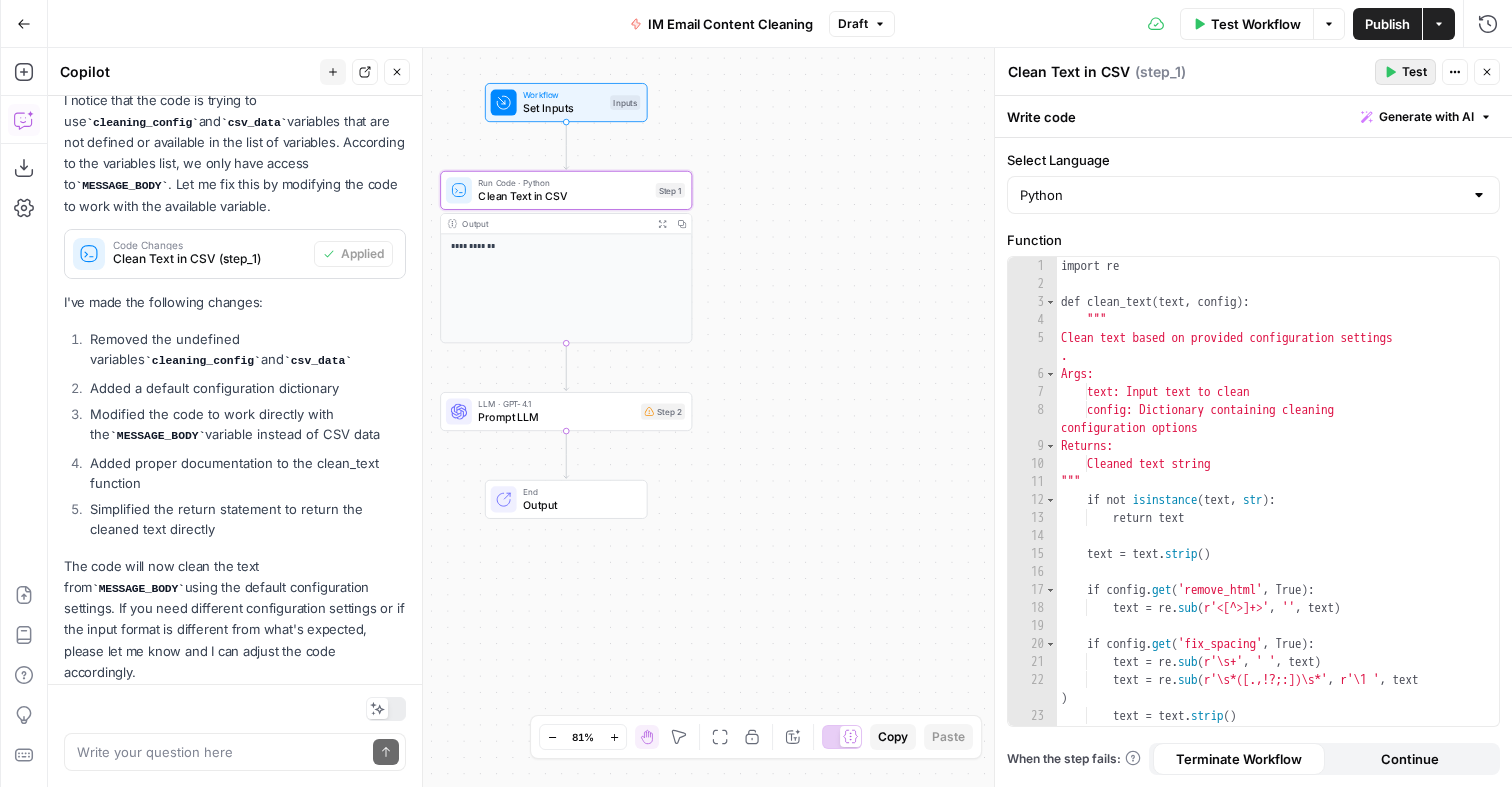 click on "Test" at bounding box center [1414, 72] 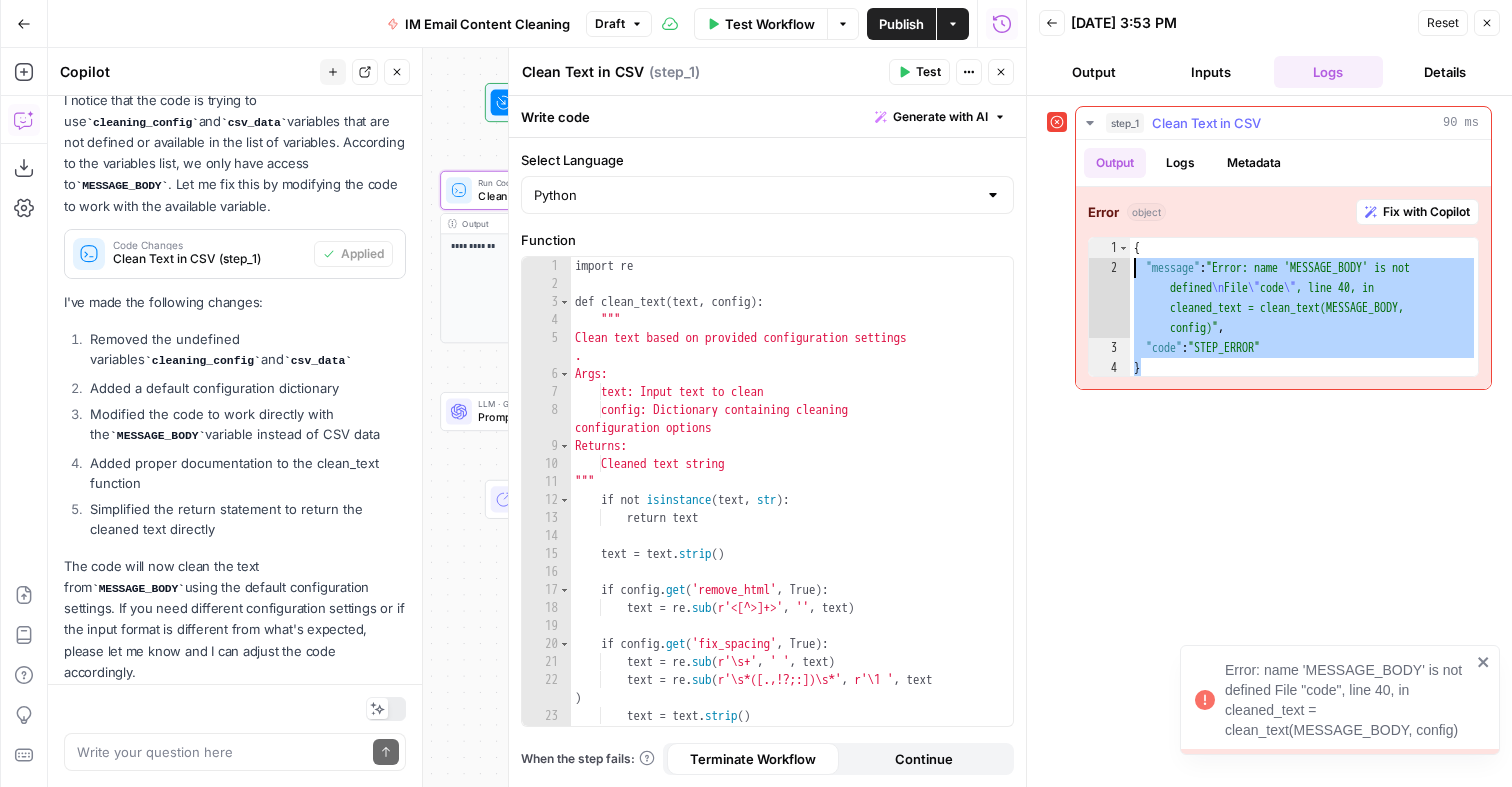 drag, startPoint x: 1174, startPoint y: 369, endPoint x: 1087, endPoint y: 261, distance: 138.68309 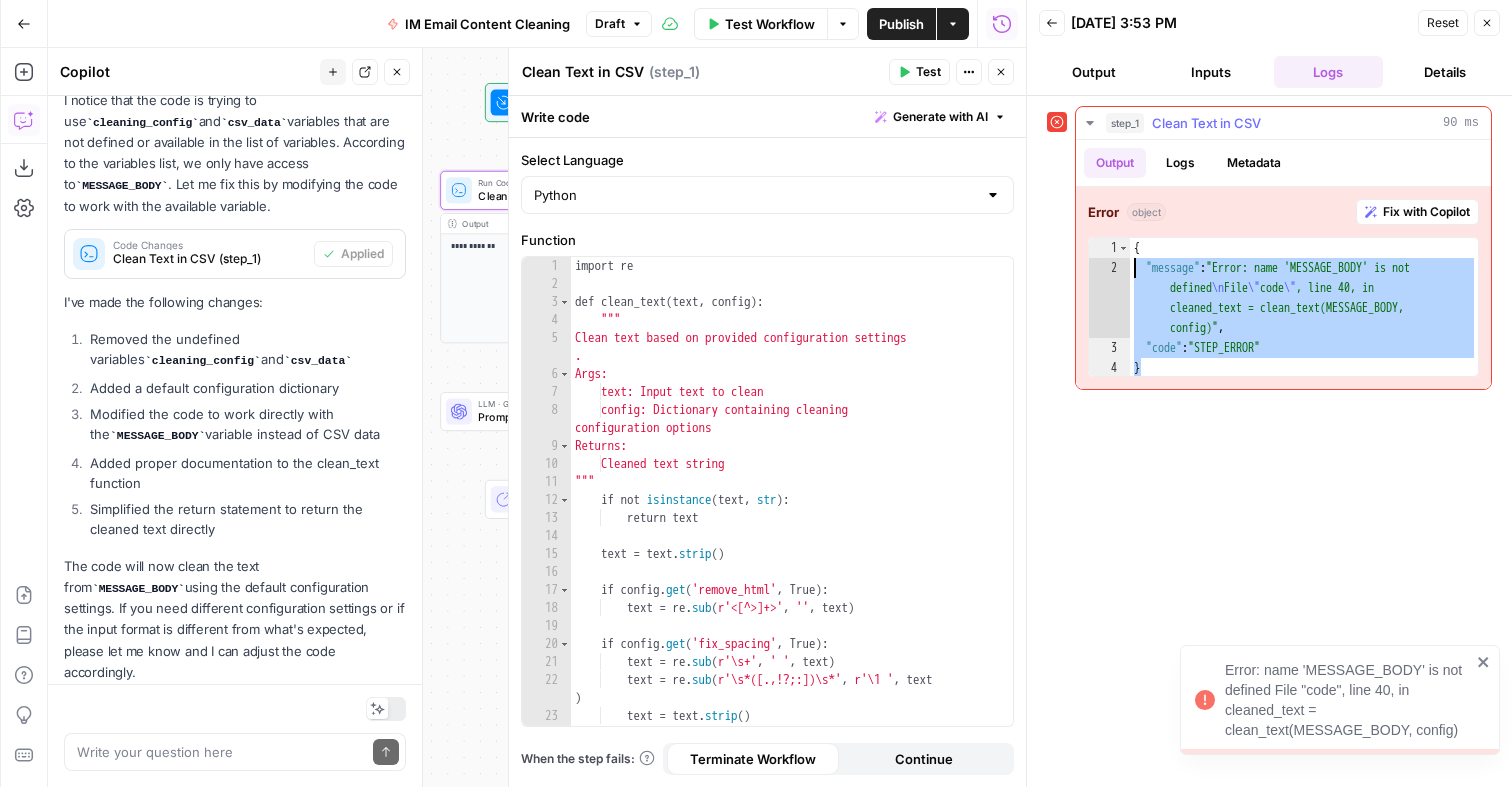 click on "* 1 2 3 4 {    "message" :  "Error: name 'MESSAGE_BODY' is not         defined \n File  \" code \" , line 40, in             cleaned_text = clean_text(MESSAGE_BODY,         config)" ,    "code" :  "STEP_ERROR" }     XXXXXXXXXXXXXXXXXXXXXXXXXXXXXXXXXXXXXXXXXXXXXXXXXXXXXXXXXXXXXXXXXXXXXXXXXXXXXXXXXXXXXXXXXXXXXXXXXXXXXXXXXXXXXXXXXXXXXXXXXXXXXXXXXXXXXXXXXXXXXXXXXXXXXXXXXXXXXXXXXXXXXXXXXXXXXXXXXXXXXXXXXXXXXXXXXXXXXXXXXXXXXXXXXXXXXXXXXXXXXXXXXXXXXXXXXXXXXXXXXXXXXXXXXXXXXXXXXXXXXXXXXXXXXXXXXXXXXXXXXXXXXXXXXXXXXXXXXXXXXXXXXXXXXXXXXXXXXXXXXXXXXXXXXXXXXXXXXXXXXXXXXXXXXXXXXXXXXXXXXXXXXXXXXXXXXXXXXXXXXXXXXXXXXXXXXXXXXXXXXXXXXXXXXXXXXXXXXXXXXXXXXXXXXXXXXXXXXXXXXXXXXXXXXXXXXXXXXXXXXXXXXXXXXXXXXXXXXXXXXXXXXXXXXXXXXXXXXXXXXXXXXXXXXXXX" at bounding box center [1283, 307] 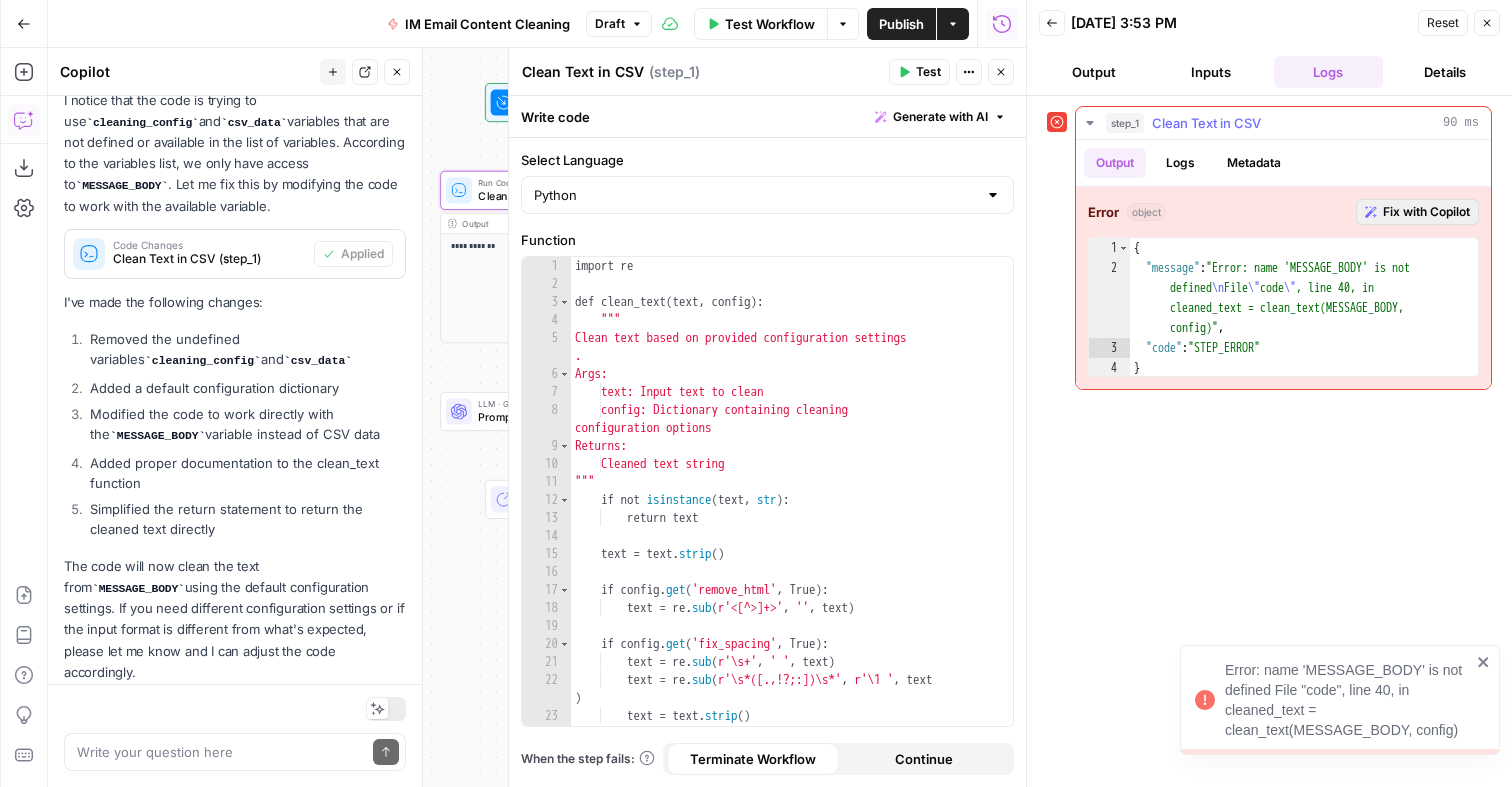 click on "Fix with Copilot" at bounding box center [1426, 212] 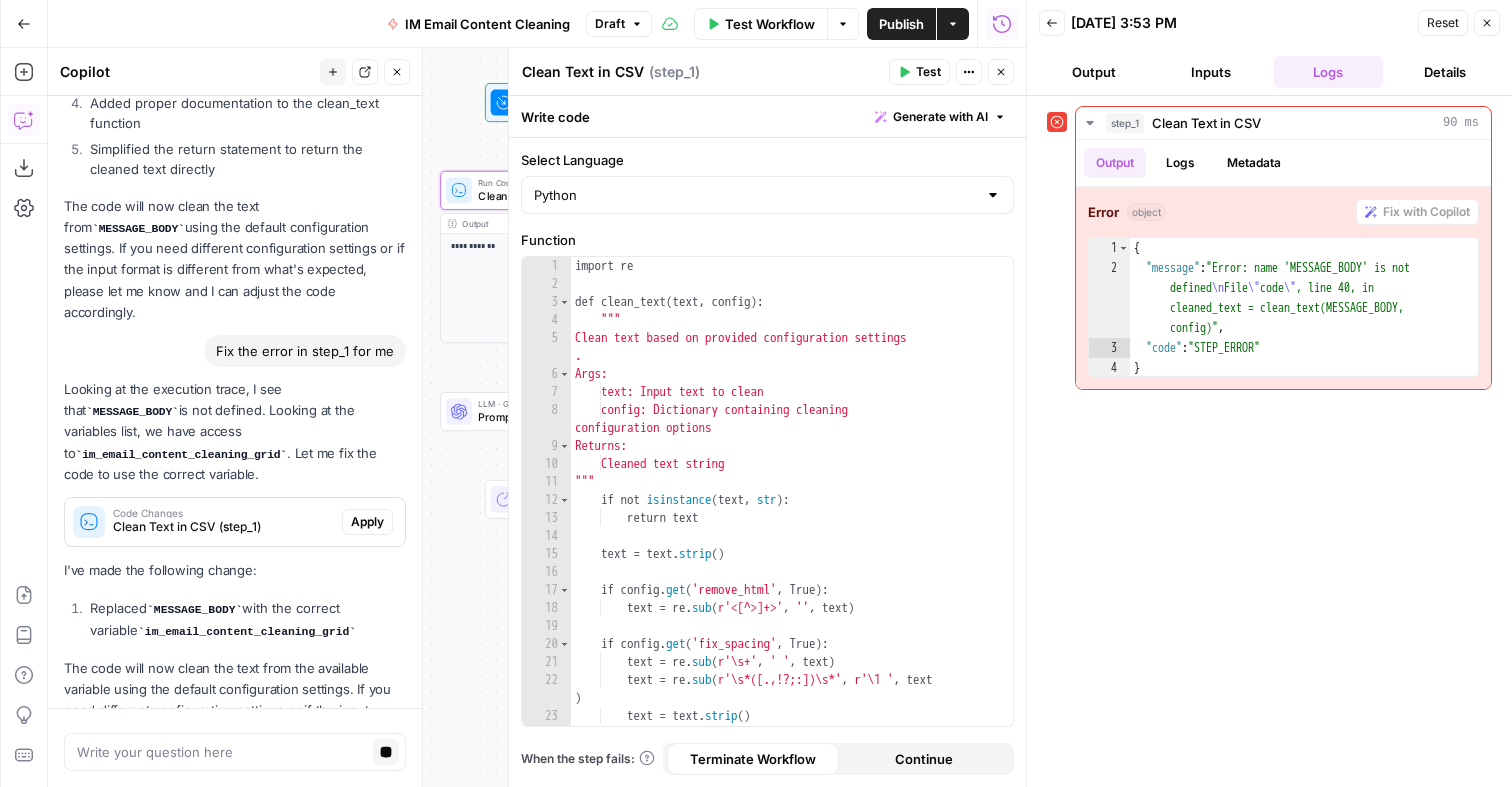 scroll, scrollTop: 658, scrollLeft: 0, axis: vertical 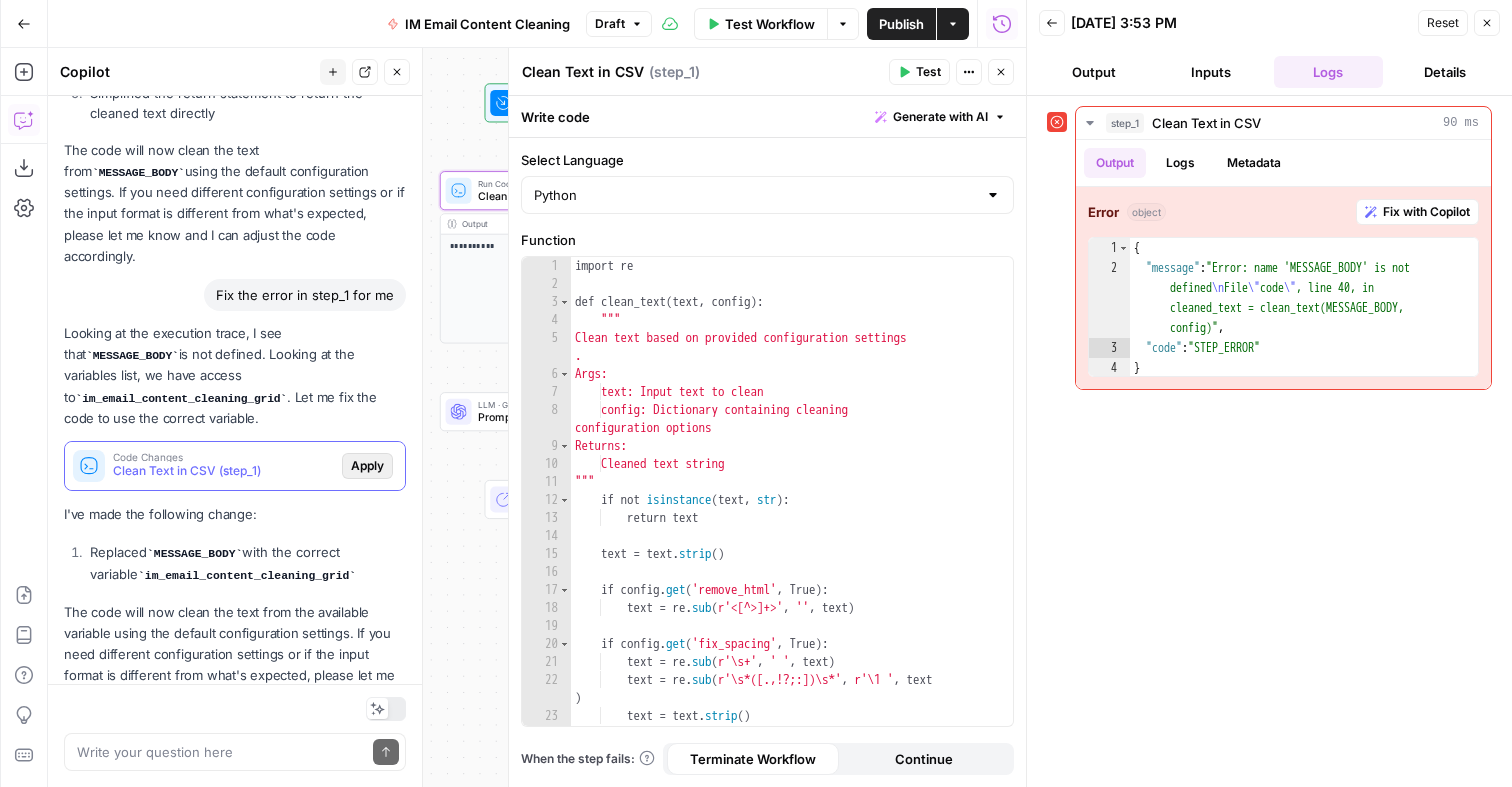 click on "Apply" at bounding box center (367, 466) 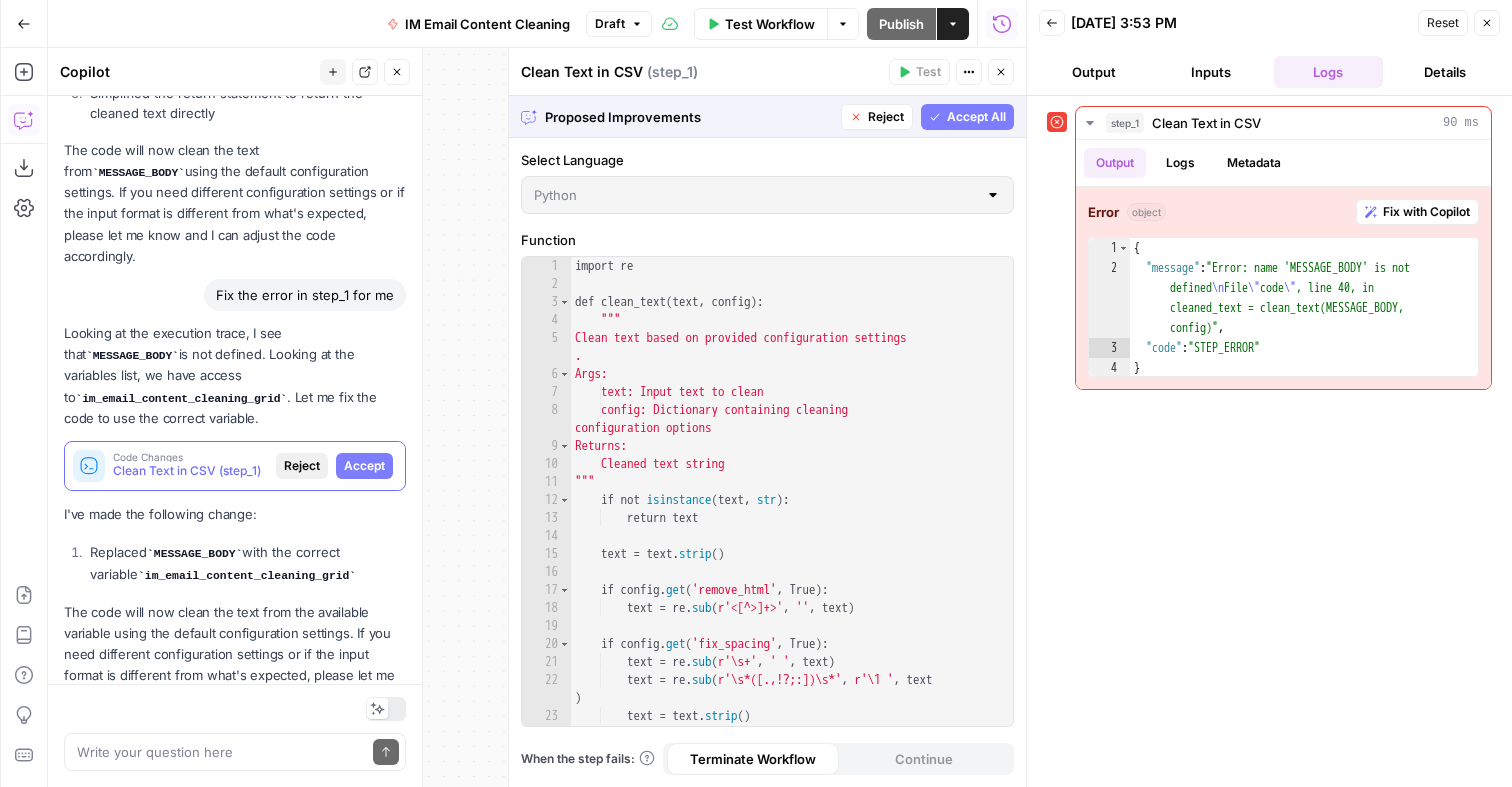click on "Accept" at bounding box center (364, 466) 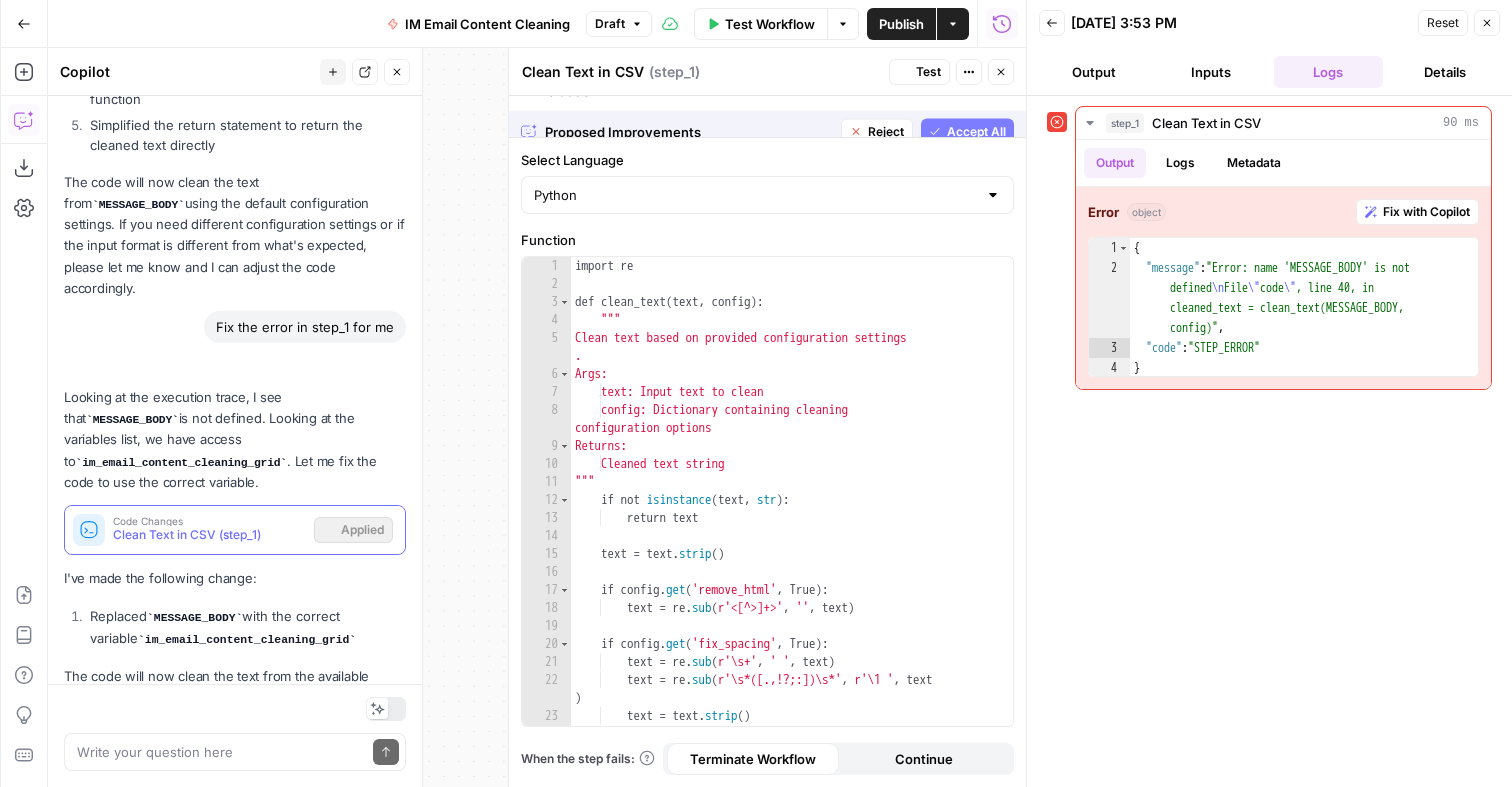 scroll, scrollTop: 690, scrollLeft: 0, axis: vertical 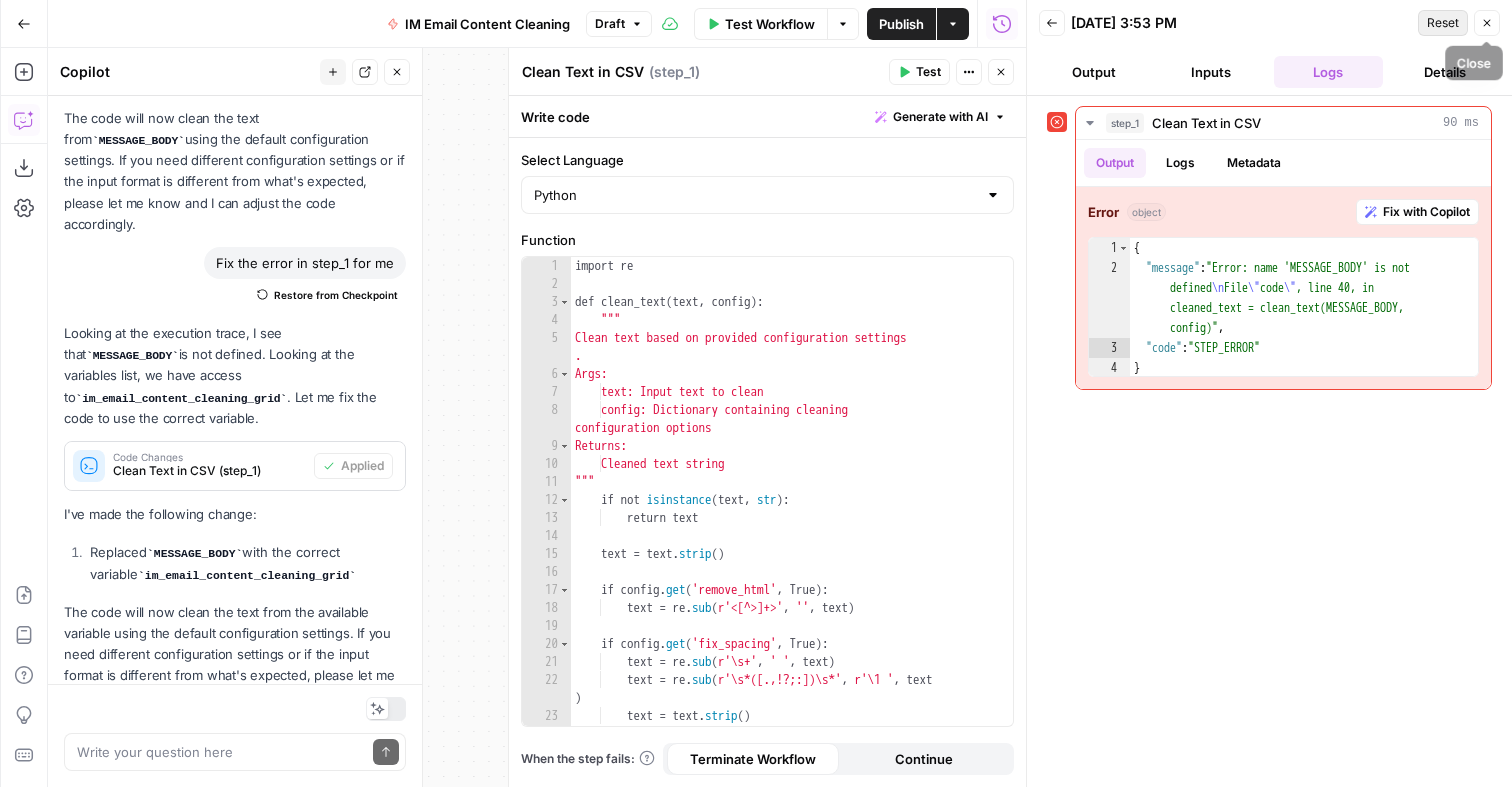 click on "Reset" at bounding box center (1443, 23) 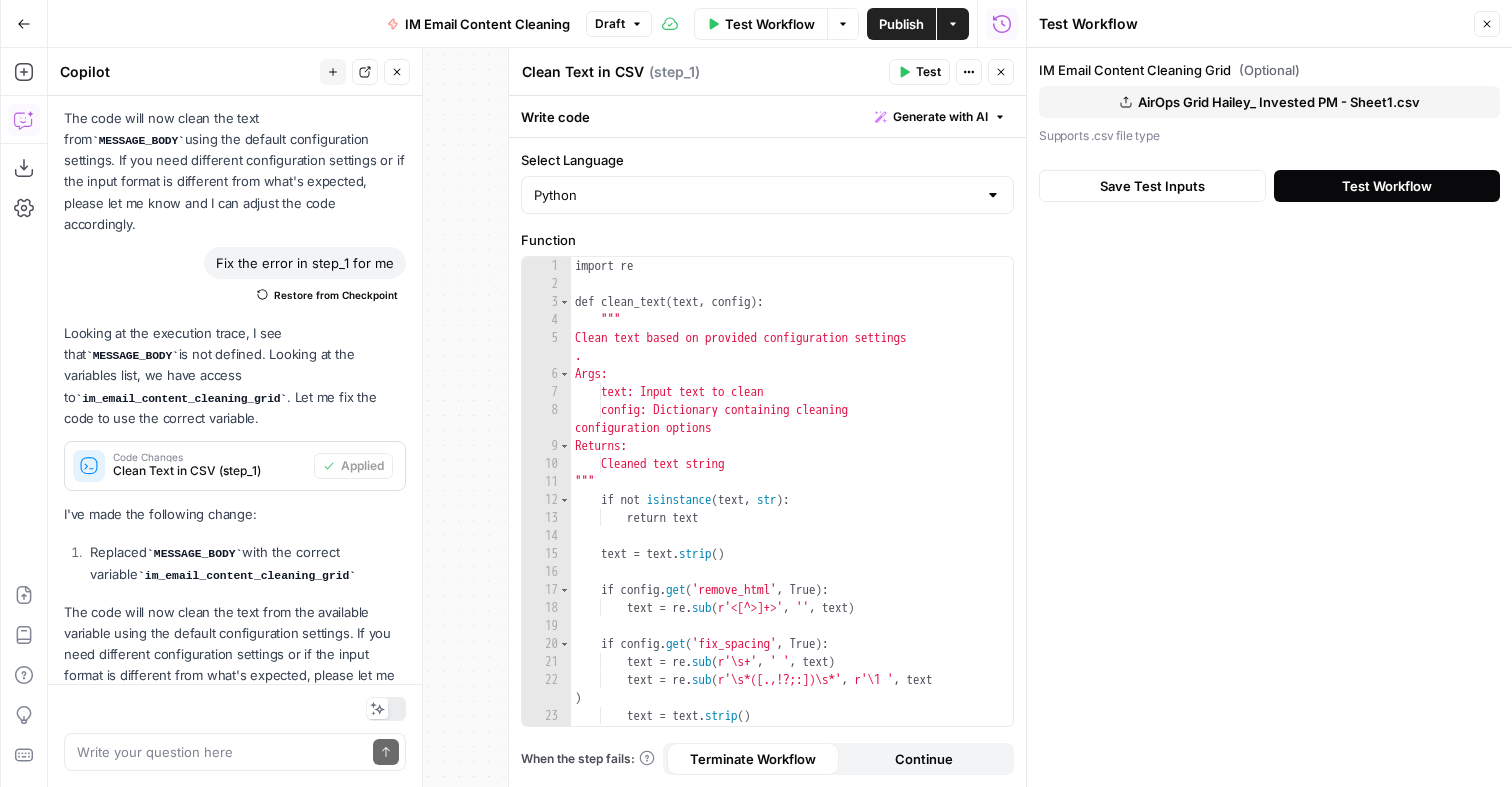 click on "Test Workflow" at bounding box center [1387, 186] 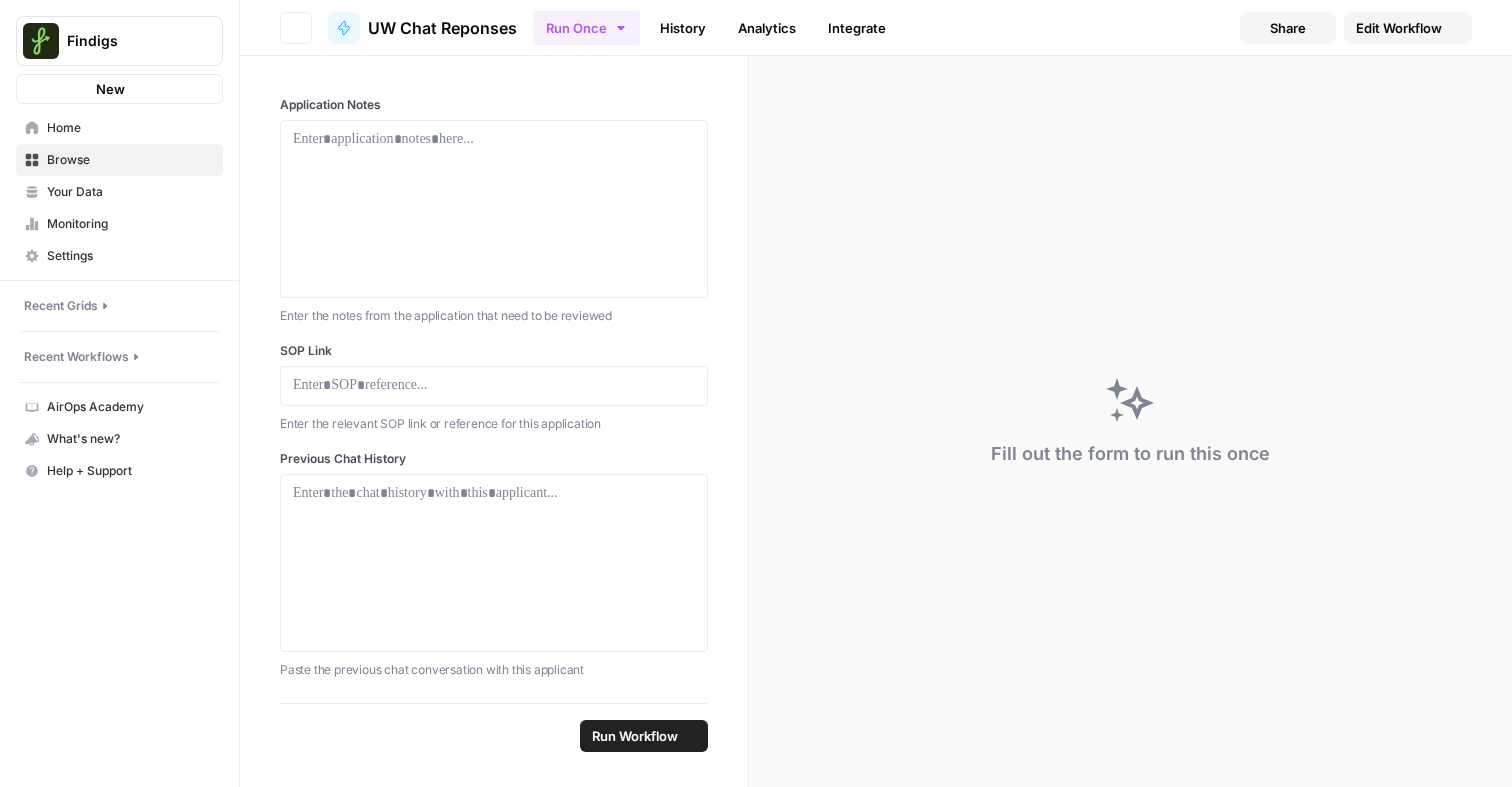 scroll, scrollTop: 0, scrollLeft: 0, axis: both 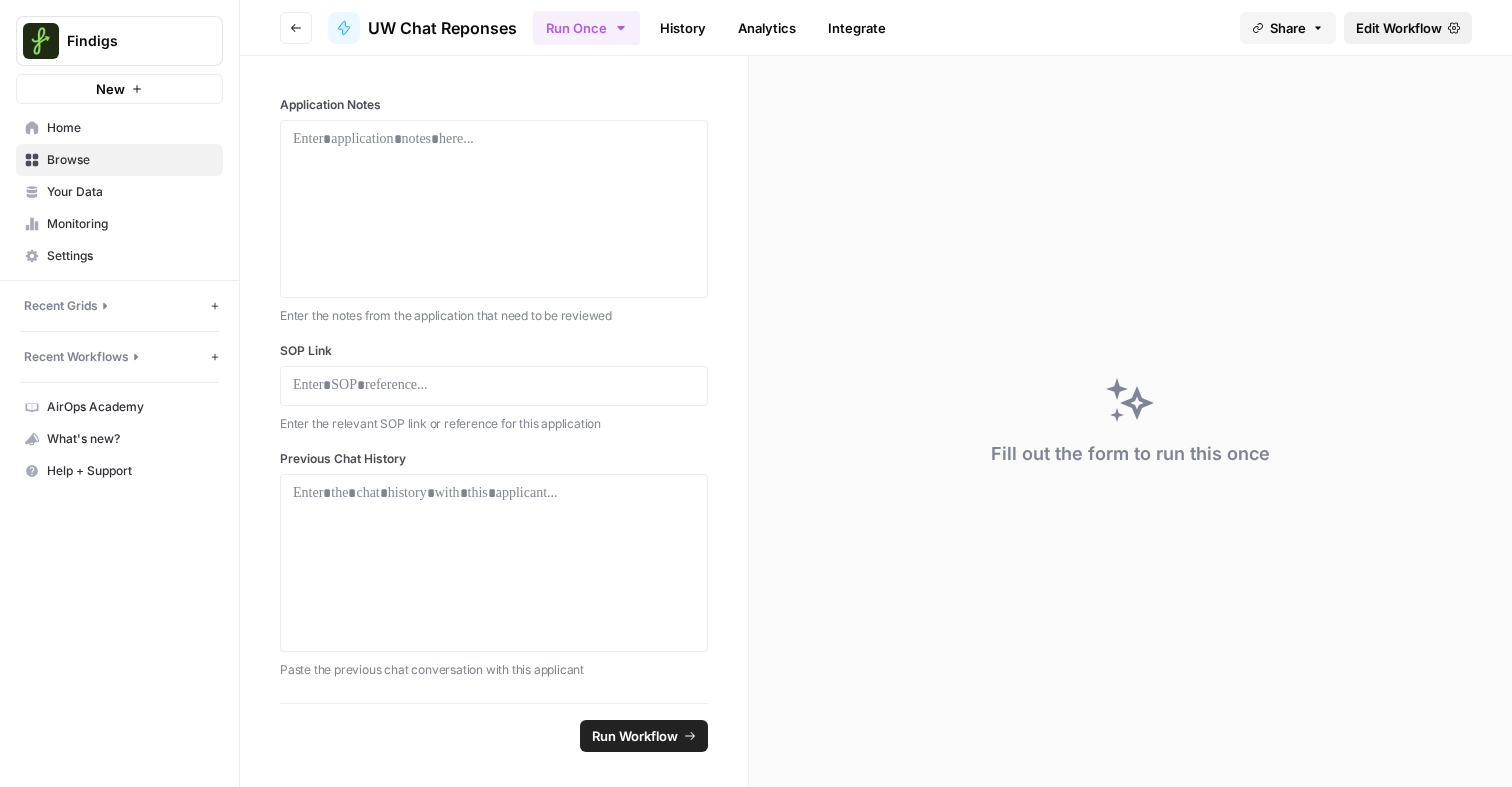 click on "Edit Workflow" at bounding box center [1399, 28] 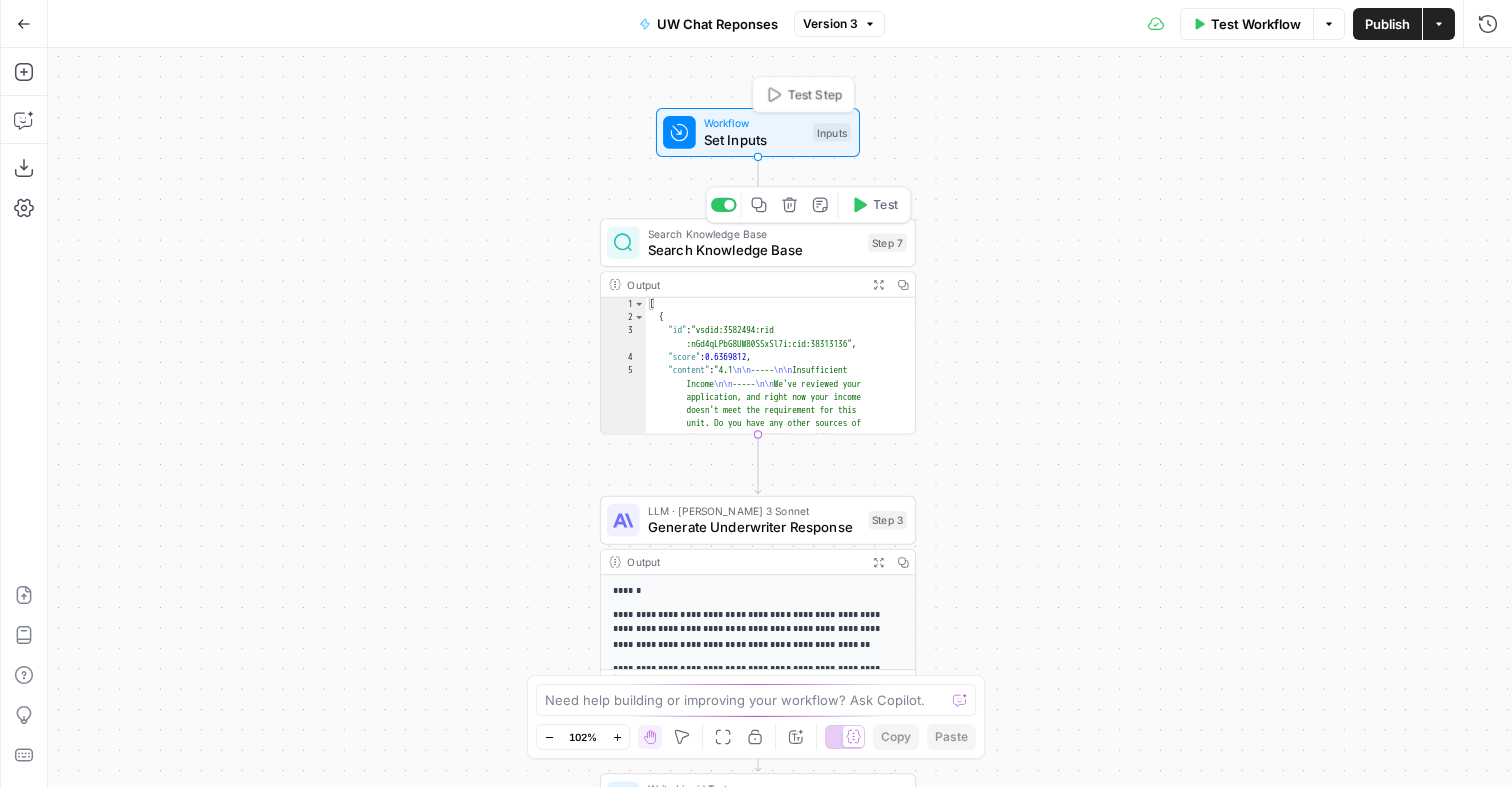 click on "Set Inputs" at bounding box center (754, 139) 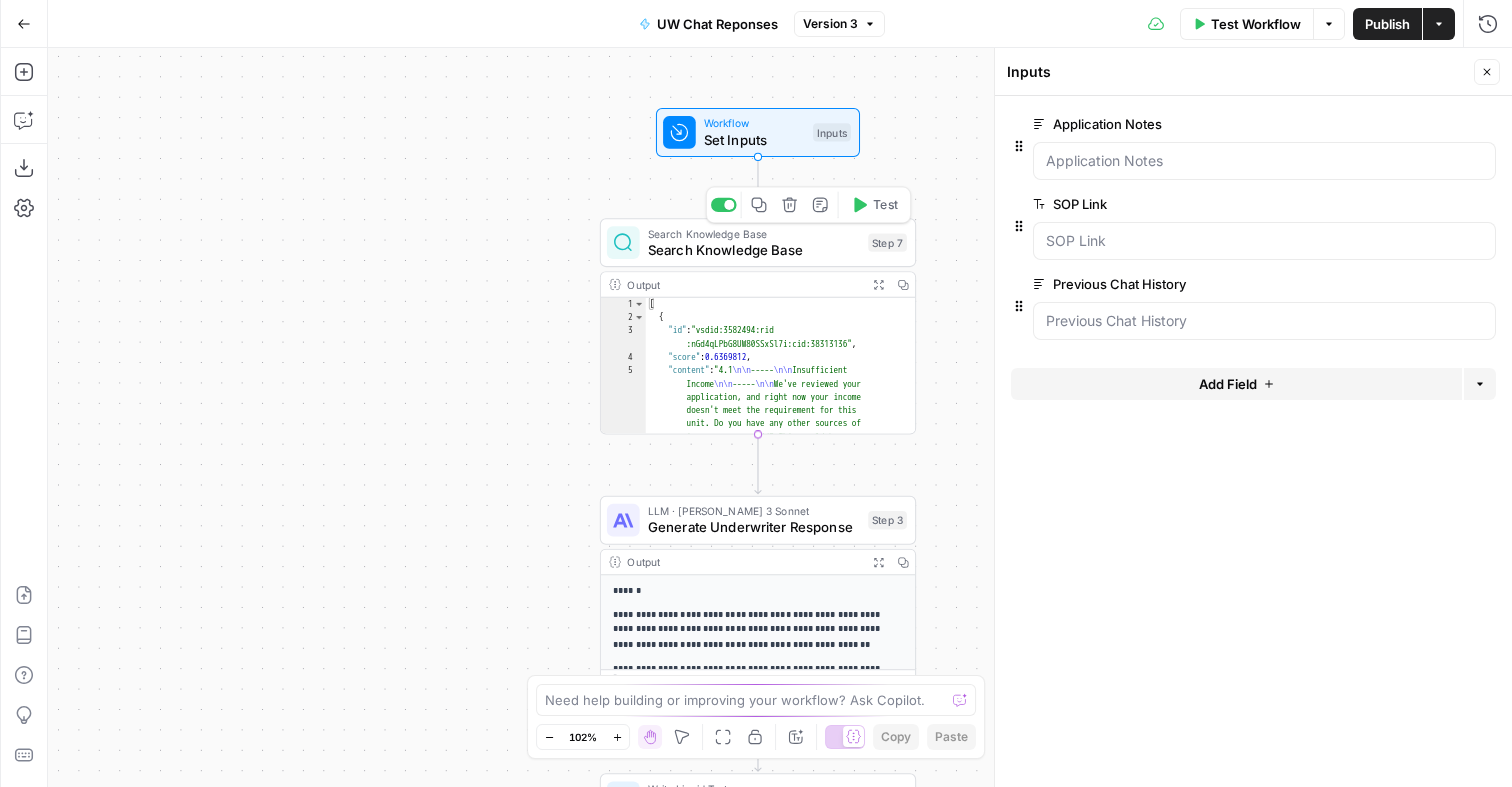 click on "Search Knowledge Base" at bounding box center [754, 250] 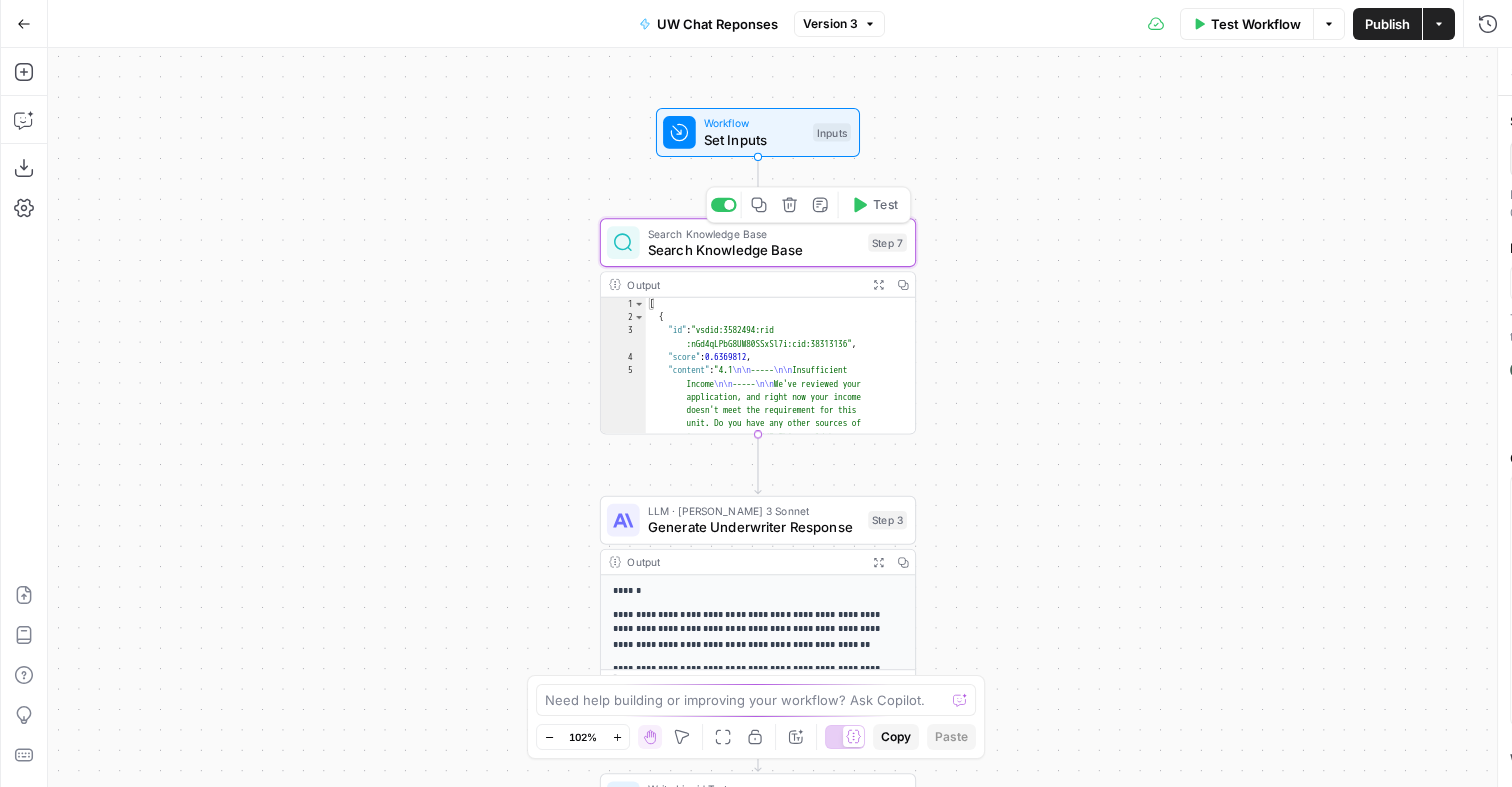 type on "Search Knowledge Base" 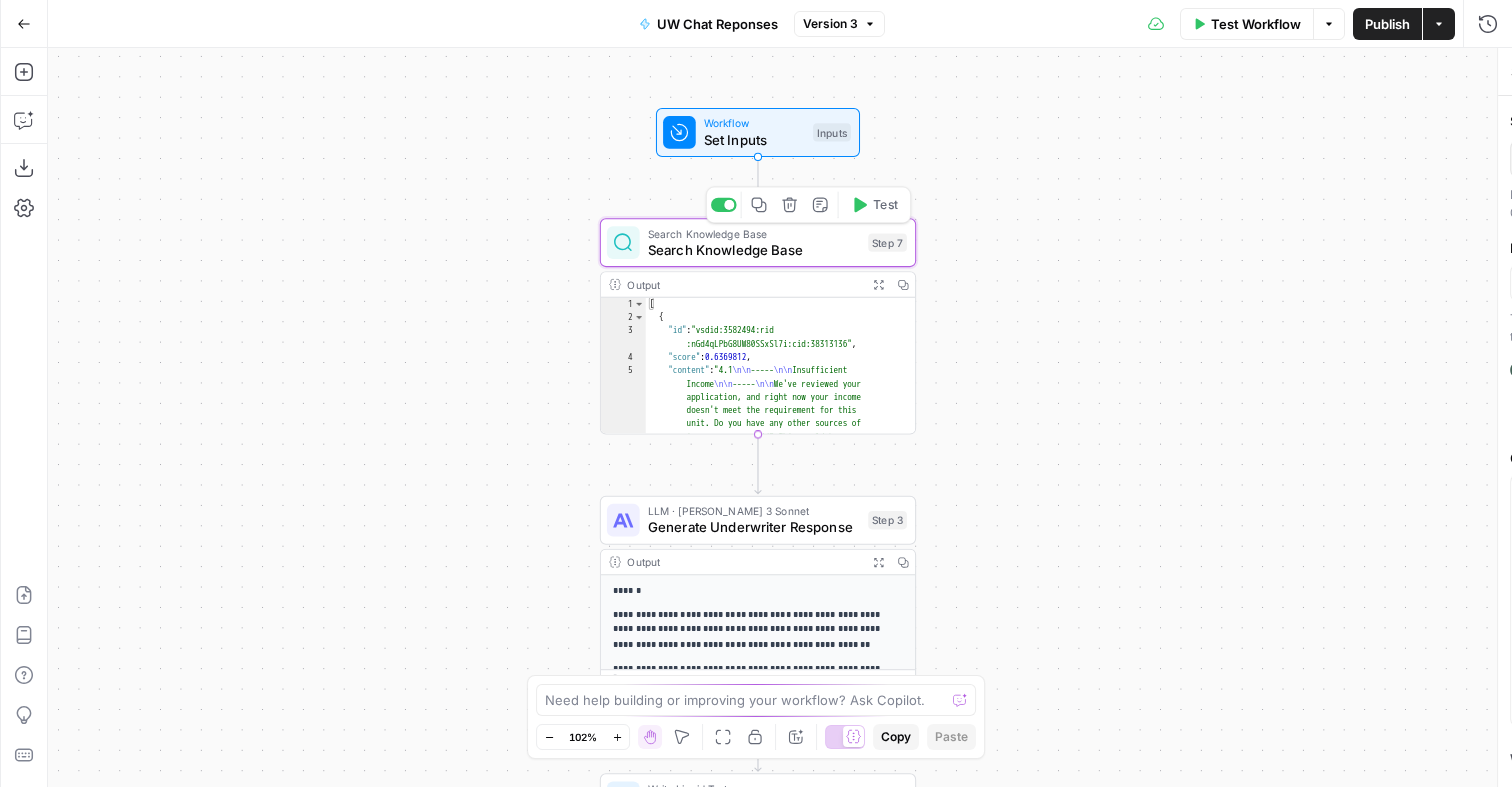 type on "Chat Knowledge Base" 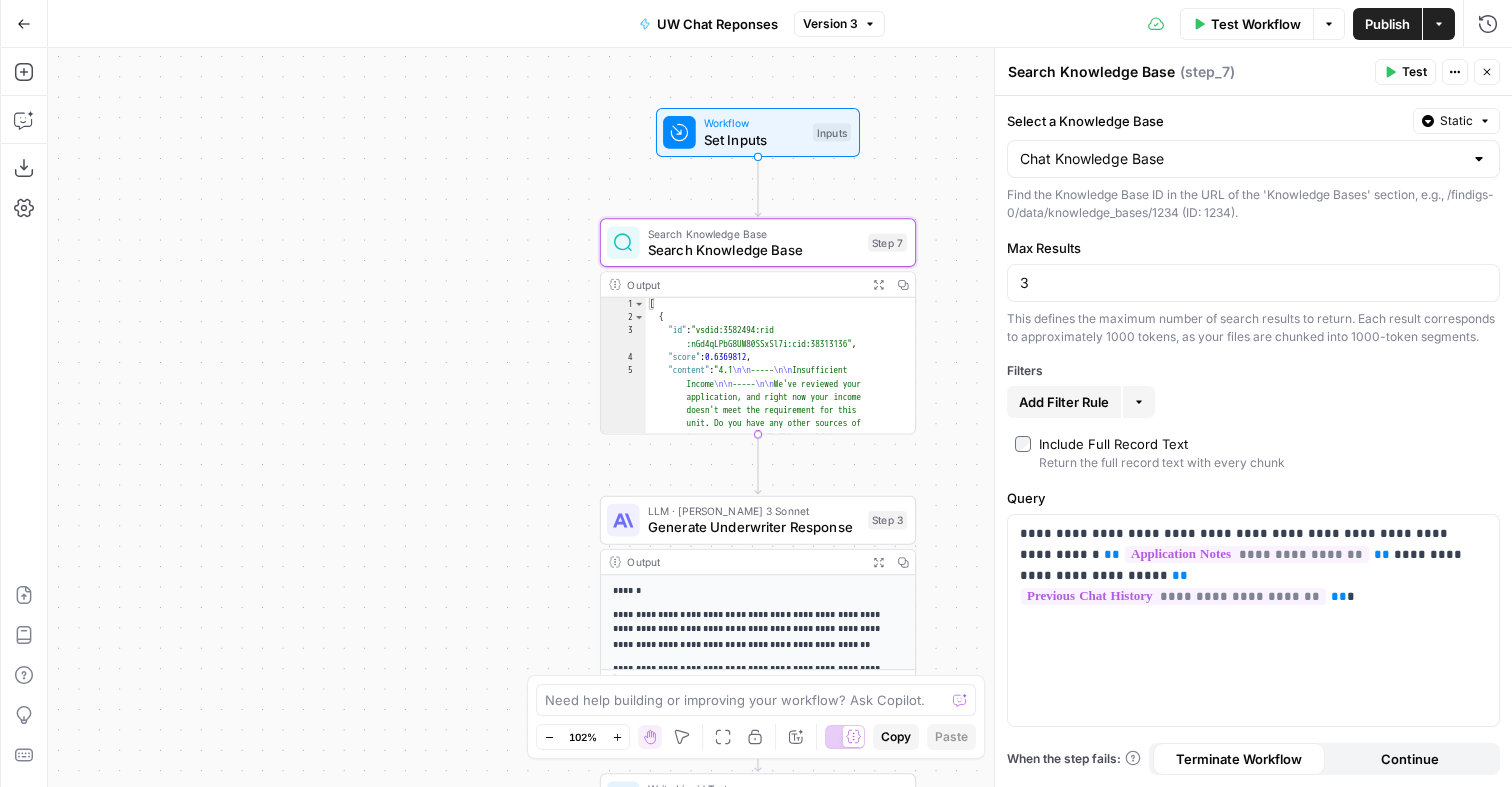 click on "Workflow Set Inputs Inputs Search Knowledge Base Search Knowledge Base Step 7 Output Expand Output Copy 1 2 3 4 5 [    {      "id" :  "vsdid:3582494:rid          :nGd4qLPbG8UW80SSxSl7i:cid:38313136" ,      "score" :  0.6369812 ,      "content" :  "4.1 \n\n ----- \n\n Insufficient           Income \n\n ----- \n\n We've reviewed your           application, and right now your income           doesn't meet the requirement for this           unit. Do you have any other sources of           income you can add? This could be a           part-time job, freelance work, or           financial support or benefits. We can           accept: \n\n Paystub PDFs \n\n Bank           statement PDFs \n\n An offer letter on           professional letterhead \n\n Divorce           decree or court order for alimony or           child support income \n\n Award letter           for Social Security, disability,  \n\n I \n\n" at bounding box center (780, 417) 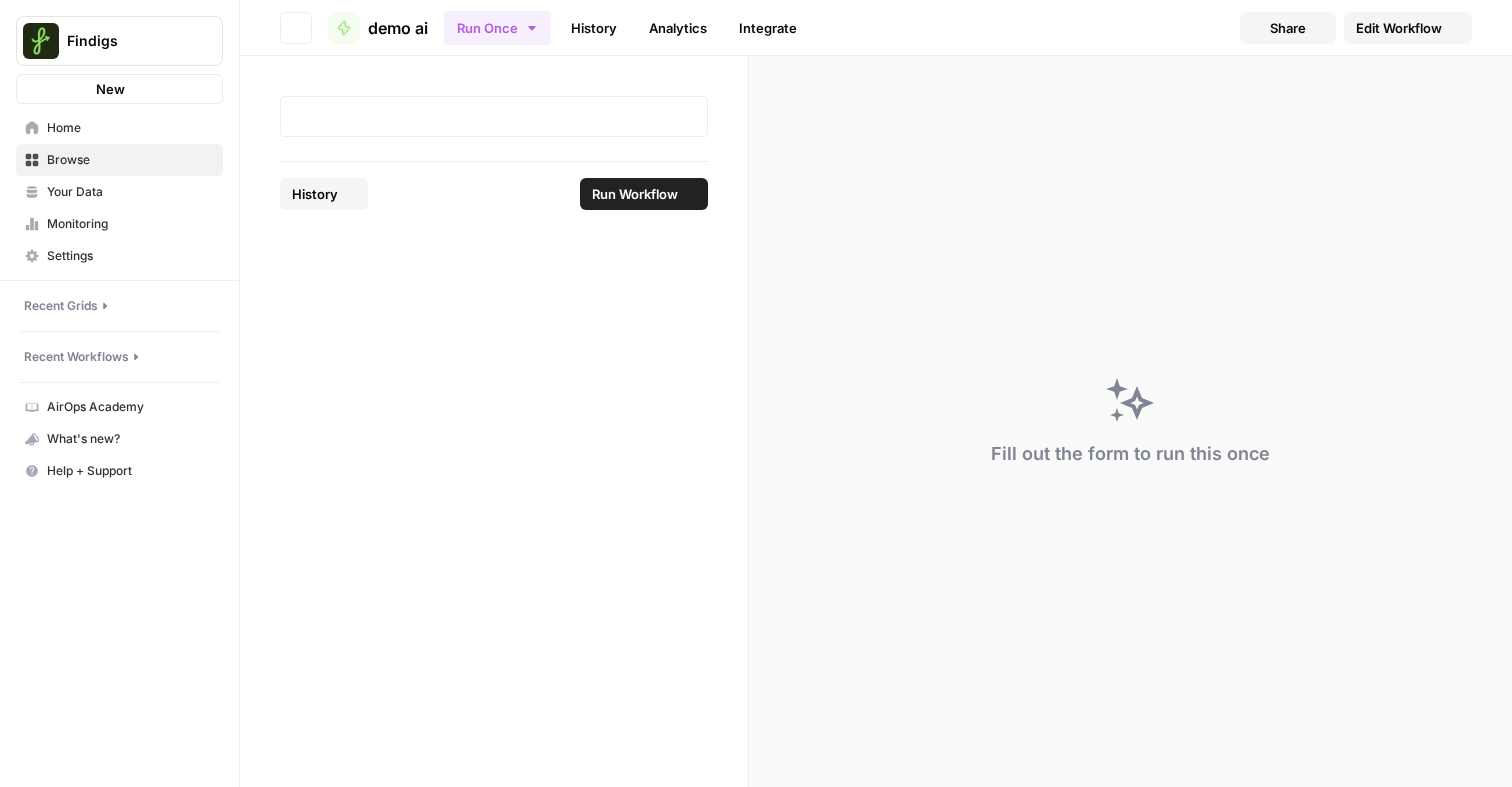 scroll, scrollTop: 0, scrollLeft: 0, axis: both 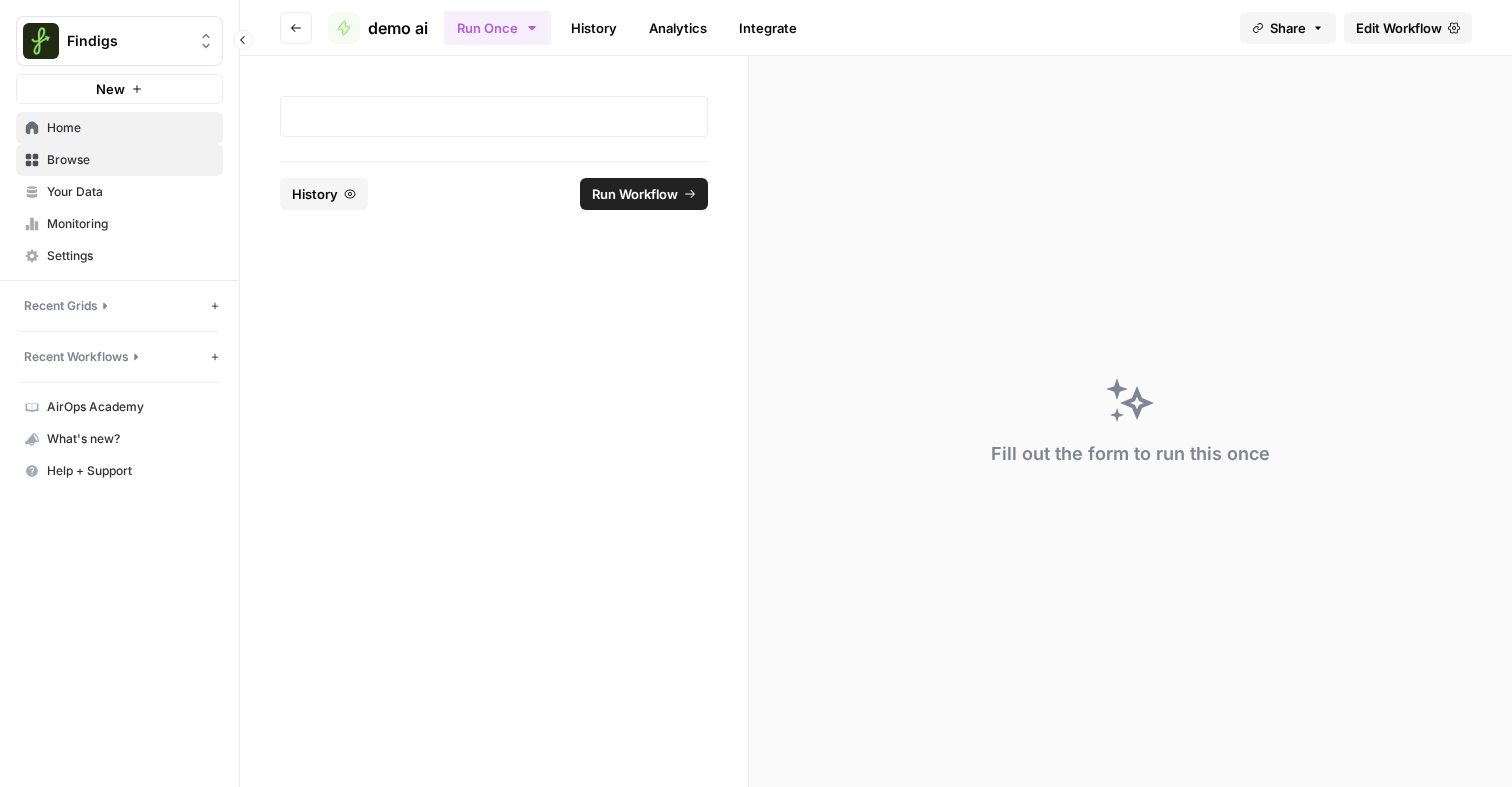 click on "Home" at bounding box center [130, 128] 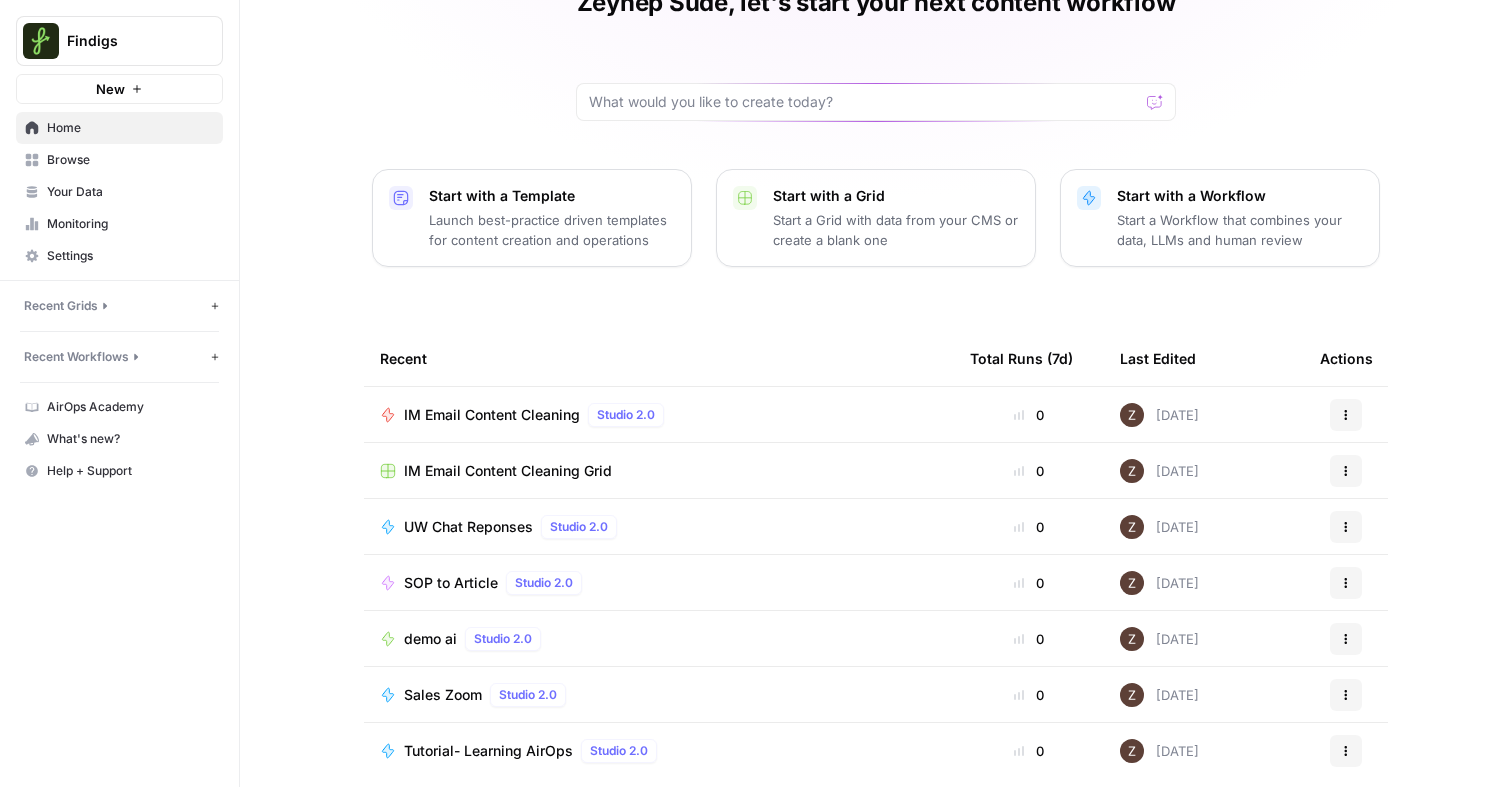 scroll, scrollTop: 133, scrollLeft: 0, axis: vertical 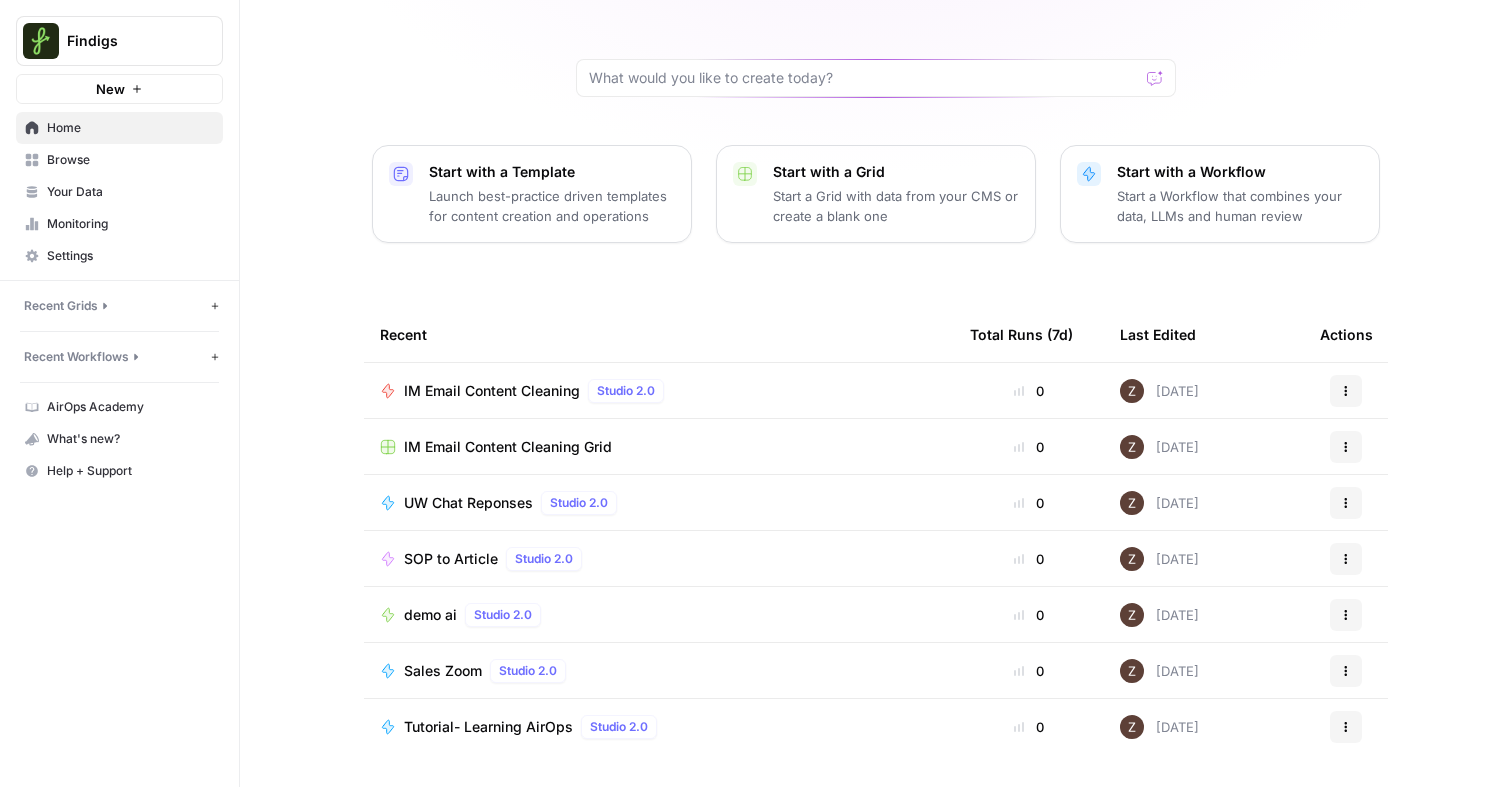 click on "SOP to Article" at bounding box center [451, 559] 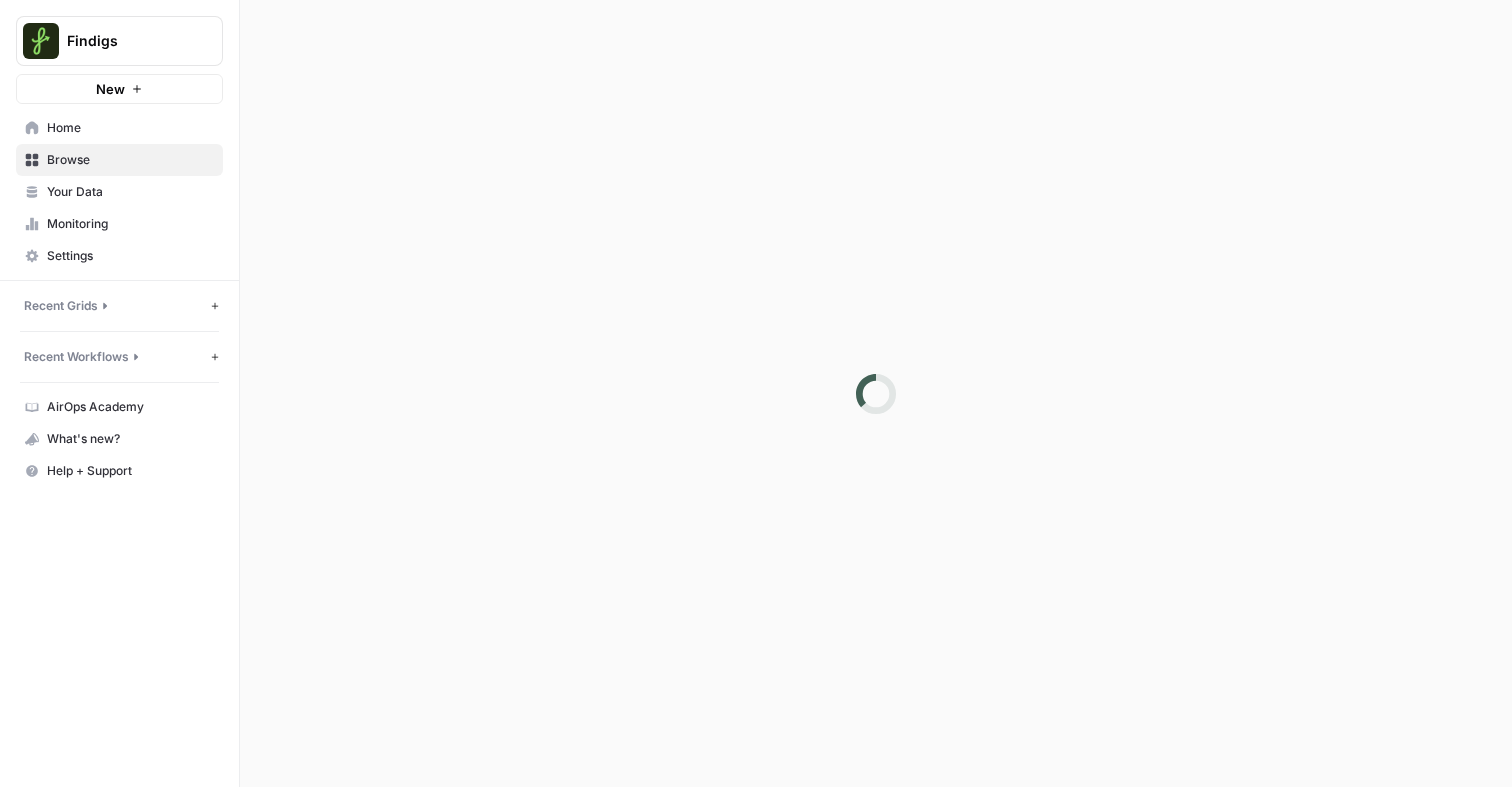 scroll, scrollTop: 0, scrollLeft: 0, axis: both 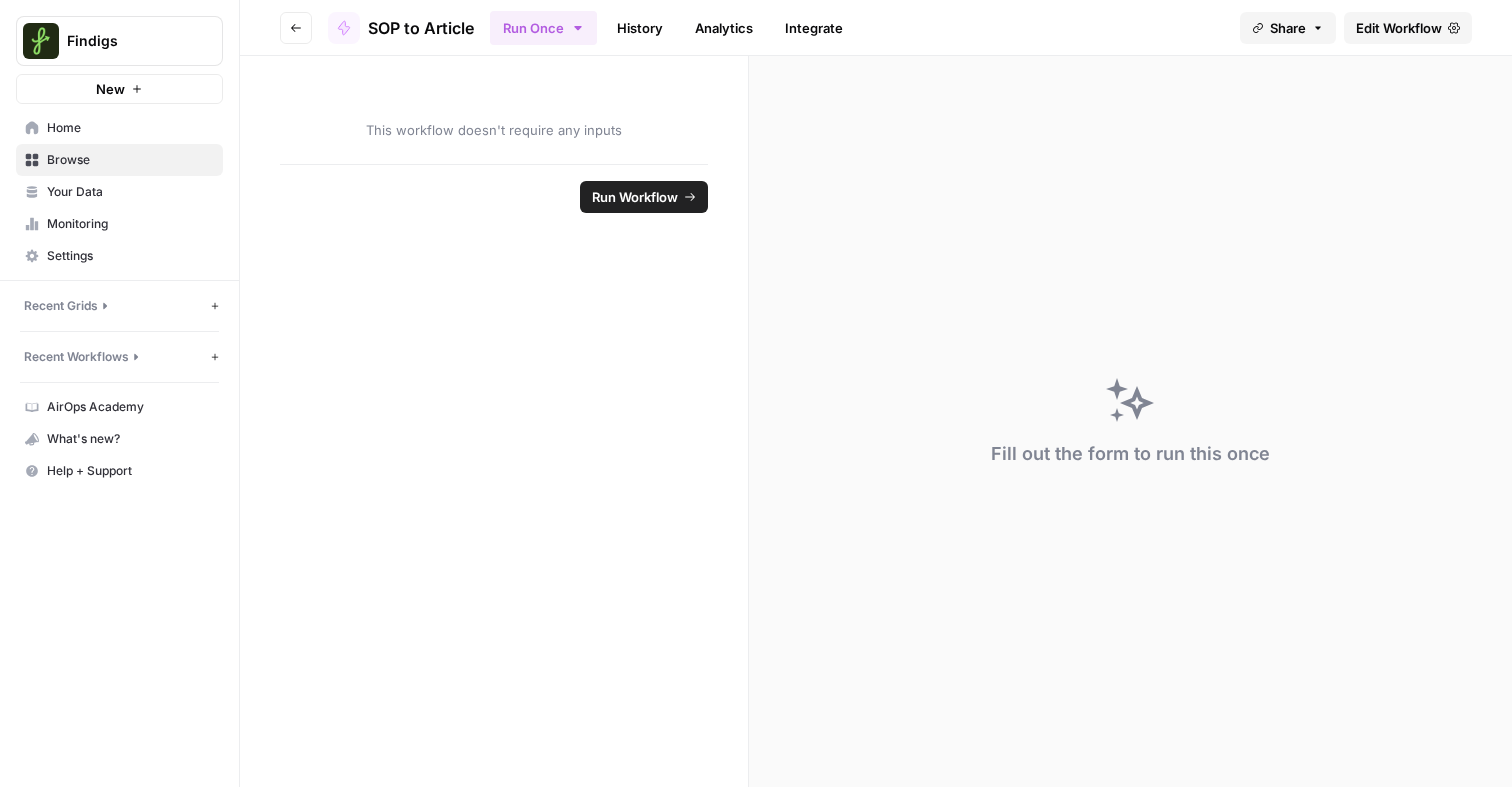 click on "Run Workflow" at bounding box center (494, 196) 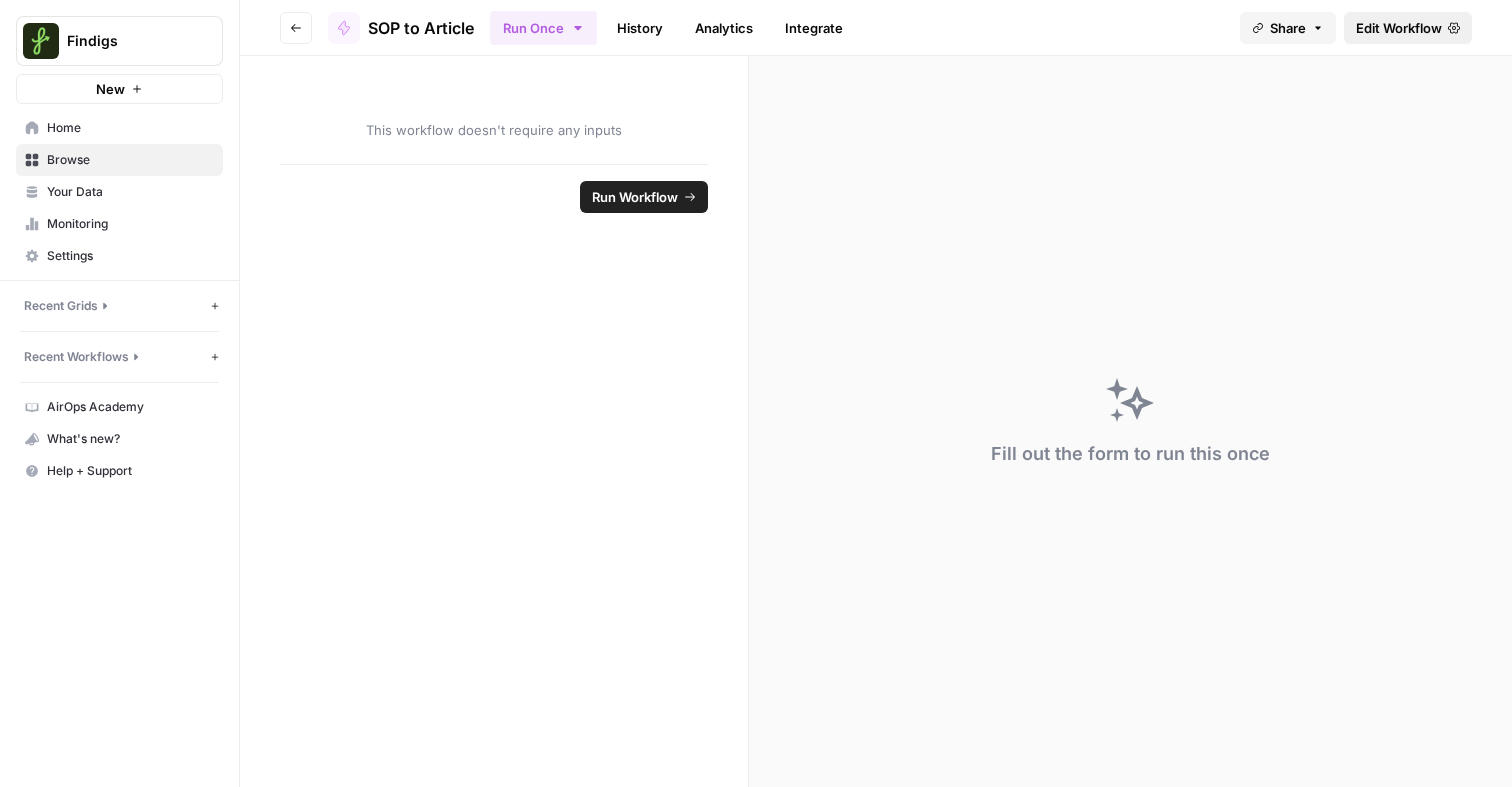 click on "Edit Workflow" at bounding box center (1399, 28) 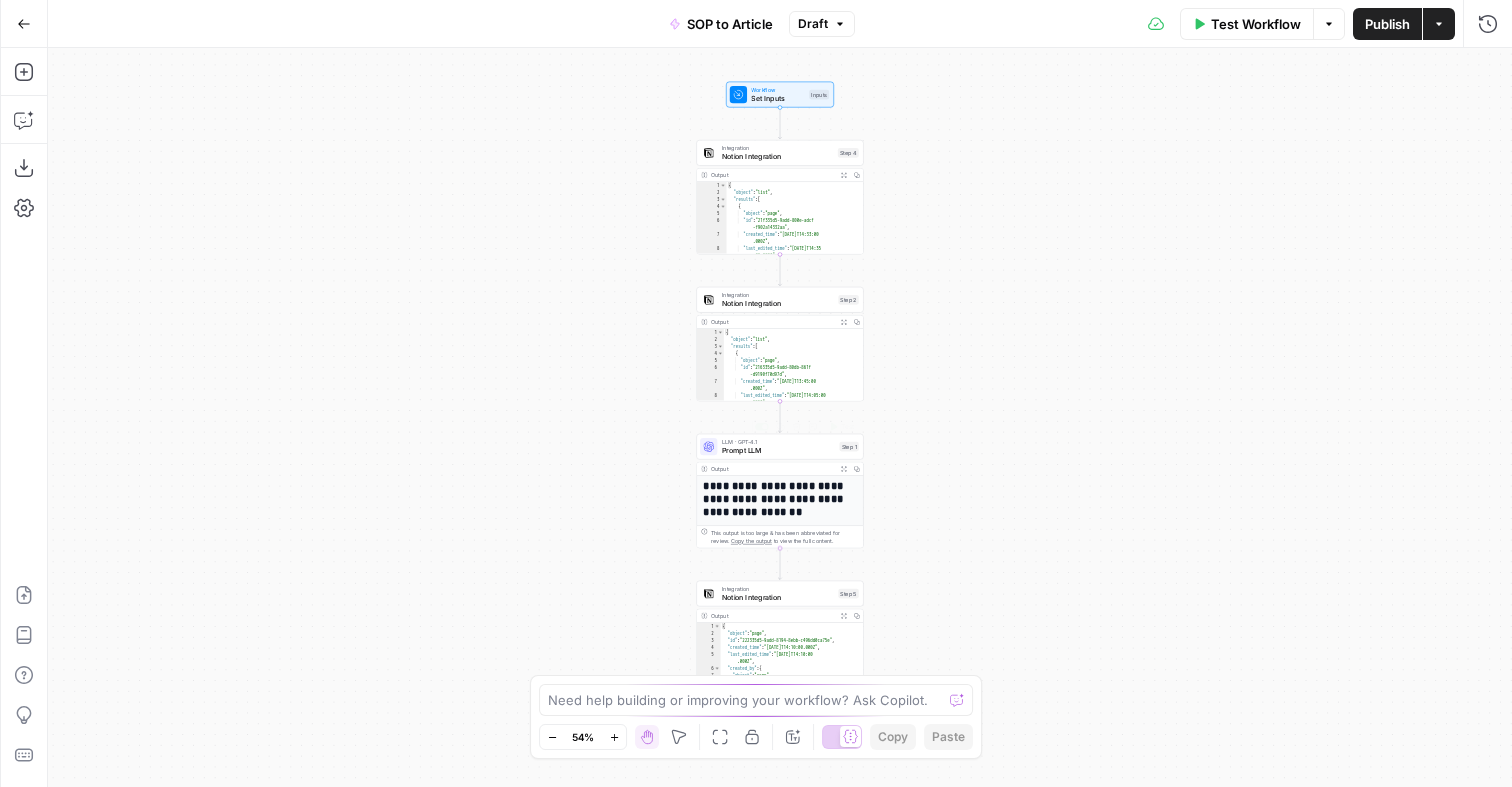 click on "LLM · GPT-4.1 Prompt LLM Step 1 Copy step Delete step Add Note Test" at bounding box center (779, 447) 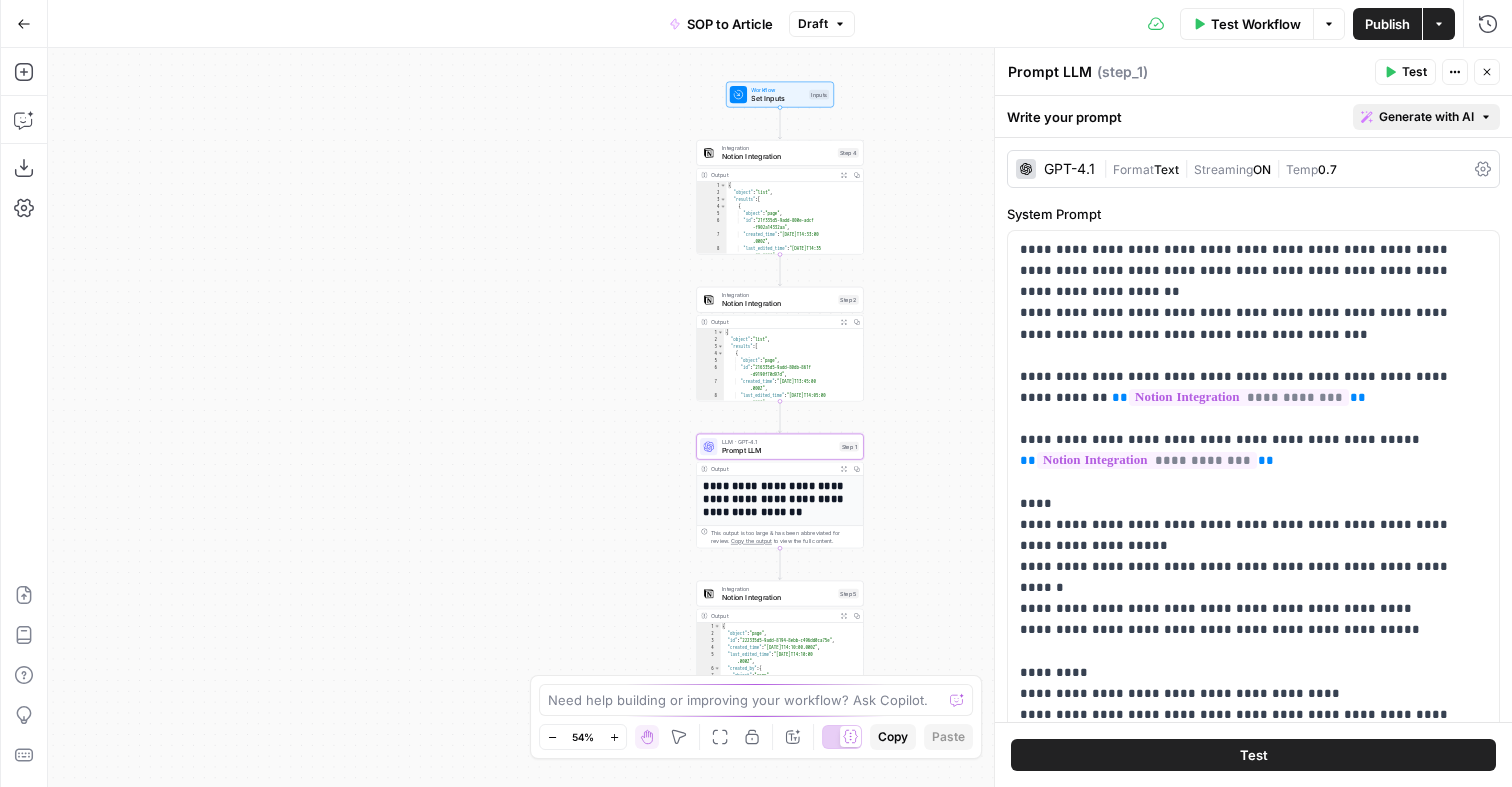 click on "Generate with AI" at bounding box center [1426, 117] 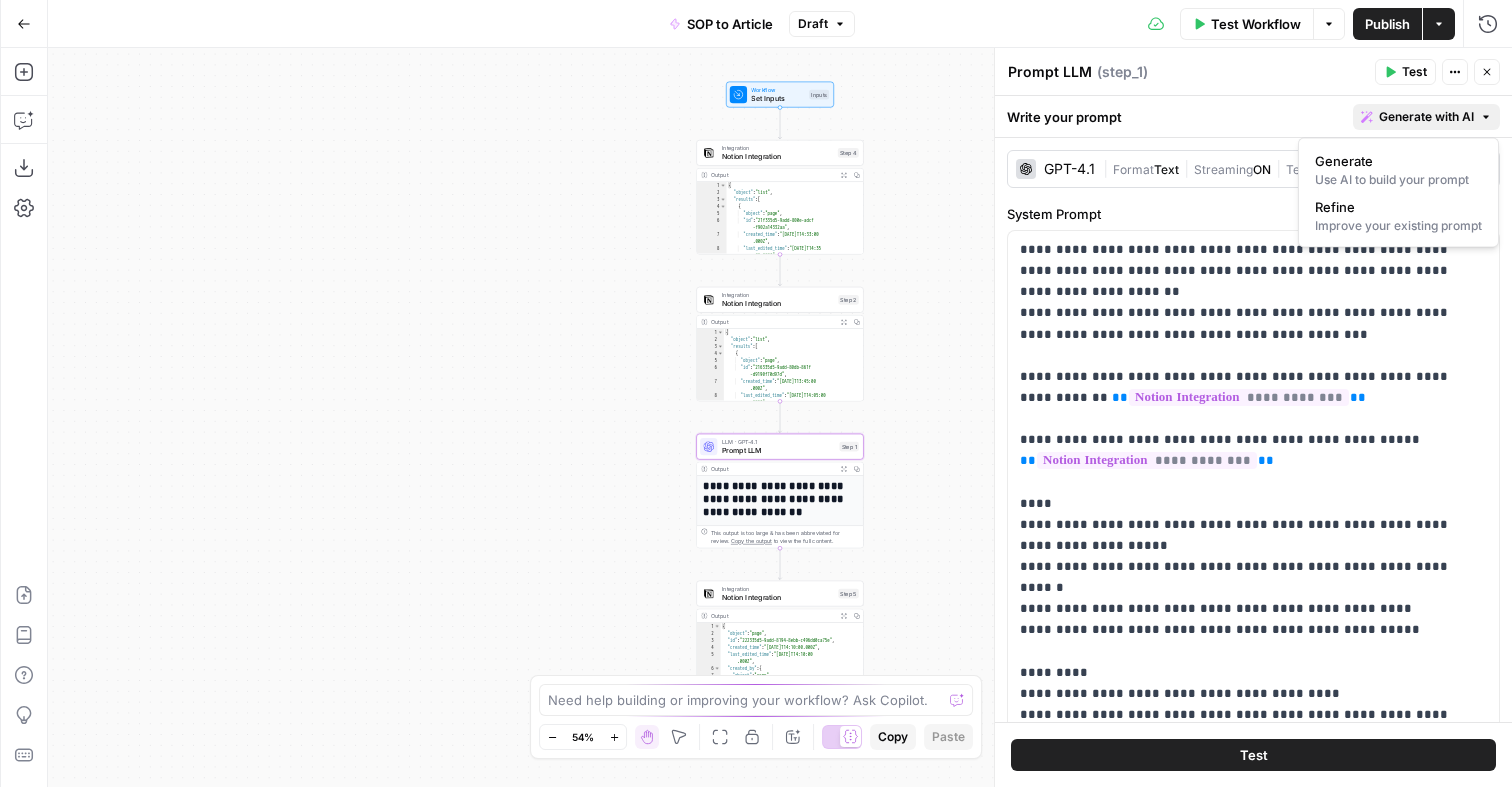 click on "Write your prompt Generate with AI" at bounding box center [1253, 116] 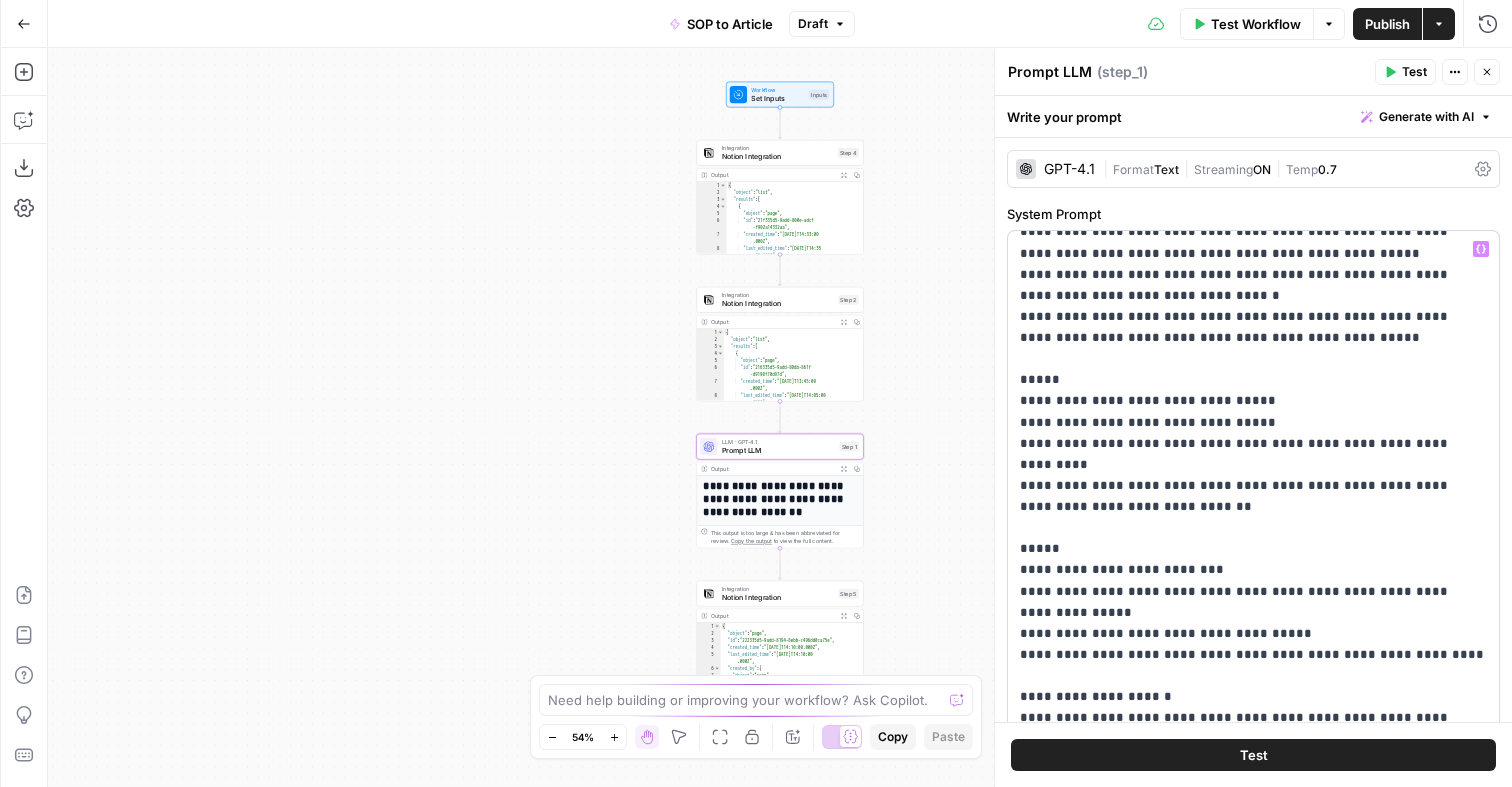 scroll, scrollTop: 849, scrollLeft: 0, axis: vertical 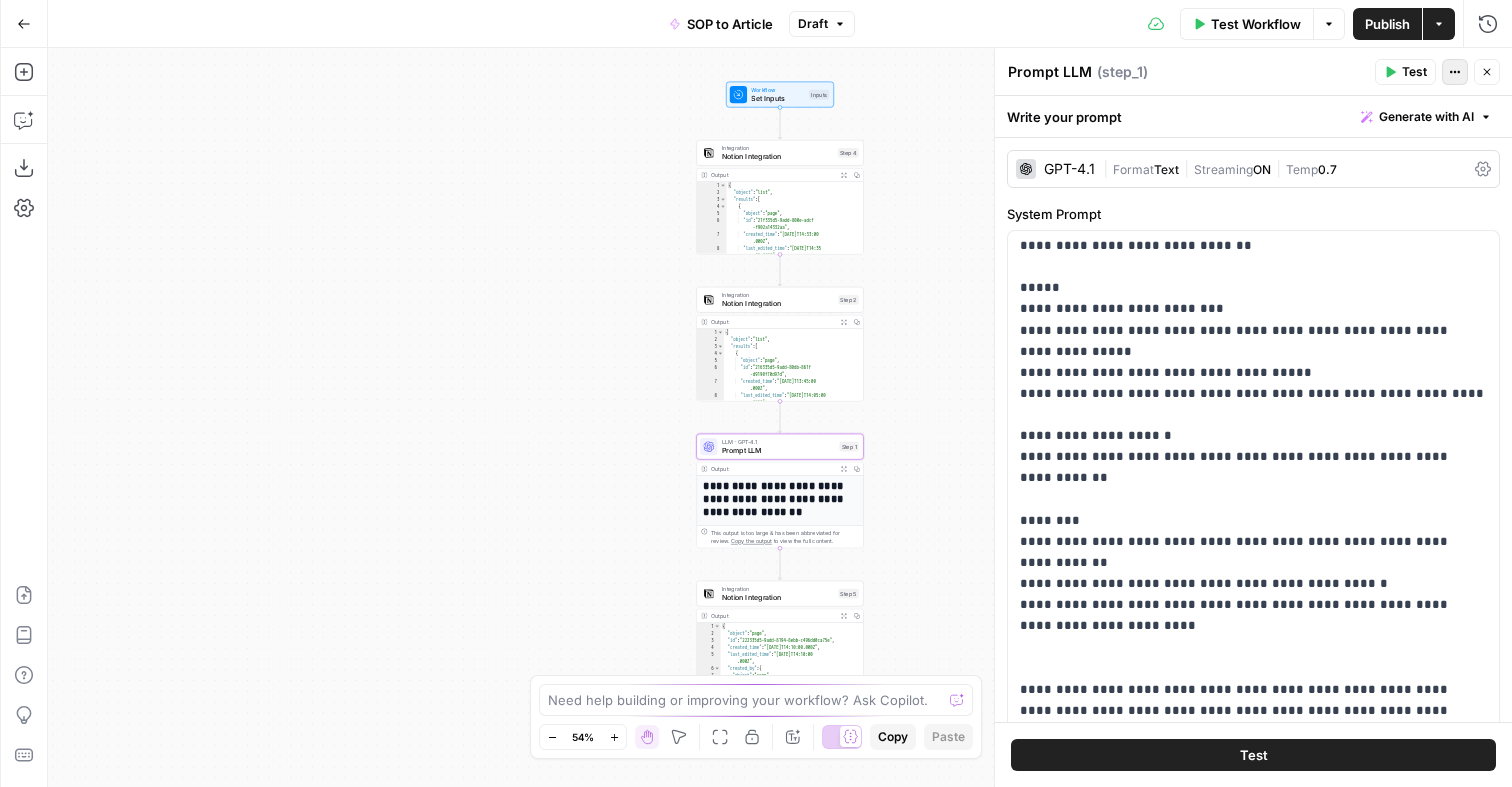 click on "Actions" at bounding box center (1455, 72) 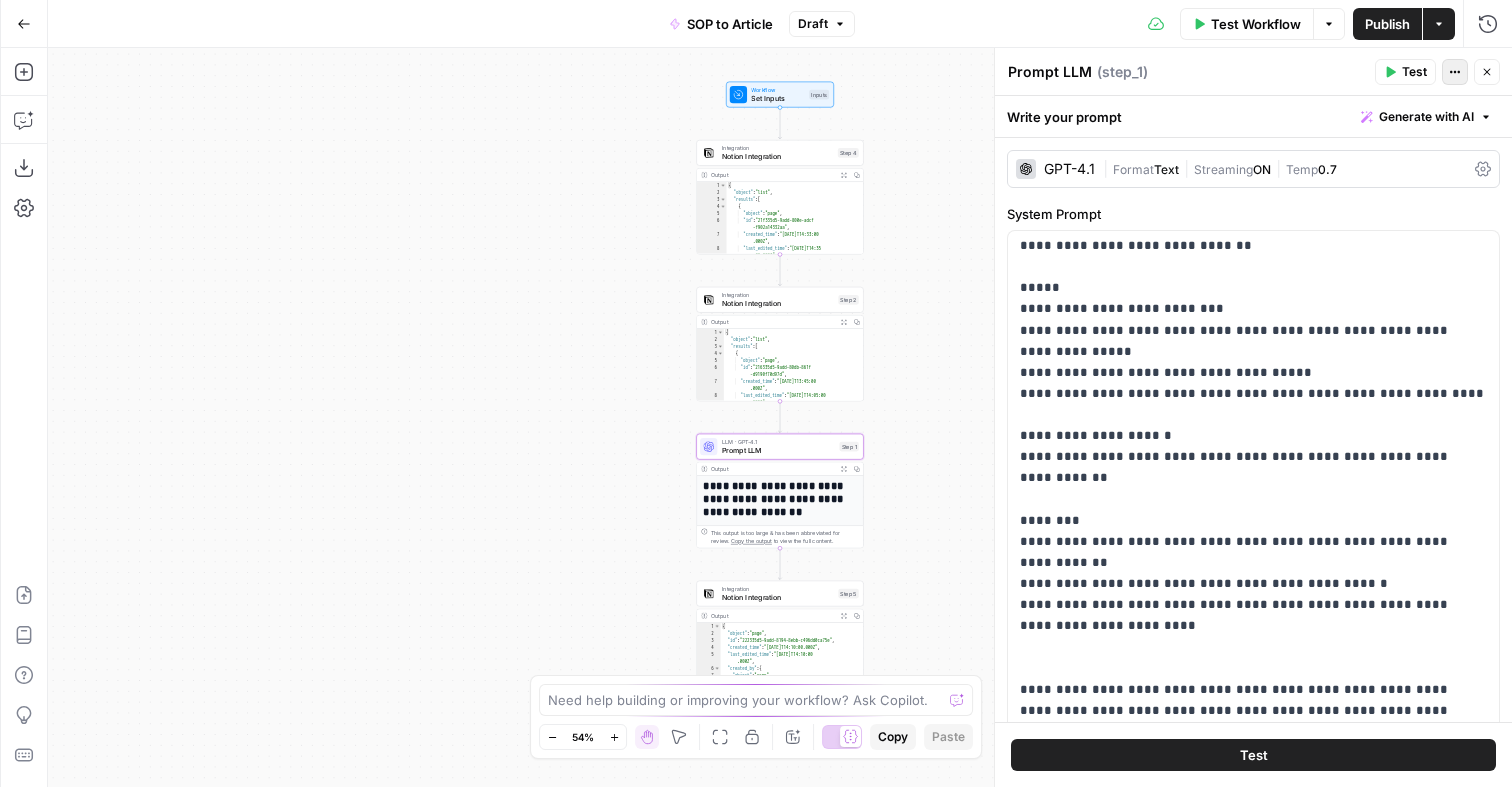 click on "Actions" at bounding box center [1455, 72] 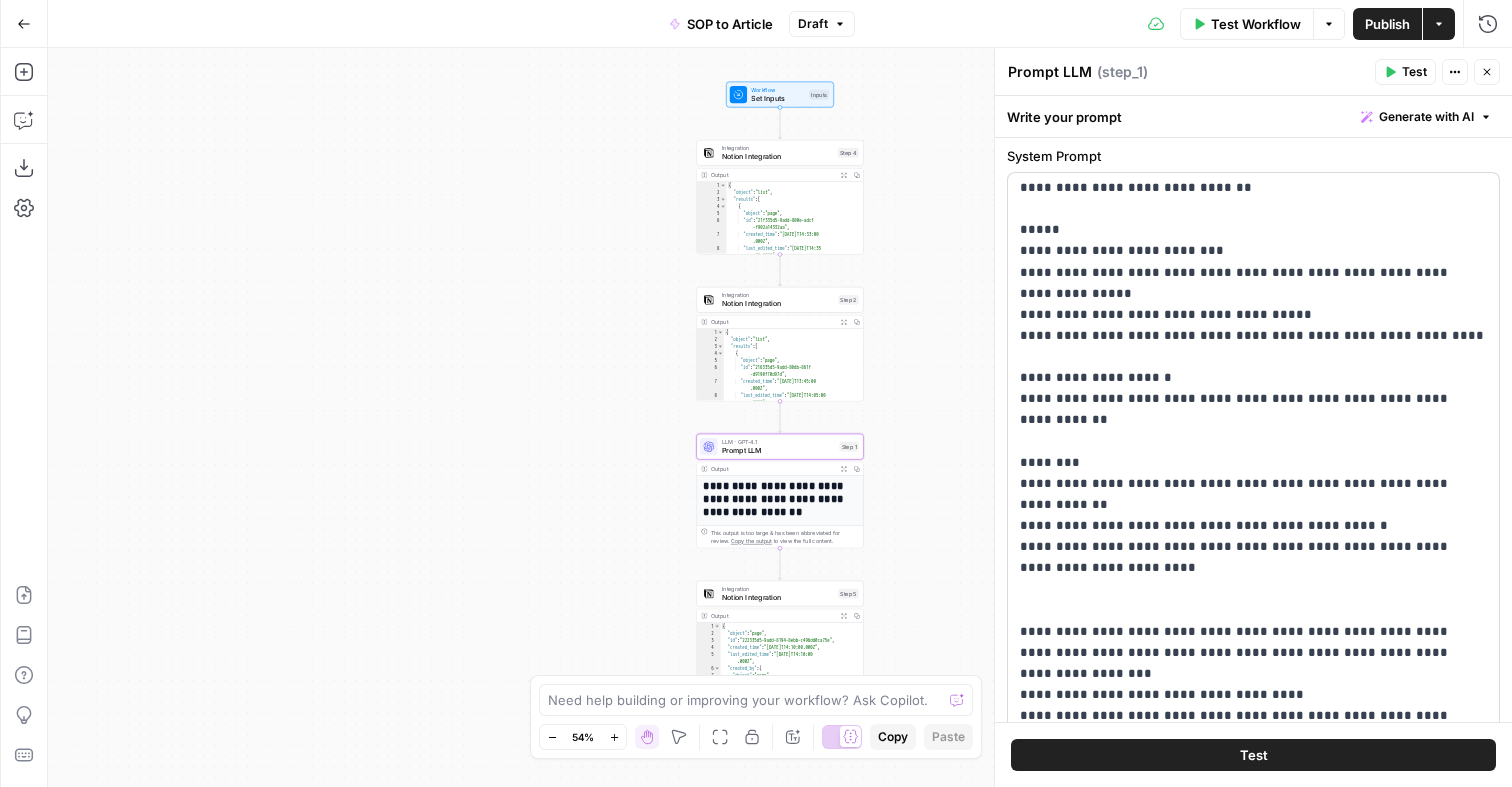 scroll, scrollTop: 0, scrollLeft: 0, axis: both 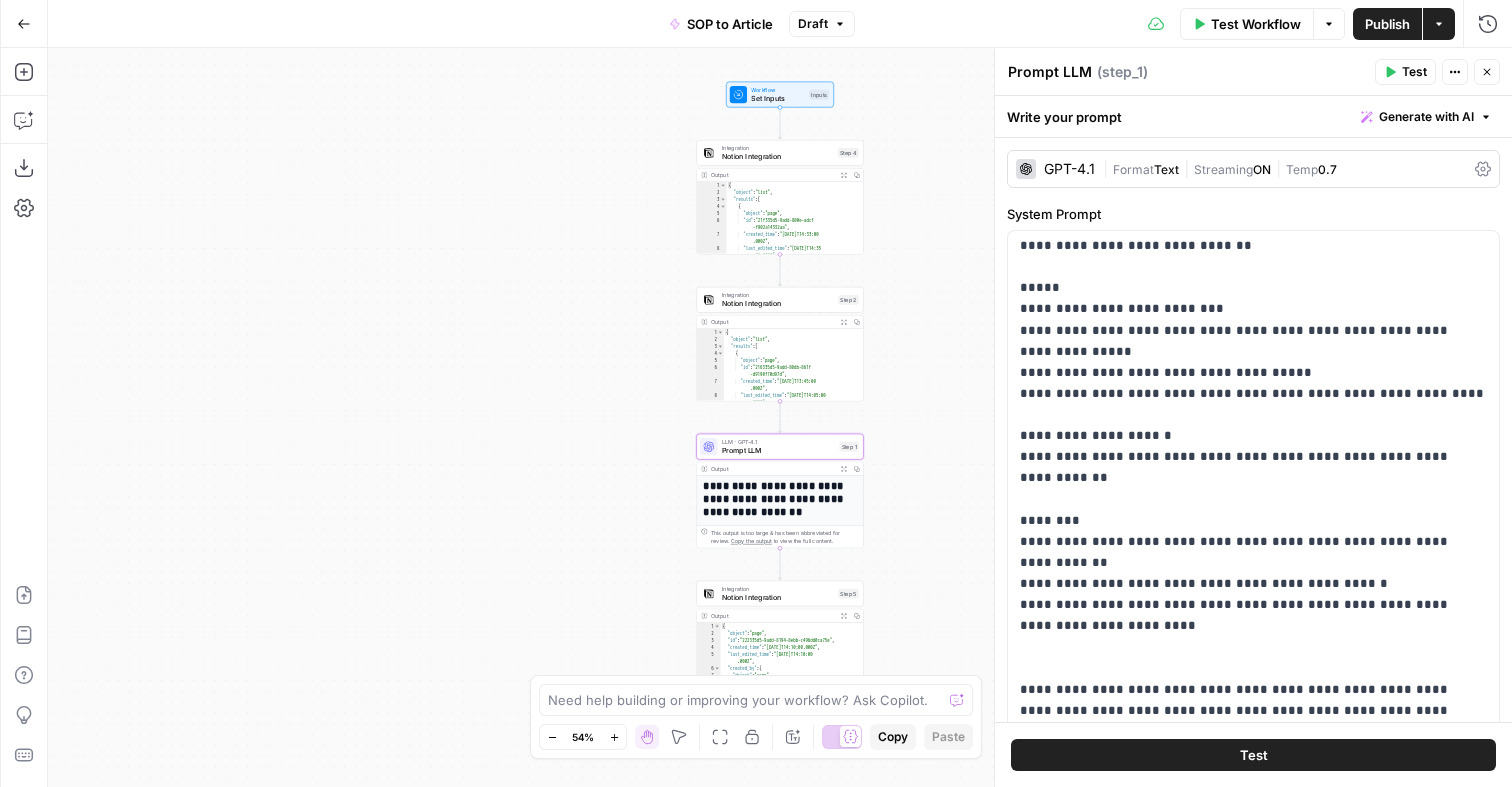 click 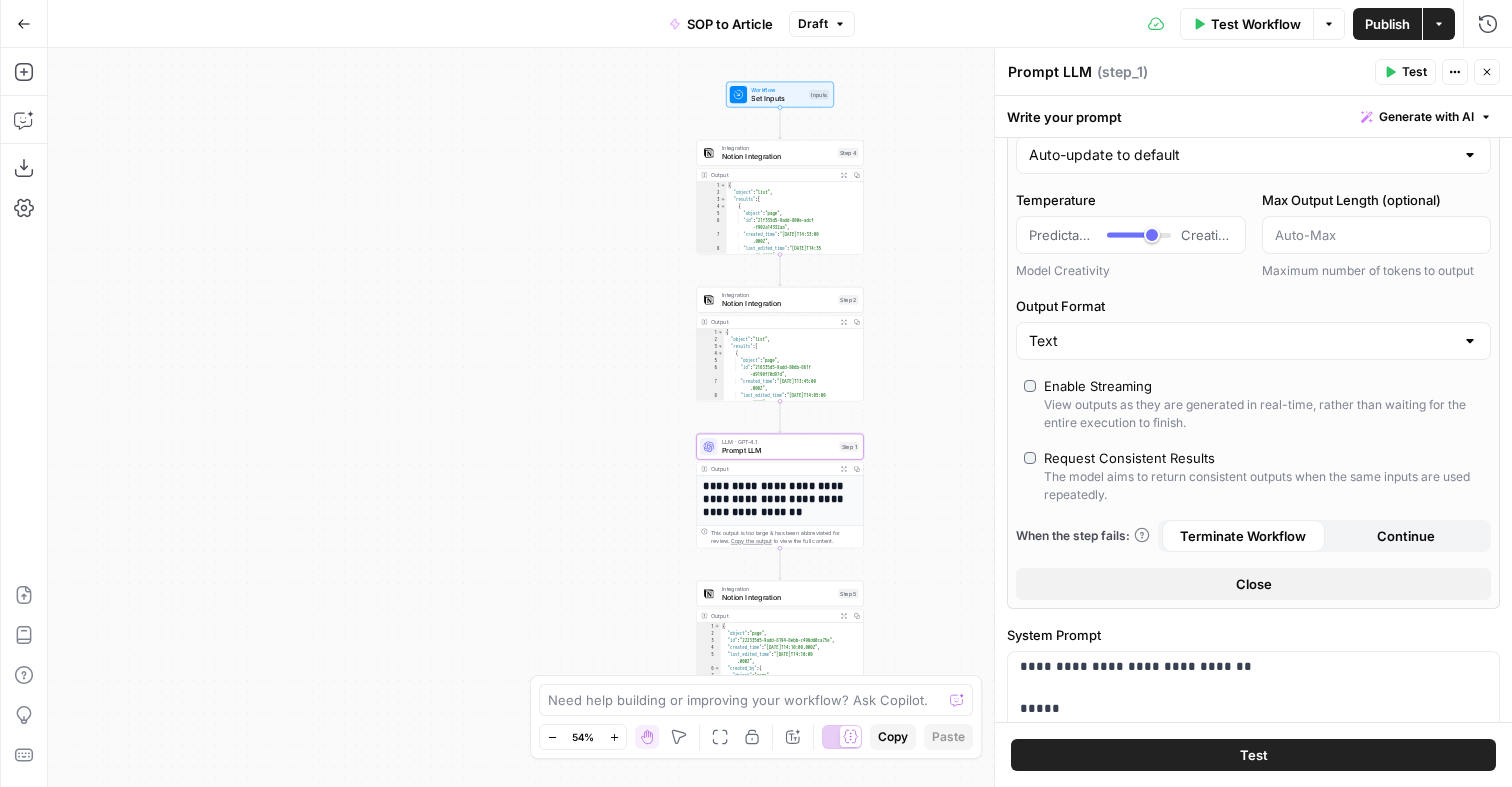 scroll, scrollTop: 211, scrollLeft: 0, axis: vertical 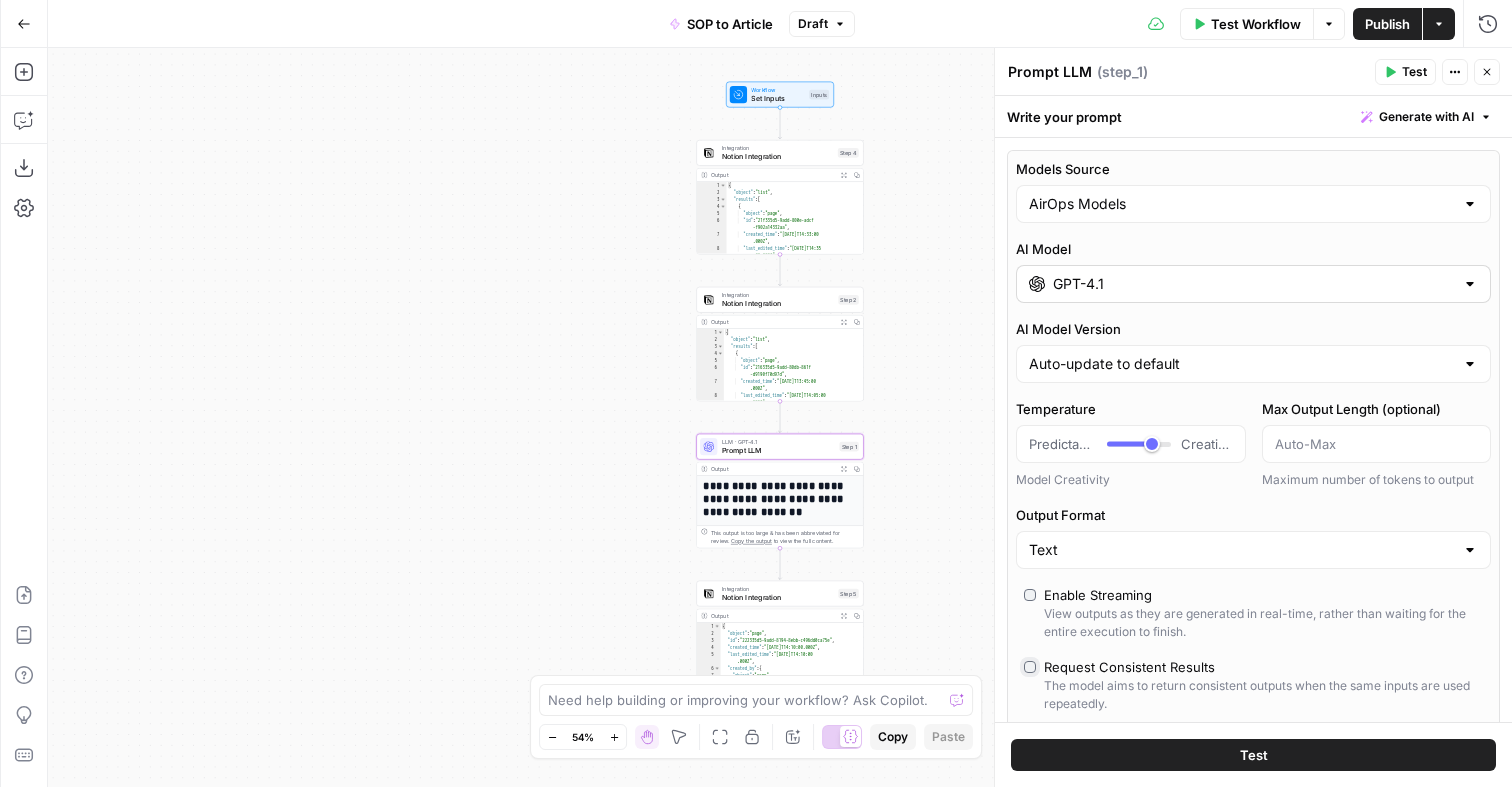 click on "GPT-4.1" at bounding box center [1253, 284] 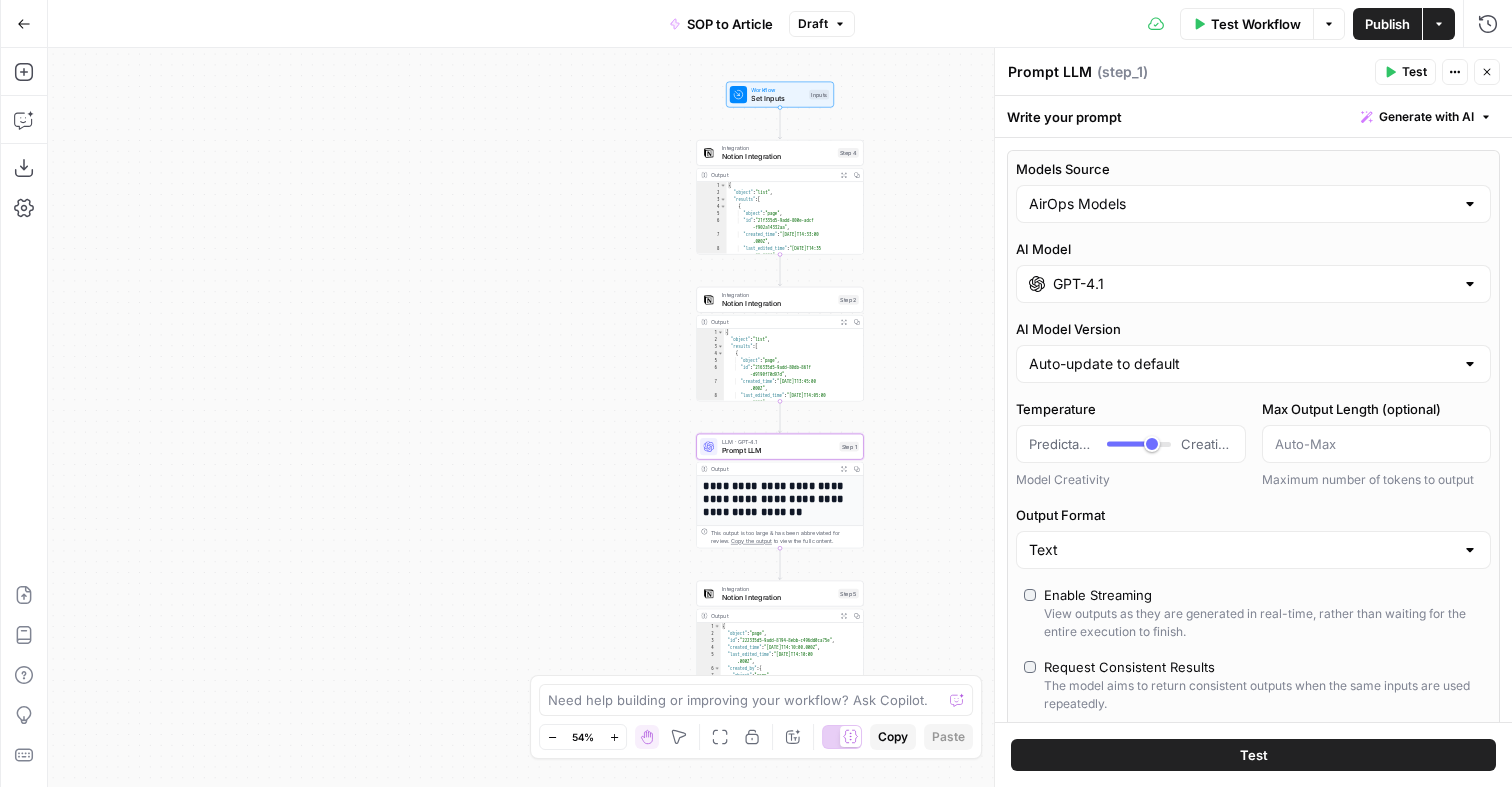 click on "AI Model" at bounding box center (1253, 249) 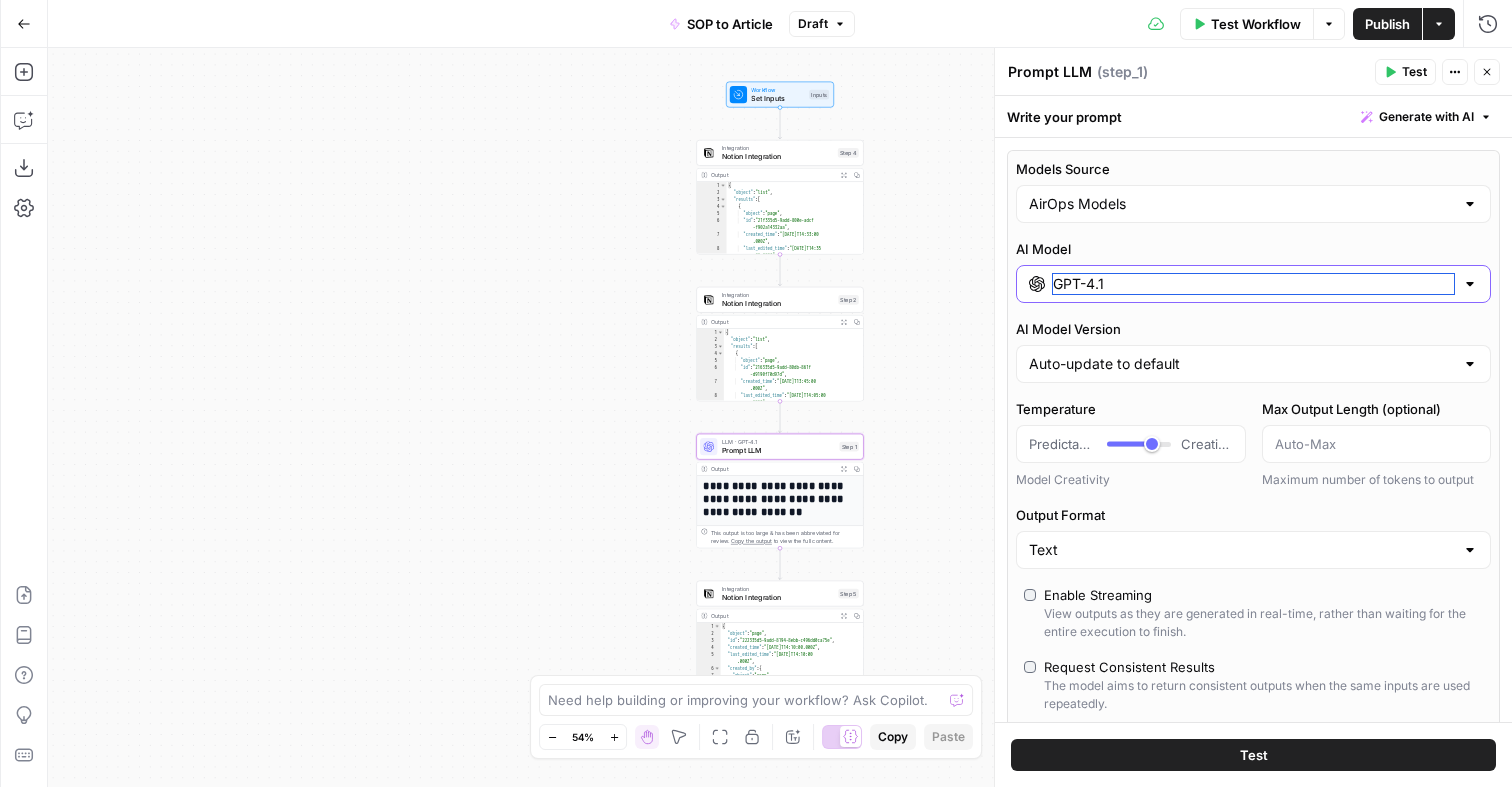 click on "GPT-4.1" at bounding box center [1253, 284] 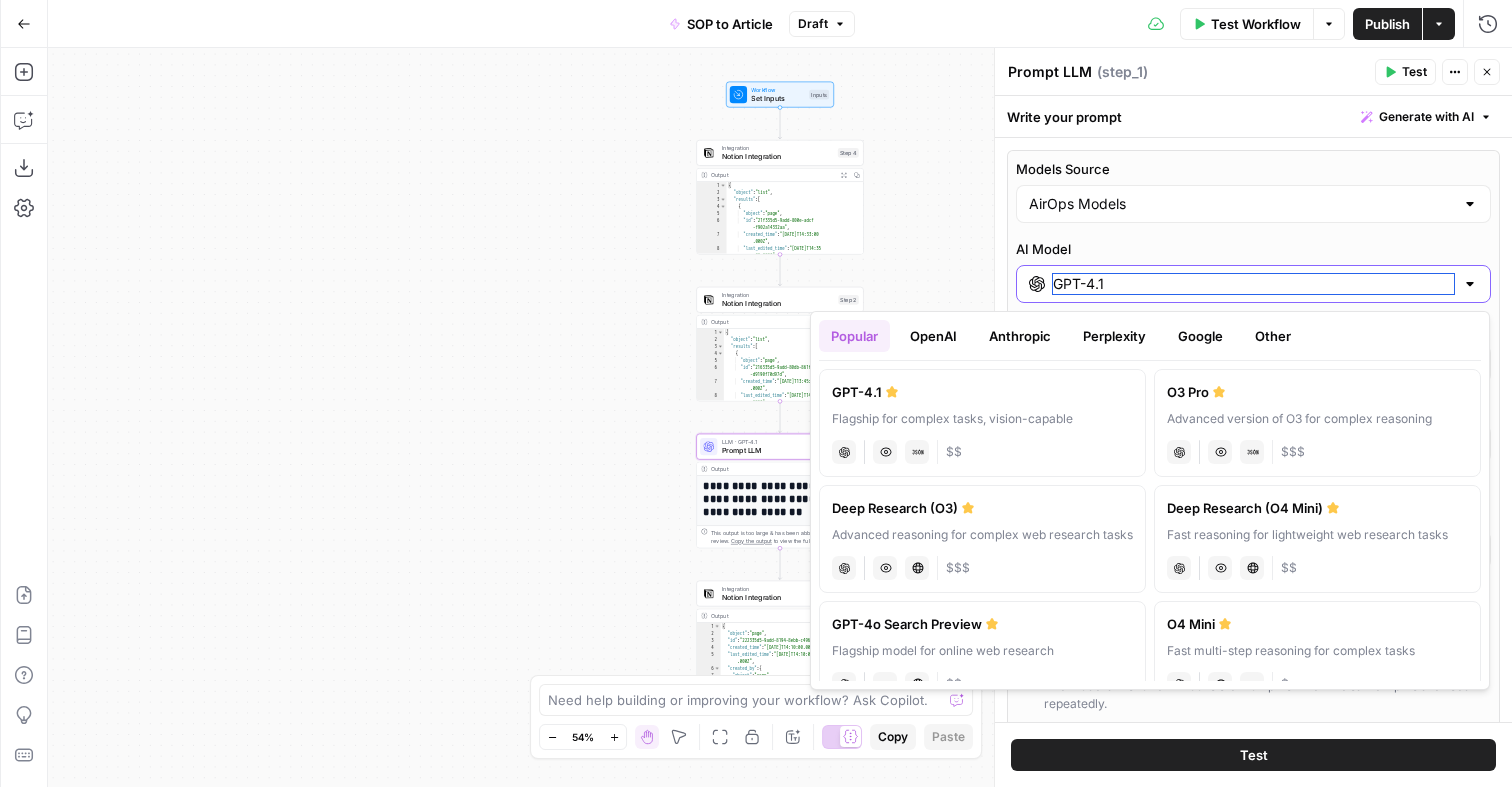 click on "AI Model" at bounding box center (1253, 249) 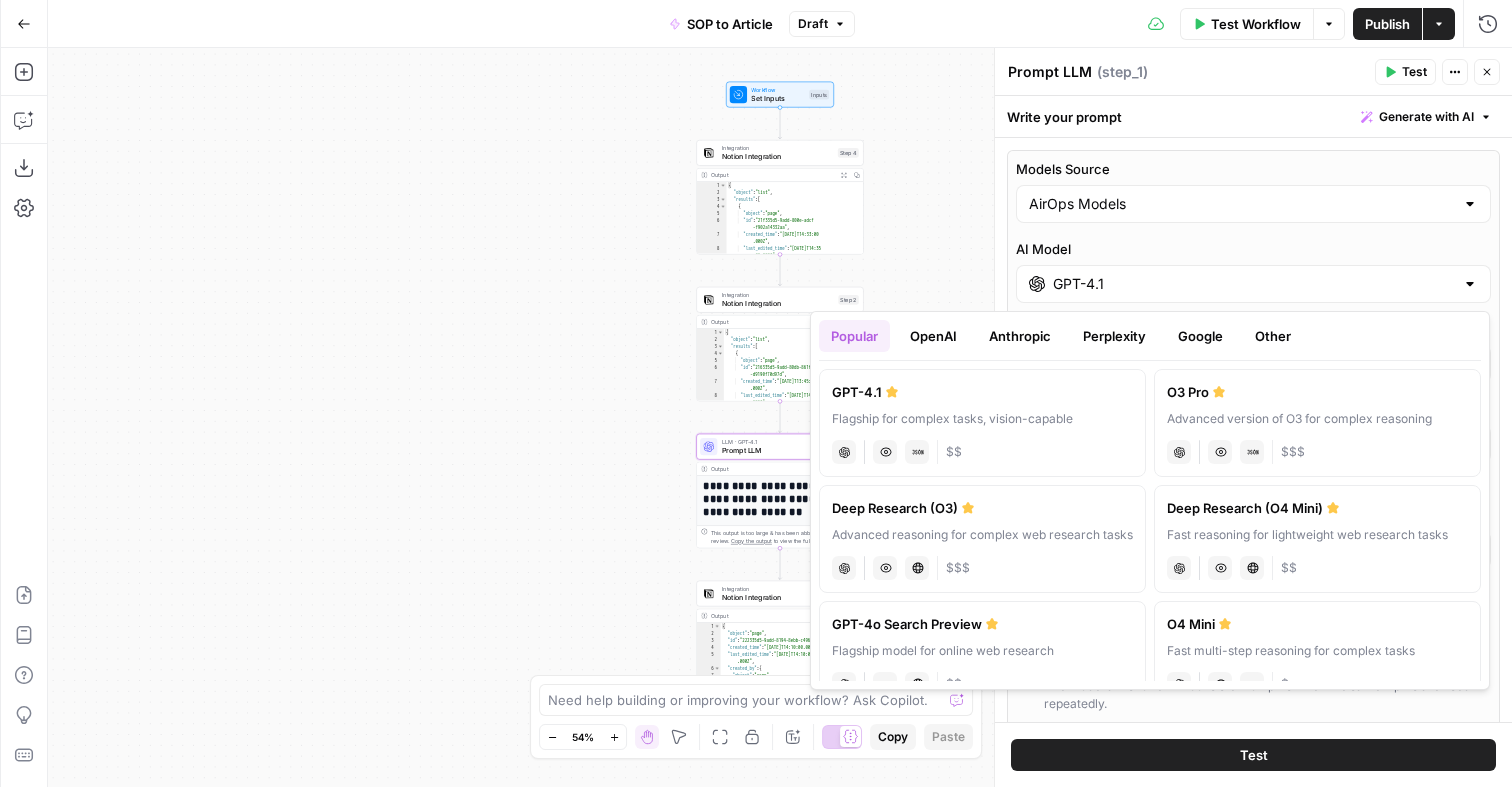 click on "Models Source" at bounding box center [1253, 169] 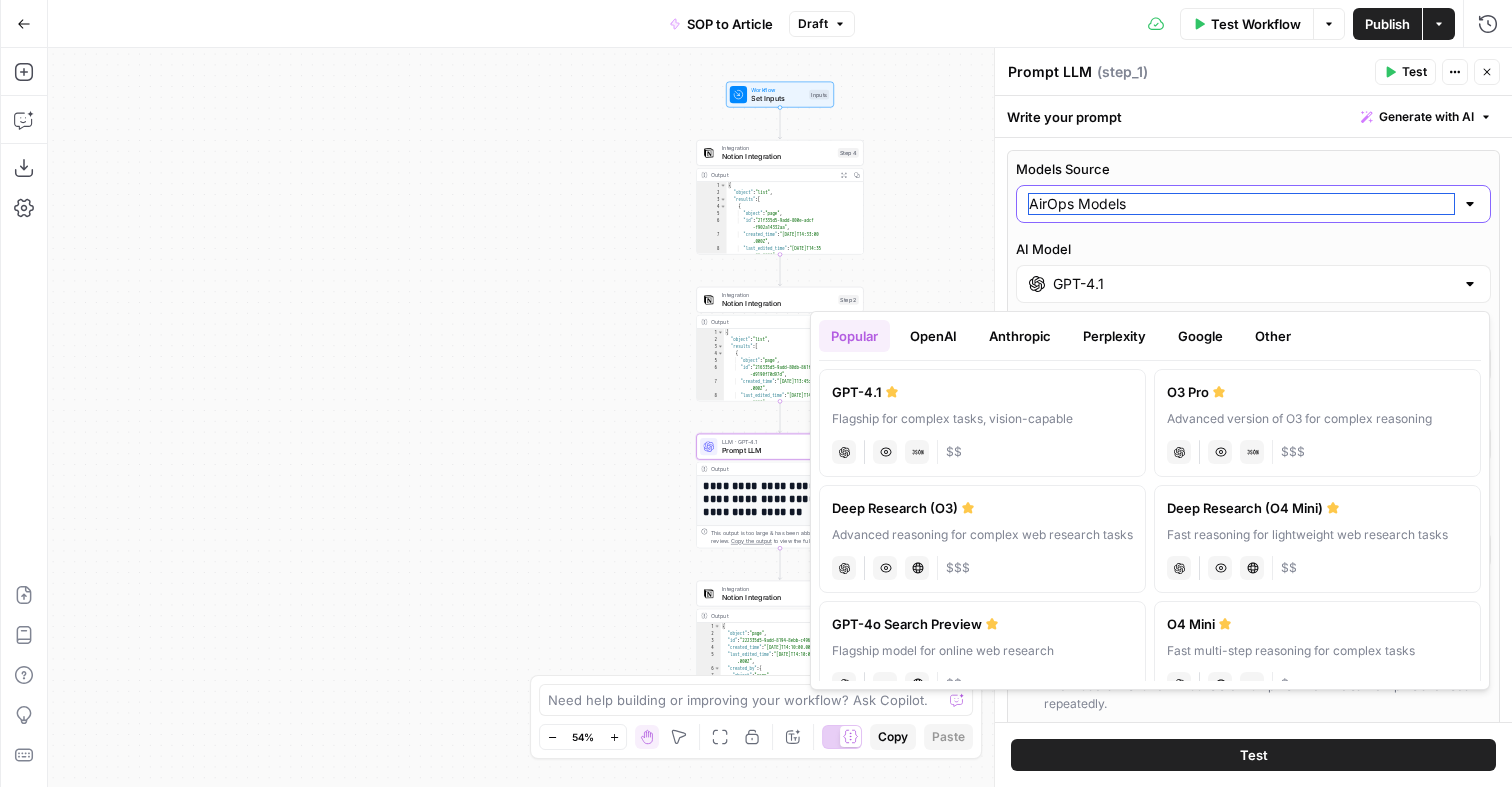 click on "AirOps Models" at bounding box center (1241, 204) 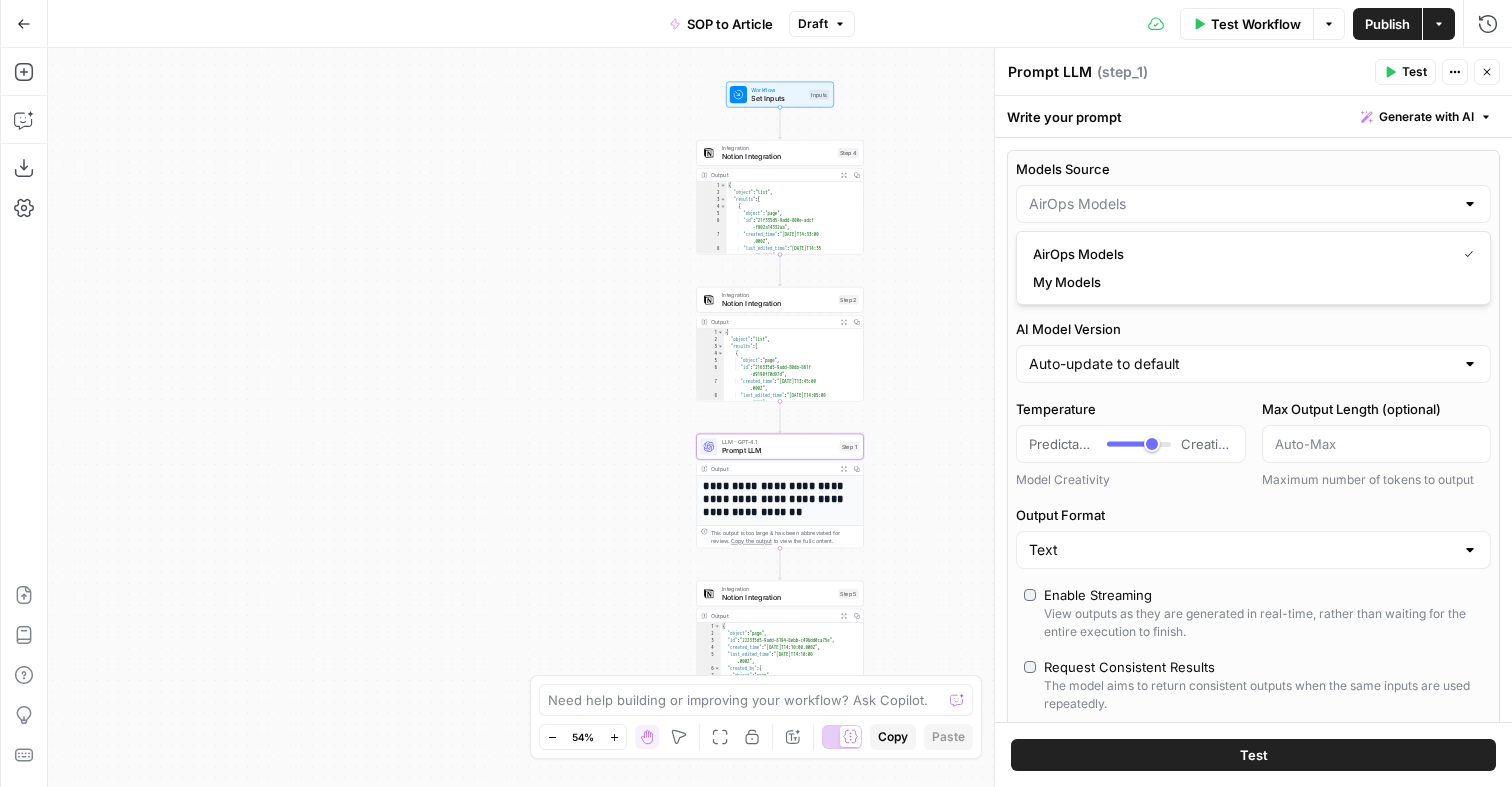 type on "AirOps Models" 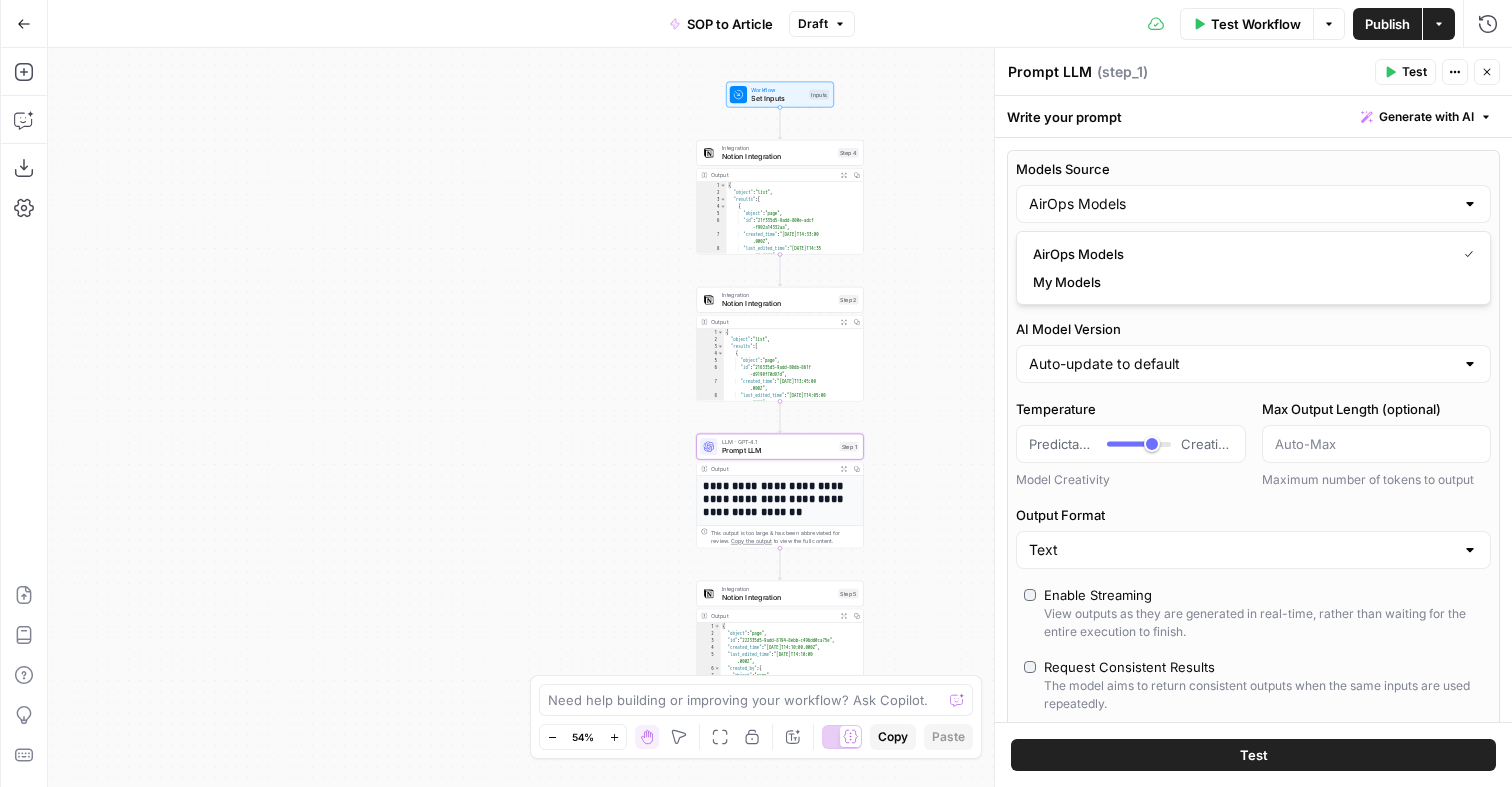 click on "**********" at bounding box center [1253, 430] 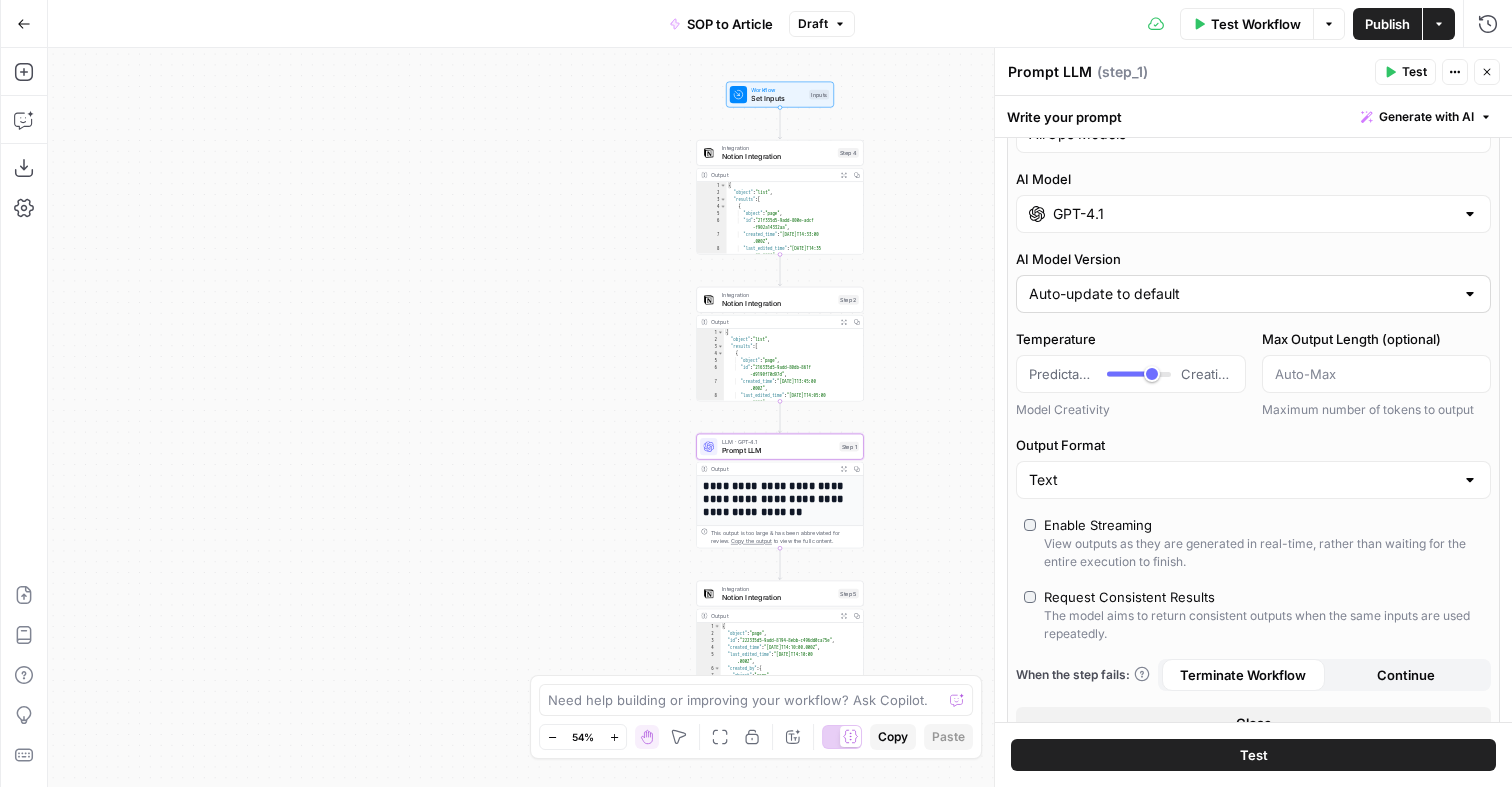 scroll, scrollTop: 75, scrollLeft: 0, axis: vertical 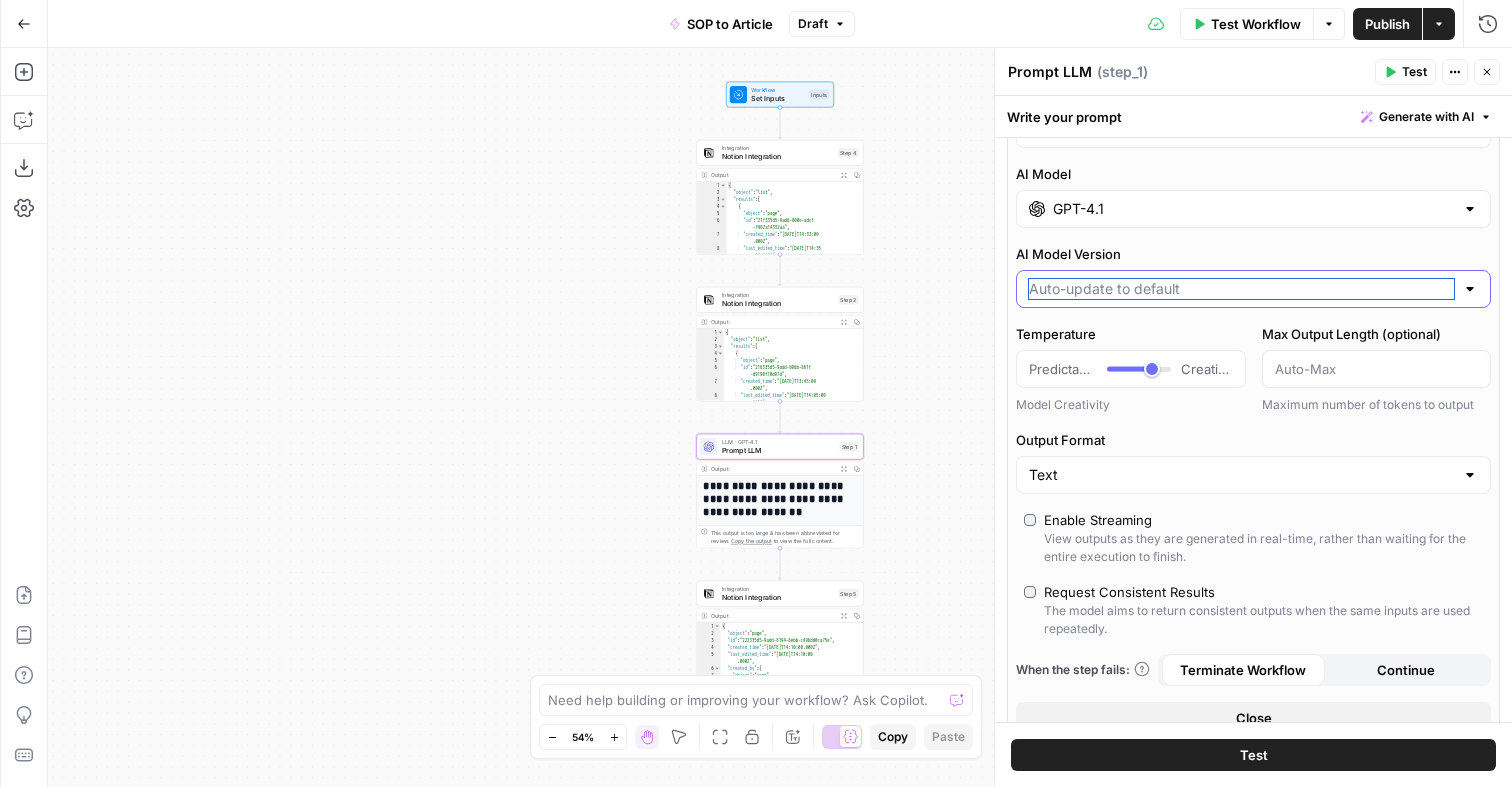 click on "AI Model Version" at bounding box center [1241, 289] 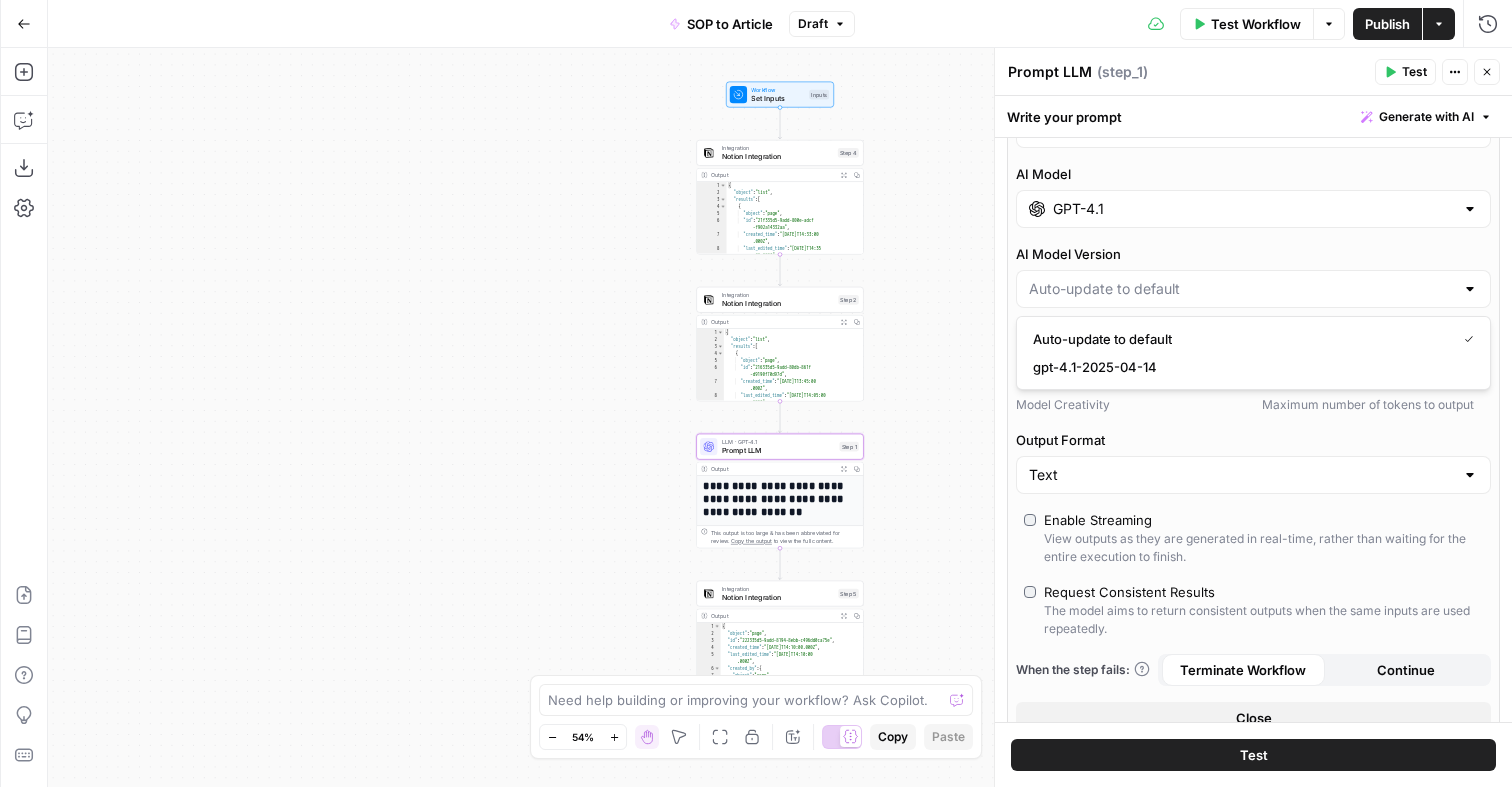 type on "Auto-update to default" 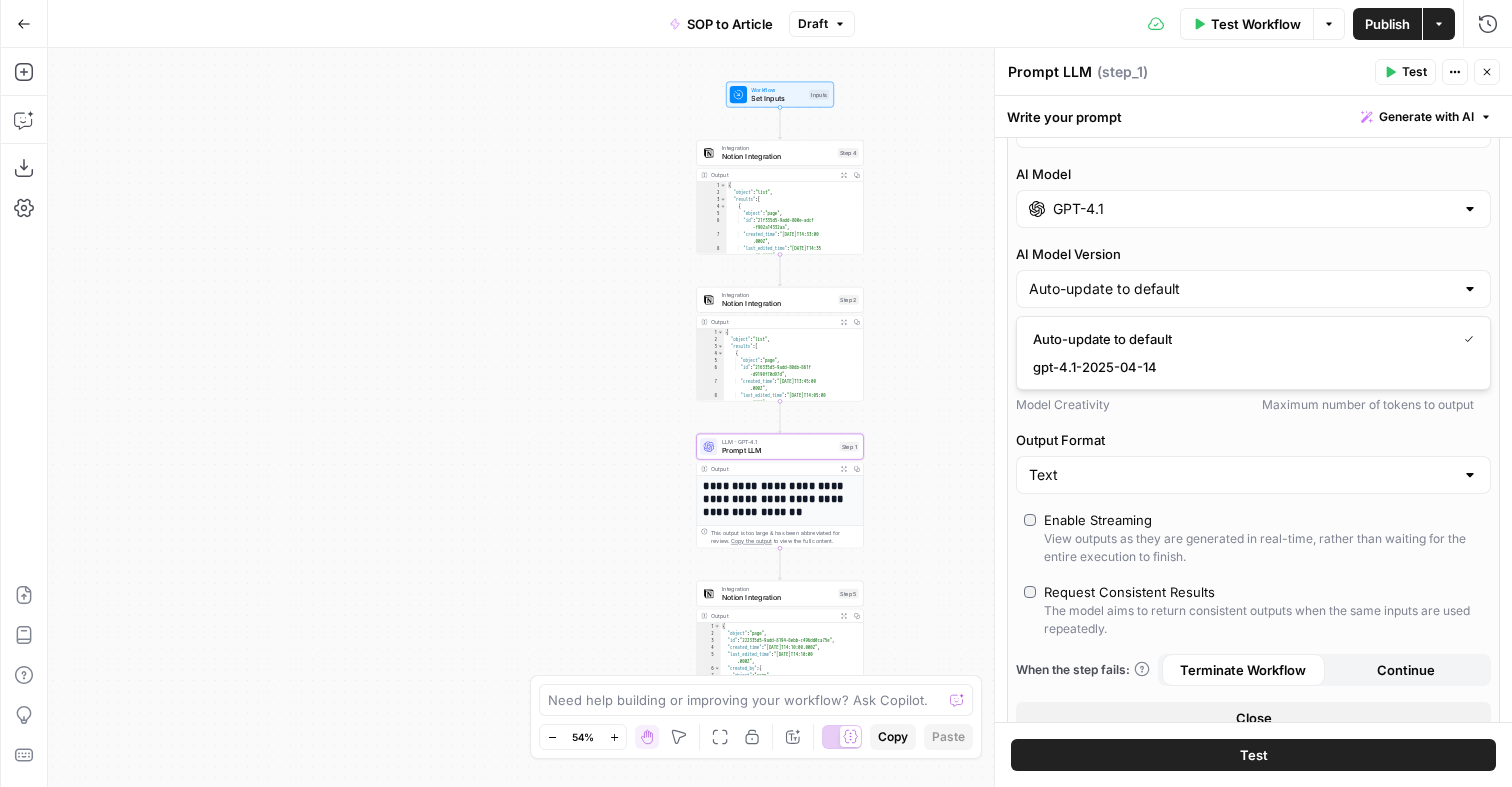 click on "AI Model Version" at bounding box center [1253, 254] 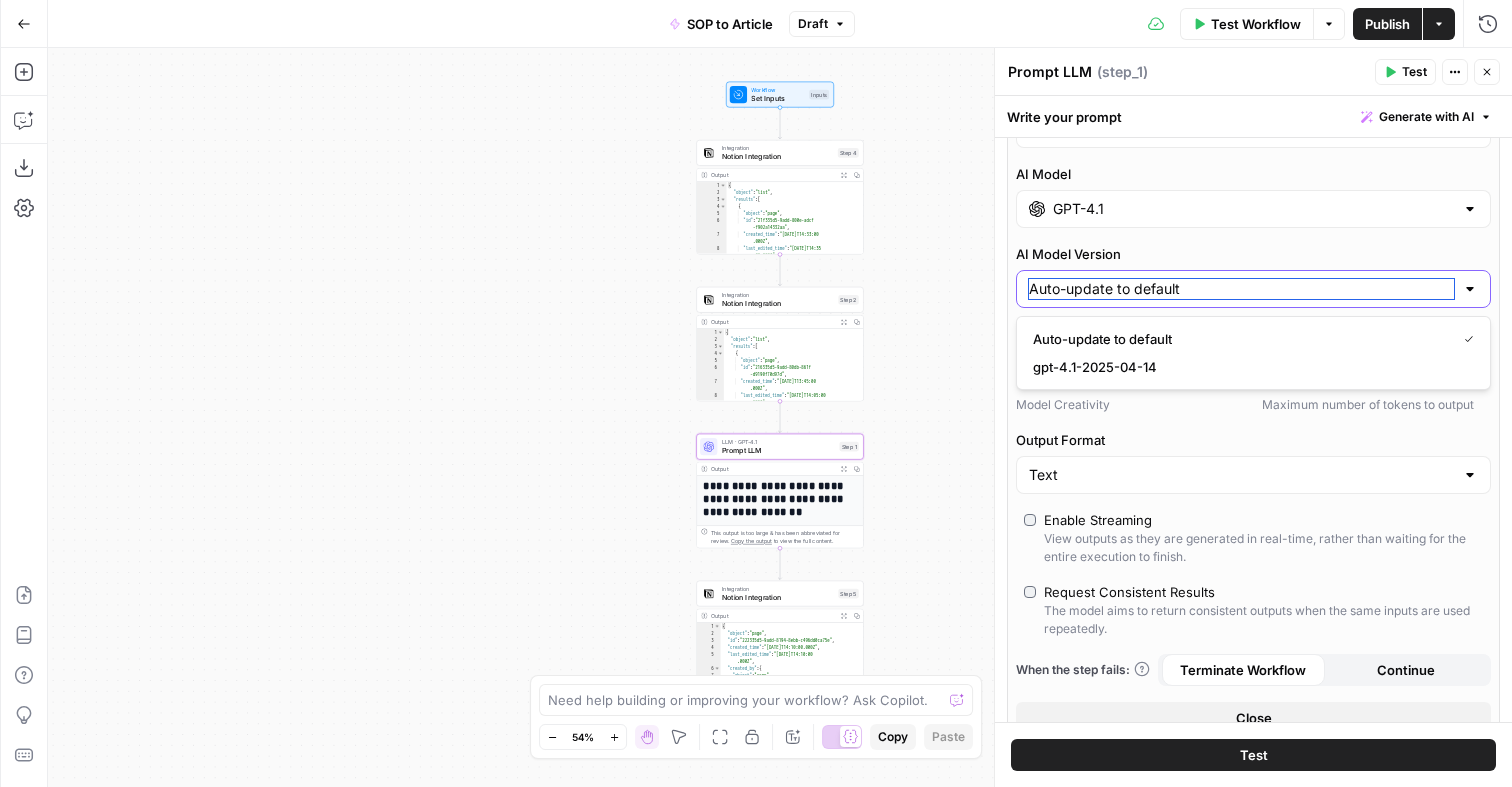 click on "Auto-update to default" at bounding box center [1241, 289] 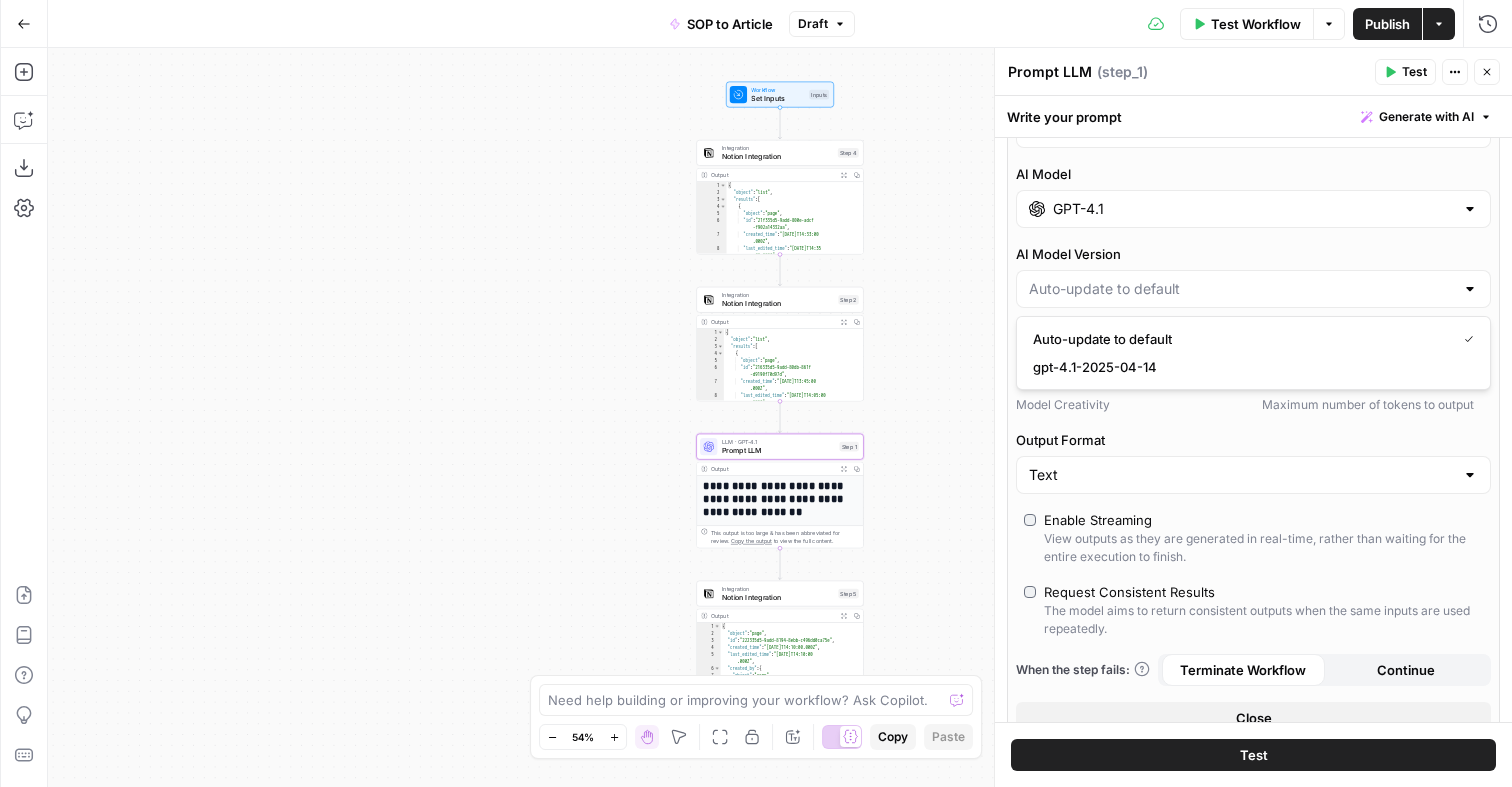 type on "Auto-update to default" 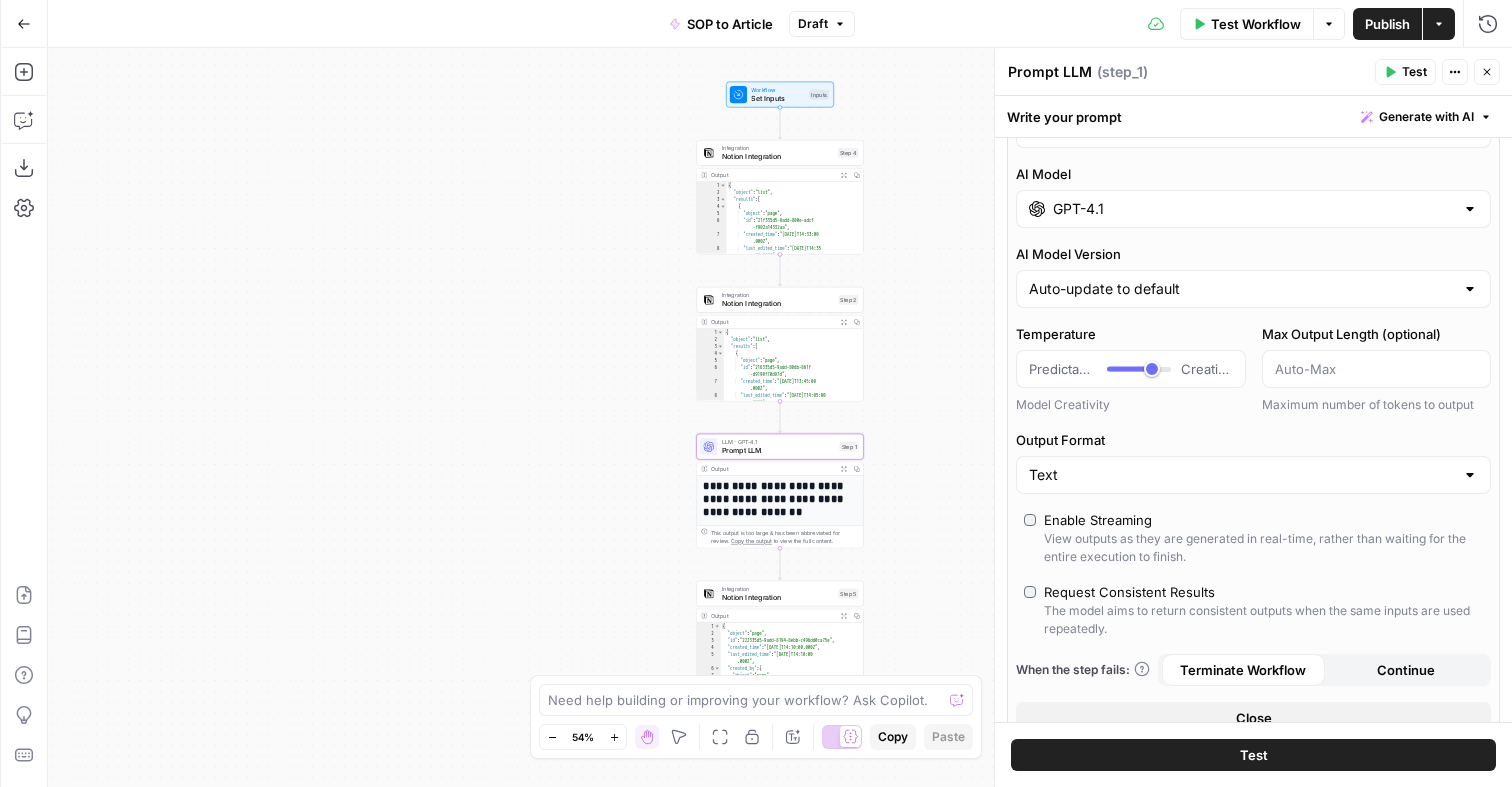 click on "AI Model Version" at bounding box center (1253, 254) 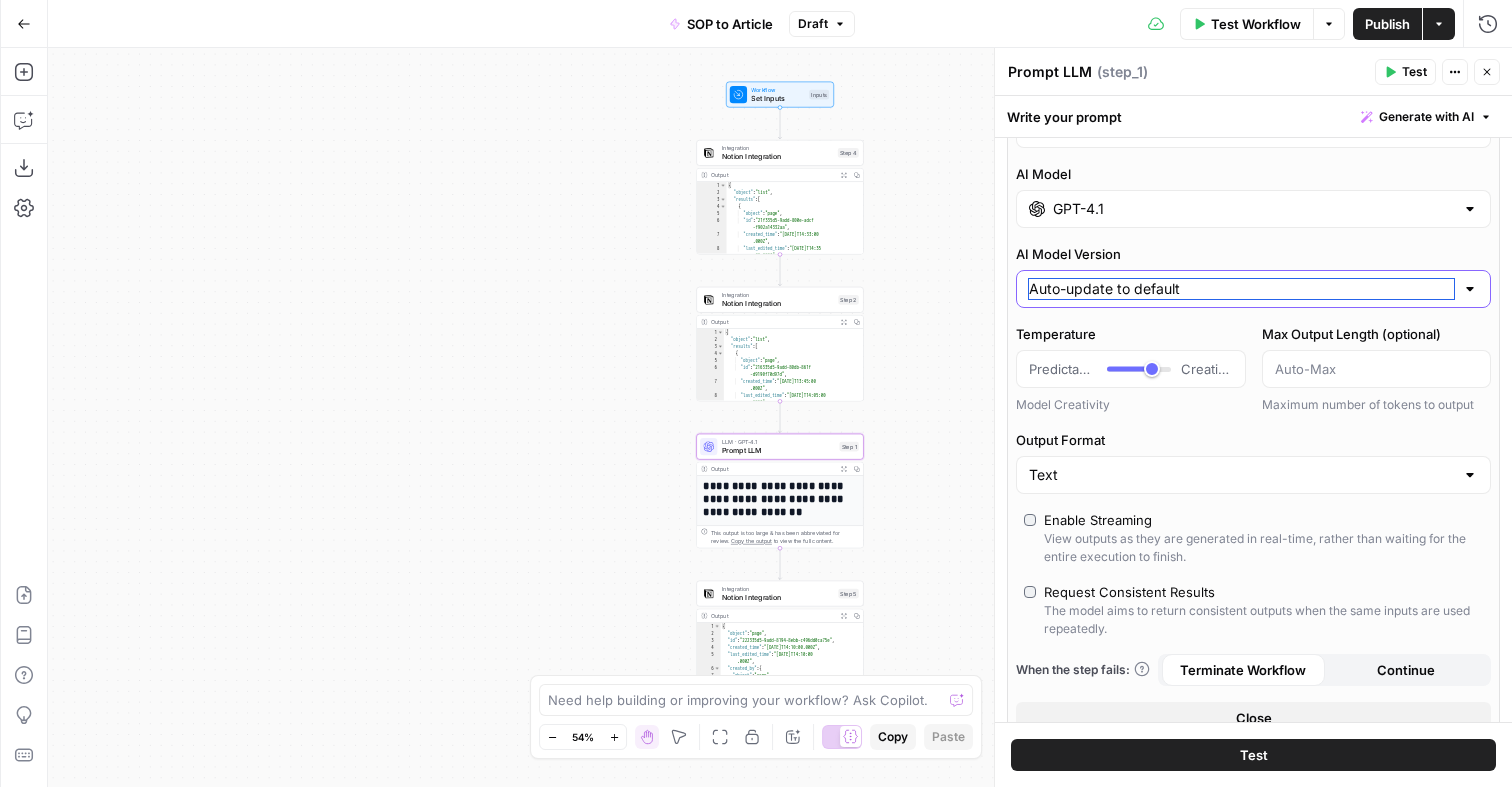 click on "Auto-update to default" at bounding box center [1241, 289] 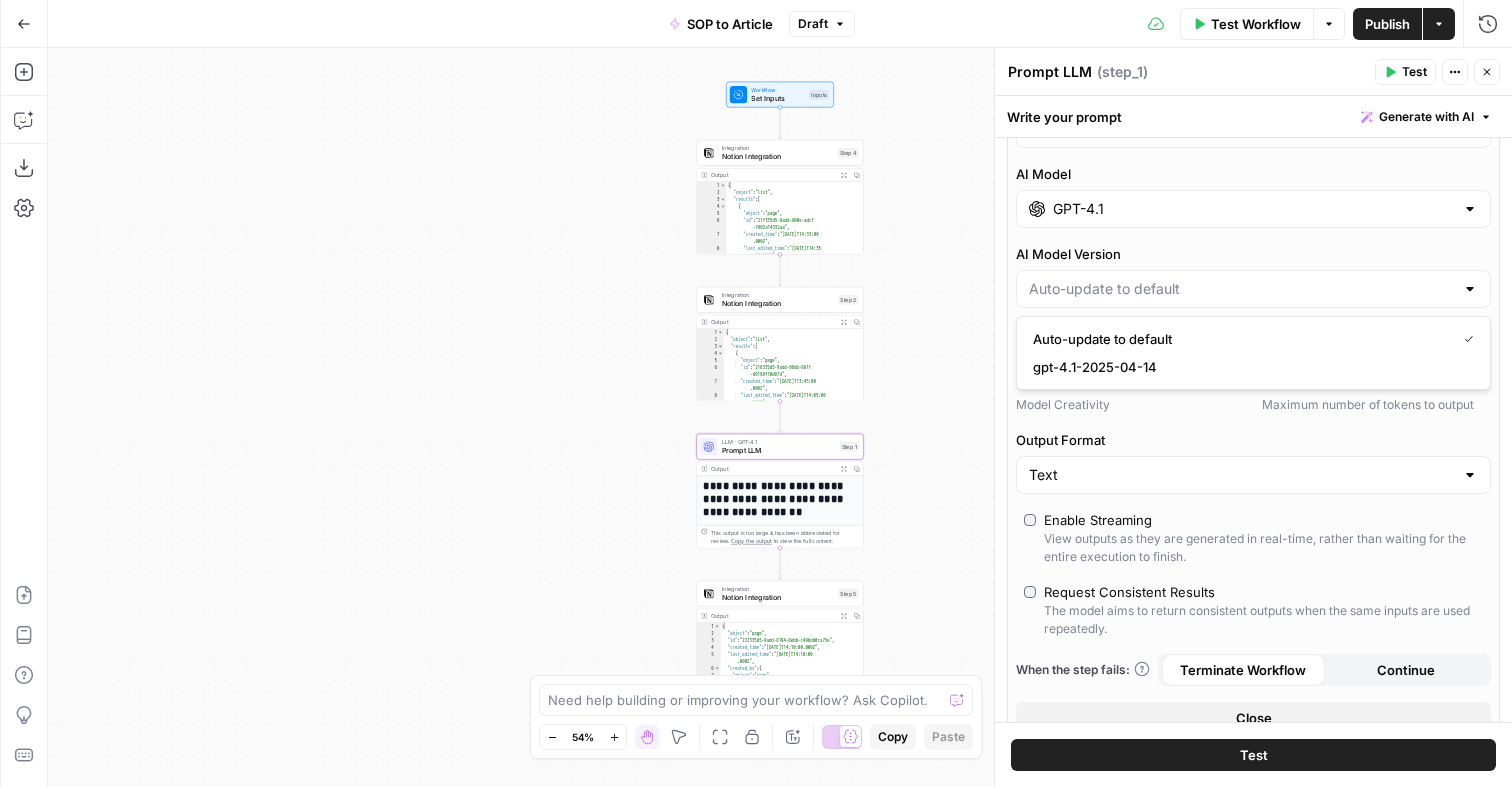 type on "Auto-update to default" 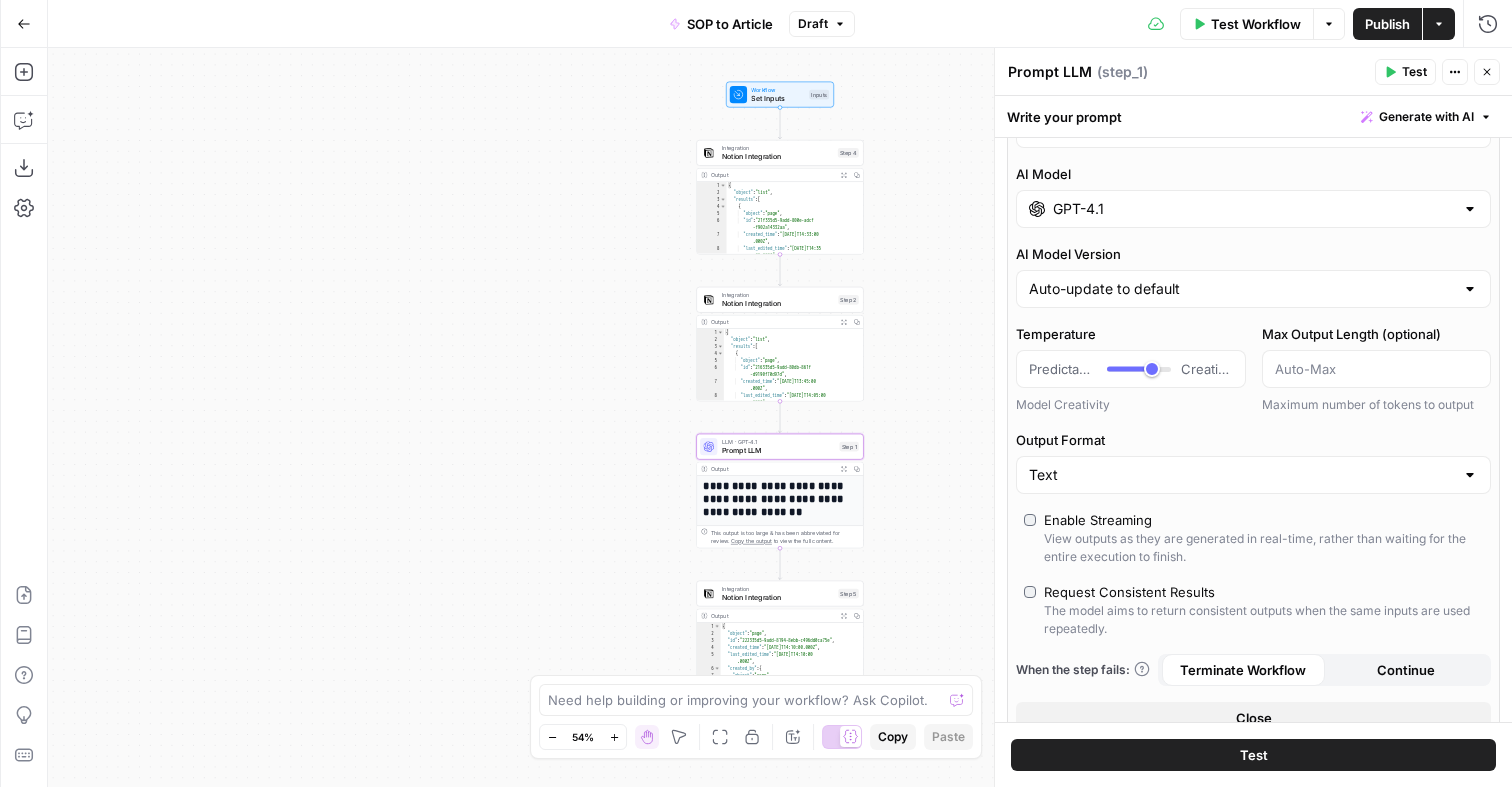 click on "Output Format" at bounding box center (1253, 440) 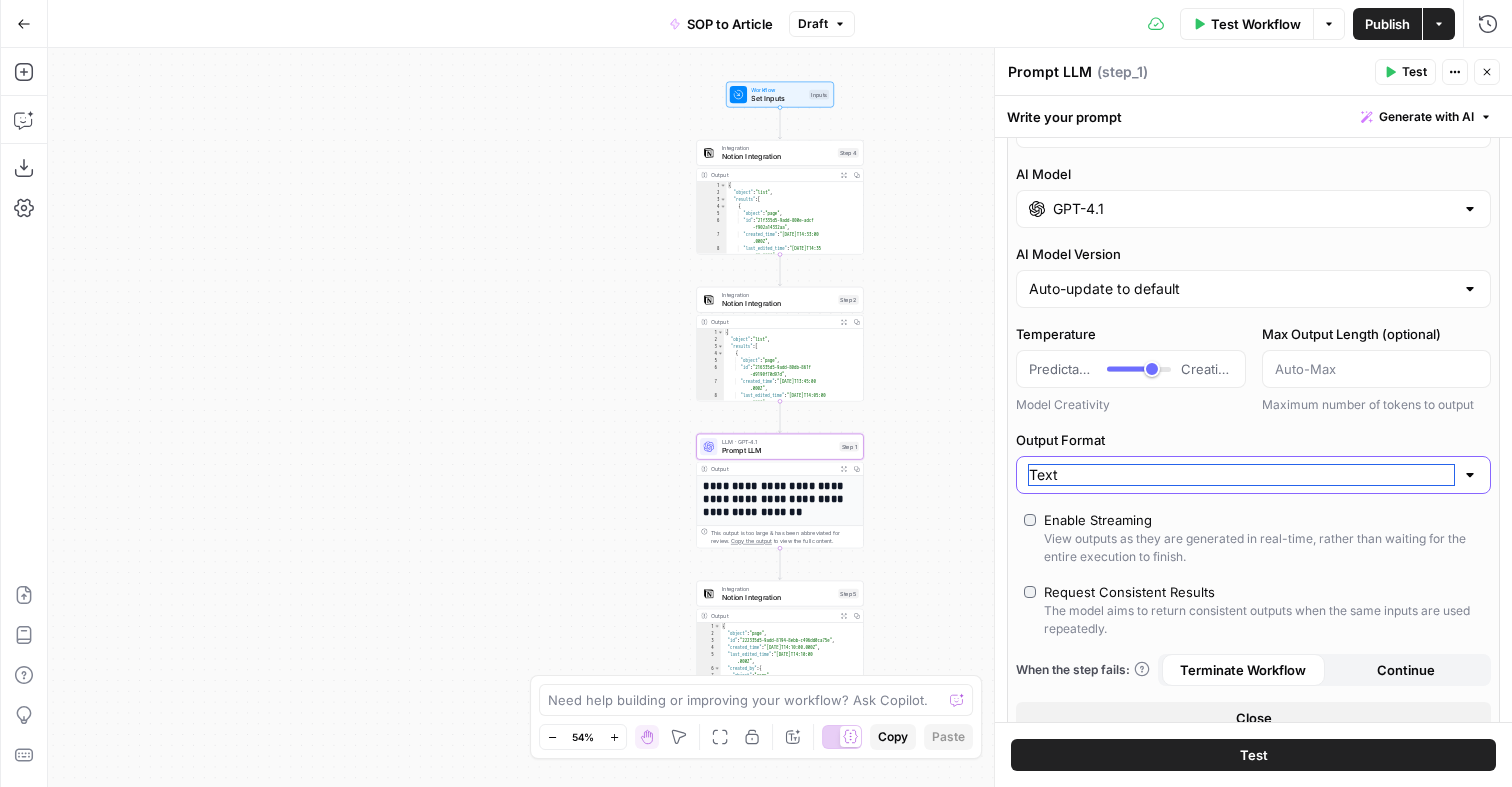 click on "Text" at bounding box center [1241, 475] 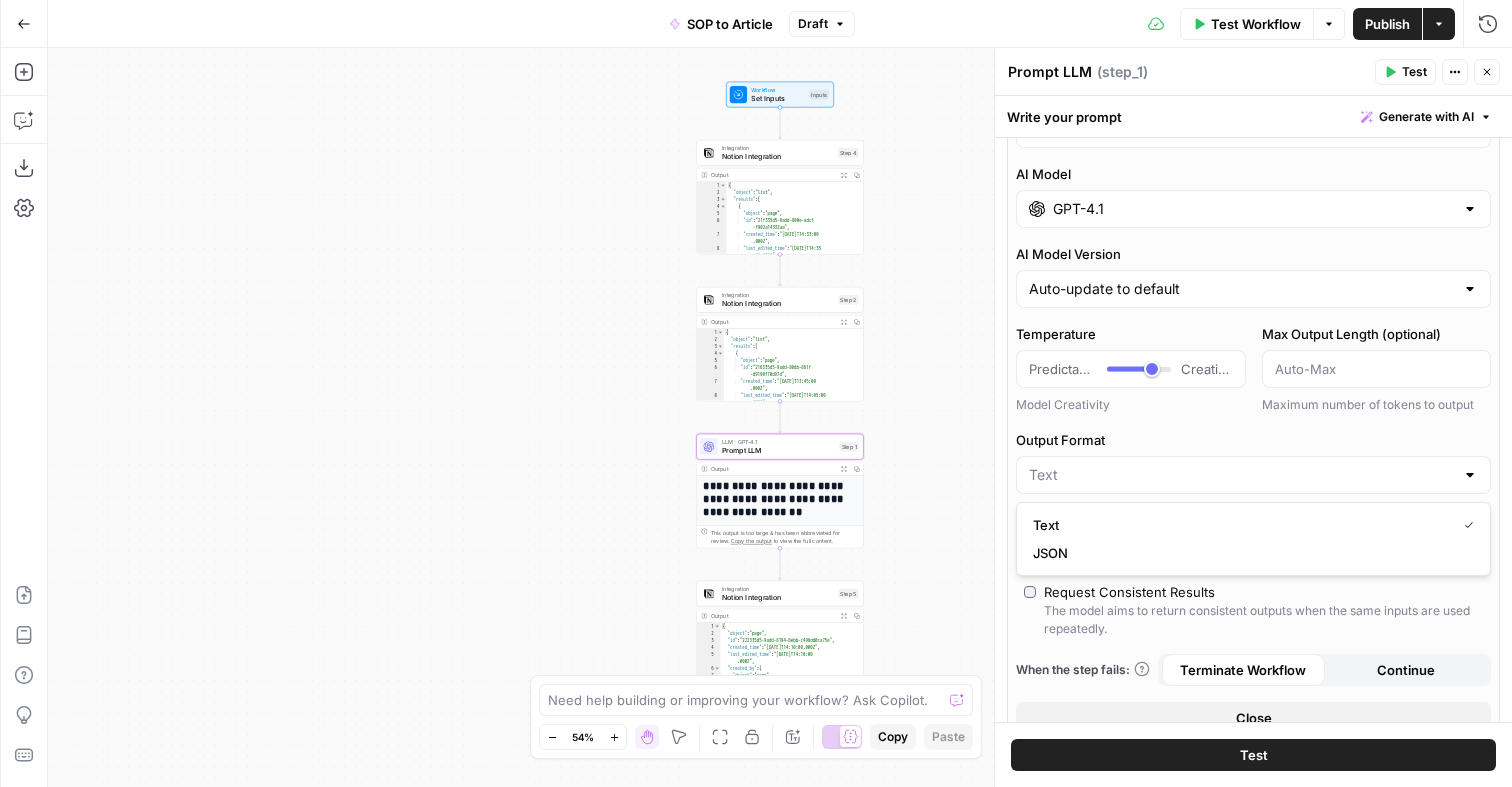 type on "Text" 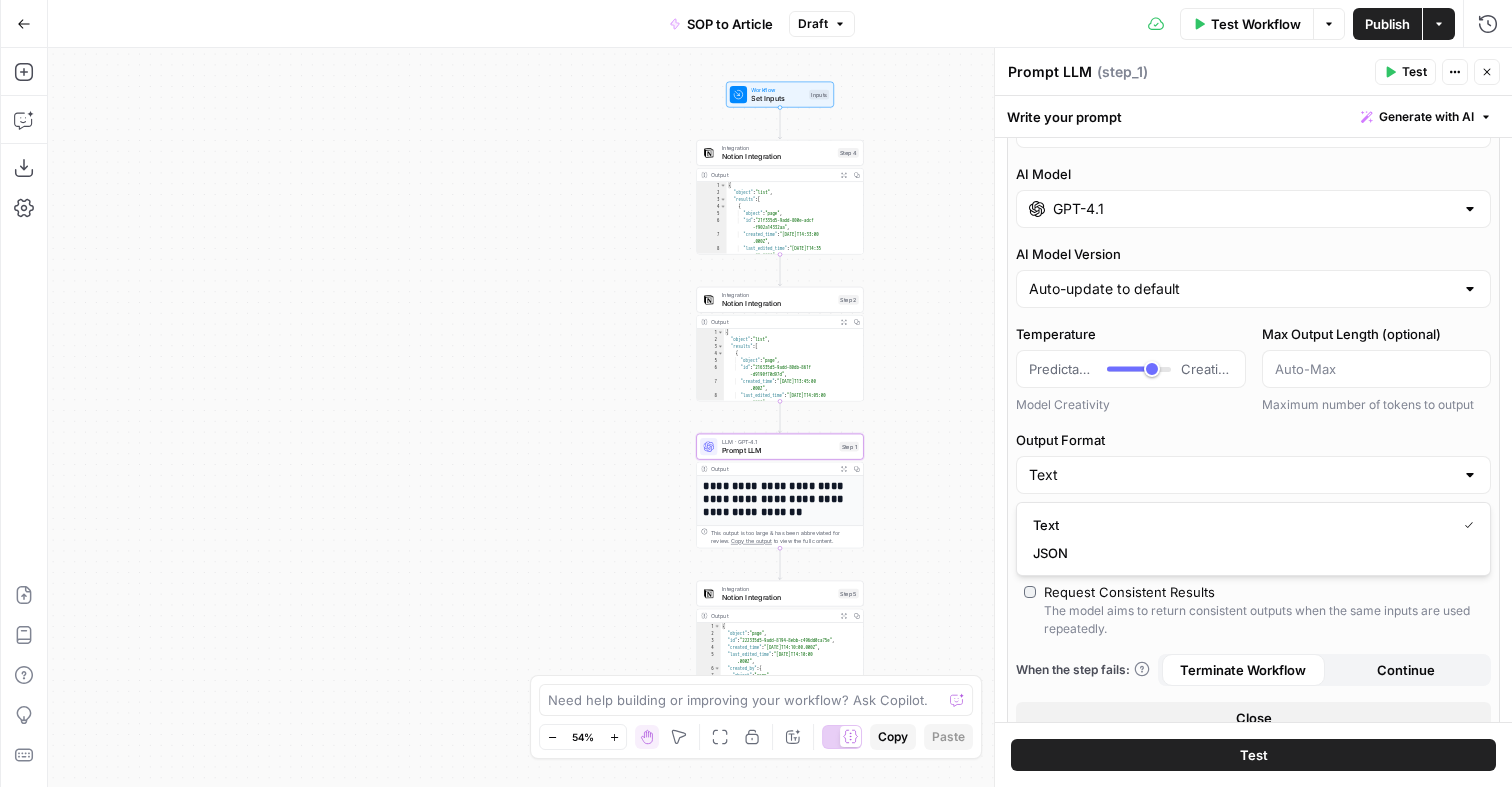 click on "Models Source AirOps Models AI Model GPT-4.1 AI Model Version Auto-update to default Temperature Predictable Creative Model Creativity Max Output Length (optional) Maximum number of tokens to output Output Format Text Enable Streaming View outputs as they are generated in real-time, rather than waiting for the entire execution to finish. Request Consistent Results The model aims to return consistent outputs when the same inputs are used repeatedly. When the step fails: Terminate Workflow Continue Close" at bounding box center (1253, 409) 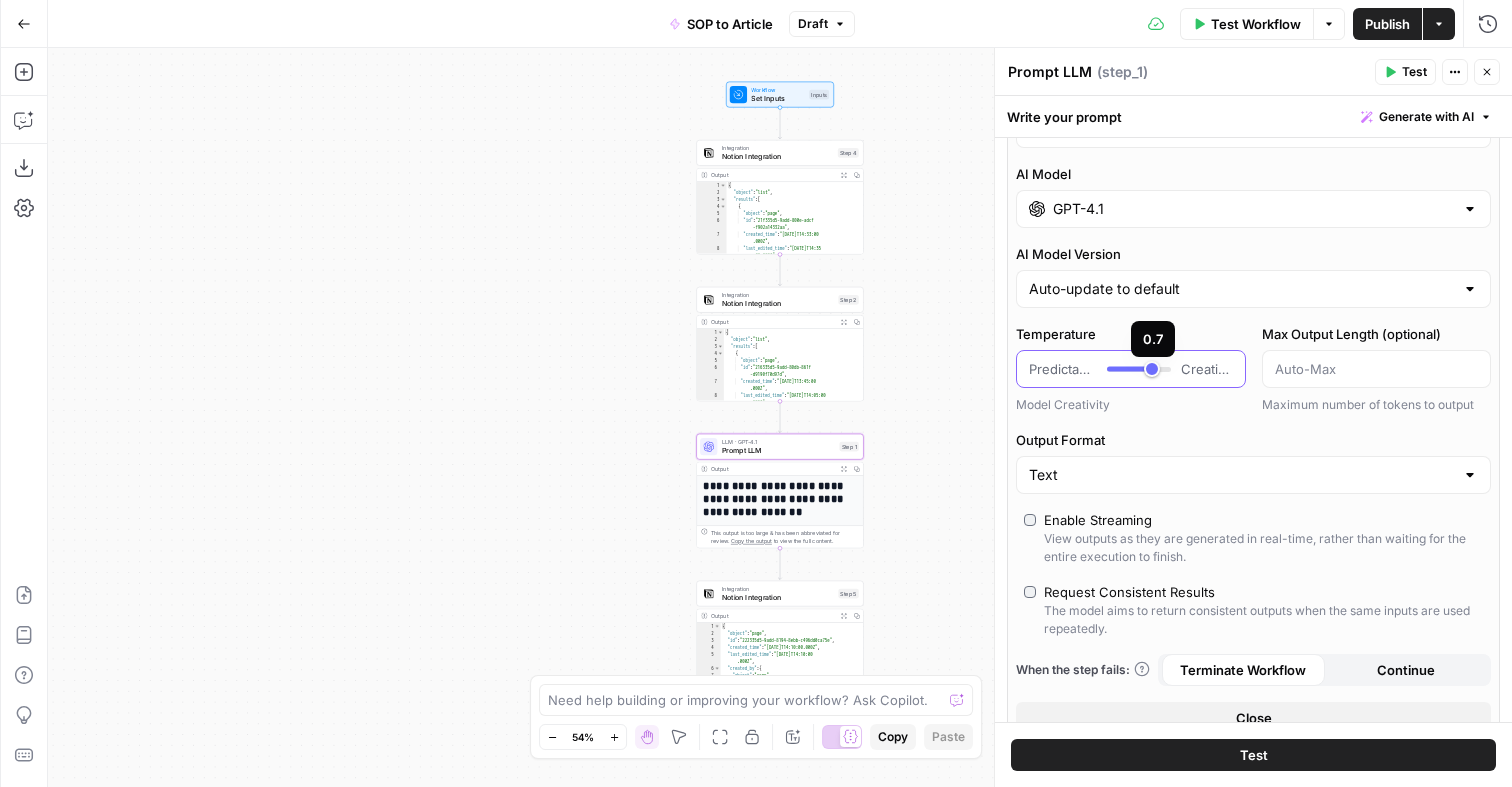 click at bounding box center (1139, 369) 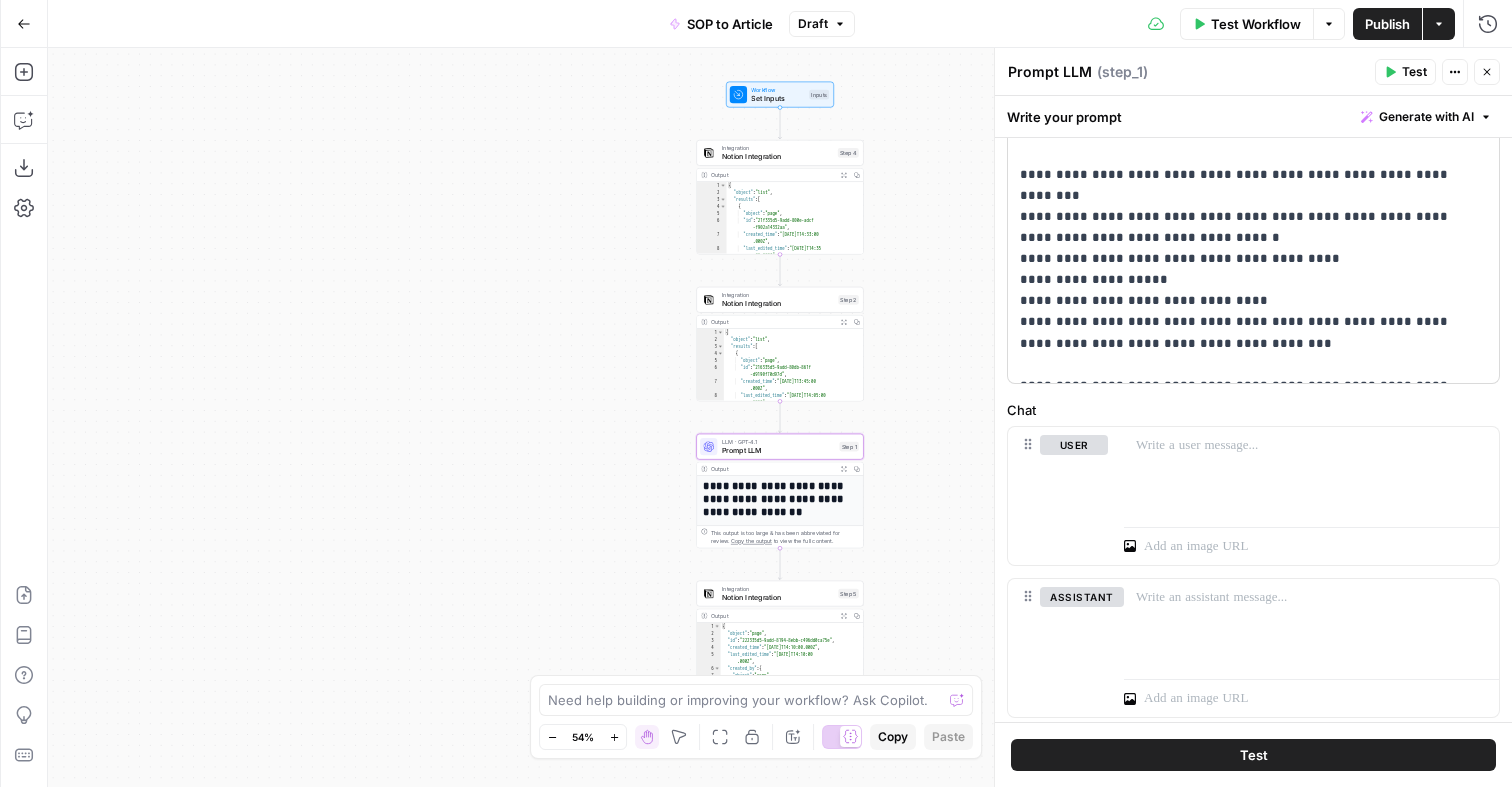 scroll, scrollTop: 1427, scrollLeft: 0, axis: vertical 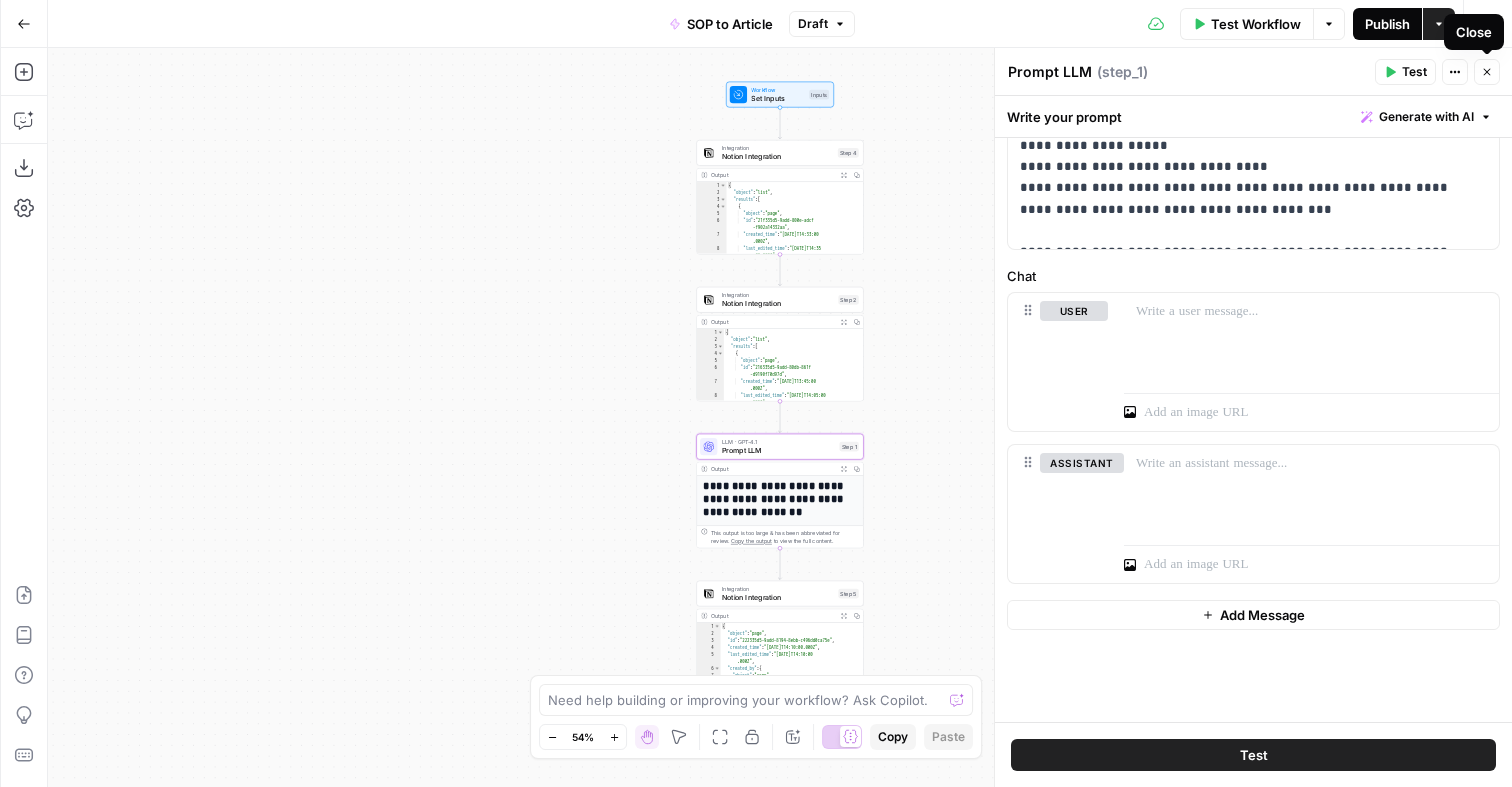 click on "Publish" at bounding box center (1387, 24) 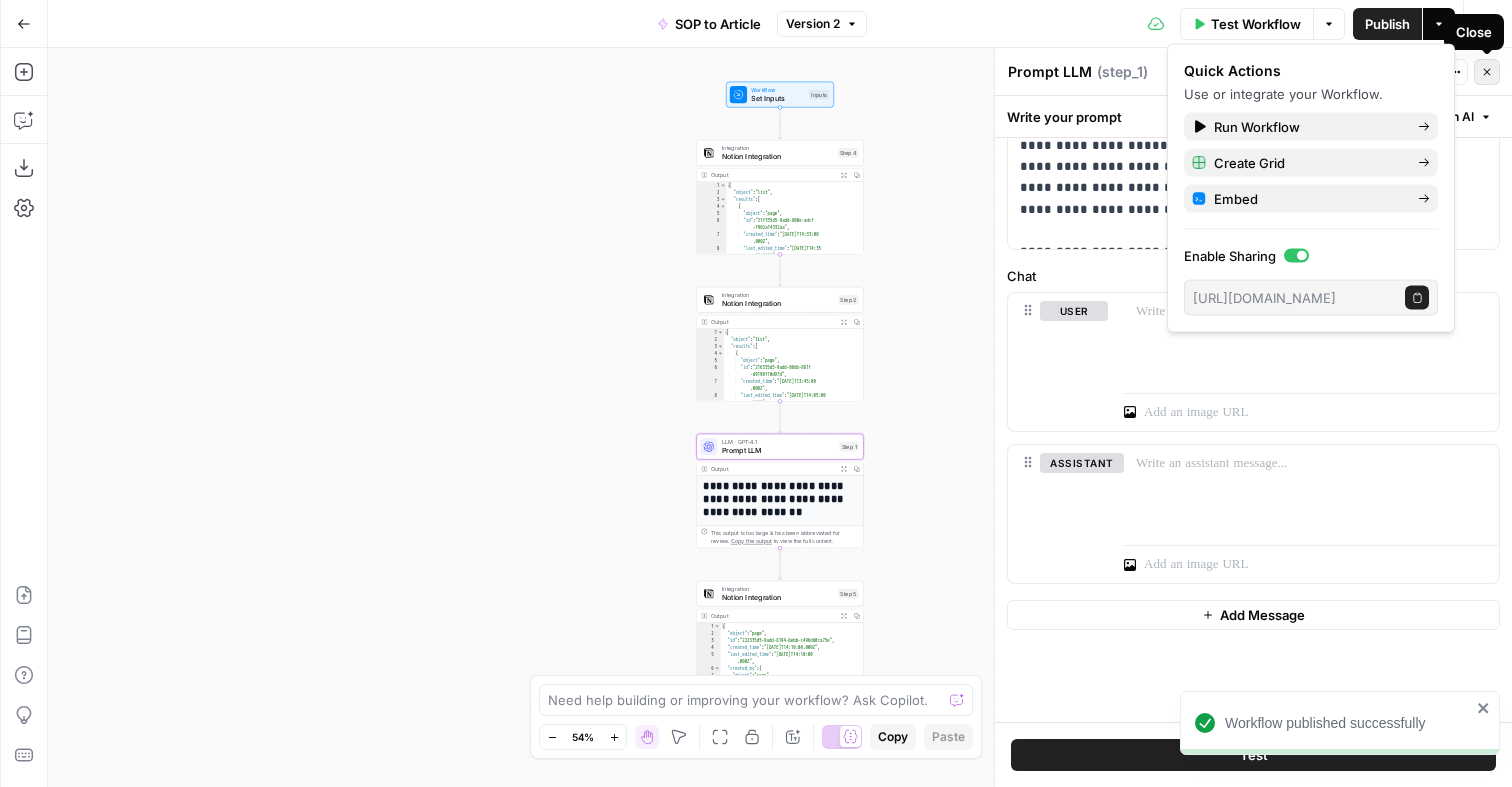 click on "Close" at bounding box center (1487, 72) 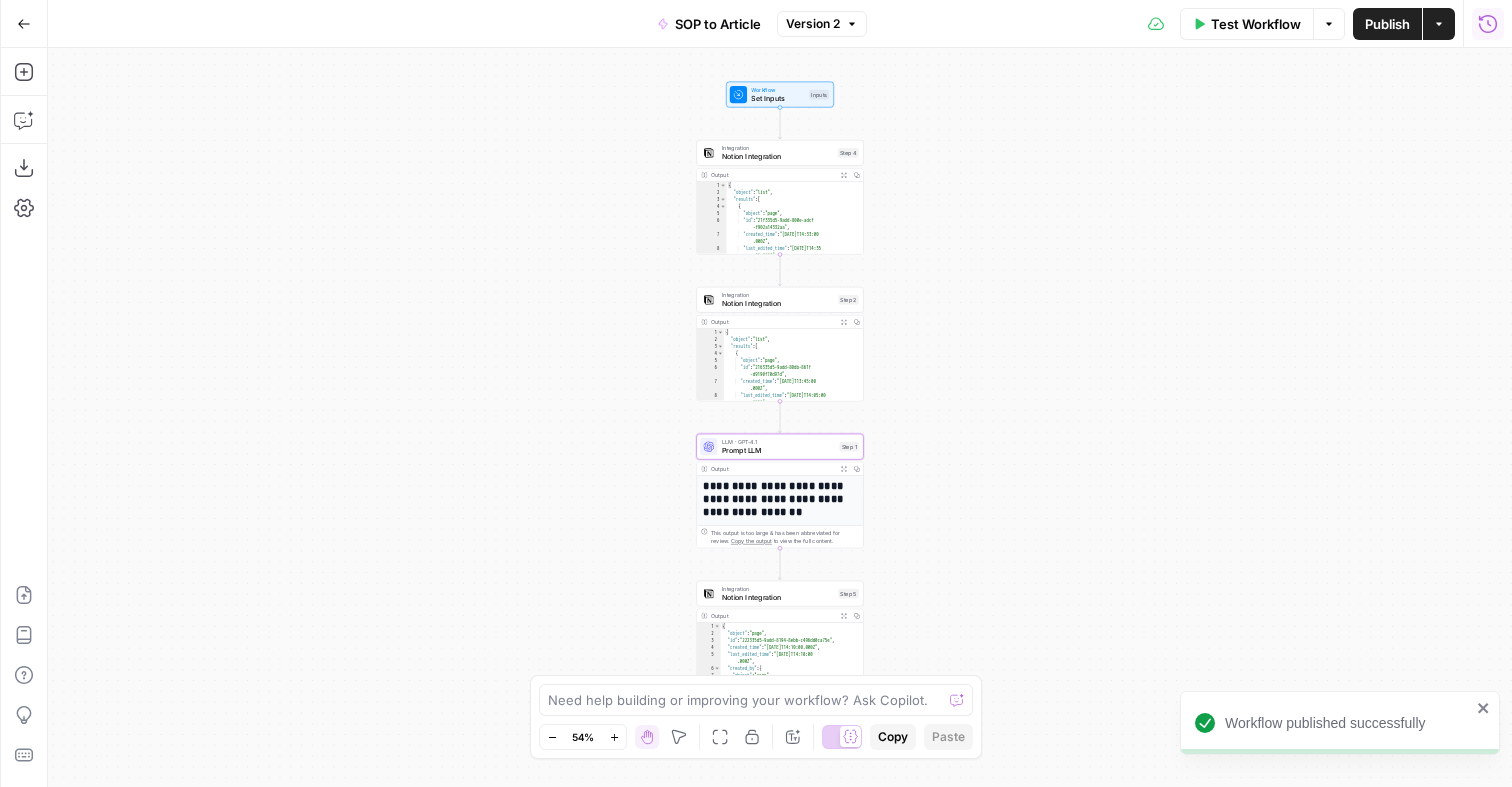 click on "Run History" at bounding box center (1488, 24) 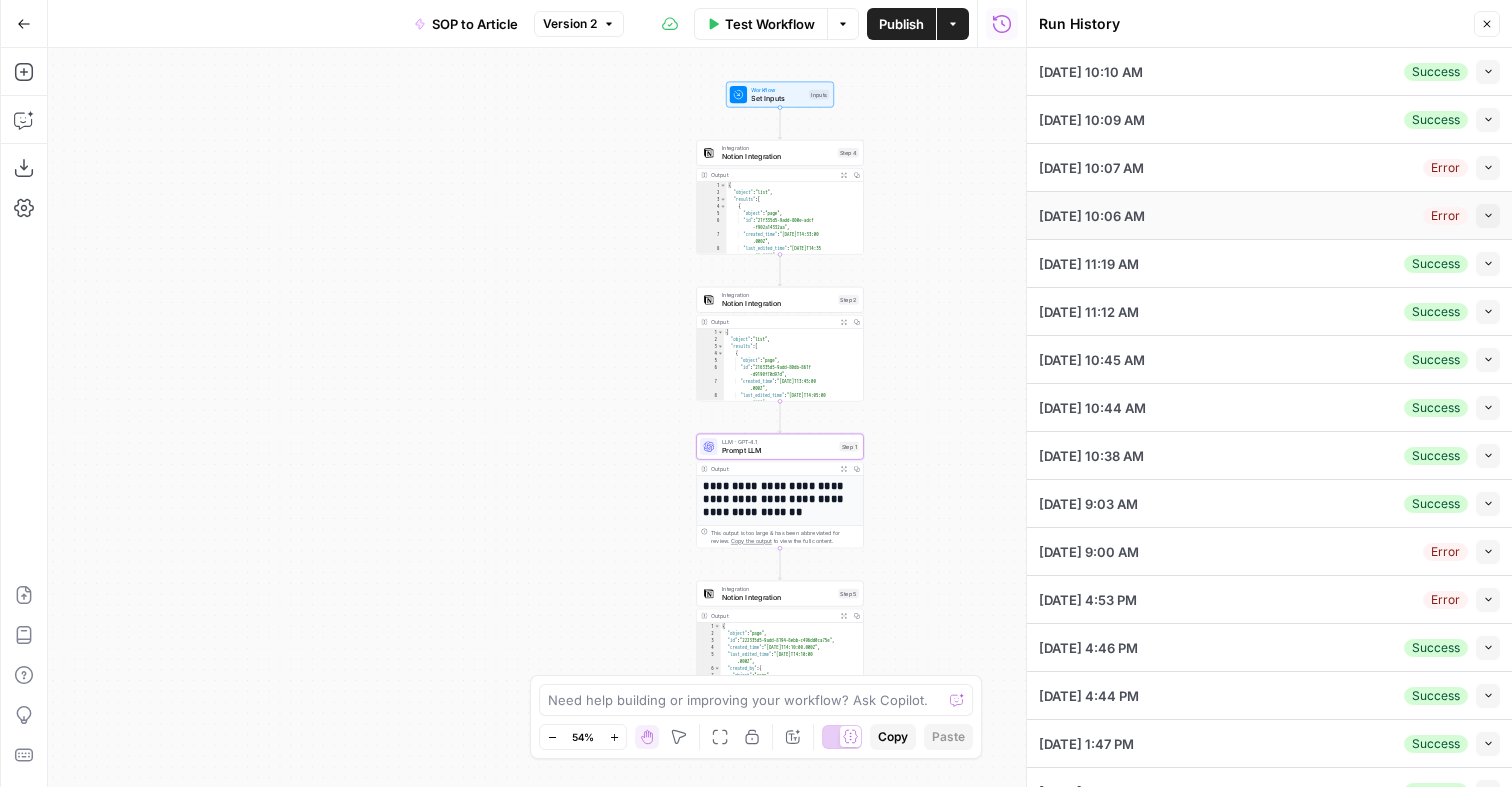 scroll, scrollTop: 221, scrollLeft: 0, axis: vertical 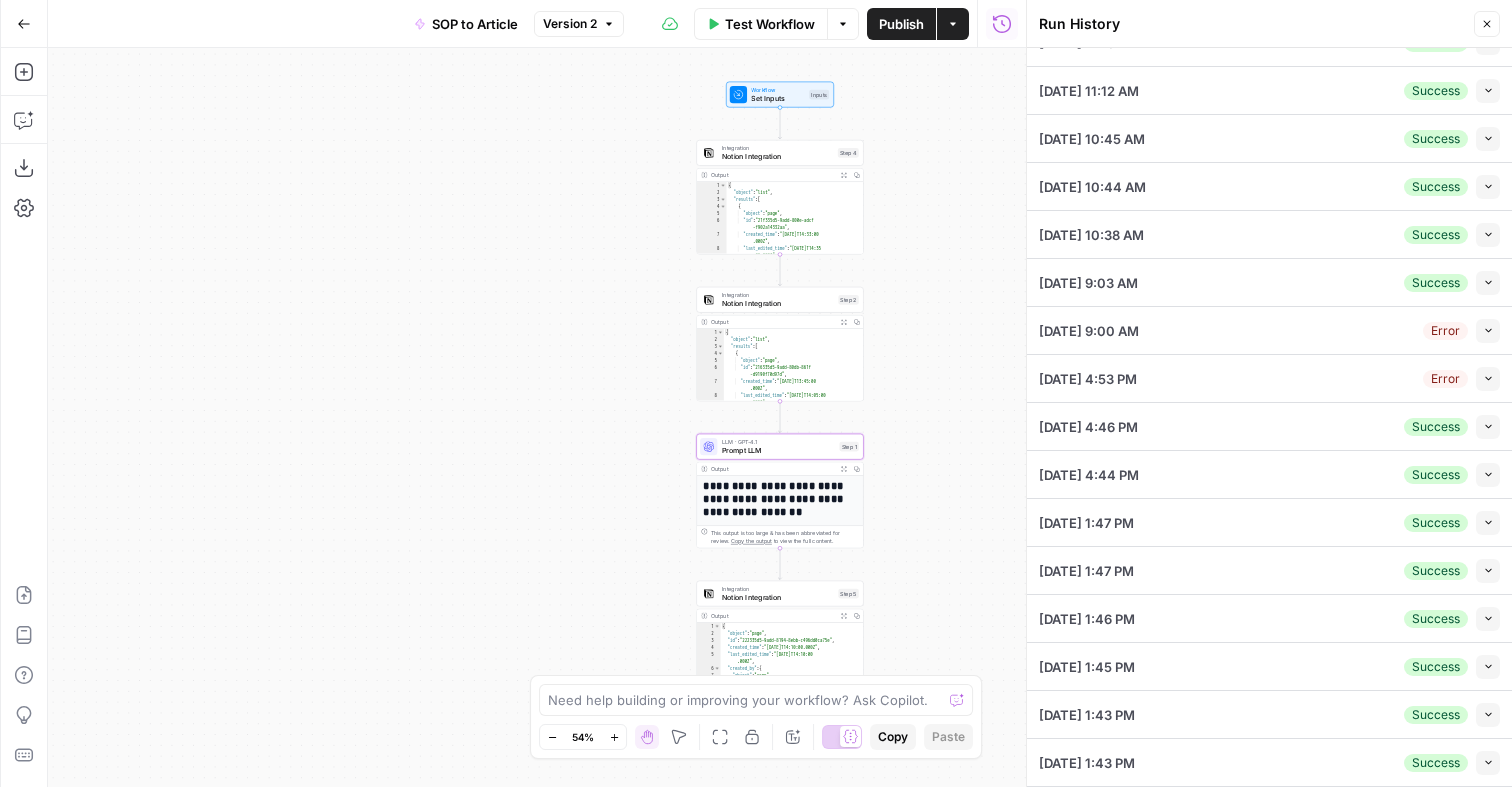click on "Workflow Set Inputs Inputs Integration Notion Integration Step 4 Output Expand Output Copy 1 2 3 4 5 6 7 8 9 {    "object" :  "list" ,    "results" :  [      {         "object" :  "page" ,         "id" :  "21f335d5-9add-800e-adcf            -f902a14332aa" ,         "created_time" :  "2025-06-27T14:33:00            .000Z" ,         "last_edited_time" :  "2025-06-27T14:35            :00.000Z" ,         "created_by" :  {     XXXXXXXXXXXXXXXXXXXXXXXXXXXXXXXXXXXXXXXXXXXXXXXXXXXXXXXXXXXXXXXXXXXXXXXXXXXXXXXXXXXXXXXXXXXXXXXXXXXXXXXXXXXXXXXXXXXXXXXXXXXXXXXXXXXXXXXXXXXXXXXXXXXXXXXXXXXXXXXXXXXXXXXXXXXXXXXXXXXXXXXXXXXXXXXXXXXXXXXXXXXXXXXXXXXXXXXXXXXXXXXXXXXXXXXXXXXXXXXXXXXXXXXXXXXXXXXXXXXXXXXXXXXXXXXXXXXXXXXXXXXXXXXXXXXXXXXXXXXXXXXXXXXXXXXXXXXXXXXXXXXXXXXXXXXXXXXXXXXXXXXXXXXXXXXXXXXXXXXXXXXXXXXXXXXXXXXXXXXXXXXXXXXXXXXXXXXXXXXXXXXXXXXXXXXXXXXXXXXXXXXXXXXXXXXXXXXXXXXXXXXXXXXXXXXXXXXXXXXXXXXXXXXXXXXXXXXXXXXXXXXXXXXXXXXXXXXXXXXXXXXXXXXXXXXX Integration Notion Integration Step 2 Output Copy 1 2" at bounding box center (537, 417) 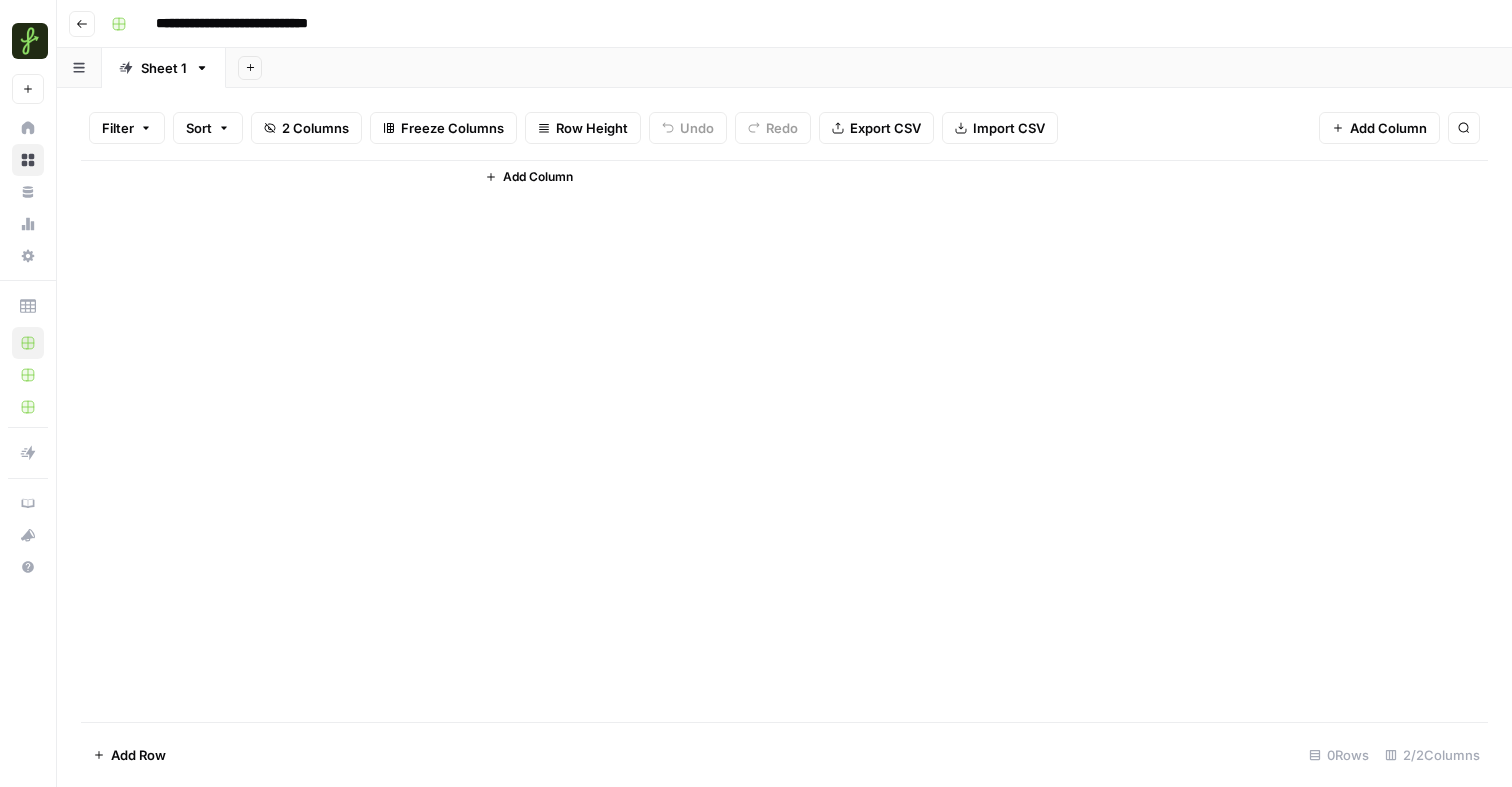 scroll, scrollTop: 0, scrollLeft: 0, axis: both 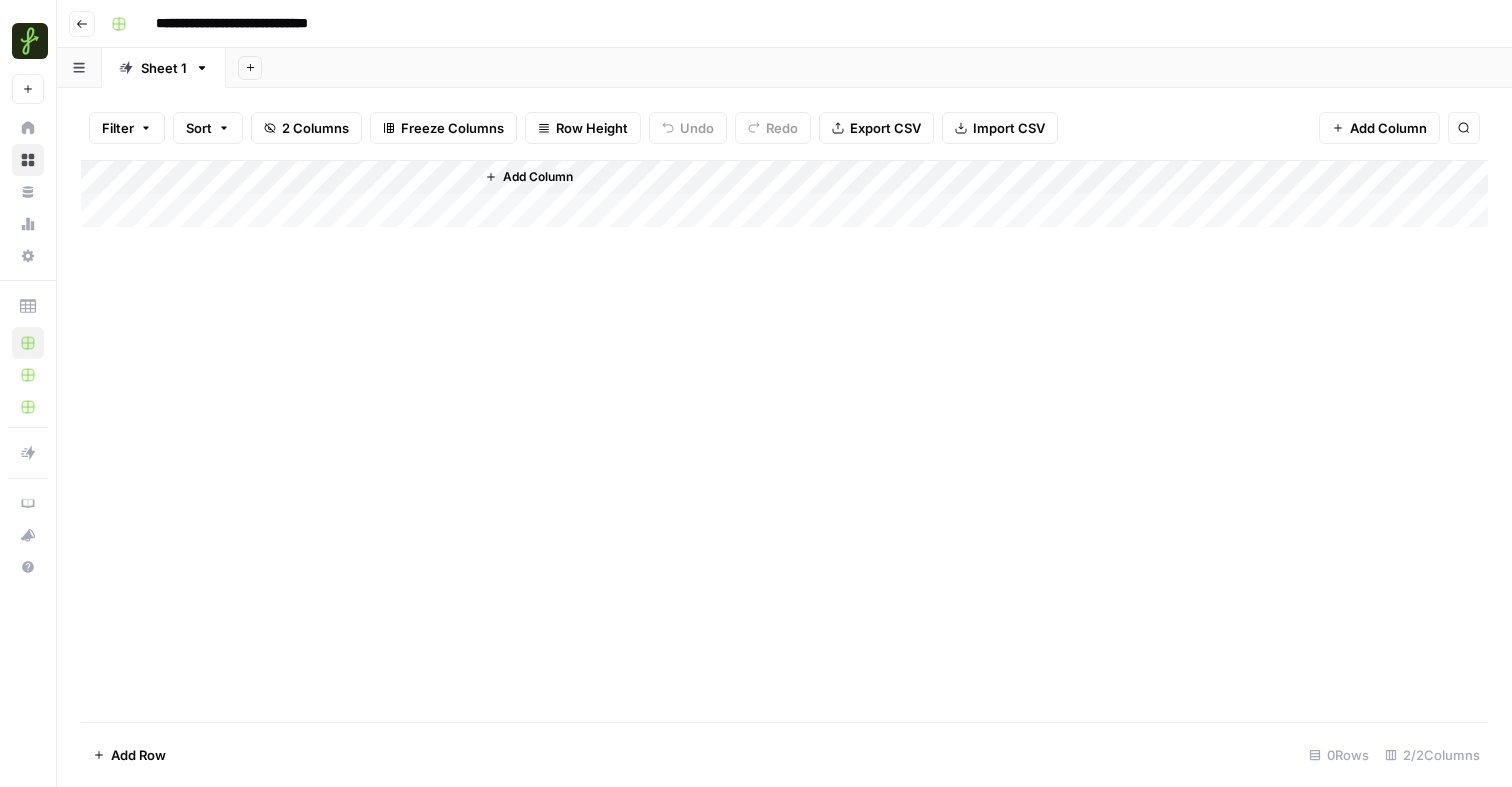 click on "Add Column" at bounding box center [784, 194] 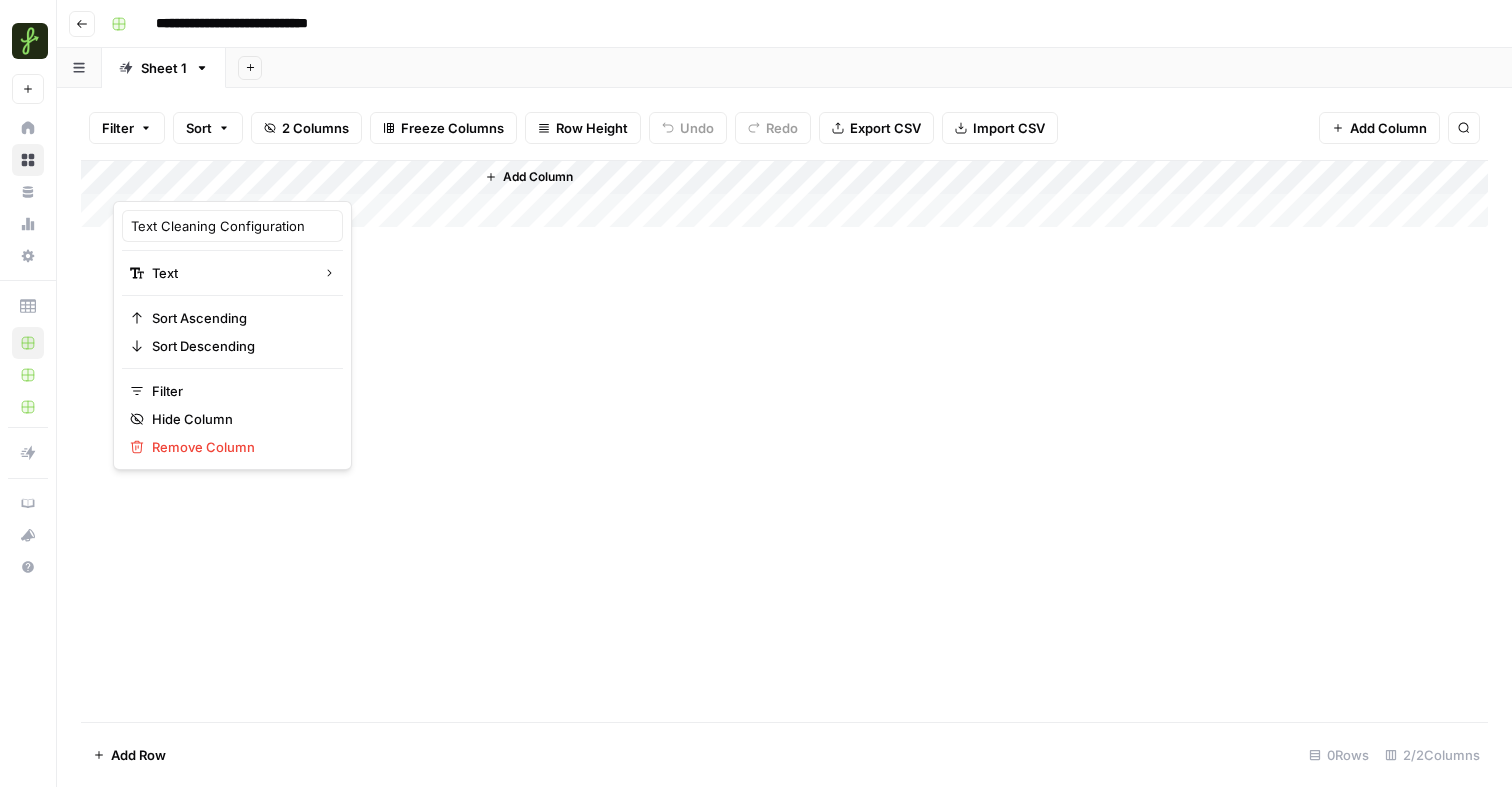 click on "Add Column" at bounding box center (784, 441) 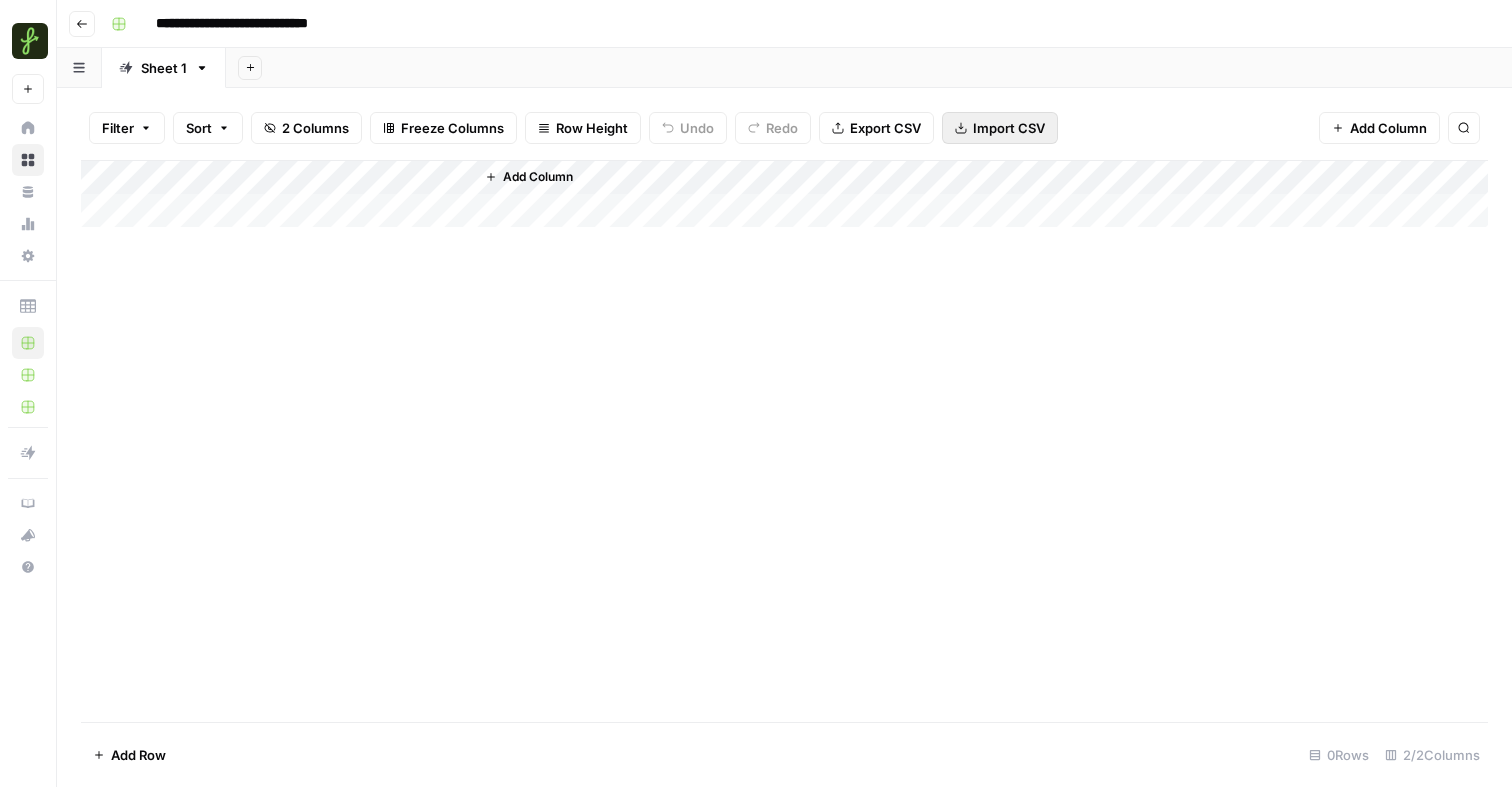 click 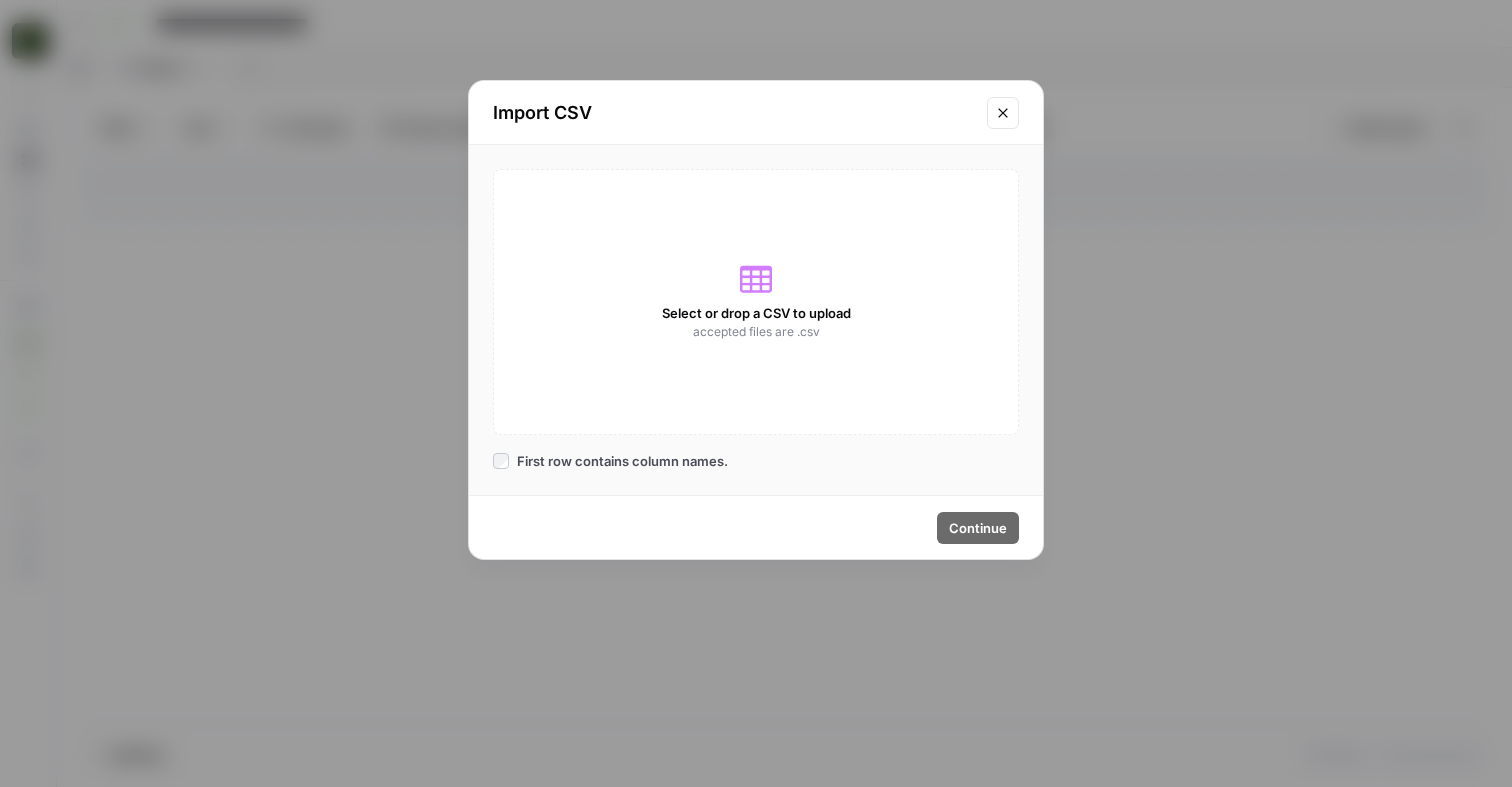 click on "Select or drop a CSV to upload accepted files are .csv" at bounding box center (756, 302) 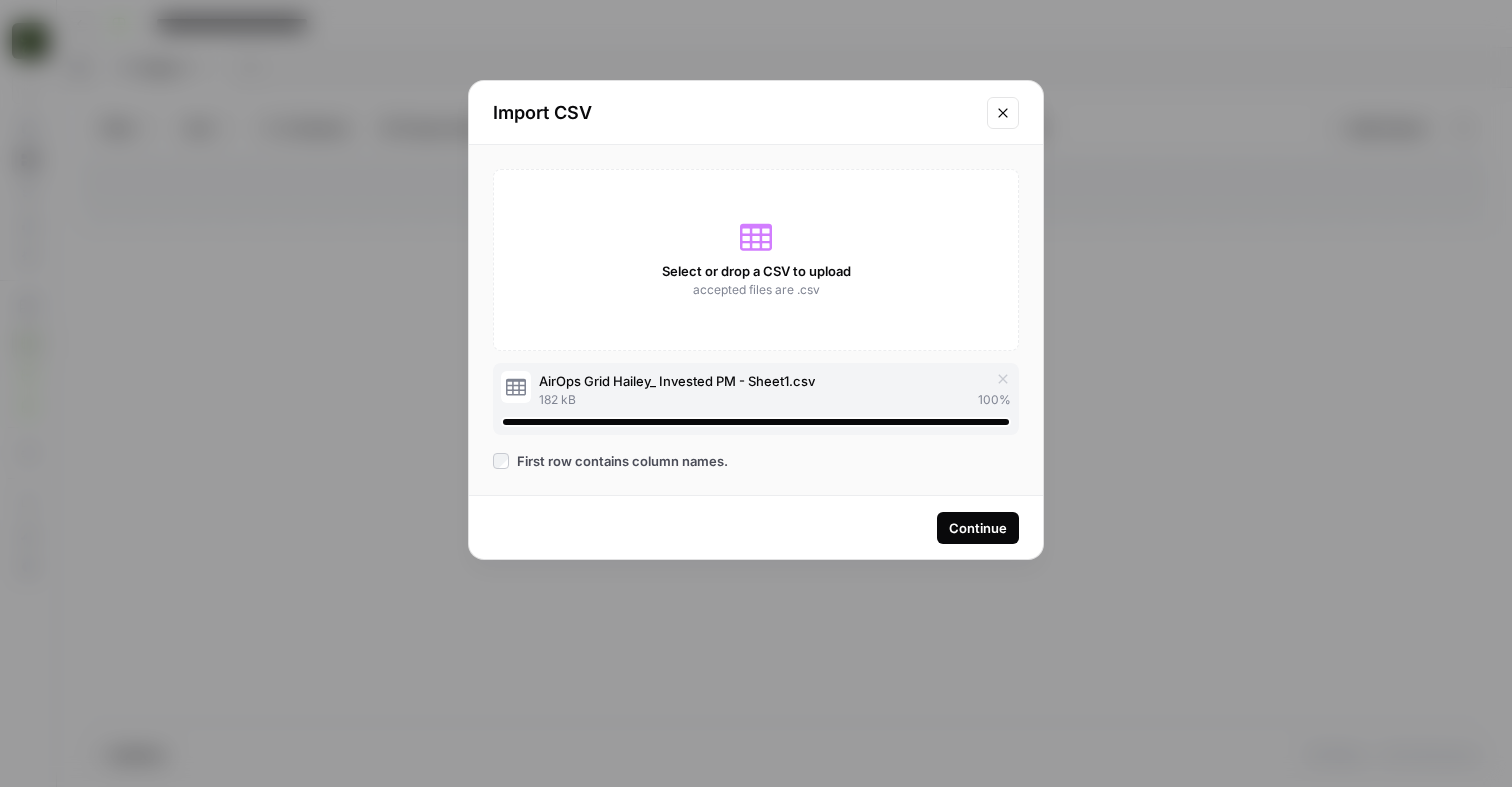 click on "Continue" at bounding box center [756, 527] 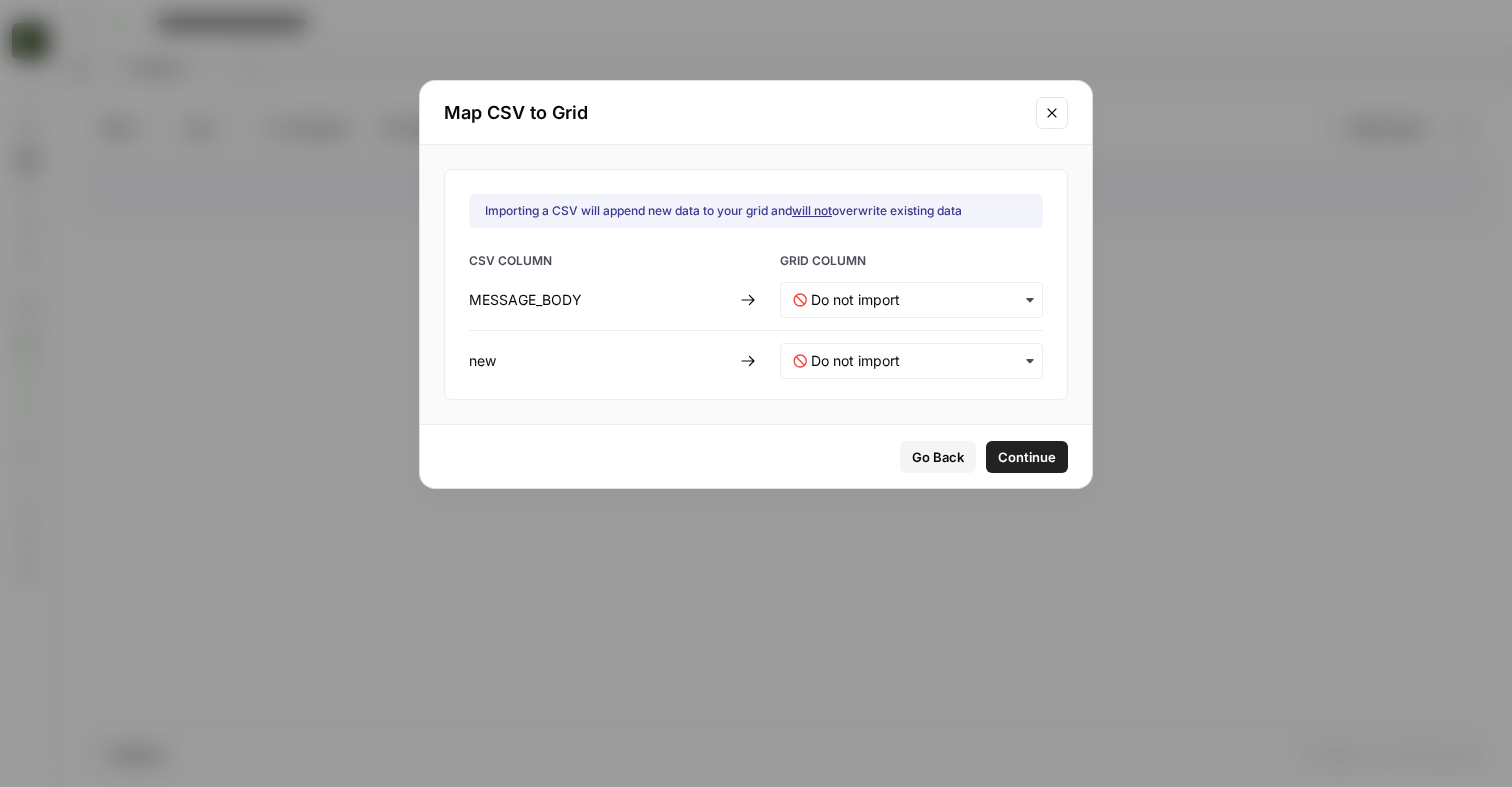 click at bounding box center (911, 300) 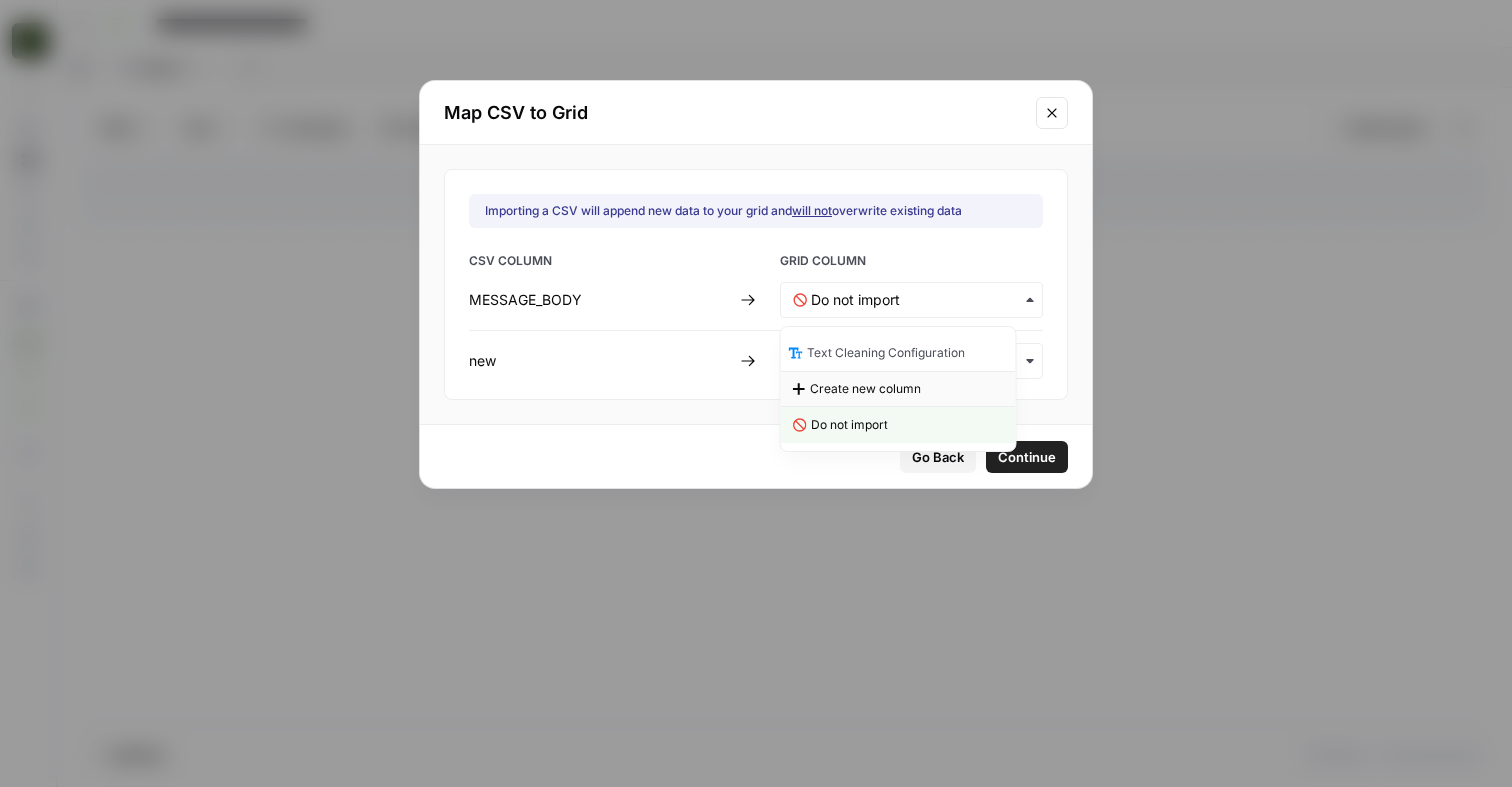 click on "Create new column" at bounding box center (865, 389) 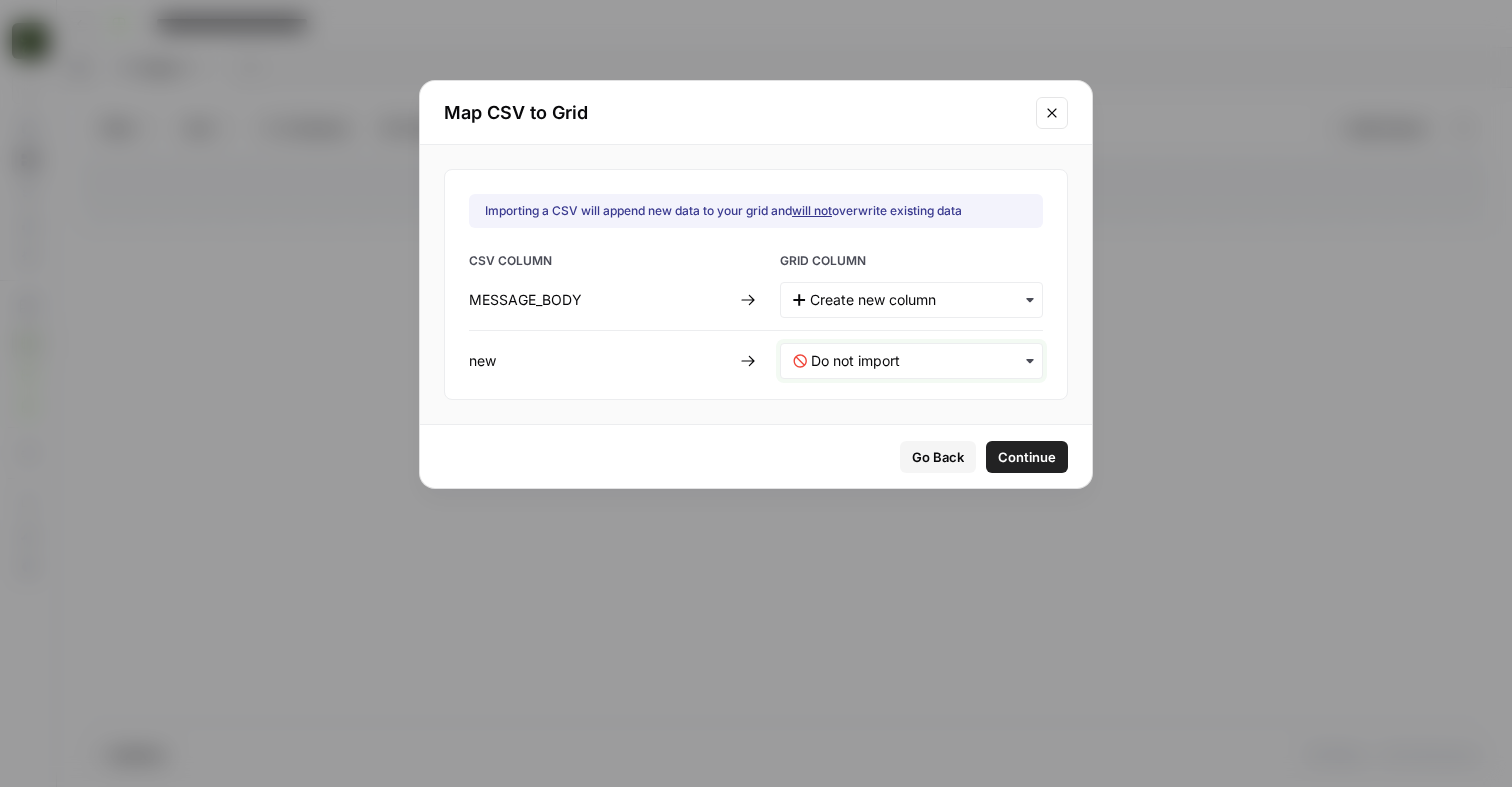 click at bounding box center [920, 361] 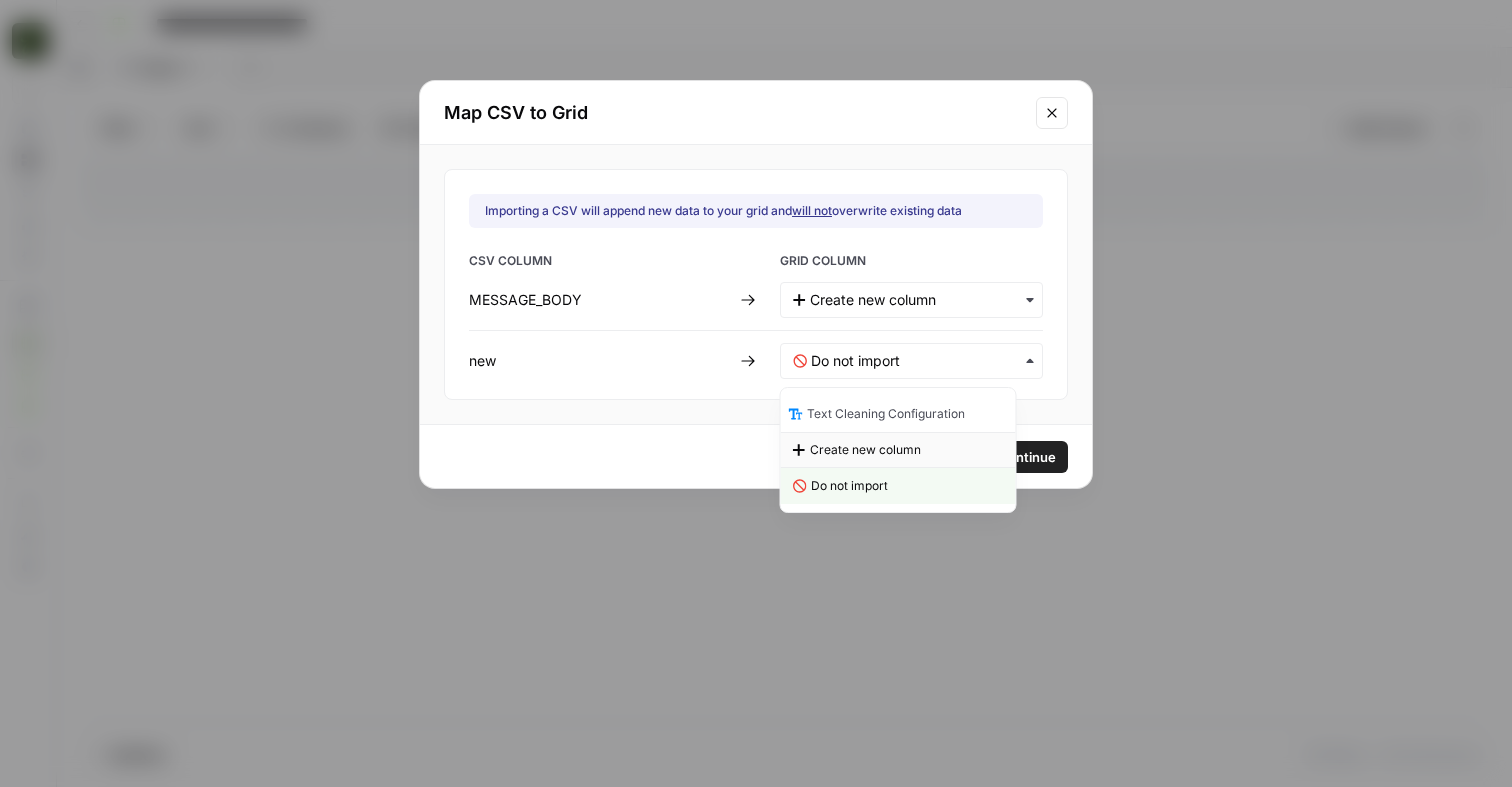 click on "Create new column" at bounding box center (865, 450) 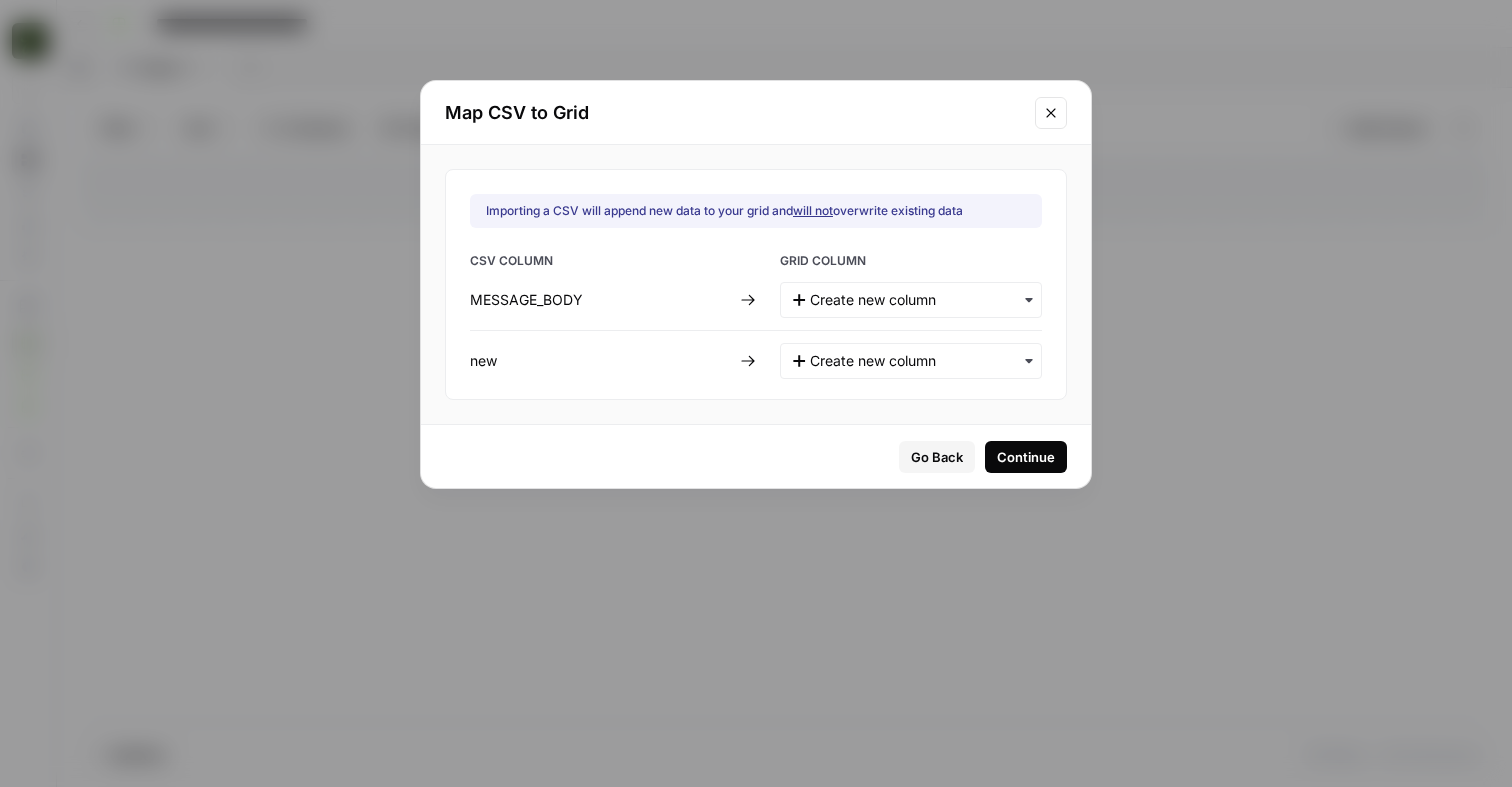click on "Continue" at bounding box center [1026, 457] 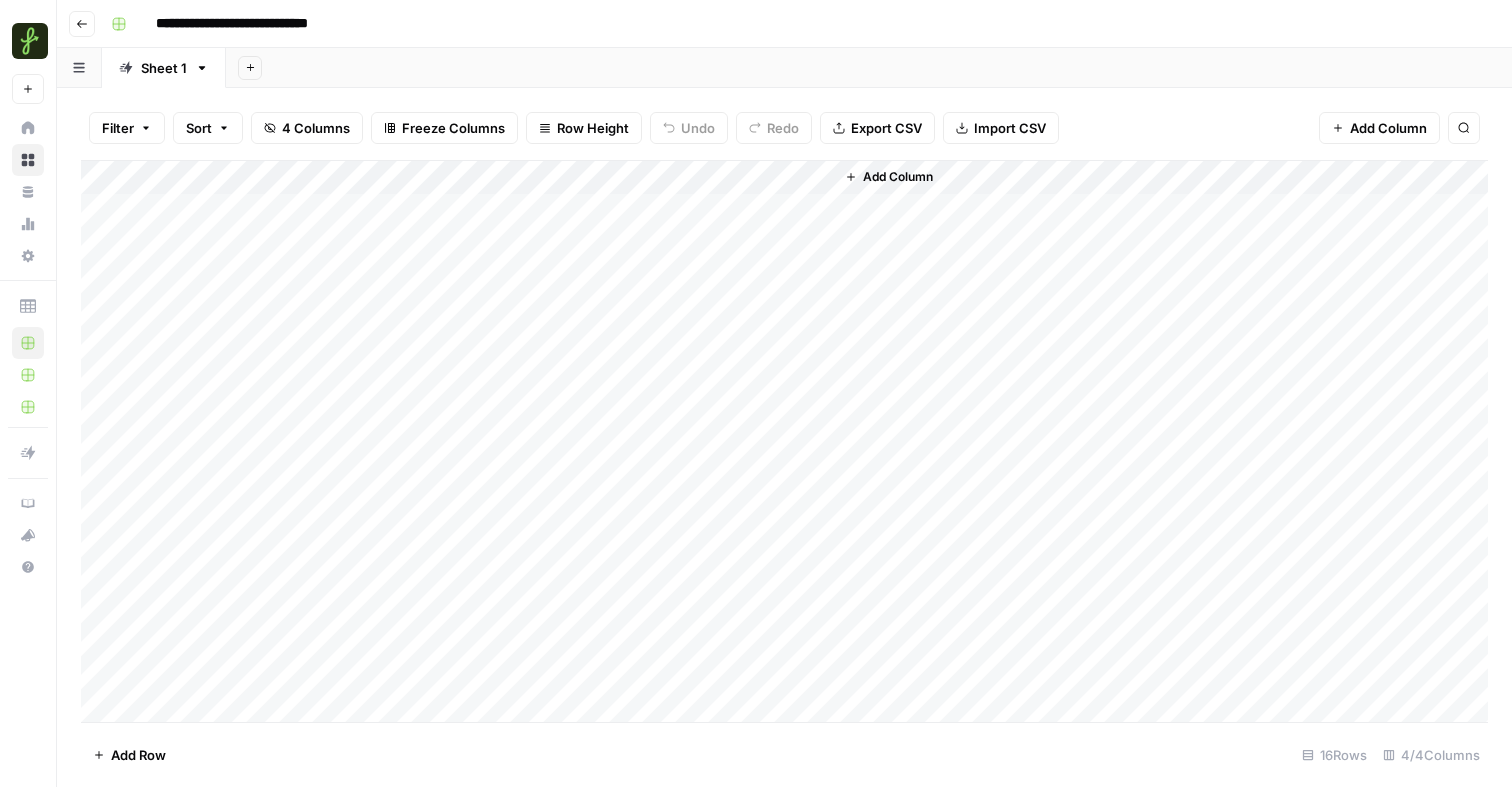 click on "Add Column" at bounding box center (784, 441) 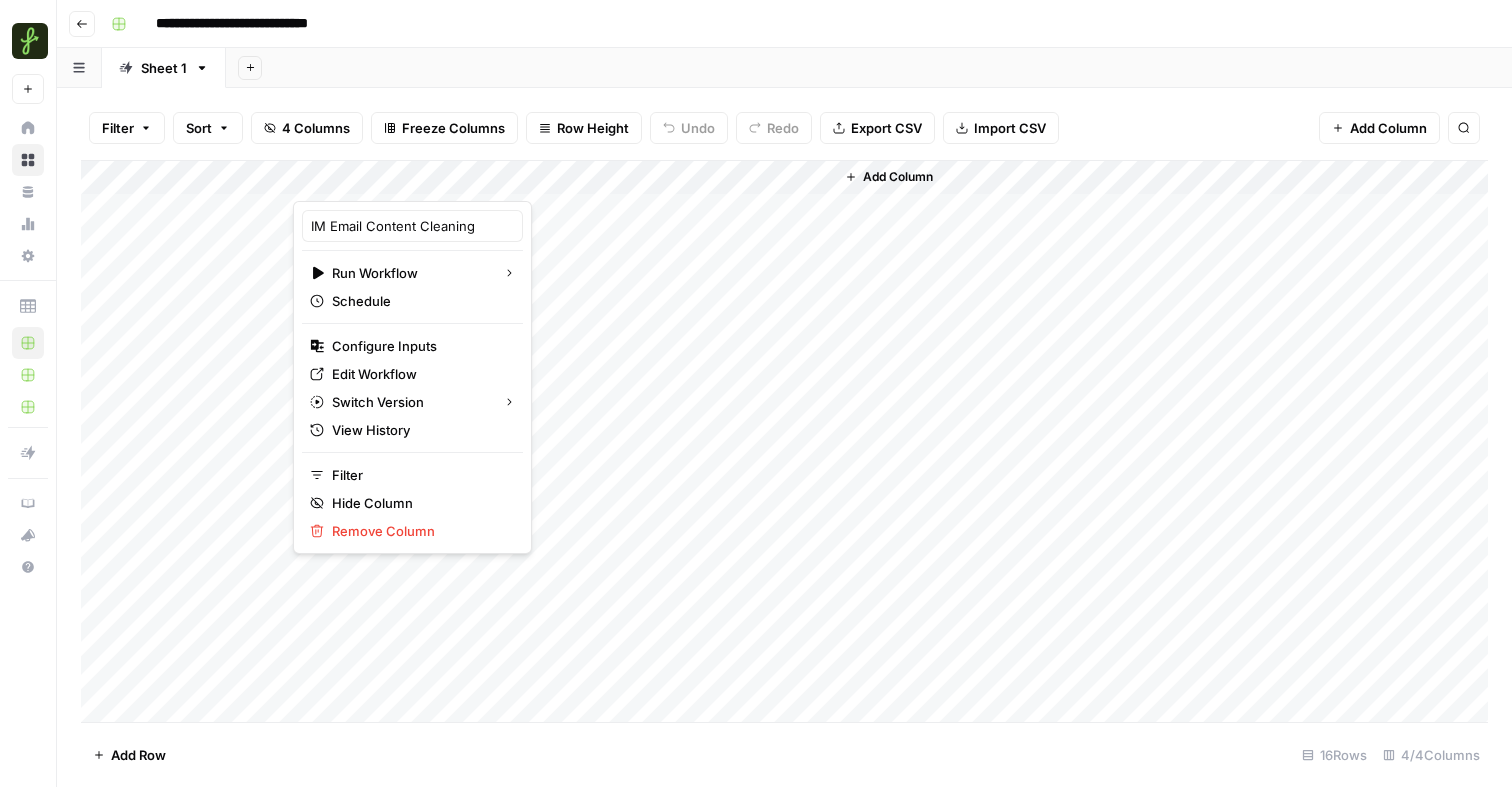 click on "Add Column" at bounding box center (784, 441) 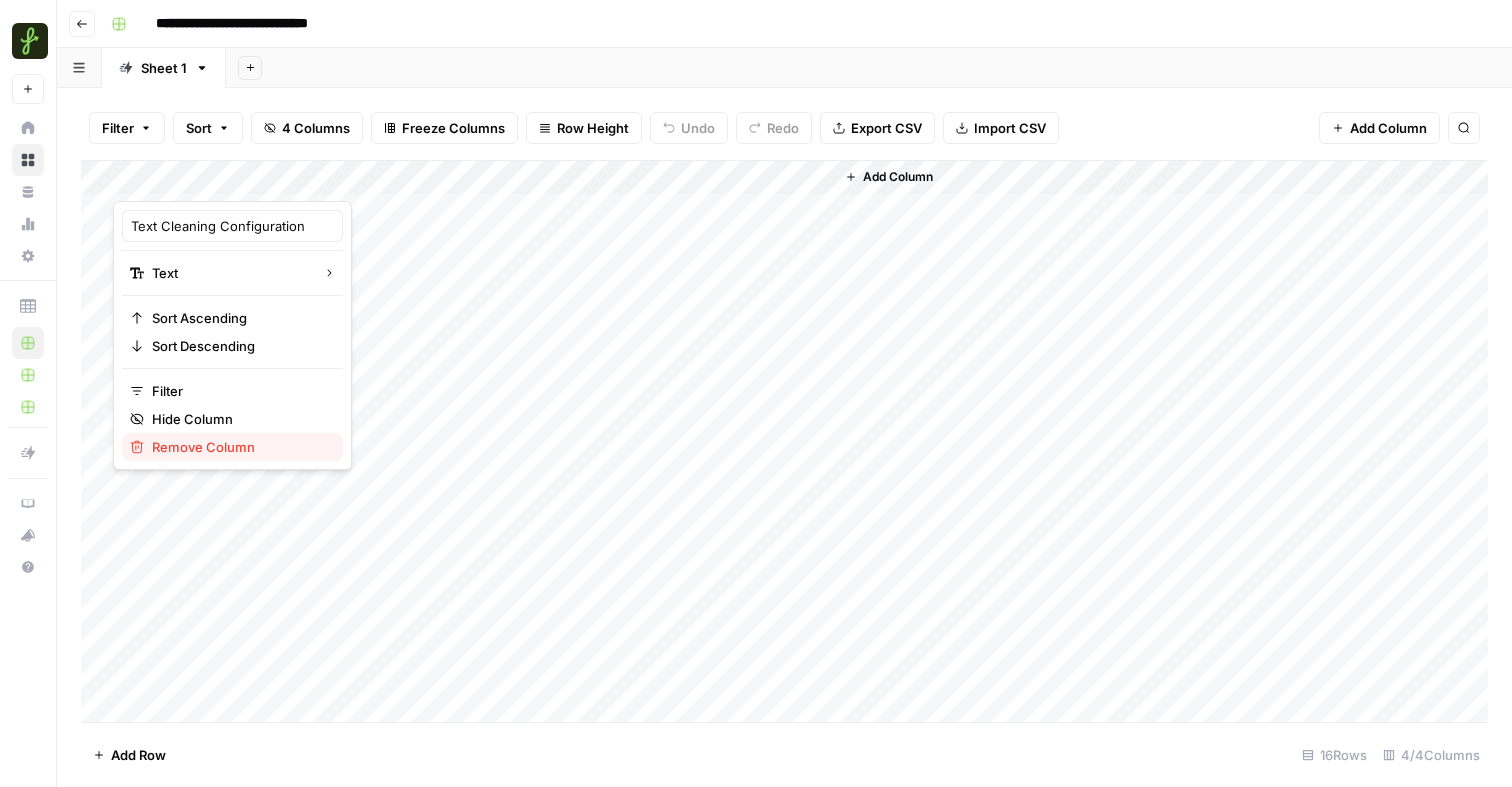 click on "Remove Column" at bounding box center [203, 447] 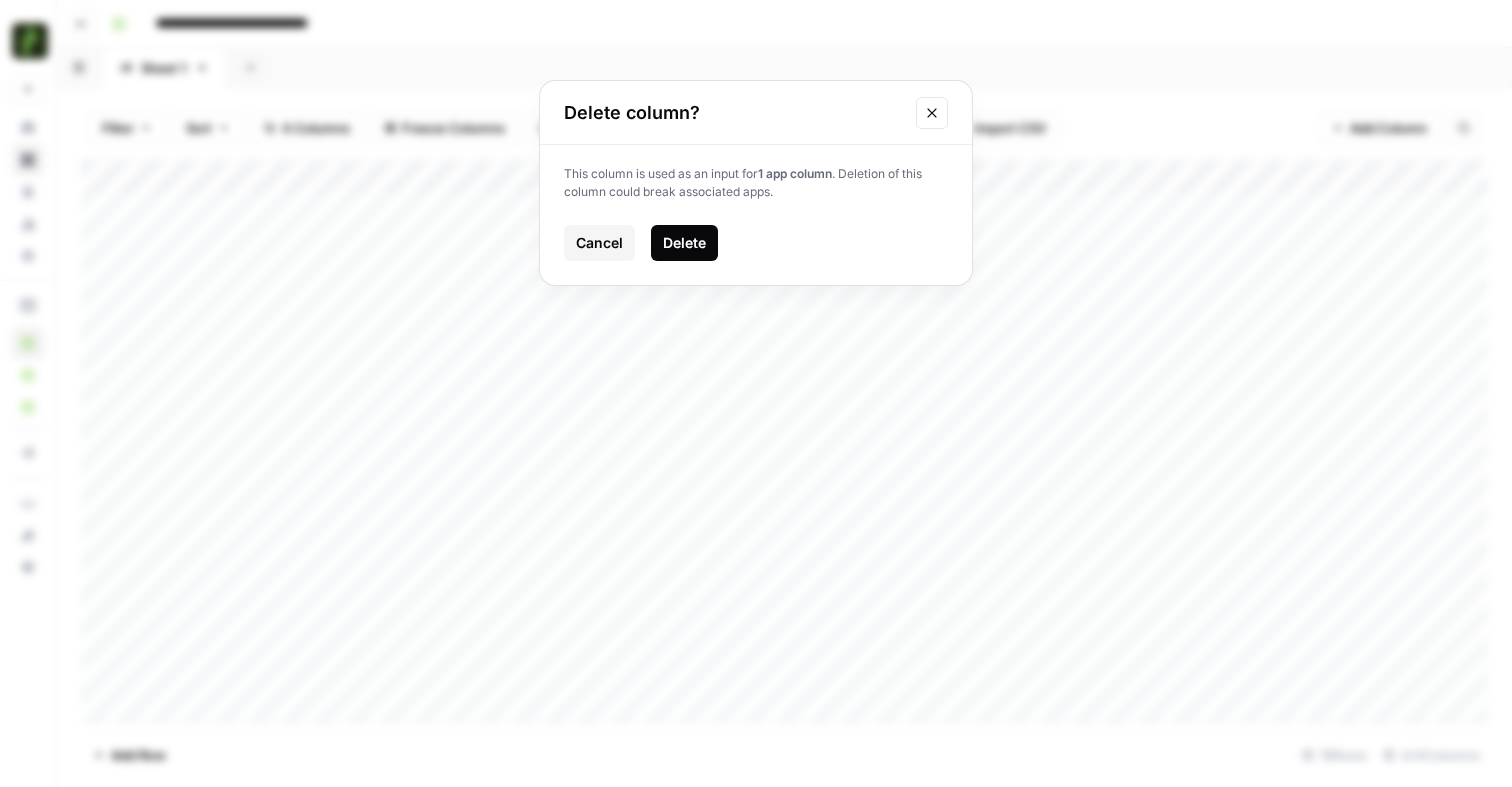 click on "Delete" at bounding box center [684, 243] 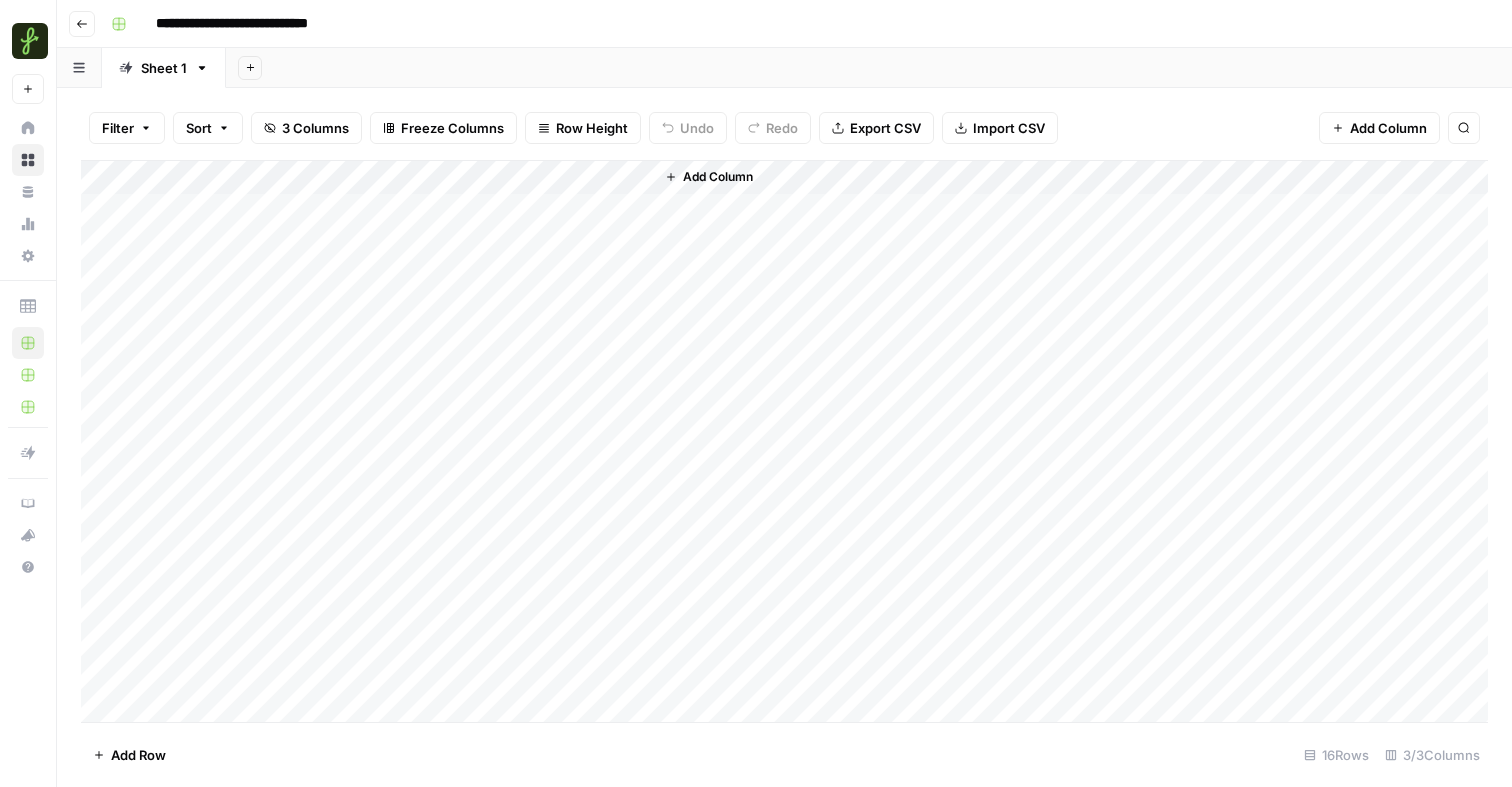 click on "Add Column" at bounding box center [784, 441] 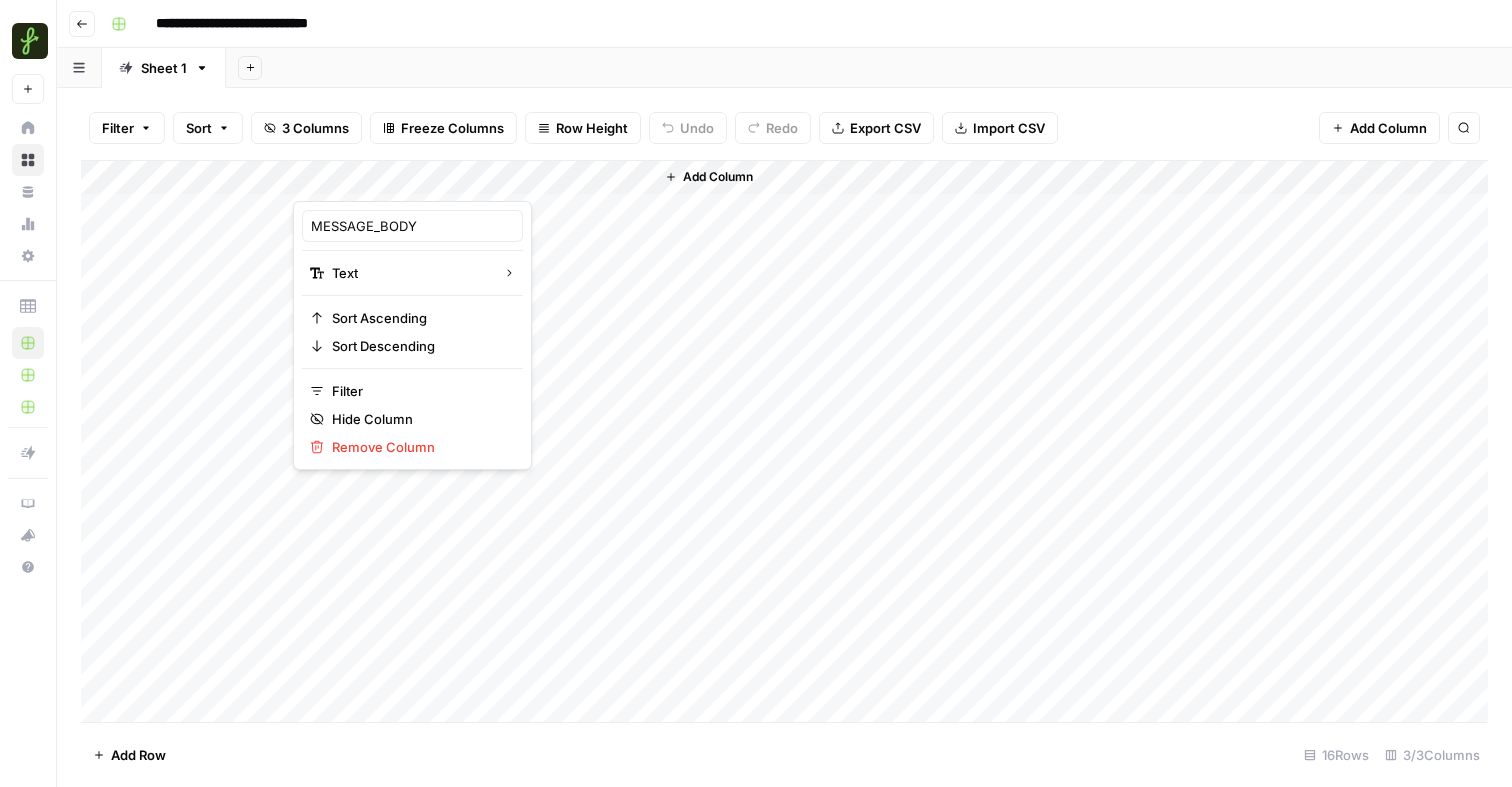 click on "Add Column" at bounding box center (784, 441) 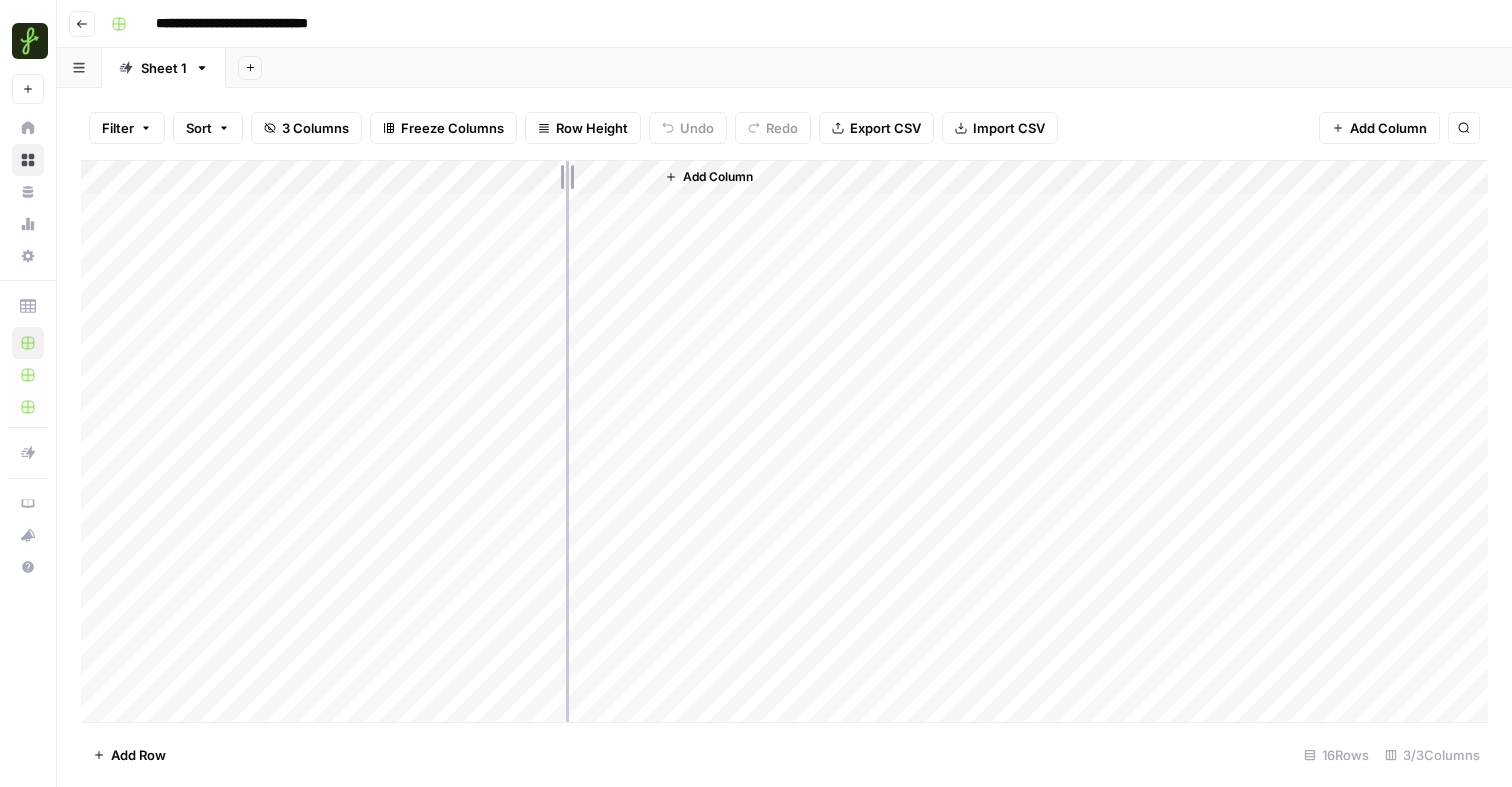 drag, startPoint x: 472, startPoint y: 178, endPoint x: 570, endPoint y: 173, distance: 98.12747 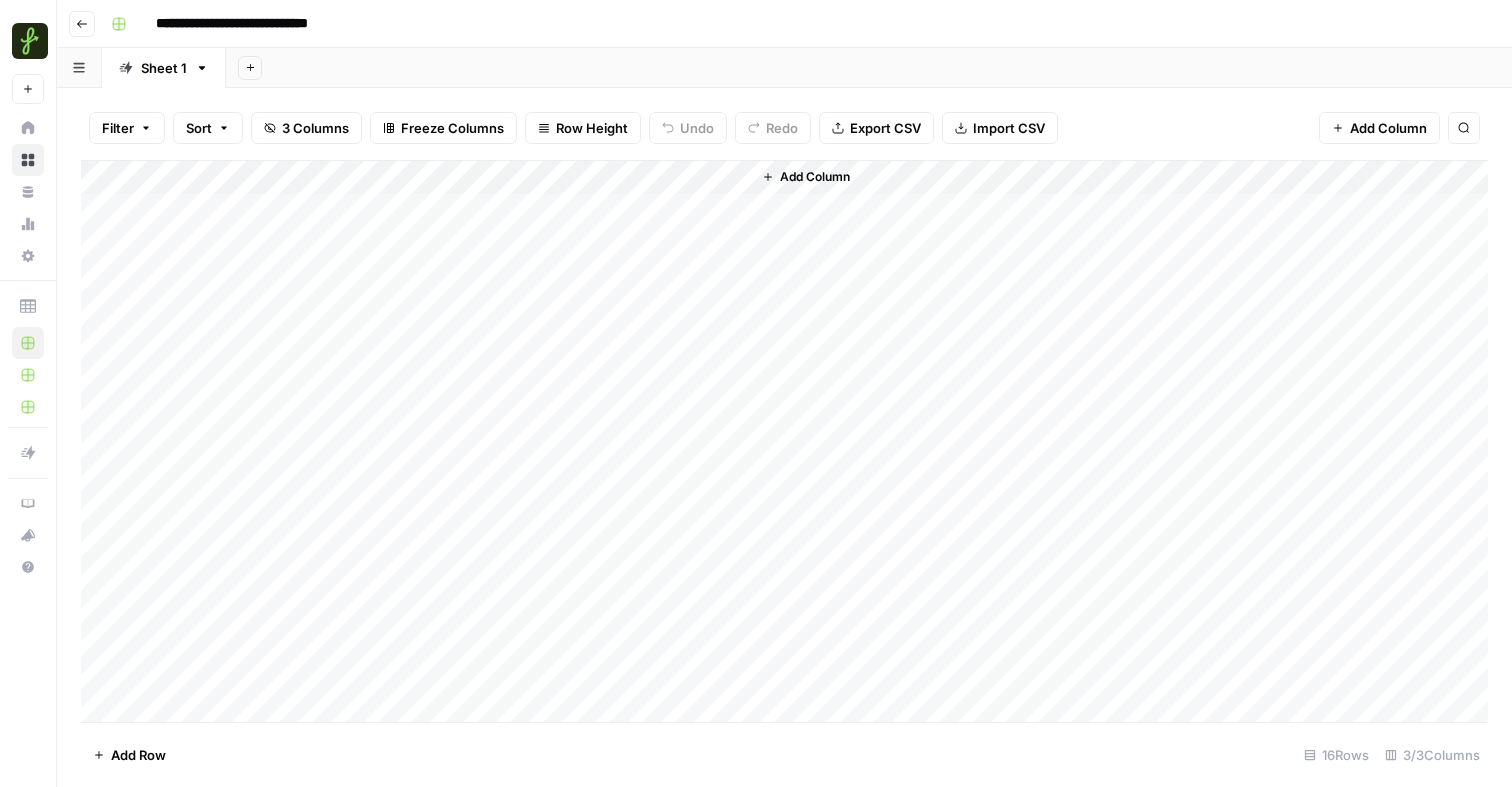 click on "Add Column" at bounding box center [784, 441] 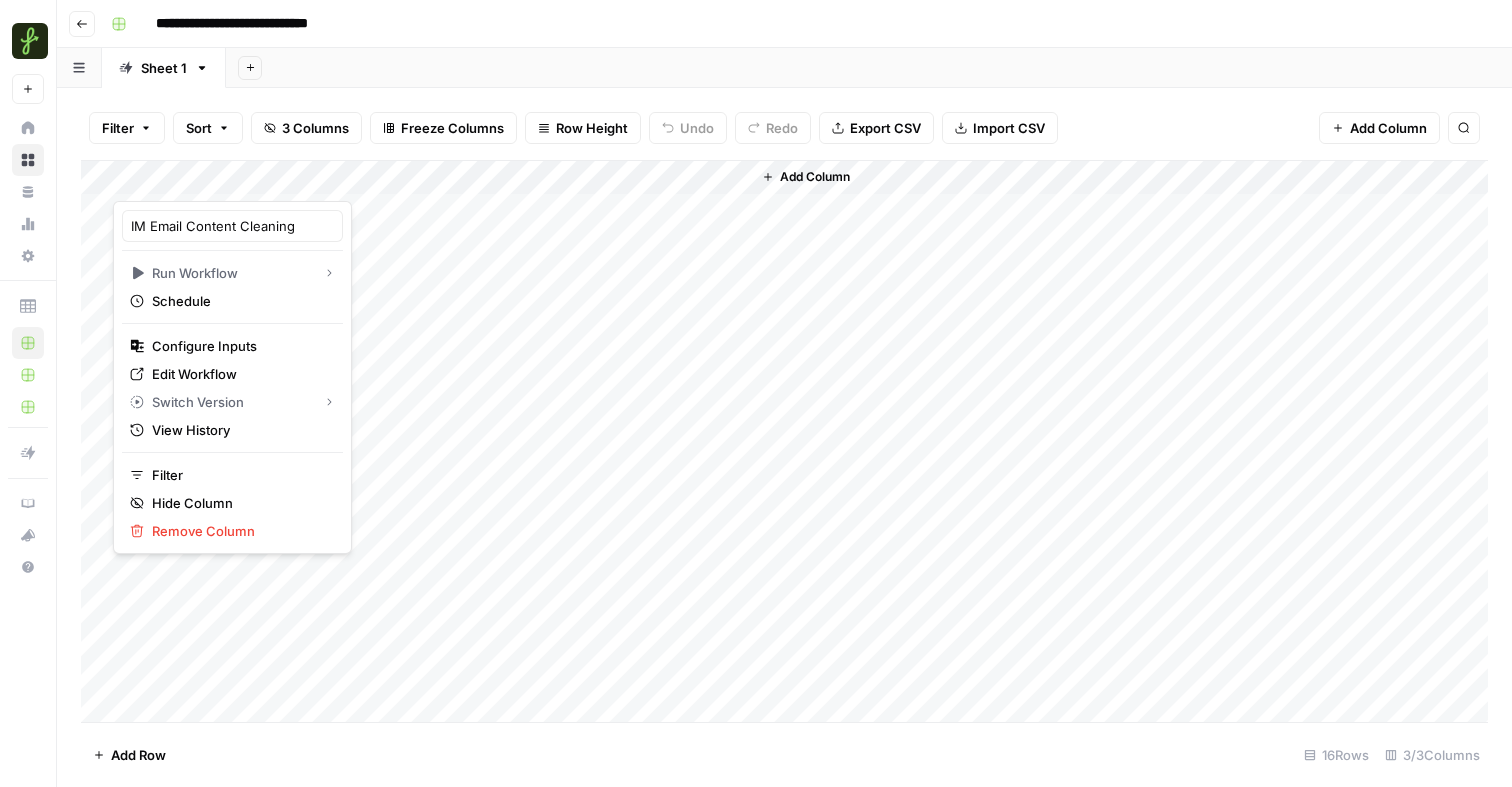 click at bounding box center [203, 181] 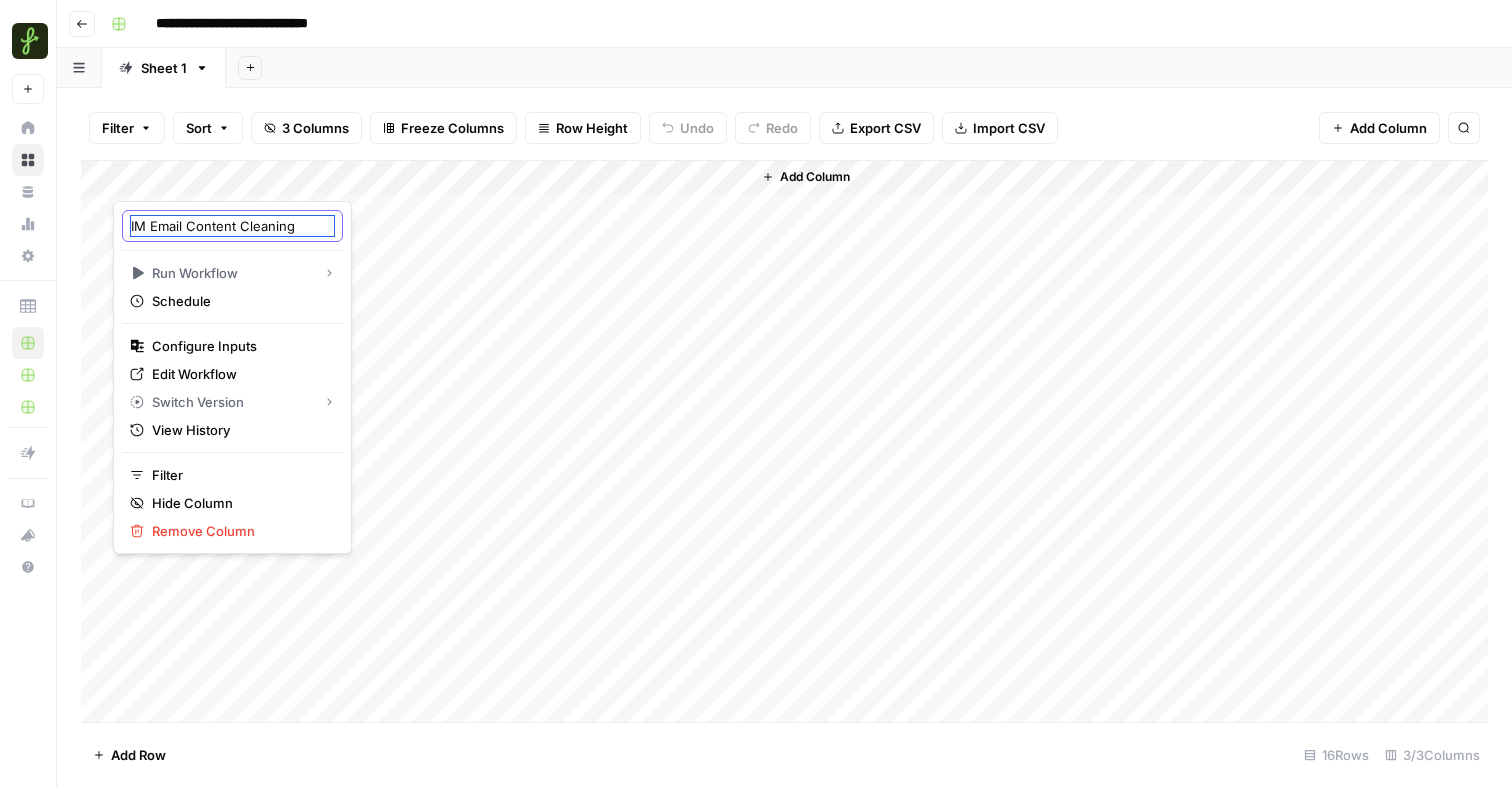 click on "IM Email Content Cleaning" at bounding box center [232, 226] 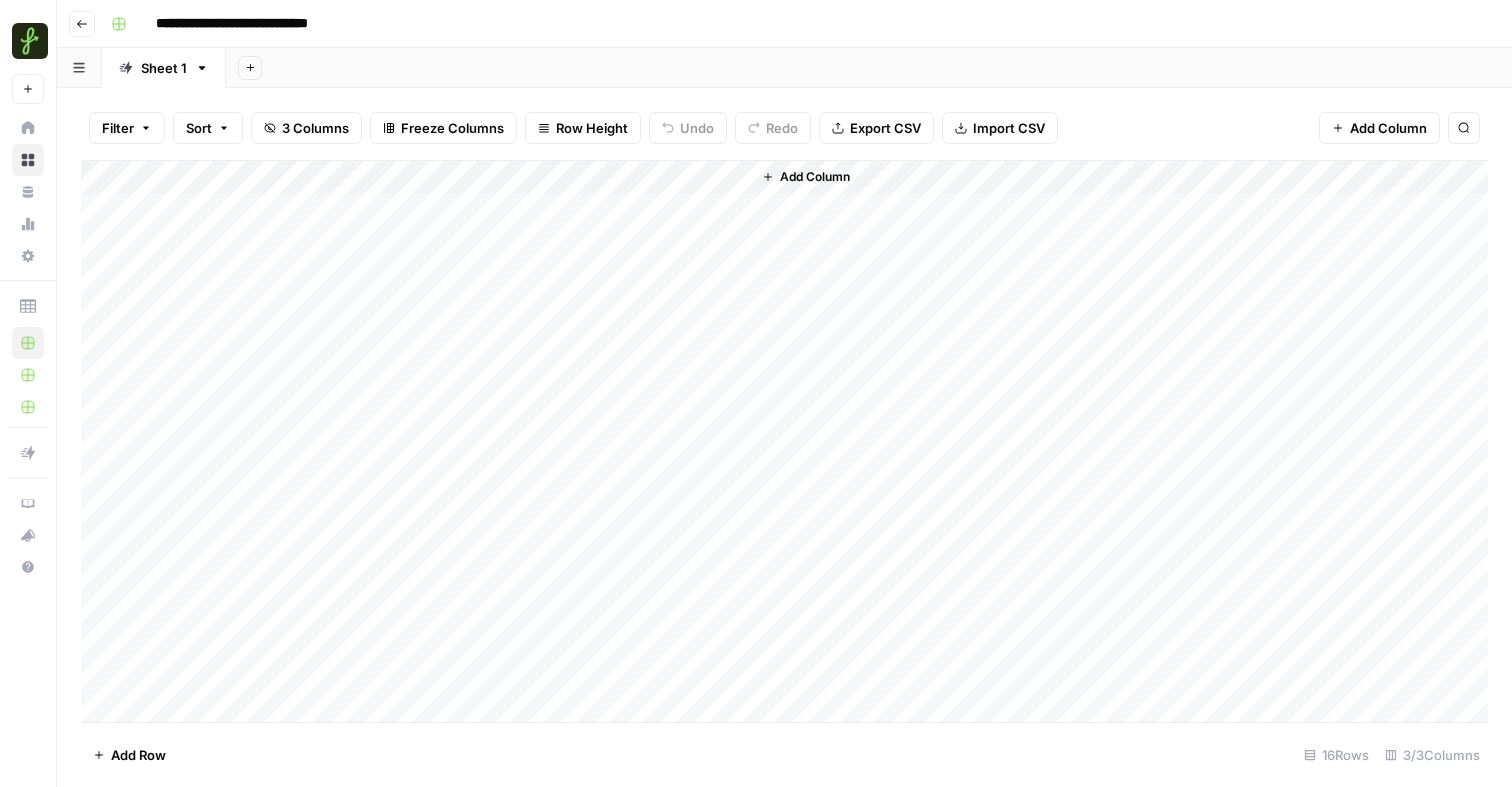 click on "Add Column" at bounding box center (784, 441) 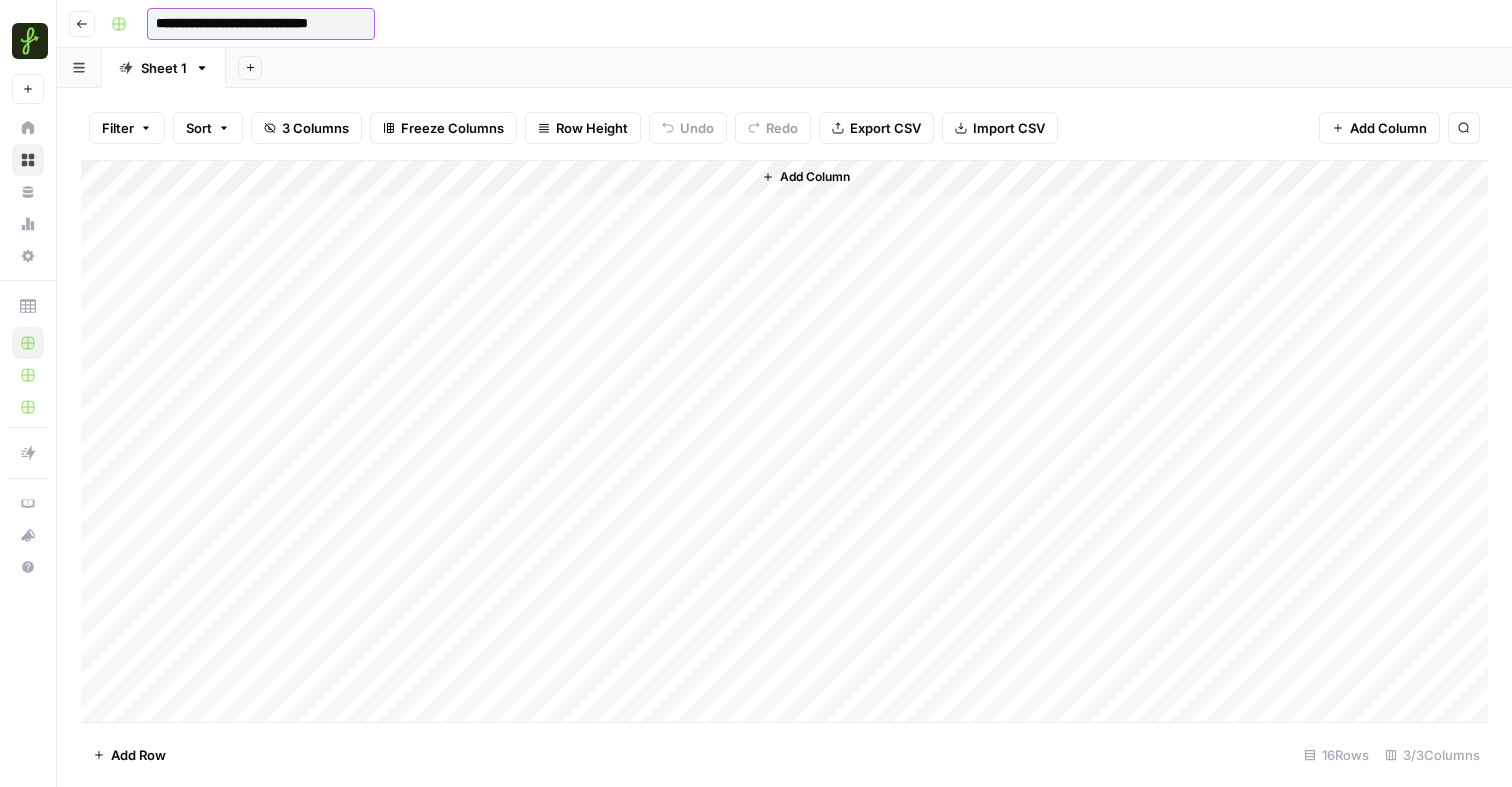 click on "**********" at bounding box center (261, 24) 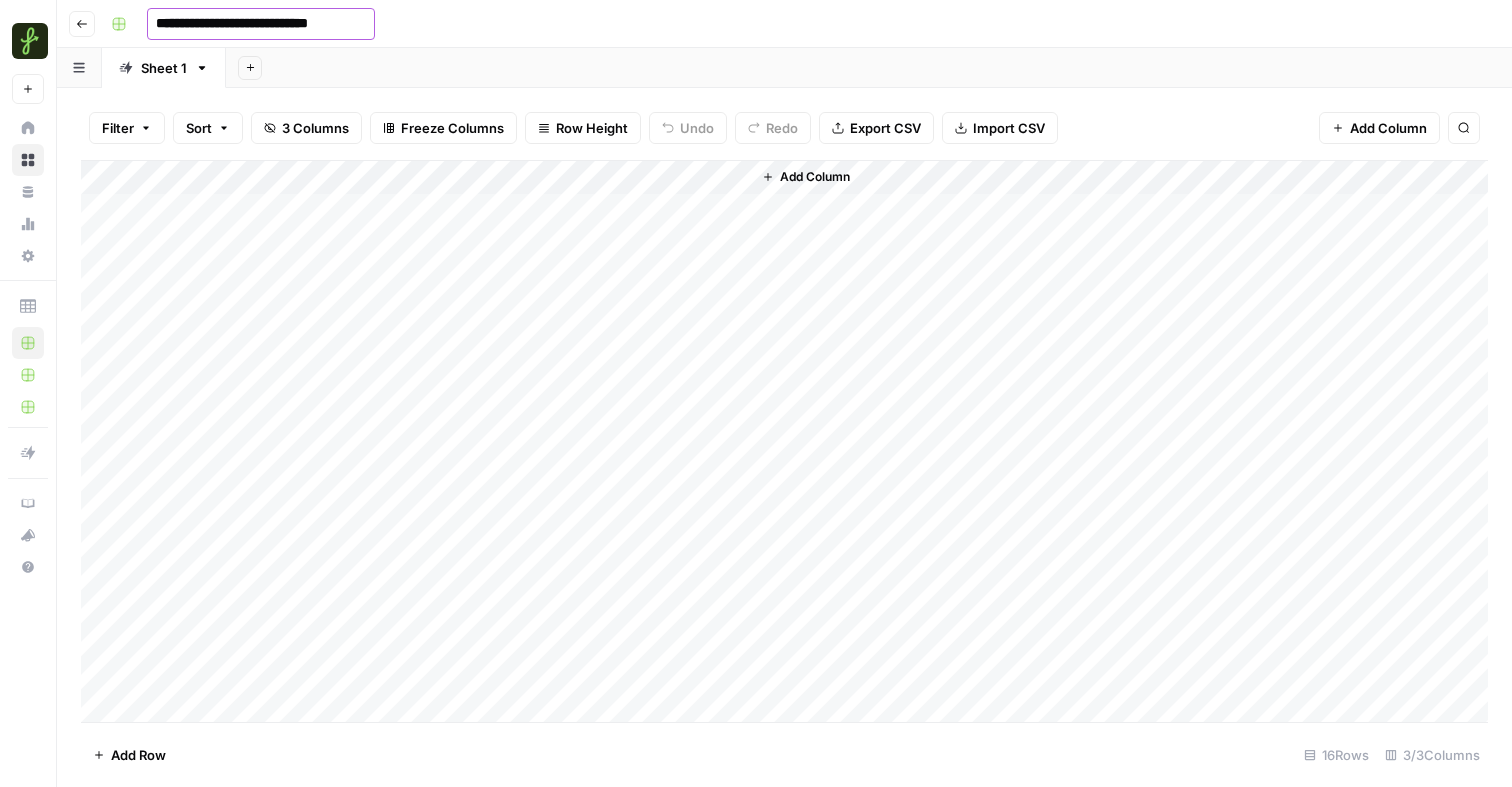 click on "Add Column" at bounding box center [784, 441] 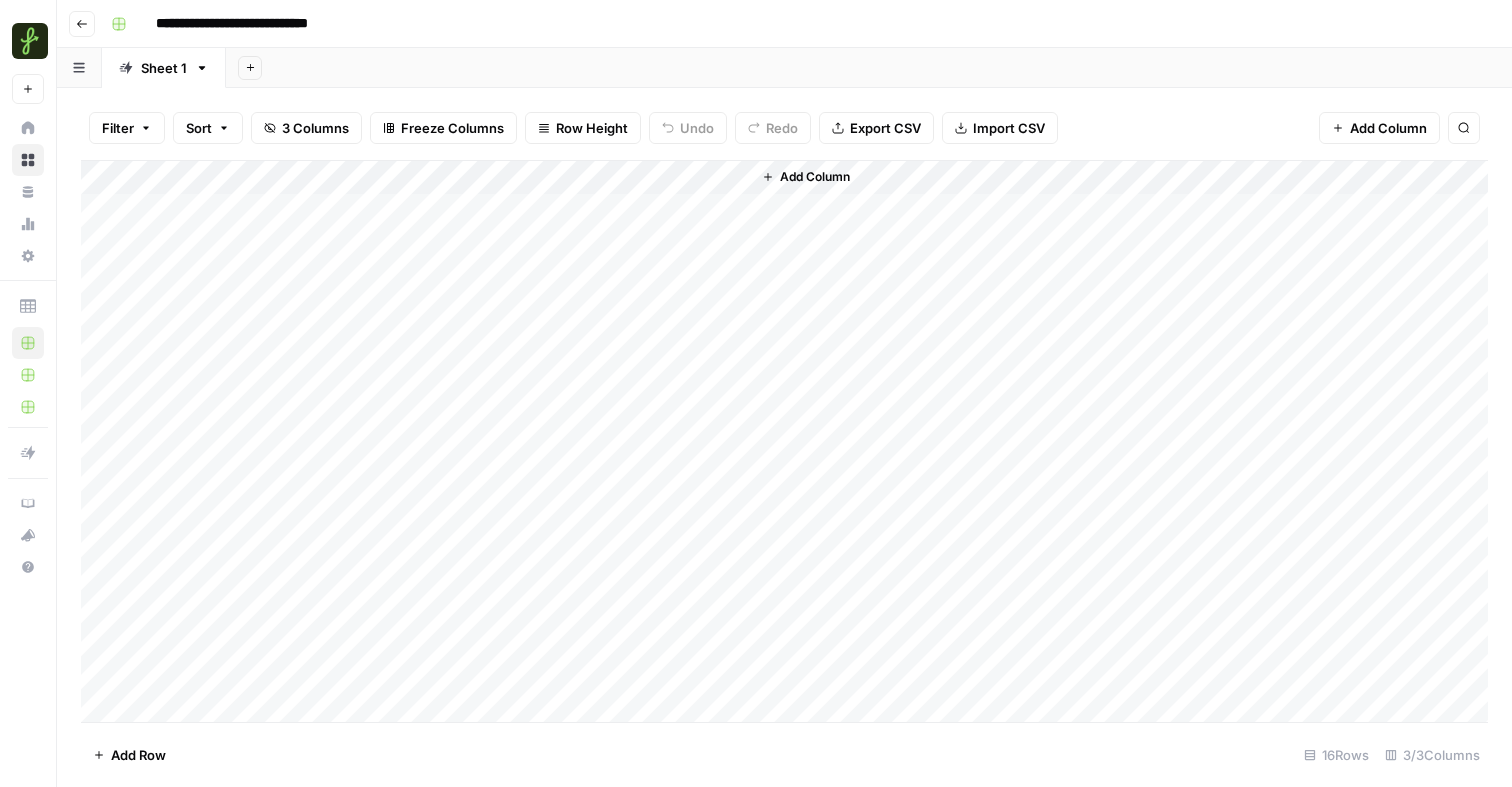 click on "Add Column" at bounding box center (784, 441) 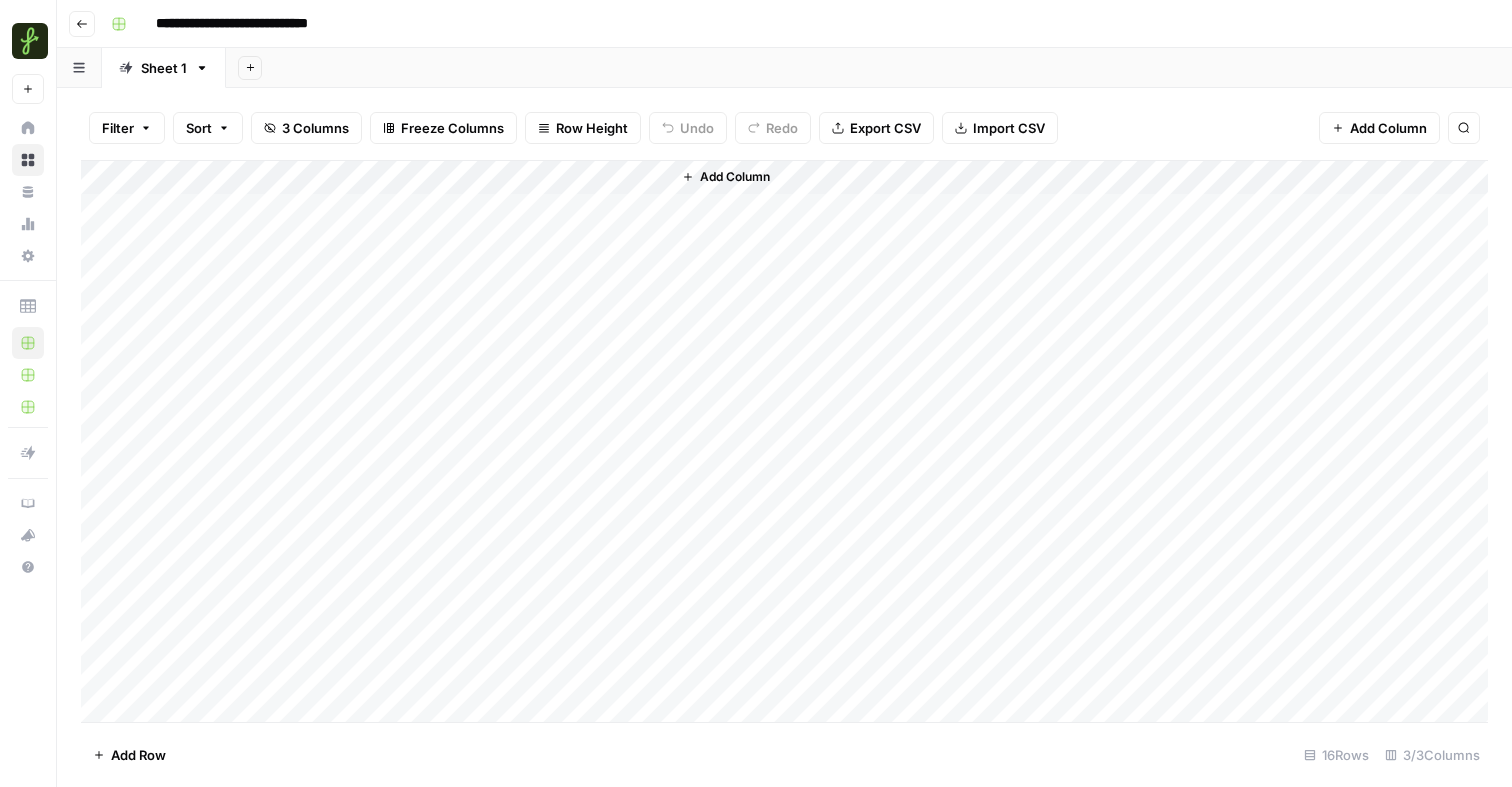 click on "Add Column" at bounding box center [784, 441] 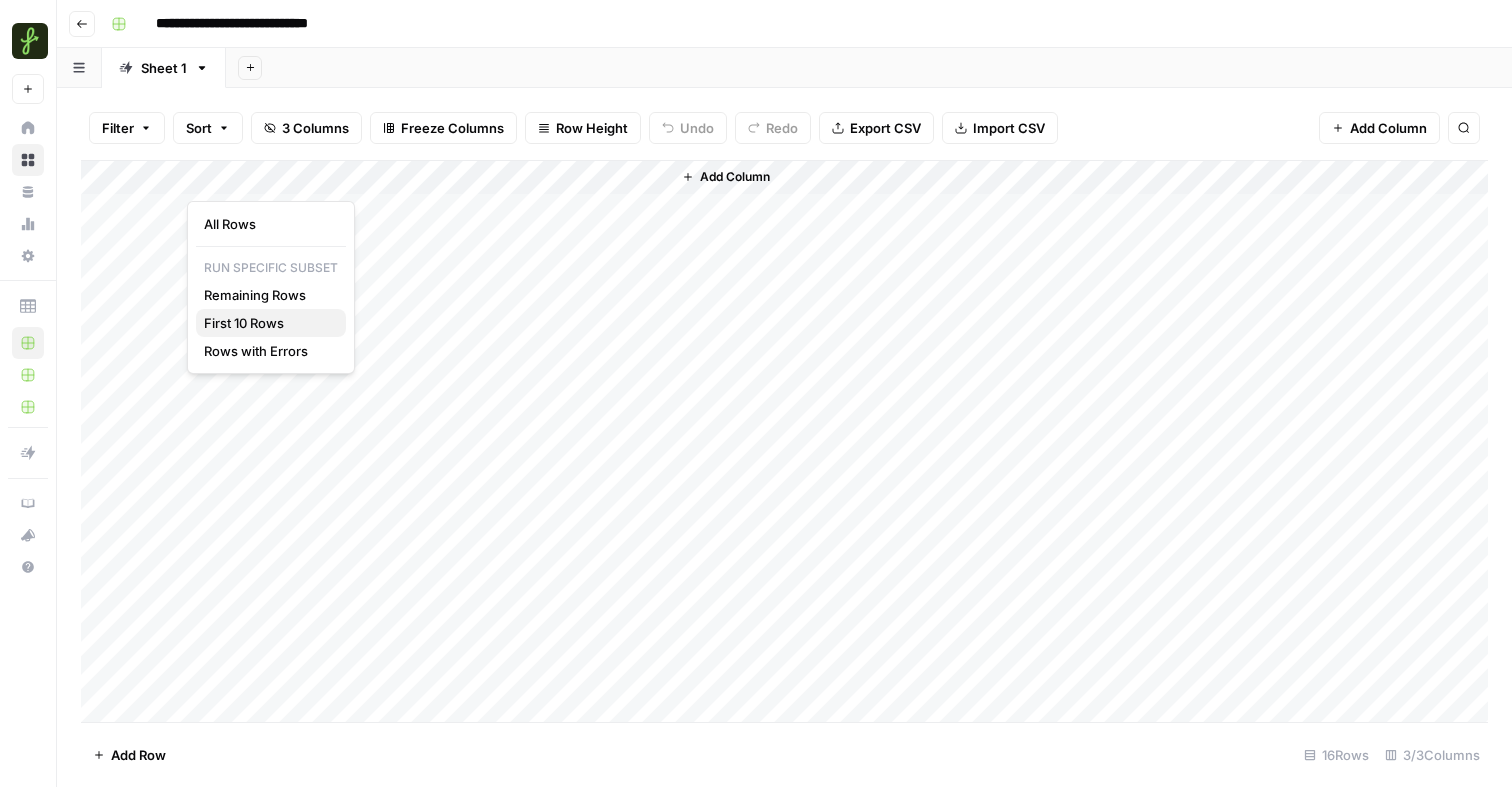 click on "First 10 Rows" at bounding box center [244, 323] 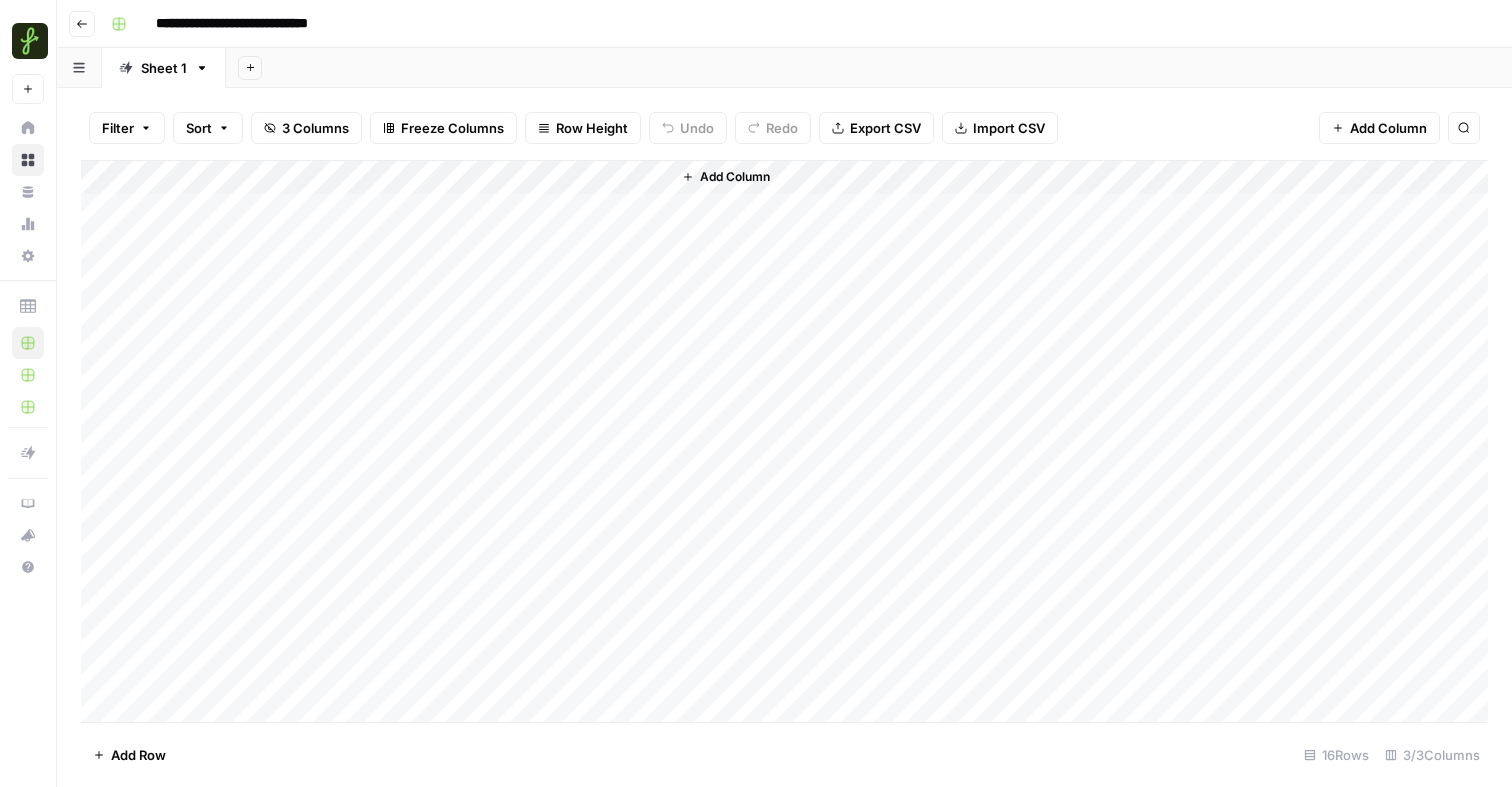 click on "Add Column" at bounding box center (784, 441) 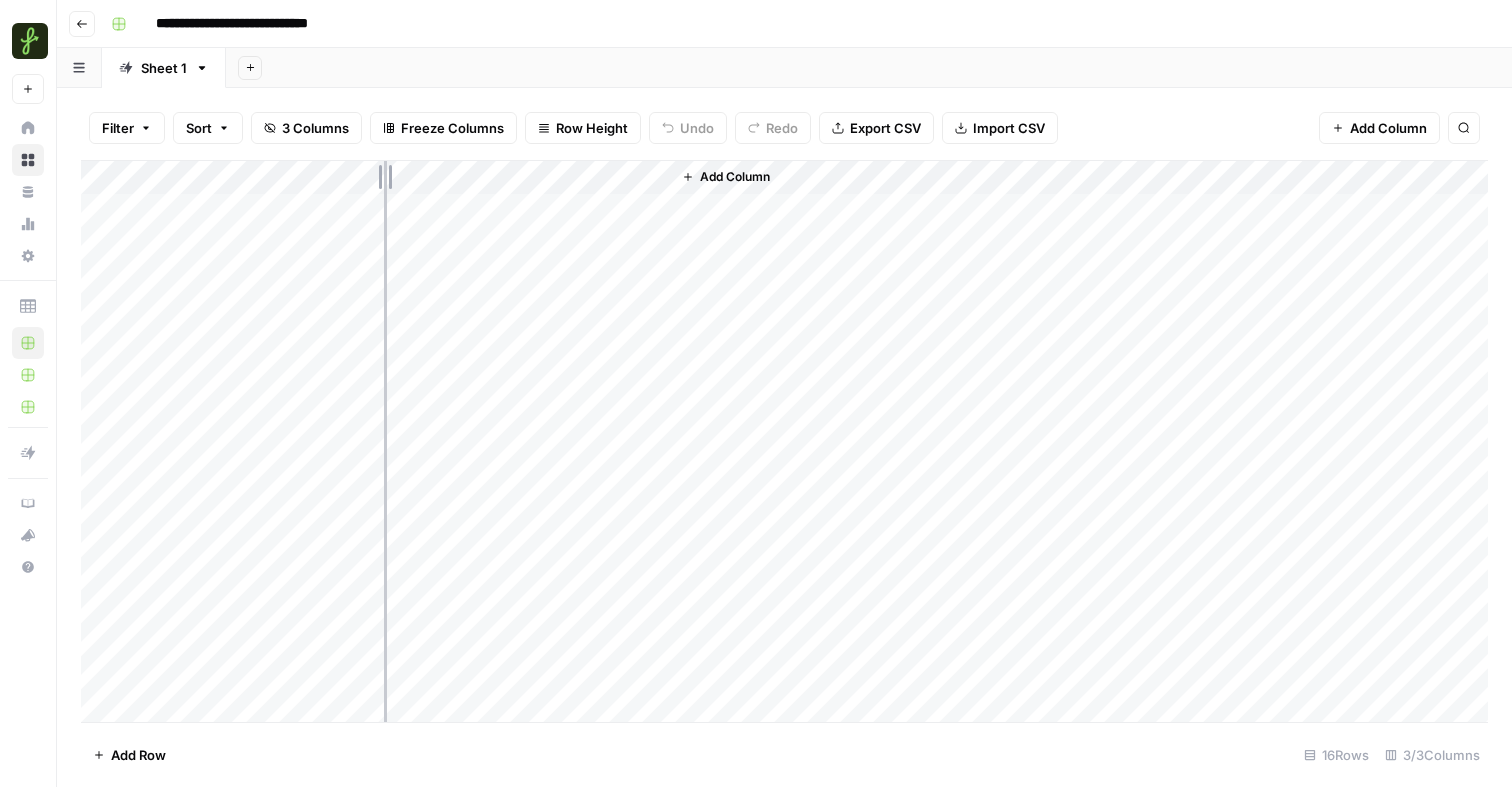 drag, startPoint x: 216, startPoint y: 183, endPoint x: 384, endPoint y: 183, distance: 168 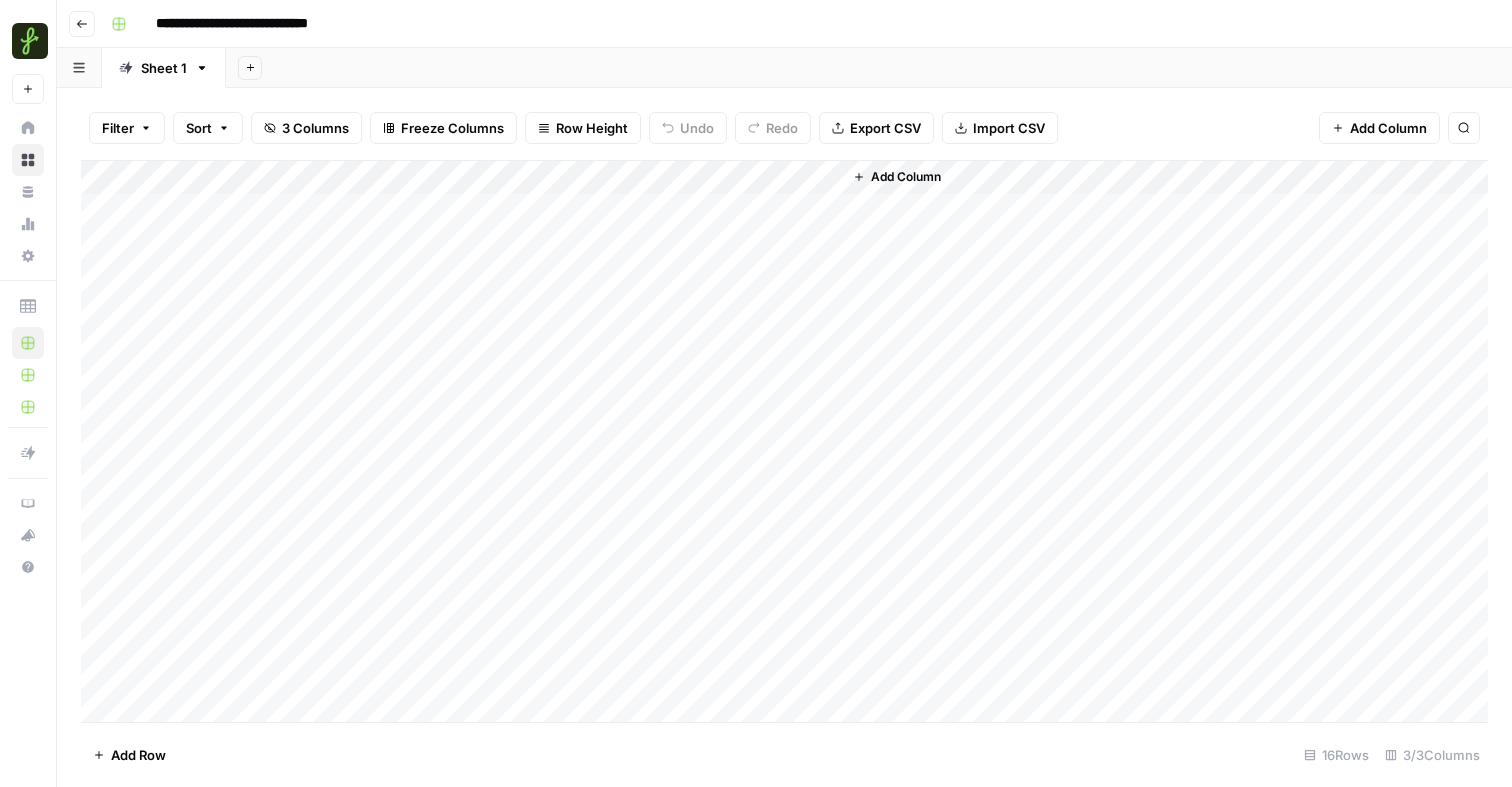 click on "Add Column" at bounding box center [784, 441] 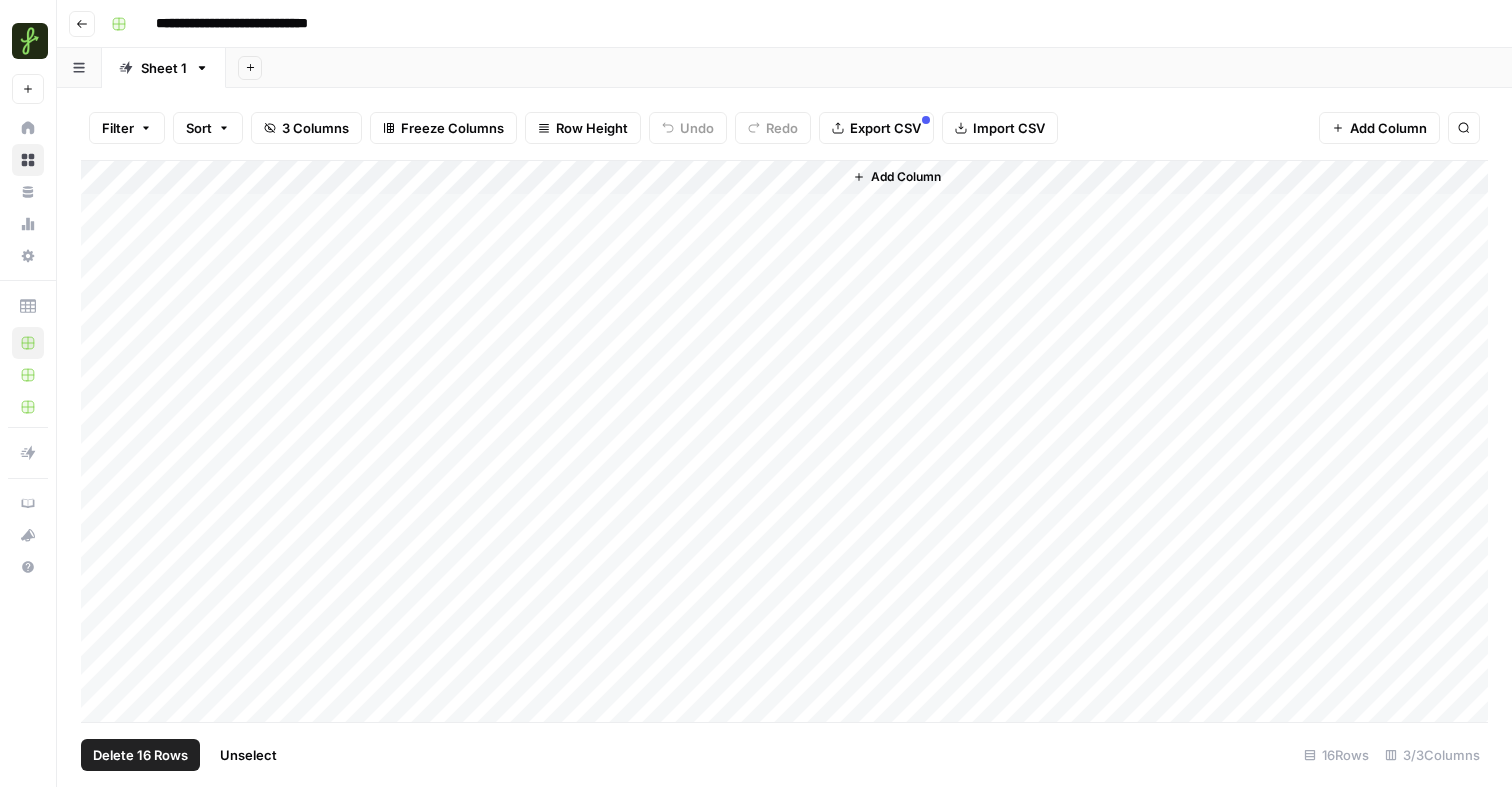 click on "Add Column" at bounding box center [784, 441] 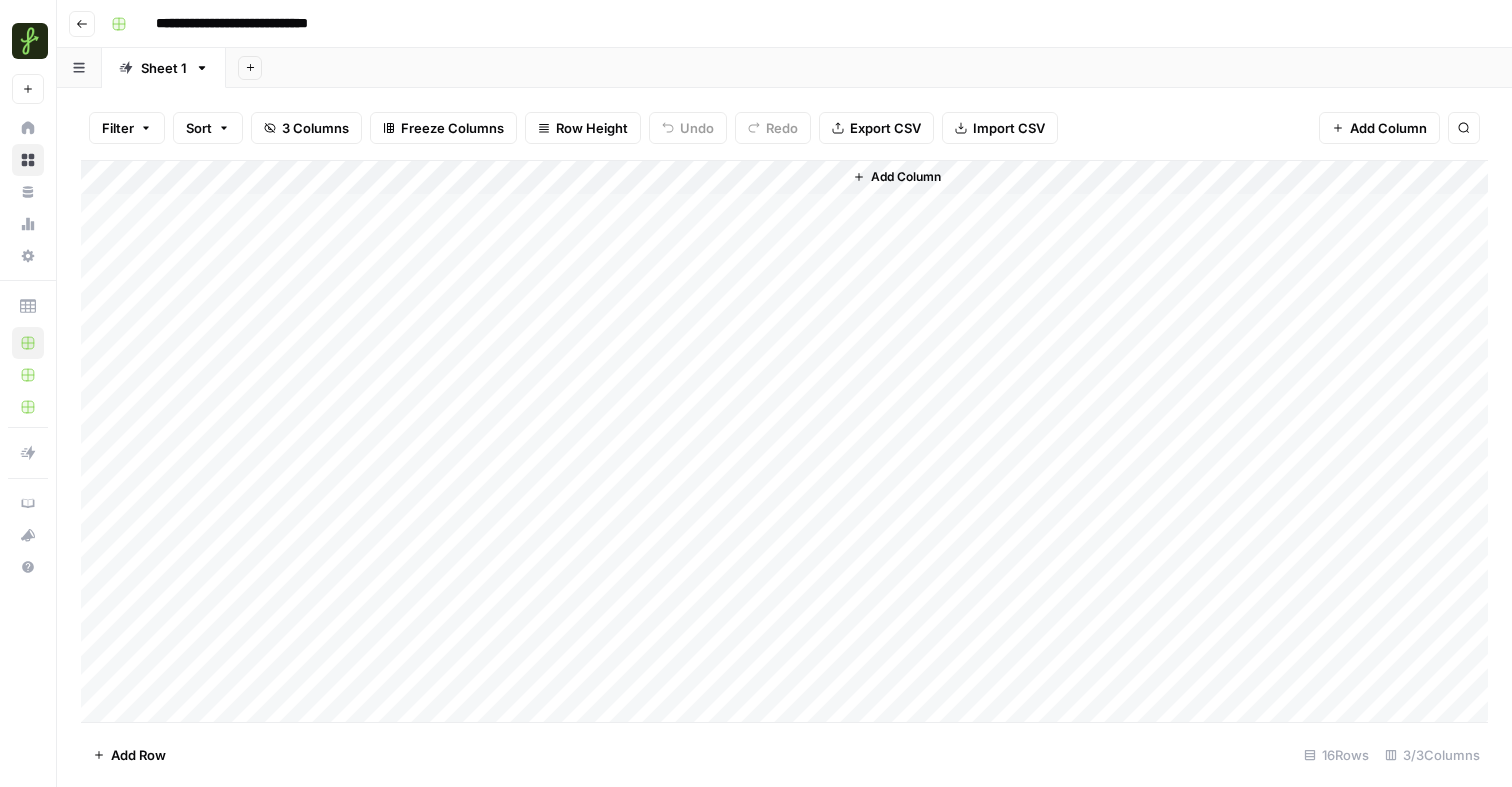 click on "Add Column" at bounding box center (784, 441) 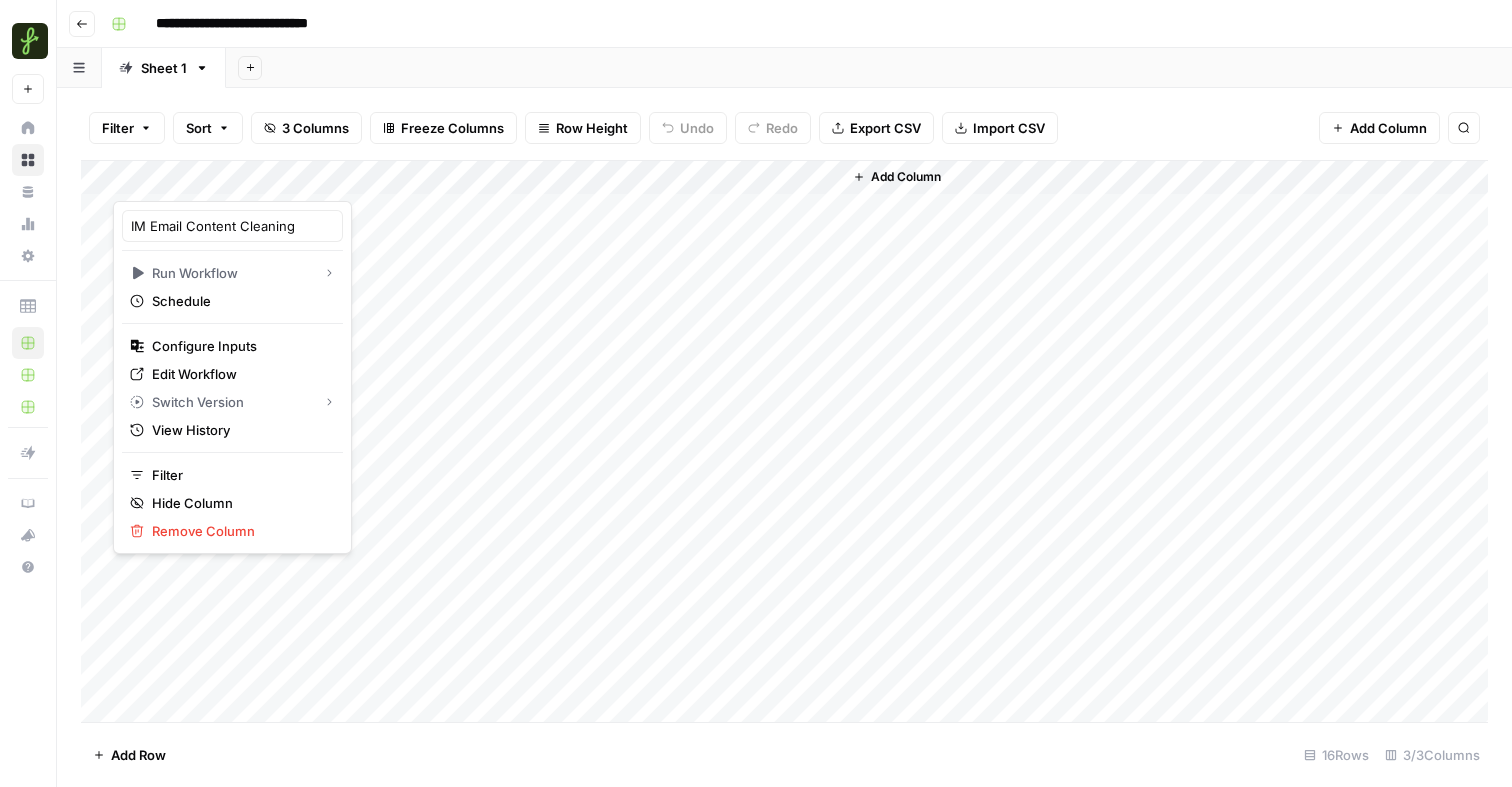 click at bounding box center (249, 181) 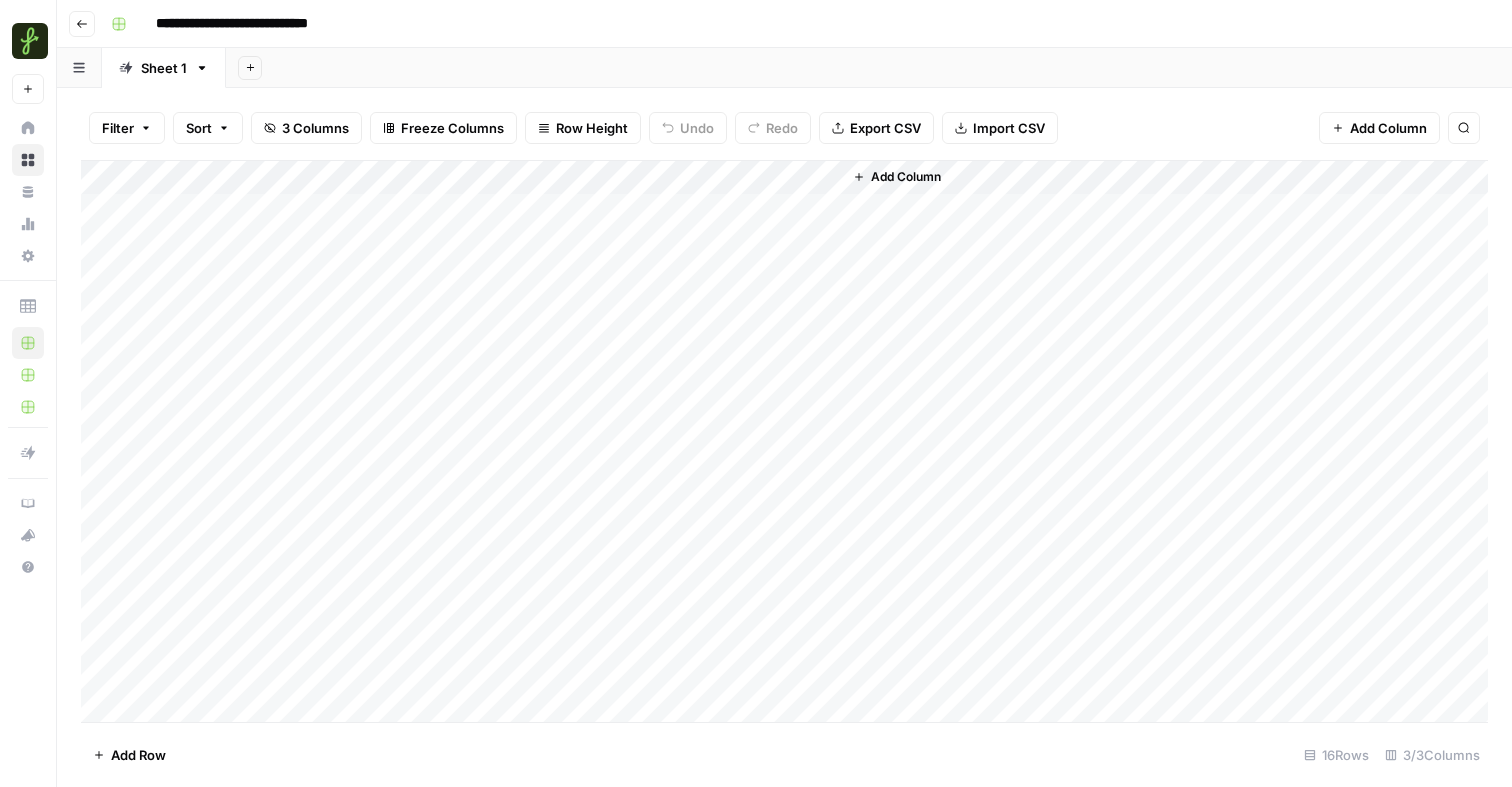 click on "Add Column" at bounding box center (784, 441) 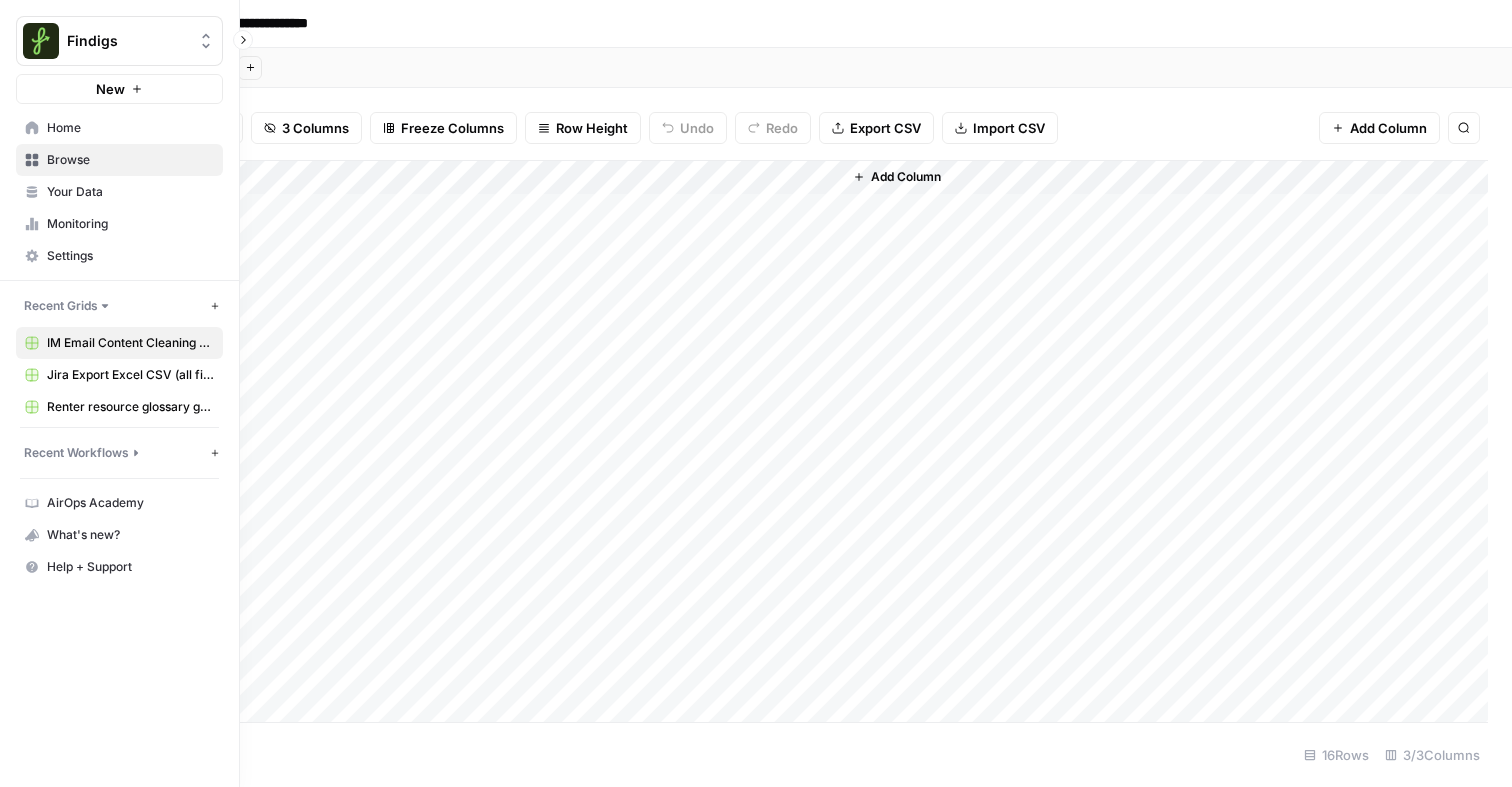 click on "Browse" at bounding box center (119, 160) 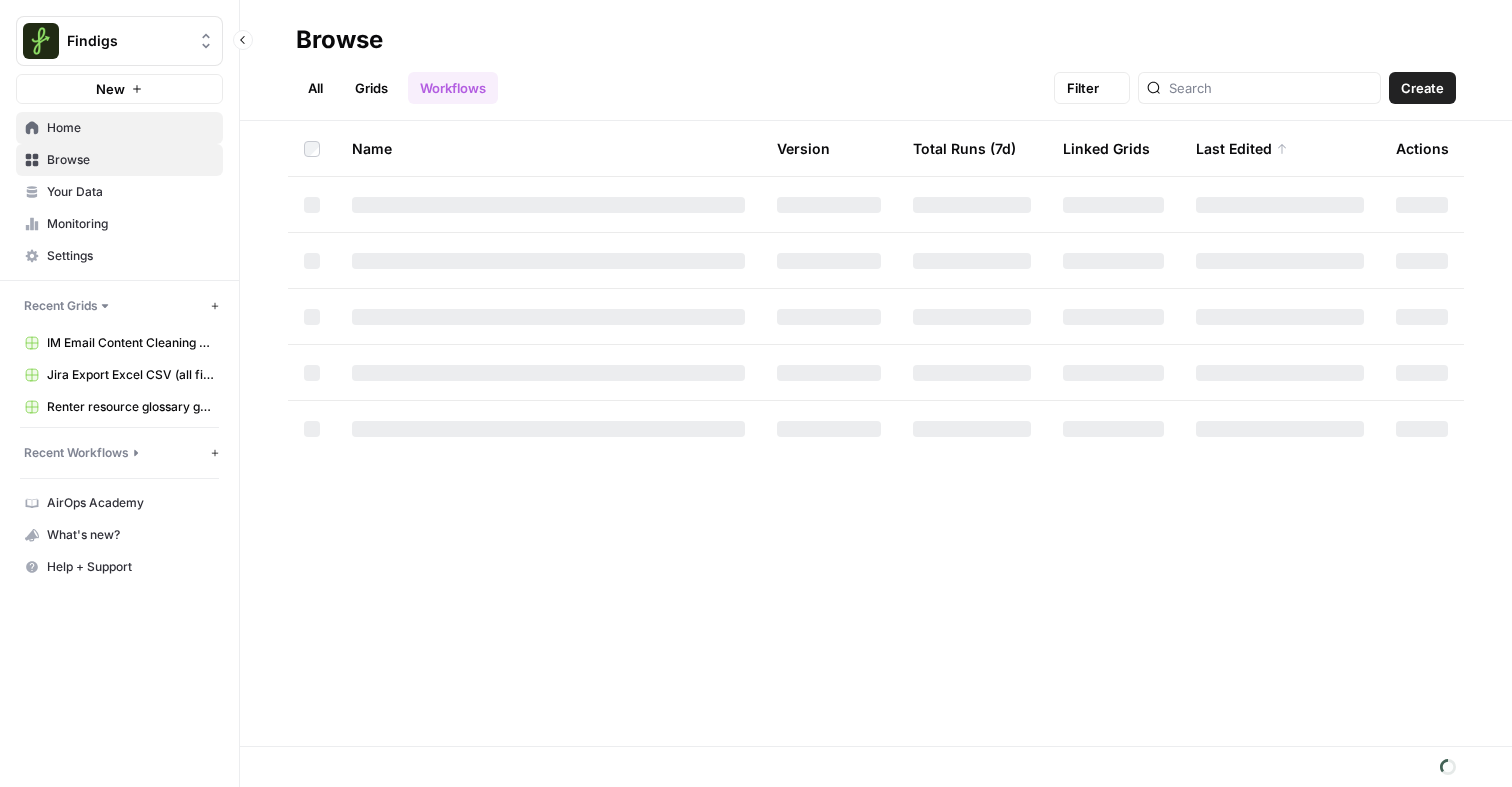 click 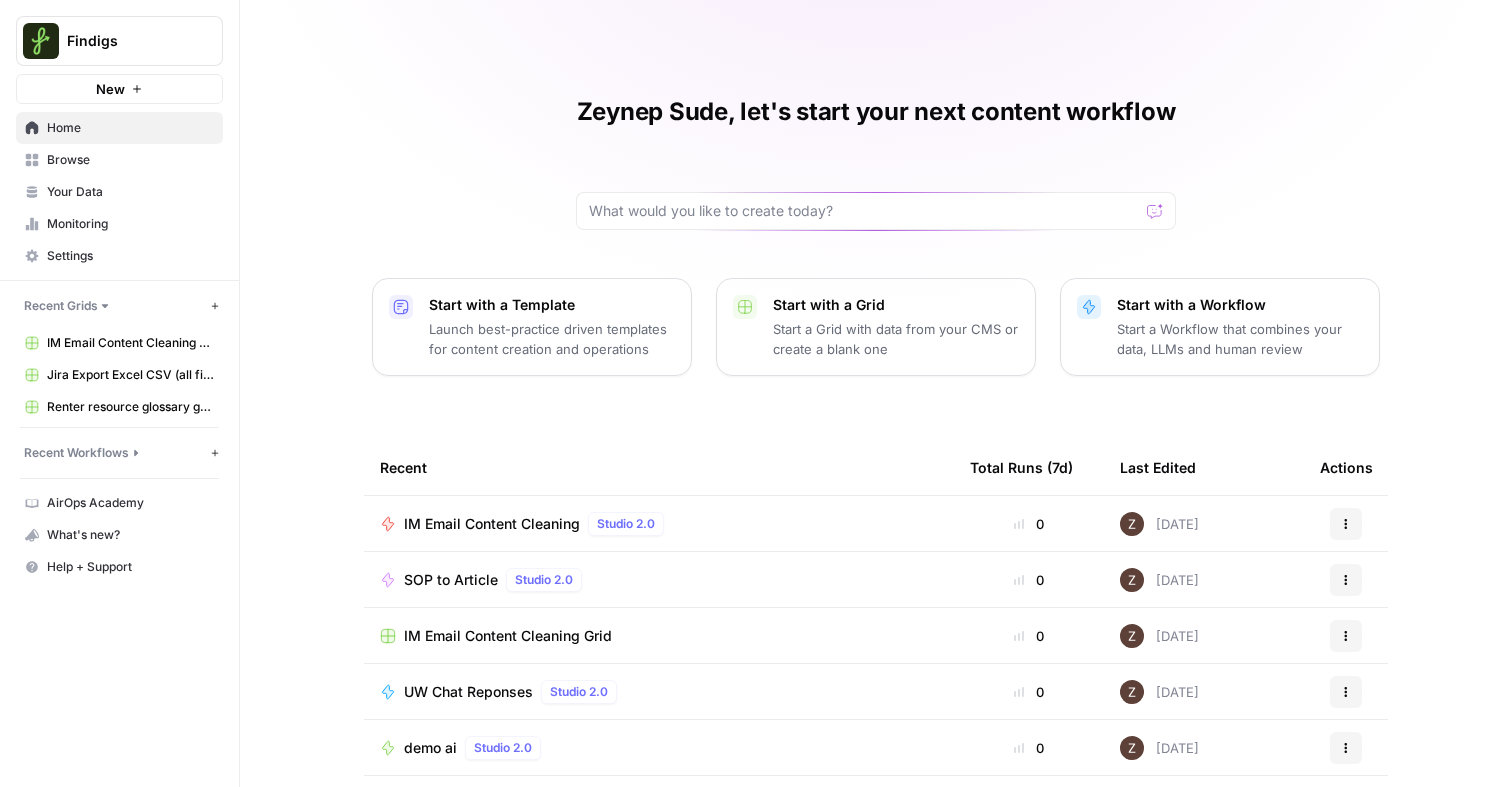 click on "IM Email Content Cleaning" at bounding box center [492, 524] 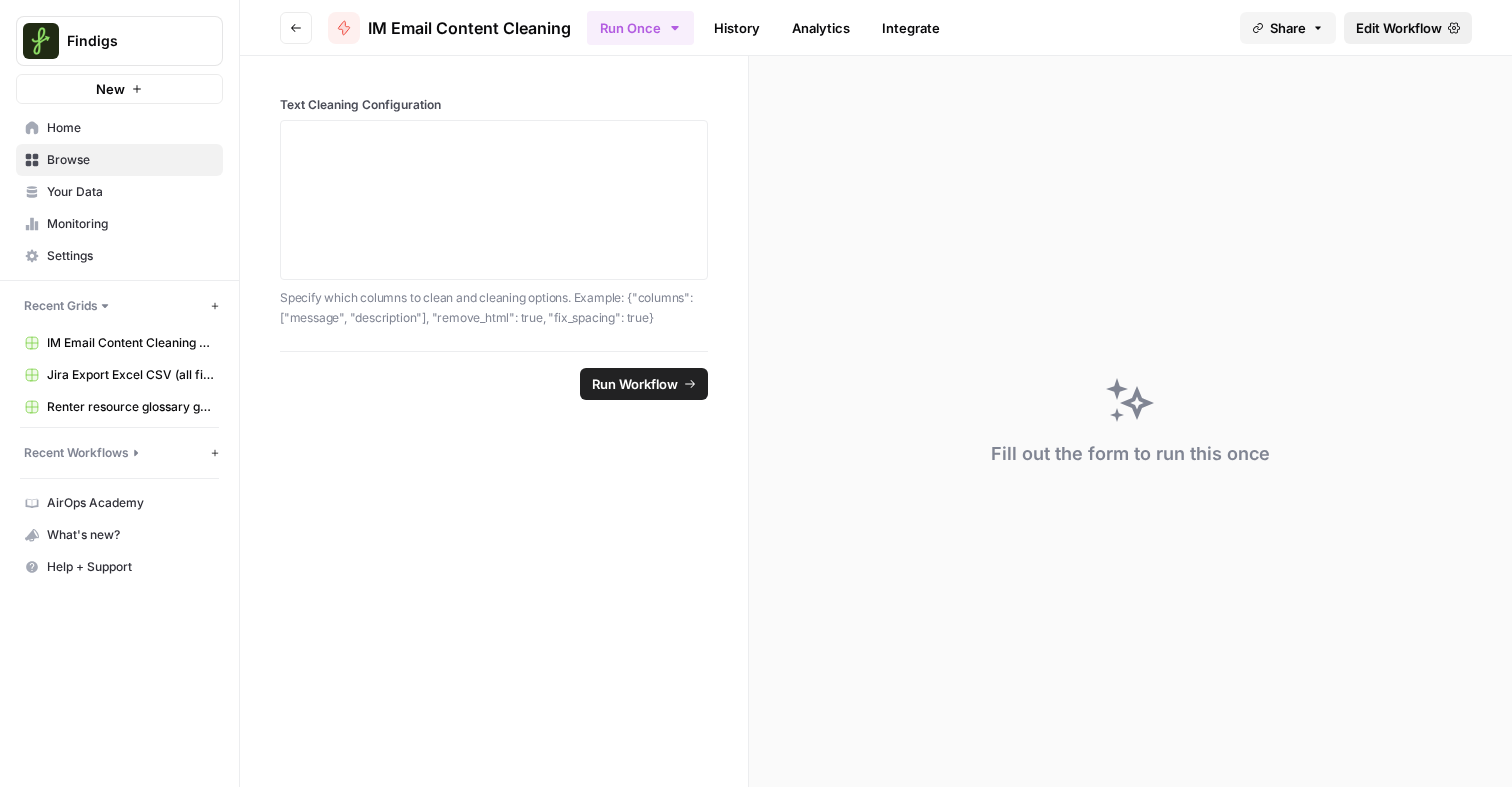 click on "Edit Workflow" at bounding box center (1408, 28) 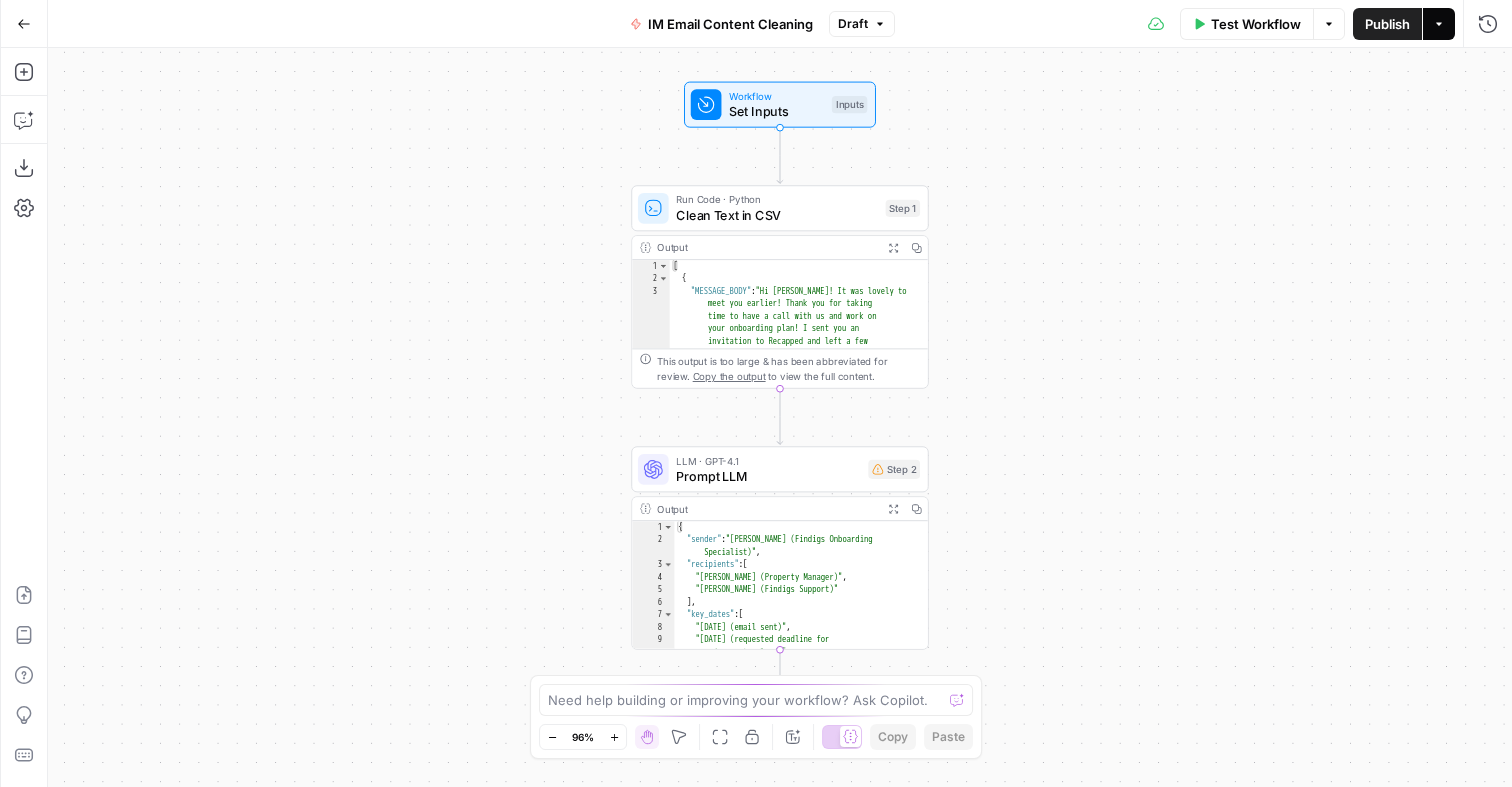 click 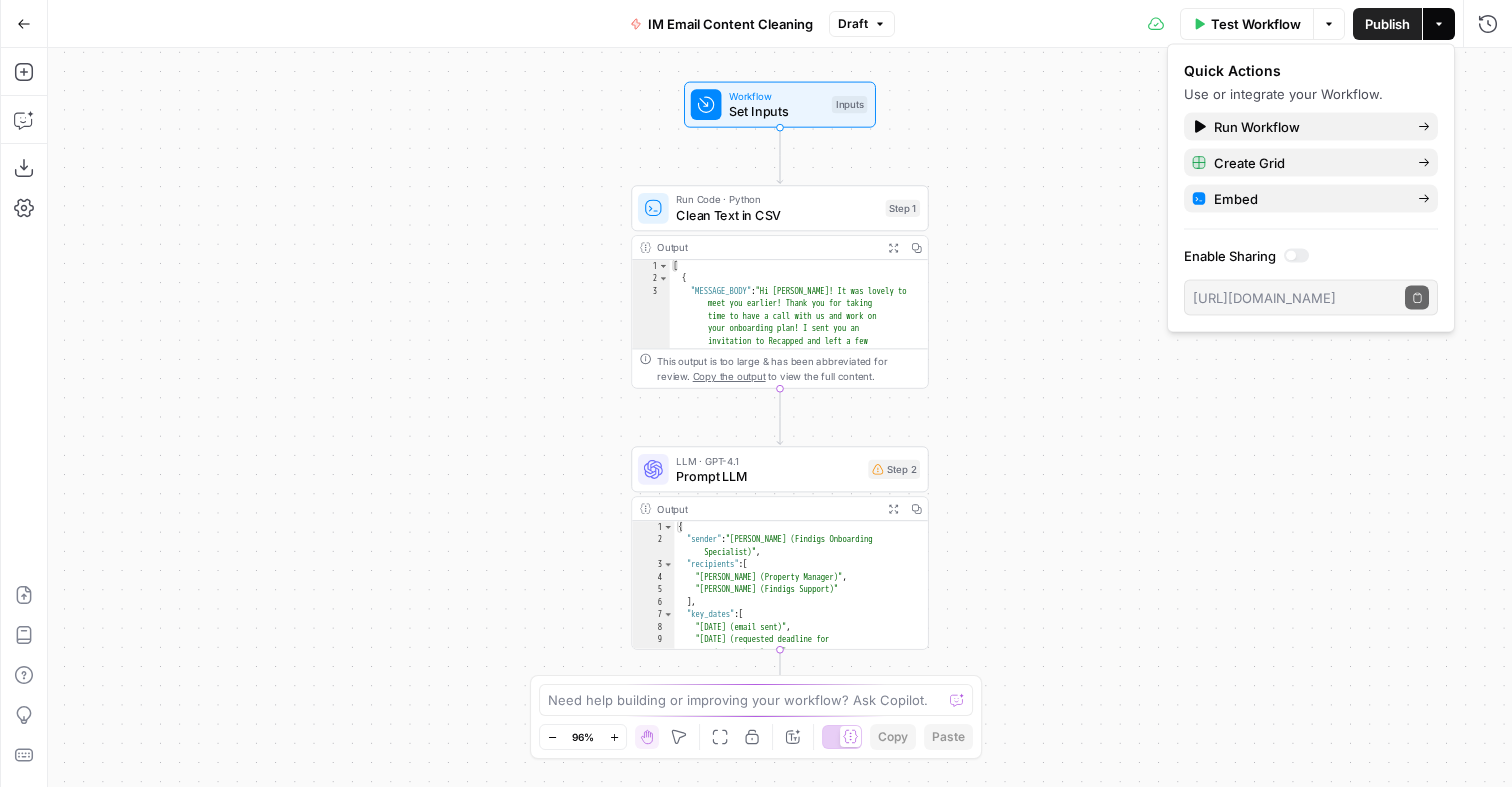 click on "Workflow Set Inputs Inputs Run Code · Python Clean Text in CSV Step 1 Output Expand Output Copy 1 2 3 [    {      "MESSAGE_BODY" :  "Hi [PERSON_NAME]! It was lovely to           meet you earlier! Thank you for taking           time to have a call with us and work on           your onboarding plan! I sent you an           invitation to Recapped and left a few           notes there – you’ll see them when you           sign in.  Please let me know if you need           the invitation sent again. We would like           to get TransUnion credentialing kicked           off [DATE], if possible. Please attach           your property list in excel or word           format in recapped or you can email it           to me. Appreciate you! *[PERSON_NAME]*           Credentialing & Compliance Lead *From:*           [EMAIL_ADDRESS][DOMAIN_NAME]  *On Behalf Of           *[PERSON_NAME] *Sent:* [DATE], February  \n" at bounding box center [780, 417] 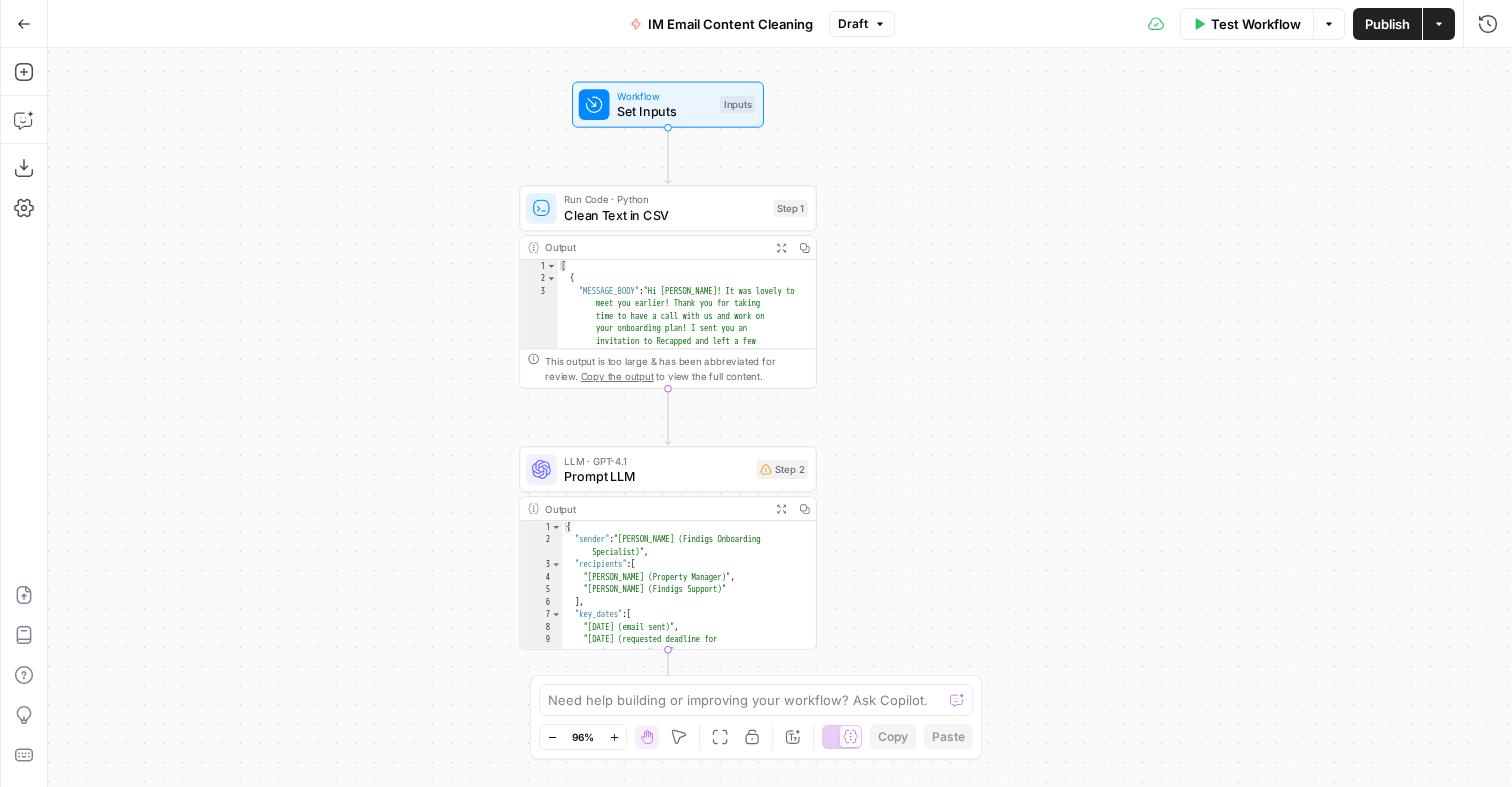 drag, startPoint x: 1070, startPoint y: 204, endPoint x: 936, endPoint y: 203, distance: 134.00374 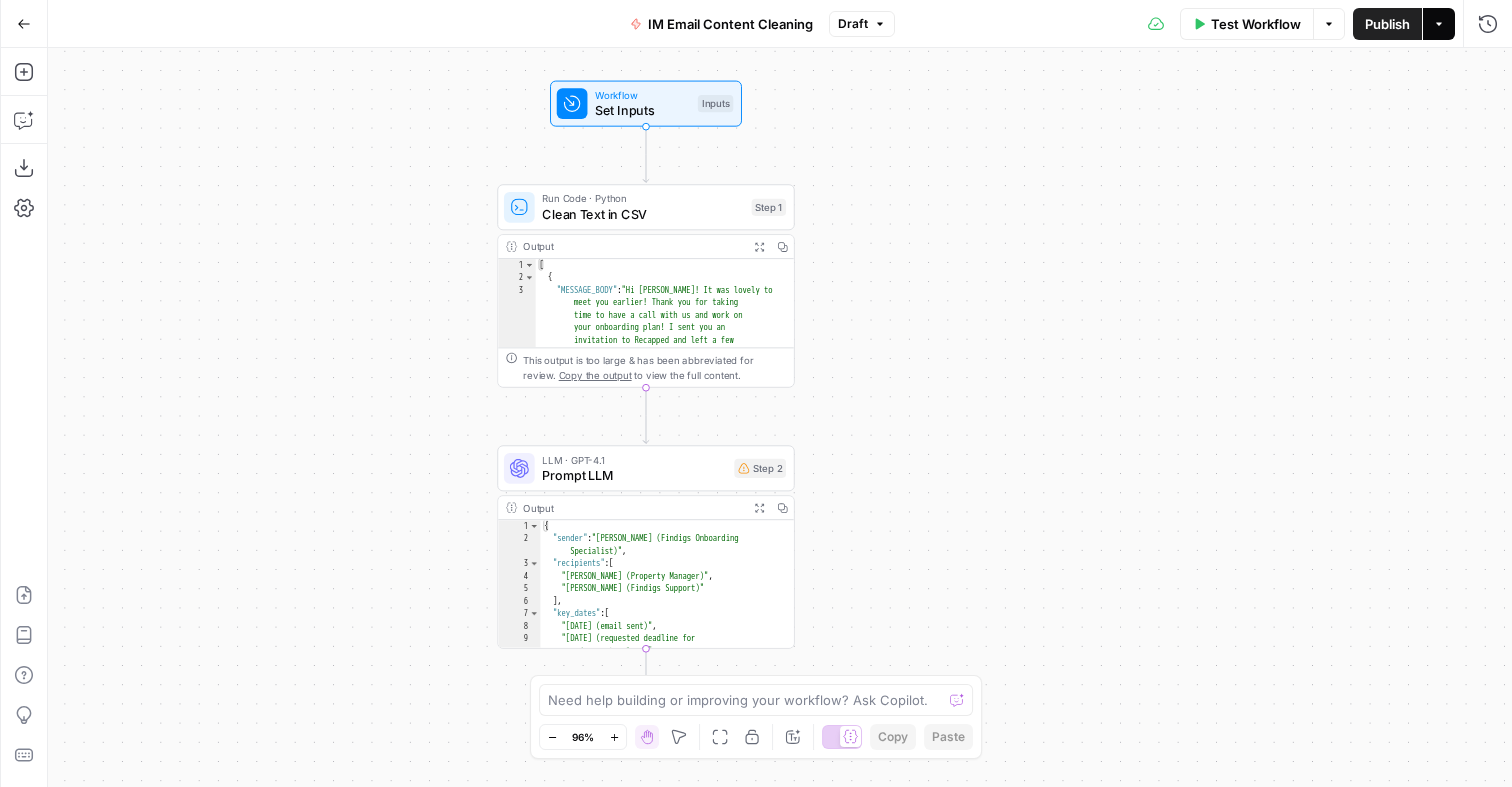 click 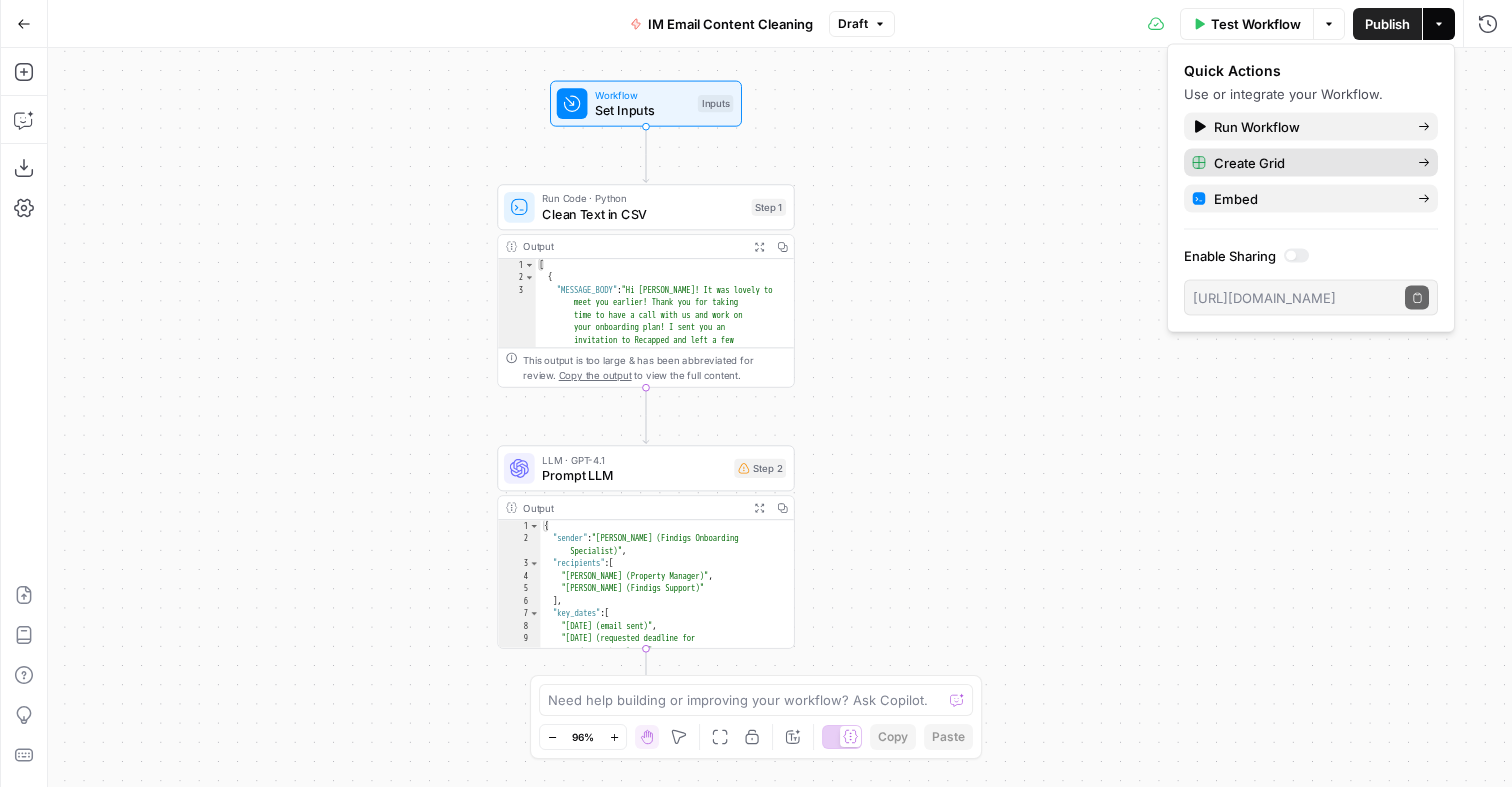 click on "Create Grid" at bounding box center (1249, 163) 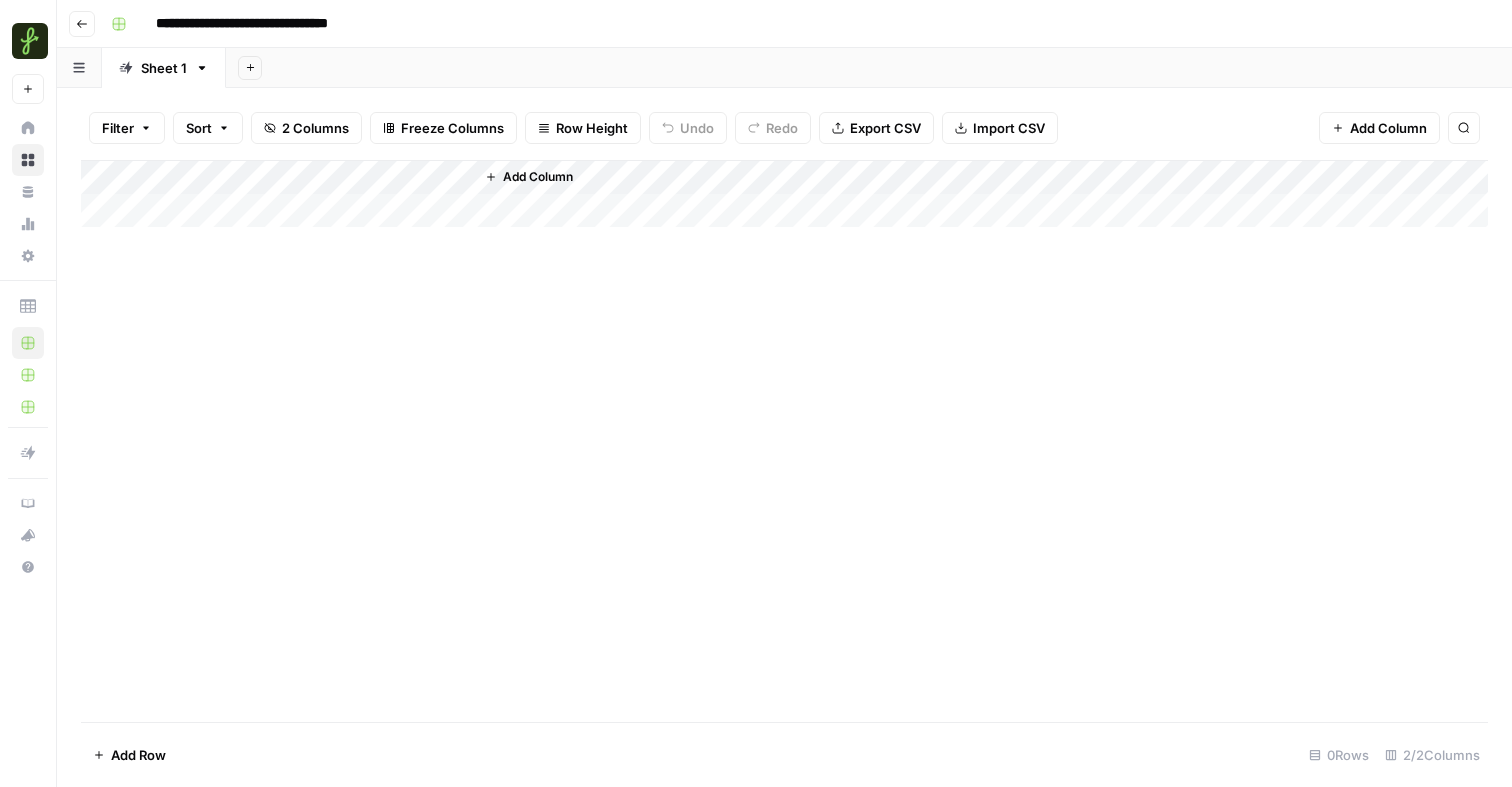 click on "Add Column" at bounding box center (784, 194) 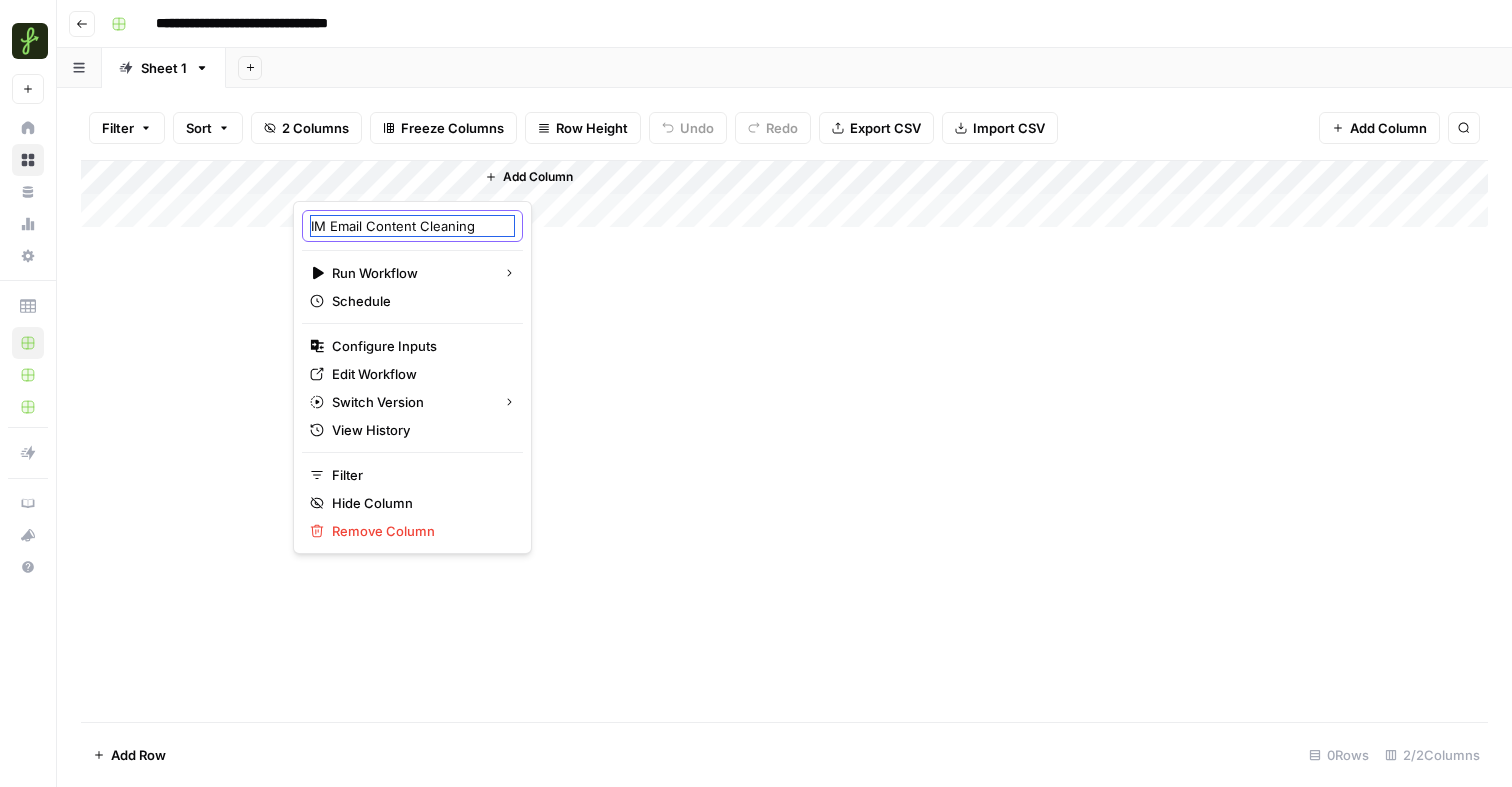 click on "IM Email Content Cleaning" at bounding box center [412, 226] 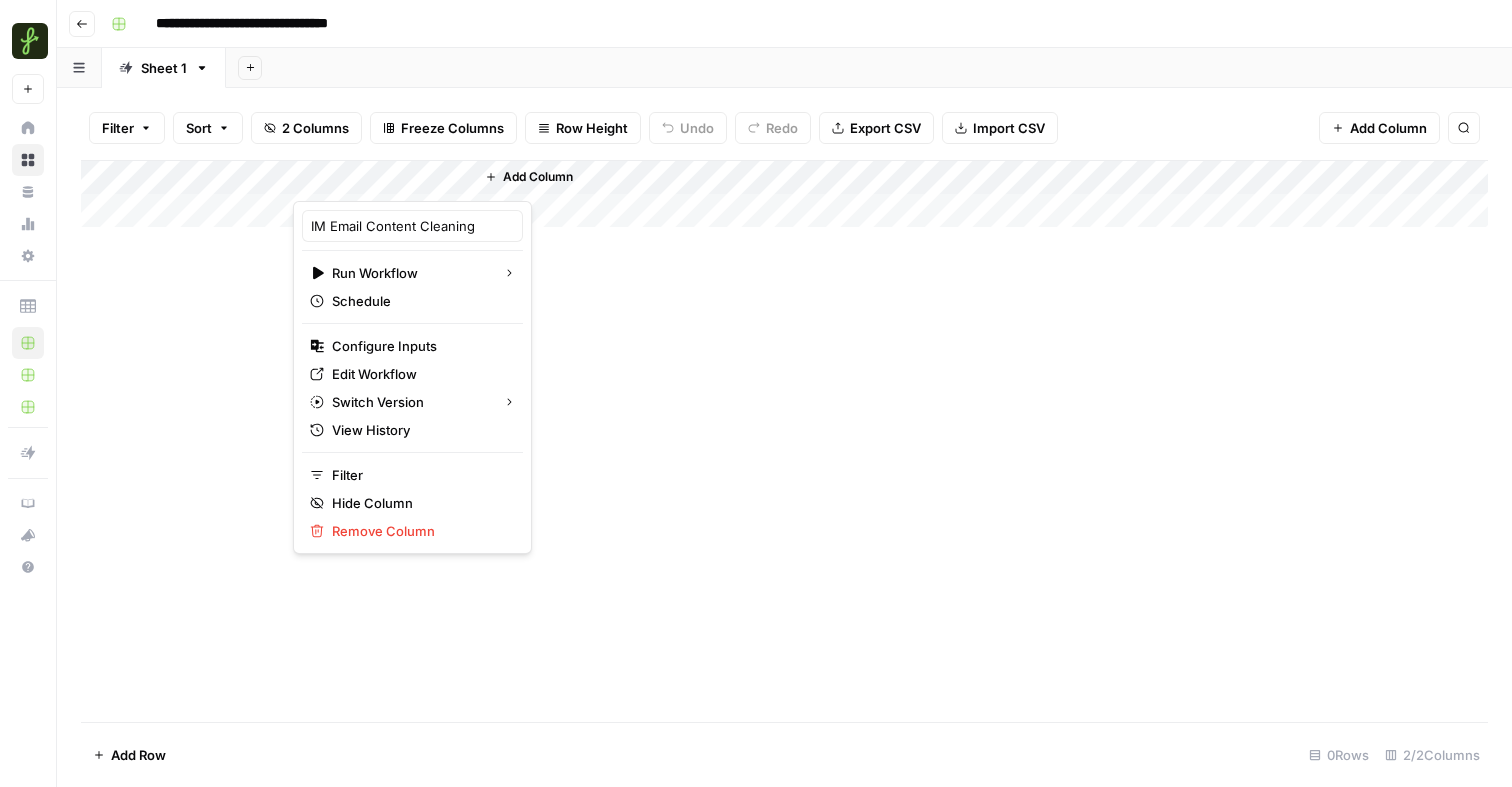 click on "Add Column" at bounding box center [784, 441] 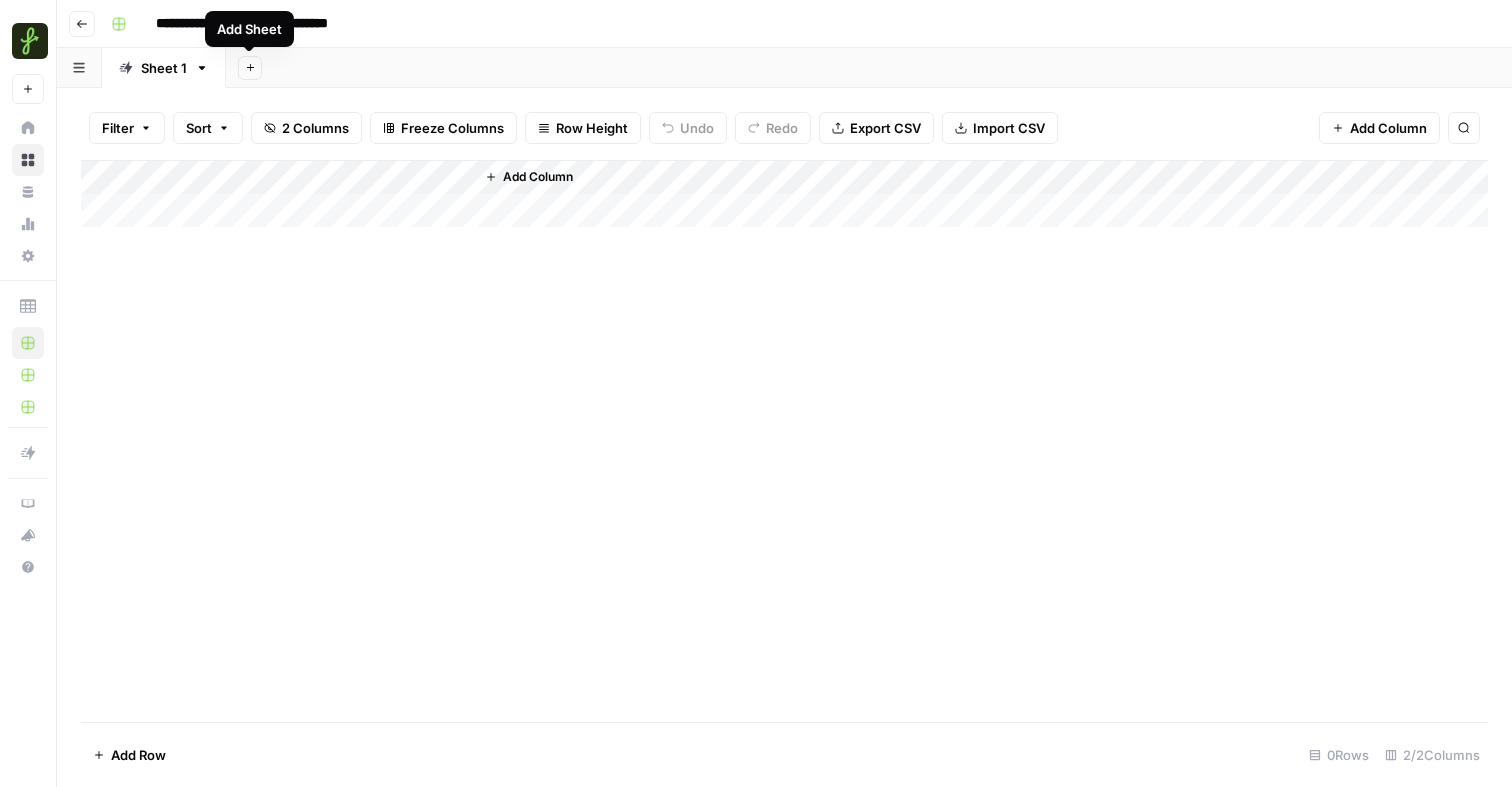 click on "Add Sheet" at bounding box center [249, 29] 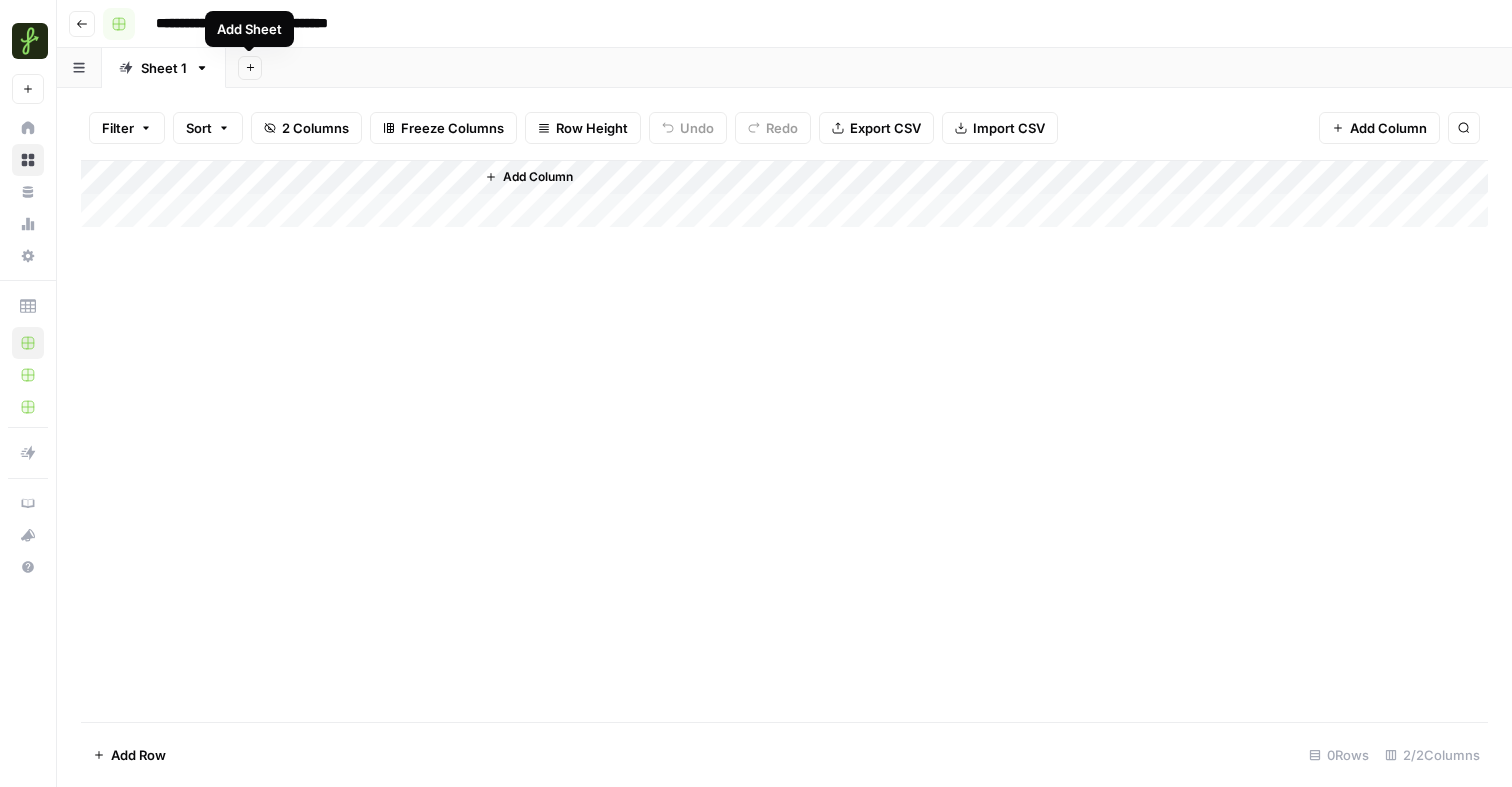click 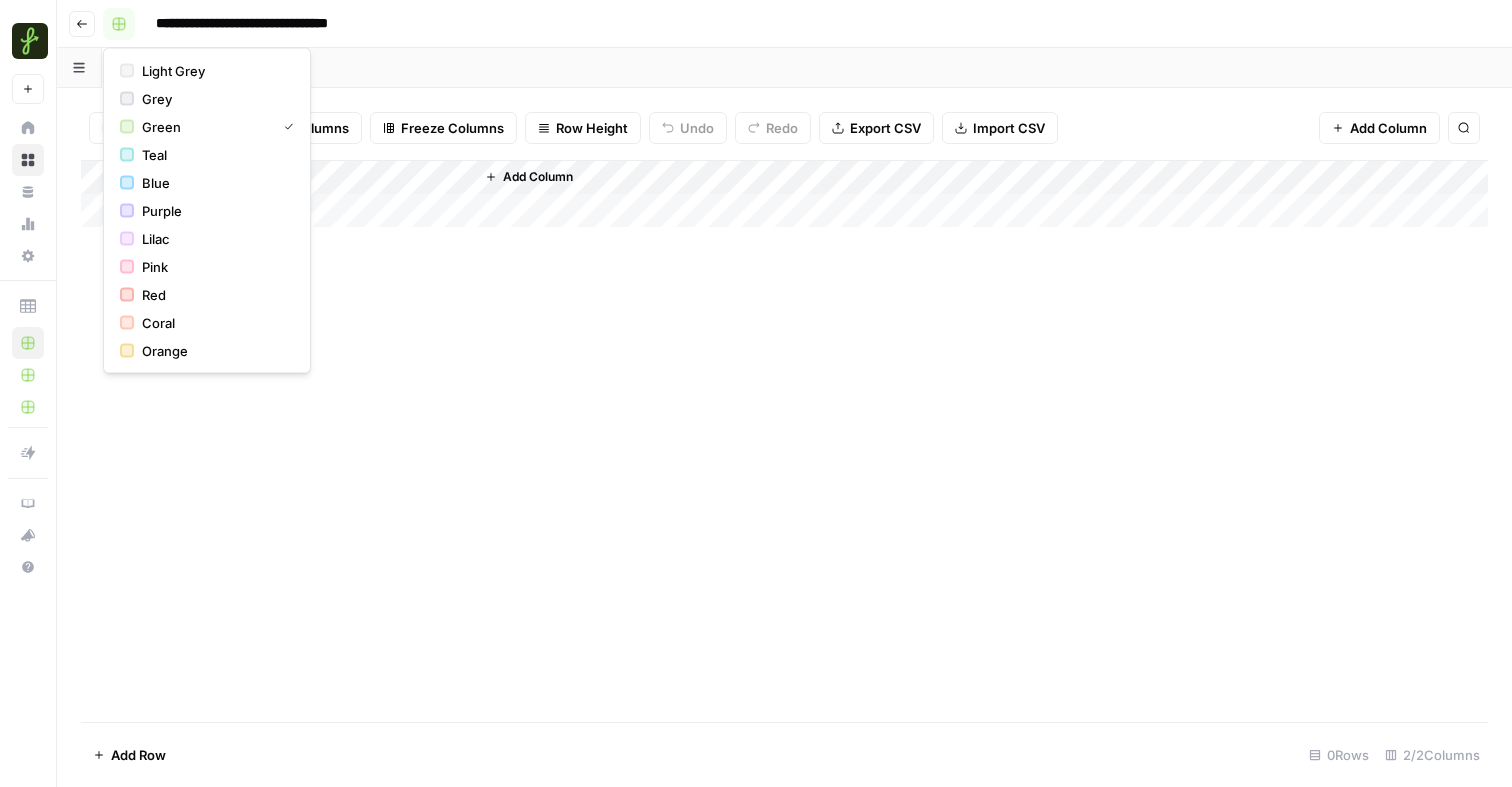 click 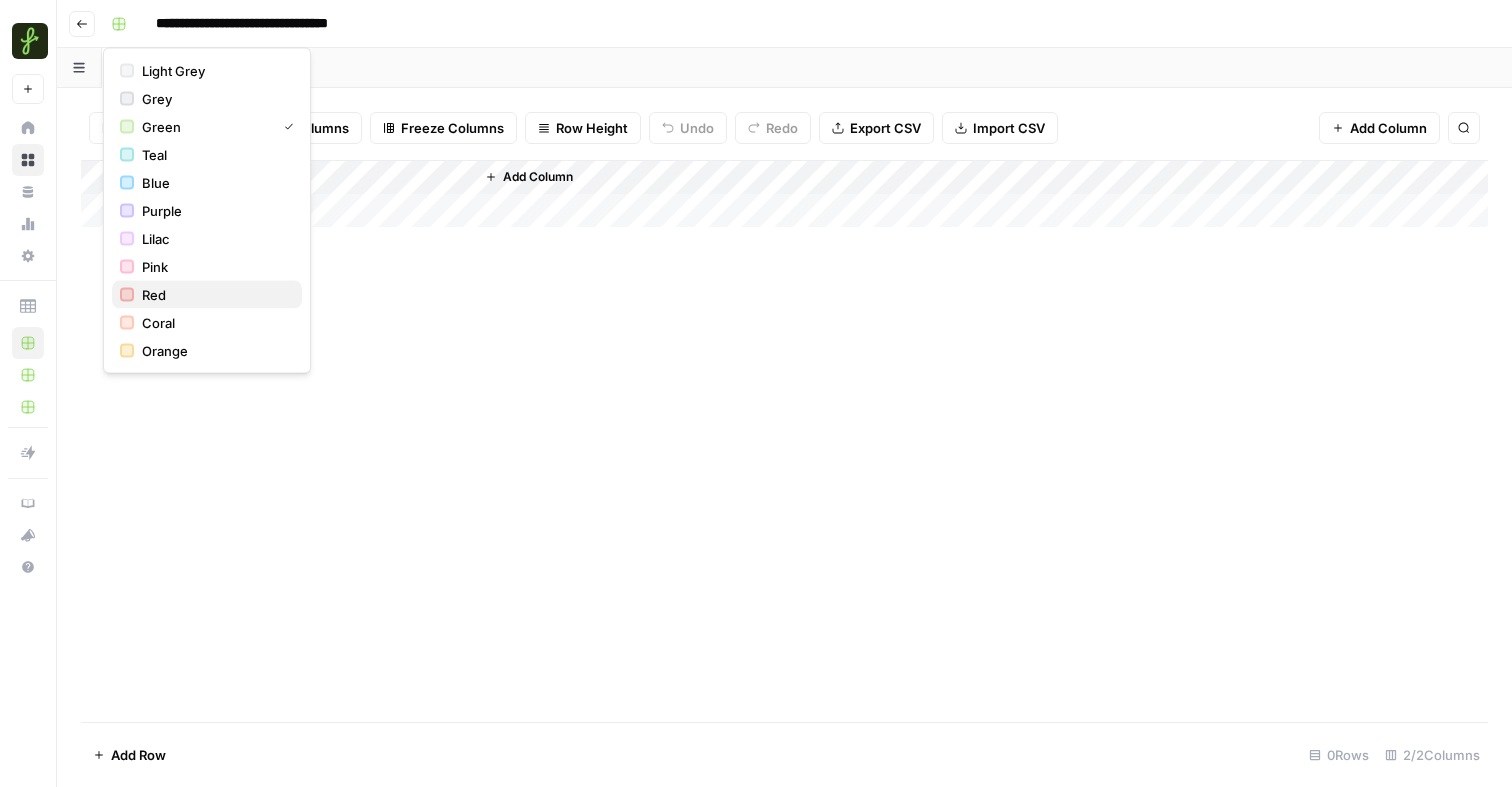click on "Red" at bounding box center (154, 295) 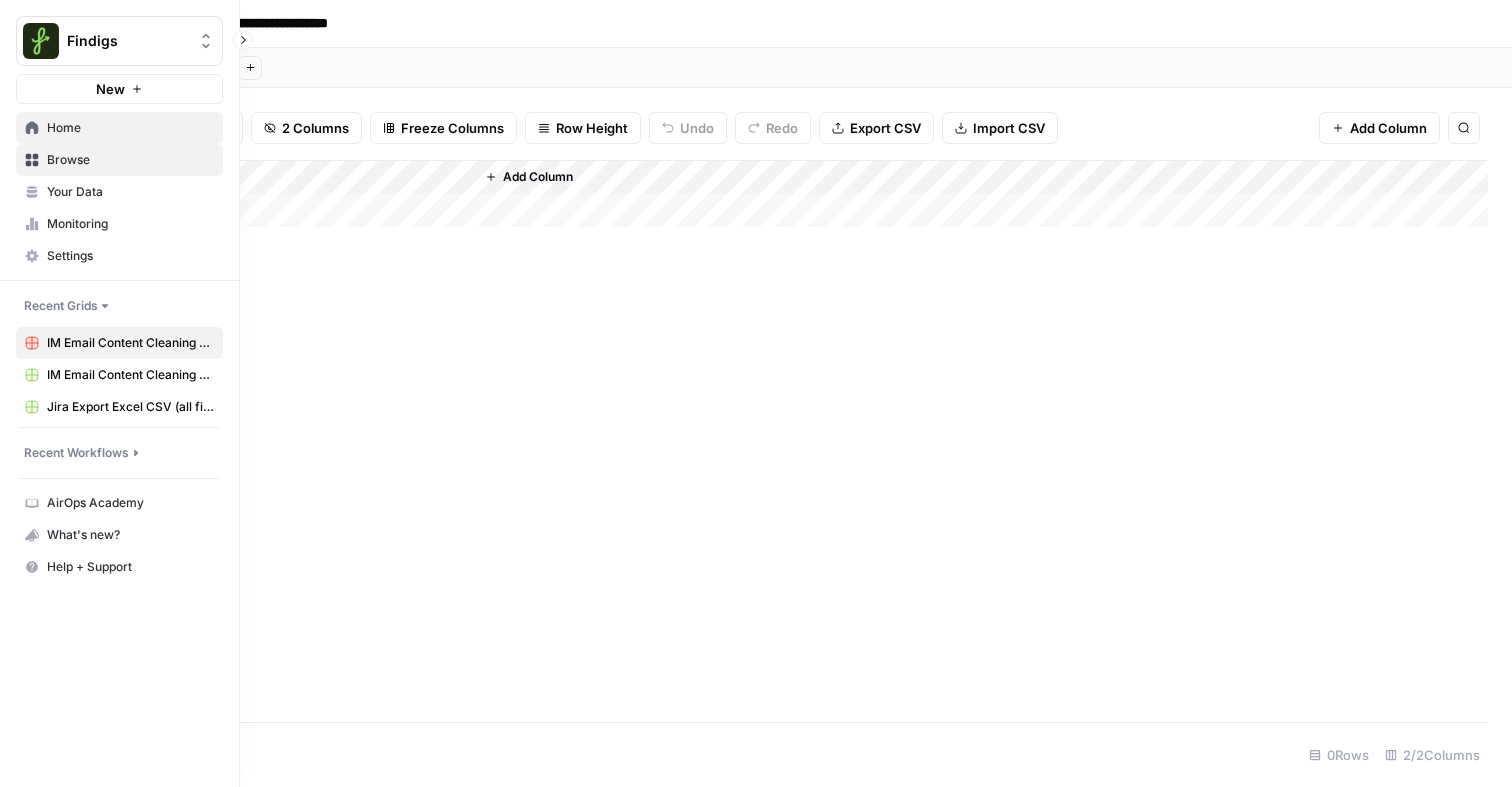 click on "Home" at bounding box center (130, 128) 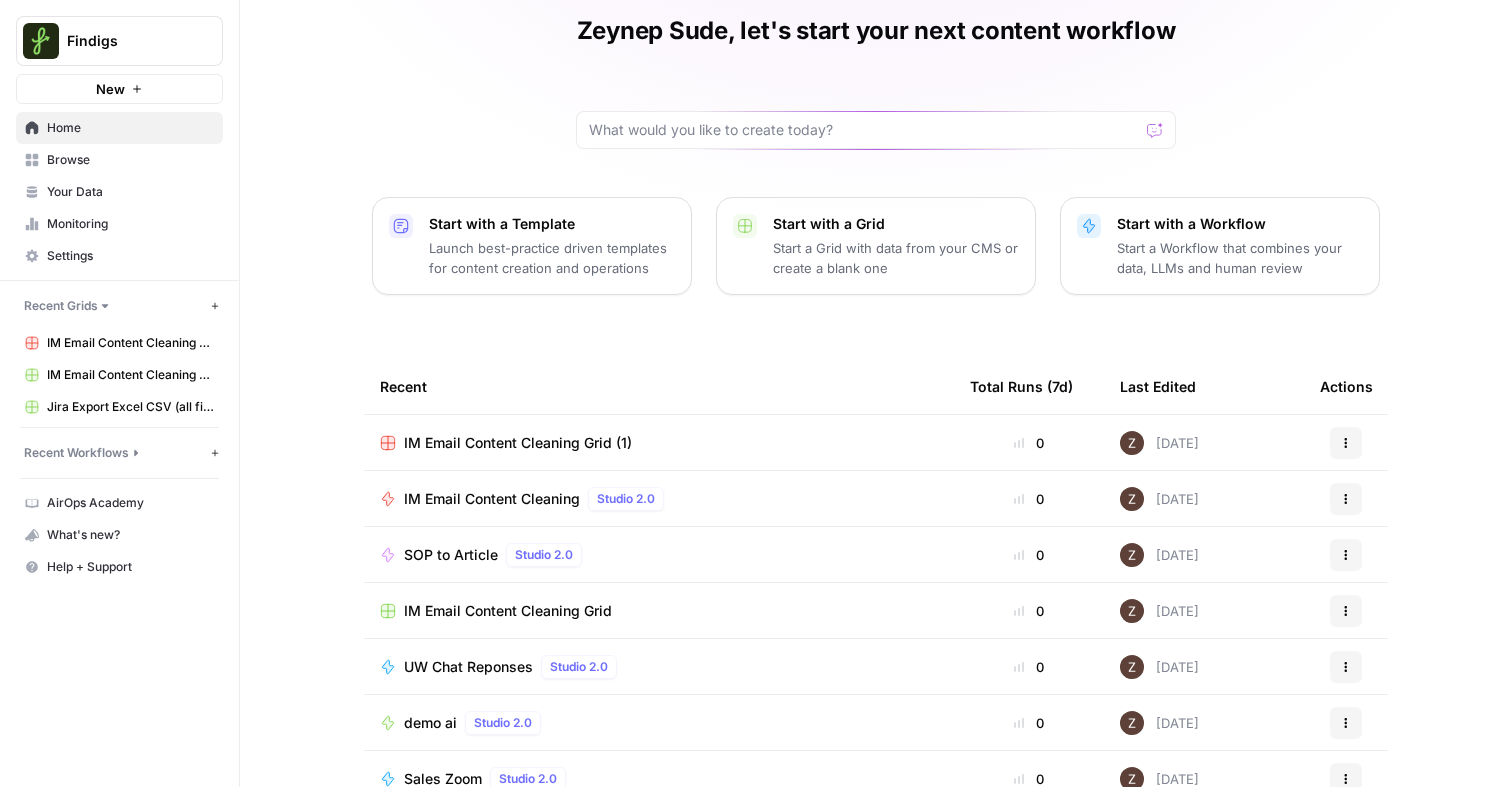 scroll, scrollTop: 133, scrollLeft: 0, axis: vertical 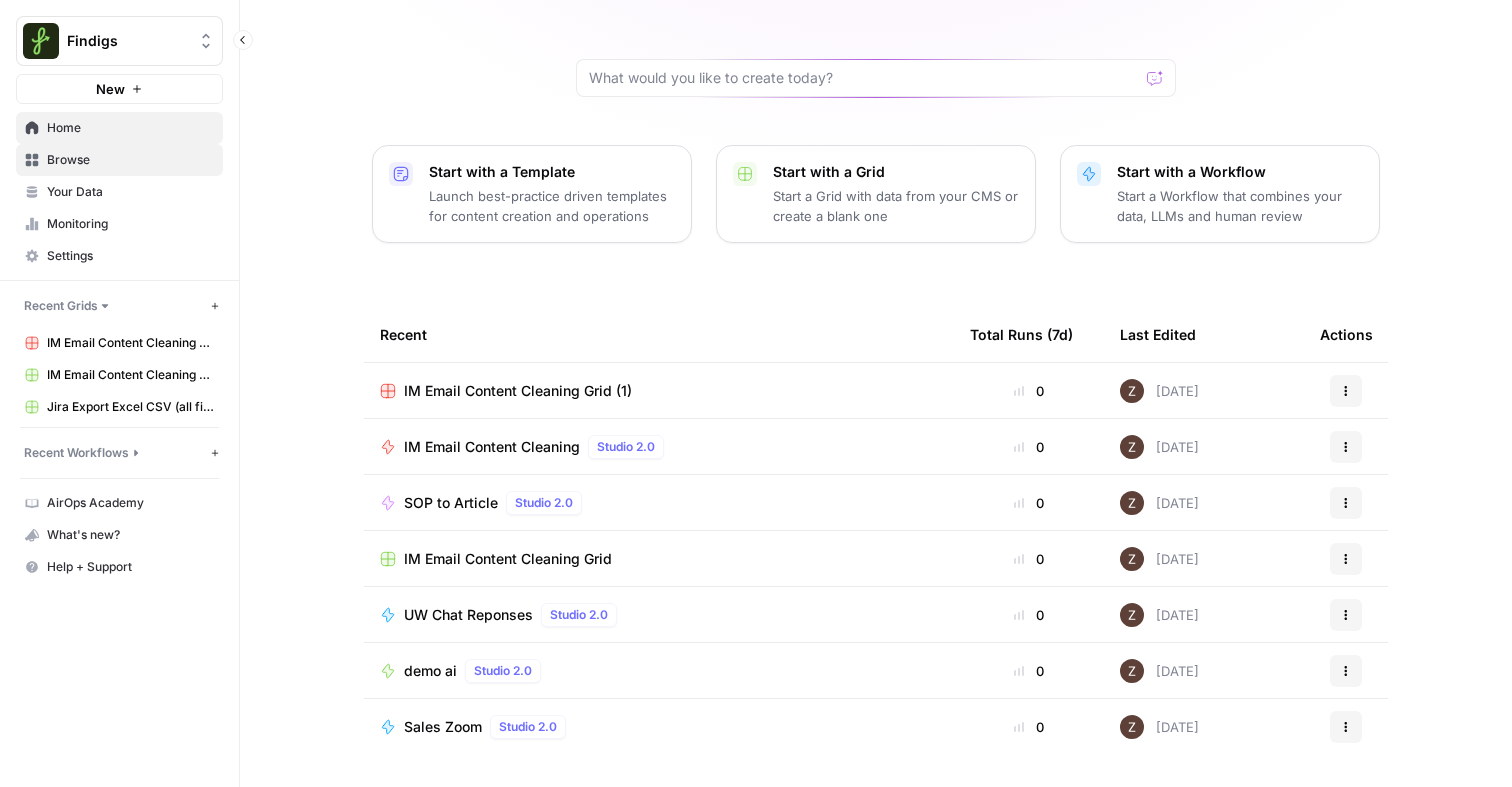 click on "Browse" at bounding box center (130, 160) 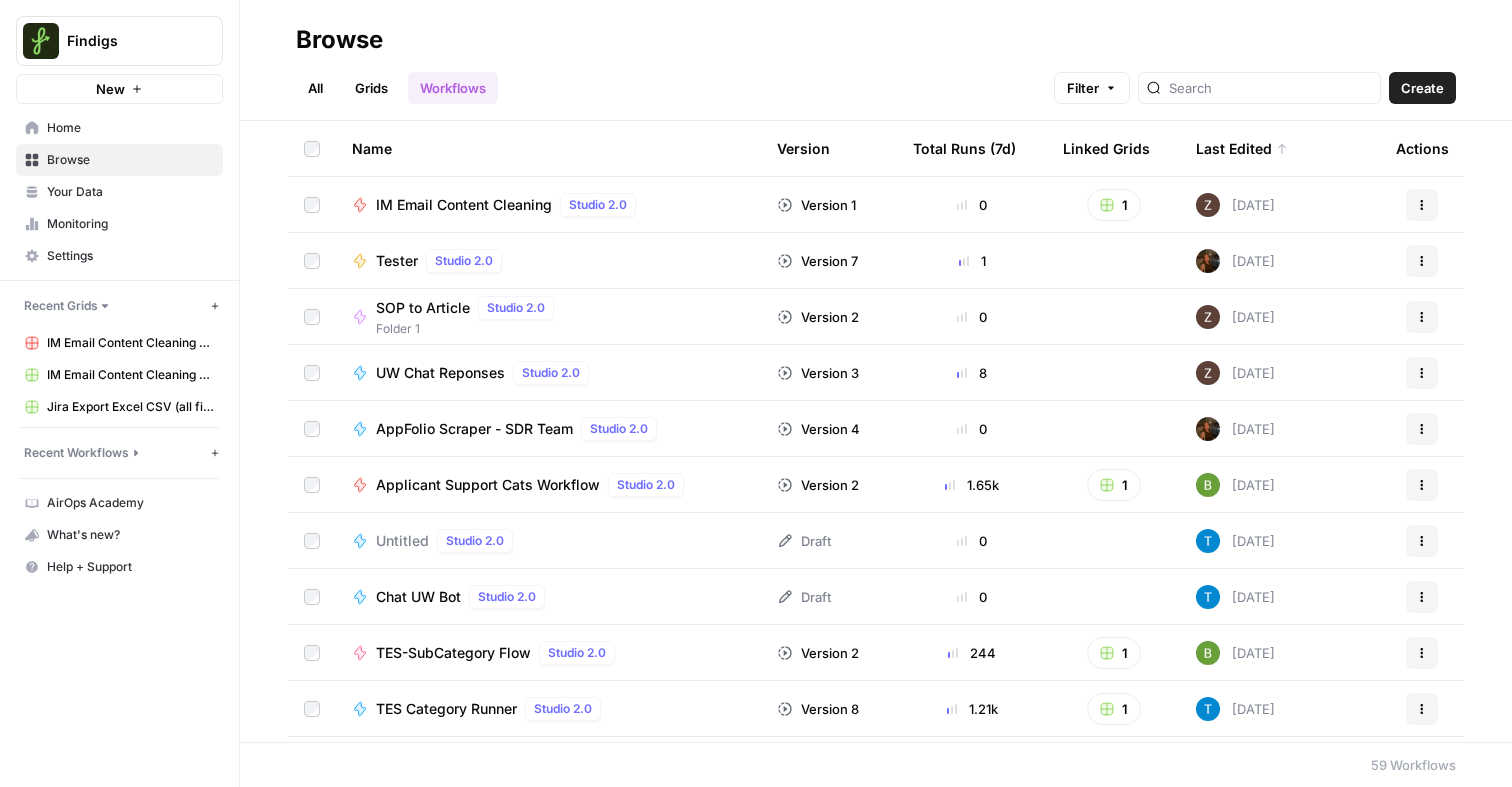 click on "All Grids Workflows" at bounding box center [397, 88] 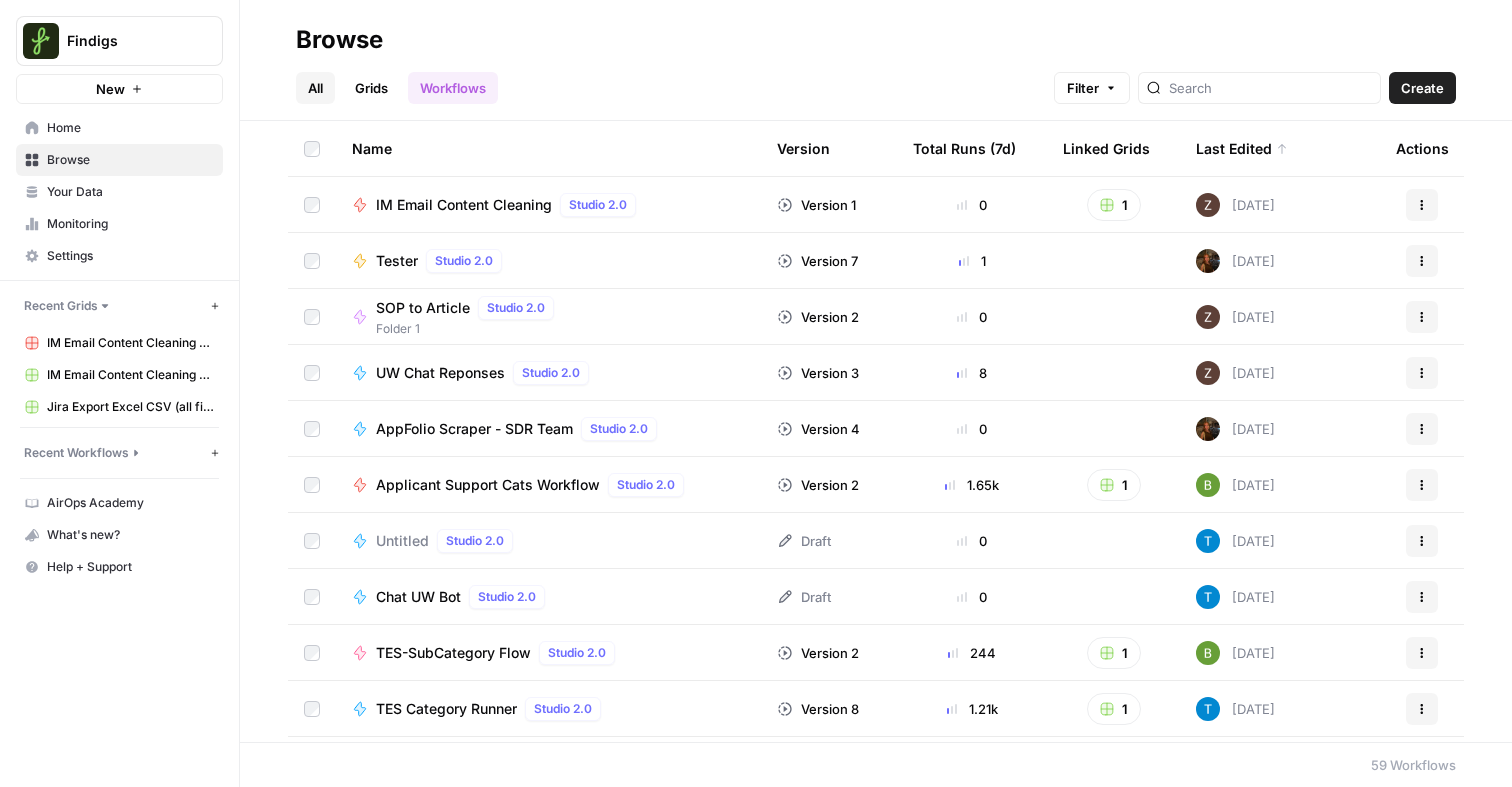 click on "All" at bounding box center [315, 88] 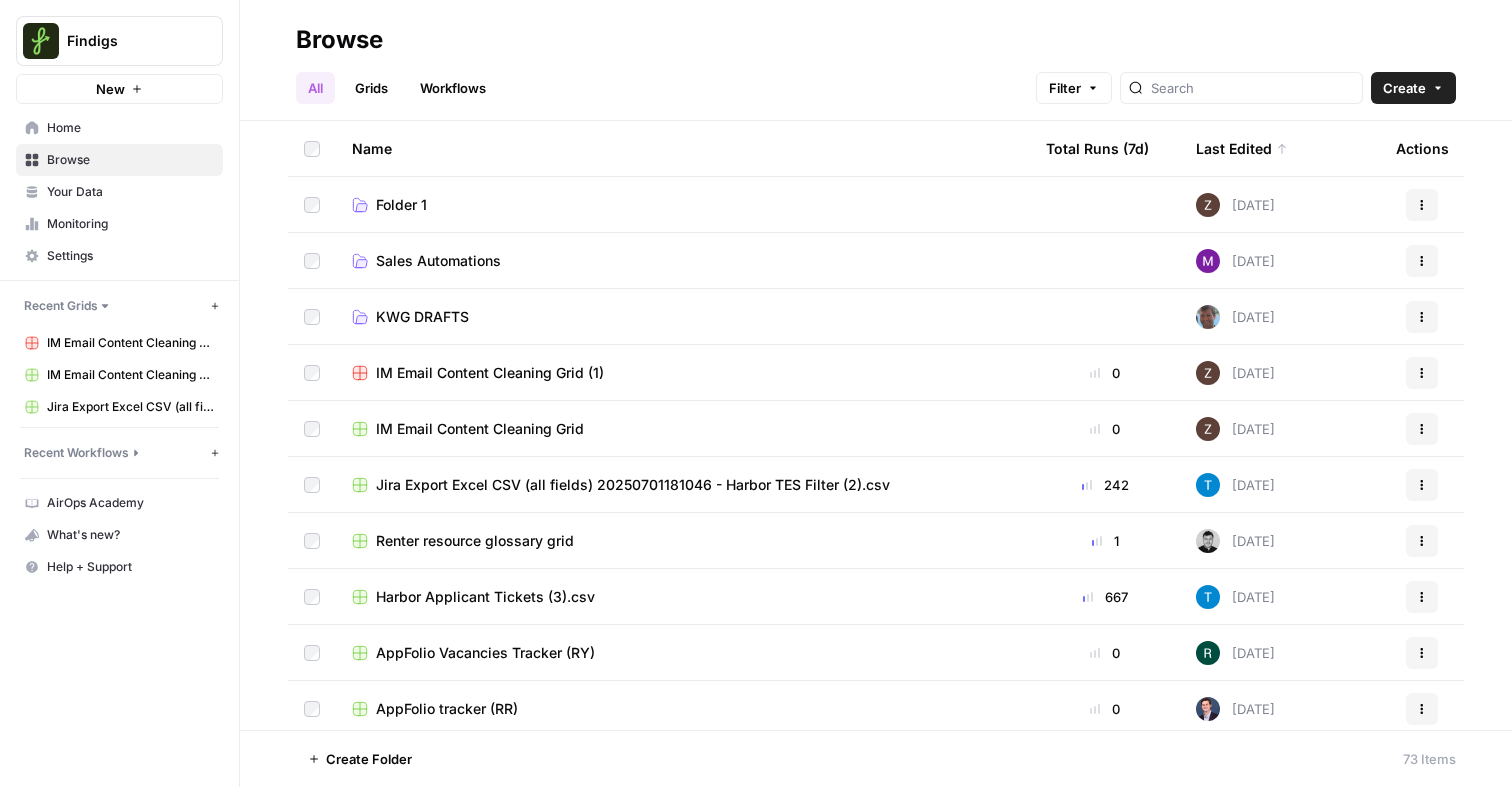 click on "Folder 1" at bounding box center [401, 205] 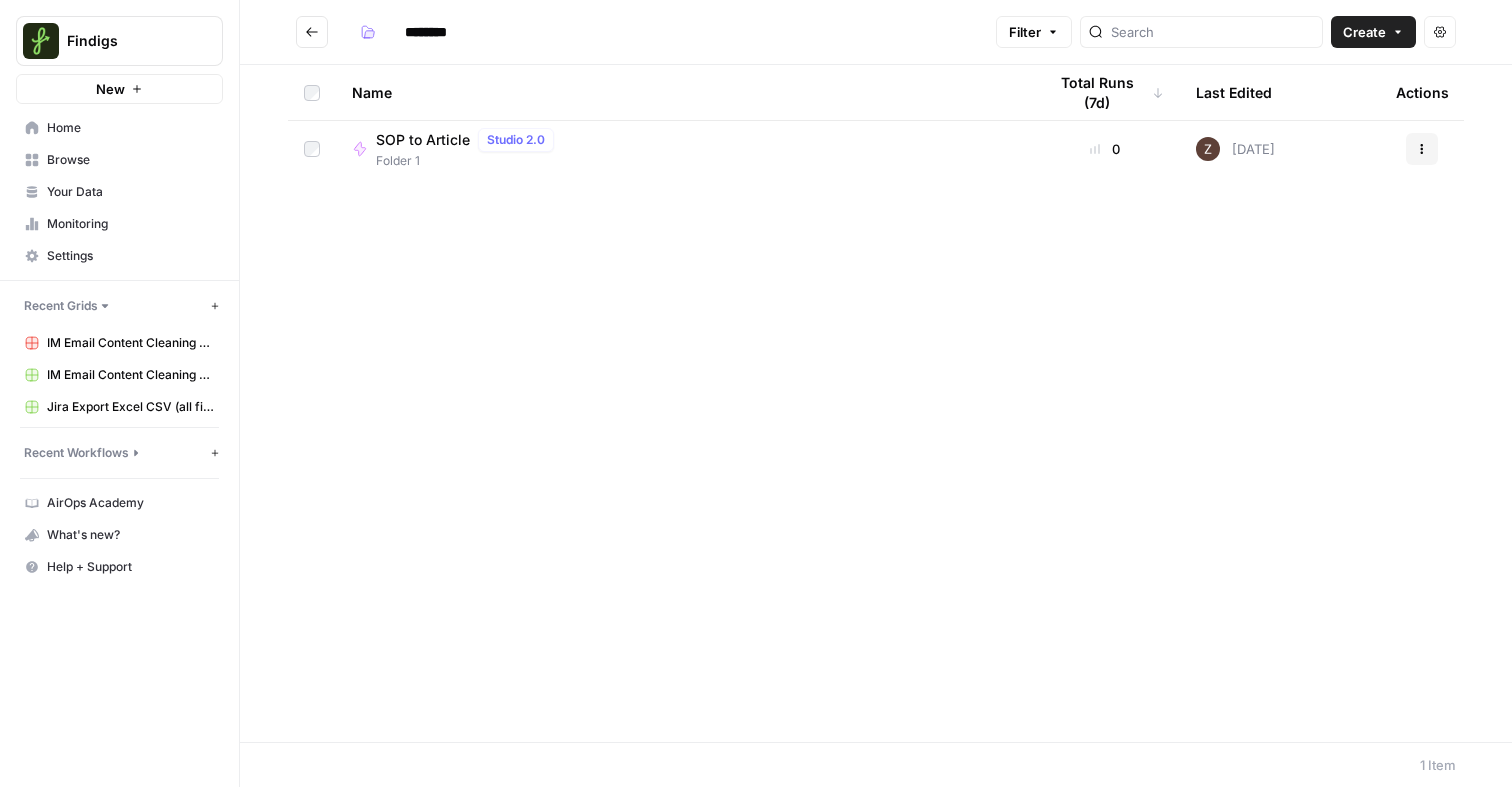 click on "Actions" at bounding box center [1422, 149] 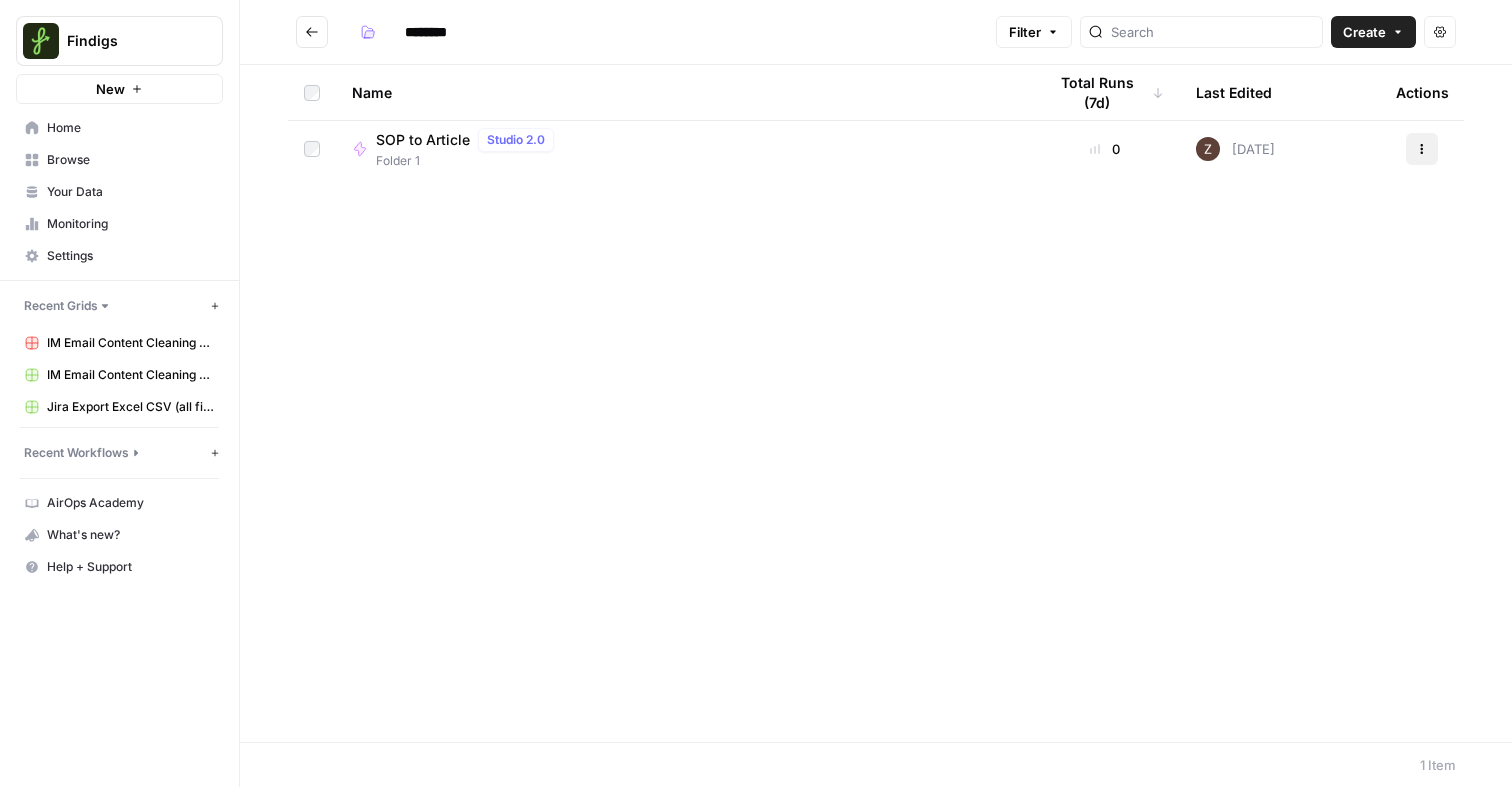 click on "Actions" at bounding box center [1422, 149] 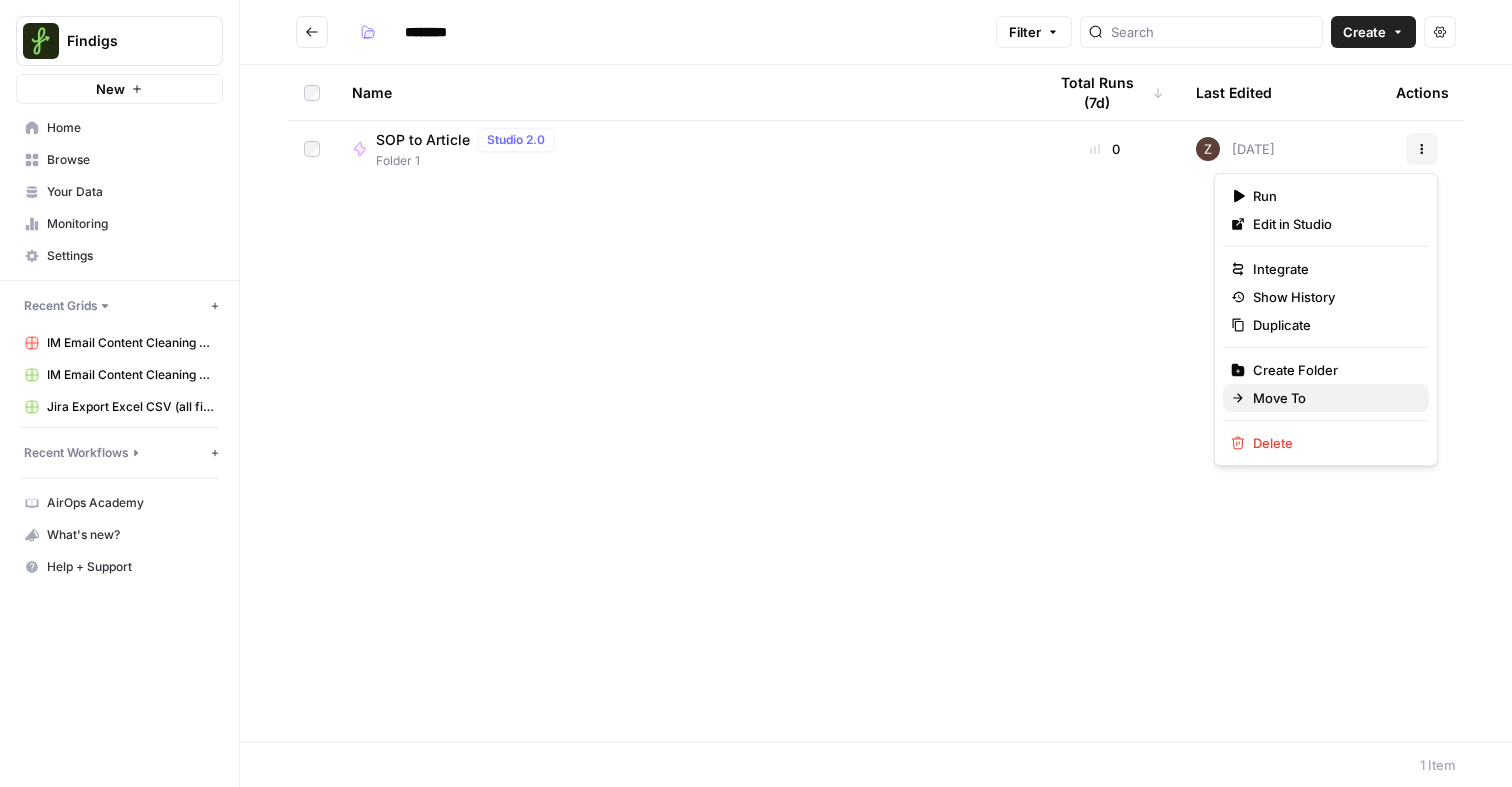 click 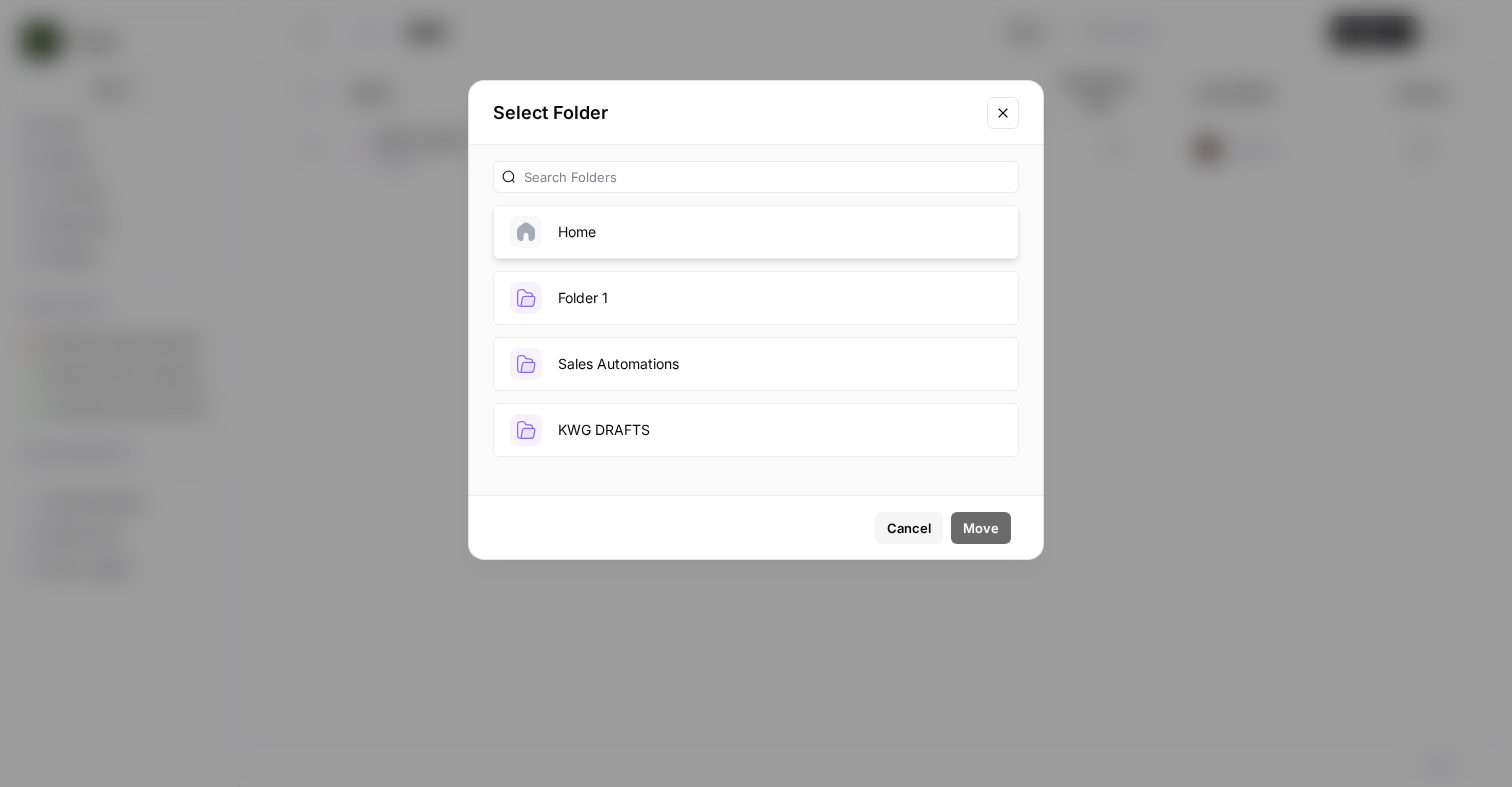 click on "Home" at bounding box center [756, 232] 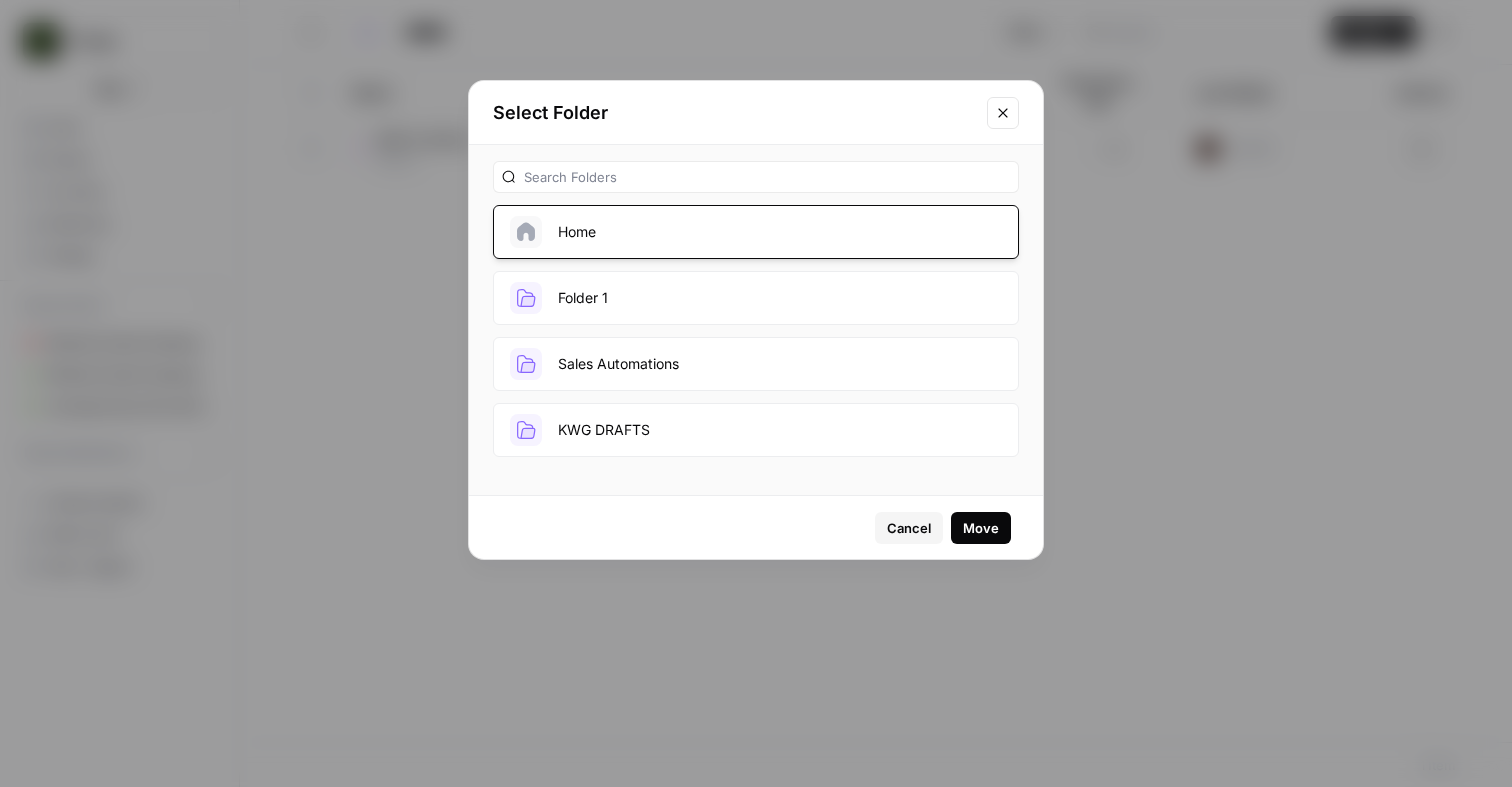 click on "Move" at bounding box center [981, 528] 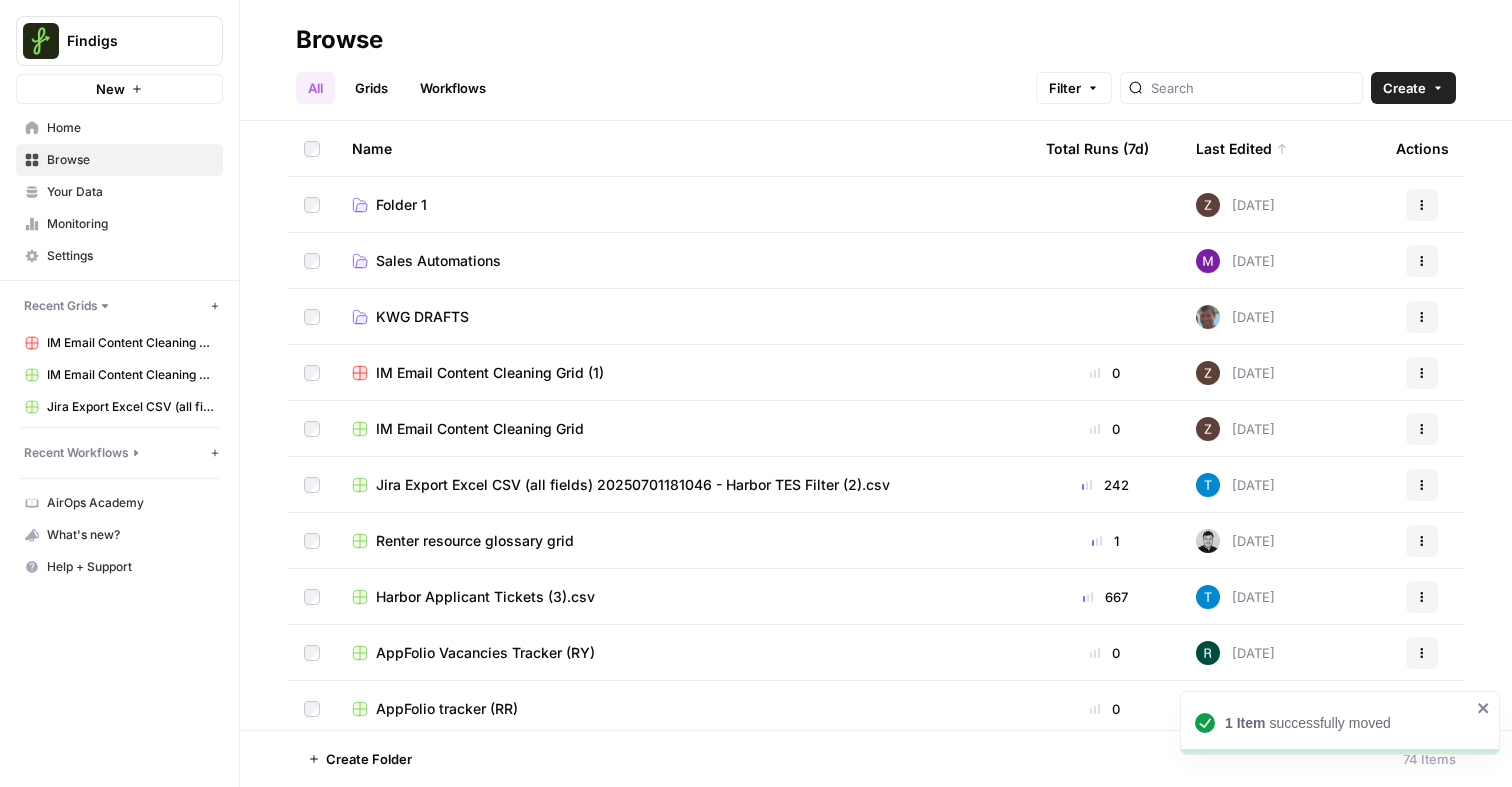 click on "Folder 1" at bounding box center (683, 205) 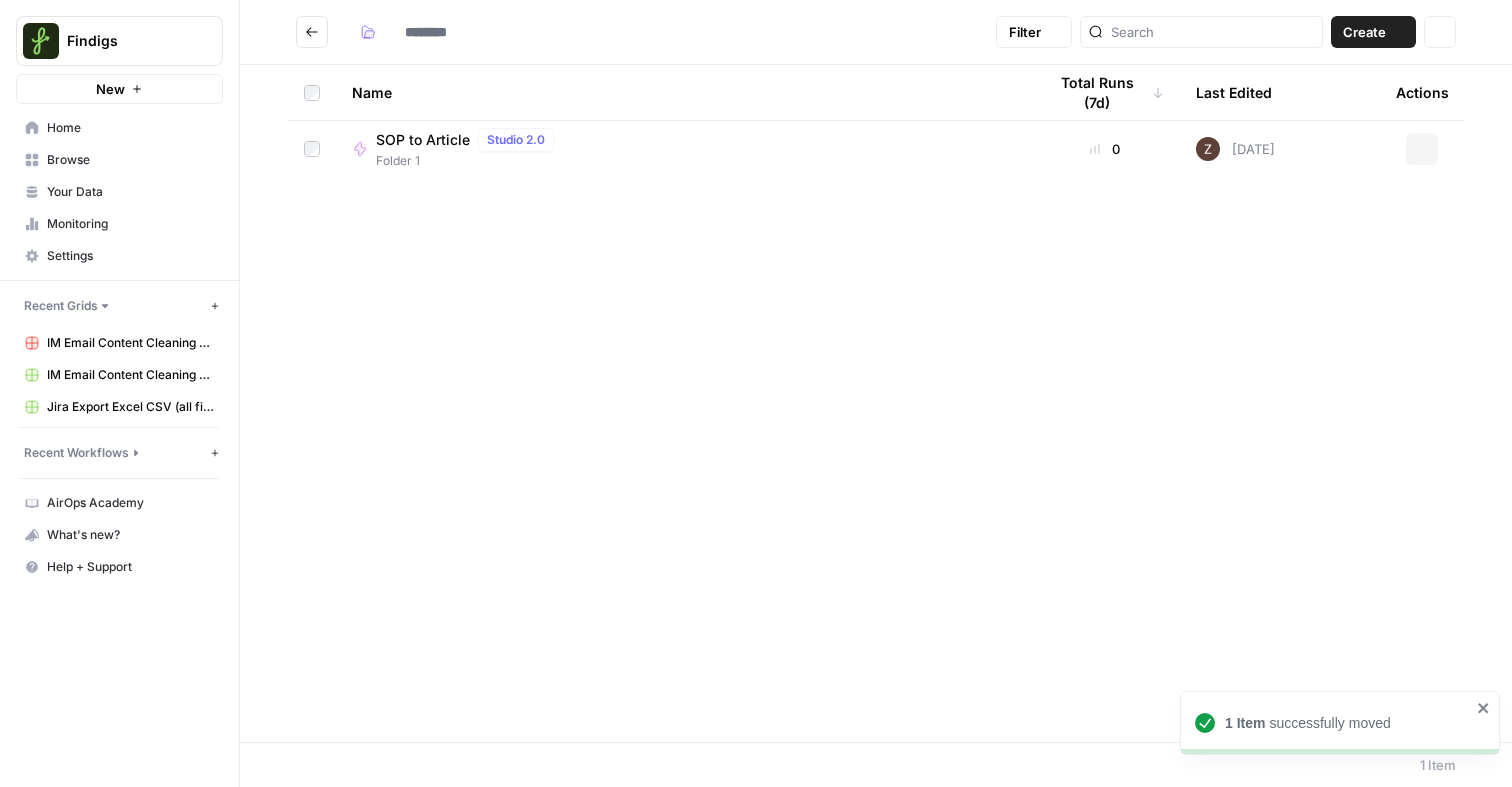 type on "********" 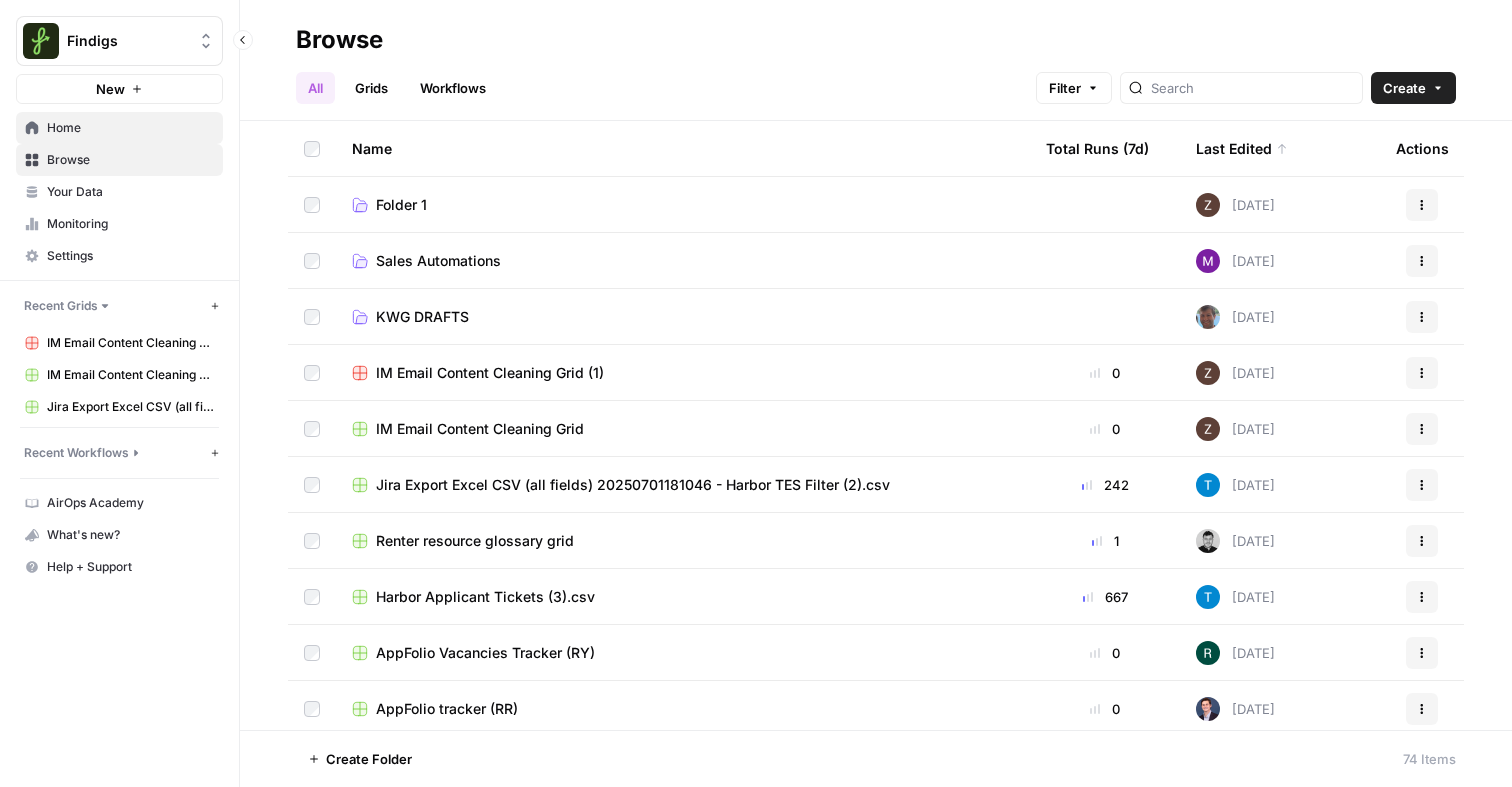 click on "Home" at bounding box center (119, 128) 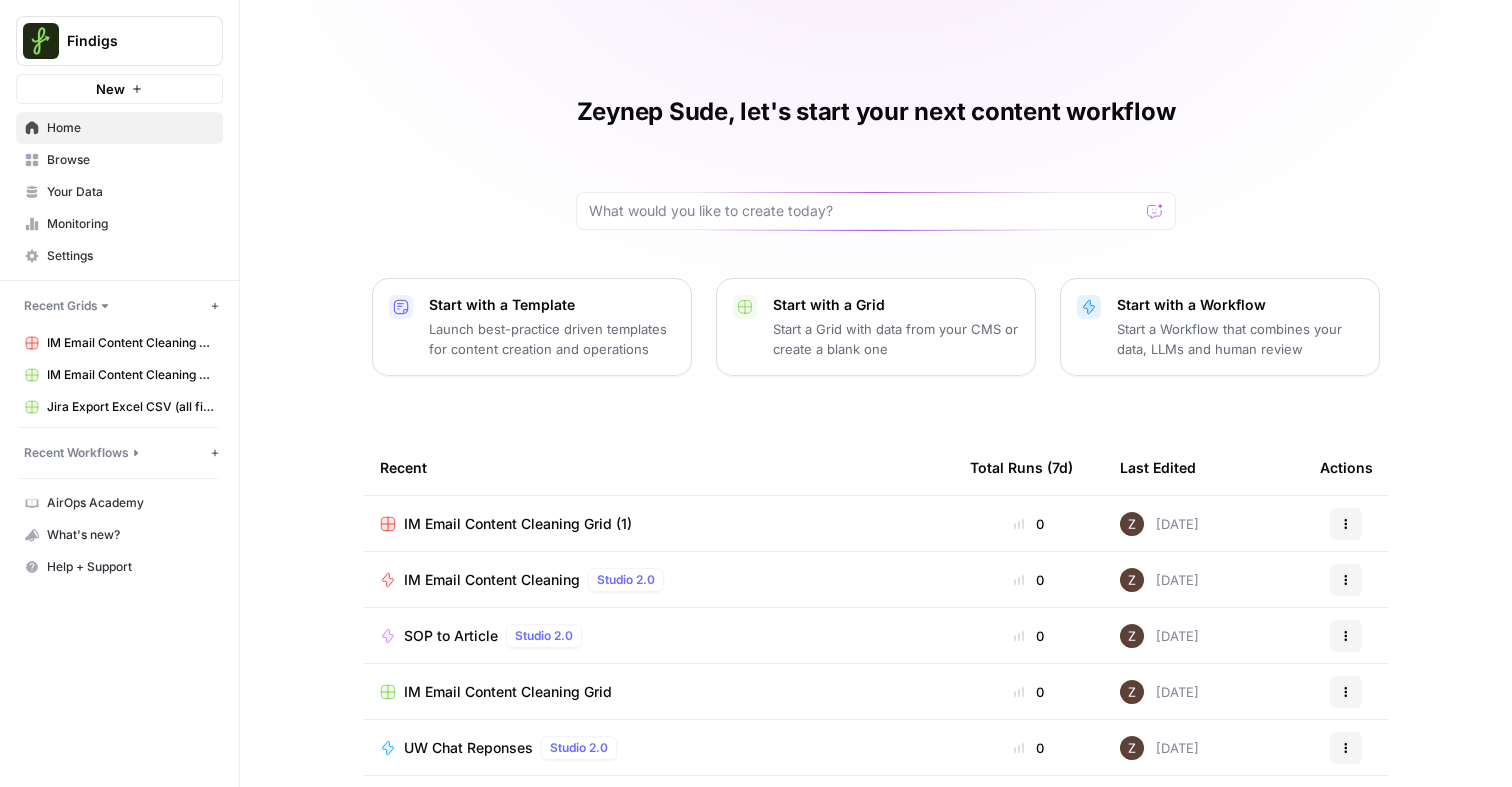 scroll, scrollTop: 133, scrollLeft: 0, axis: vertical 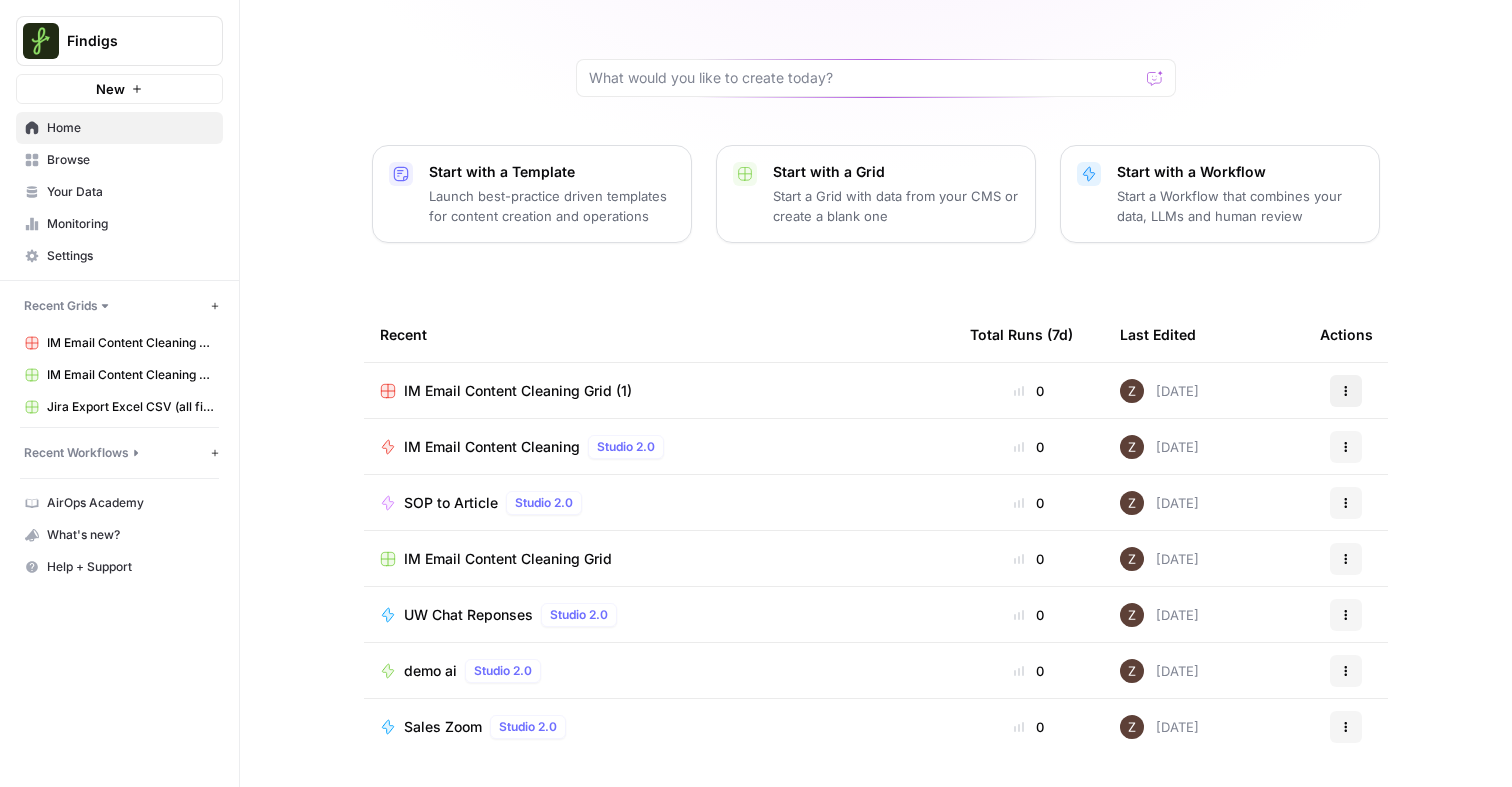 click on "Actions" at bounding box center (1346, 391) 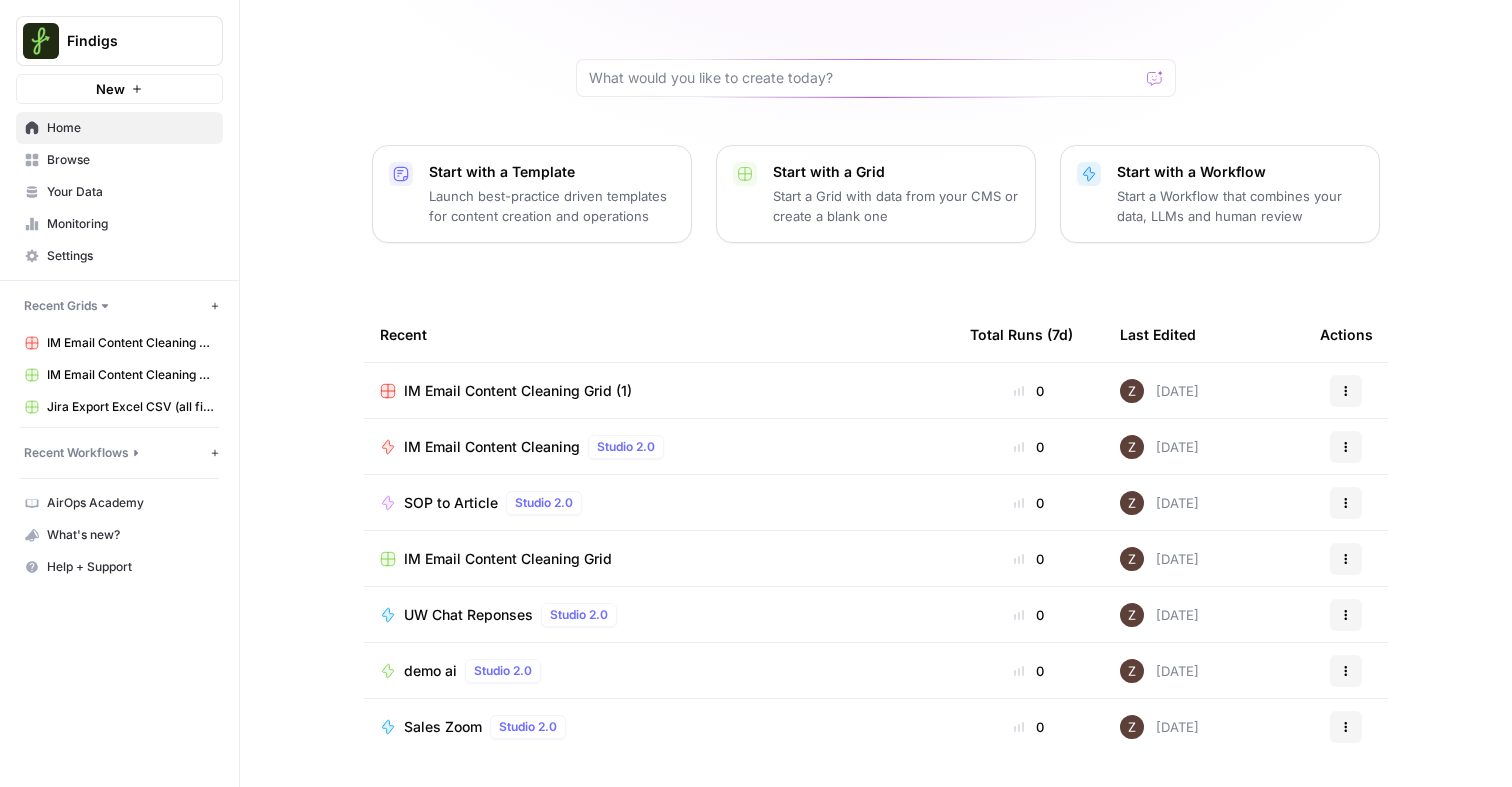 click on "Actions" at bounding box center [1346, 390] 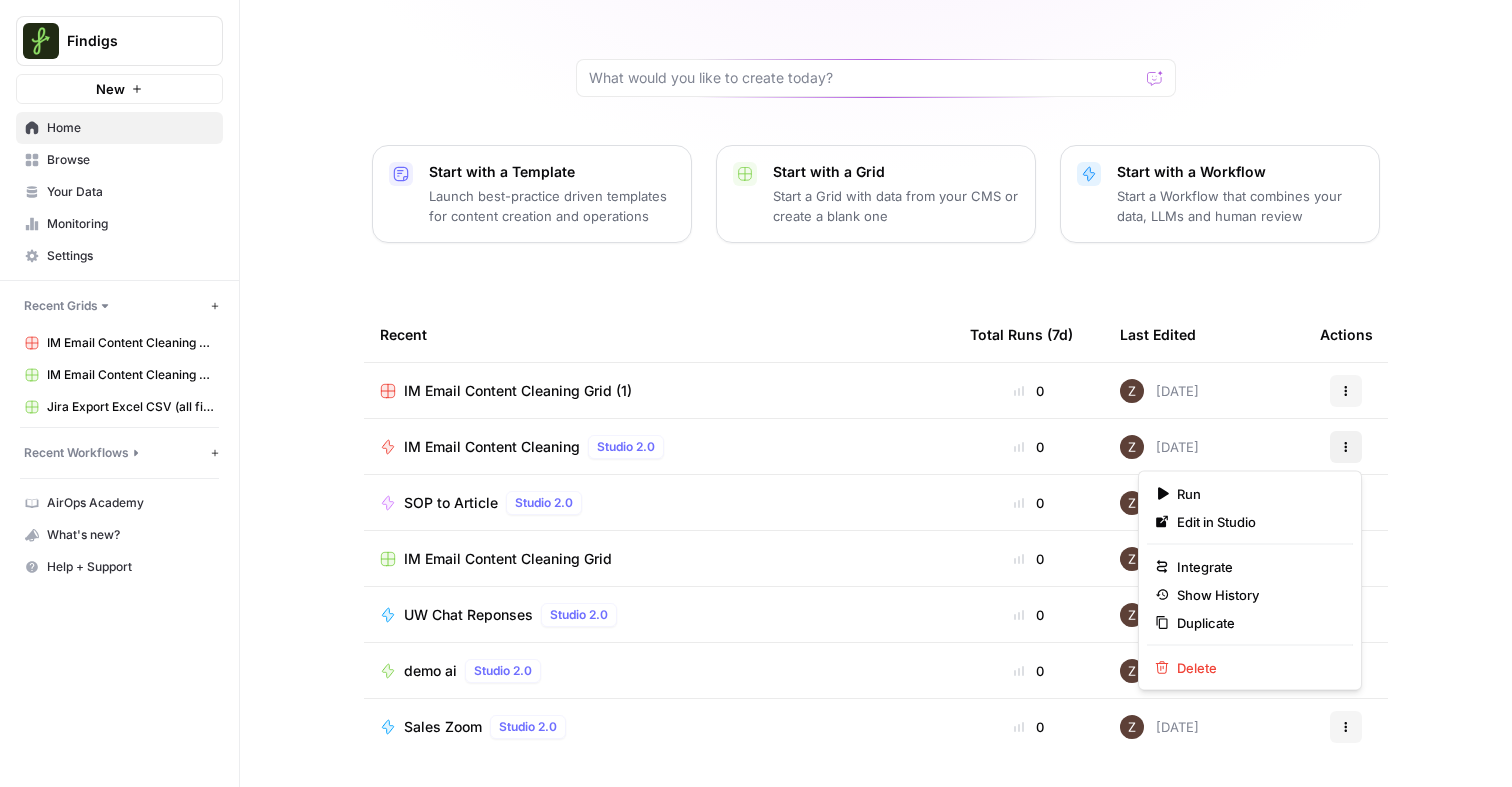 click on "Actions" at bounding box center [1346, 447] 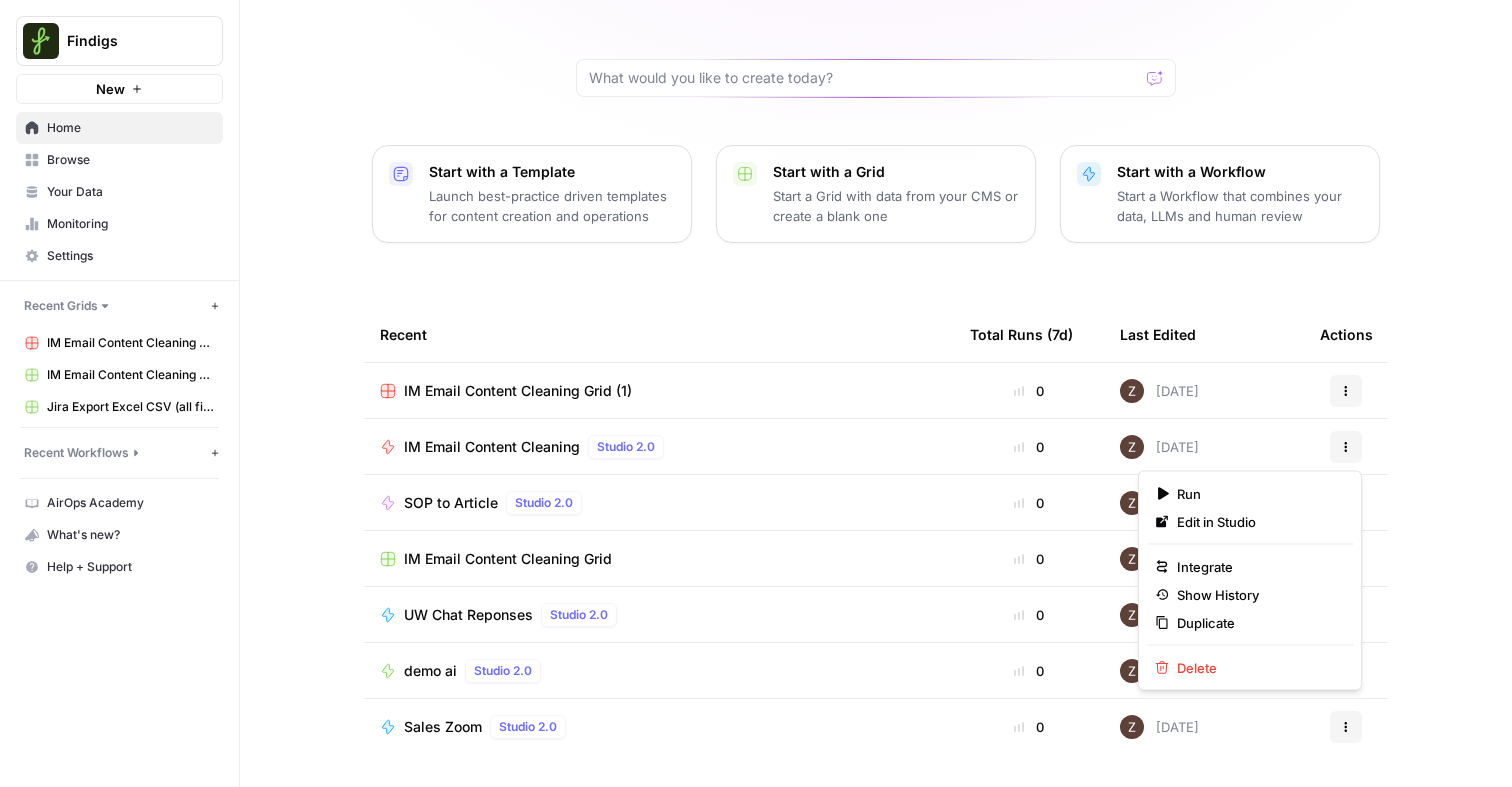 click on "Zeynep Sude, let's start your next content workflow Start with a Template Launch best-practice driven templates for content creation and operations Start with a Grid Start a Grid with data from your CMS or create a blank one Start with a Workflow Start a Workflow that combines your data, LLMs and human review Recent Total Runs (7d) Last Edited Actions IM Email Content Cleaning Grid (1) 0 Today Actions IM Email Content Cleaning Studio 2.0 0 Today Actions SOP to Article Studio 2.0 0 Today Actions IM Email Content Cleaning Grid 0 Today Actions UW Chat Reponses Studio 2.0 0 Today Actions demo ai Studio 2.0 0 11 days ago Actions Sales Zoom Studio 2.0 0 12 days ago Actions" at bounding box center [876, 327] 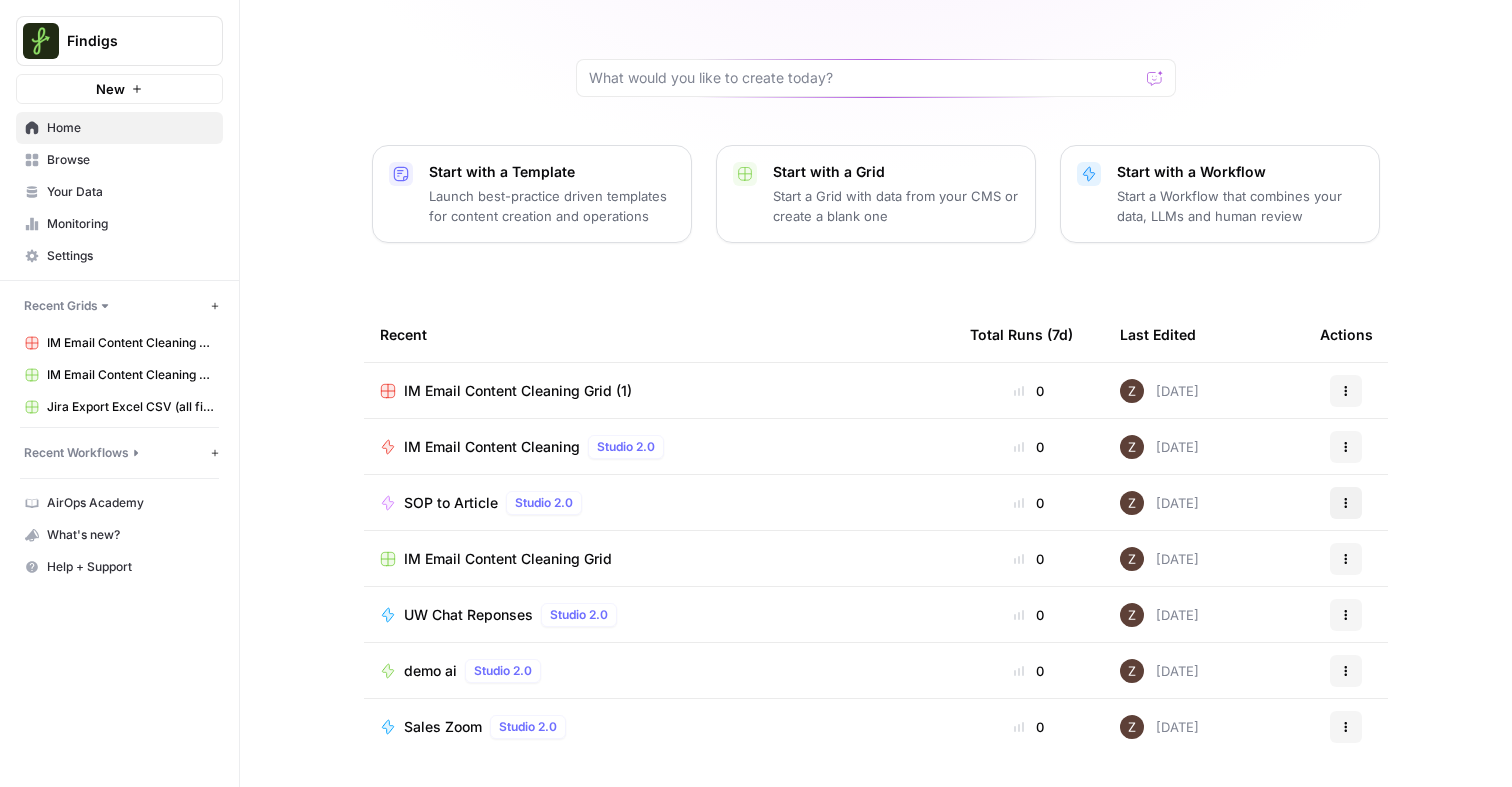 click 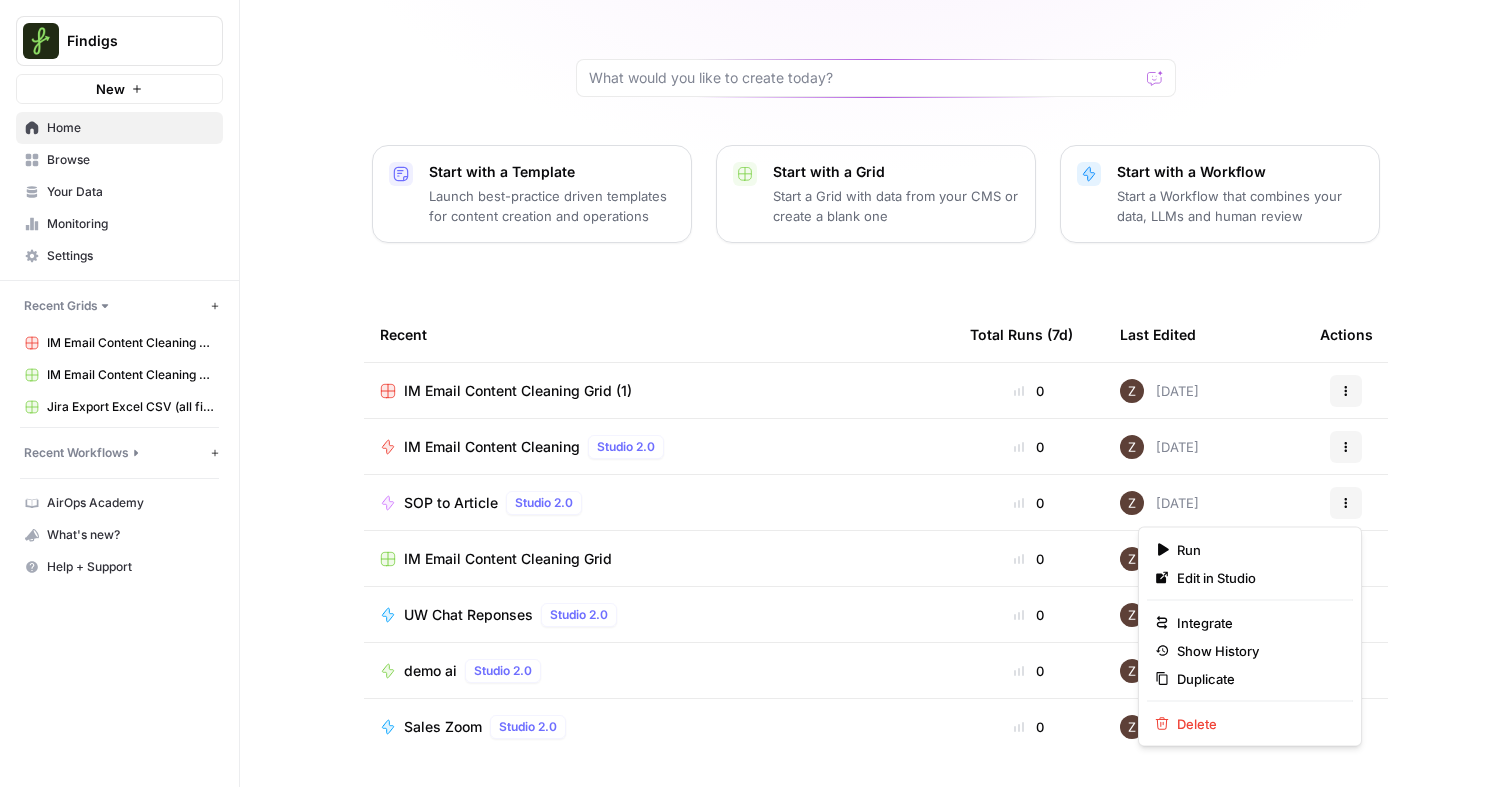 click on "Zeynep Sude, let's start your next content workflow Start with a Template Launch best-practice driven templates for content creation and operations Start with a Grid Start a Grid with data from your CMS or create a blank one Start with a Workflow Start a Workflow that combines your data, LLMs and human review Recent Total Runs (7d) Last Edited Actions IM Email Content Cleaning Grid (1) 0 Today Actions IM Email Content Cleaning Studio 2.0 0 Today Actions SOP to Article Studio 2.0 0 Today Actions IM Email Content Cleaning Grid 0 Today Actions UW Chat Reponses Studio 2.0 0 Today Actions demo ai Studio 2.0 0 11 days ago Actions Sales Zoom Studio 2.0 0 12 days ago Actions" at bounding box center (876, 327) 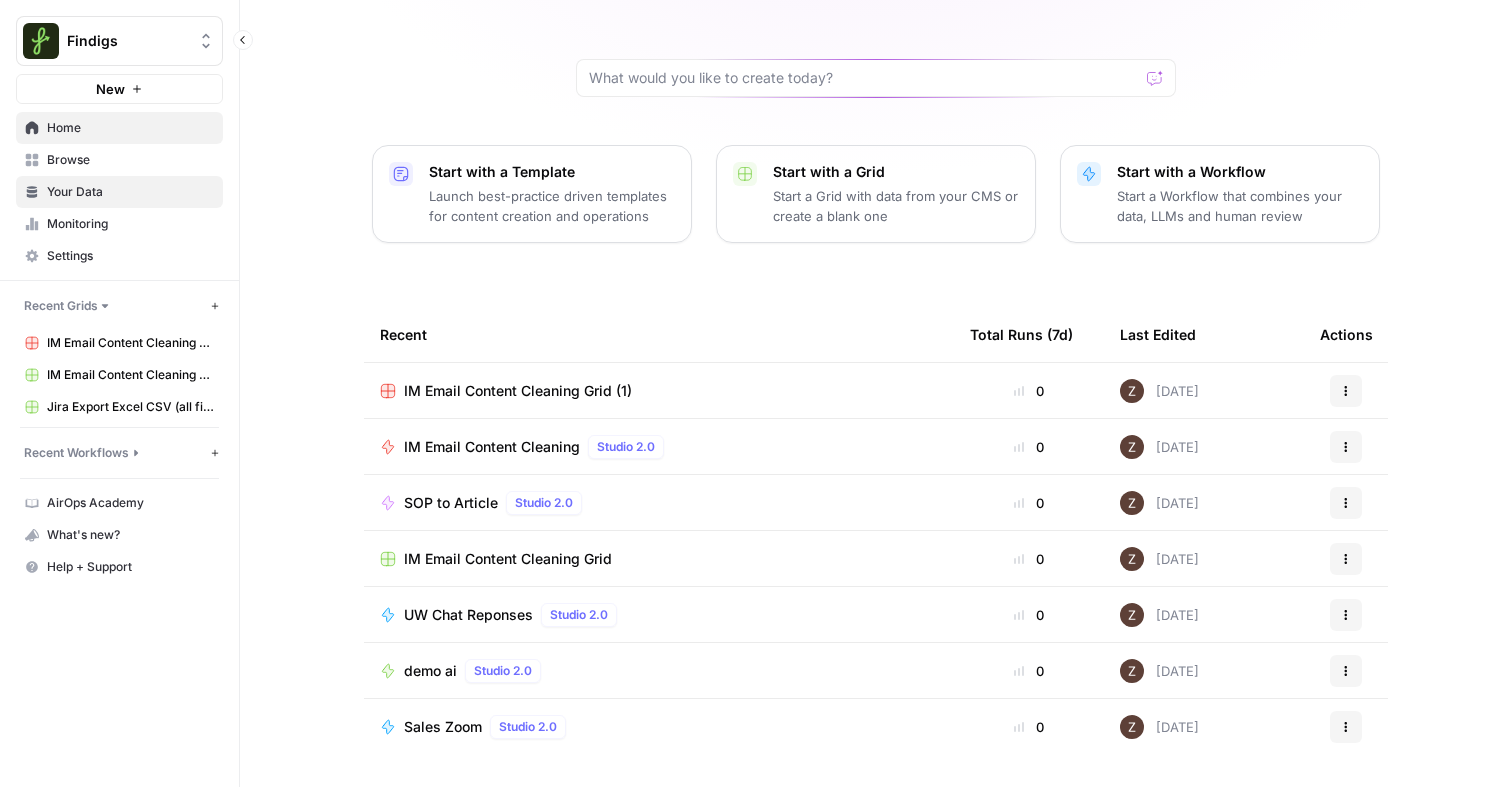 click on "Your Data" at bounding box center [119, 192] 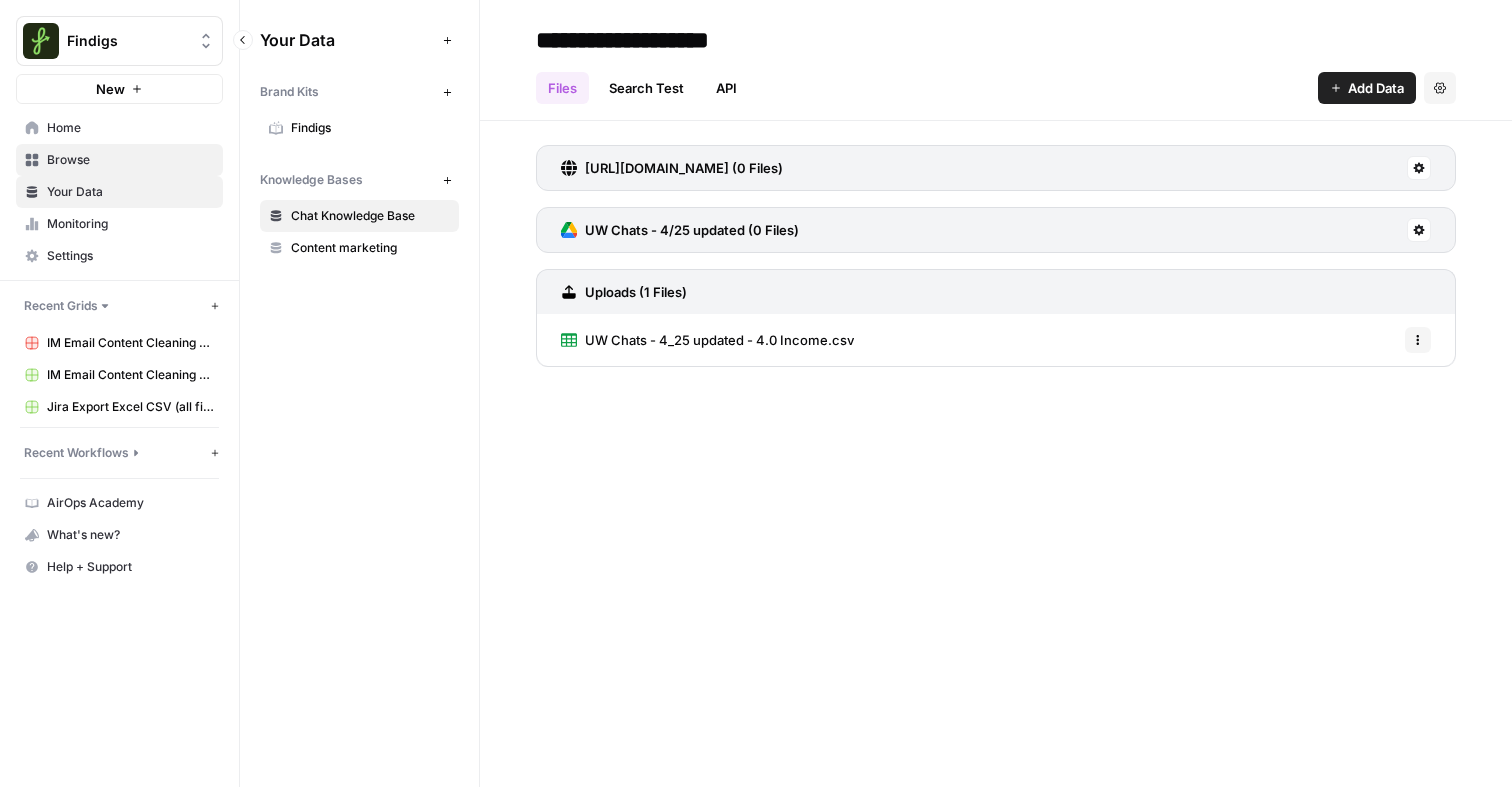 click on "Browse" at bounding box center [130, 160] 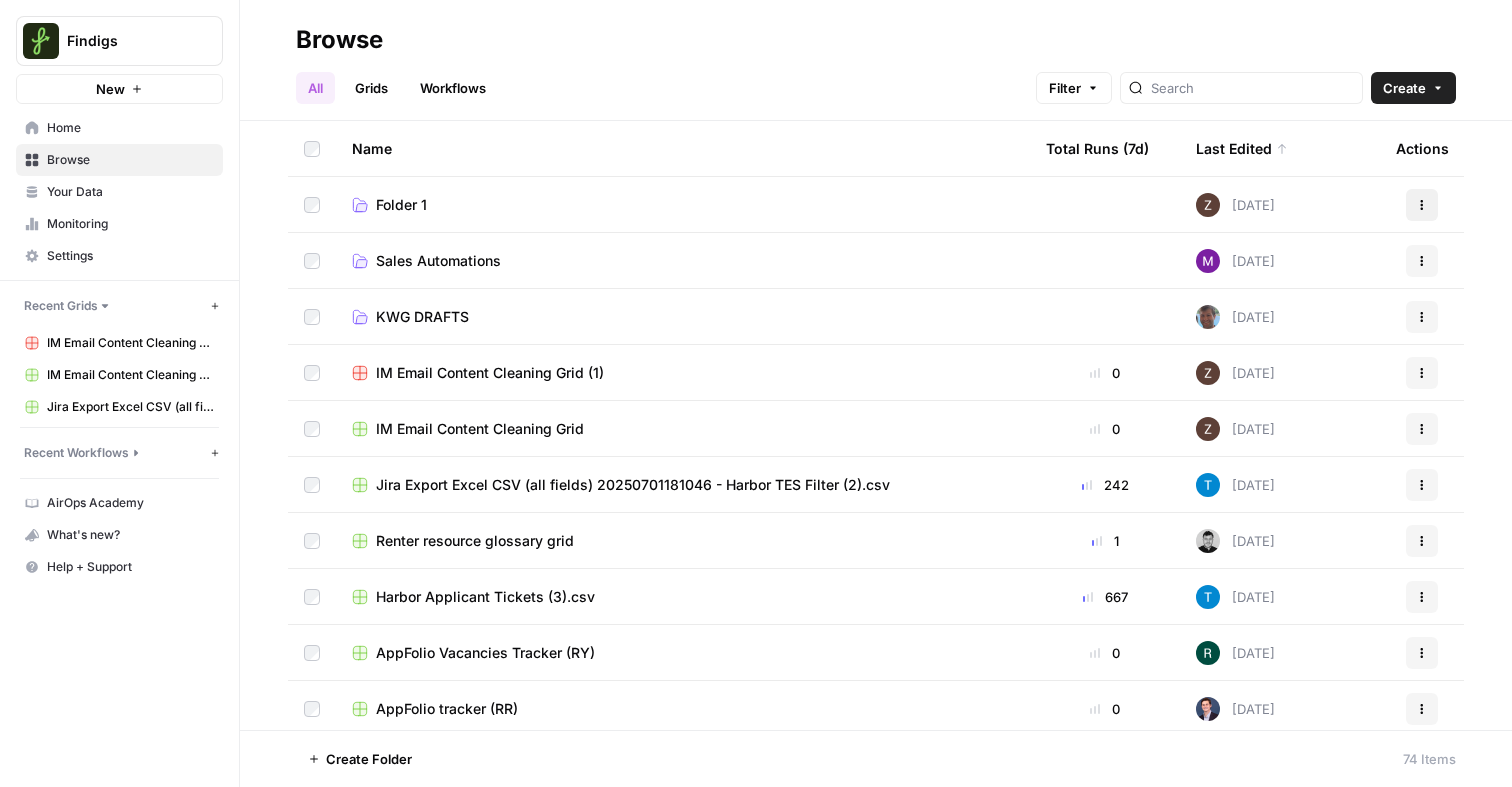 click on "Actions" at bounding box center (1422, 205) 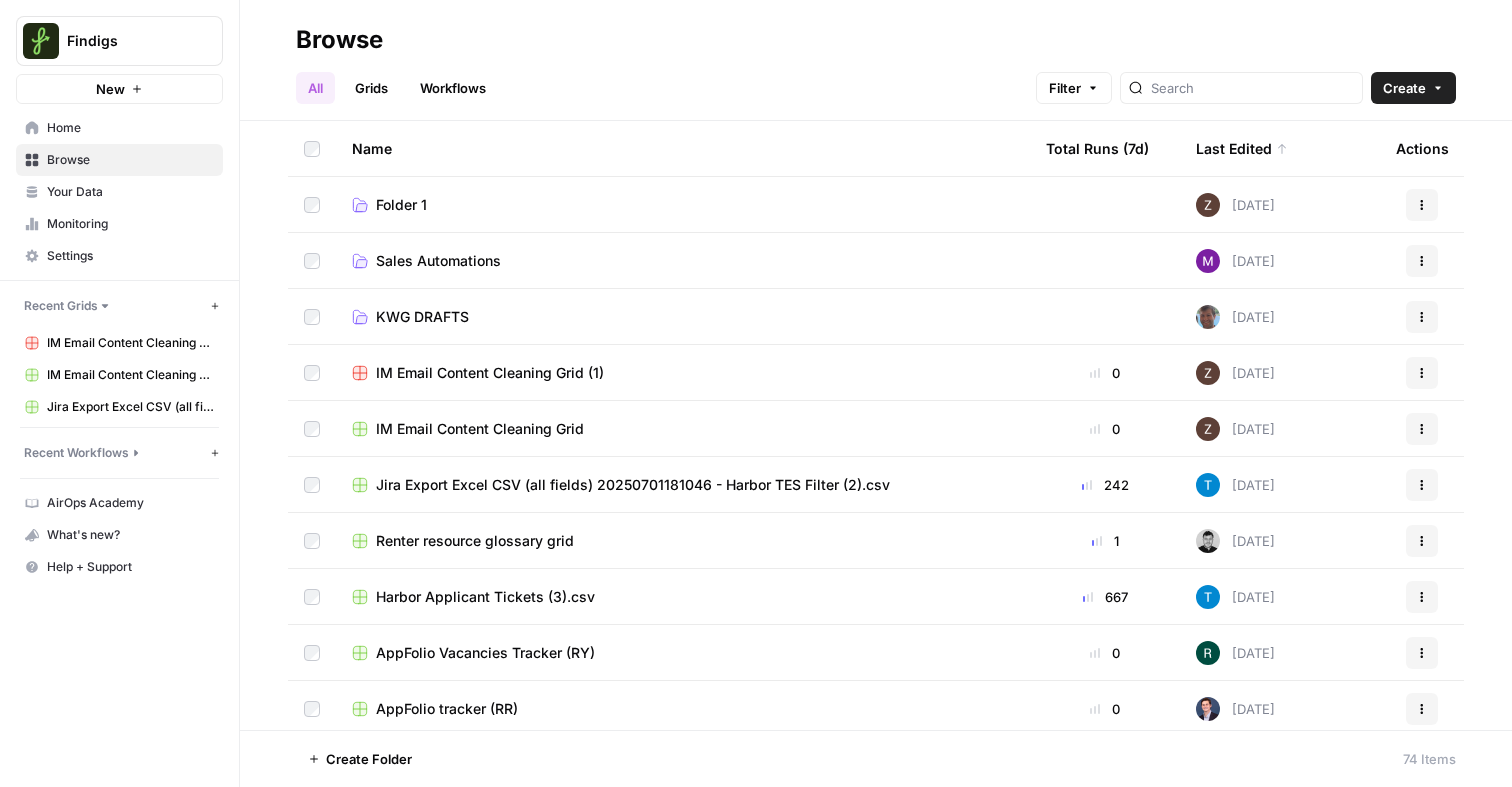 click on "Today" at bounding box center (1280, 204) 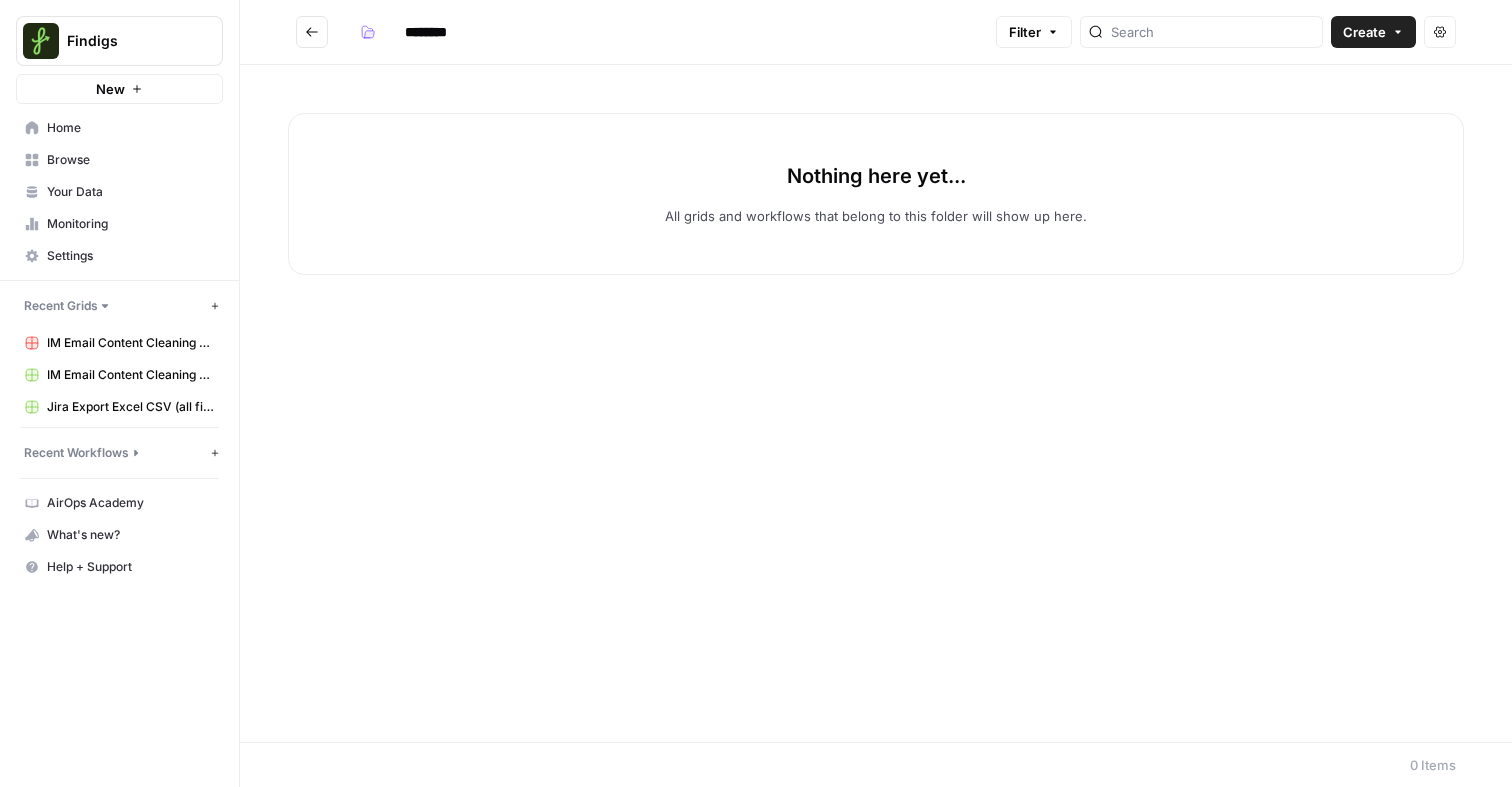click on "Nothing here yet..." at bounding box center [876, 176] 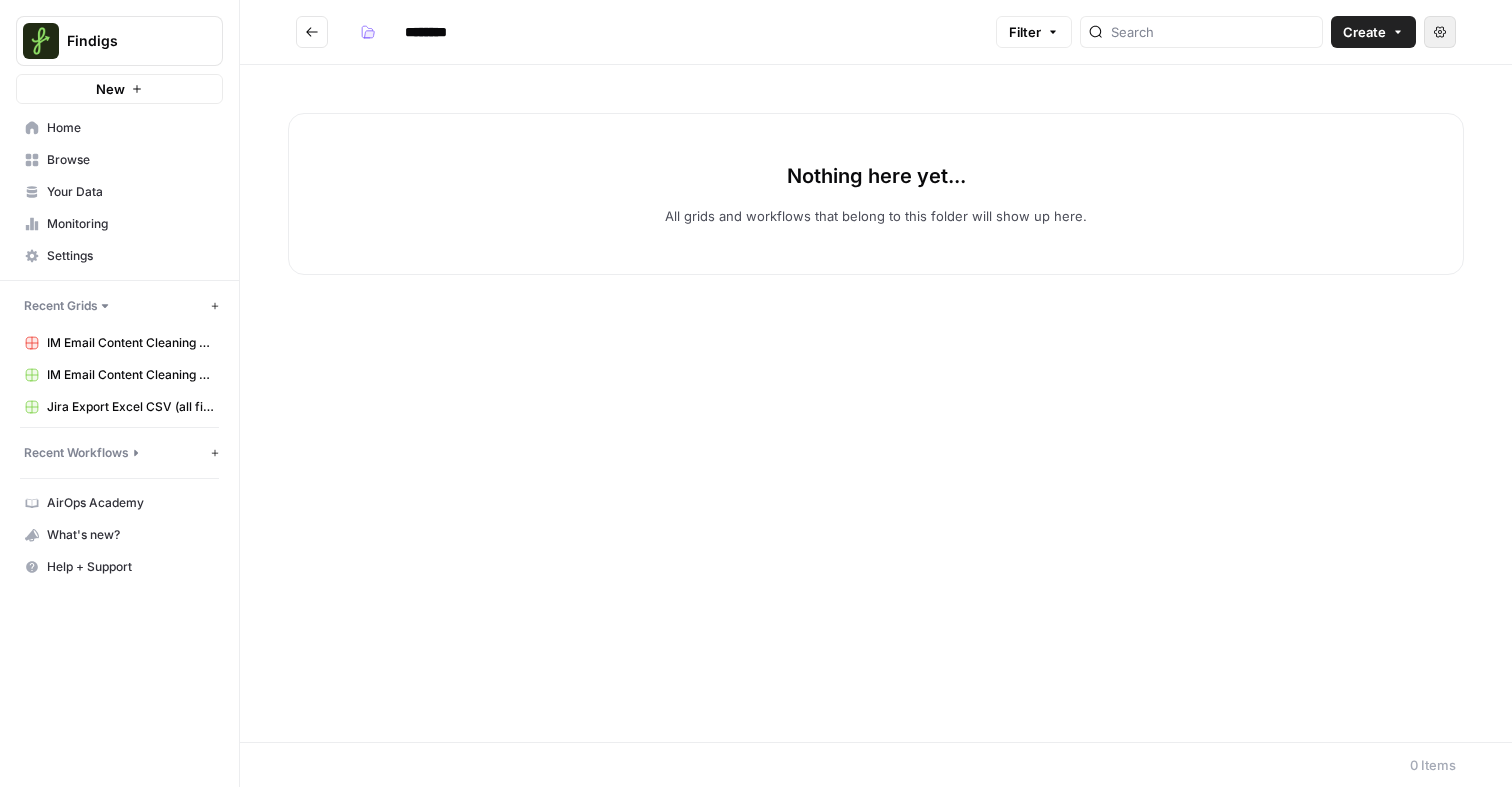 click on "Actions" at bounding box center [1440, 32] 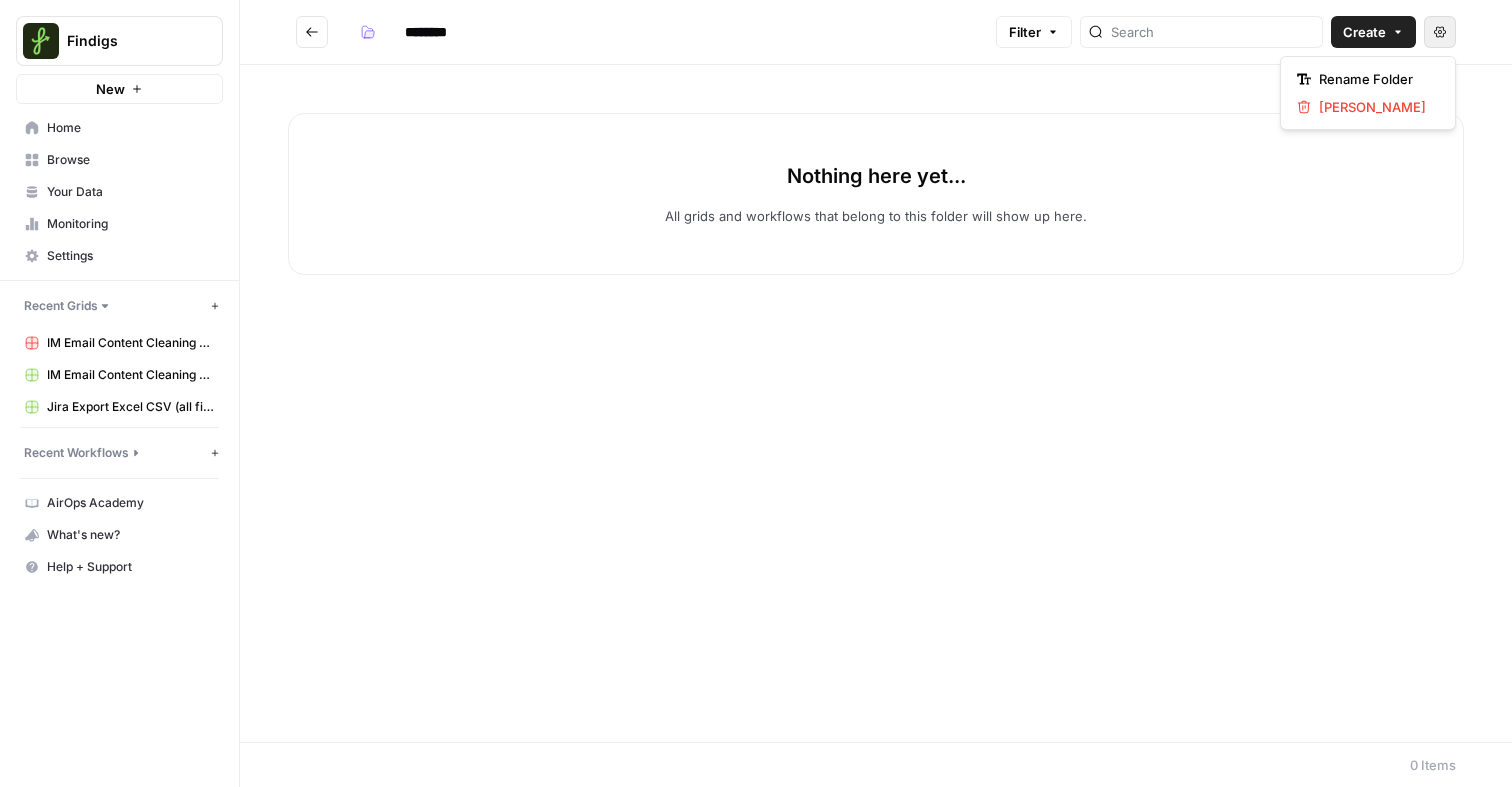 click on "Nothing here yet..." at bounding box center [876, 176] 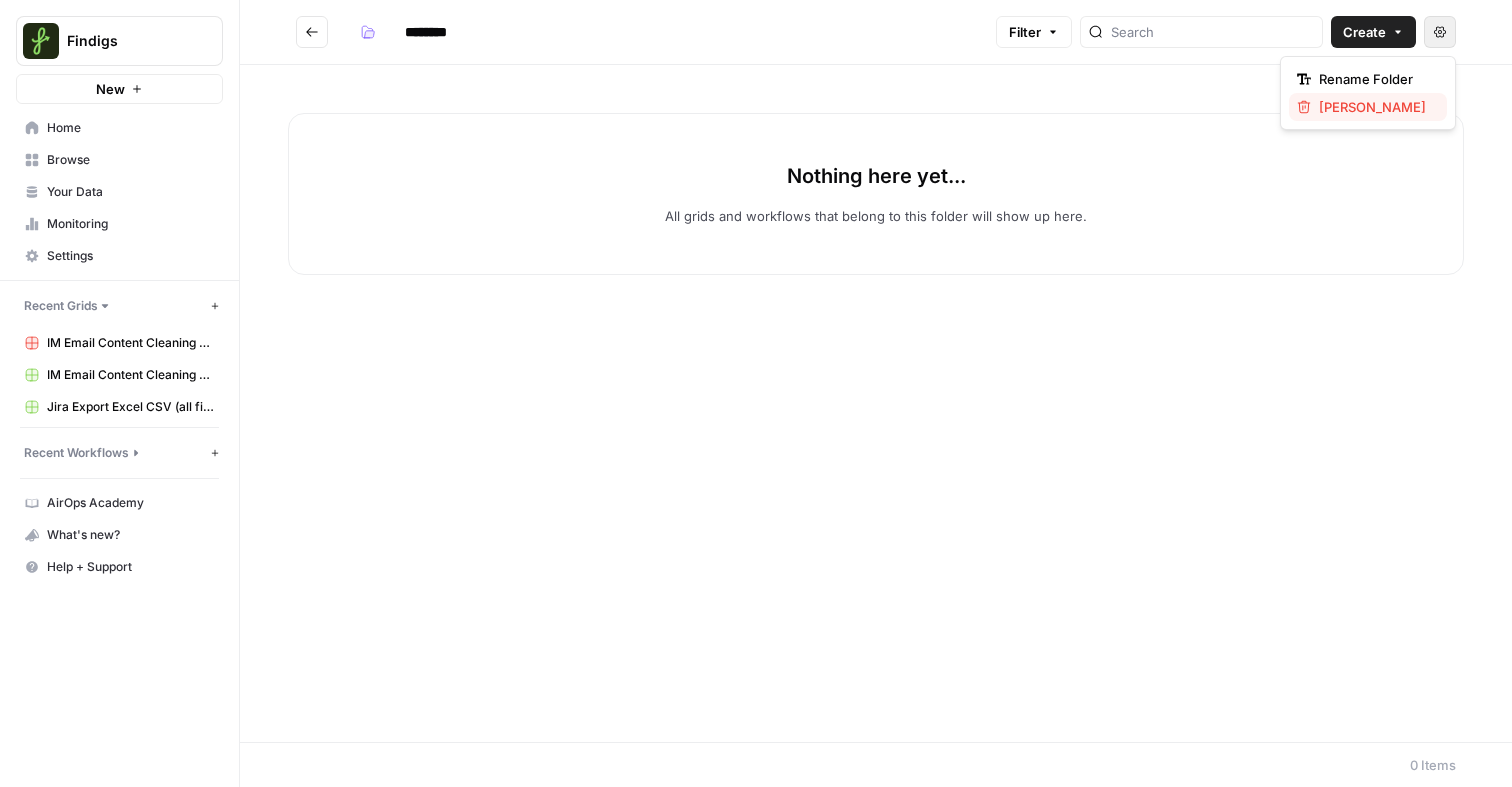 click on "Delete Folder" at bounding box center (1372, 107) 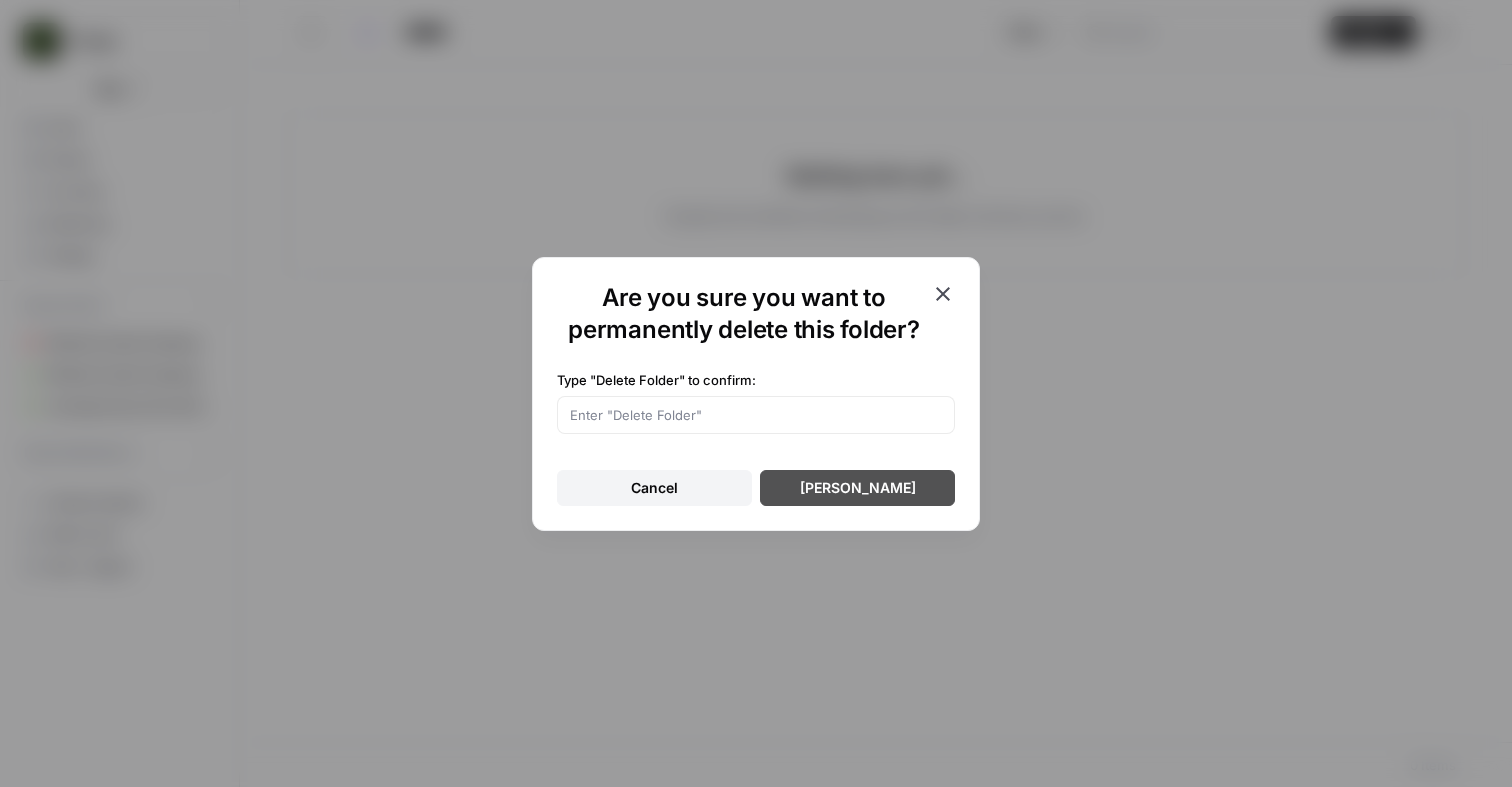 click on "Delete Folder" at bounding box center (858, 488) 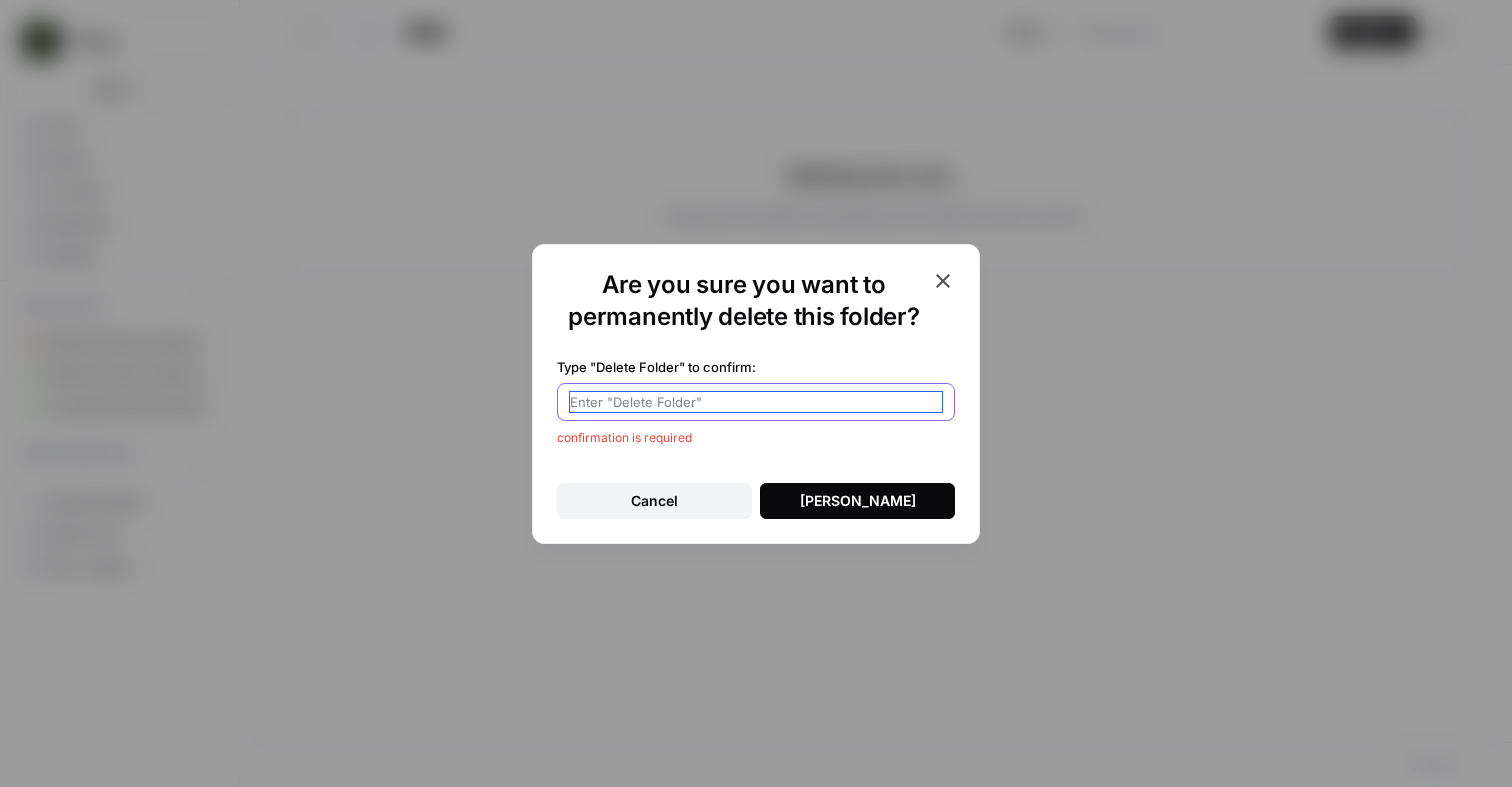 click on "Type "Delete Folder" to confirm:" at bounding box center [756, 402] 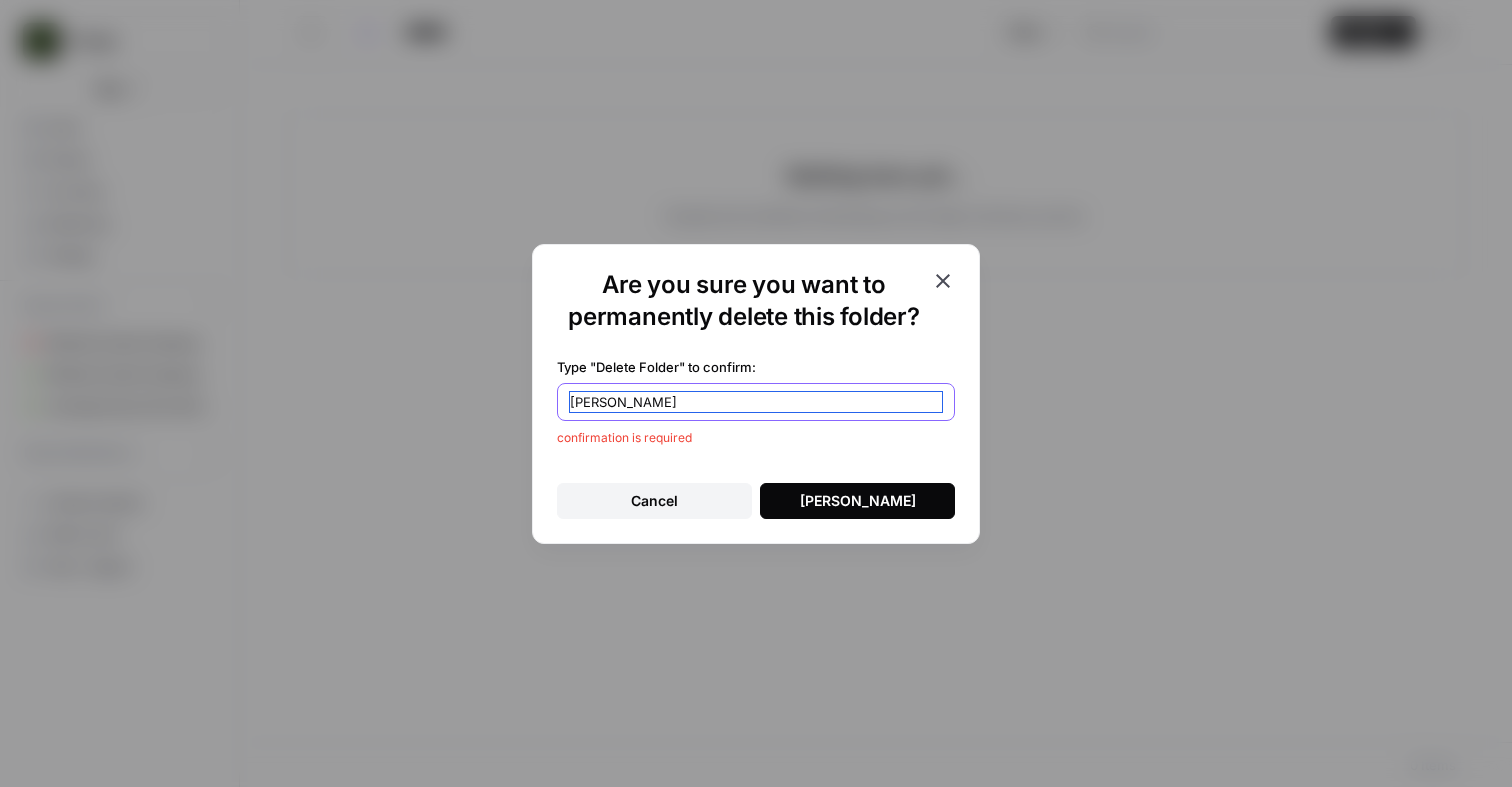type on "Delete Folder" 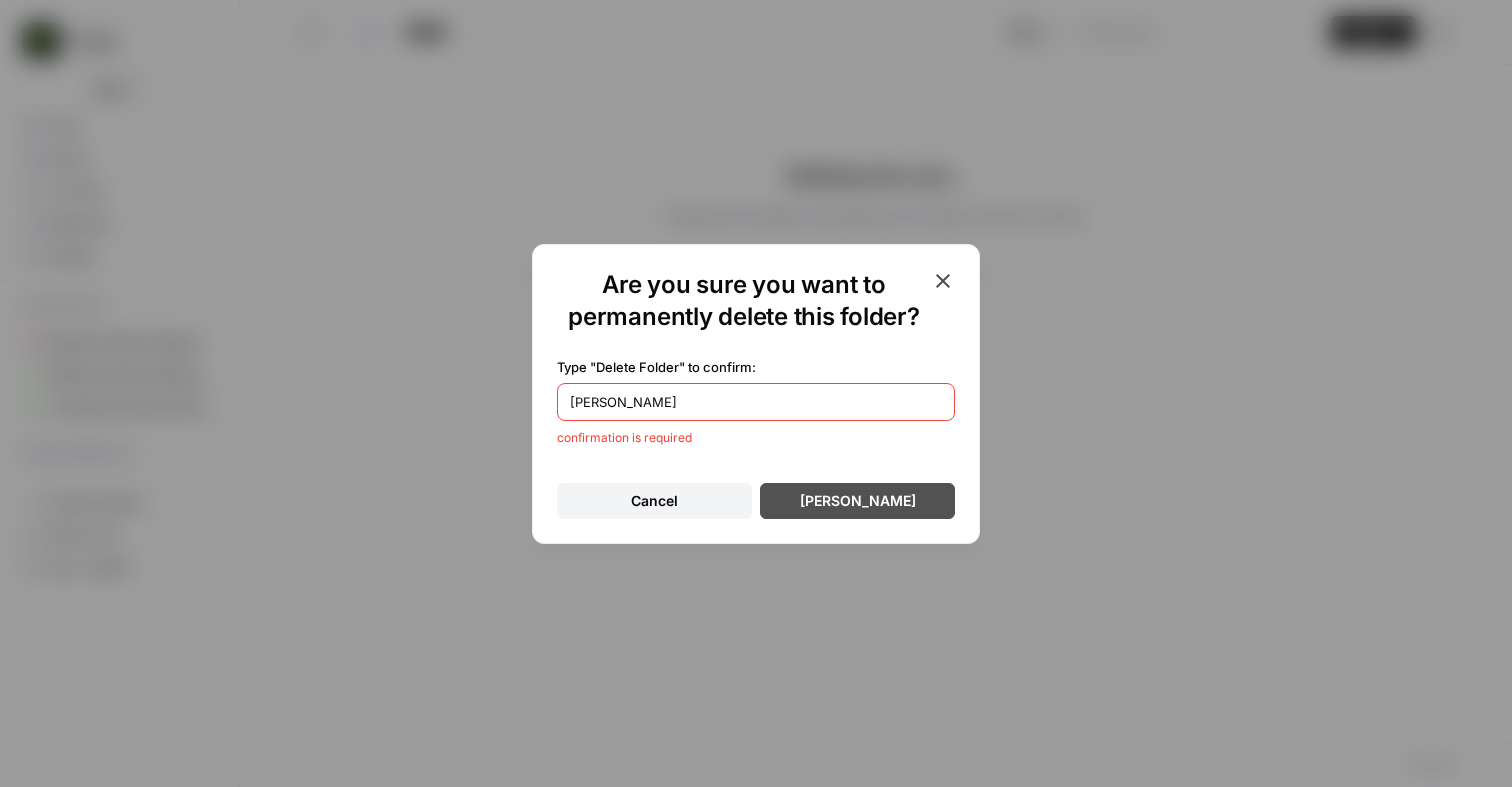 click on "Delete Folder" at bounding box center (858, 501) 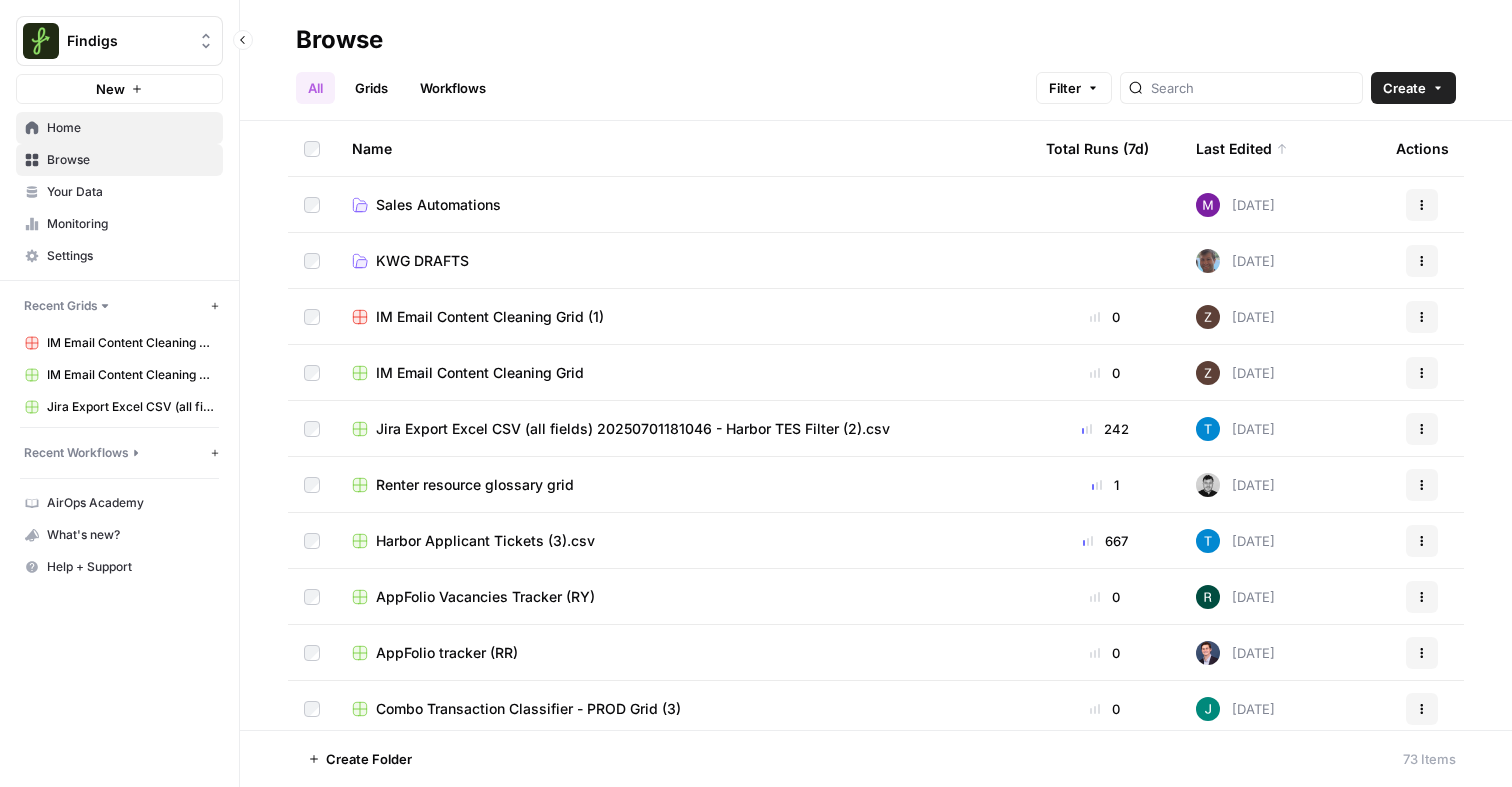 click on "Home" at bounding box center (130, 128) 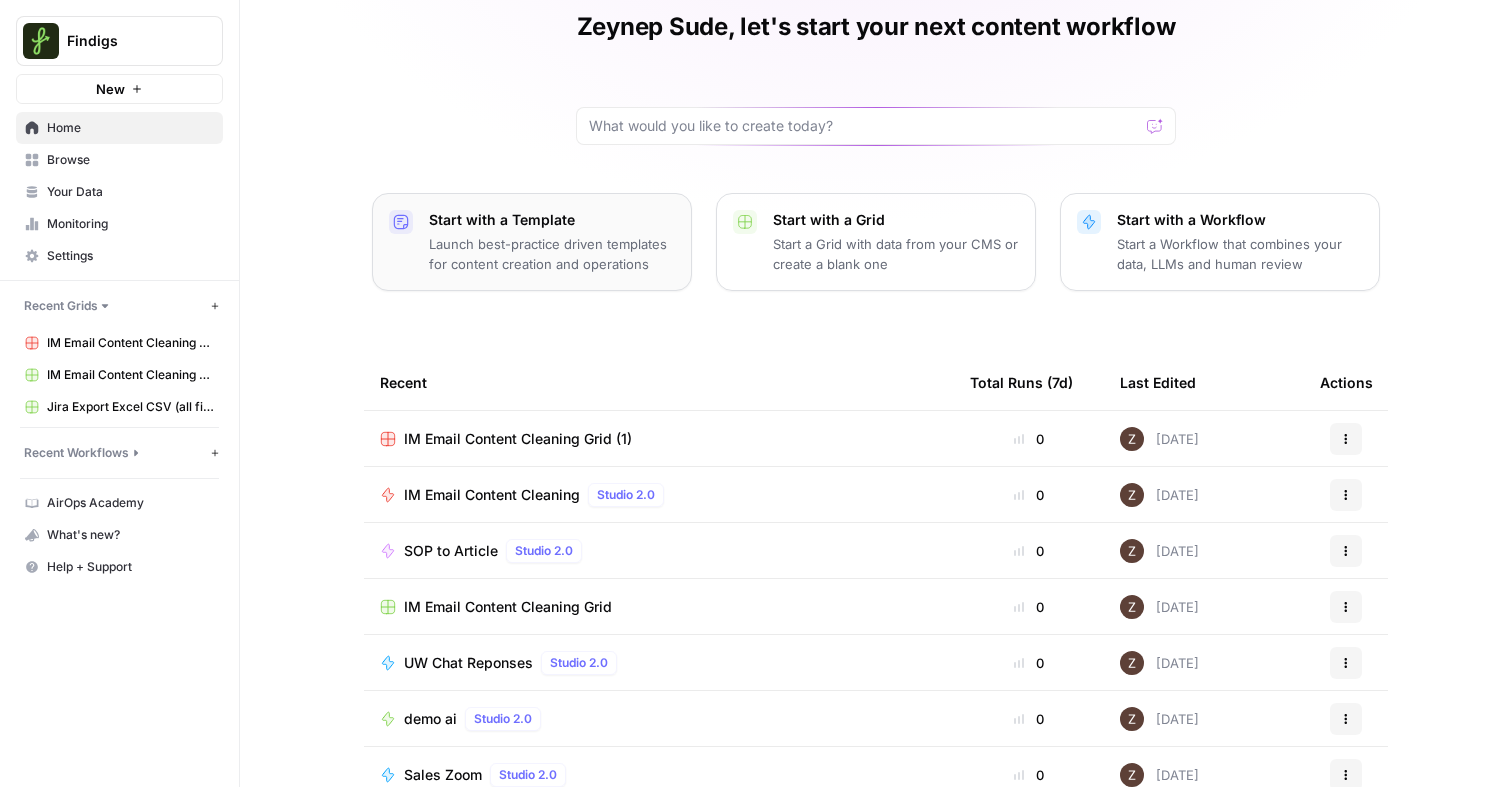 scroll, scrollTop: 133, scrollLeft: 0, axis: vertical 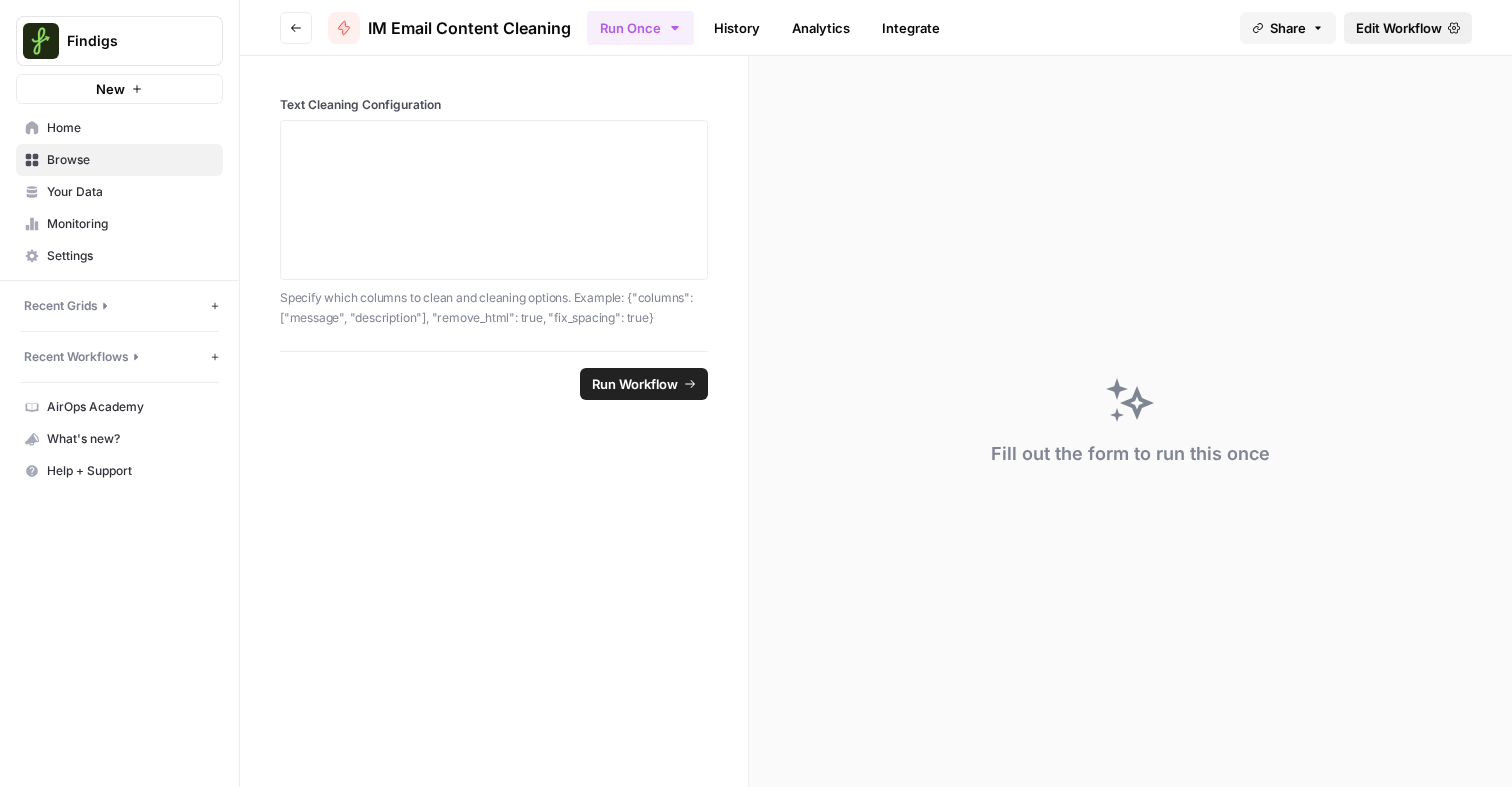 click on "Edit Workflow" at bounding box center [1399, 28] 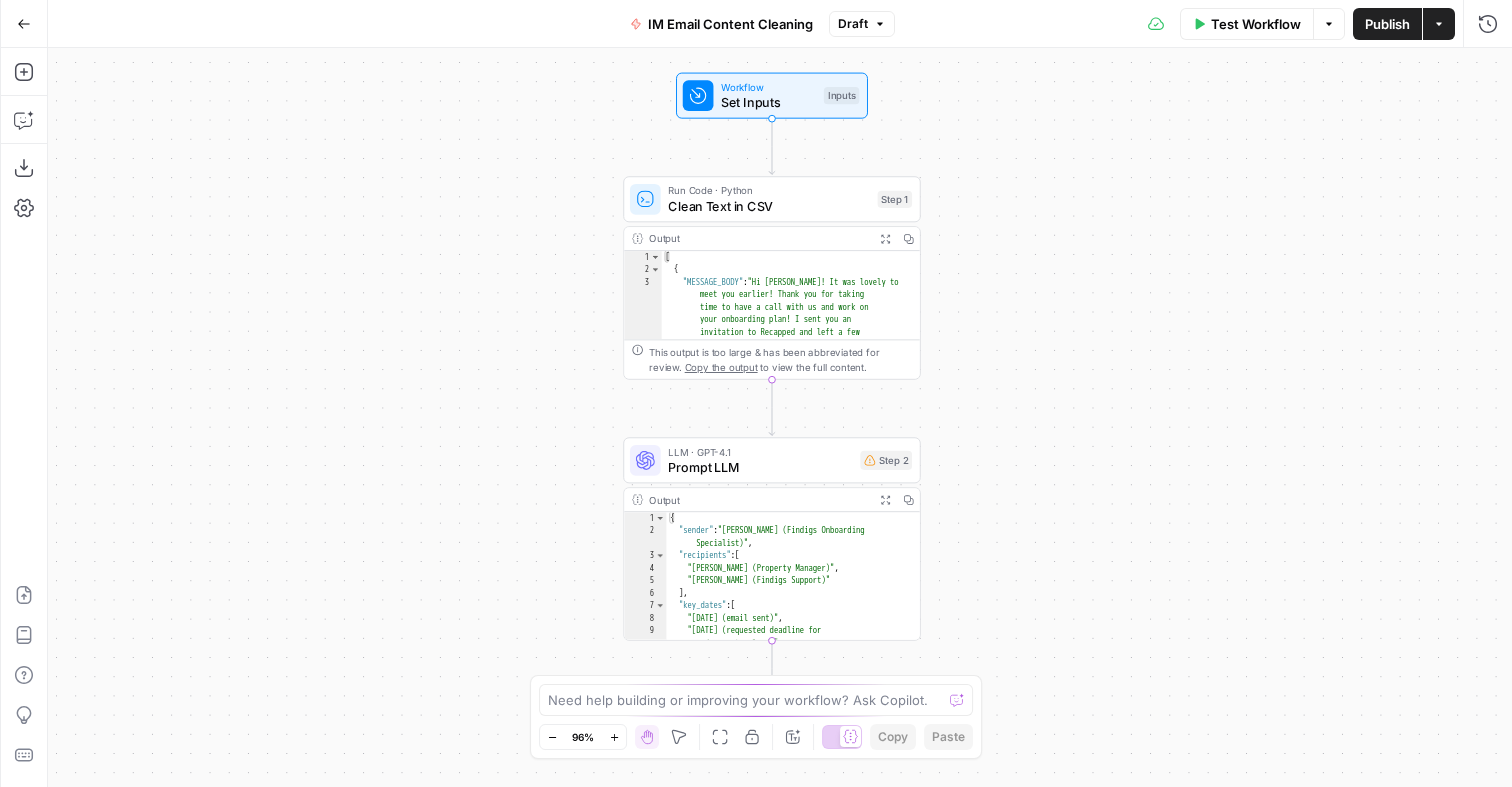 drag, startPoint x: 1149, startPoint y: 185, endPoint x: 1136, endPoint y: 160, distance: 28.178005 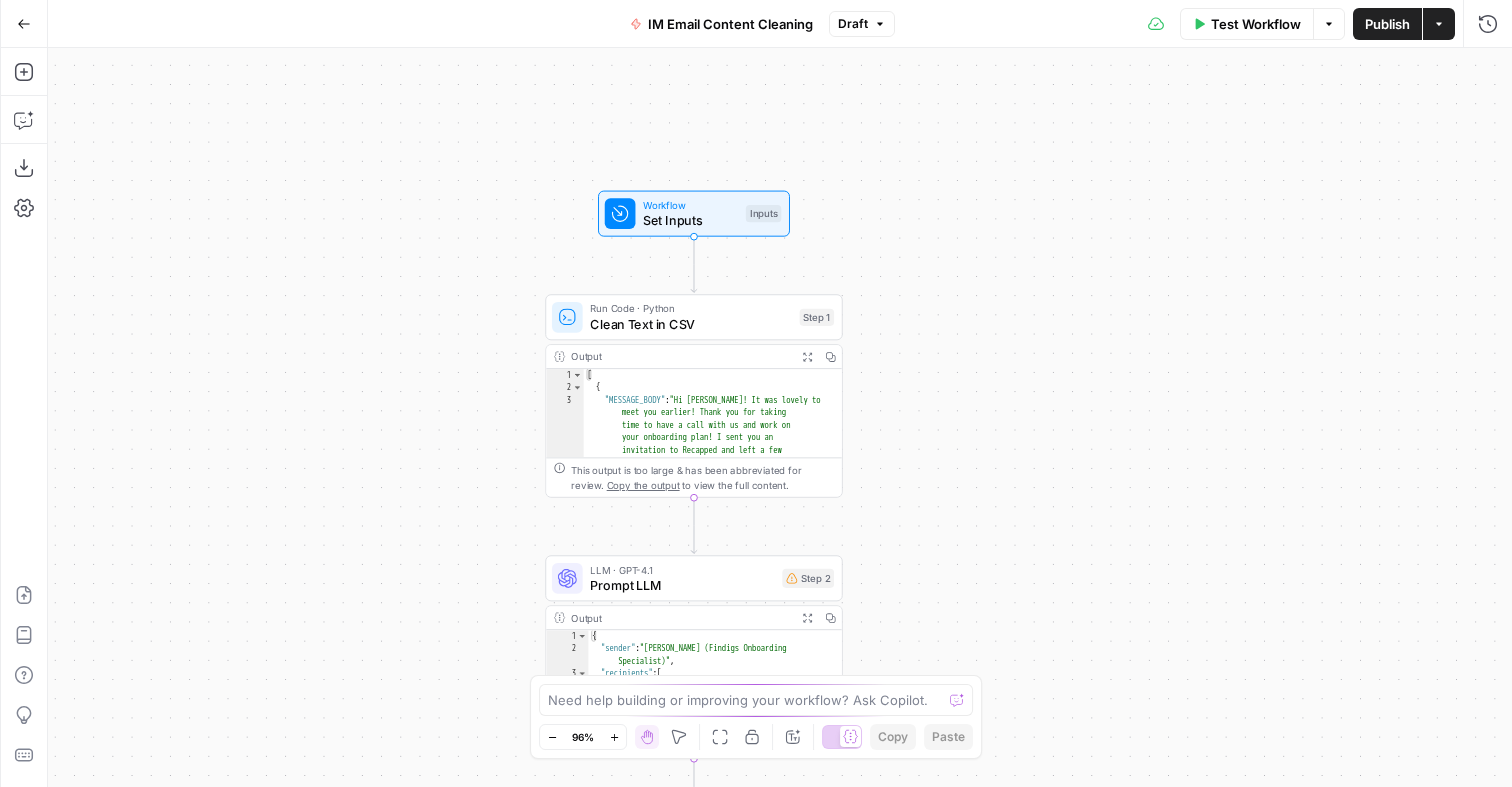 drag, startPoint x: 965, startPoint y: 186, endPoint x: 889, endPoint y: 317, distance: 151.44966 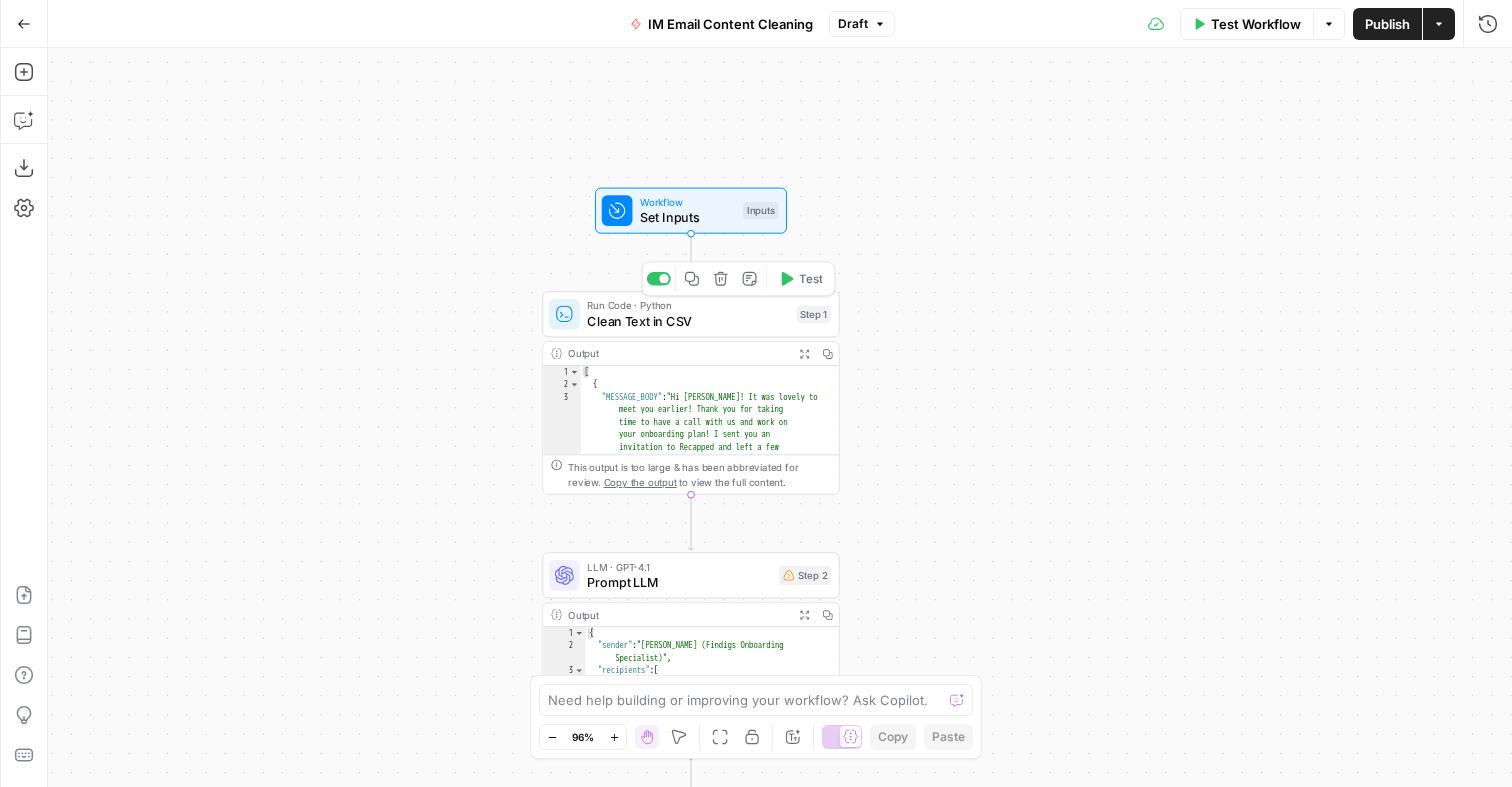 click on "Clean Text in CSV" at bounding box center [688, 320] 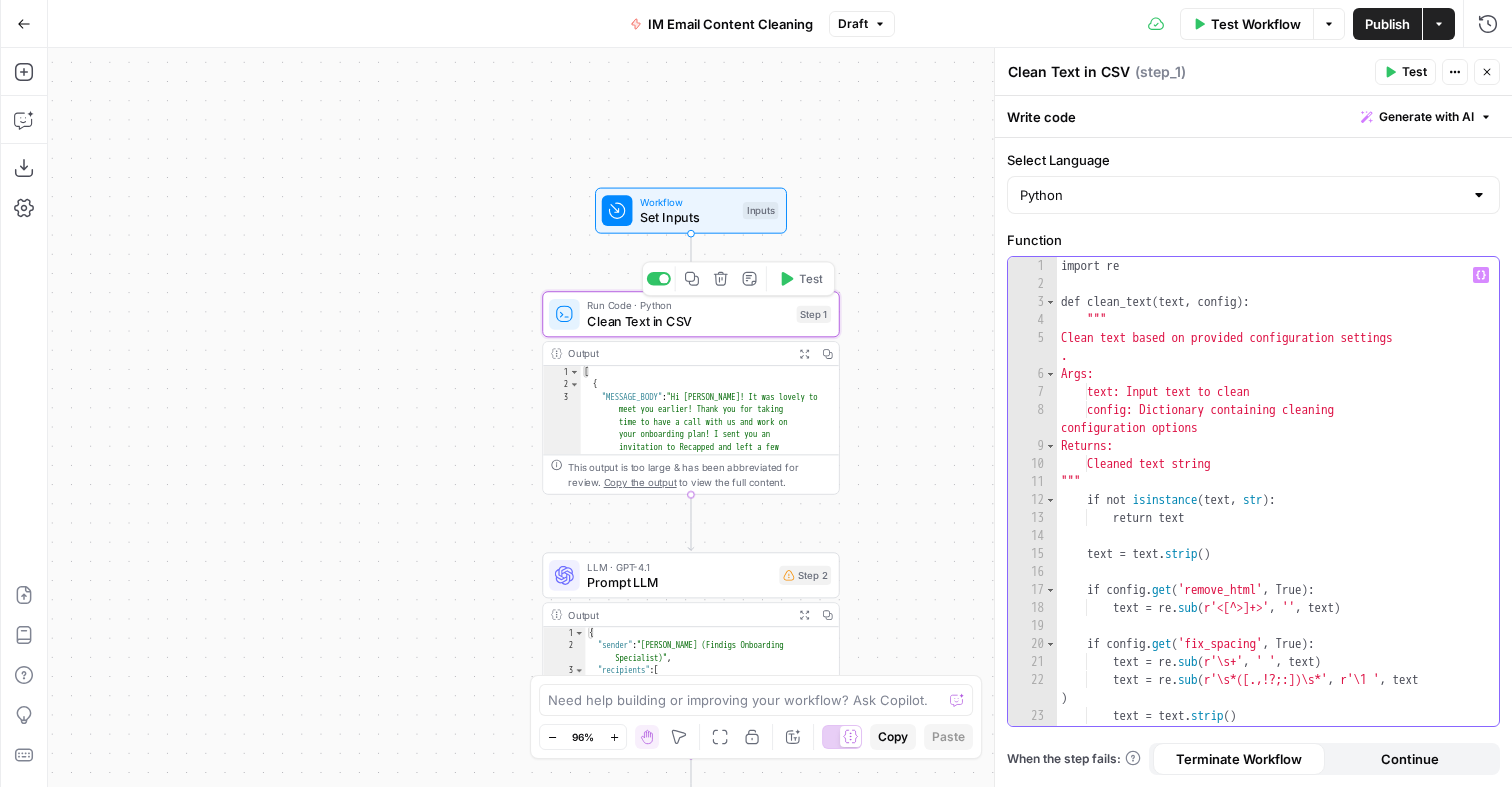 click on "import   re def   clean_text ( text ,   config ) :      """     Clean text based on provided configuration settings .     Args:          text: Input text to clean          config: Dictionary containing cleaning  configuration options     Returns:          Cleaned text string     """      if   not   isinstance ( text ,   str ) :           return   text      text   =   text . strip ( )      if   config . get ( 'remove_html' ,   True ) :           text   =   re . sub ( r'<[^>]+>' ,   '' ,   text )      if   config . get ( 'fix_spacing' ,   True ) :           text   =   re . sub ( r'\s+' ,   ' ' ,   text )           text   =   re . sub ( r'\s*([.,!?;:])\s*' ,   r'\1 ' ,   text )           text   =   text . strip ( )      if   config . get ( 'remove_special_chars' ,   True ) :" at bounding box center [1278, 509] 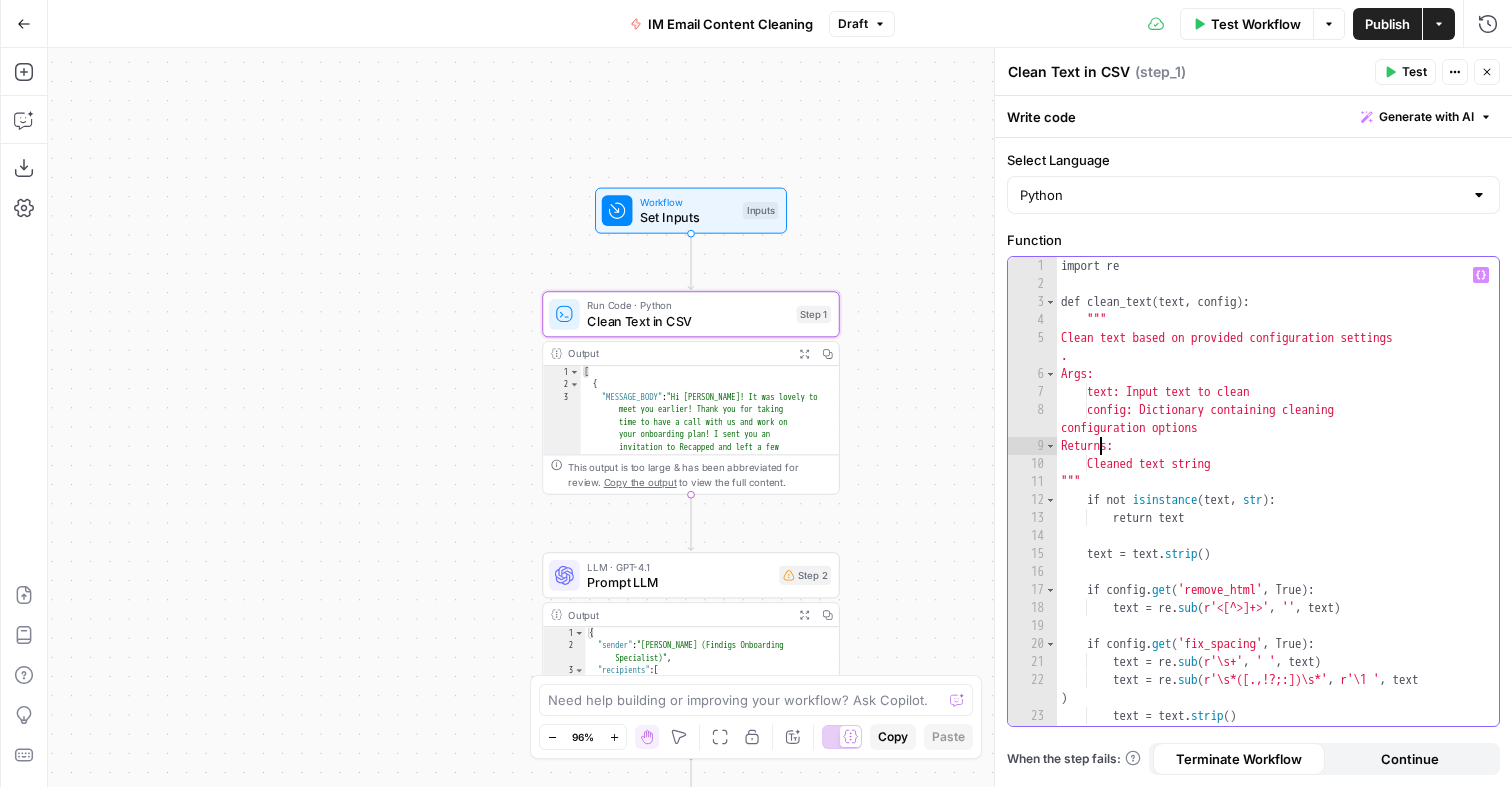 type on "**********" 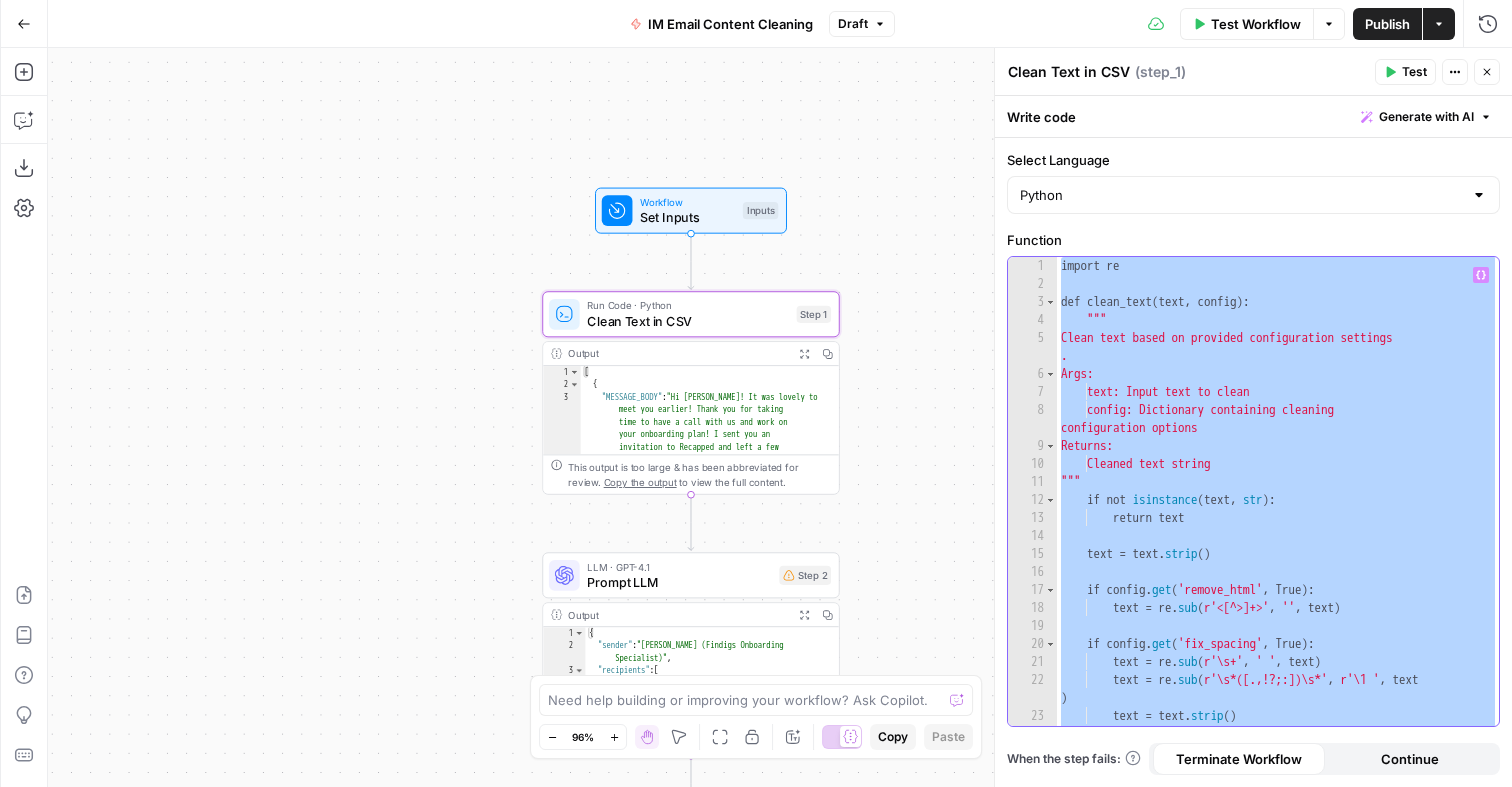paste 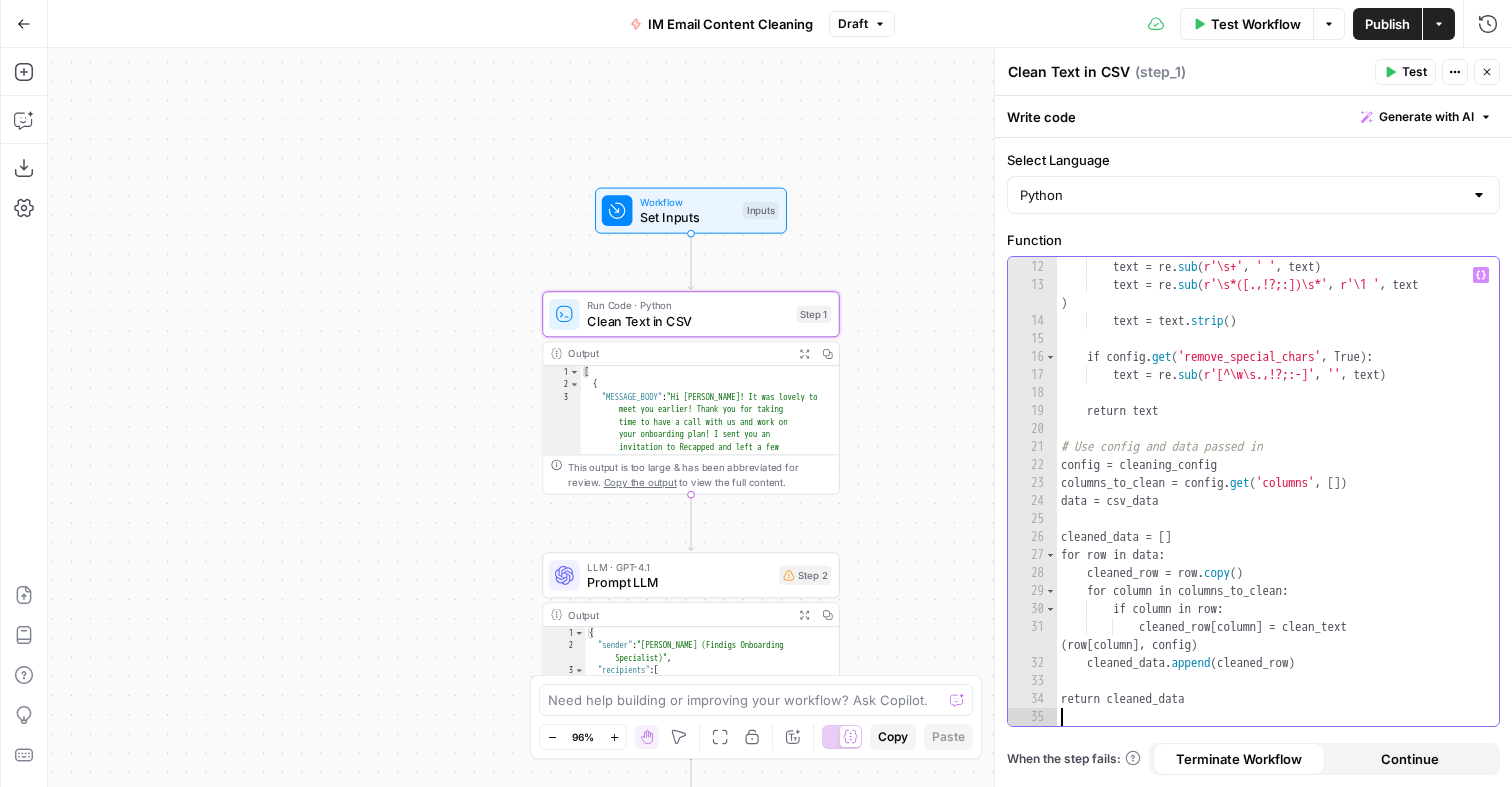 type 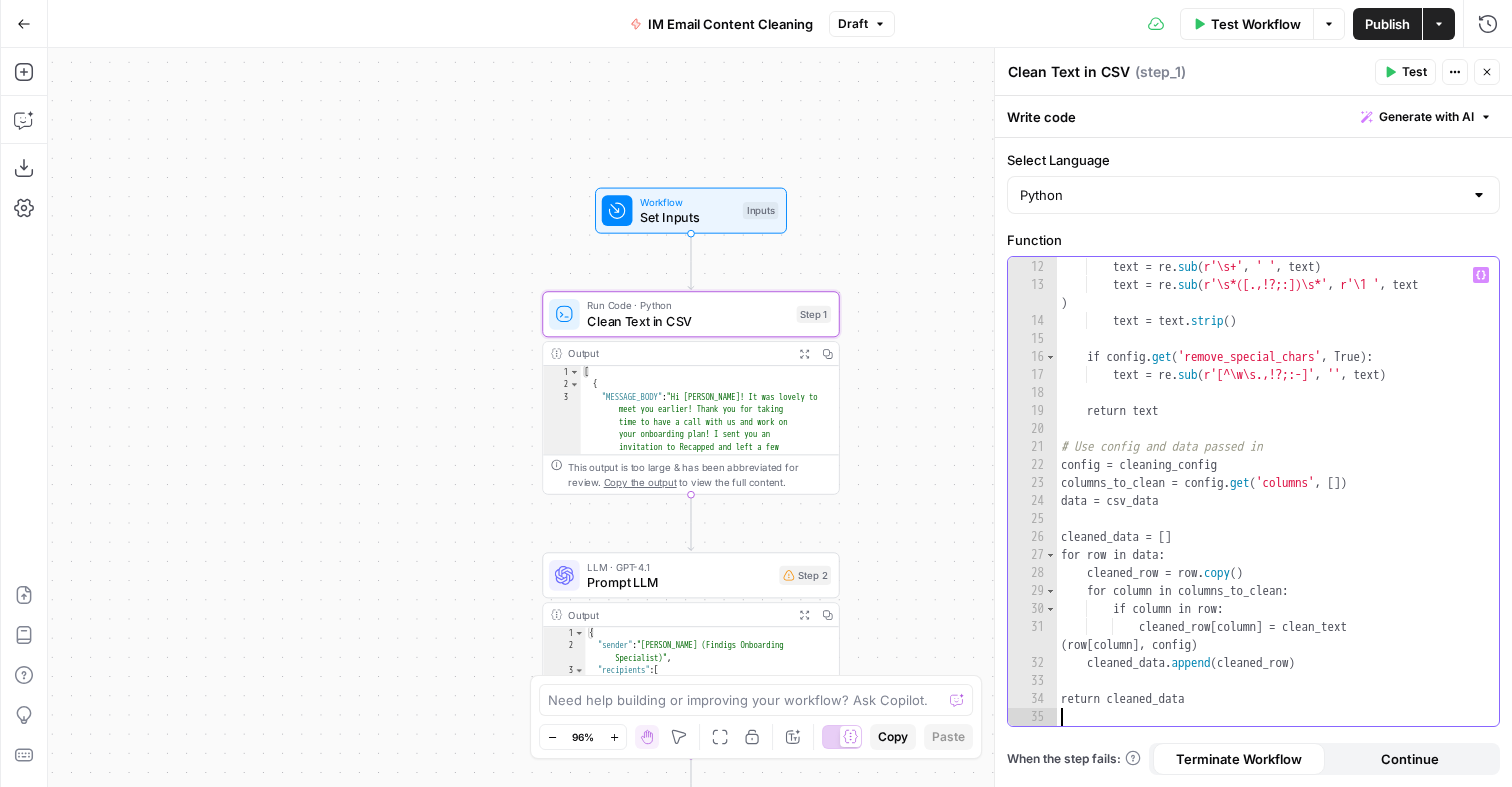scroll, scrollTop: 8, scrollLeft: 0, axis: vertical 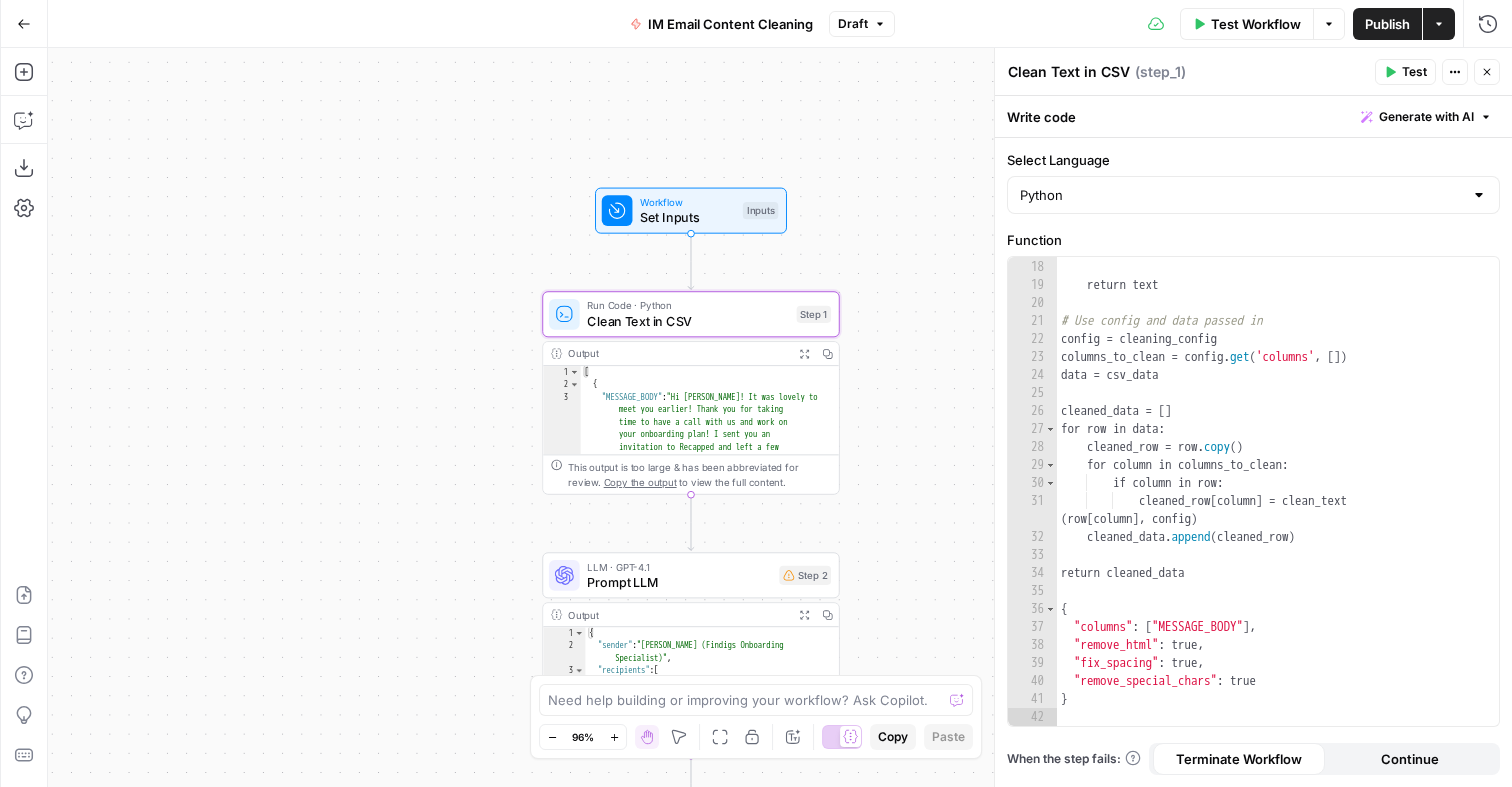 click on "Prompt LLM" at bounding box center [679, 581] 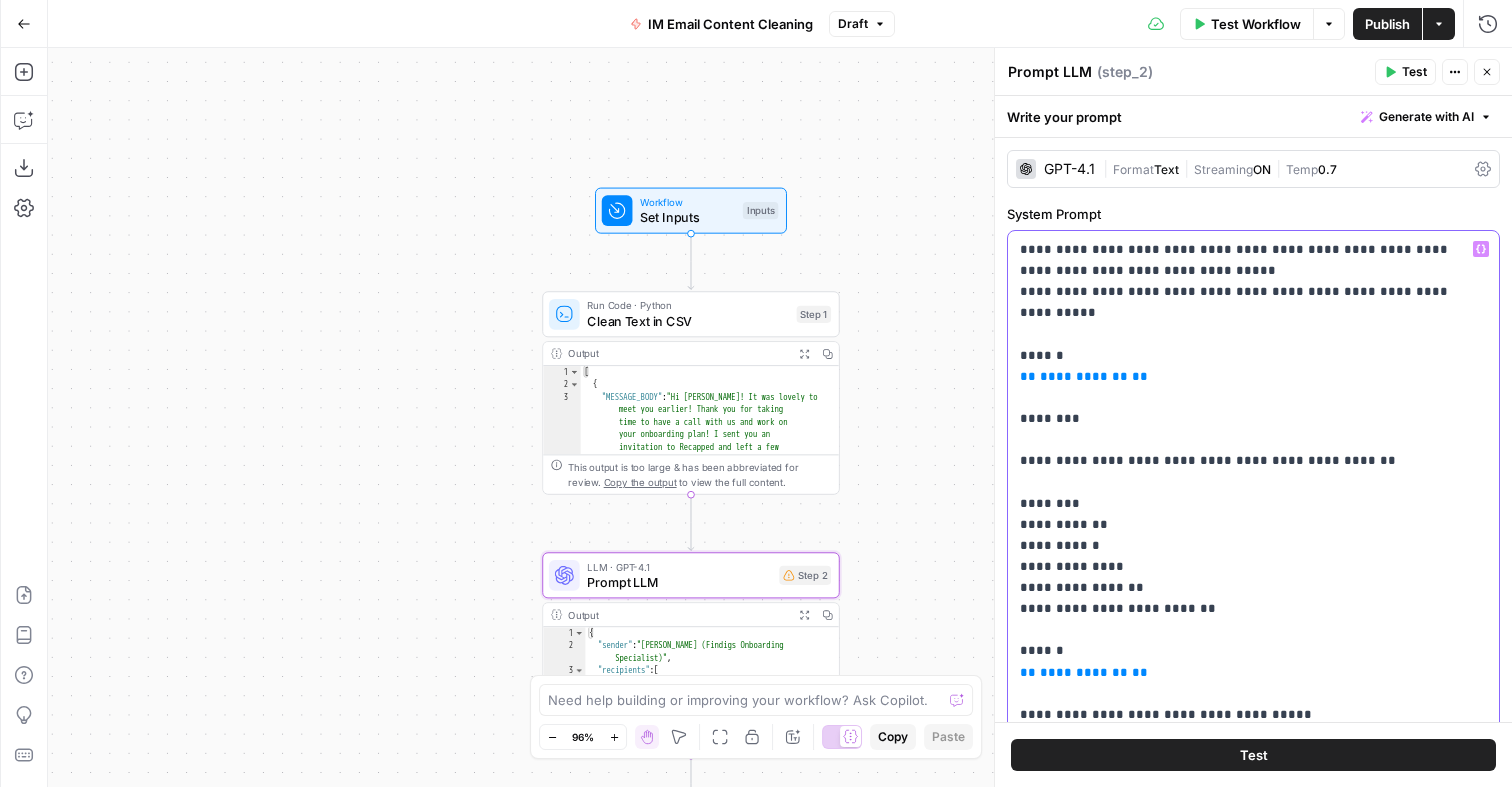 click on "**********" at bounding box center [1253, 556] 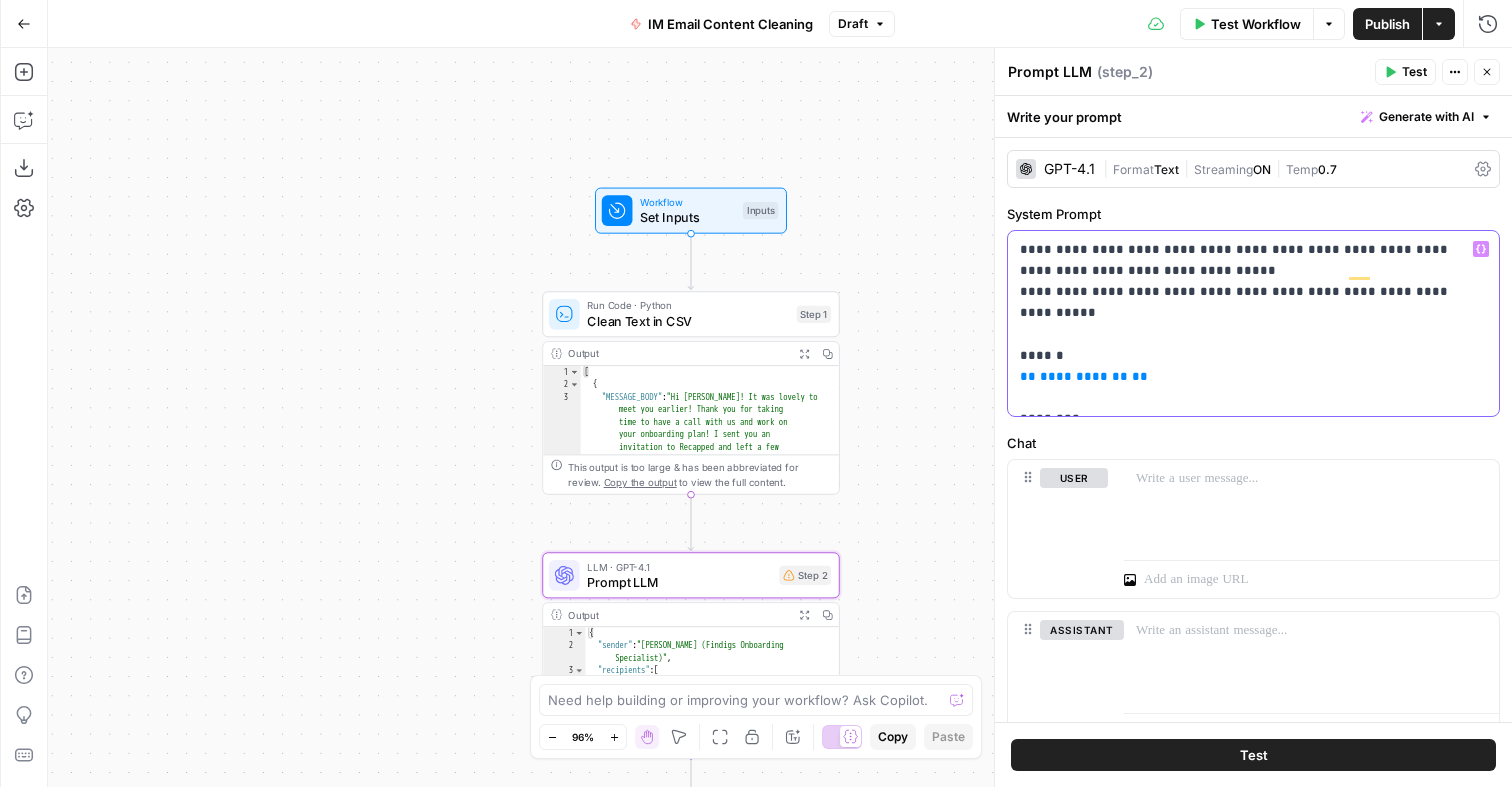 scroll, scrollTop: 156, scrollLeft: 0, axis: vertical 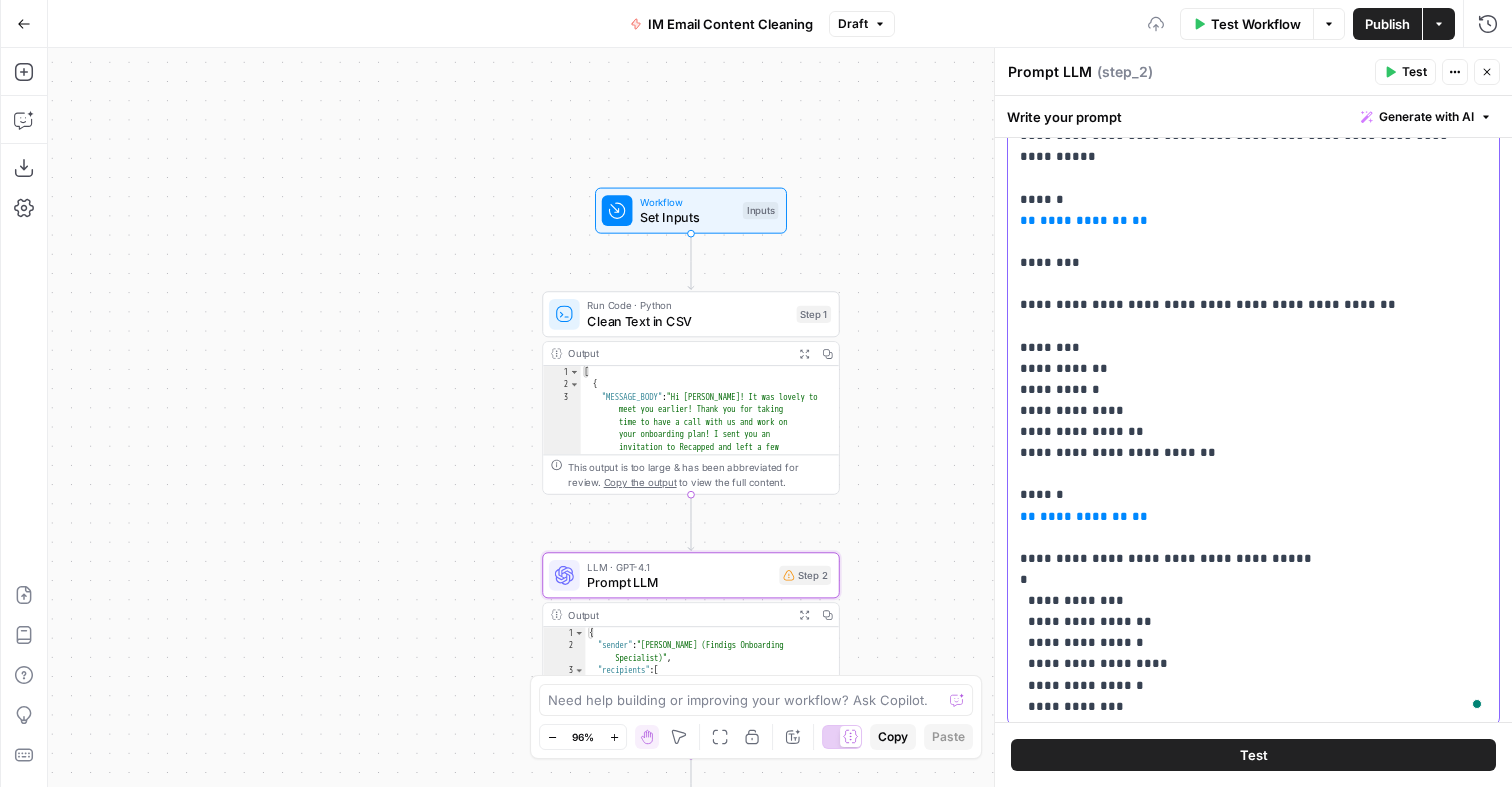 click on "**********" at bounding box center [1253, 400] 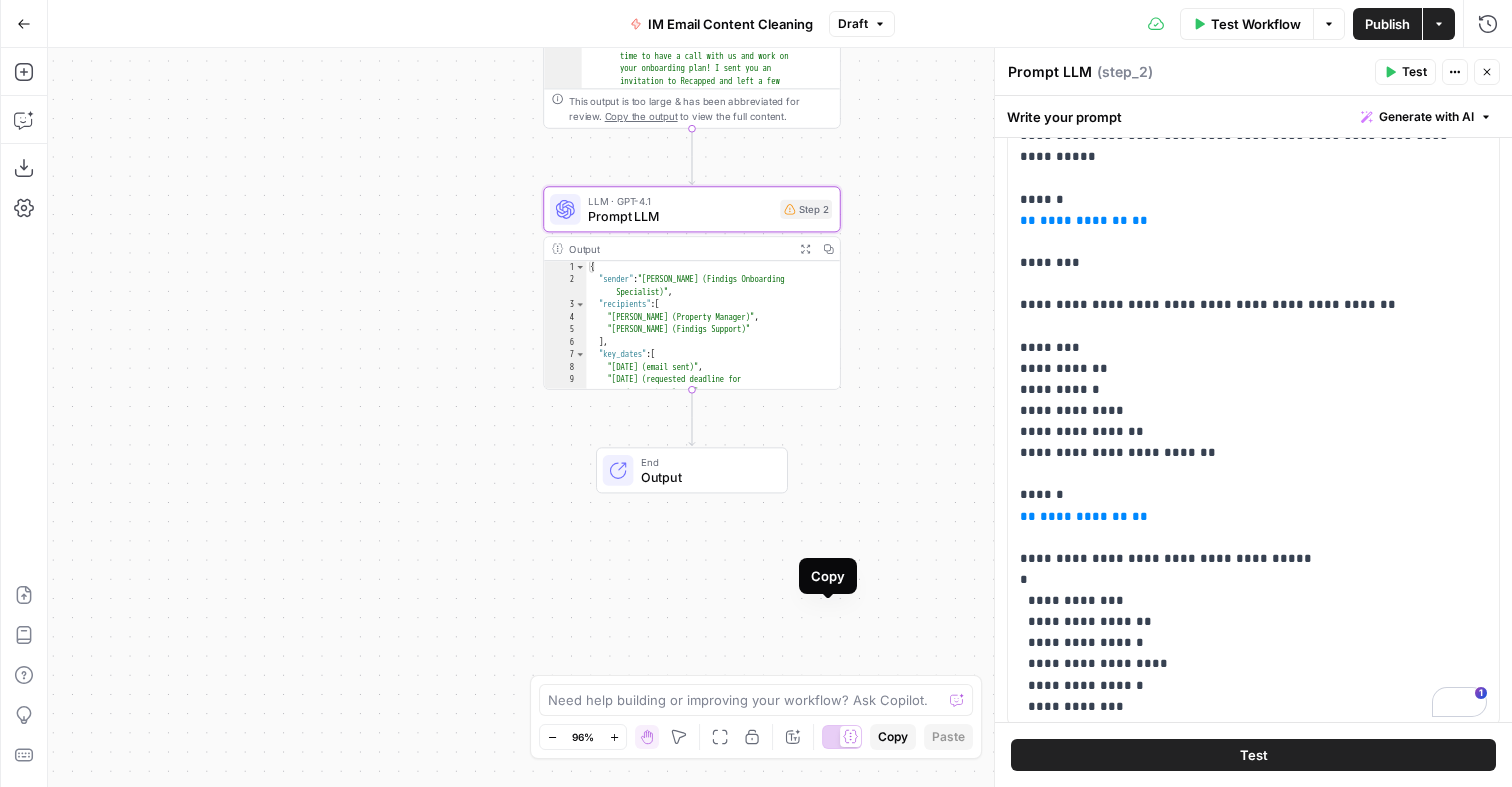 drag, startPoint x: 899, startPoint y: 620, endPoint x: 899, endPoint y: 248, distance: 372 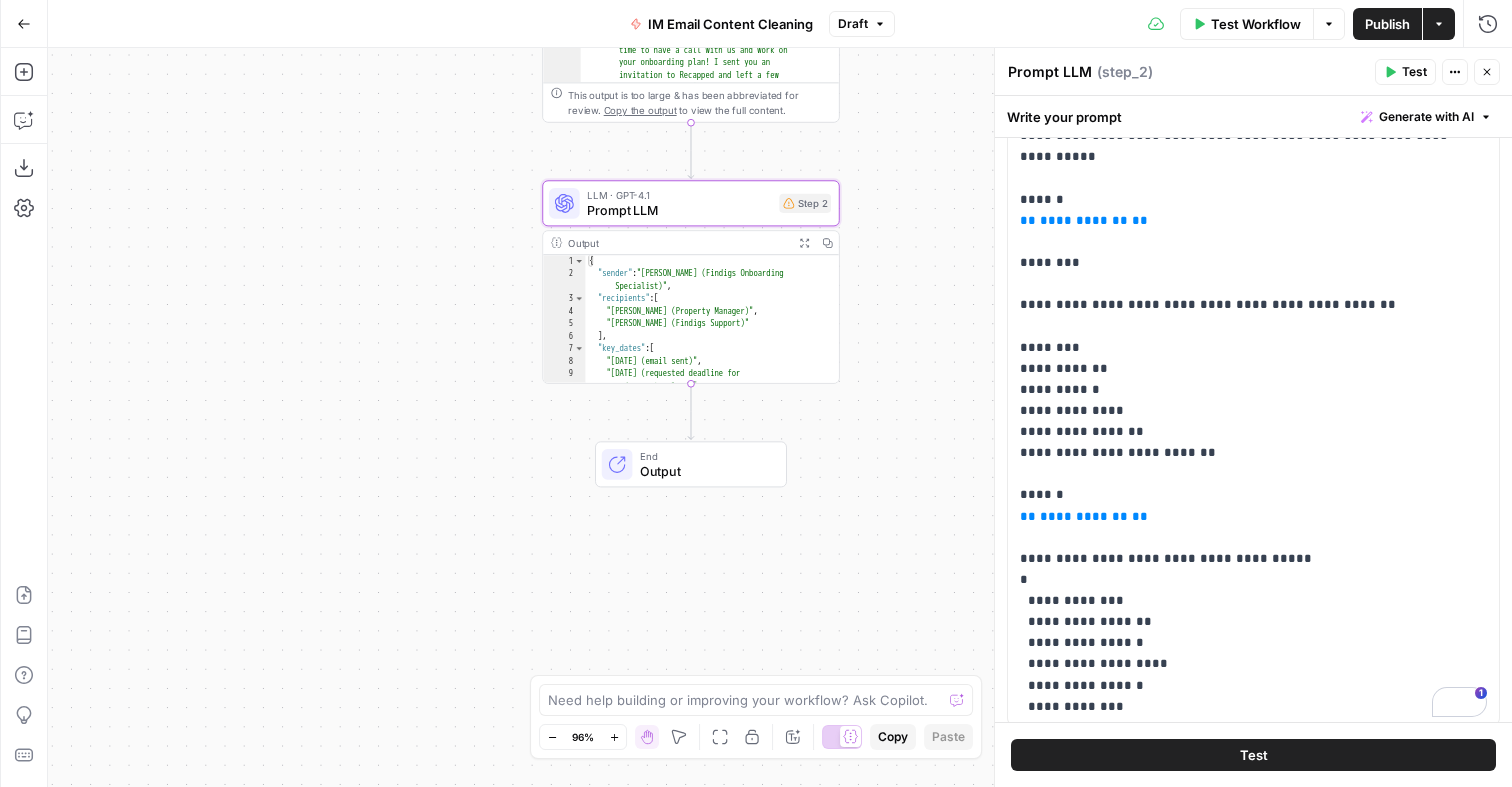 click on "Output" at bounding box center [705, 470] 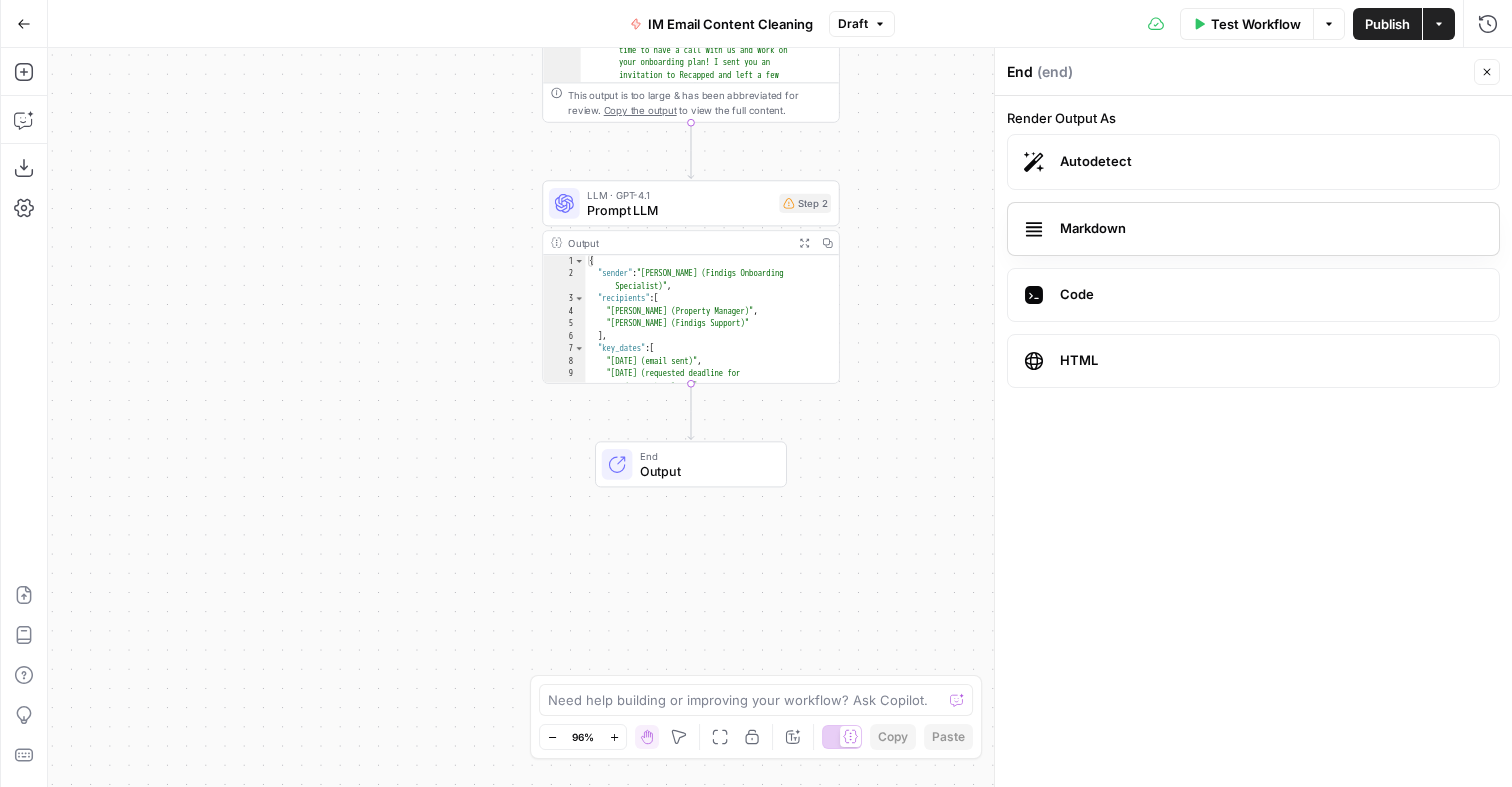 click on "Markdown" at bounding box center [1253, 229] 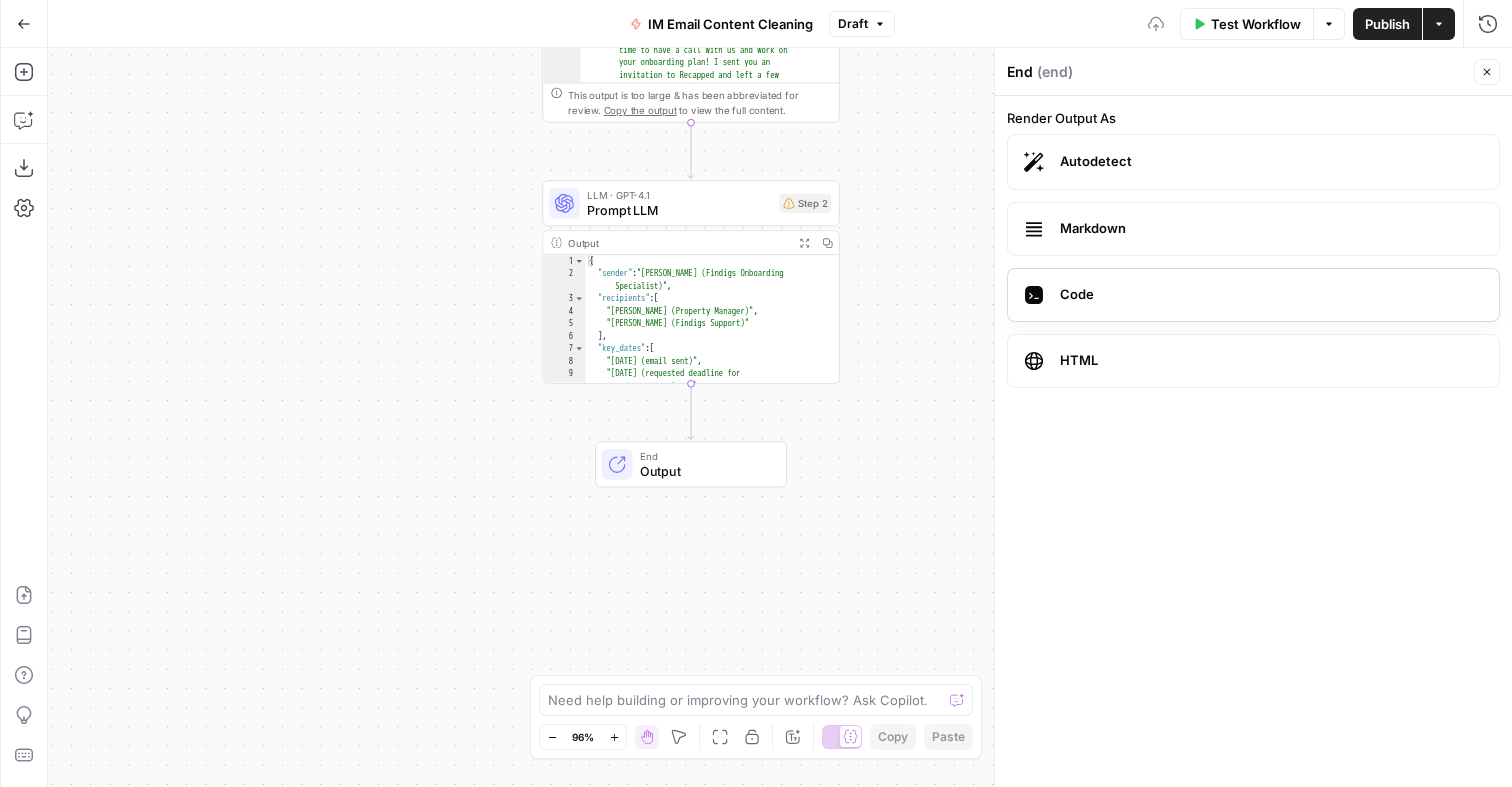 click on "Code" at bounding box center [1253, 295] 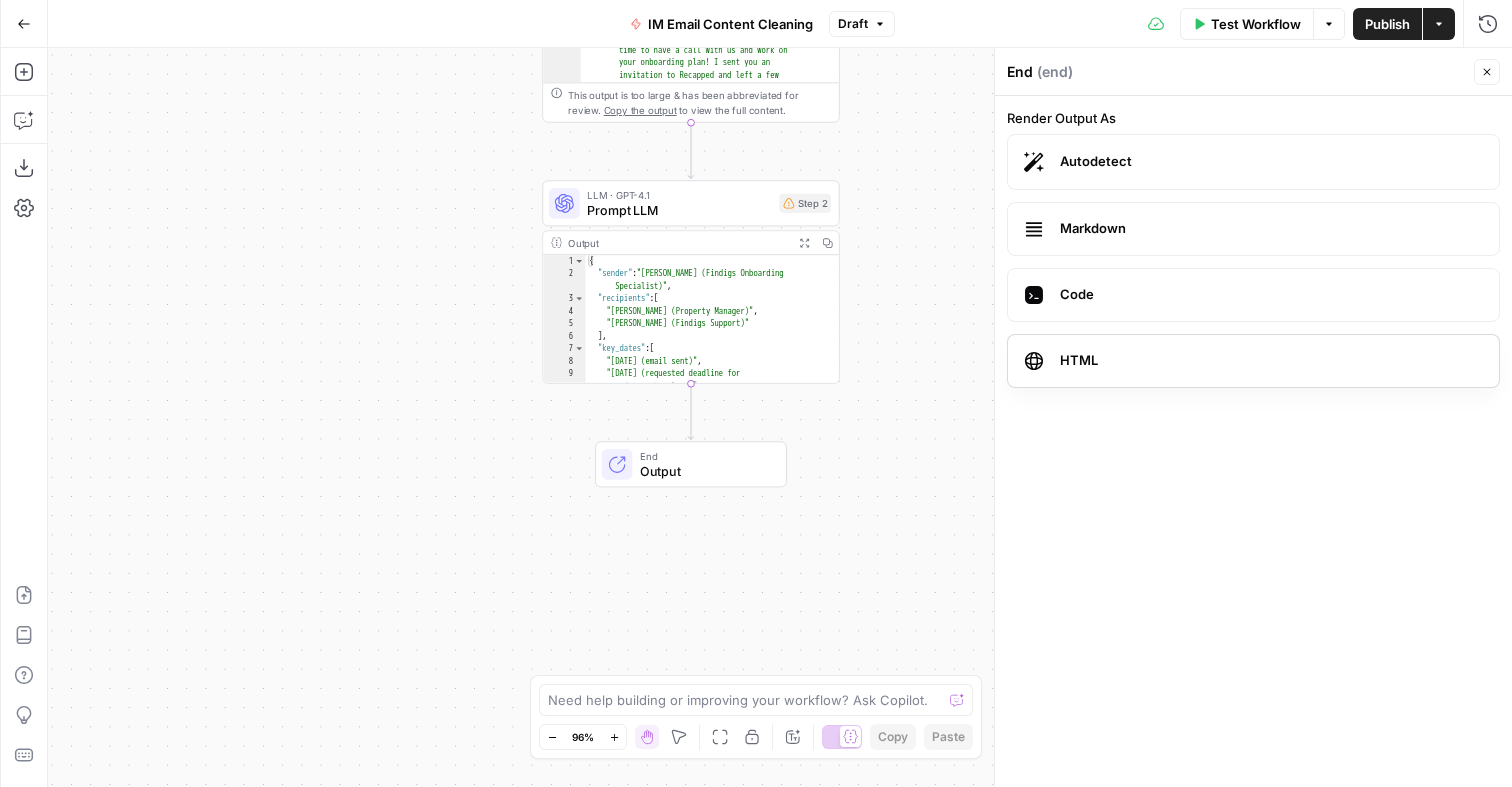 click on "HTML" at bounding box center (1253, 361) 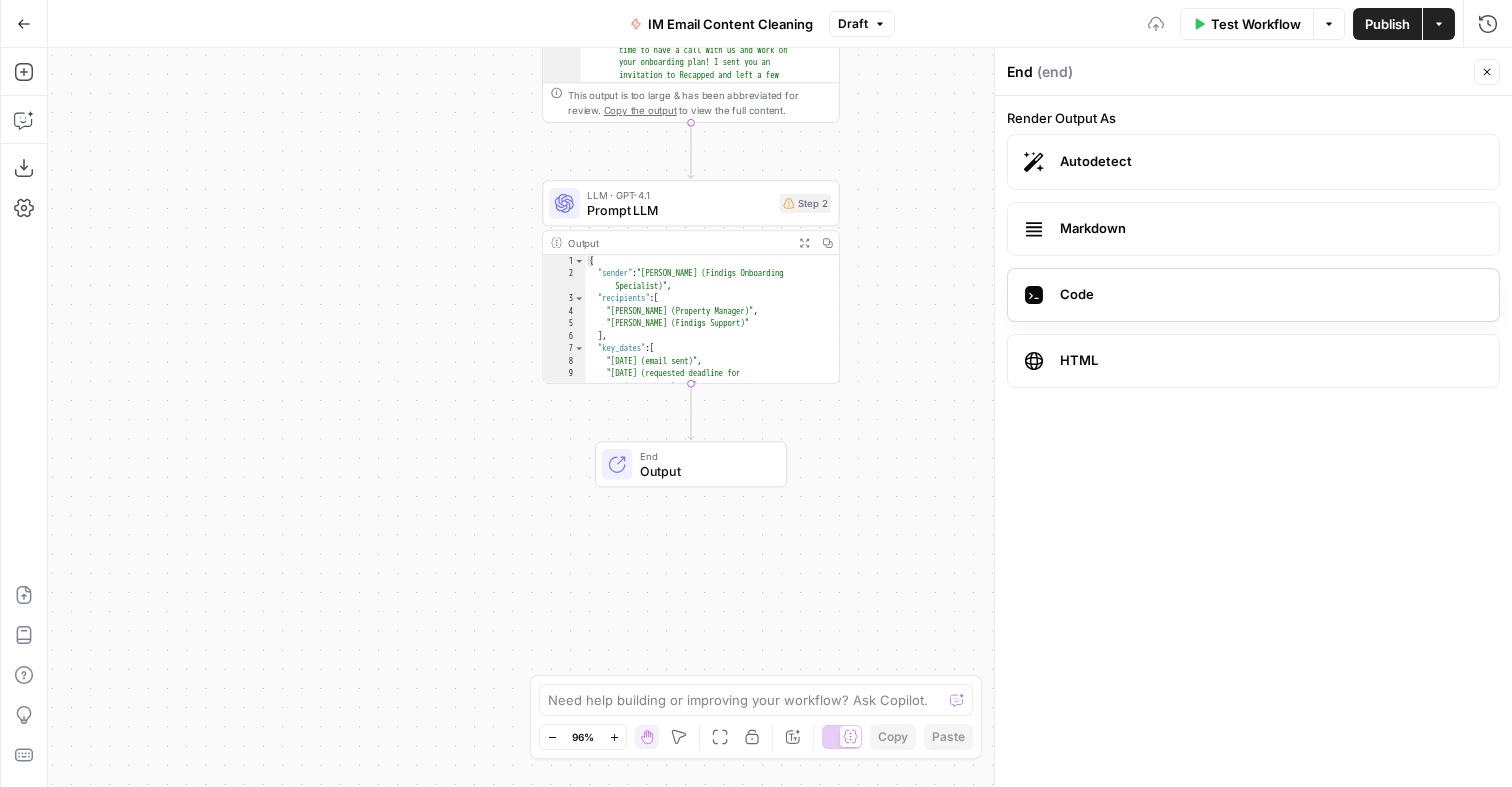 click on "Code" at bounding box center (1271, 295) 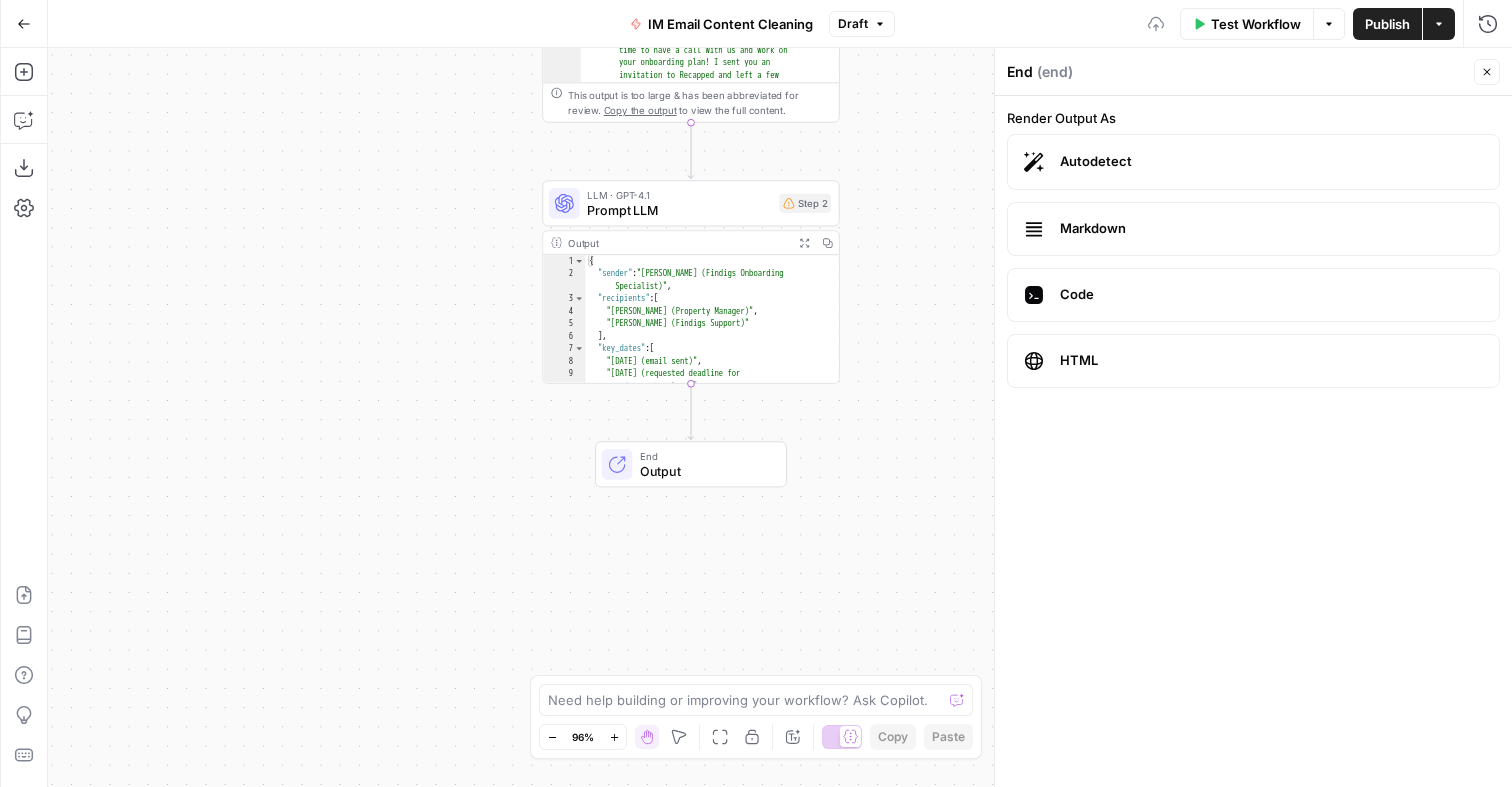 click on "Output" at bounding box center [705, 470] 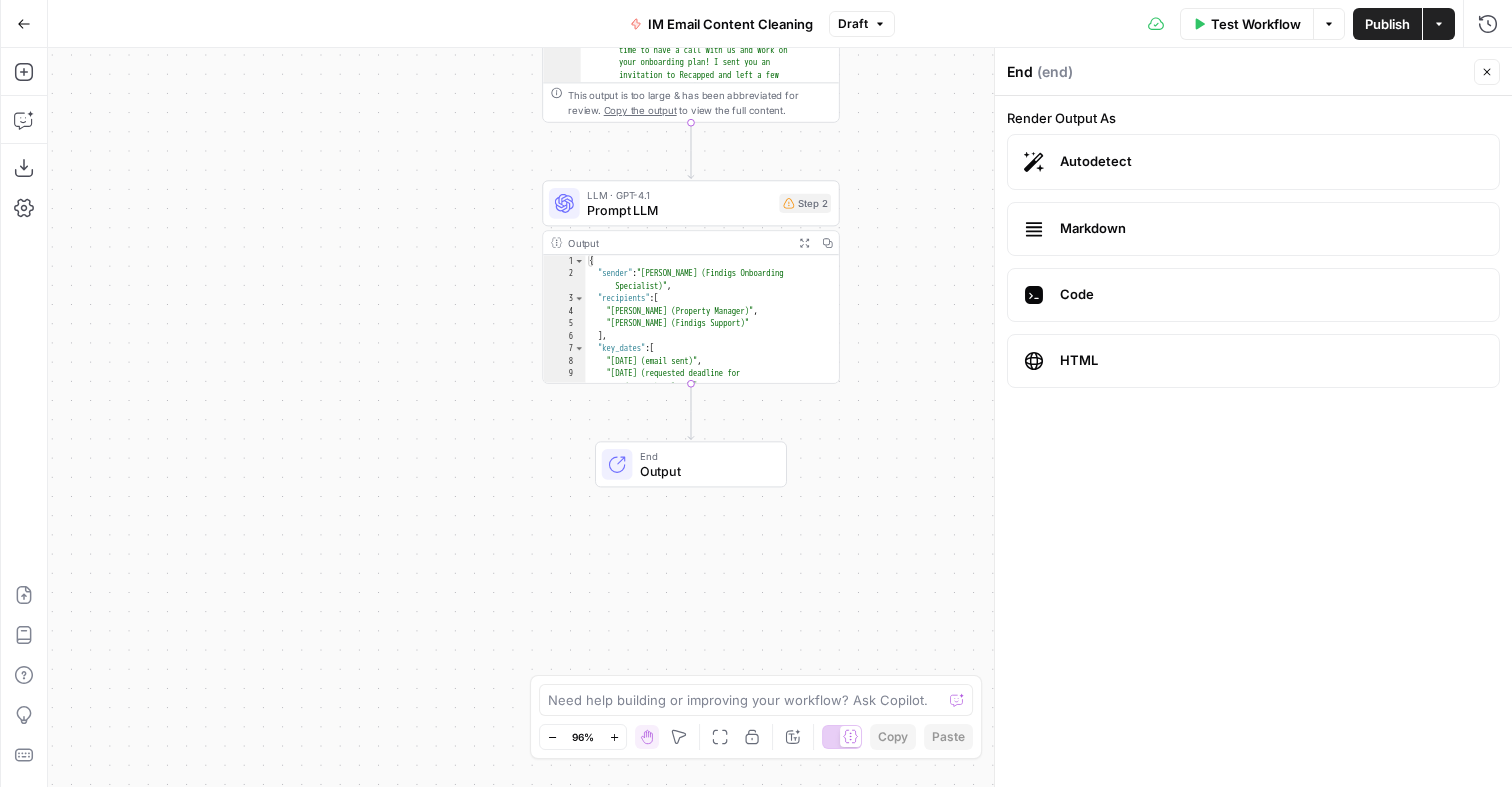 click on "Output" at bounding box center (705, 470) 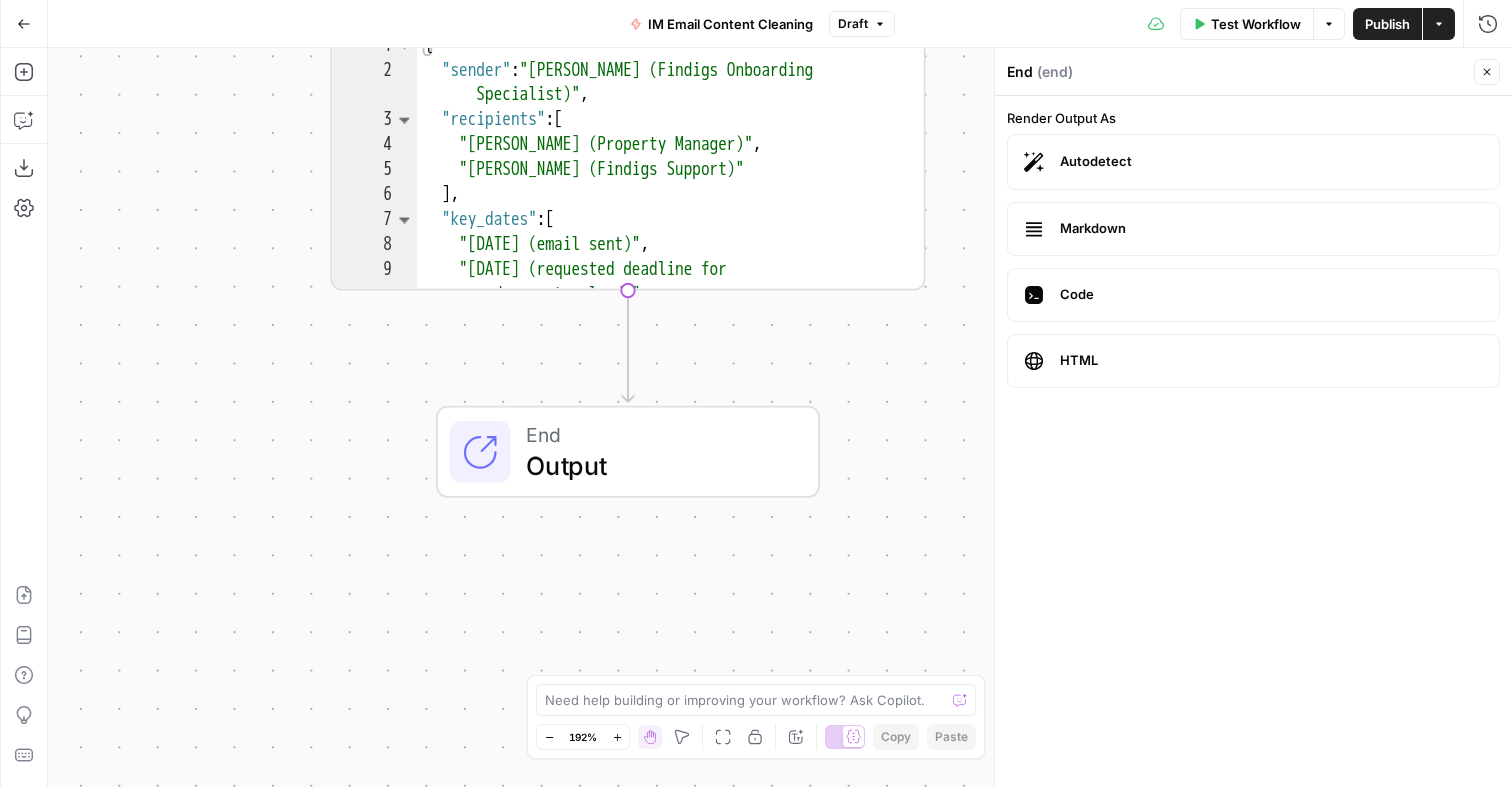 click on "End" at bounding box center (656, 434) 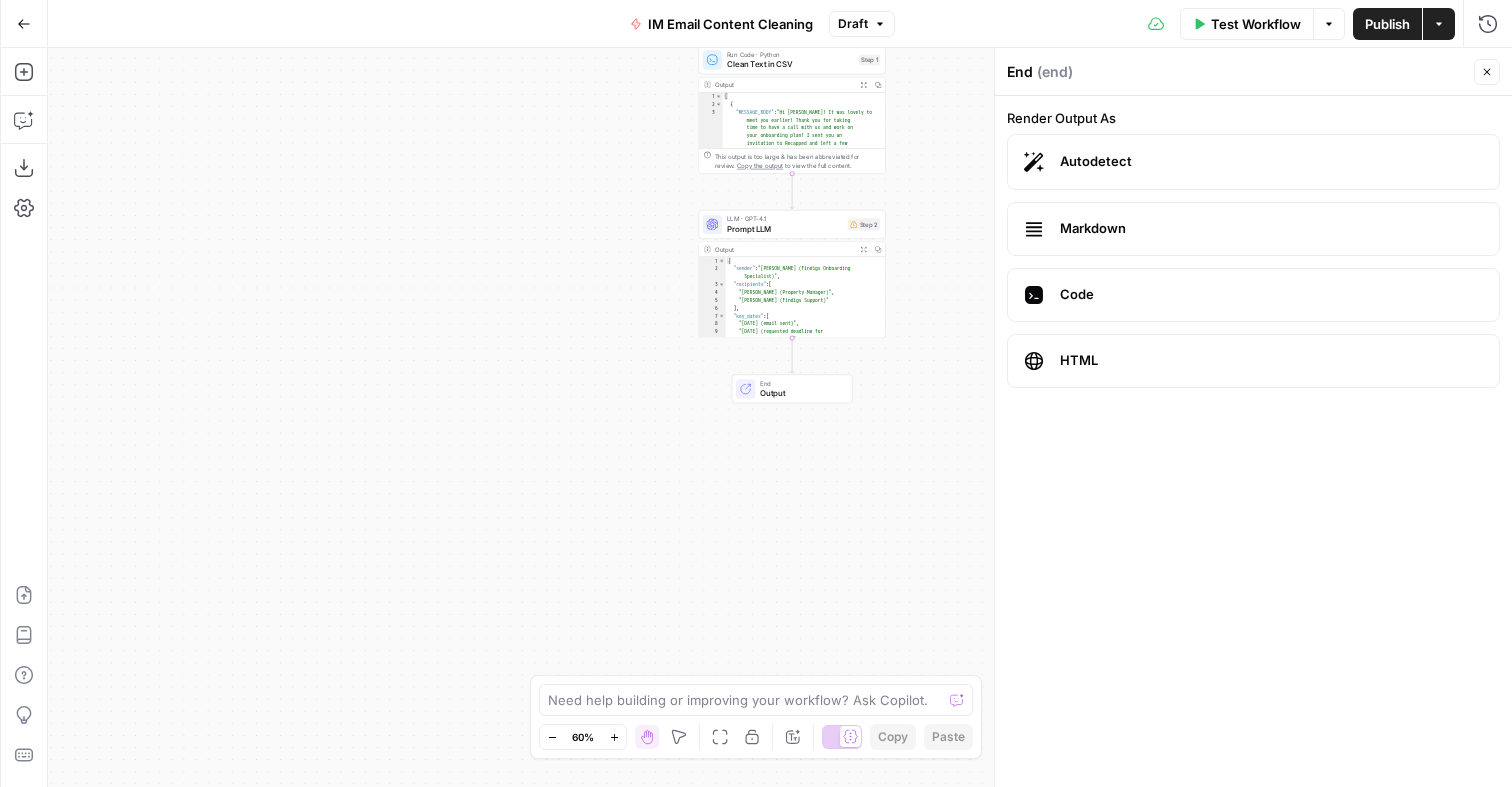 type on "**********" 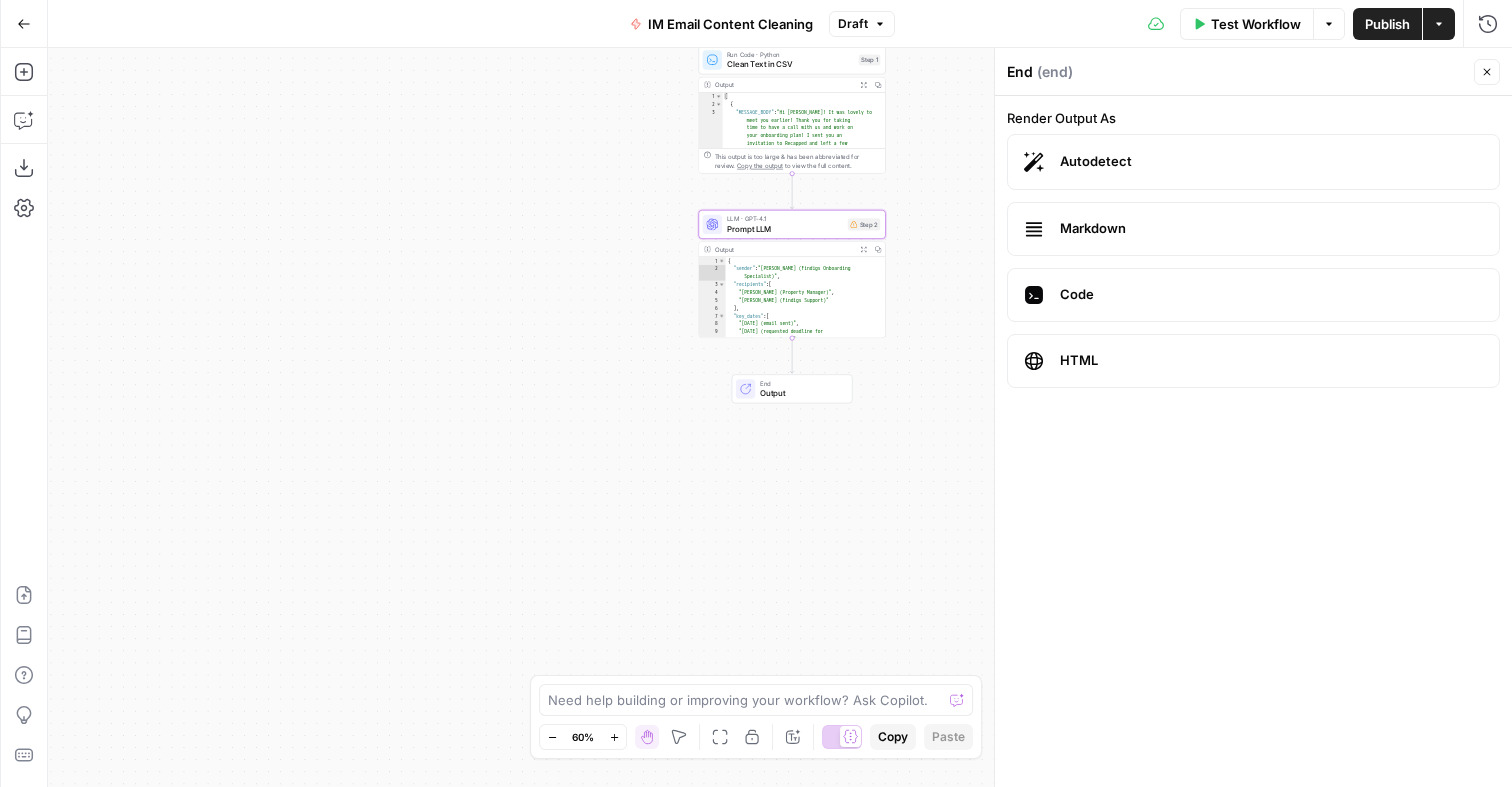click on "Output Expand Output Copy" at bounding box center [792, 249] 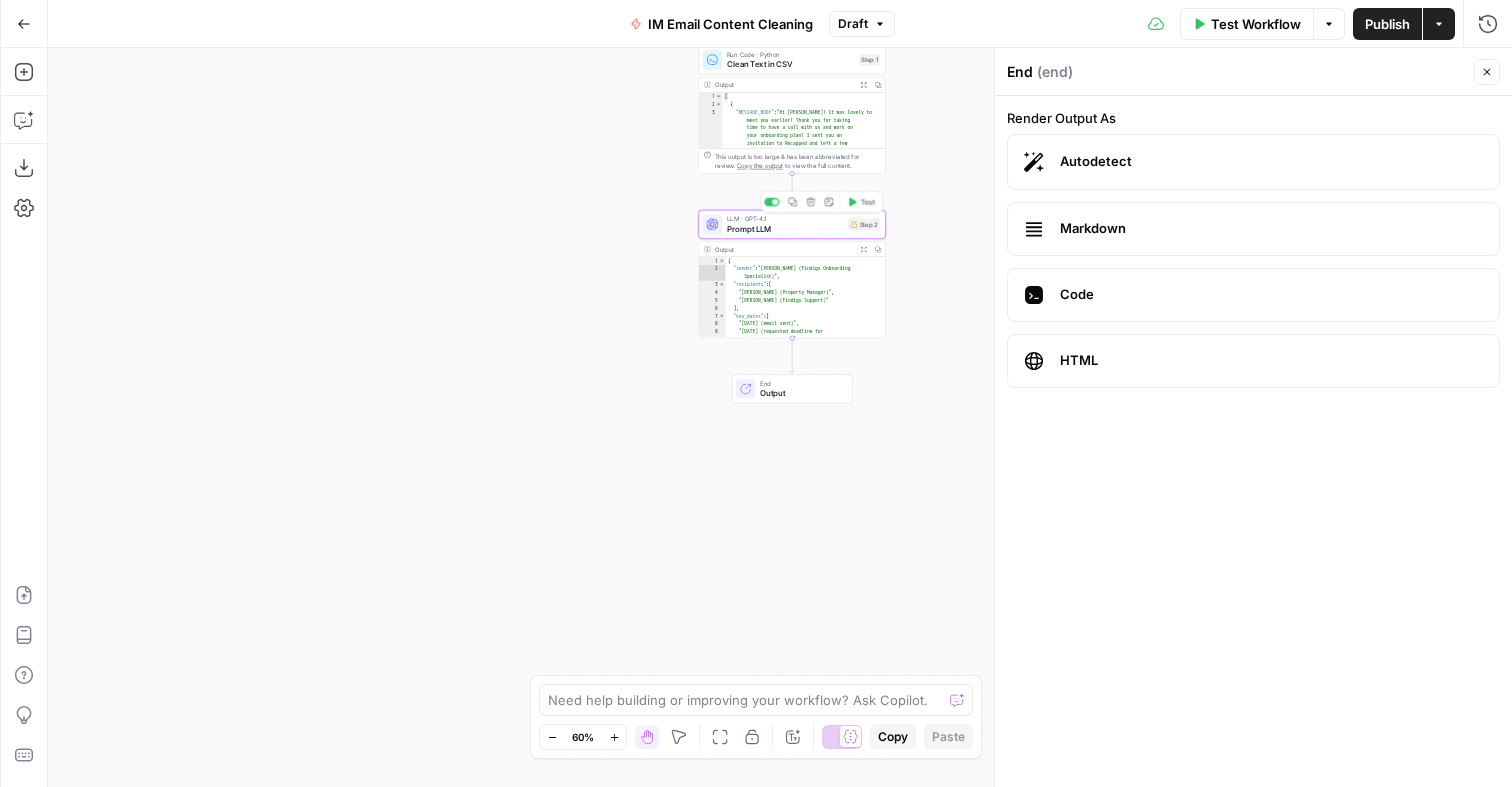 click on "Prompt LLM" at bounding box center [785, 229] 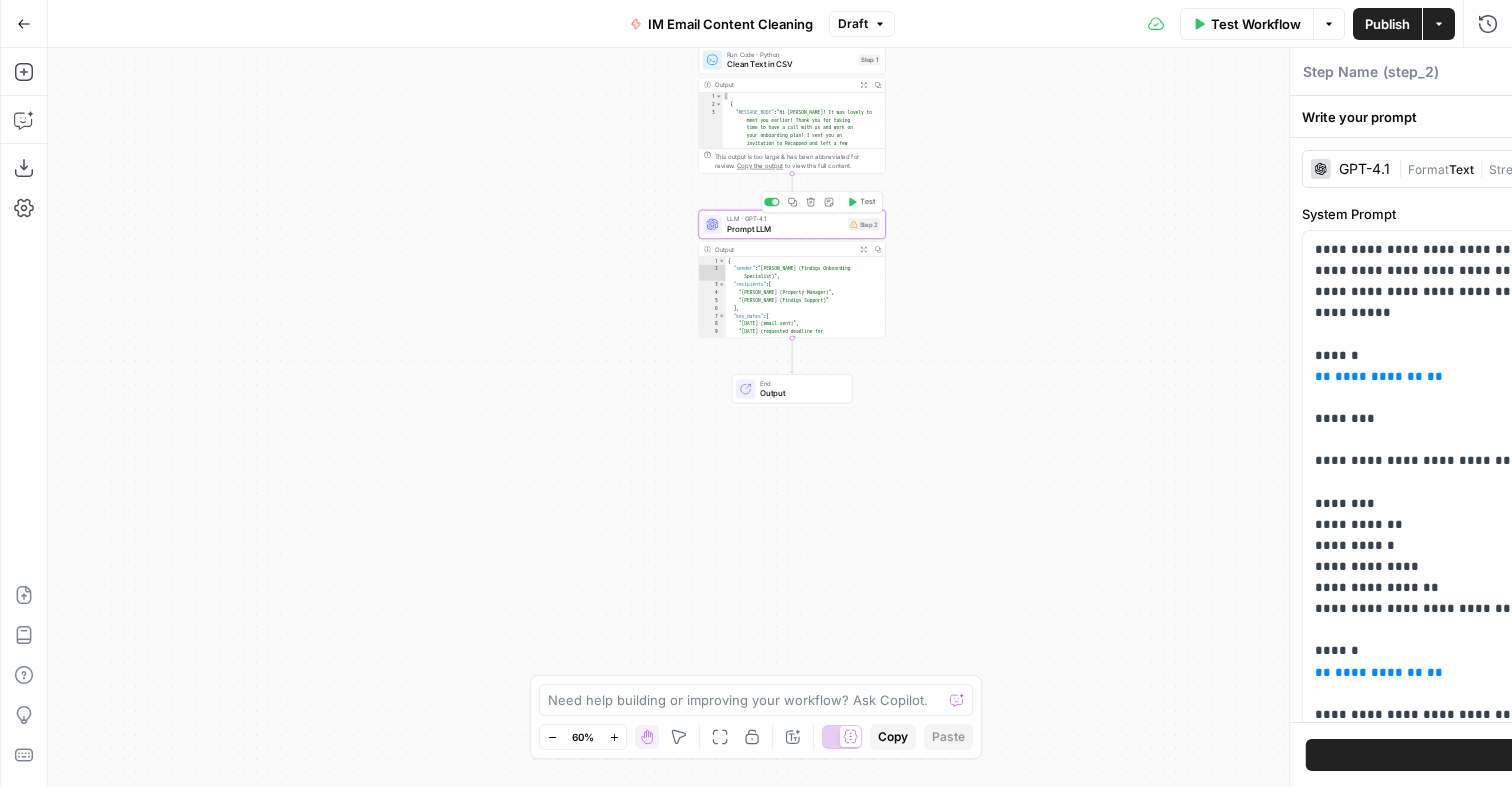 type on "Prompt LLM" 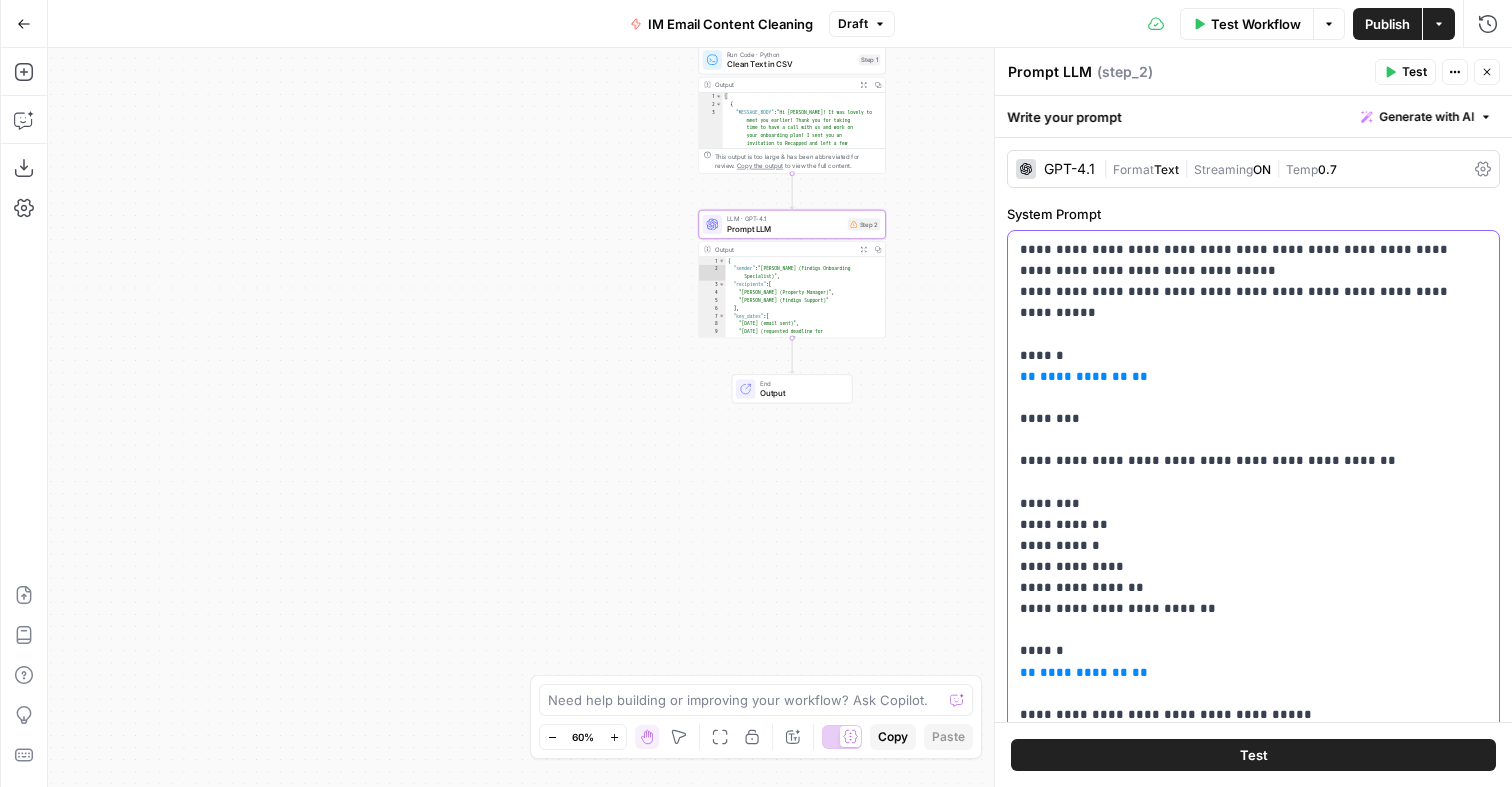click on "**********" at bounding box center [1253, 556] 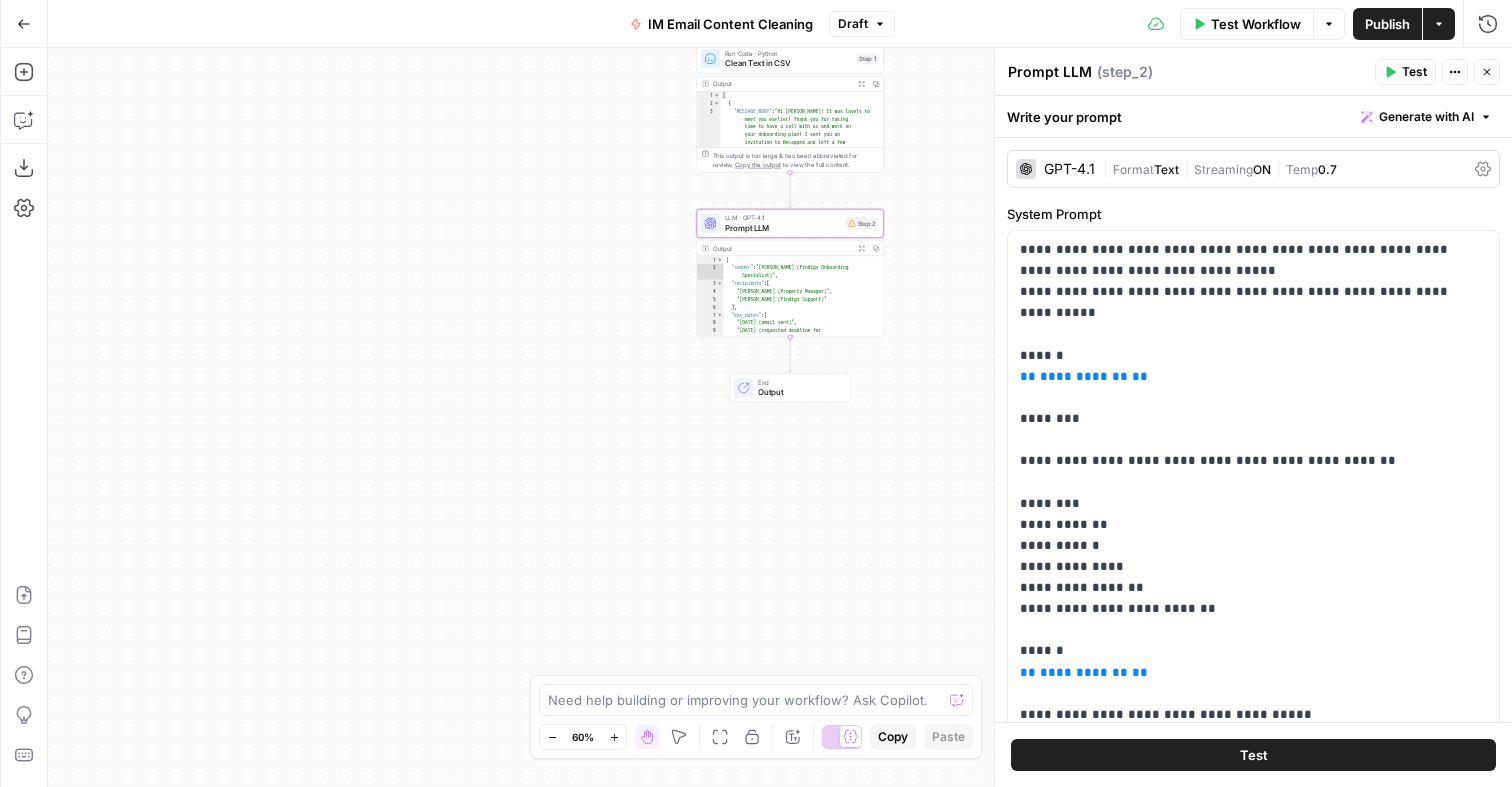 drag, startPoint x: 602, startPoint y: 185, endPoint x: 541, endPoint y: 185, distance: 61 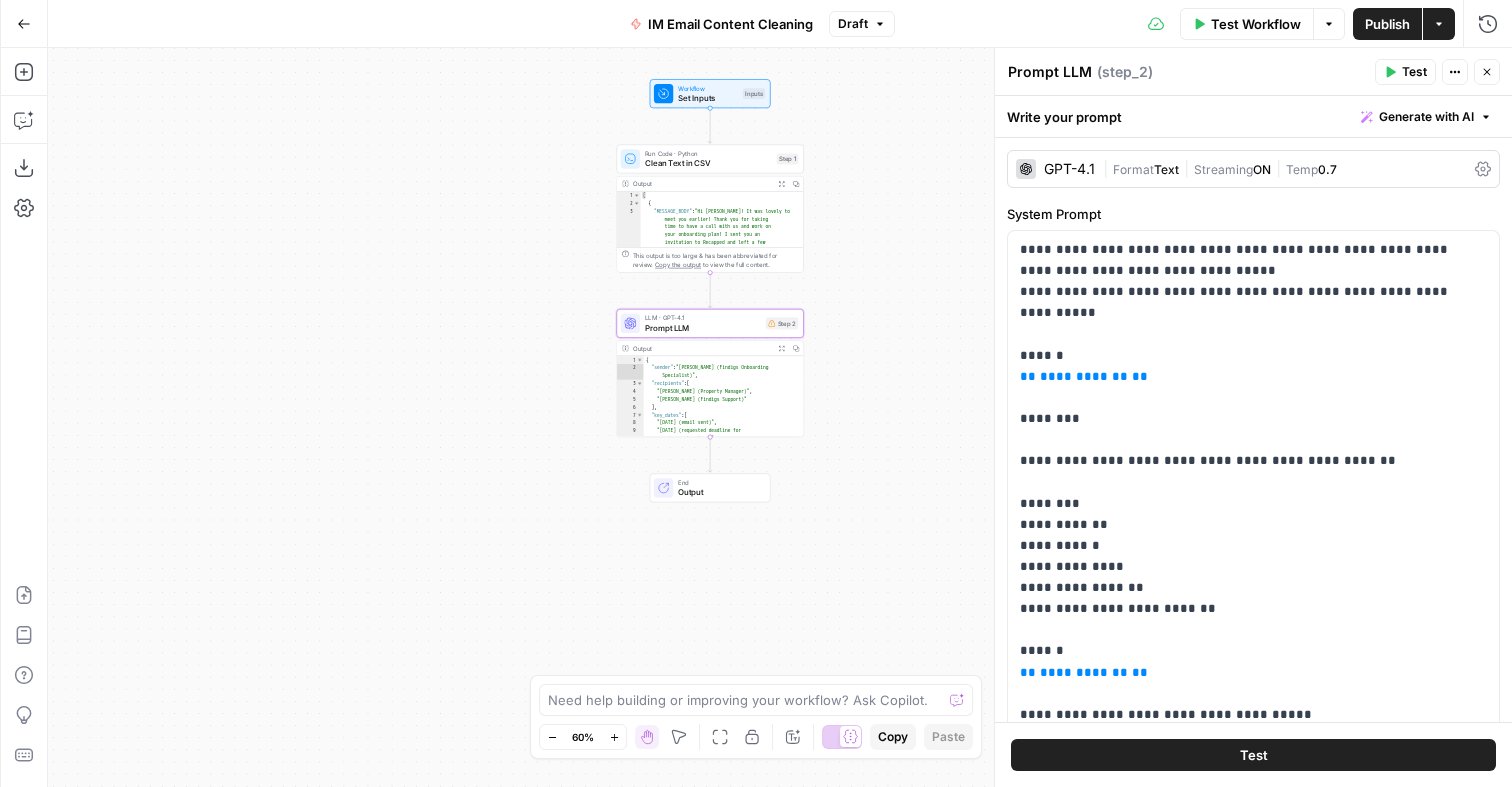 drag, startPoint x: 515, startPoint y: 163, endPoint x: 481, endPoint y: 316, distance: 156.73225 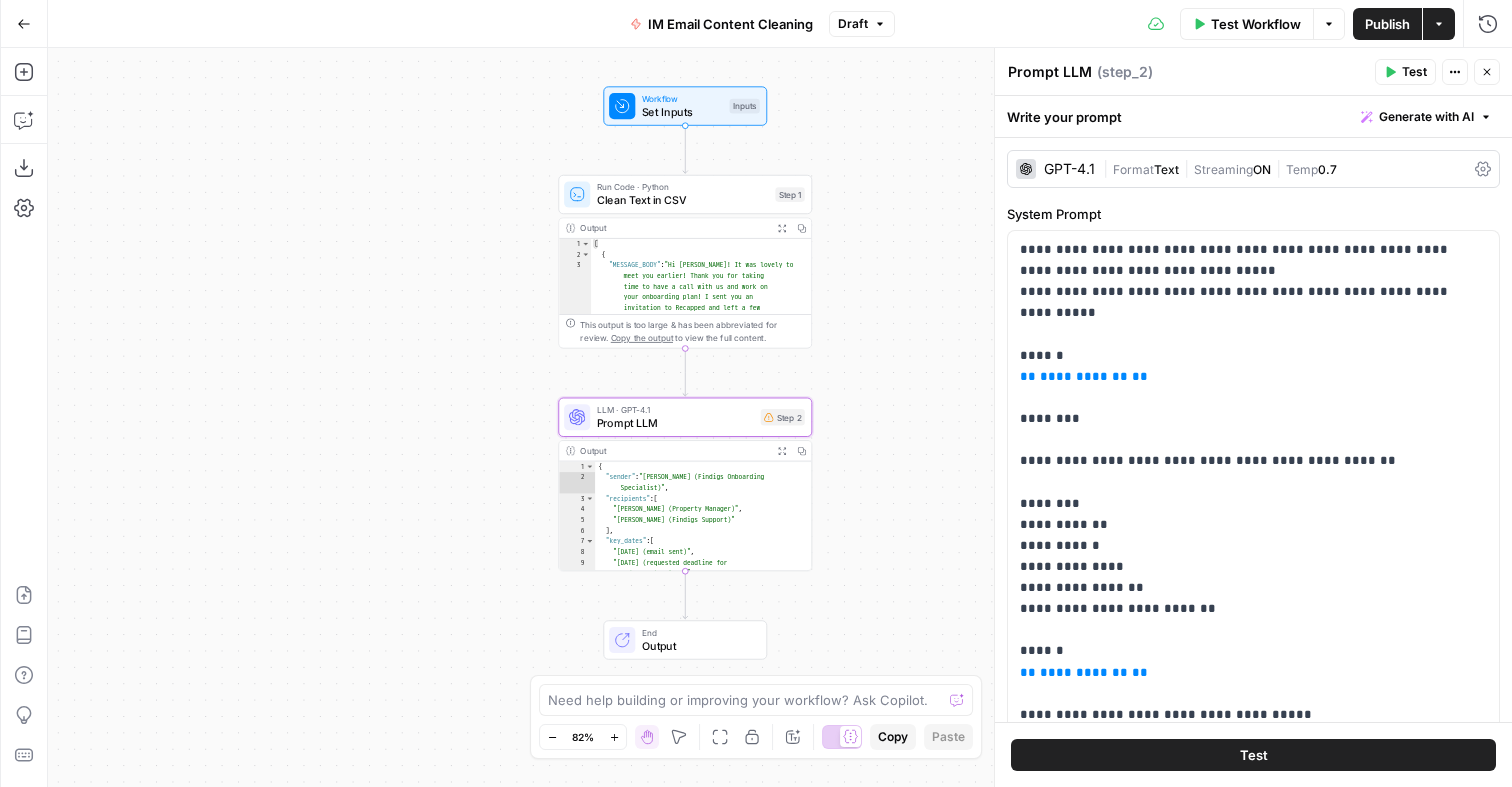 drag, startPoint x: 545, startPoint y: 189, endPoint x: 478, endPoint y: 189, distance: 67 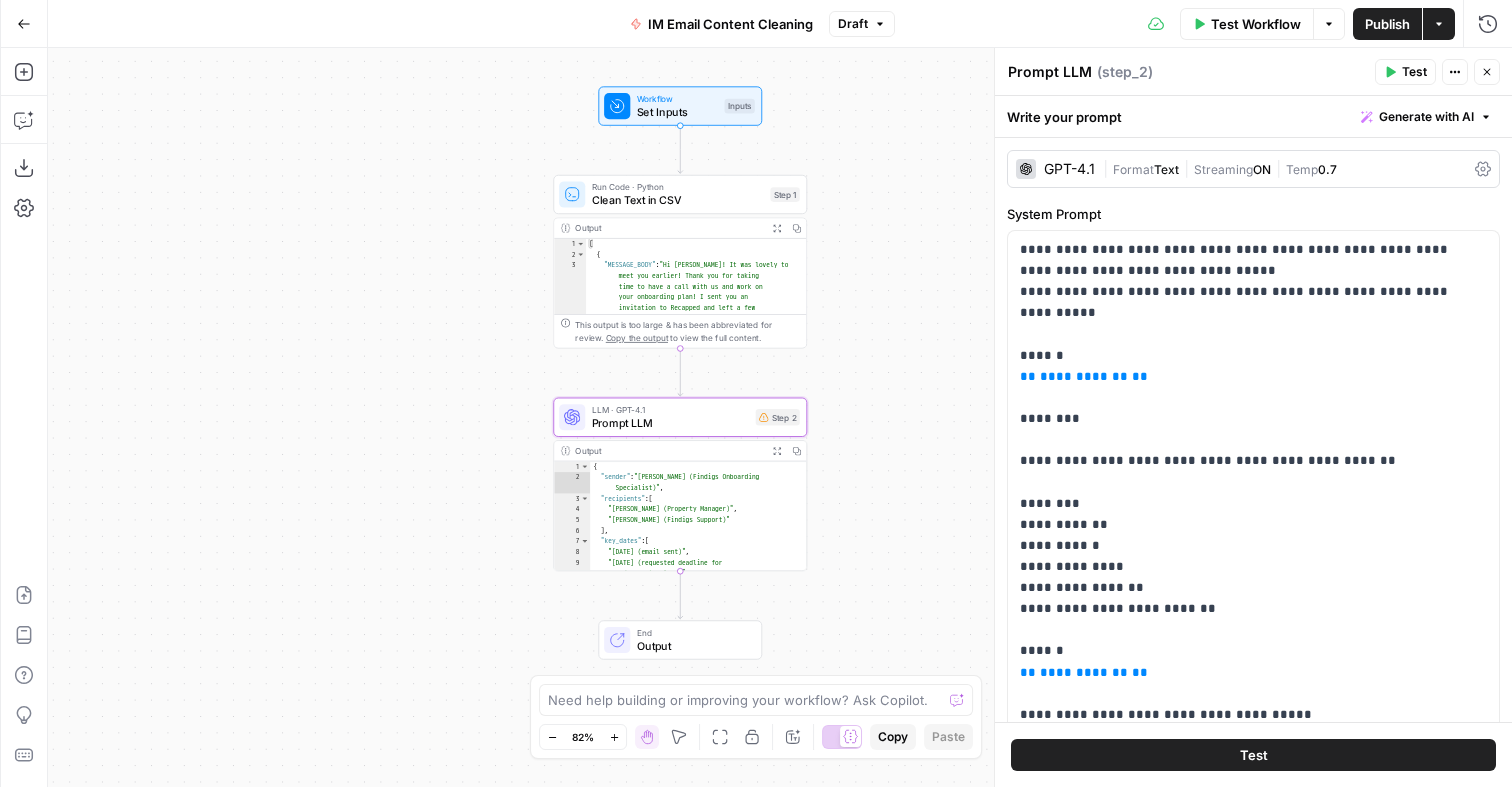 click 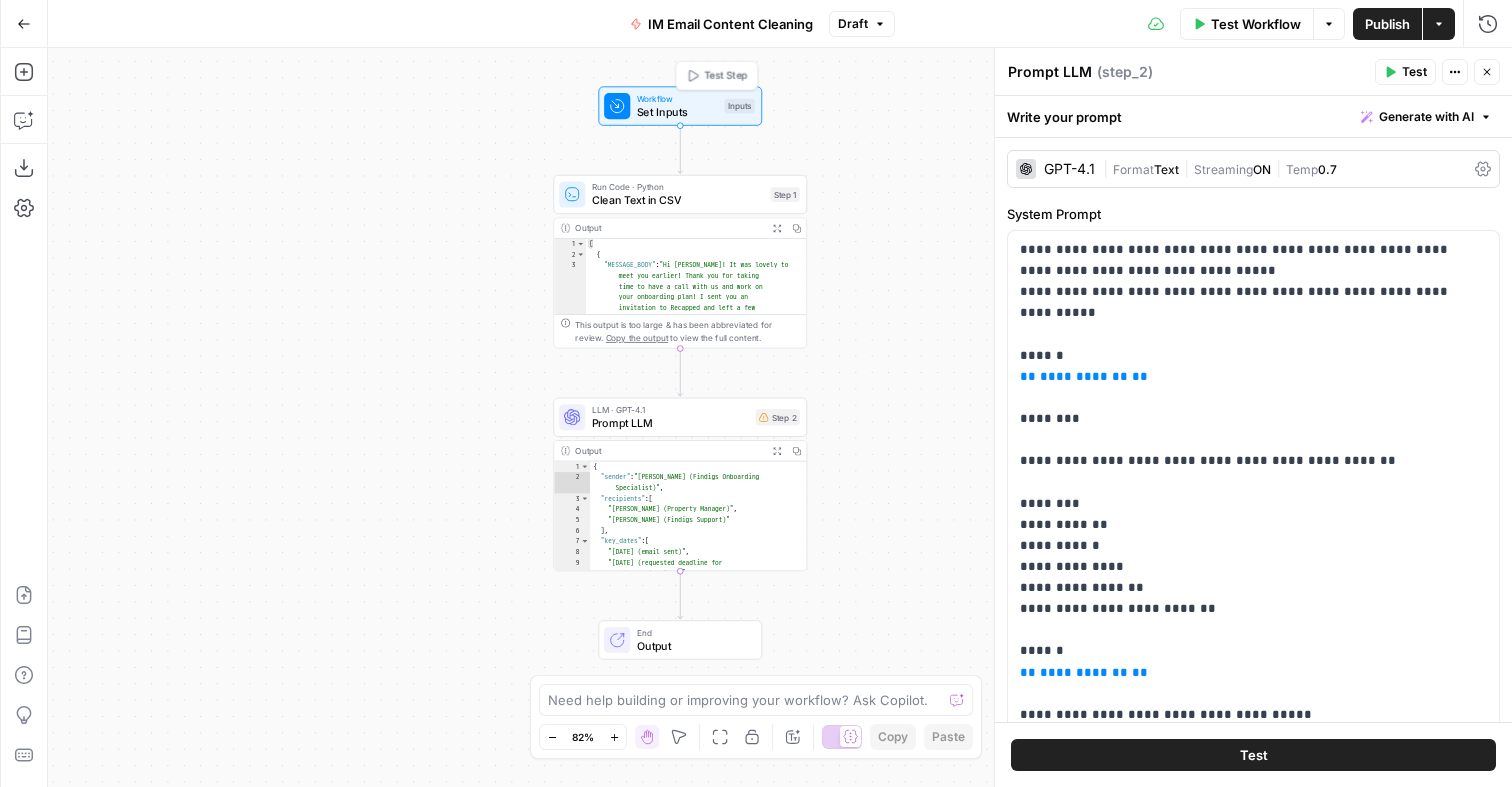 click on "Set Inputs" at bounding box center [677, 112] 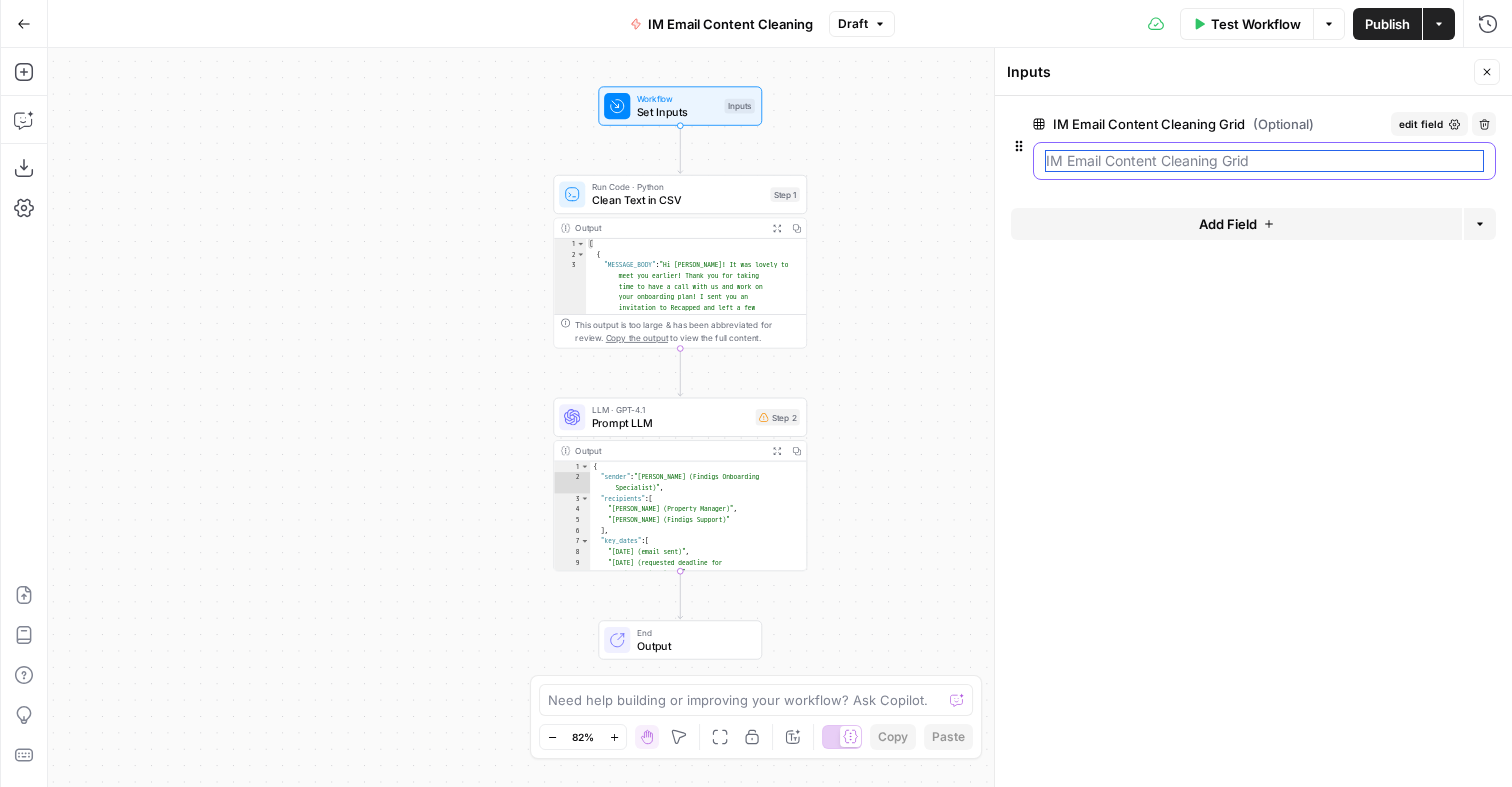 click on "IM Email Content Cleaning Grid   (Optional)" at bounding box center (1264, 161) 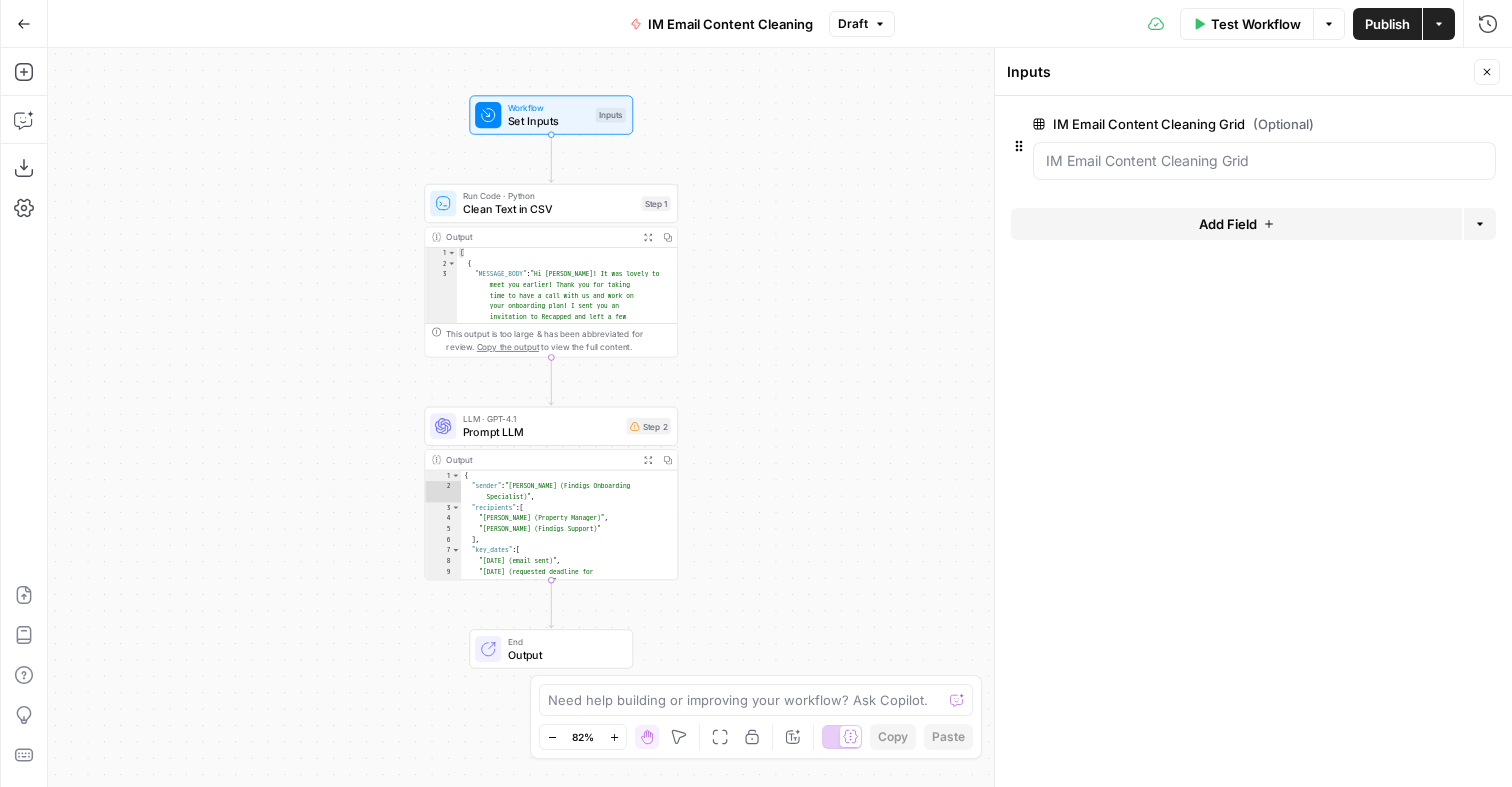 drag, startPoint x: 938, startPoint y: 255, endPoint x: 809, endPoint y: 264, distance: 129.31357 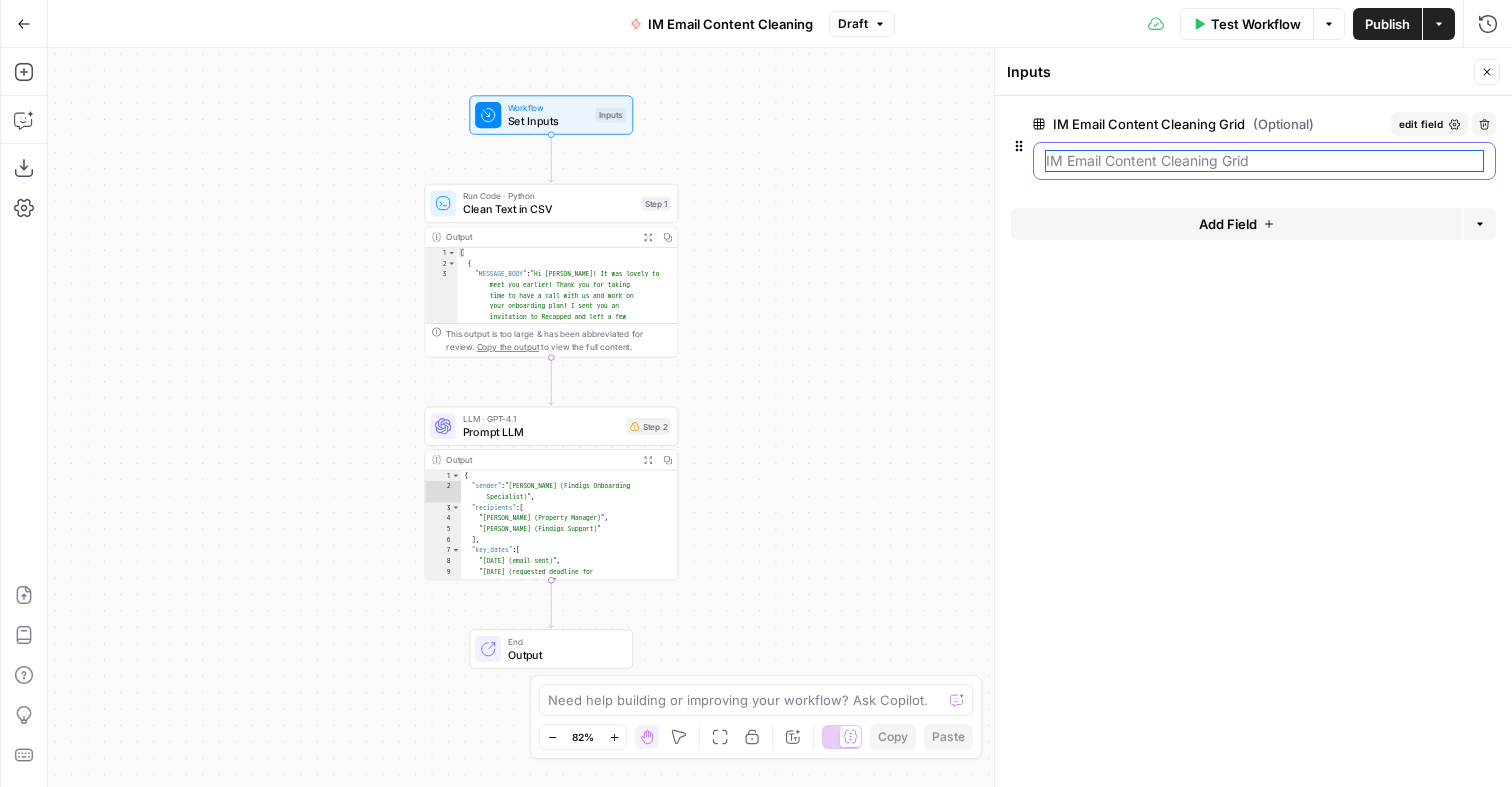 click on "IM Email Content Cleaning Grid   (Optional)" at bounding box center [1264, 161] 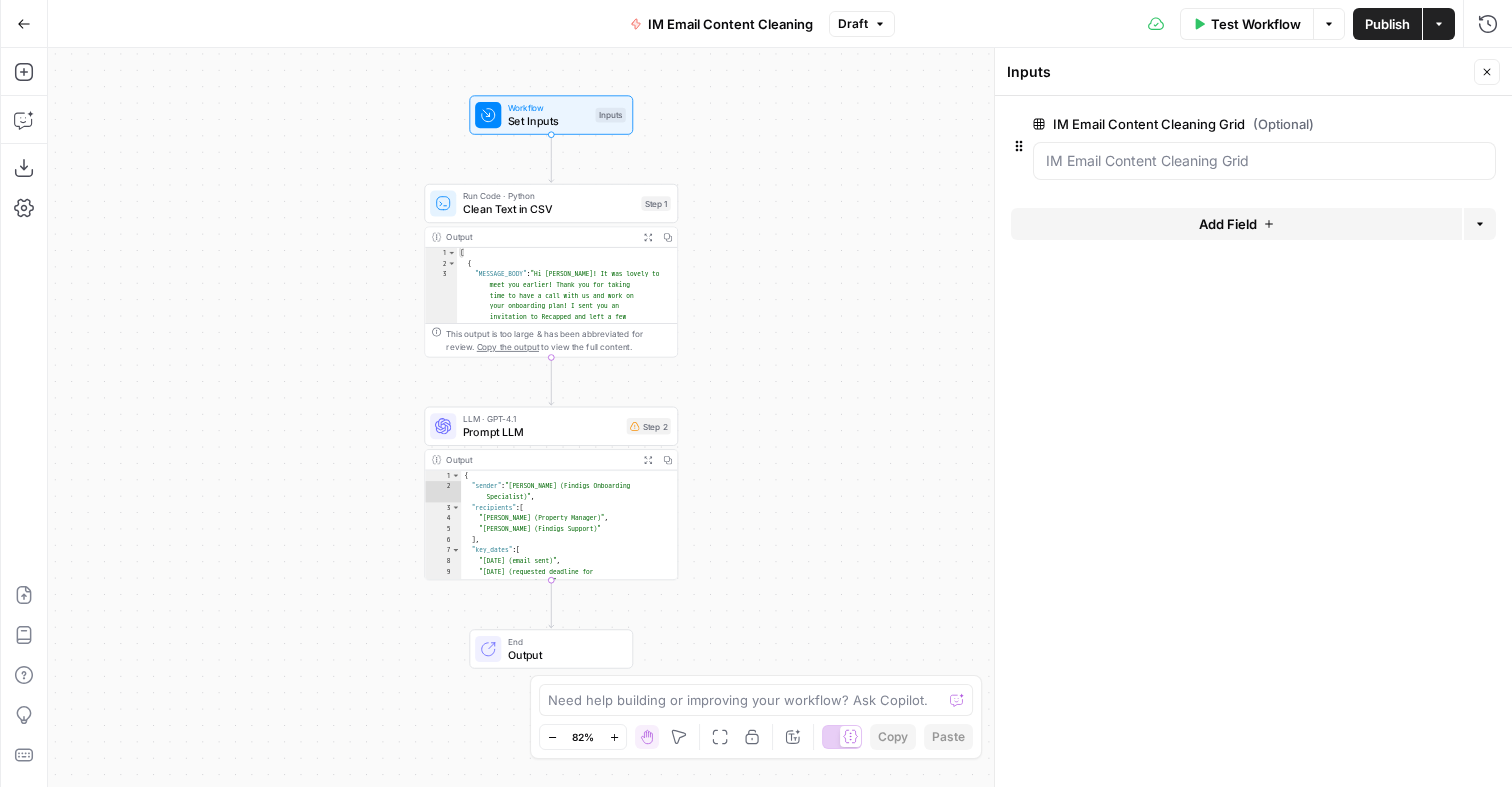 click on "Run Code · Python Clean Text in CSV Step 1" at bounding box center [551, 203] 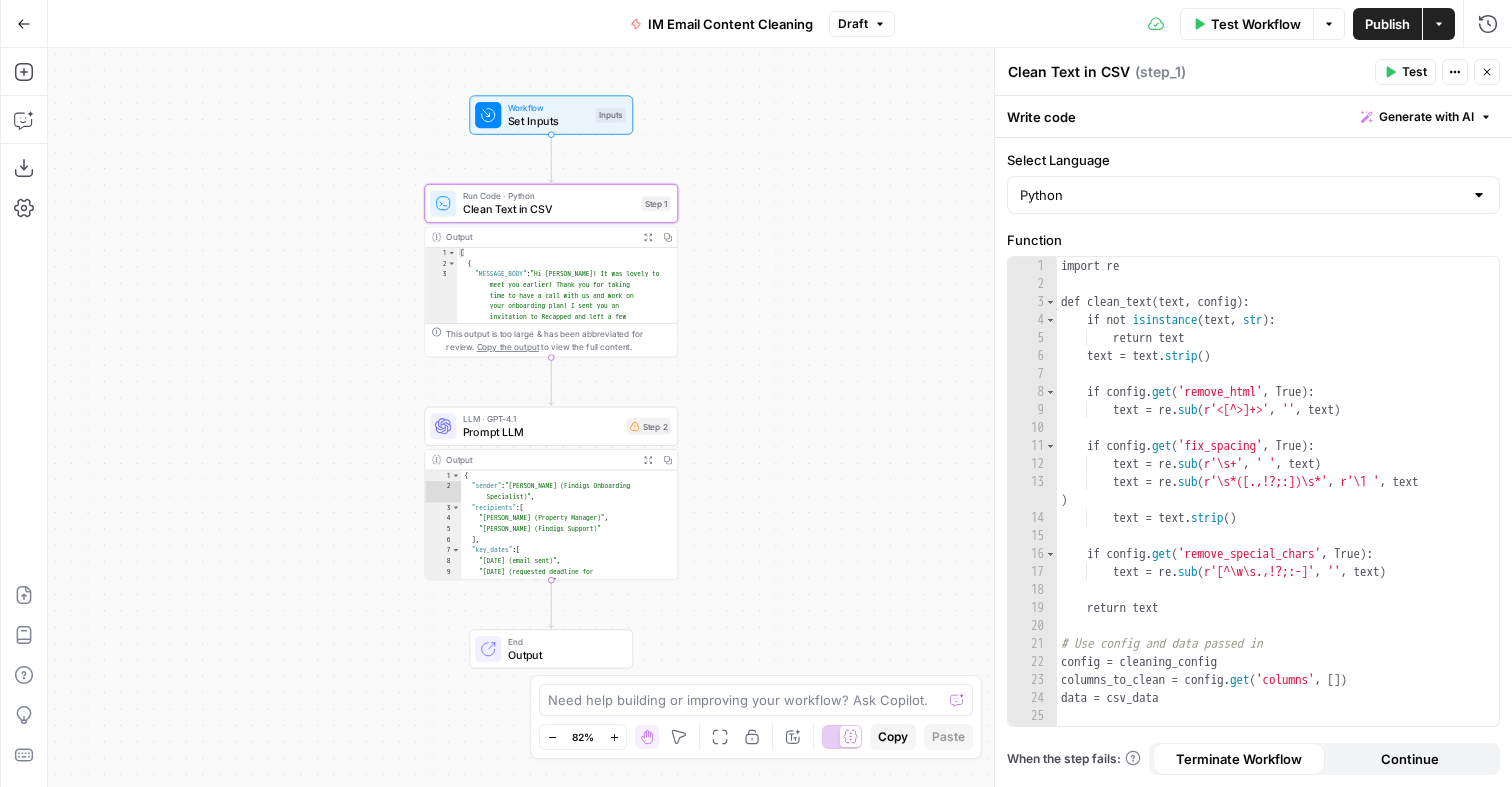 click on "Prompt LLM" at bounding box center (541, 432) 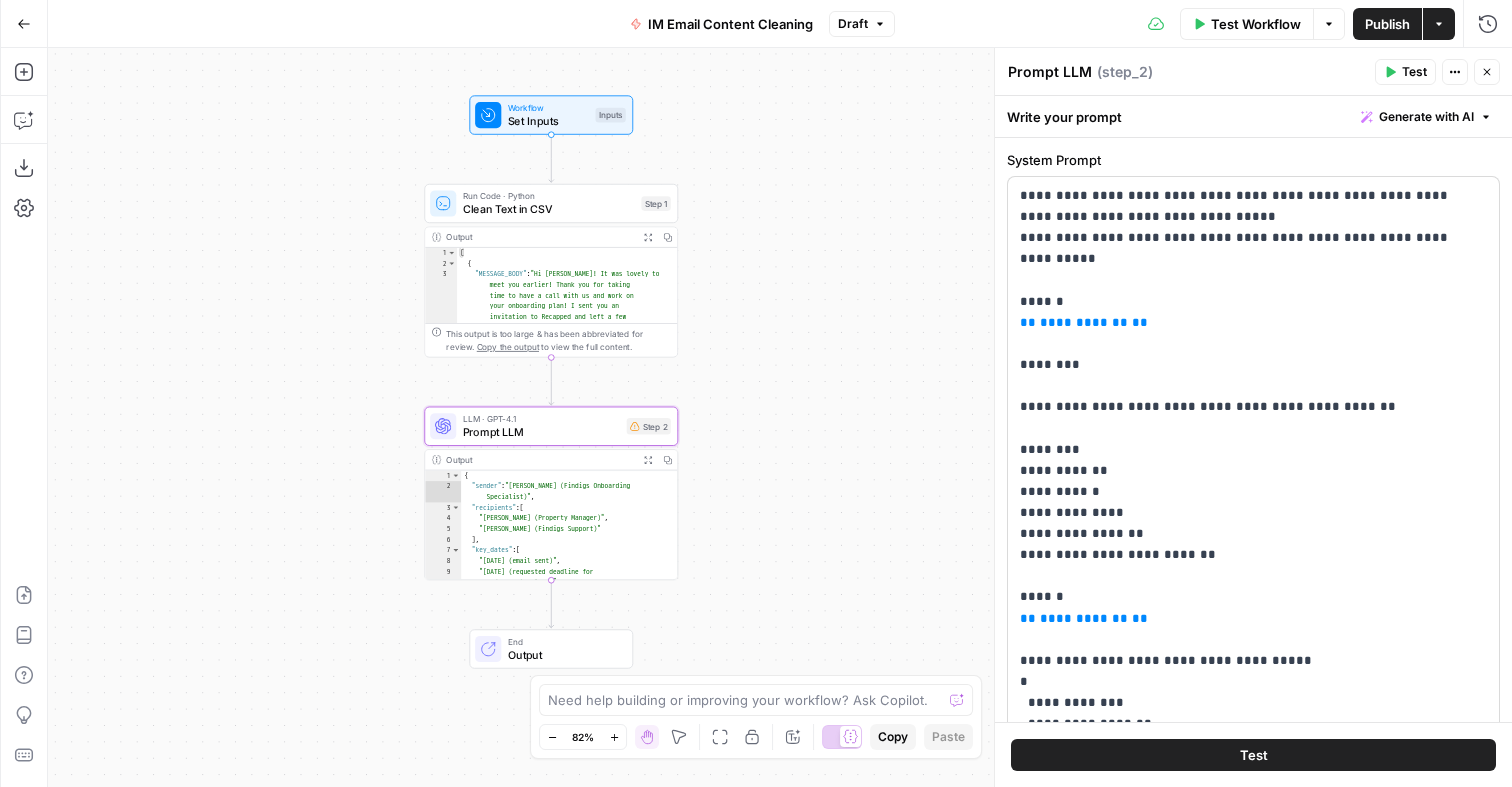 scroll, scrollTop: 0, scrollLeft: 0, axis: both 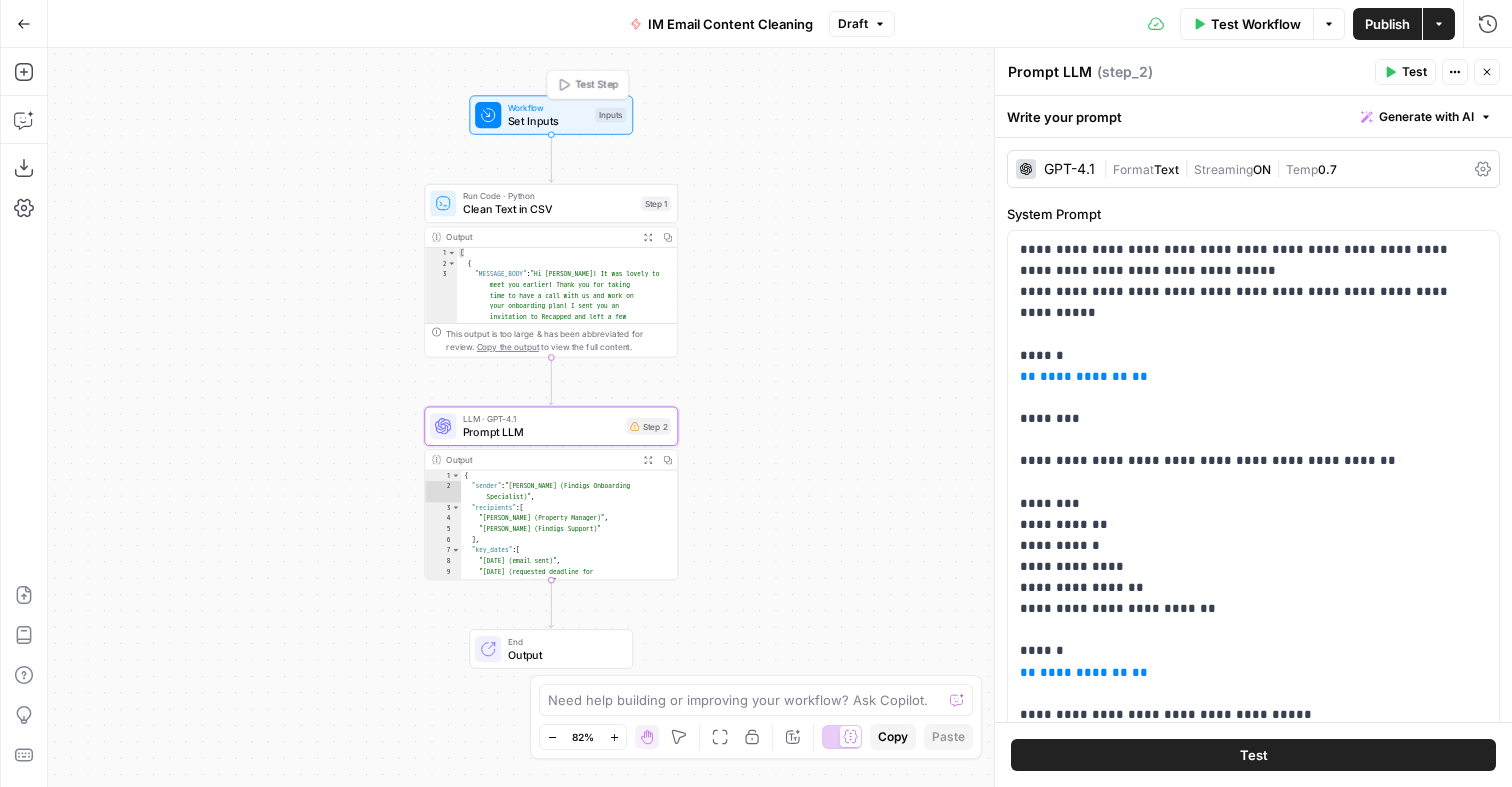 click on "Workflow Set Inputs Inputs Test Step" at bounding box center (551, 114) 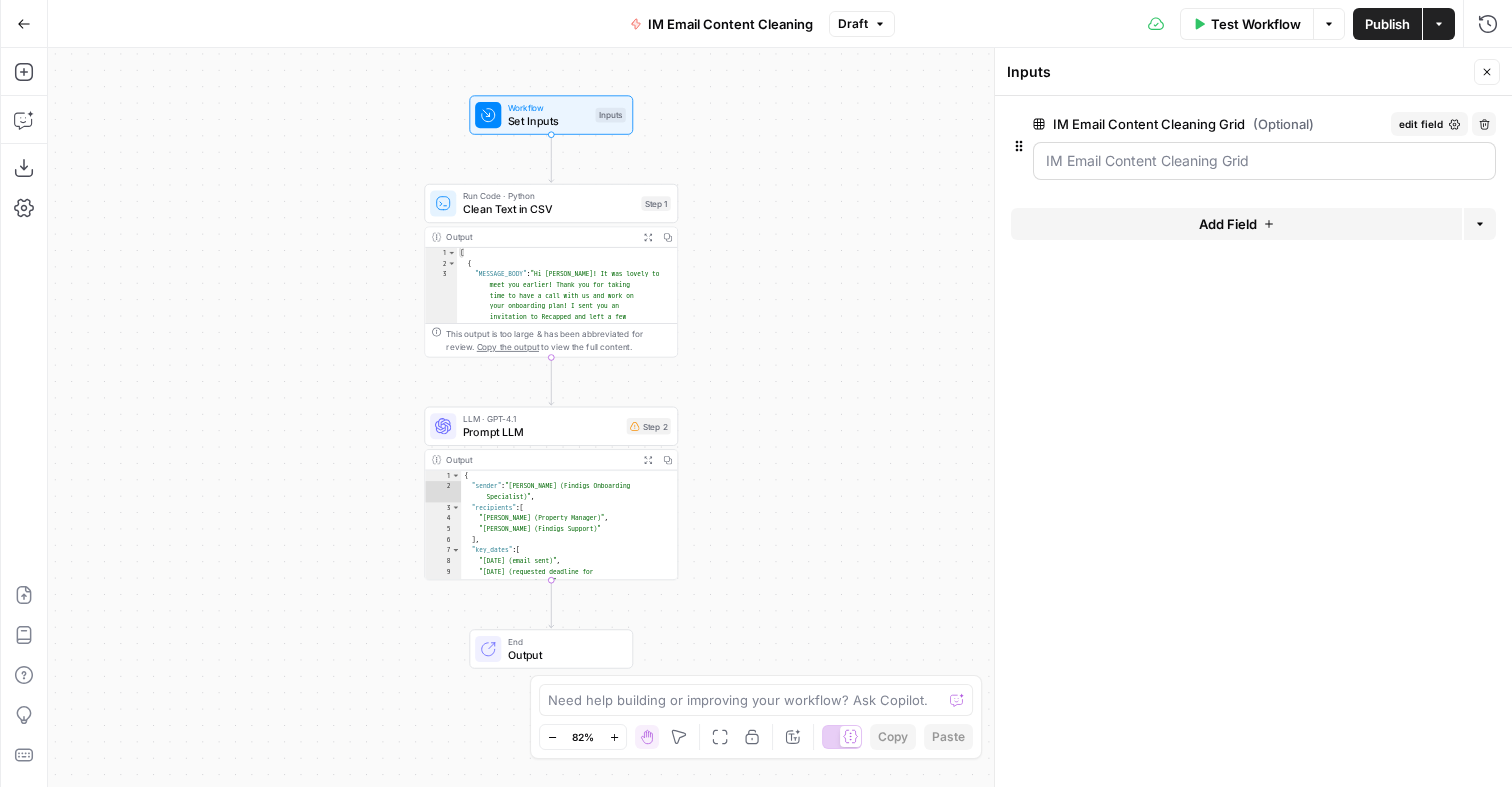 click at bounding box center (1264, 161) 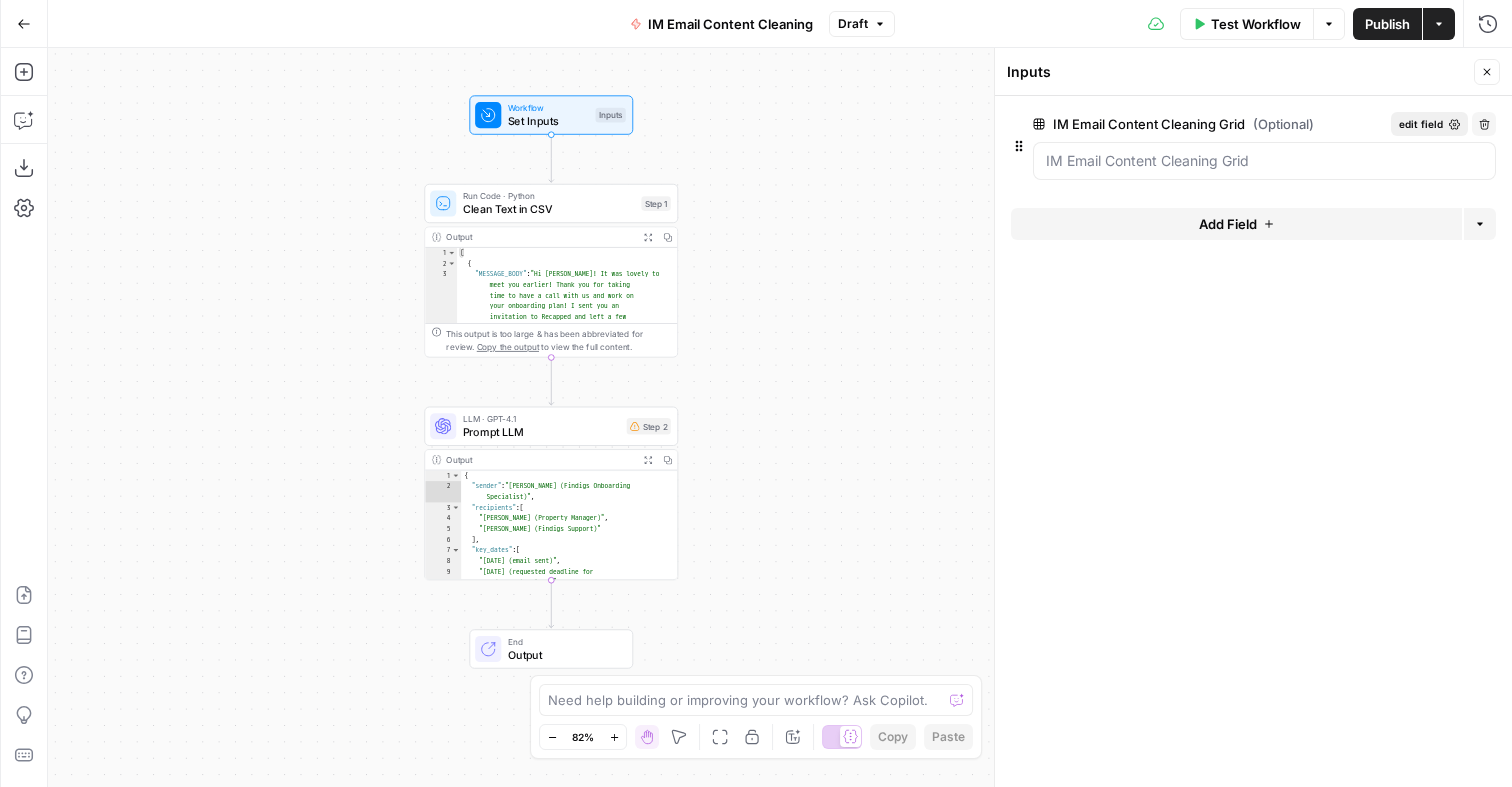 click on "edit field" at bounding box center (1421, 124) 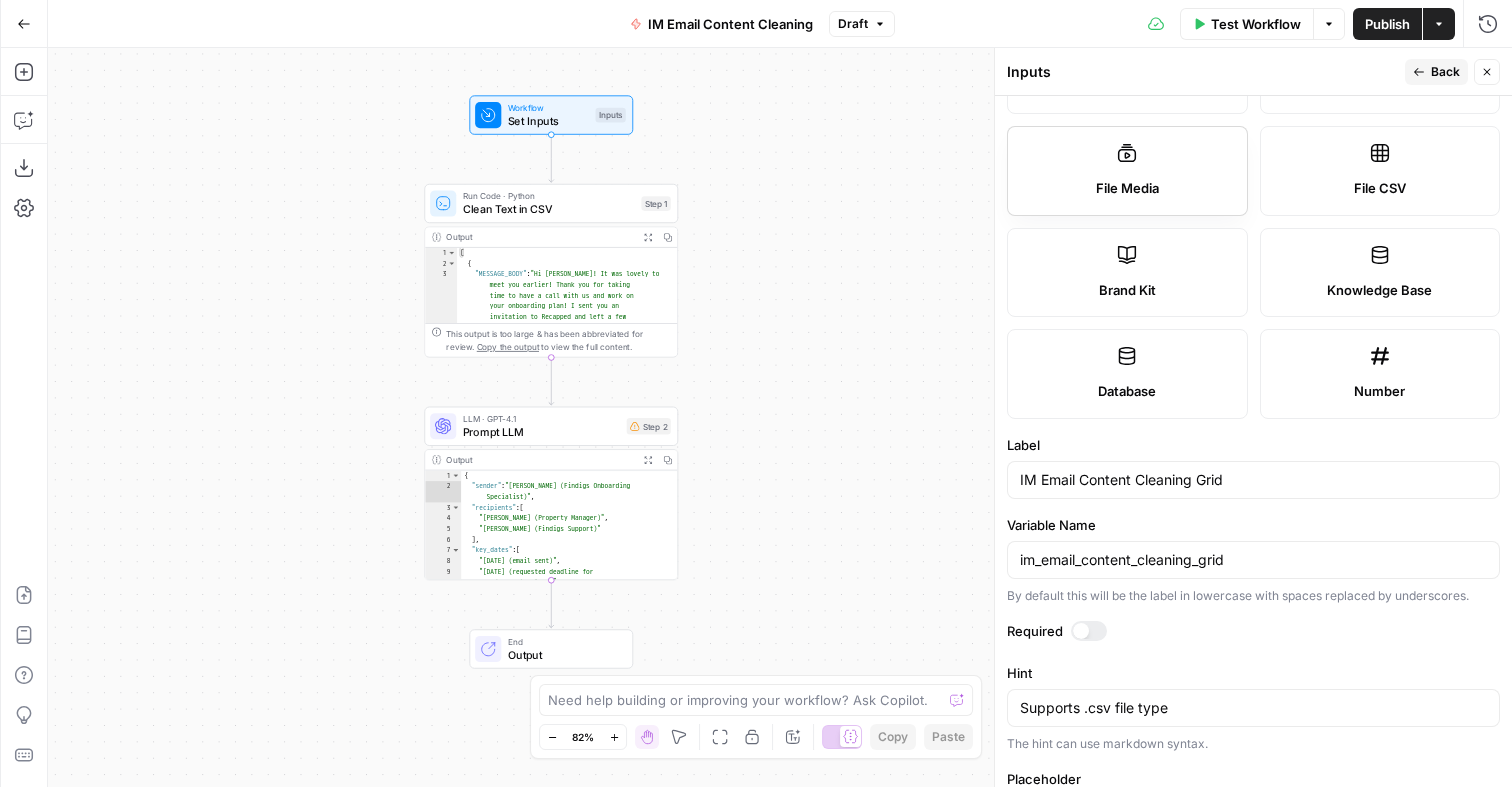 scroll, scrollTop: 314, scrollLeft: 0, axis: vertical 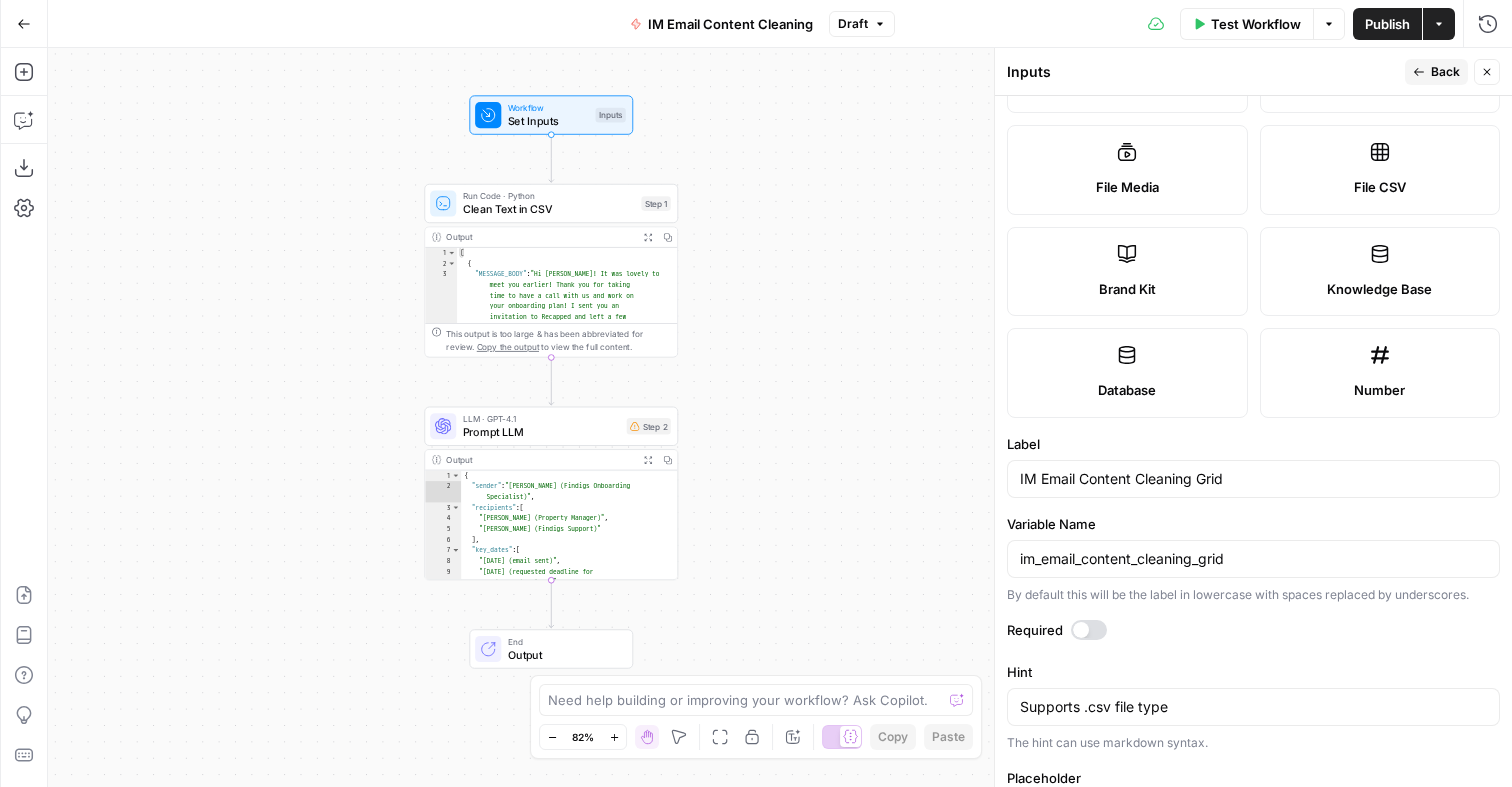click at bounding box center (1081, 630) 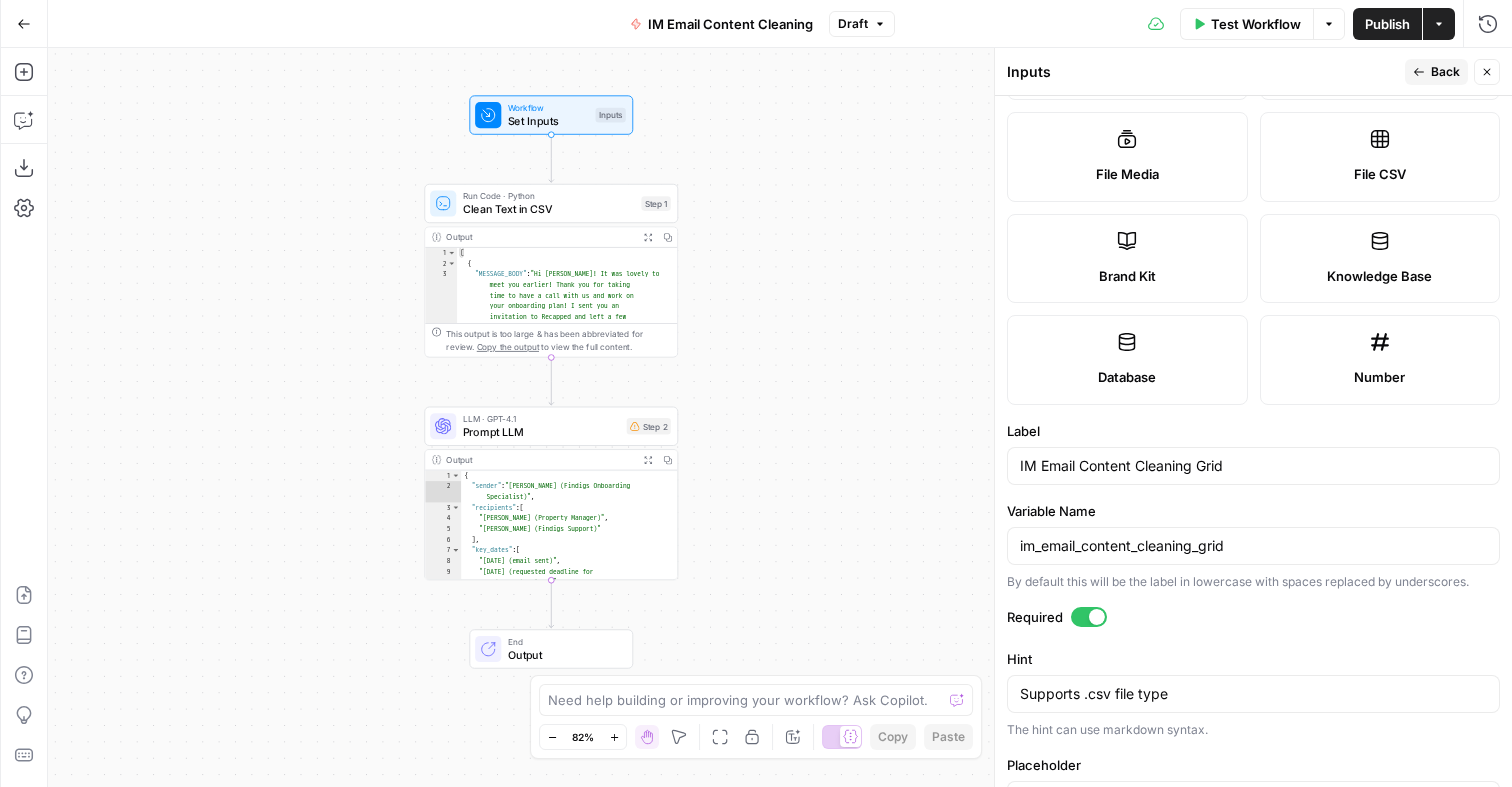 scroll, scrollTop: 329, scrollLeft: 0, axis: vertical 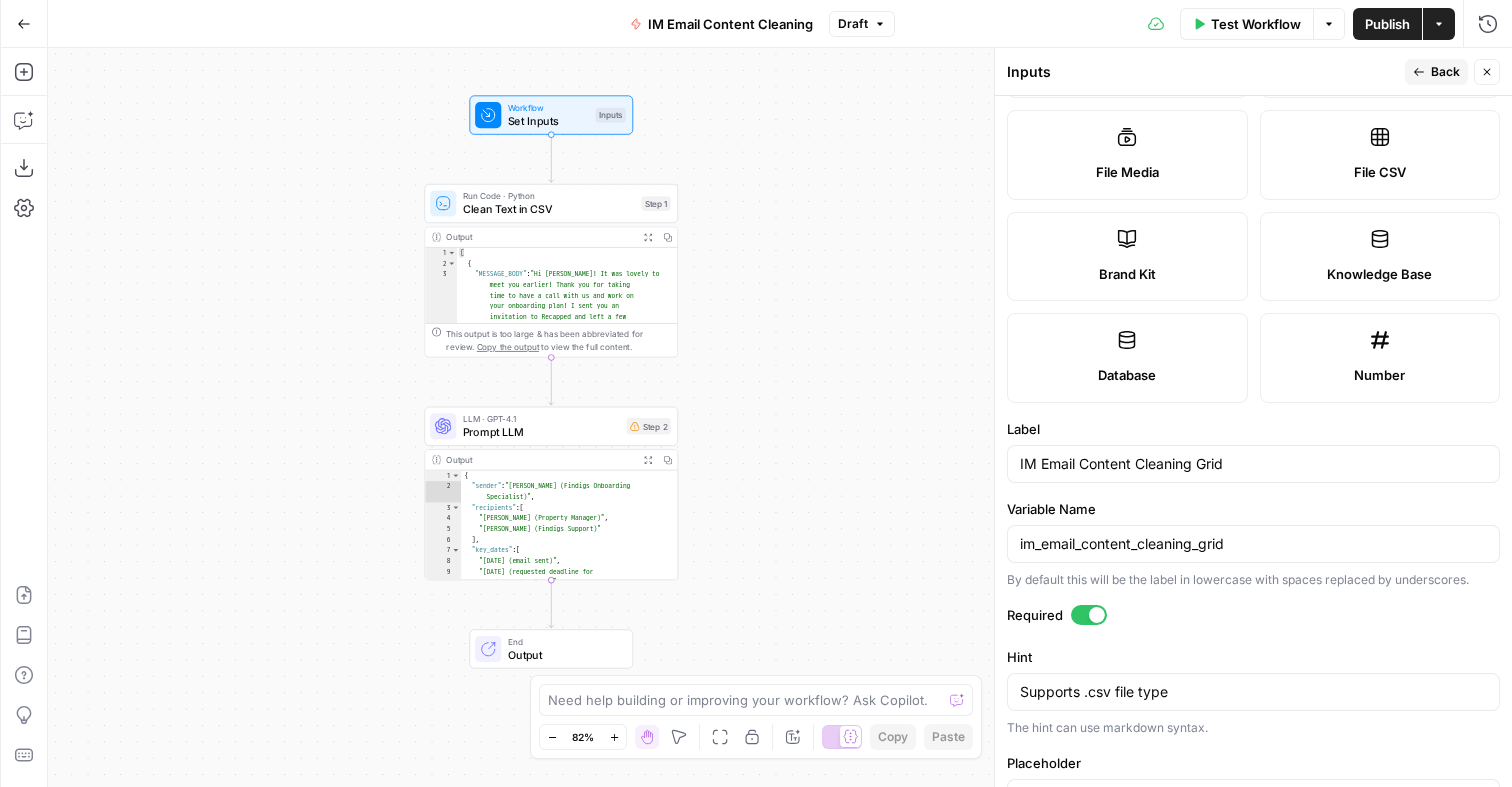 click on "Clean Text in CSV" at bounding box center [549, 209] 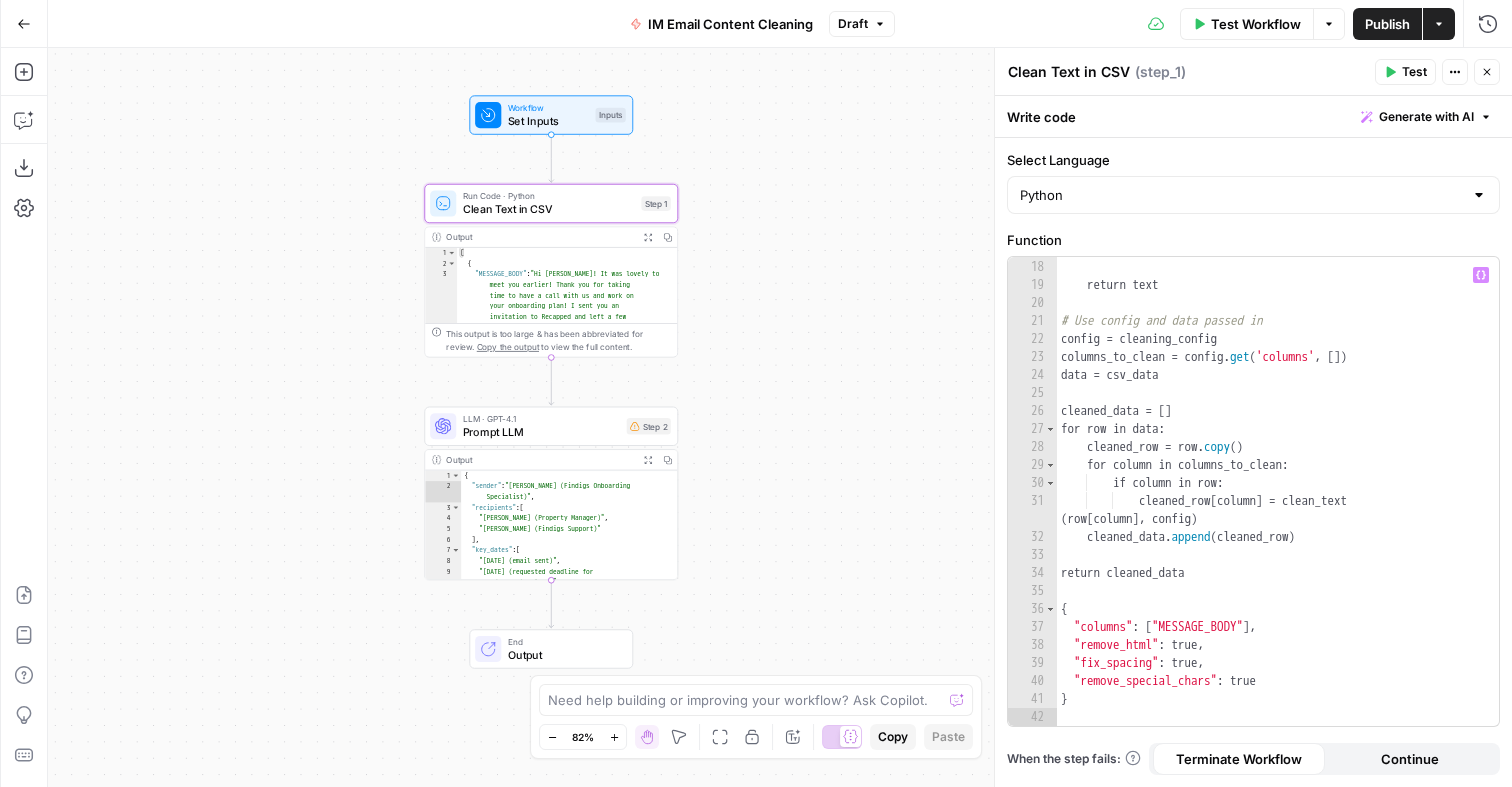 scroll, scrollTop: 323, scrollLeft: 0, axis: vertical 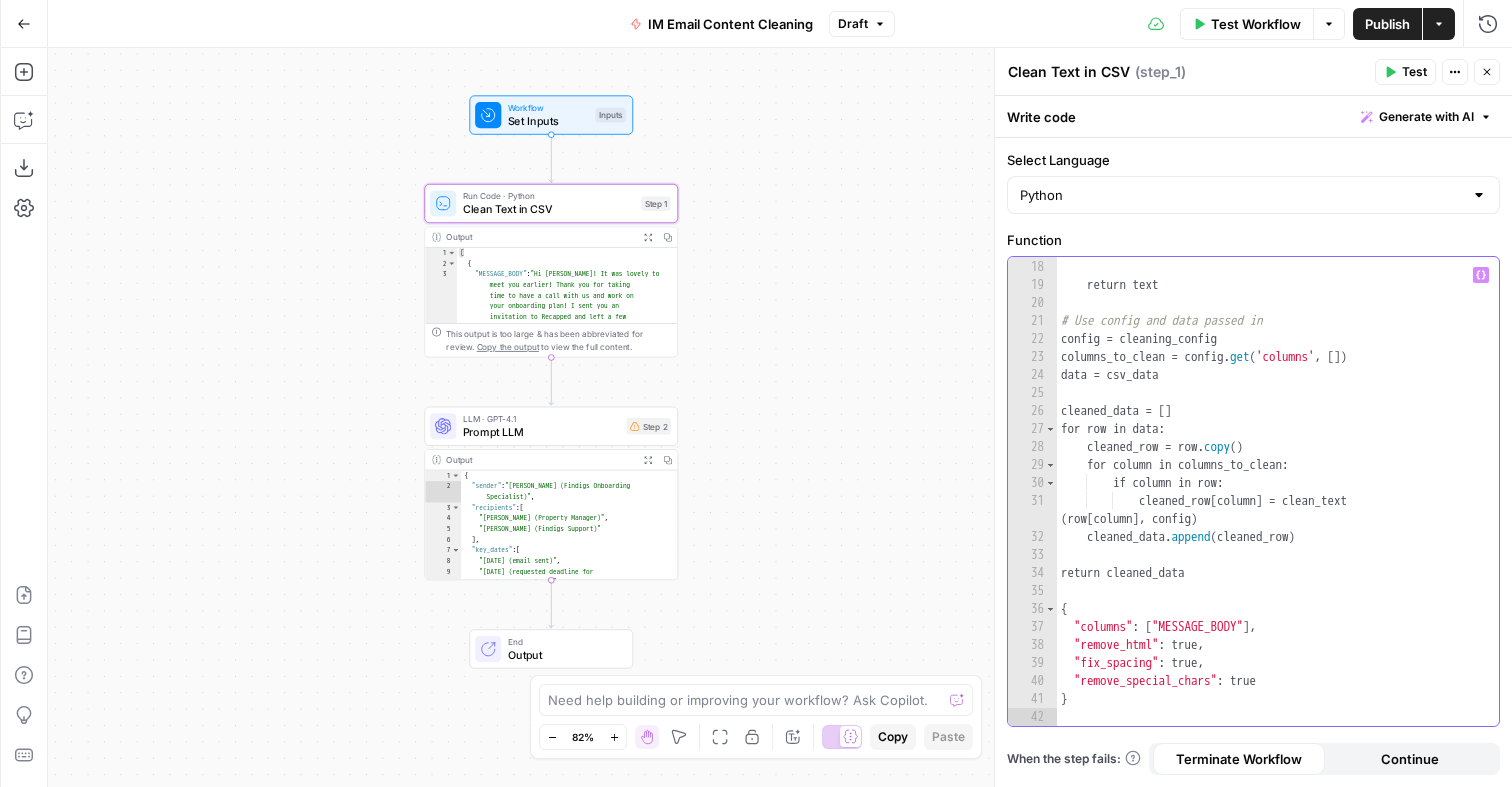 click on "text   =   re . sub ( r'[^\w\s.,!?;:-]' ,   '' ,   text )      return   text # Use config and data passed in config   =   cleaning_config columns_to_clean   =   config . get ( 'columns' ,   [ ]) data   =   csv_data cleaned_data   =   [ ] for   row   in   data :      cleaned_row   =   row . copy ( )      for   column   in   columns_to_clean :           if   column   in   row :                cleaned_row [ column ]   =   clean_text ( row [ column ] ,   config )      cleaned_data . append ( cleaned_row ) return   cleaned_data {    "columns" :   [ "MESSAGE_BODY" ] ,    "remove_html" :   true ,    "fix_spacing" :   true ,    "remove_special_chars" :   true }" at bounding box center (1278, 492) 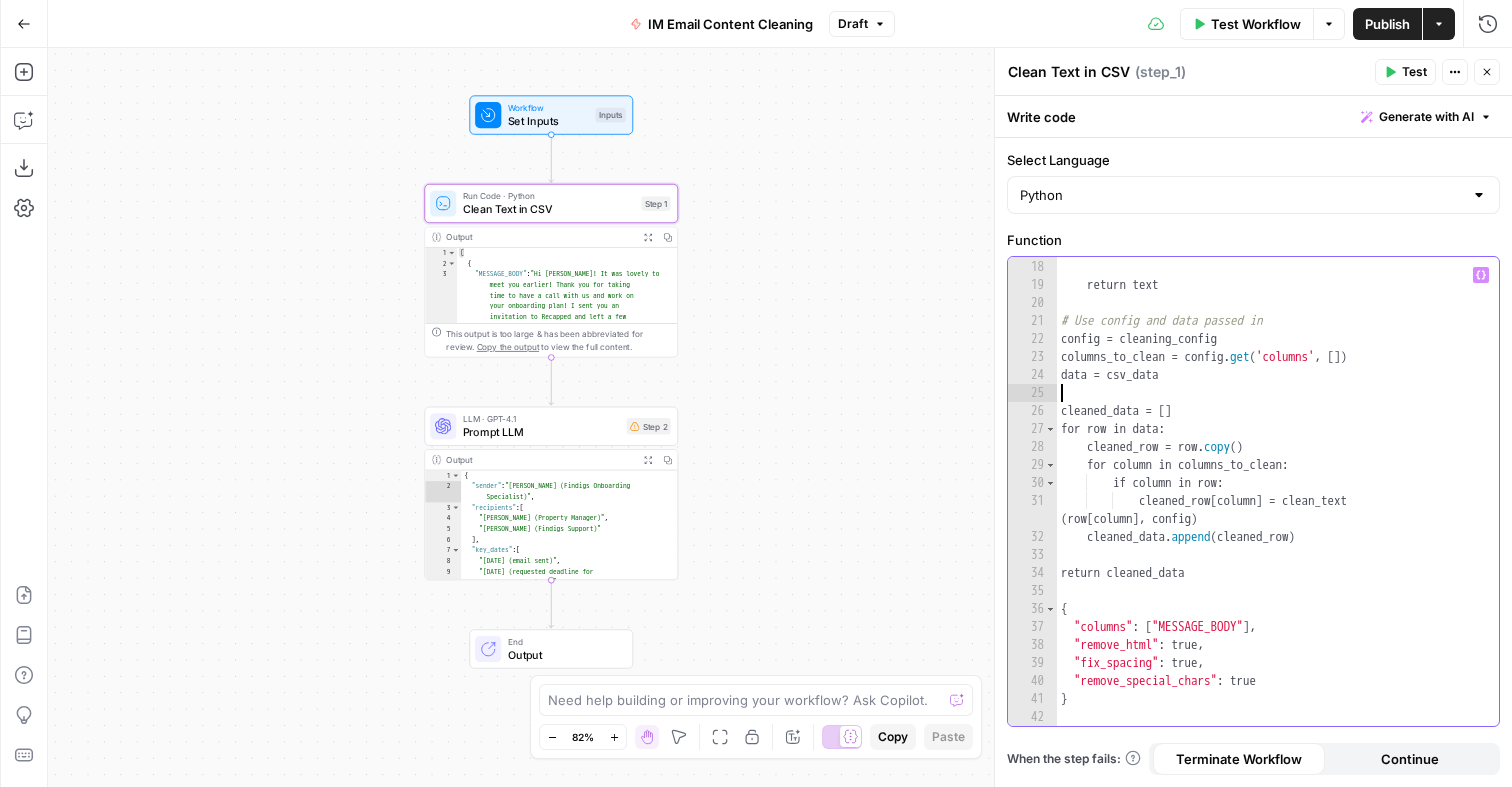 type on "*" 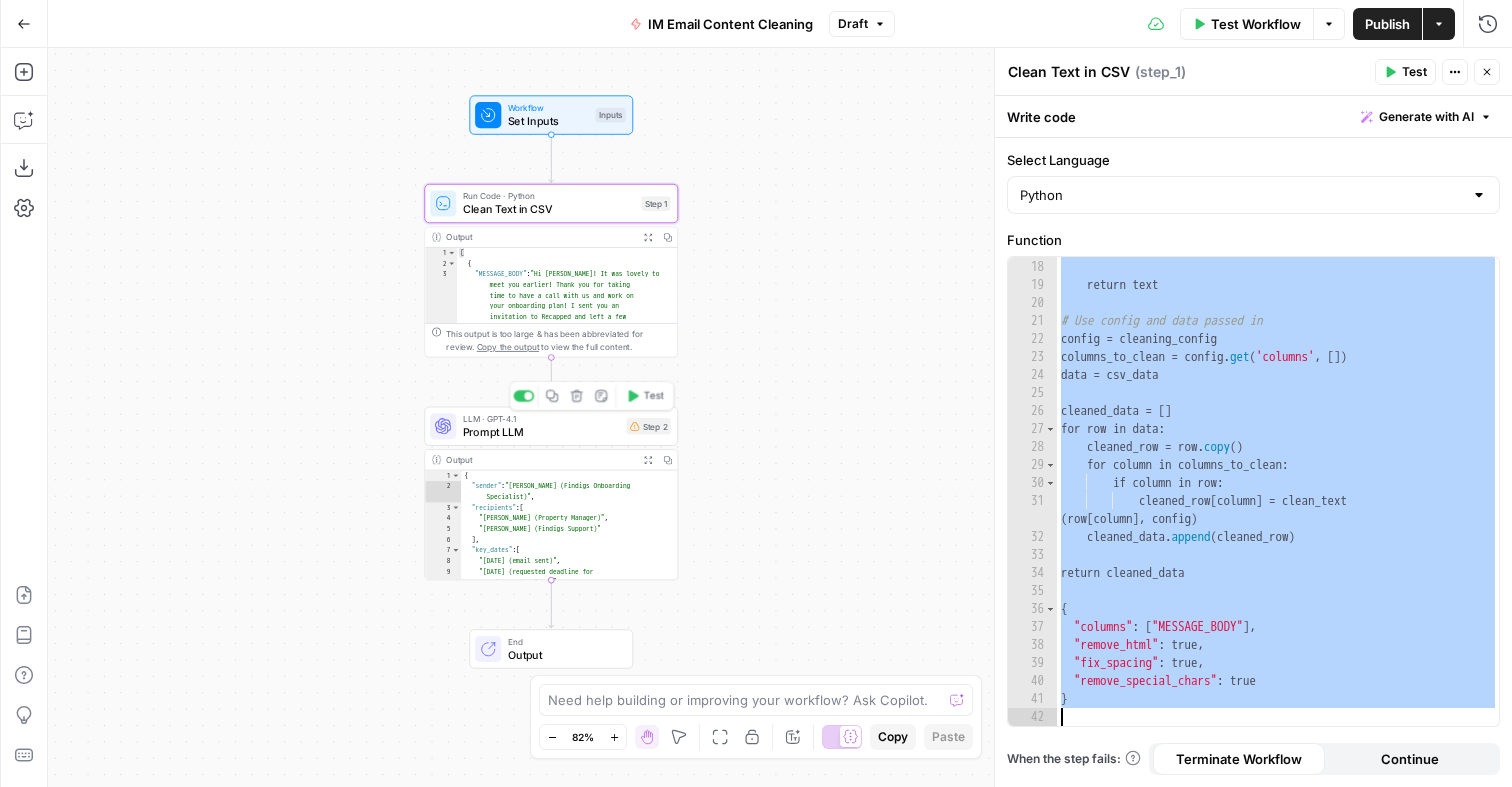 click on "Prompt LLM" at bounding box center (541, 432) 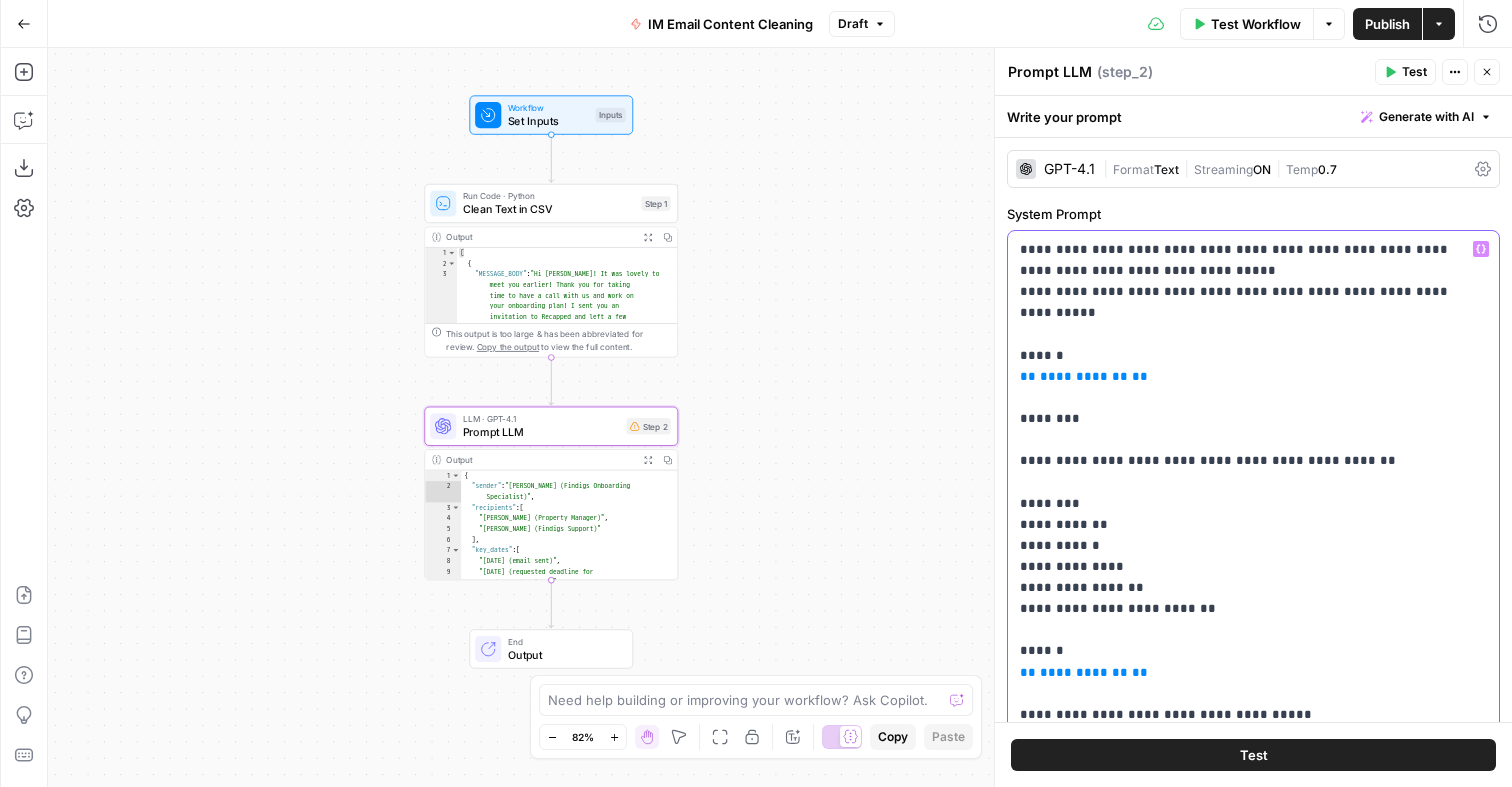 click on "**********" at bounding box center [1253, 556] 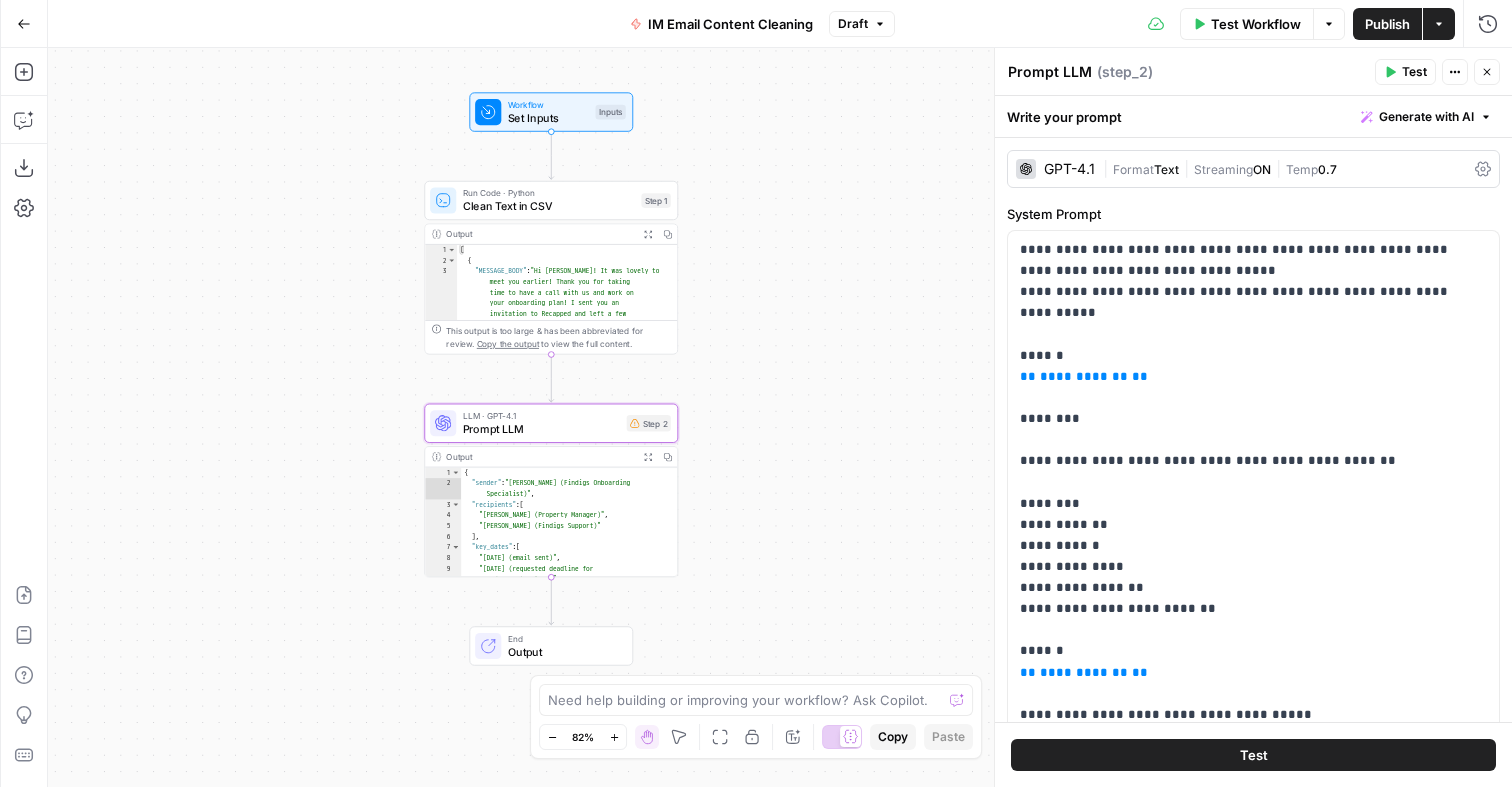 drag, startPoint x: 784, startPoint y: 538, endPoint x: 784, endPoint y: 451, distance: 87 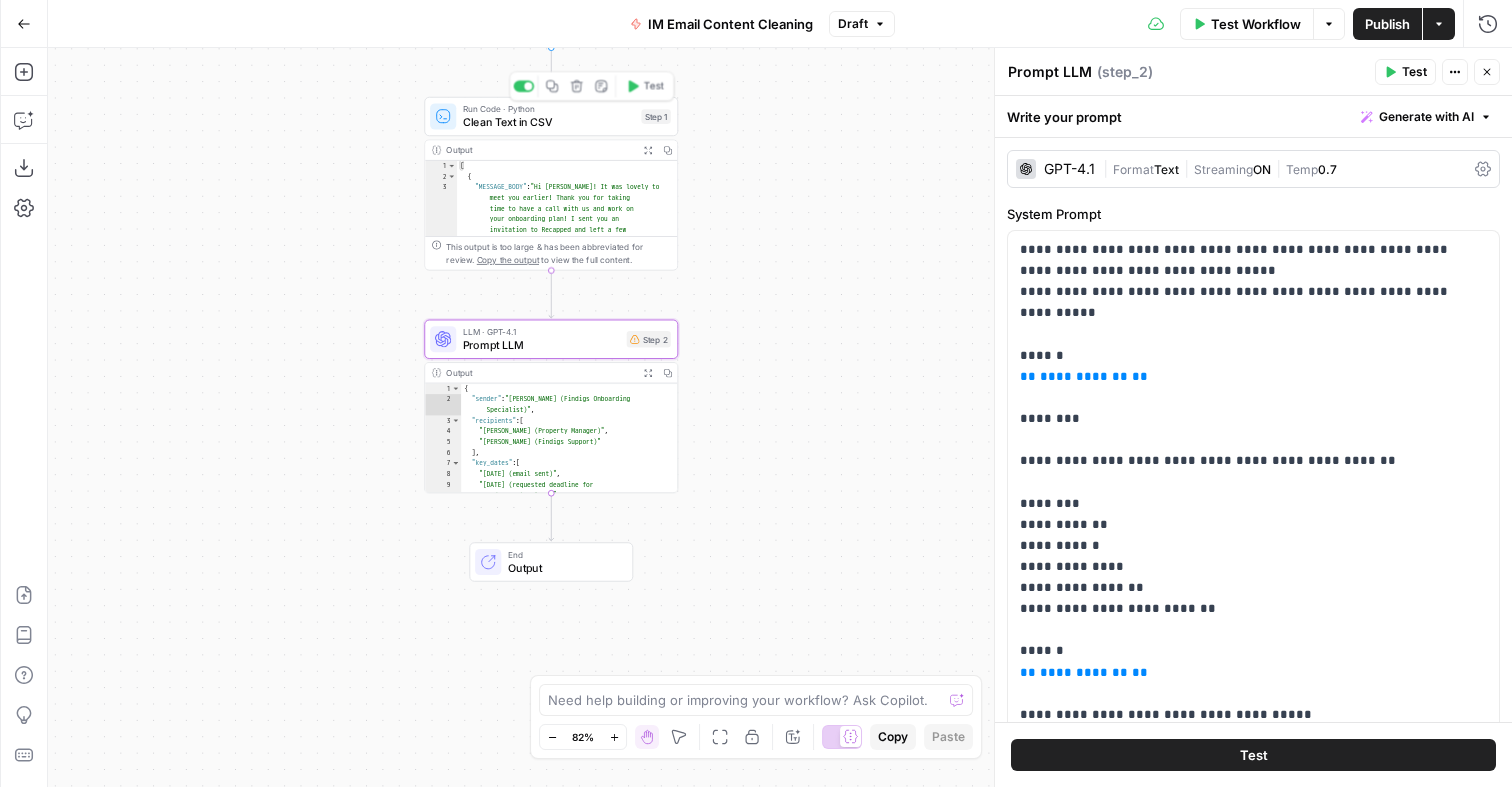 click on "Clean Text in CSV" at bounding box center (549, 122) 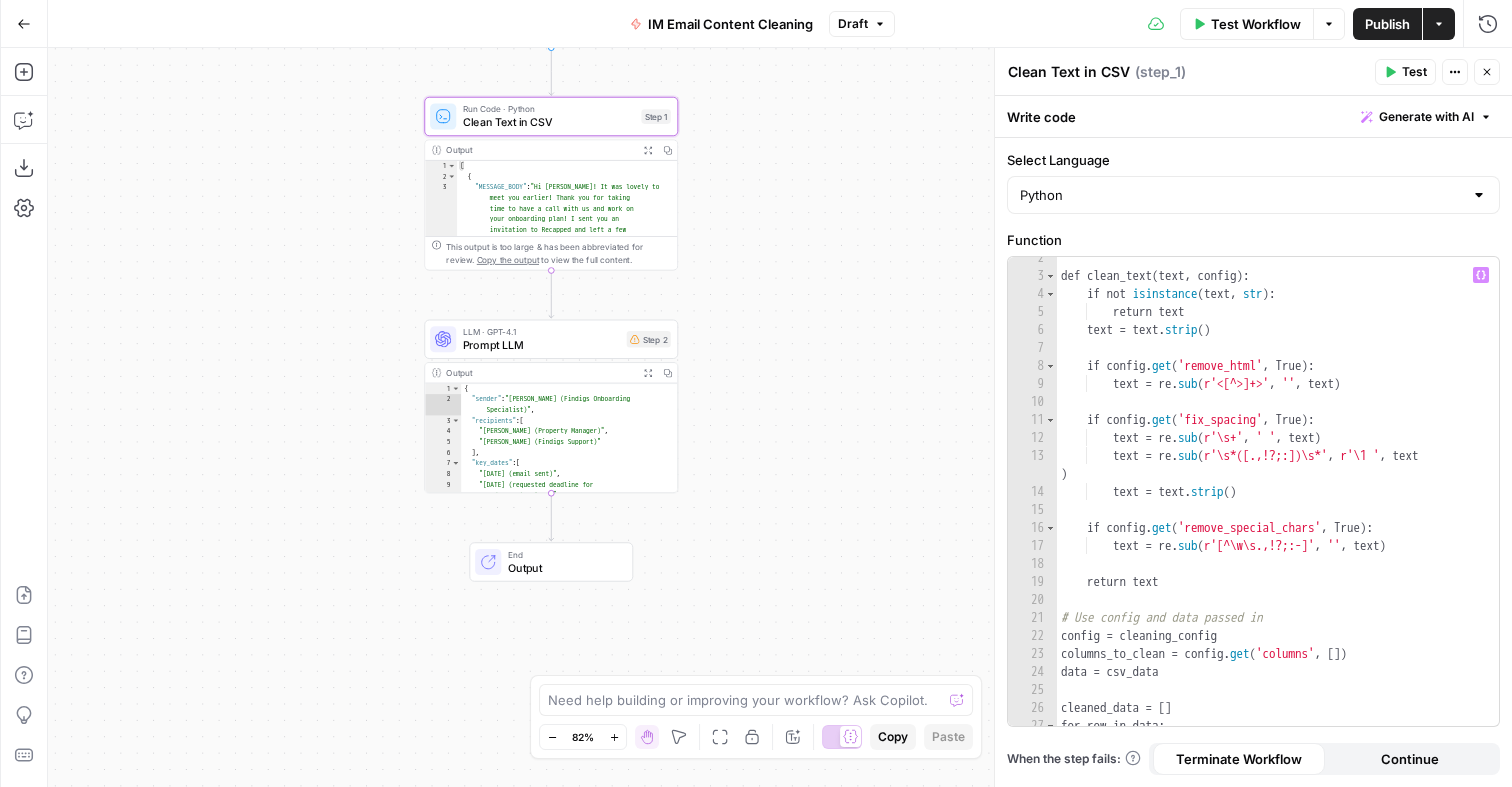 scroll, scrollTop: 323, scrollLeft: 0, axis: vertical 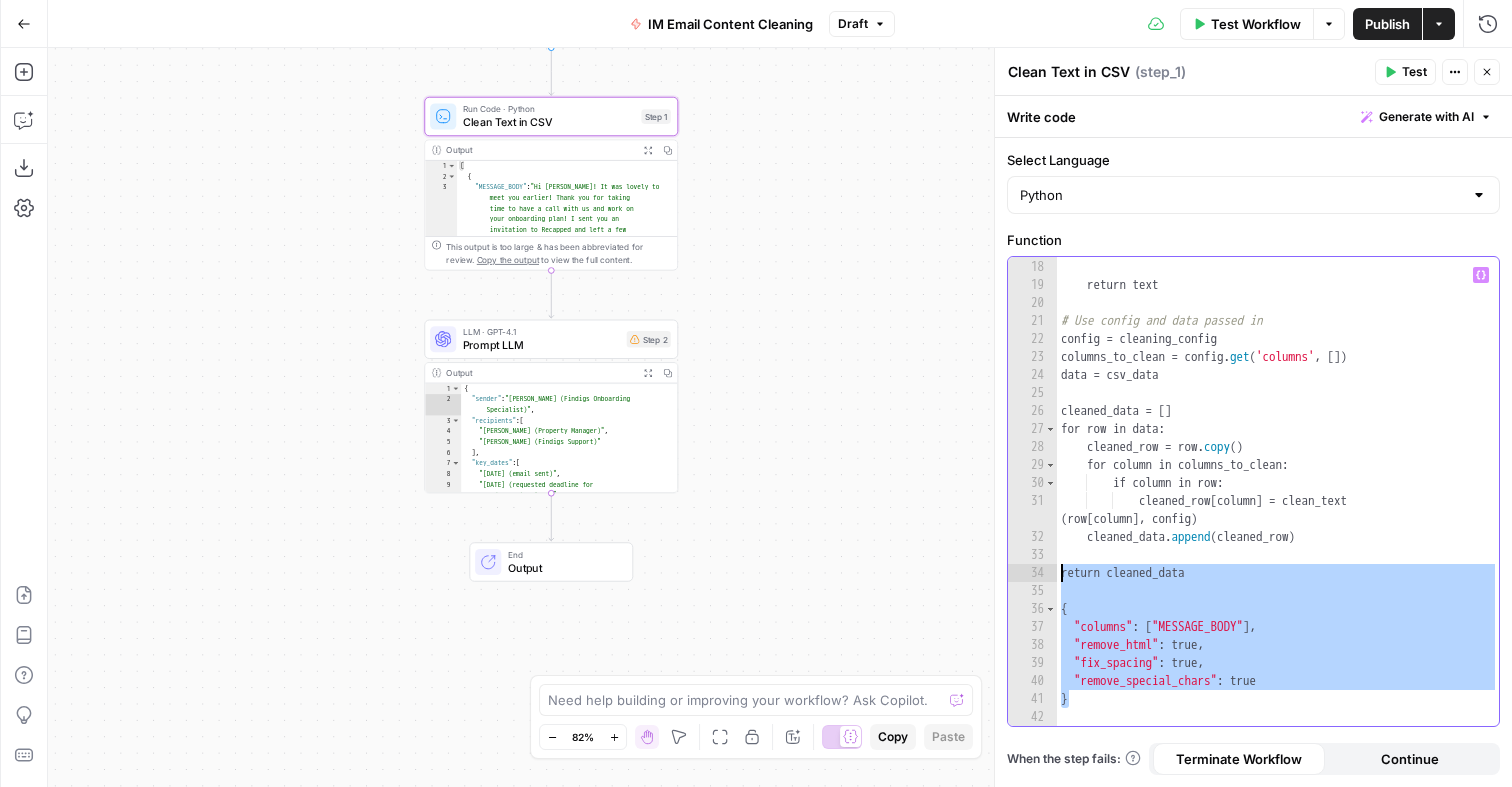 drag, startPoint x: 1325, startPoint y: 695, endPoint x: 1053, endPoint y: 573, distance: 298.10736 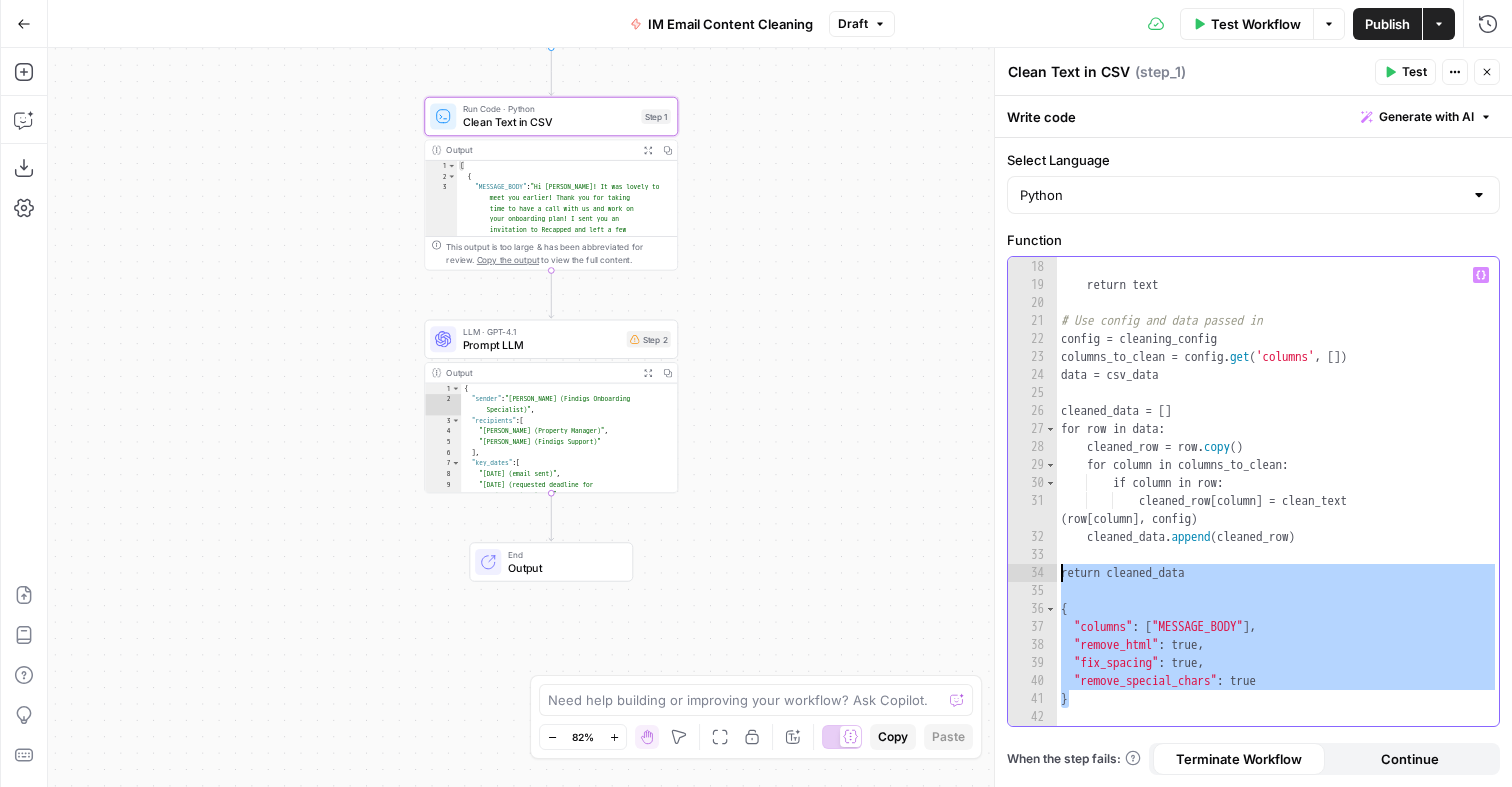 click on "* 17 18 19 20 21 22 23 24 25 26 27 28 29 30 31 32 33 34 35 36 37 38 39 40 41 42           text   =   re . sub ( r'[^\w\s.,!?;:-]' ,   '' ,   text )      return   text # Use config and data passed in config   =   cleaning_config columns_to_clean   =   config . get ( 'columns' ,   [ ]) data   =   csv_data cleaned_data   =   [ ] for   row   in   data :      cleaned_row   =   row . copy ( )      for   column   in   columns_to_clean :           if   column   in   row :                cleaned_row [ column ]   =   clean_text ( row [ column ] ,   config )      cleaned_data . append ( cleaned_row ) return   cleaned_data {    "columns" :   [ "MESSAGE_BODY" ] ,    "remove_html" :   true ,    "fix_spacing" :   true ,    "remove_special_chars" :   true }" at bounding box center [1253, 491] 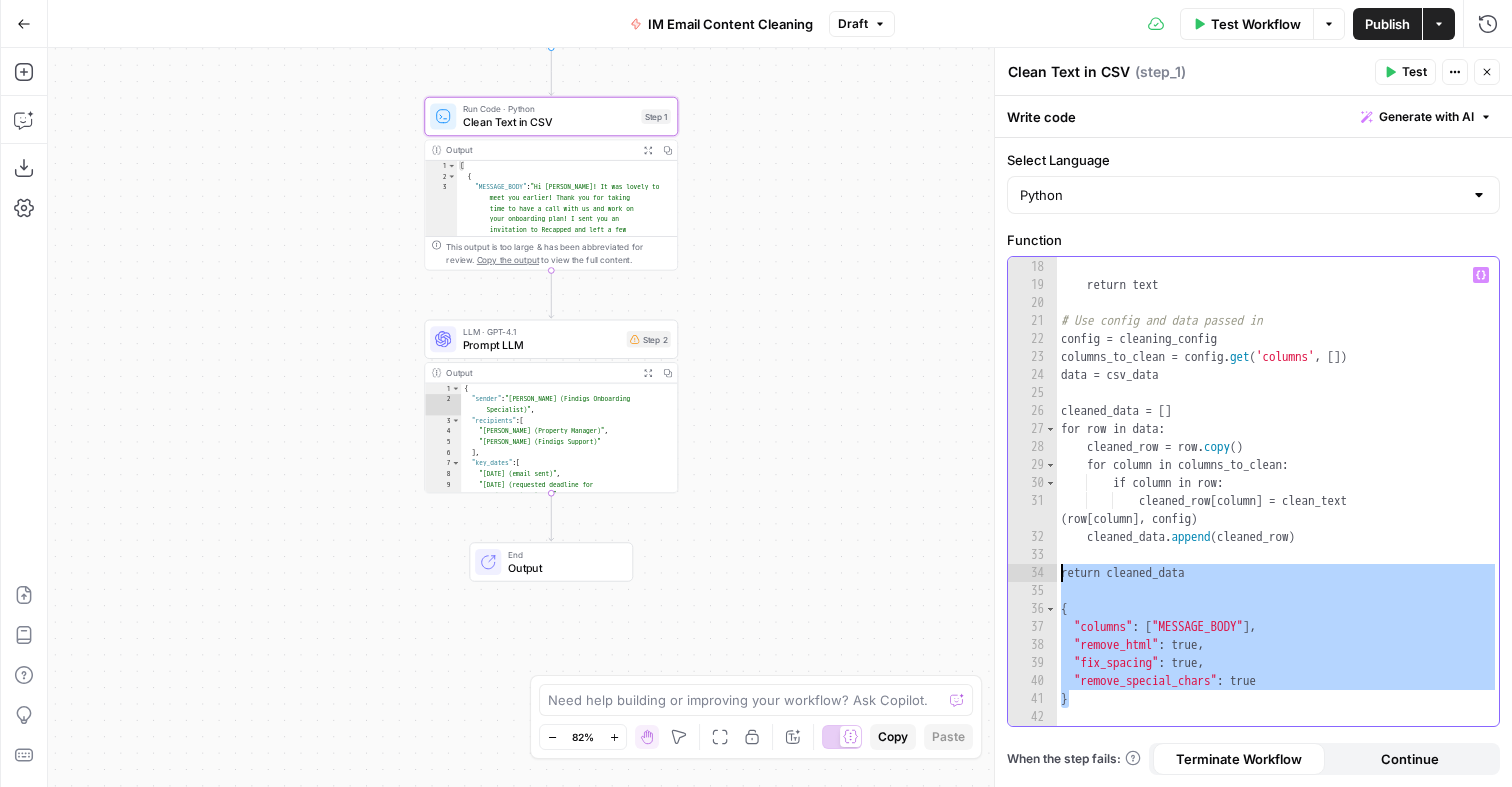 paste 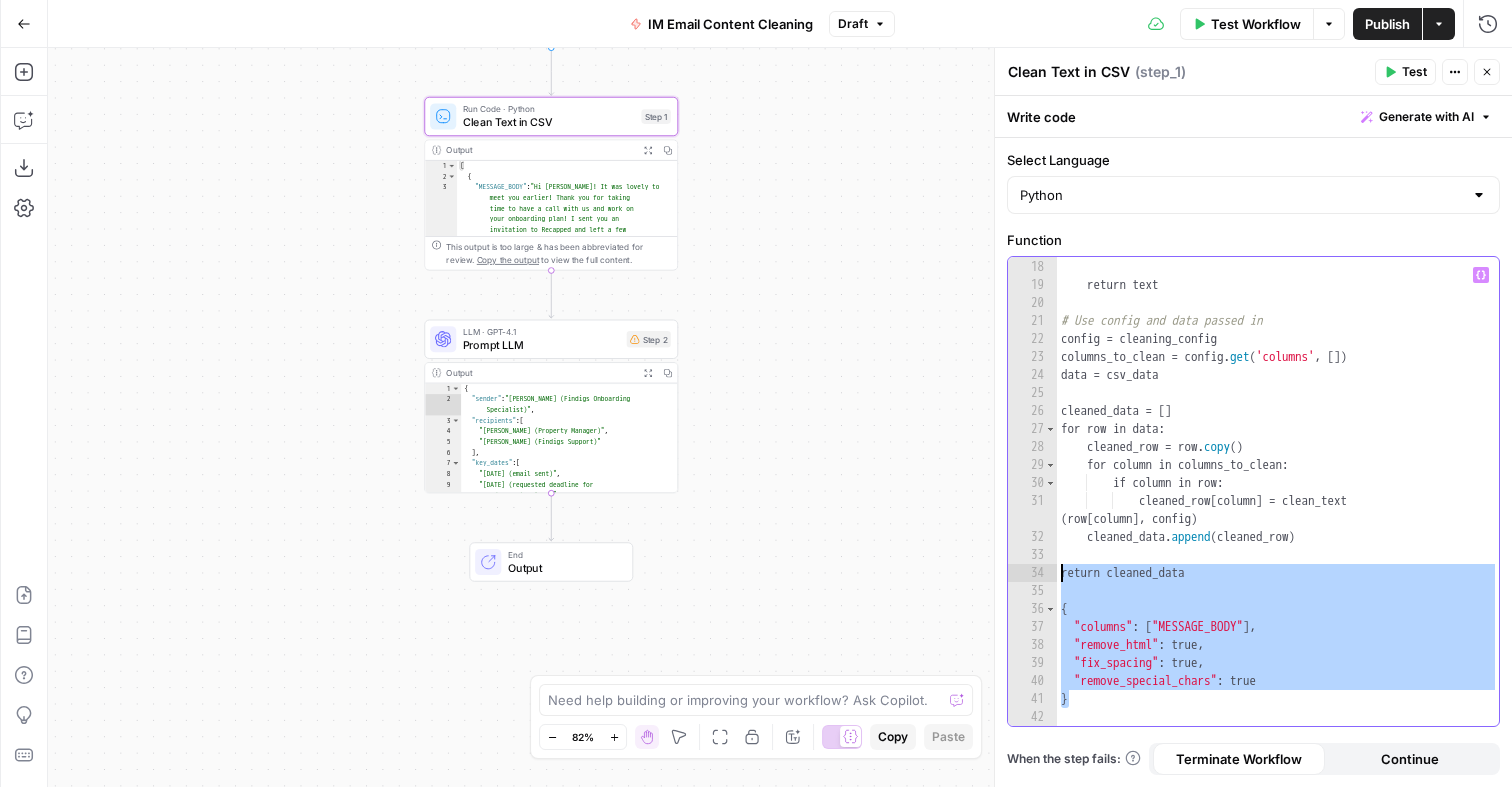 scroll, scrollTop: 233, scrollLeft: 0, axis: vertical 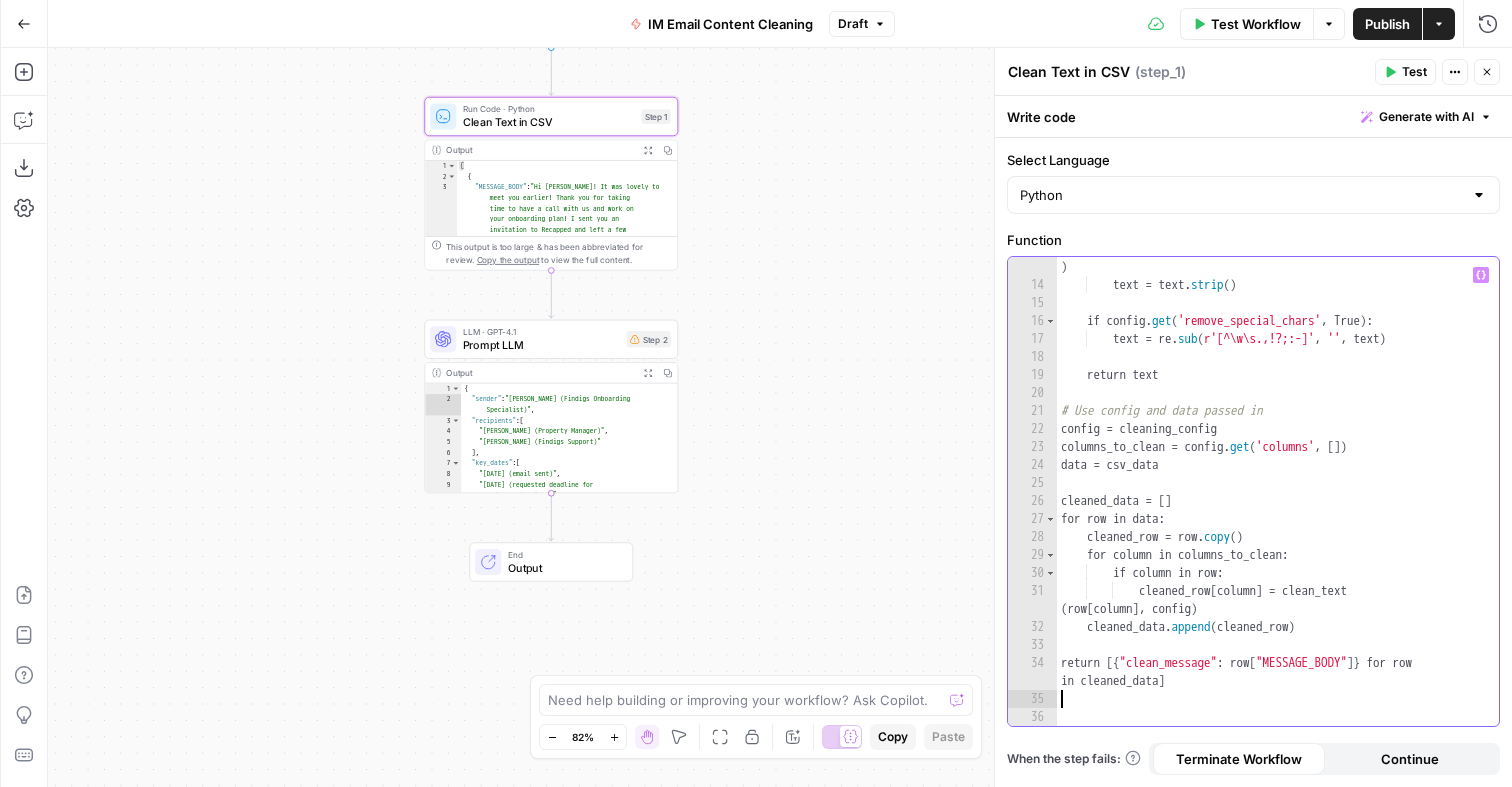 click on "text   =   re . sub ( r'\s*([.,!?;:])\s*' ,   r'\1 ' ,   text )           text   =   text . strip ( )      if   config . get ( 'remove_special_chars' ,   True ) :           text   =   re . sub ( r'[^\w\s.,!?;:-]' ,   '' ,   text )      return   text # Use config and data passed in config   =   cleaning_config columns_to_clean   =   config . get ( 'columns' ,   [ ]) data   =   csv_data cleaned_data   =   [ ] for   row   in   data :      cleaned_row   =   row . copy ( )      for   column   in   columns_to_clean :           if   column   in   row :                cleaned_row [ column ]   =   clean_text ( row [ column ] ,   config )      cleaned_data . append ( cleaned_row ) return   [{ "clean_message" :   row [ "MESSAGE_BODY" ]}   for   row   in   cleaned_data ]" at bounding box center [1278, 501] 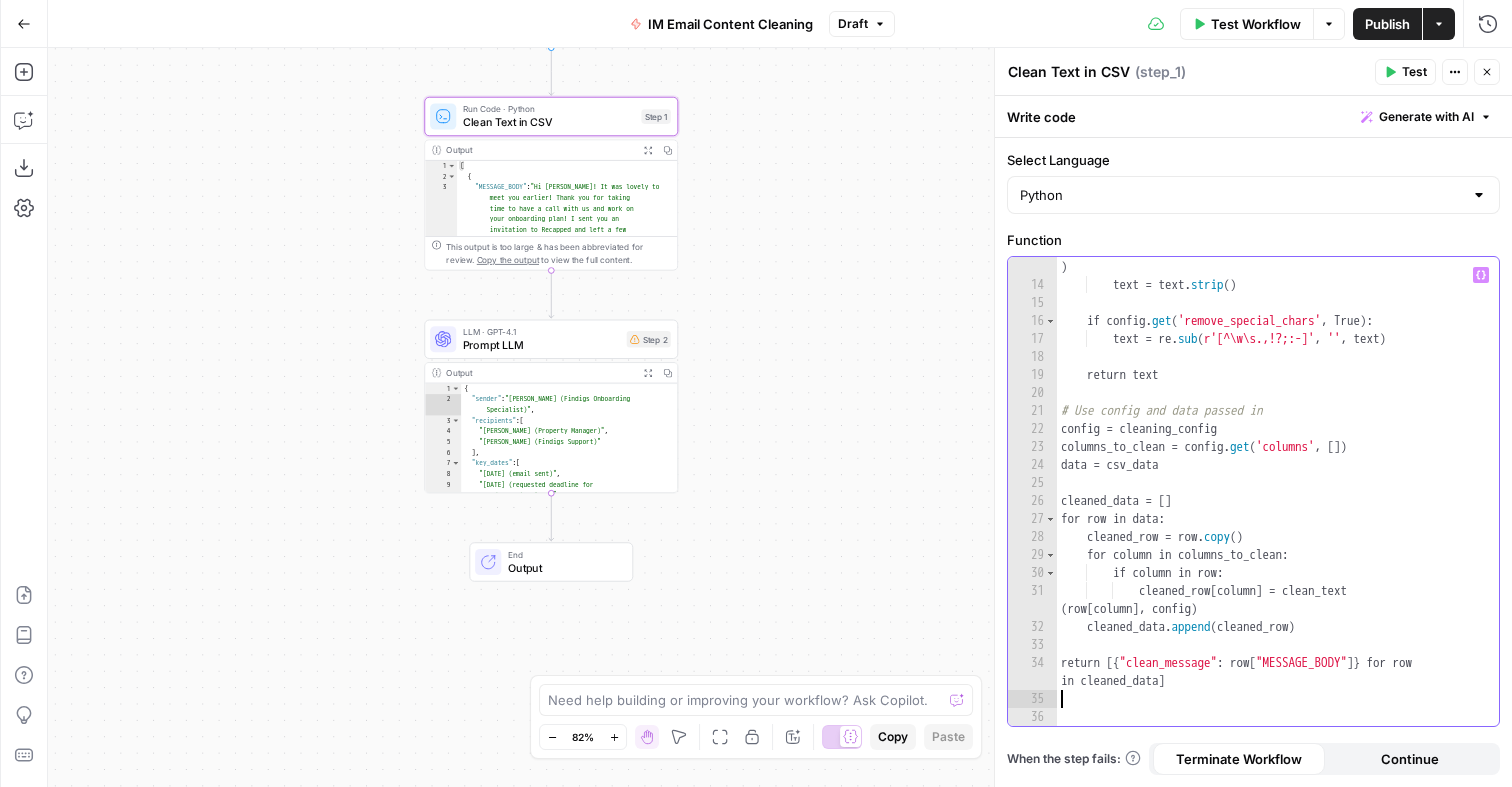 type on "**********" 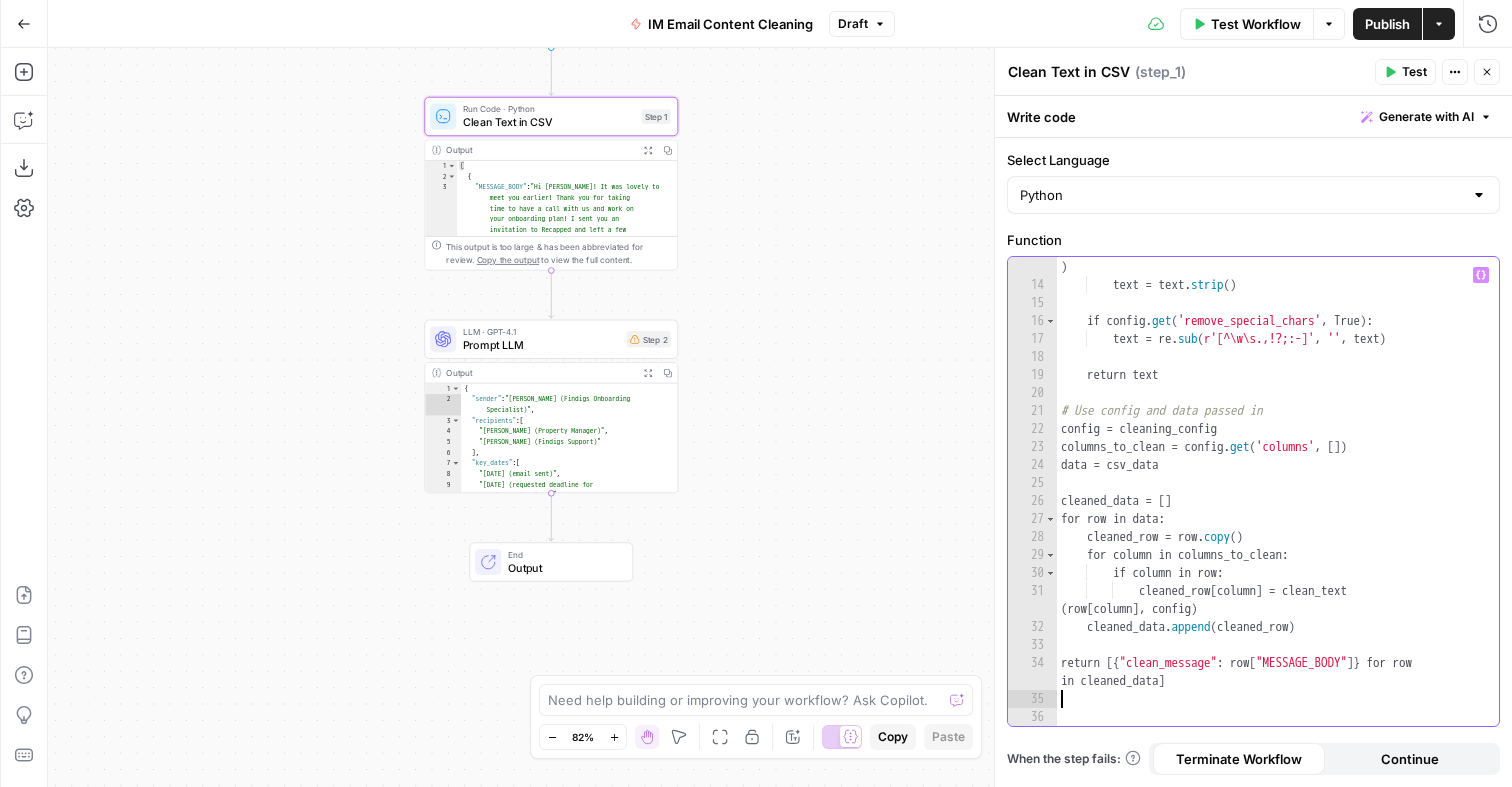 scroll, scrollTop: 323, scrollLeft: 0, axis: vertical 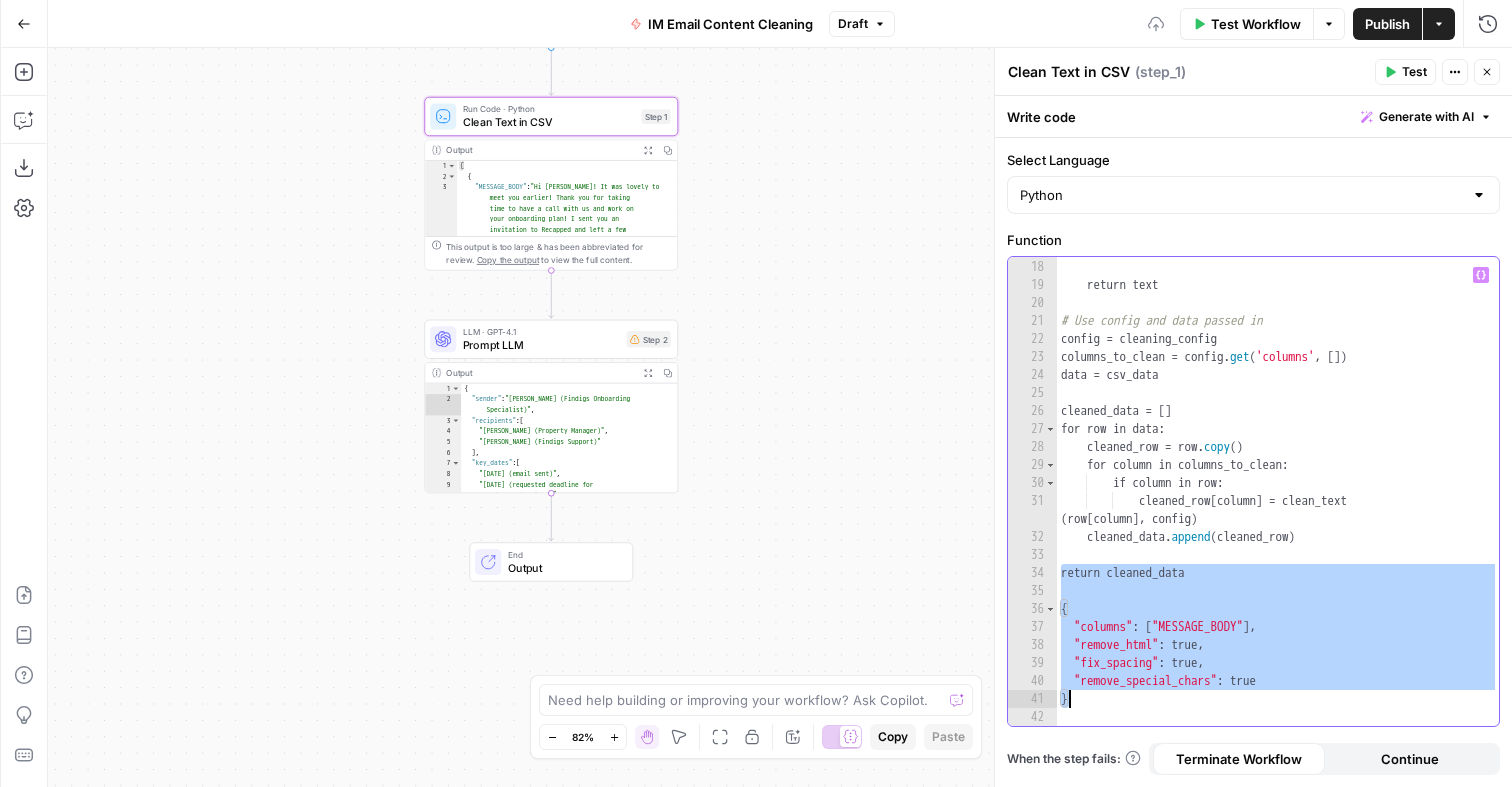 click on "text   =   re . sub ( r'[^\w\s.,!?;:-]' ,   '' ,   text )      return   text # Use config and data passed in config   =   cleaning_config columns_to_clean   =   config . get ( 'columns' ,   [ ]) data   =   csv_data cleaned_data   =   [ ] for   row   in   data :      cleaned_row   =   row . copy ( )      for   column   in   columns_to_clean :           if   column   in   row :                cleaned_row [ column ]   =   clean_text ( row [ column ] ,   config )      cleaned_data . append ( cleaned_row ) return   cleaned_data {    "columns" :   [ "MESSAGE_BODY" ] ,    "remove_html" :   true ,    "fix_spacing" :   true ,    "remove_special_chars" :   true }" at bounding box center (1278, 492) 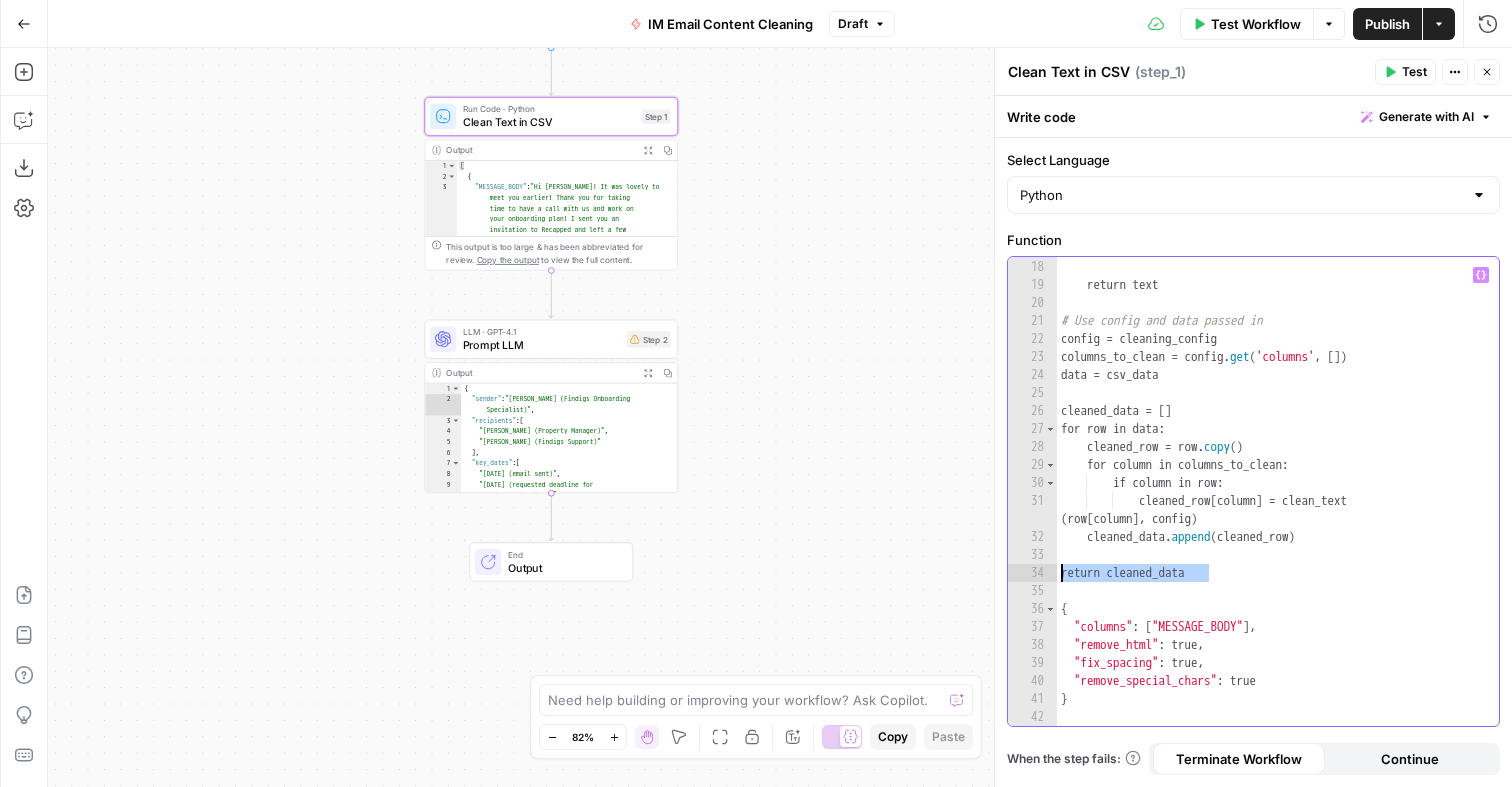 drag, startPoint x: 1223, startPoint y: 565, endPoint x: 1053, endPoint y: 564, distance: 170.00294 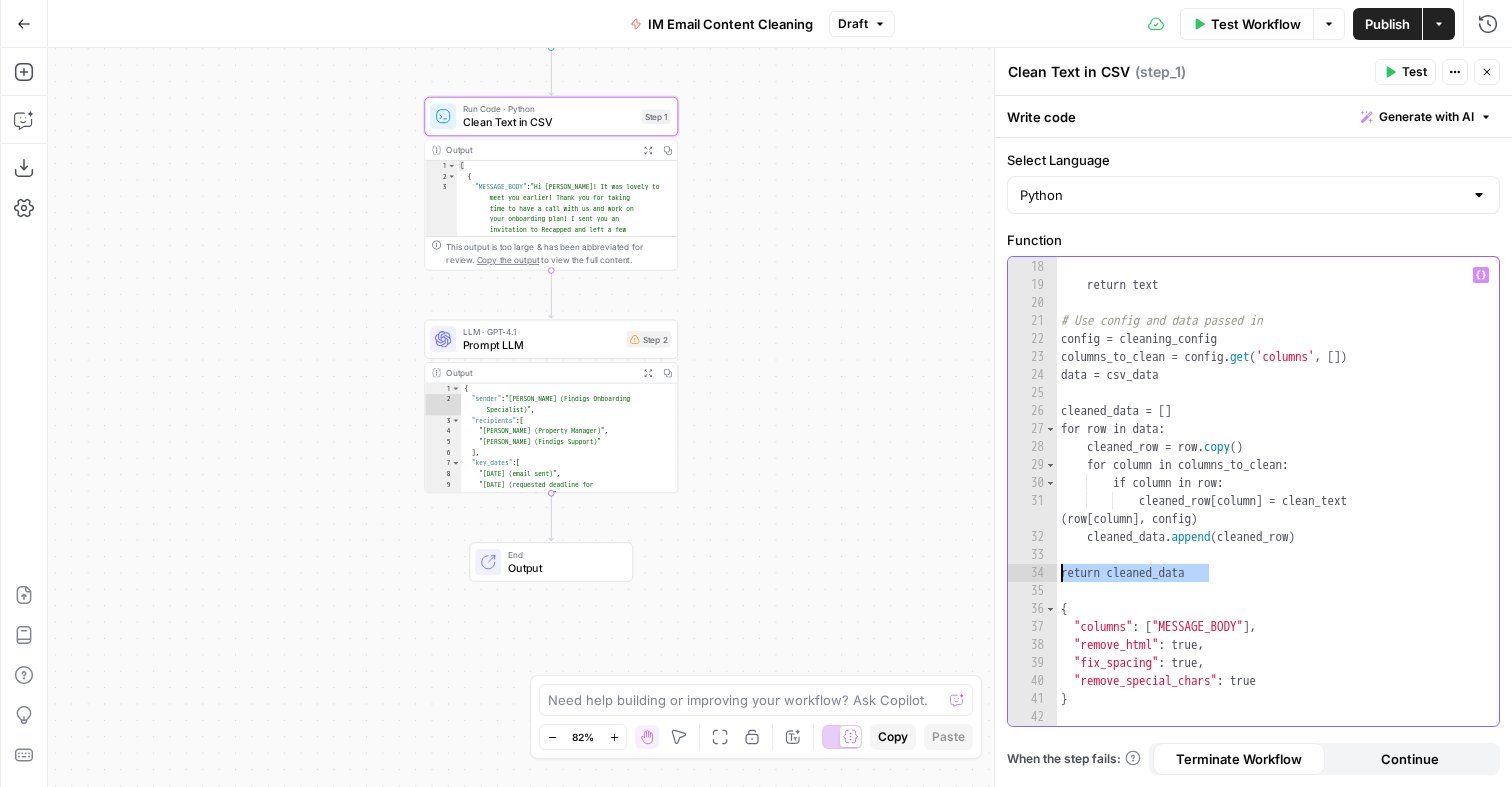 paste 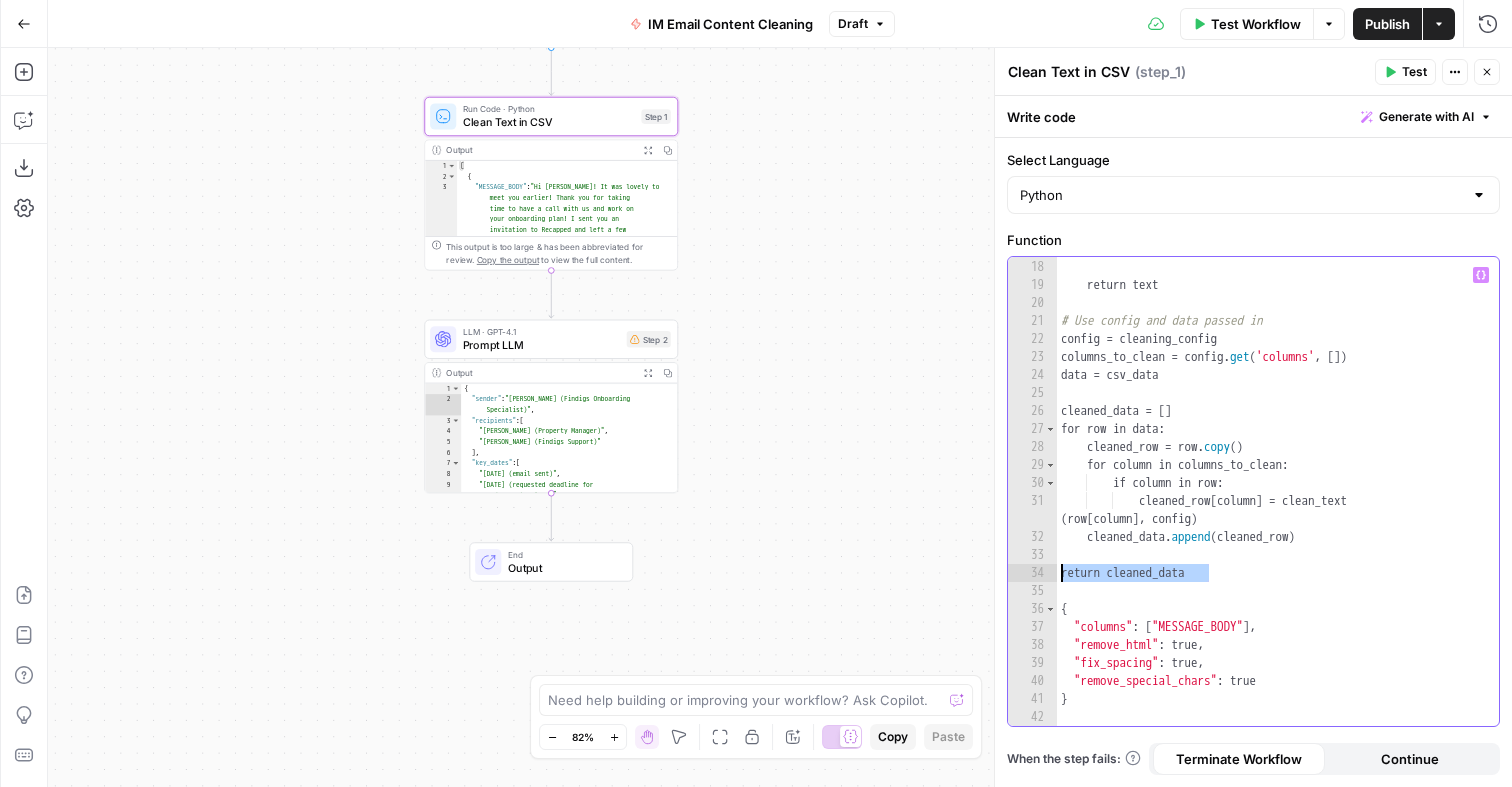 type 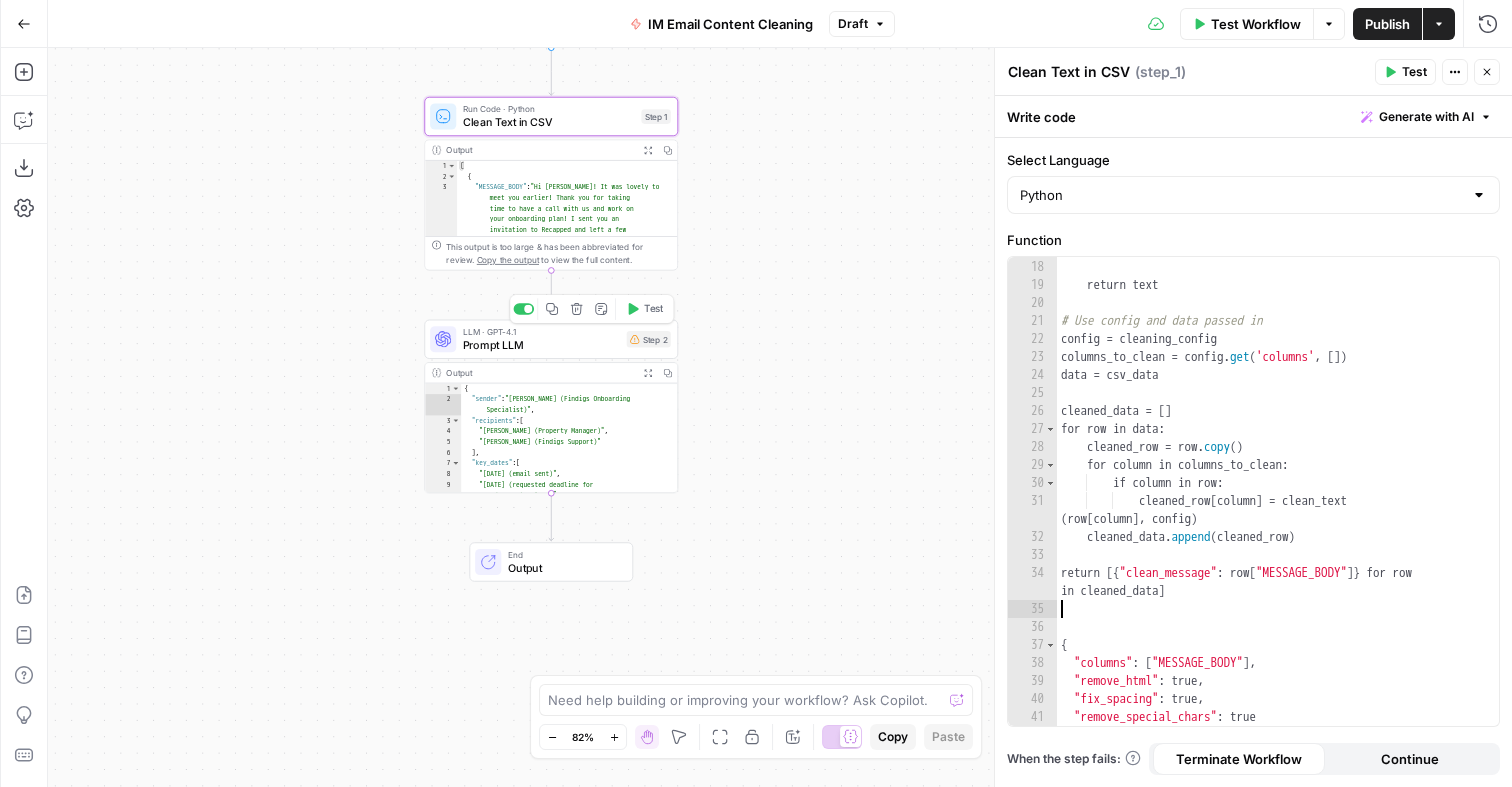 click on "Prompt LLM" at bounding box center [541, 345] 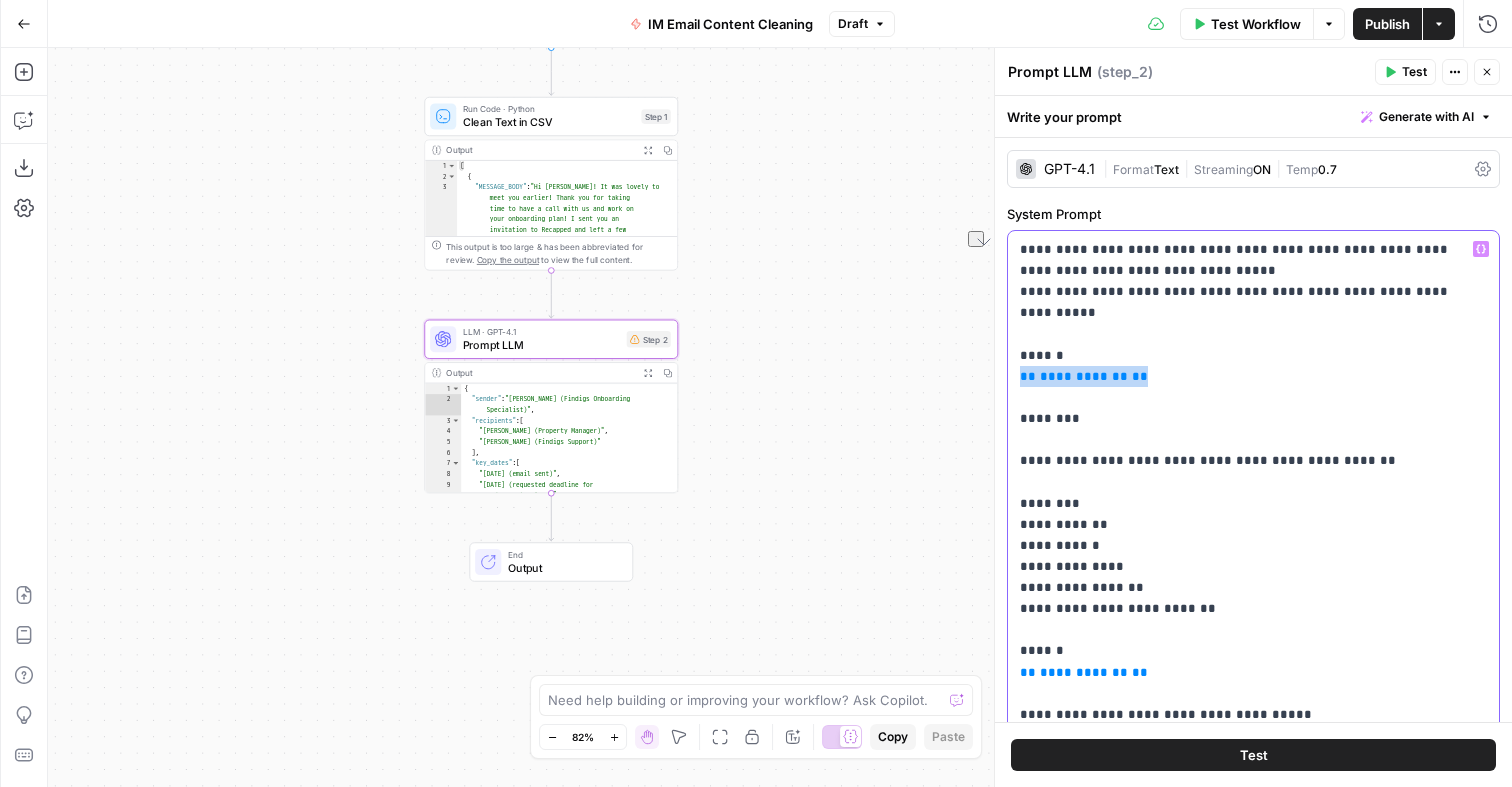 drag, startPoint x: 1161, startPoint y: 353, endPoint x: 1017, endPoint y: 354, distance: 144.00348 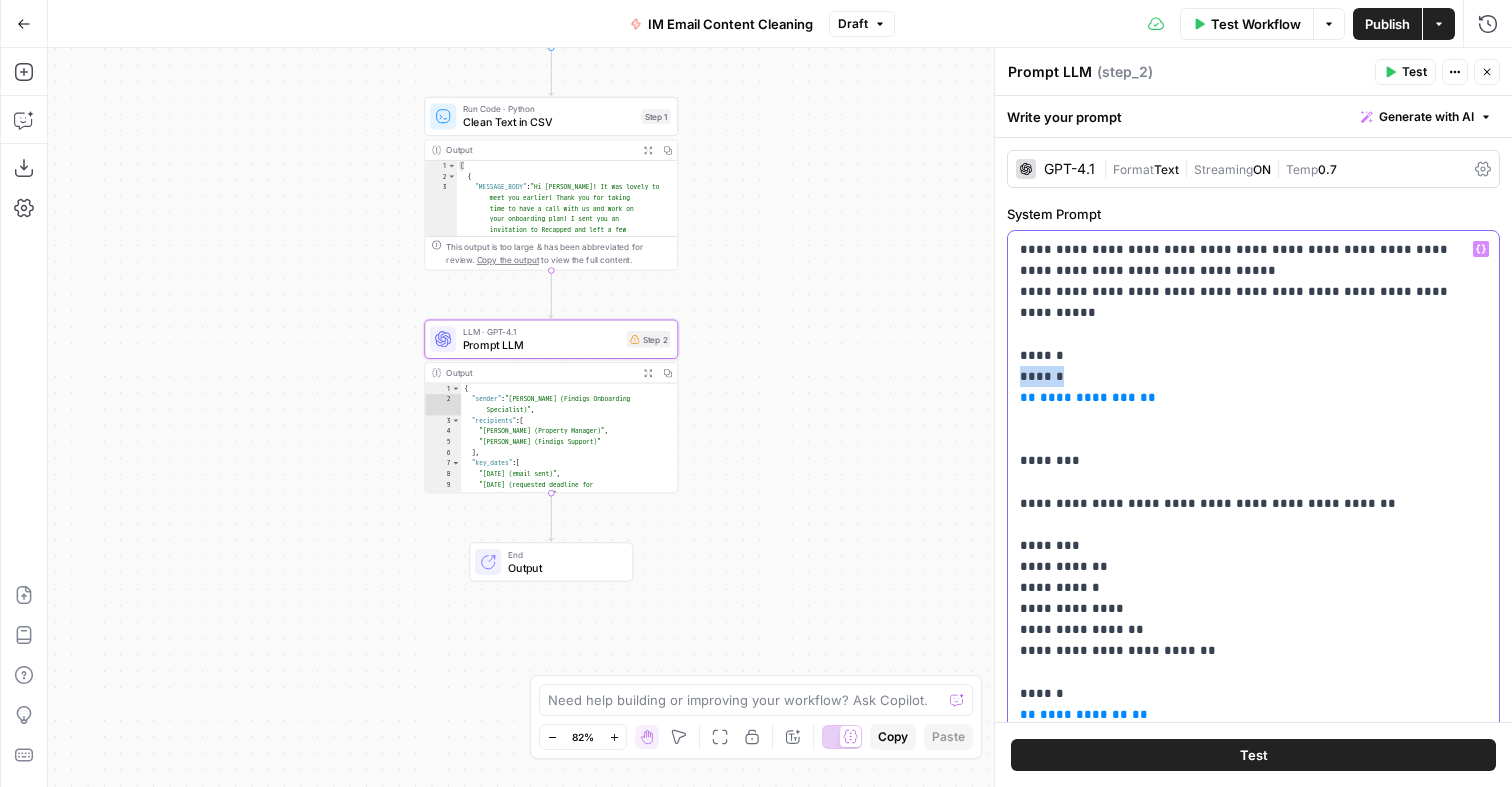drag, startPoint x: 1069, startPoint y: 359, endPoint x: 1011, endPoint y: 359, distance: 58 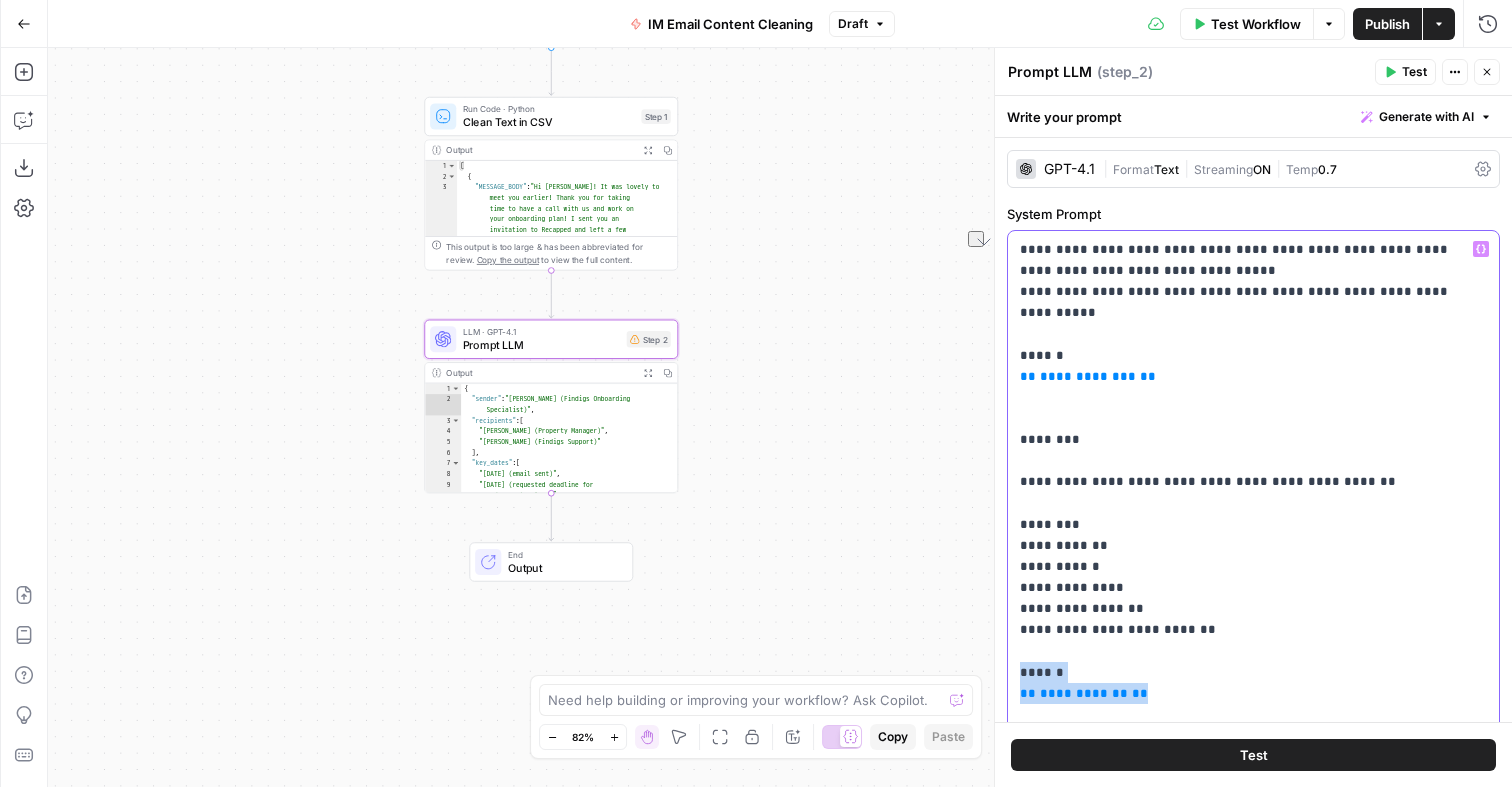 drag, startPoint x: 1160, startPoint y: 668, endPoint x: 1062, endPoint y: 644, distance: 100.89599 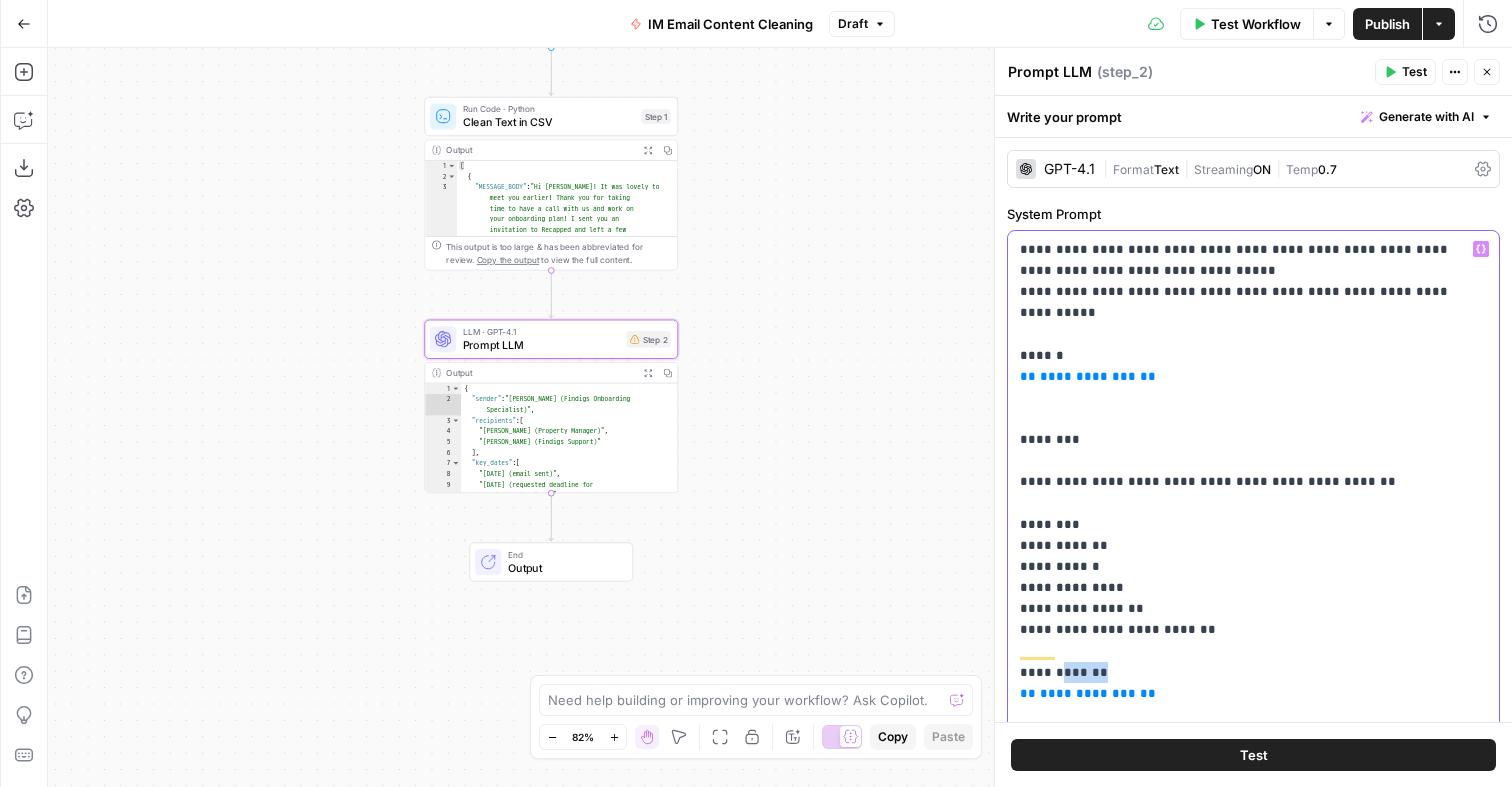 drag, startPoint x: 1109, startPoint y: 654, endPoint x: 1054, endPoint y: 654, distance: 55 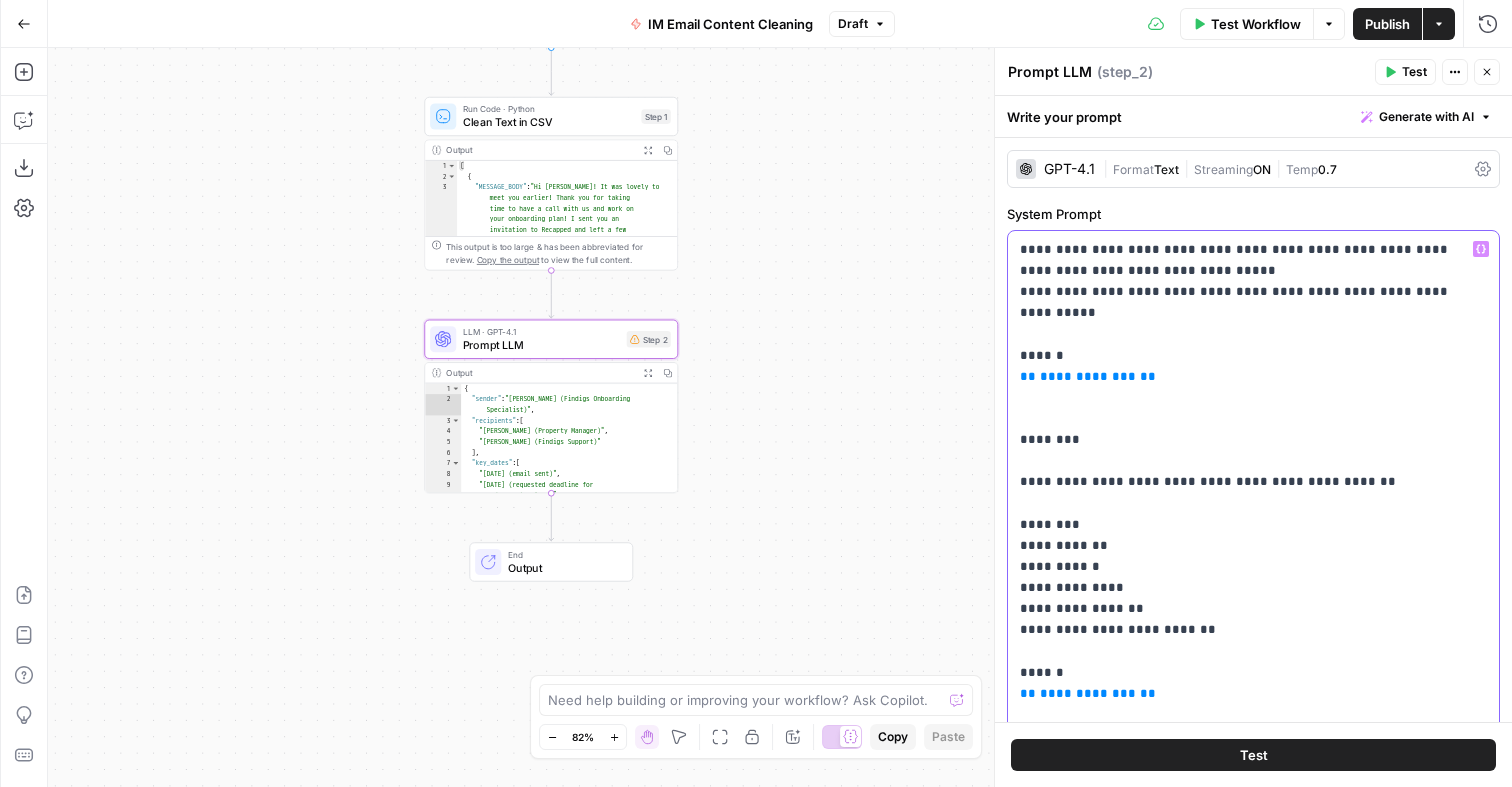 scroll, scrollTop: 54, scrollLeft: 0, axis: vertical 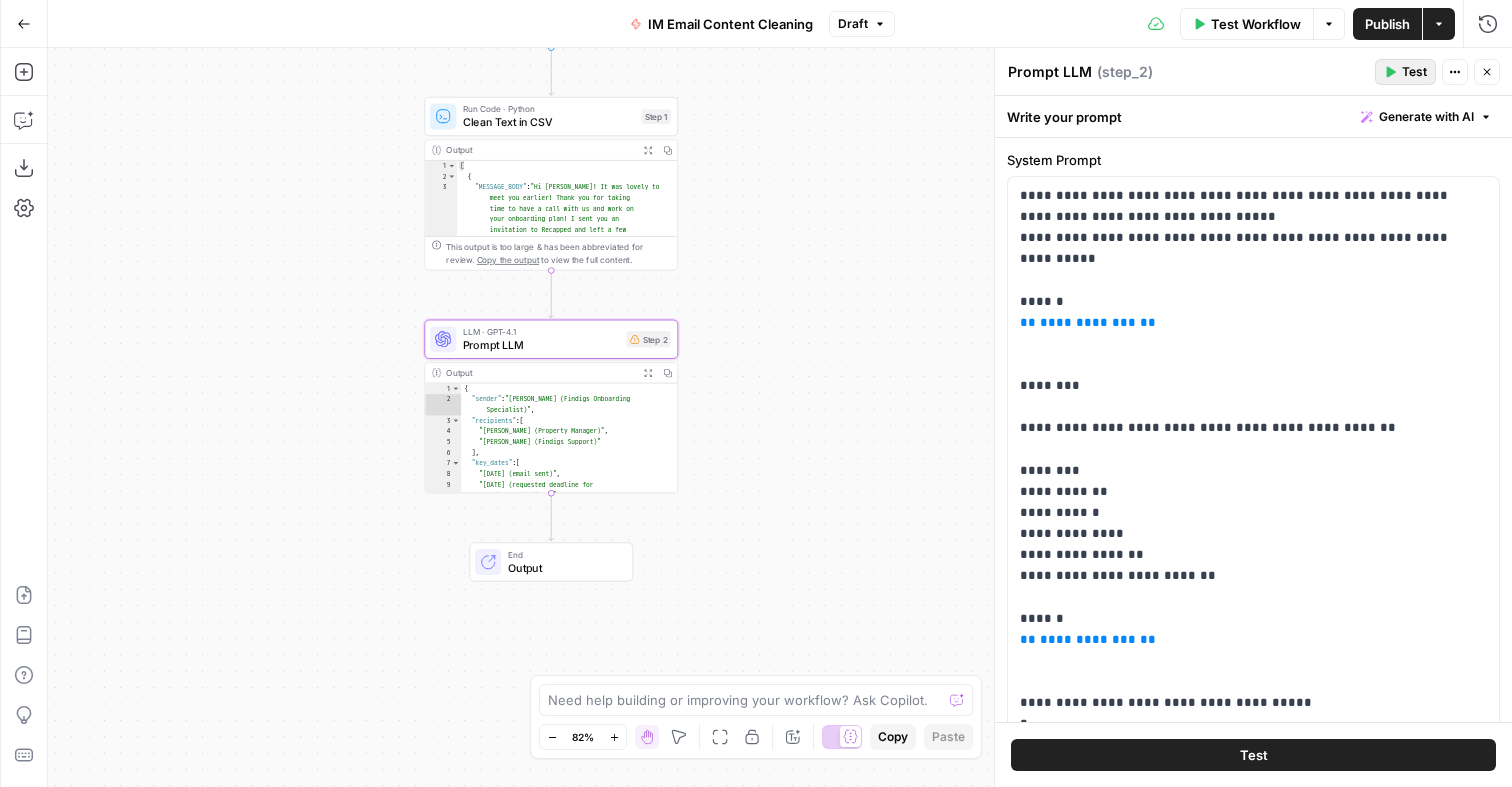 click 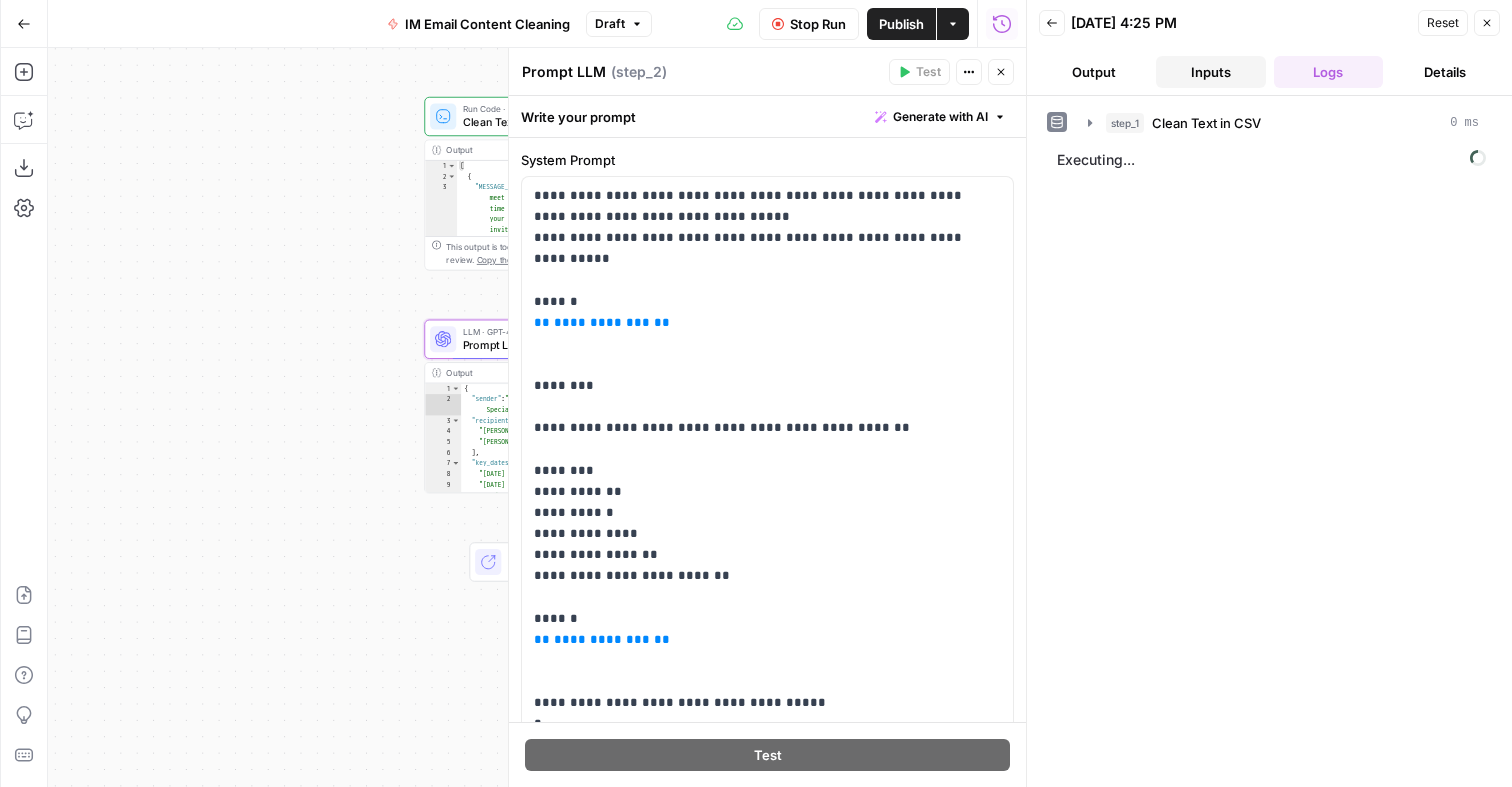 click on "Inputs" at bounding box center (1210, 72) 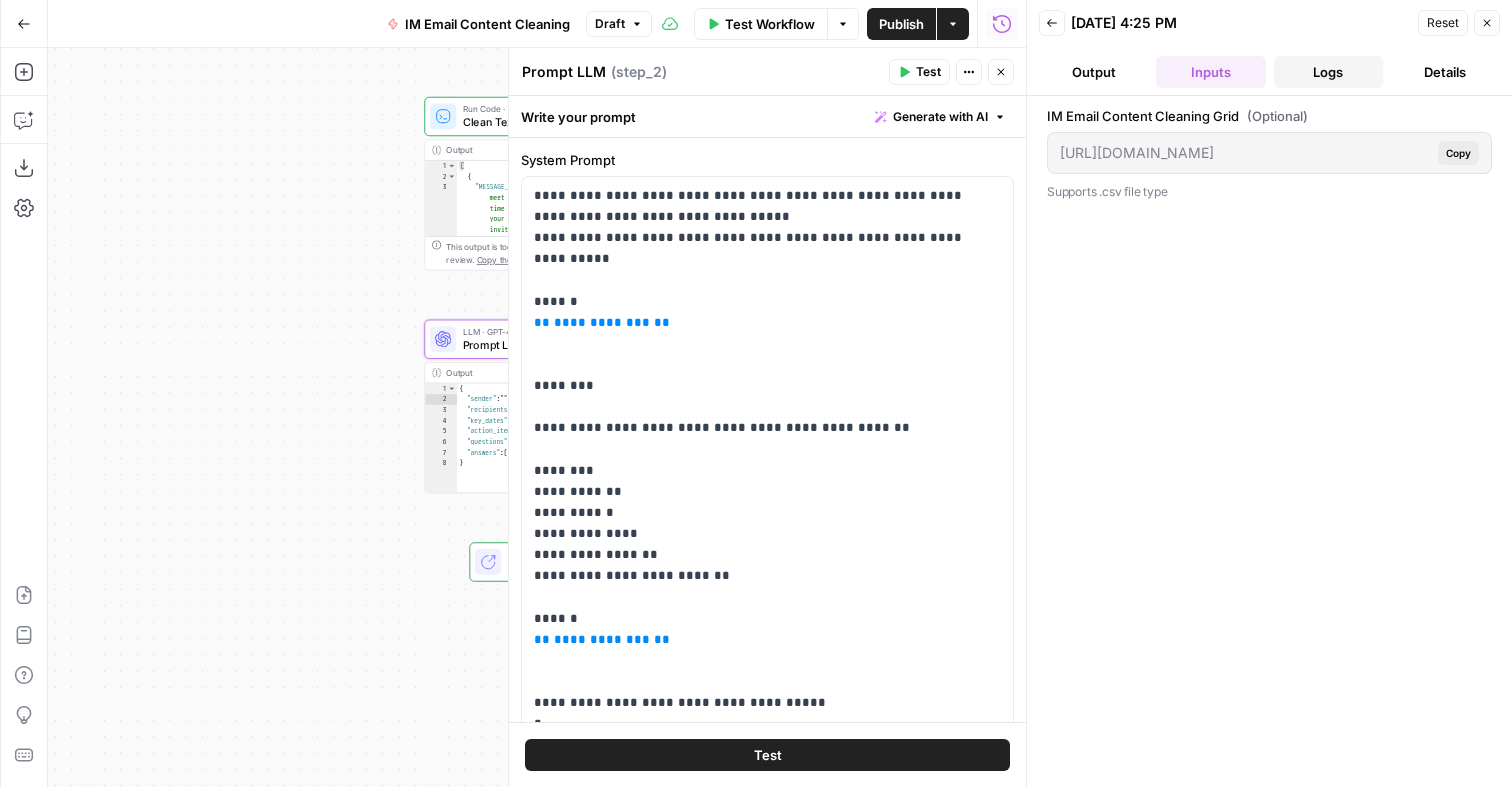 click on "Logs" at bounding box center [1328, 72] 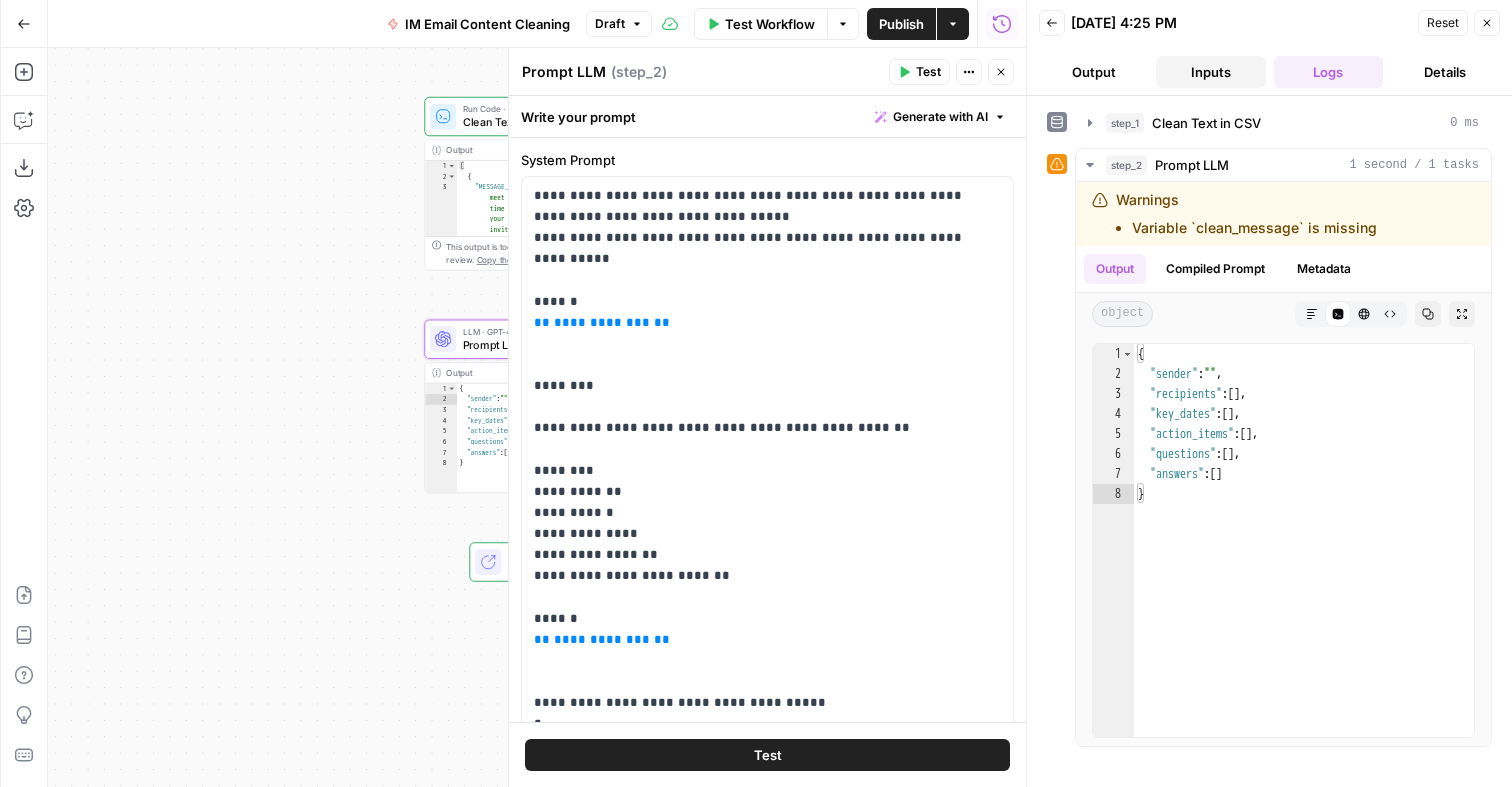 click on "Inputs" at bounding box center [1210, 72] 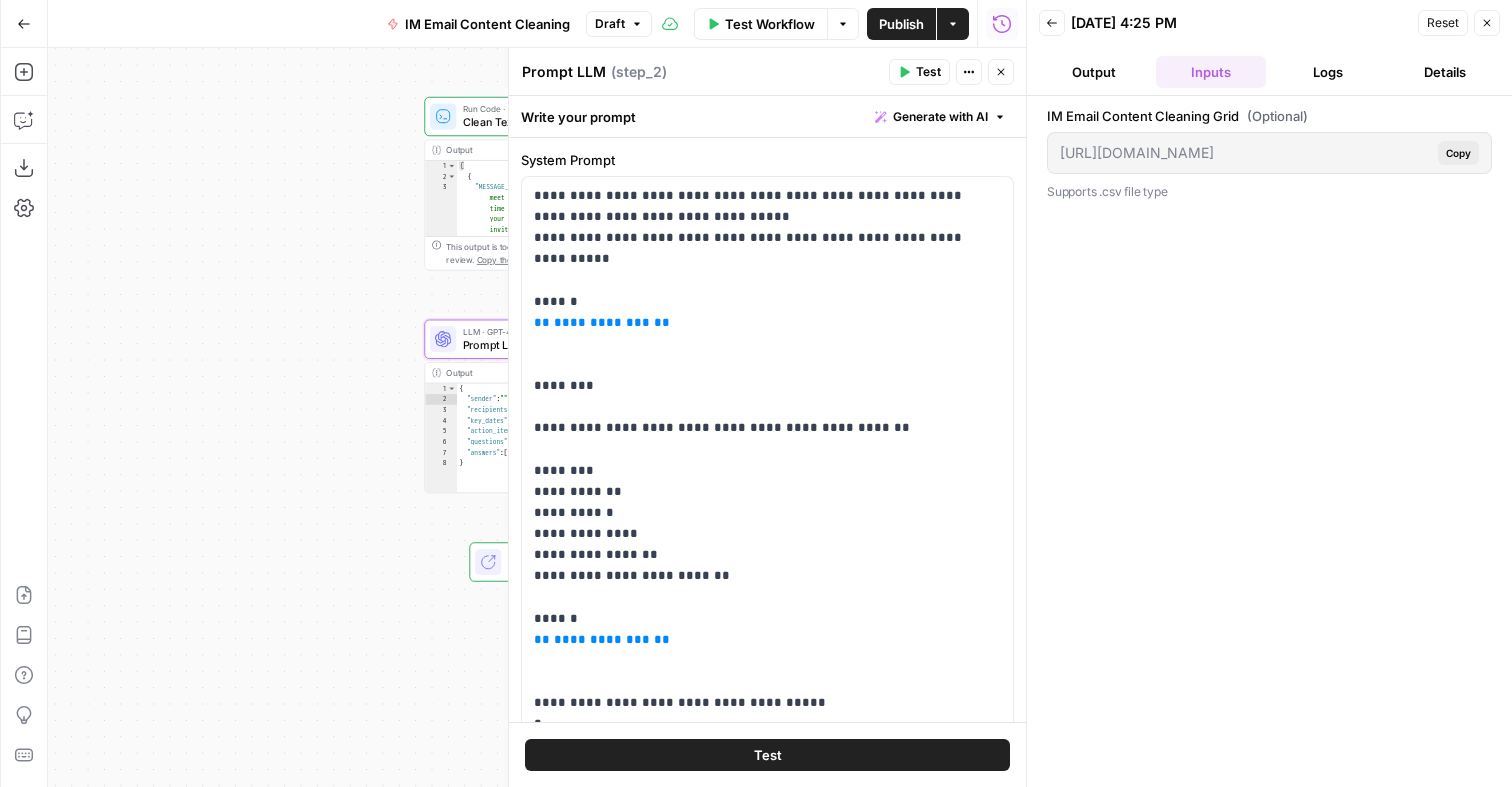 click on "https://app.airops.com/api/workspace_files/105973/url Copy" at bounding box center (1269, 153) 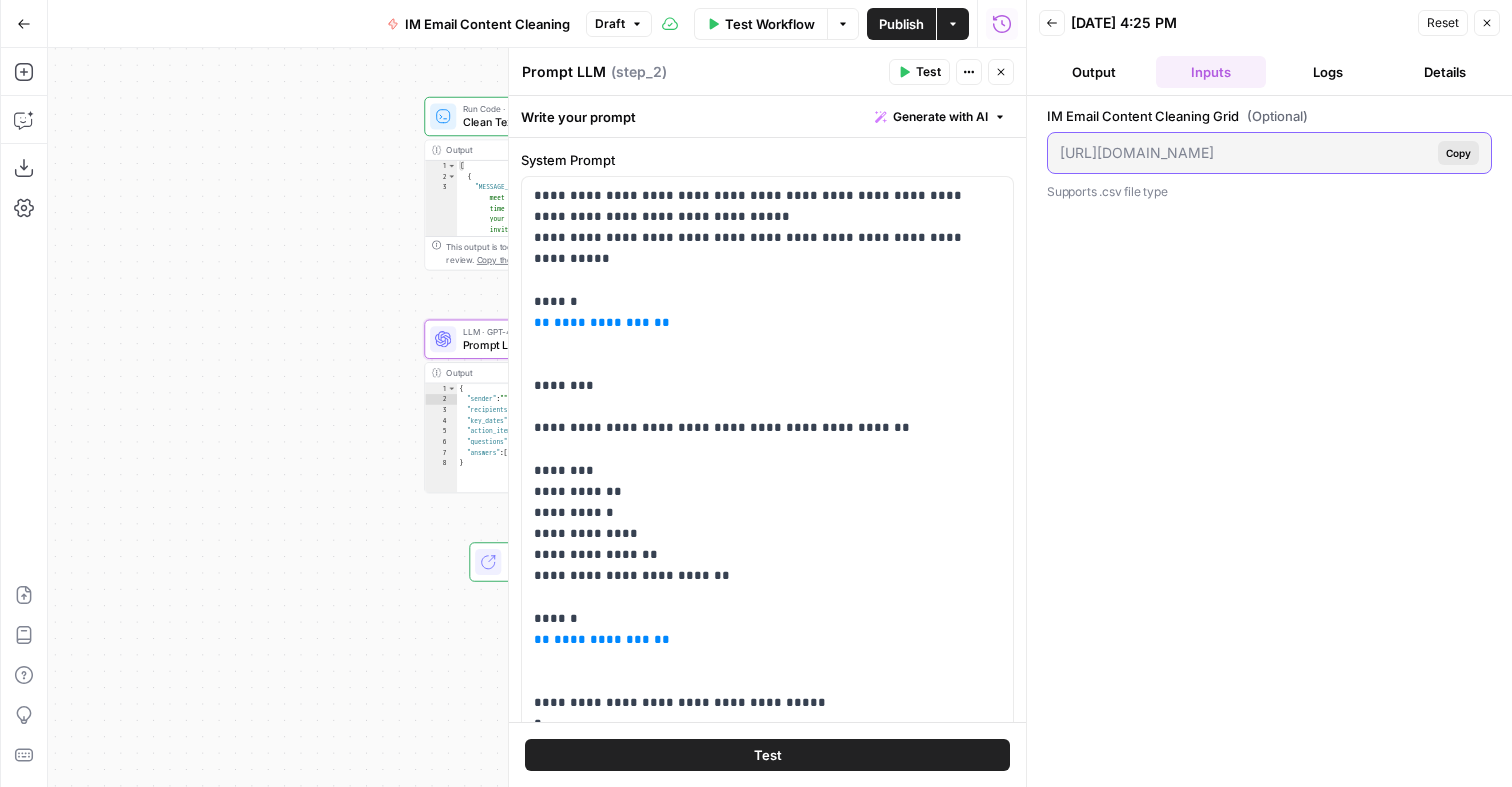 click on "Copy" at bounding box center (1458, 153) 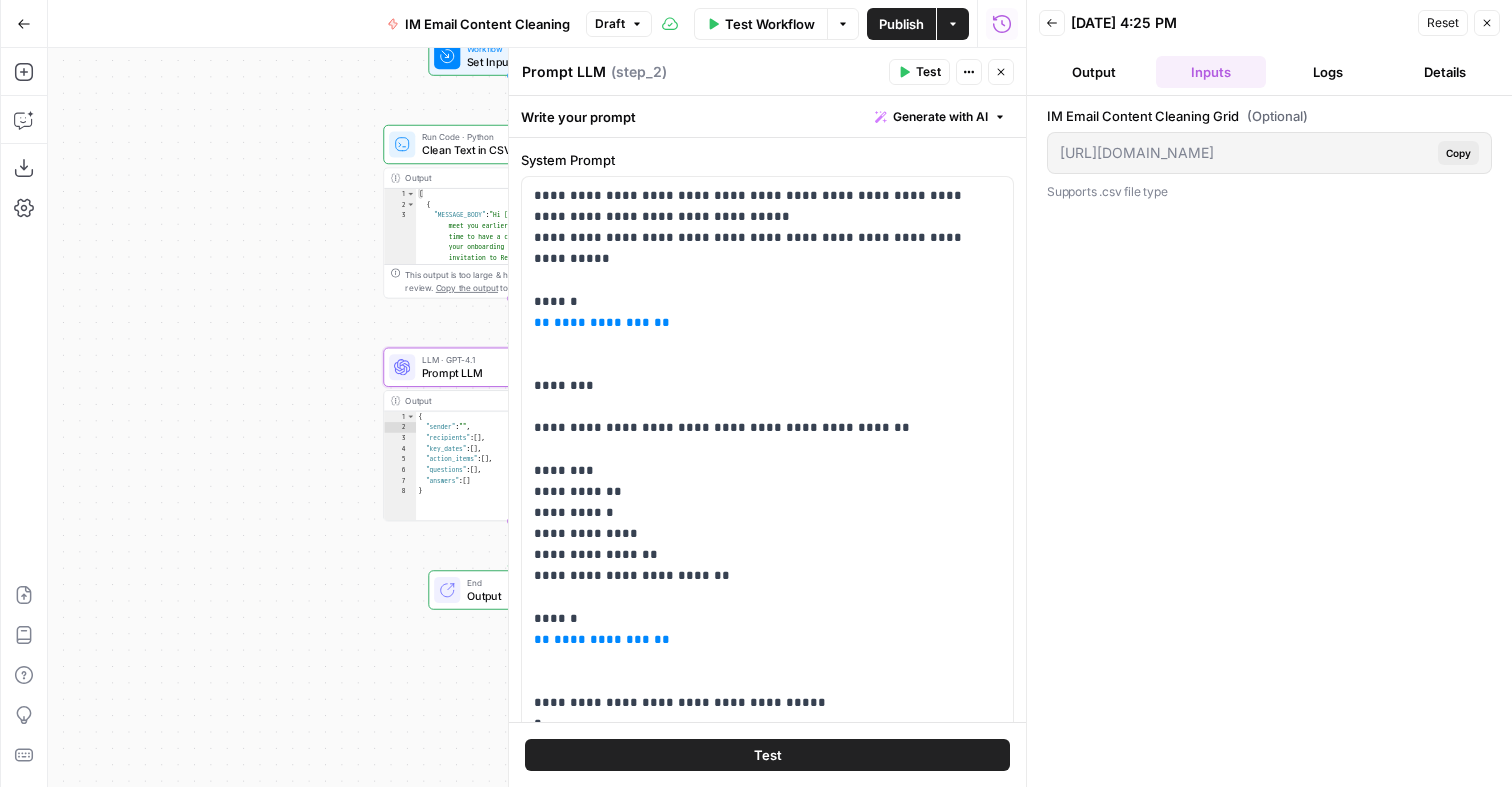 click 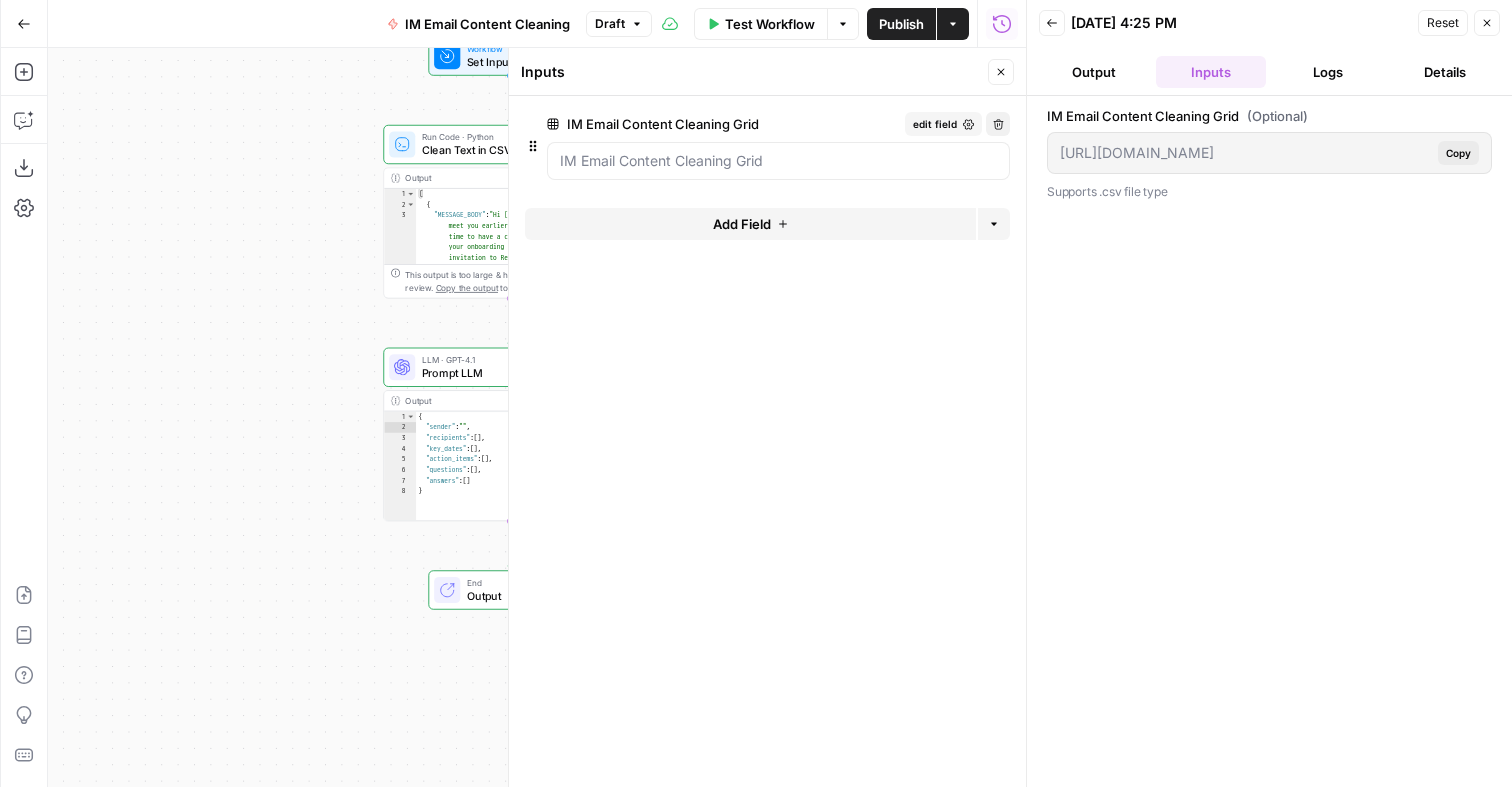 click on "Delete group" at bounding box center [998, 124] 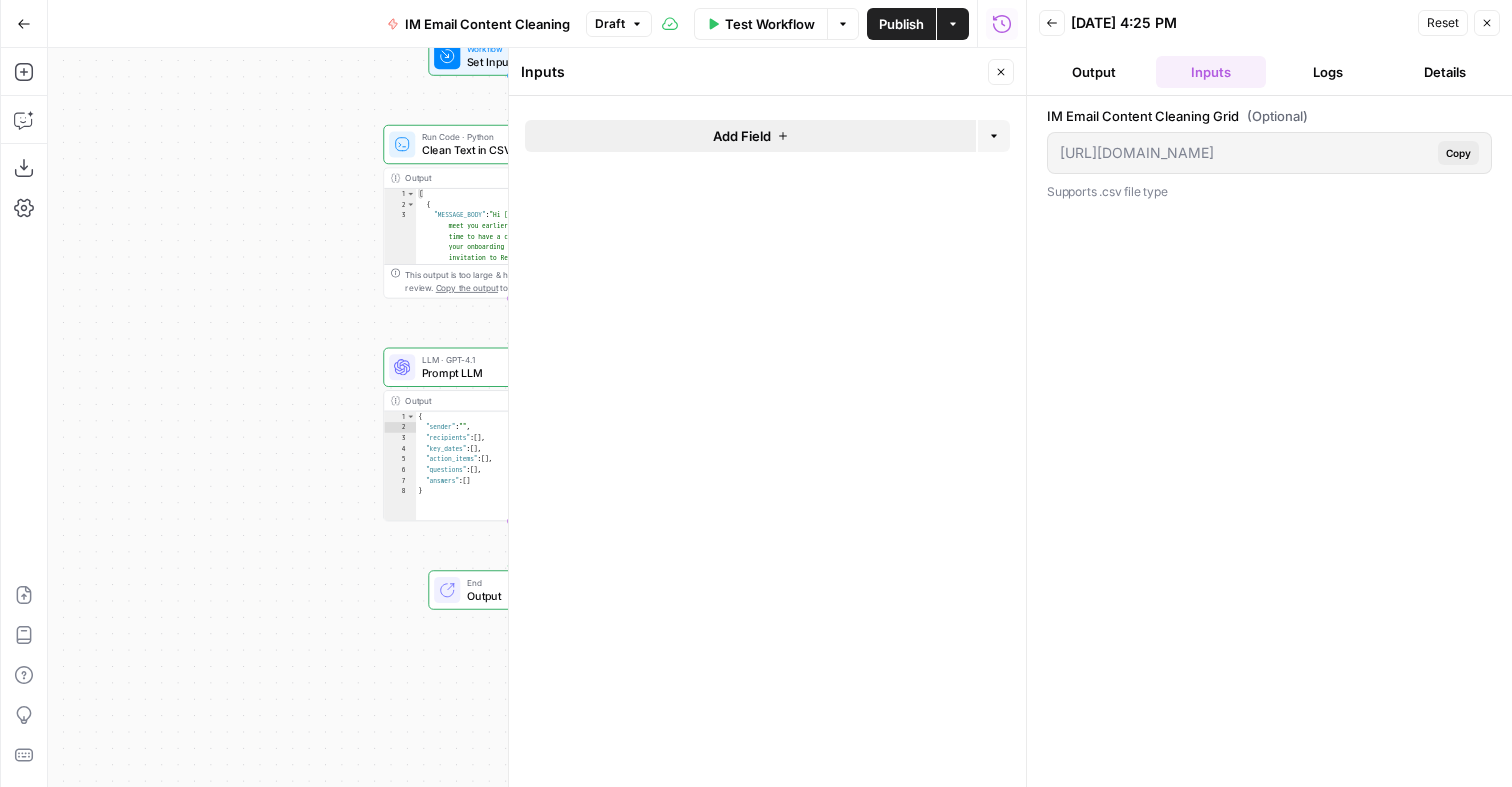 click on "Add Field" at bounding box center (750, 136) 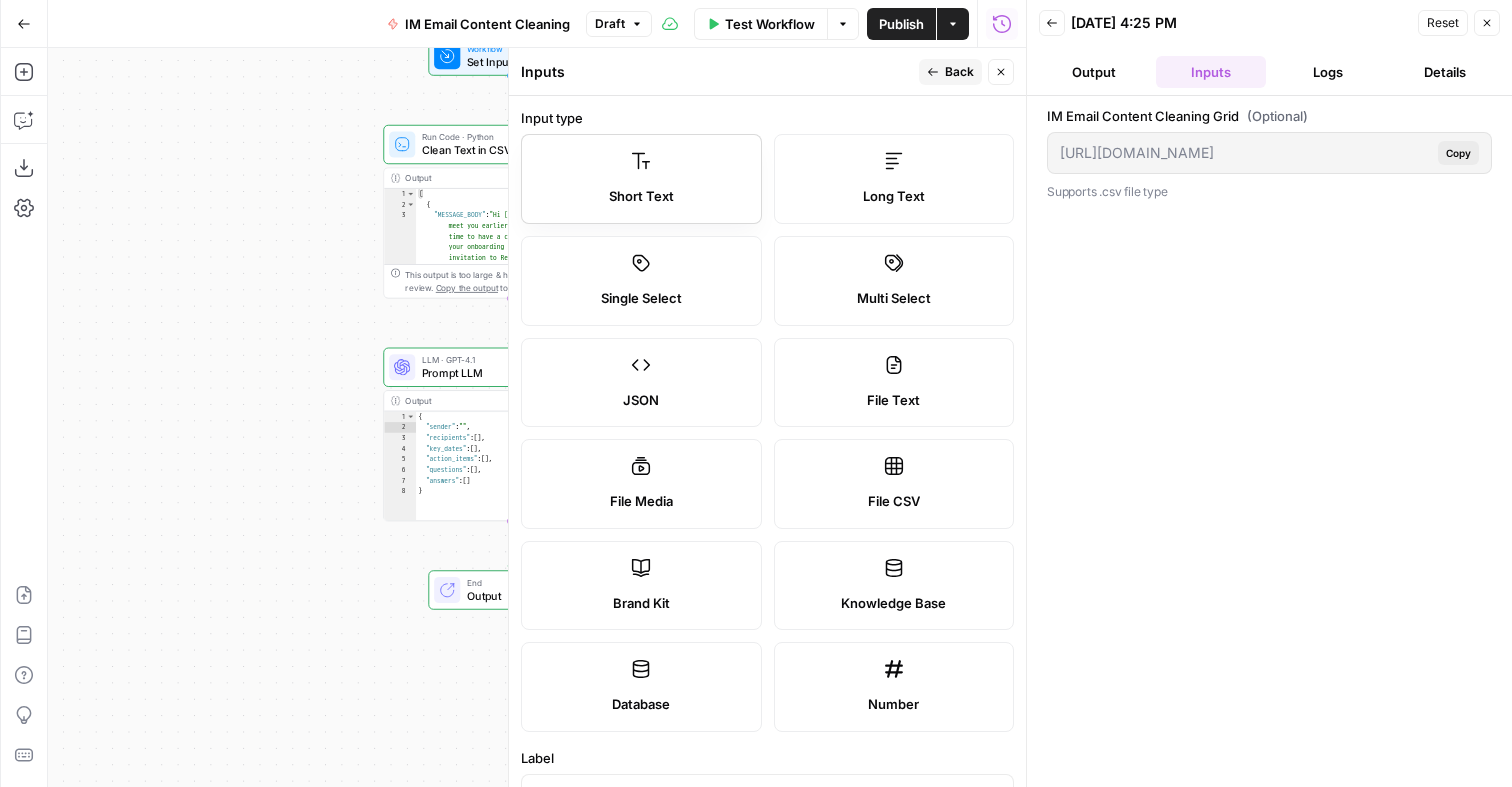 click on "Short Text" at bounding box center [641, 179] 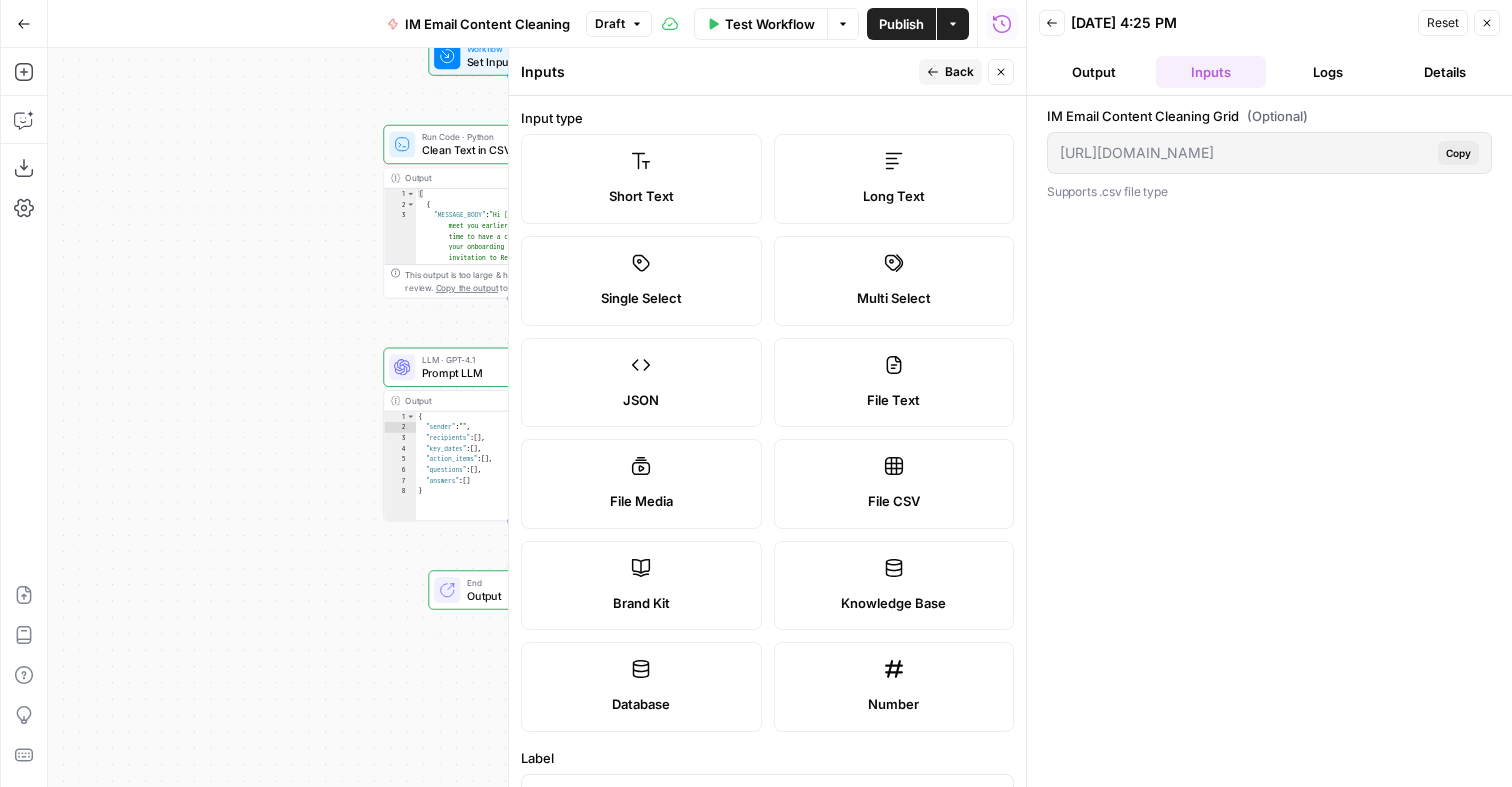 scroll, scrollTop: 504, scrollLeft: 0, axis: vertical 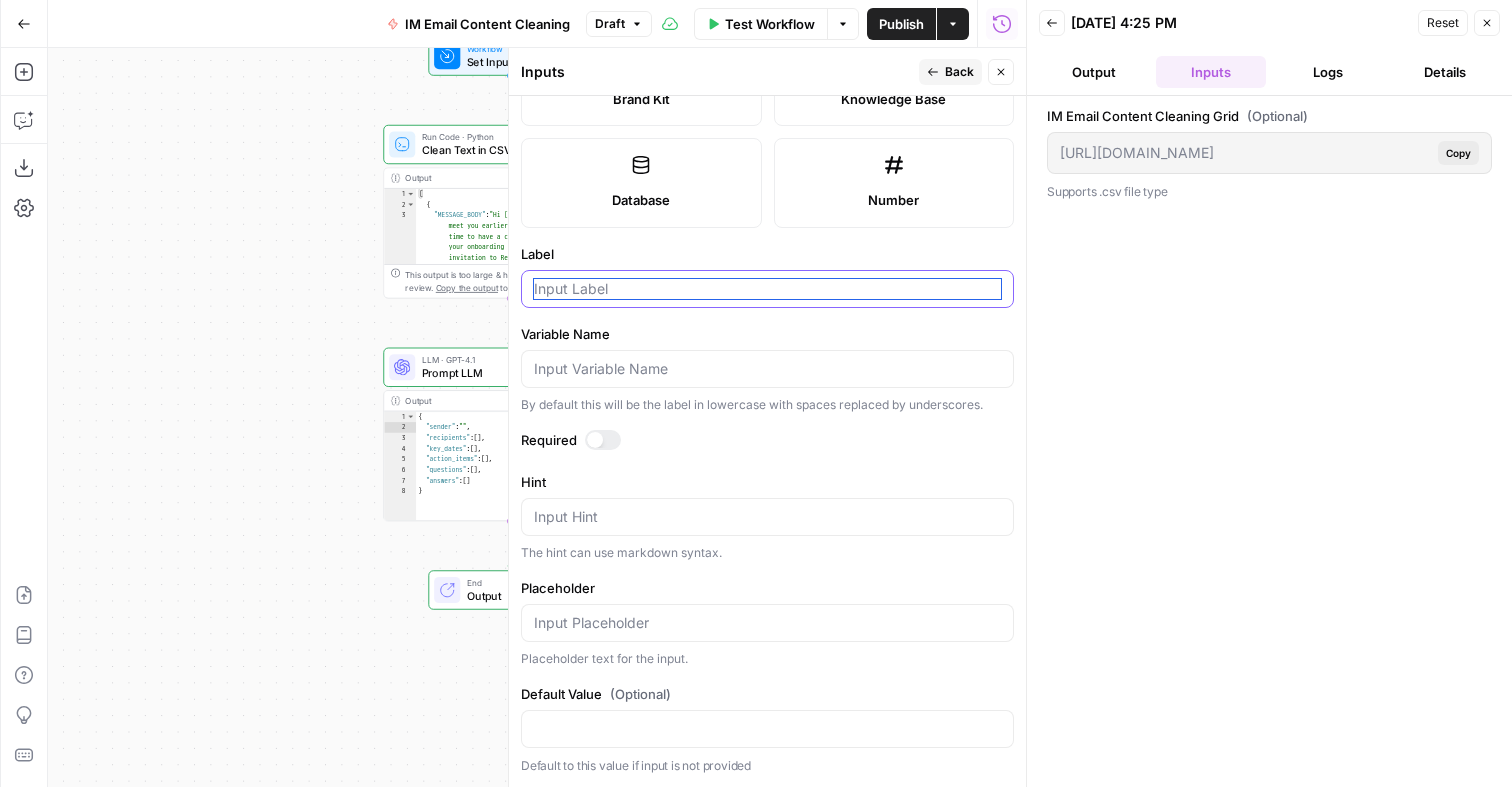 click on "Label" at bounding box center (767, 289) 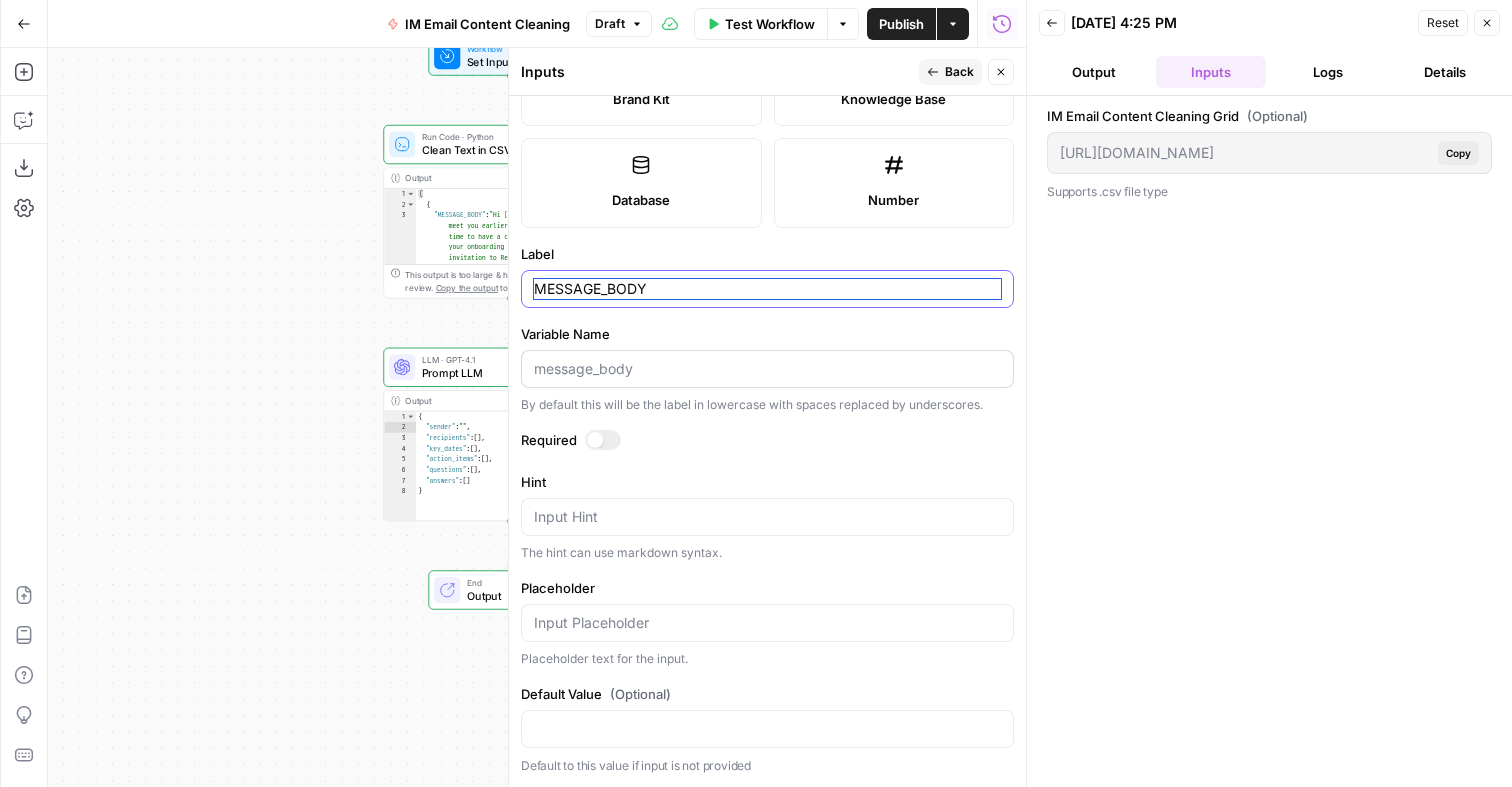 type on "MESSAGE_BODY" 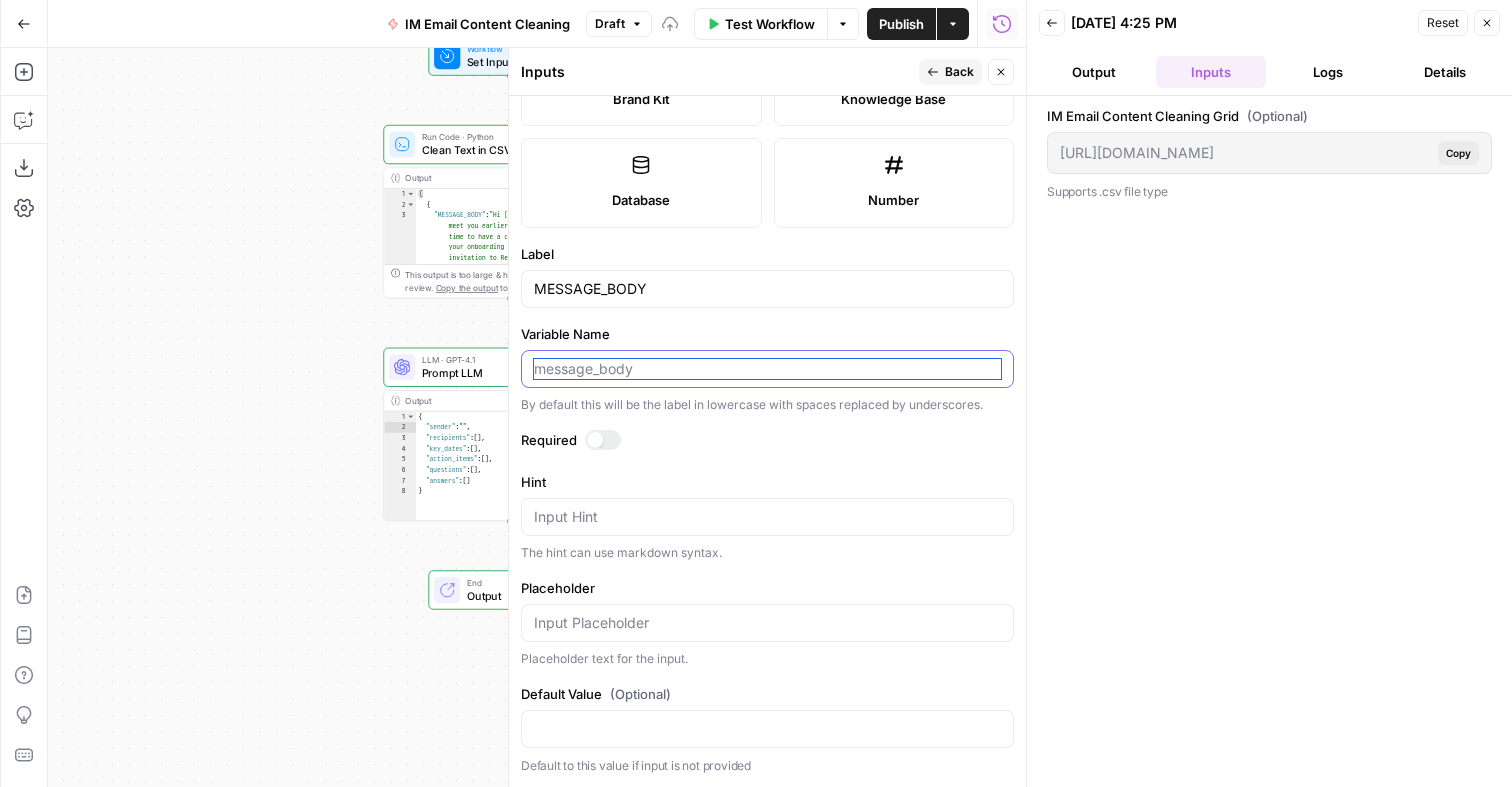 click on "Variable Name" at bounding box center [767, 369] 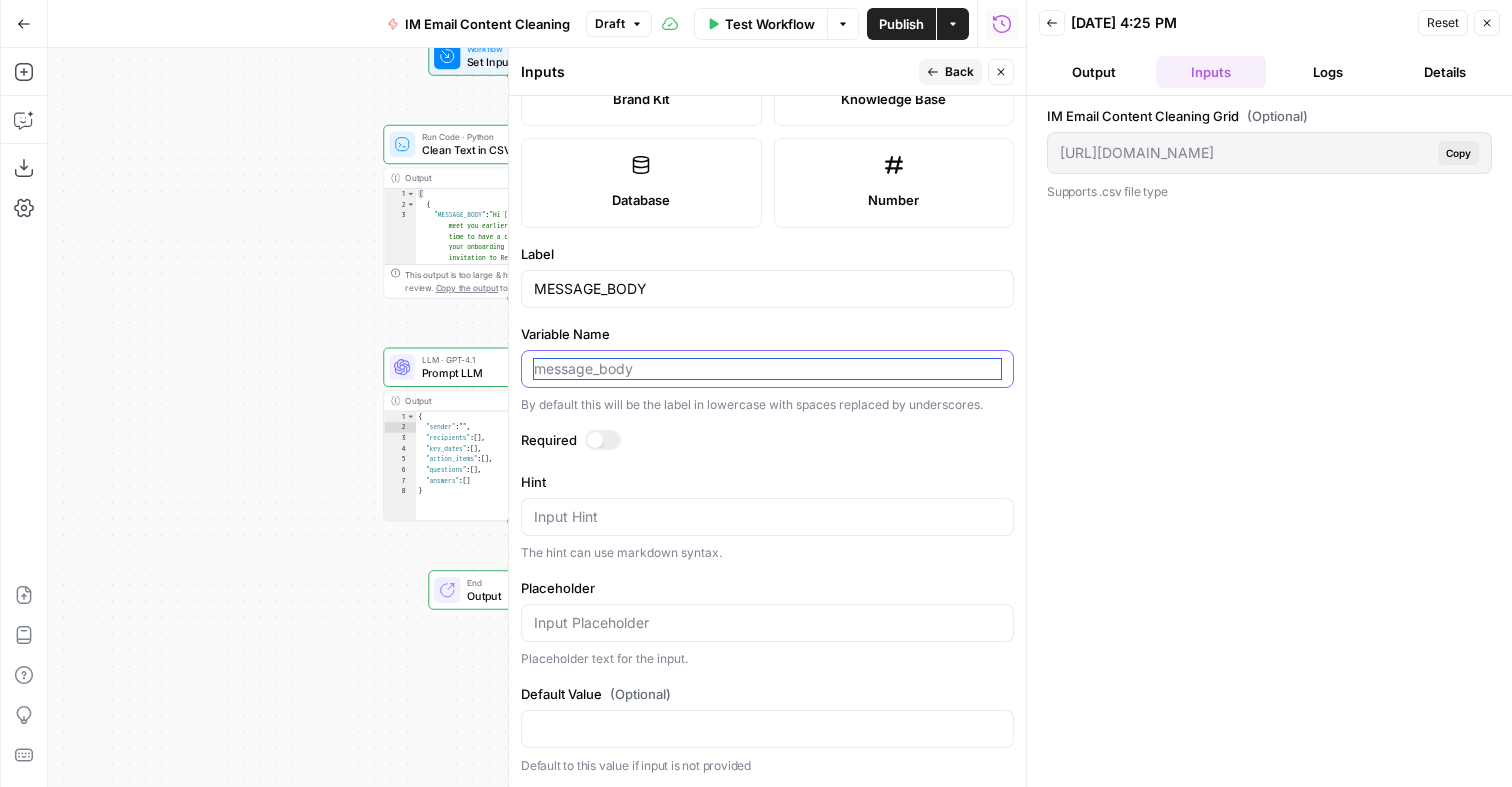 click on "Variable Name" at bounding box center [767, 369] 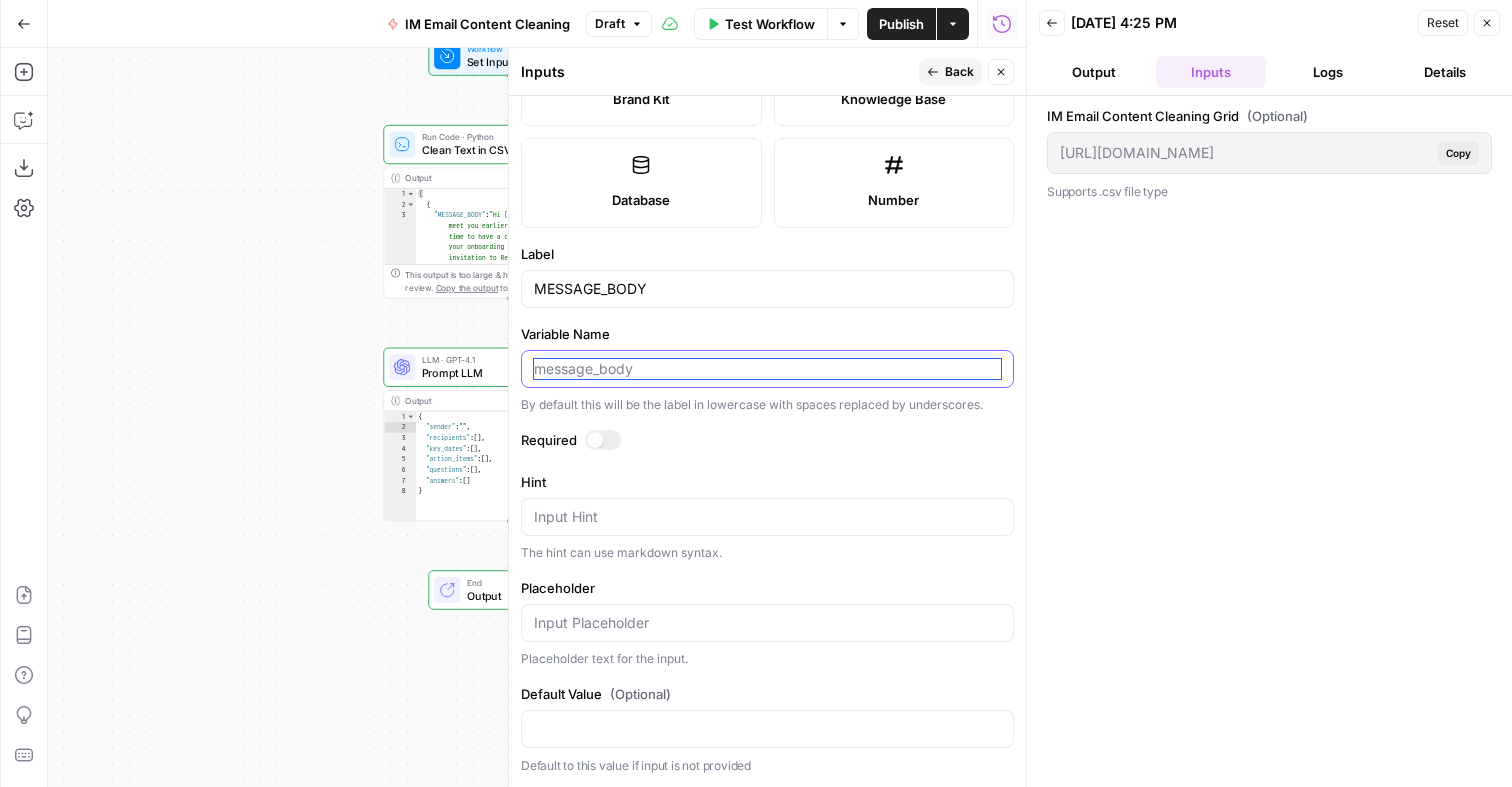 paste on "MESSAGE_BODY" 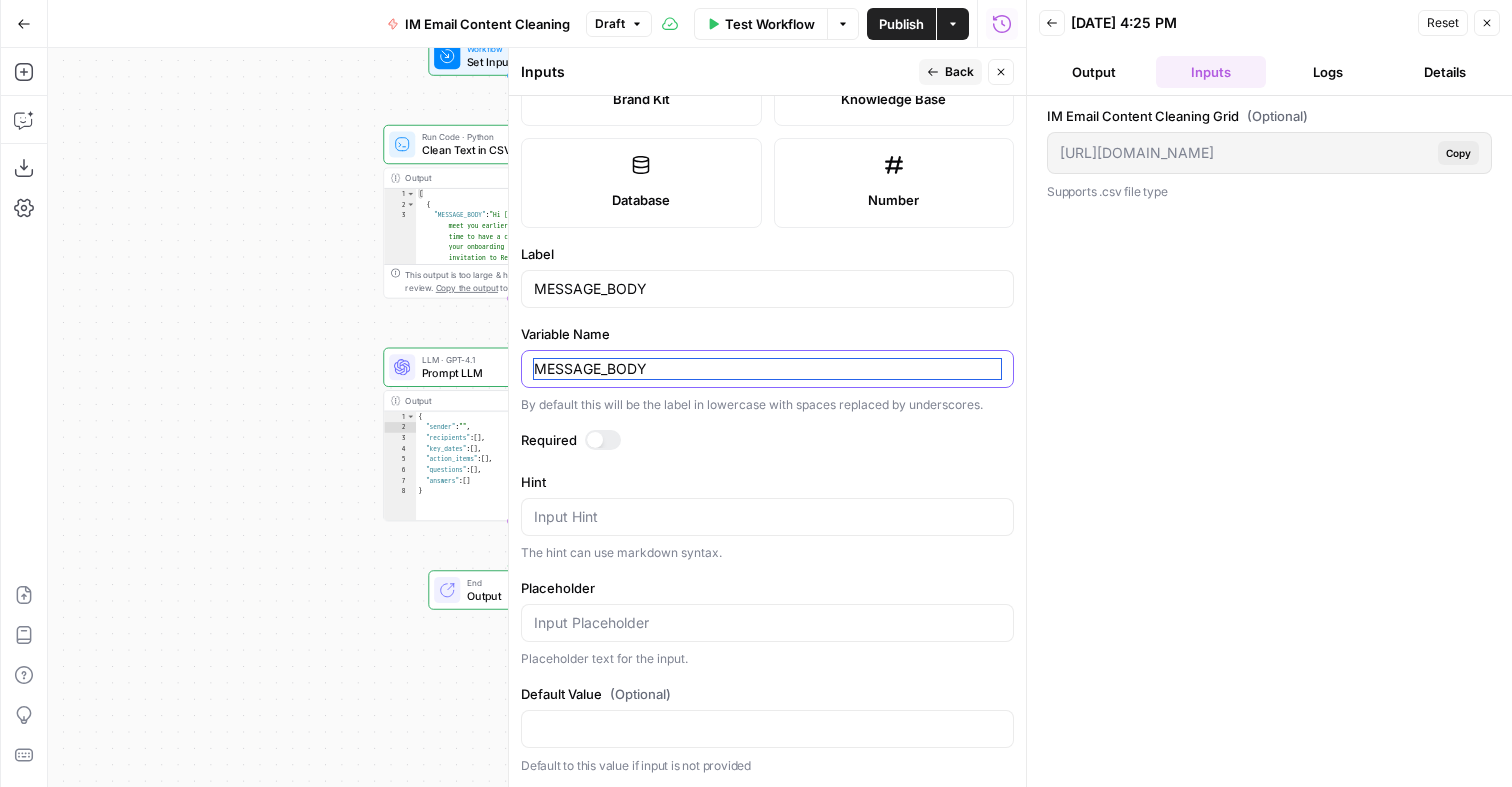 type on "MESSAGE_BODY" 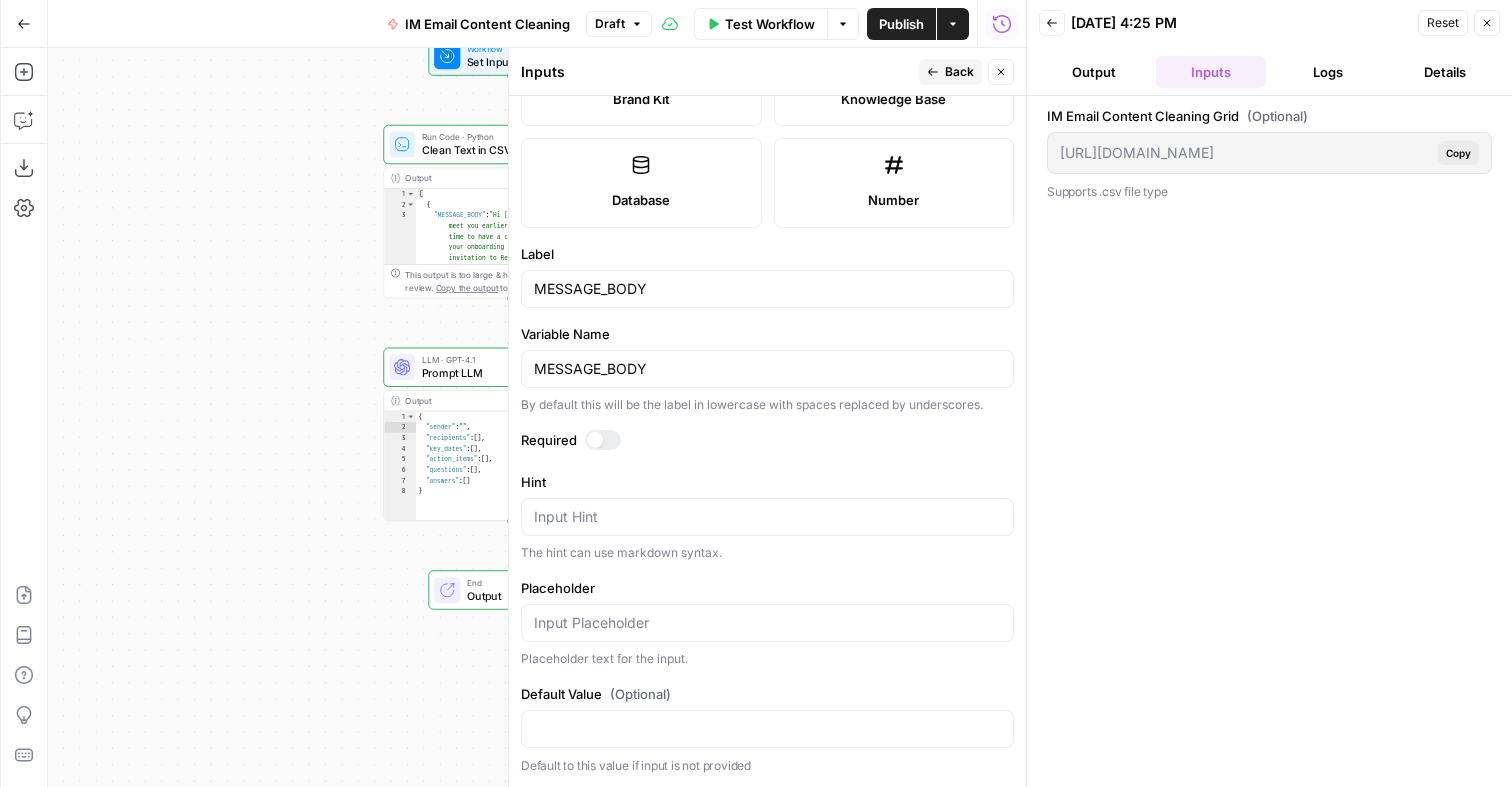 click on "By default this will be the label in lowercase with spaces replaced by underscores." at bounding box center (767, 405) 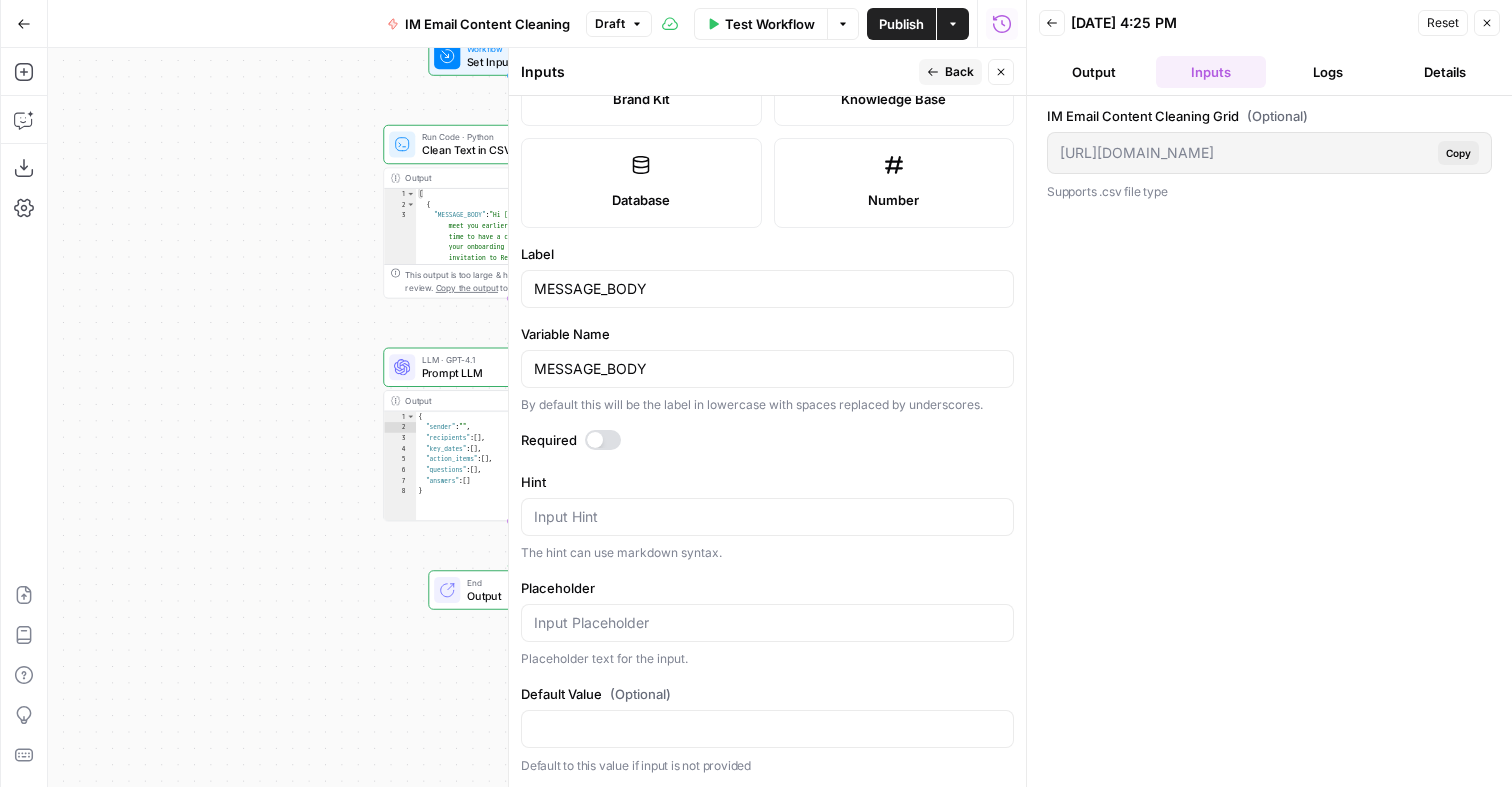 click at bounding box center (595, 440) 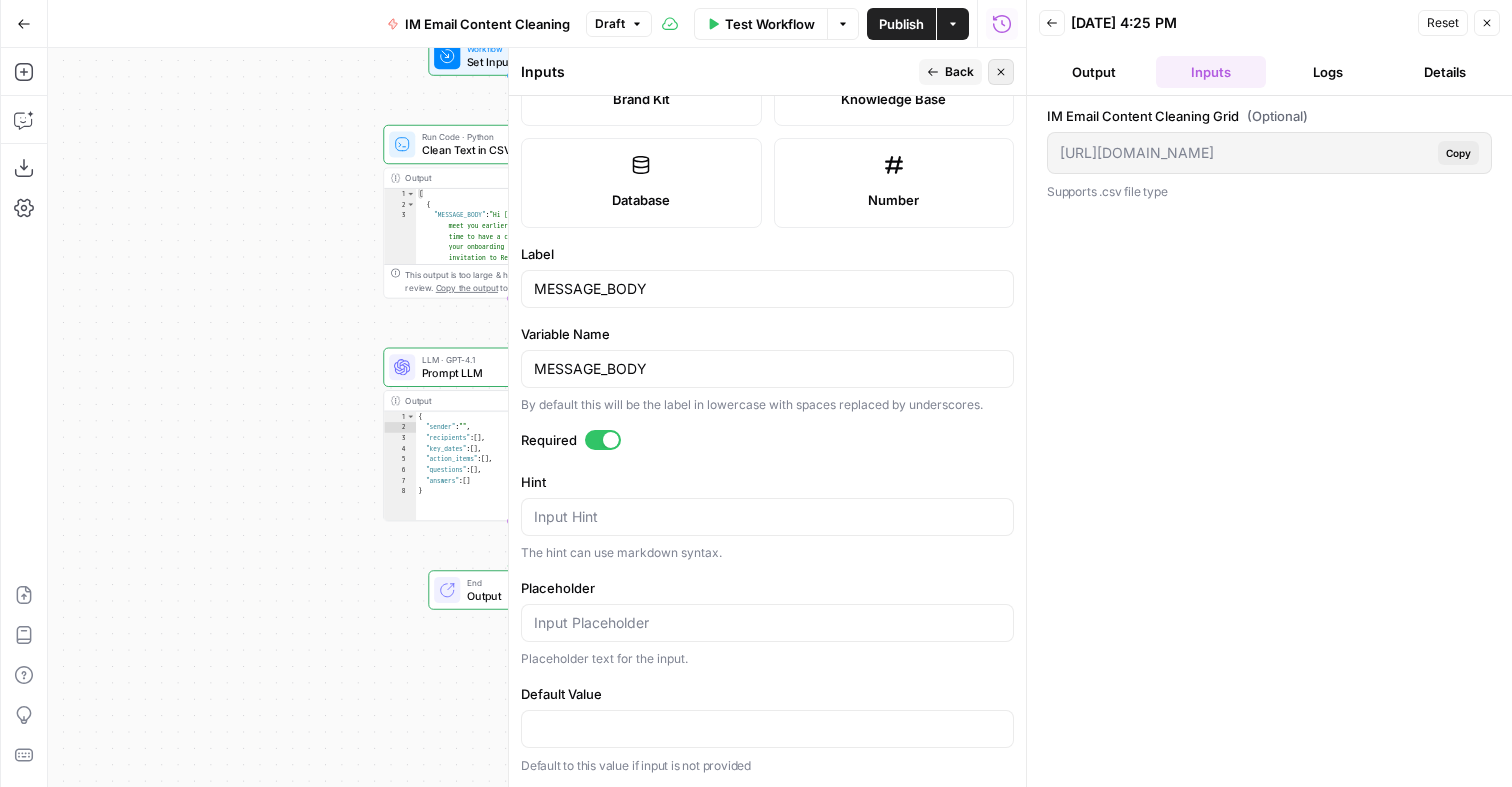 click on "Close" at bounding box center (1001, 72) 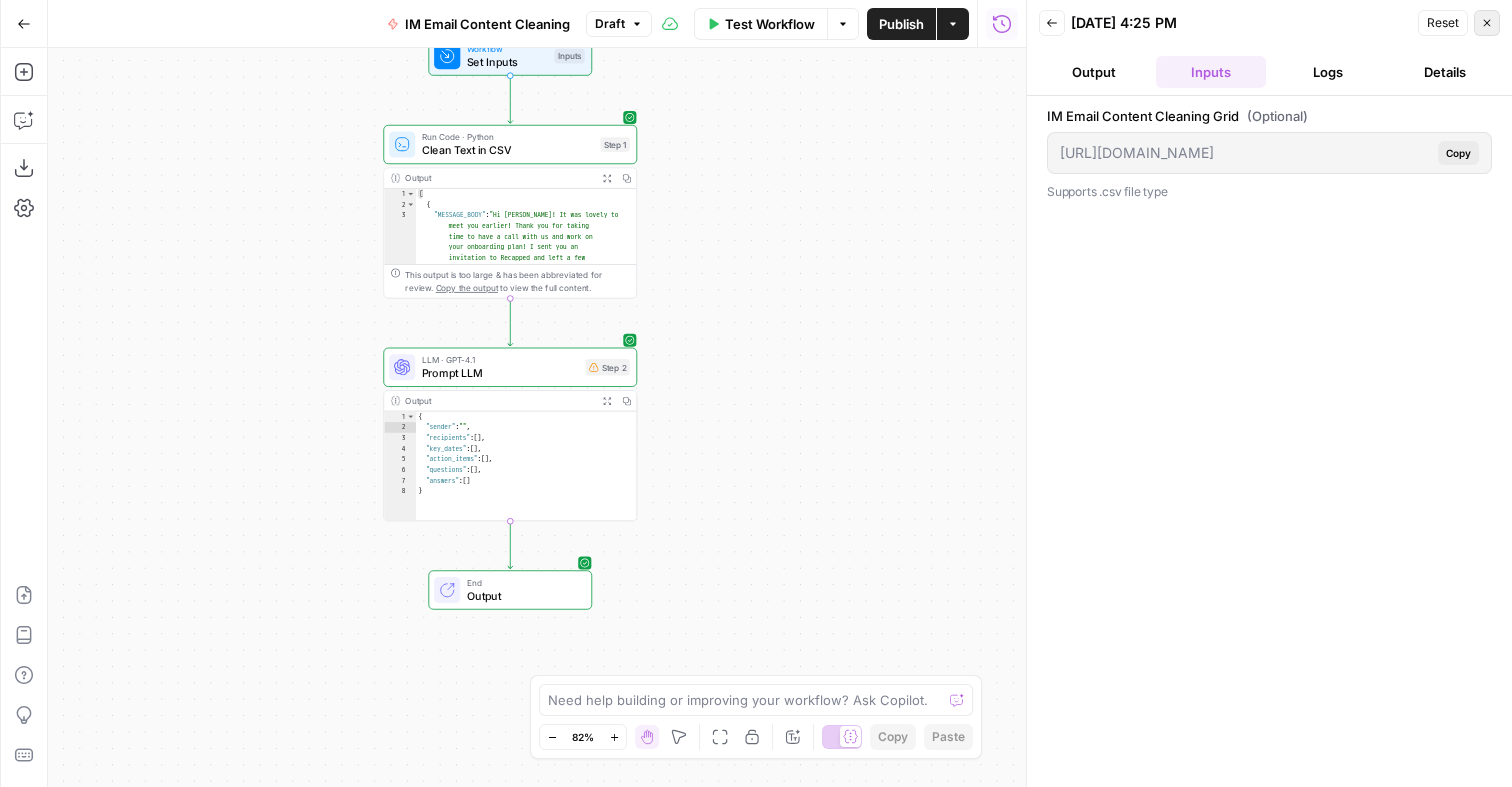 click 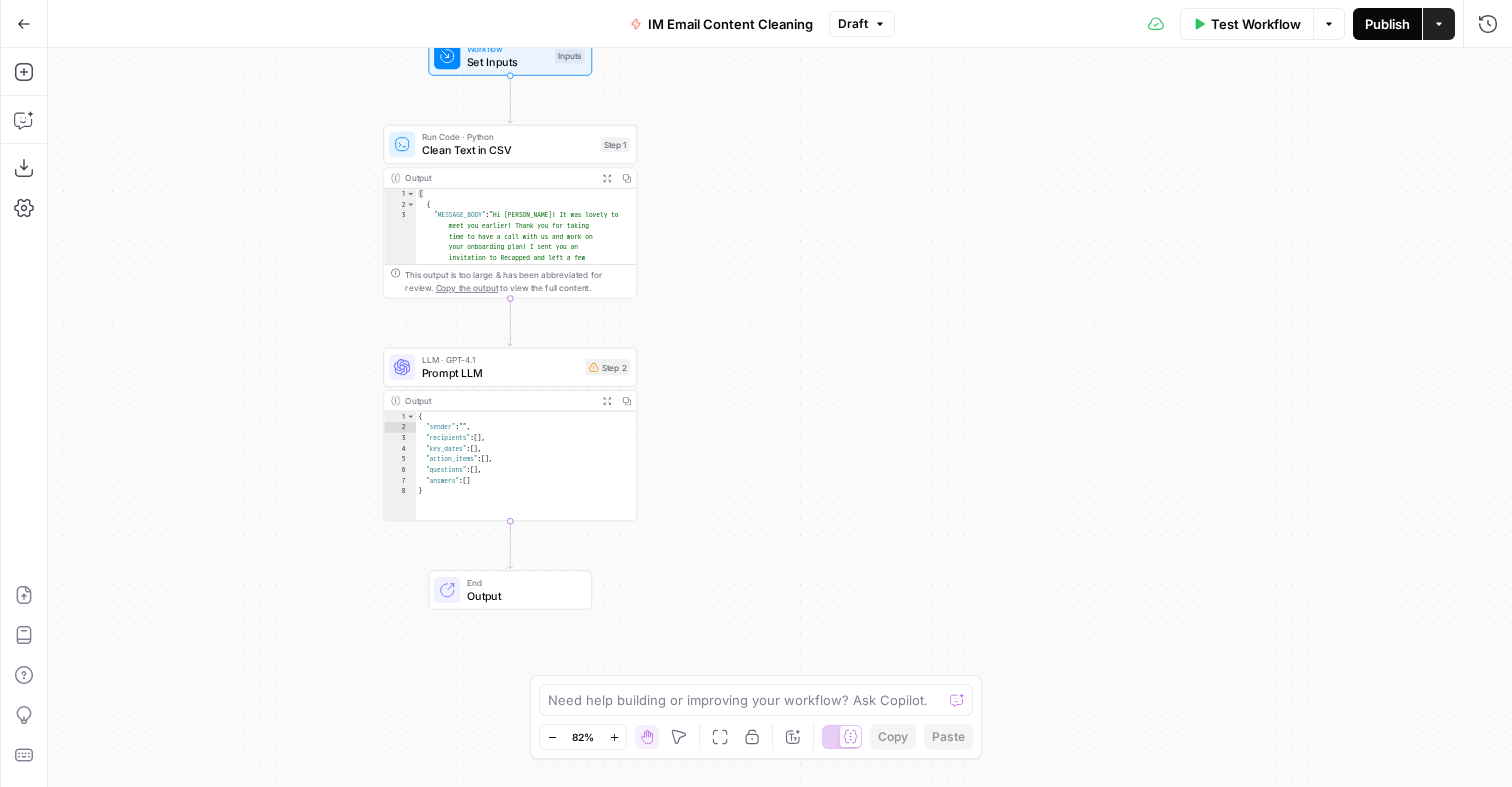 click on "Publish" at bounding box center [1387, 24] 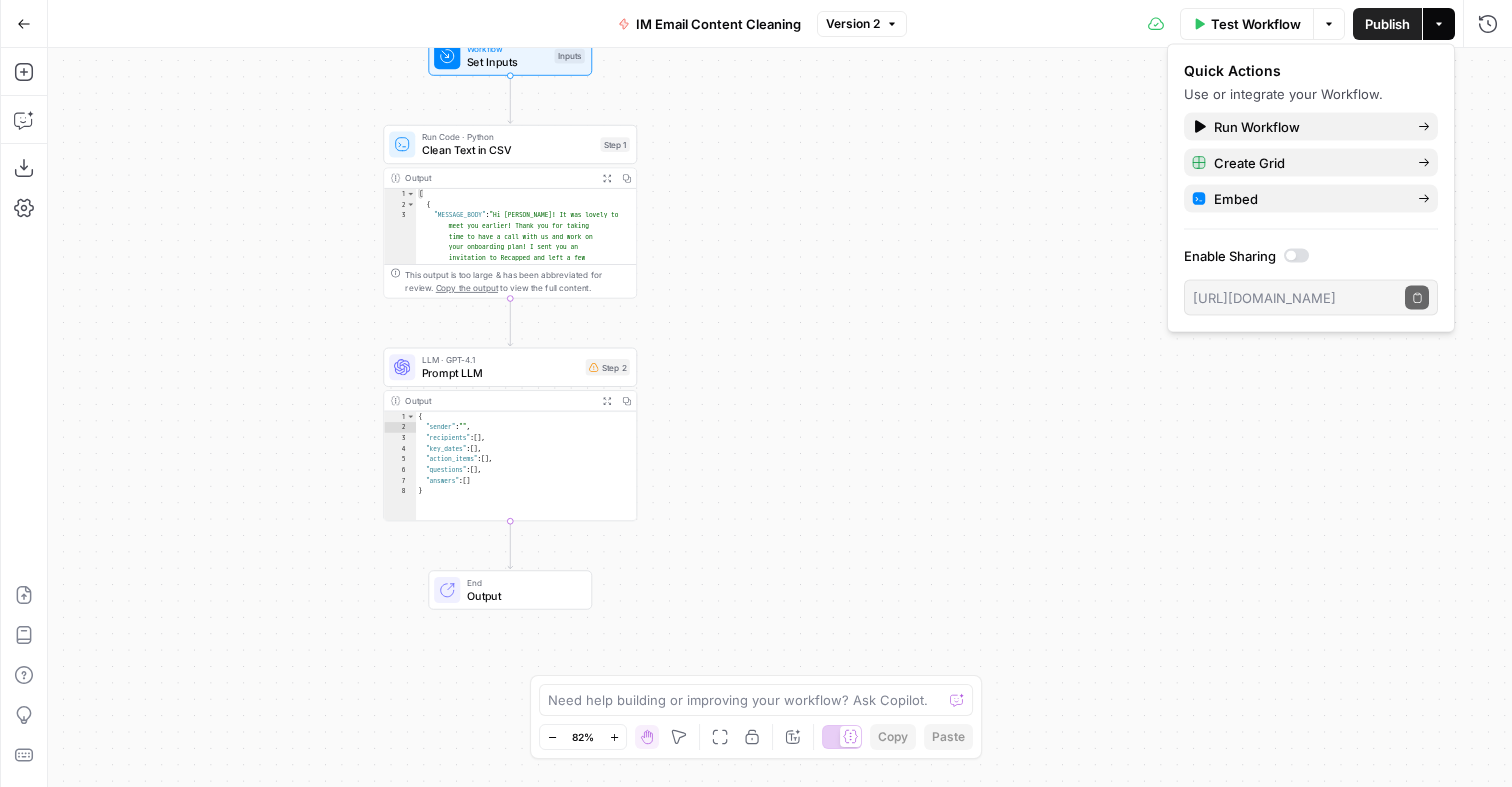 click at bounding box center [1296, 256] 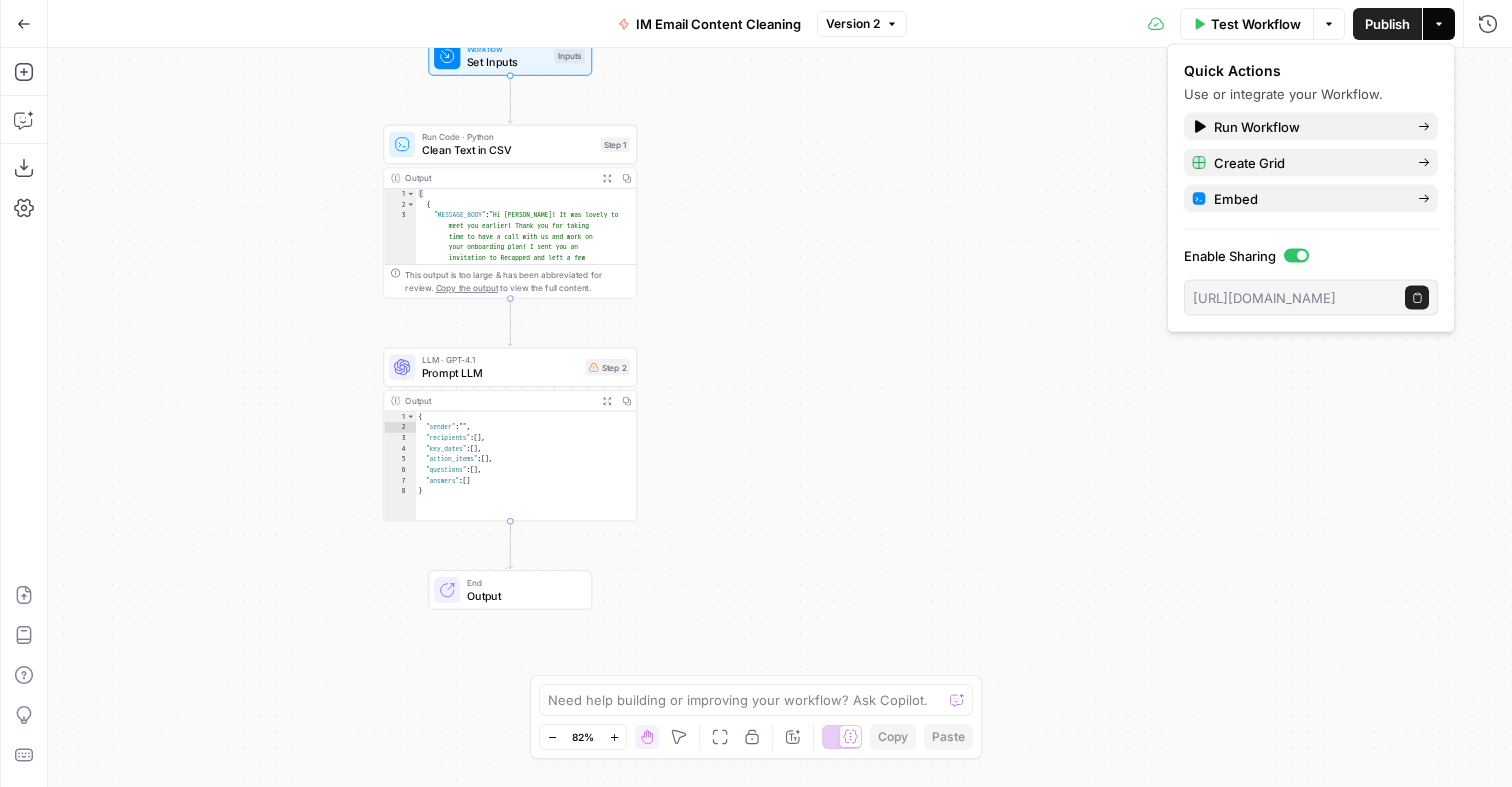 click on "Workflow Set Inputs Inputs Run Code · Python Clean Text in CSV Step 1 Output Expand Output Copy 1 2 3 [    {      "MESSAGE_BODY" :  "Hi Eric! It was lovely to           meet you earlier! Thank you for taking           time to have a call with us and work on           your onboarding plan! I sent you an           invitation to Recapped and left a few           notes there – you’ll see them when you           sign in.  Please let me know if you need           the invitation sent again. We would like           to get TransUnion credentialing kicked           off today, if possible. Please attach           your property list in excel or word           format in recapped or you can email it           to me. Appreciate you! *Hailey Hollins*           Credentialing & Compliance Lead *From:*           onboarding@findigs.com  *On Behalf Of           *Eric Roberts *Sent:* Tuesday, February  \n" at bounding box center [780, 417] 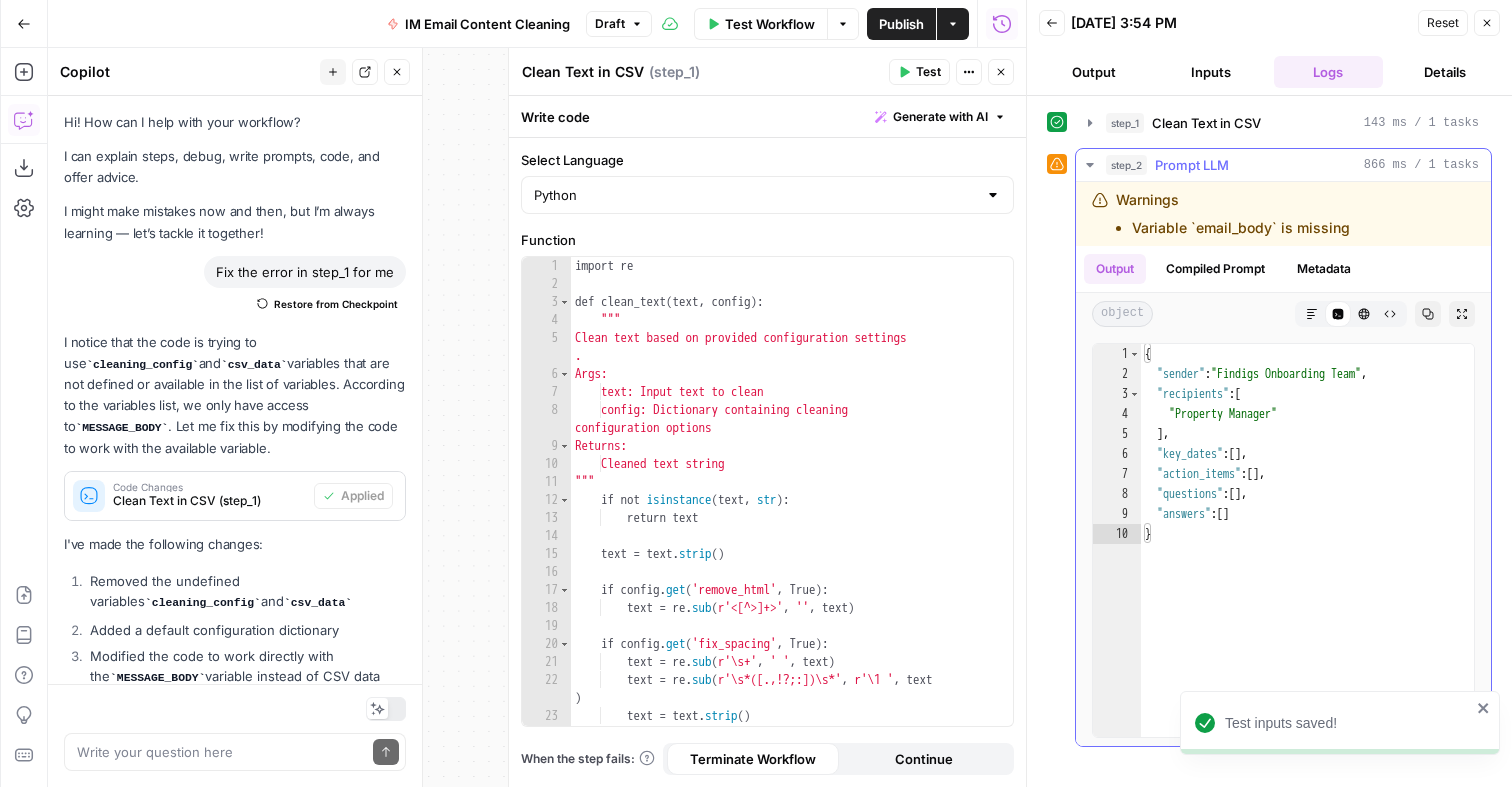 scroll, scrollTop: 0, scrollLeft: 0, axis: both 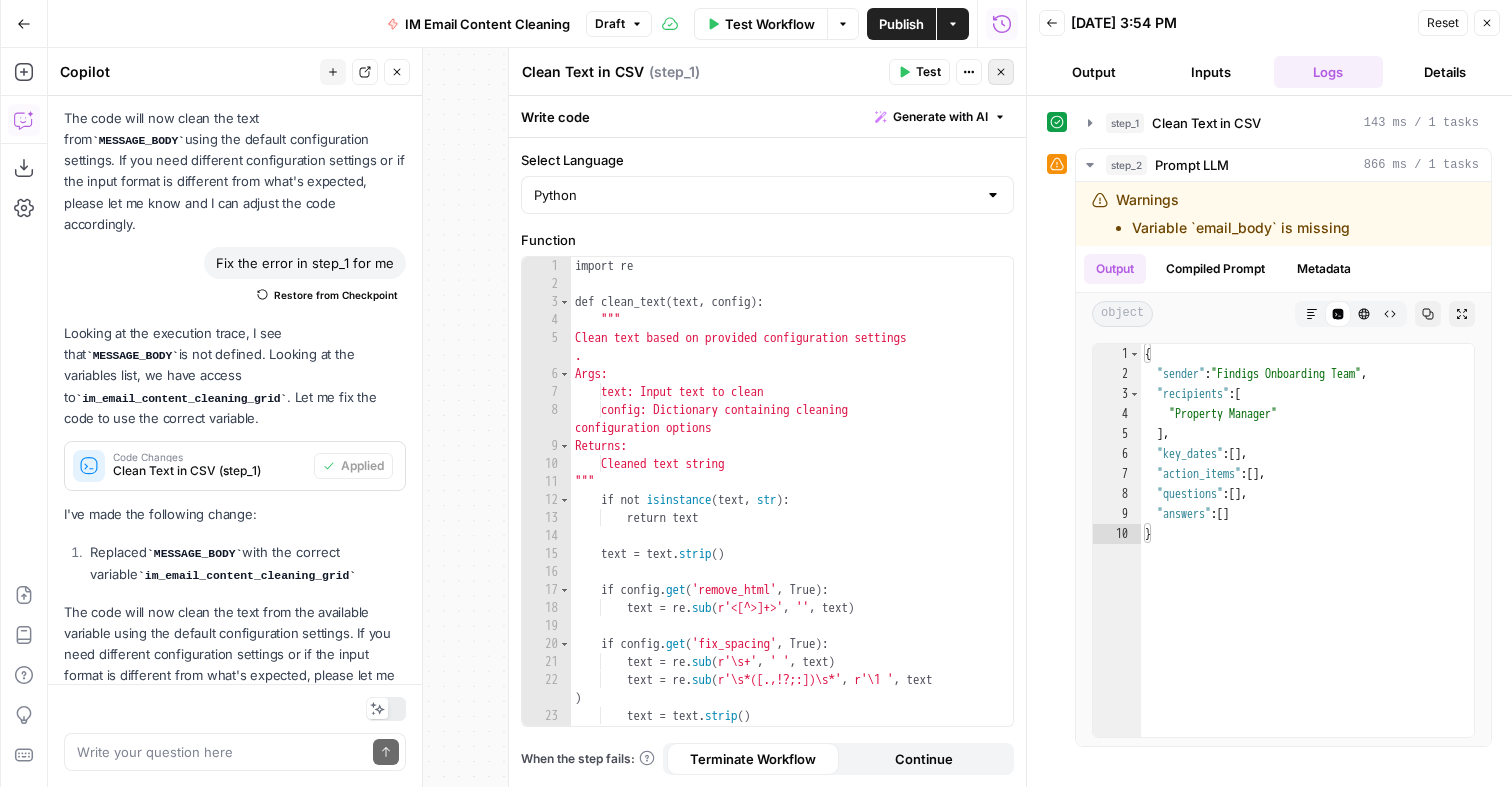 click 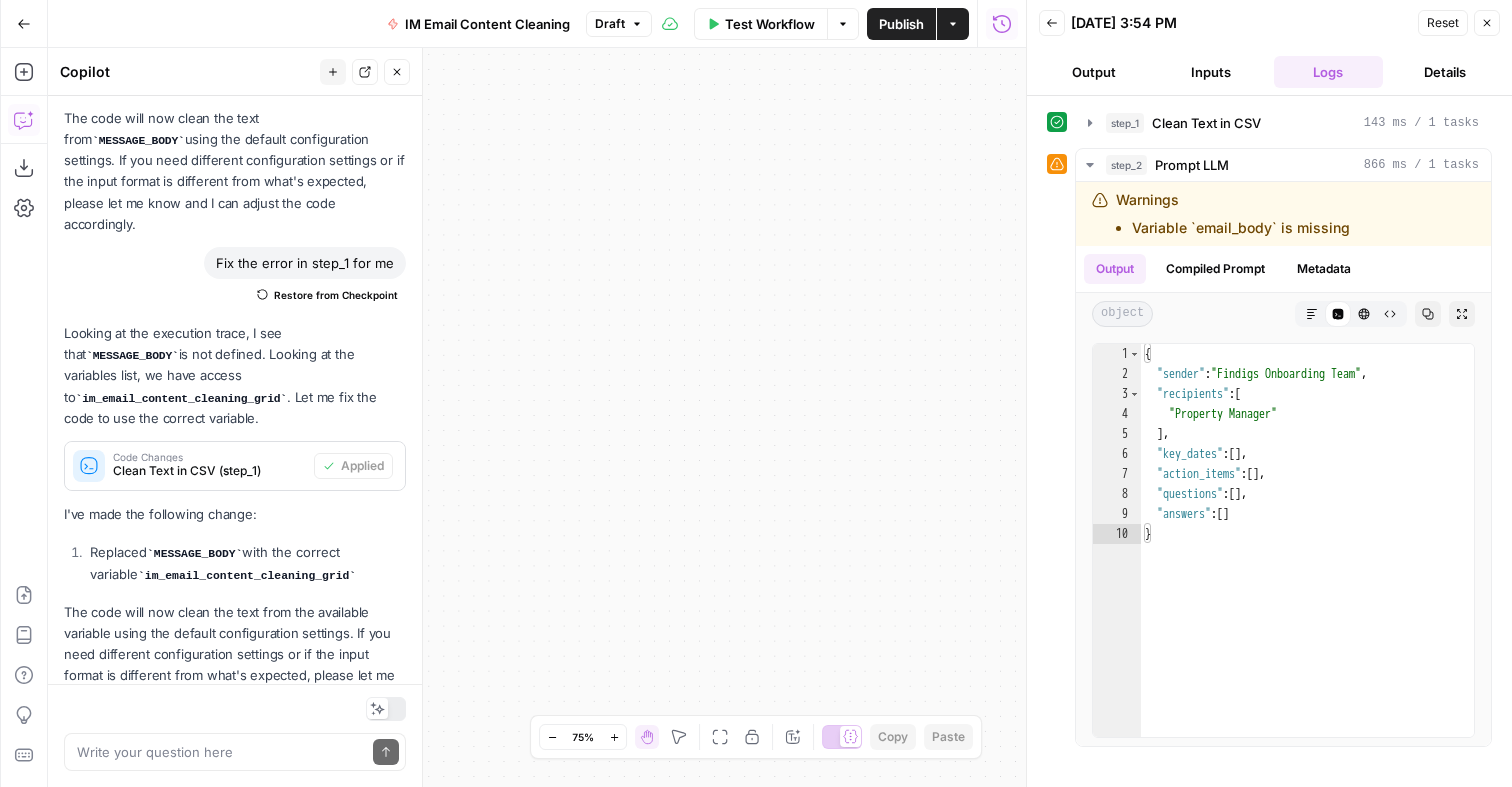 click on "Workflow Set Inputs Inputs Run Code · Python Clean Text in CSV Step 1 Output Expand Output Copy 1 2 3 [    {      "MESSAGE_BODY" :  "Hi [PERSON_NAME]! It was lovely to           meet you earlier! Thank you for taking           time to have a call with us and work on           your onboarding plan! I sent you an           invitation to Recapped and left a few           notes there – you’ll see them when you           sign in.  Please let me know if you need           the invitation sent again. We would like           to get TransUnion credentialing kicked           off [DATE], if possible. Please attach           your property list in excel or word           format in recapped or you can email it           to me. Appreciate you! *[PERSON_NAME]*           Credentialing & Compliance Lead *From:*           [EMAIL_ADDRESS][DOMAIN_NAME]  *On Behalf Of           *[PERSON_NAME] *Sent:* [DATE], February  \n" at bounding box center [537, 417] 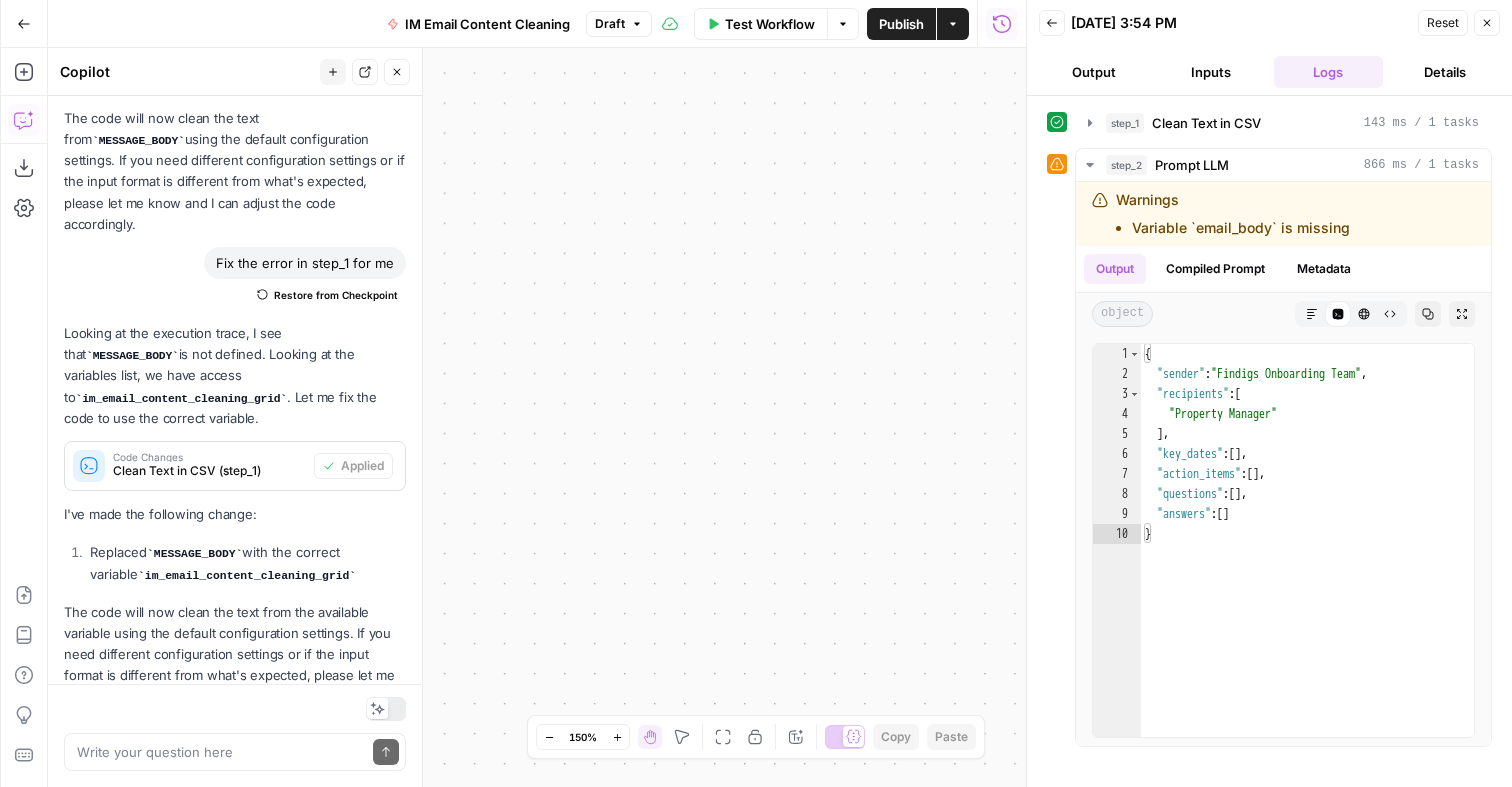 drag, startPoint x: 818, startPoint y: 362, endPoint x: 529, endPoint y: 354, distance: 289.11072 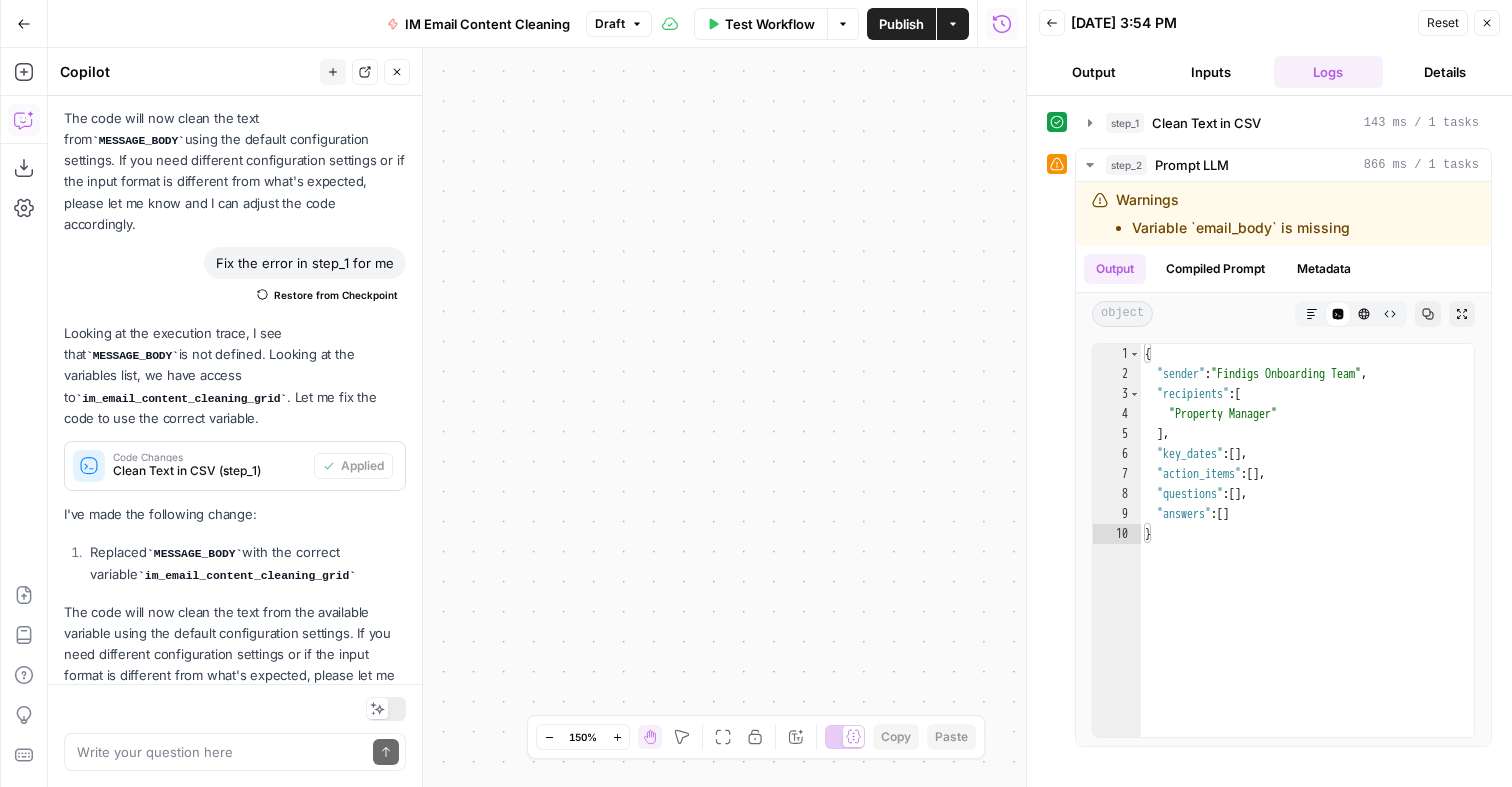 drag, startPoint x: 693, startPoint y: 395, endPoint x: 1161, endPoint y: 391, distance: 468.0171 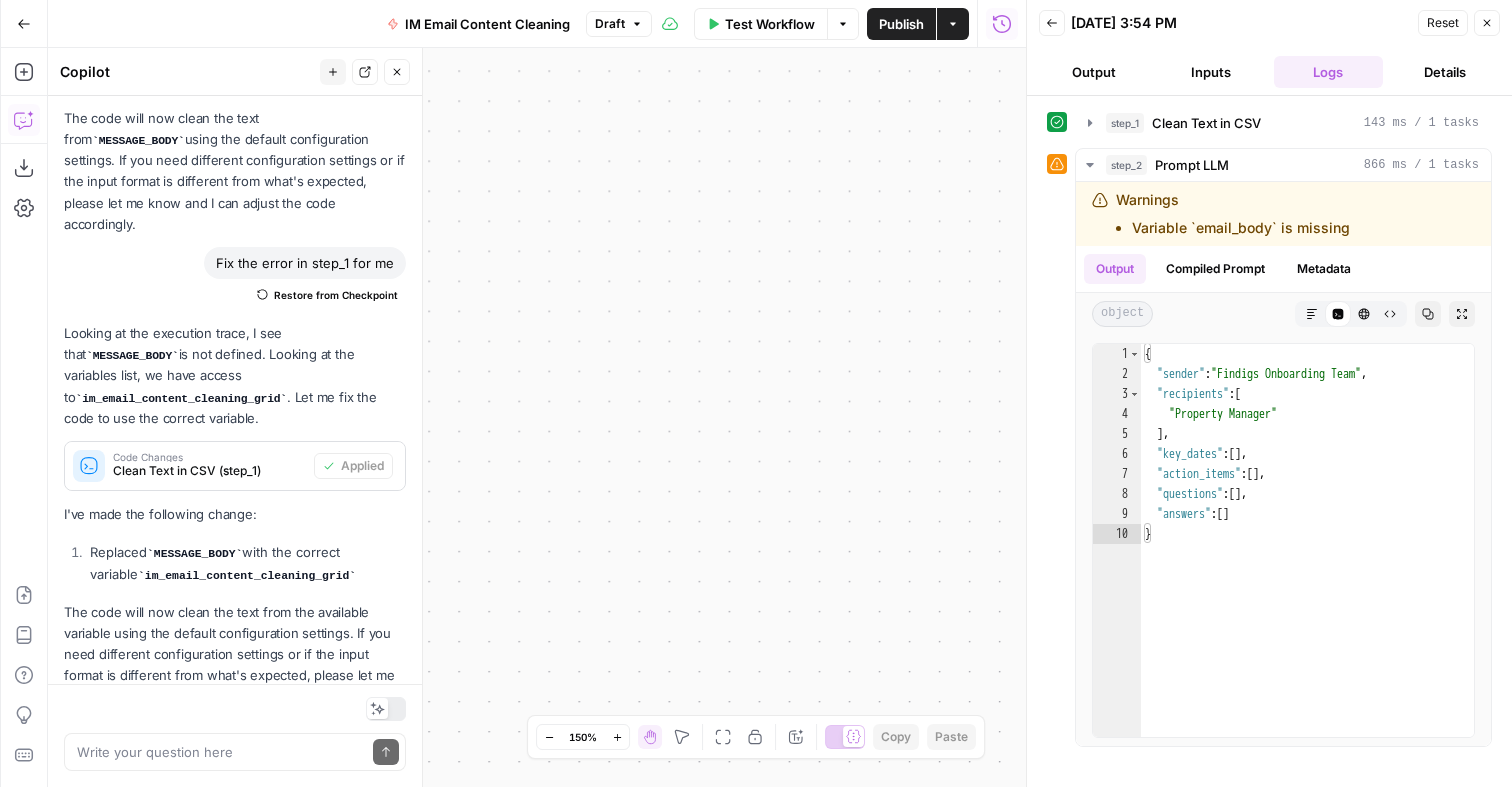 drag, startPoint x: 638, startPoint y: 432, endPoint x: 1071, endPoint y: 432, distance: 433 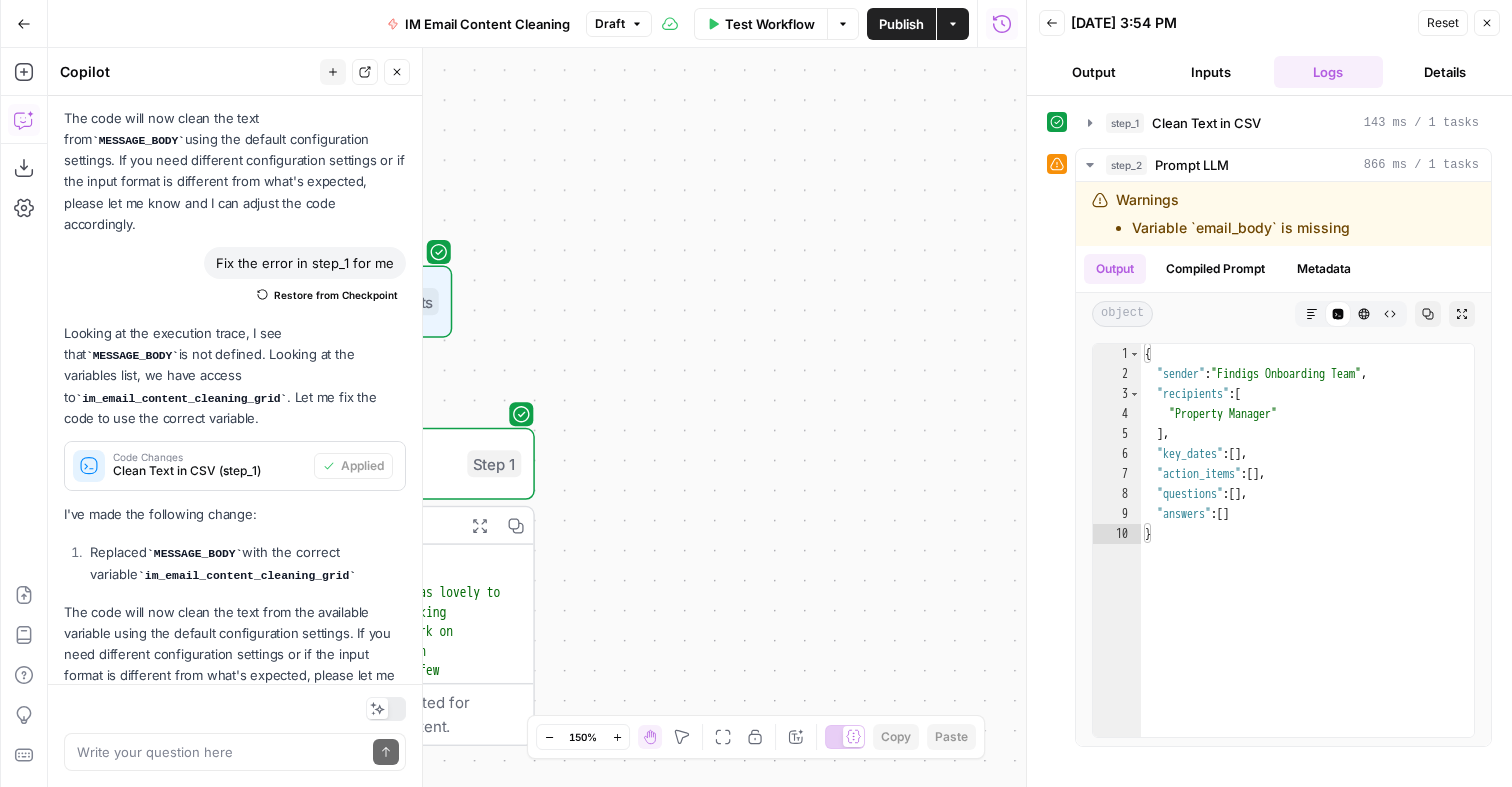 drag, startPoint x: 538, startPoint y: 425, endPoint x: 920, endPoint y: 424, distance: 382.0013 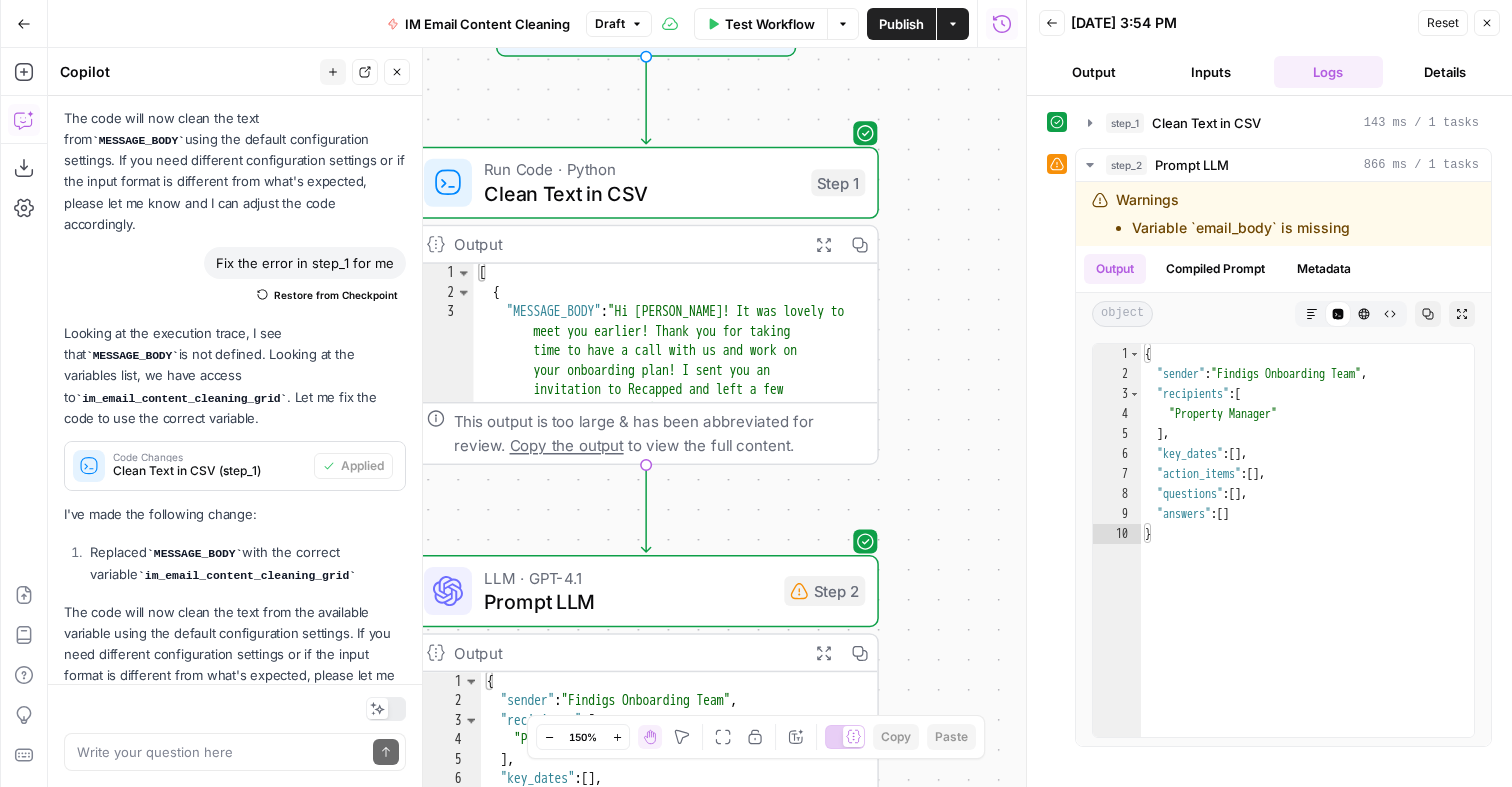 drag, startPoint x: 576, startPoint y: 431, endPoint x: 920, endPoint y: 142, distance: 449.28497 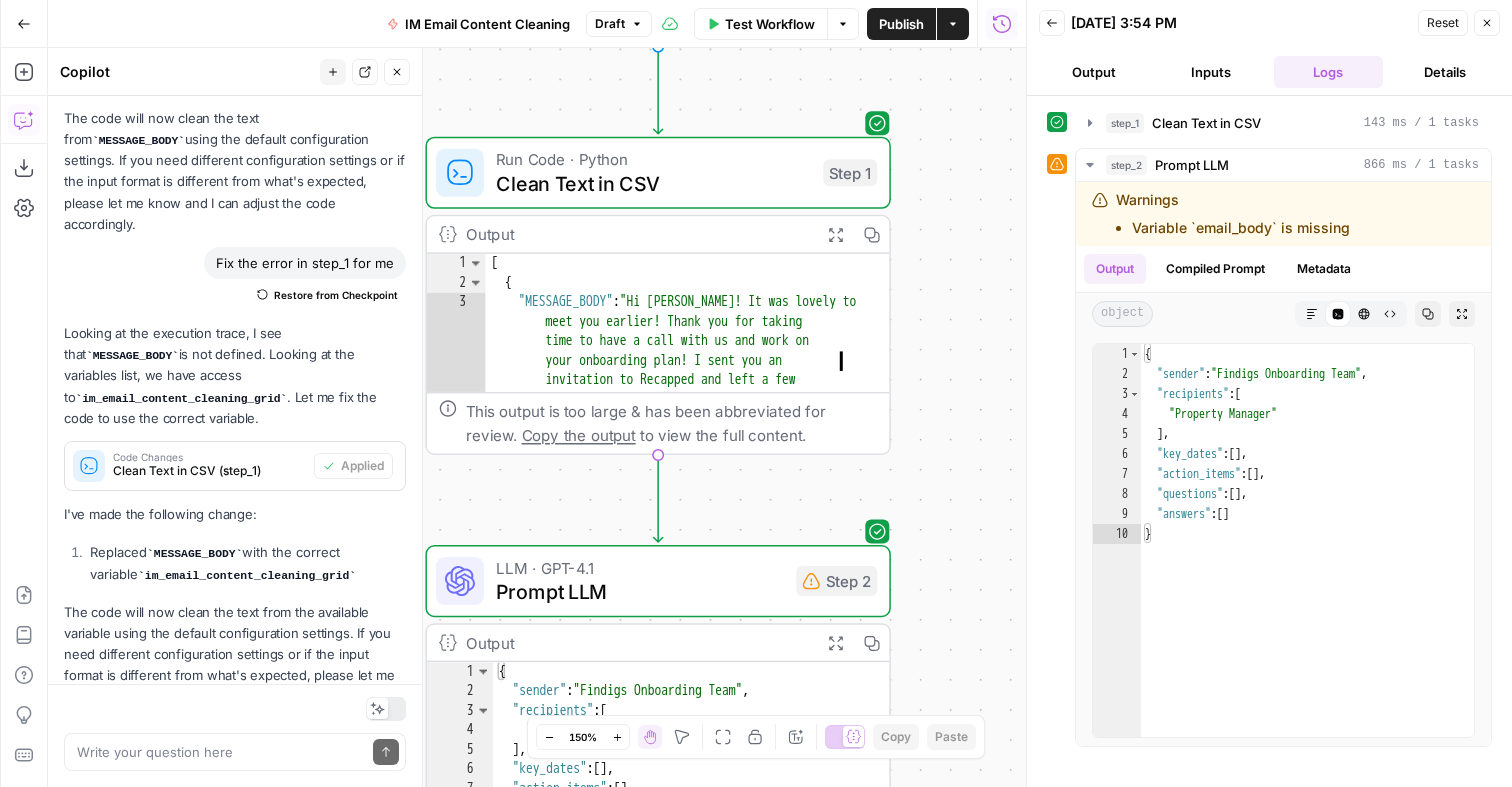 click on "[    {      "MESSAGE_BODY" :  "Hi [PERSON_NAME]! It was lovely to           meet you earlier! Thank you for taking           time to have a call with us and work on           your onboarding plan! I sent you an           invitation to Recapped and left a few           notes there – you’ll see them when you           sign in.  Please let me know if you need           the invitation sent again. We would like           to get TransUnion credentialing kicked           off [DATE], if possible. Please attach           your property list in excel or word           format in recapped or you can email it           to me. Appreciate you! *[PERSON_NAME]*           Credentialing & Compliance Lead *From:*           [EMAIL_ADDRESS][DOMAIN_NAME]  *On Behalf Of           *[PERSON_NAME] *Sent:* [DATE] 5:25 PM *To:* [PERSON_NAME] ;" at bounding box center (687, 2178) 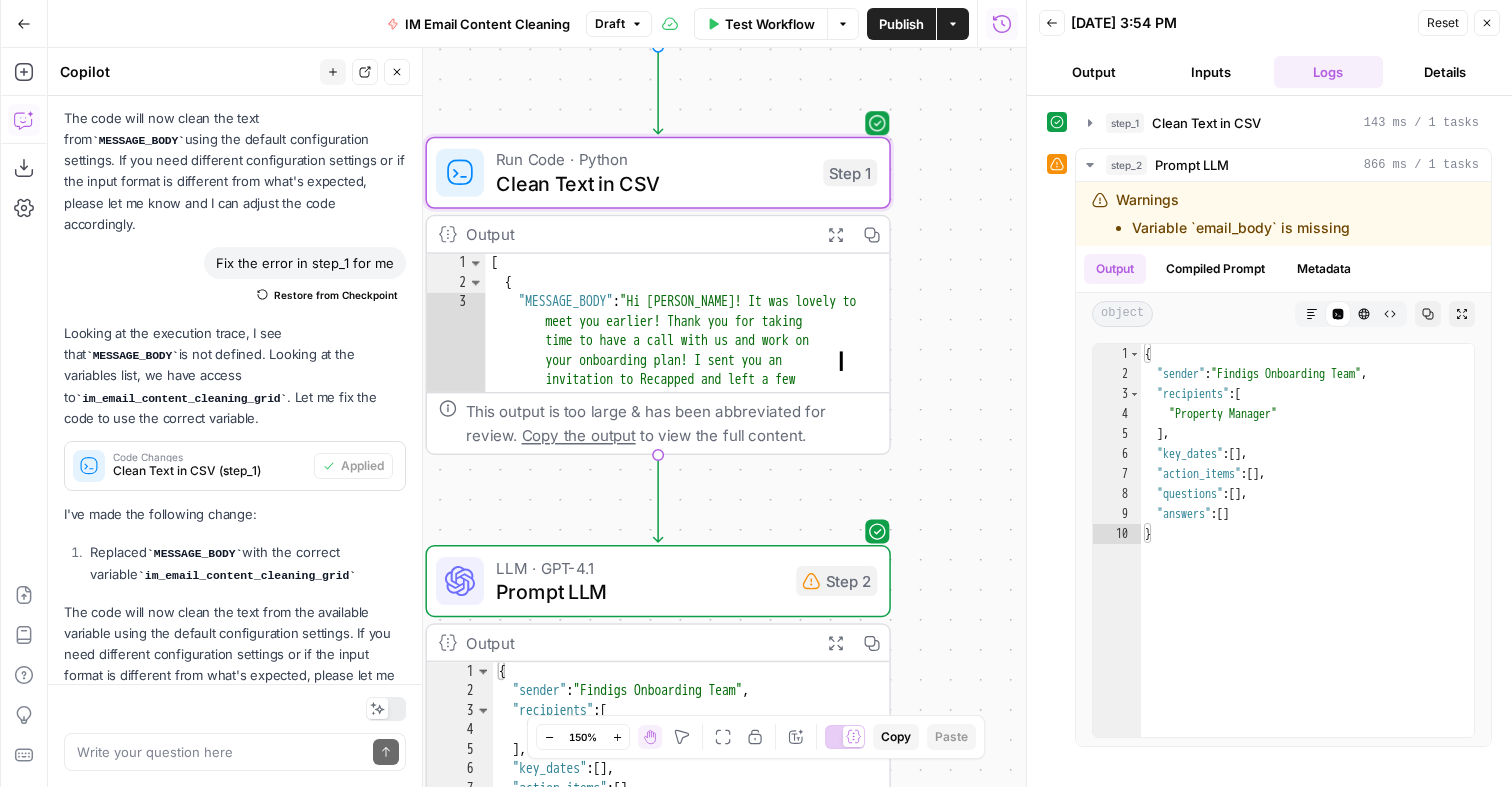 click on "Clean Text in CSV" at bounding box center (653, 183) 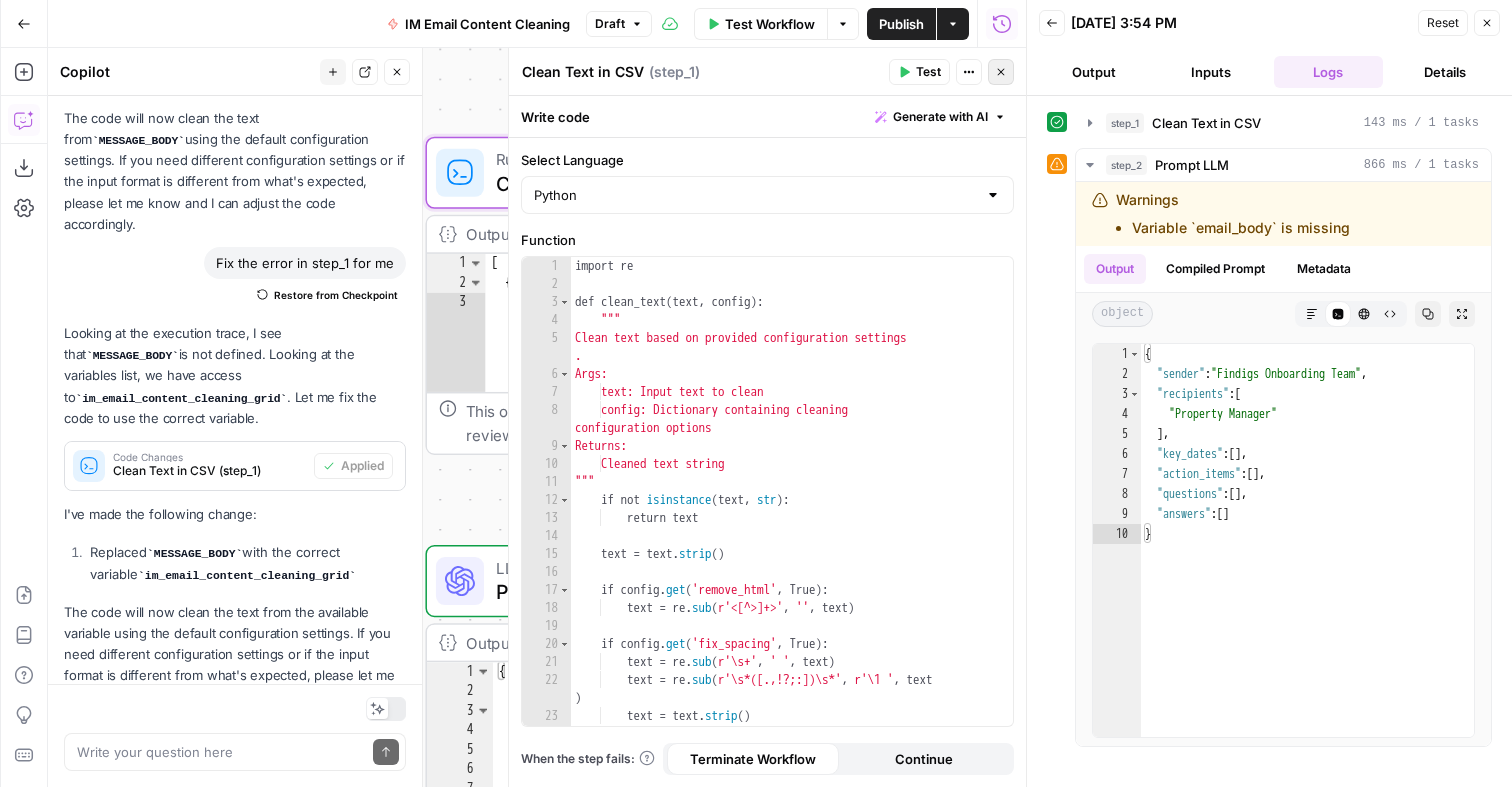 click on "Close" at bounding box center (1001, 72) 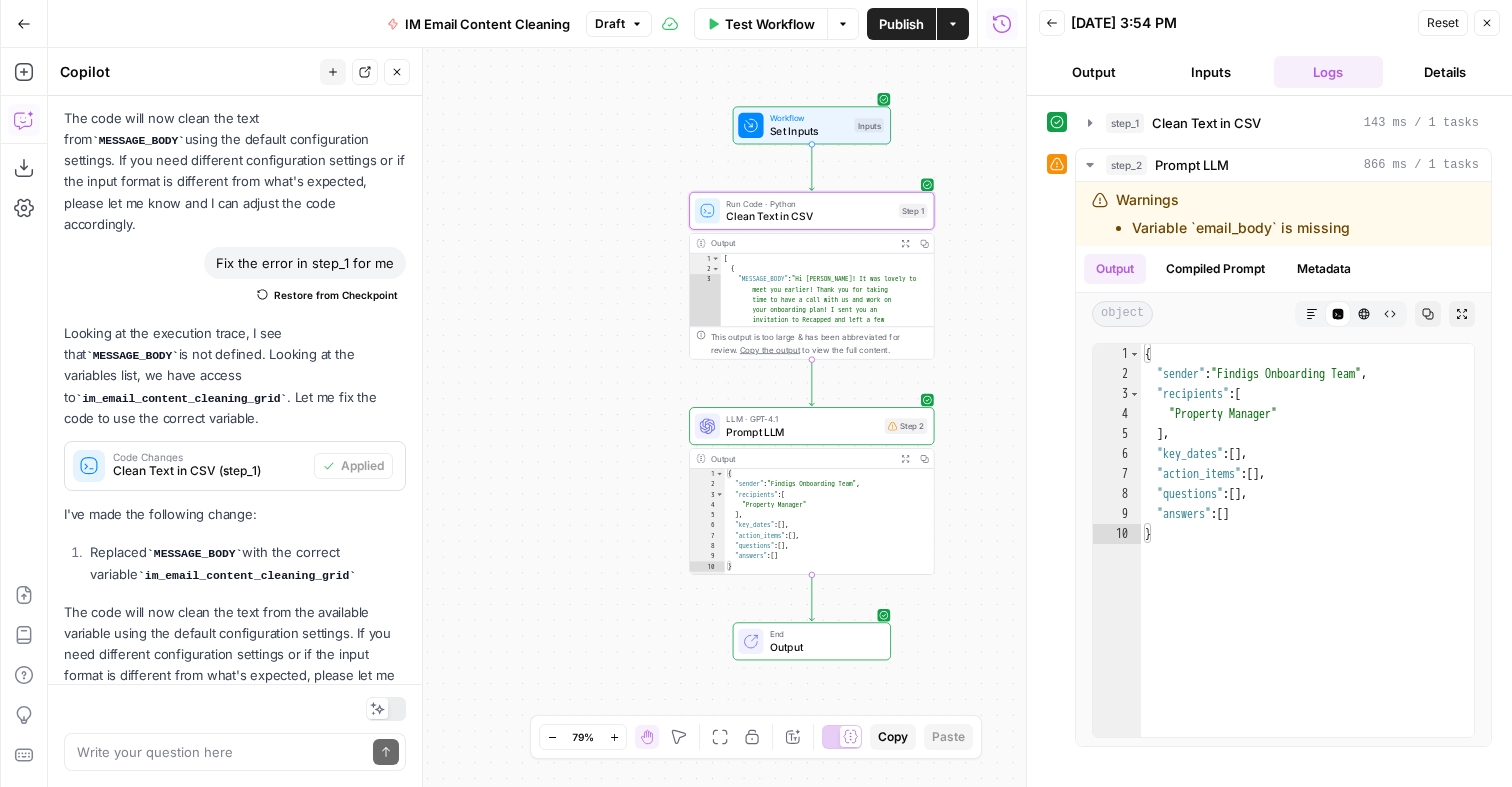 click on "**********" at bounding box center (537, 417) 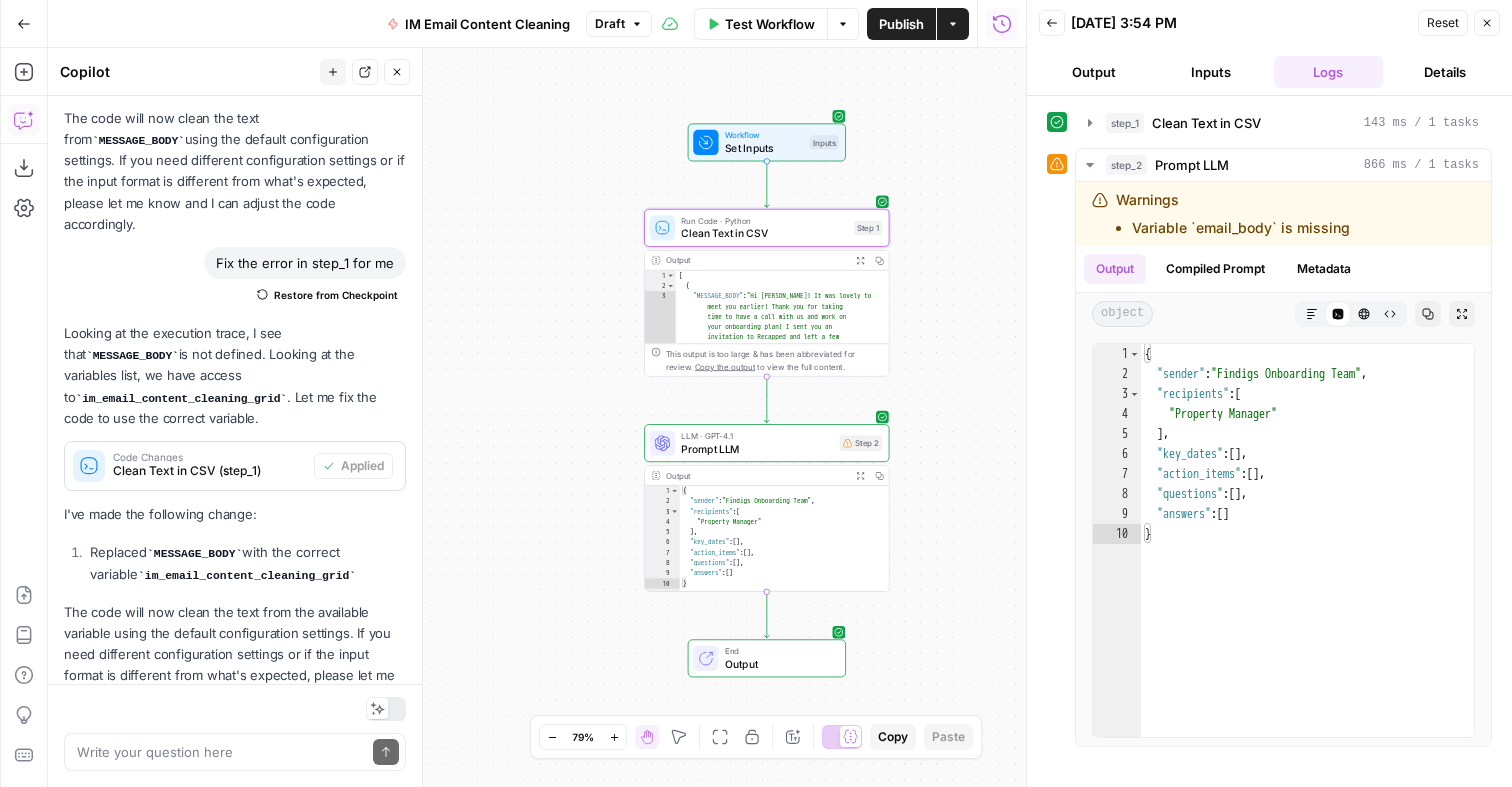 drag, startPoint x: 975, startPoint y: 254, endPoint x: 906, endPoint y: 292, distance: 78.77182 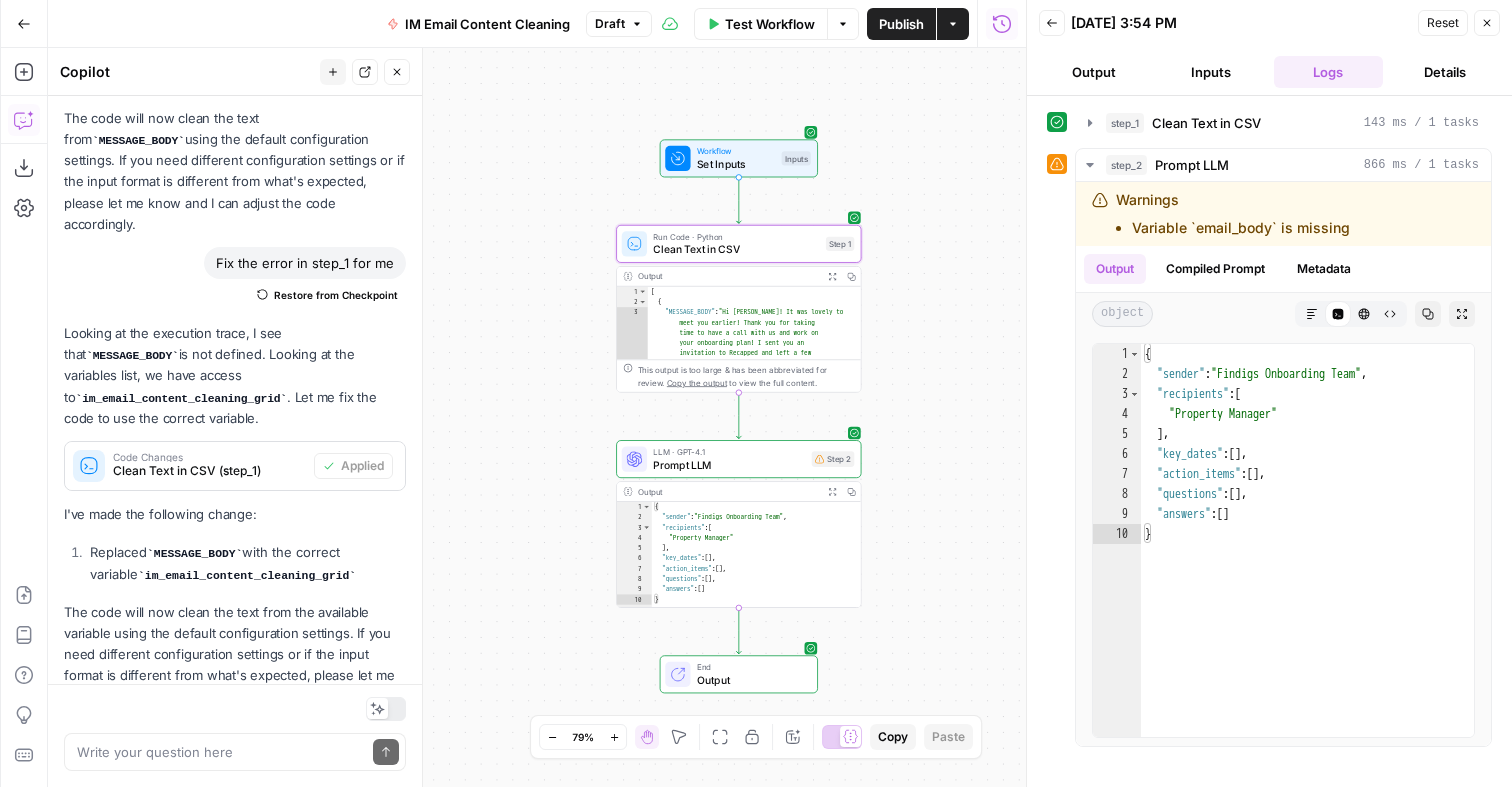 type on "*" 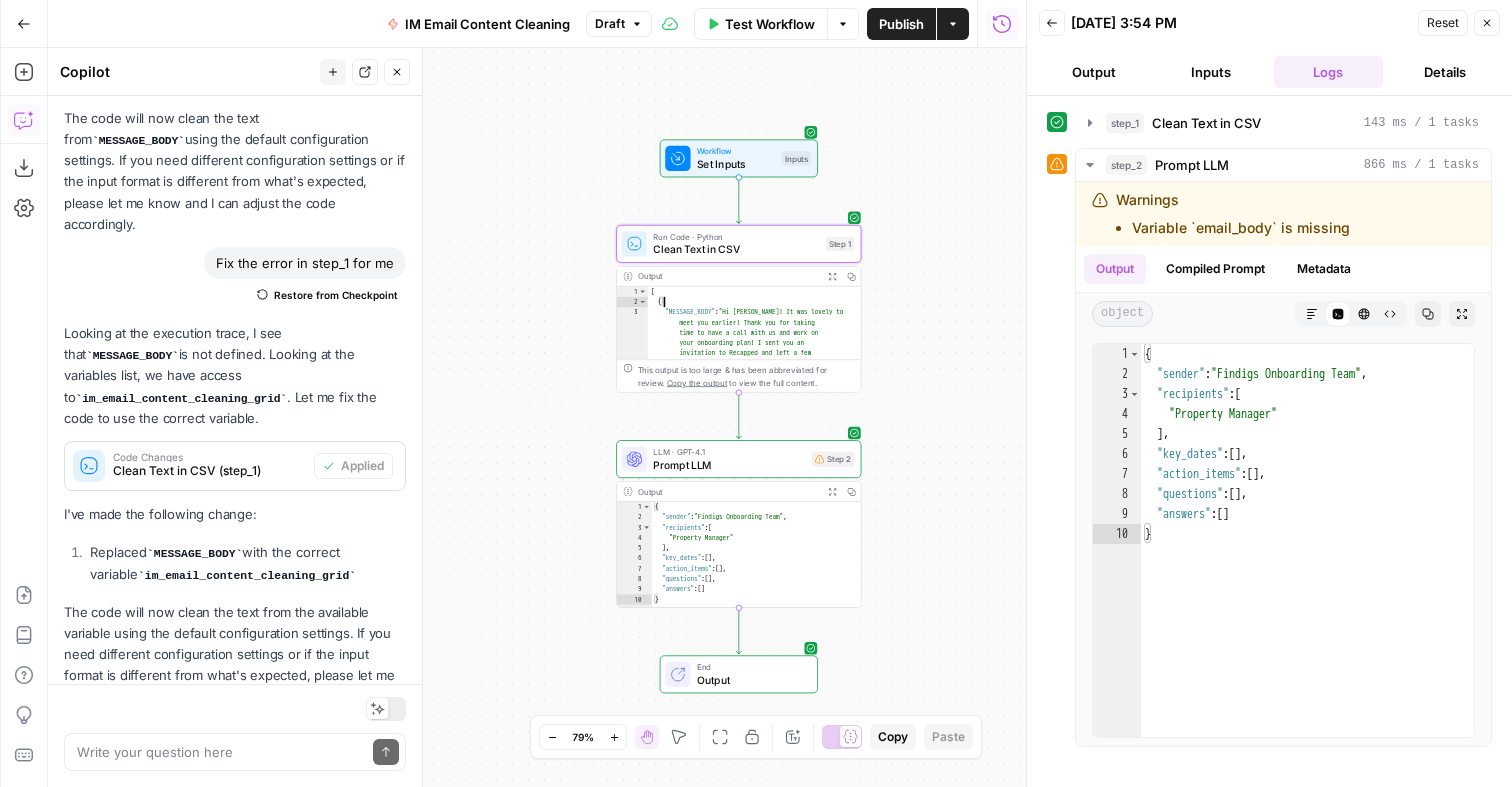 click on "[    {      "MESSAGE_BODY" :  "Hi Eric! It was lovely to           meet you earlier! Thank you for taking           time to have a call with us and work on           your onboarding plan! I sent you an           invitation to Recapped and left a few           notes there – you’ll see them when you           sign in.  Please let me know if you need           the invitation sent again. We would like           to get TransUnion credentialing kicked           off today, if possible. Please attach           your property list in excel or word           format in recapped or you can email it           to me. Appreciate you! *Hailey Hollins*           Credentialing & Compliance Lead *From:*           onboarding@findigs.com  *On Behalf Of           *Eric Roberts *Sent:* Tuesday, February           11, 2025 5:25 PM *To:* Ben De Winter ;" at bounding box center (755, 1301) 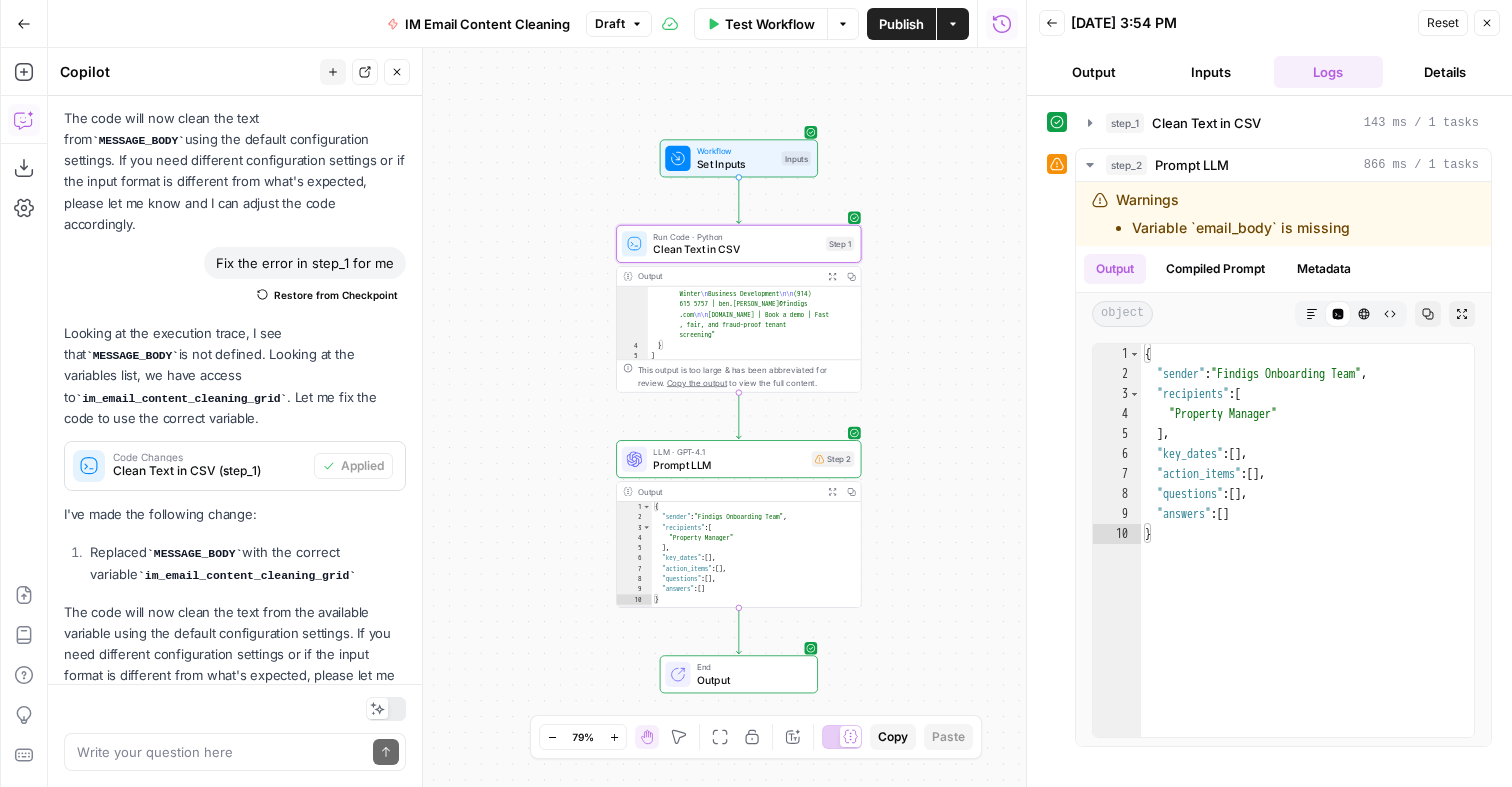 scroll, scrollTop: 2415, scrollLeft: 0, axis: vertical 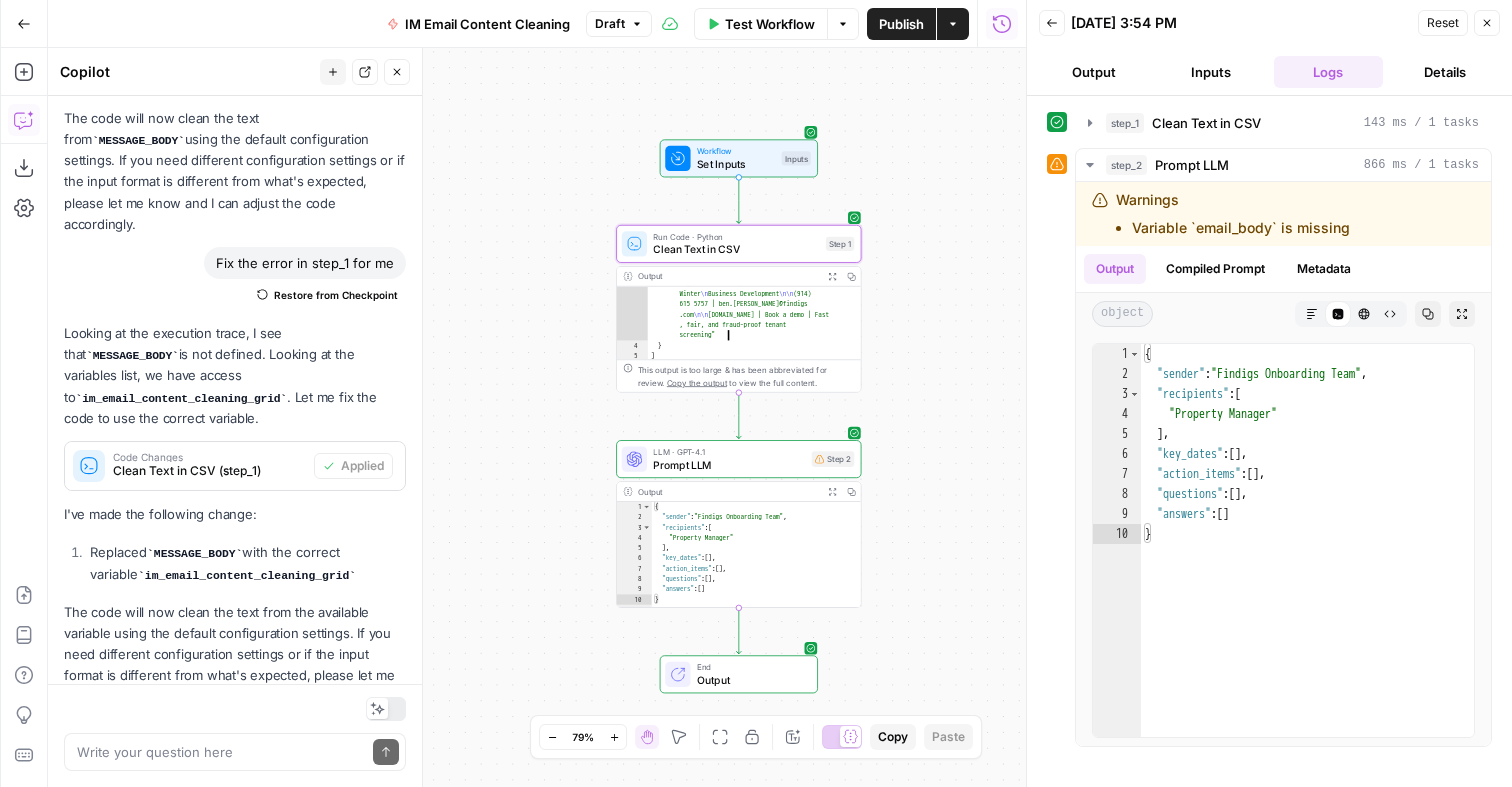 click on "Output" at bounding box center [751, 680] 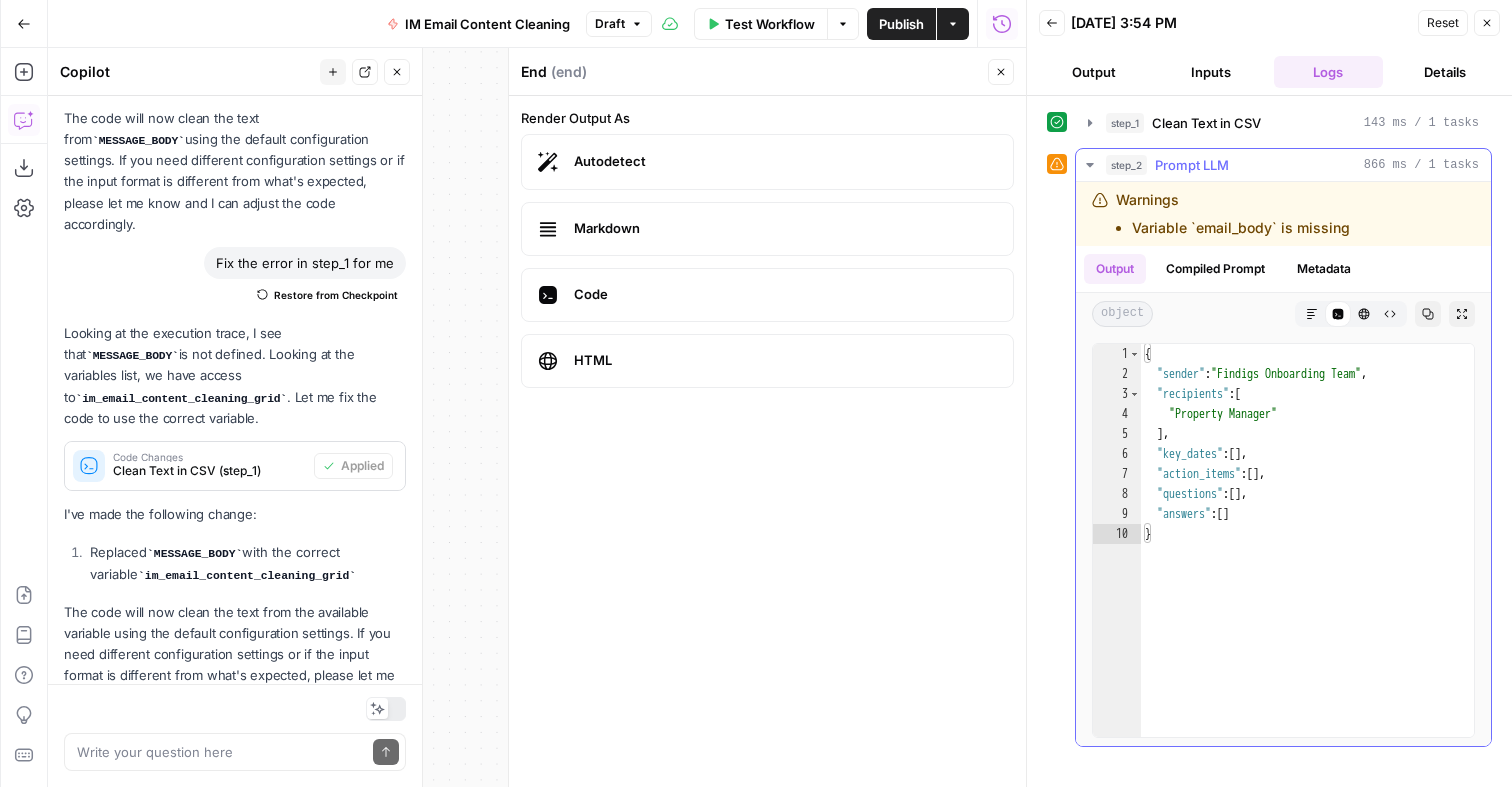 type on "*" 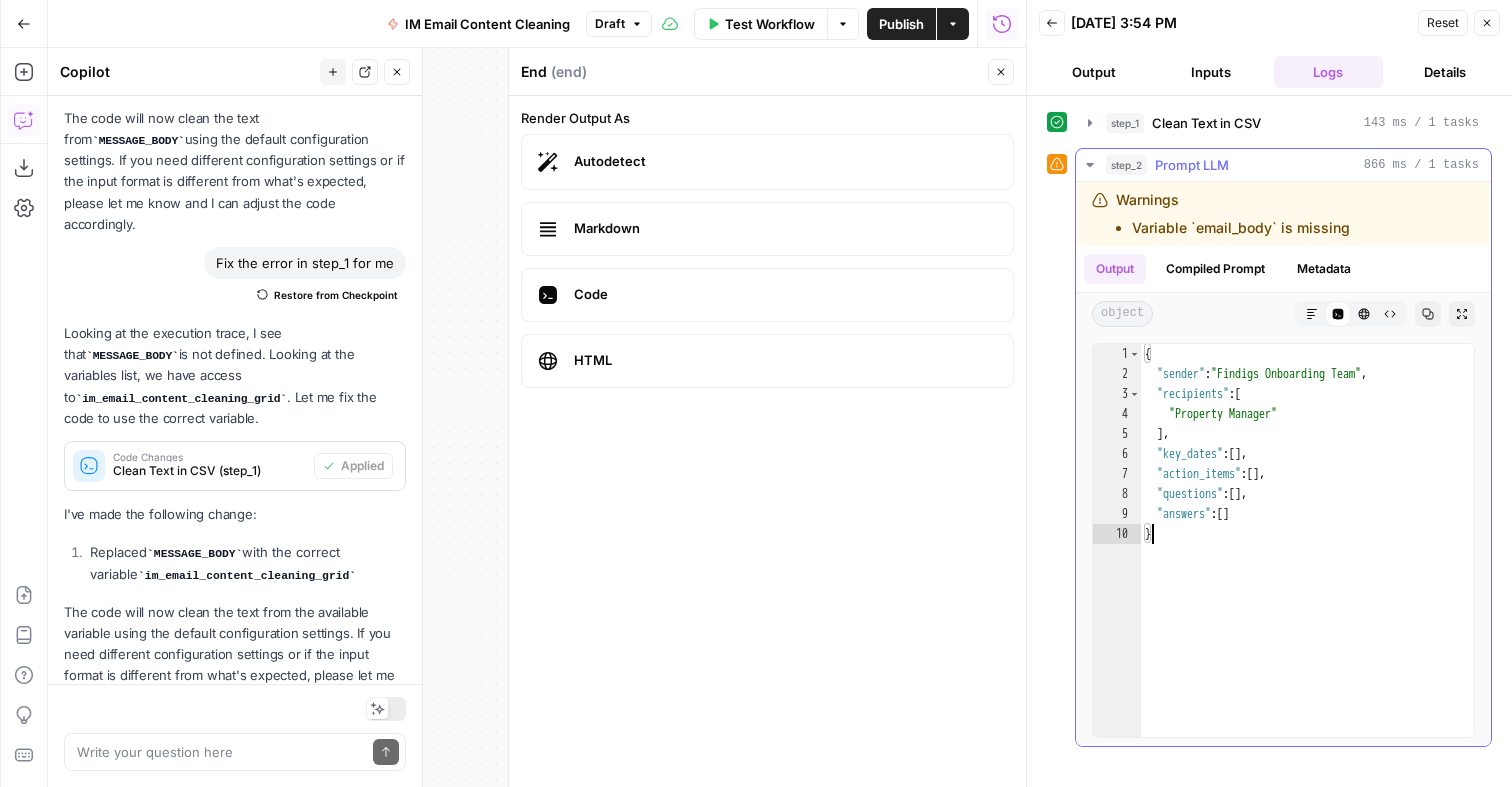 click 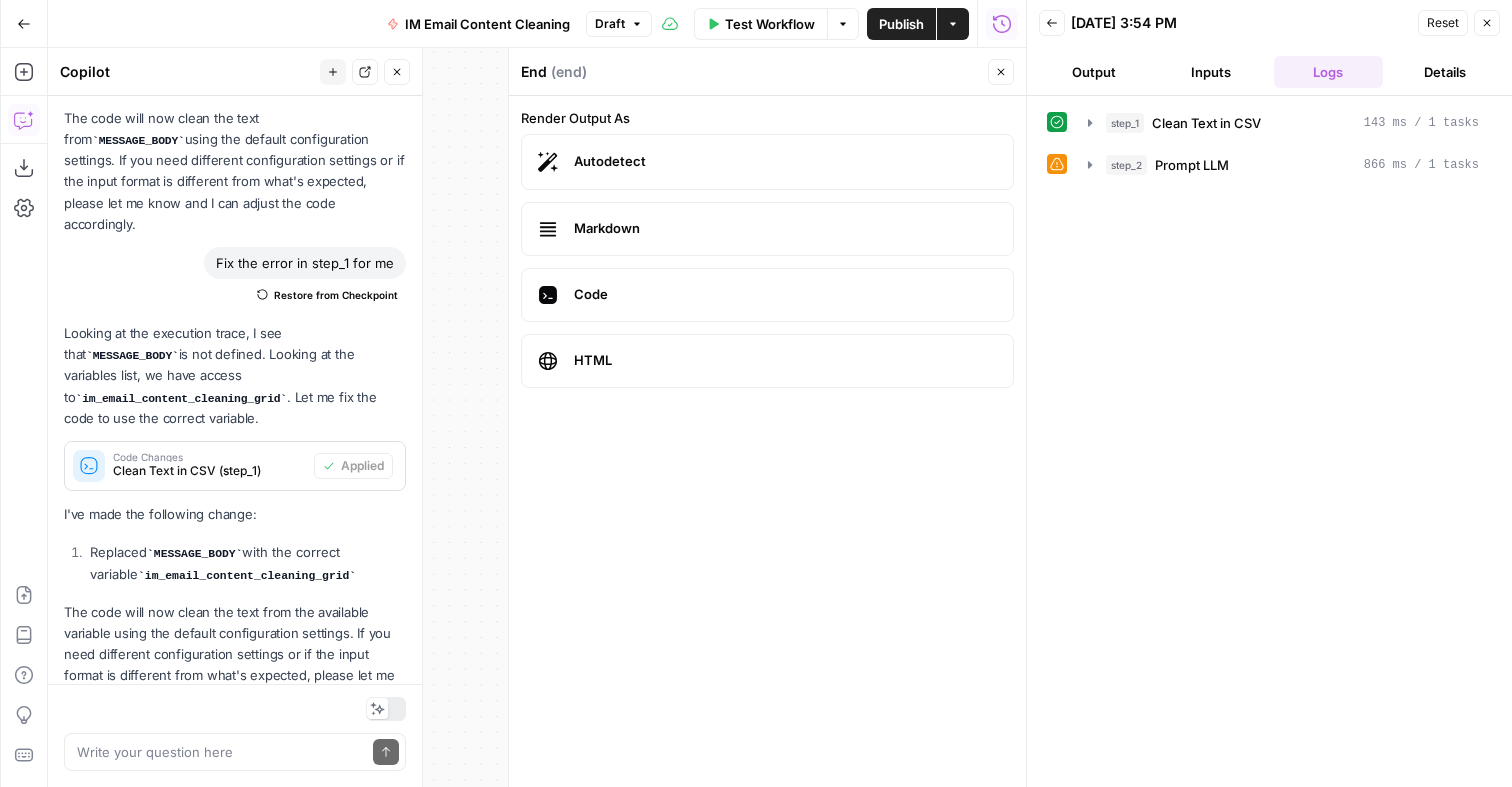 click on "step_1 Clean Text in CSV 143 ms / 1 tasks step_2 Prompt LLM 866 ms / 1 tasks" at bounding box center [1269, 441] 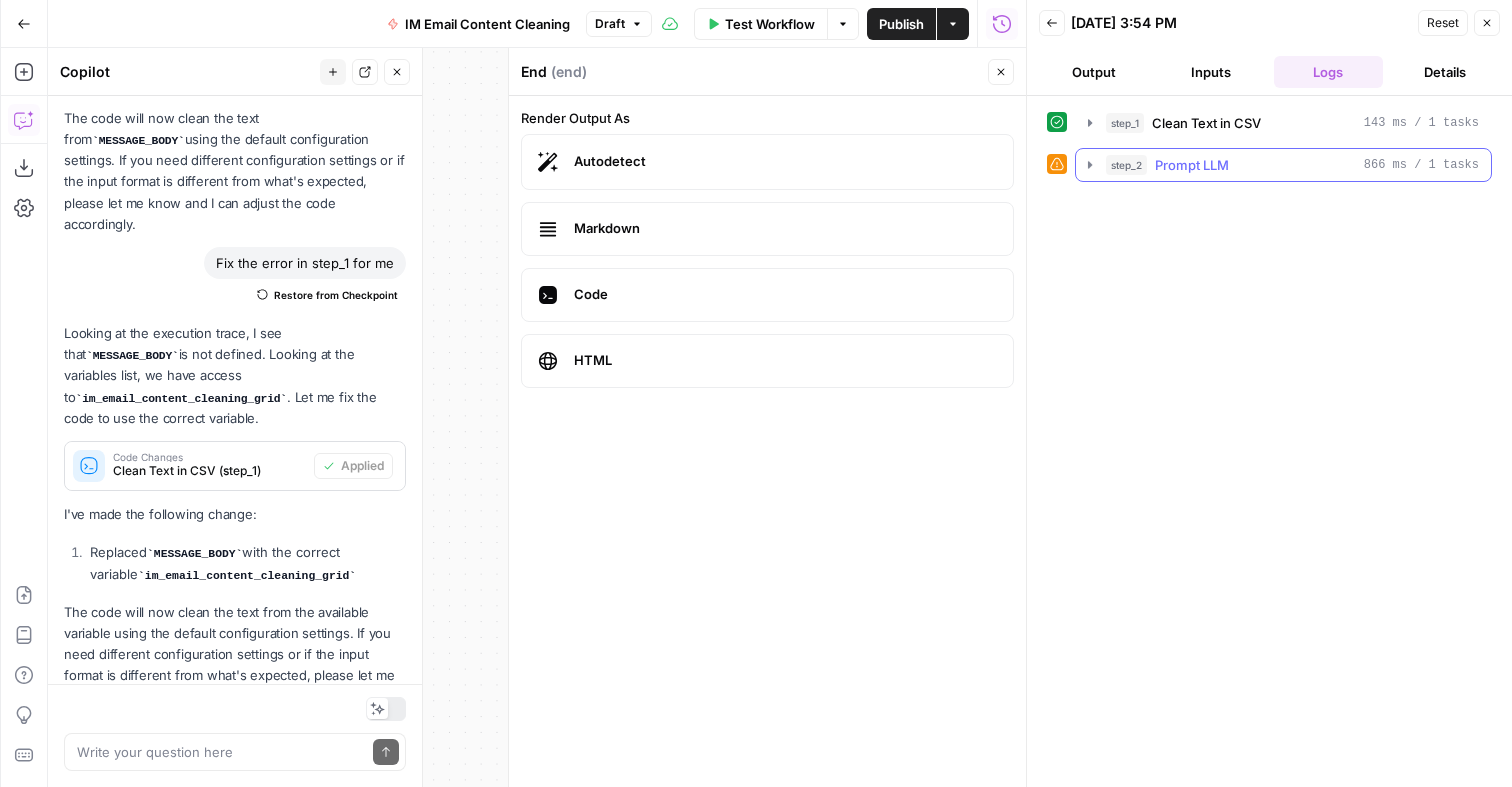 click 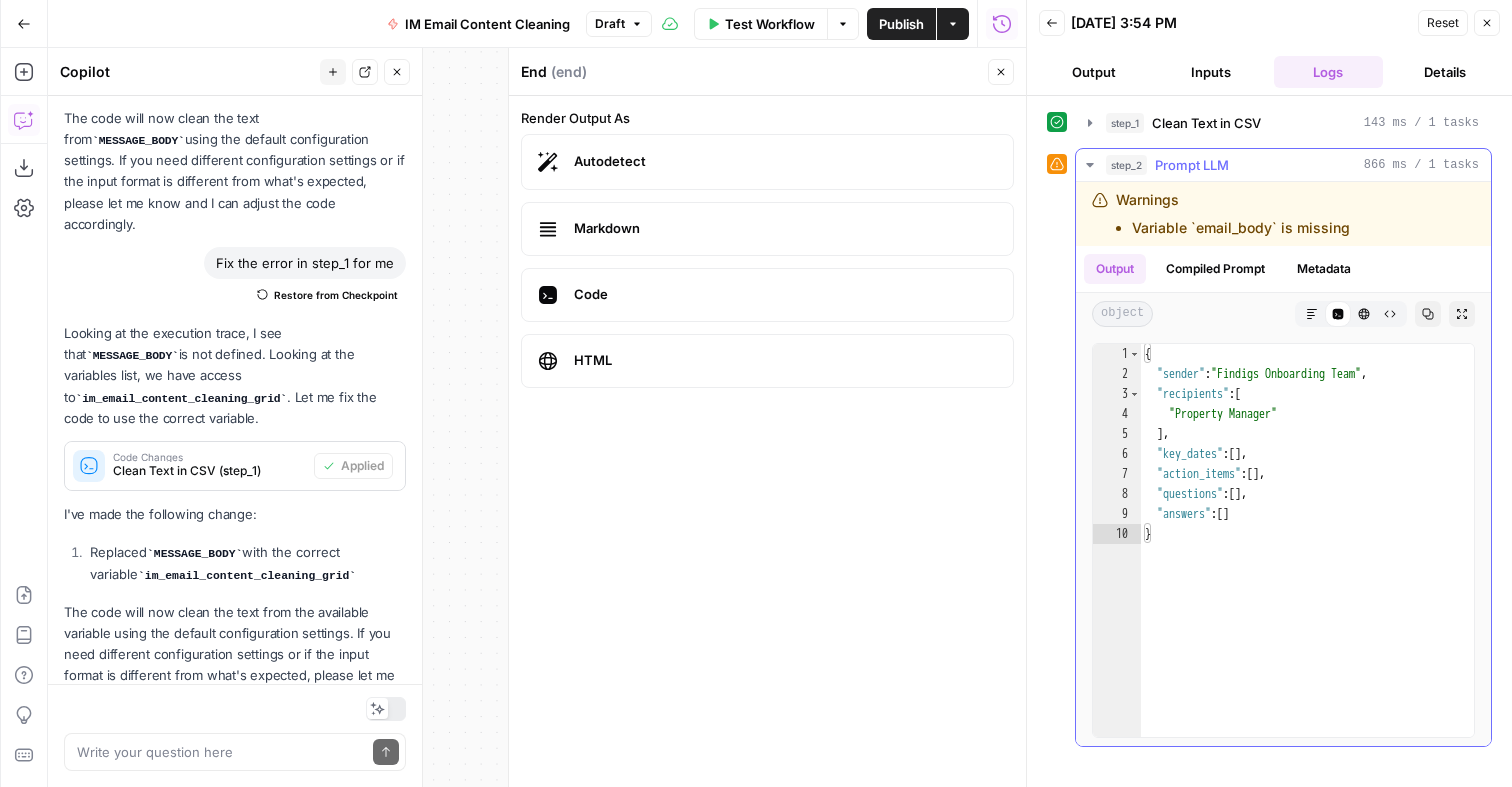 click on "Warnings Variable `email_body` is missing" at bounding box center (1233, 214) 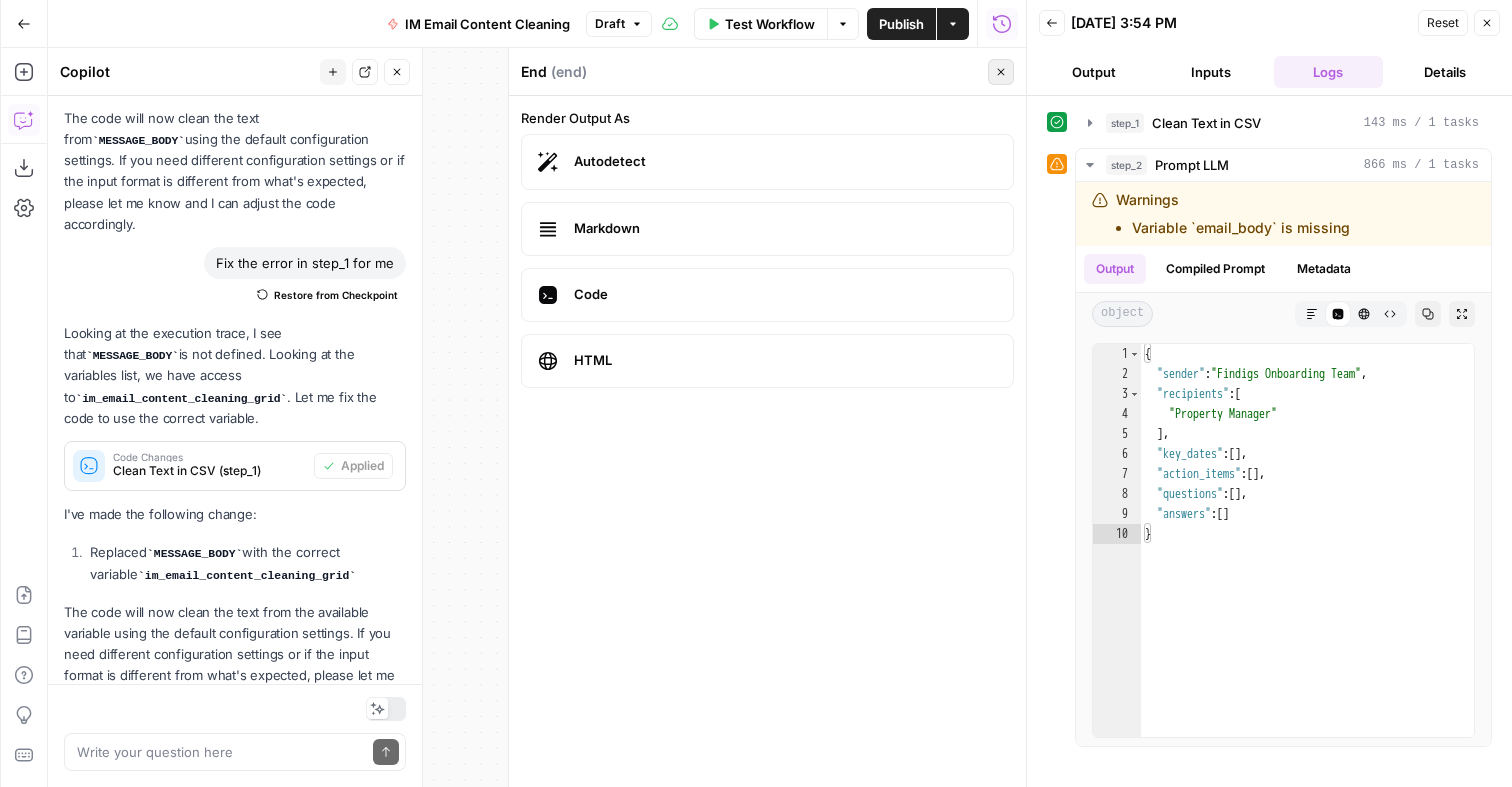click on "Close" at bounding box center [1001, 72] 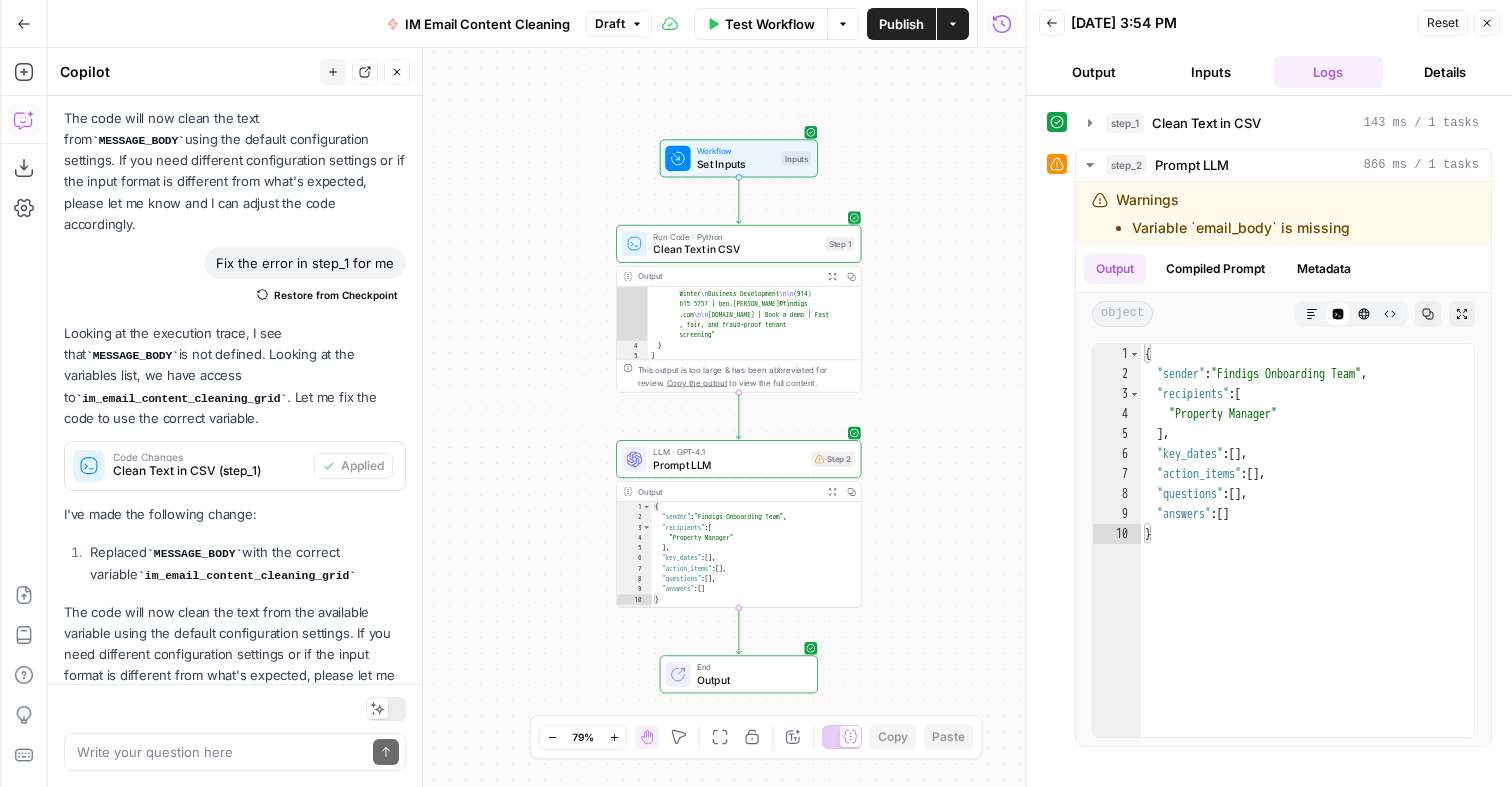 click on "Clean Text in CSV" at bounding box center (736, 250) 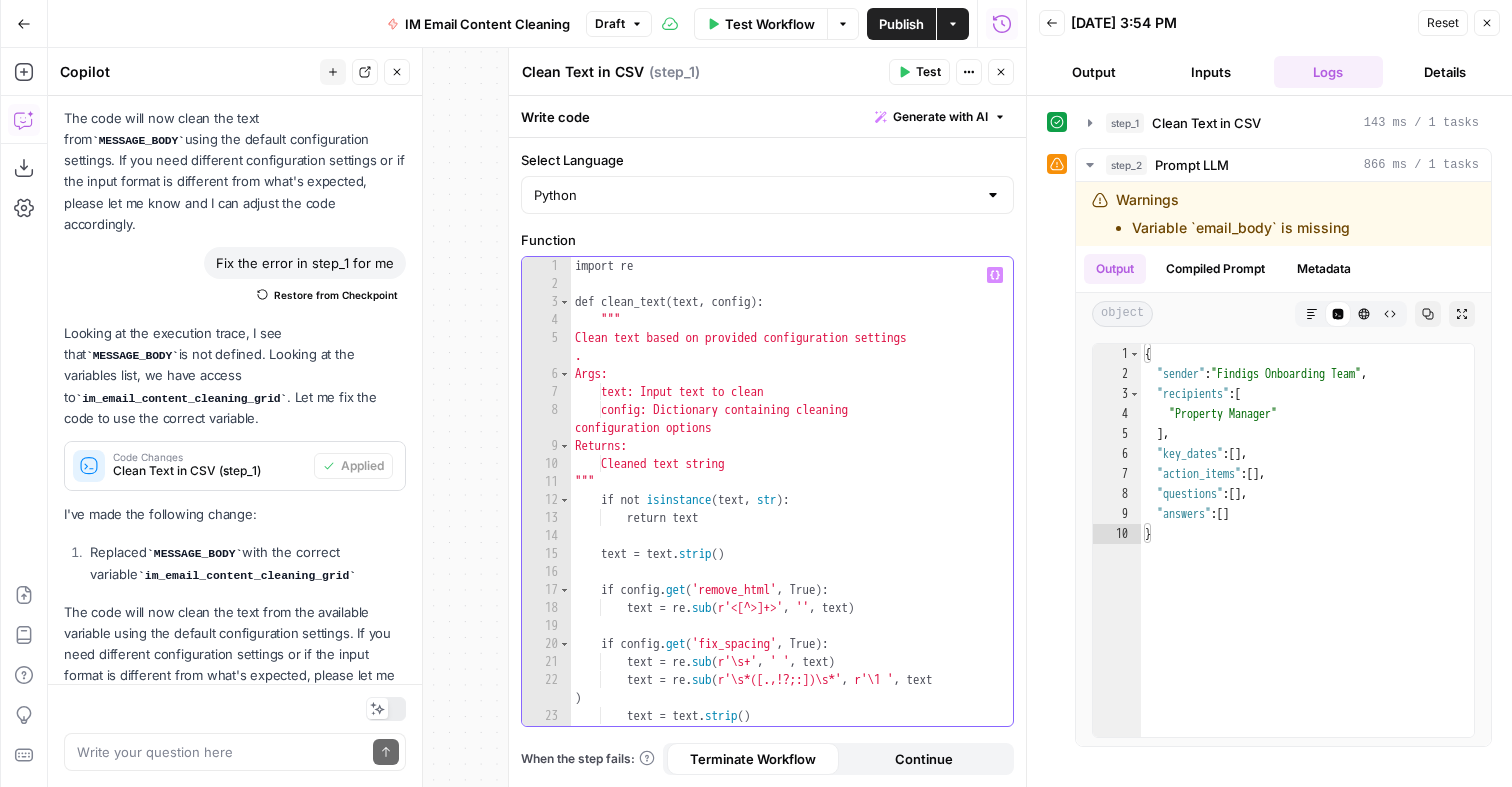 type on "**********" 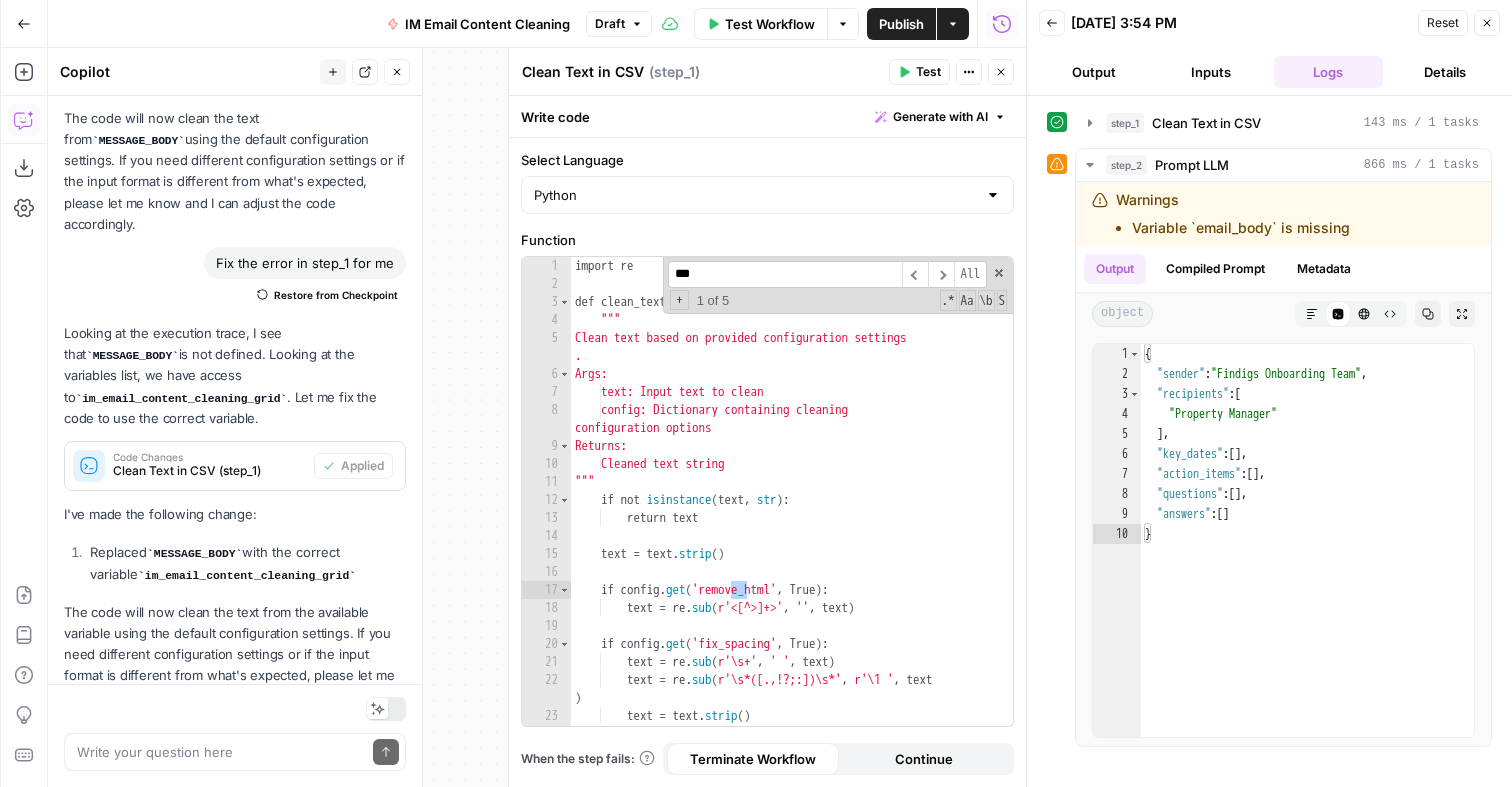 scroll, scrollTop: 377, scrollLeft: 0, axis: vertical 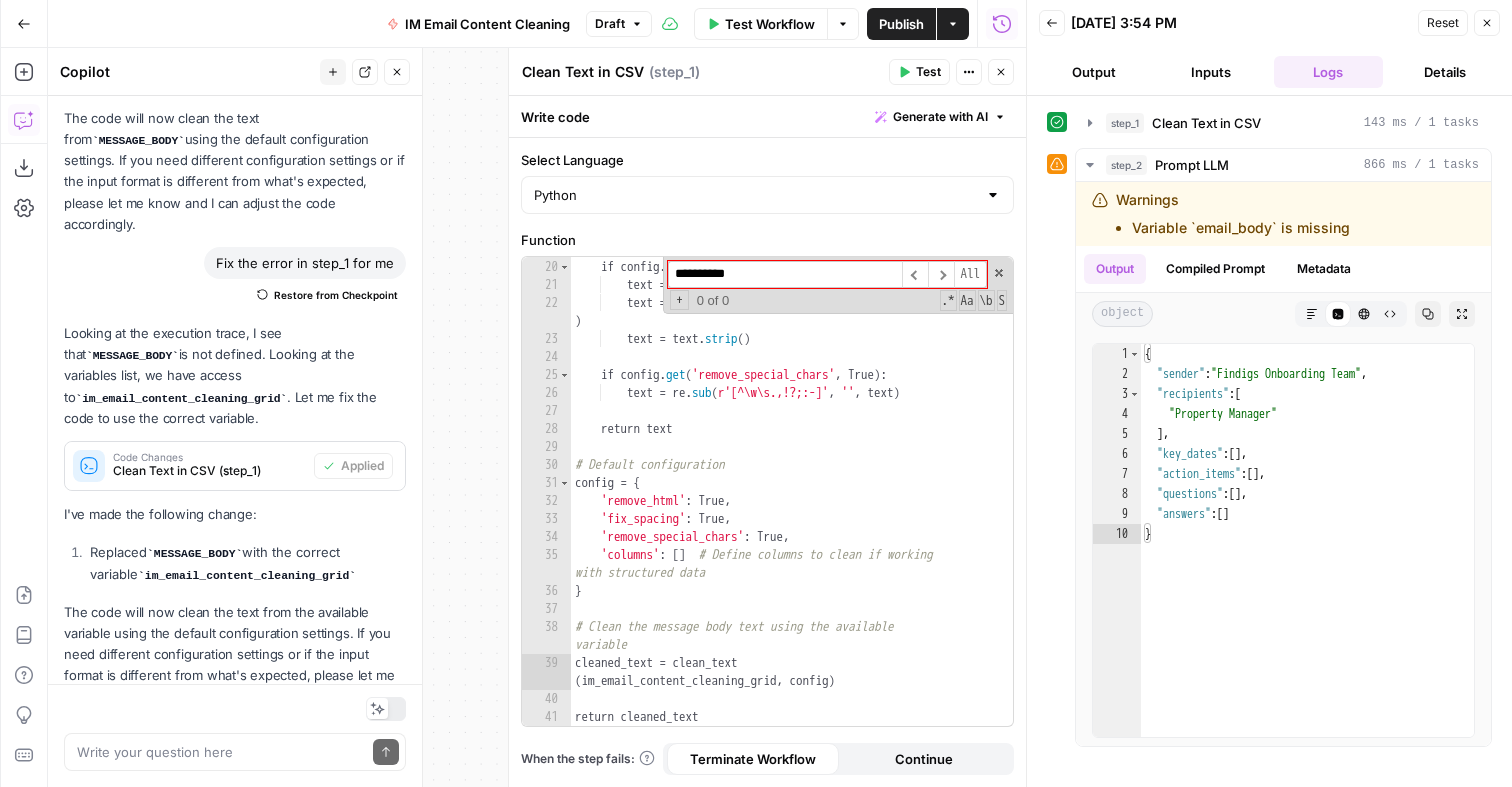 drag, startPoint x: 778, startPoint y: 275, endPoint x: 607, endPoint y: 274, distance: 171.00293 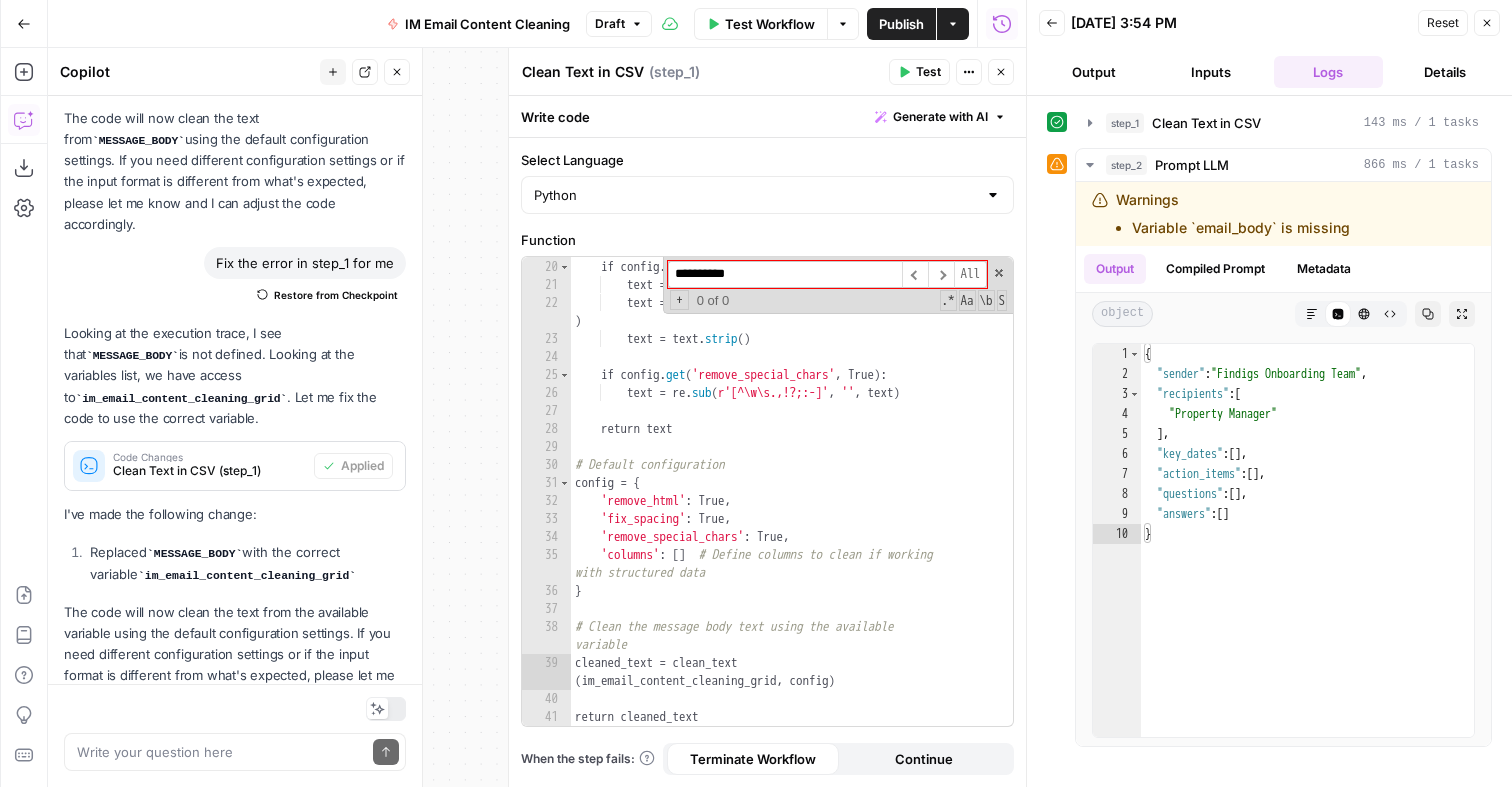 click on "**********" at bounding box center [792, 491] 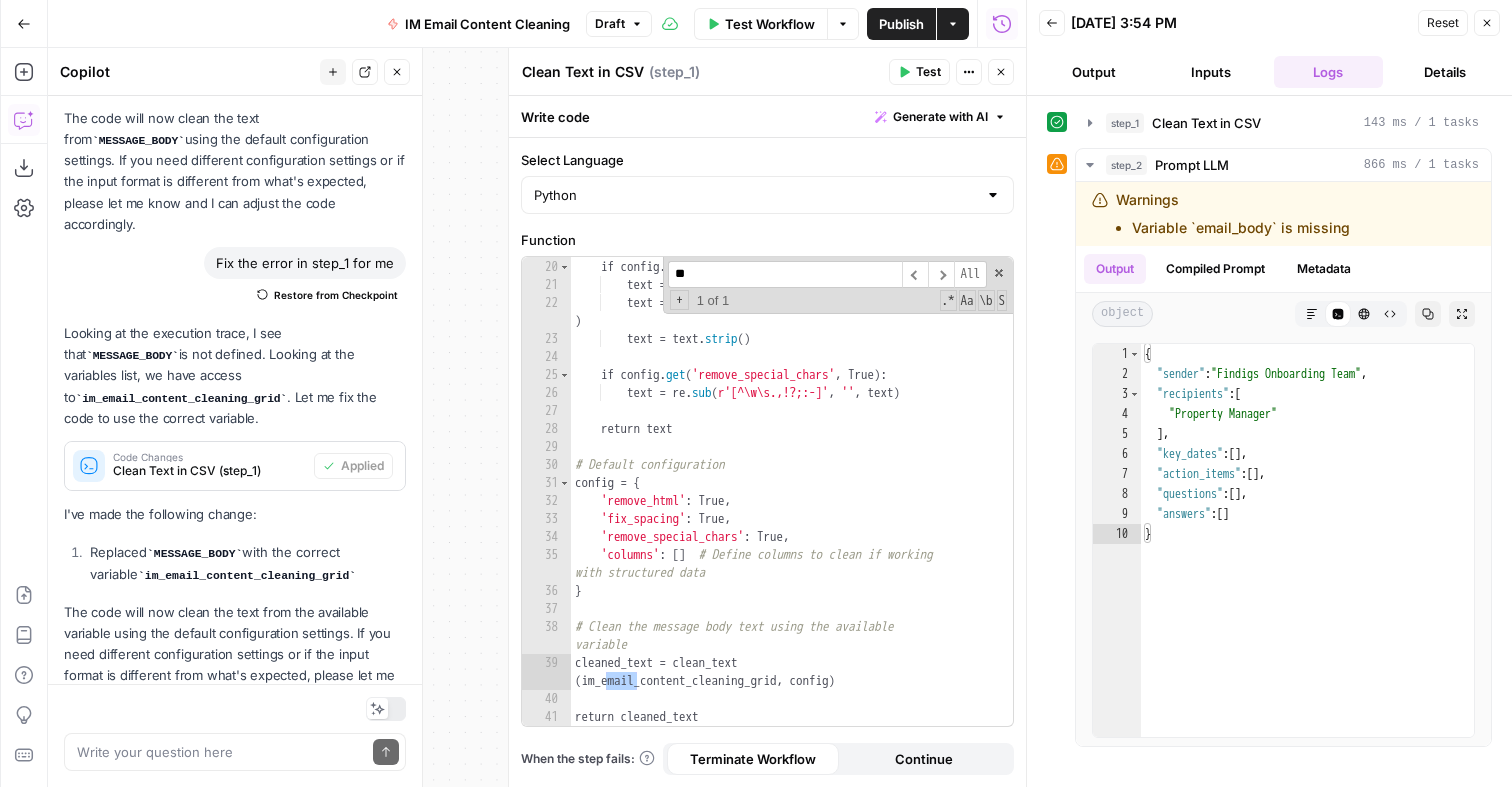 type on "*" 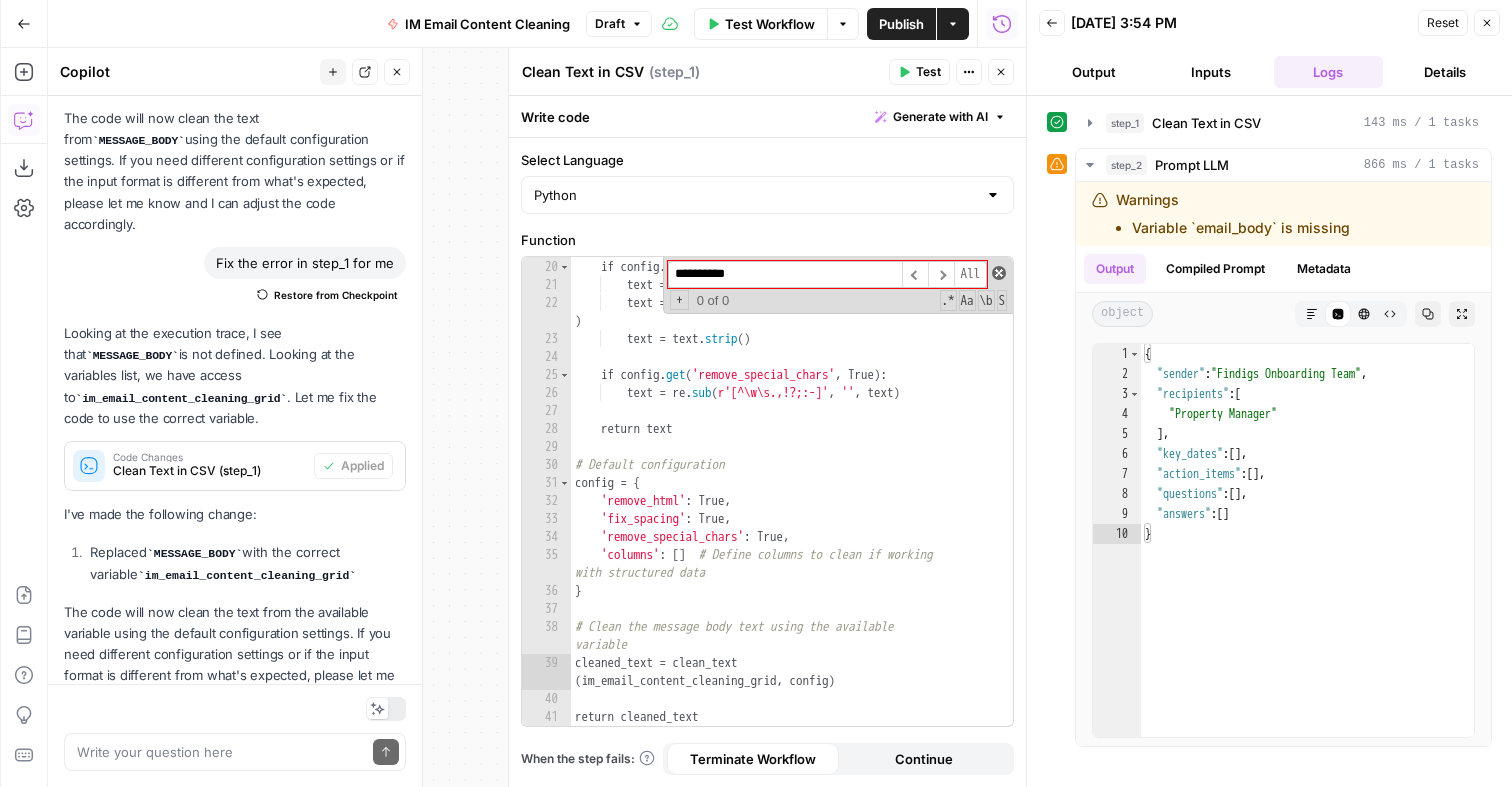 type on "**********" 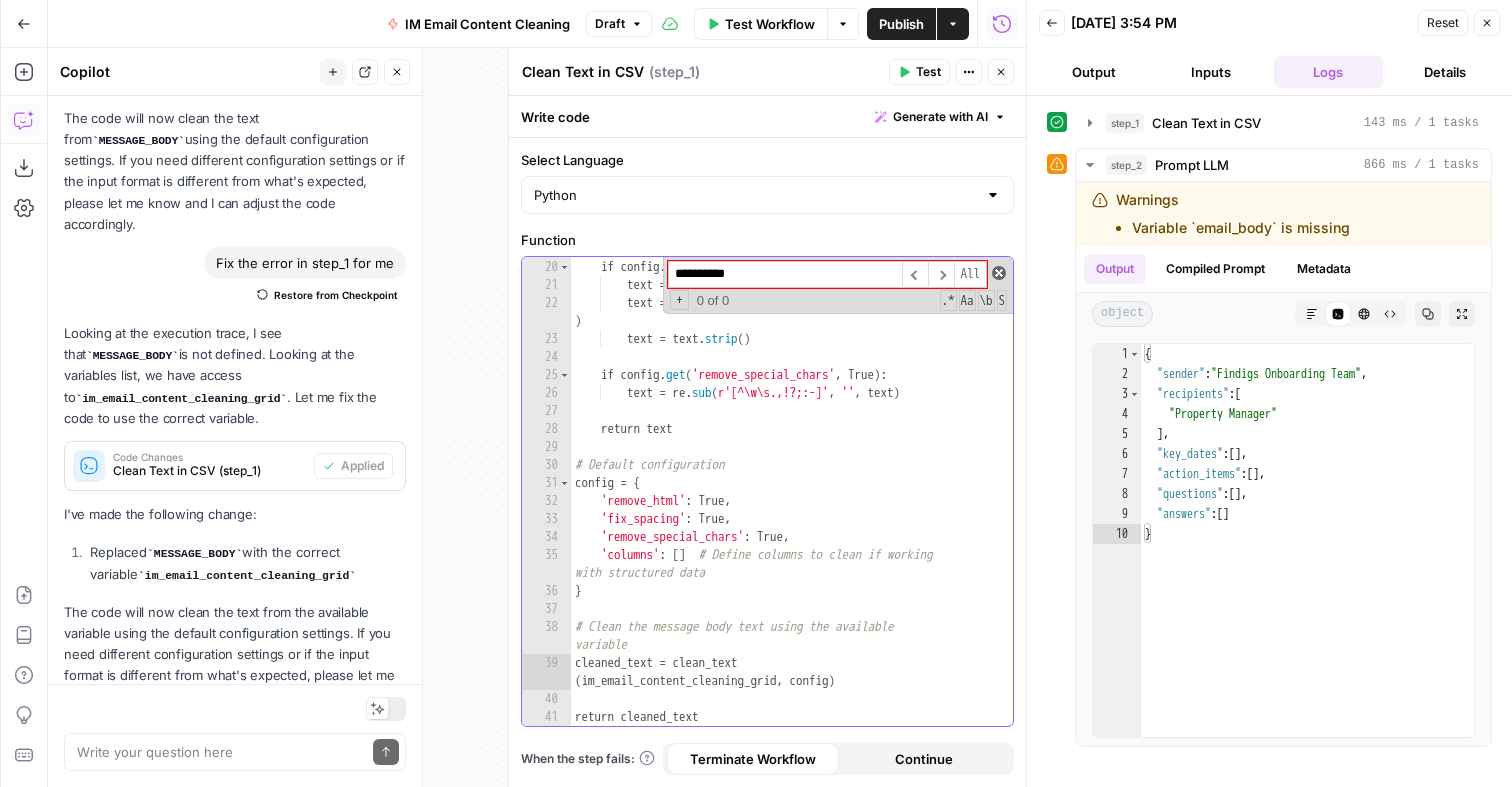 click at bounding box center [999, 273] 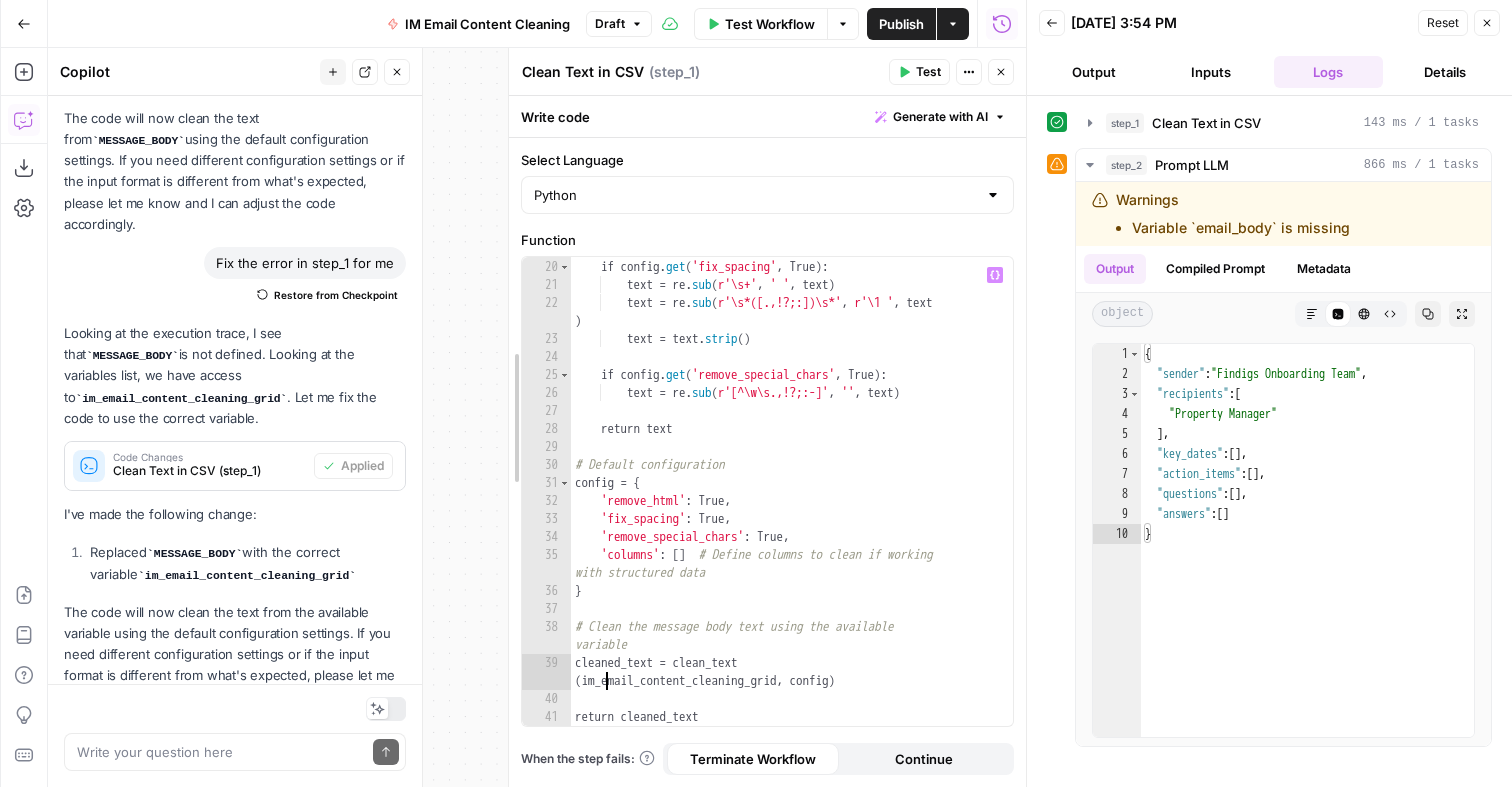 click at bounding box center (509, 417) 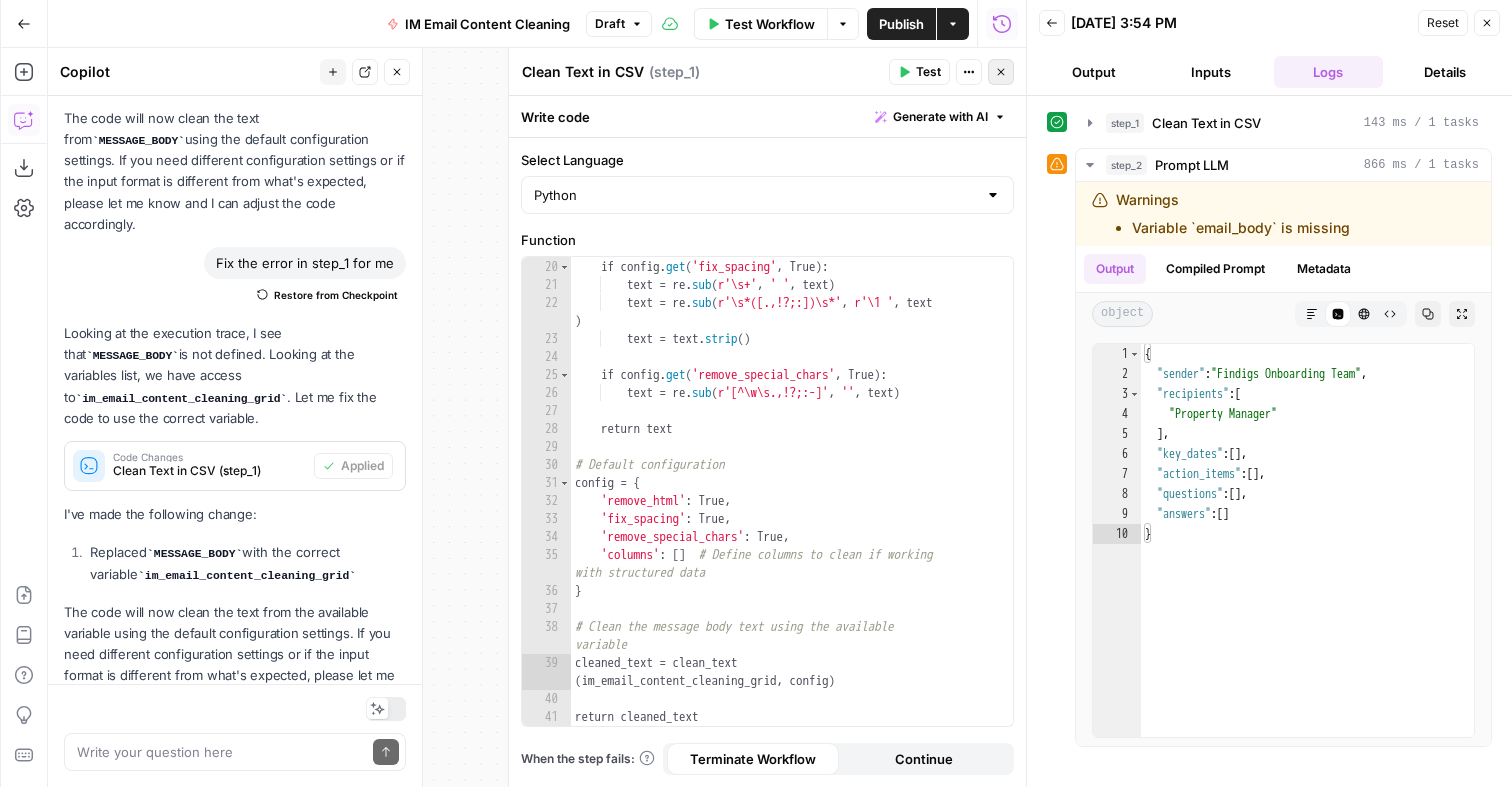 click on "Close" at bounding box center (1001, 72) 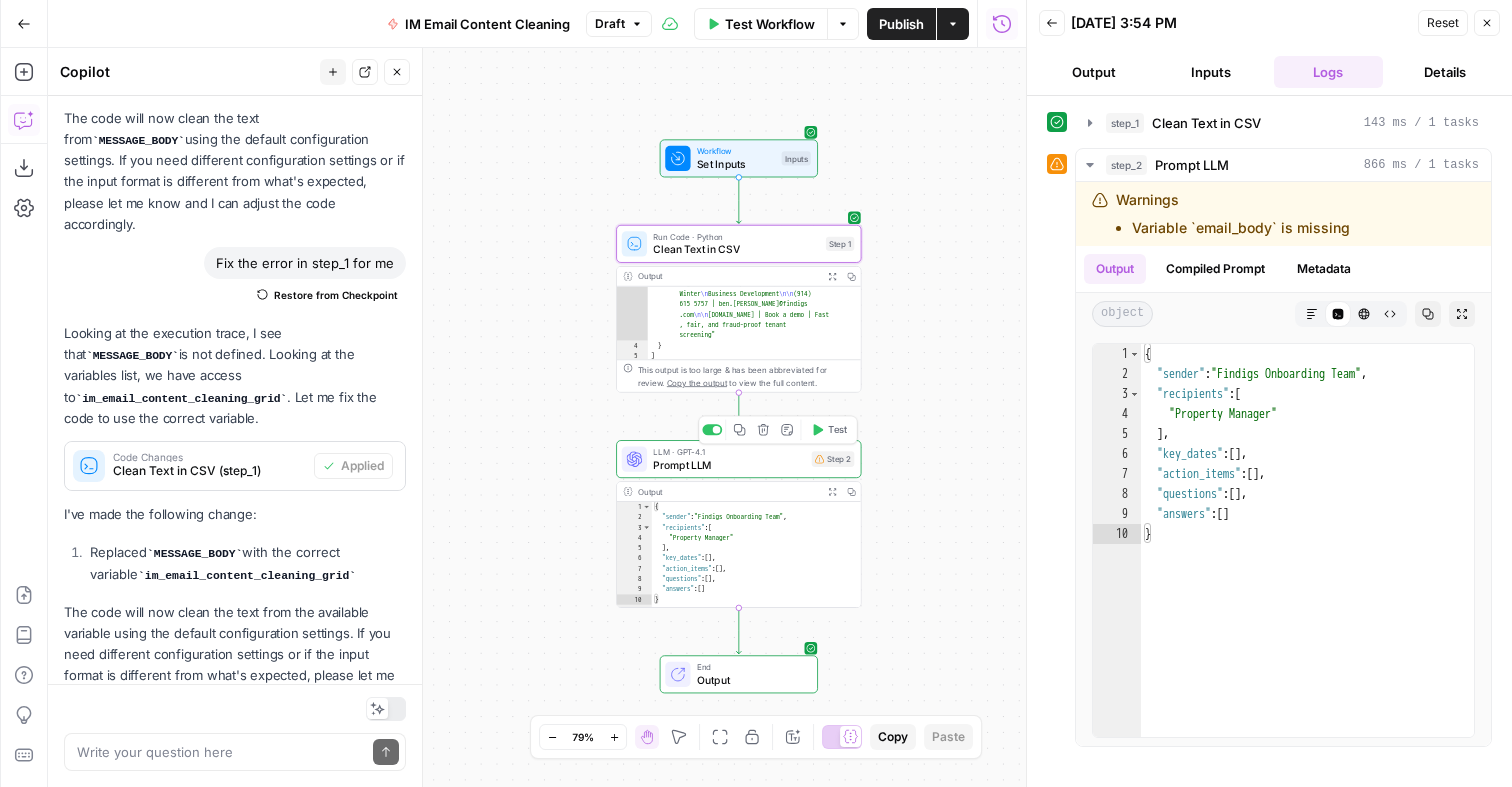 click on "LLM · GPT-4.1" at bounding box center (729, 452) 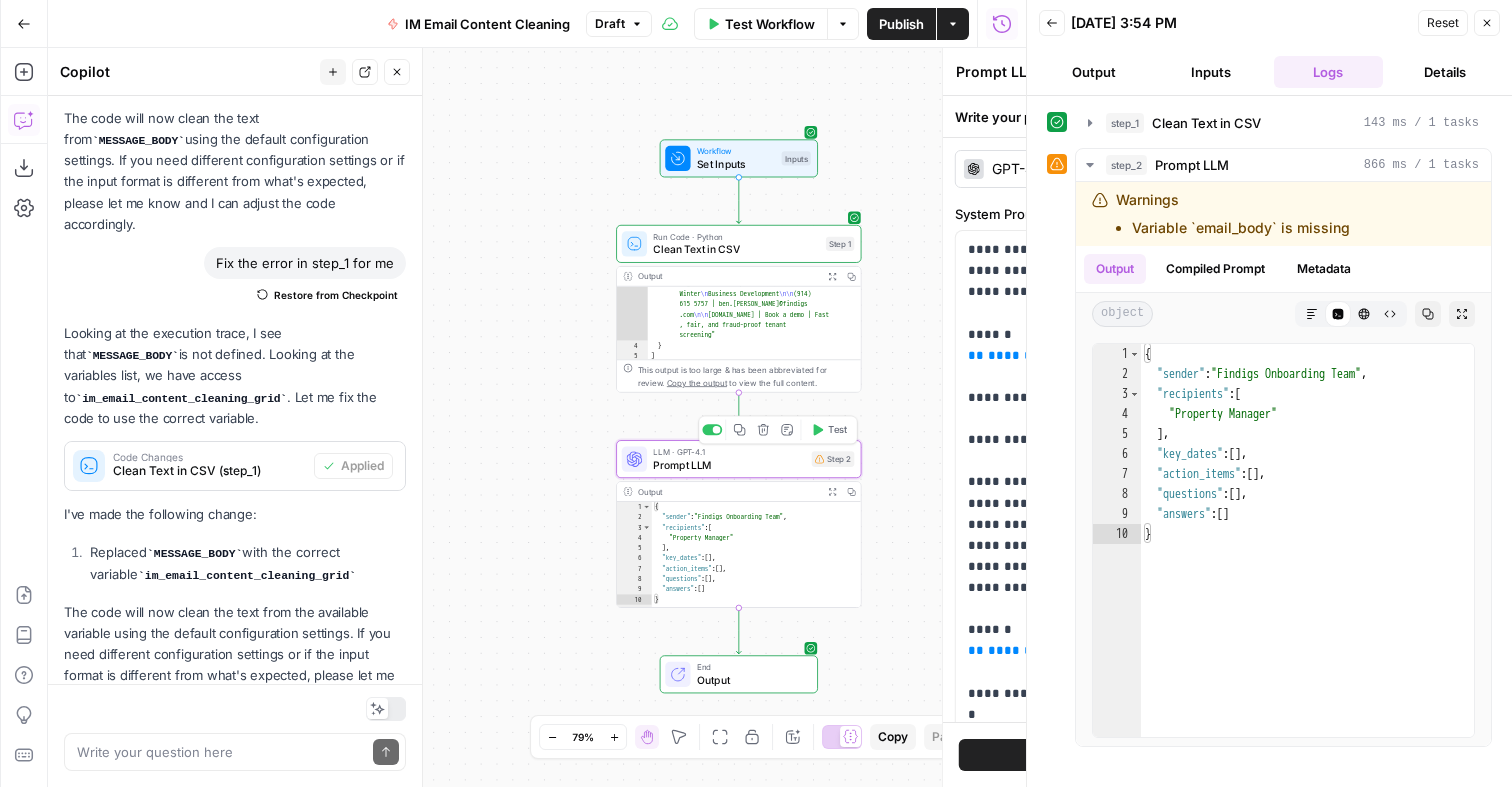 click on "**********" at bounding box center [767, 417] 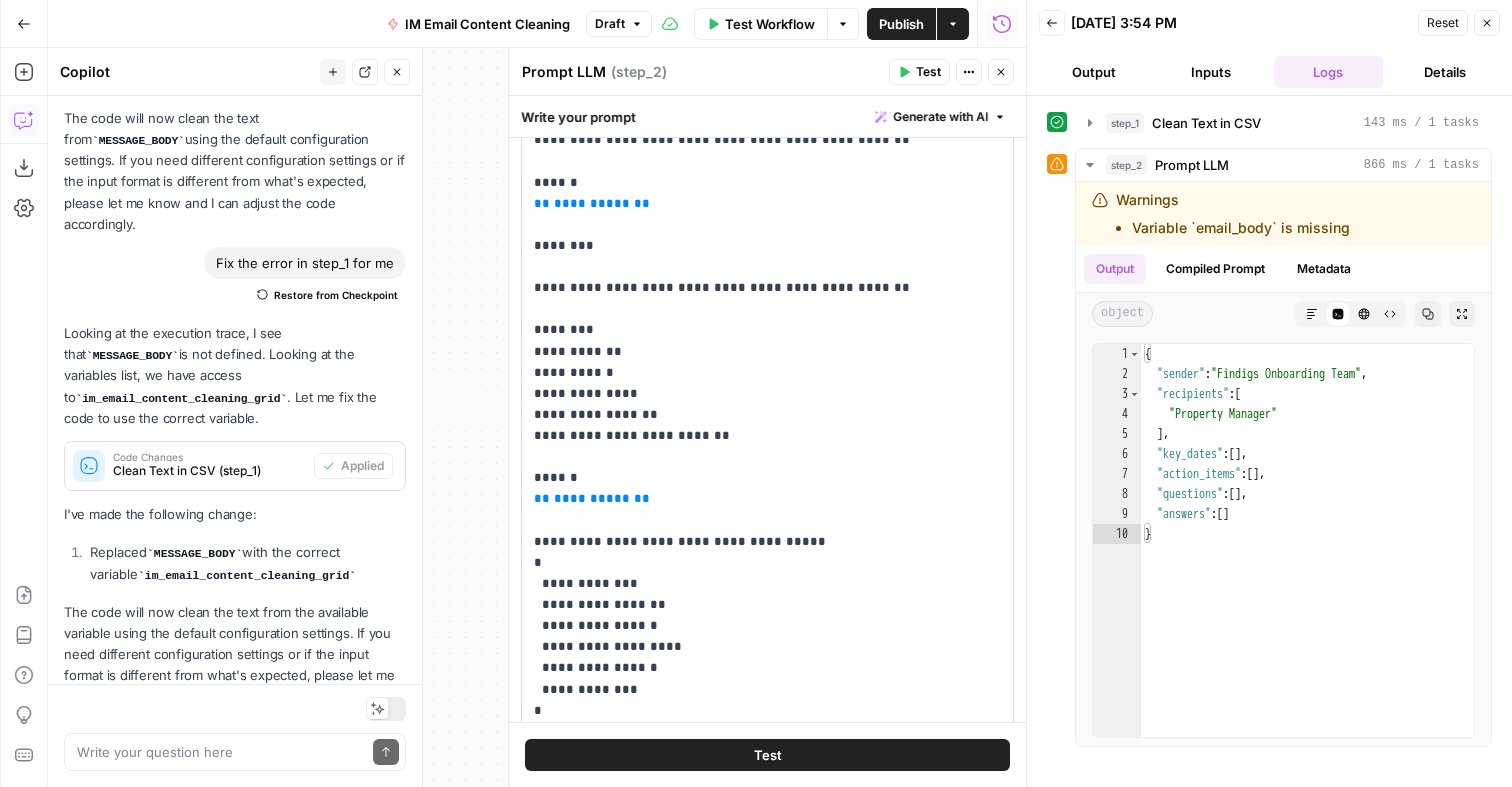 scroll, scrollTop: 158, scrollLeft: 0, axis: vertical 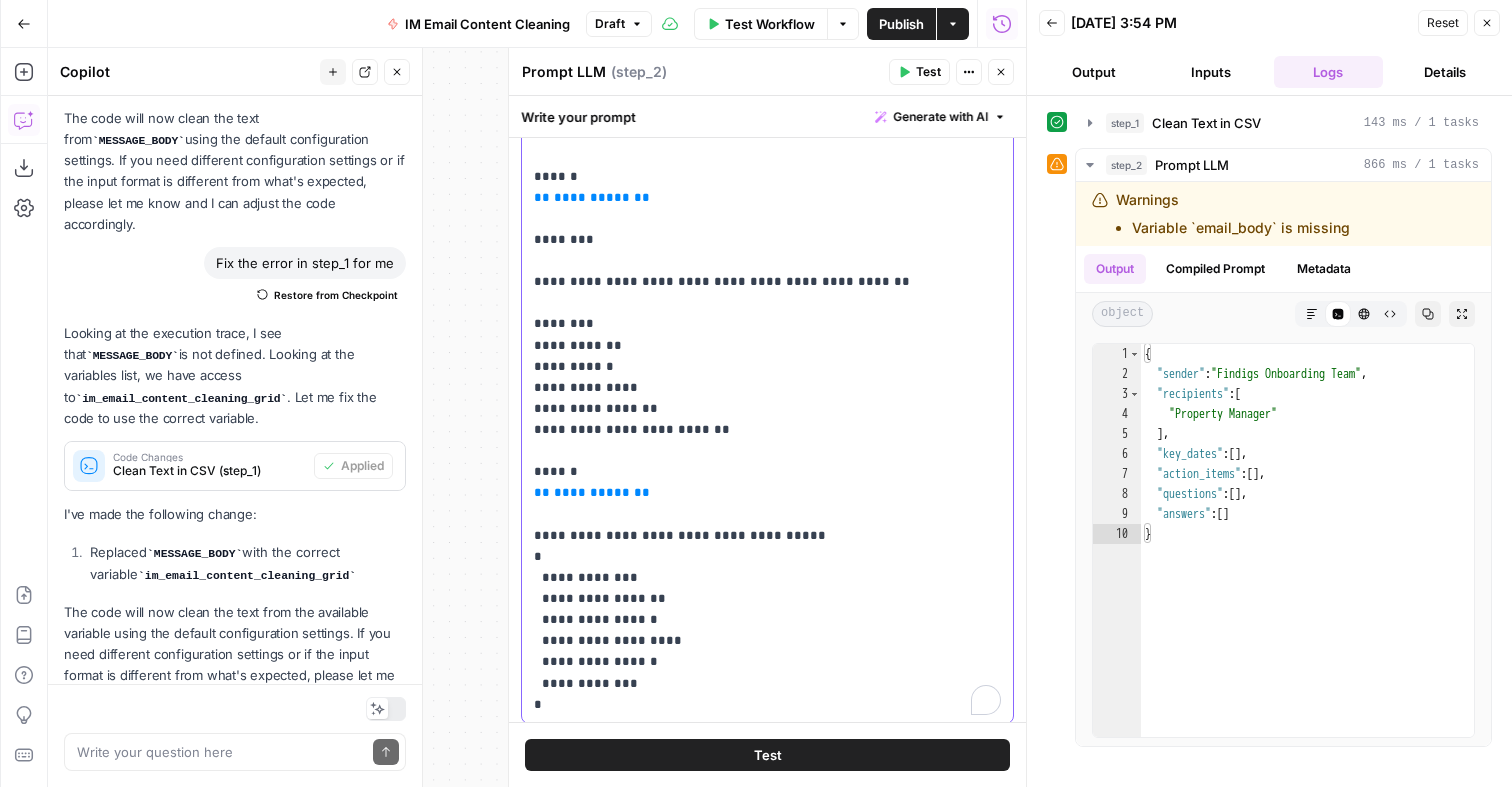 click on "**********" at bounding box center [767, 398] 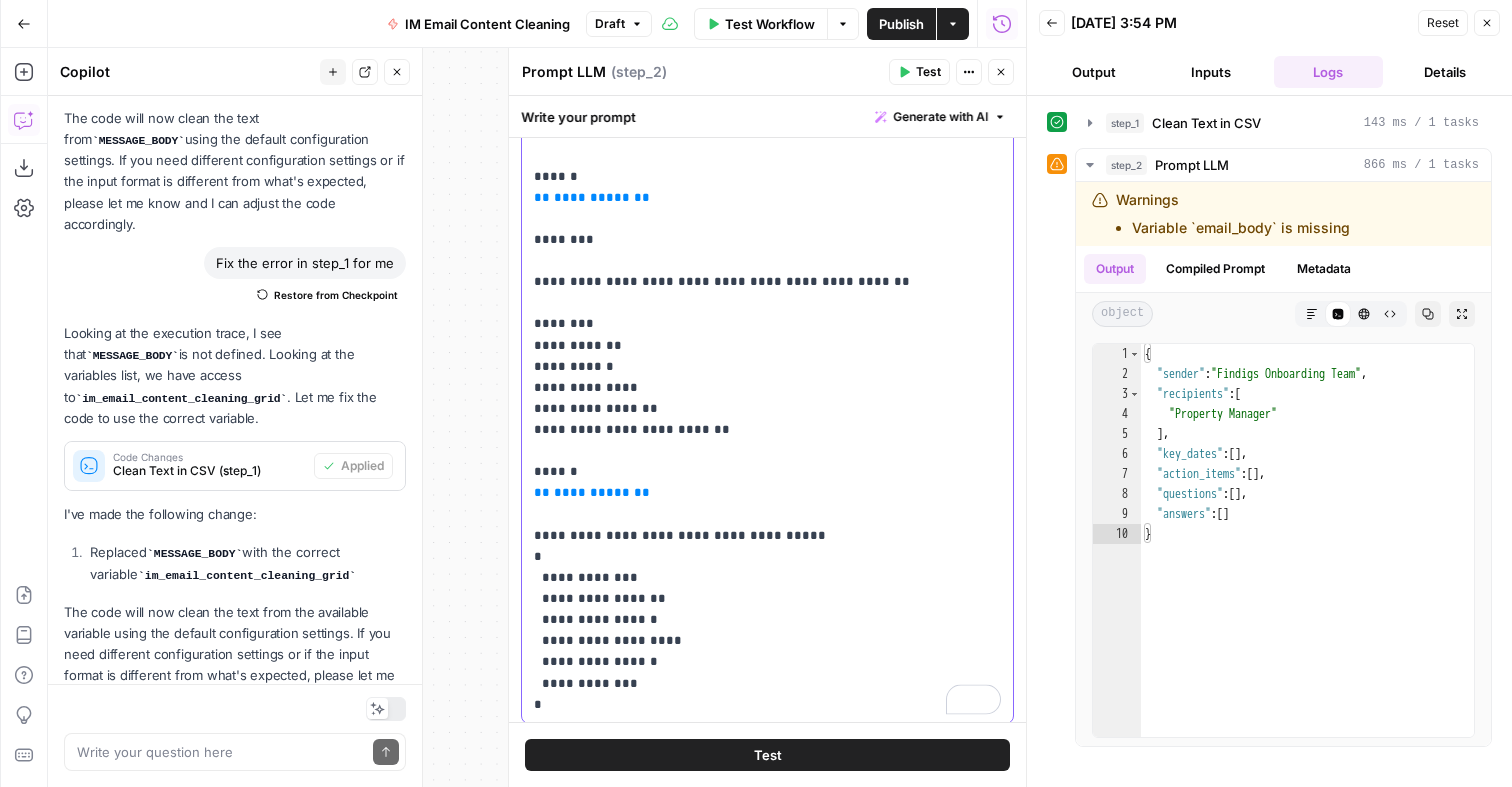 scroll, scrollTop: 158, scrollLeft: 0, axis: vertical 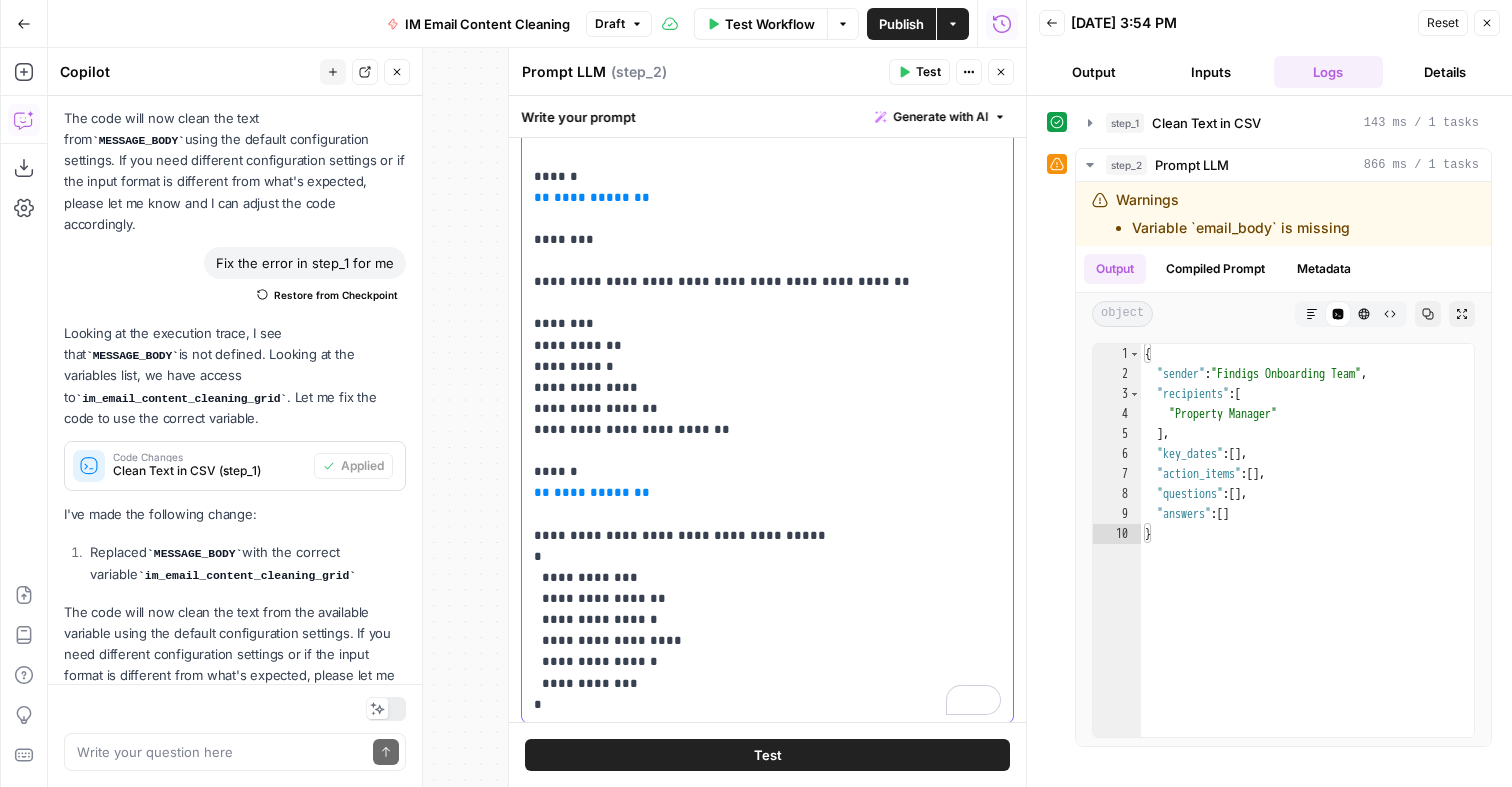 drag, startPoint x: 677, startPoint y: 499, endPoint x: 532, endPoint y: 495, distance: 145.05516 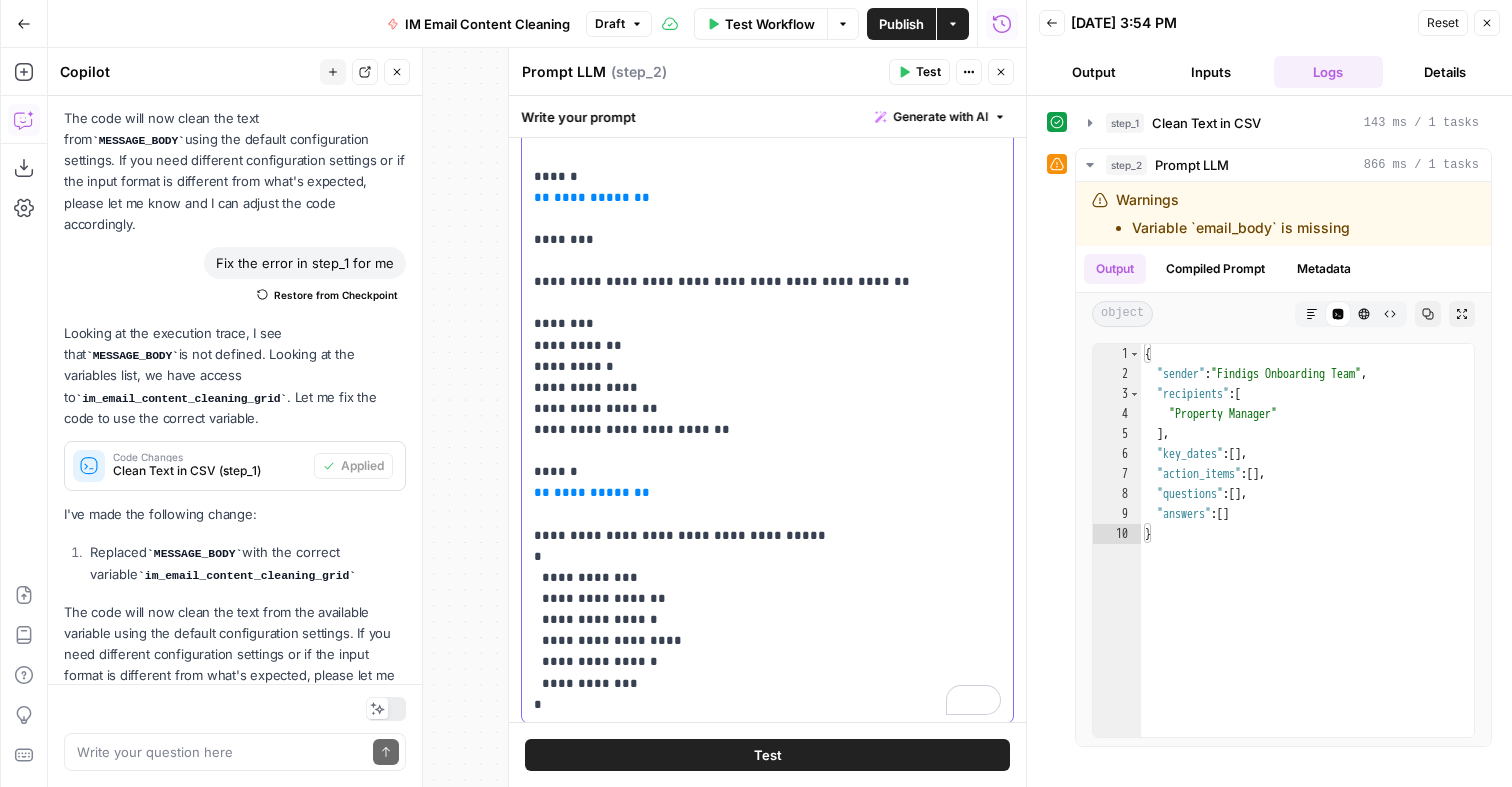 click on "**********" at bounding box center [767, 398] 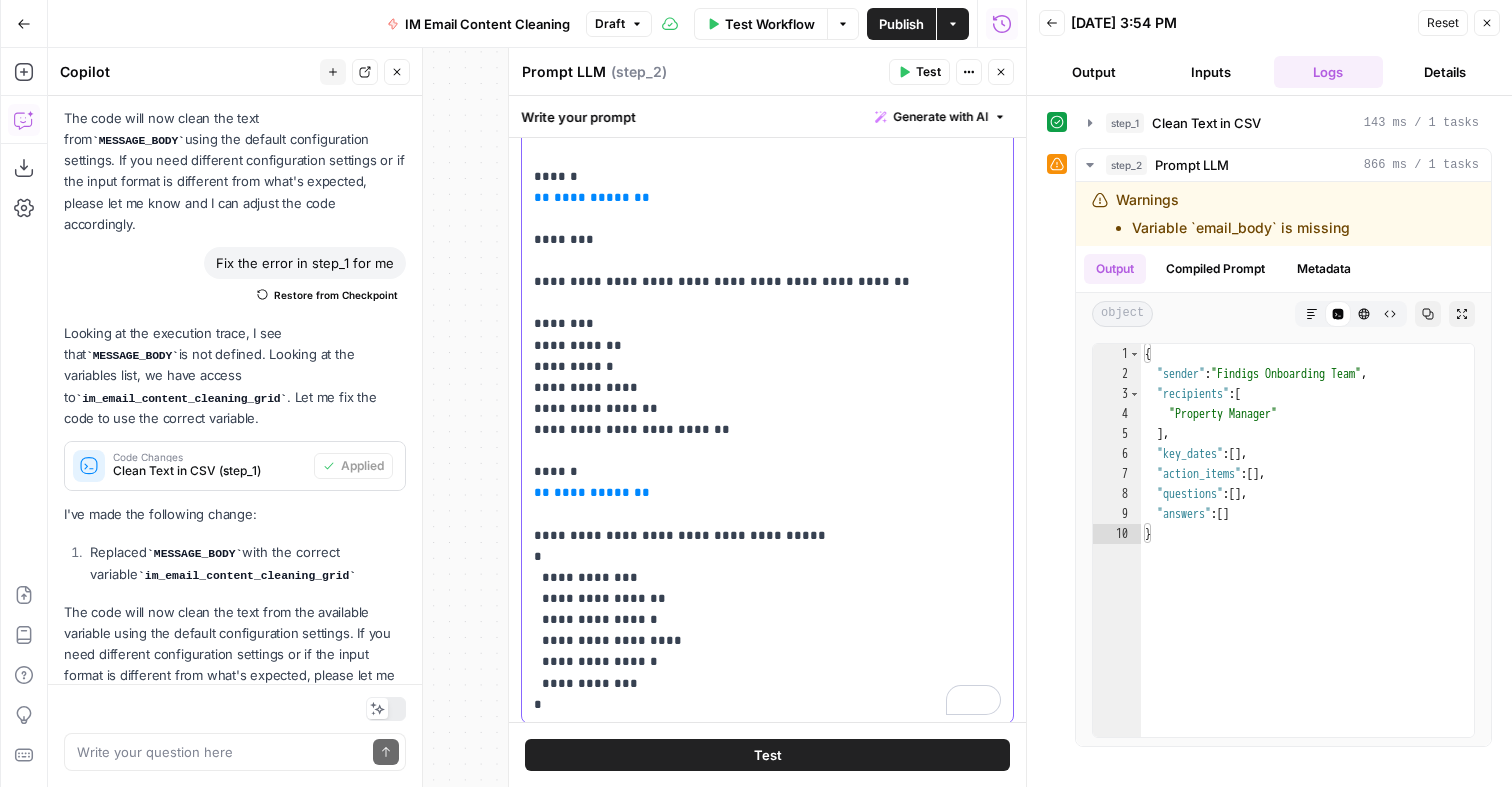 type 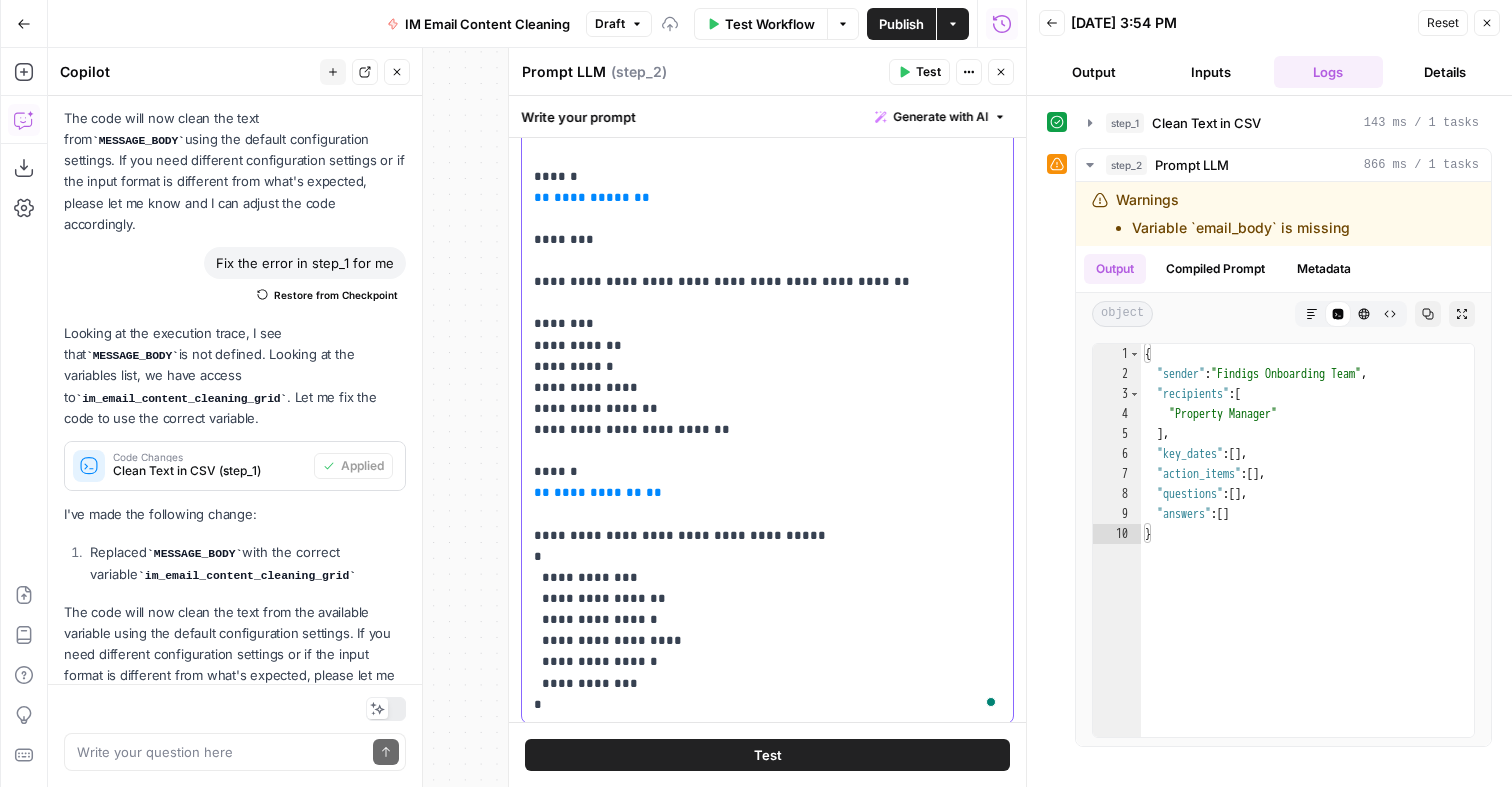 click on "**********" at bounding box center [598, 492] 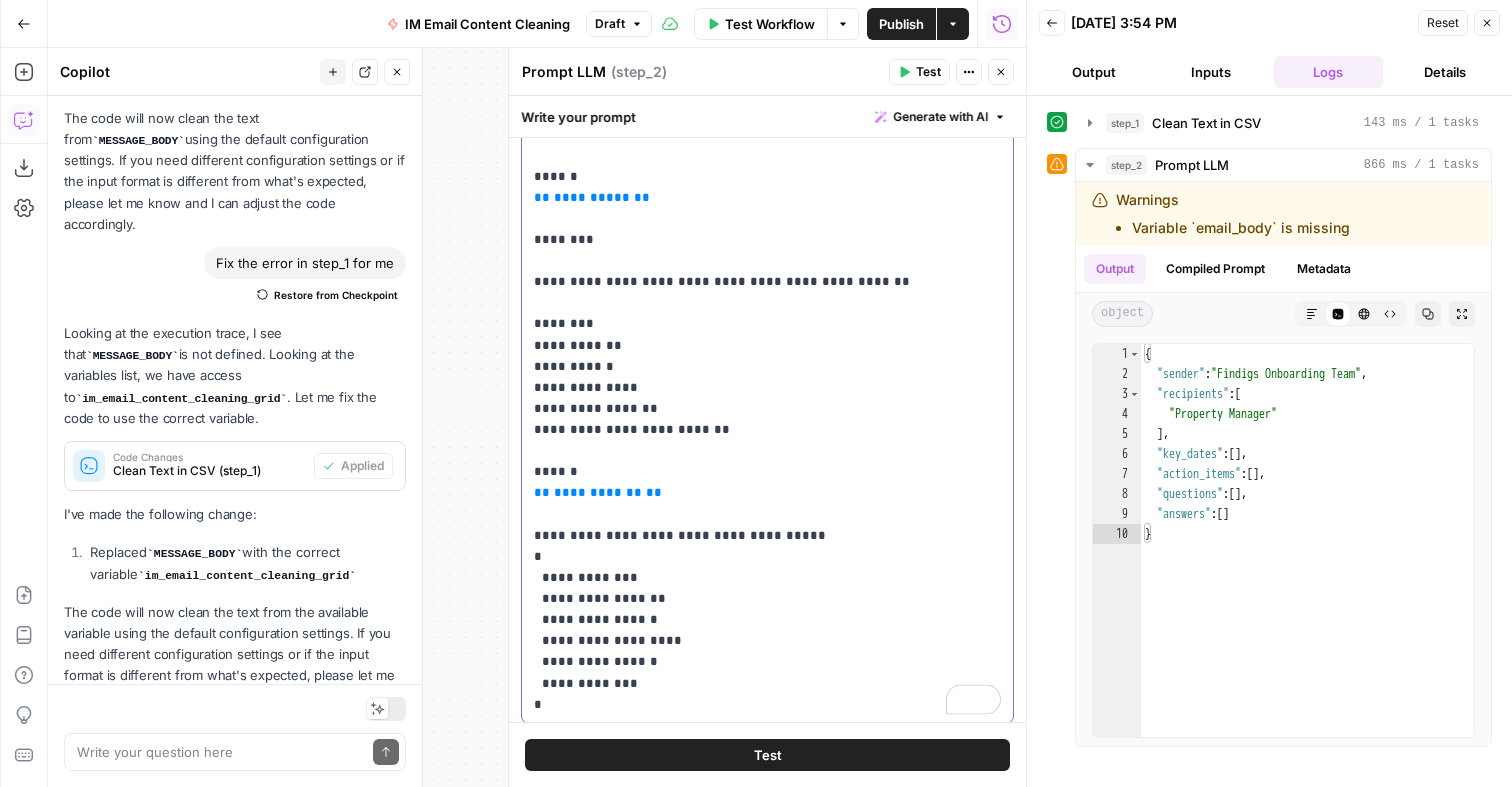 click on "**********" at bounding box center [598, 492] 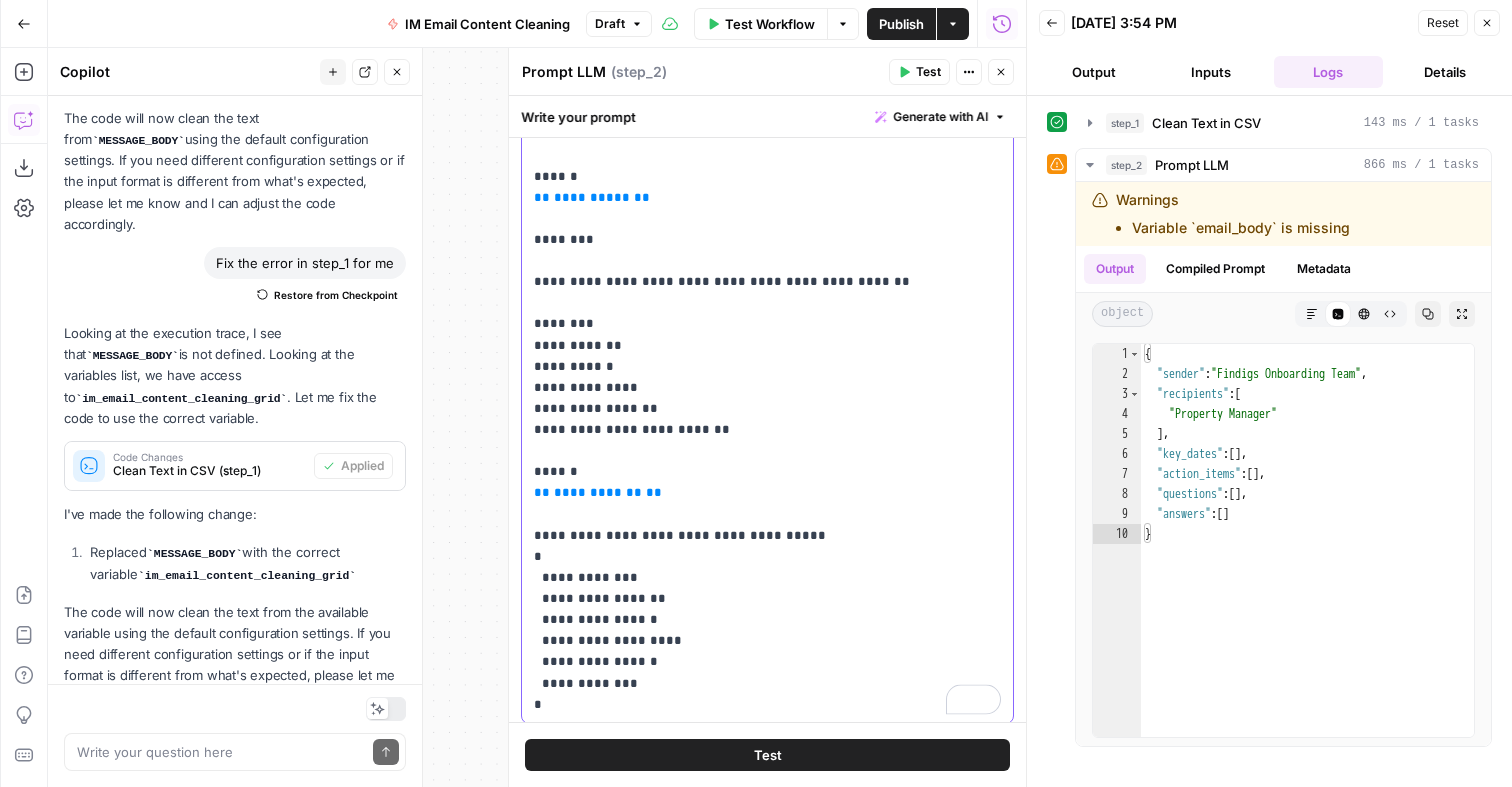click on "**********" at bounding box center [598, 492] 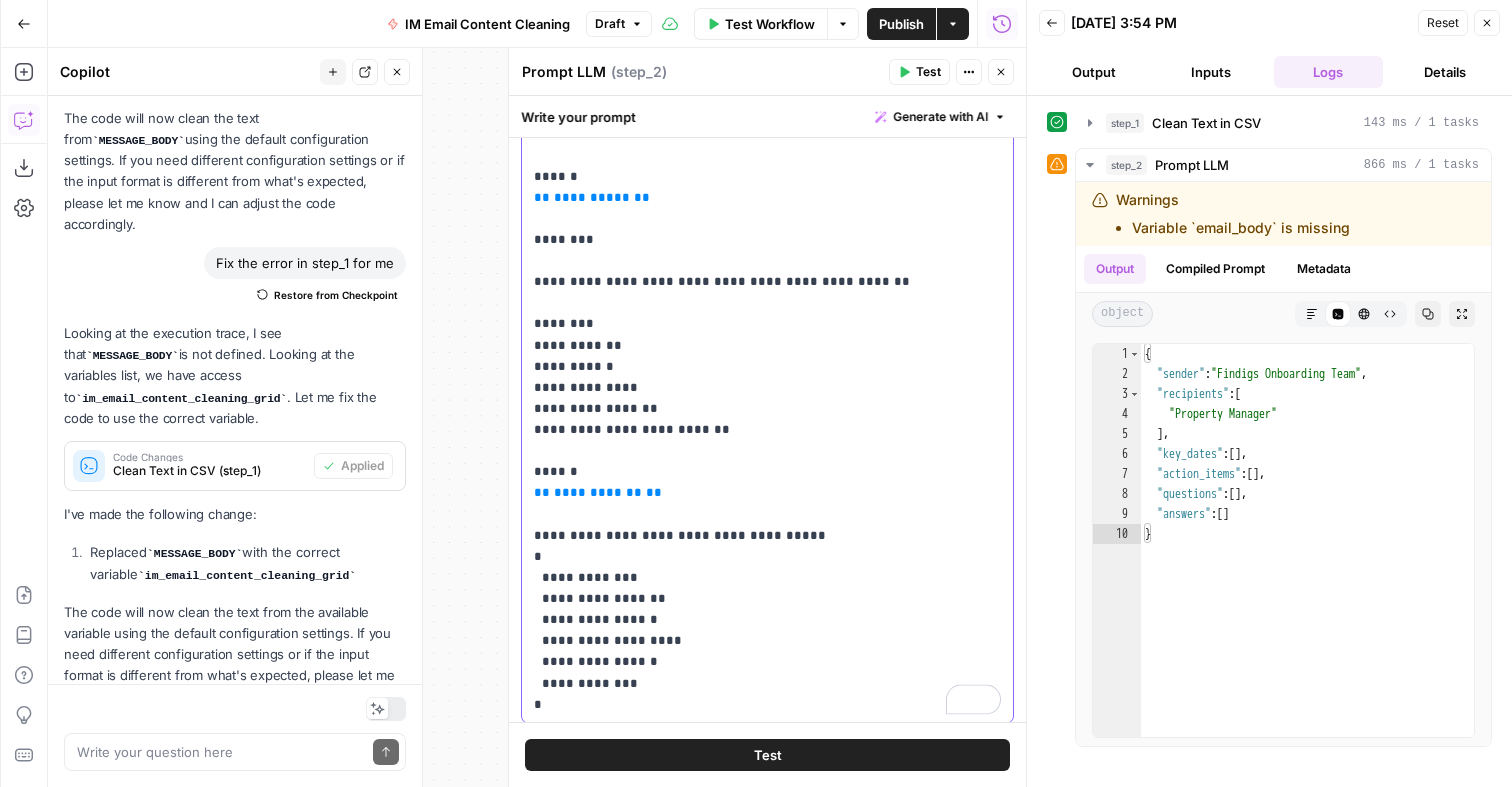 drag, startPoint x: 644, startPoint y: 497, endPoint x: 617, endPoint y: 491, distance: 27.658634 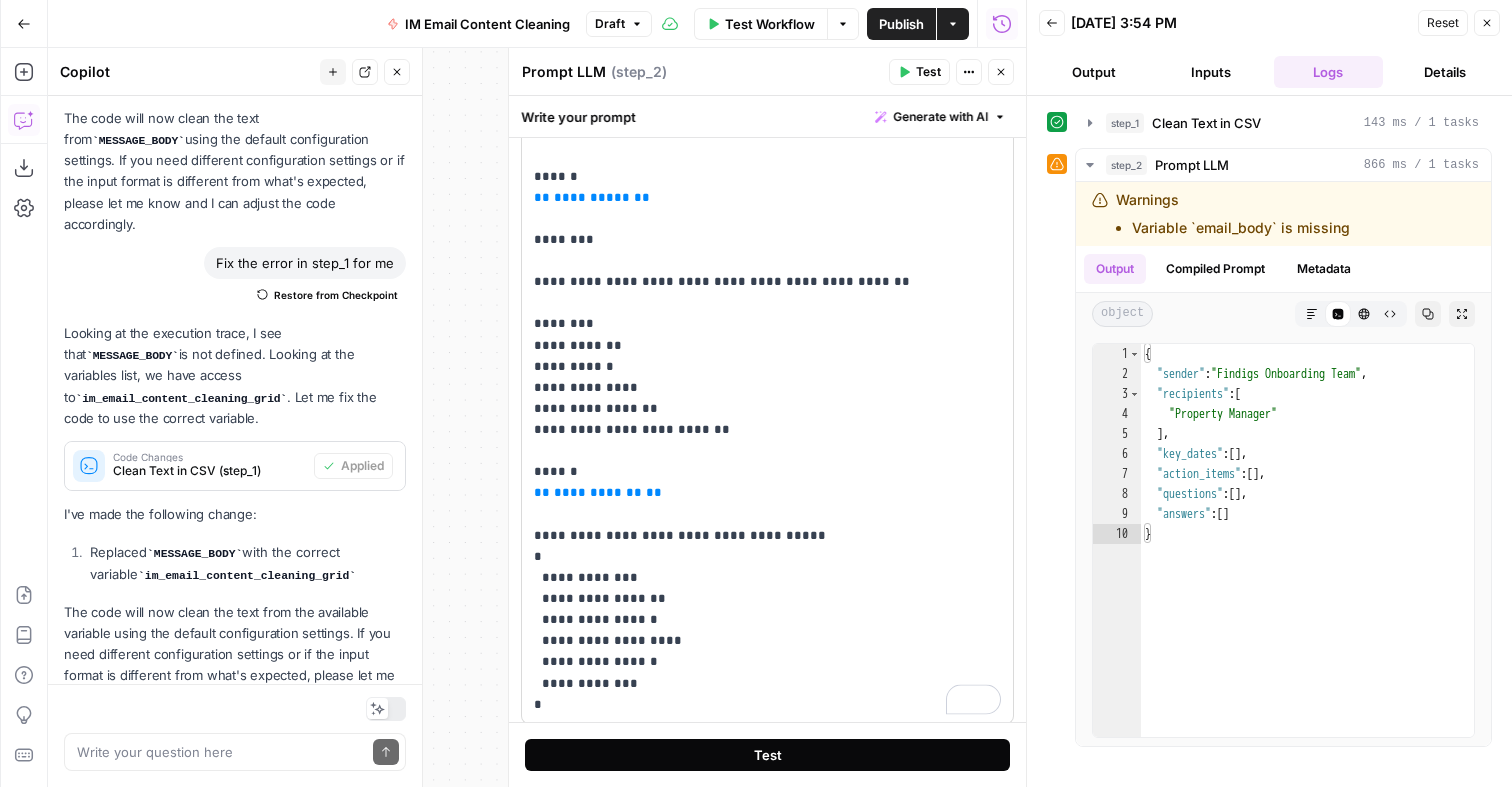 click on "Test" at bounding box center (767, 755) 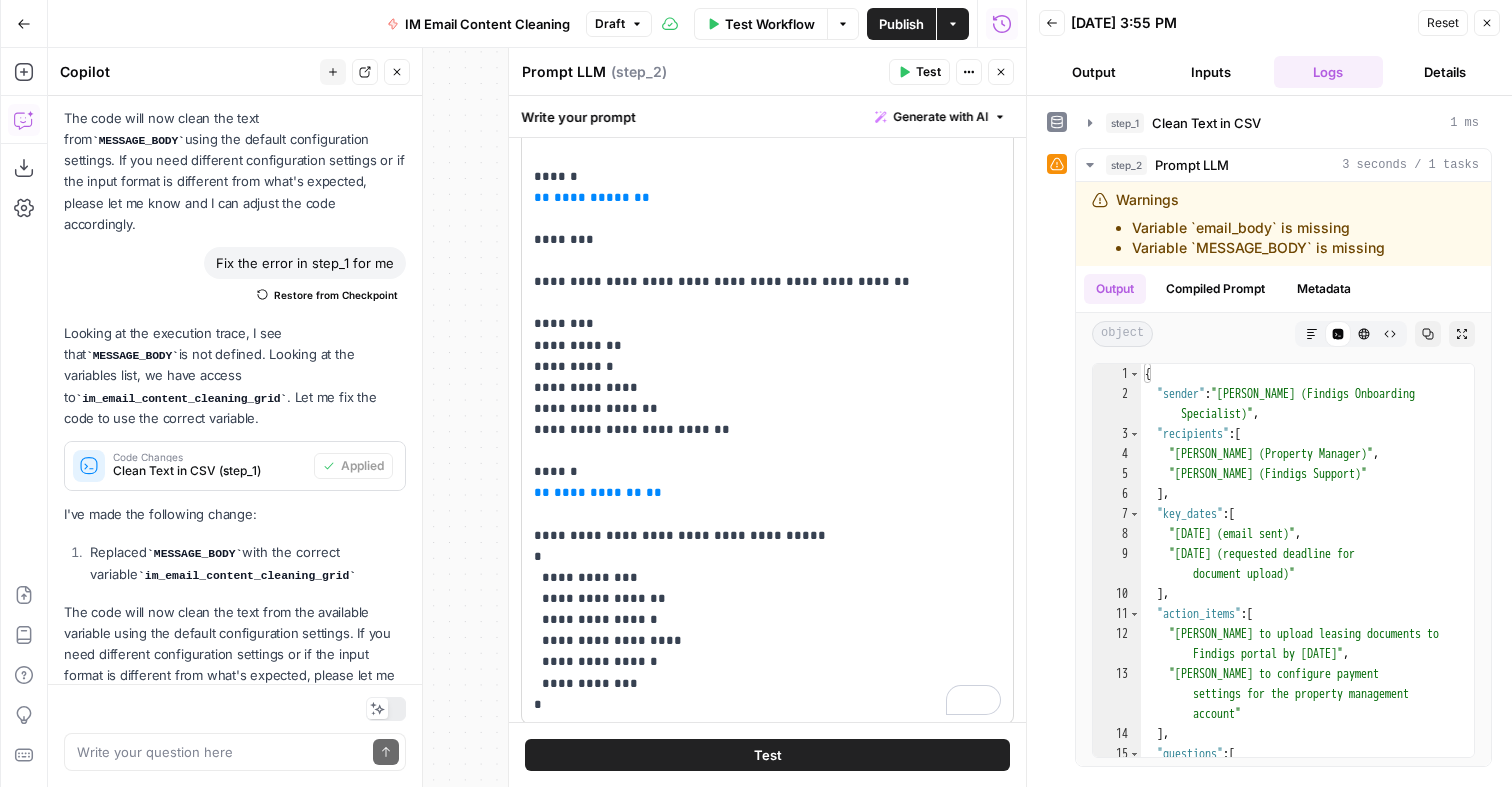 scroll, scrollTop: 250, scrollLeft: 0, axis: vertical 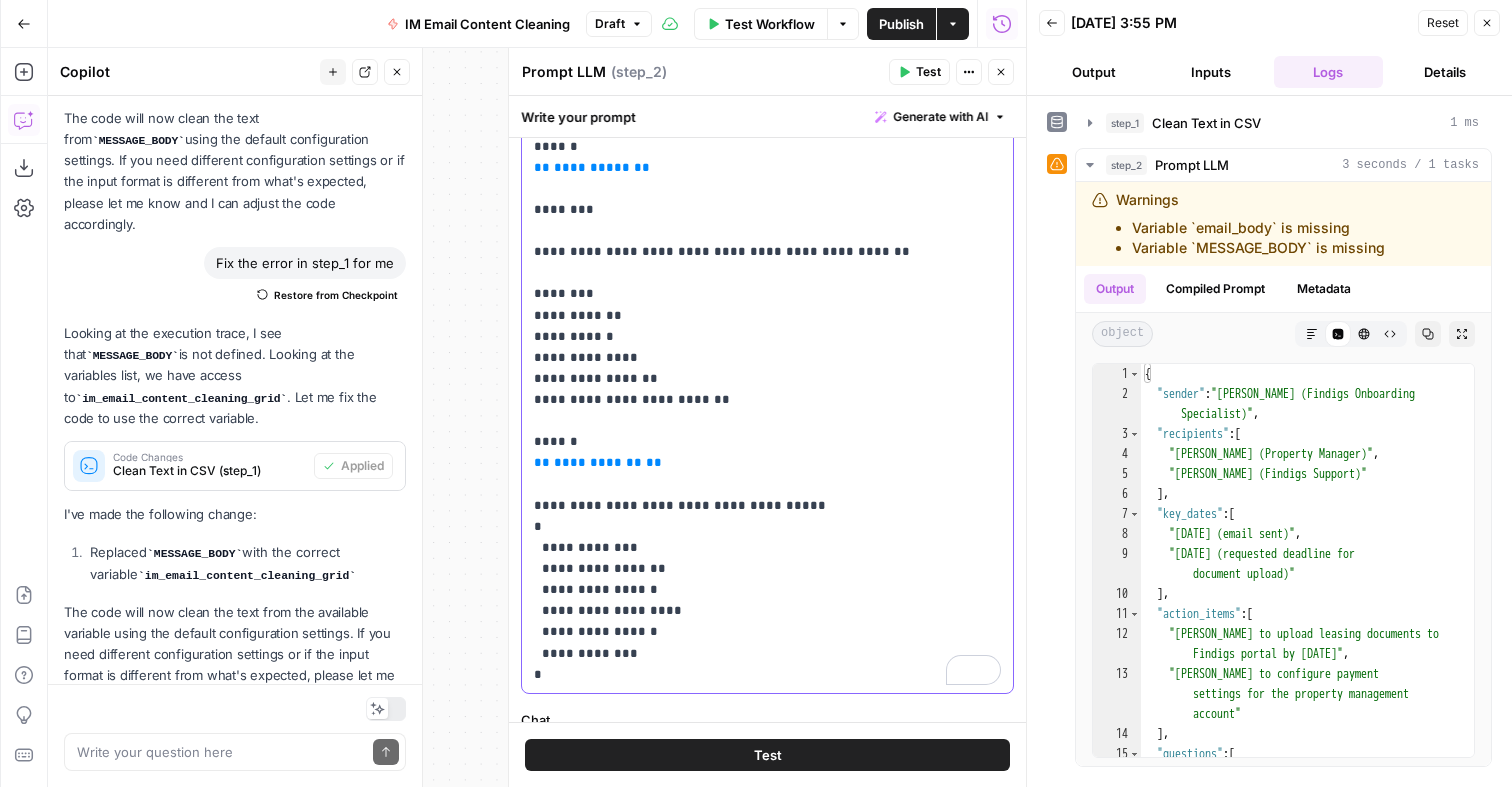 click on "**********" at bounding box center (767, 368) 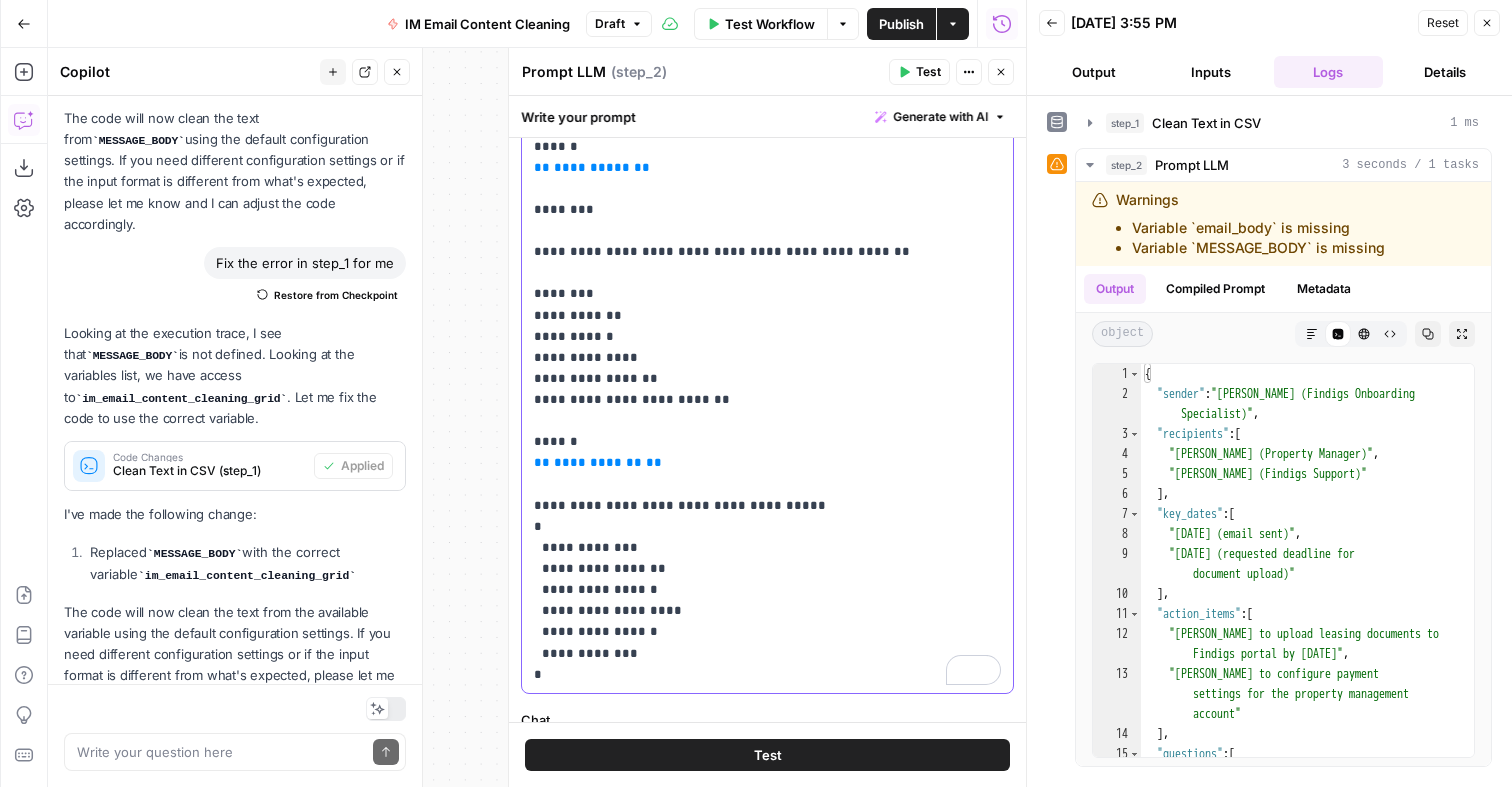 click on "**********" at bounding box center [767, 368] 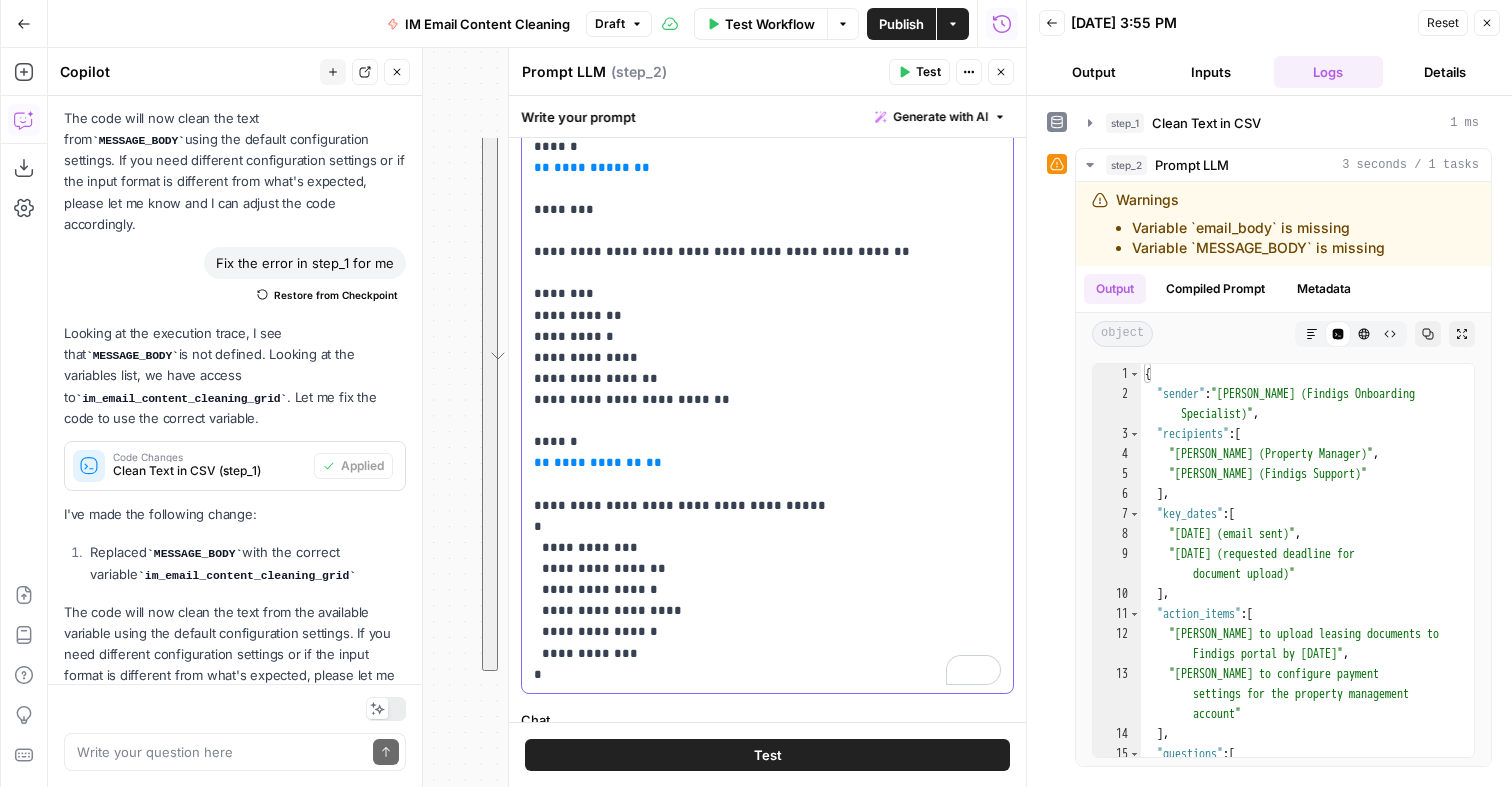 click on "**********" at bounding box center (767, 368) 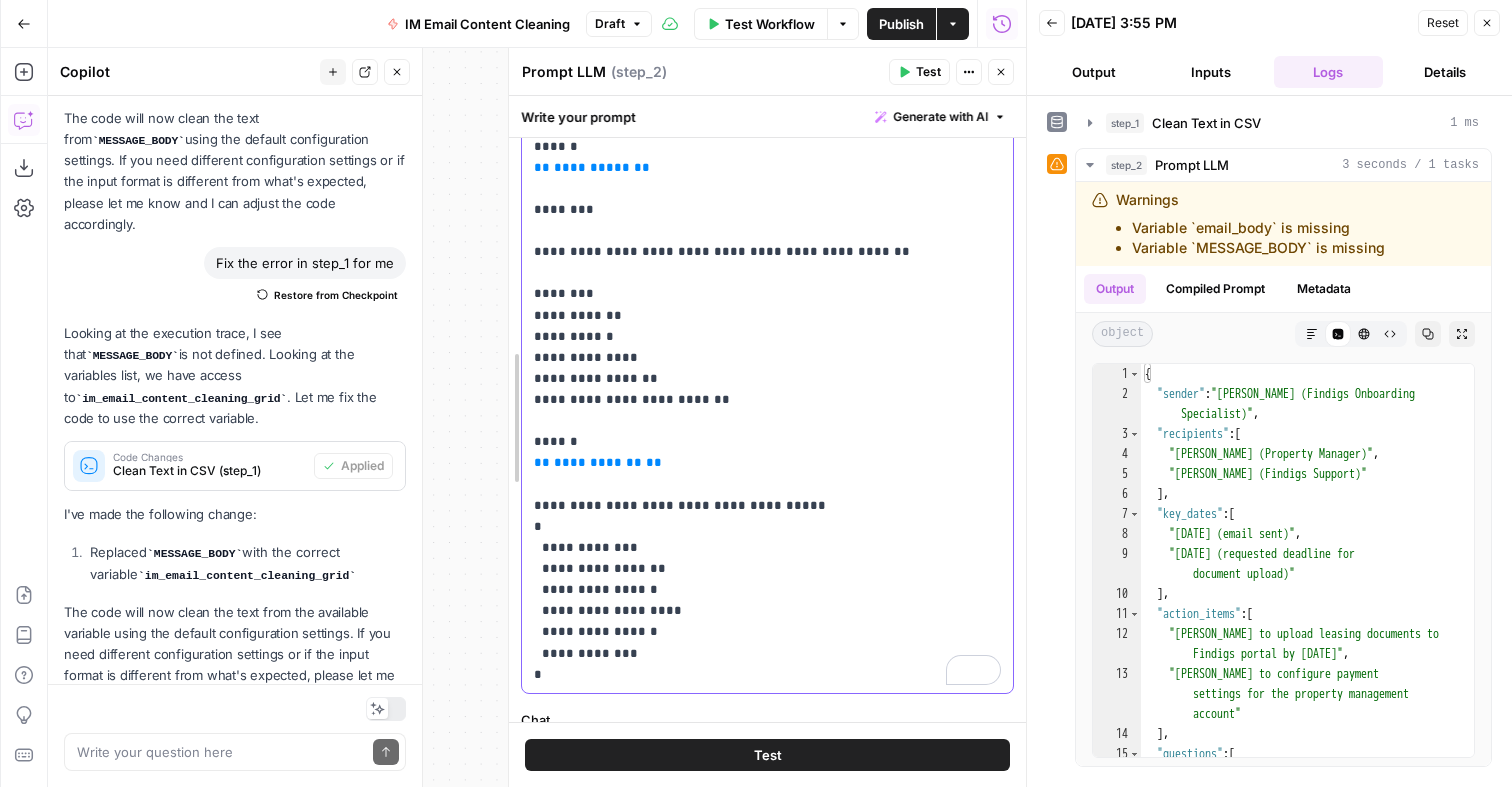 drag, startPoint x: 669, startPoint y: 458, endPoint x: 505, endPoint y: 467, distance: 164.24677 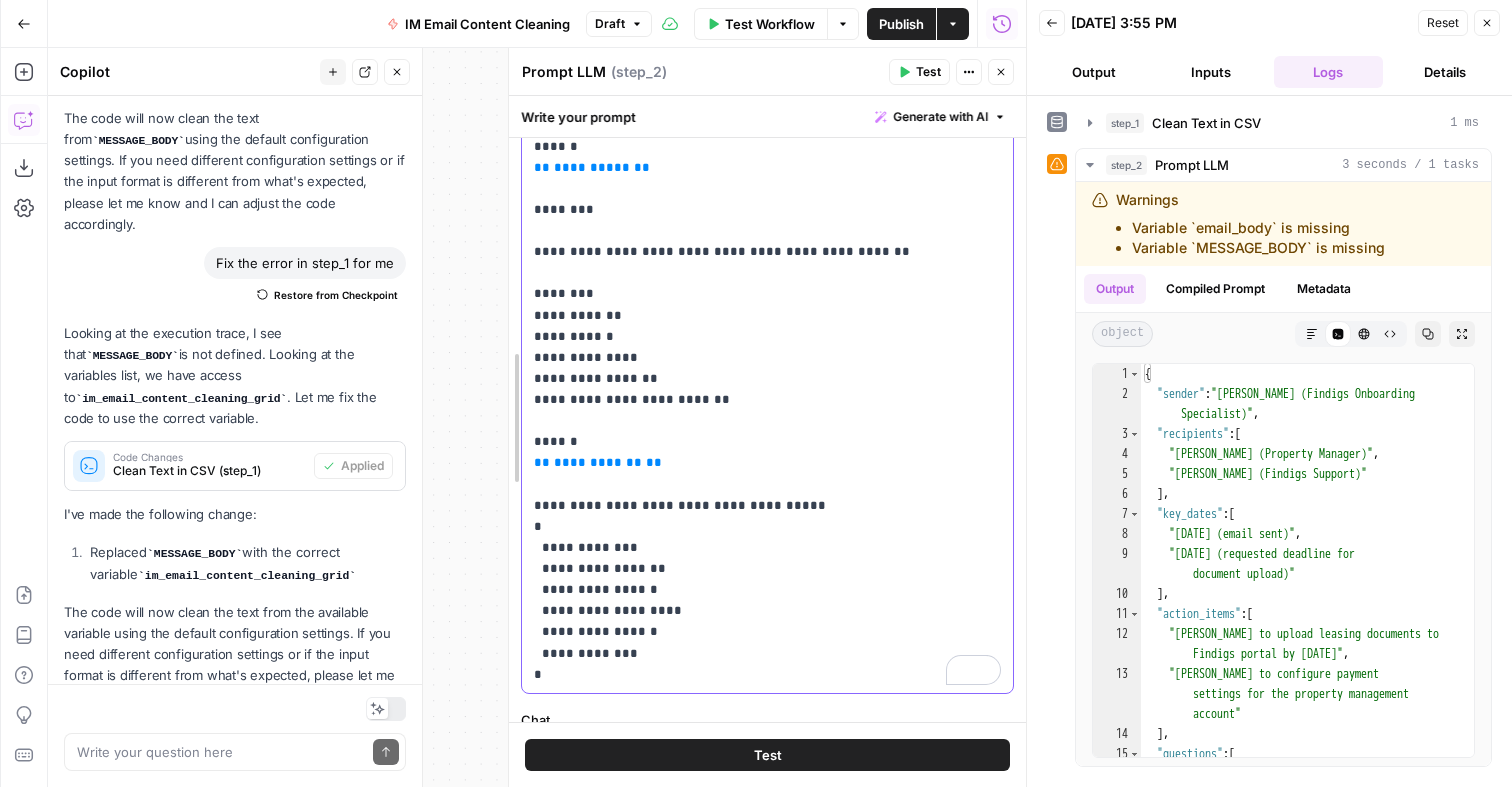 click on "**********" at bounding box center (767, 417) 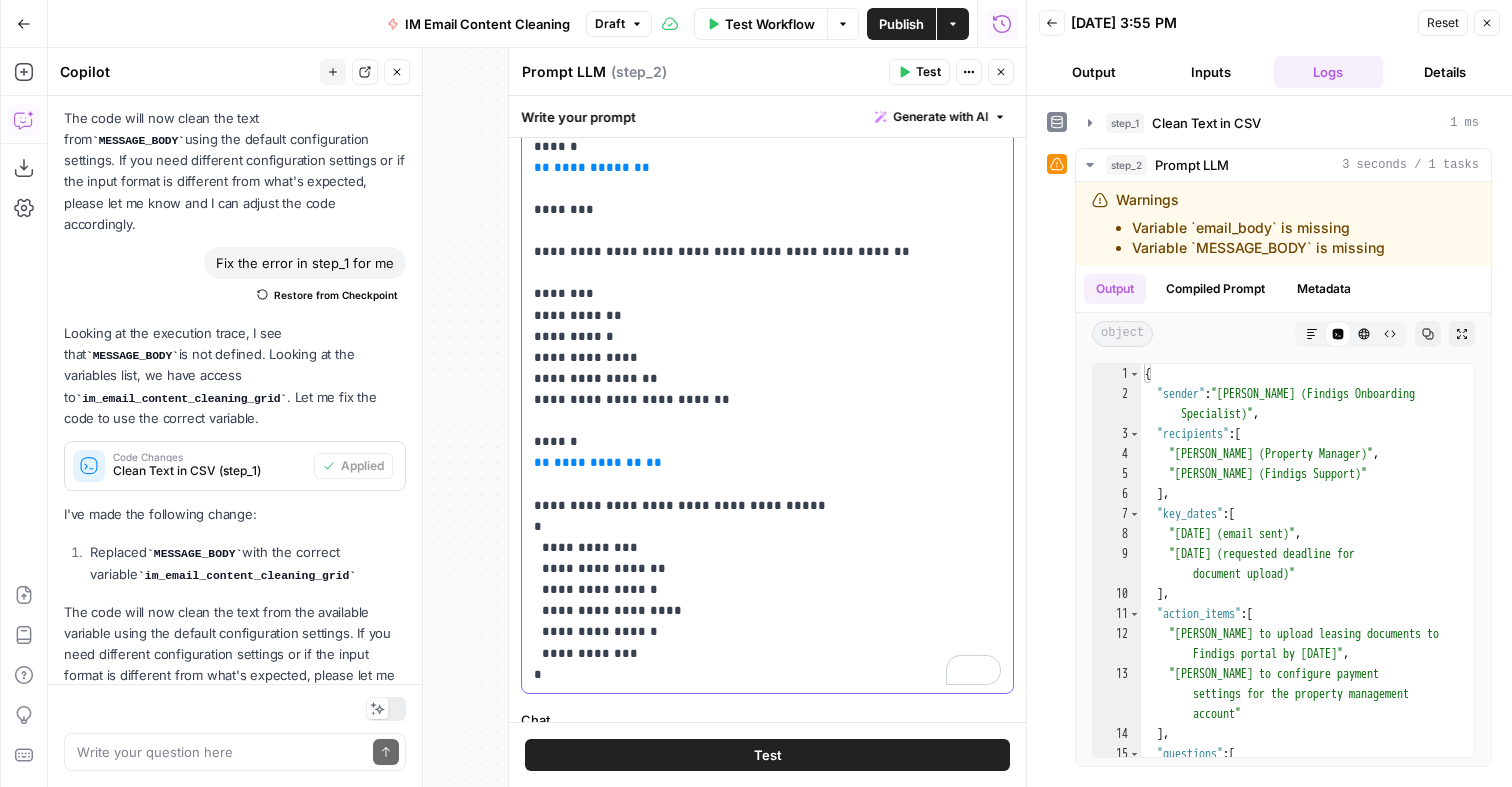 drag, startPoint x: 643, startPoint y: 161, endPoint x: 530, endPoint y: 165, distance: 113.07078 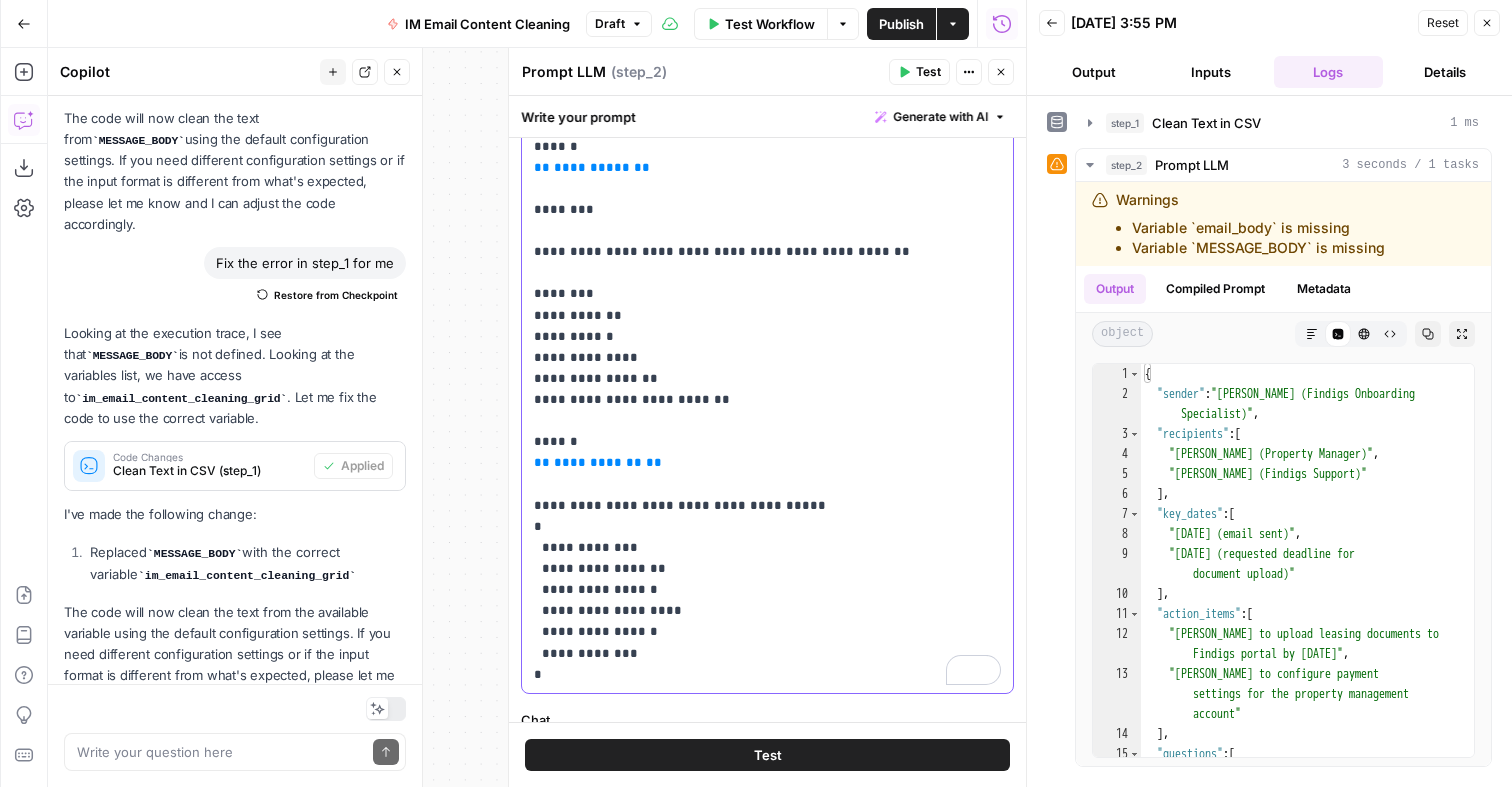 click on "**********" at bounding box center (767, 368) 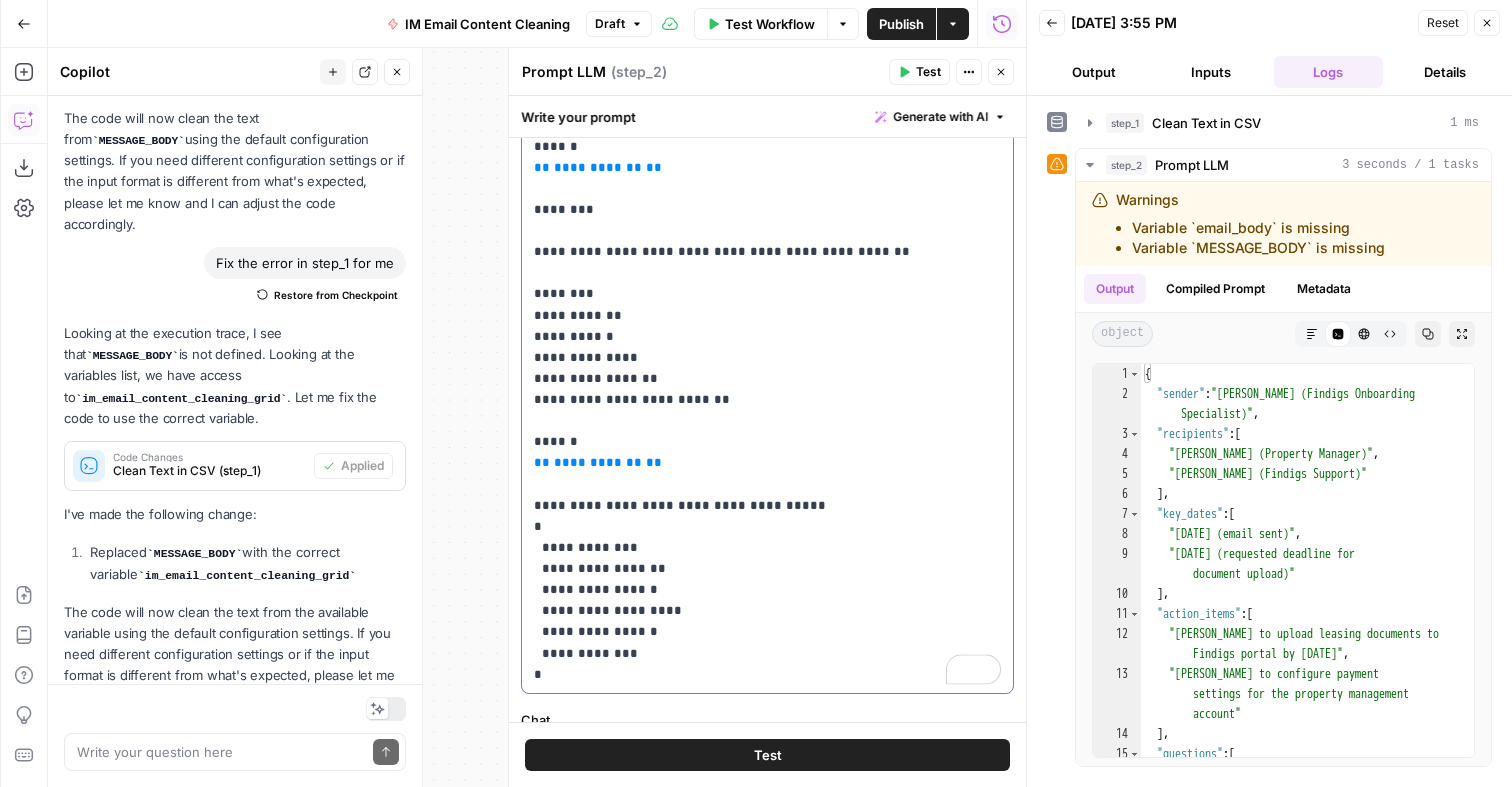 click on "**********" at bounding box center [767, 368] 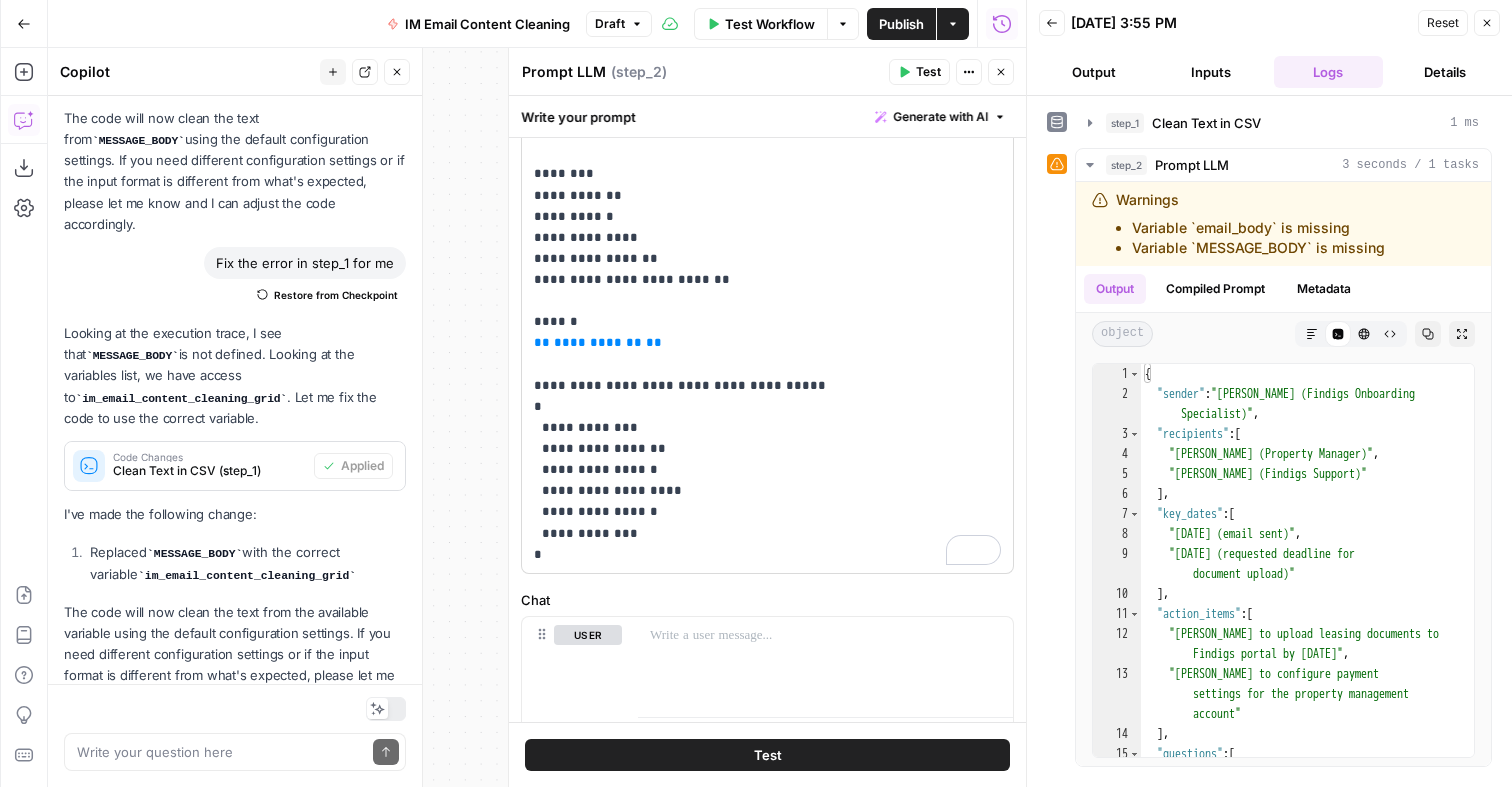 scroll, scrollTop: 0, scrollLeft: 0, axis: both 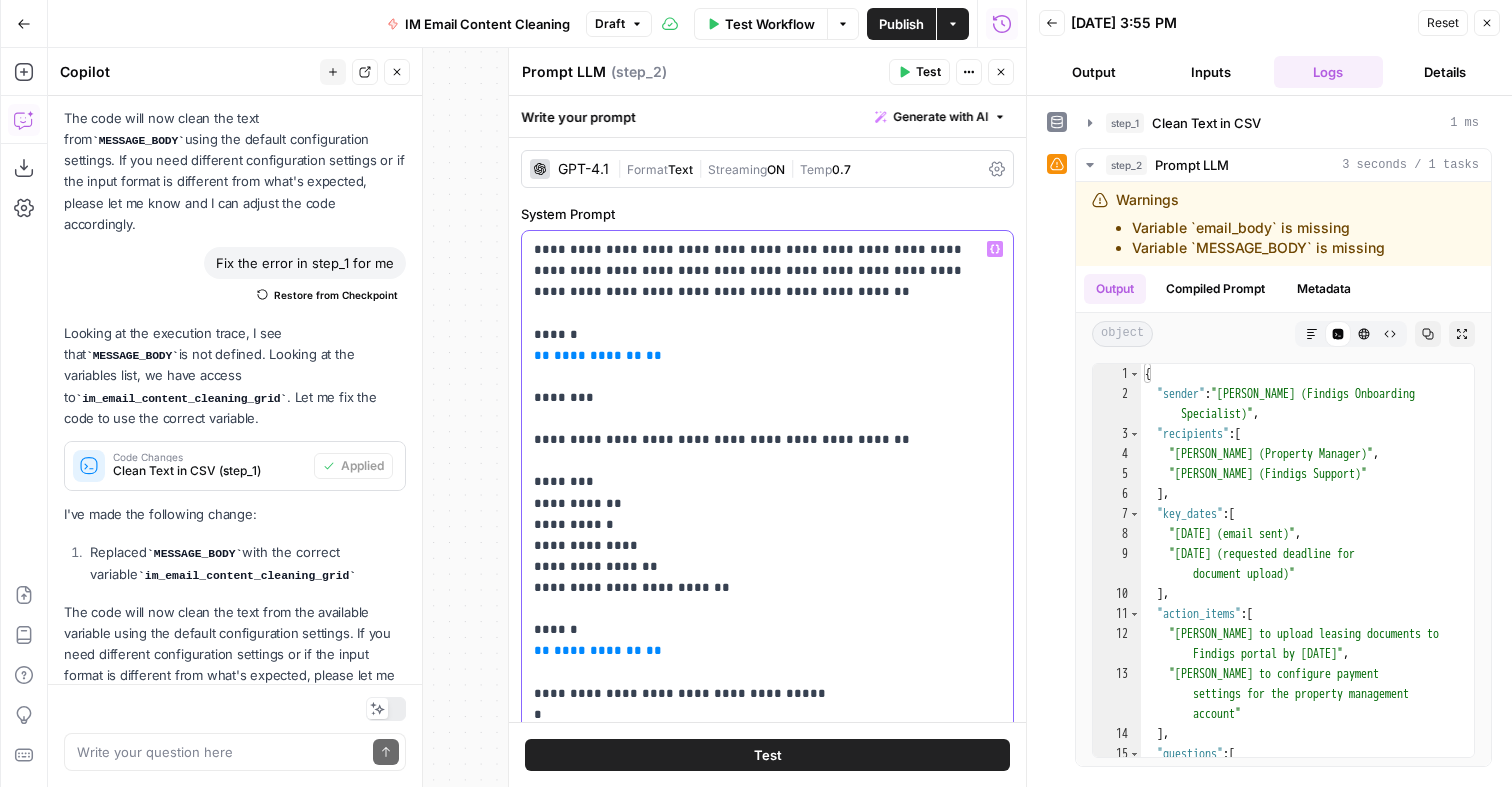 click on "**********" at bounding box center [767, 556] 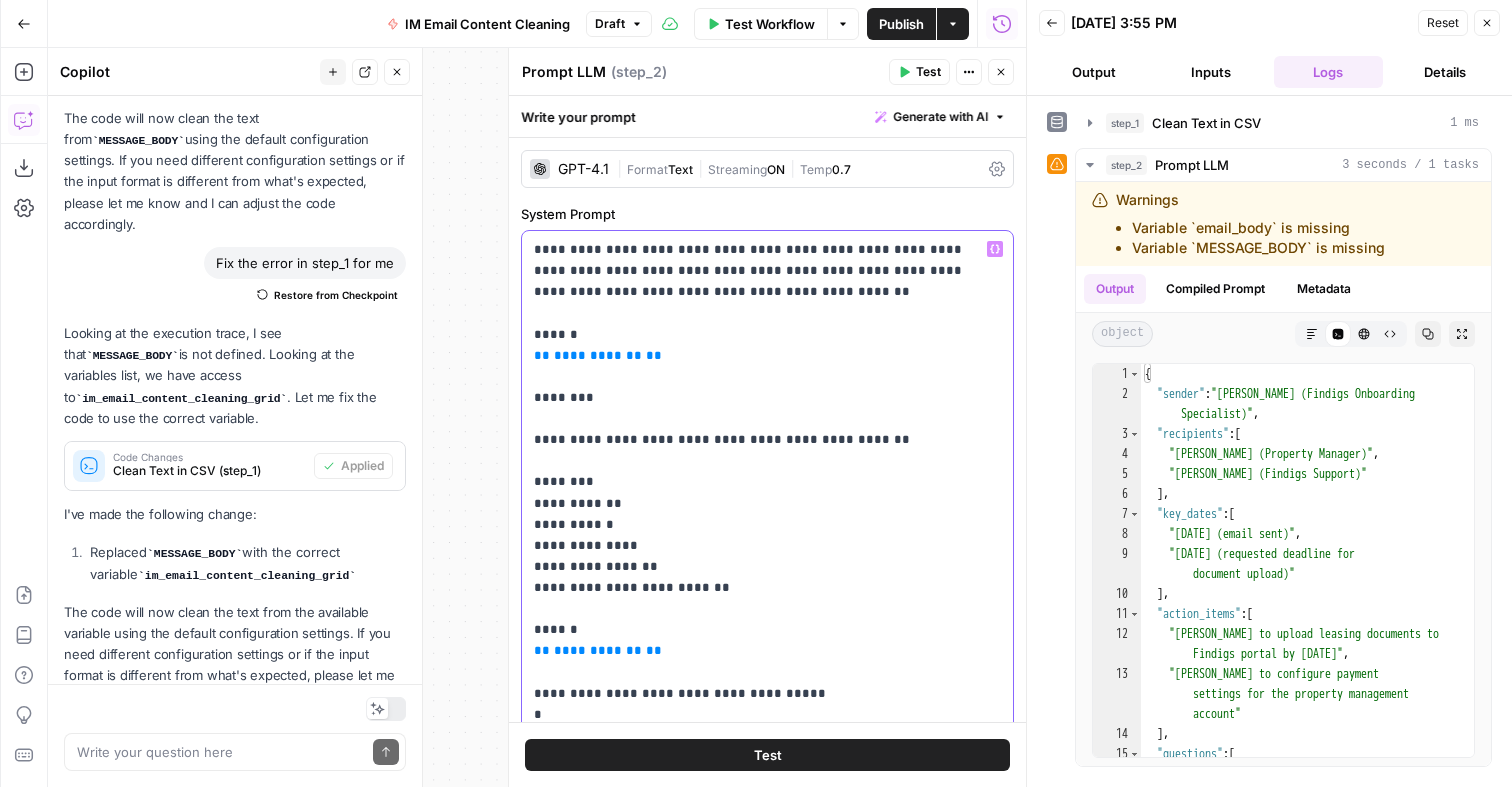 click on "**********" at bounding box center [767, 556] 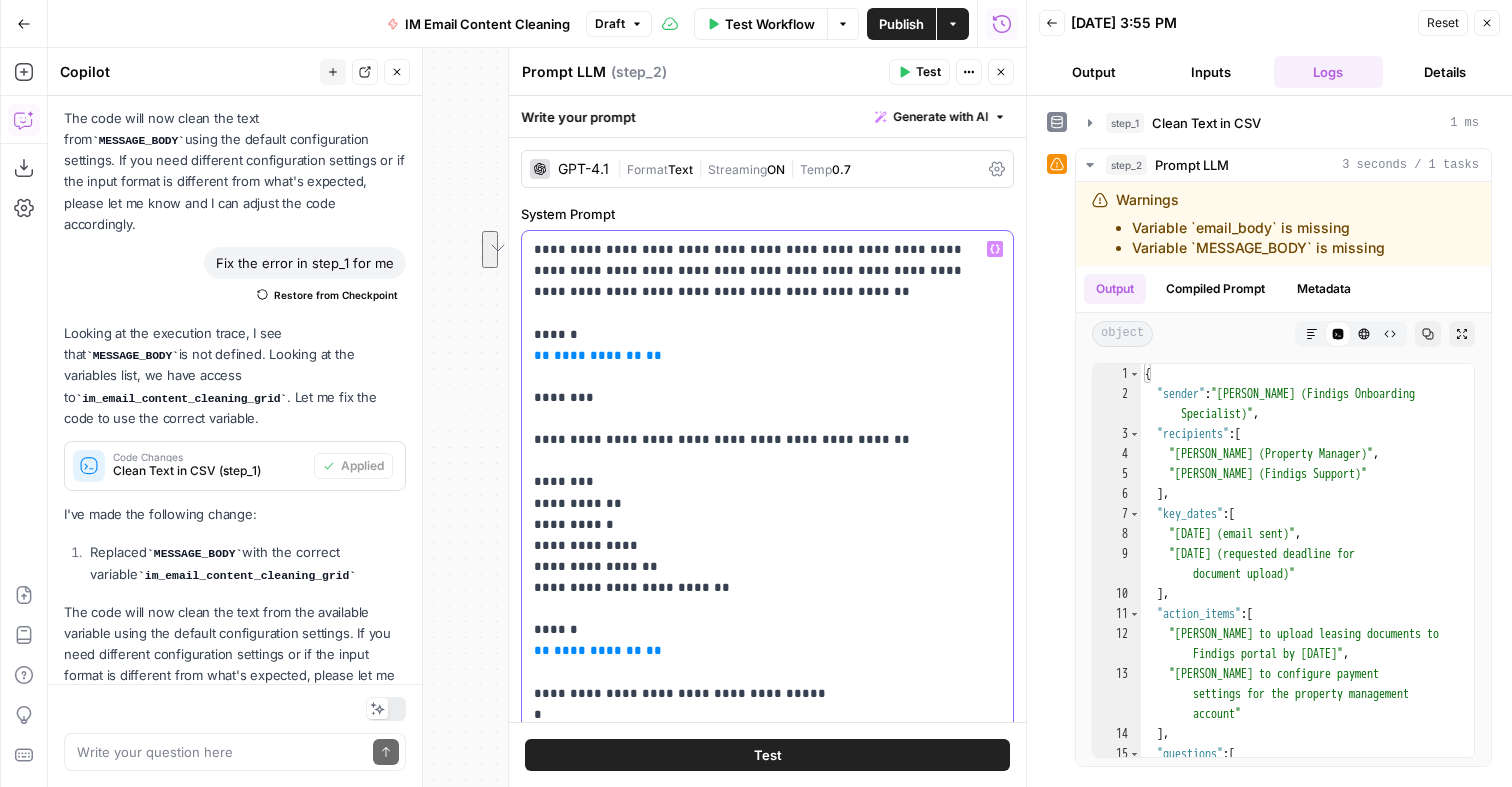 drag, startPoint x: 698, startPoint y: 290, endPoint x: 658, endPoint y: 270, distance: 44.72136 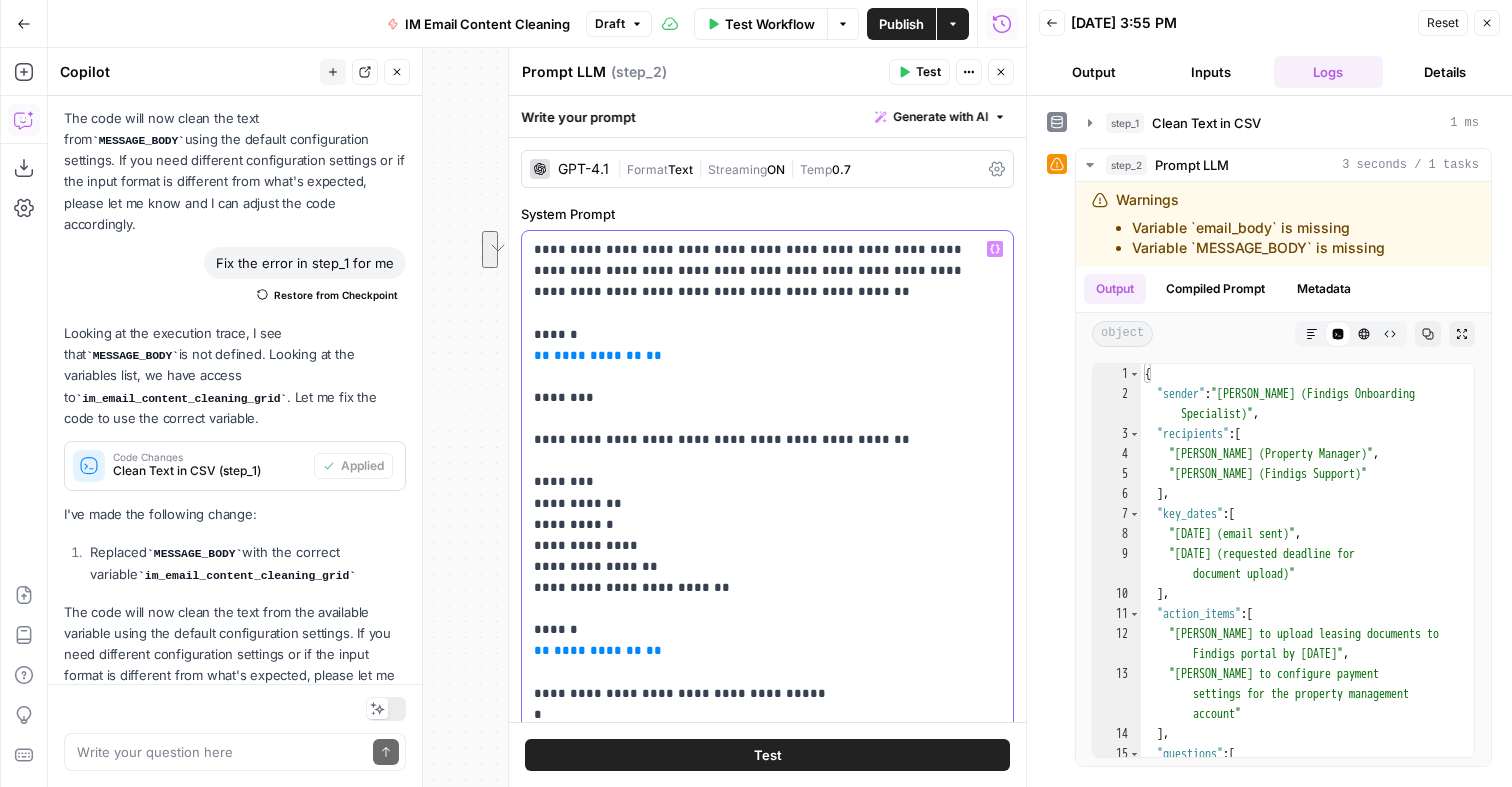 click on "**********" at bounding box center (767, 556) 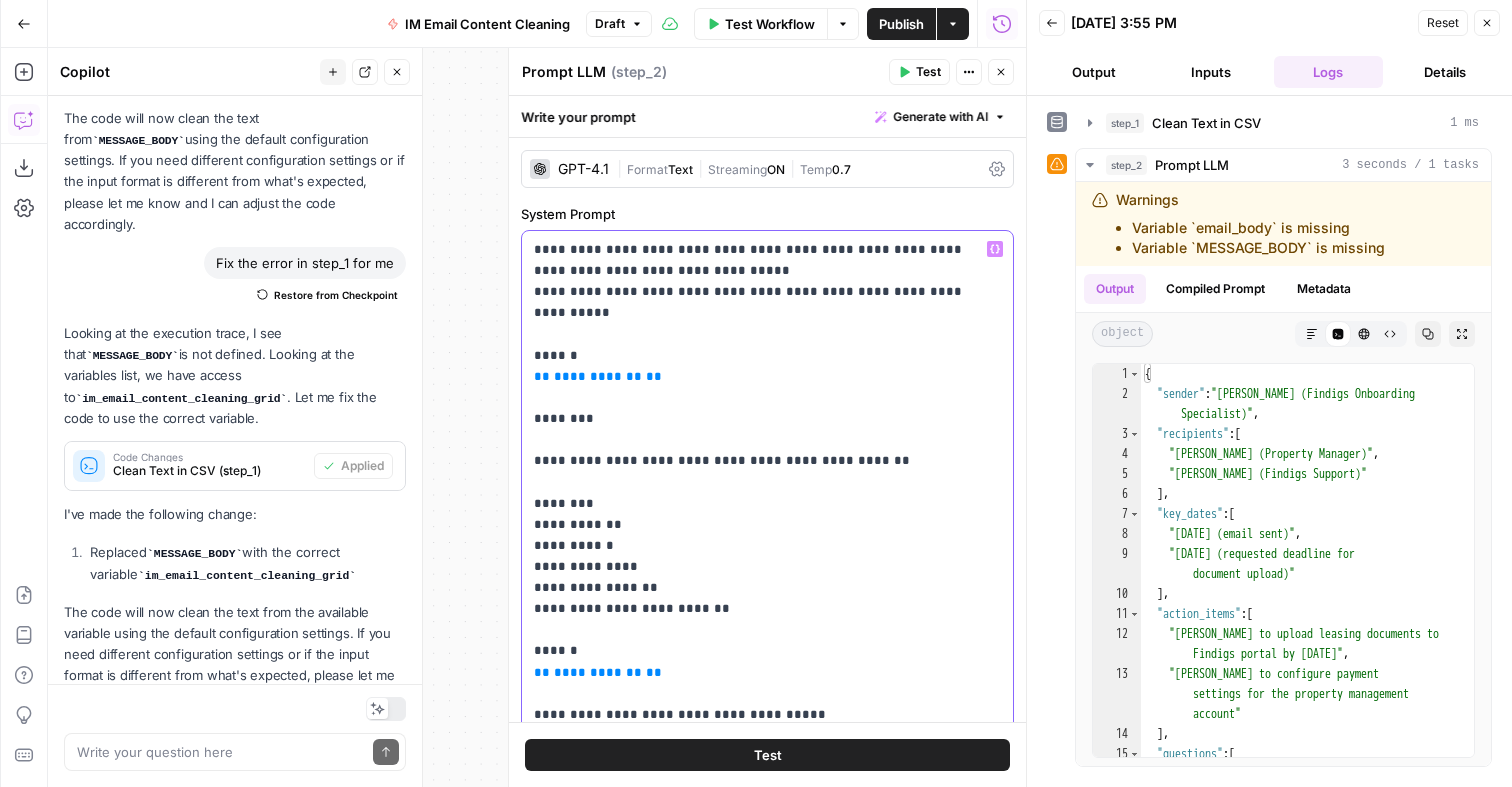 click on "**********" at bounding box center (767, 556) 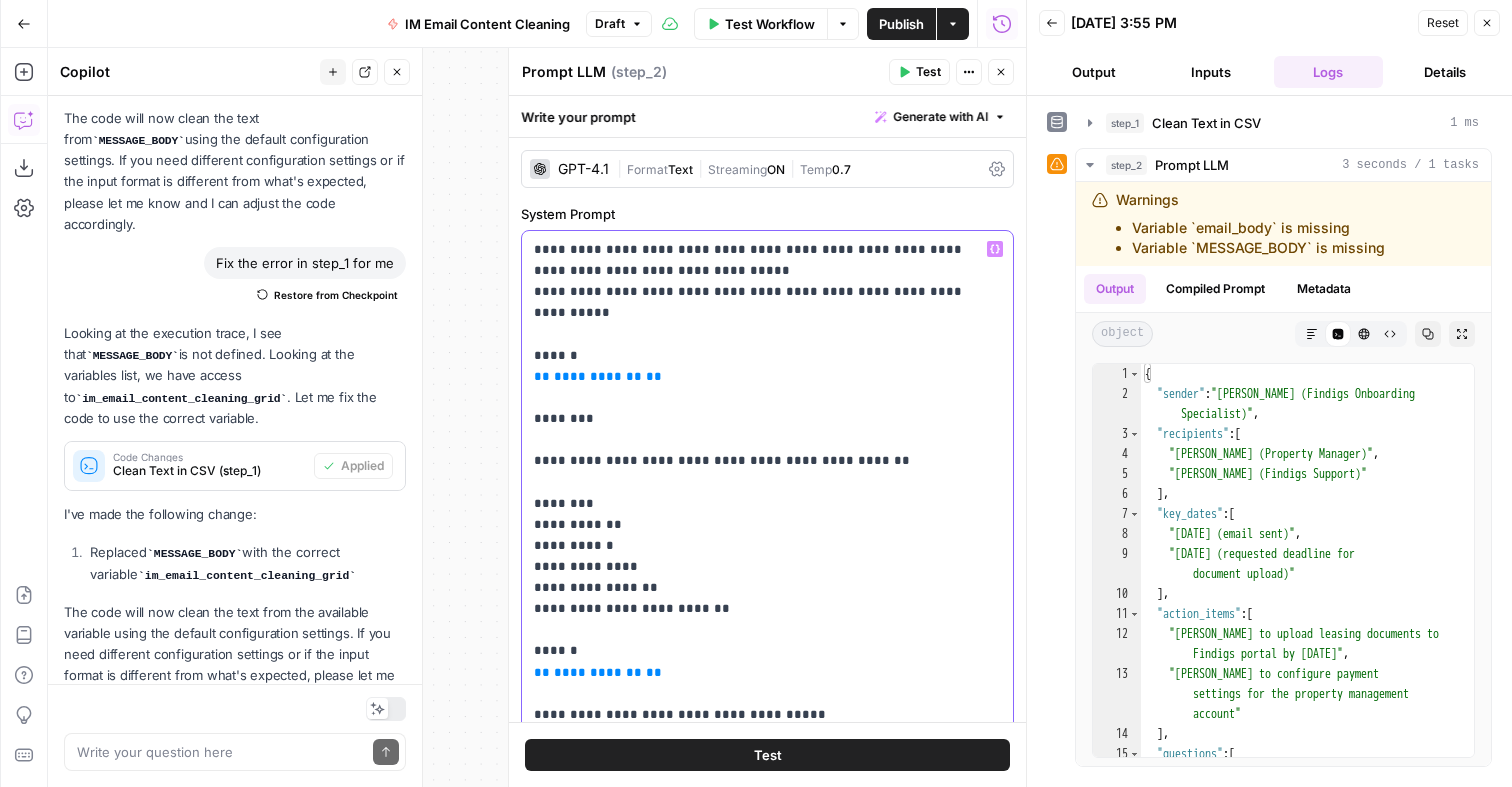 scroll, scrollTop: 72, scrollLeft: 0, axis: vertical 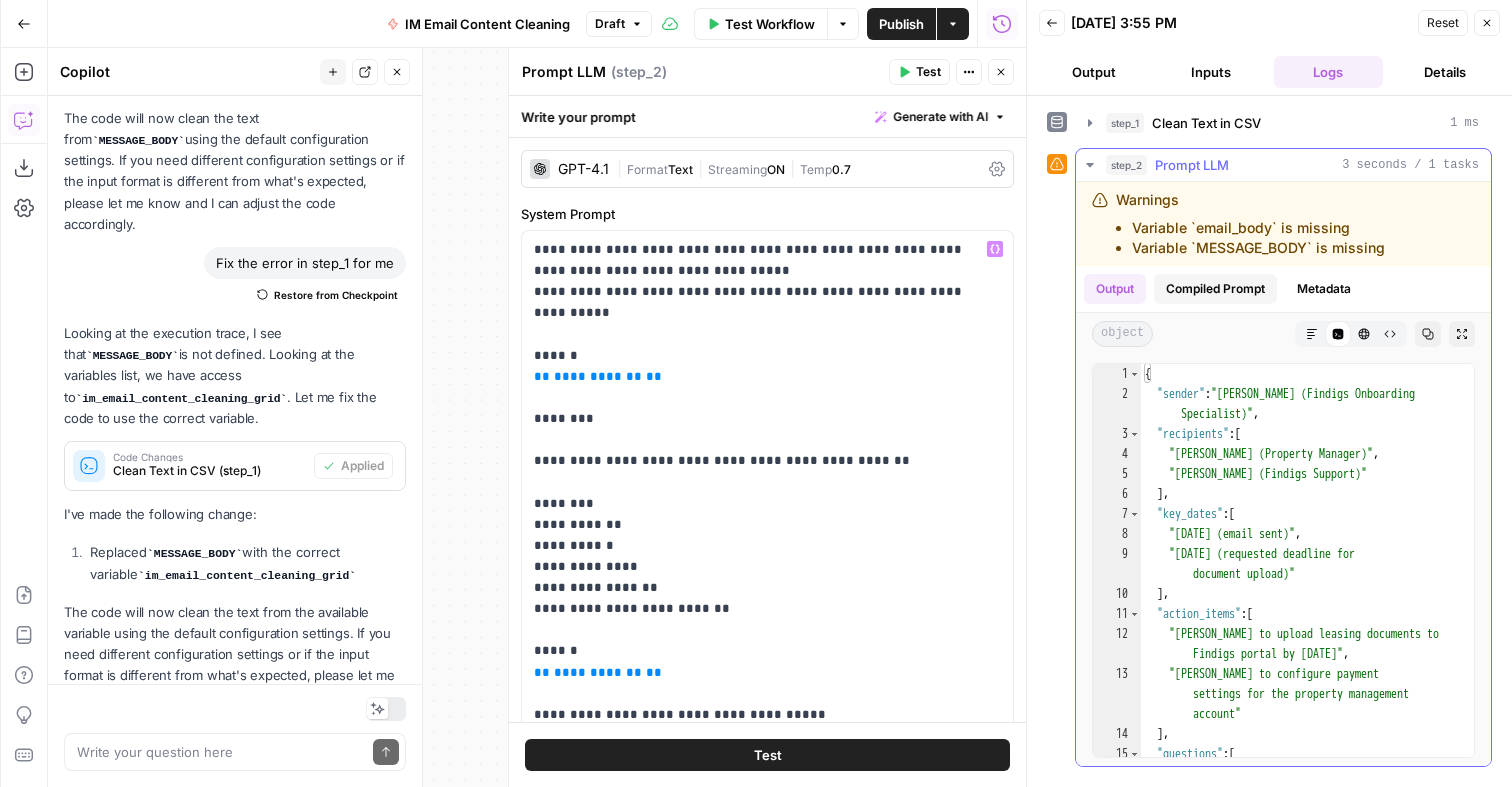 click on "Compiled Prompt" at bounding box center [1215, 289] 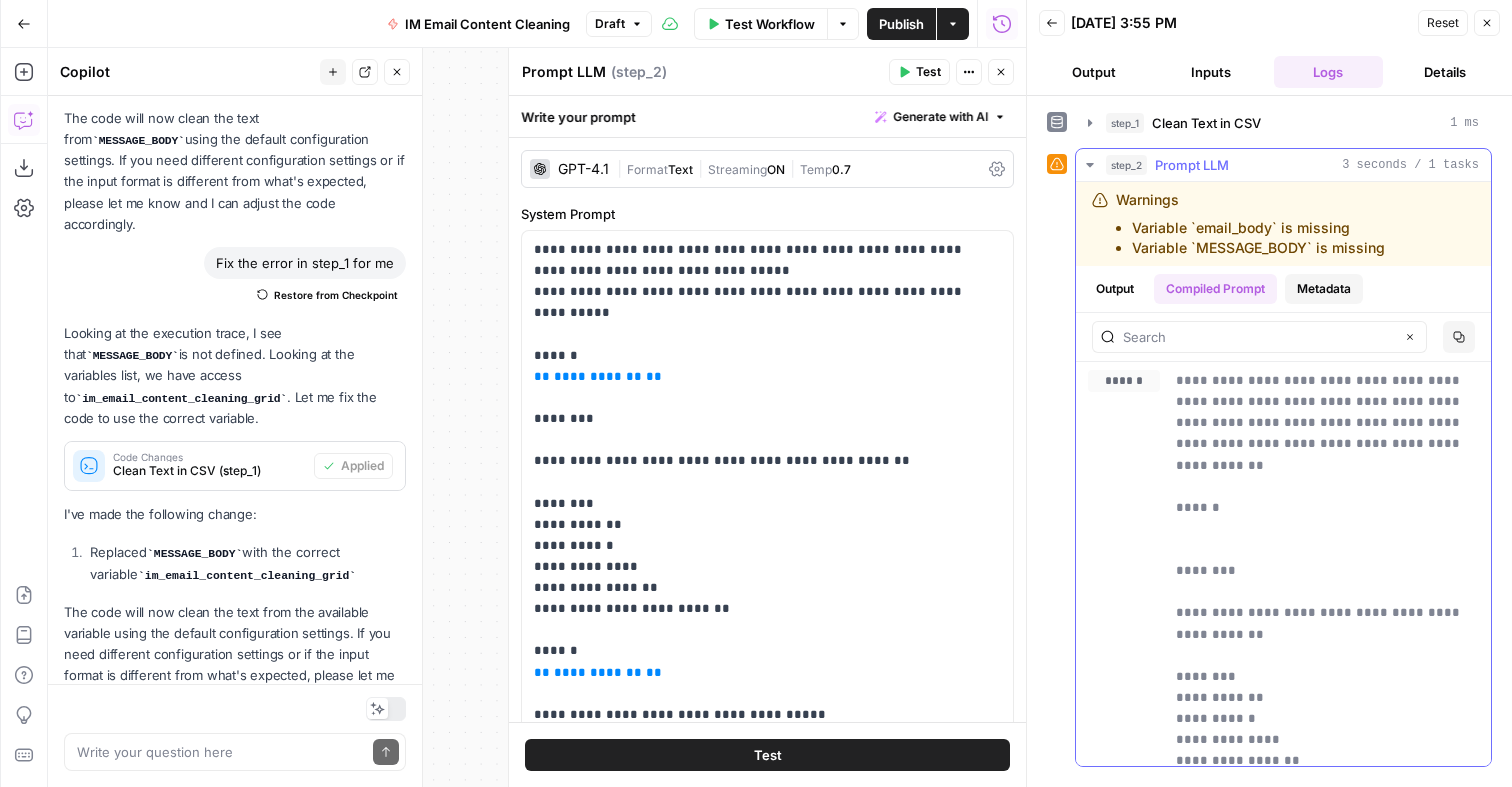 click on "Metadata" at bounding box center [1324, 289] 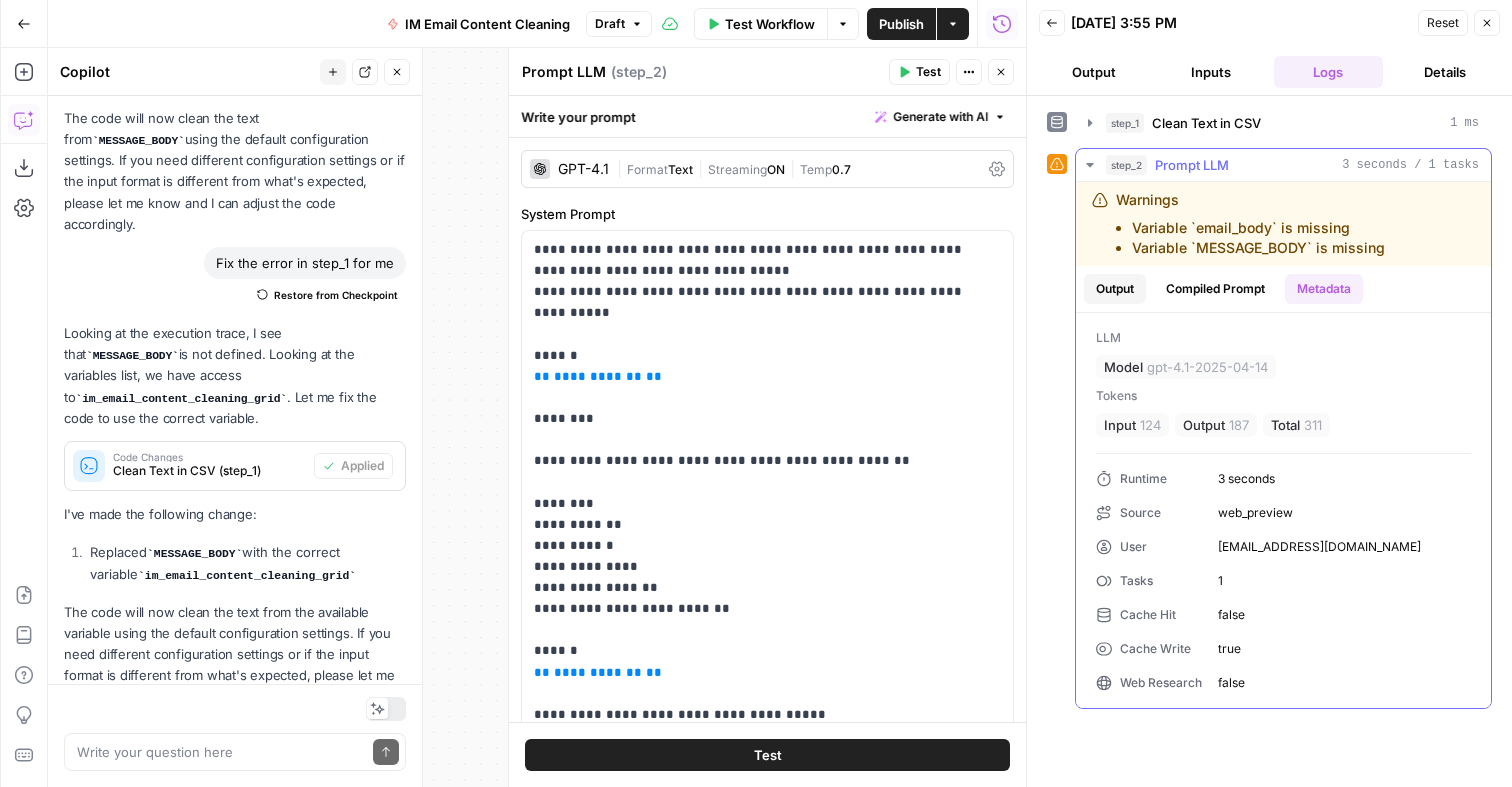 click on "Output" at bounding box center (1115, 289) 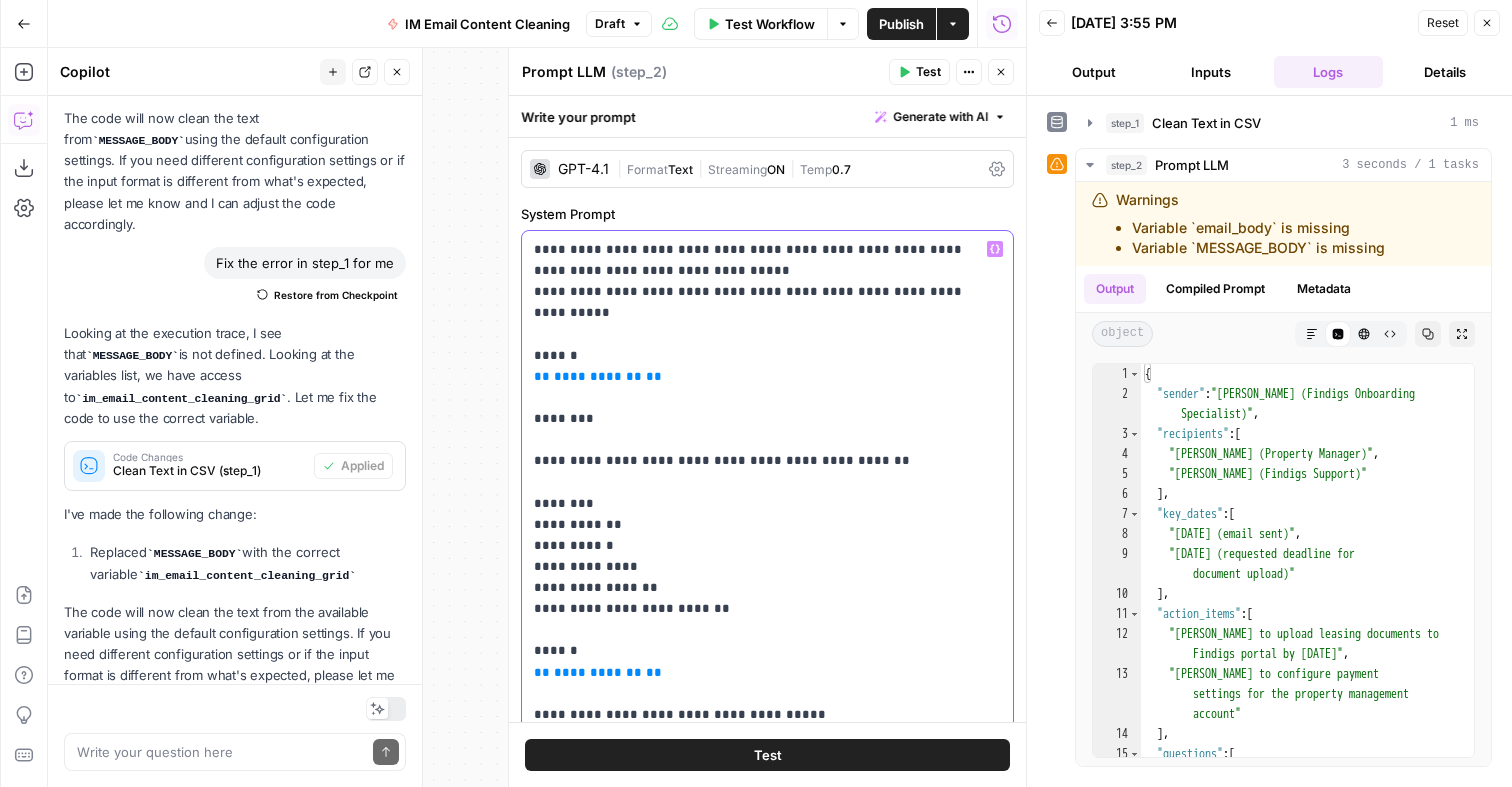 click on "**********" at bounding box center (767, 556) 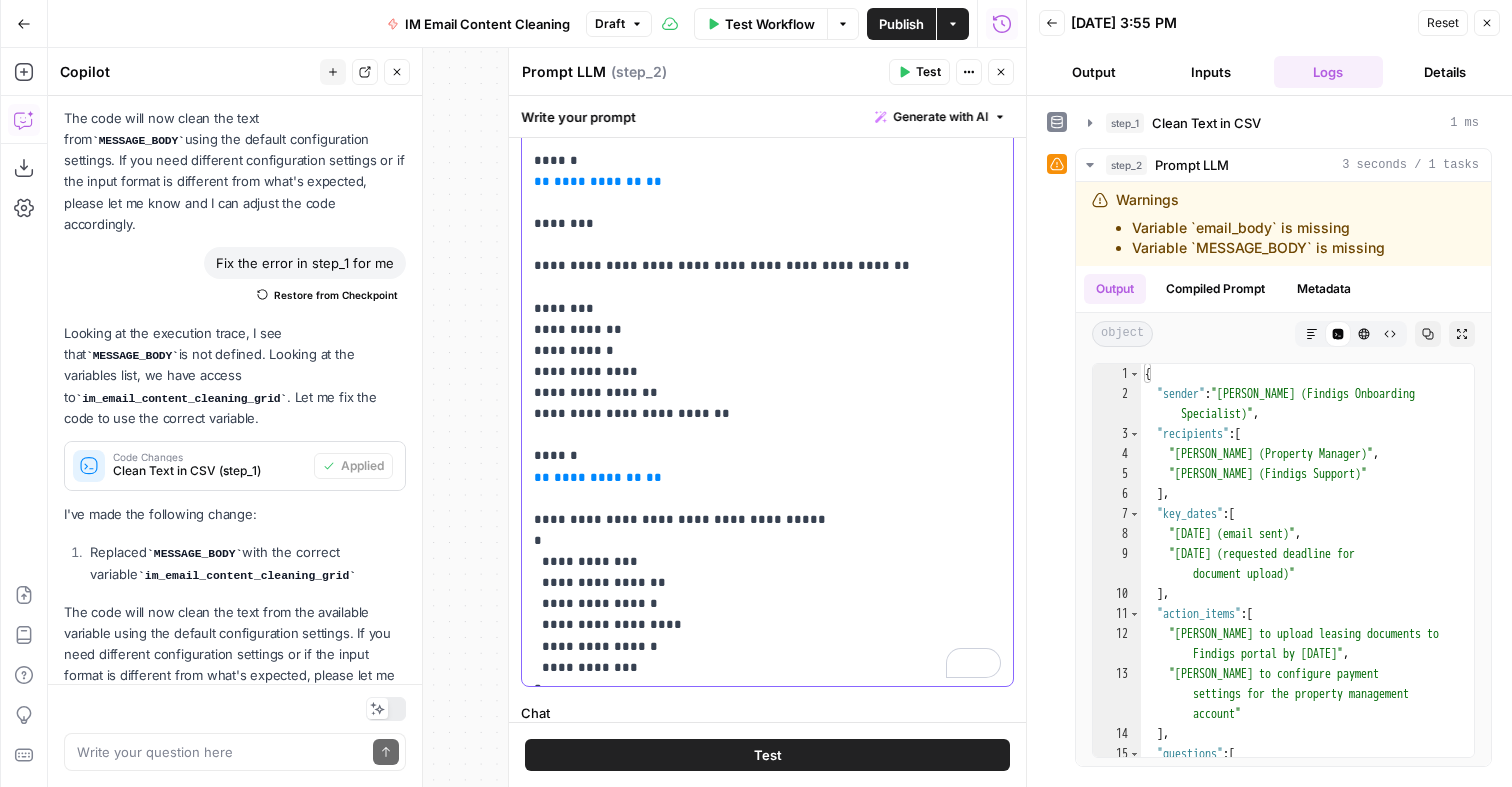 scroll, scrollTop: 381, scrollLeft: 0, axis: vertical 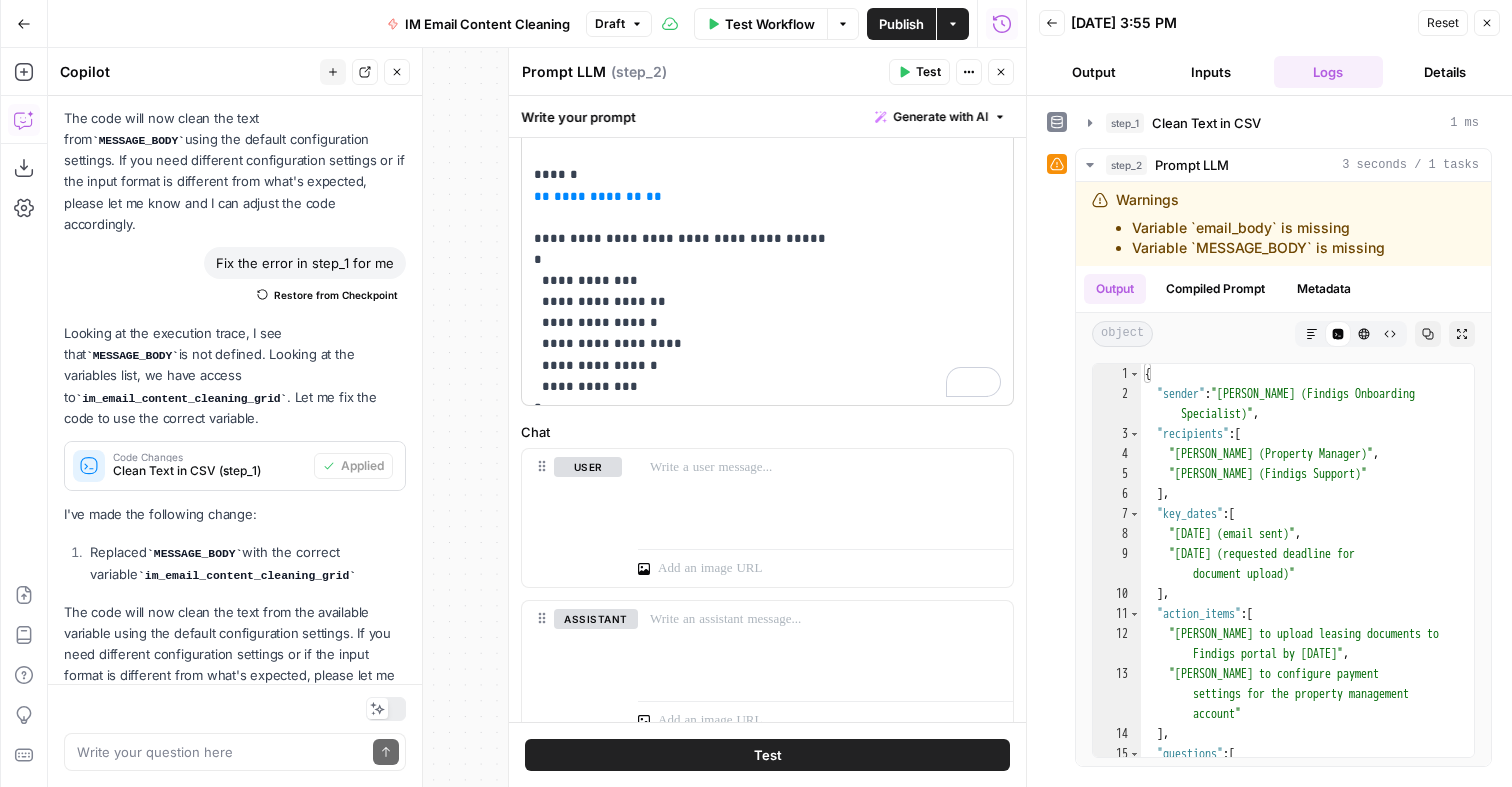 click on "Chat" at bounding box center (767, 432) 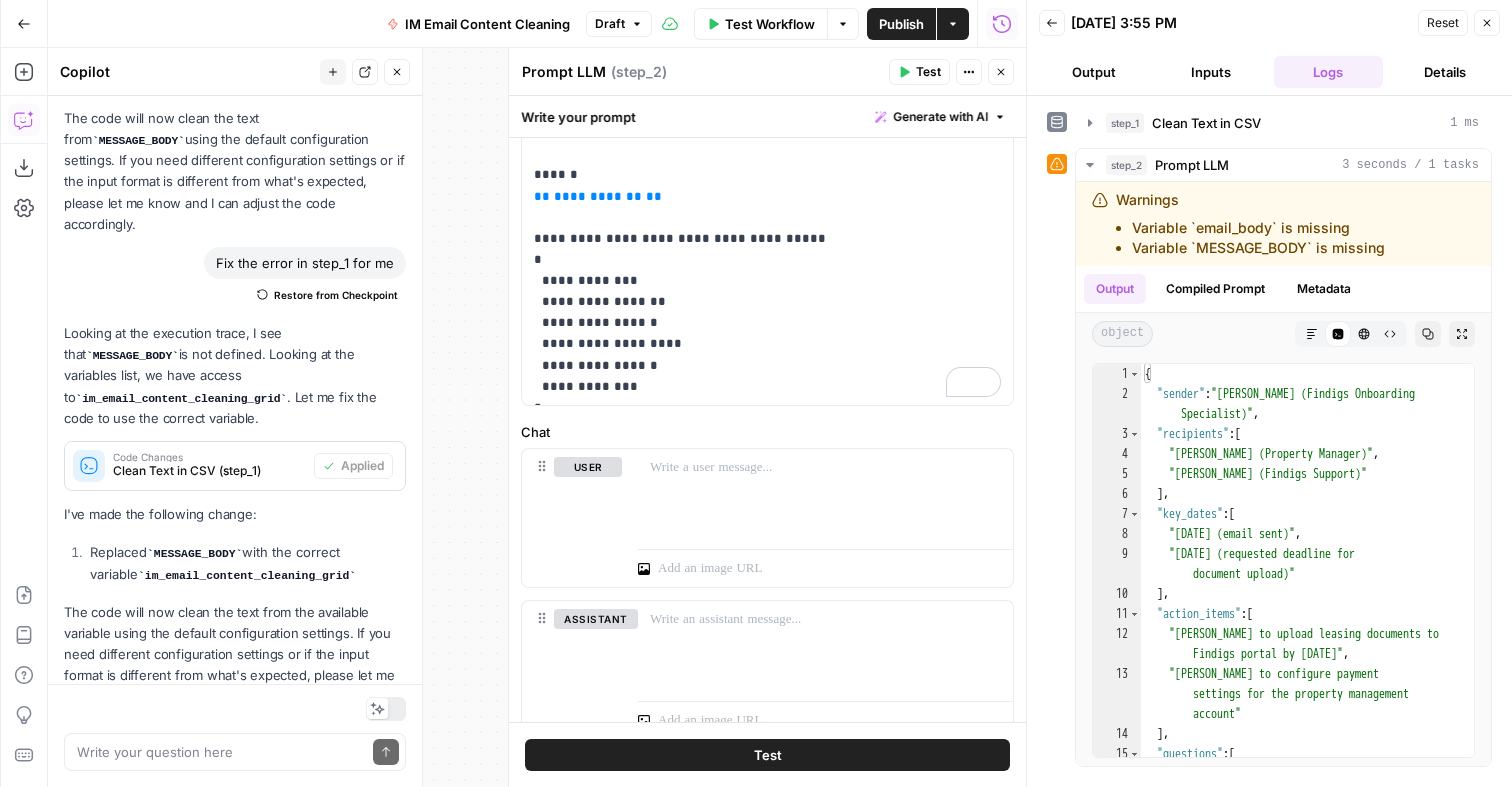 scroll, scrollTop: 477, scrollLeft: 0, axis: vertical 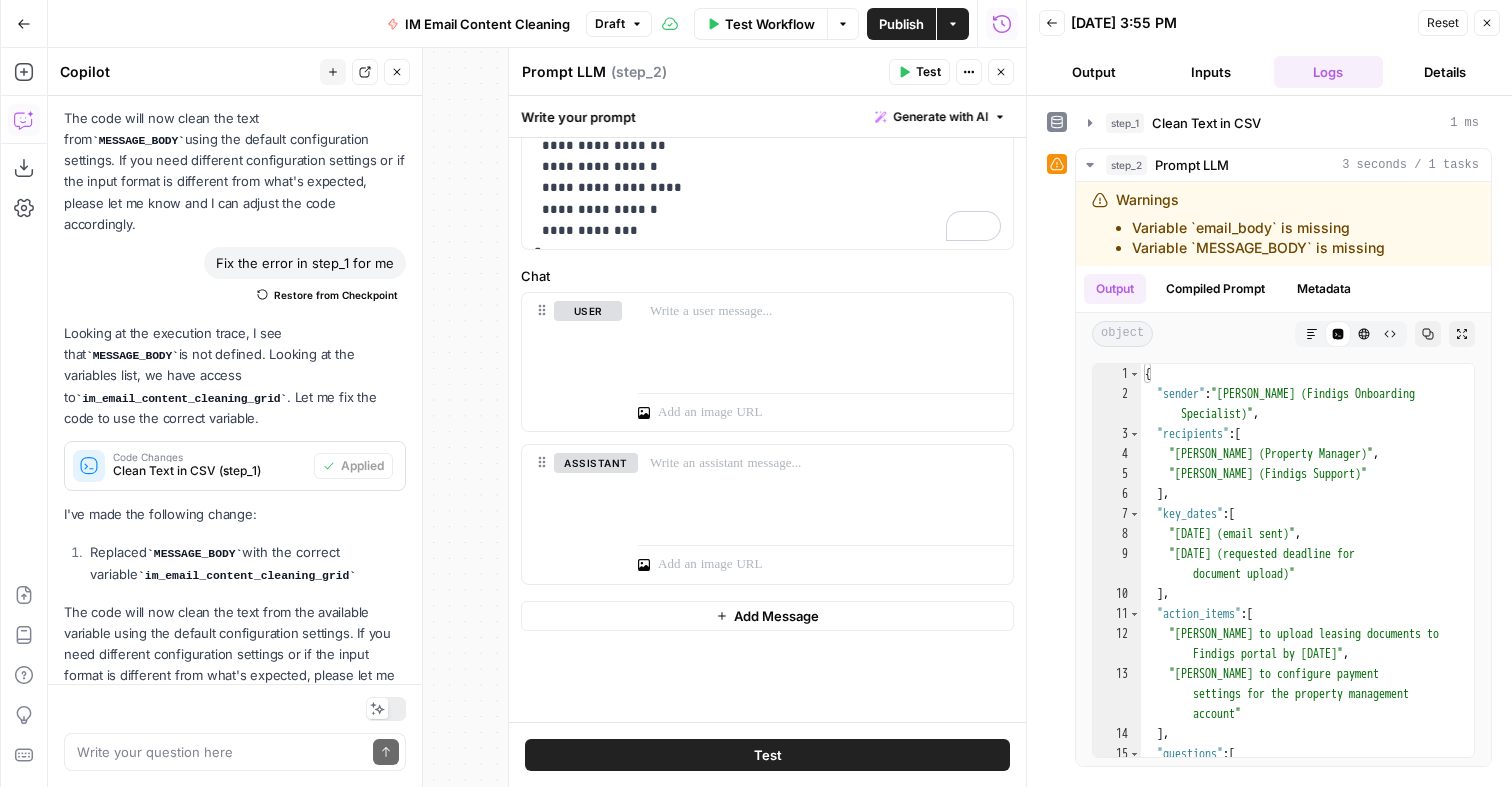 click on "**********" at bounding box center (767, 430) 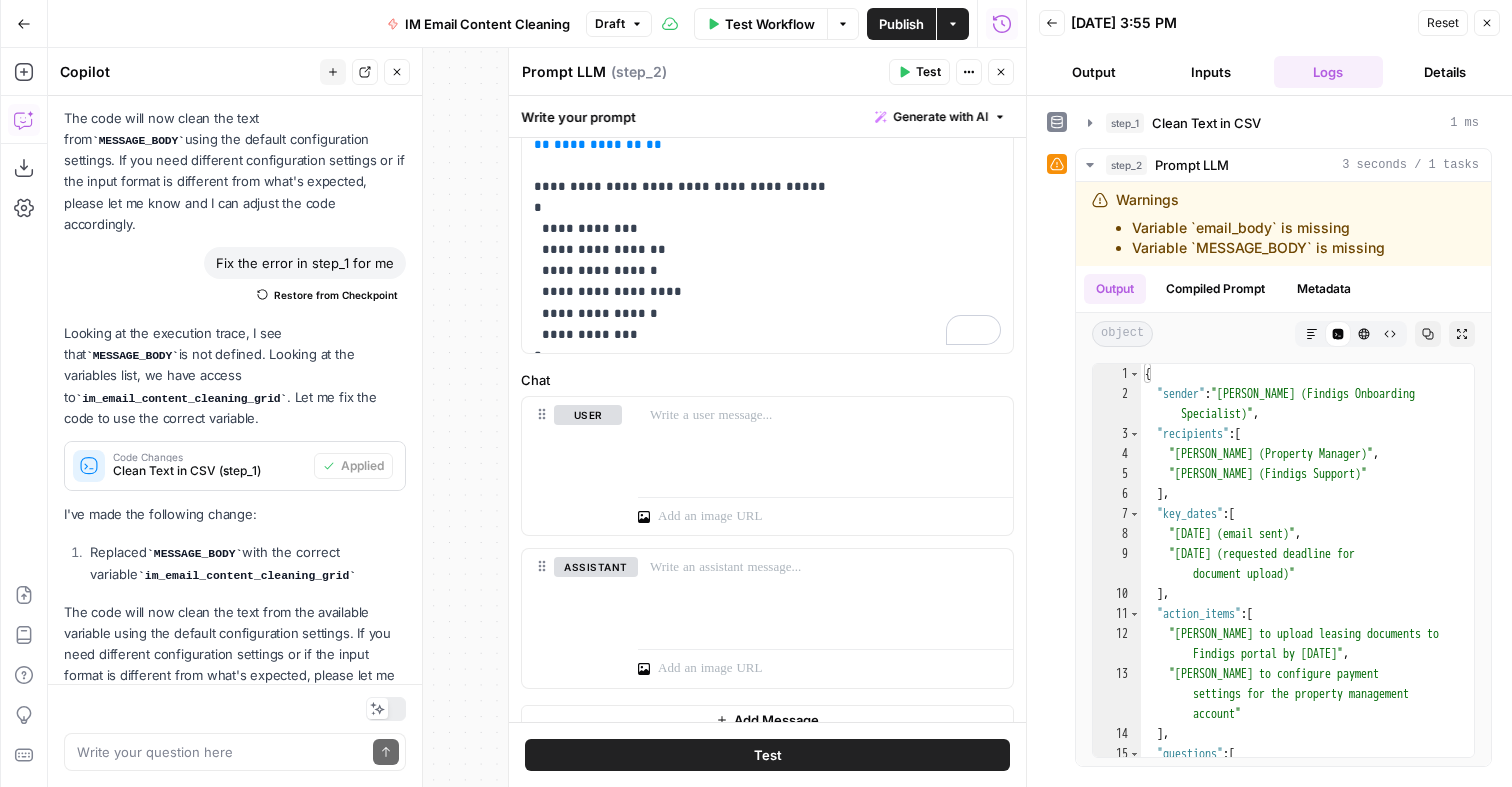 scroll, scrollTop: 274, scrollLeft: 0, axis: vertical 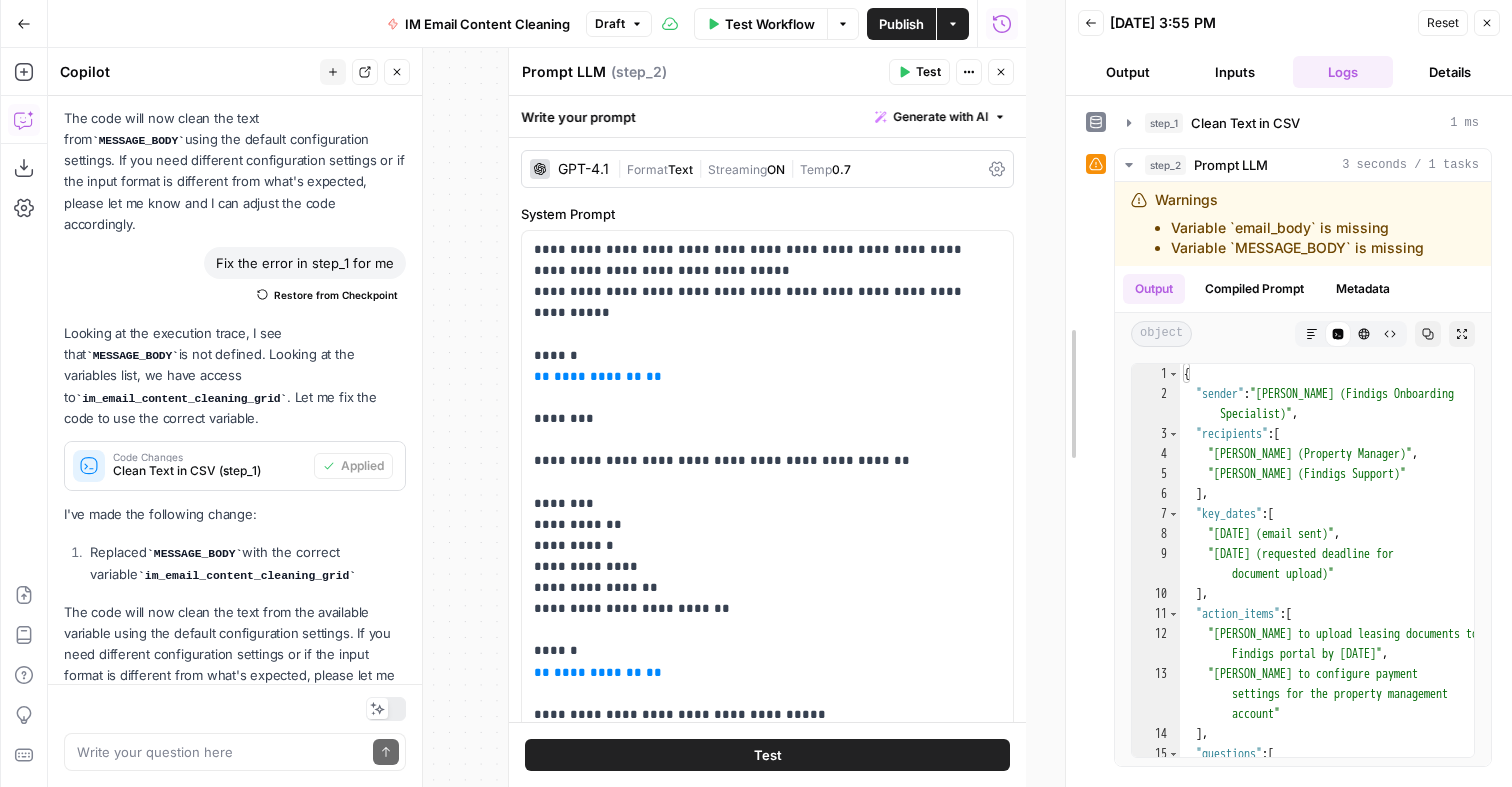 drag, startPoint x: 1020, startPoint y: 197, endPoint x: 1063, endPoint y: 196, distance: 43.011627 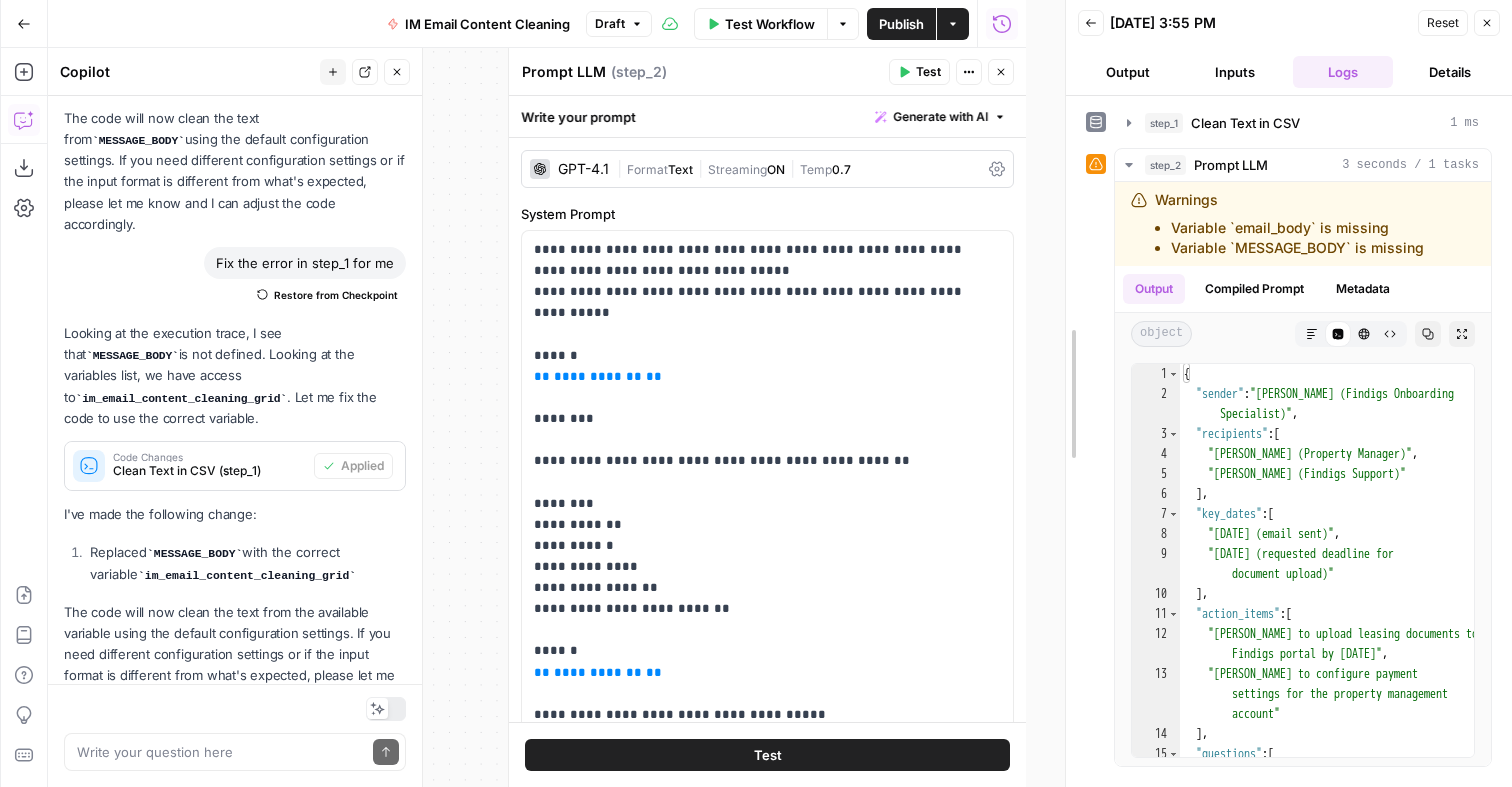 click at bounding box center [1066, 393] 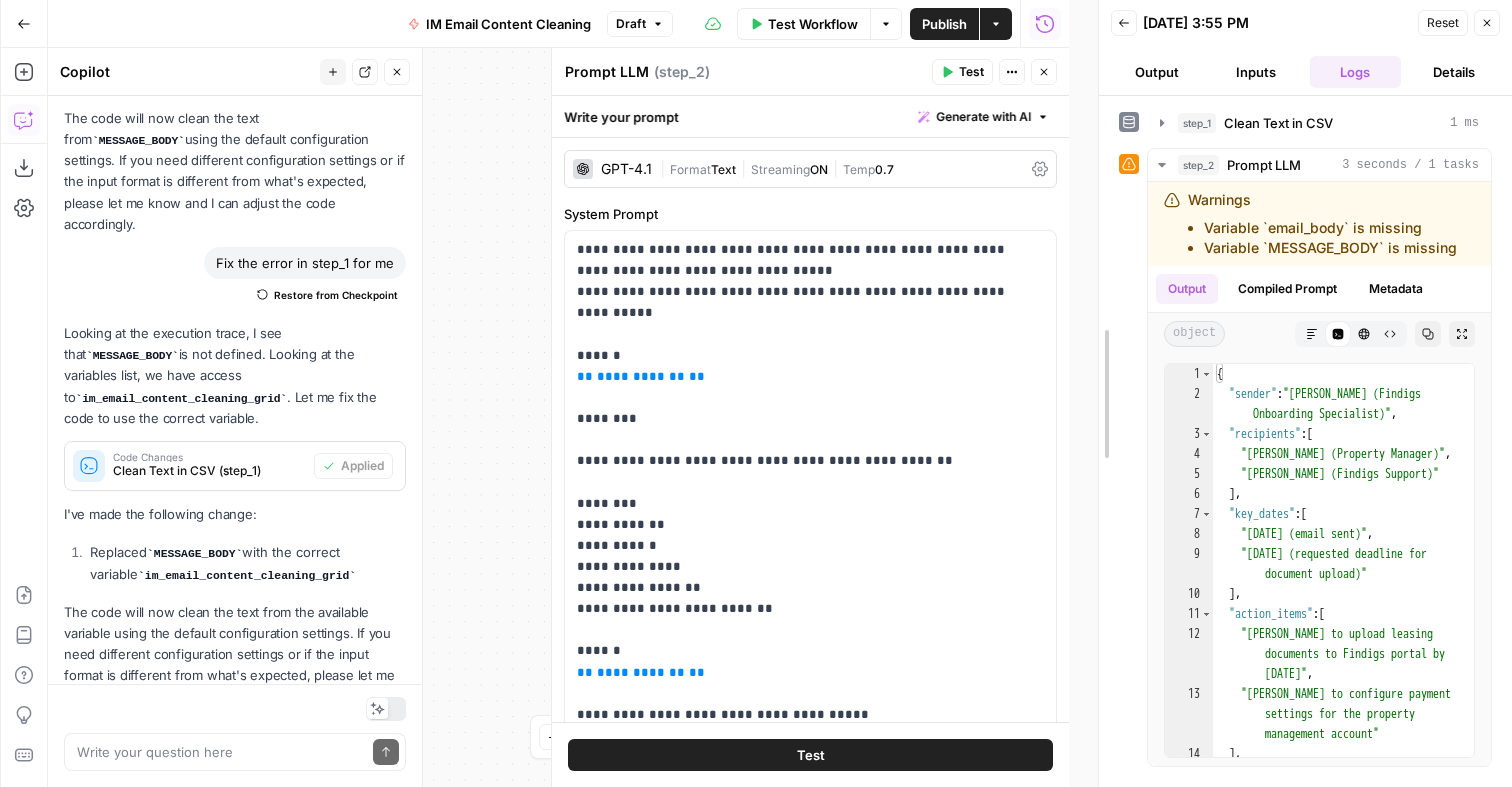 drag, startPoint x: 1063, startPoint y: 196, endPoint x: 1100, endPoint y: 195, distance: 37.01351 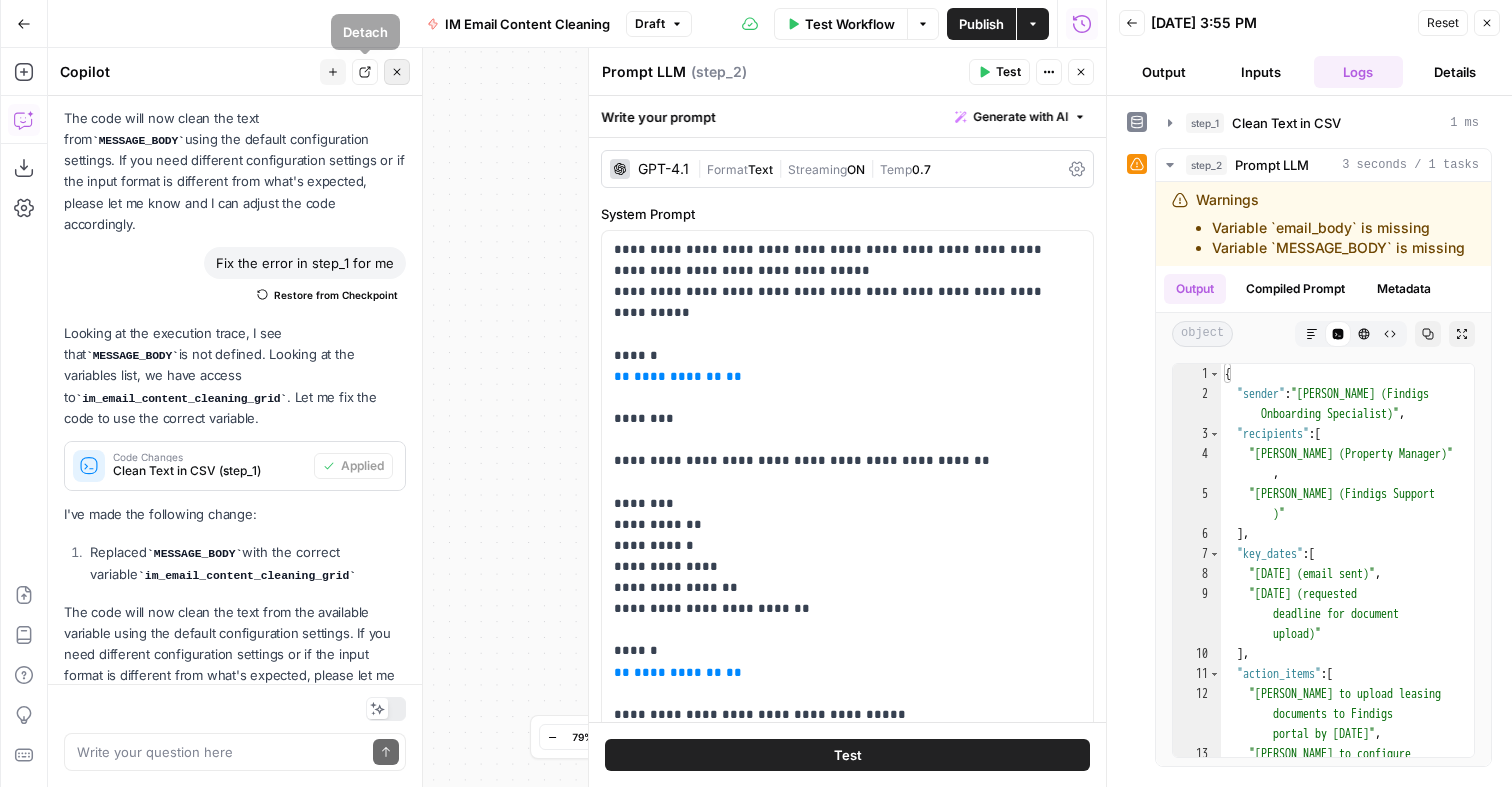 click 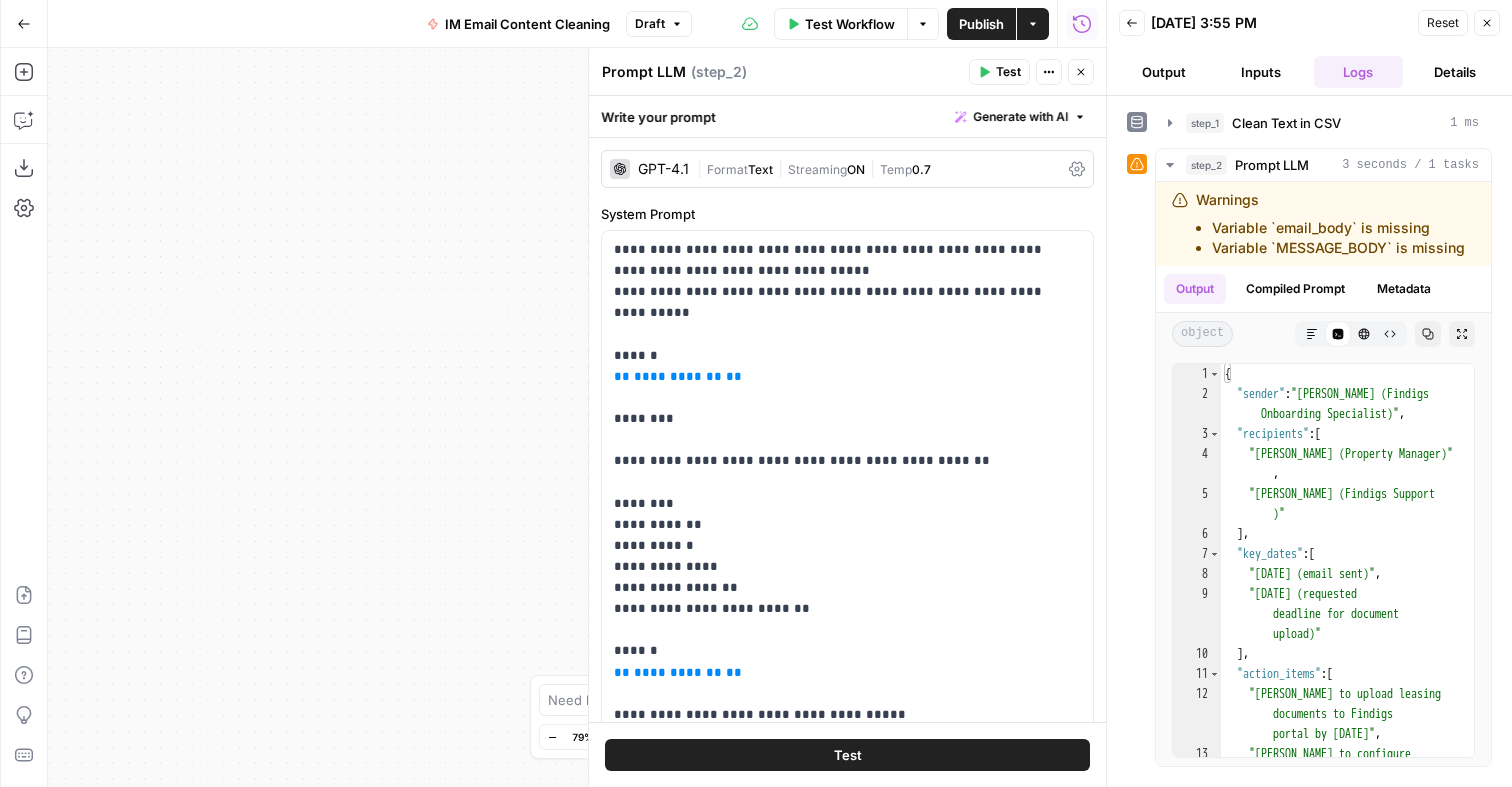 drag, startPoint x: 424, startPoint y: 127, endPoint x: 295, endPoint y: 78, distance: 137.99275 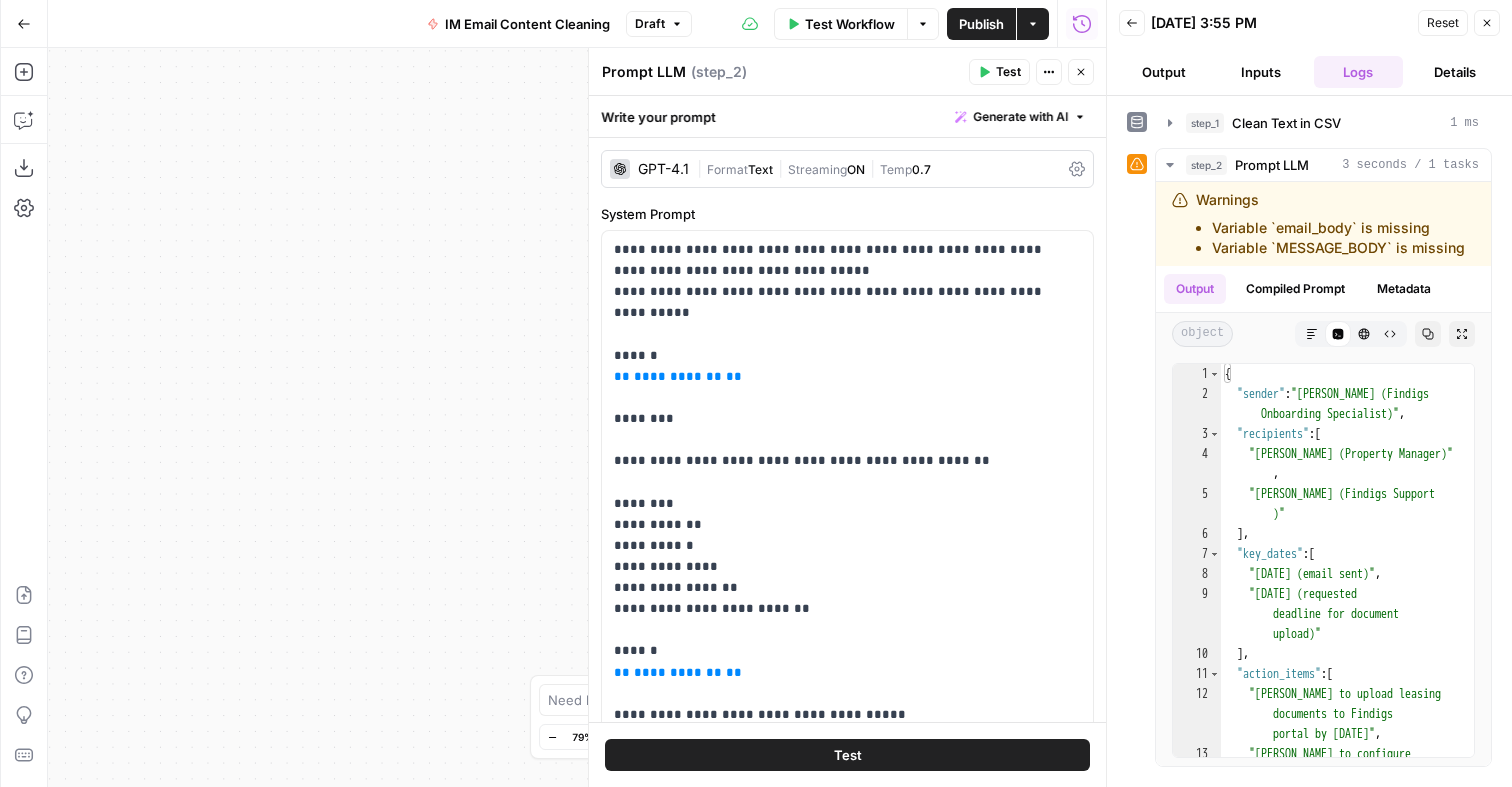 click on "Workflow Set Inputs Inputs Run Code · Python Clean Text in CSV Step 1 Output Expand Output Copy 3 4 5      "MESSAGE_BODY" :  "Hi Eric! It was lovely to           meet you earlier! Thank you for taking           time to have a call with us and work on           your onboarding plan! I sent you an           invitation to Recapped and left a few           notes there – you’ll see them when you           sign in.  Please let me know if you need           the invitation sent again. We would like           to get TransUnion credentialing kicked           off today, if possible. Please attach           your property list in excel or word           format in recapped or you can email it           to me. Appreciate you! *Hailey Hollins*           Credentialing & Compliance Lead *From:*           onboarding@findigs.com  *On Behalf Of           *Eric Roberts *Sent:* Tuesday, February  \n   \n \n" at bounding box center [577, 417] 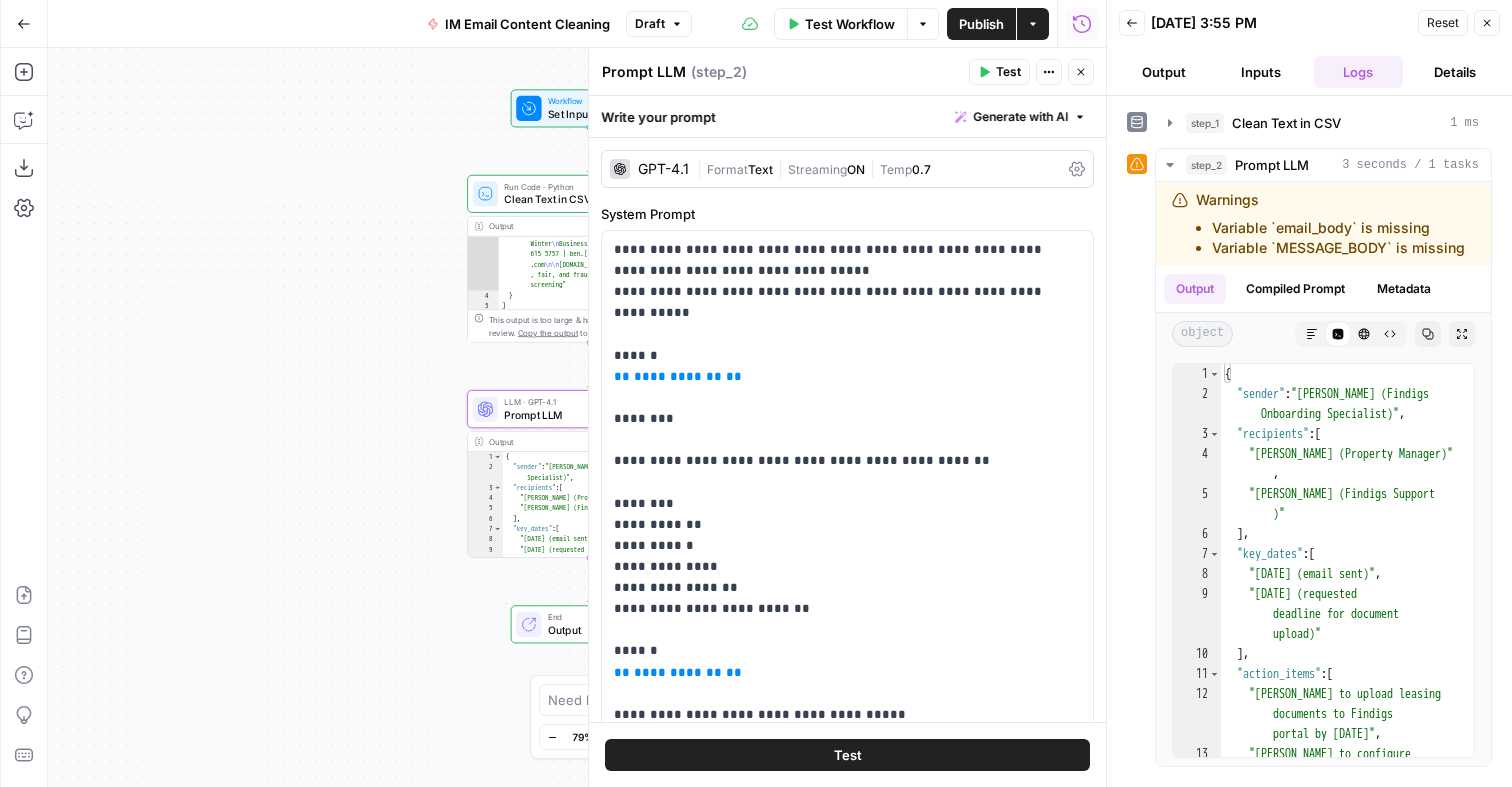 drag, startPoint x: 459, startPoint y: 265, endPoint x: 317, endPoint y: 261, distance: 142.05632 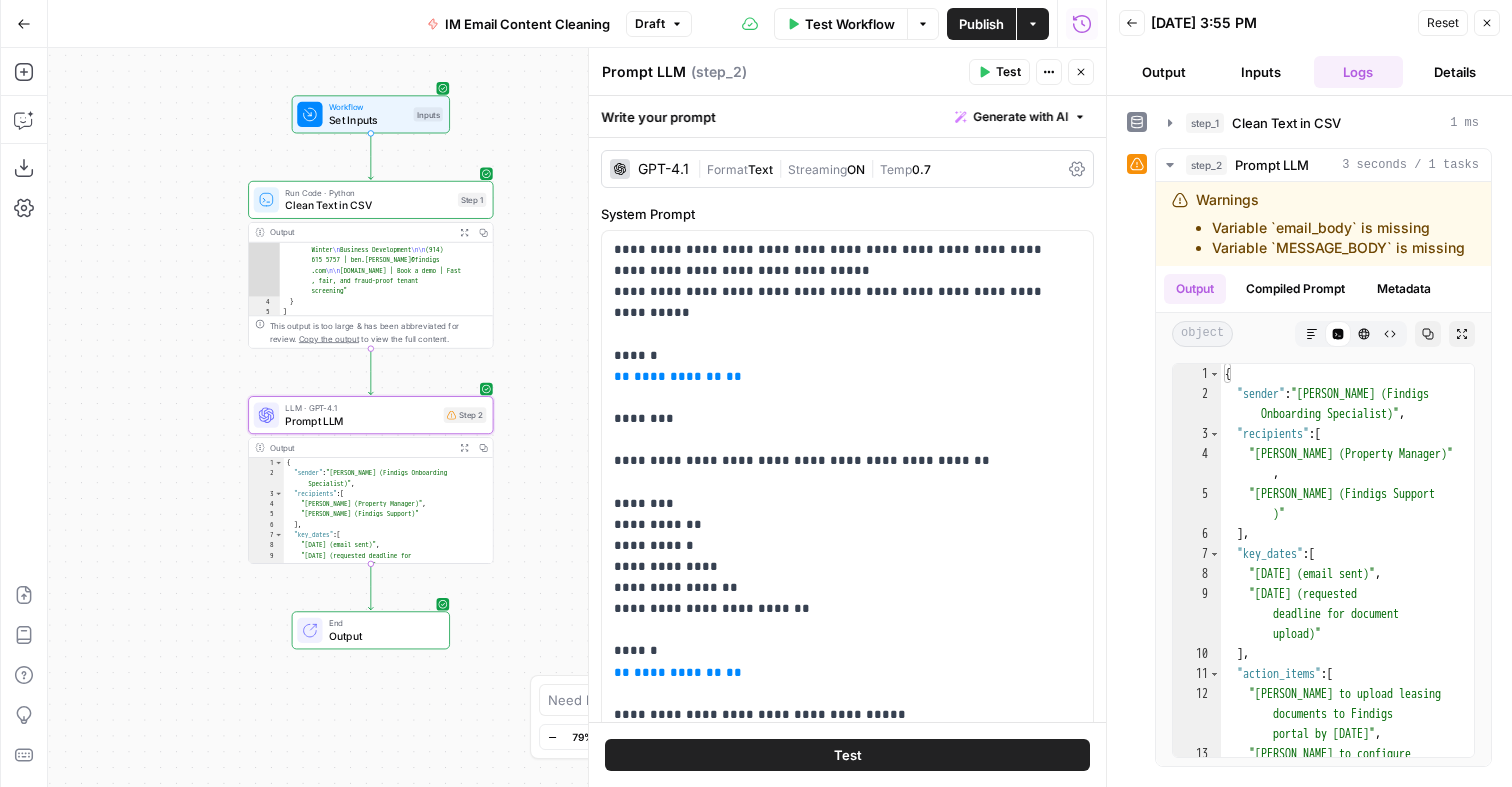 drag, startPoint x: 547, startPoint y: 137, endPoint x: 469, endPoint y: 145, distance: 78.40918 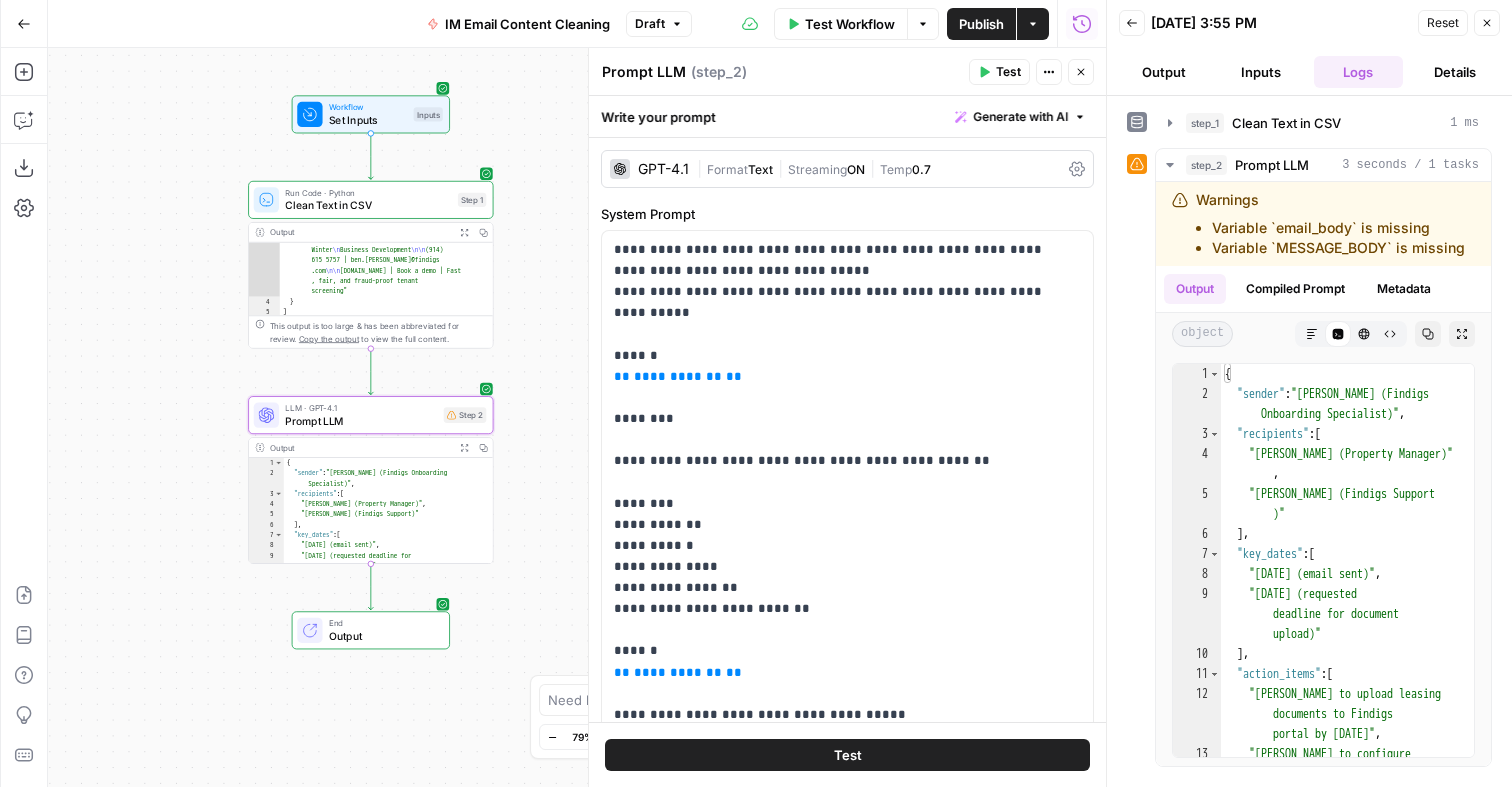 click on "Workflow Set Inputs Inputs Run Code · Python Clean Text in CSV Step 1 Output Expand Output Copy 3 4 5      "MESSAGE_BODY" :  "Hi Eric! It was lovely to           meet you earlier! Thank you for taking           time to have a call with us and work on           your onboarding plan! I sent you an           invitation to Recapped and left a few           notes there – you’ll see them when you           sign in.  Please let me know if you need           the invitation sent again. We would like           to get TransUnion credentialing kicked           off today, if possible. Please attach           your property list in excel or word           format in recapped or you can email it           to me. Appreciate you! *Hailey Hollins*           Credentialing & Compliance Lead *From:*           onboarding@findigs.com  *On Behalf Of           *Eric Roberts *Sent:* Tuesday, February  \n   \n \n" at bounding box center (577, 417) 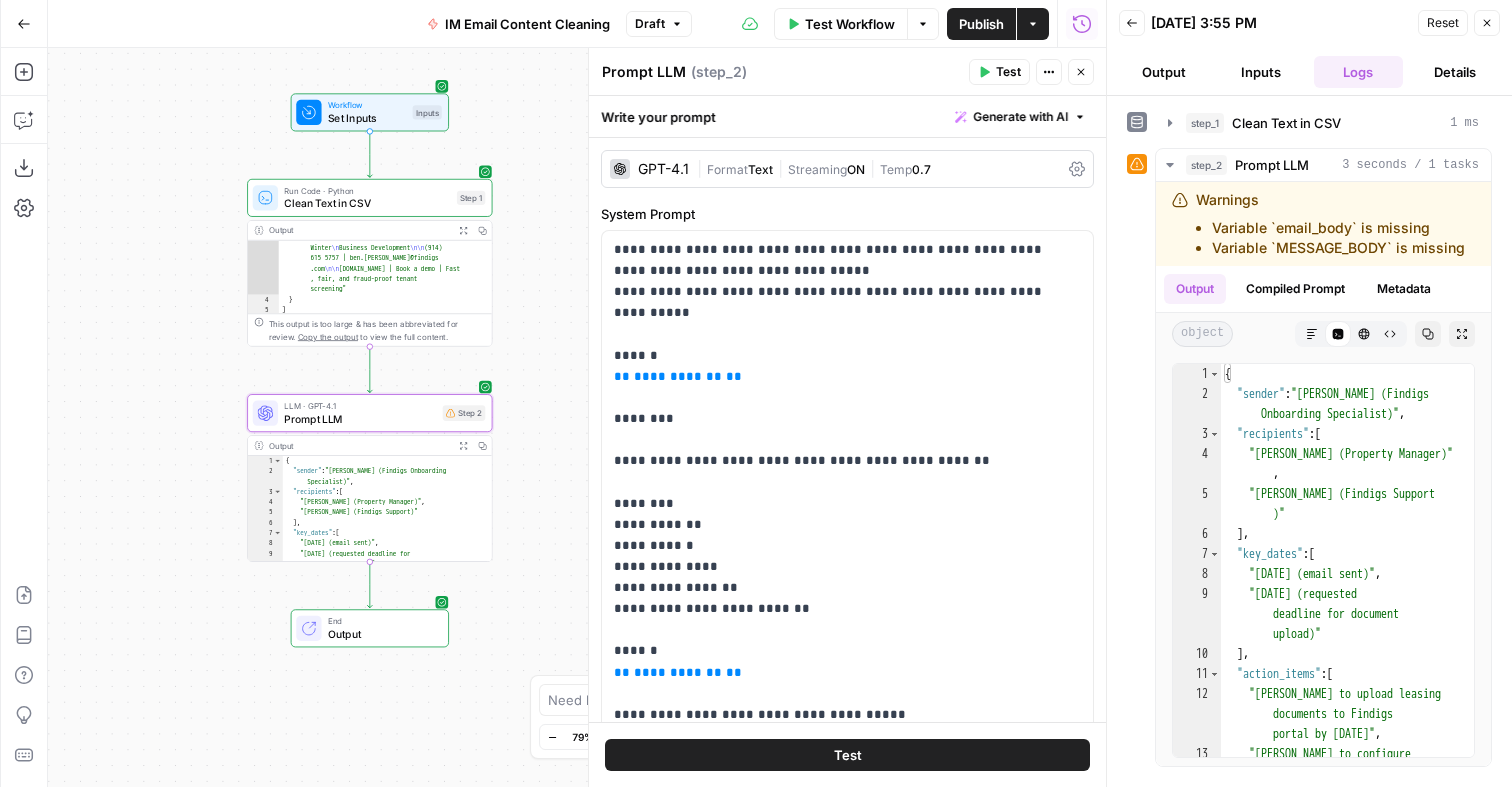 click on "Actions" at bounding box center [1048, 32] 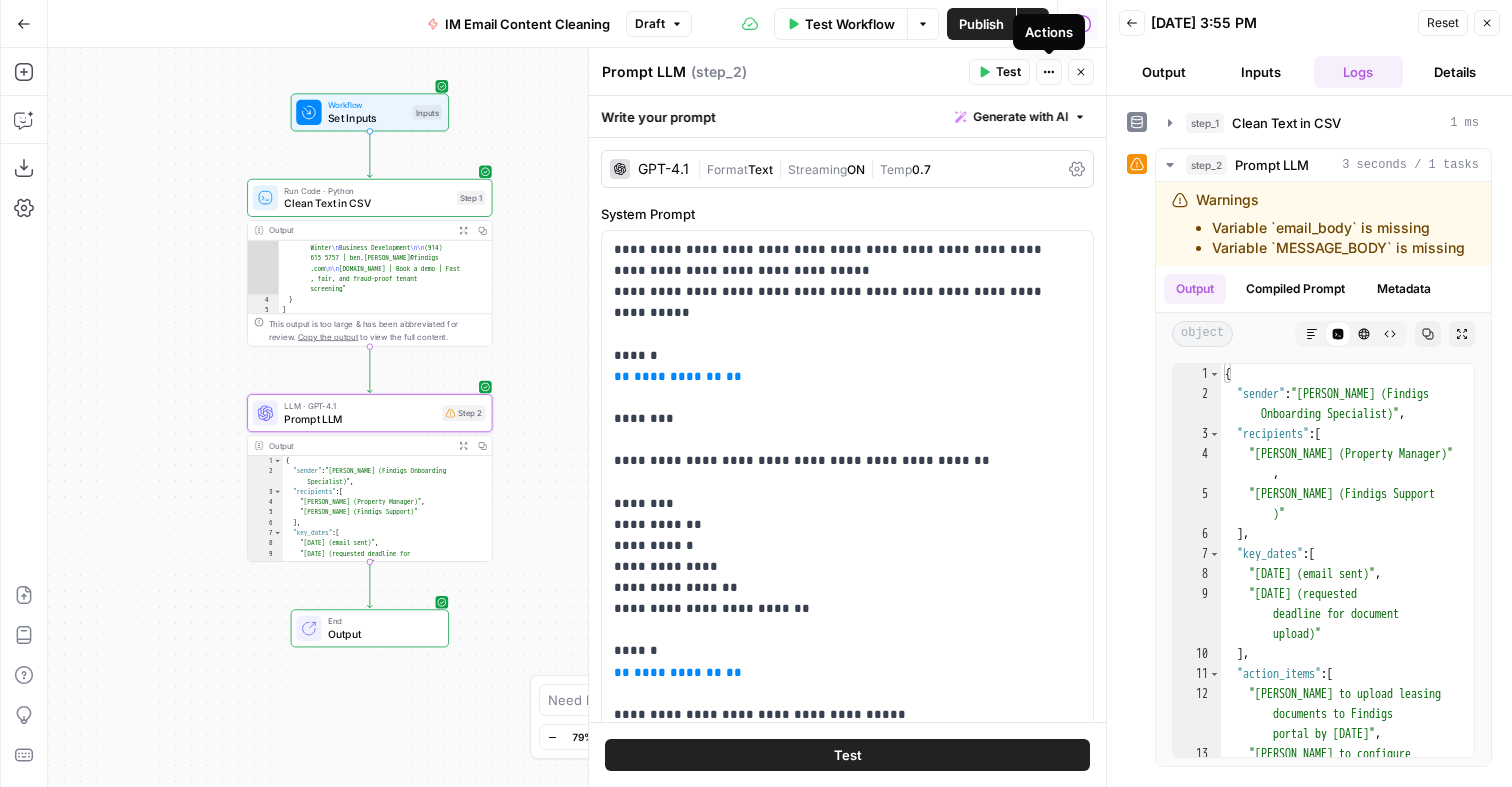 click on "Actions" at bounding box center [1049, 32] 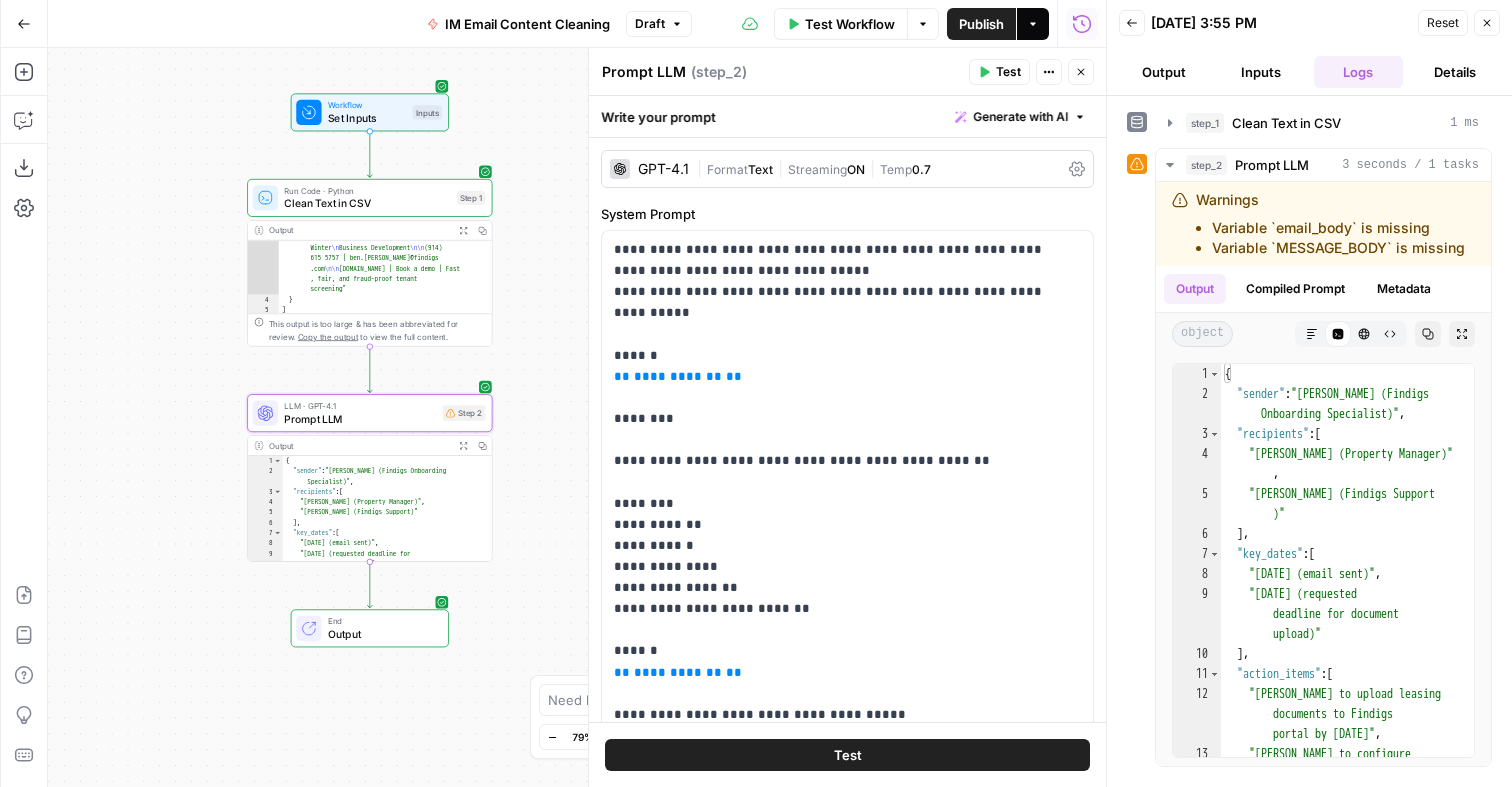click 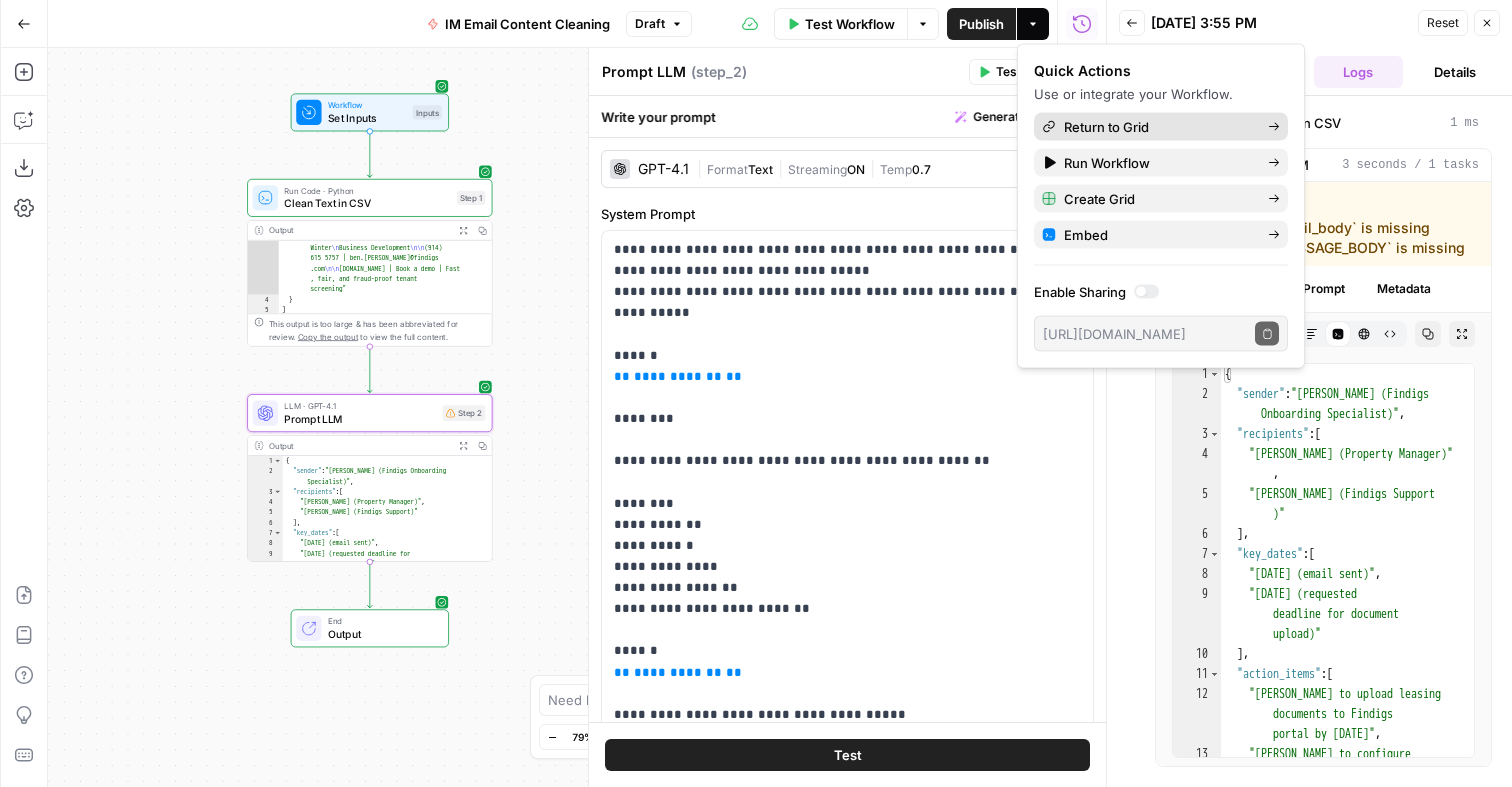 click on "Return to Grid" at bounding box center [1106, 127] 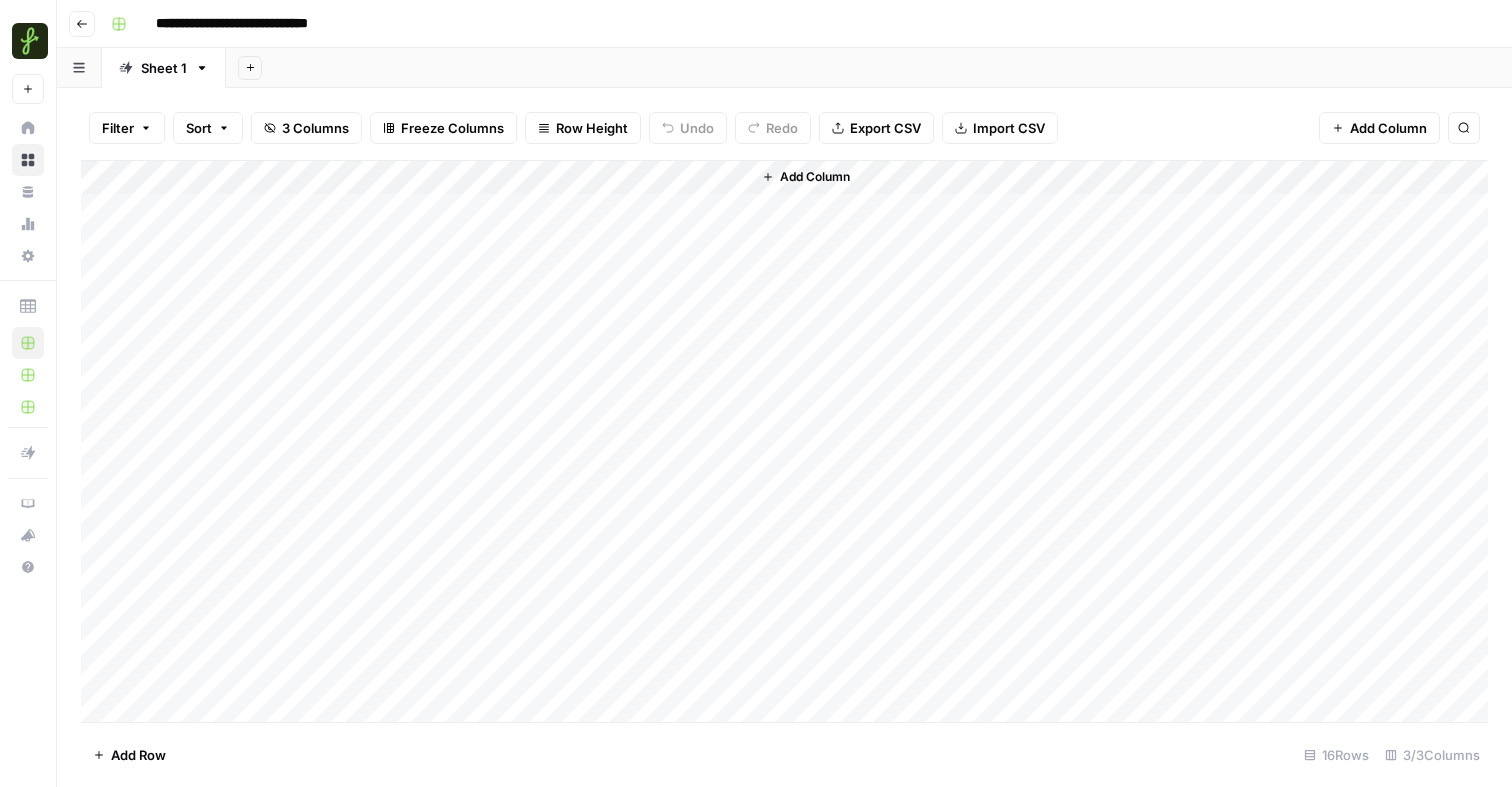 drag, startPoint x: 198, startPoint y: 175, endPoint x: 392, endPoint y: 166, distance: 194.20865 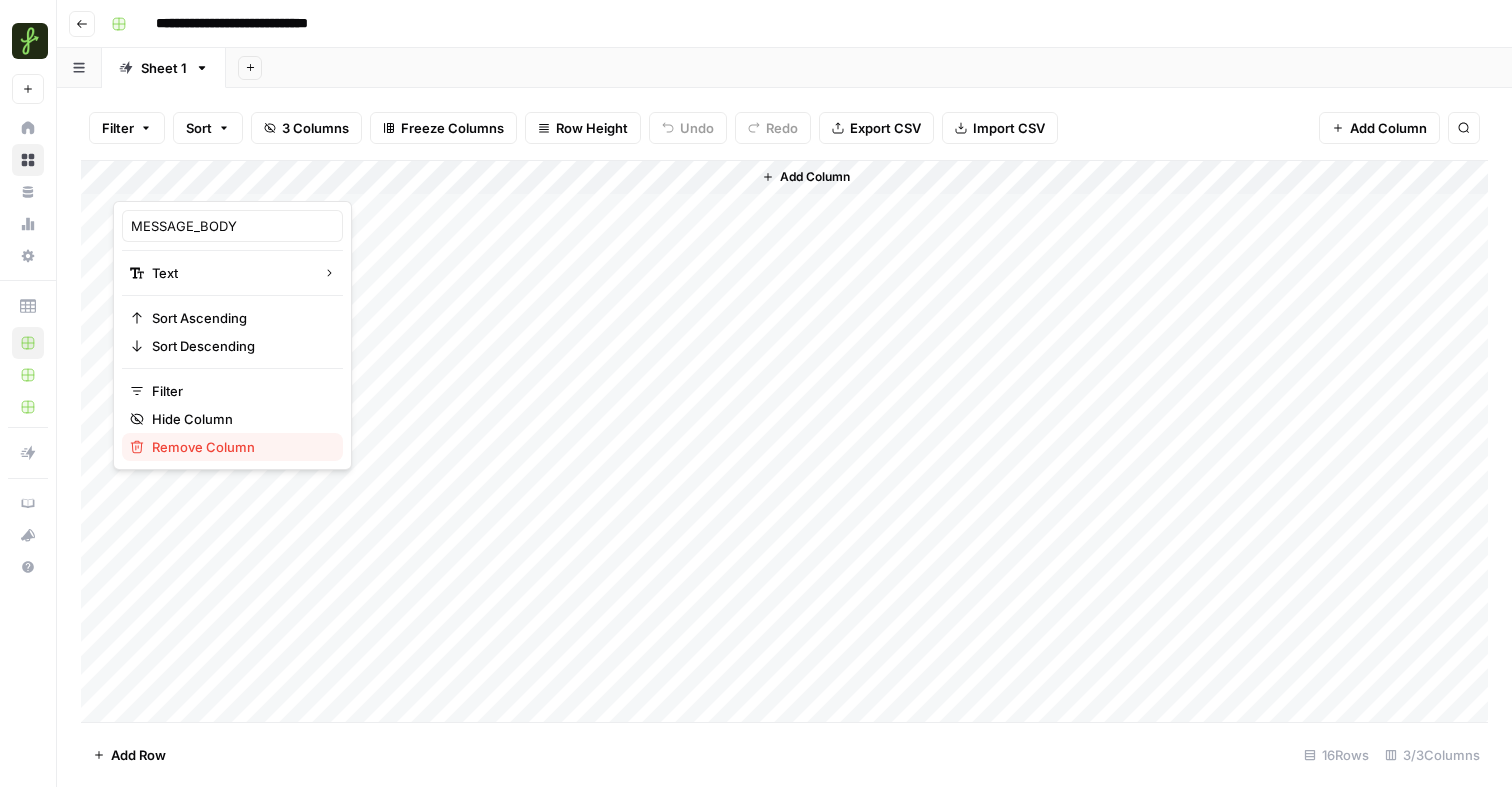 click on "Remove Column" at bounding box center [203, 447] 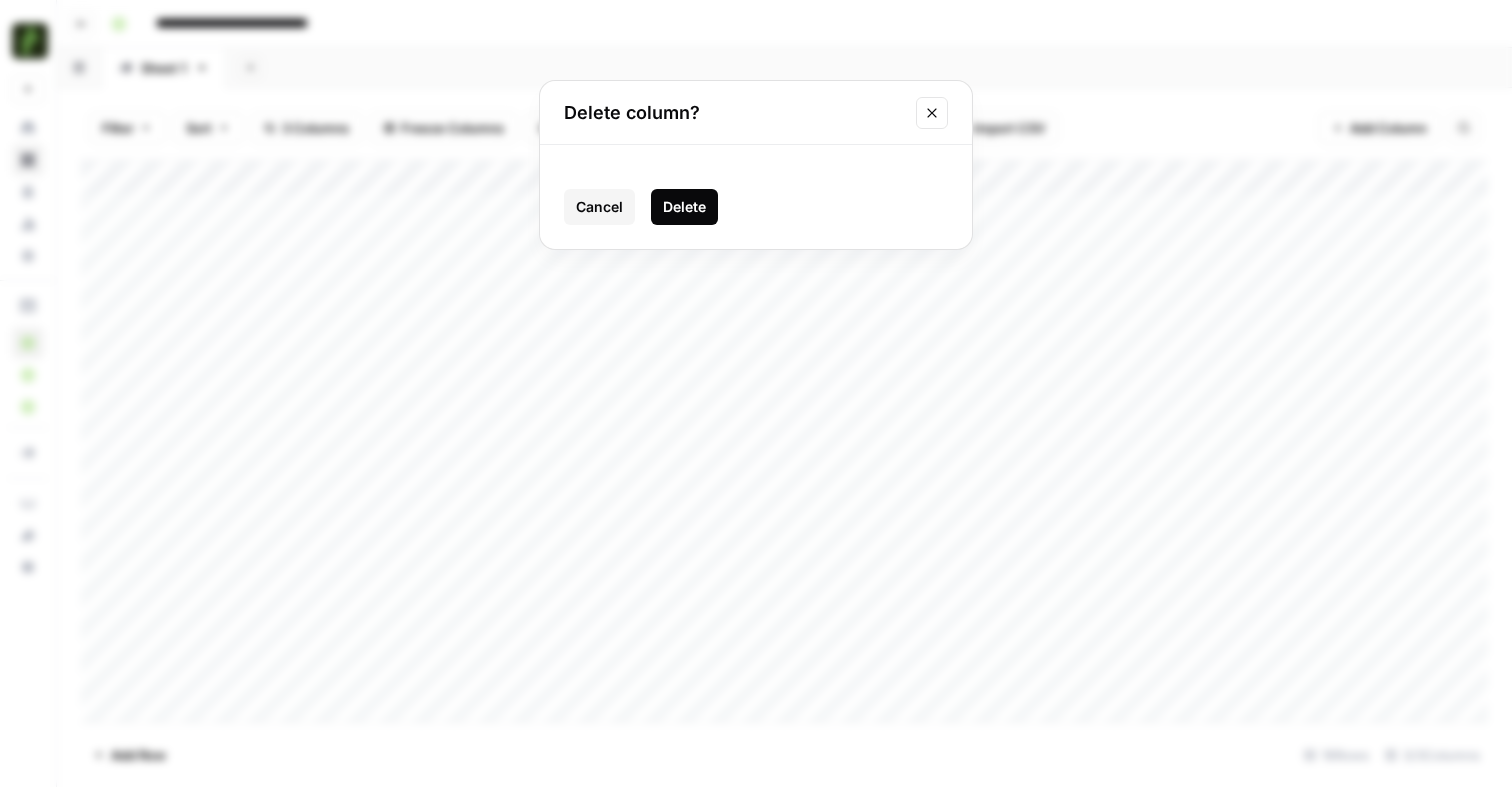click on "Delete" at bounding box center [684, 207] 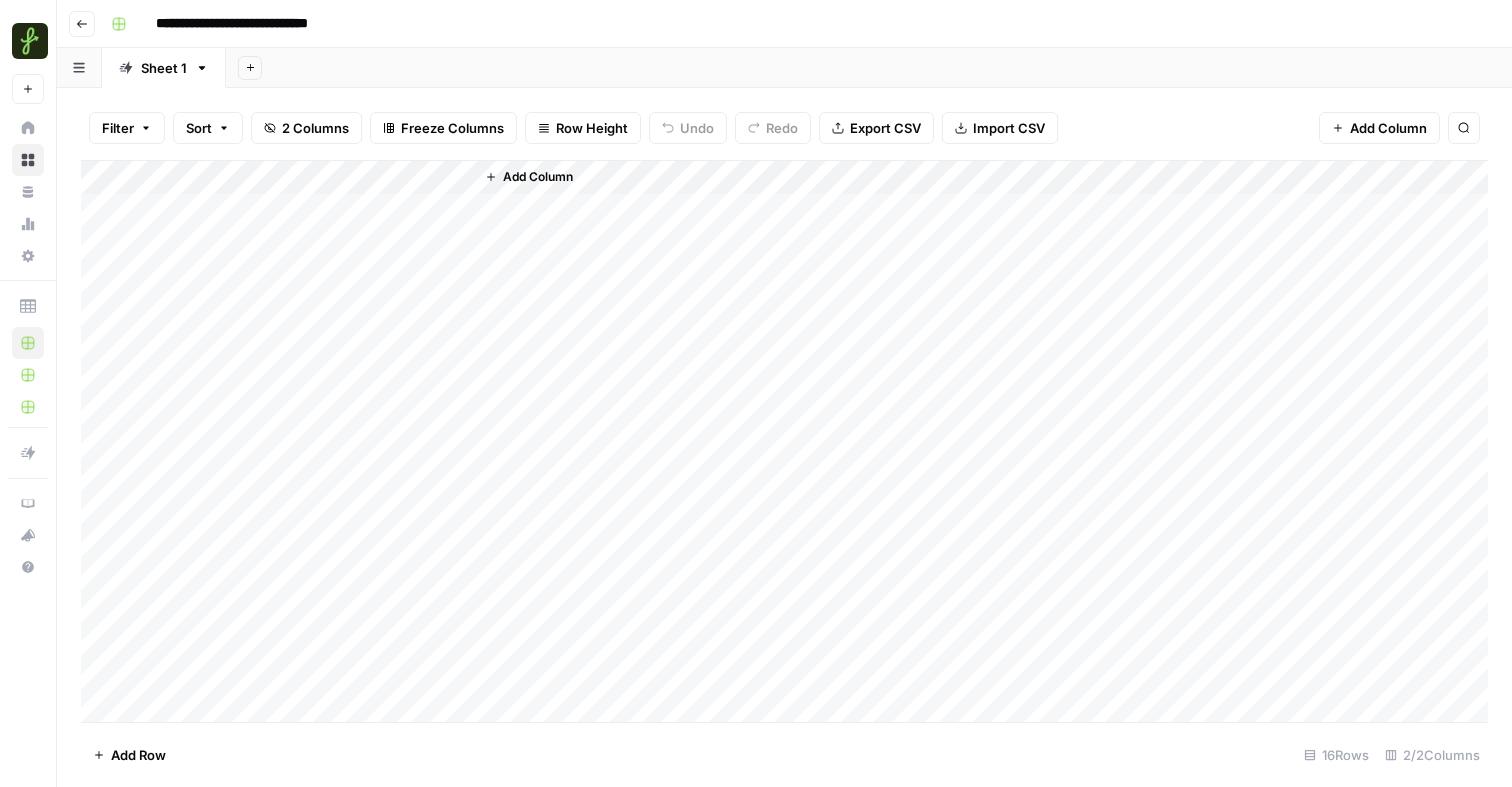 click on "Add Column" at bounding box center [784, 441] 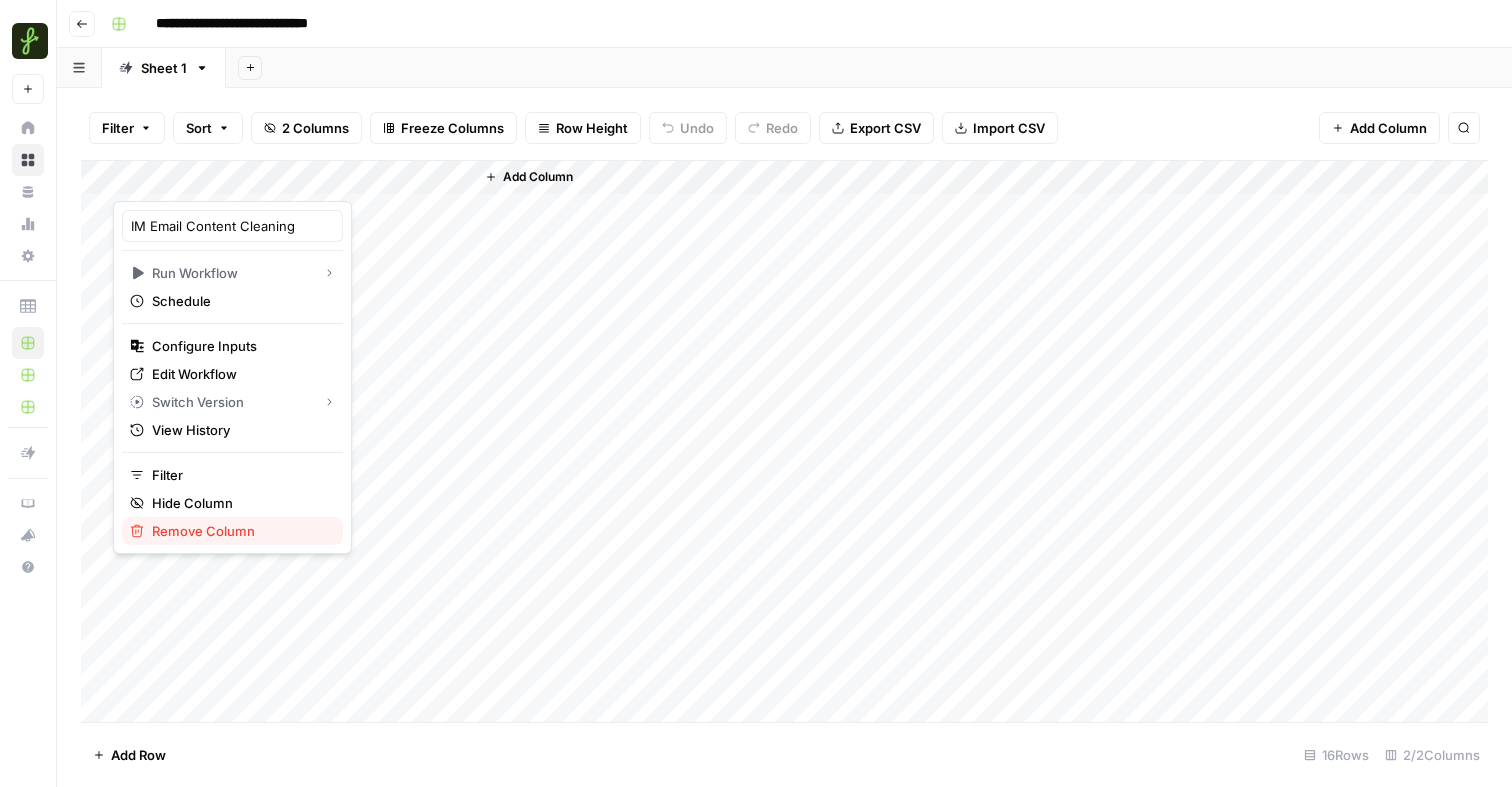drag, startPoint x: 213, startPoint y: 183, endPoint x: 186, endPoint y: 532, distance: 350.04285 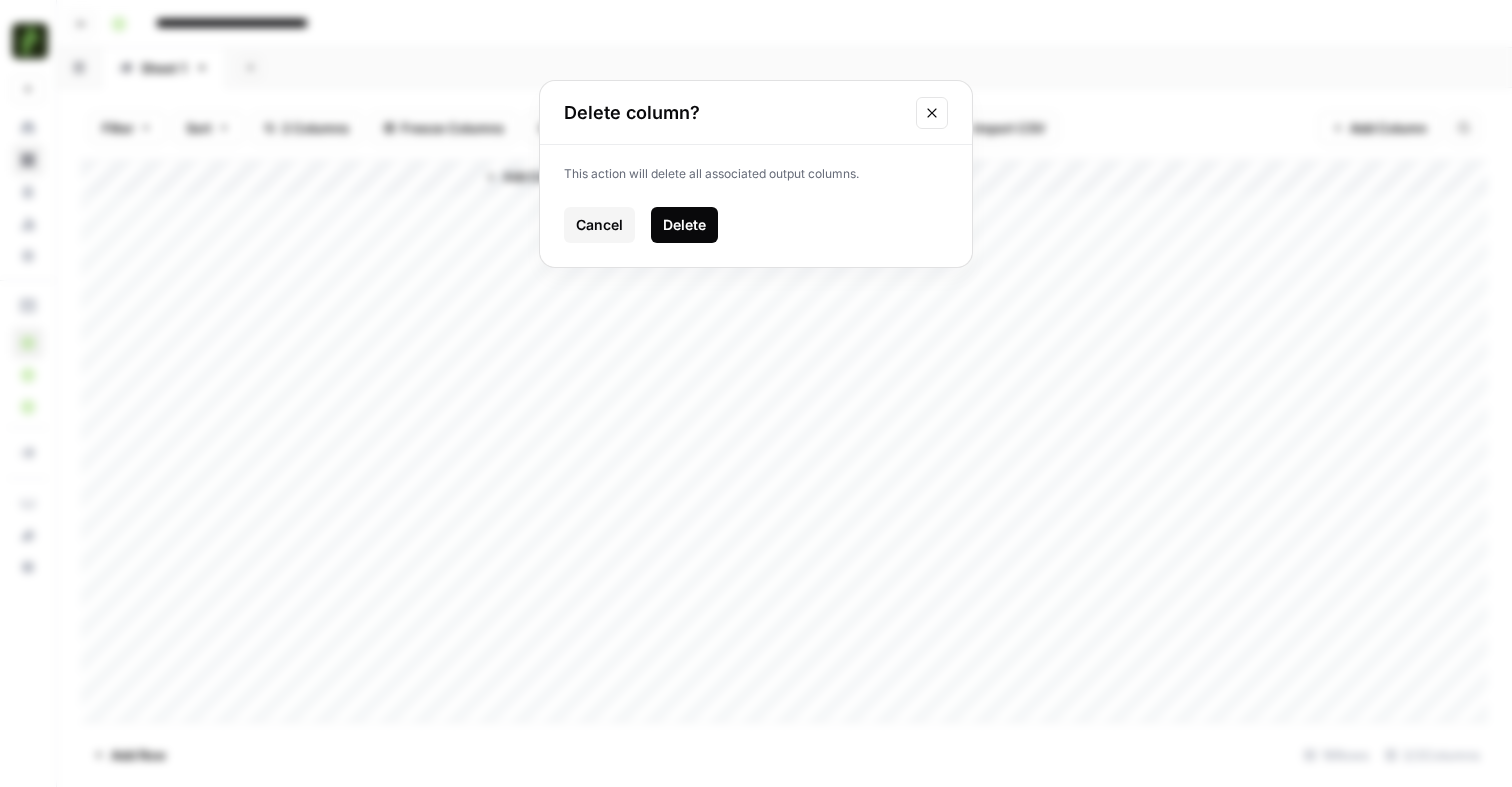 click on "Delete" at bounding box center [684, 225] 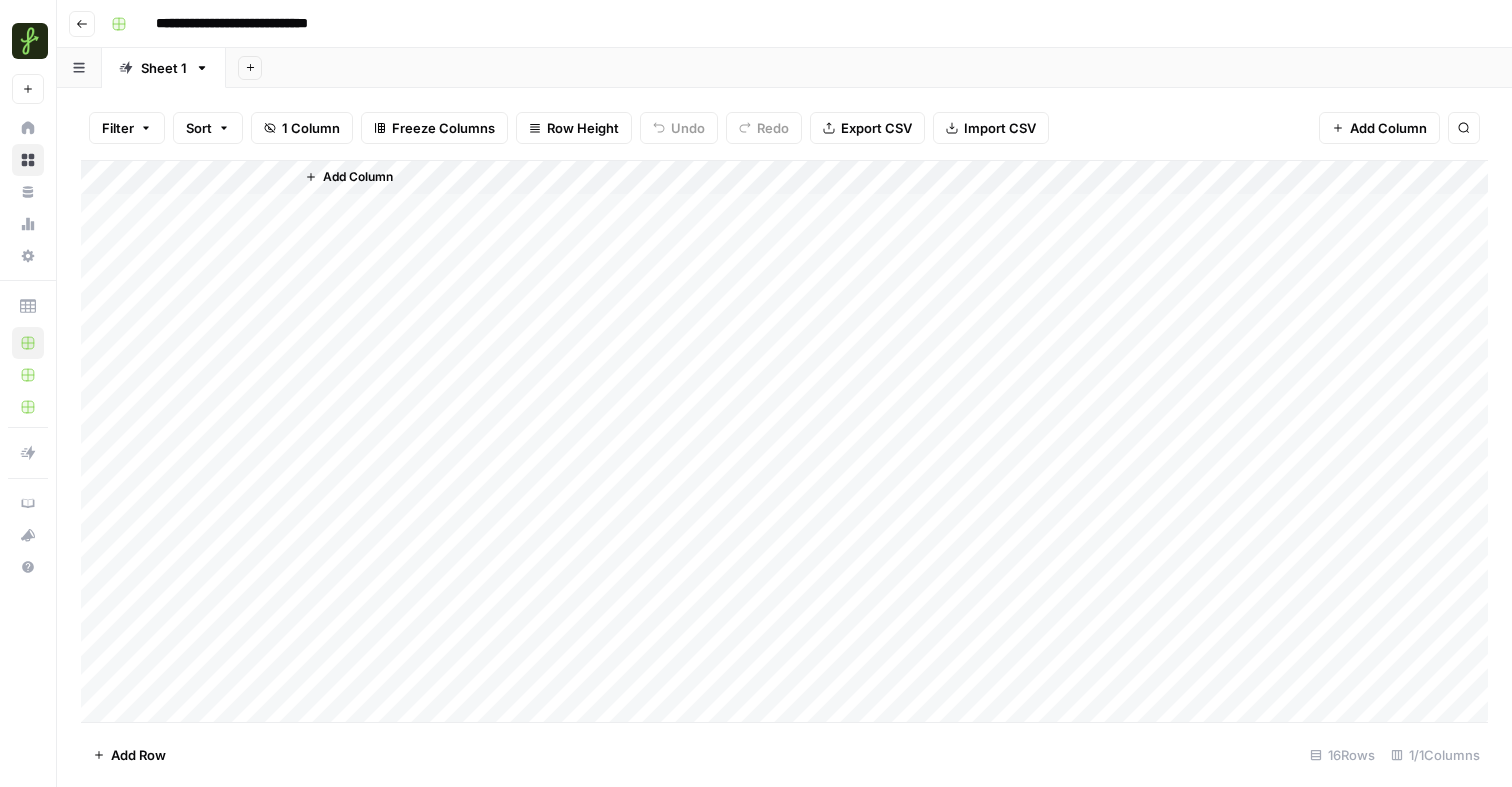 click on "Add Column" at bounding box center [784, 441] 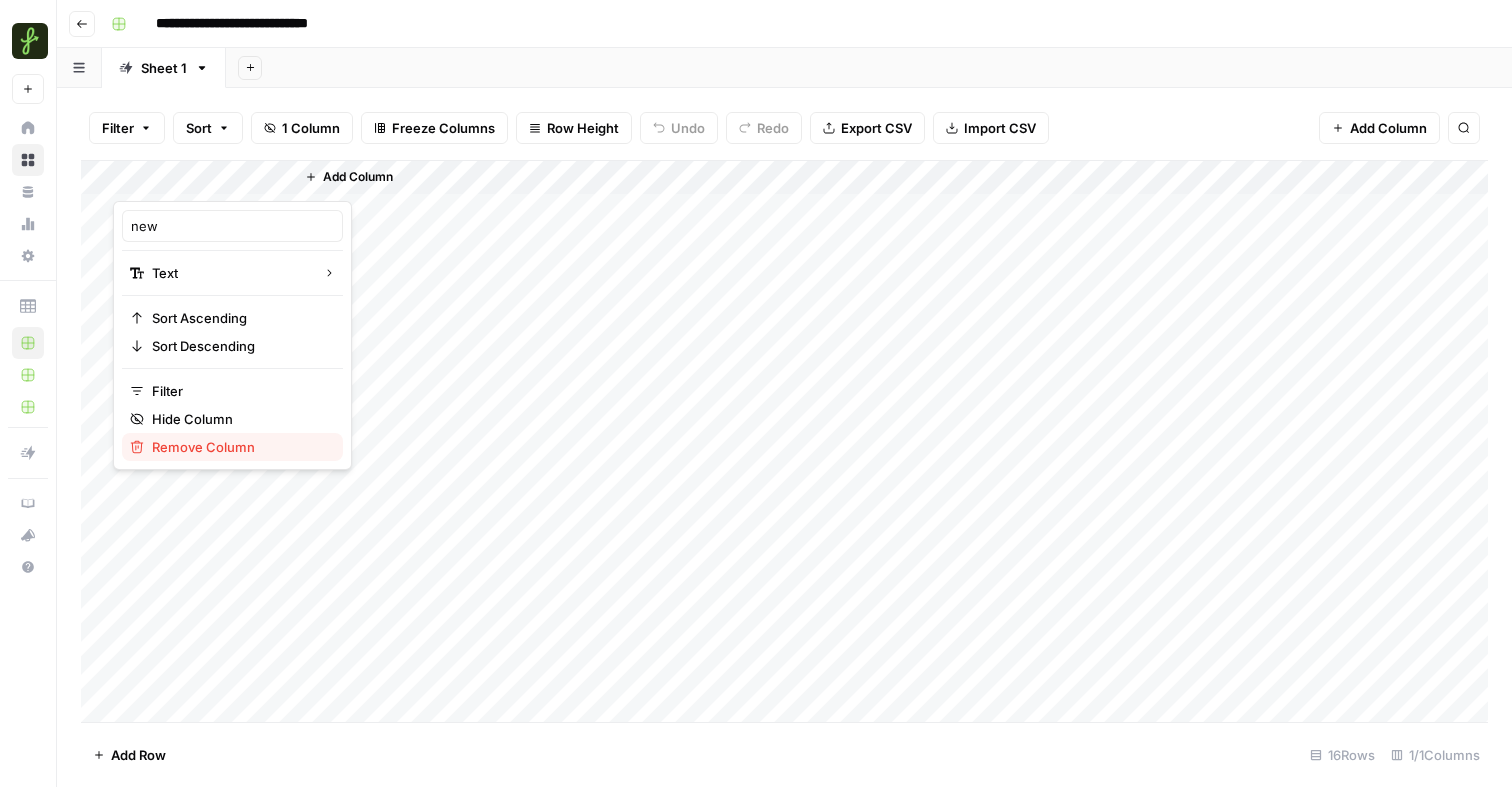 click on "Remove Column" at bounding box center [203, 447] 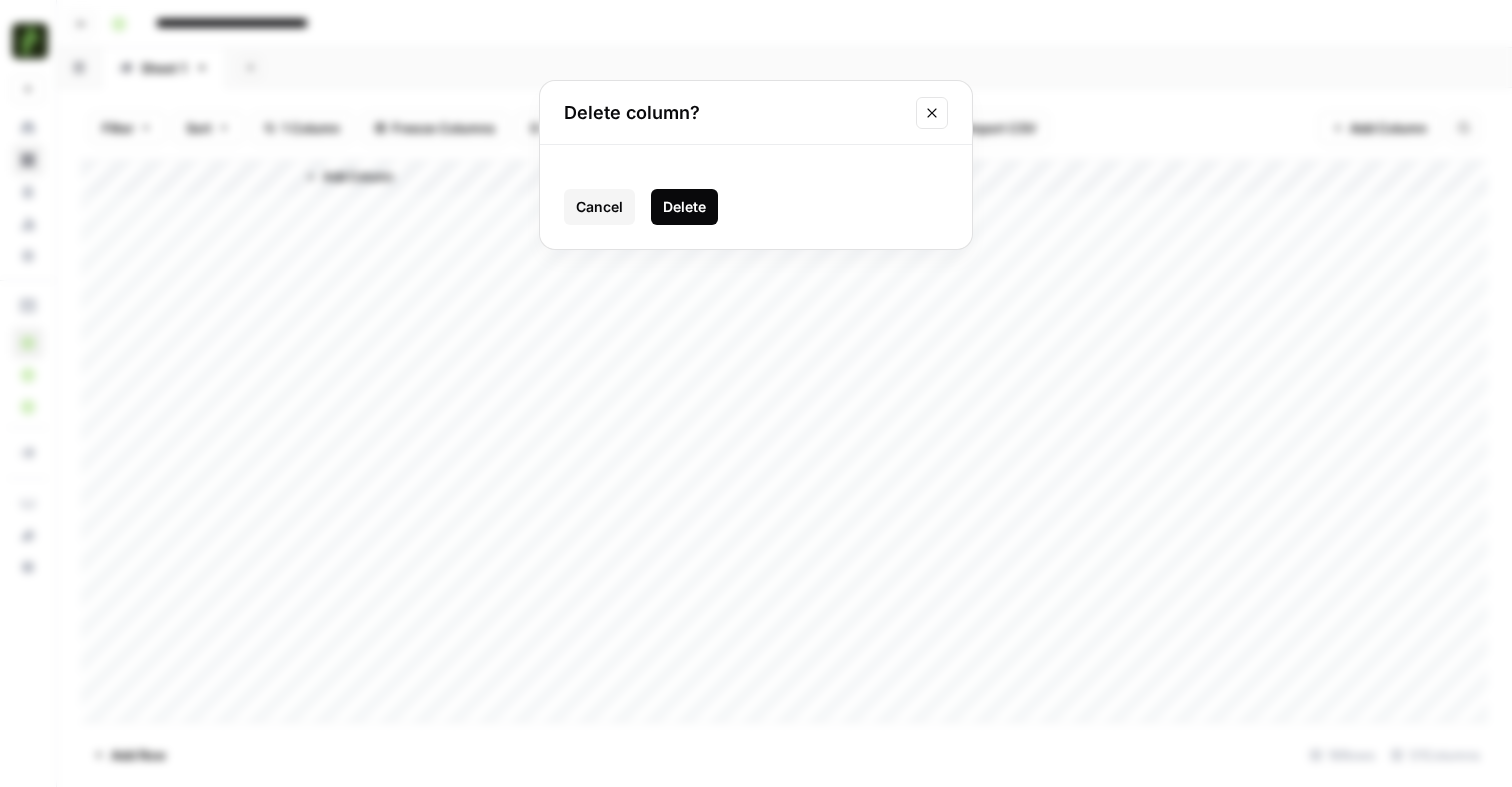 click on "Delete" at bounding box center (684, 207) 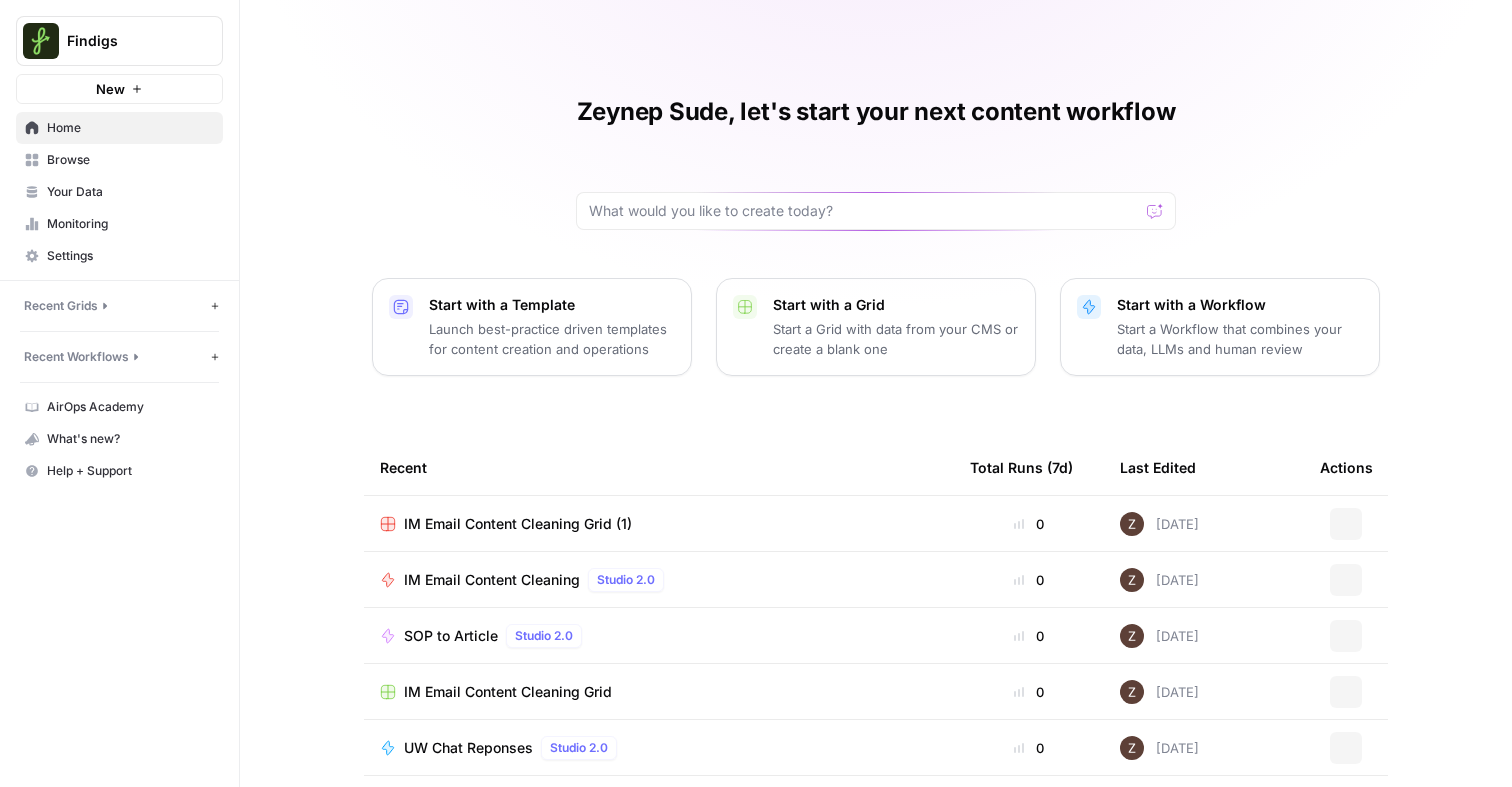 scroll, scrollTop: 0, scrollLeft: 0, axis: both 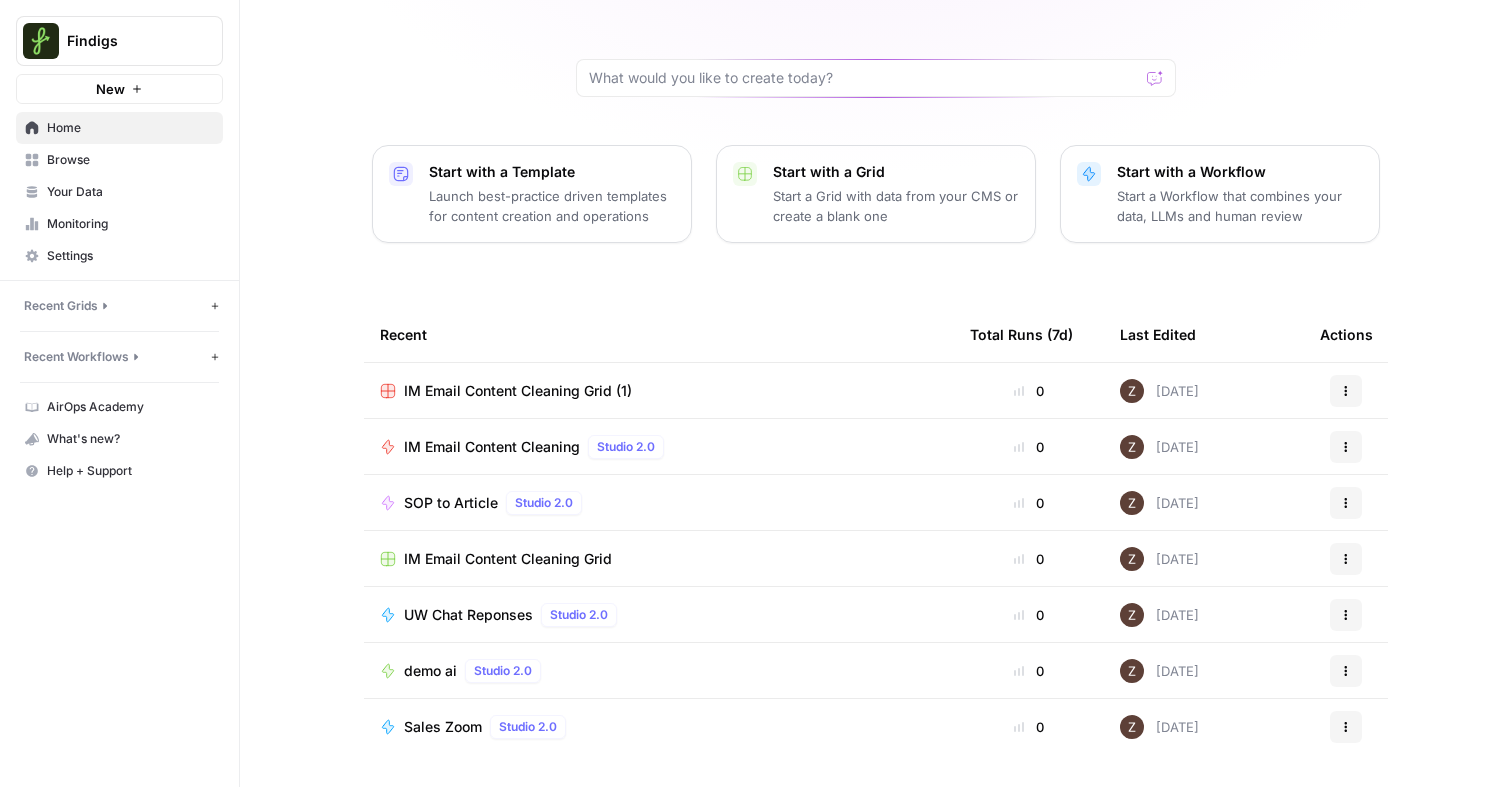 click on "Zeynep Sude, let's start your next content workflow Start with a Template Launch best-practice driven templates for content creation and operations Start with a Grid Start a Grid with data from your CMS or create a blank one Start with a Workflow Start a Workflow that combines your data, LLMs and human review Recent Total Runs (7d) Last Edited Actions IM Email Content Cleaning Grid (1) 0 [DATE] Actions IM Email Content Cleaning Studio 2.0 0 [DATE] Actions SOP to Article Studio 2.0 0 [DATE] Actions IM Email Content Cleaning Grid 0 [DATE] Actions UW Chat Reponses Studio 2.0 0 [DATE] Actions demo ai Studio 2.0 0 [DATE] Actions Sales Zoom Studio 2.0 0 [DATE] Actions" at bounding box center [876, 327] 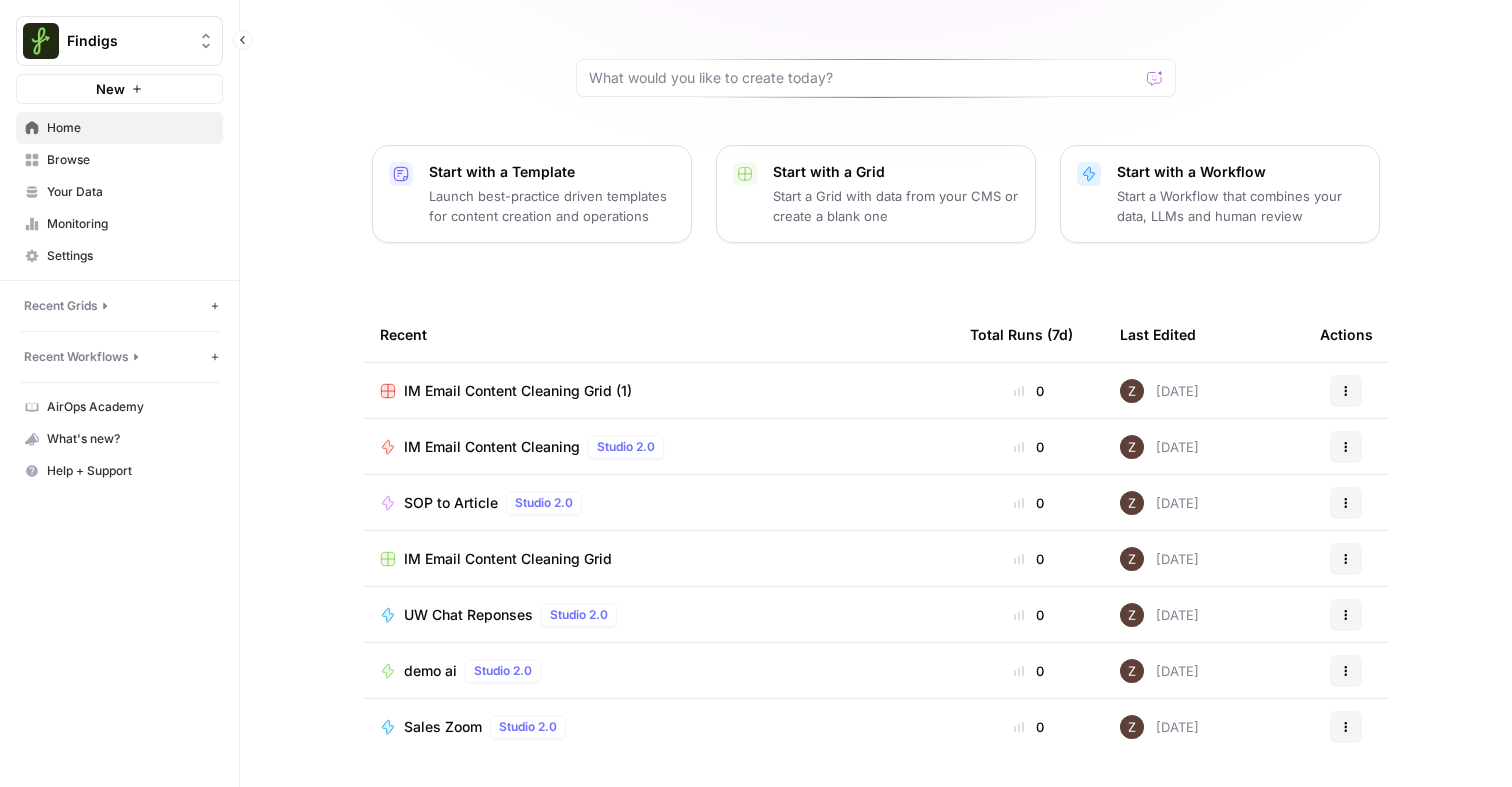 click on "Home" at bounding box center [130, 128] 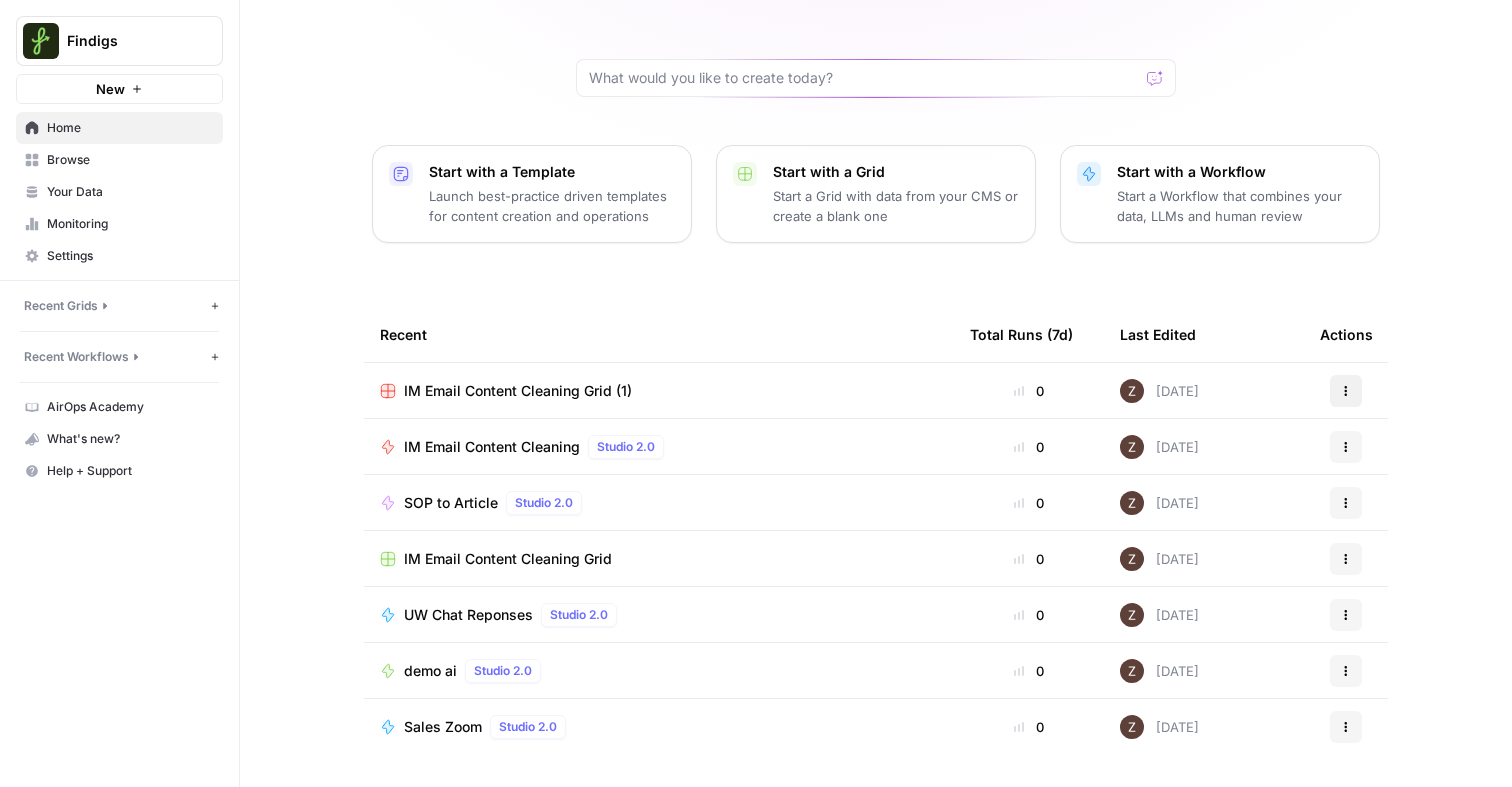 click on "Actions" at bounding box center [1346, 391] 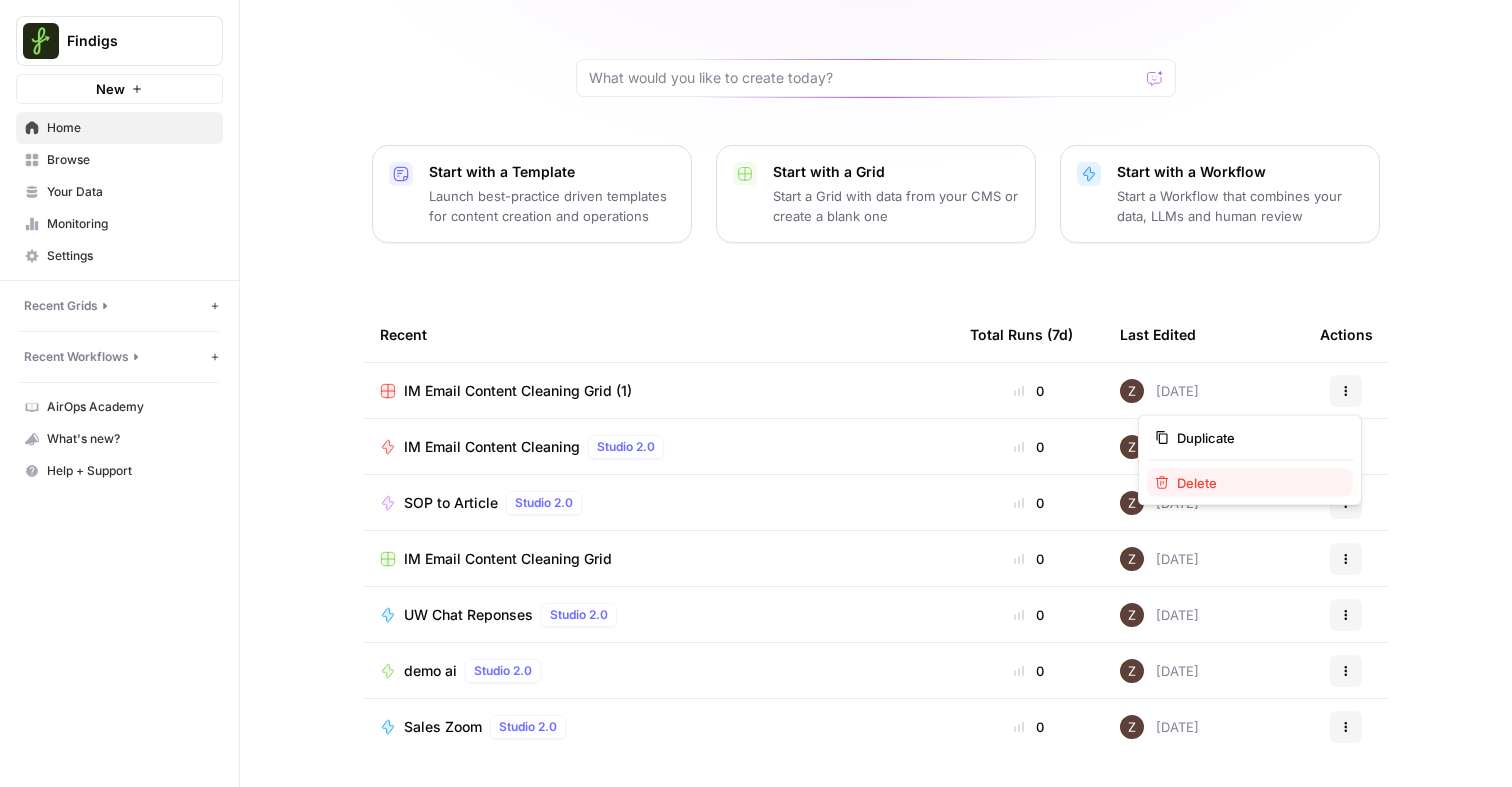 click on "Delete" at bounding box center (1197, 483) 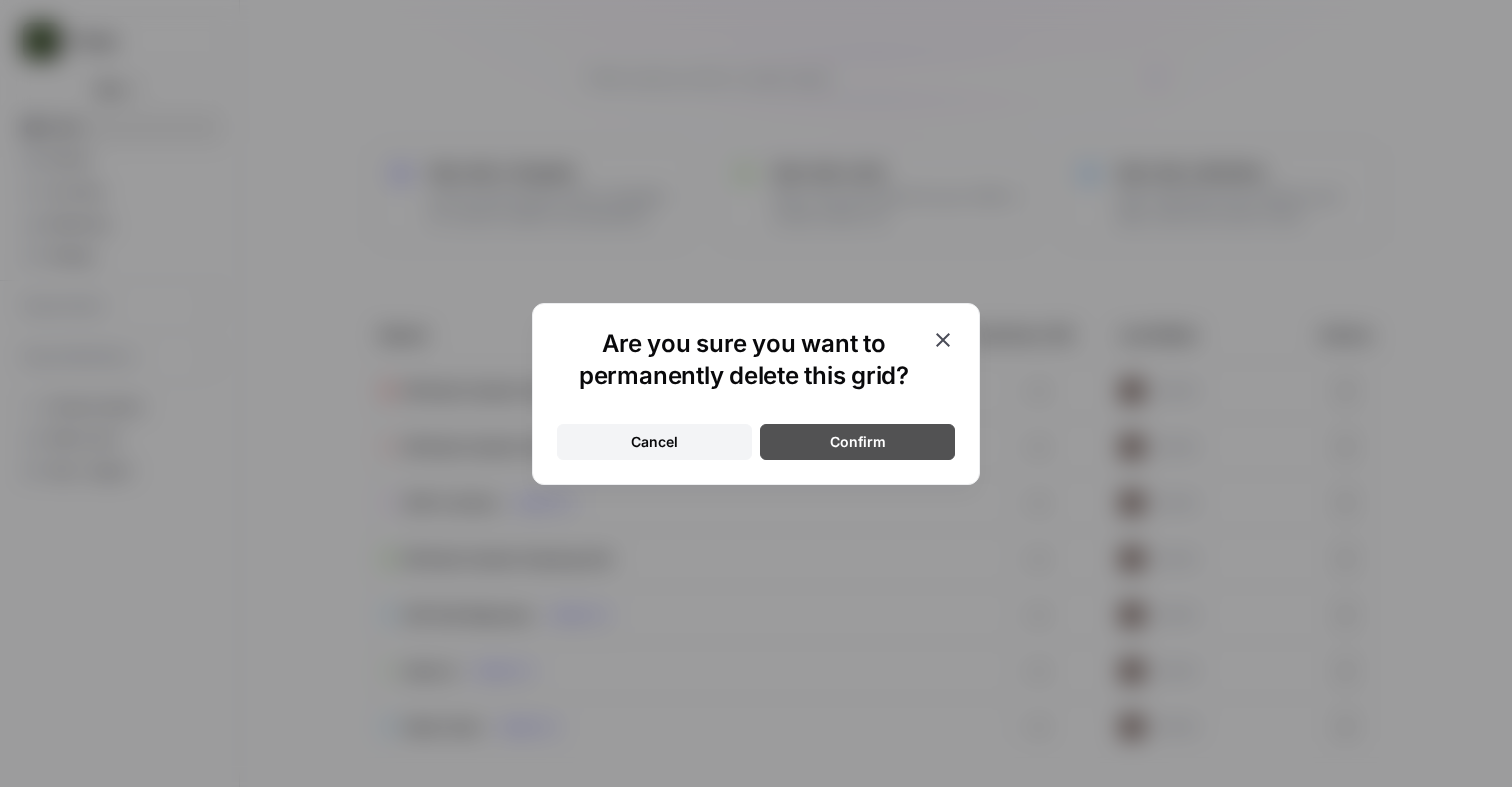 click on "Confirm" at bounding box center [857, 442] 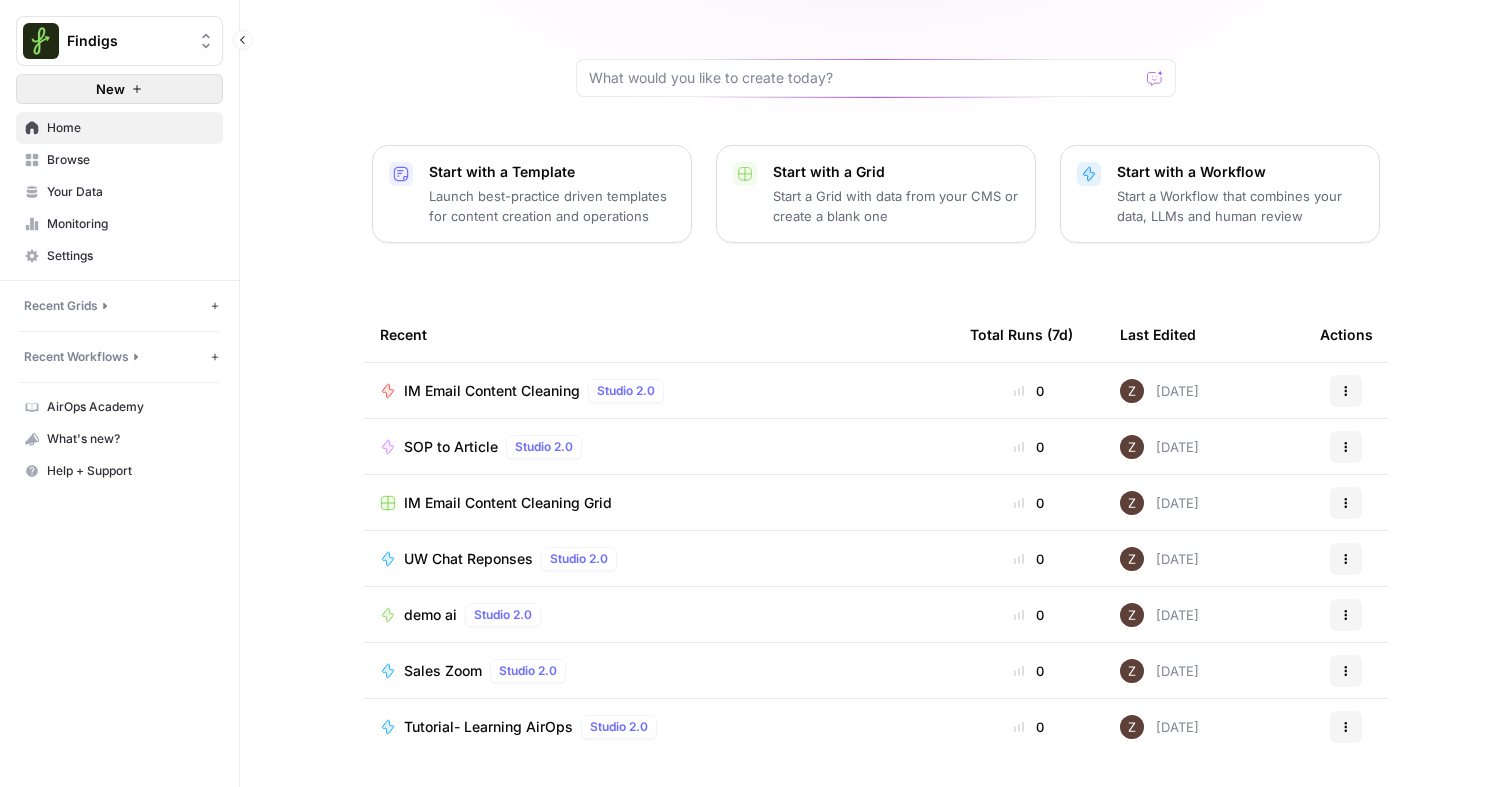 click on "New" at bounding box center (119, 89) 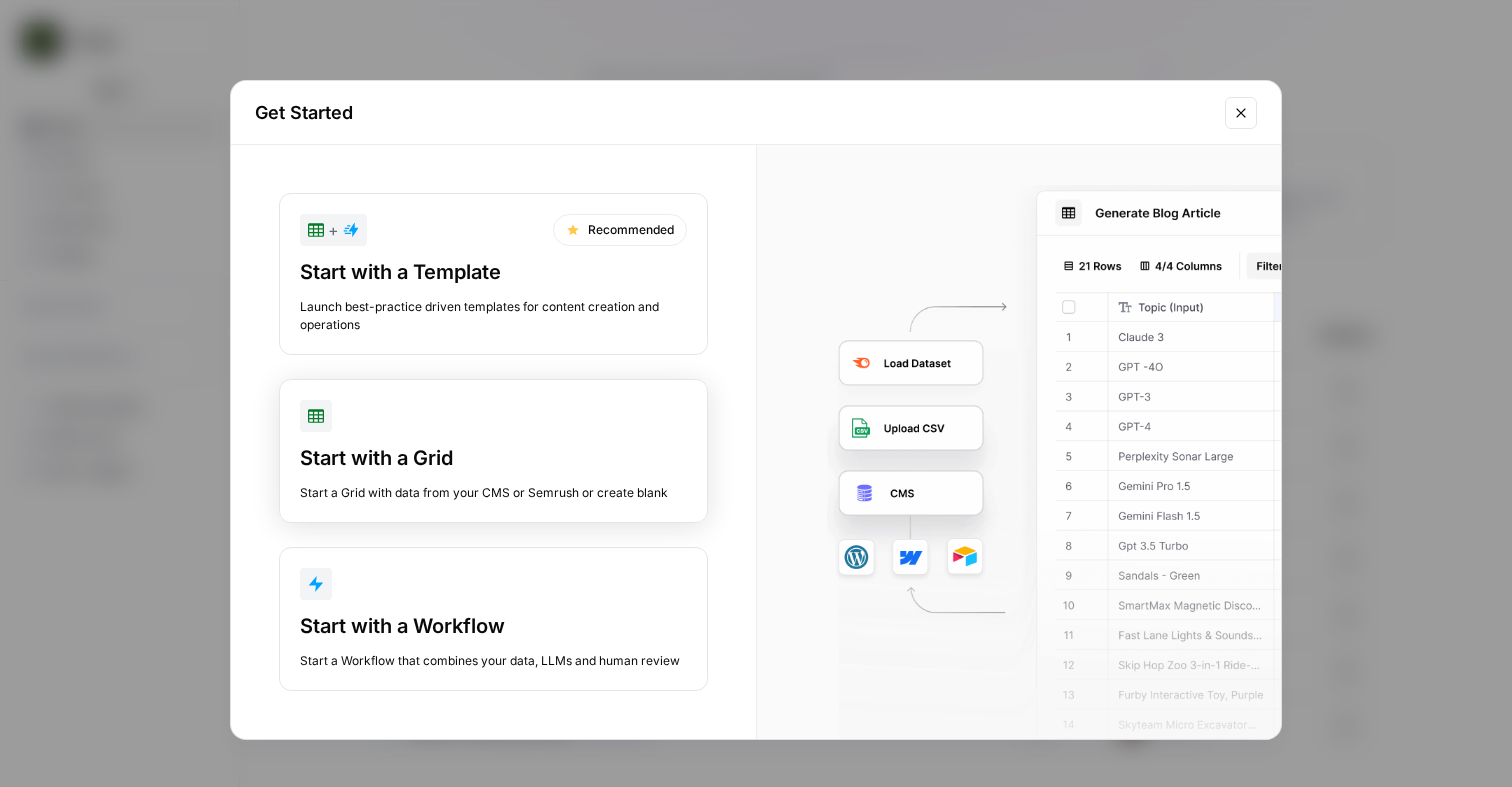 click on "Start with a Grid Start a Grid with data from your CMS or Semrush or create blank" at bounding box center (493, 451) 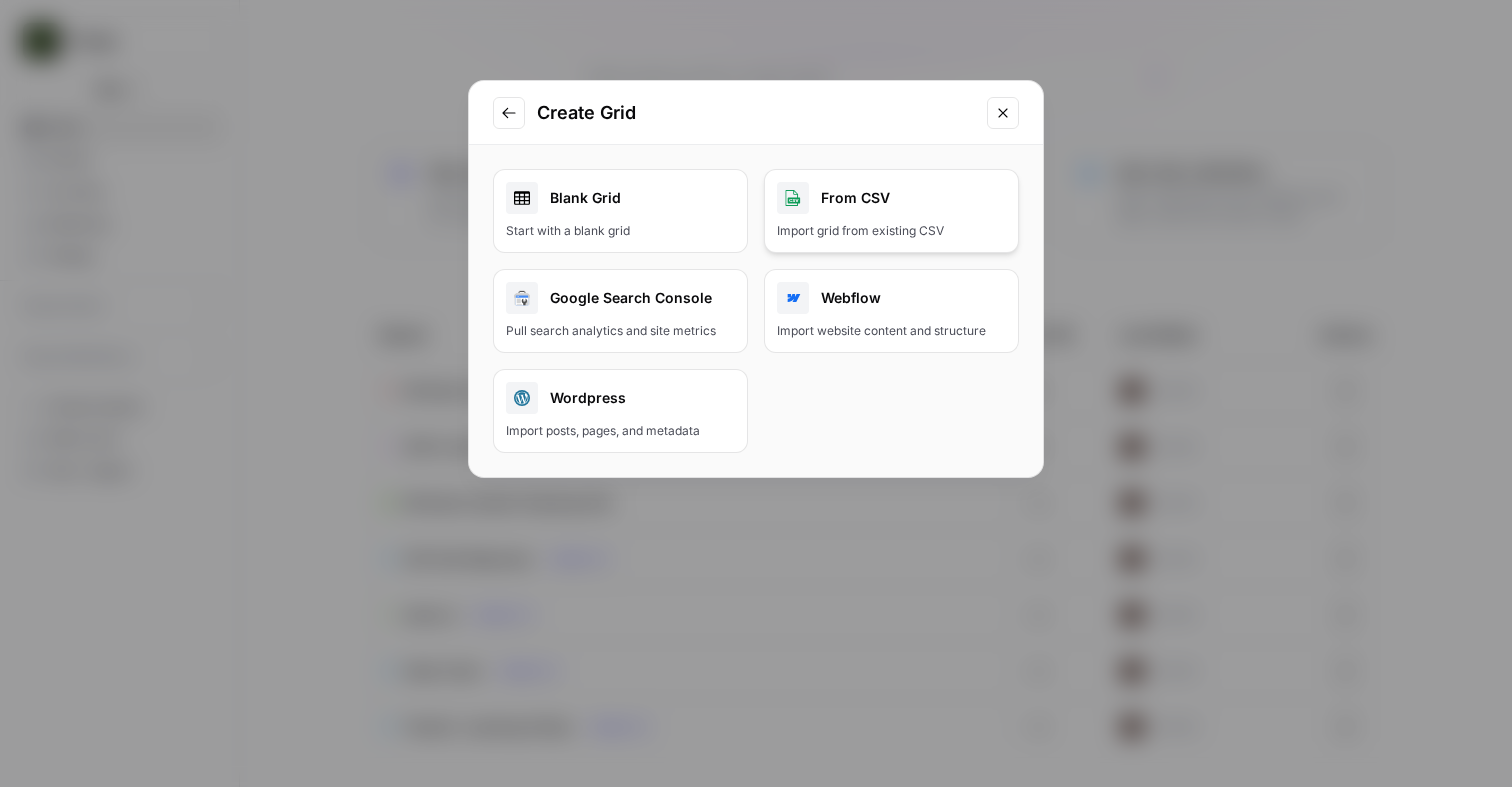 click at bounding box center [793, 198] 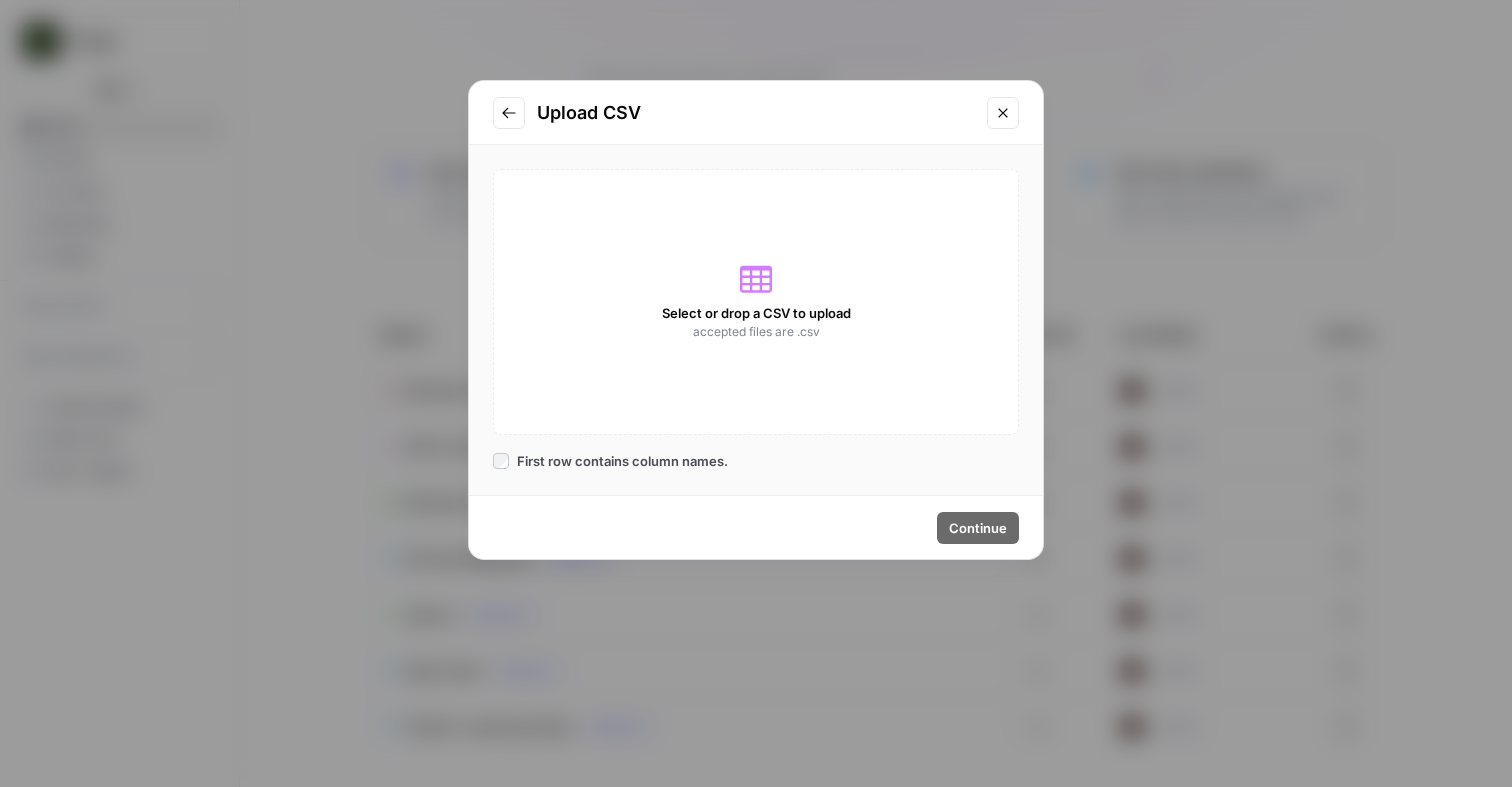click on "accepted files are .csv" at bounding box center [756, 332] 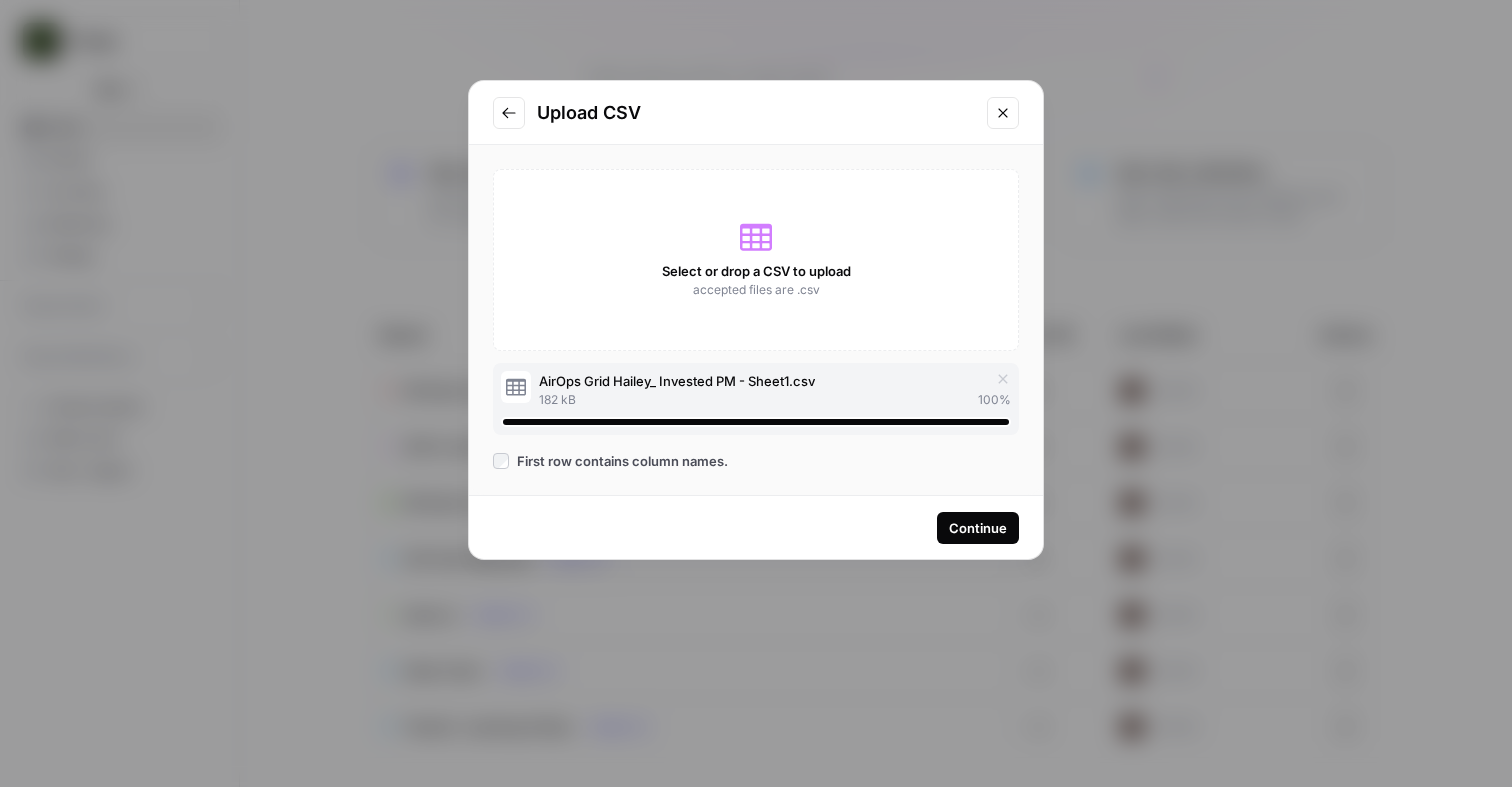 click on "Continue" at bounding box center [978, 528] 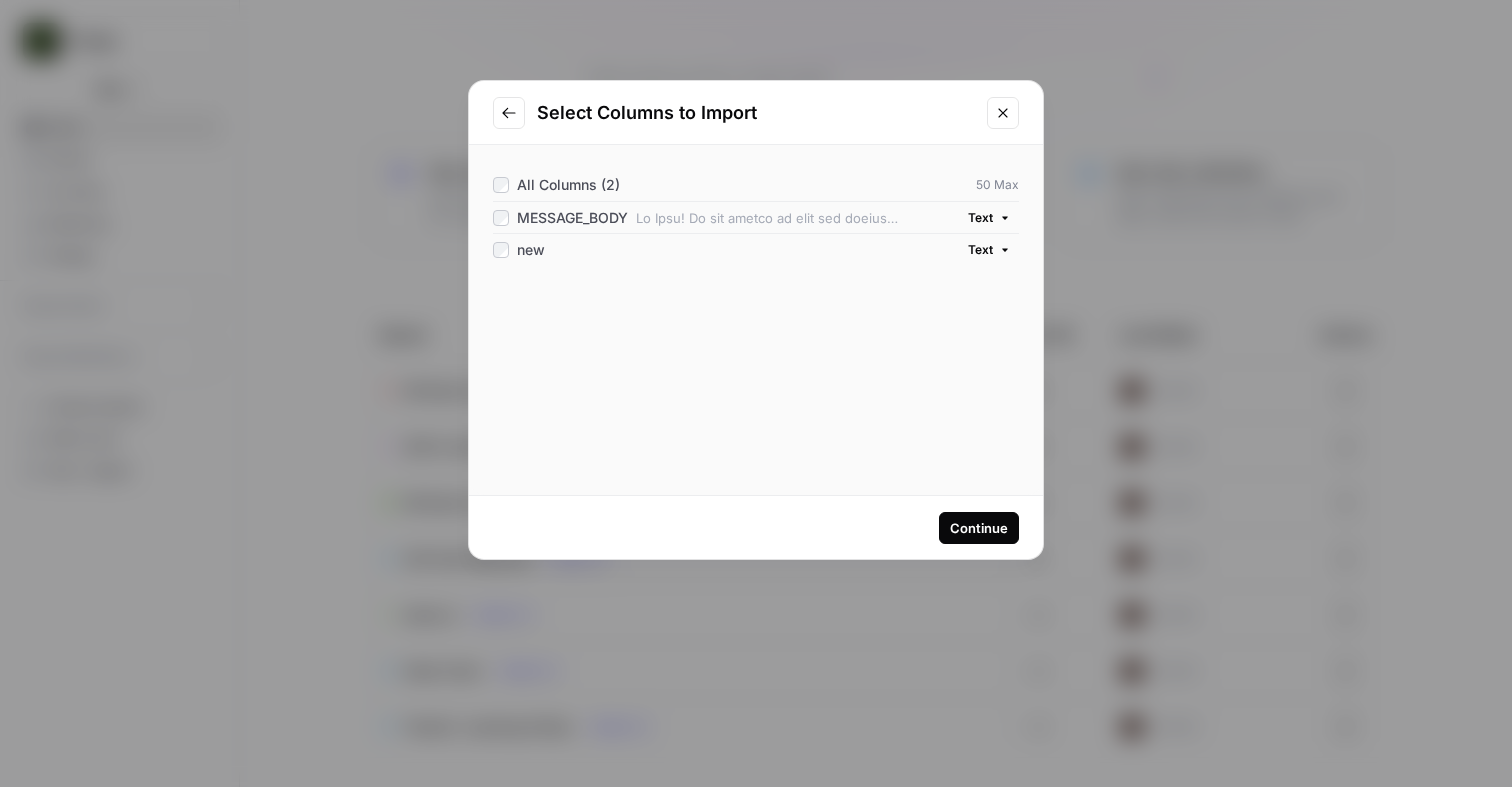 click on "Continue" at bounding box center [979, 528] 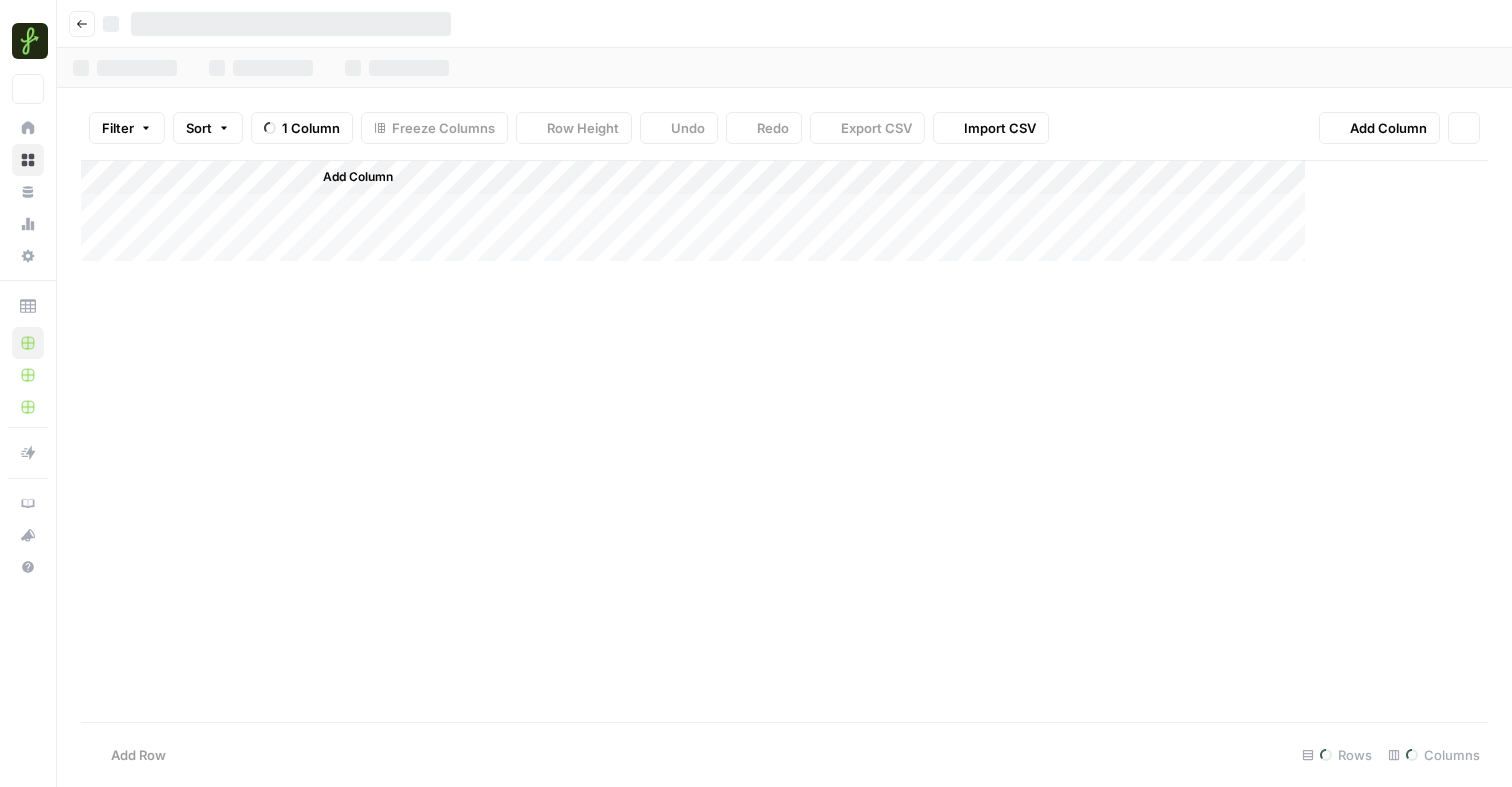 scroll, scrollTop: 0, scrollLeft: 0, axis: both 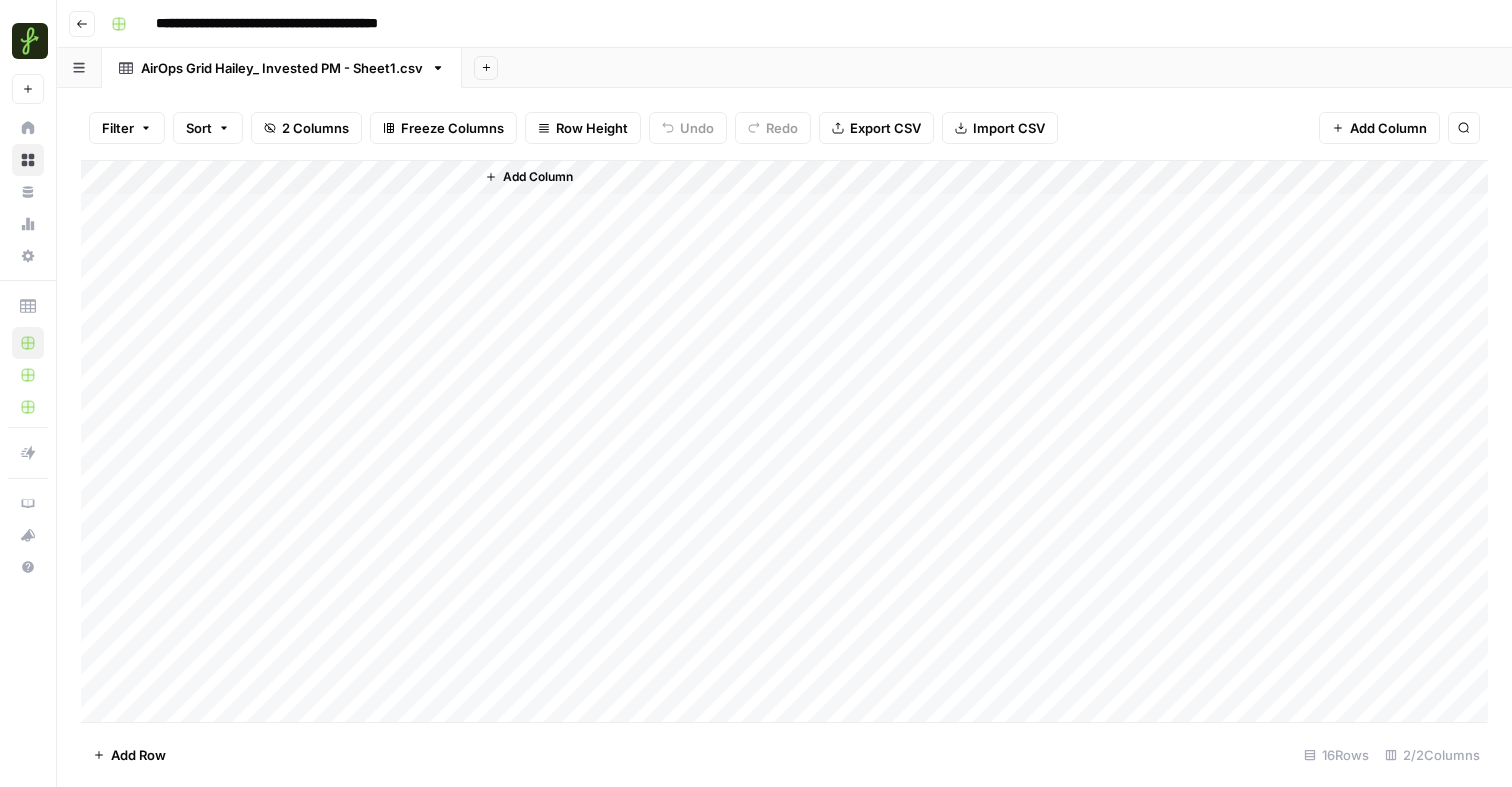 click on "Add Column" at bounding box center [784, 441] 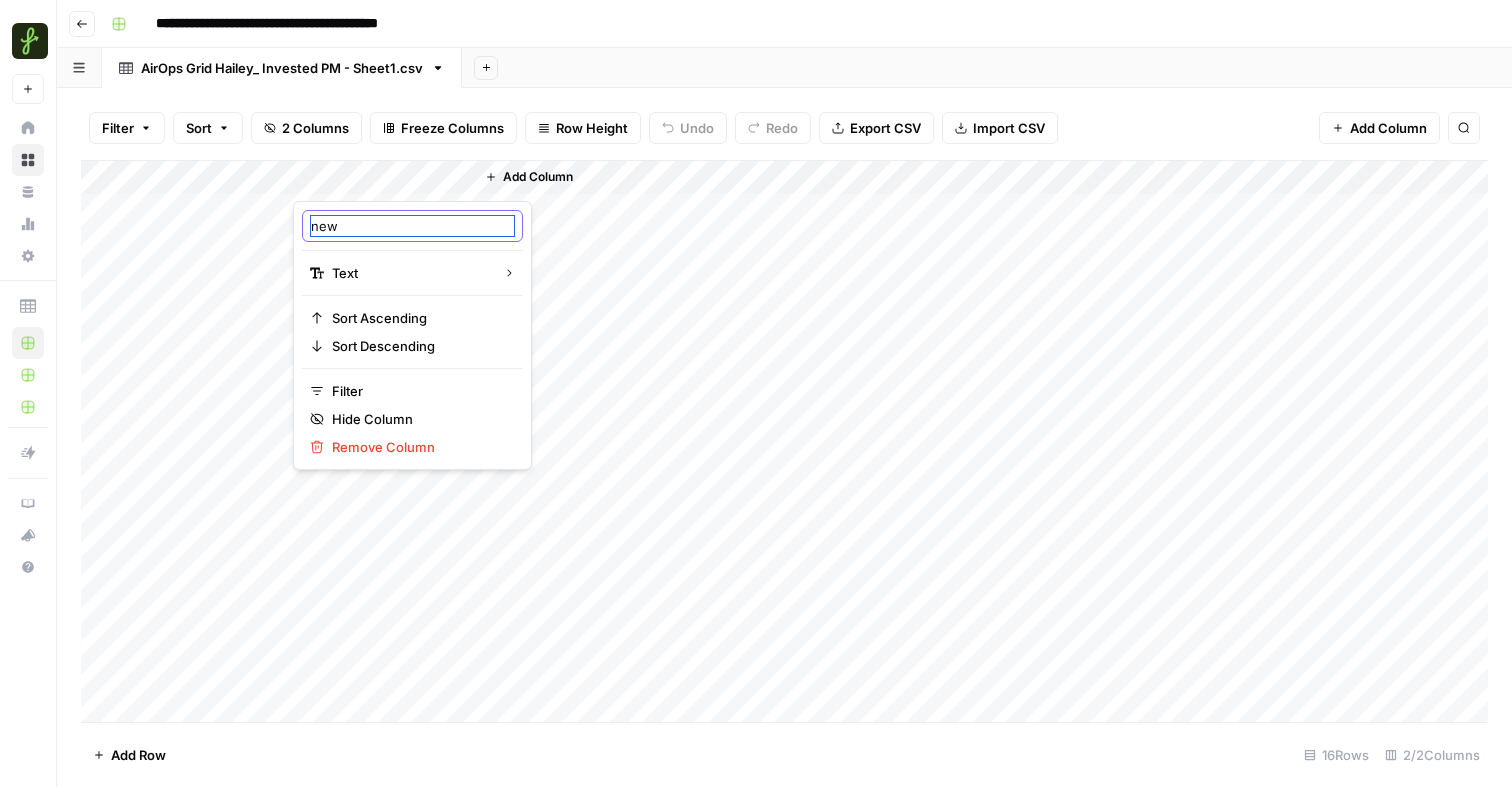 click on "new" at bounding box center [412, 226] 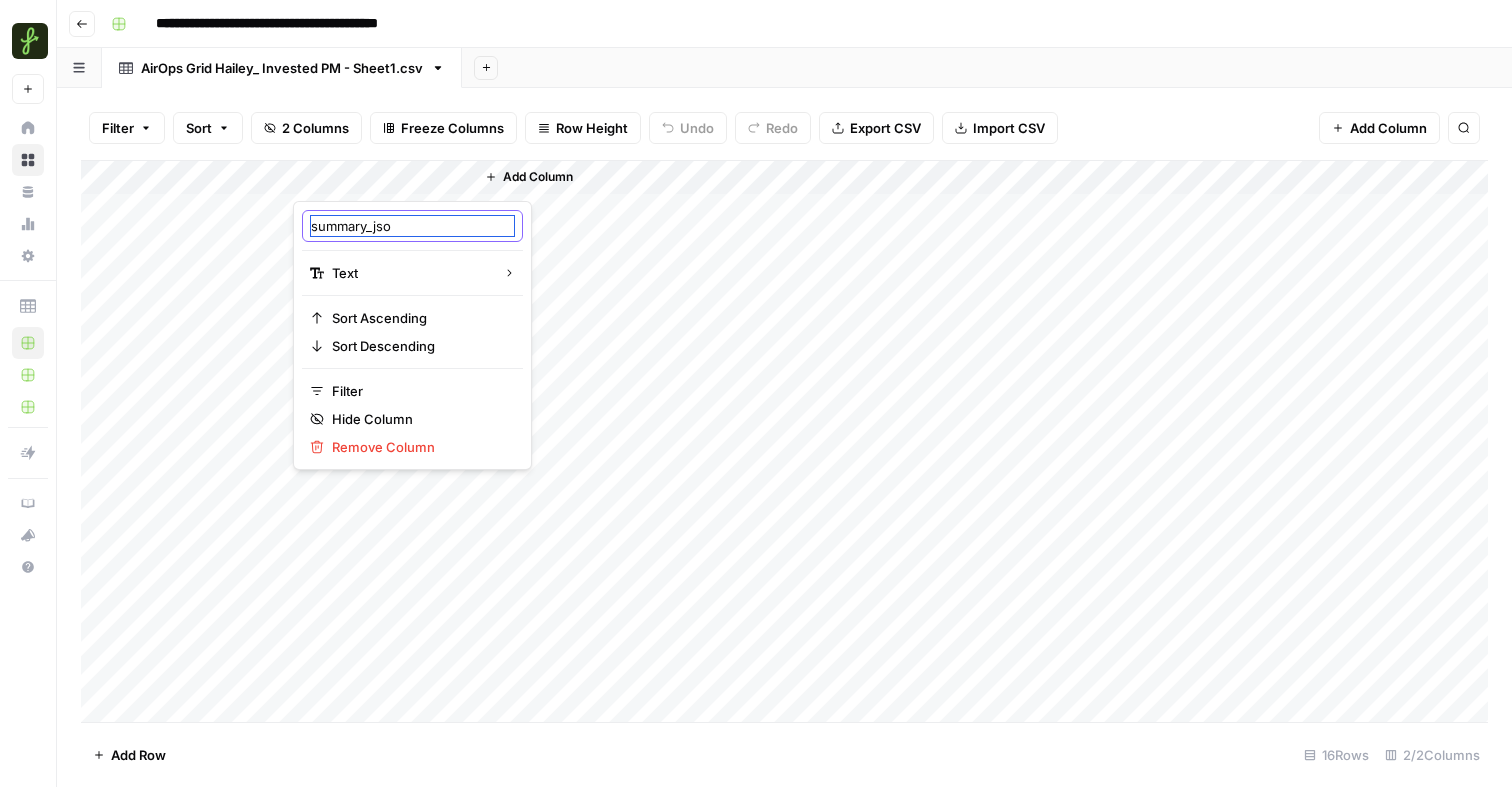 type on "summary_json" 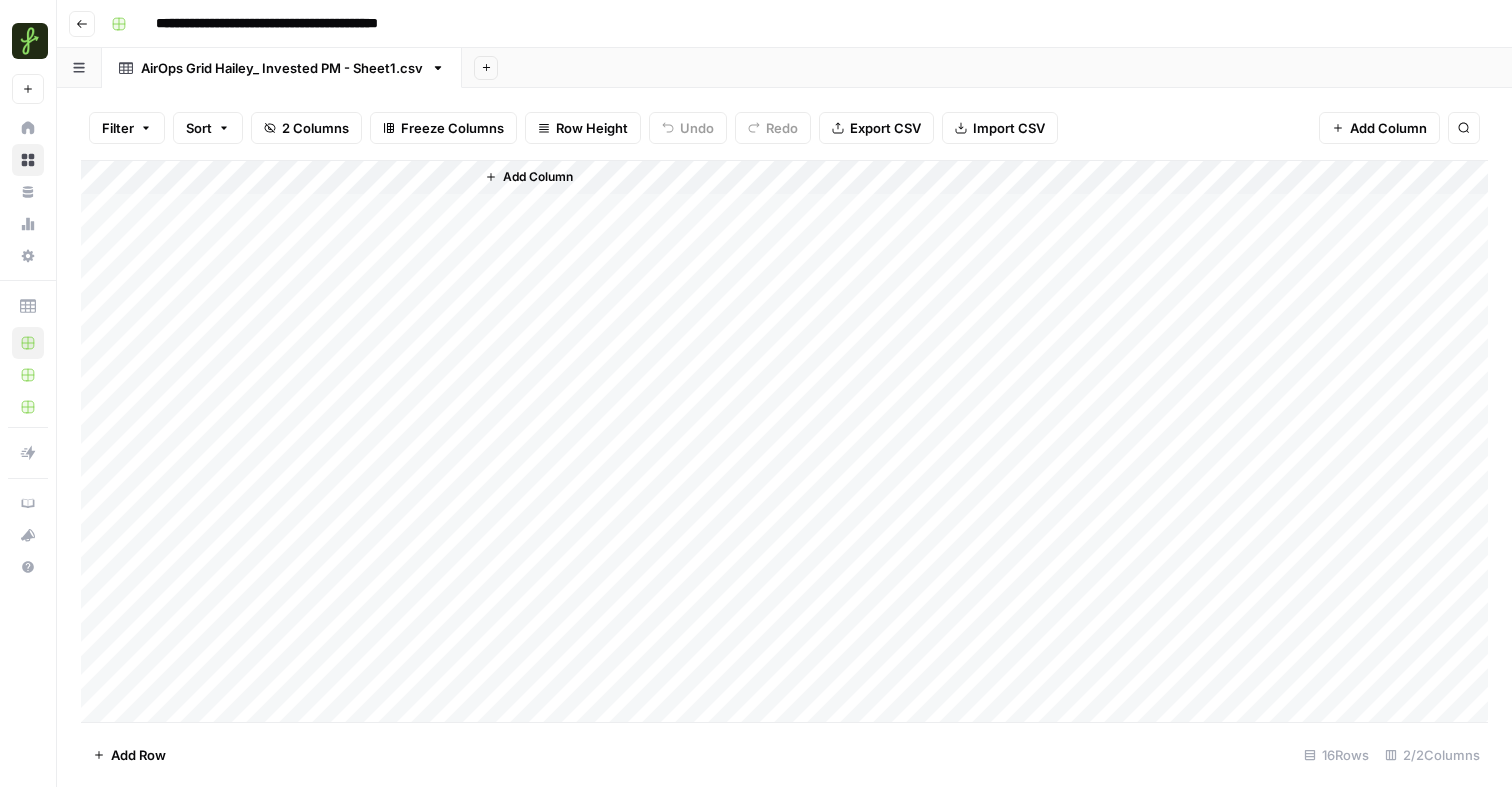 click on "Add Column" at bounding box center [784, 441] 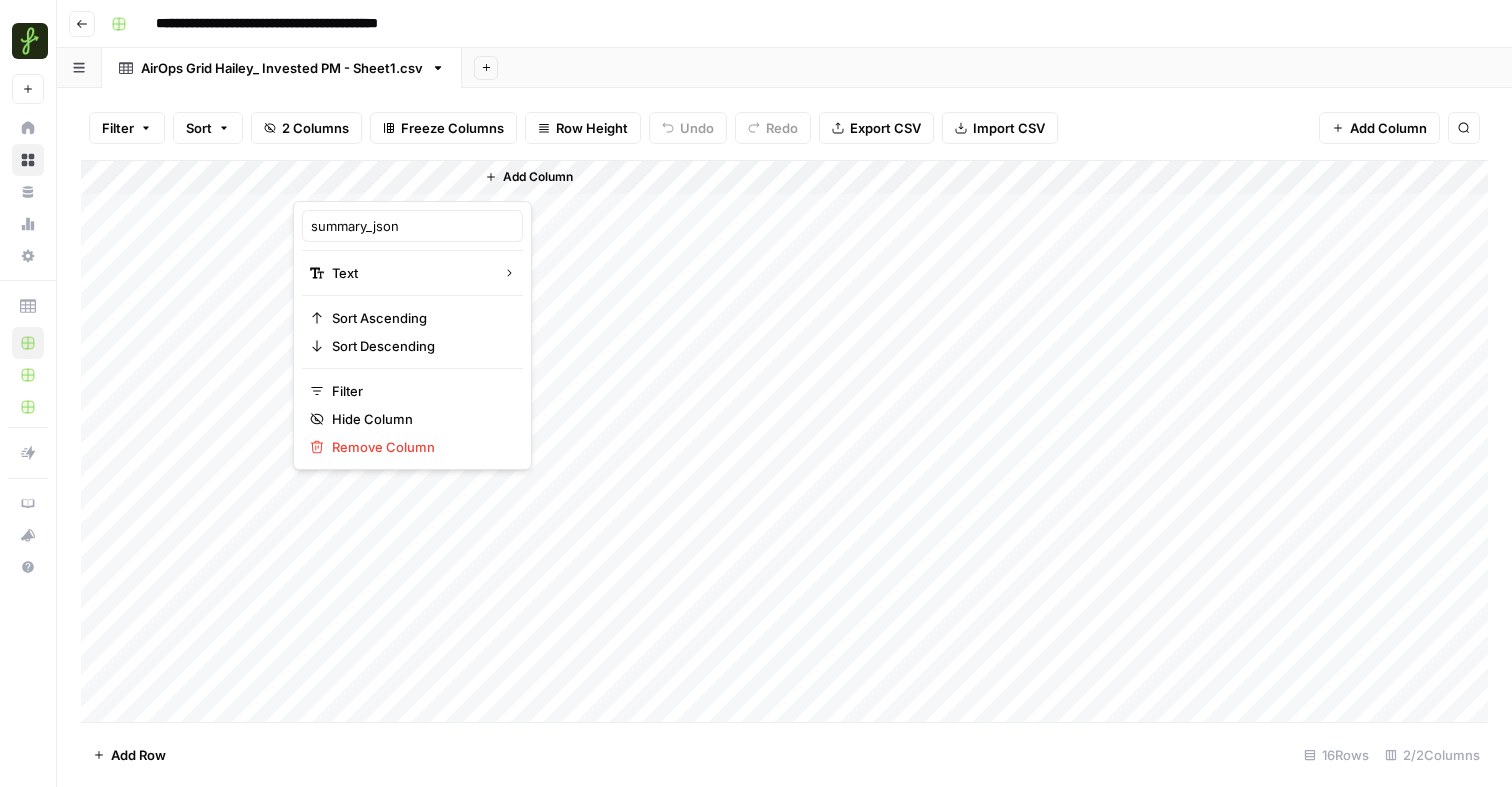 click at bounding box center (383, 181) 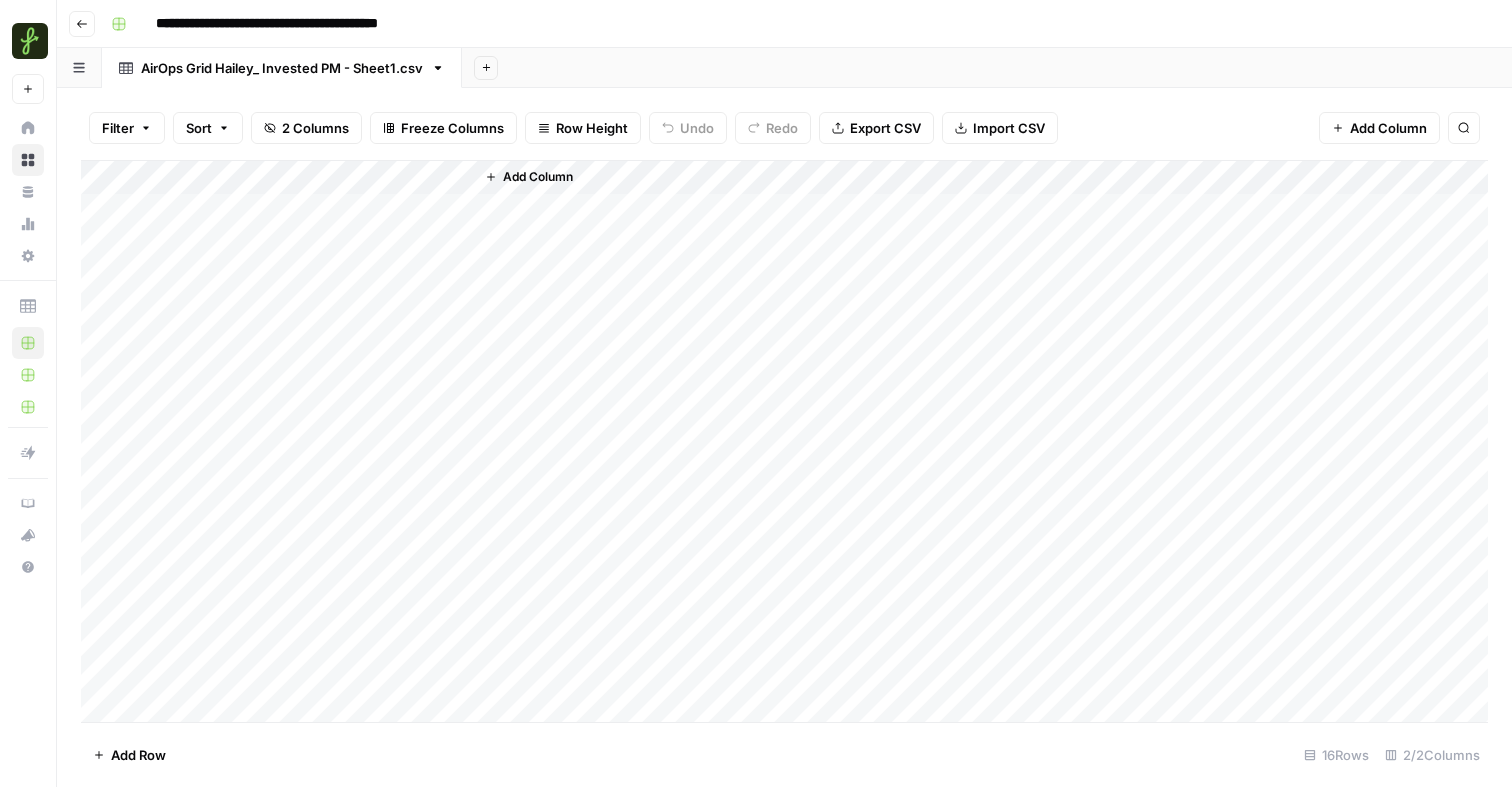click on "Add Column" at bounding box center [980, 441] 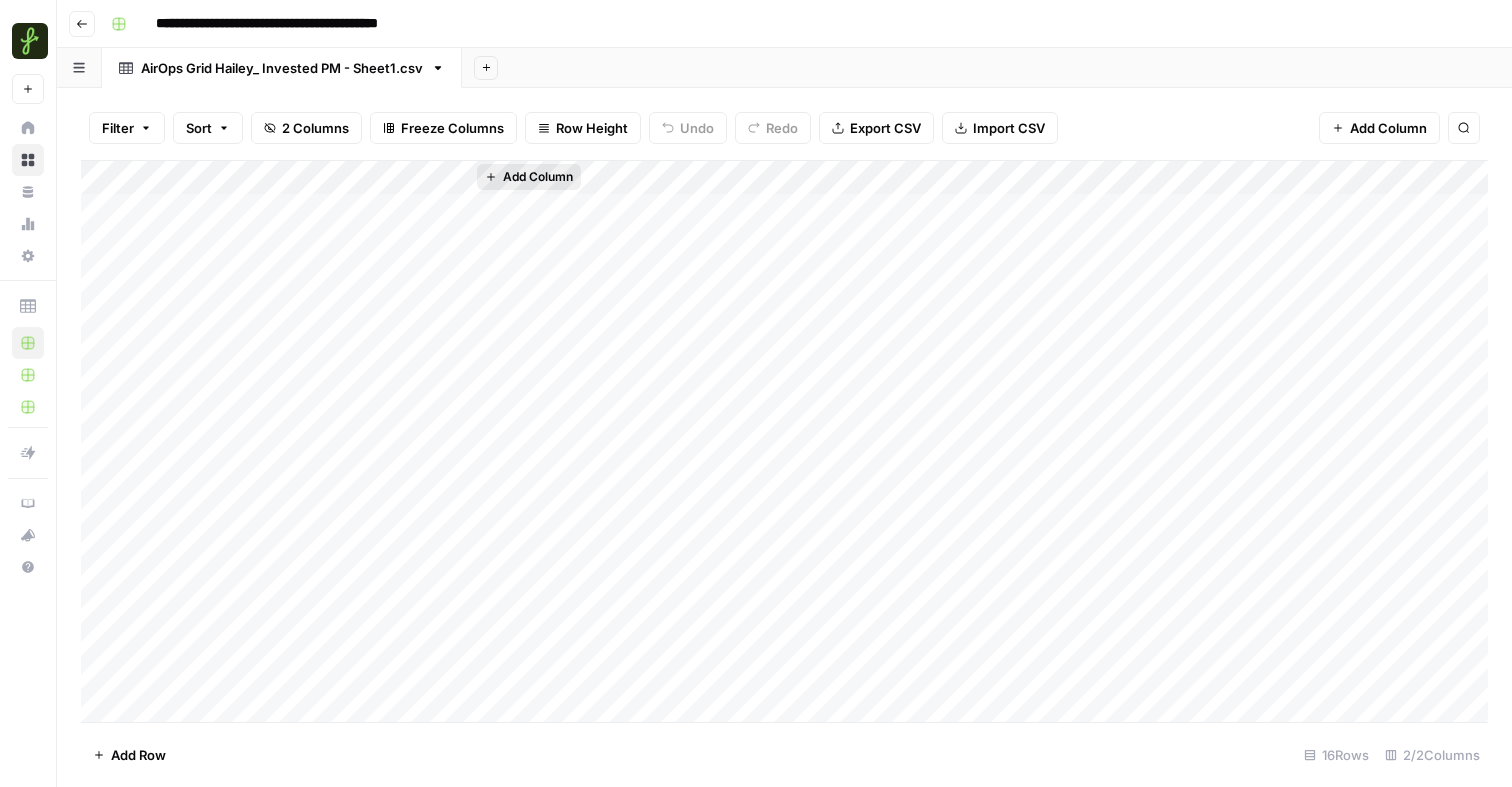 click on "Add Column" at bounding box center (529, 177) 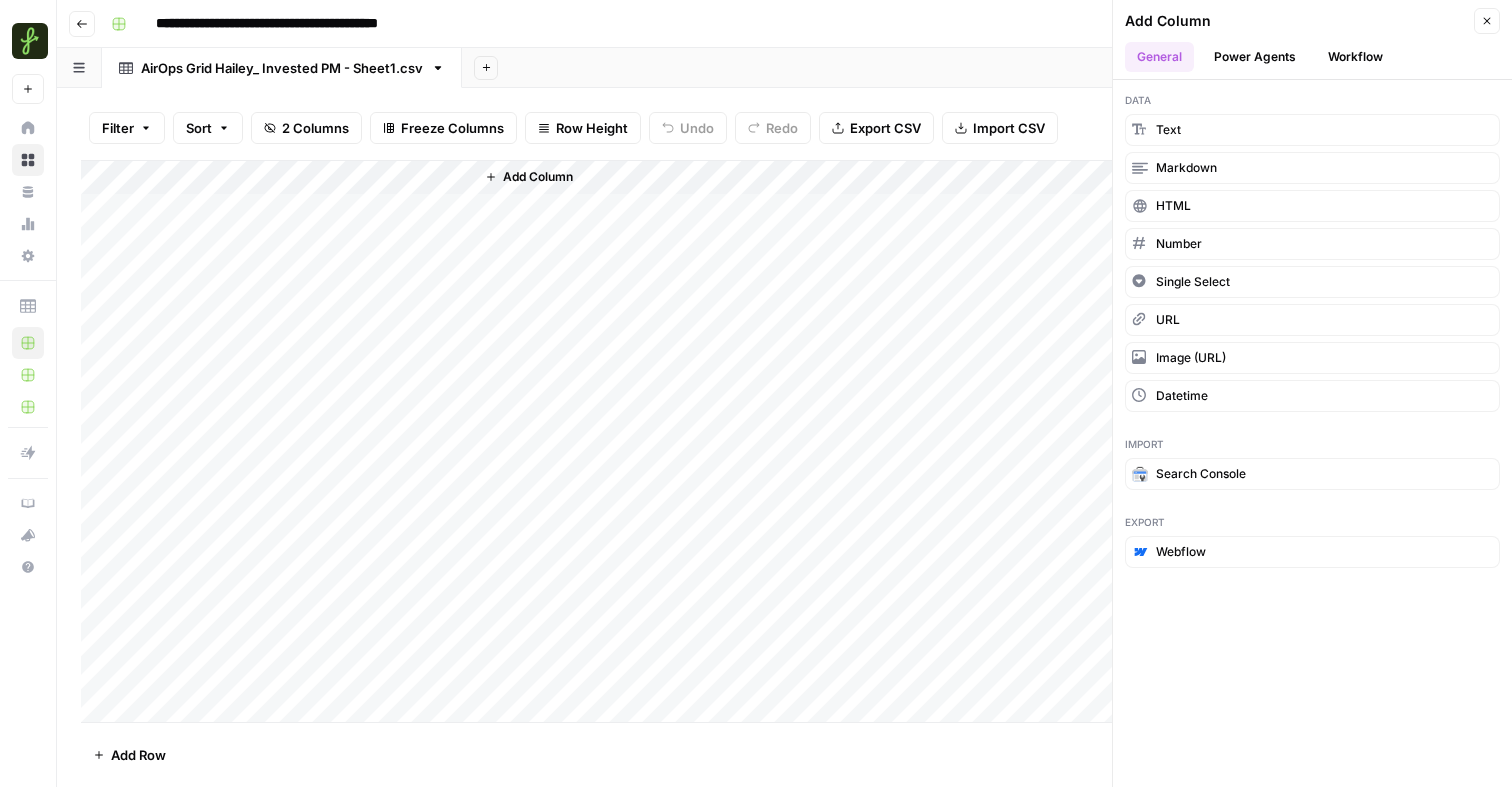 click on "Add Column" at bounding box center (784, 441) 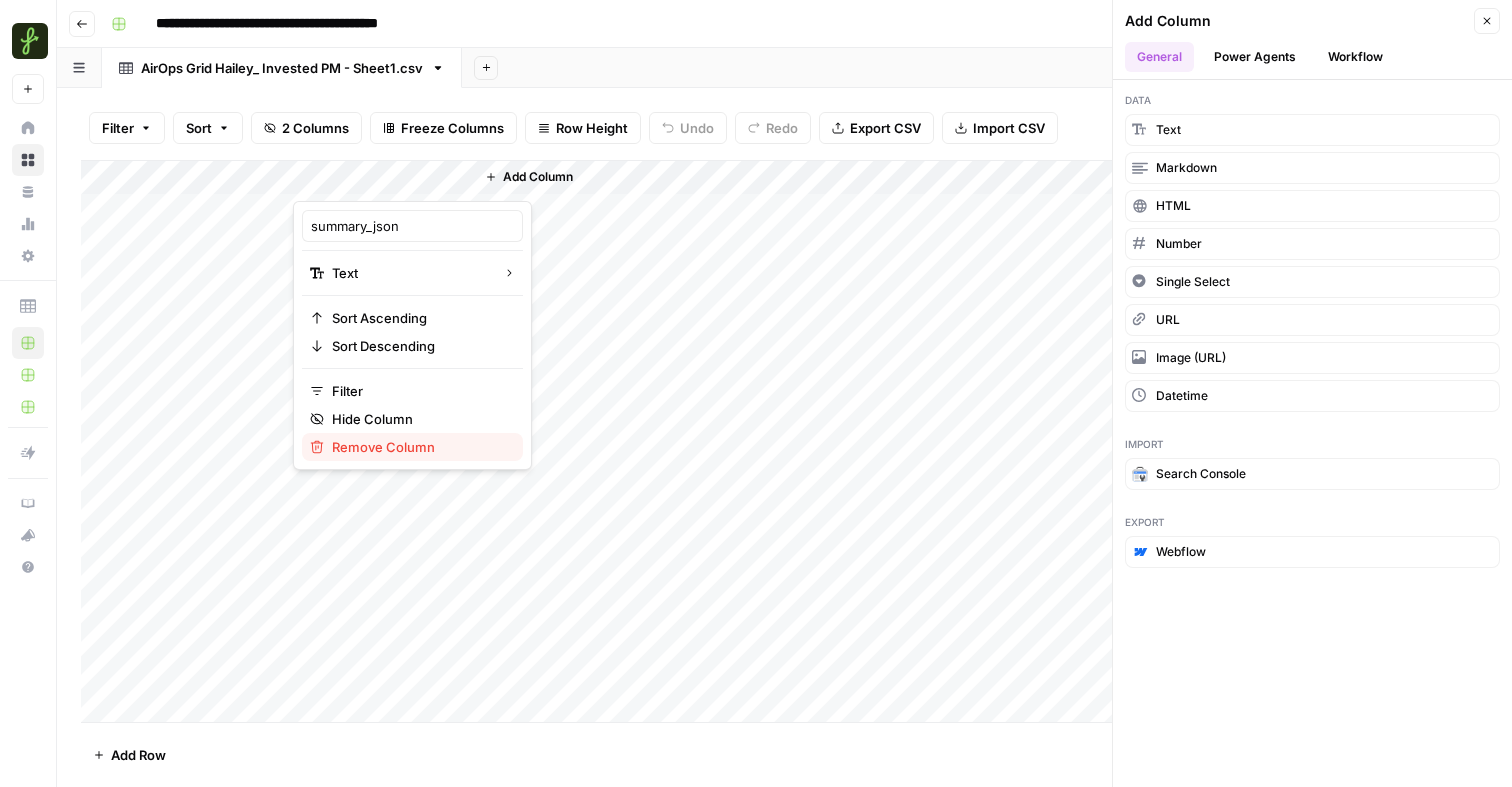 click on "Remove Column" at bounding box center (383, 447) 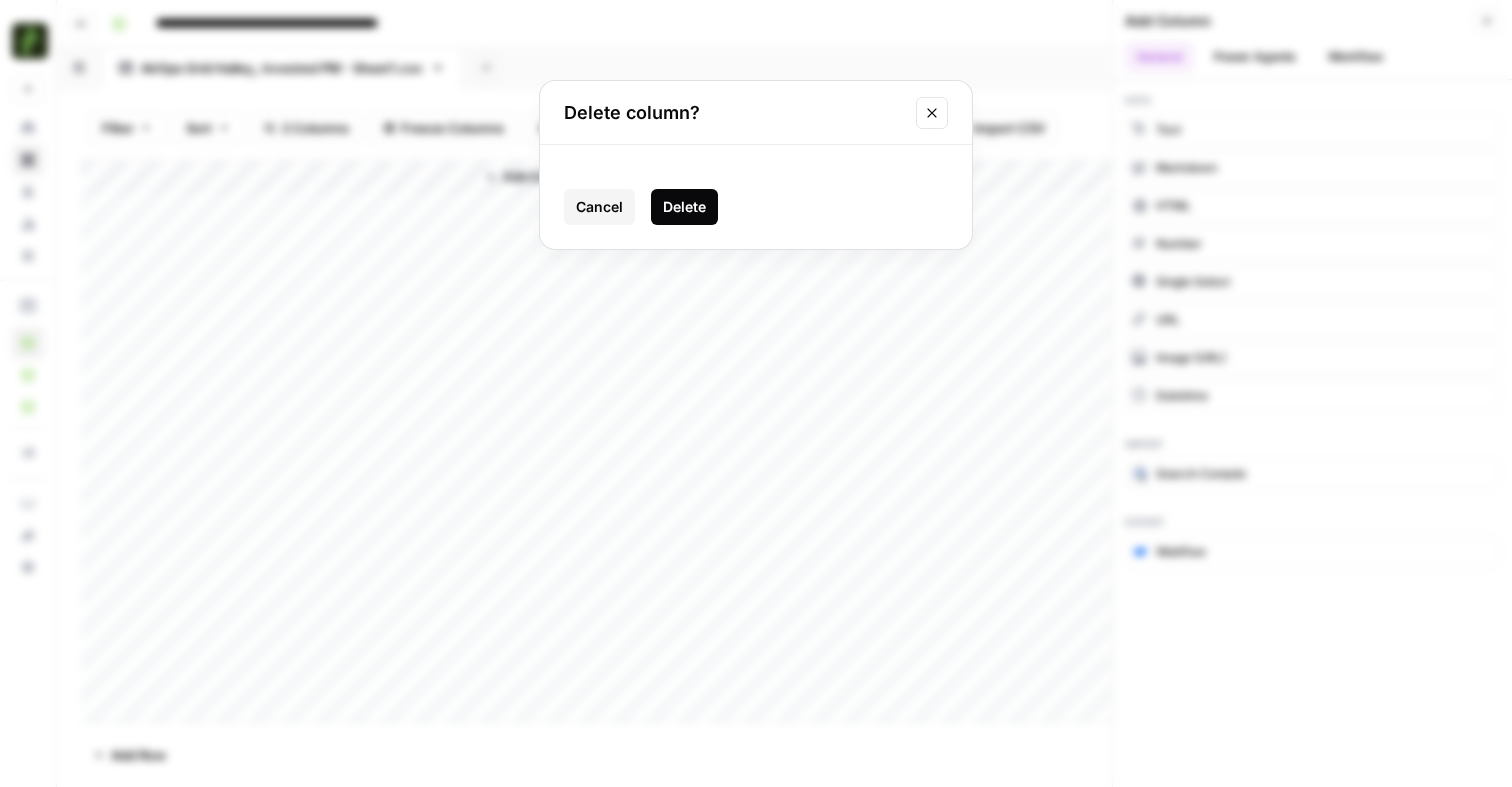 click on "Delete" at bounding box center [684, 207] 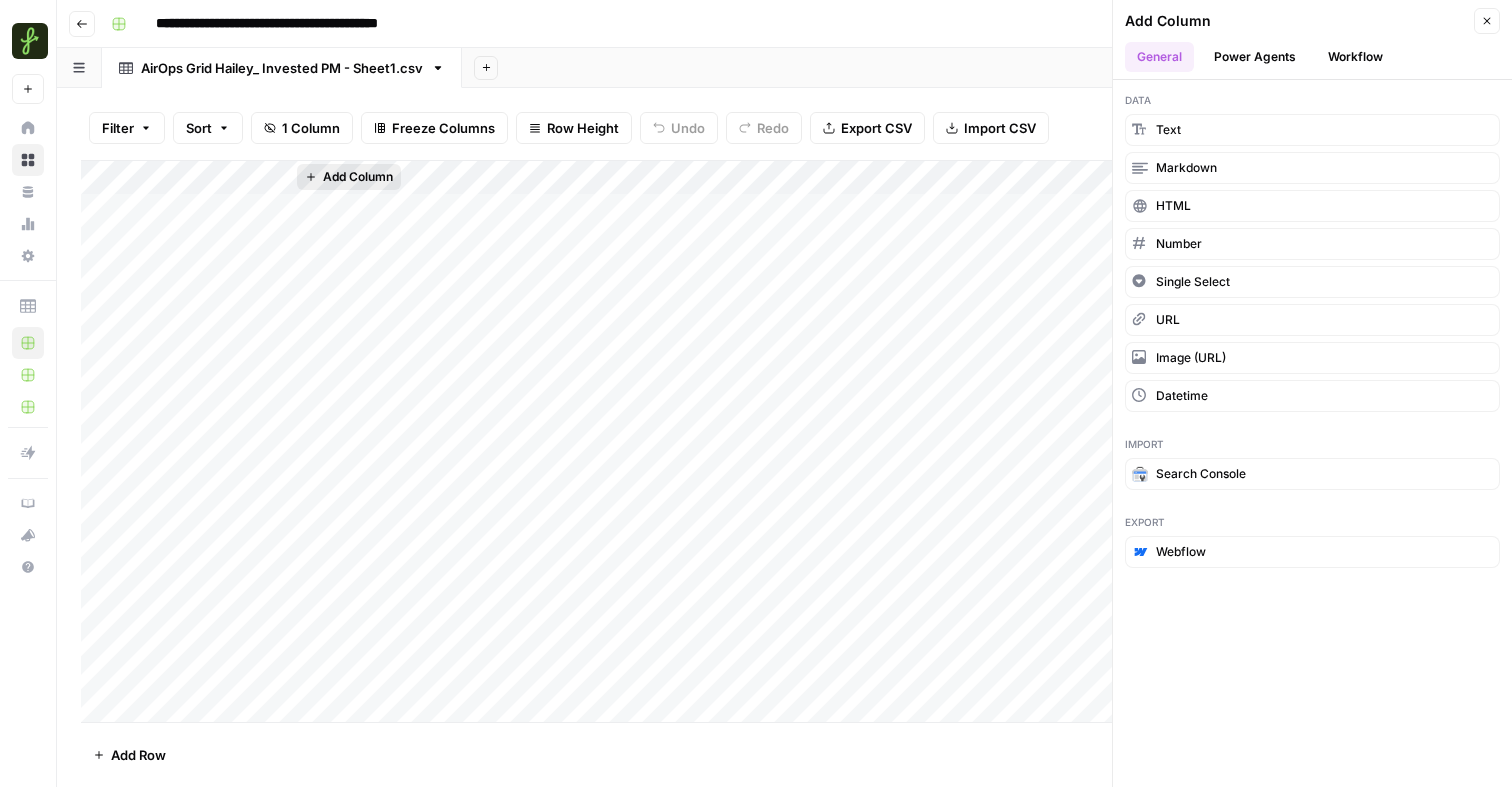 click on "Add Column" at bounding box center [358, 177] 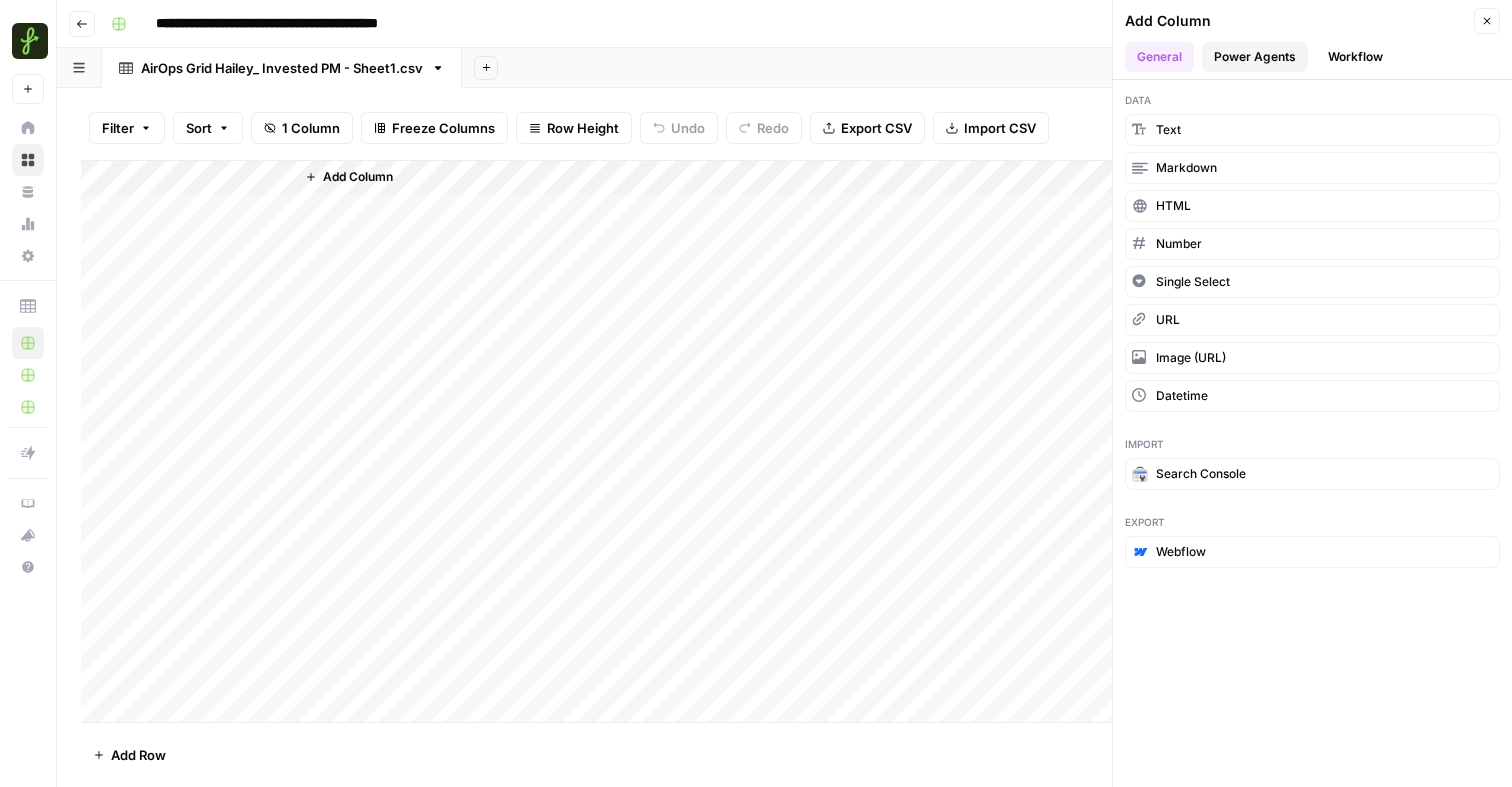 click on "Power Agents" at bounding box center [1255, 57] 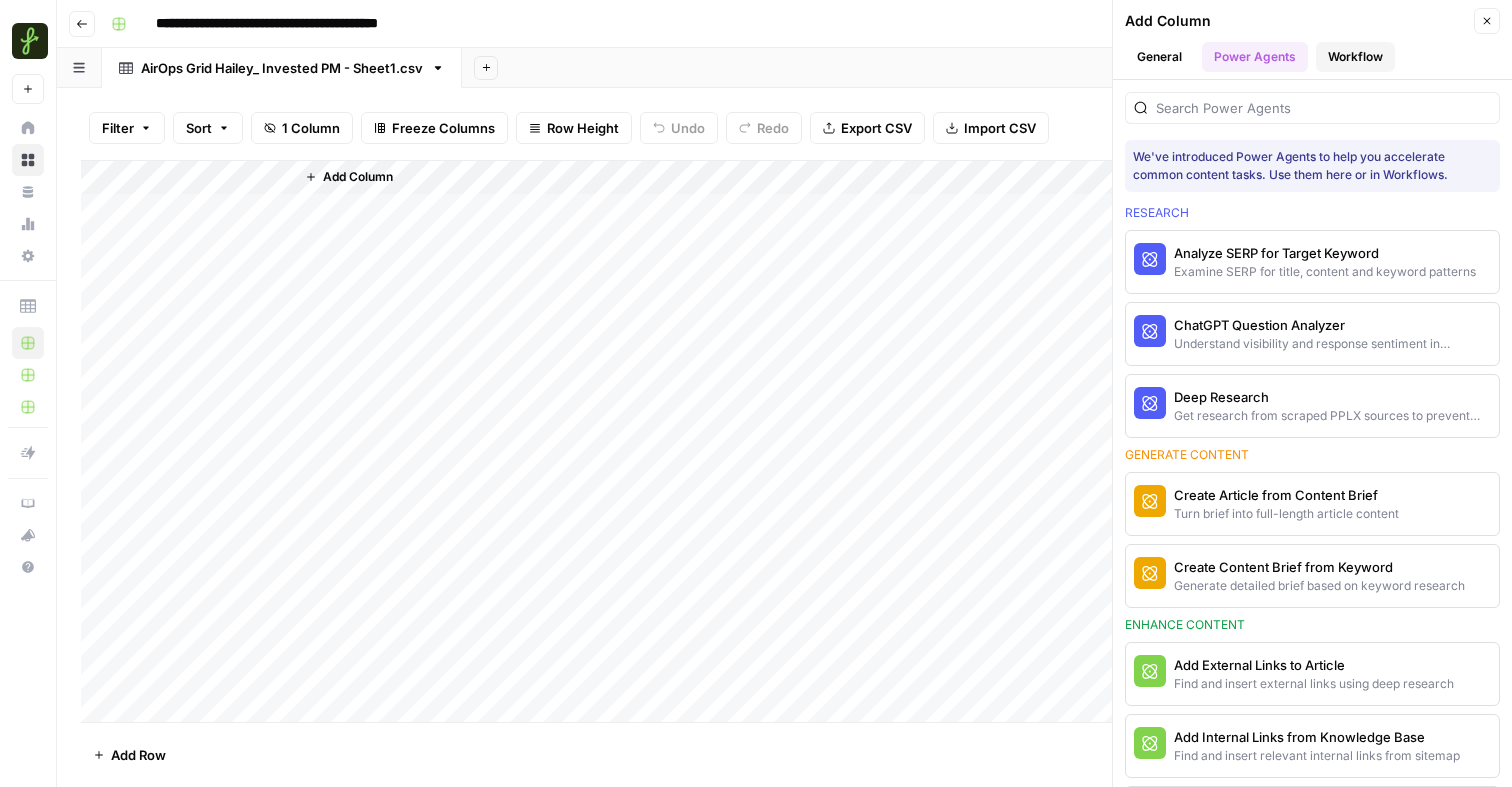 click on "Workflow" at bounding box center (1355, 57) 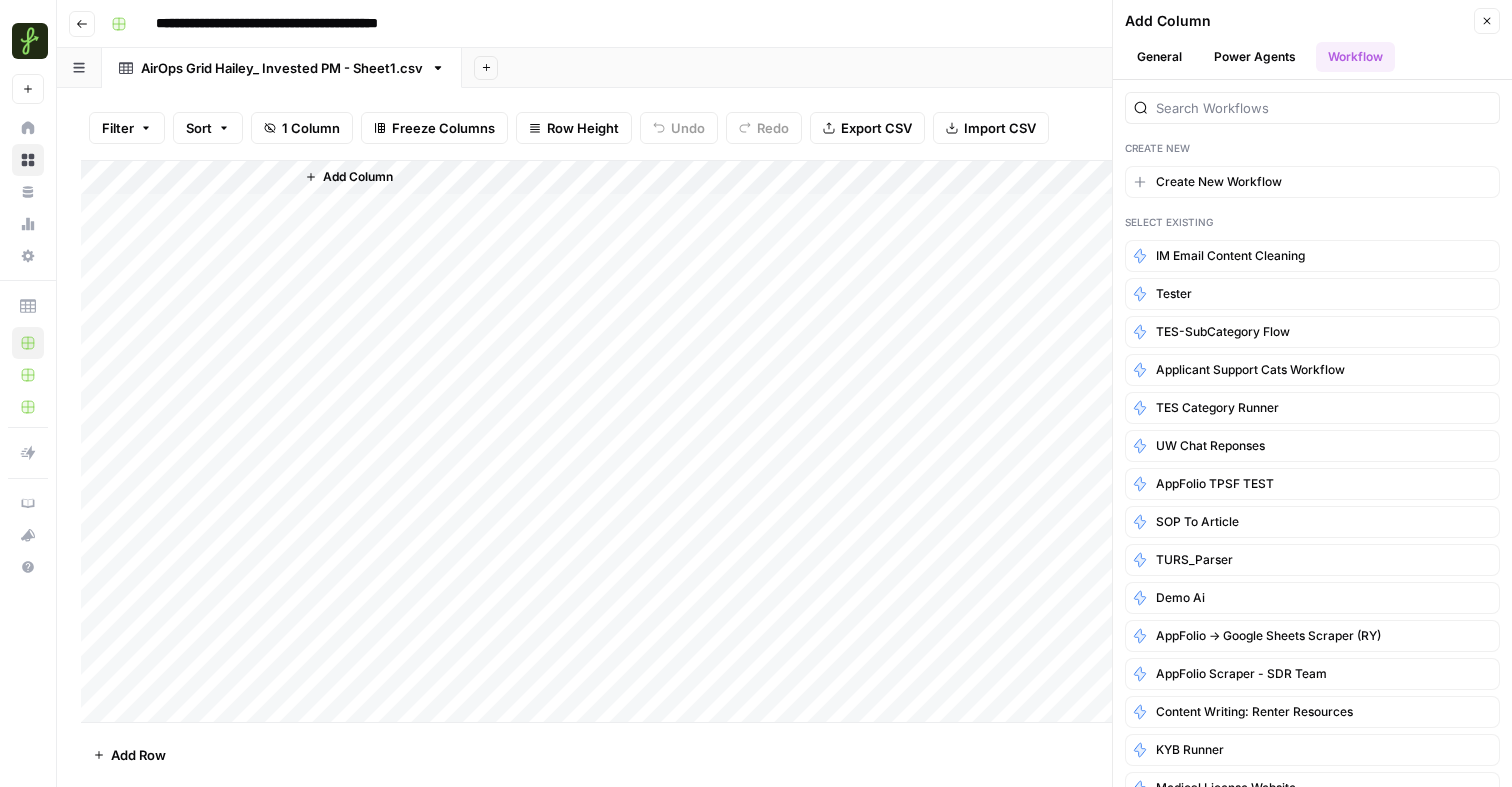 click on "Add Column Close General Power Agents Workflow" at bounding box center [1312, 40] 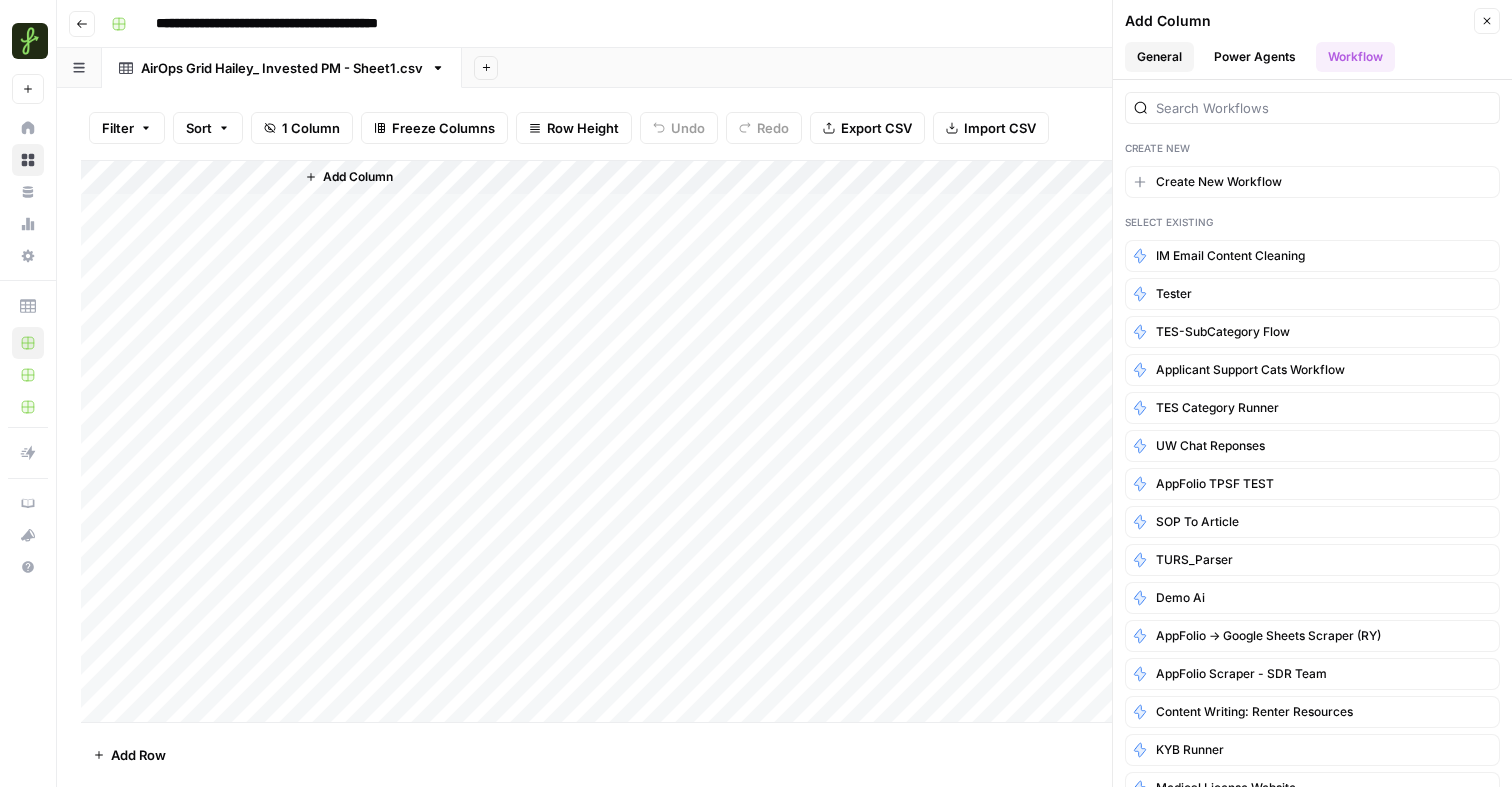 click on "General" at bounding box center (1159, 57) 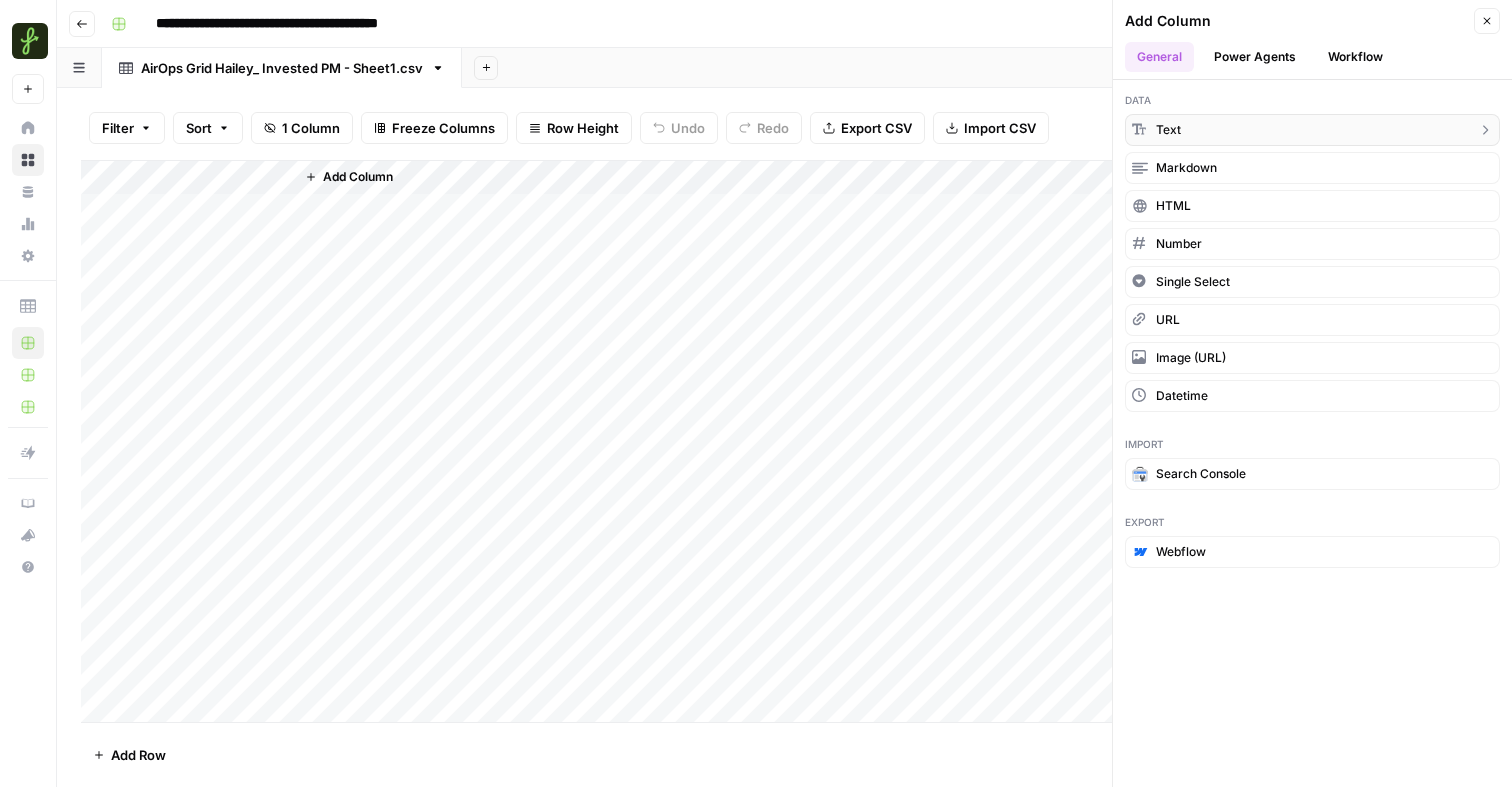 click on "text" at bounding box center [1168, 130] 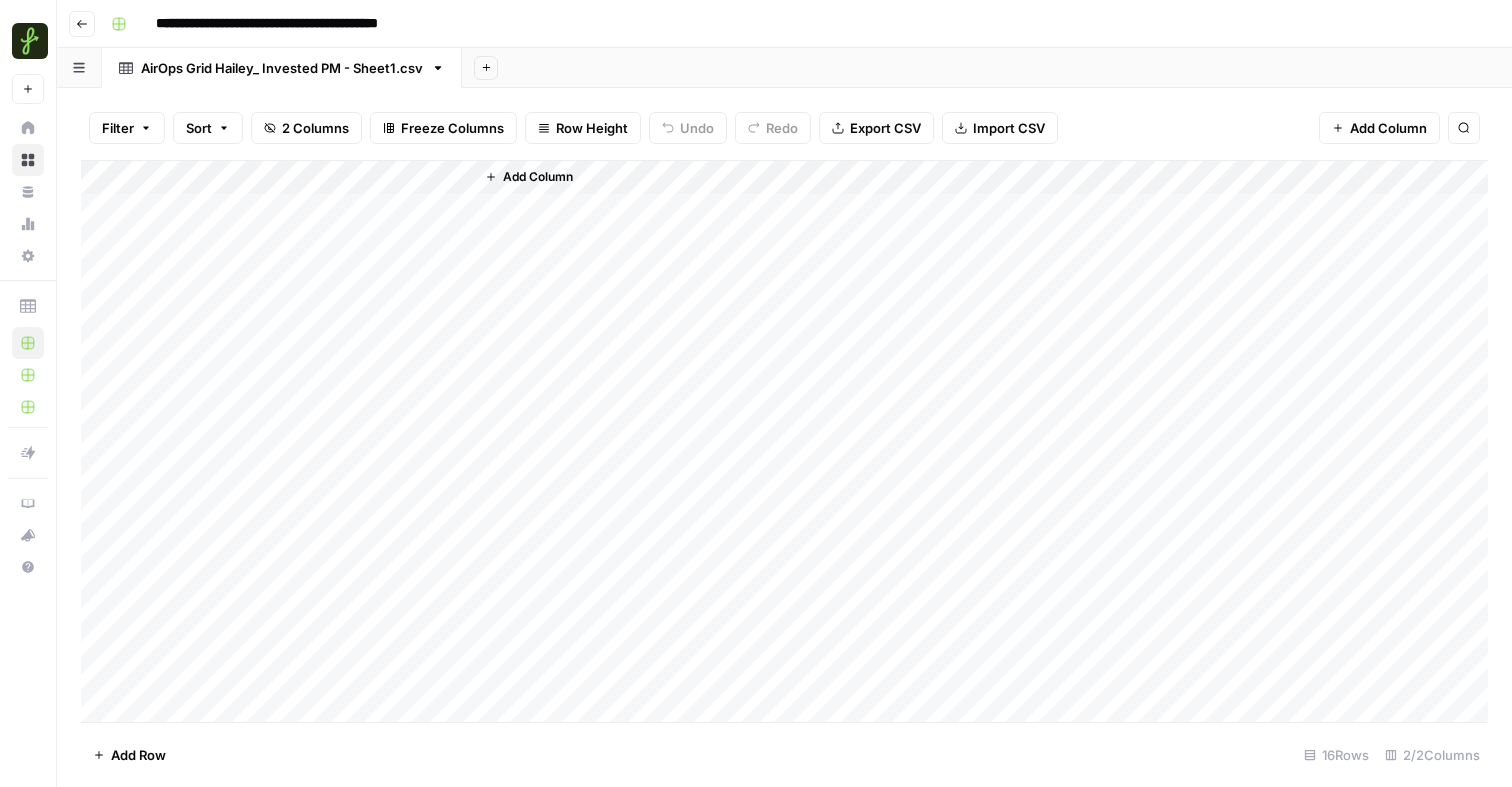 click on "Add Column" at bounding box center (784, 441) 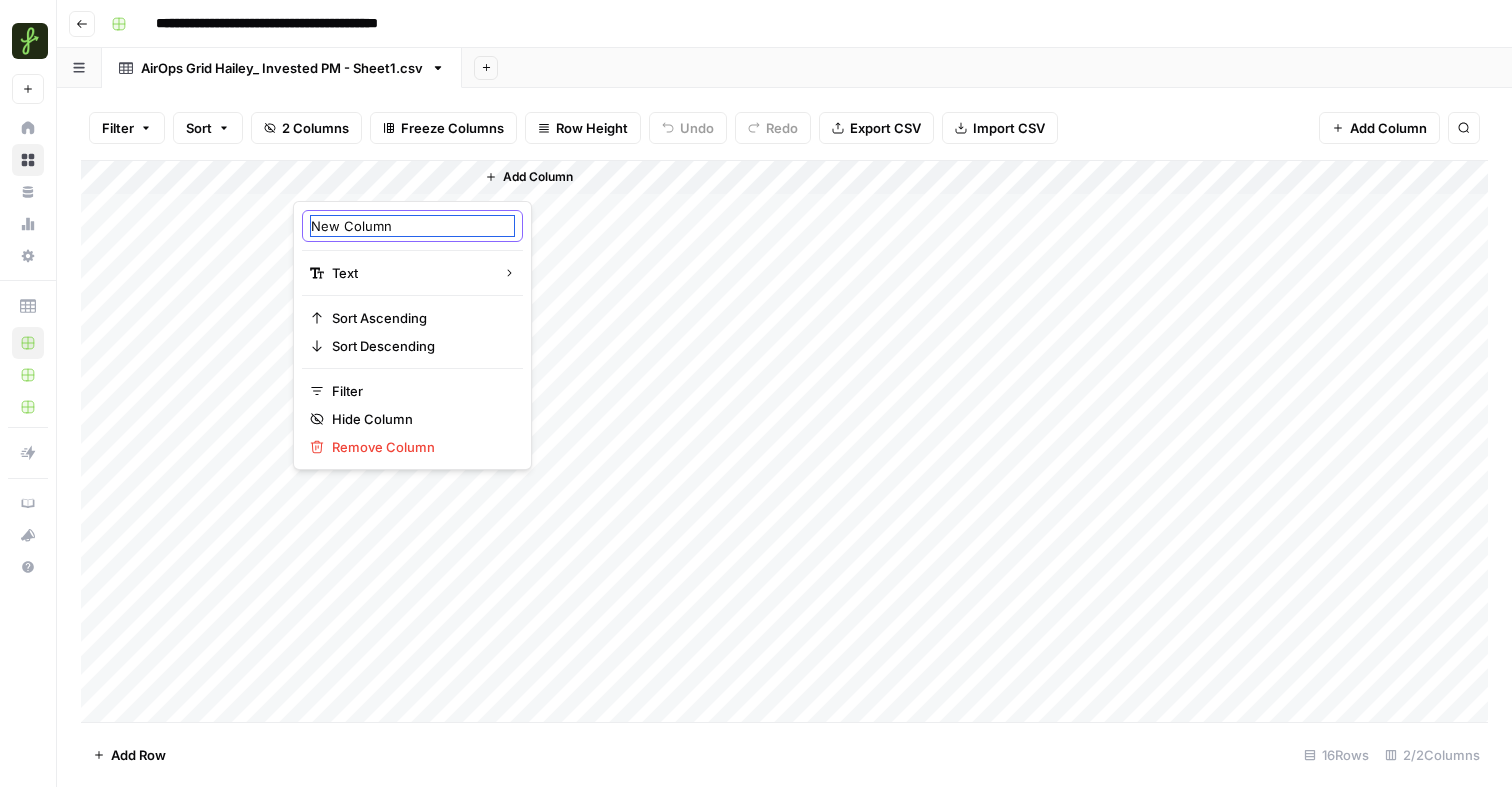 click on "New Column" at bounding box center (412, 226) 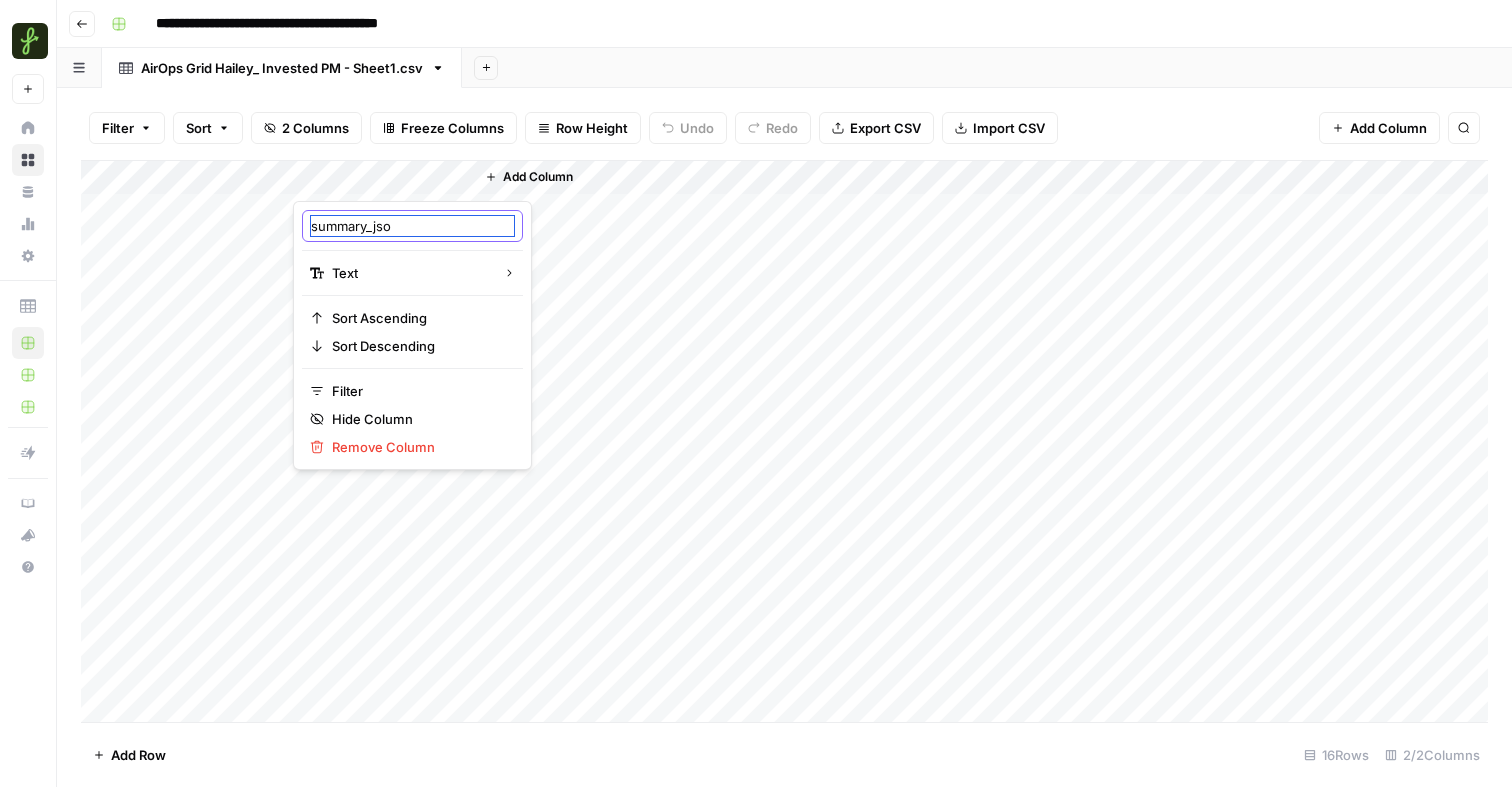 type on "summary_json" 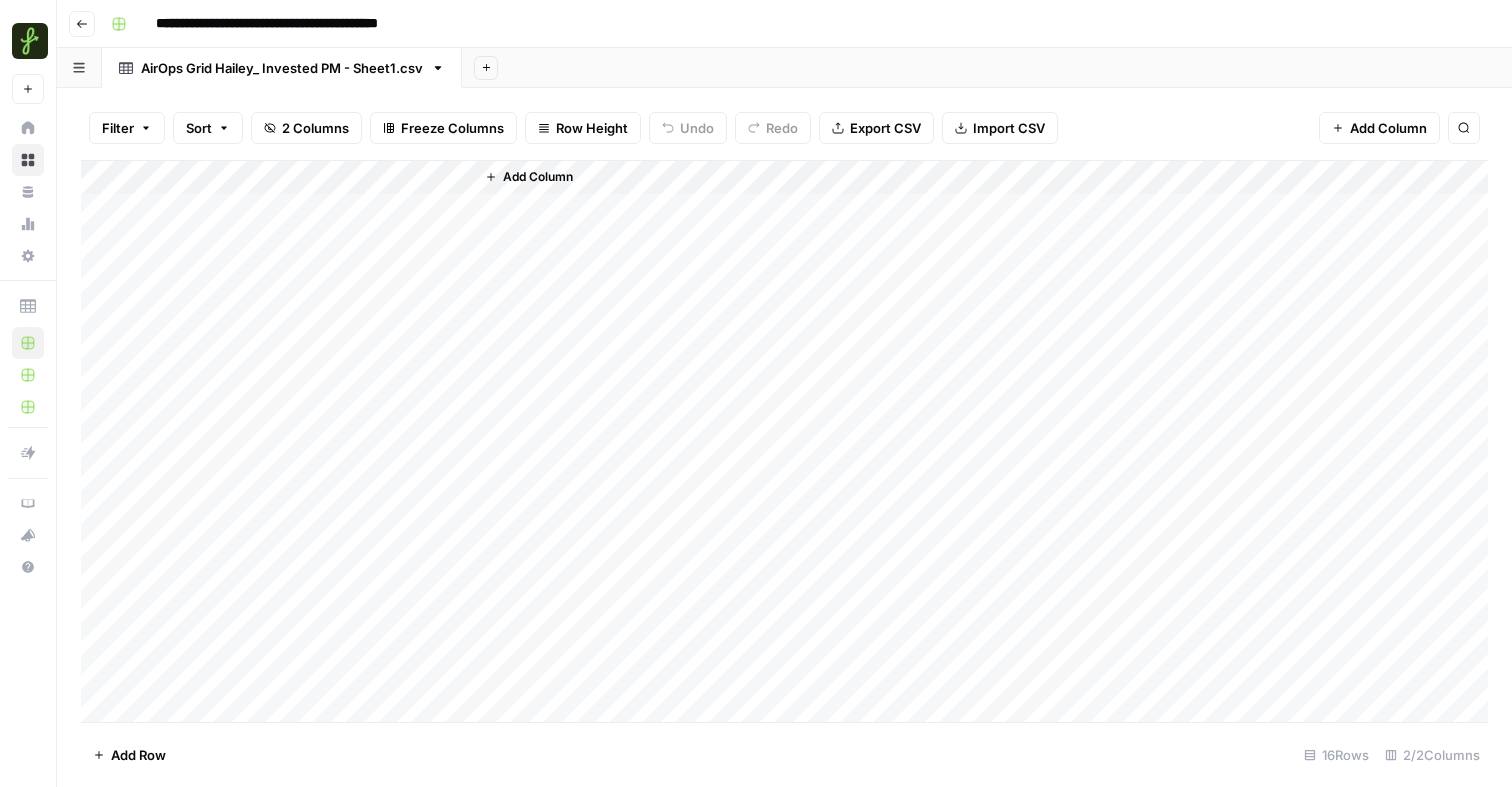 click on "Add Column" at bounding box center (784, 441) 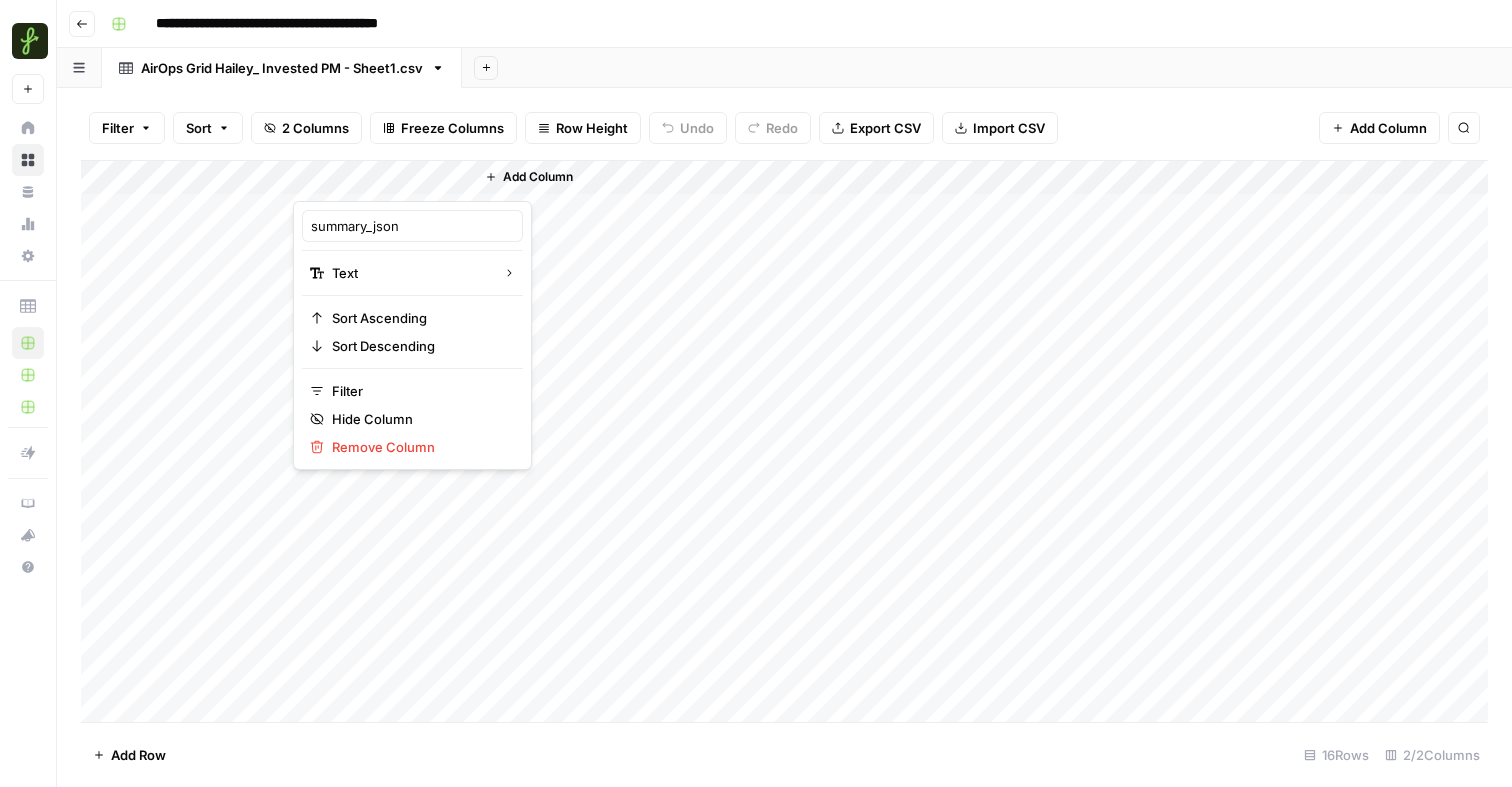 click at bounding box center (383, 181) 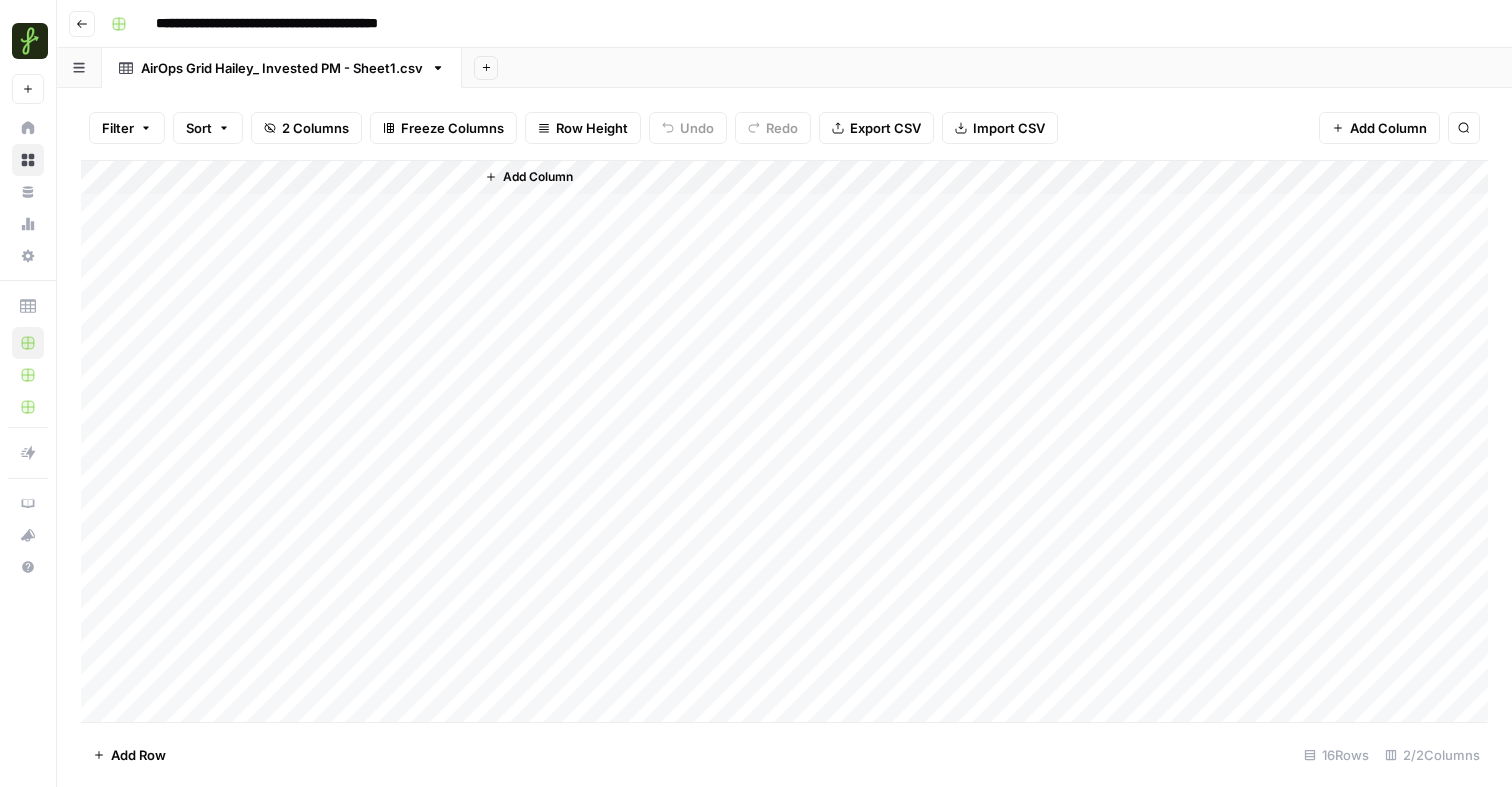 click on "Add Column" at bounding box center (980, 441) 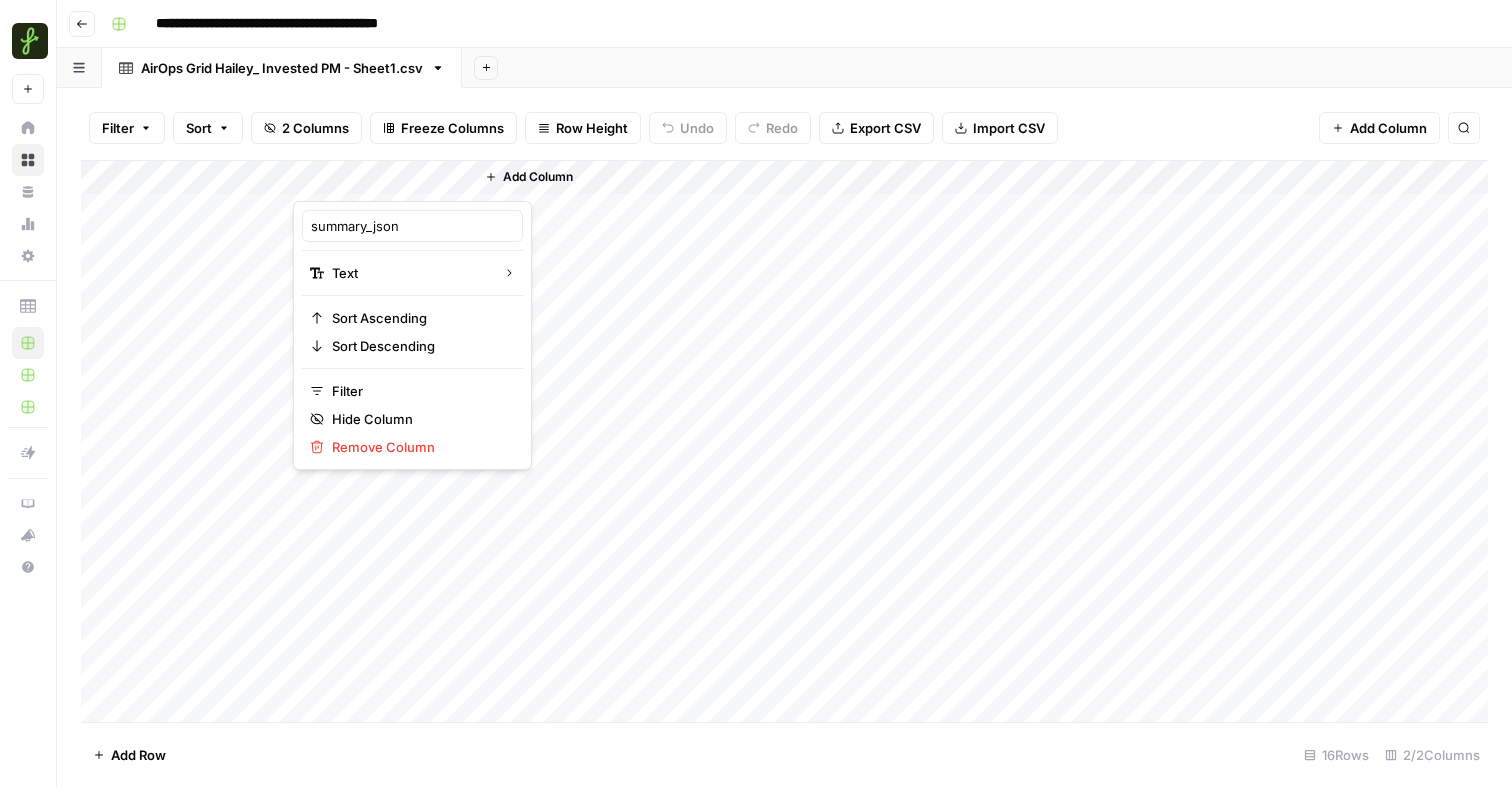 click at bounding box center (383, 181) 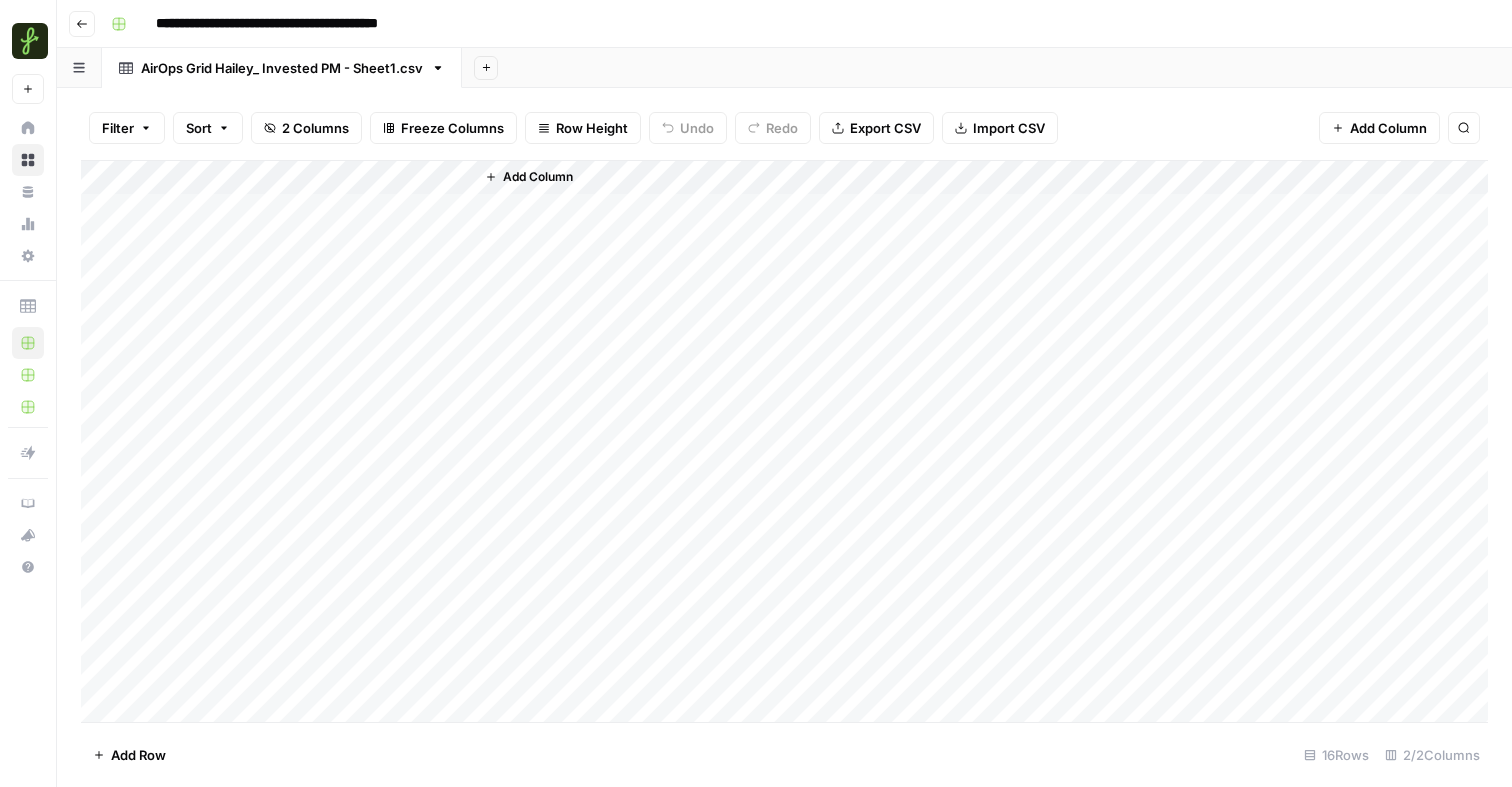 click 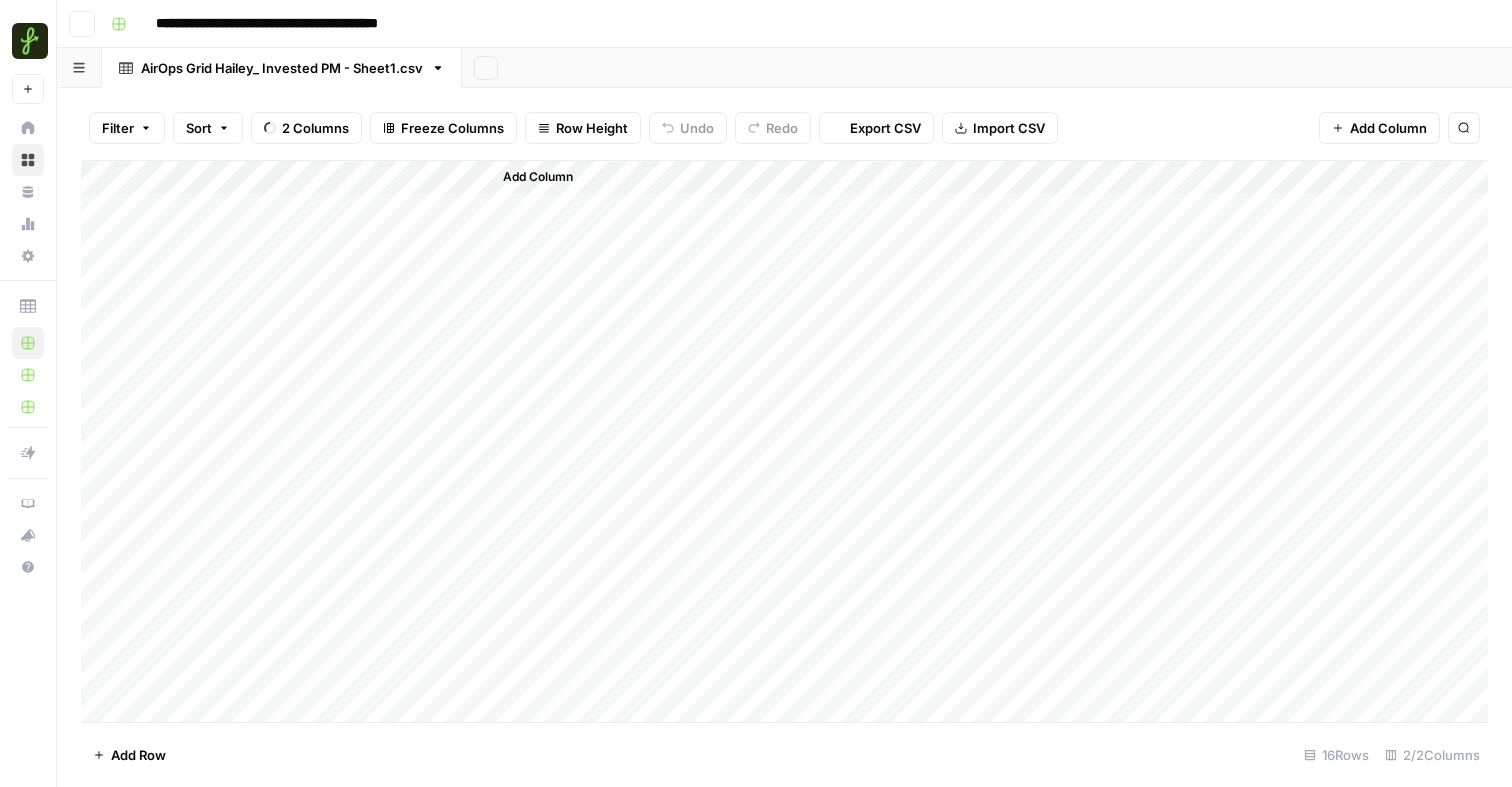 scroll, scrollTop: 0, scrollLeft: 0, axis: both 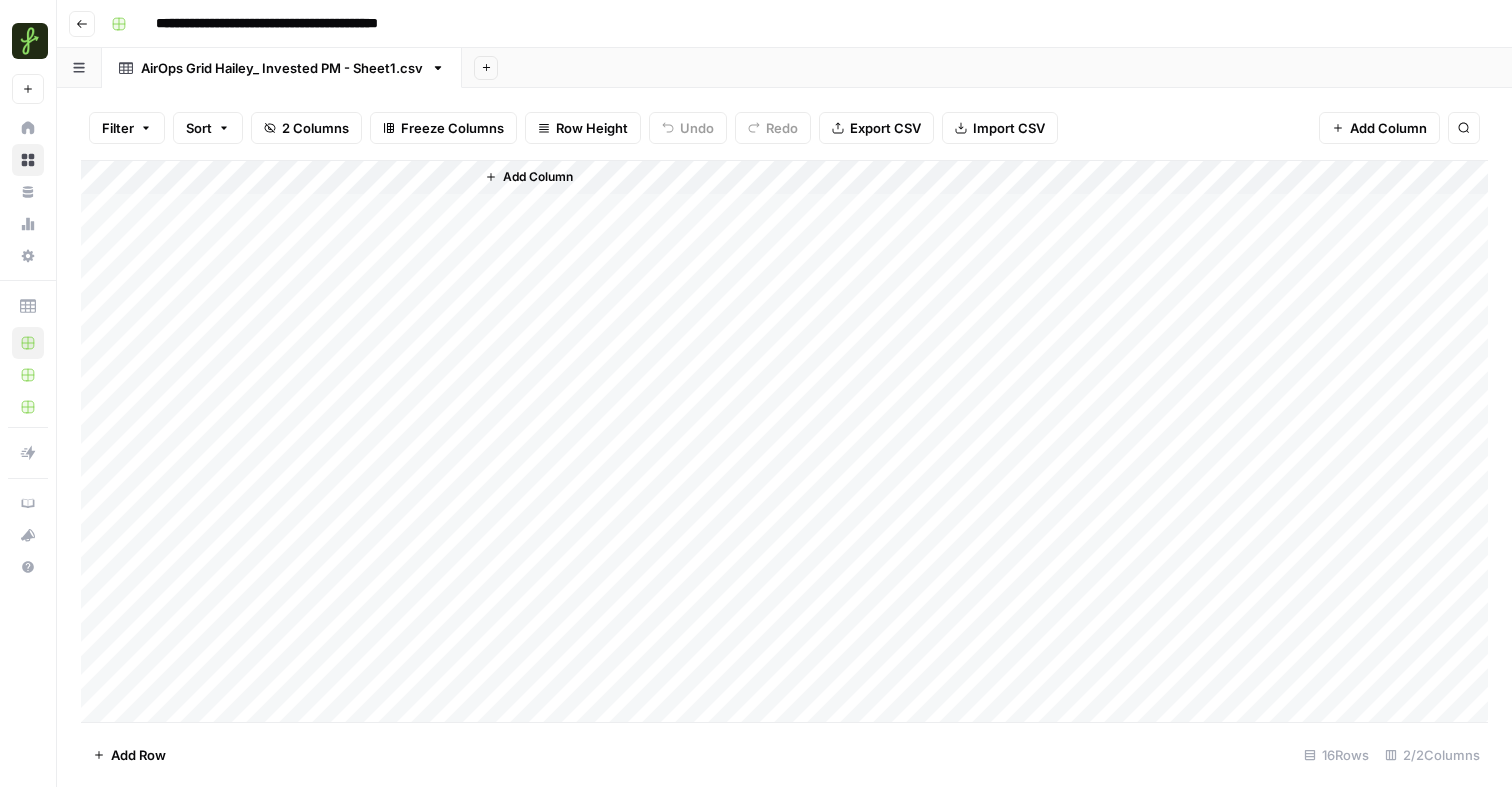 click on "Add Column" at bounding box center [784, 441] 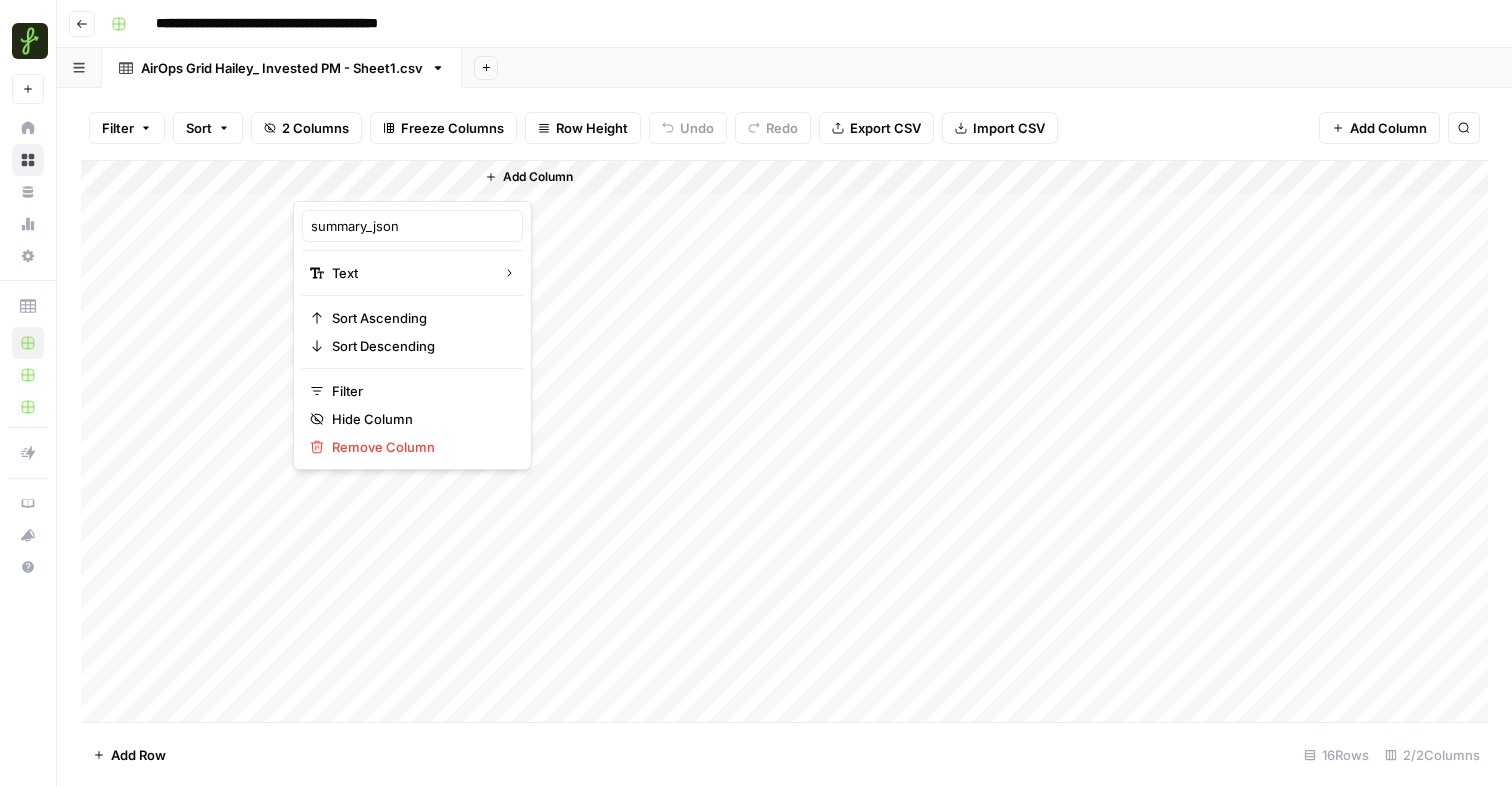 click at bounding box center [383, 181] 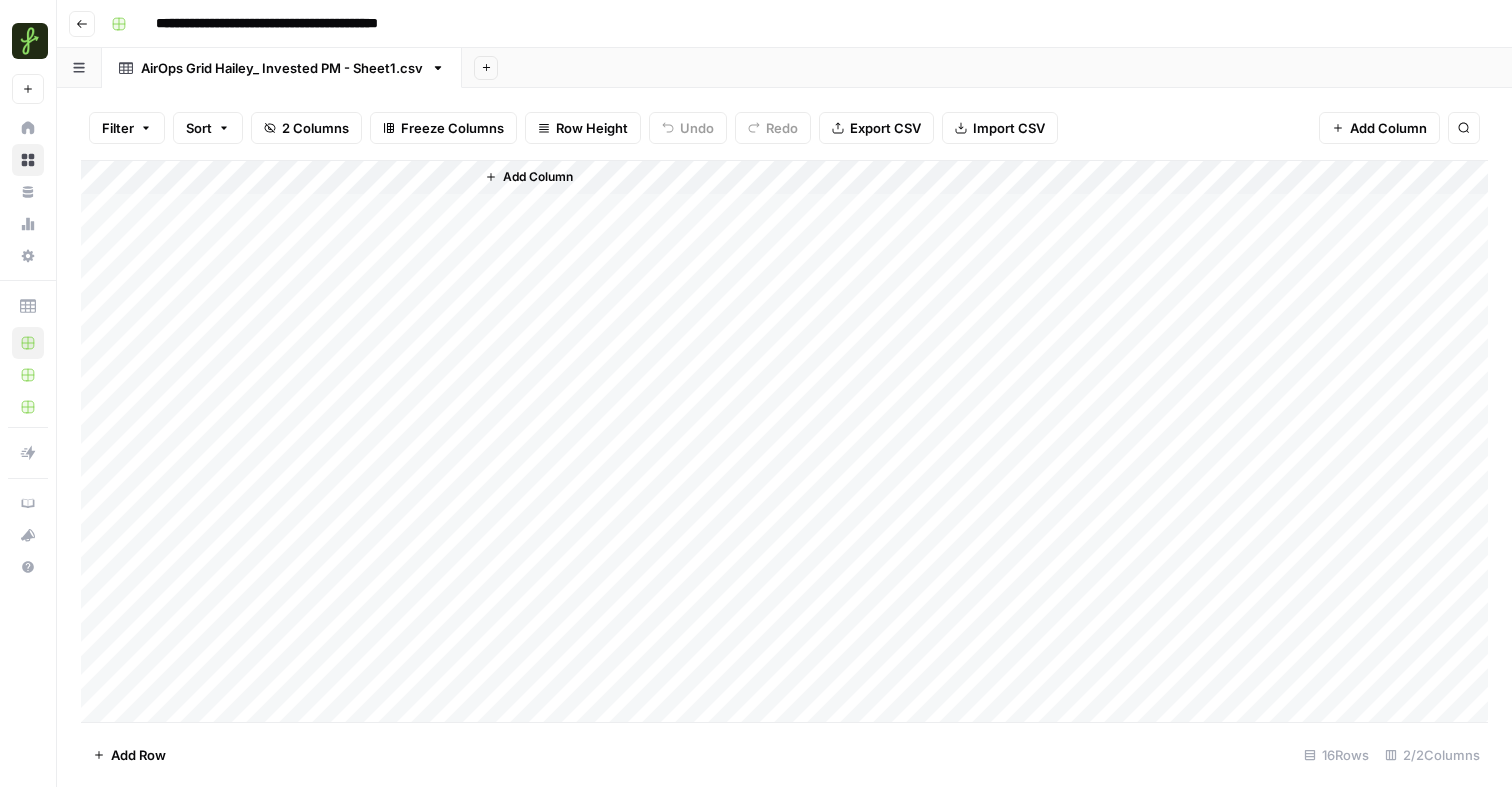 click on "Add Column" at bounding box center [980, 441] 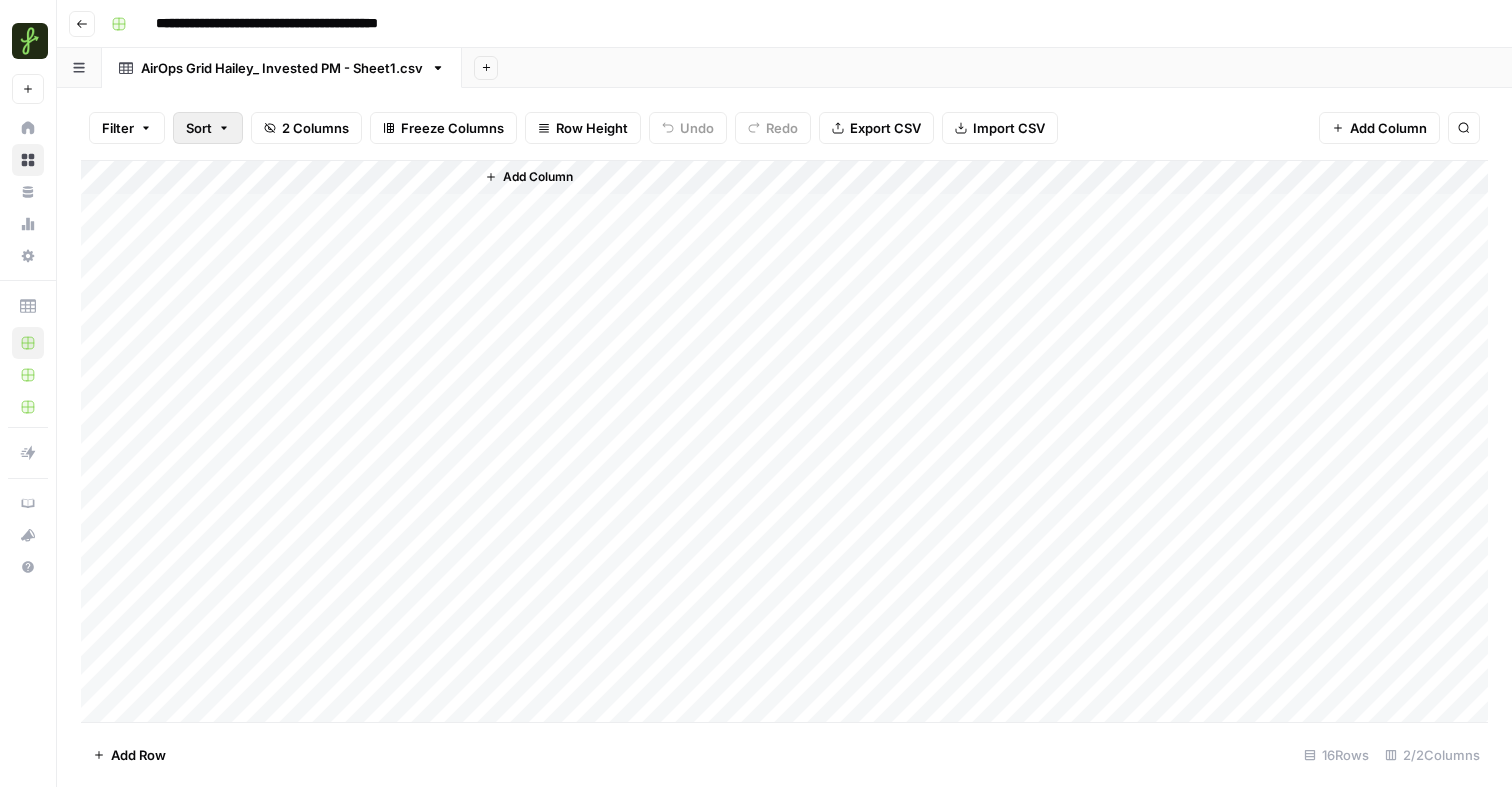 click 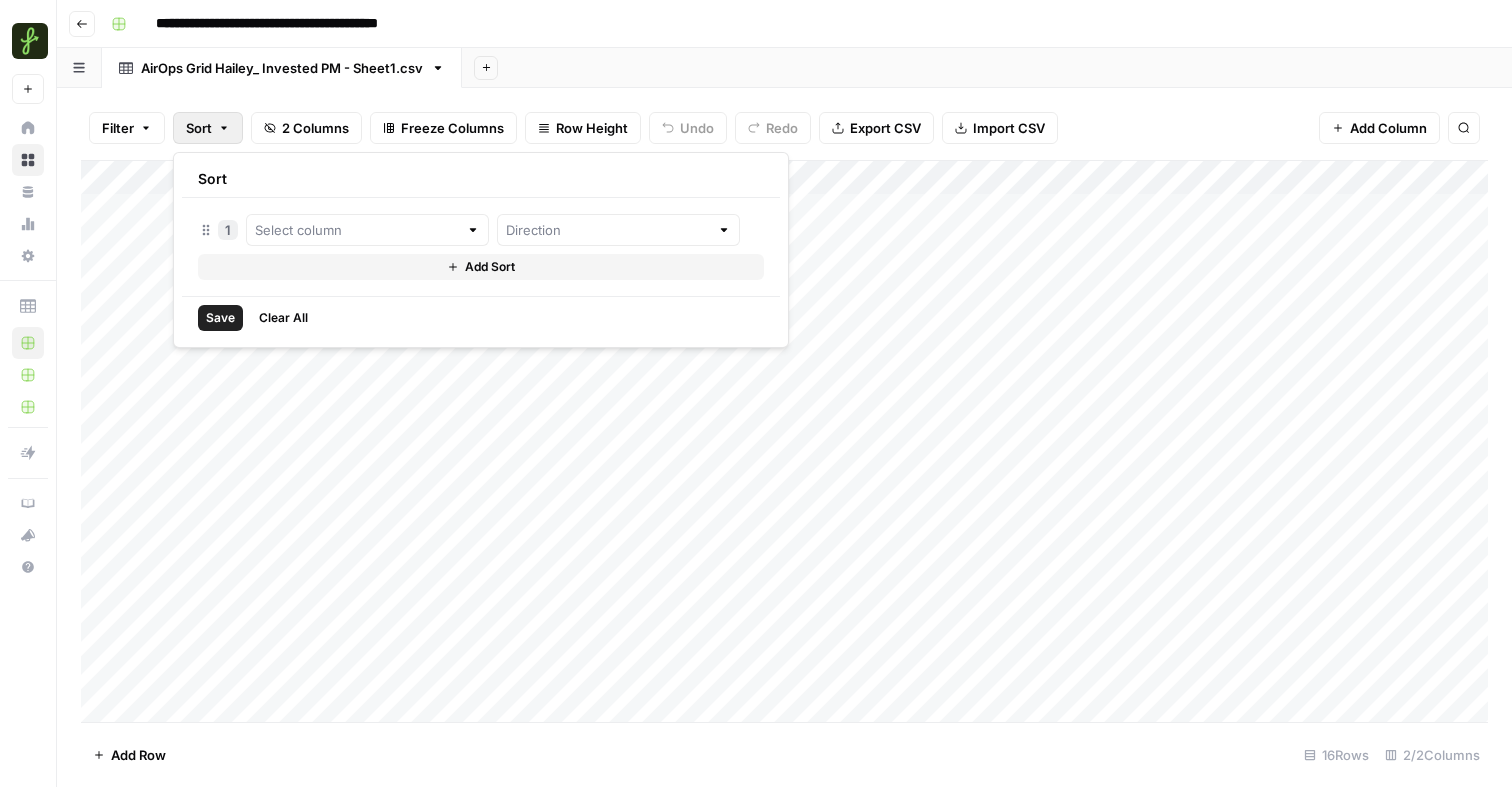 click on "Filter Sort 2 Columns Freeze Columns Row Height Undo Redo Export CSV Import CSV Add Column Search" at bounding box center (784, 128) 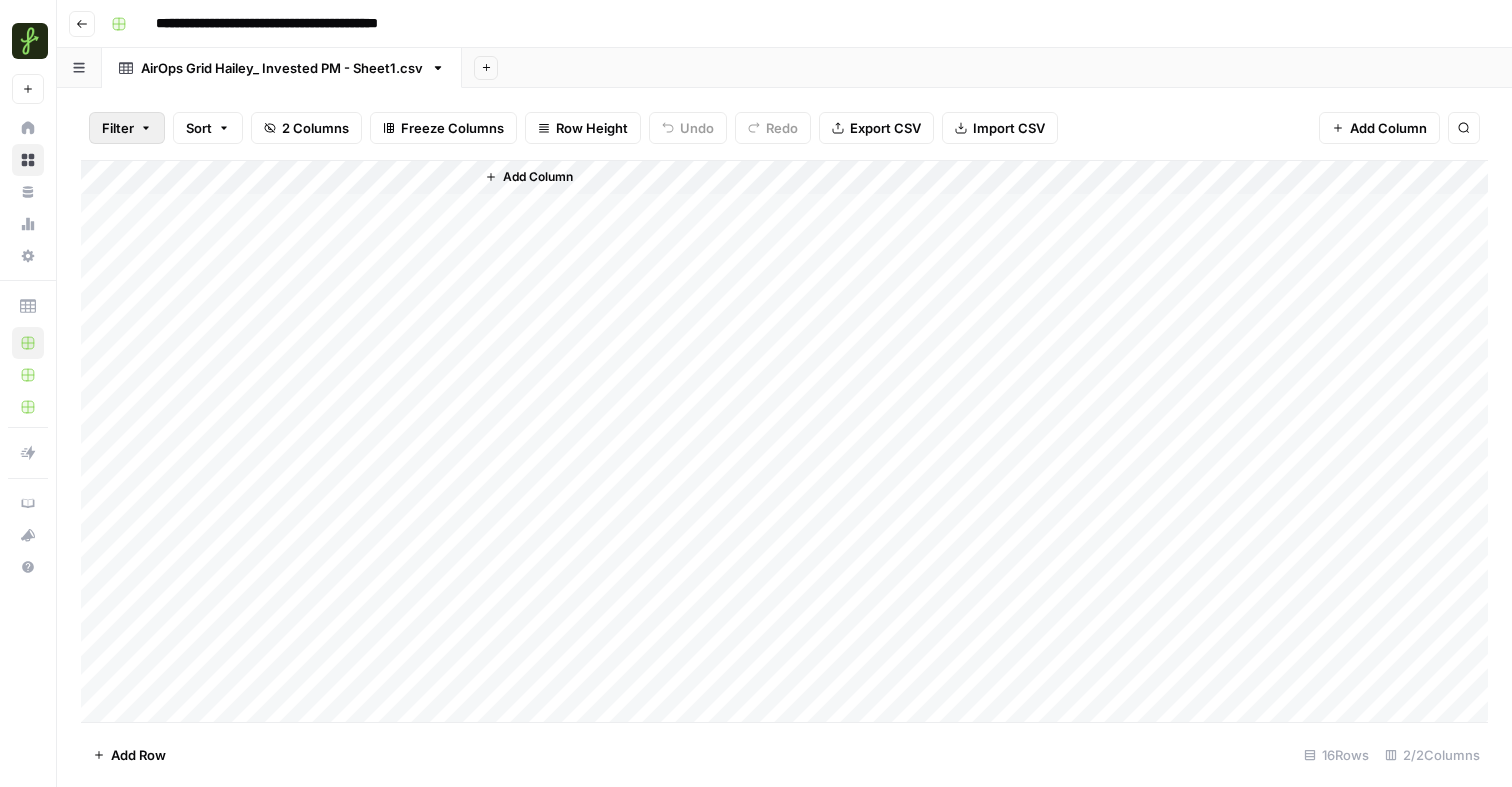 click on "Filter" at bounding box center (127, 128) 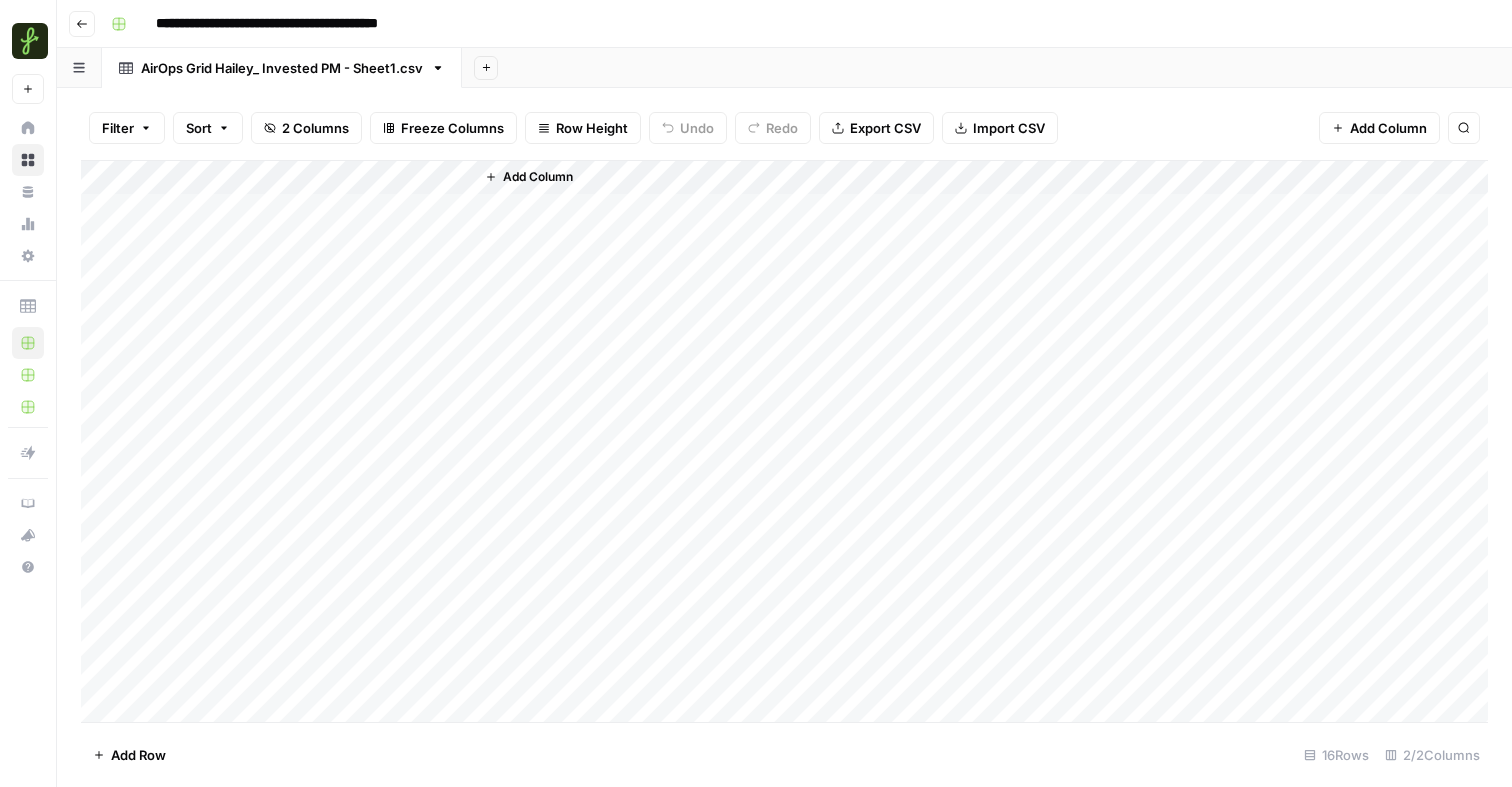 click on "Filter Sort 2 Columns Freeze Columns Row Height Undo Redo Export CSV Import CSV Add Column Search Add Column Add Row 16  Rows 2/2  Columns" at bounding box center (784, 437) 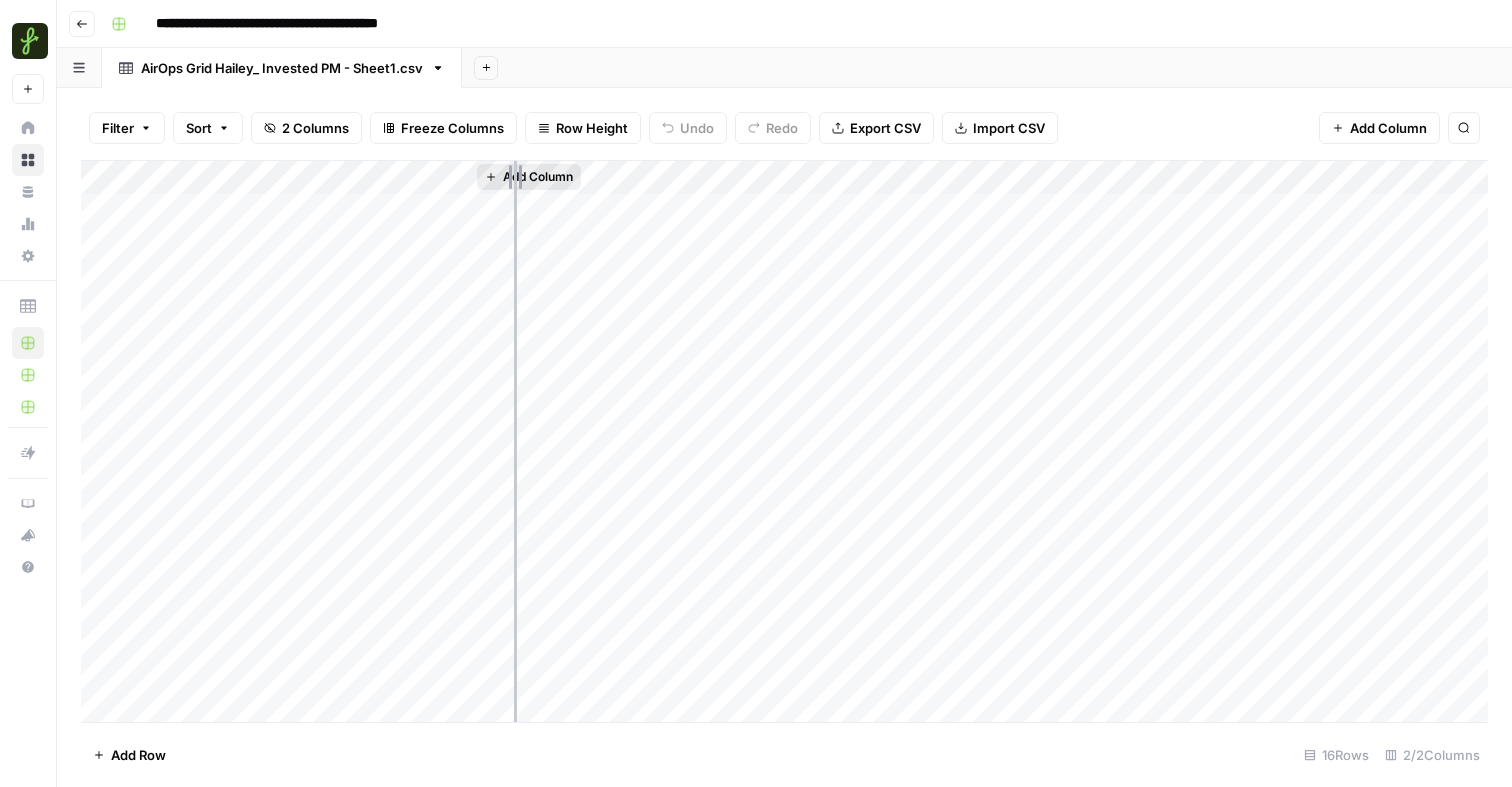drag, startPoint x: 294, startPoint y: 177, endPoint x: 520, endPoint y: 172, distance: 226.0553 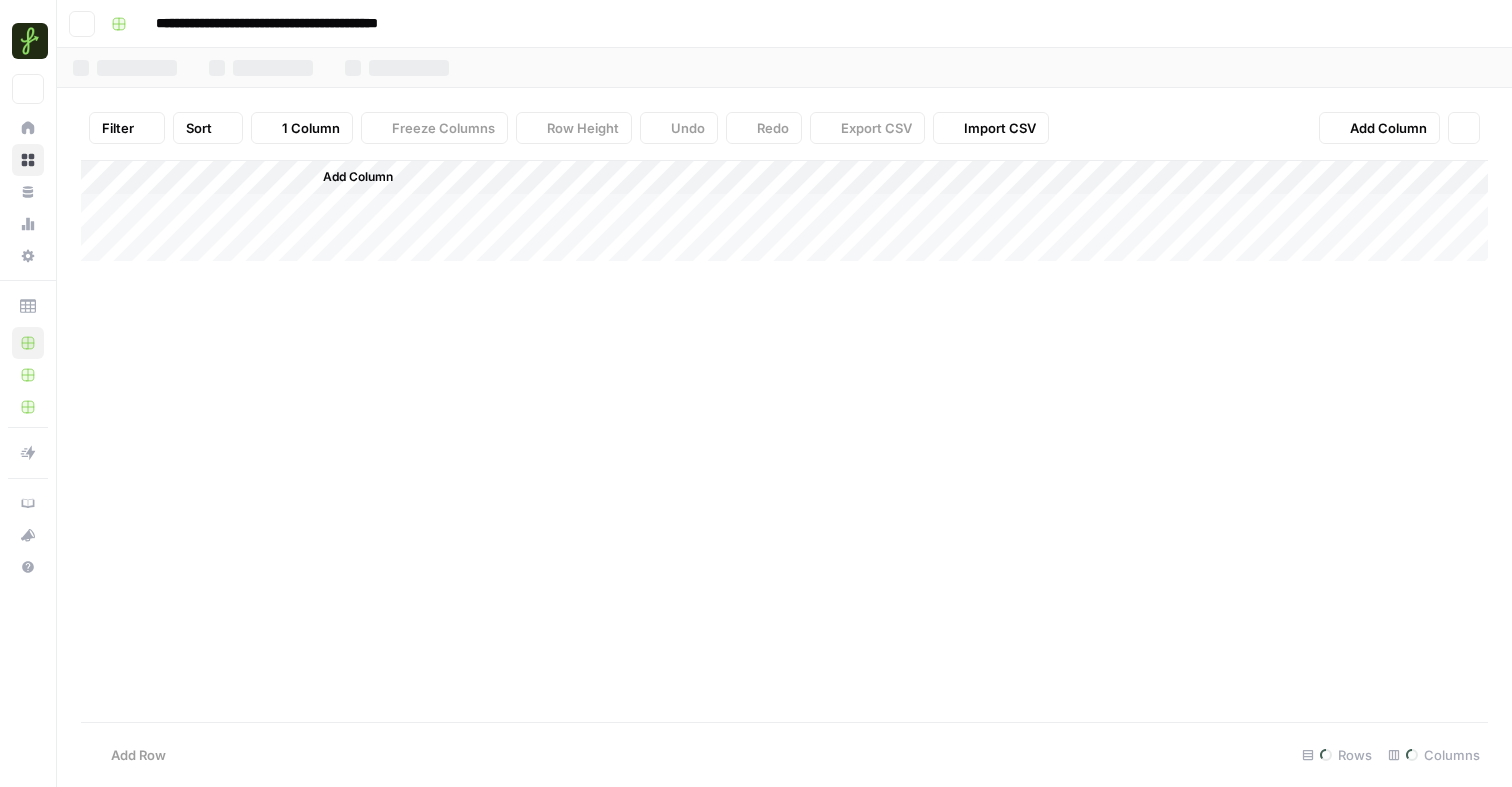 scroll, scrollTop: 0, scrollLeft: 0, axis: both 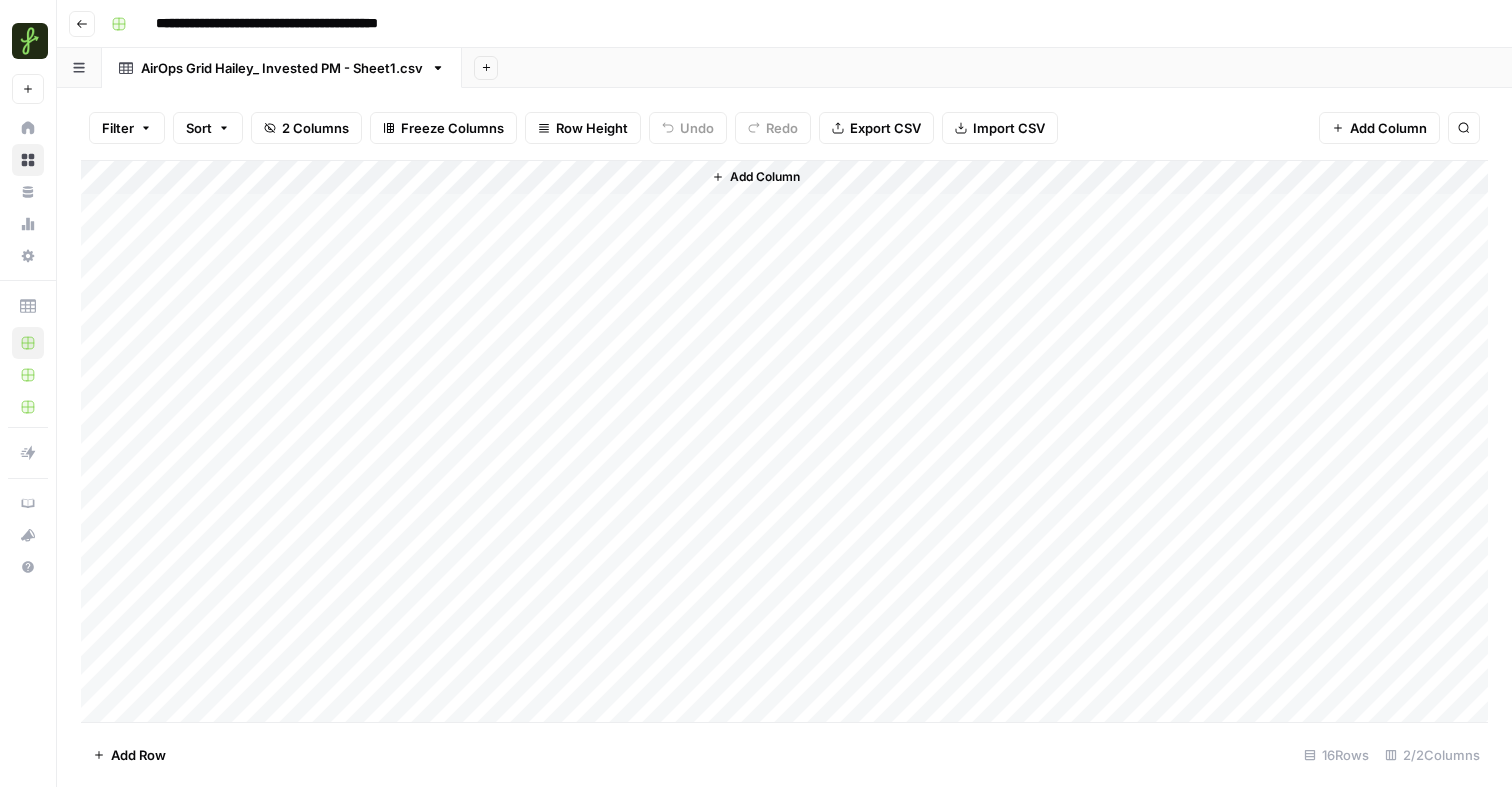 click on "Add Column" at bounding box center (784, 441) 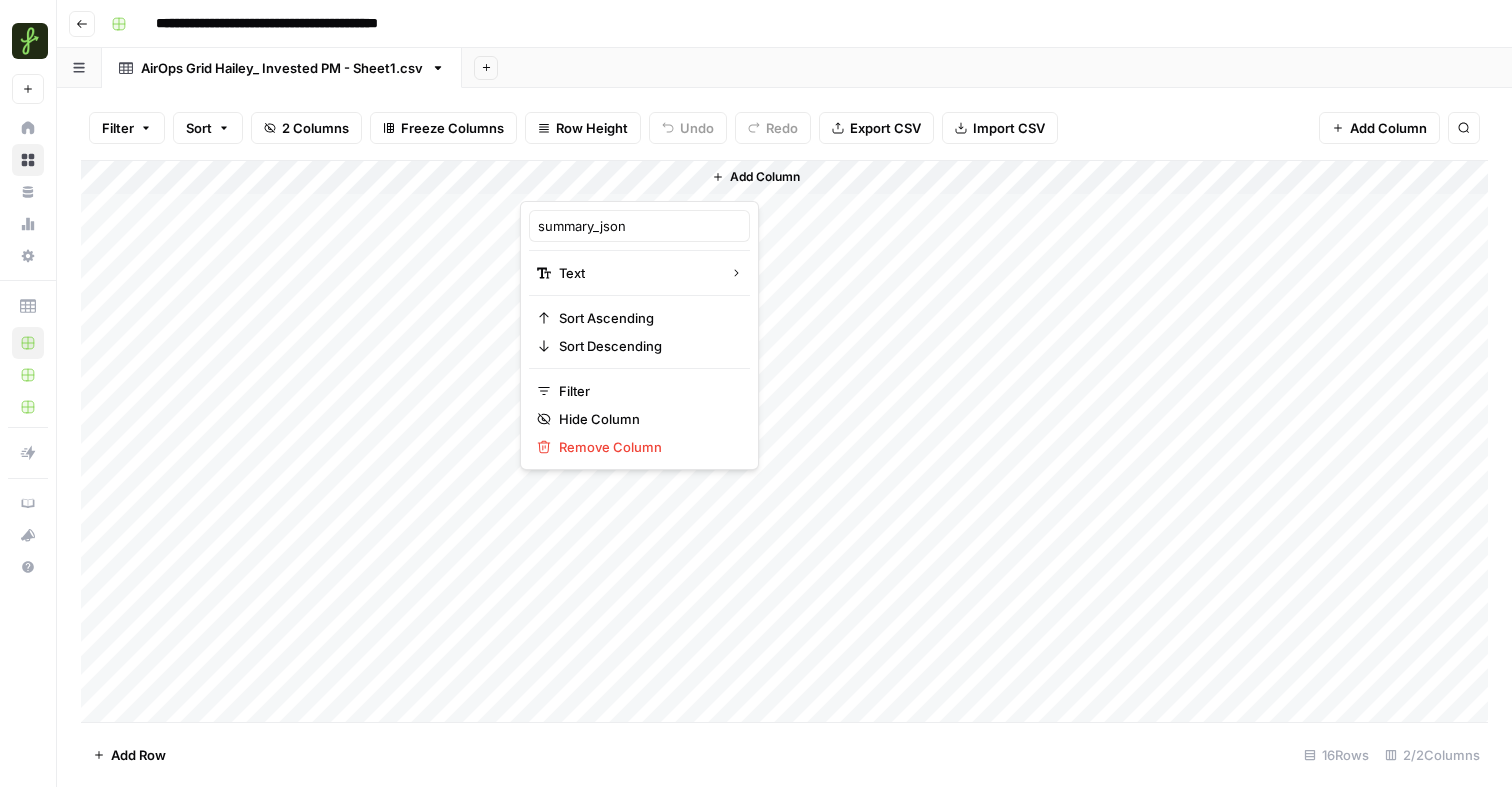 click on "Add Column" at bounding box center [784, 441] 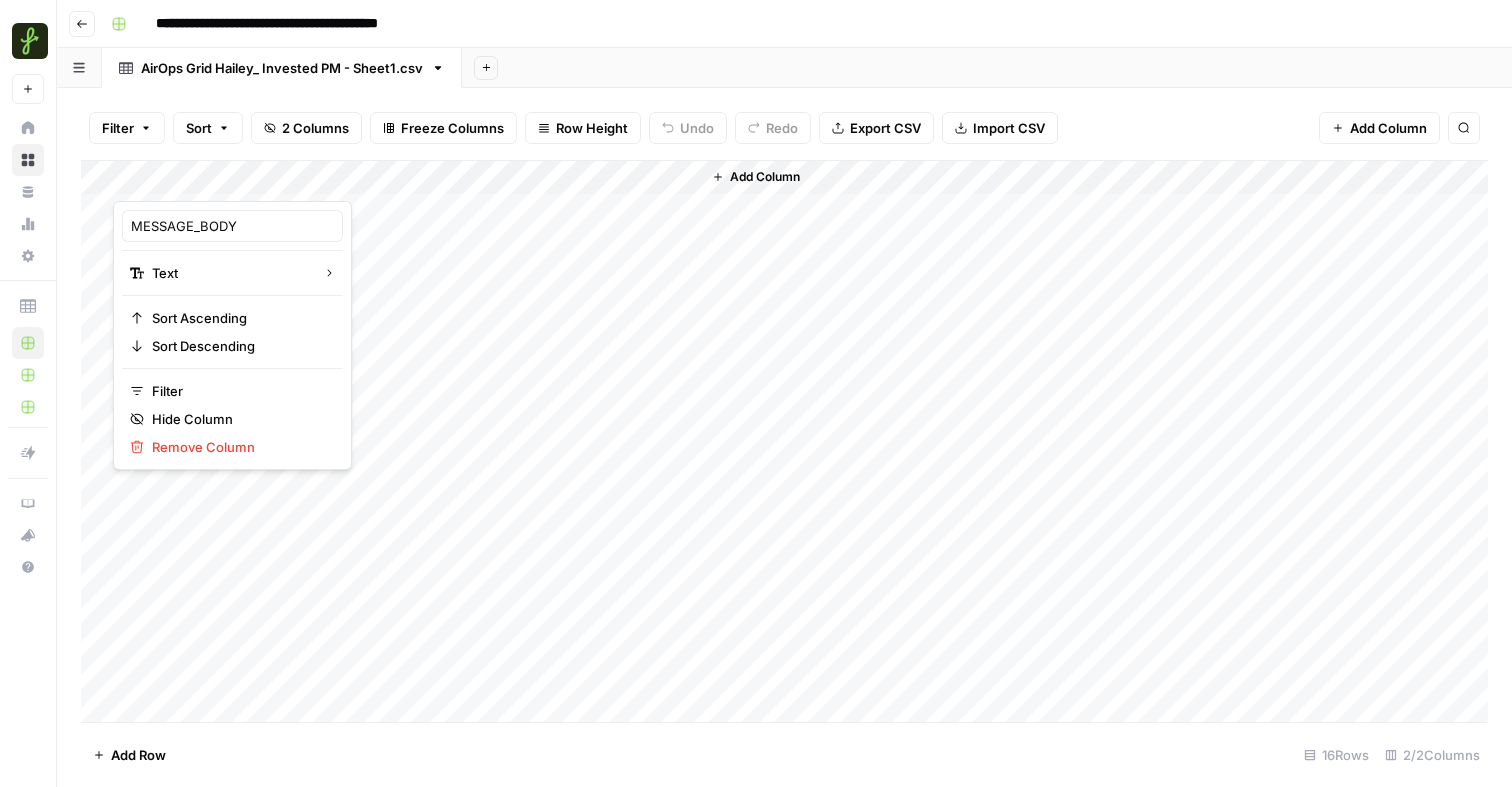 click on "Add Sheet" at bounding box center (987, 68) 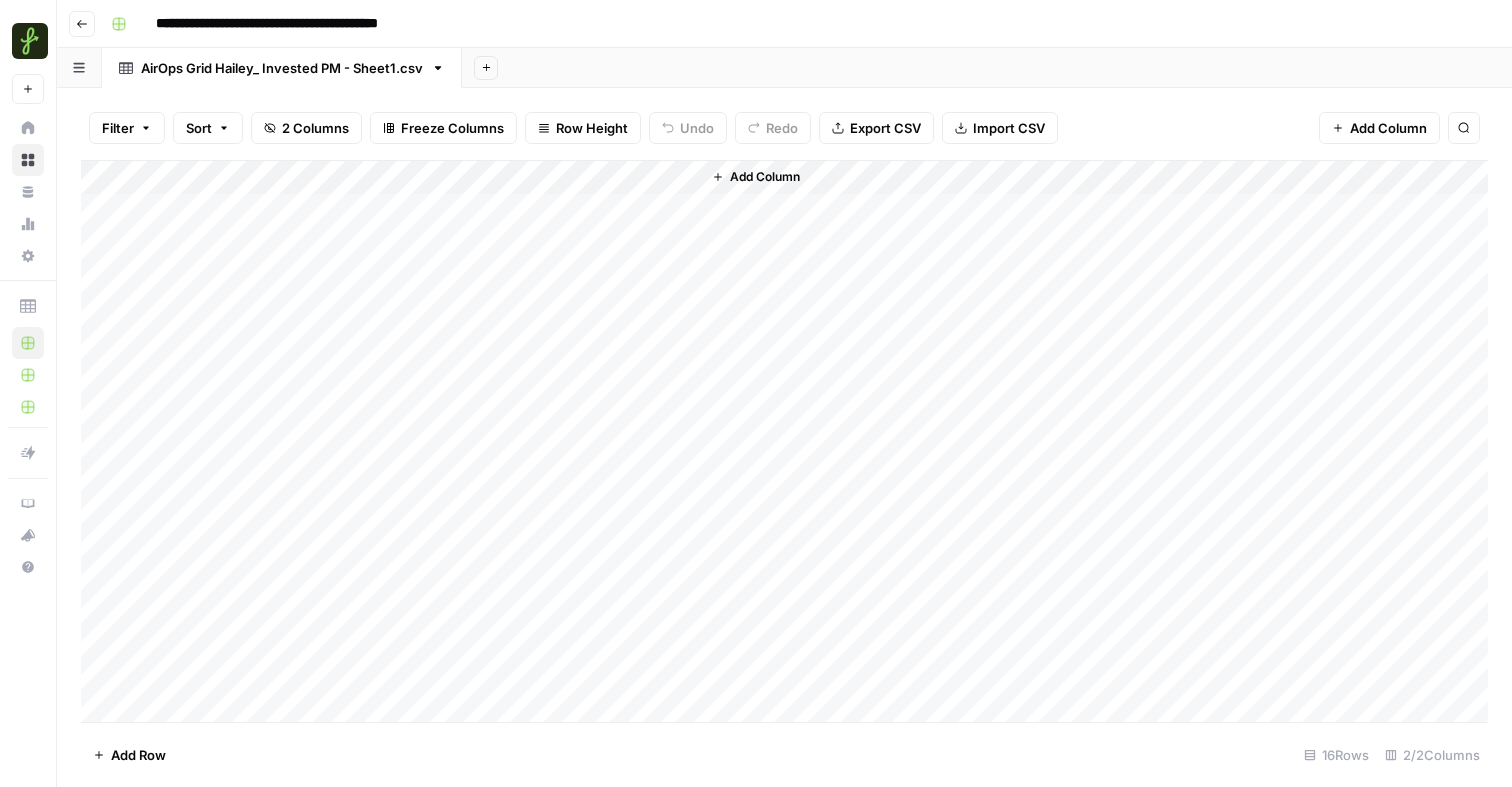 click on "AirOps Grid Hailey_ Invested PM - Sheet1.csv" at bounding box center [282, 68] 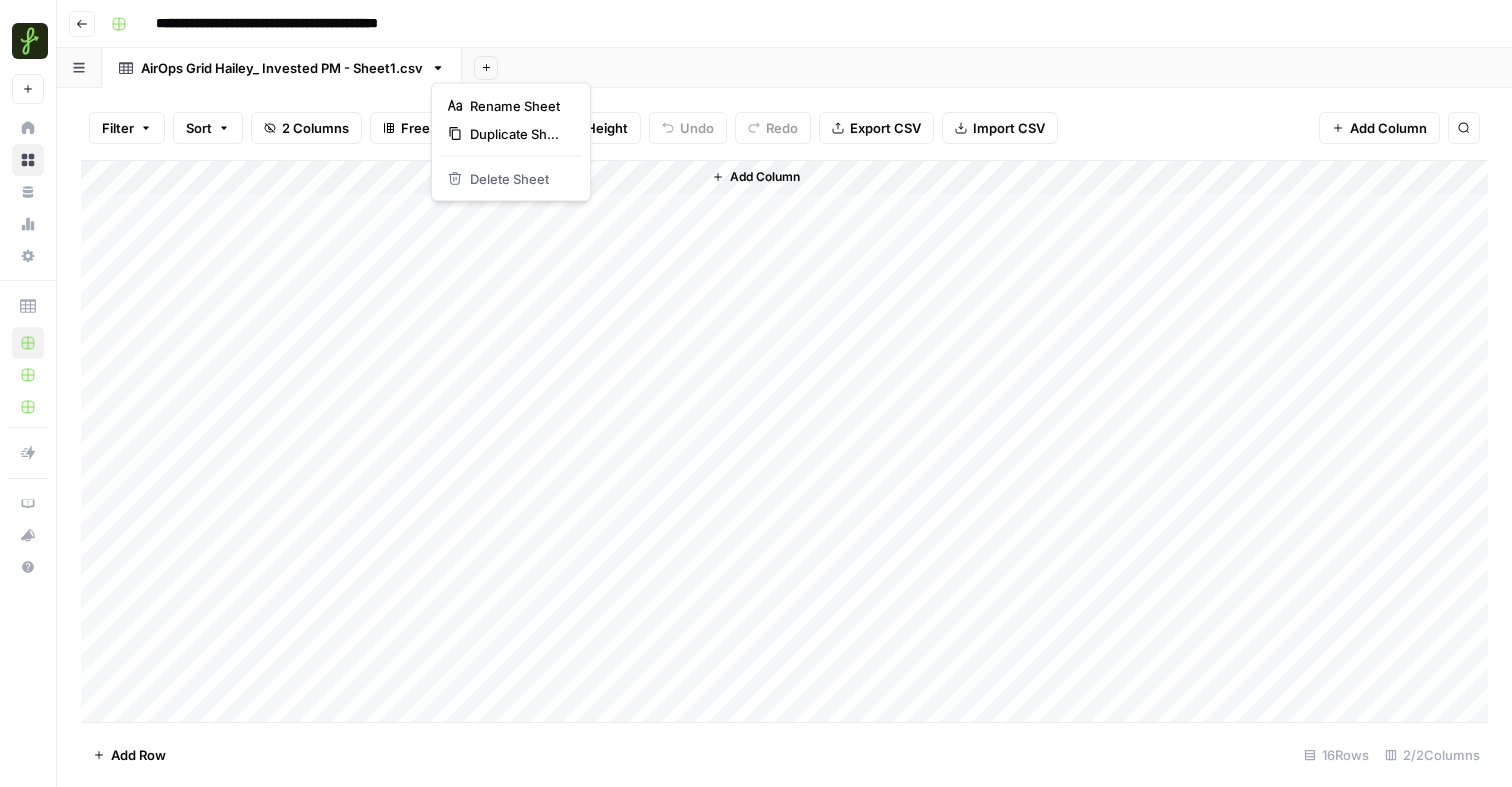 click 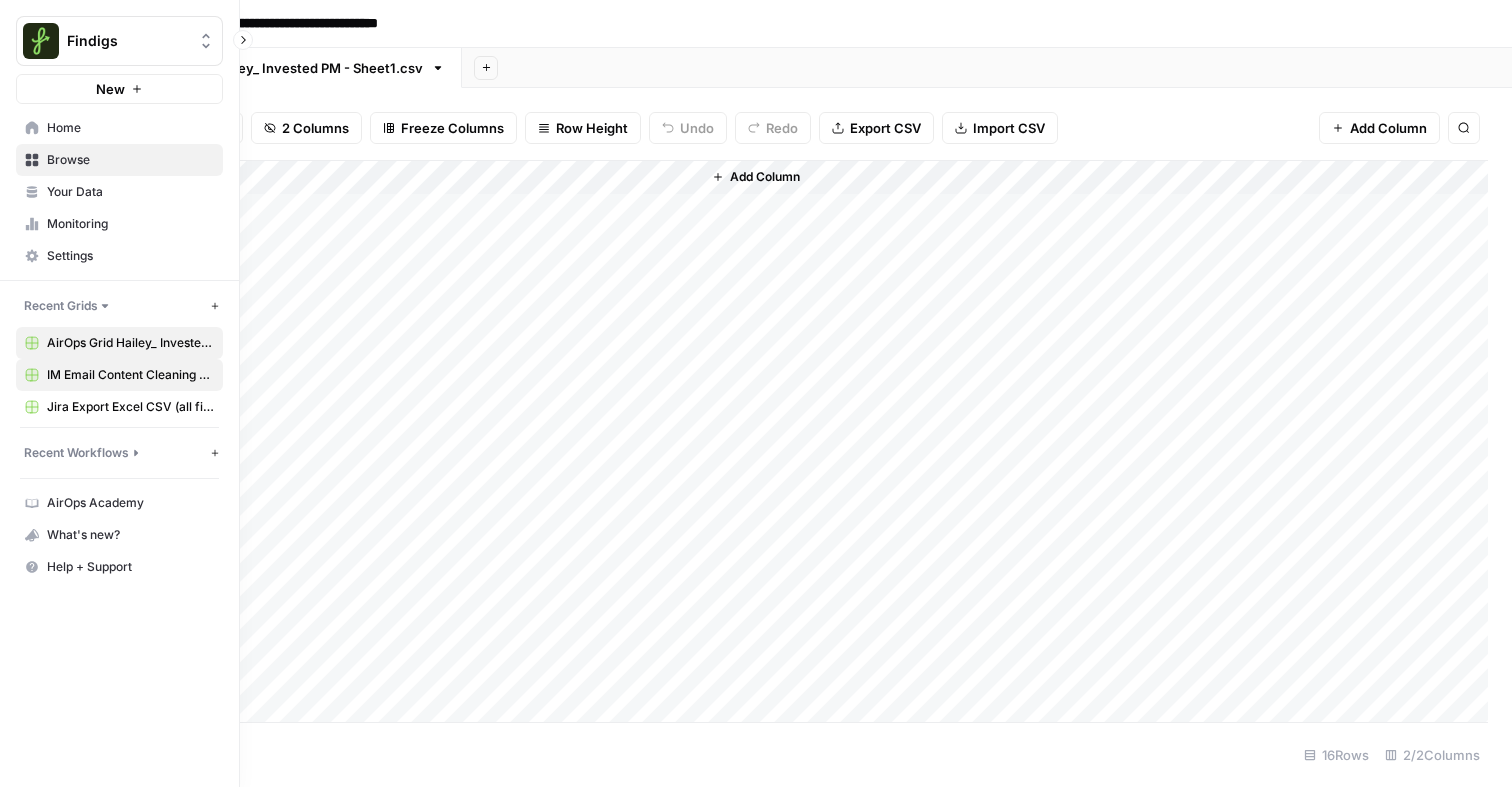 click on "IM Email Content Cleaning Grid" at bounding box center (130, 375) 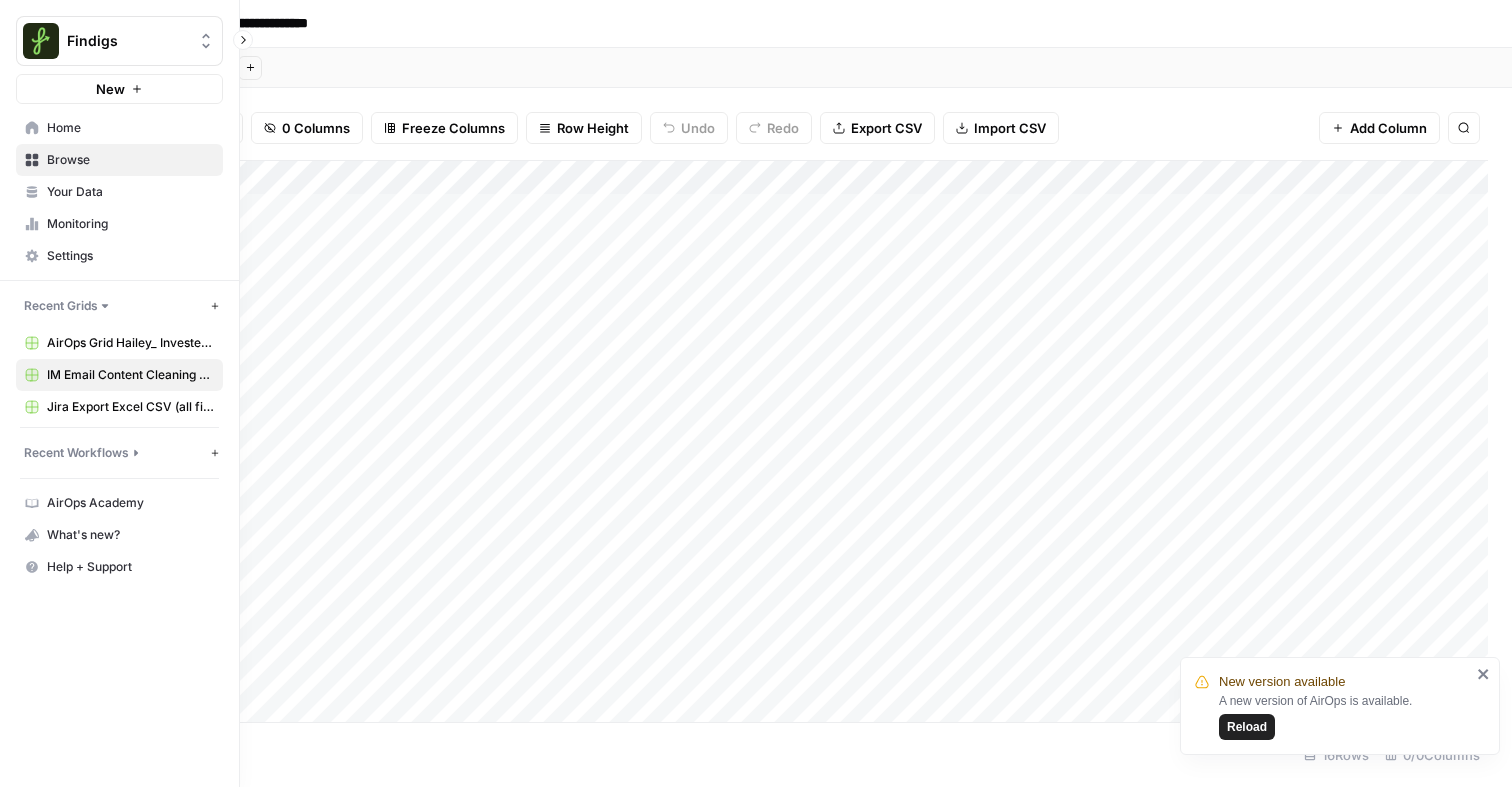 click on "IM Email Content Cleaning Grid" at bounding box center (130, 375) 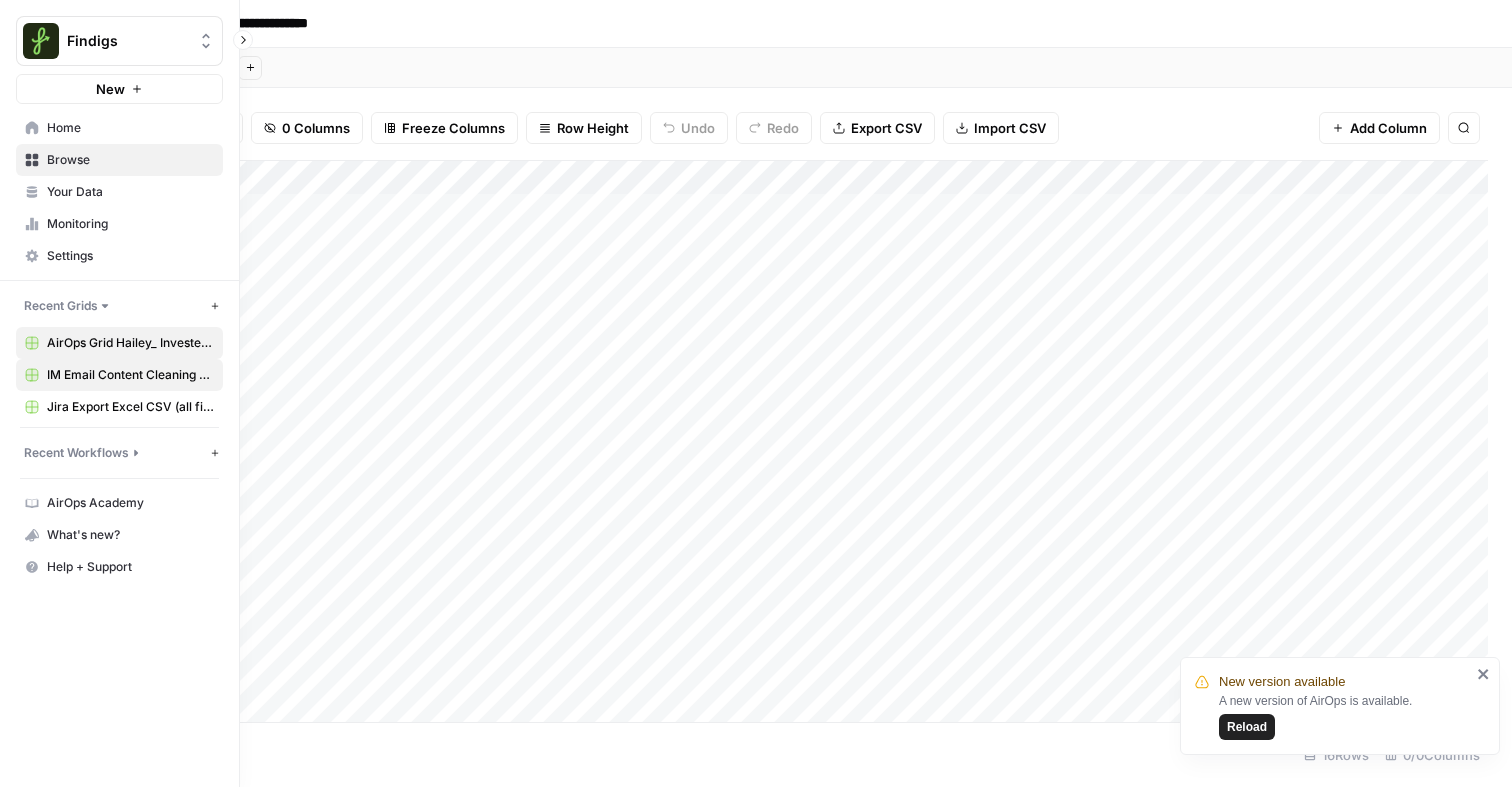 click 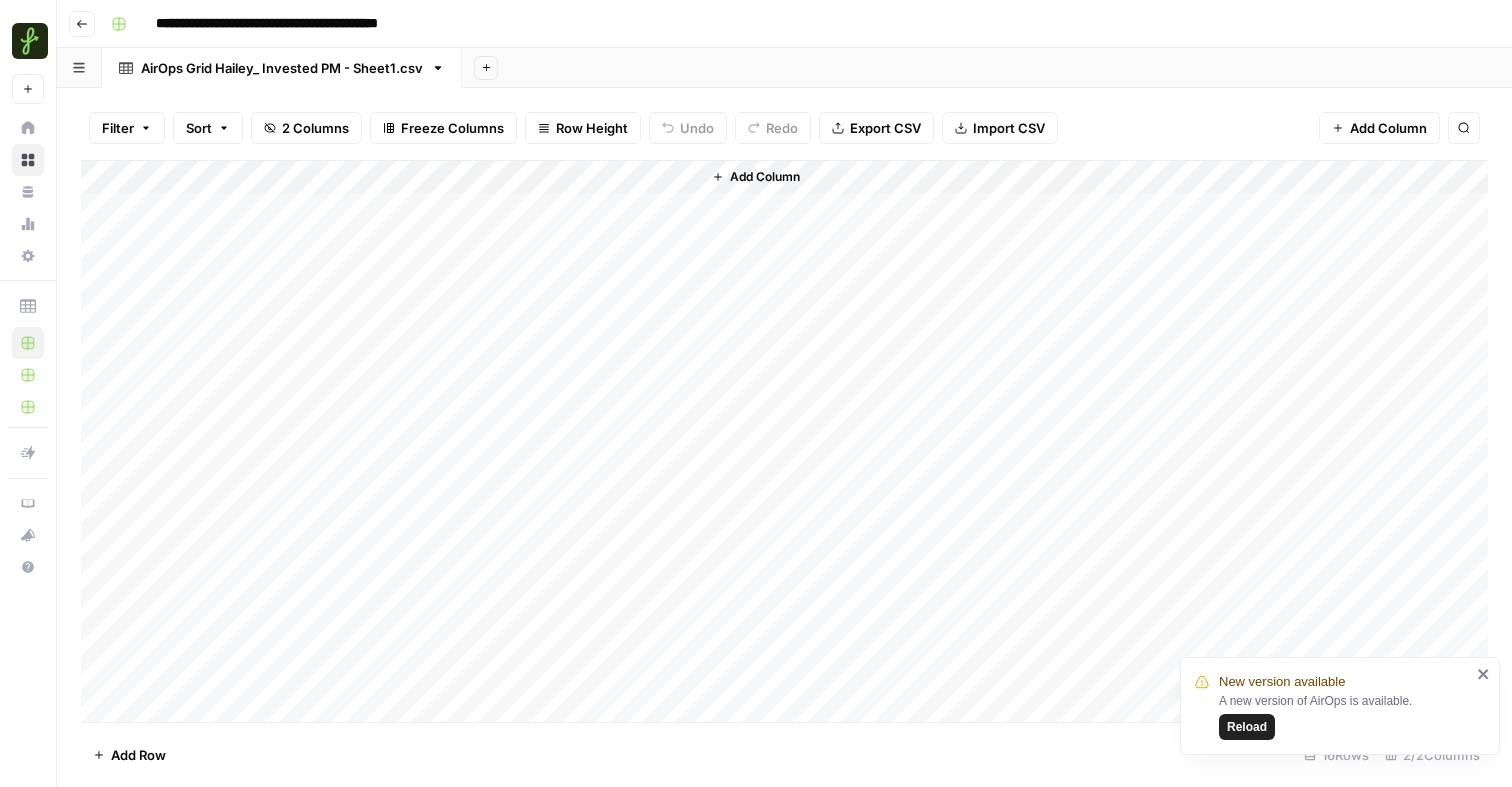 click 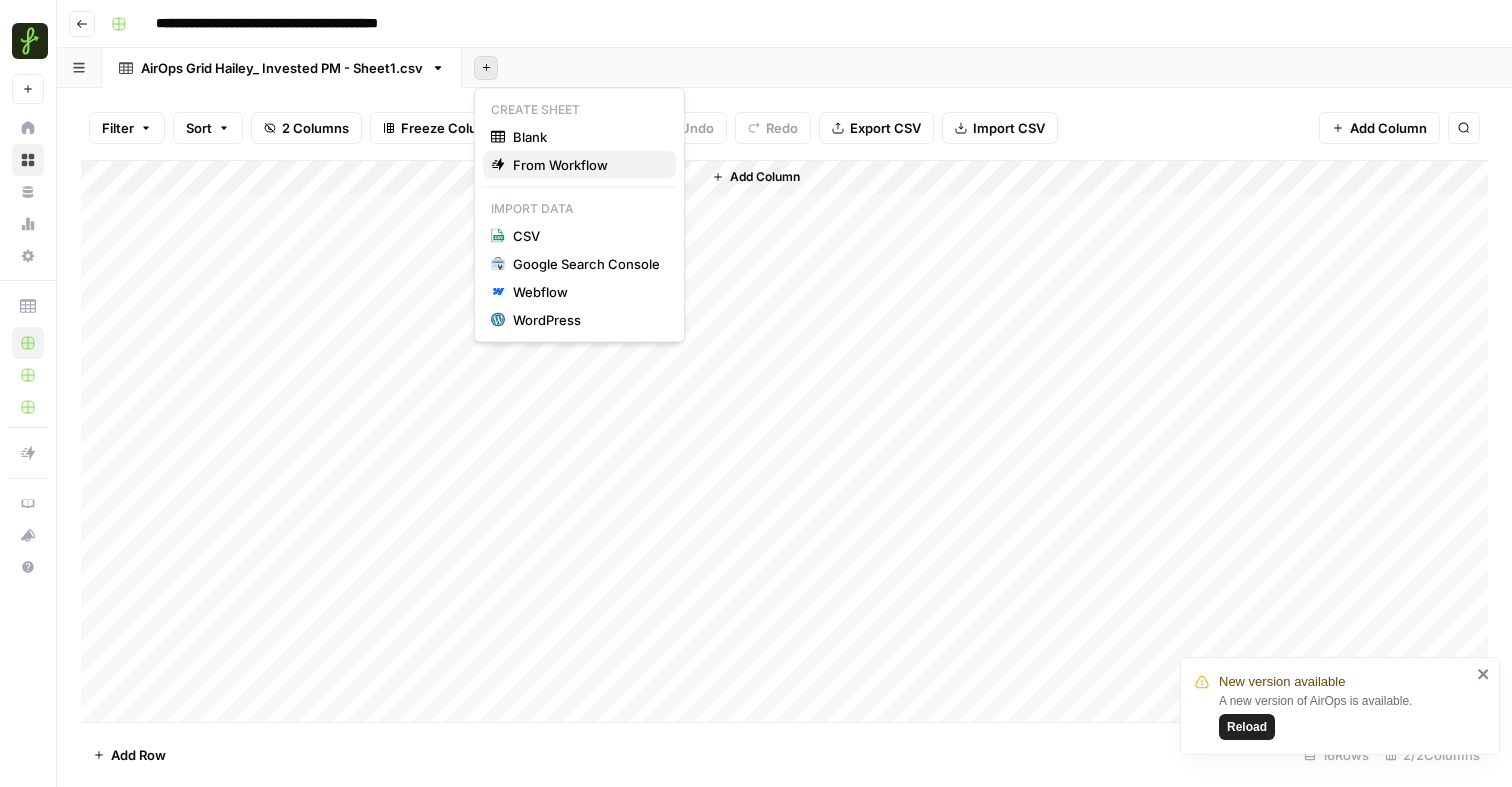 drag, startPoint x: 490, startPoint y: 65, endPoint x: 516, endPoint y: 160, distance: 98.49365 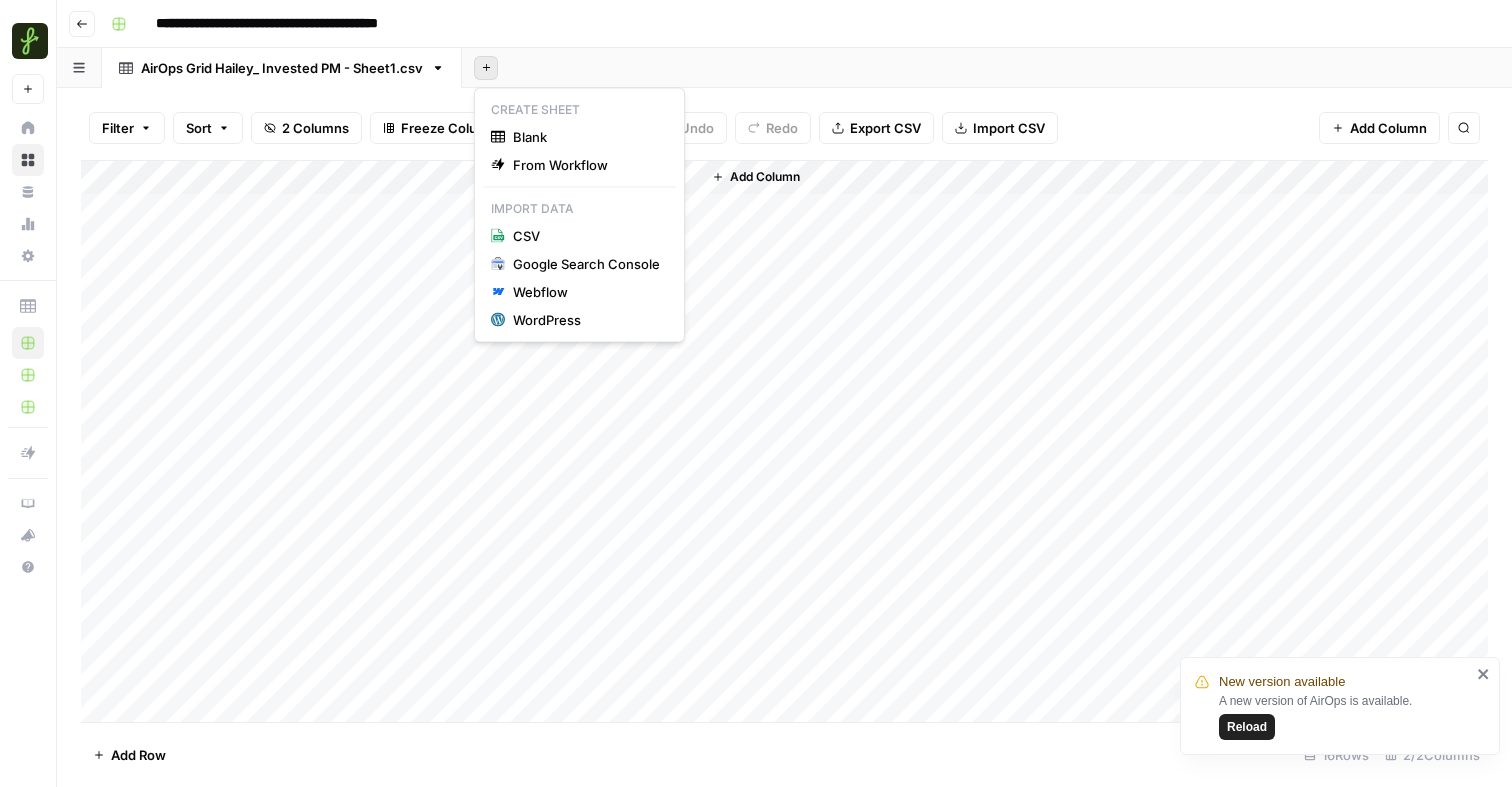 drag, startPoint x: 589, startPoint y: 160, endPoint x: 565, endPoint y: 85, distance: 78.74643 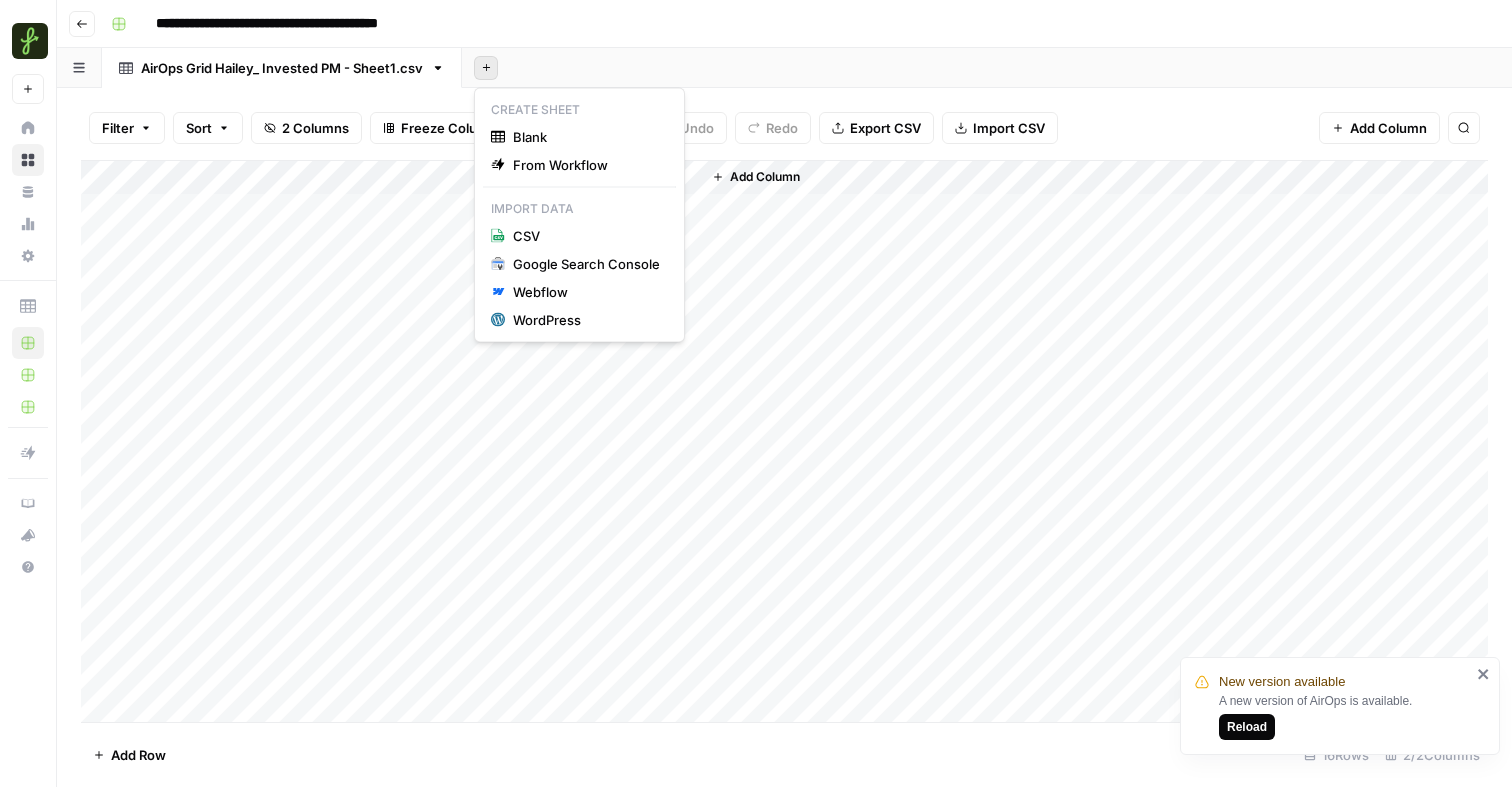 click on "Reload" at bounding box center (1247, 727) 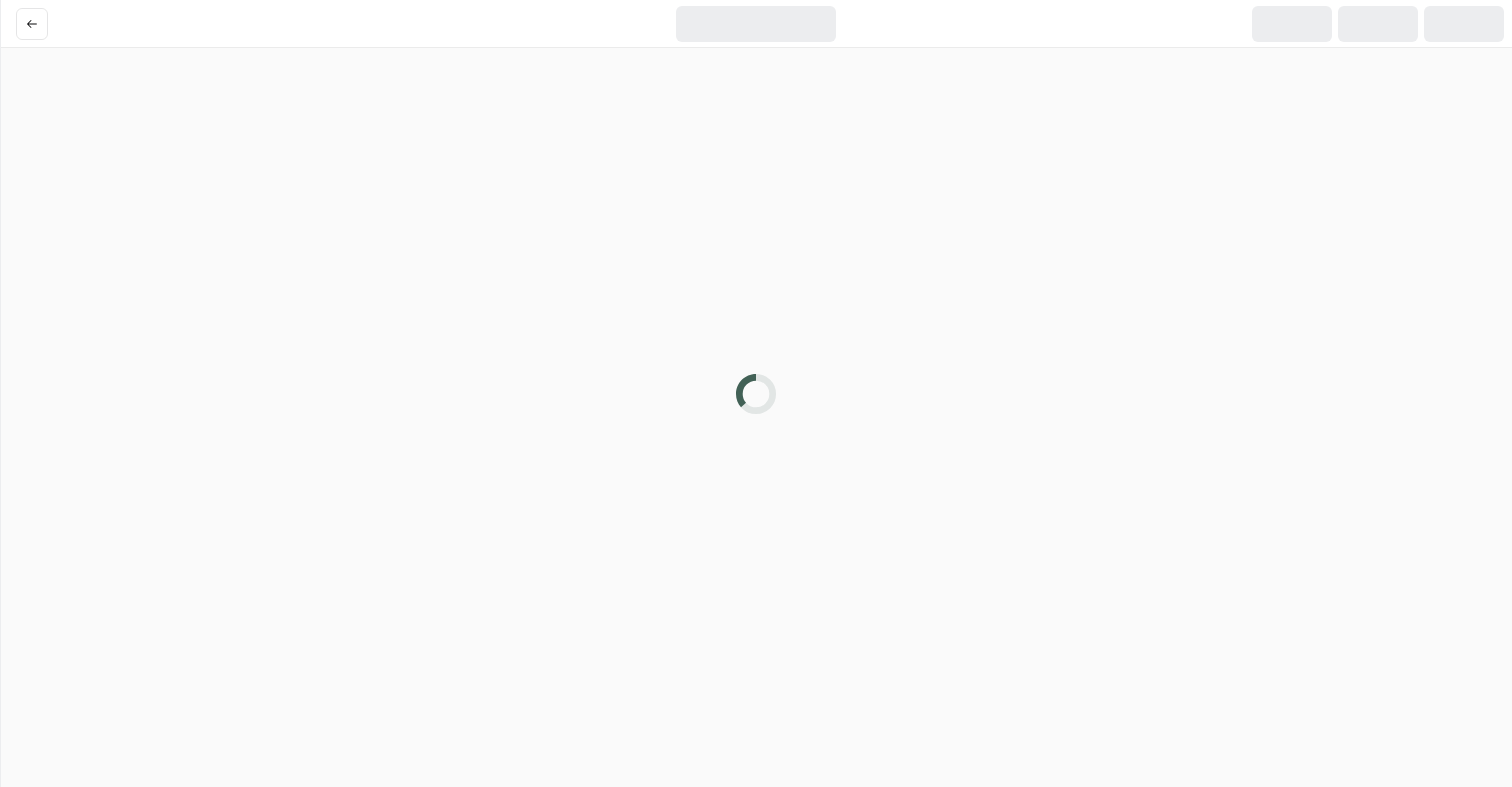 scroll, scrollTop: 0, scrollLeft: 0, axis: both 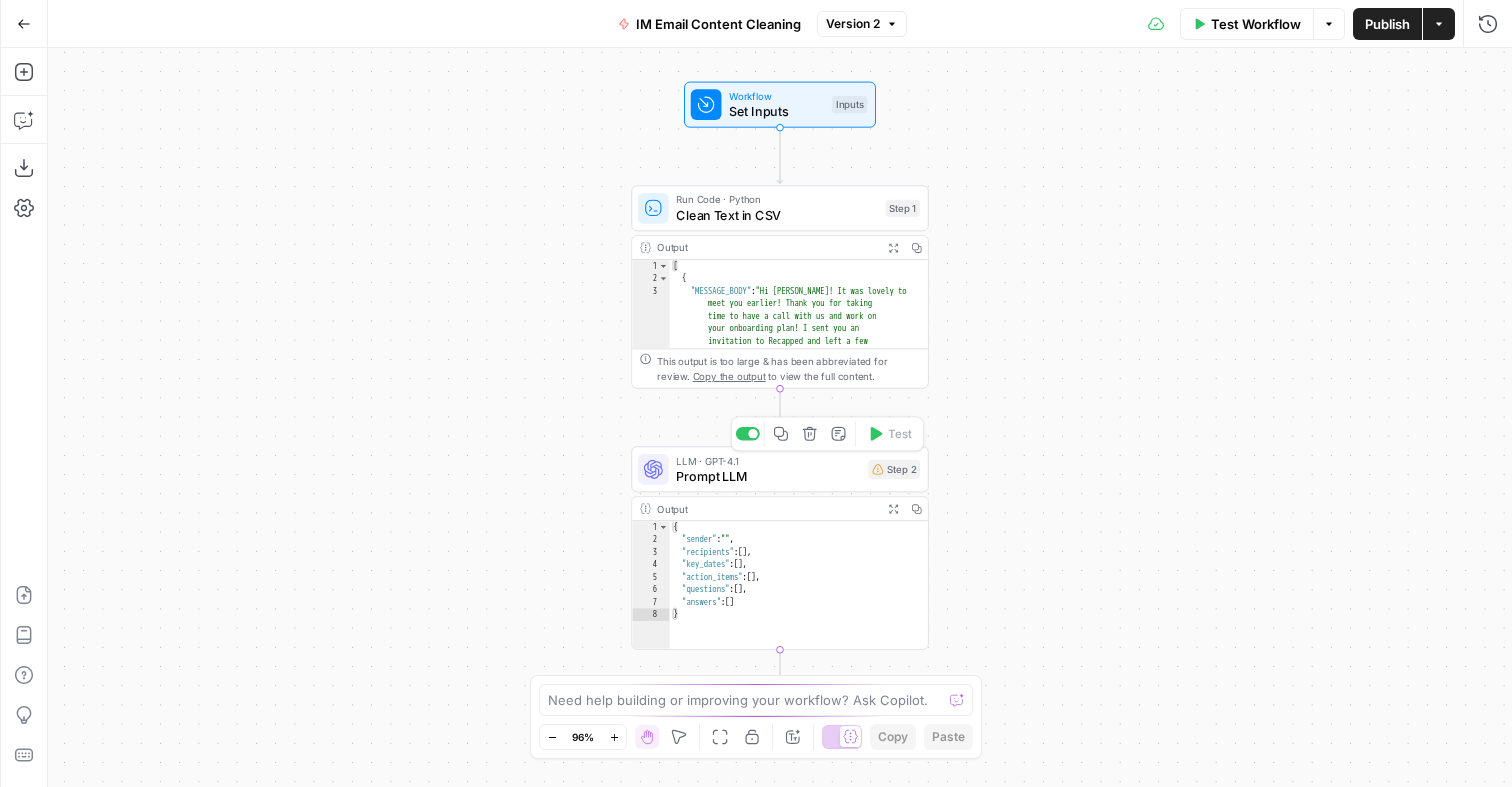 click on "Prompt LLM" at bounding box center [768, 475] 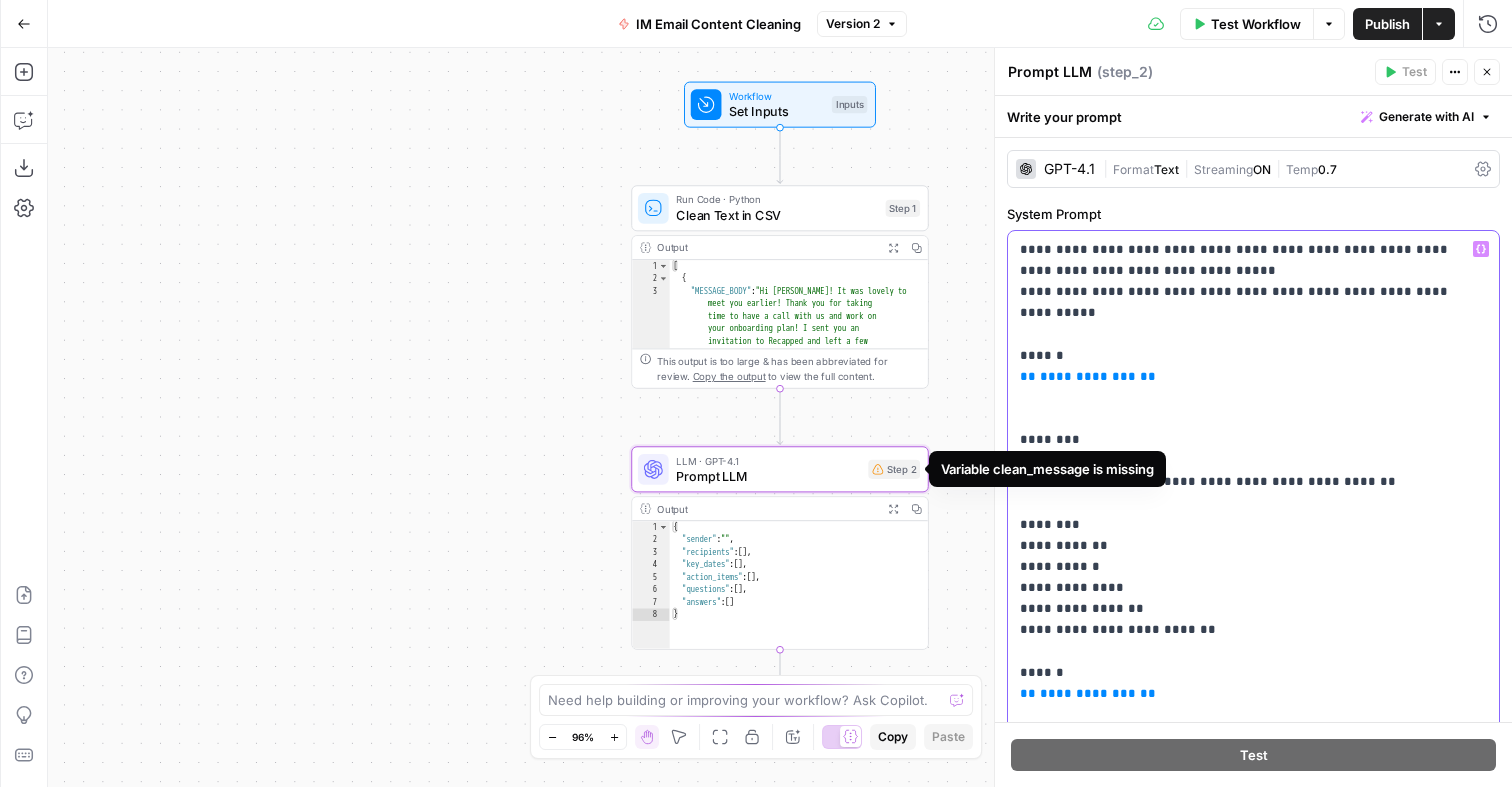 click on "**********" at bounding box center [1253, 577] 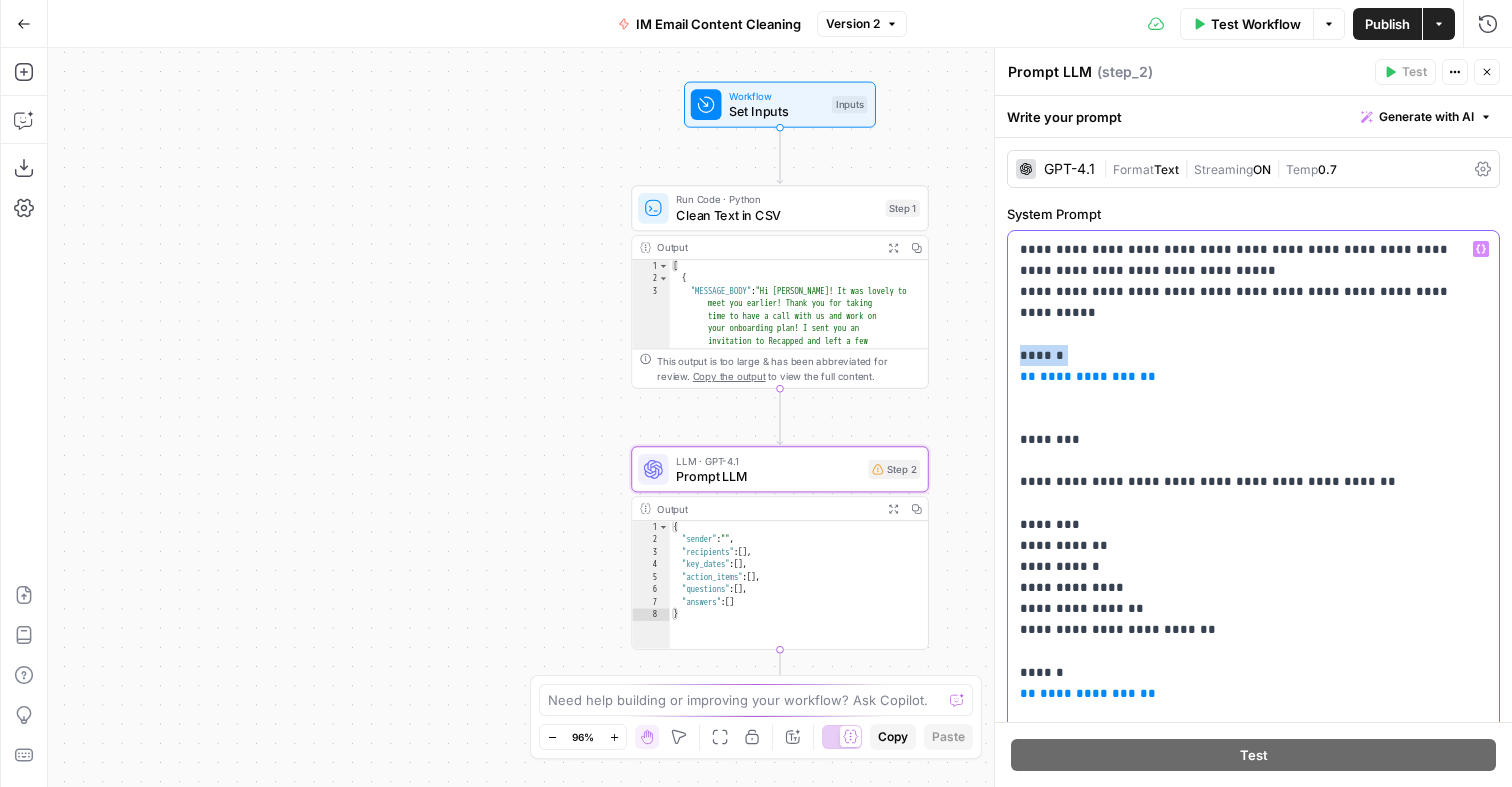 click on "**********" at bounding box center [1253, 577] 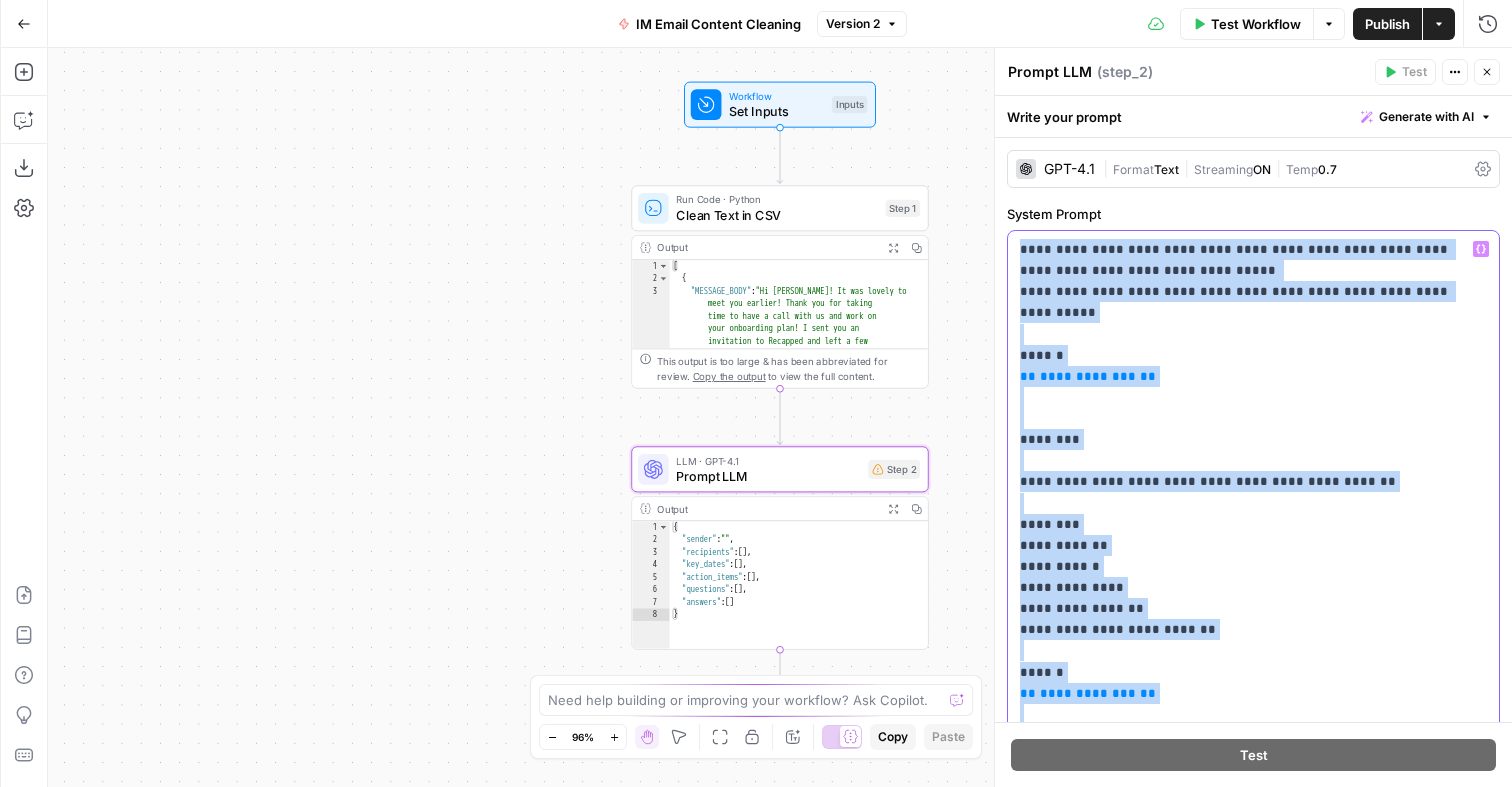 click on "**********" at bounding box center (1253, 577) 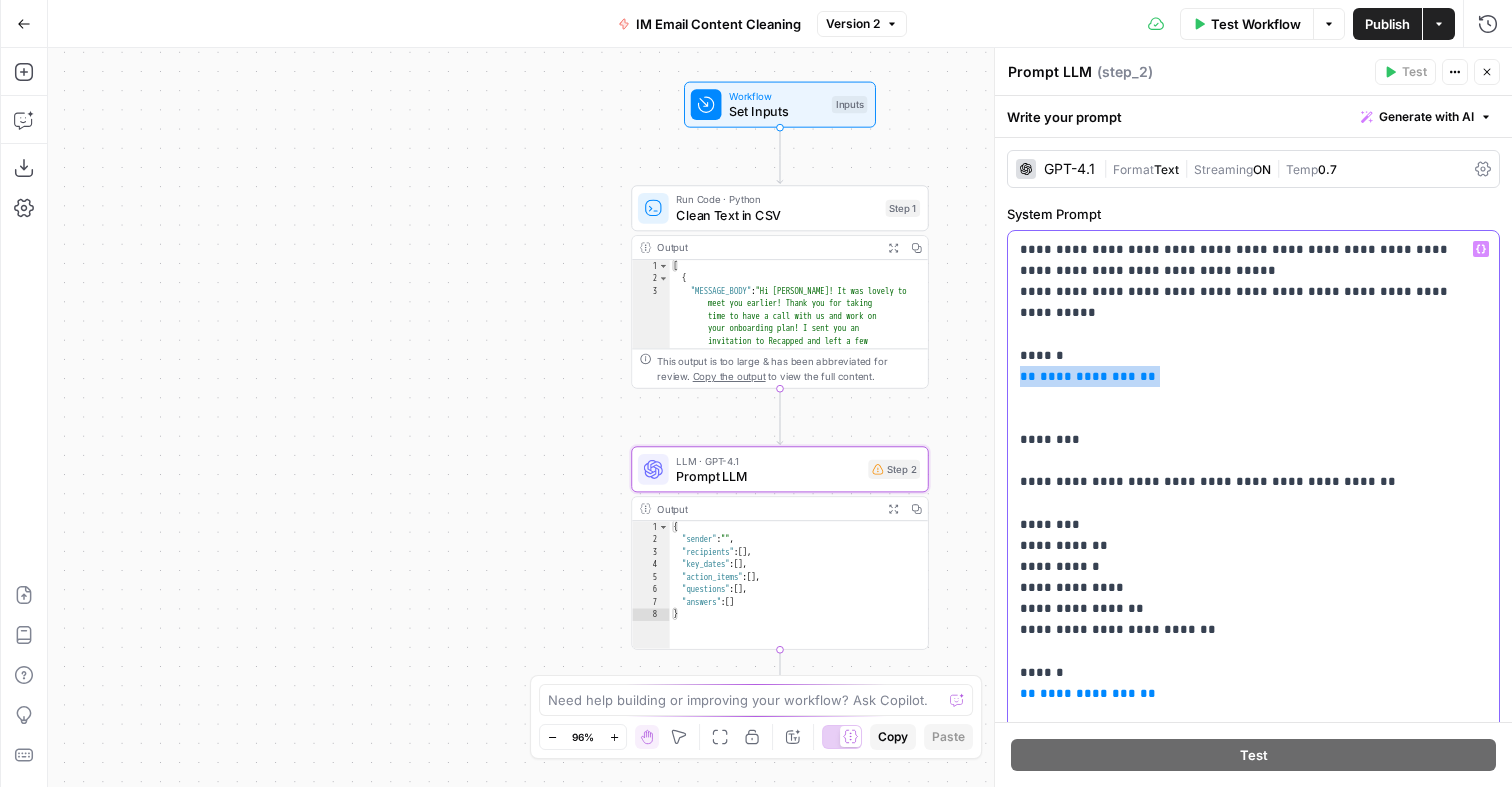 click on "**********" at bounding box center (1253, 577) 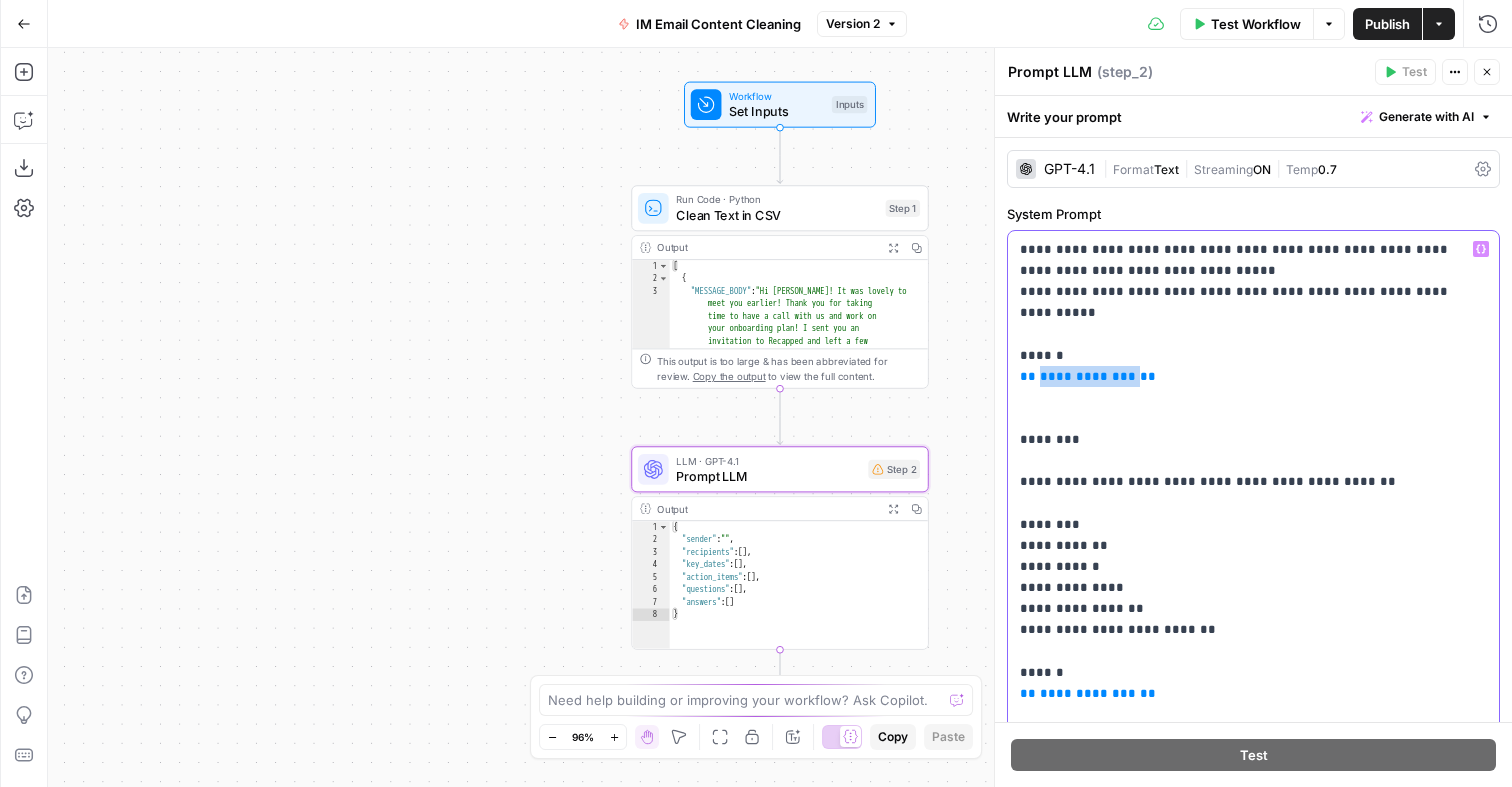 drag, startPoint x: 1129, startPoint y: 354, endPoint x: 1037, endPoint y: 356, distance: 92.021736 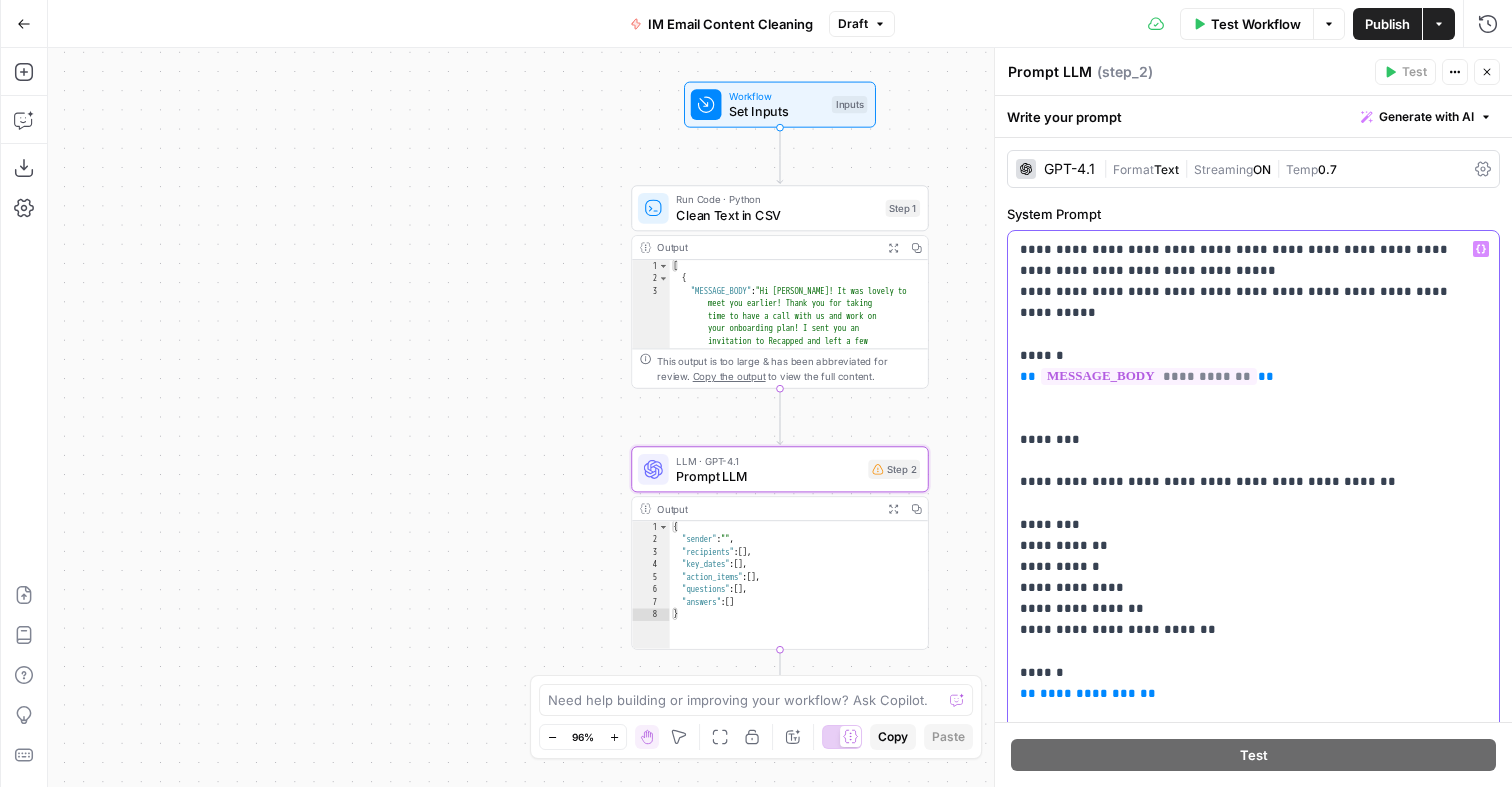 click on "**********" at bounding box center [1088, 693] 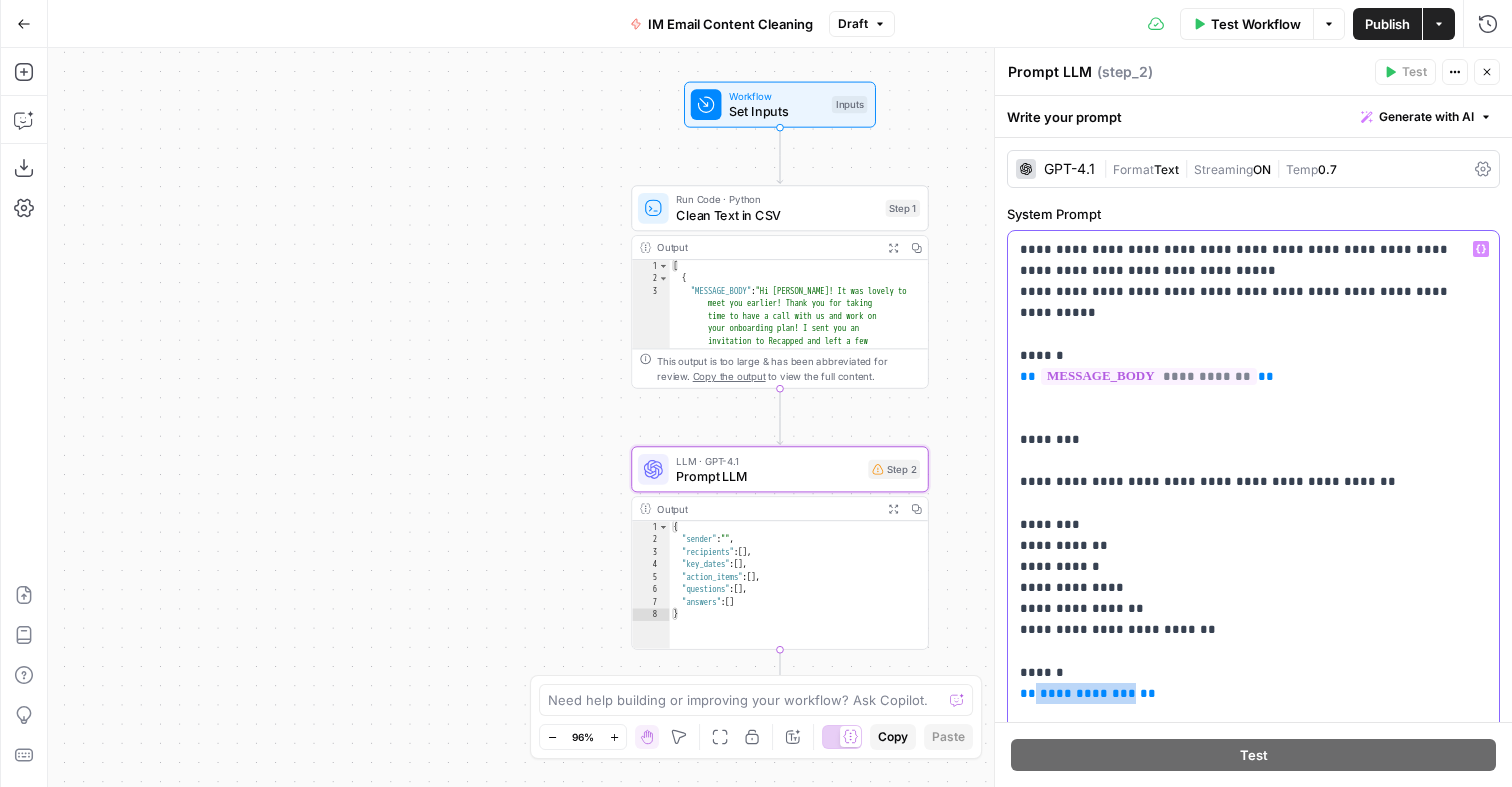 drag, startPoint x: 1126, startPoint y: 672, endPoint x: 1030, endPoint y: 670, distance: 96.02083 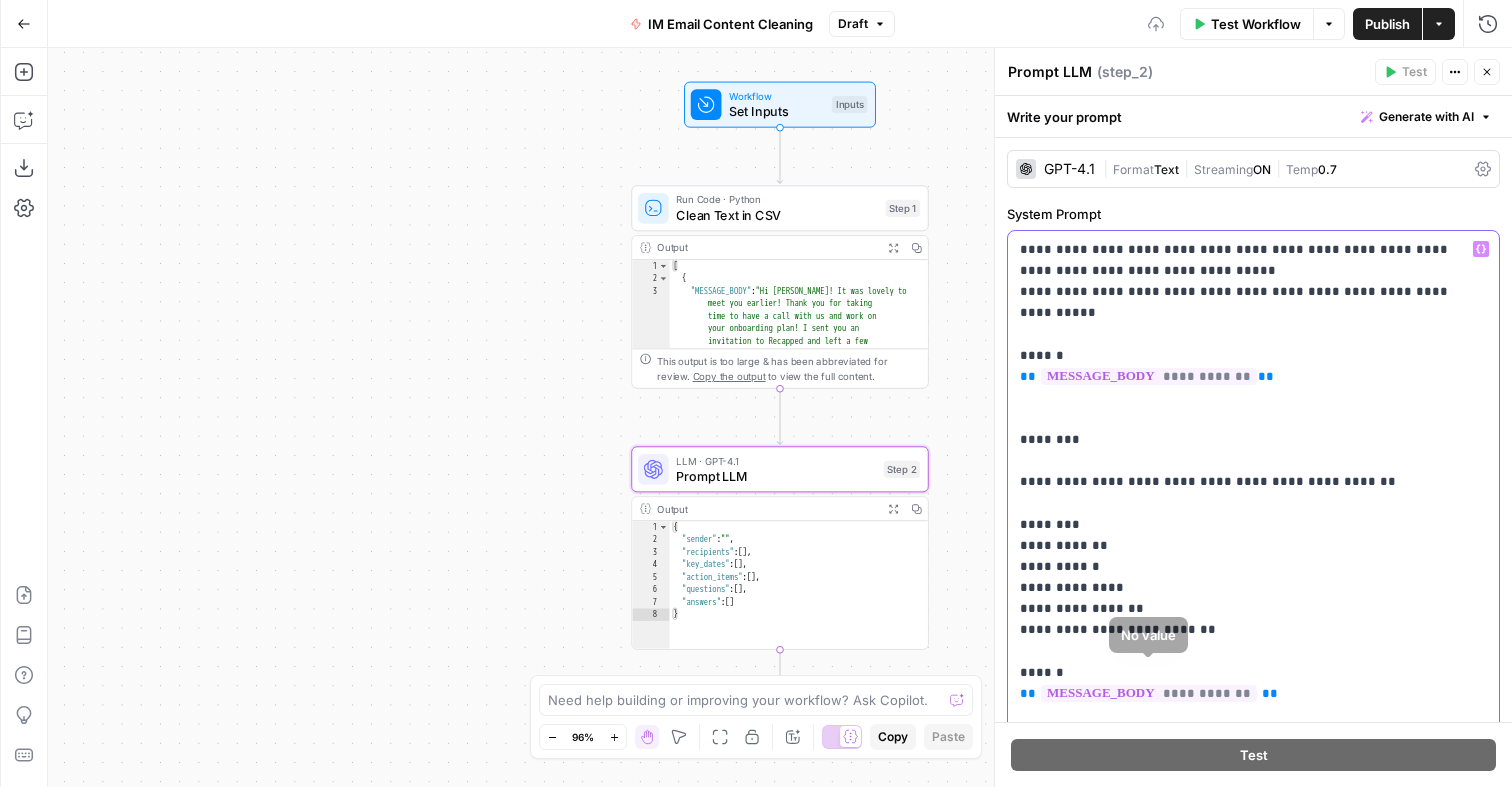 scroll, scrollTop: 336, scrollLeft: 0, axis: vertical 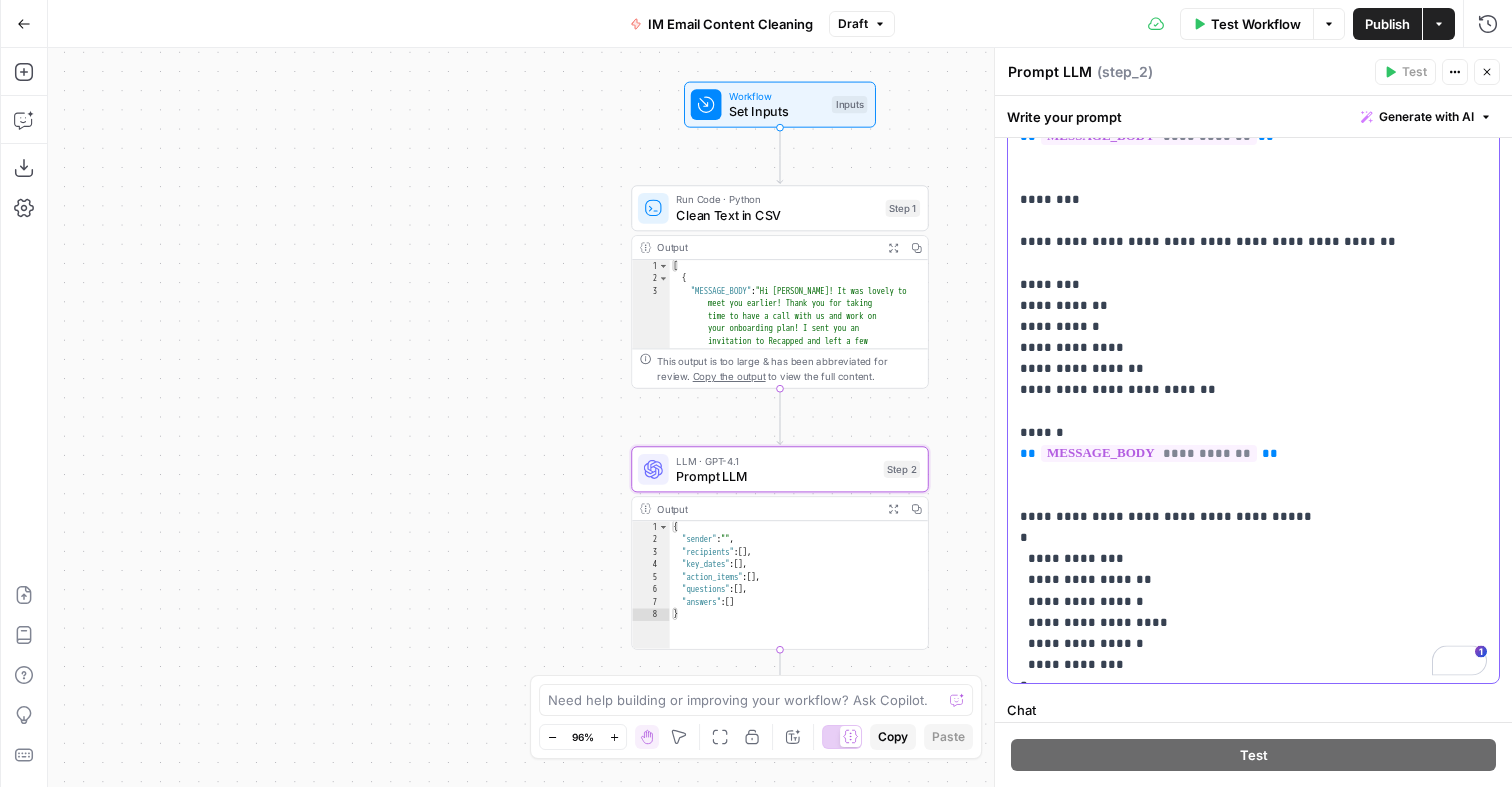 click on "**********" at bounding box center (1253, 337) 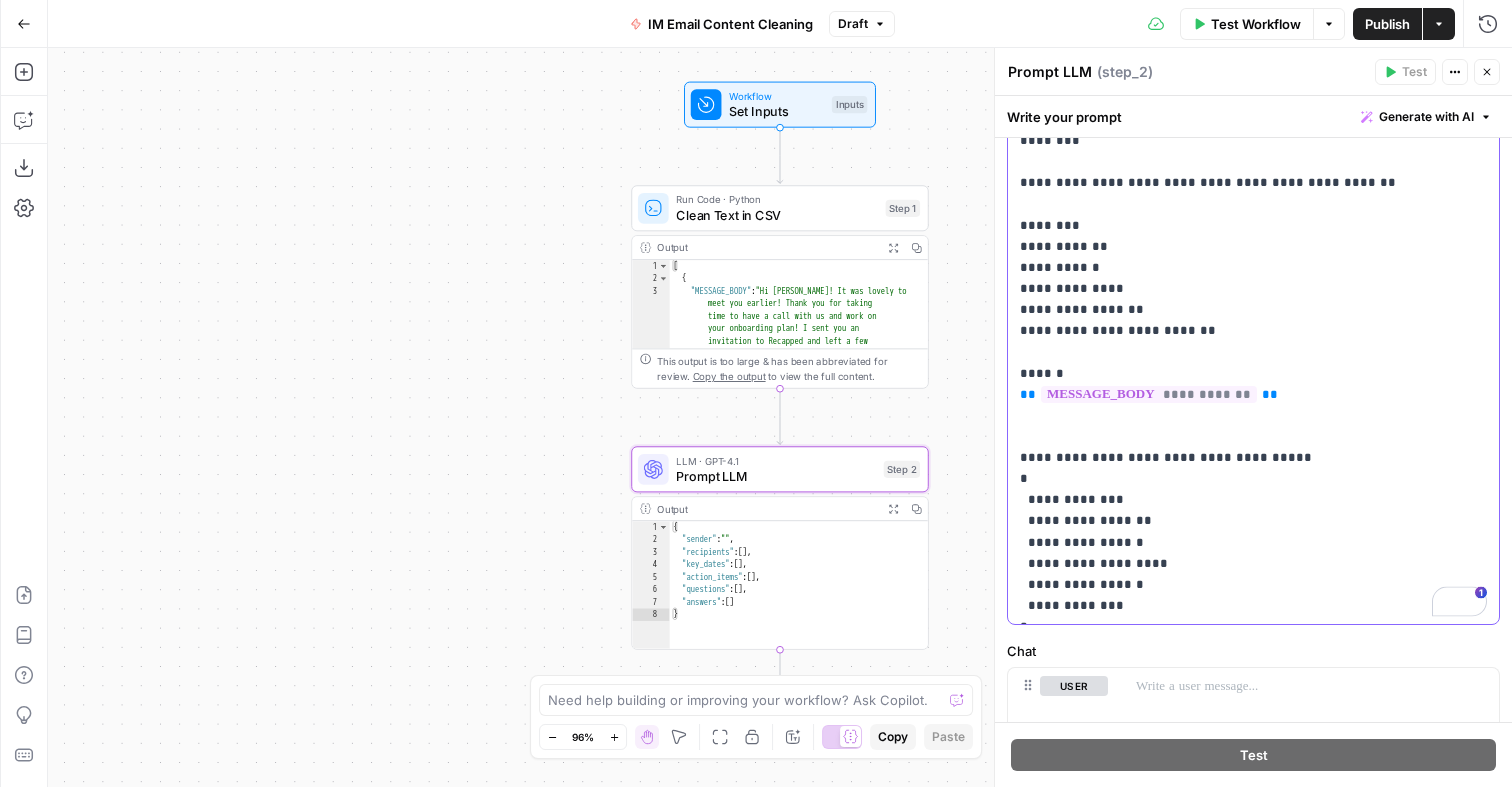 scroll, scrollTop: 322, scrollLeft: 0, axis: vertical 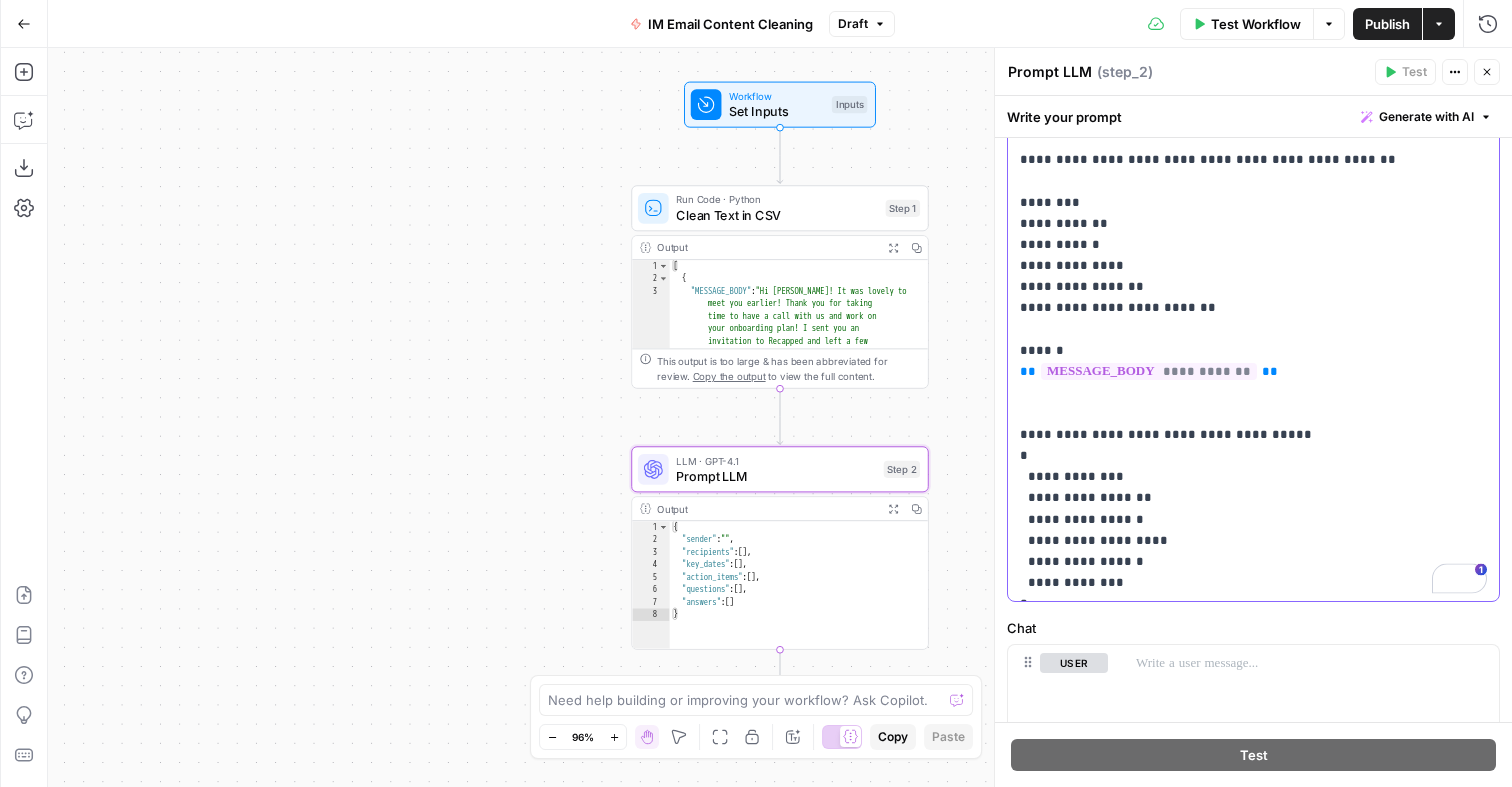 click on "**********" at bounding box center [1253, 255] 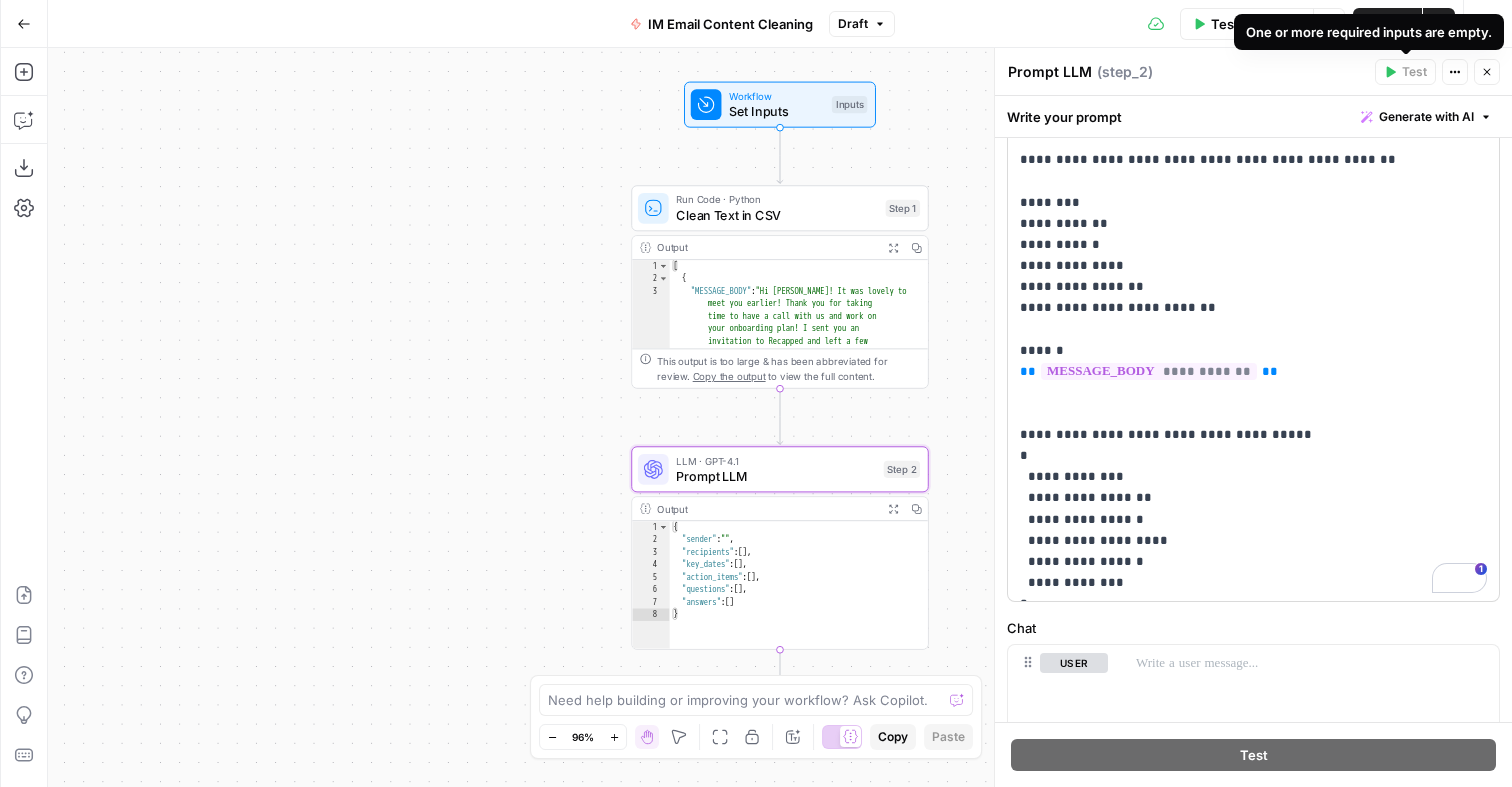 scroll, scrollTop: 60, scrollLeft: 0, axis: vertical 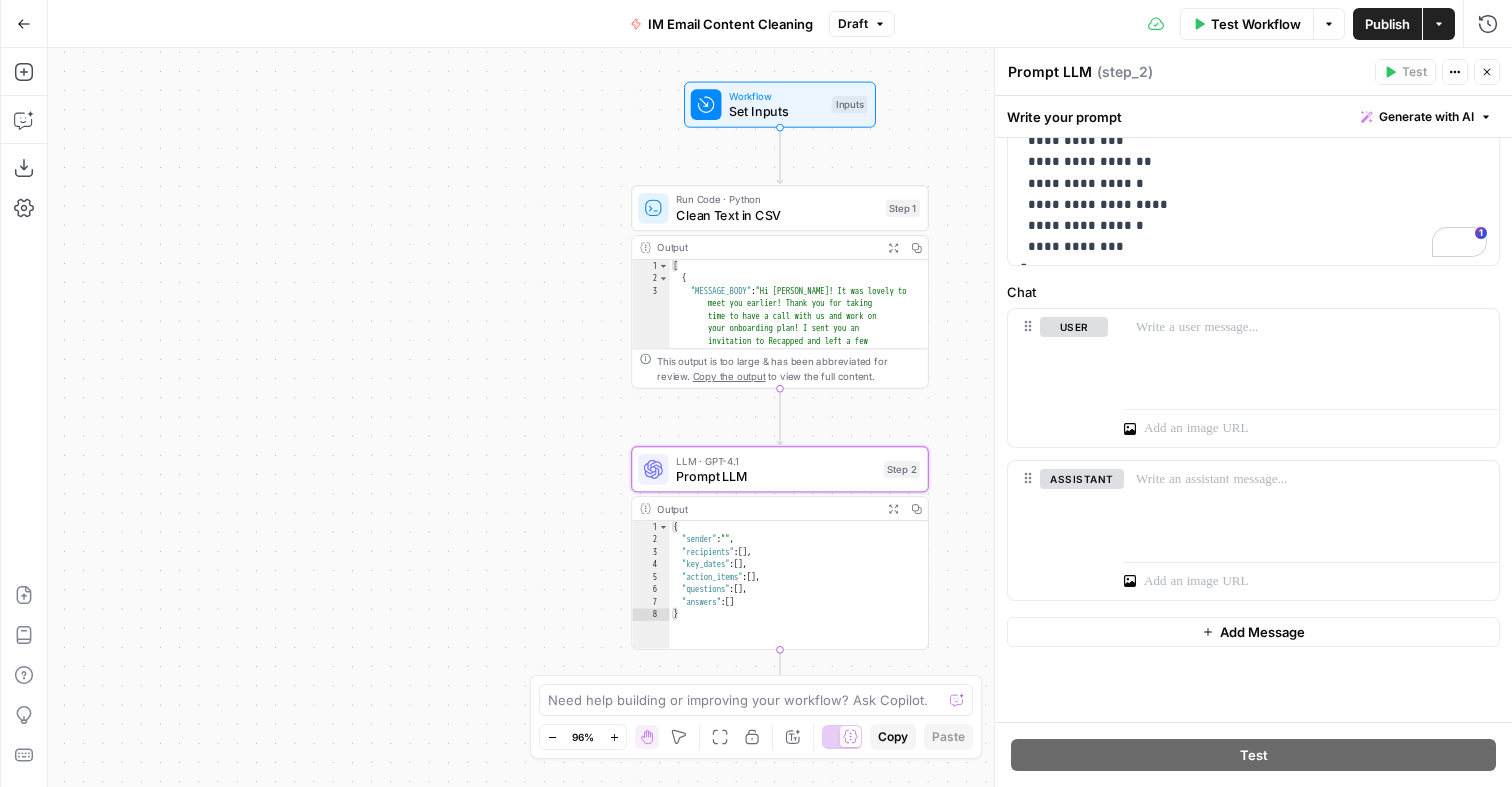 click on "Workflow Set Inputs Inputs Test Step" at bounding box center (779, 104) 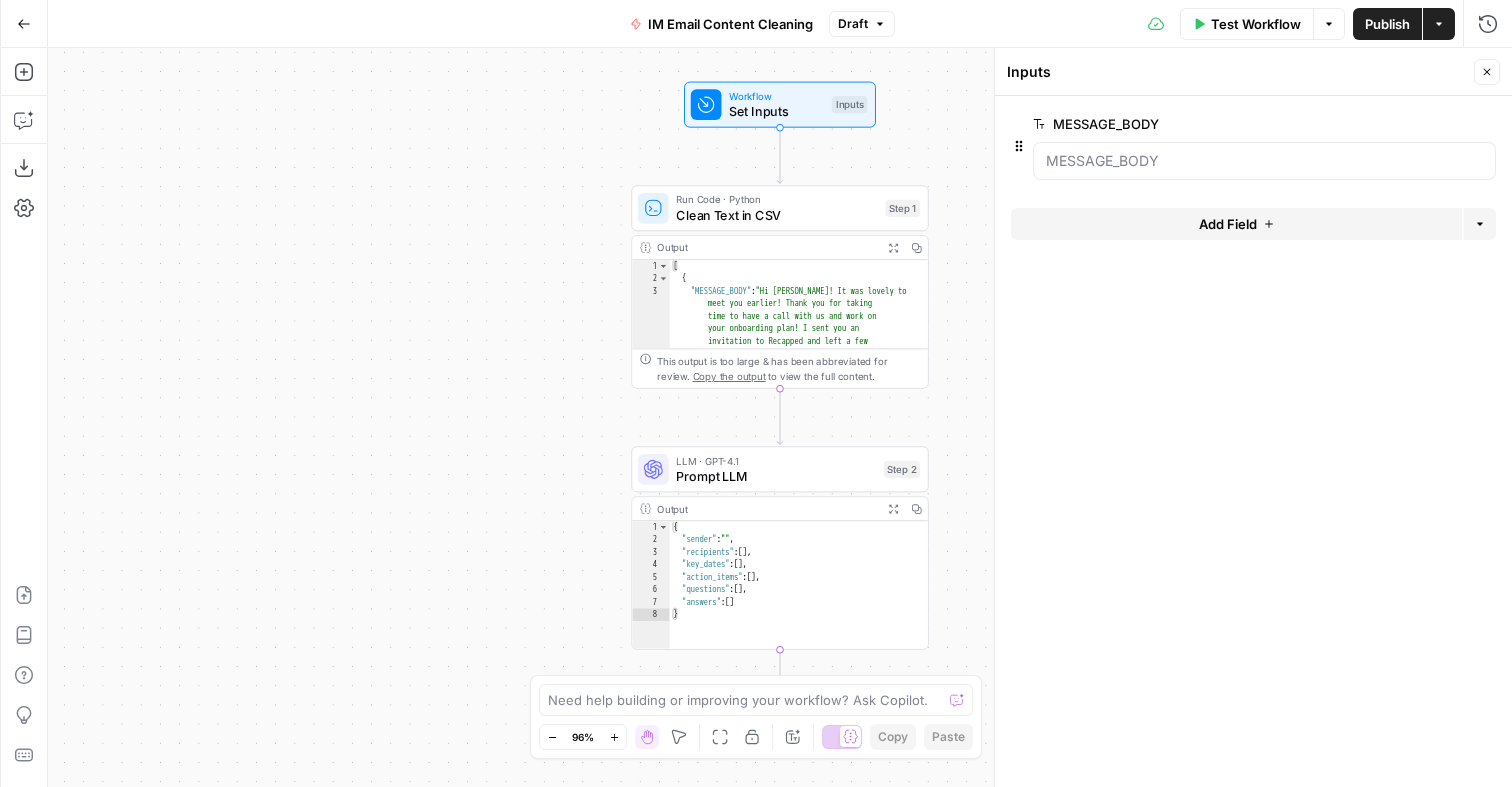 click on "Prompt LLM" at bounding box center [776, 475] 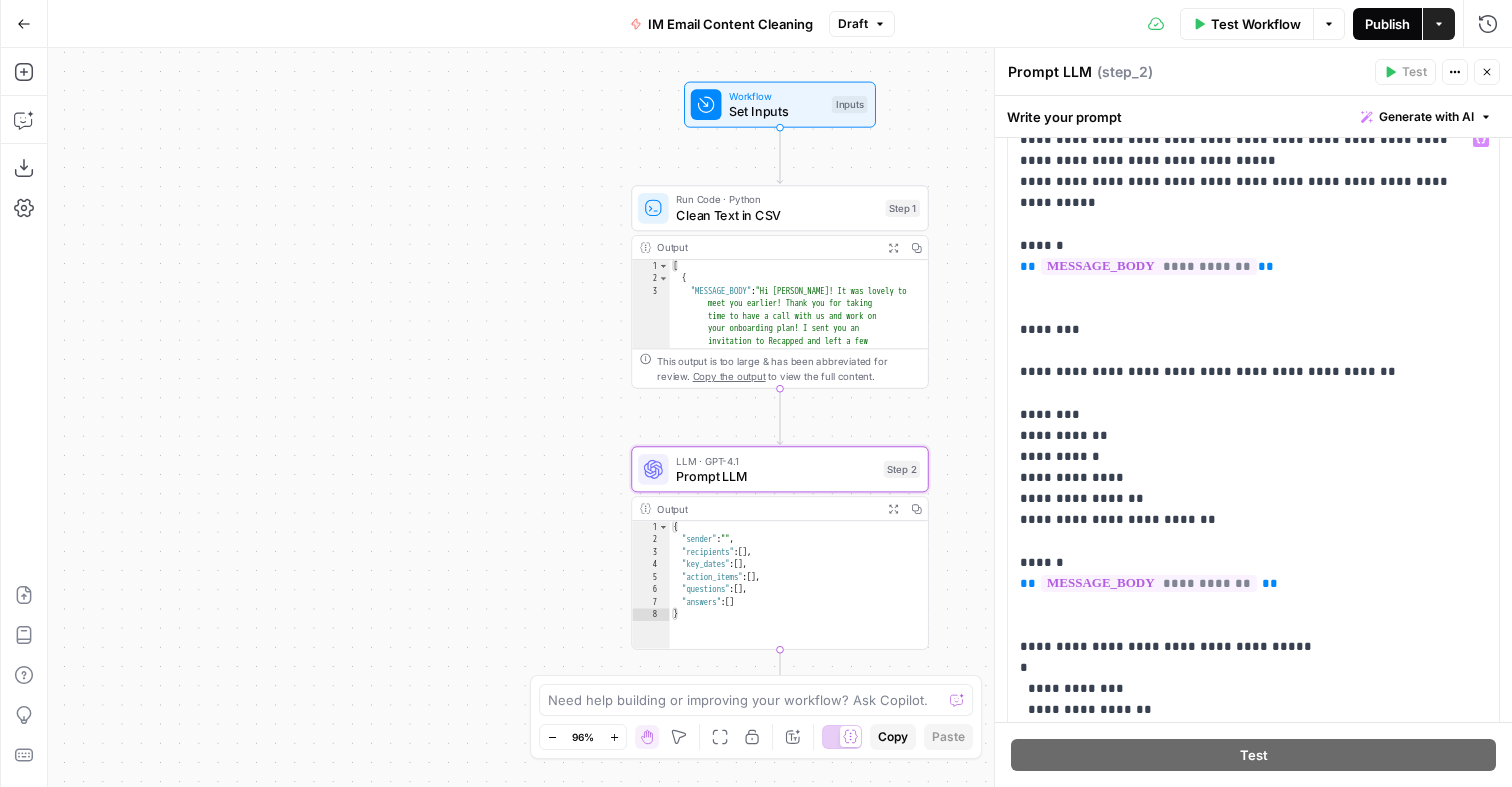scroll, scrollTop: 130, scrollLeft: 0, axis: vertical 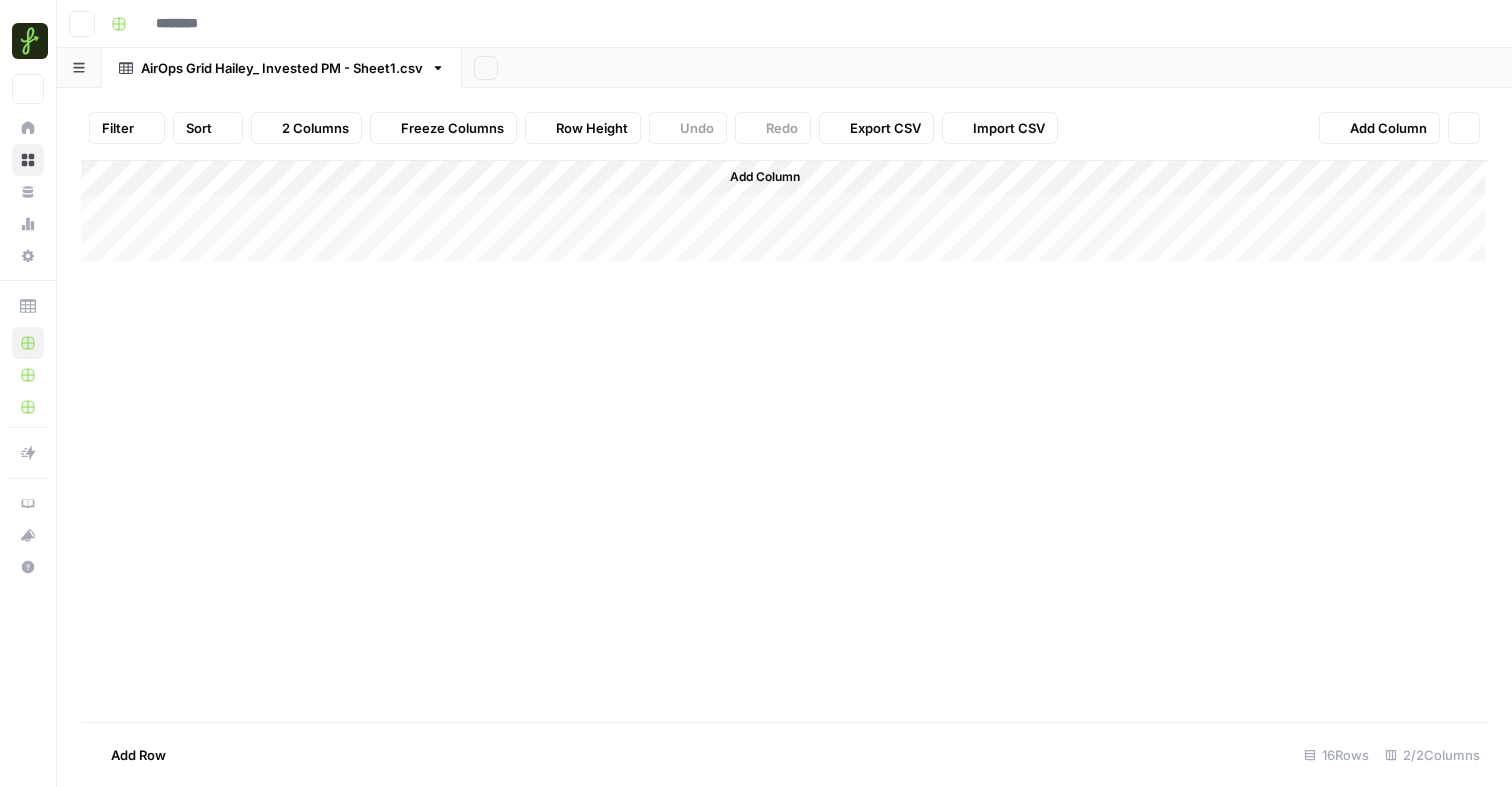 type on "**********" 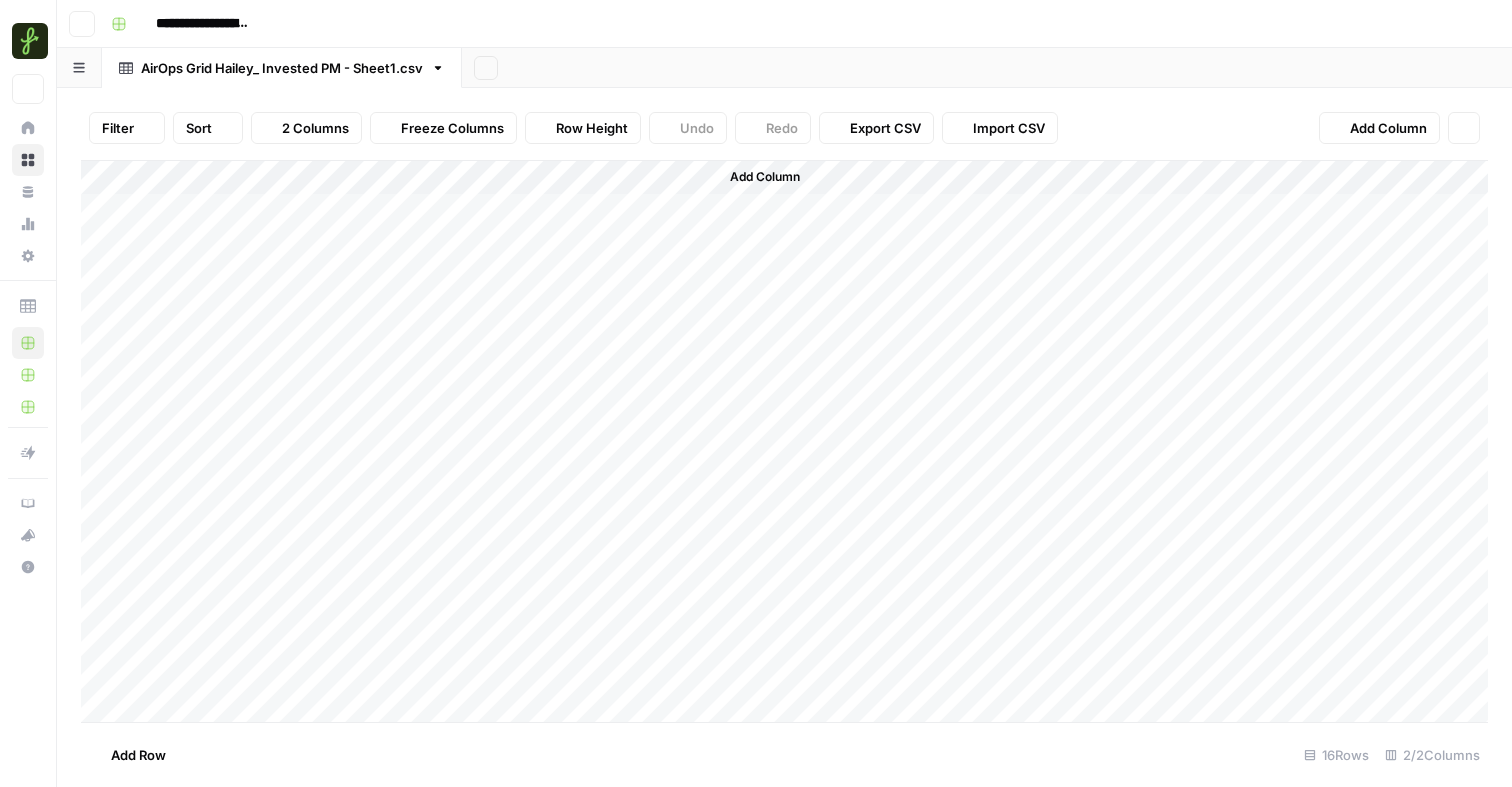 scroll, scrollTop: 0, scrollLeft: 0, axis: both 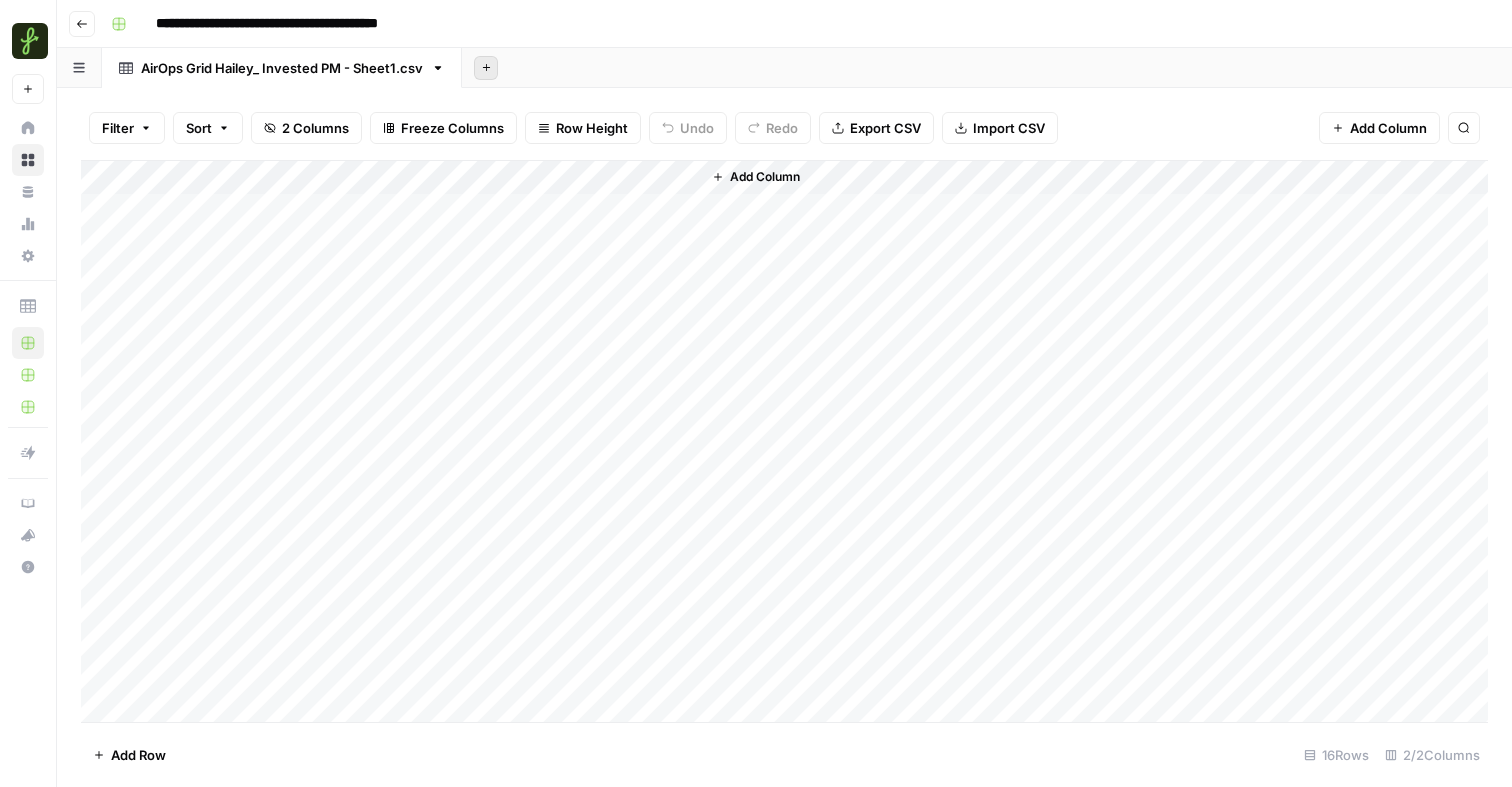 click on "Add Sheet" at bounding box center (987, 68) 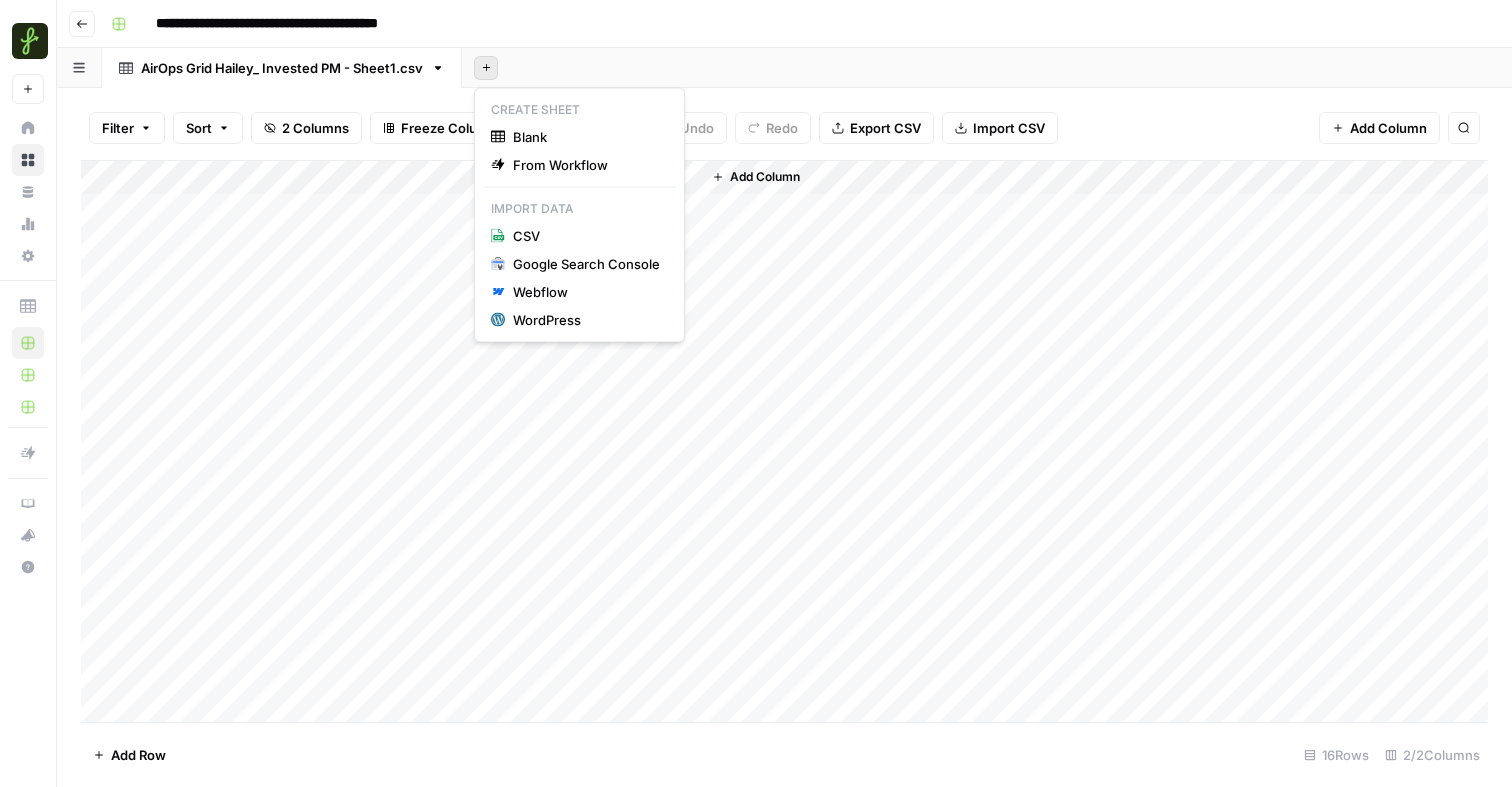 click 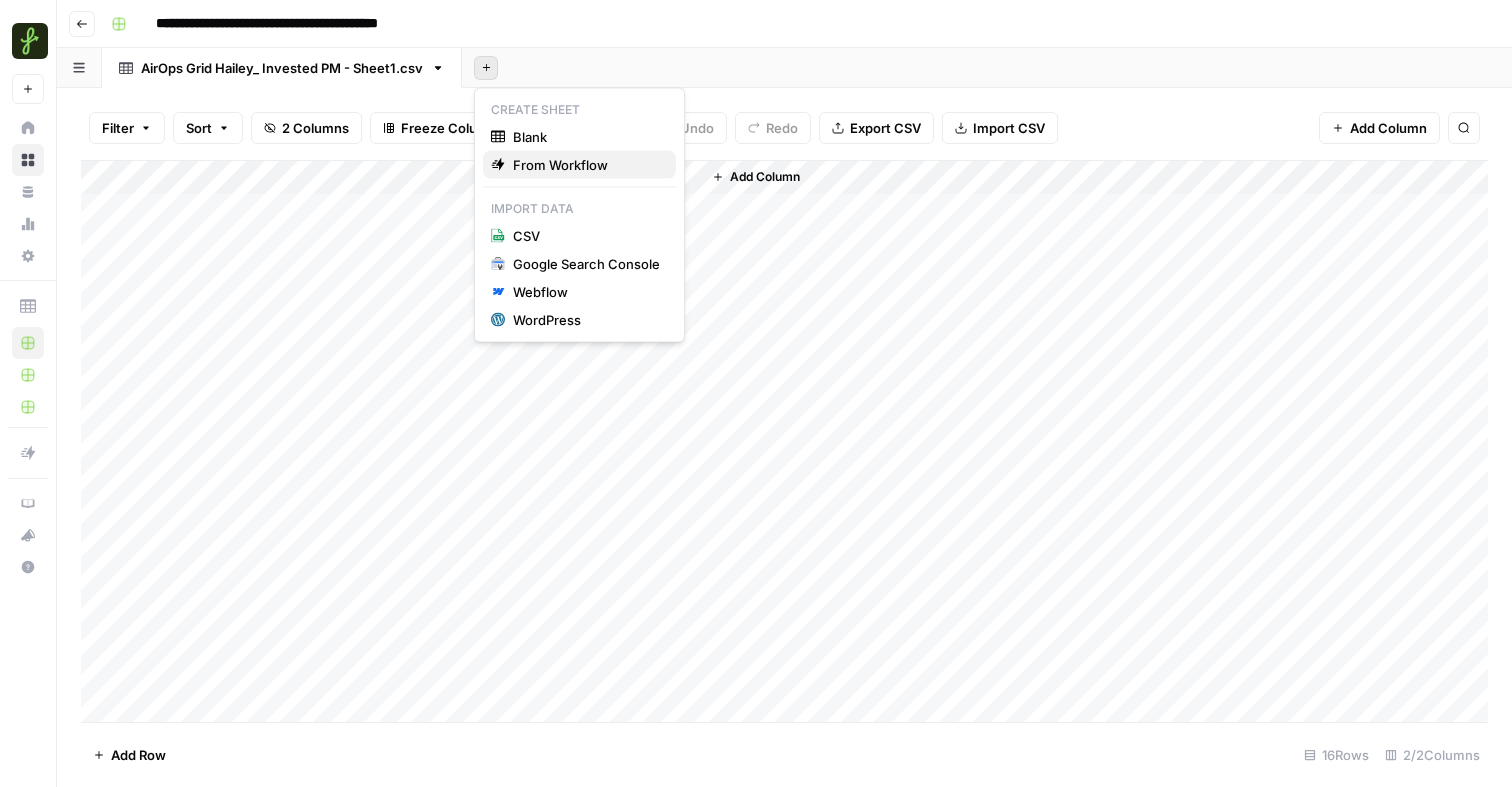 click on "From Workflow" at bounding box center [560, 165] 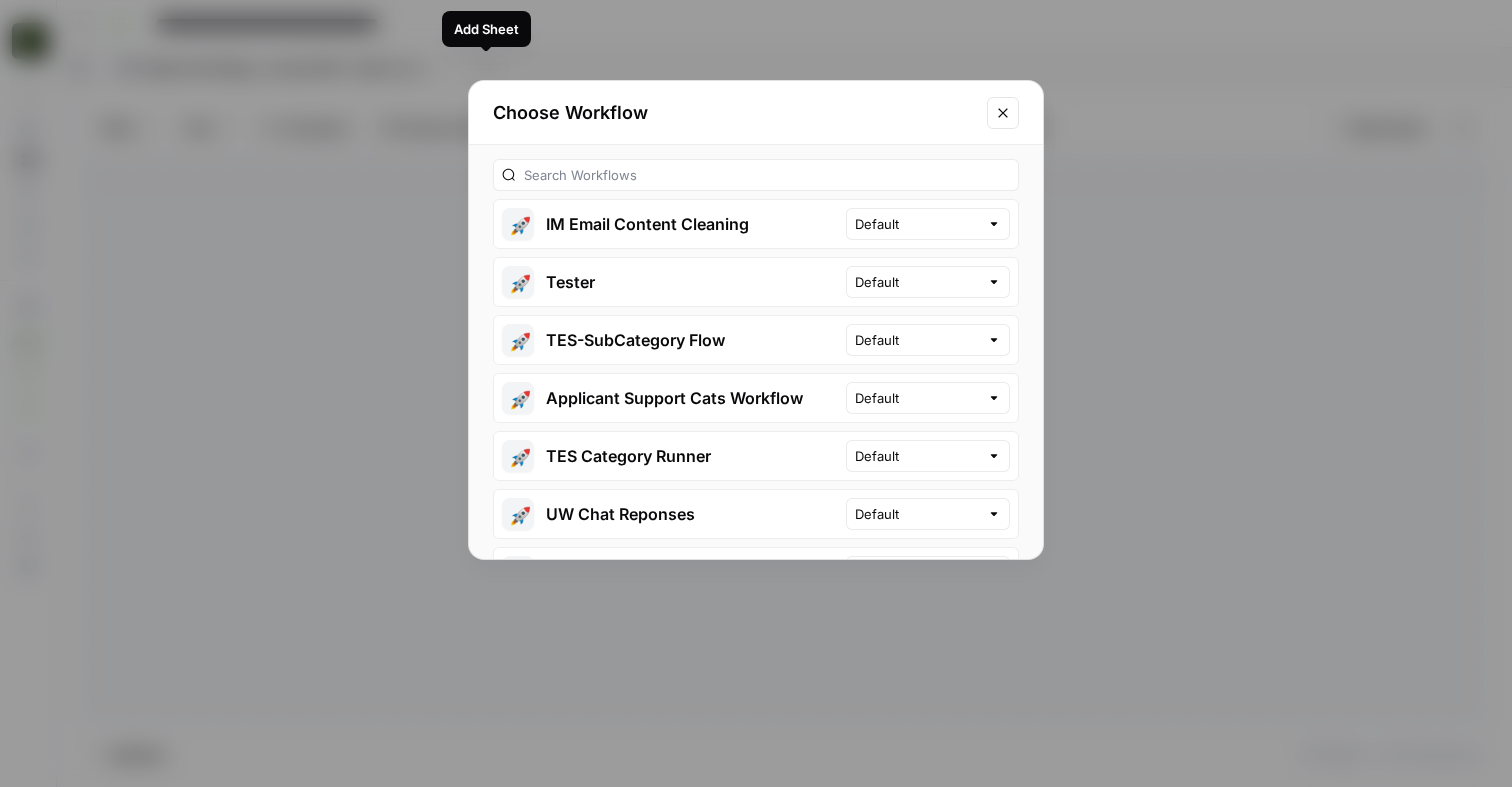scroll, scrollTop: 16, scrollLeft: 0, axis: vertical 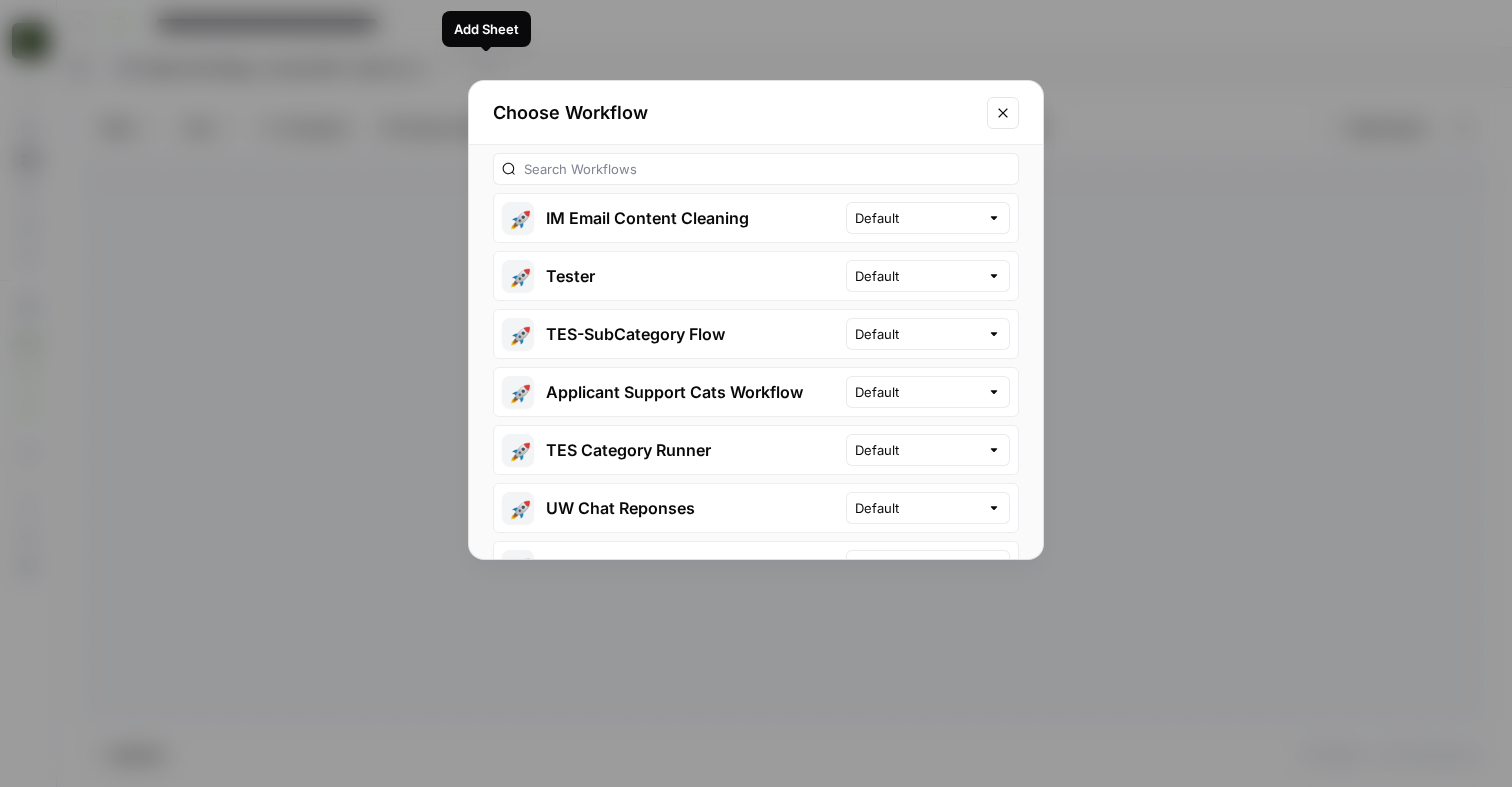 click on "🚀 IM Email Content Cleaning" at bounding box center (670, 218) 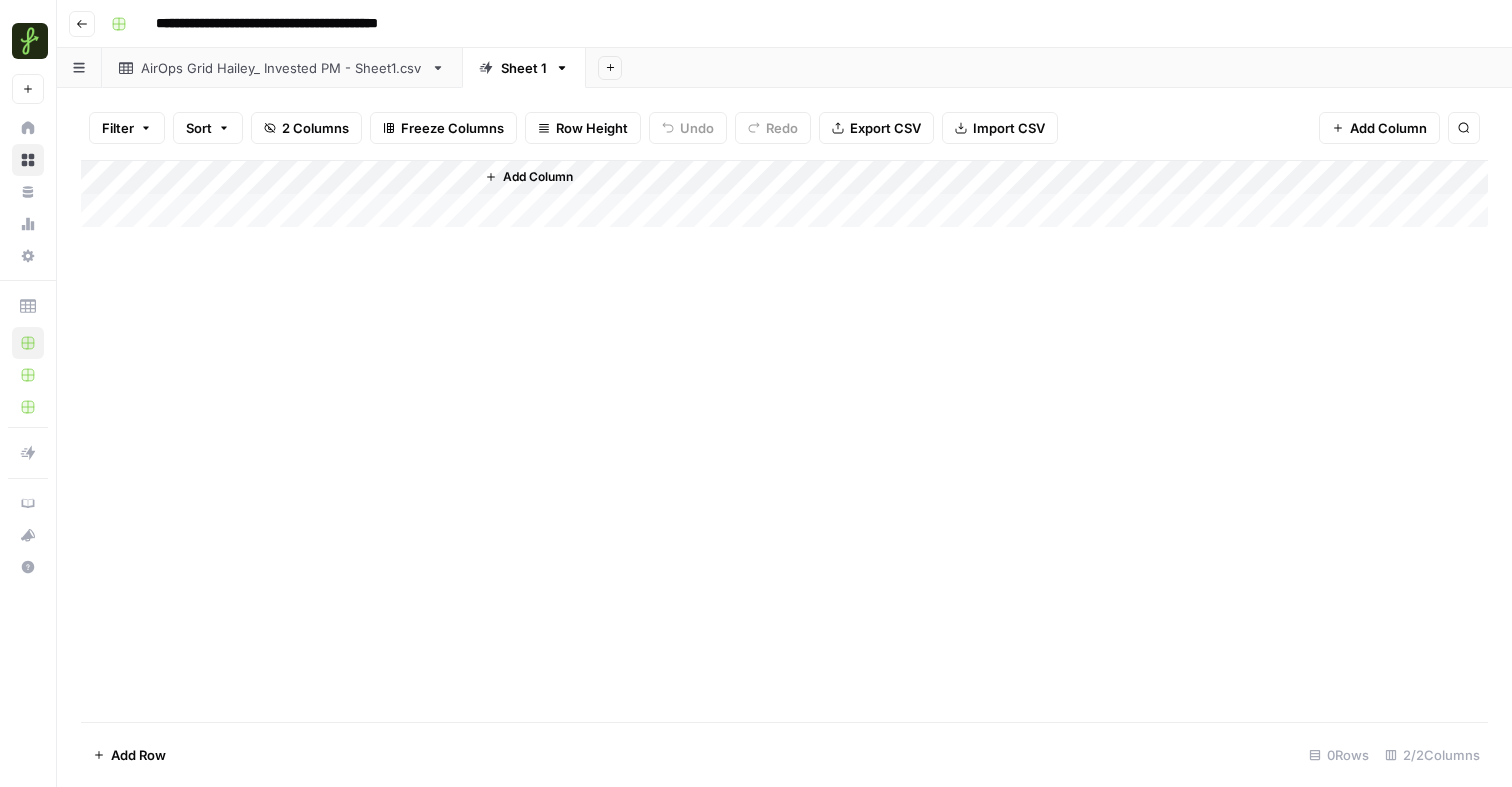 click on "AirOps Grid Hailey_ Invested PM - Sheet1.csv" at bounding box center [282, 68] 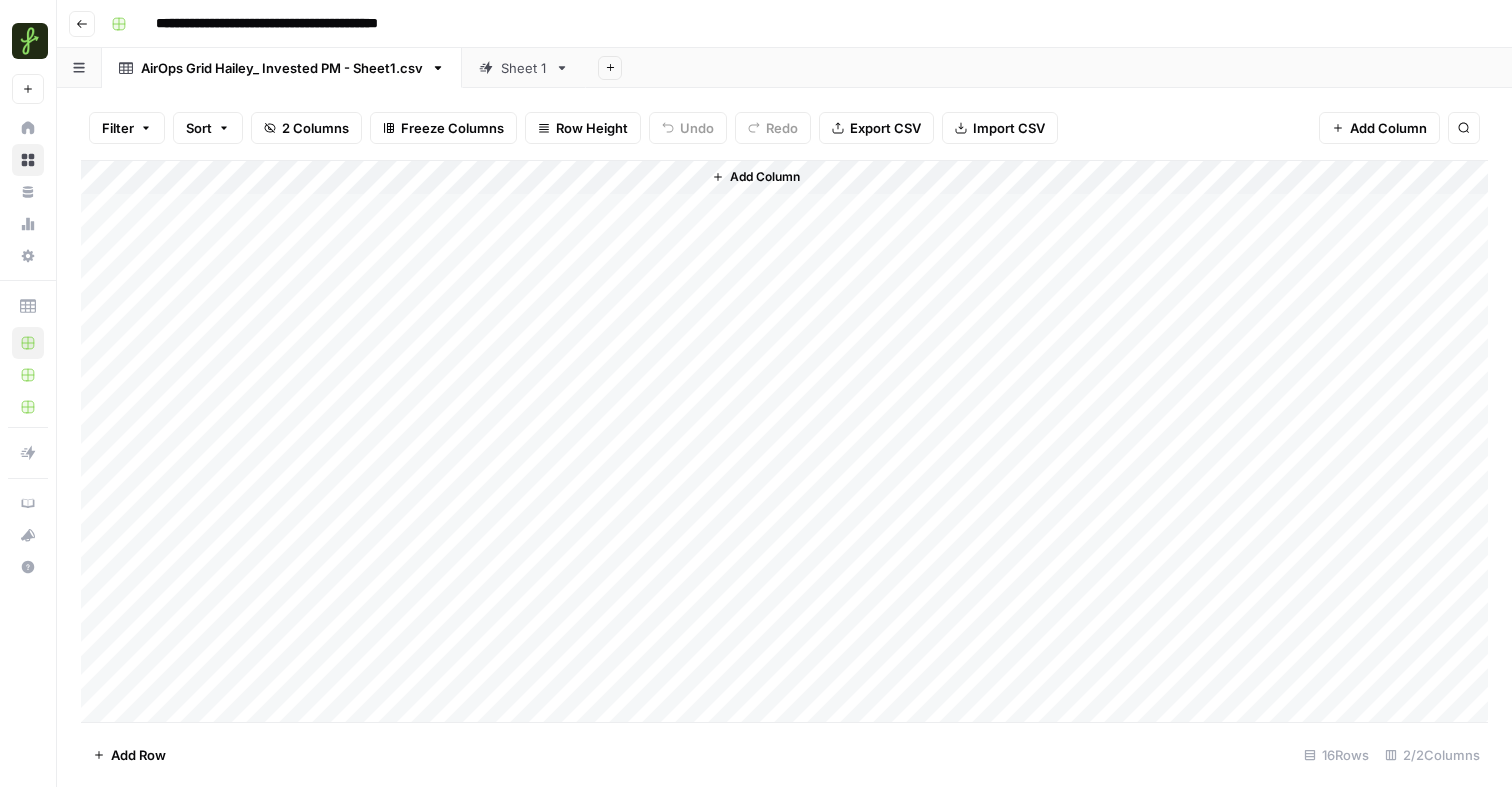 click on "Add Column" at bounding box center [784, 441] 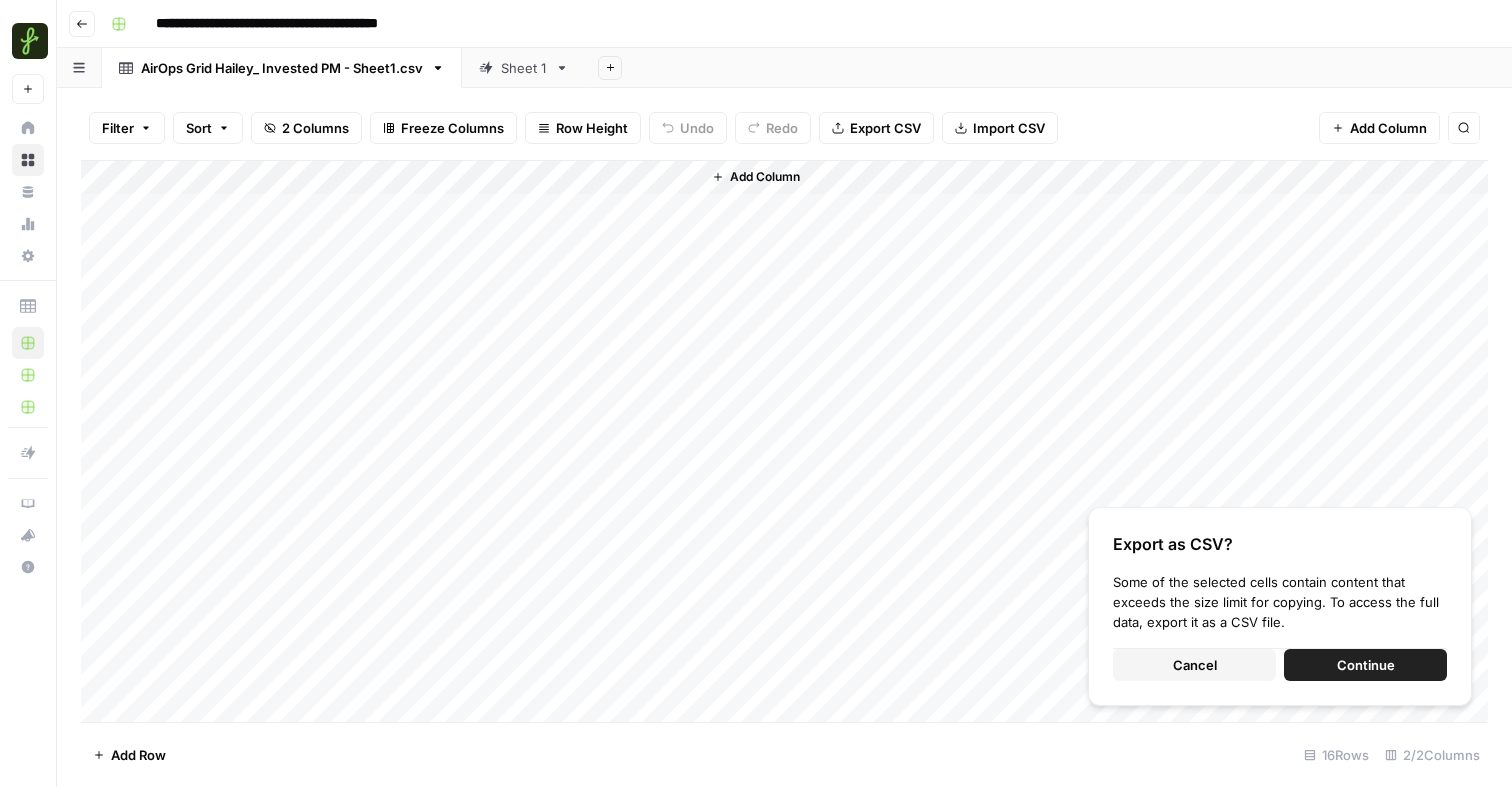 click on "Sheet 1" at bounding box center [513, 68] 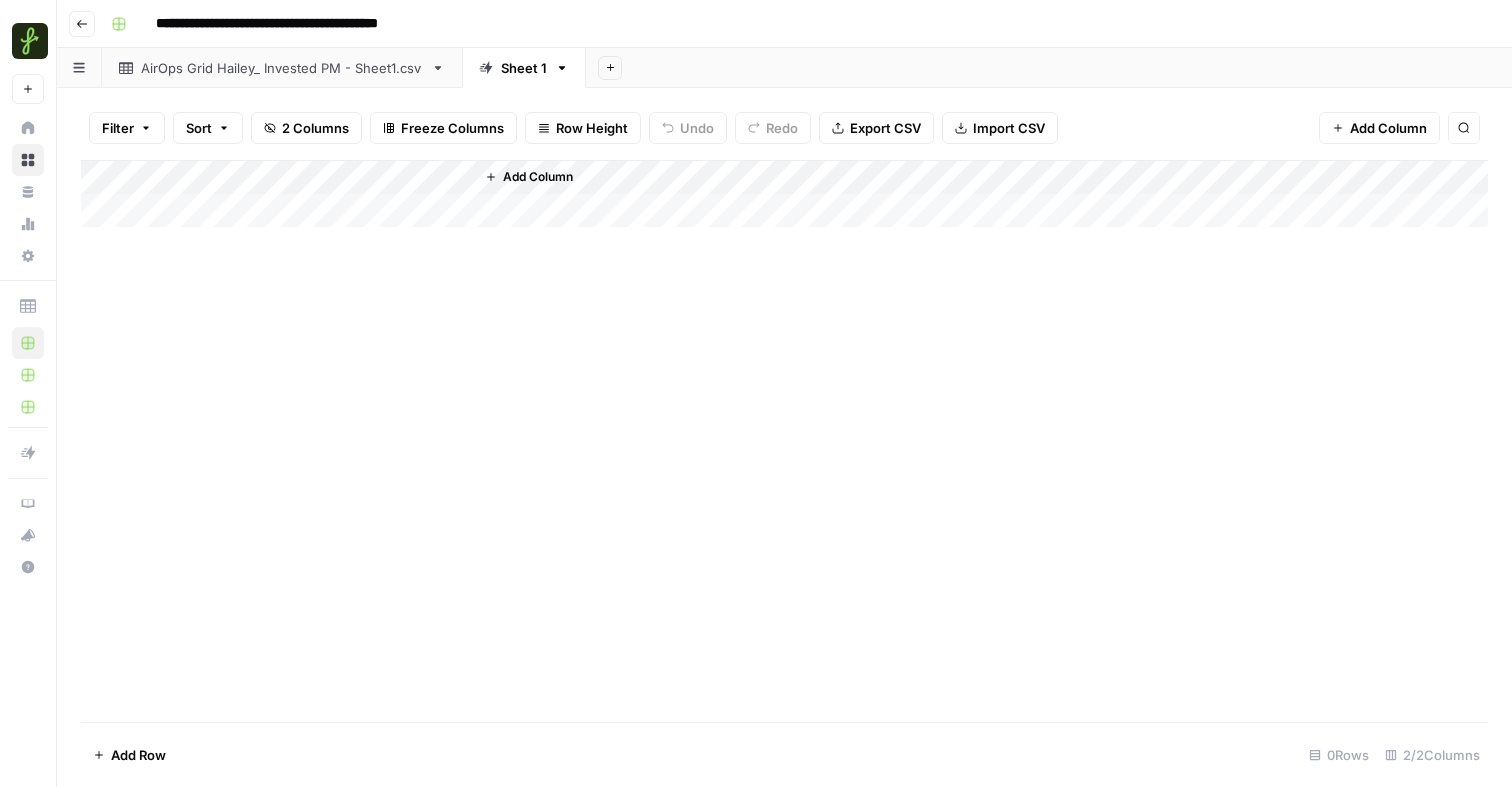click on "Add Column" at bounding box center [784, 194] 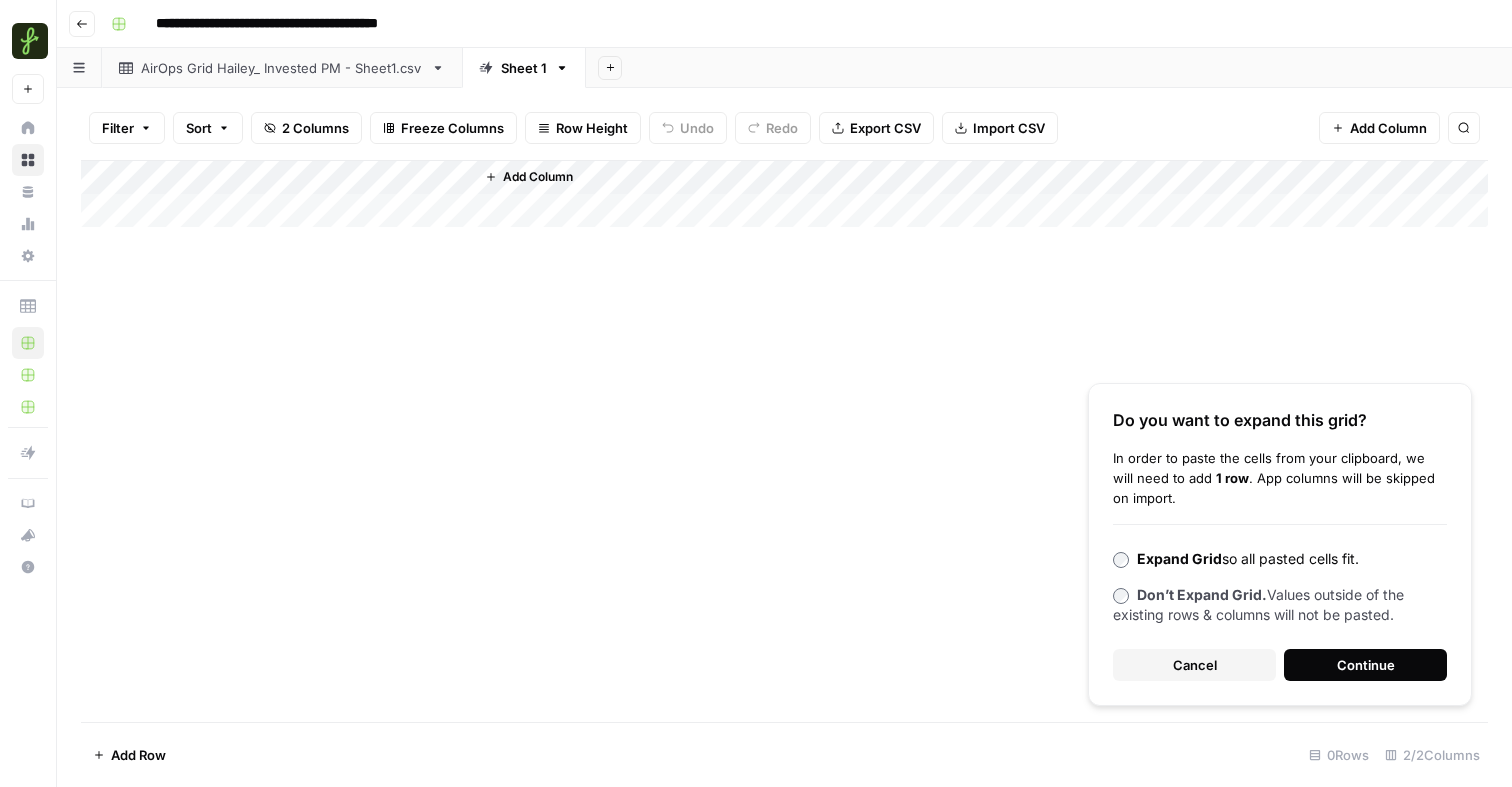 click on "Continue" at bounding box center [1365, 665] 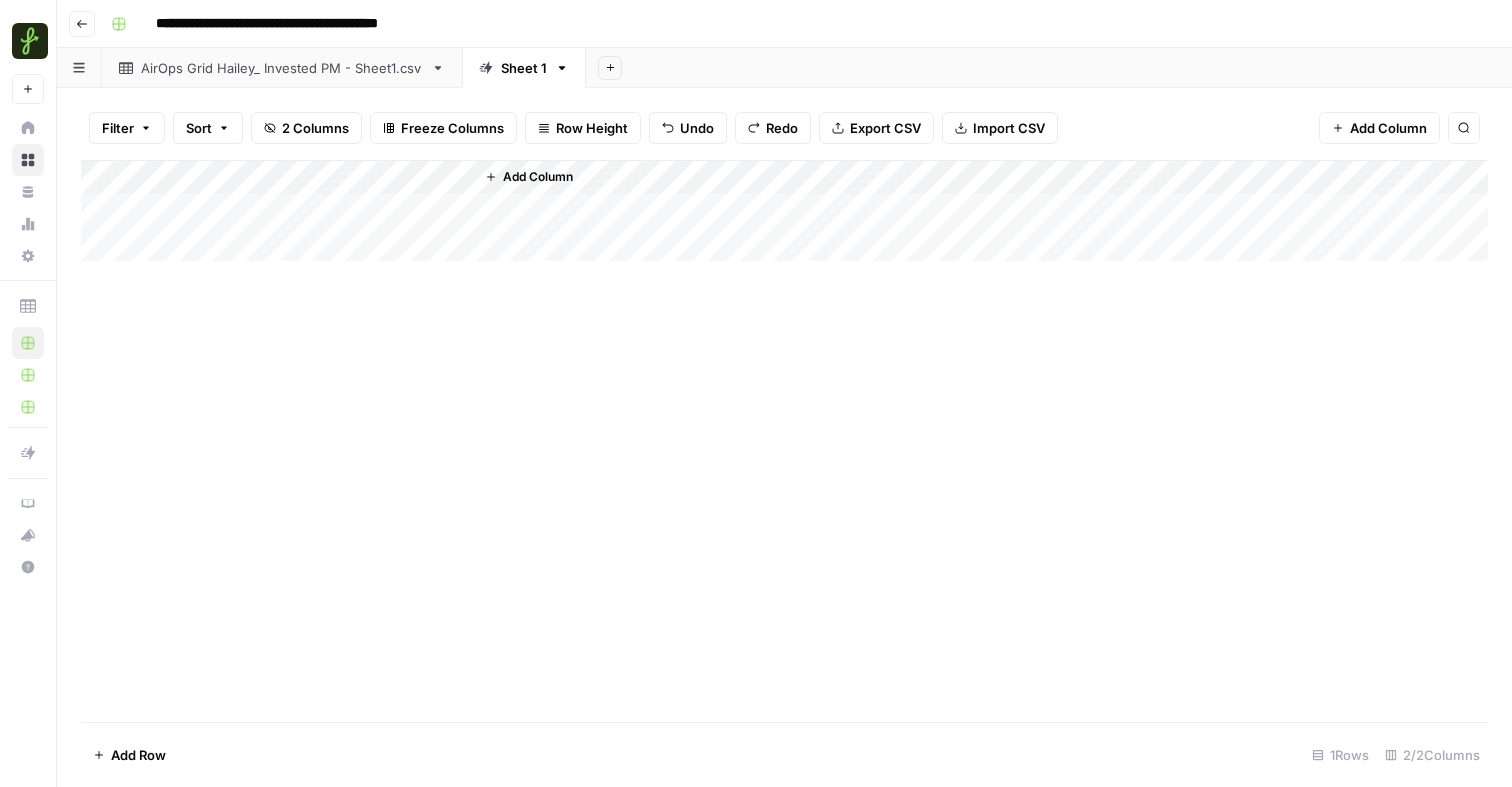 click on "Add Column" at bounding box center [784, 211] 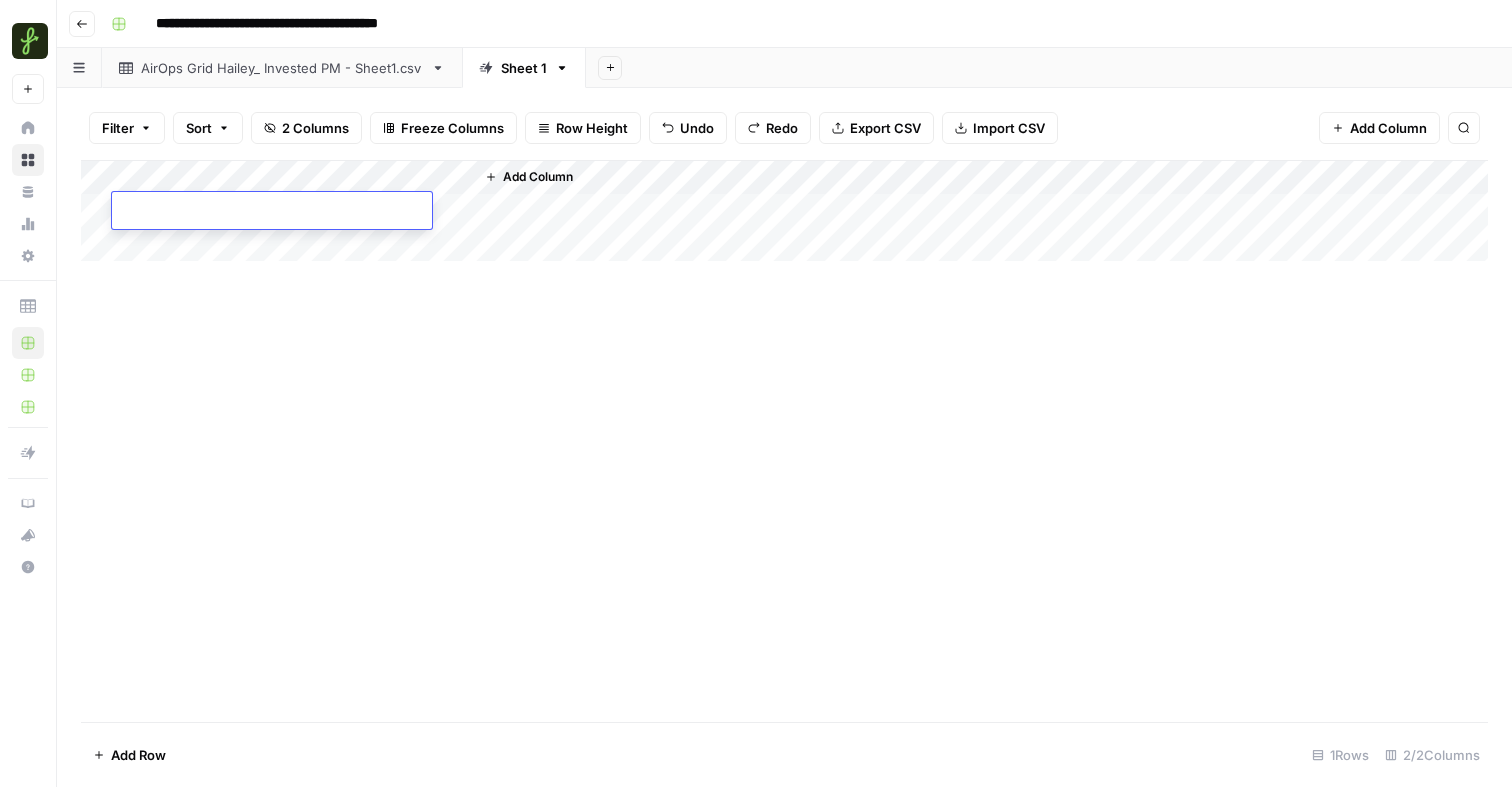 type on "**********" 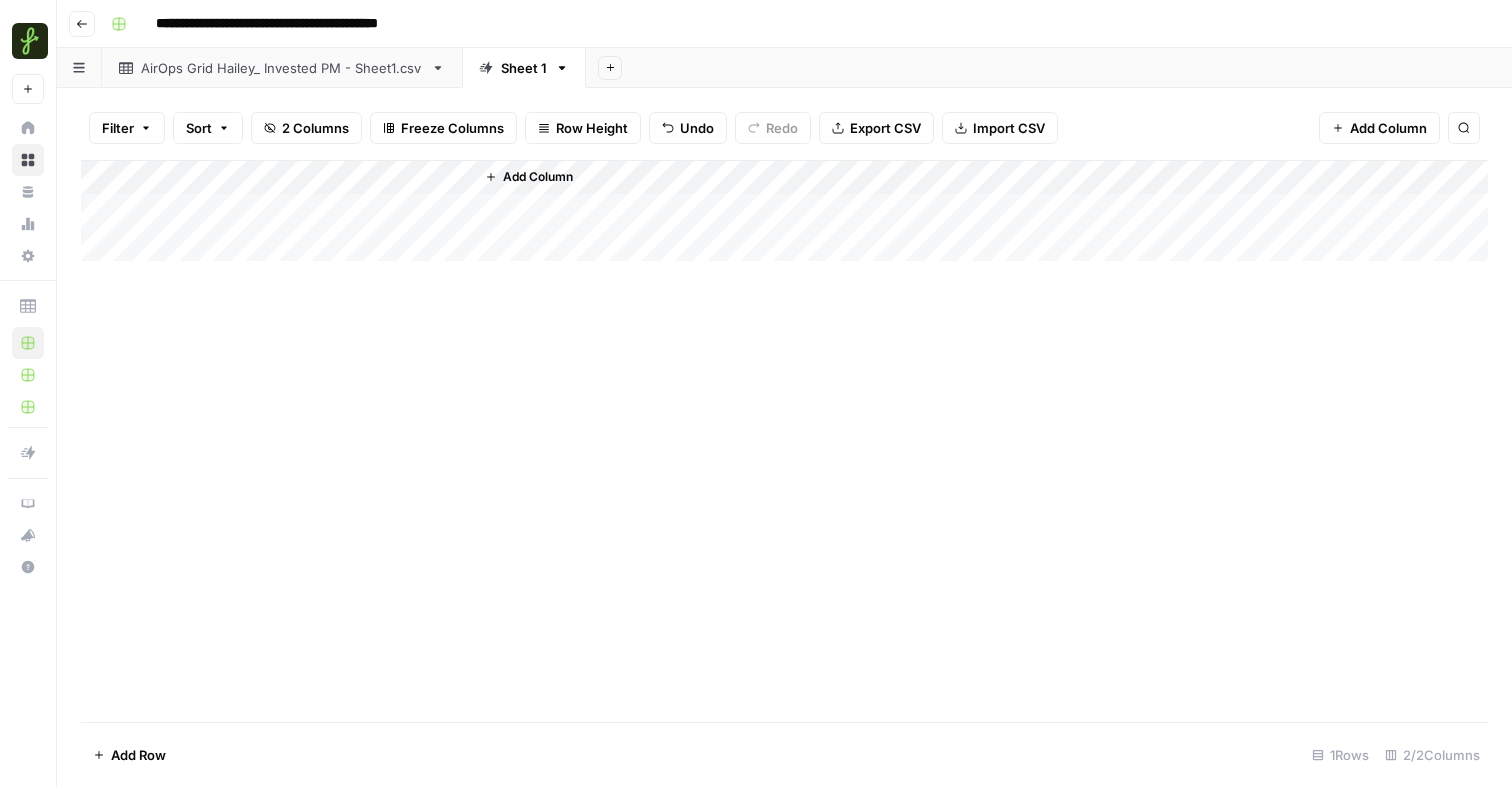 click on "Add Column" at bounding box center (784, 441) 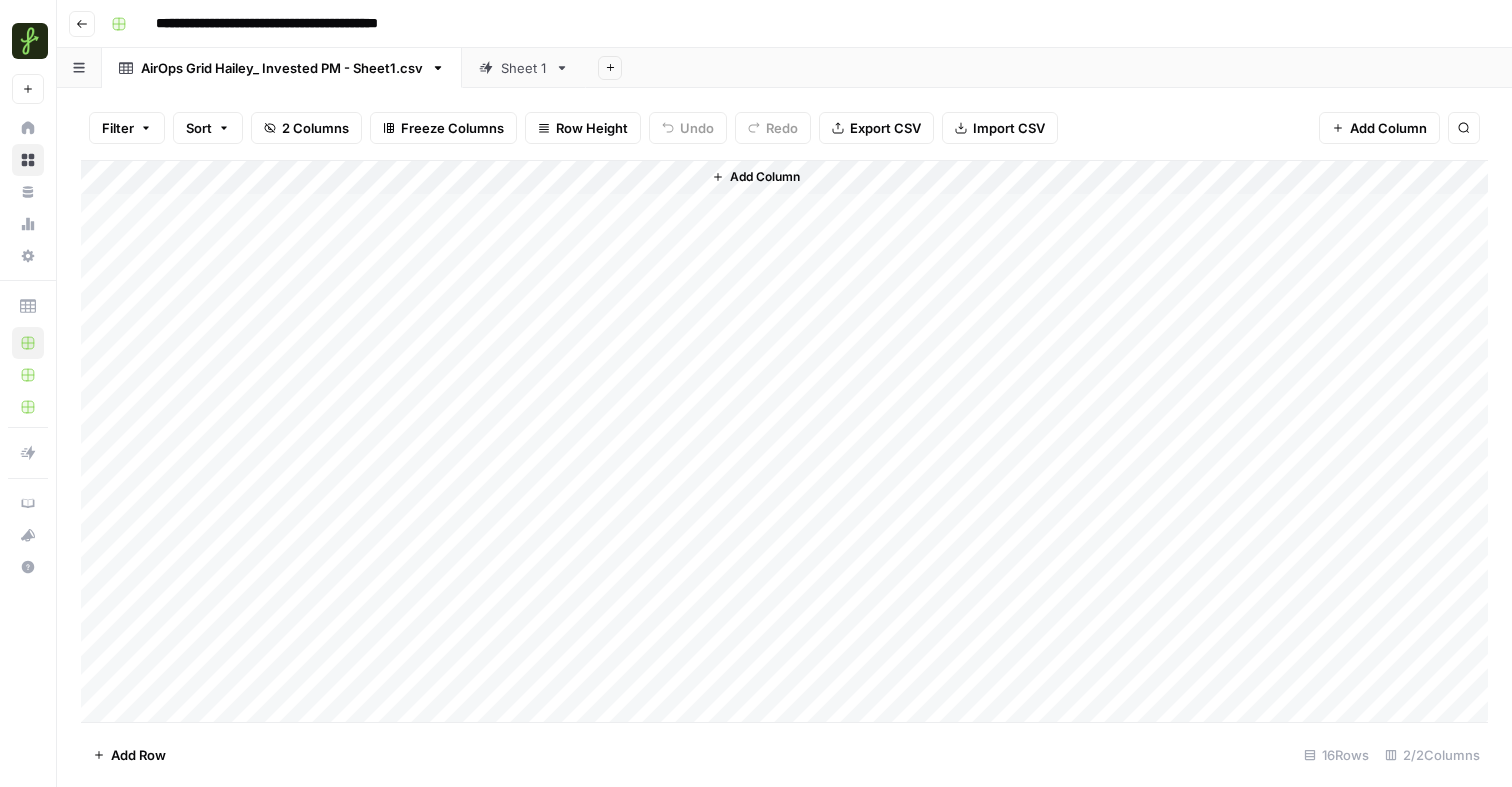 click on "Add Column" at bounding box center (784, 441) 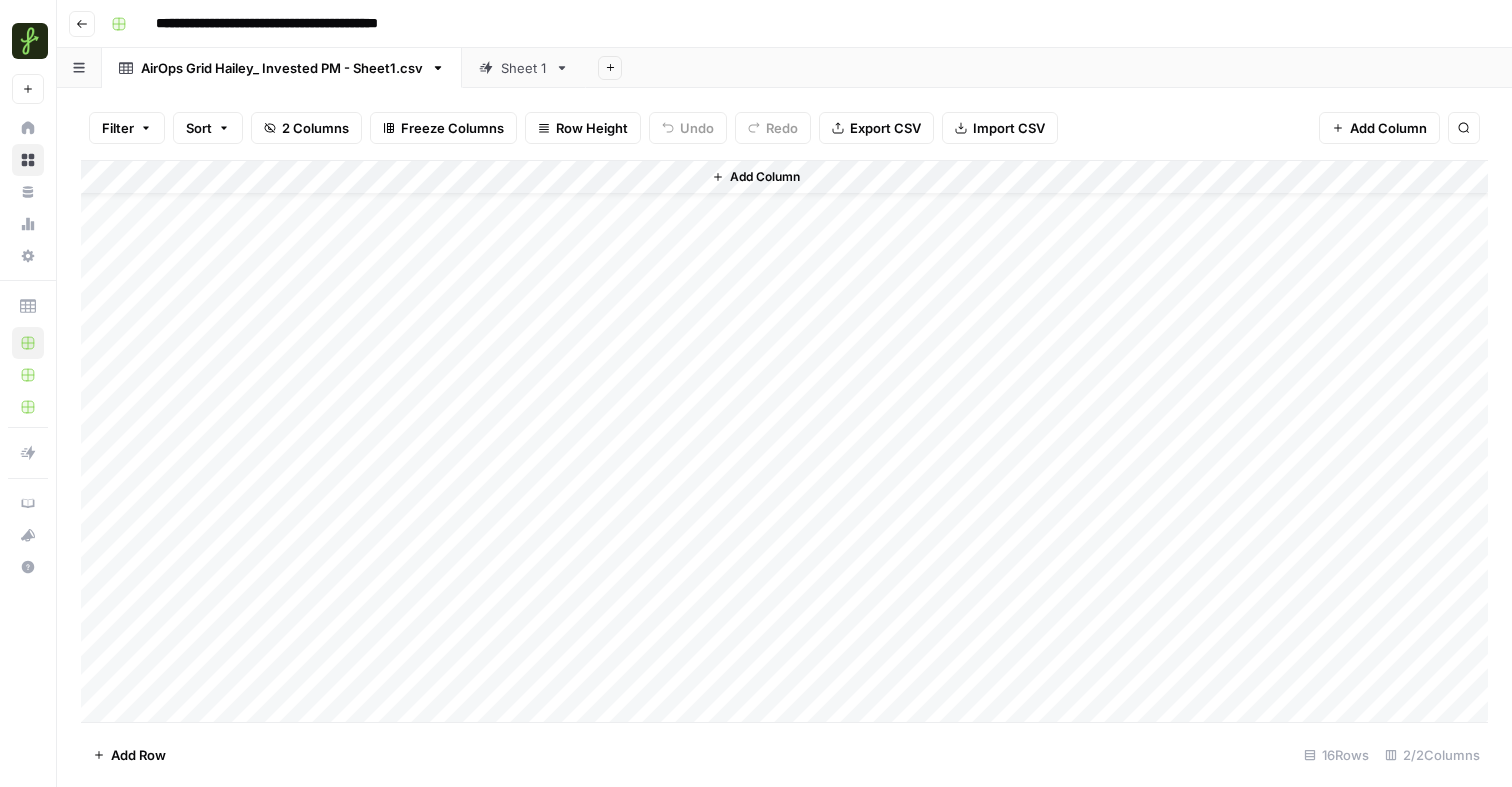 click on "Add Column" at bounding box center [784, 441] 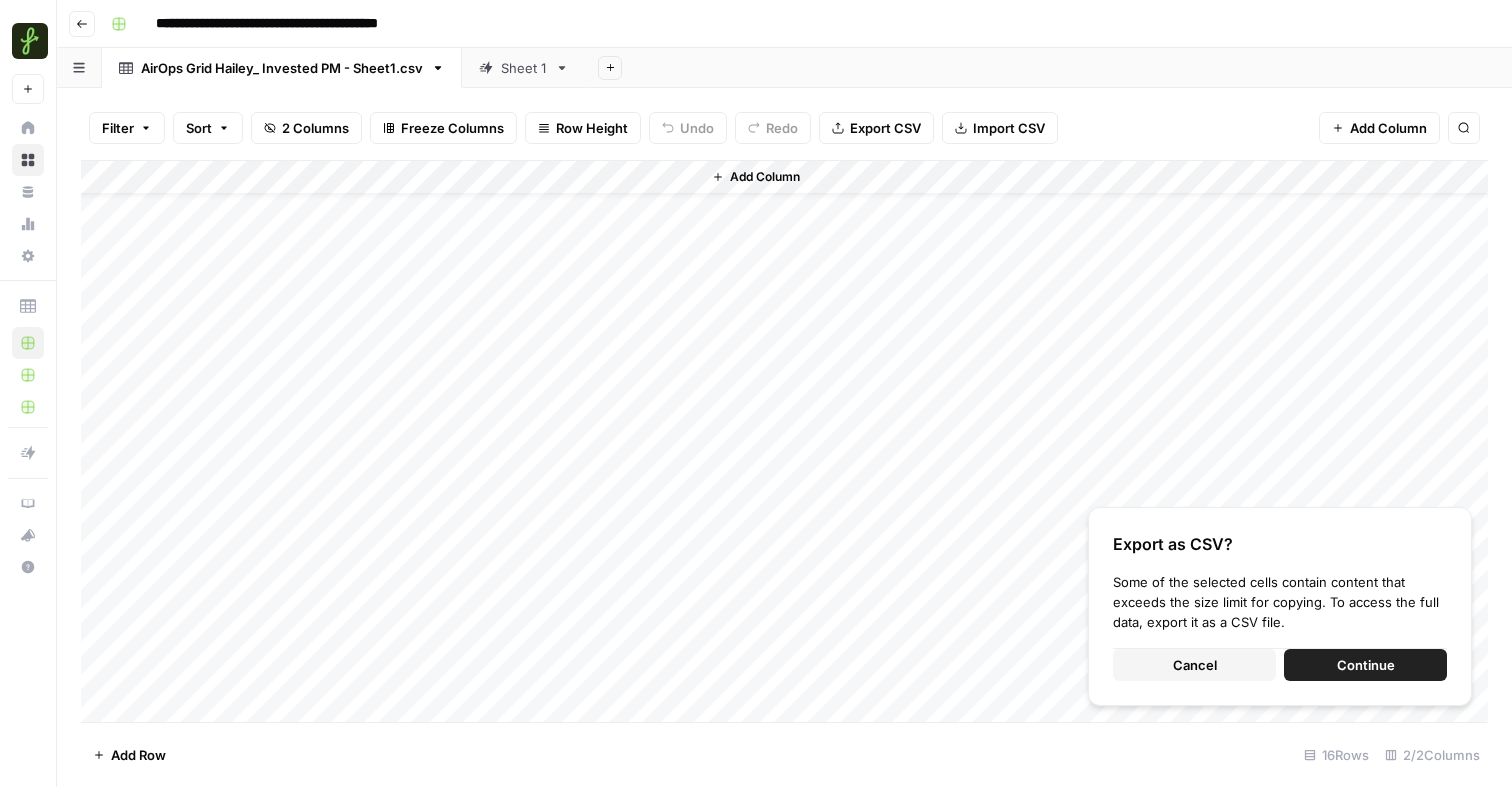 click on "Sheet 1" at bounding box center (513, 68) 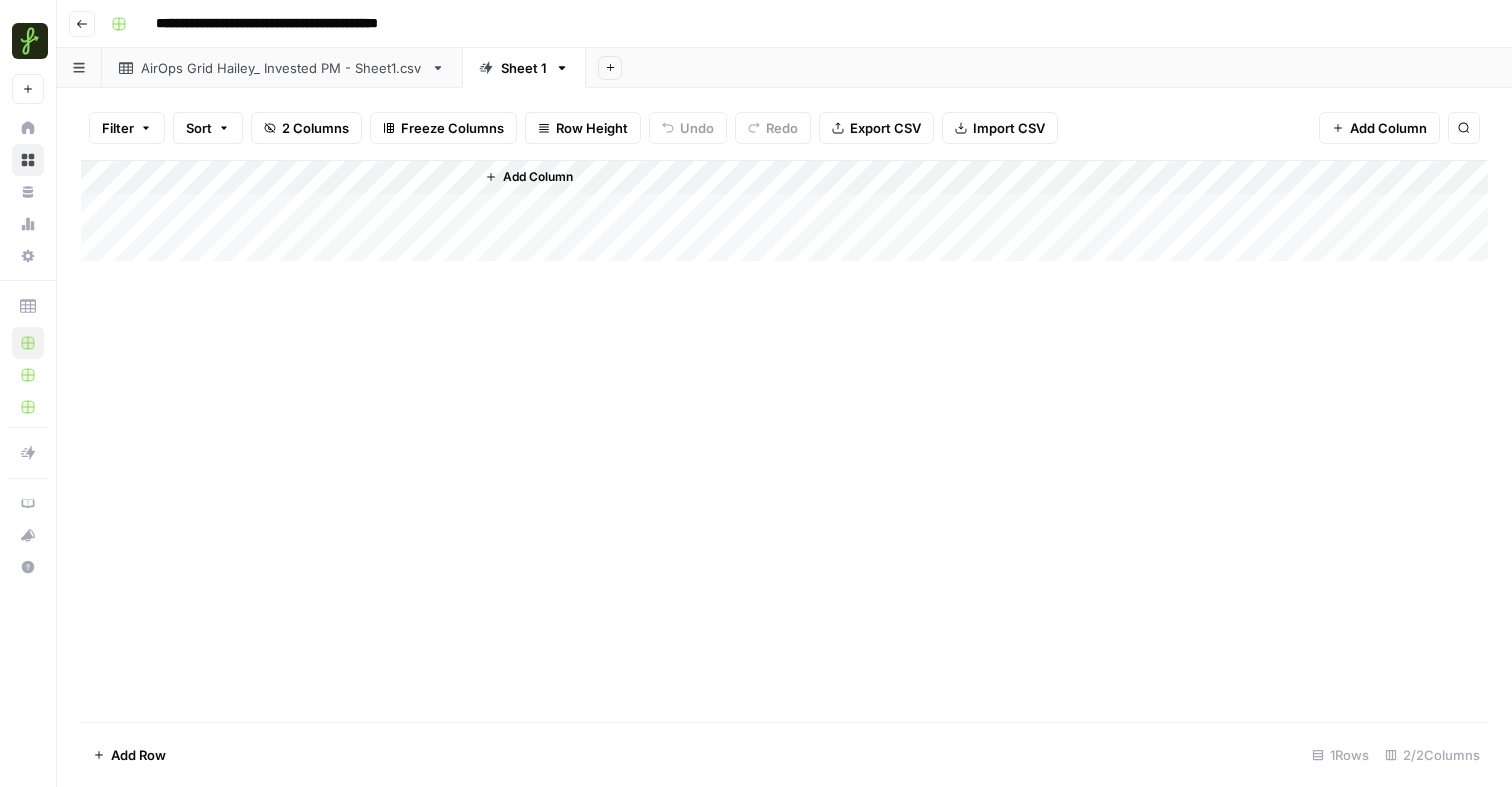 click on "Add Column" at bounding box center (784, 211) 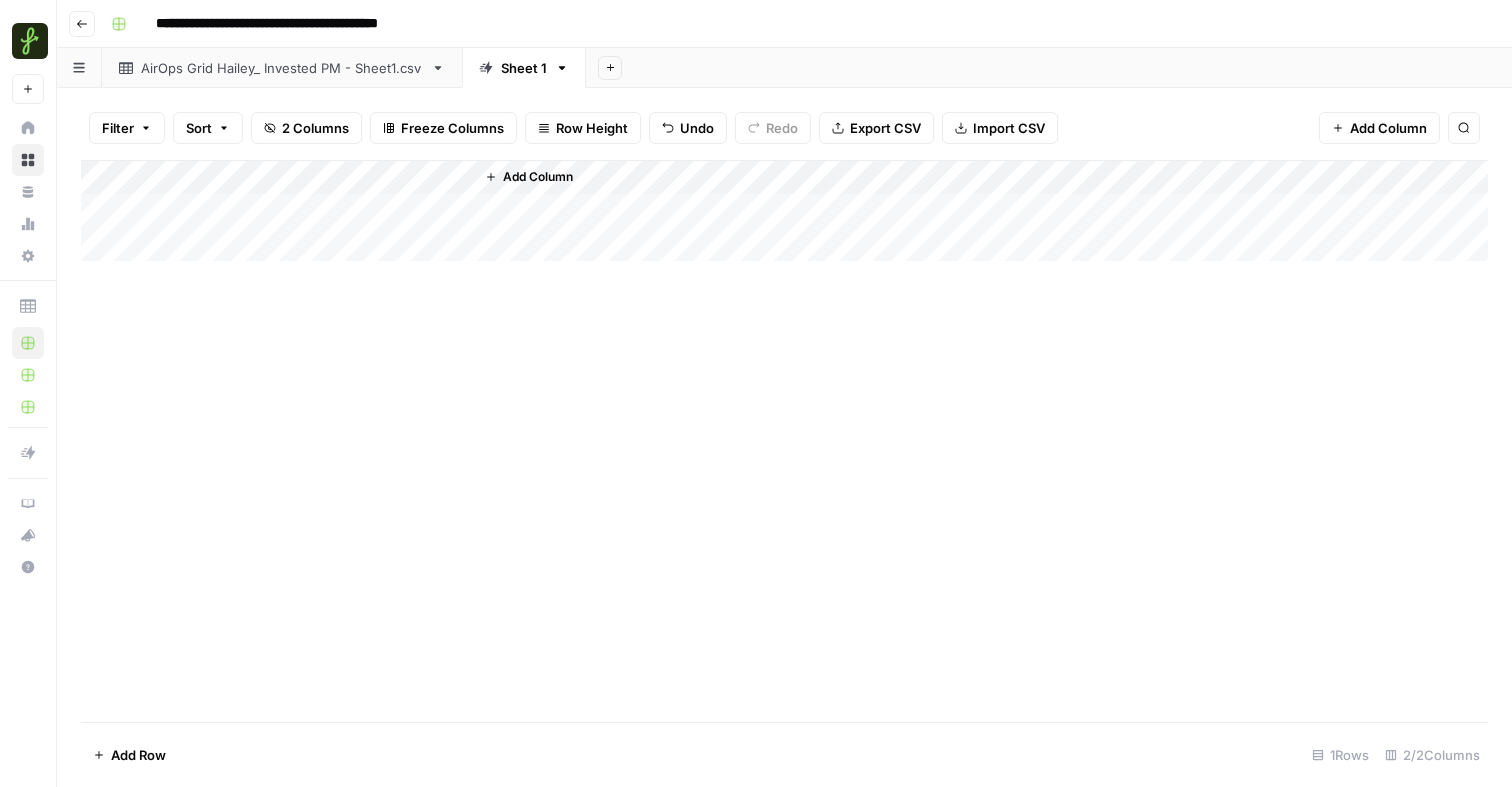 click on "Add Column" at bounding box center [784, 211] 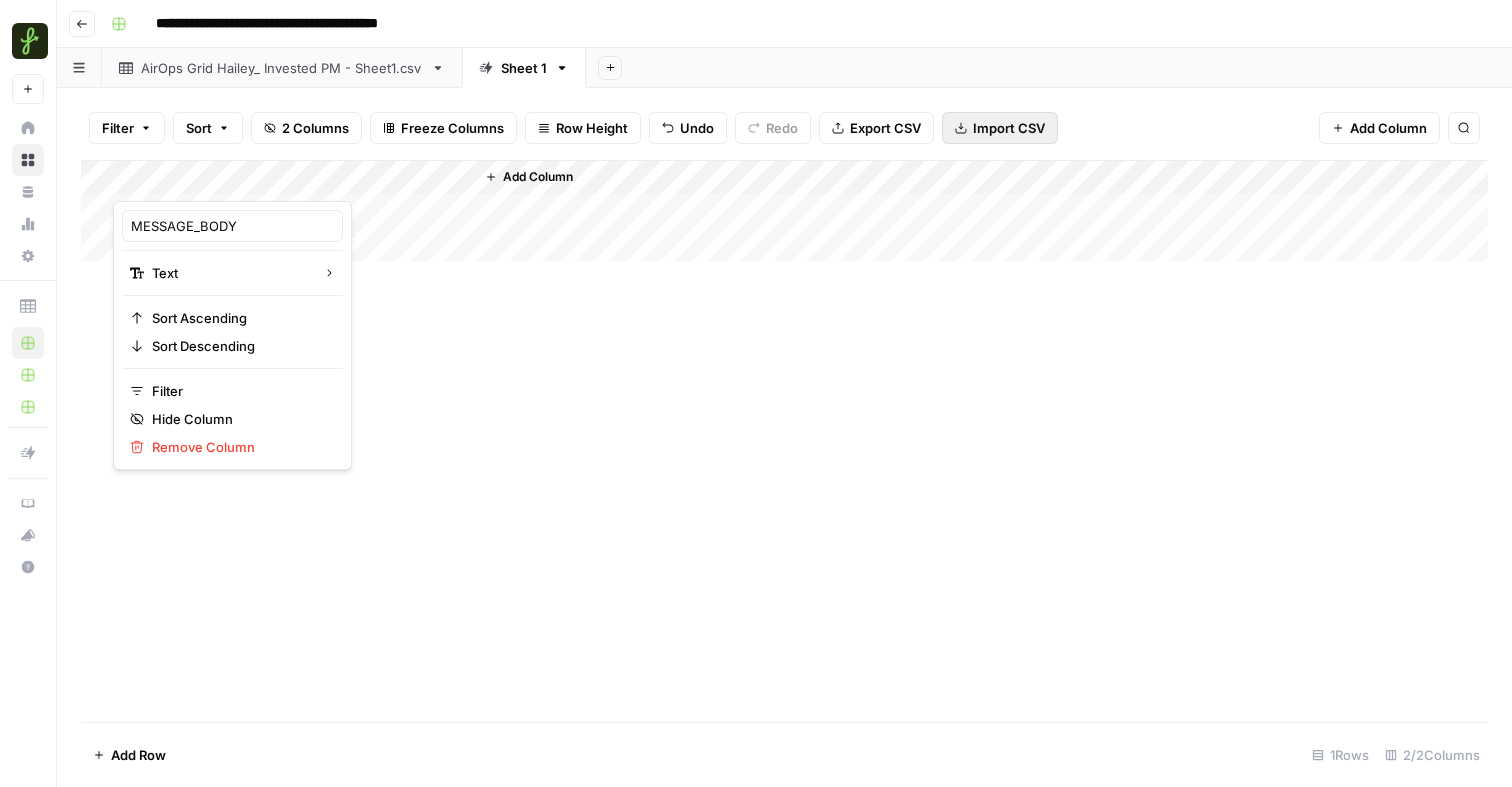 click on "Import CSV" at bounding box center [1009, 128] 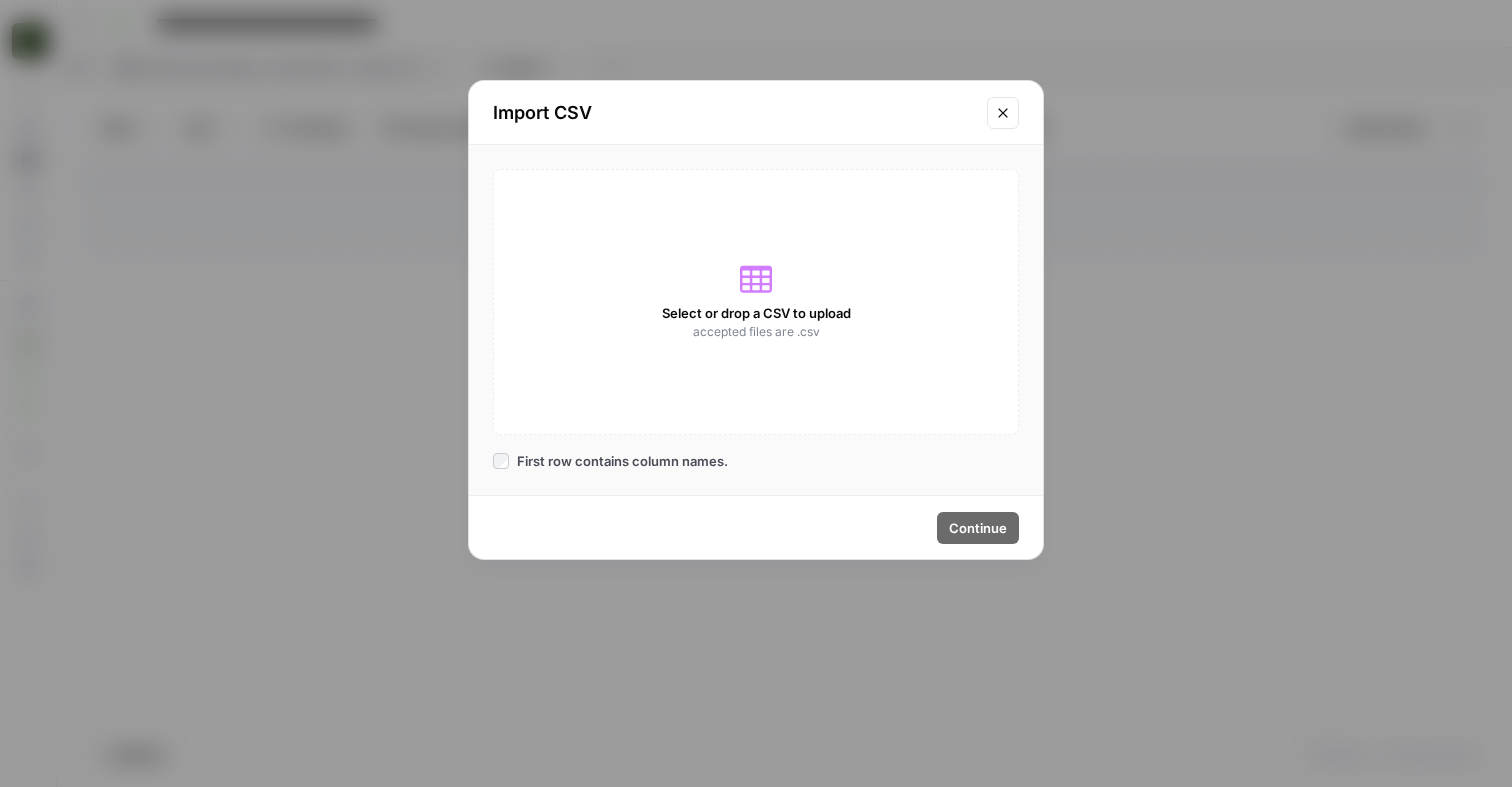 click 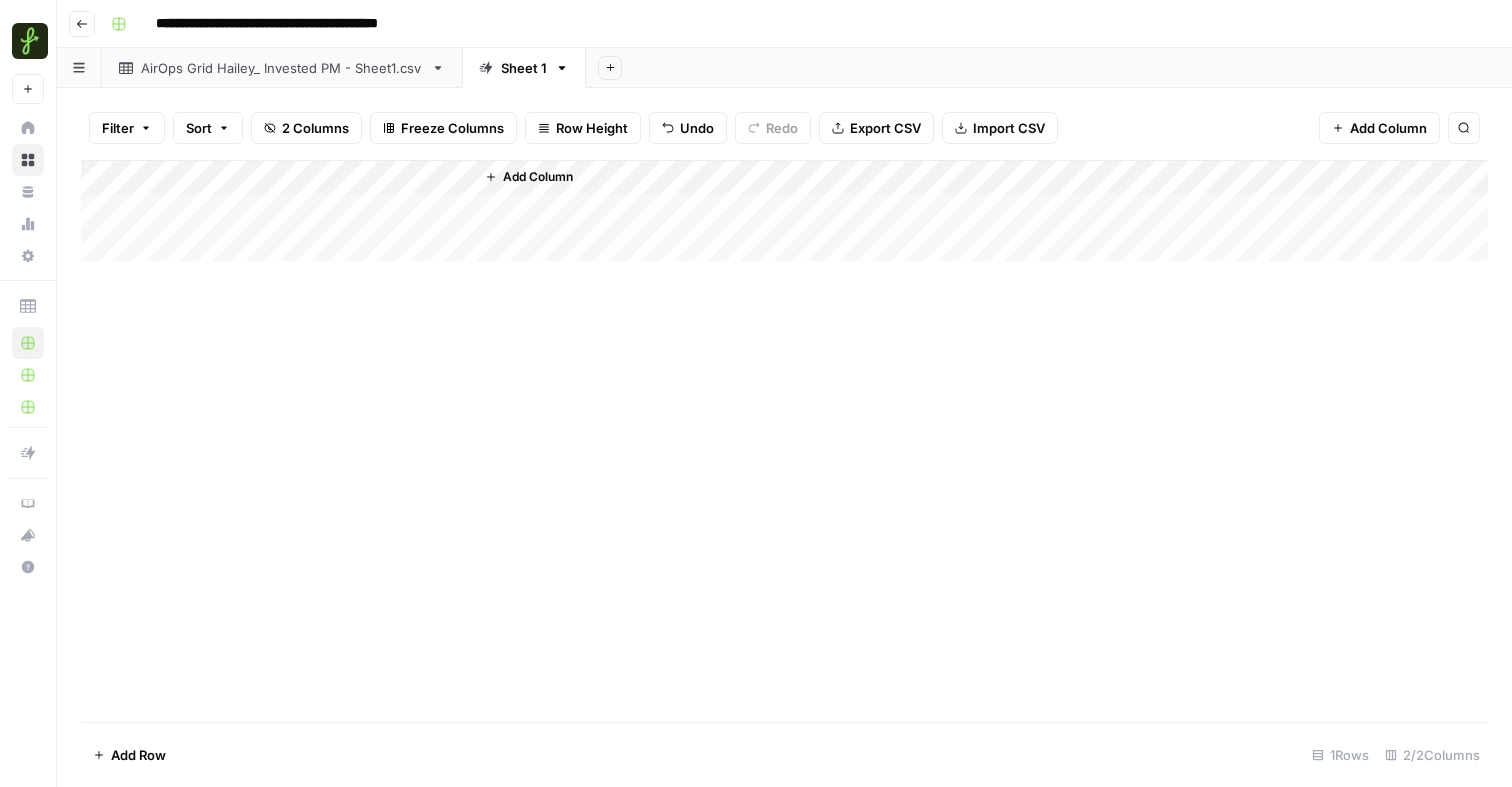 click on "Add Column" at bounding box center (784, 441) 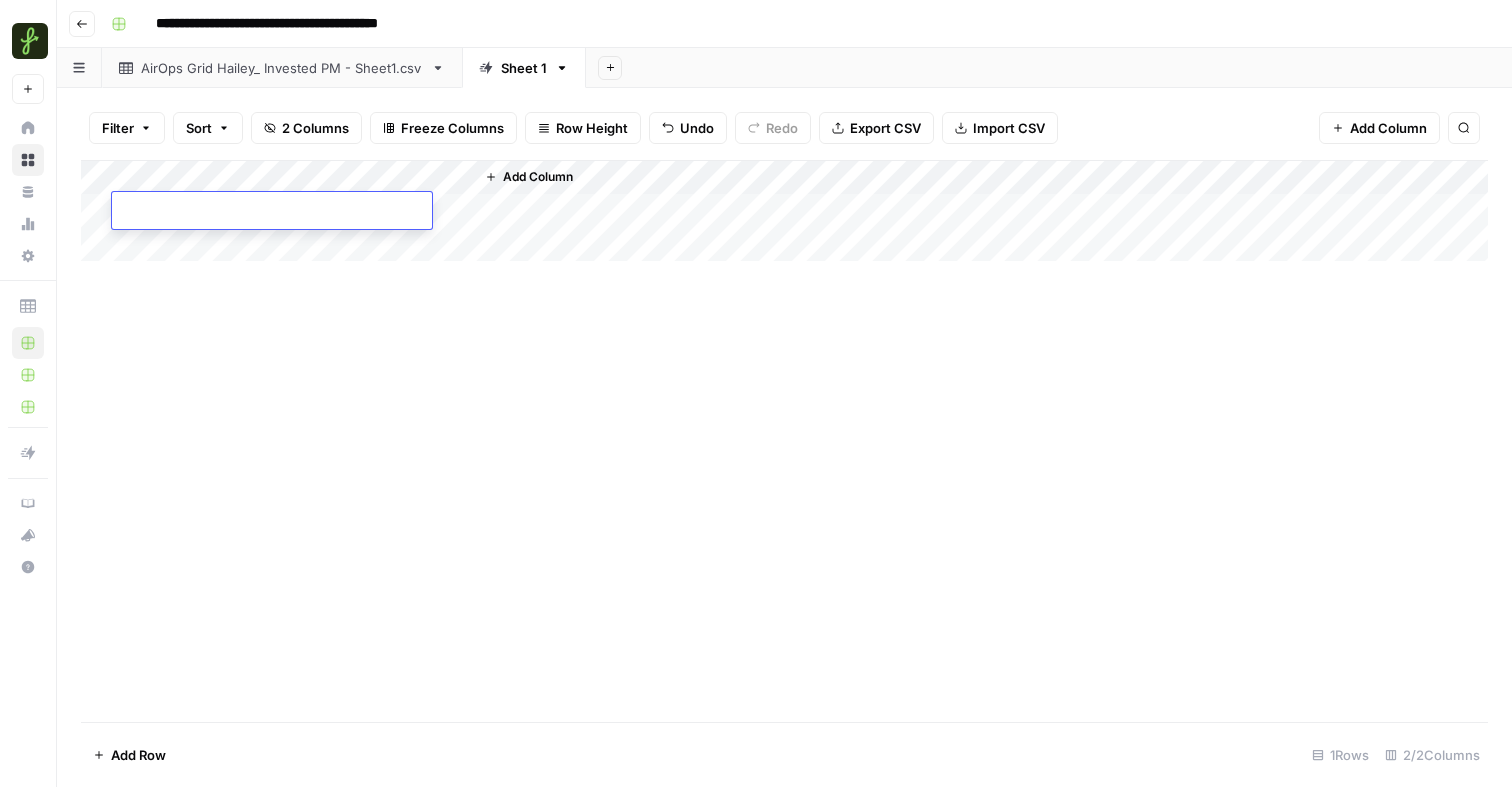click at bounding box center (272, 212) 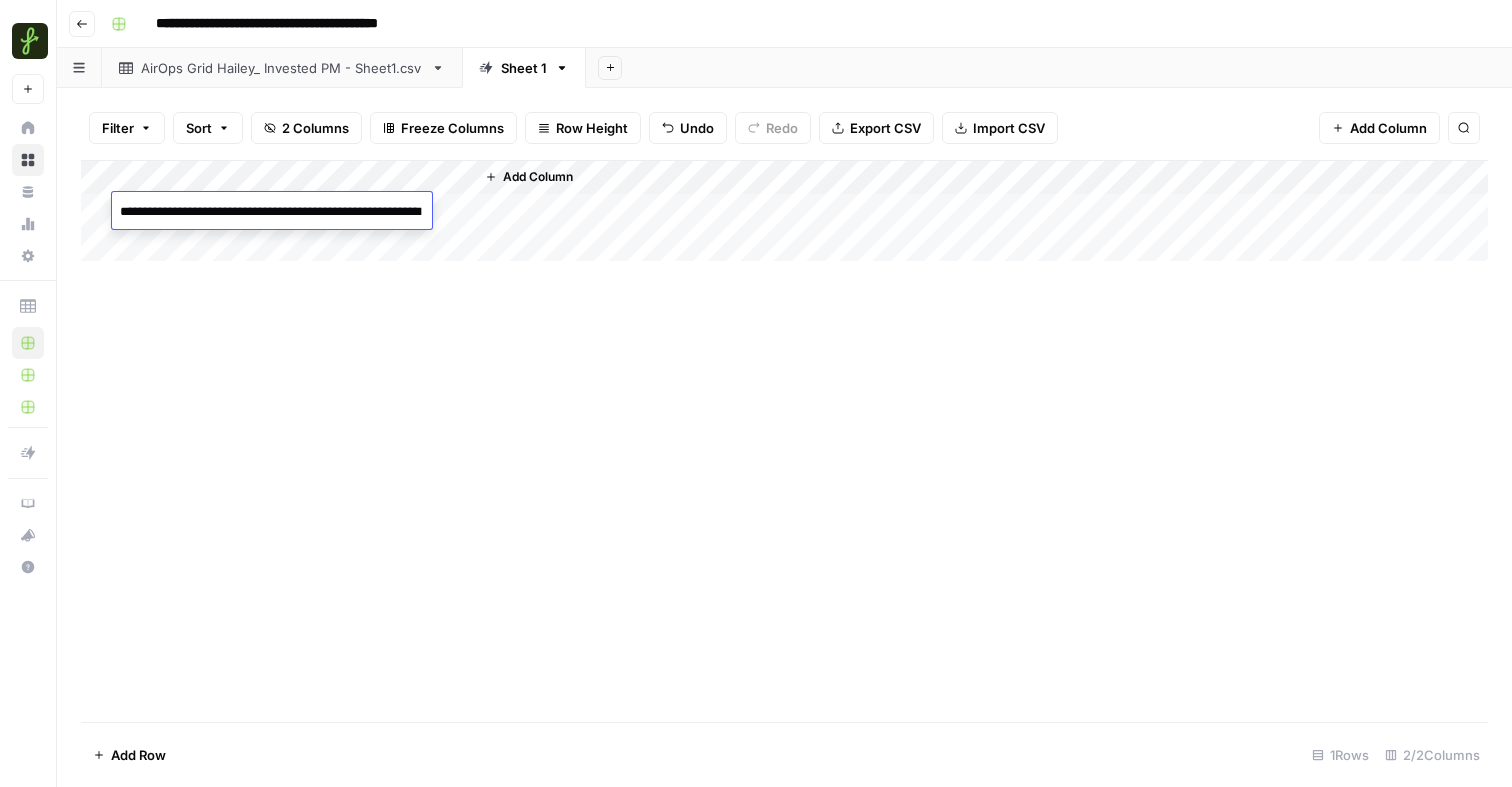 scroll, scrollTop: 2862, scrollLeft: 0, axis: vertical 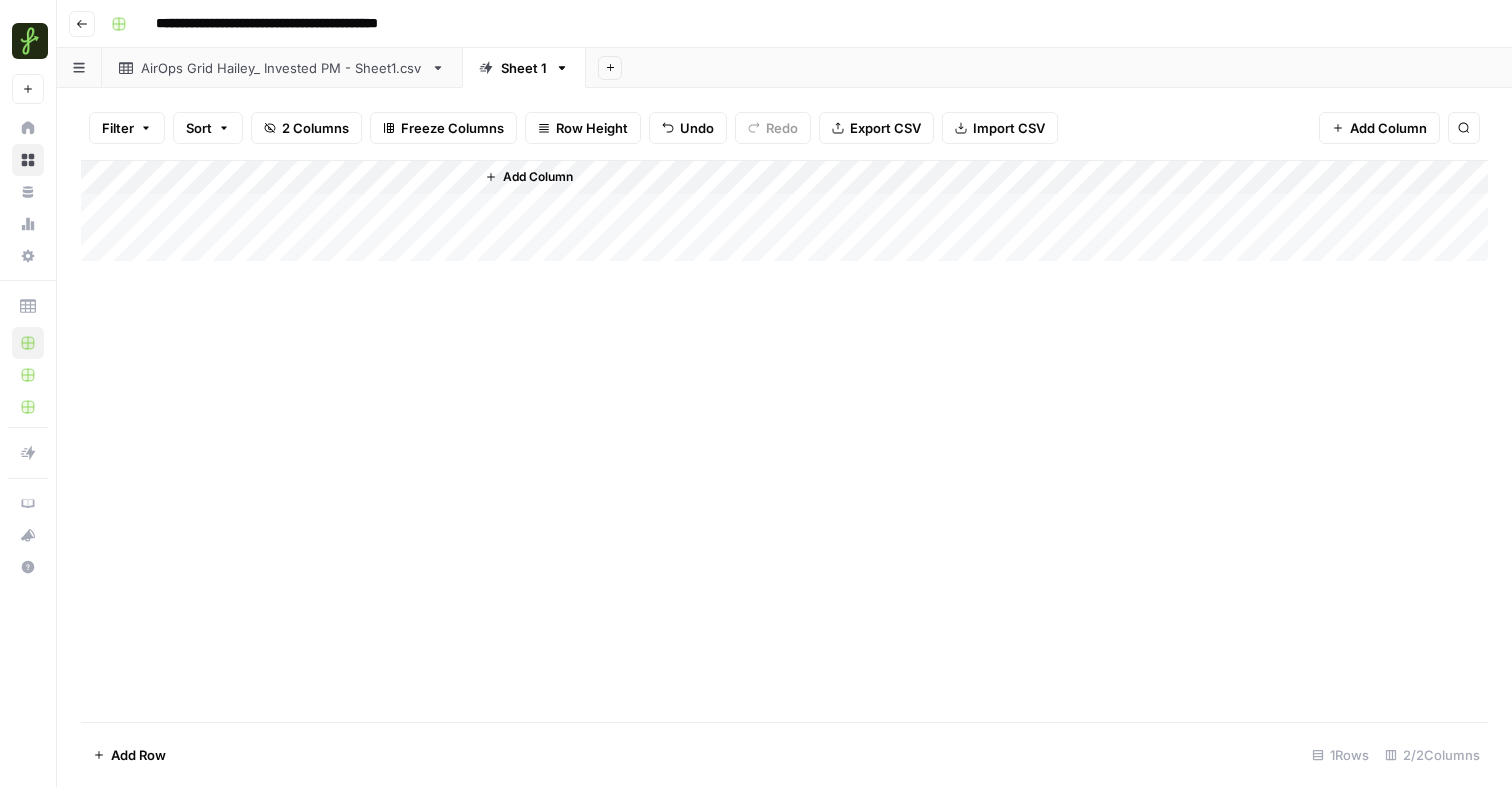 click on "Add Column" at bounding box center [784, 441] 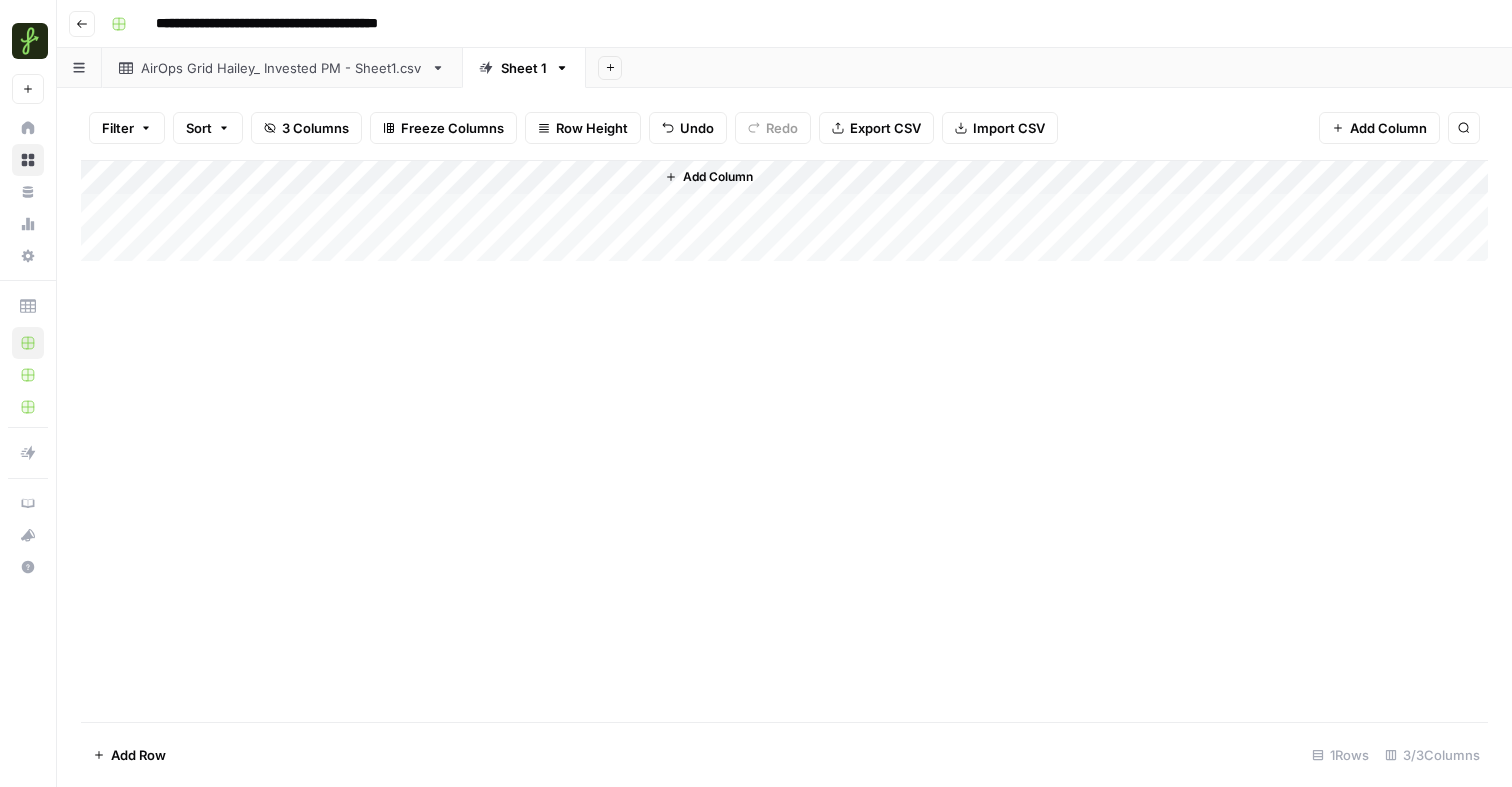 click on "Add Column" at bounding box center (784, 211) 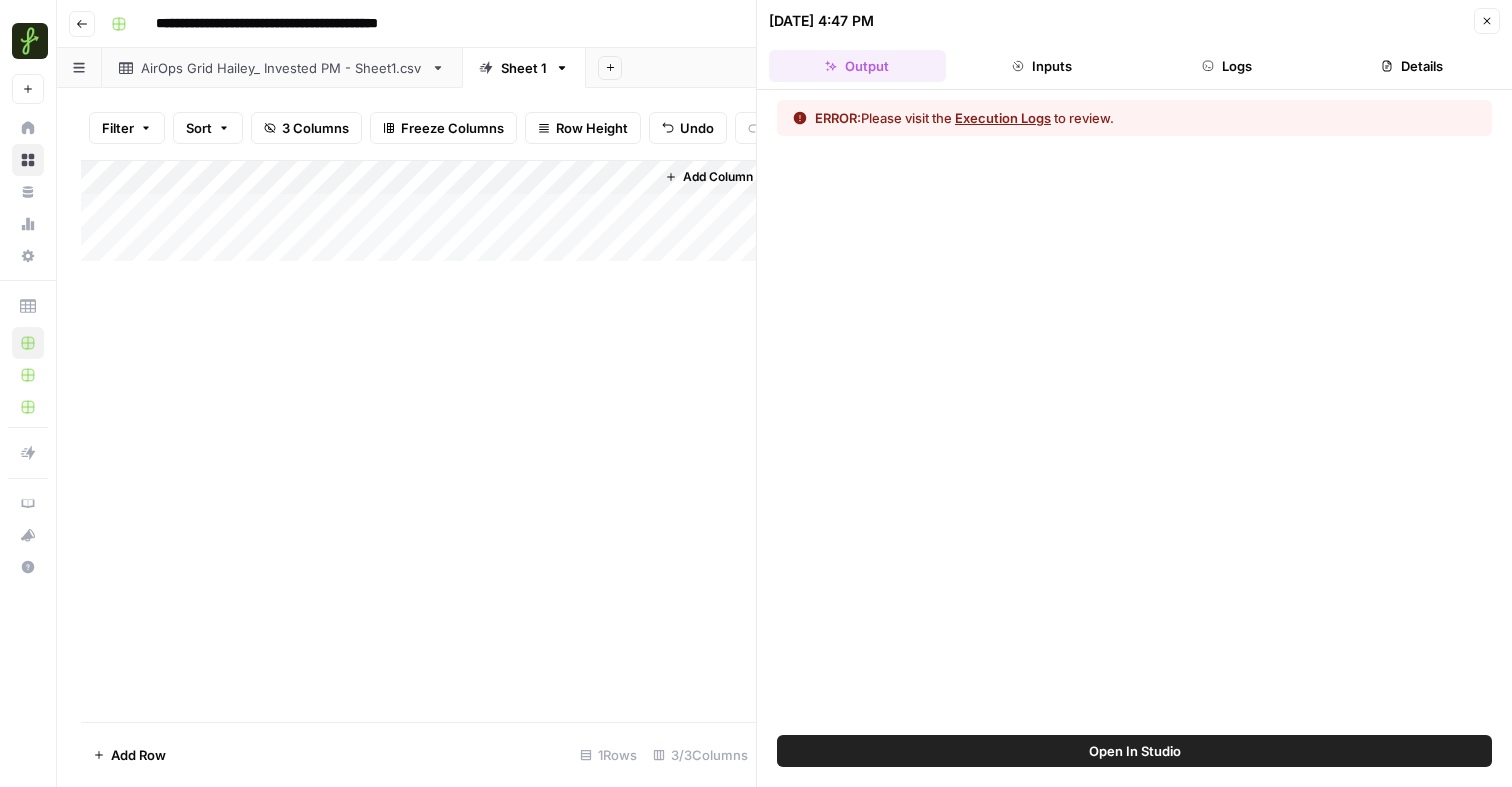 click on "ERROR:  Please visit the   Execution Logs   to review." at bounding box center (1134, 118) 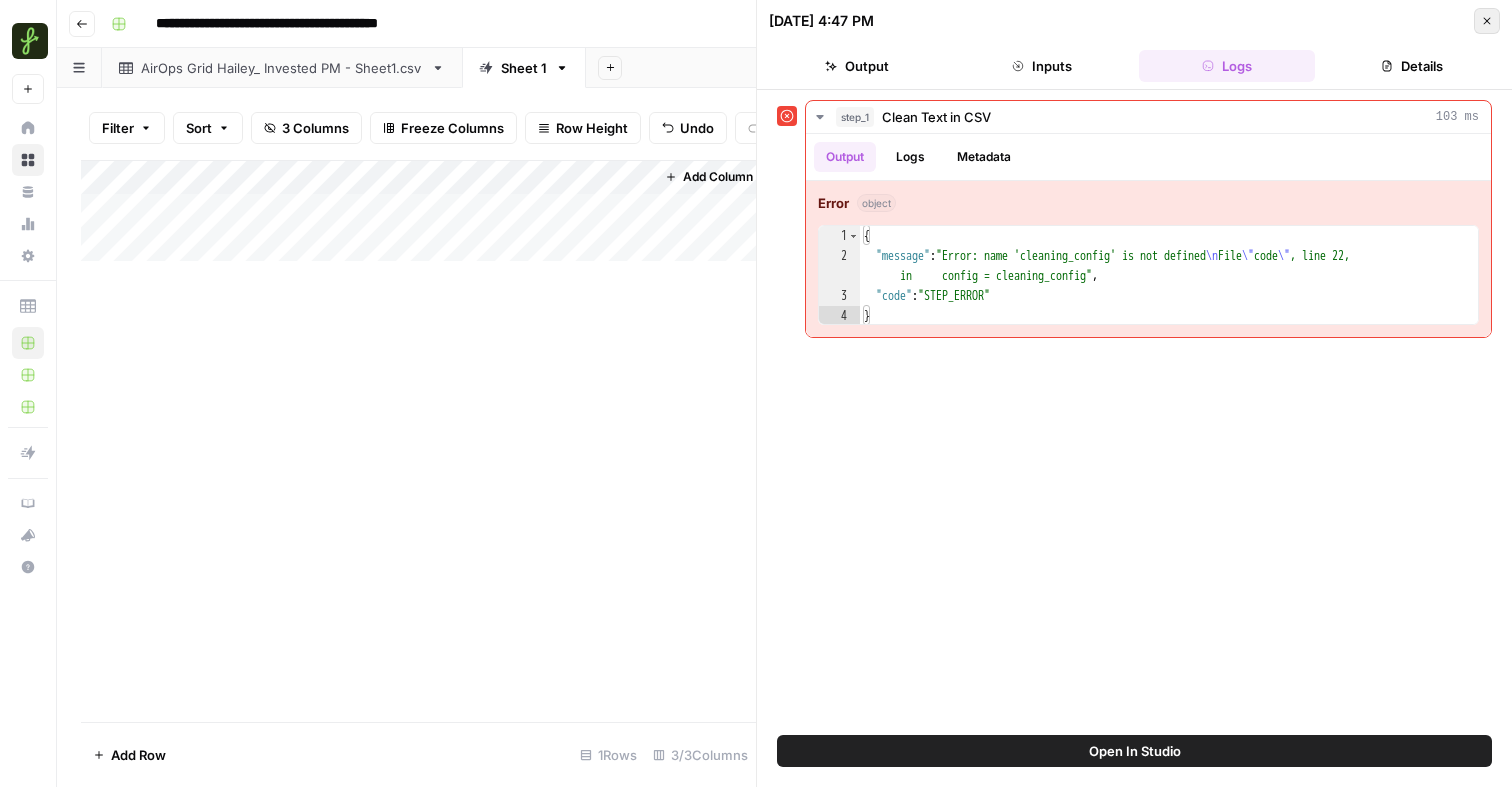 click 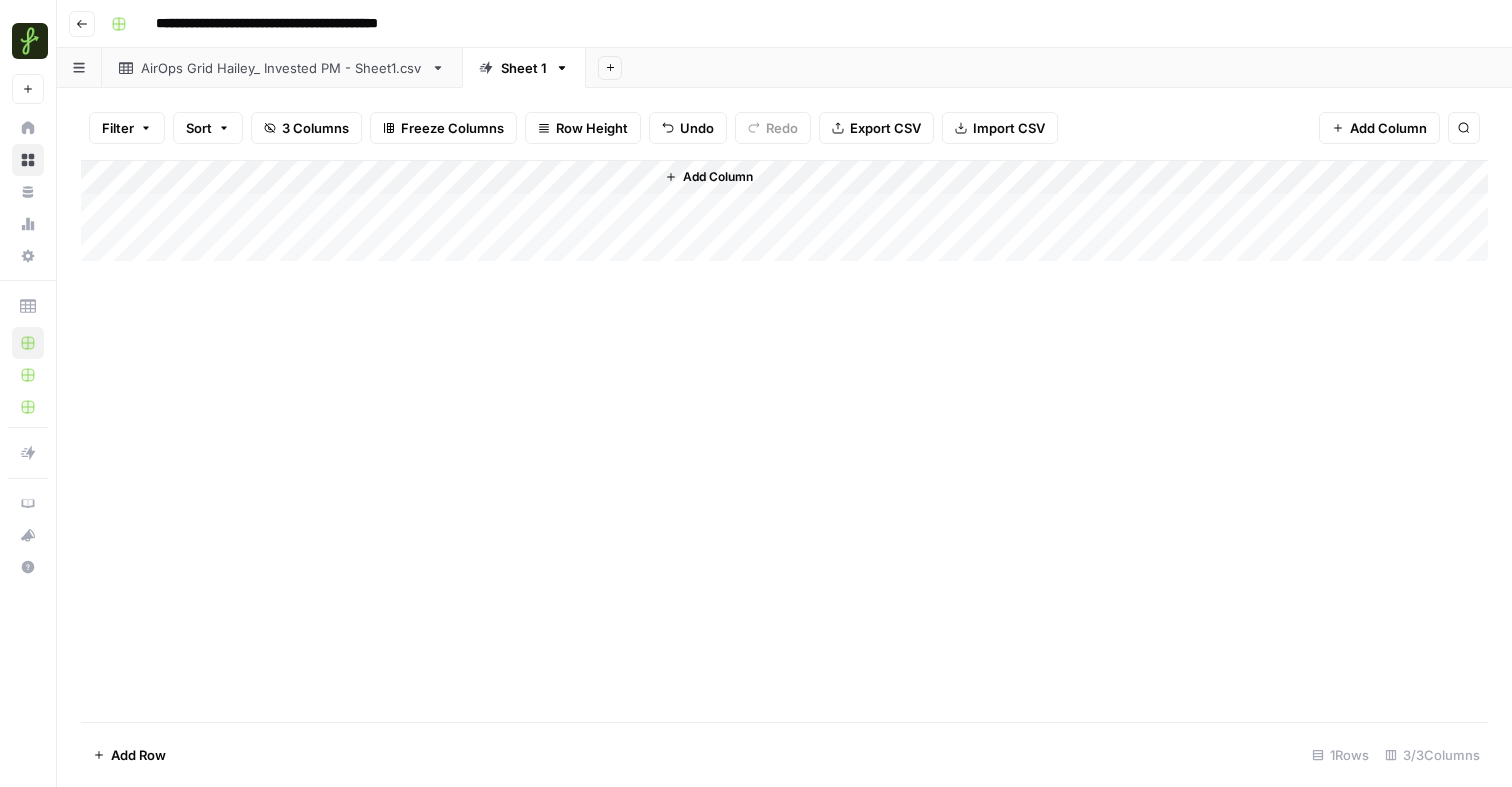 click on "Add Column" at bounding box center (784, 441) 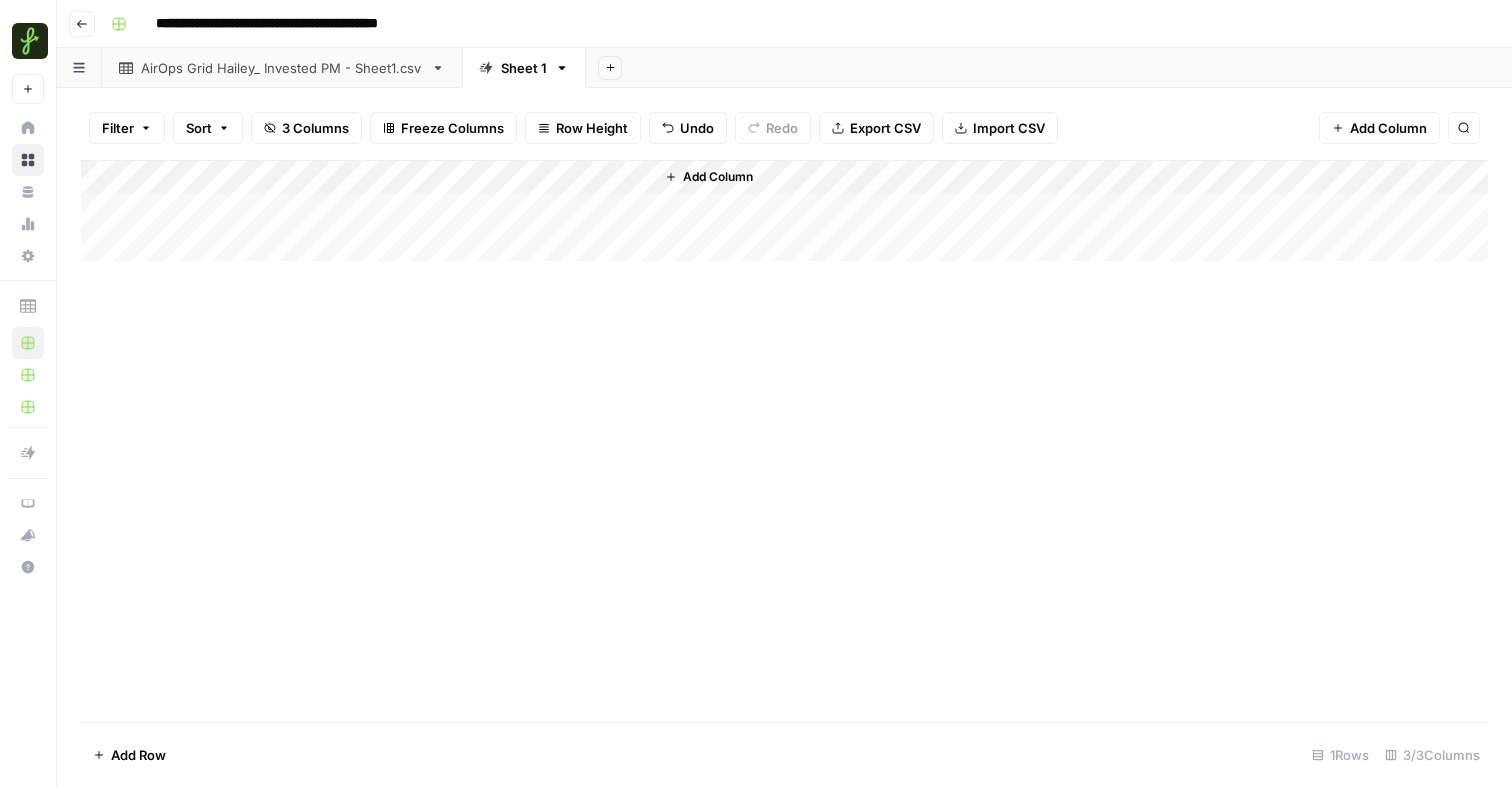 click on "Add Column" at bounding box center [784, 211] 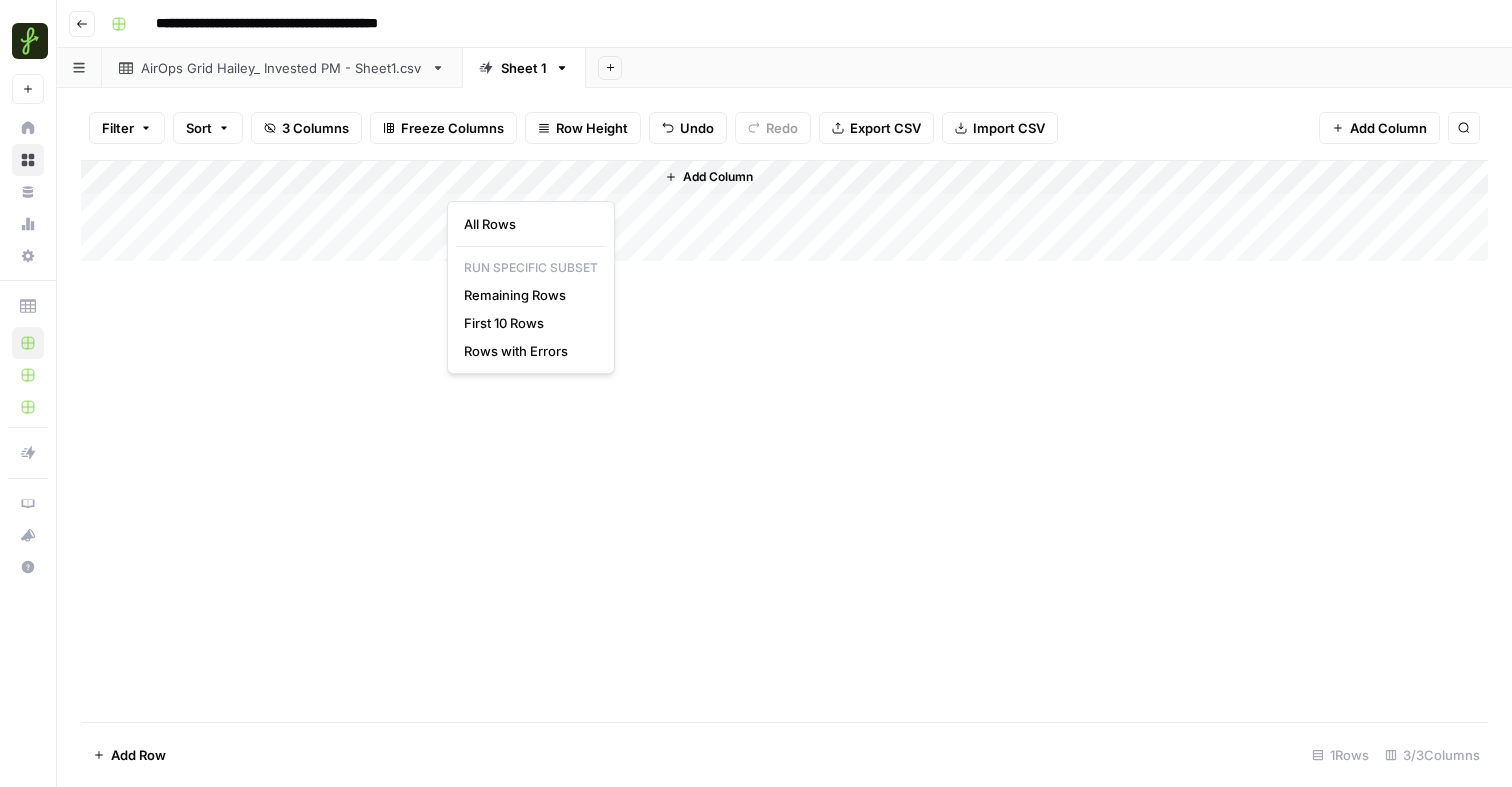 click on "Add Column" at bounding box center [784, 211] 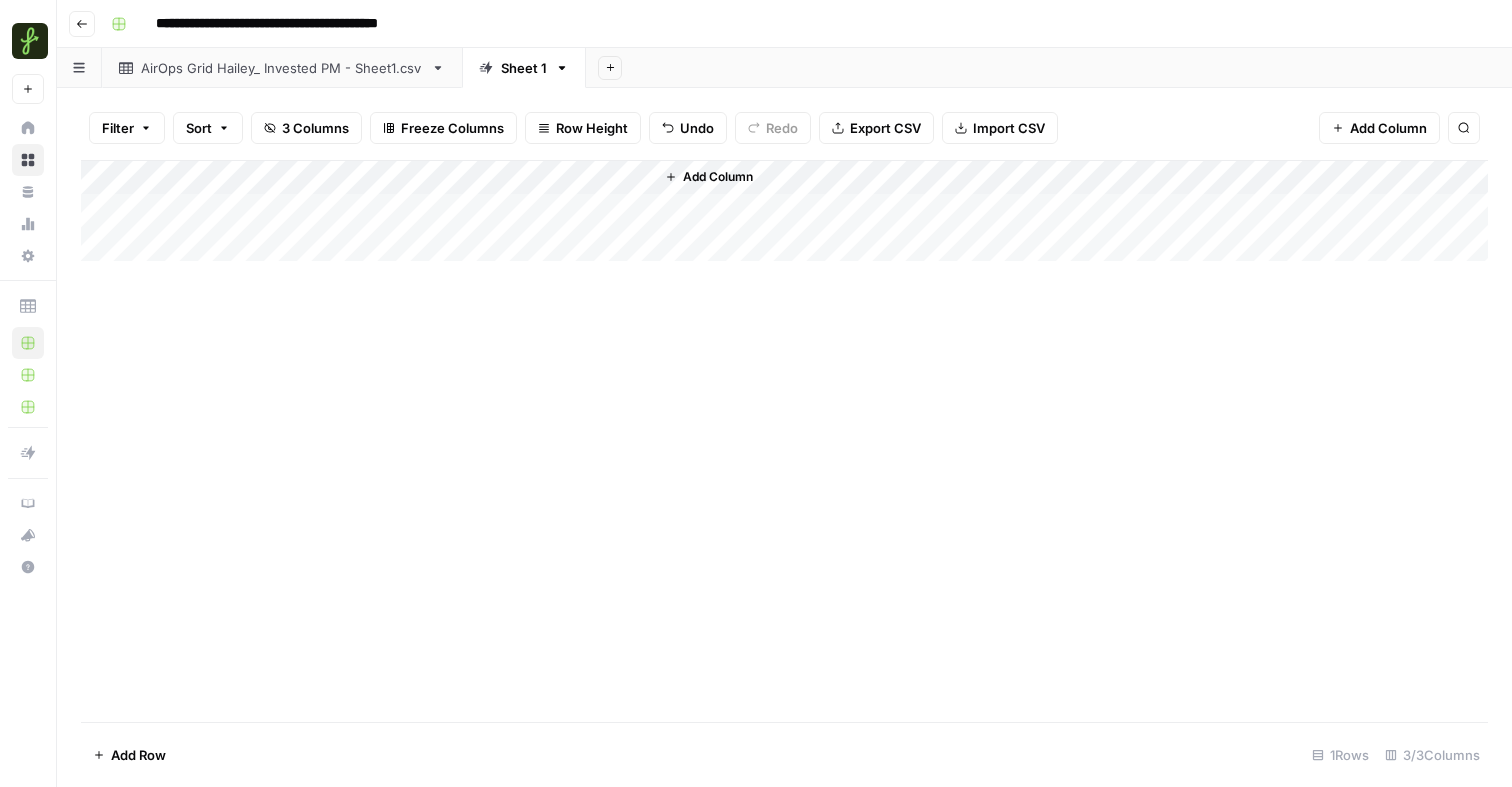 click on "Add Column" at bounding box center [784, 211] 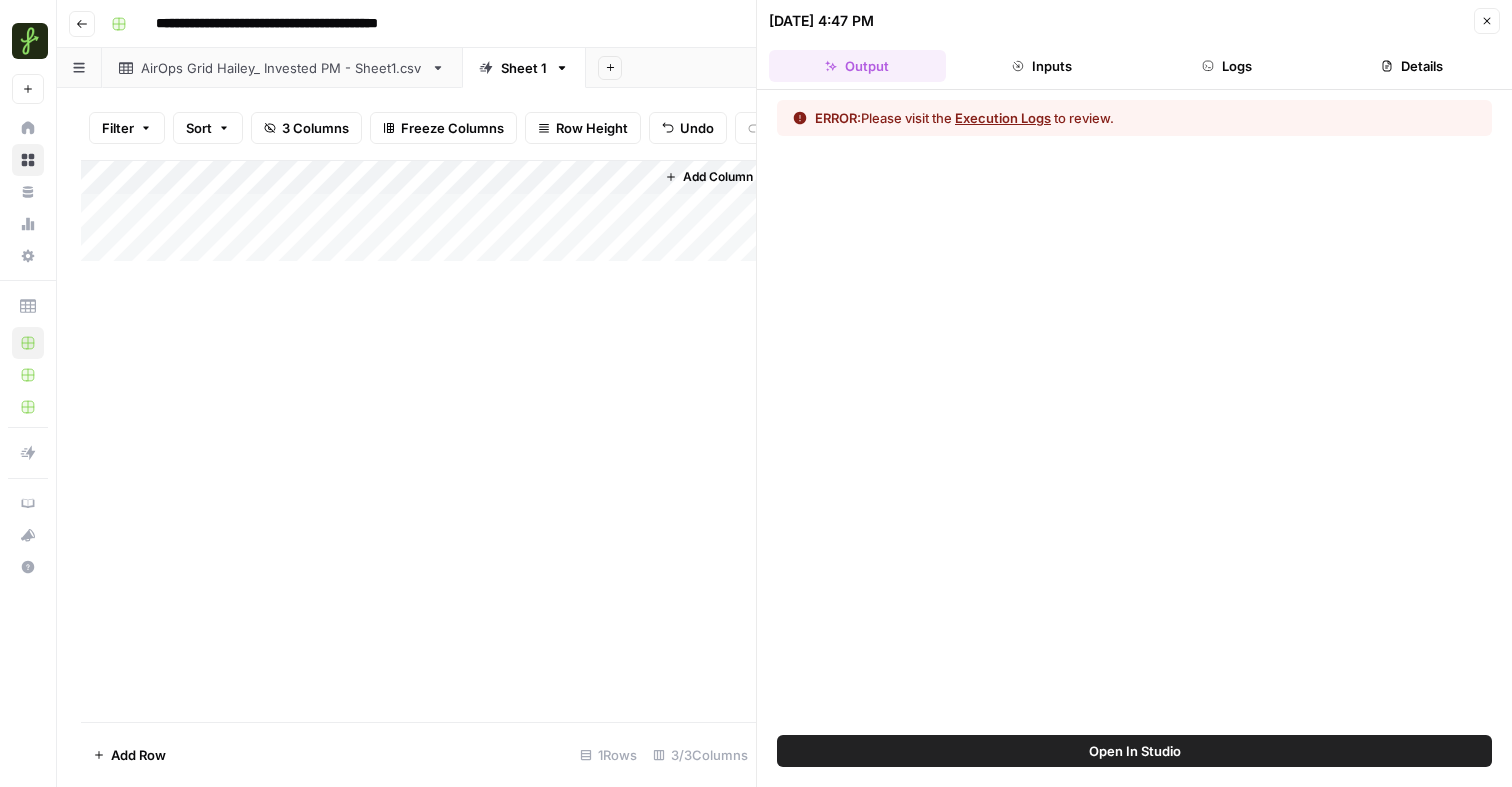 click at bounding box center [383, 210] 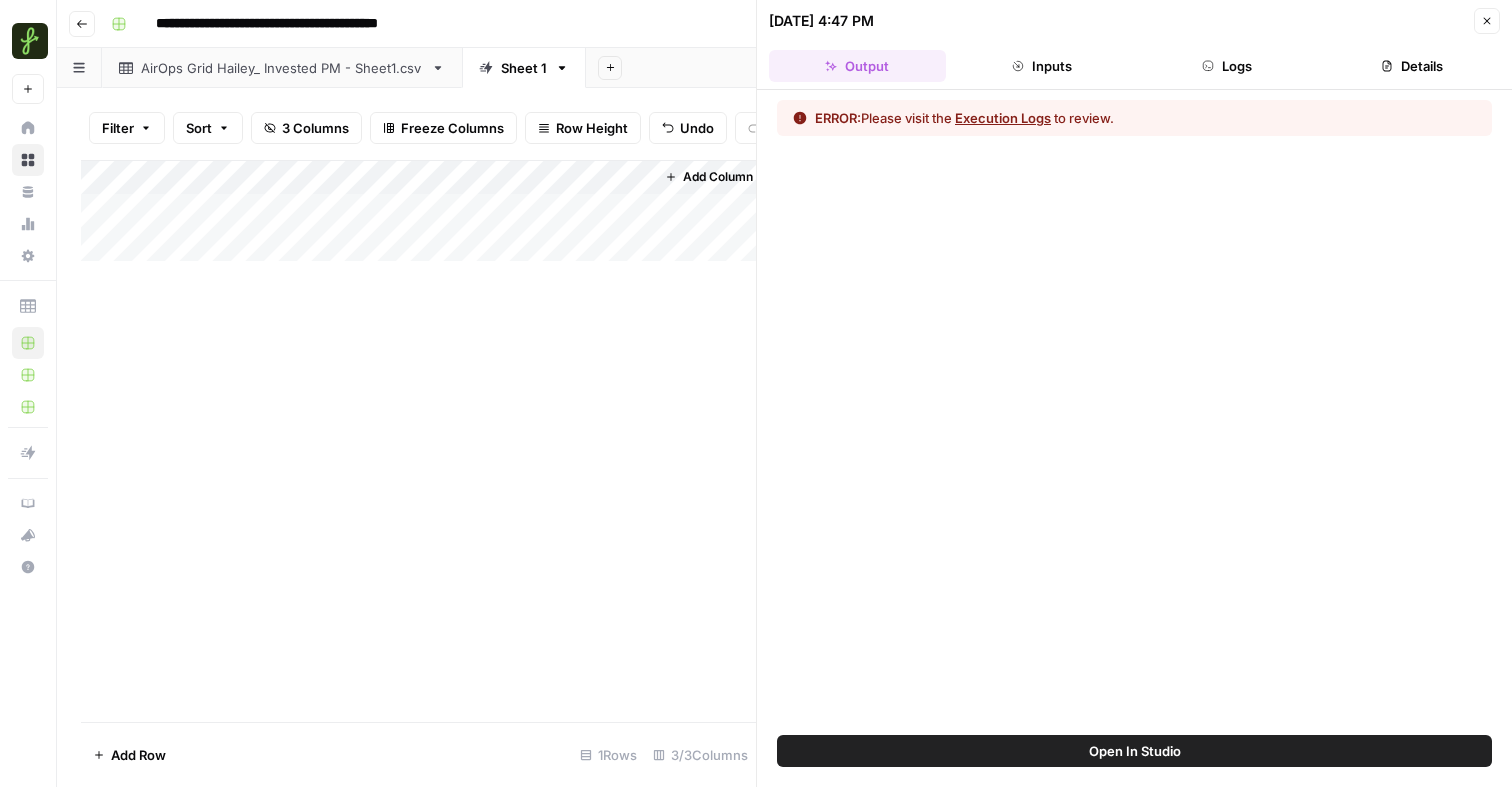 click on "Execution Logs" at bounding box center (1003, 118) 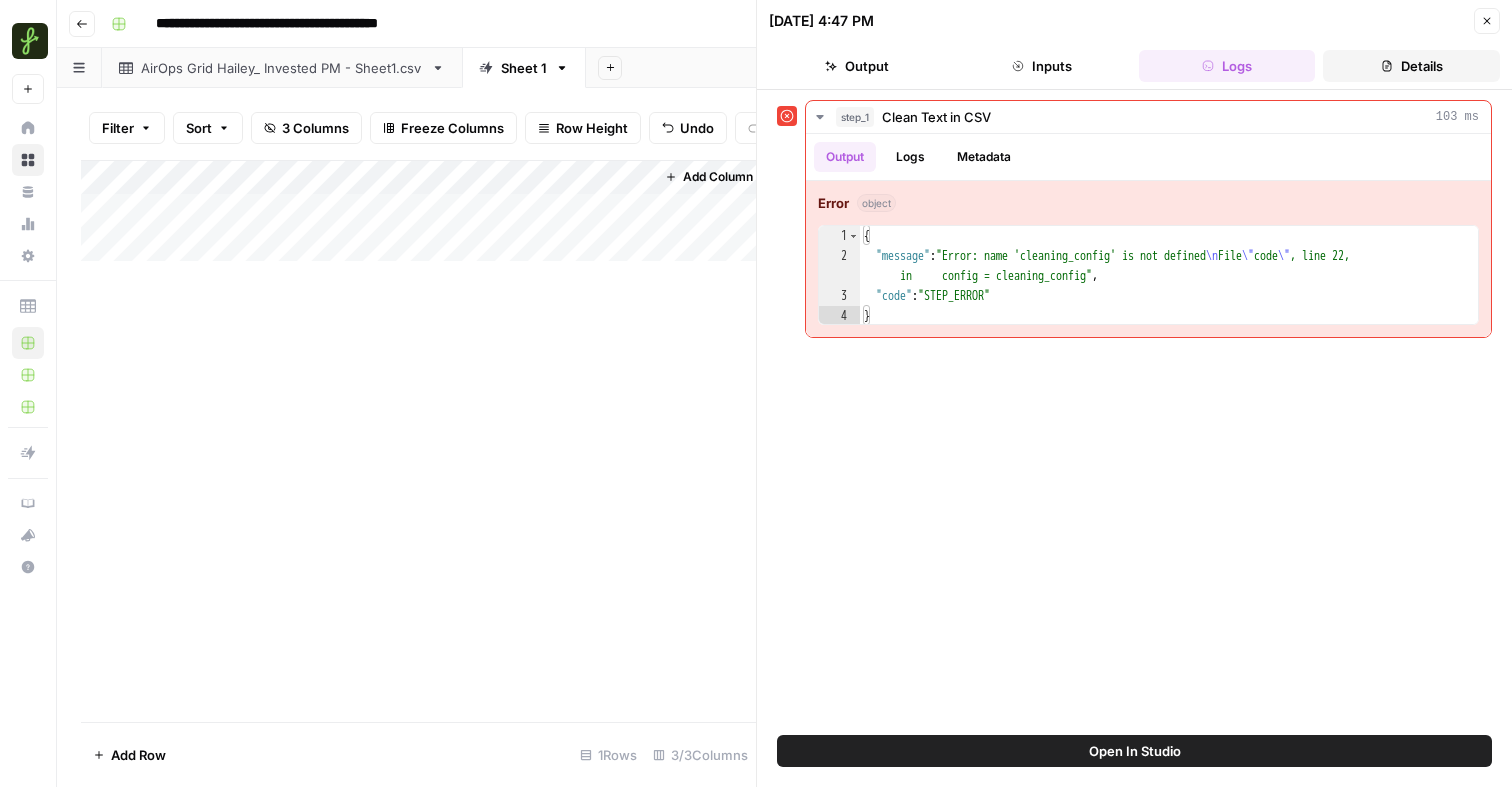 click on "Details" at bounding box center (1411, 66) 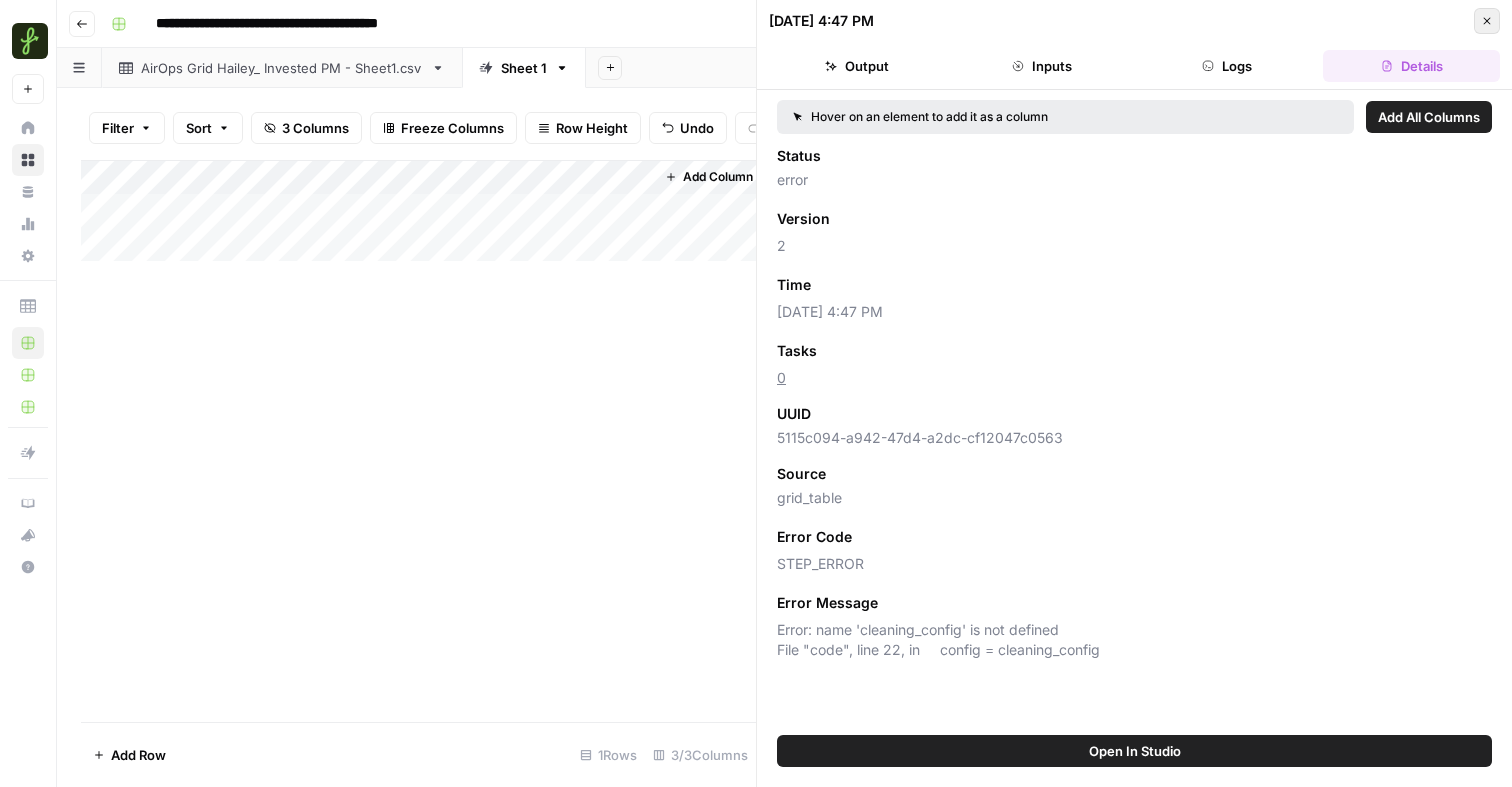 click on "Close" at bounding box center [1487, 21] 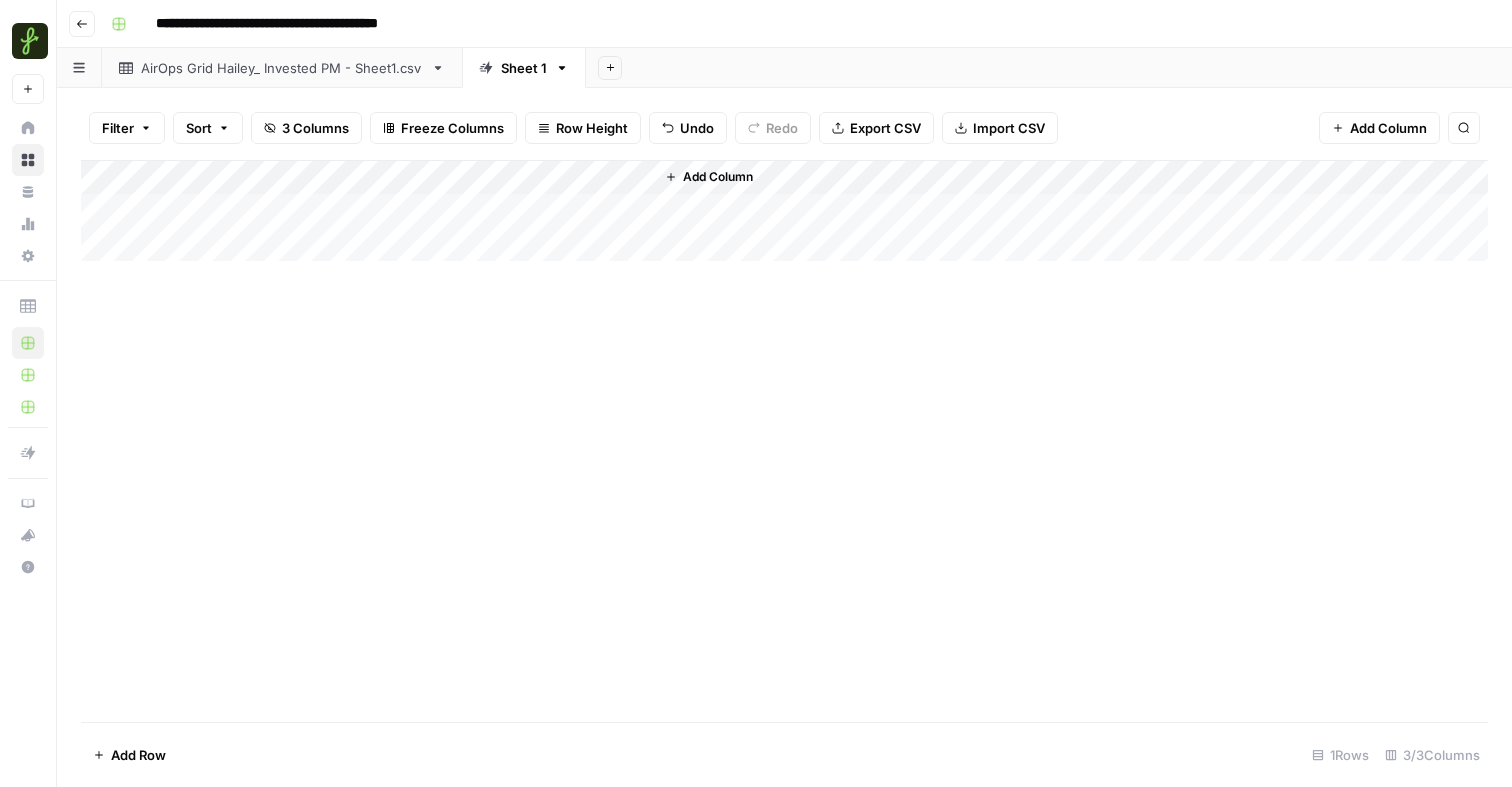 click on "Add Column" at bounding box center [784, 441] 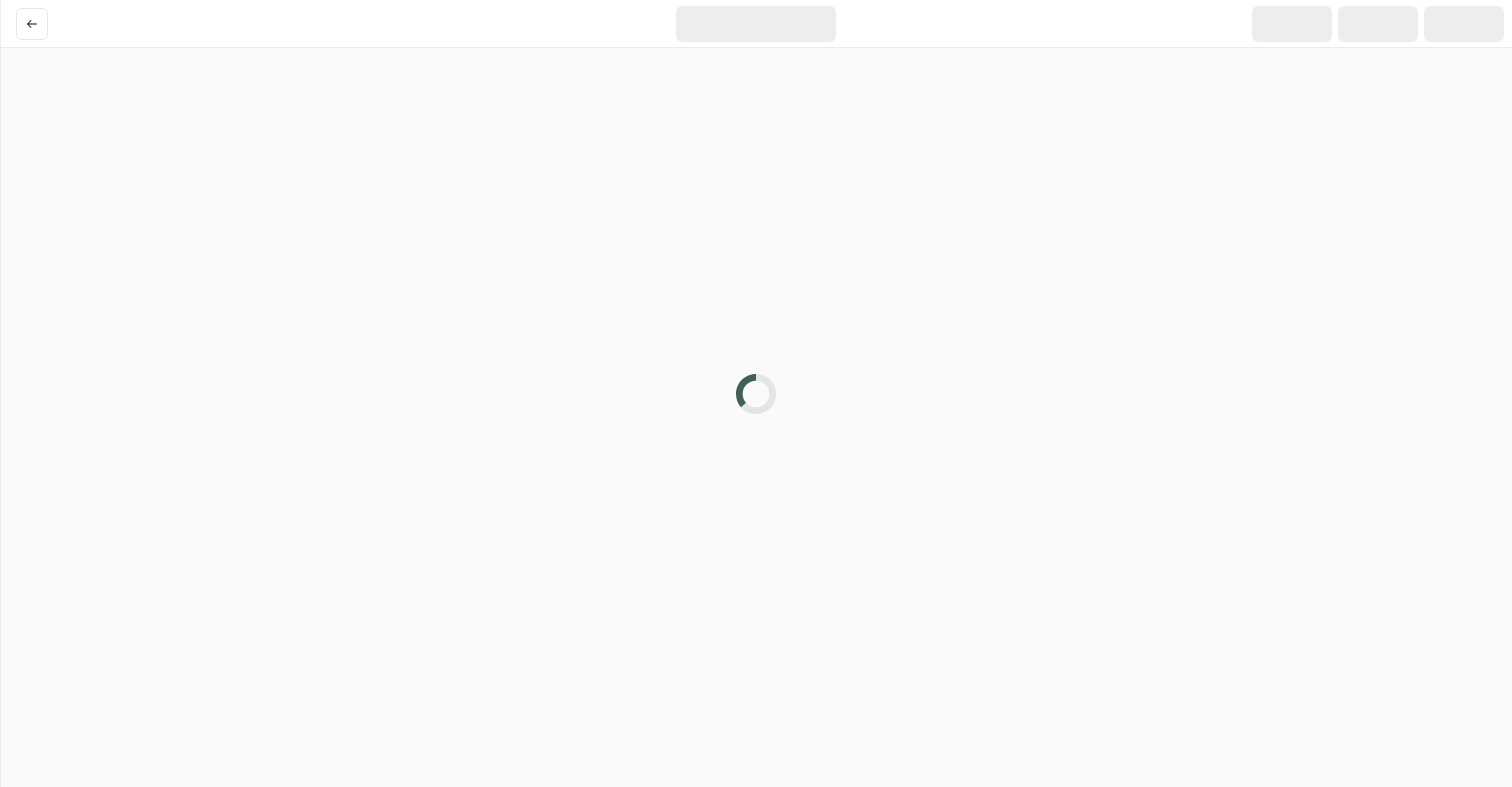 scroll, scrollTop: 0, scrollLeft: 0, axis: both 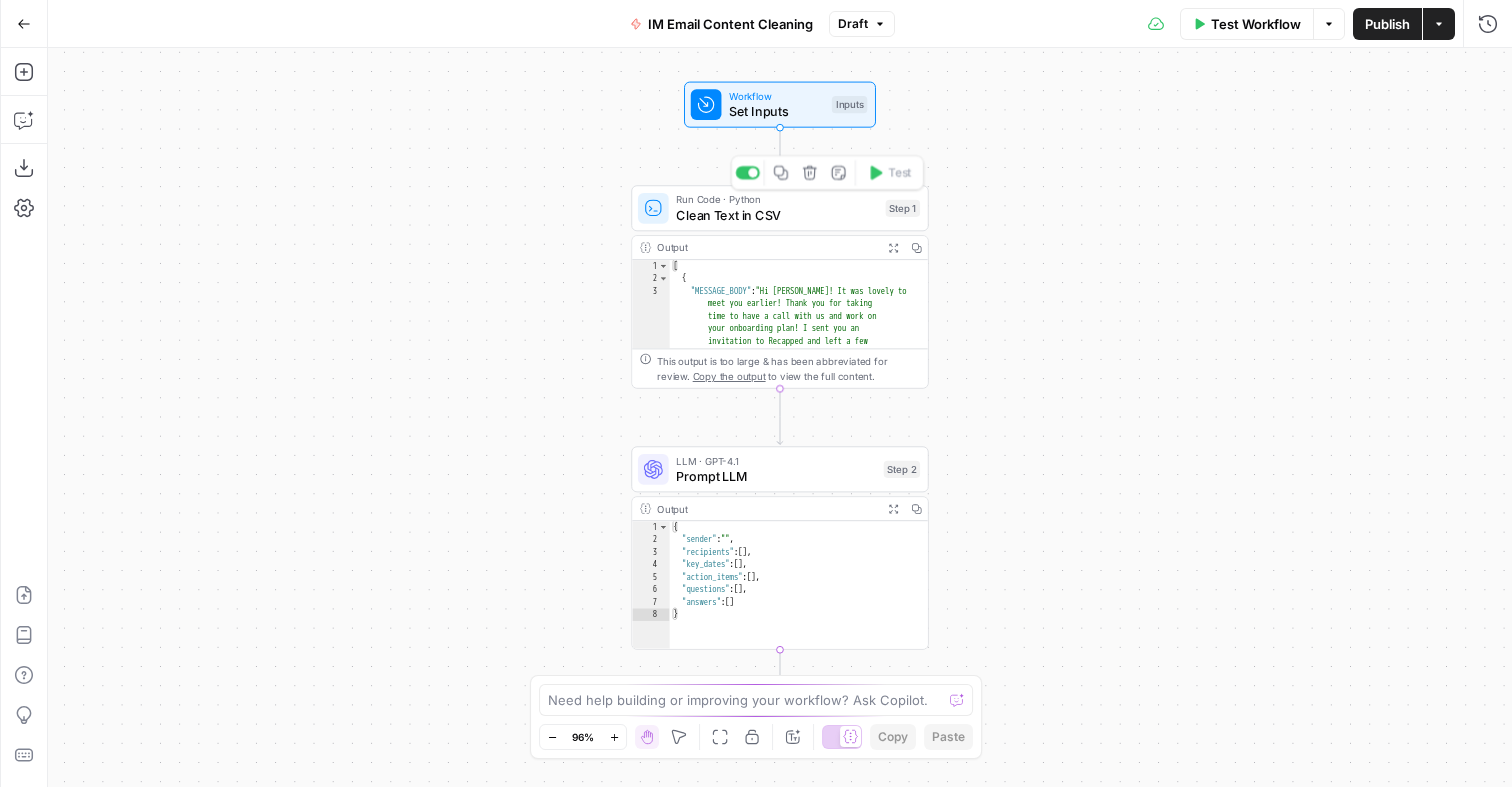 click on "Clean Text in CSV" at bounding box center [777, 214] 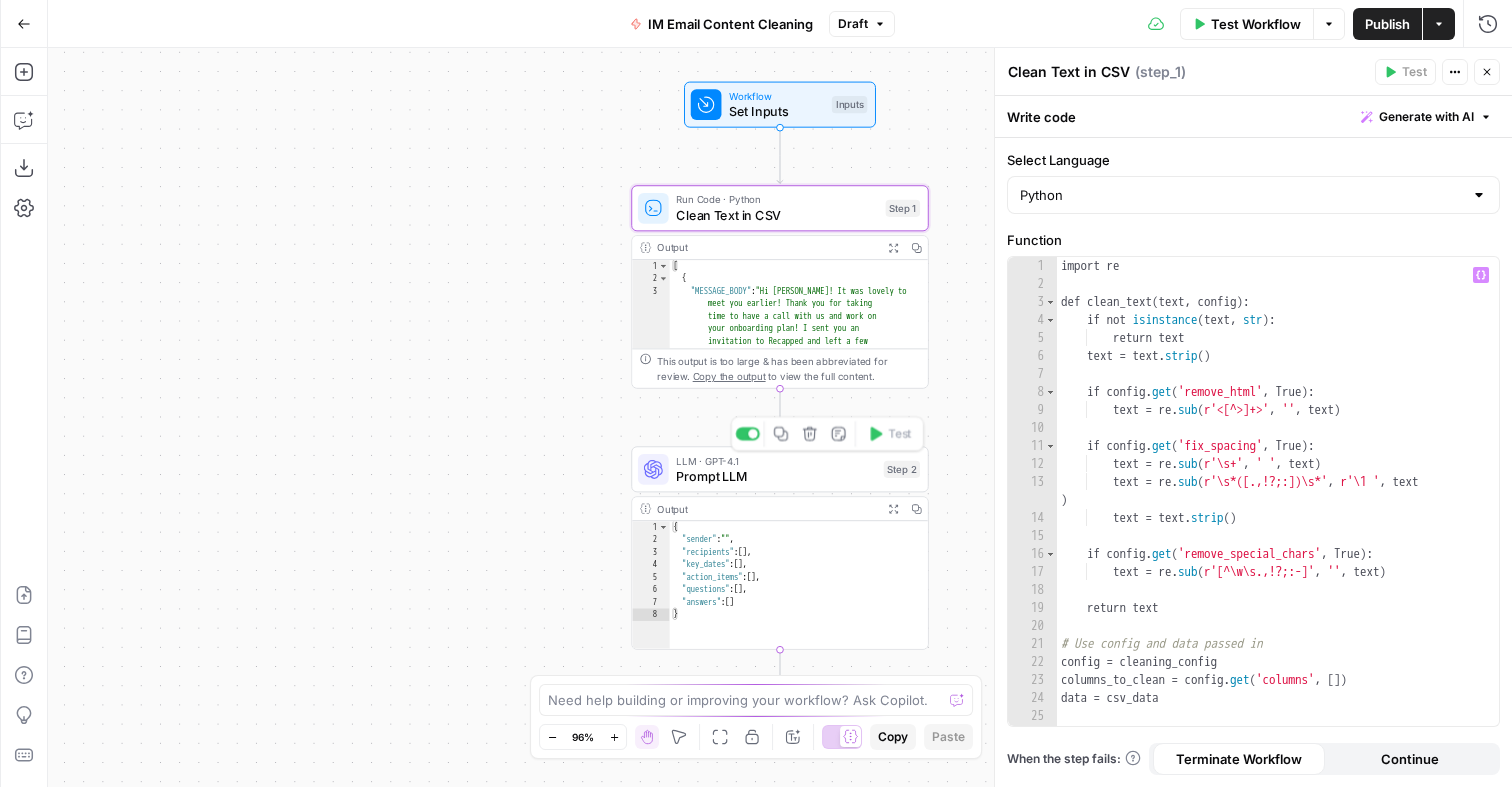 click on "Prompt LLM" at bounding box center (776, 475) 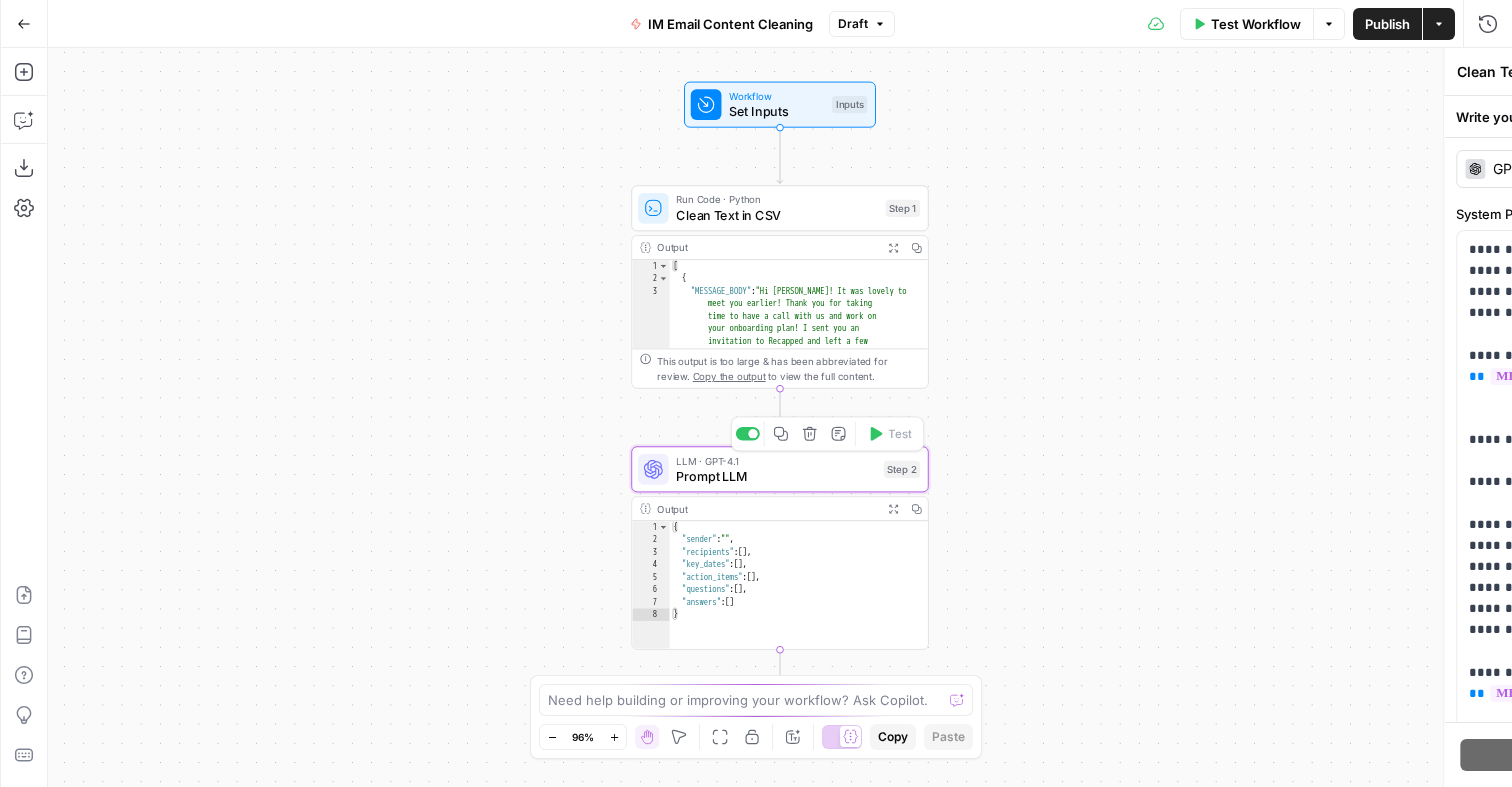 type on "Prompt LLM" 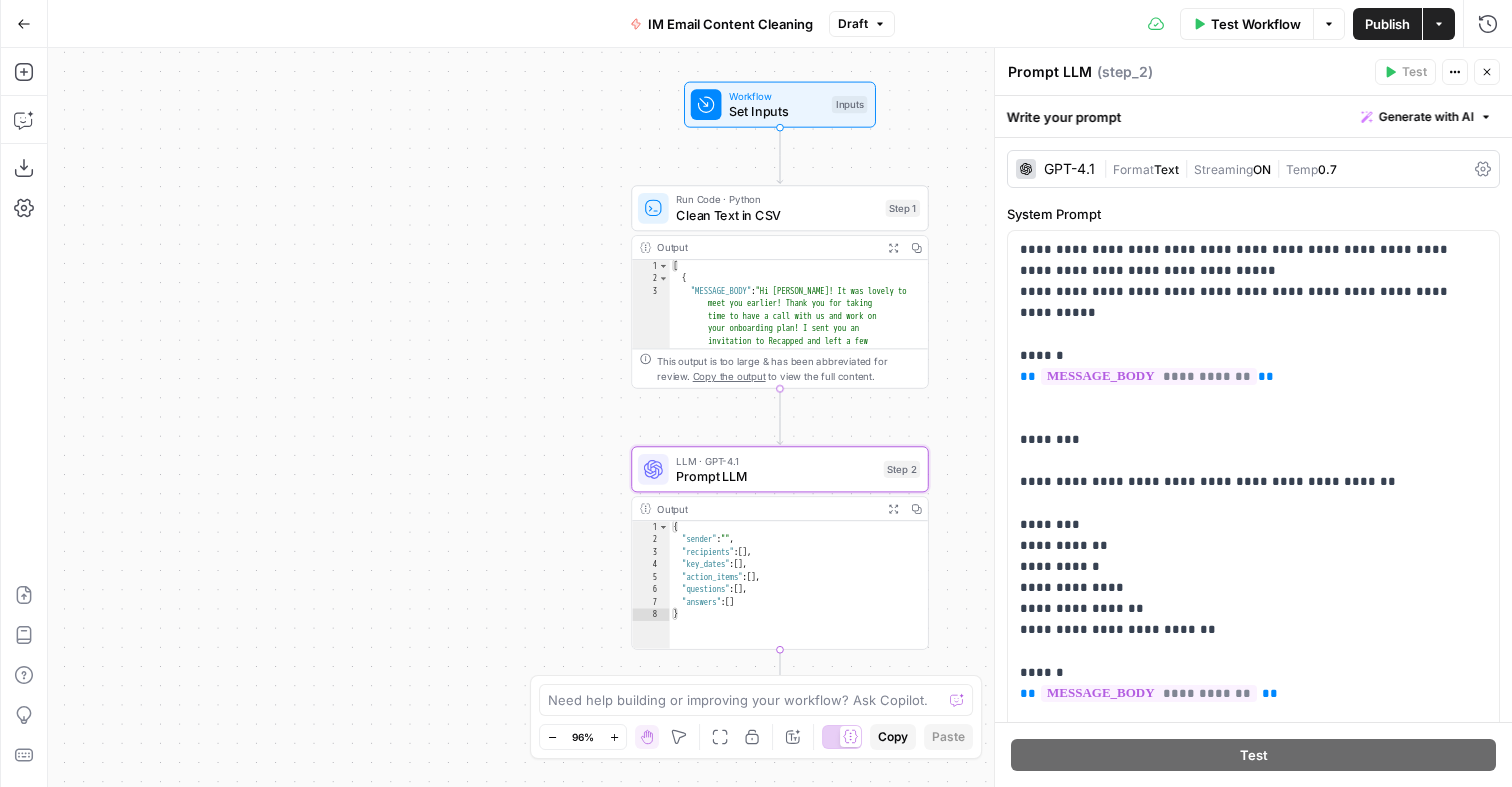 click on "Clean Text in CSV" at bounding box center (777, 214) 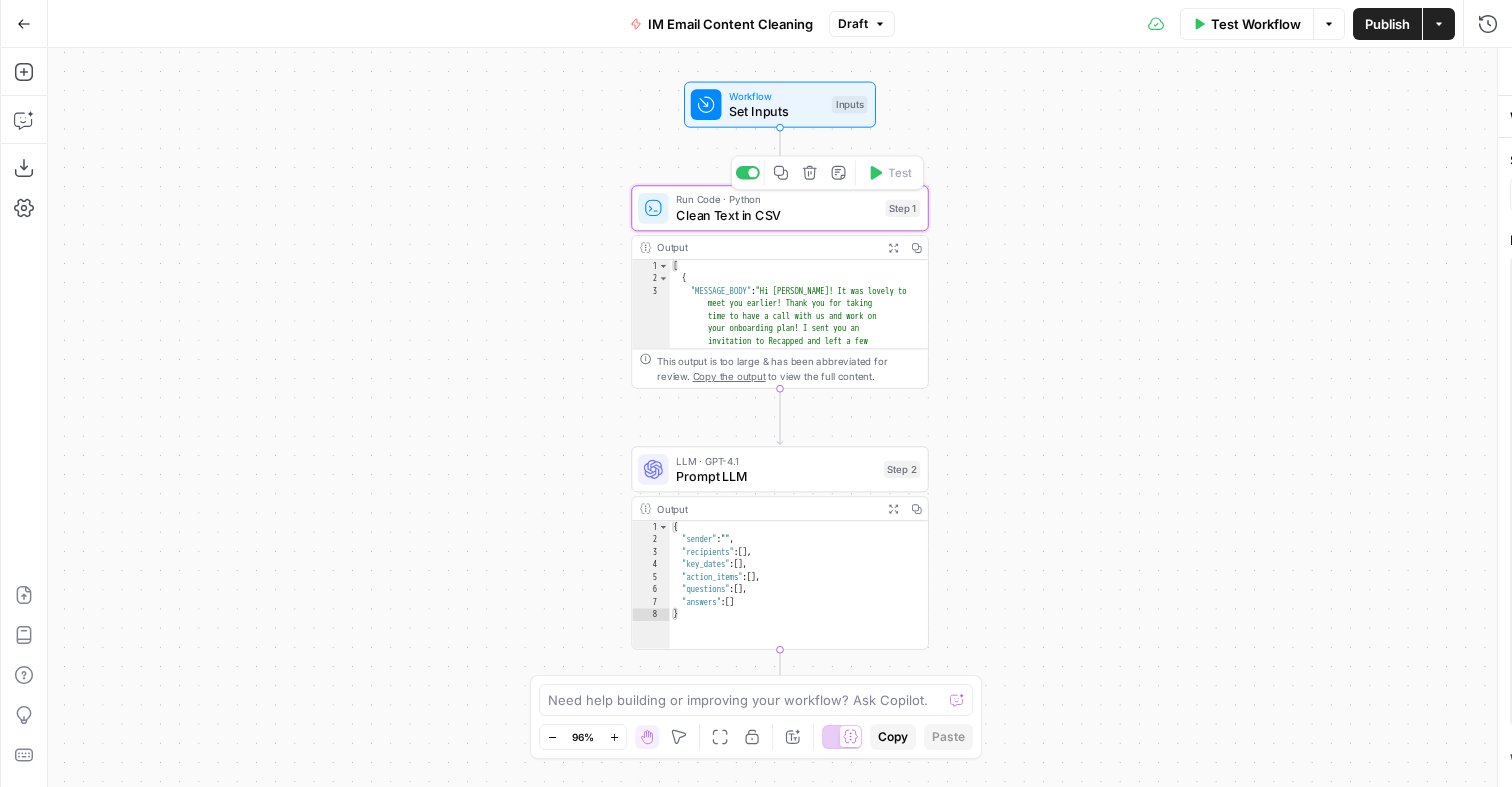 type on "Clean Text in CSV" 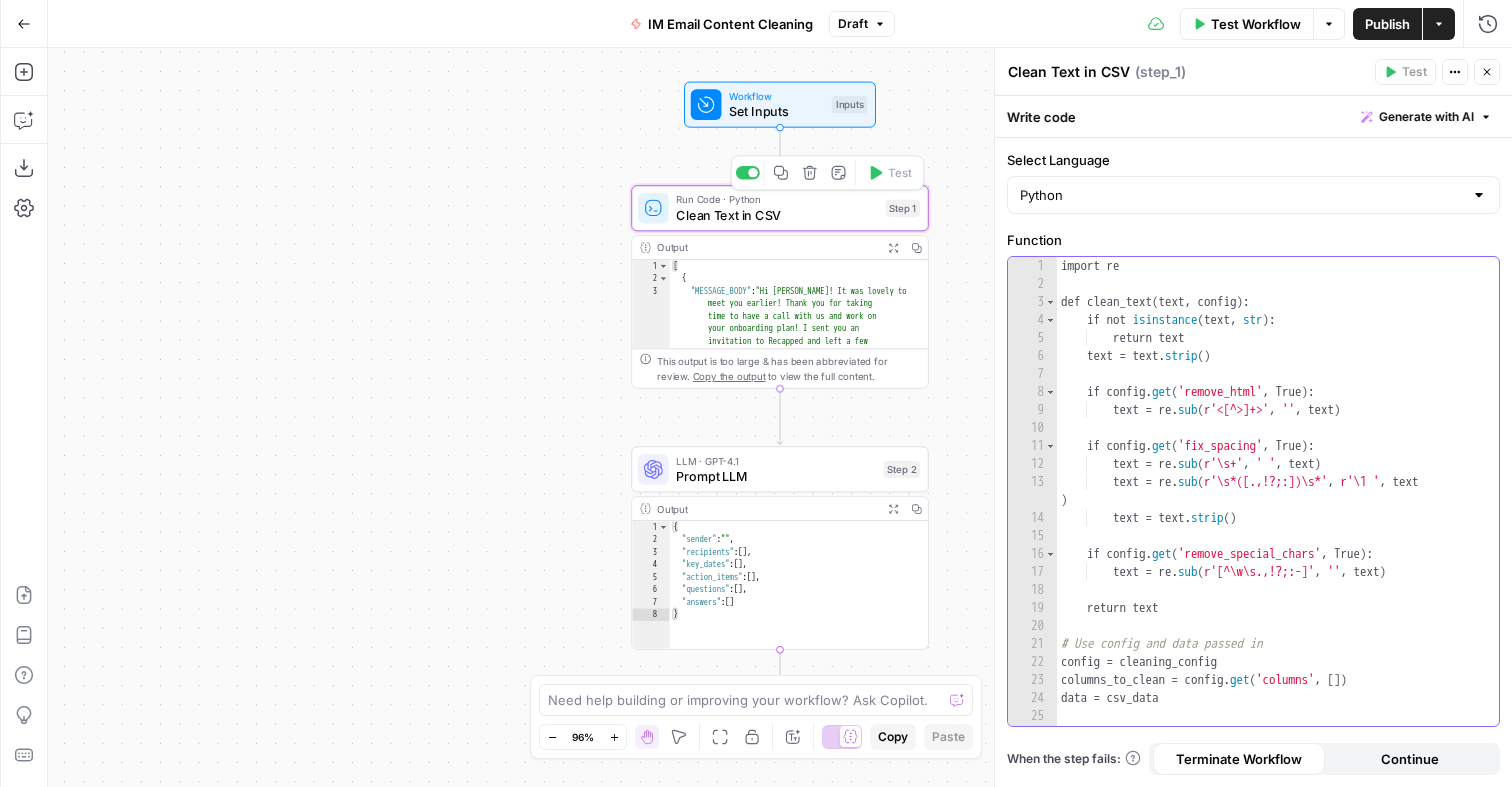 click on "import   re def   clean_text ( text ,   config ) :      if   not   isinstance ( text ,   str ) :           return   text      text   =   text . strip ( )      if   config . get ( 'remove_html' ,   True ) :           text   =   re . sub ( r'<[^>]+>' ,   '' ,   text )      if   config . get ( 'fix_spacing' ,   True ) :           text   =   re . sub ( r'\s+' ,   ' ' ,   text )           text   =   re . sub ( r'\s*([.,!?;:])\s*' ,   r'\1 ' ,   text )           text   =   text . strip ( )      if   config . get ( 'remove_special_chars' ,   True ) :           text   =   re . sub ( r'[^\w\s.,!?;:-]' ,   '' ,   text )      return   text # Use config and data passed in config   =   cleaning_config columns_to_clean   =   config . get ( 'columns' ,   [ ]) data   =   csv_data cleaned_data   =   [ ] for   row   in   data :" at bounding box center [1278, 509] 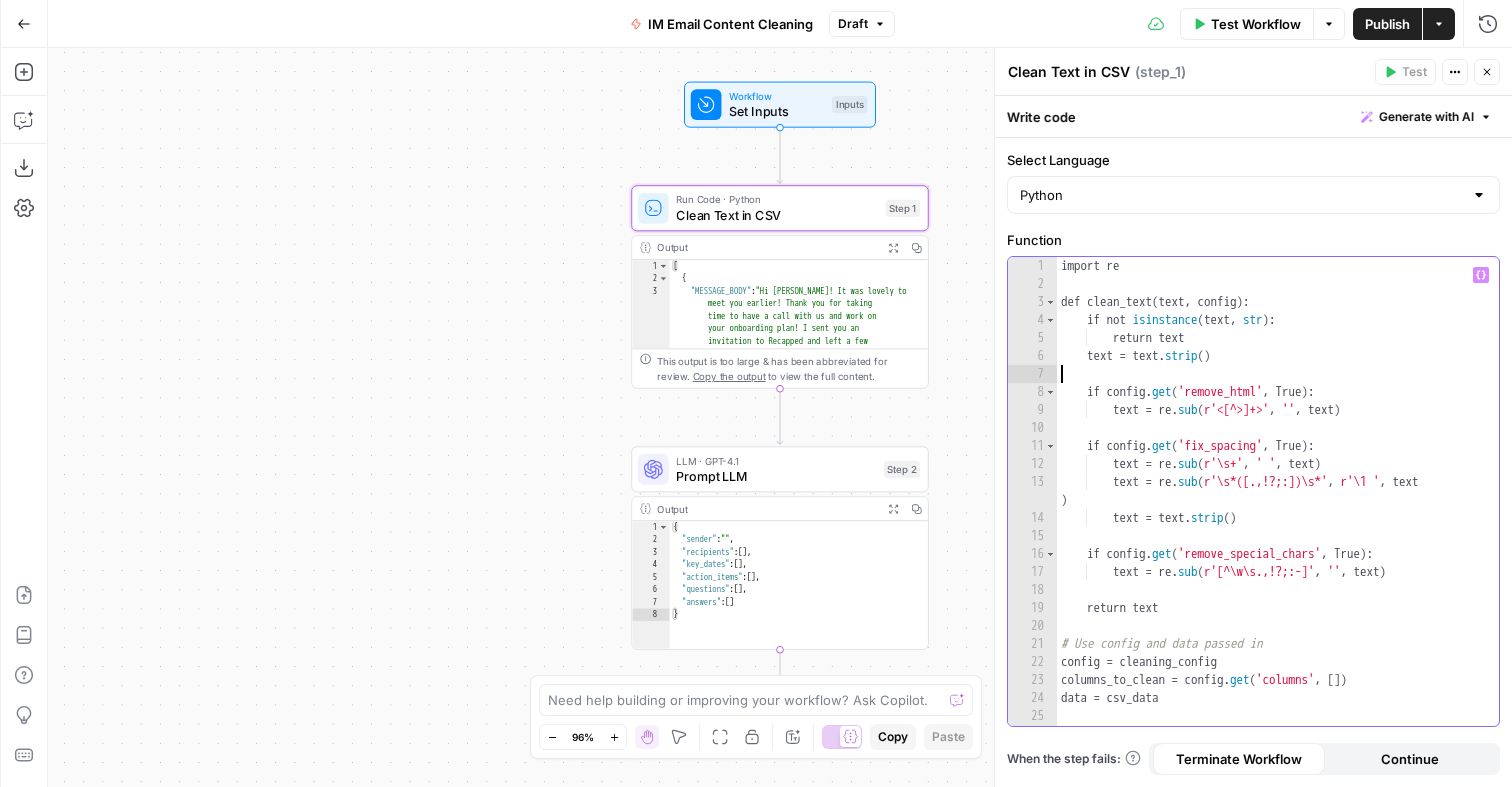 type on "*" 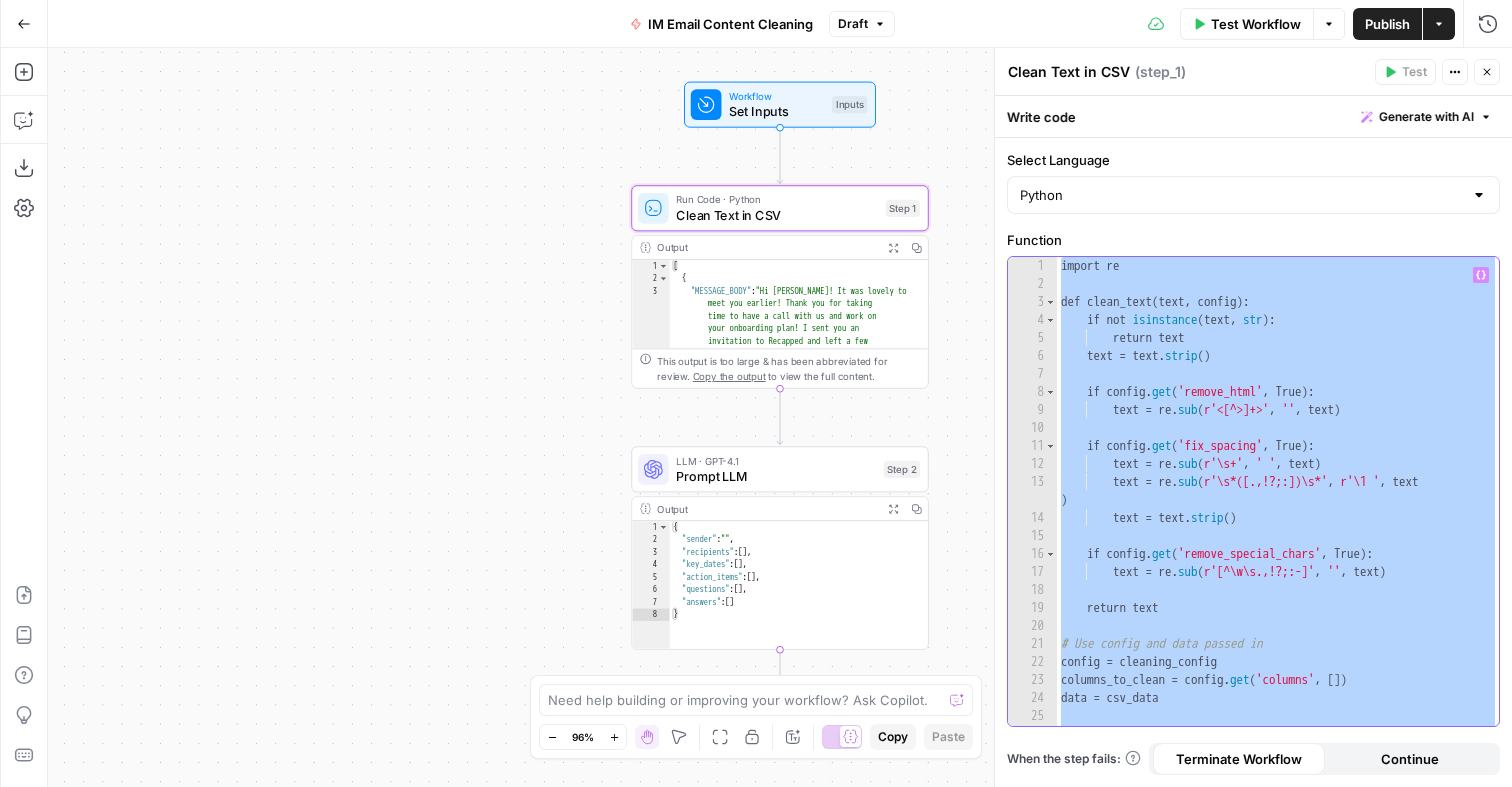 paste 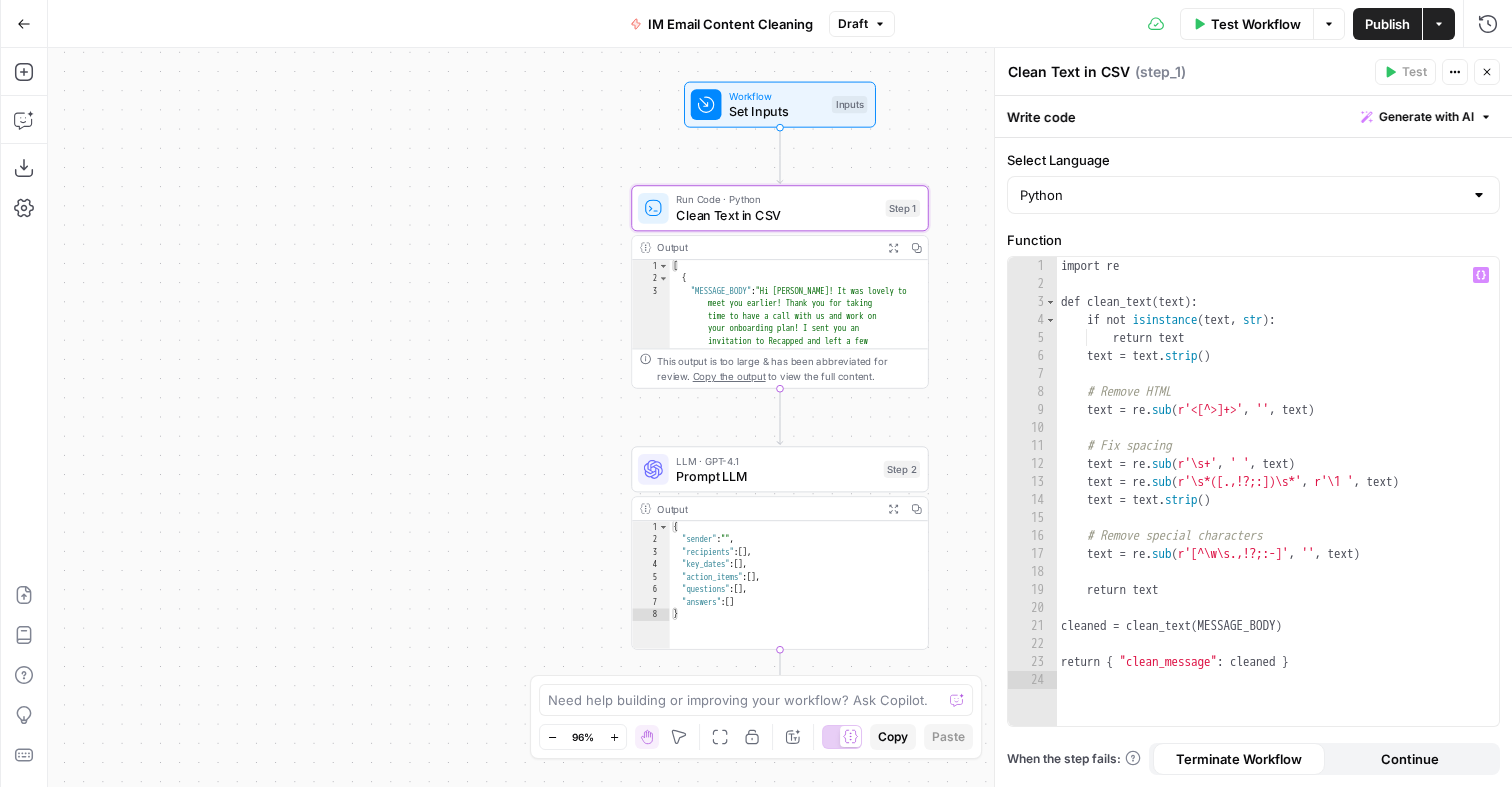 click on "Workflow Set Inputs Inputs Run Code · Python Clean Text in CSV Step 1 Output Expand Output Copy 1 2 3 [    {      "MESSAGE_BODY" :  "Hi Eric! It was lovely to           meet you earlier! Thank you for taking           time to have a call with us and work on           your onboarding plan! I sent you an           invitation to Recapped and left a few           notes there – you’ll see them when you           sign in.  Please let me know if you need           the invitation sent again. We would like           to get TransUnion credentialing kicked           off today, if possible. Please attach           your property list in excel or word           format in recapped or you can email it           to me. Appreciate you! *Hailey Hollins*           Credentialing & Compliance Lead *From:*           onboarding@findigs.com  *On Behalf Of           *Eric Roberts *Sent:* Tuesday, February  \n" at bounding box center (780, 417) 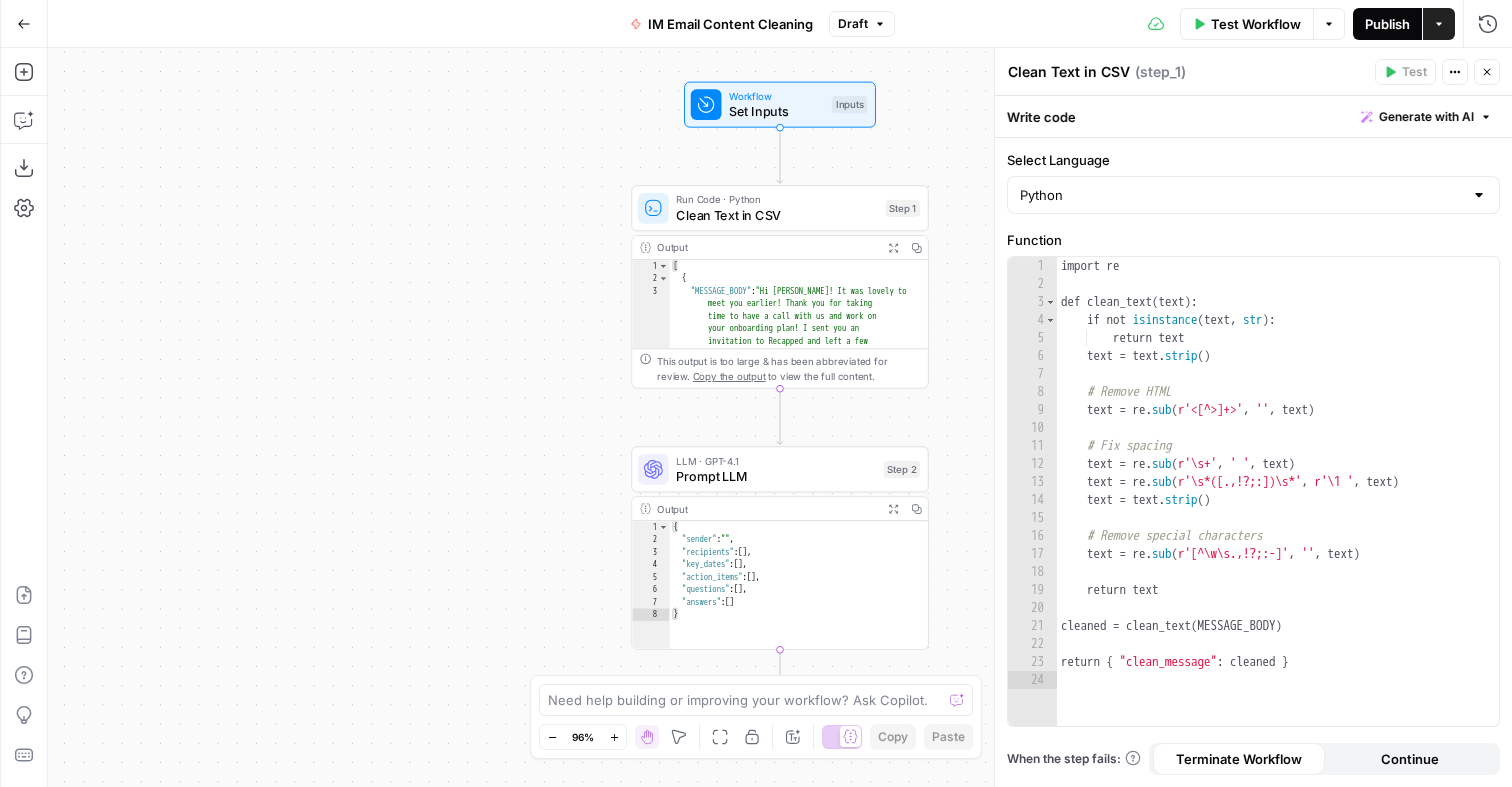 click on "Publish" at bounding box center [1387, 24] 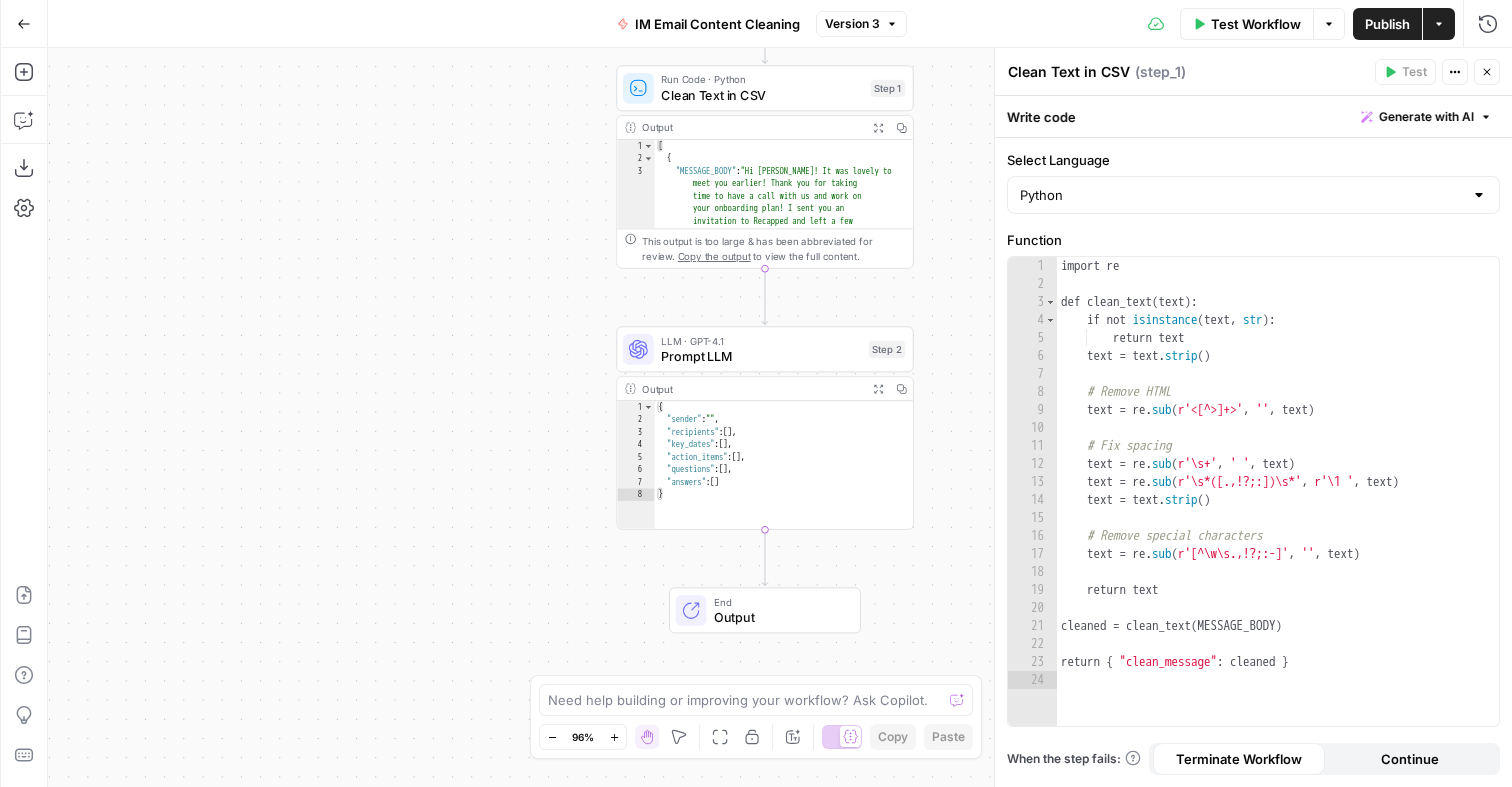 click on "Prompt LLM" at bounding box center (761, 355) 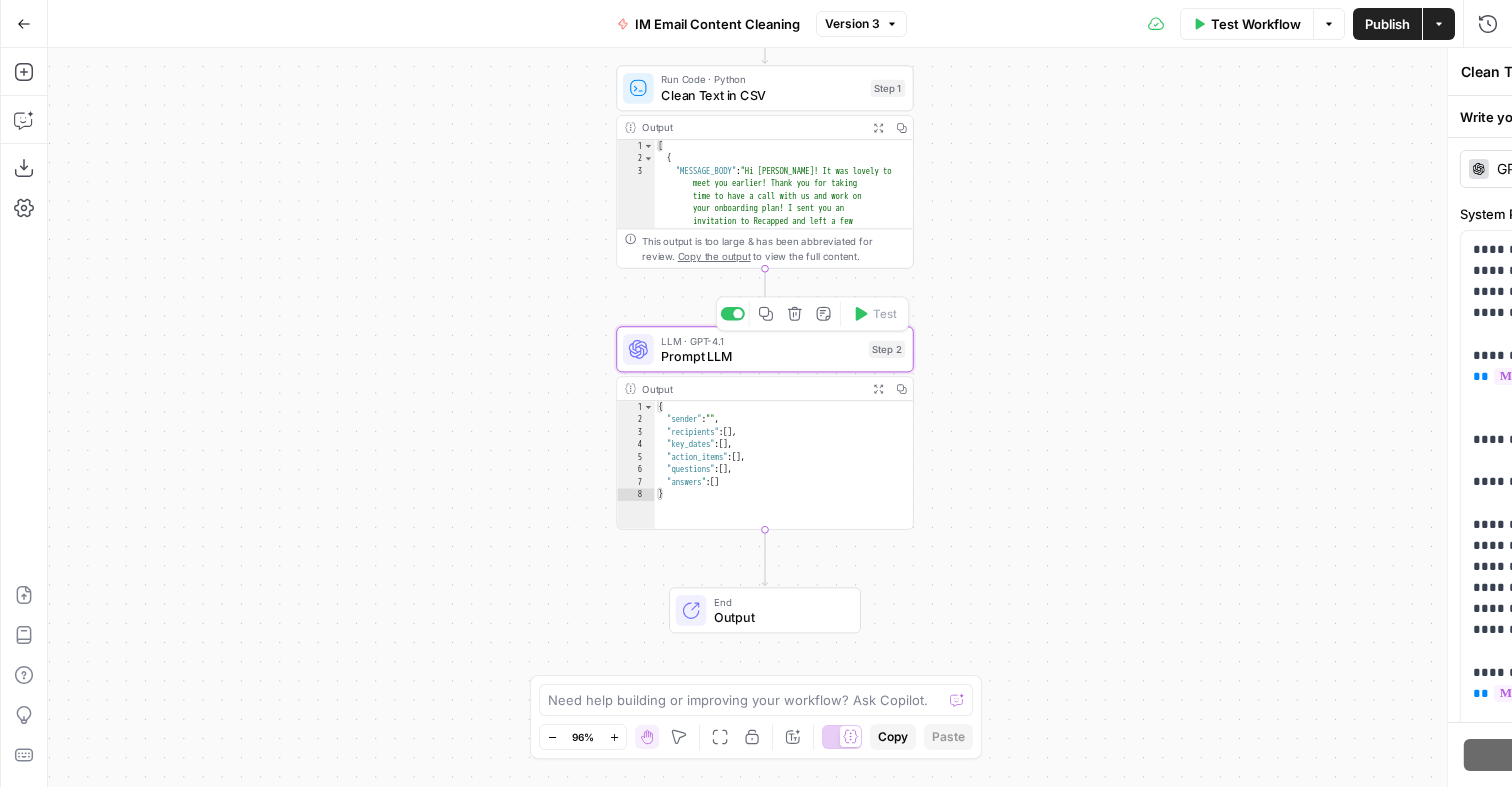 type on "Prompt LLM" 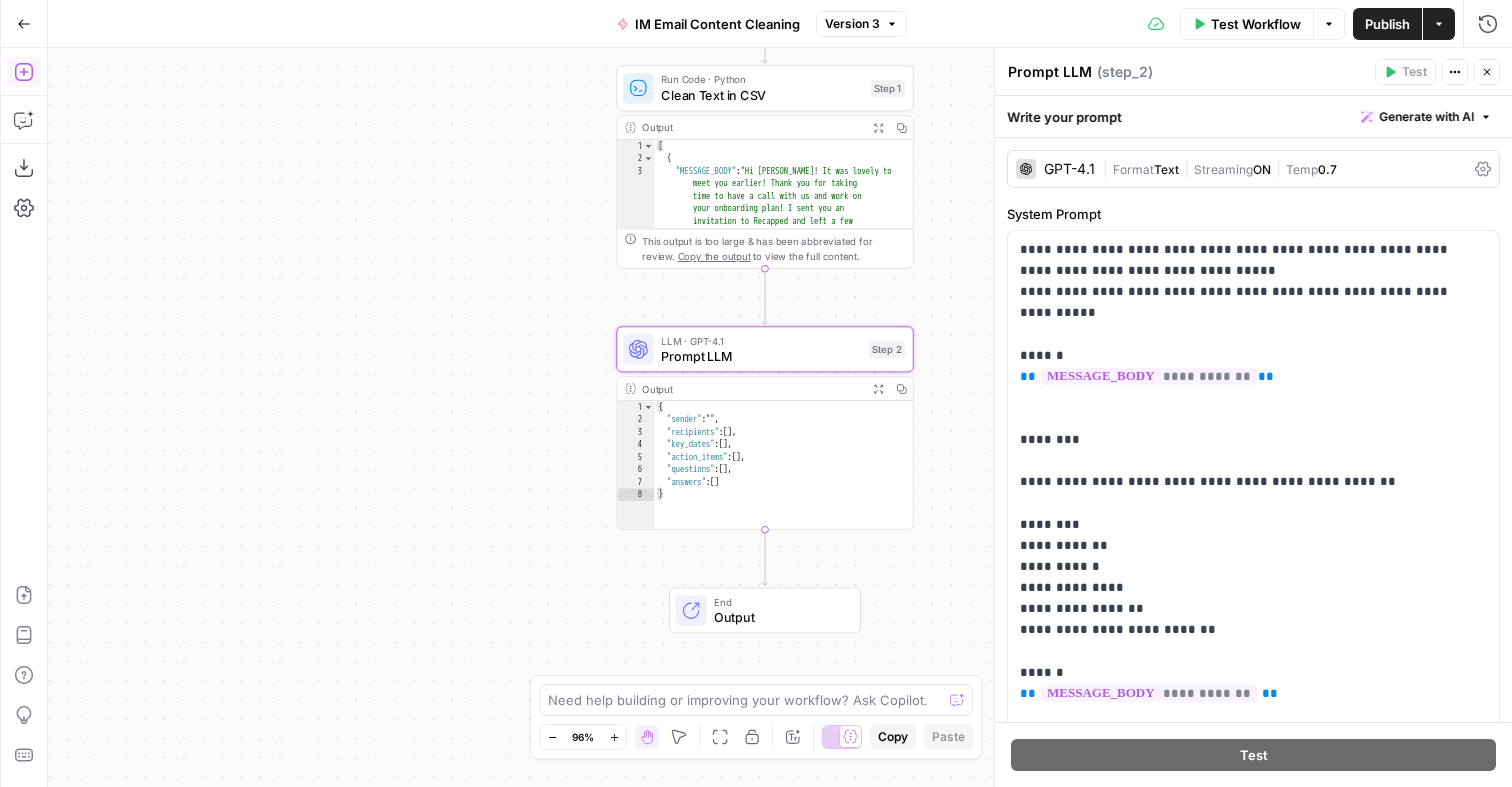 click on "Add Steps" at bounding box center [24, 72] 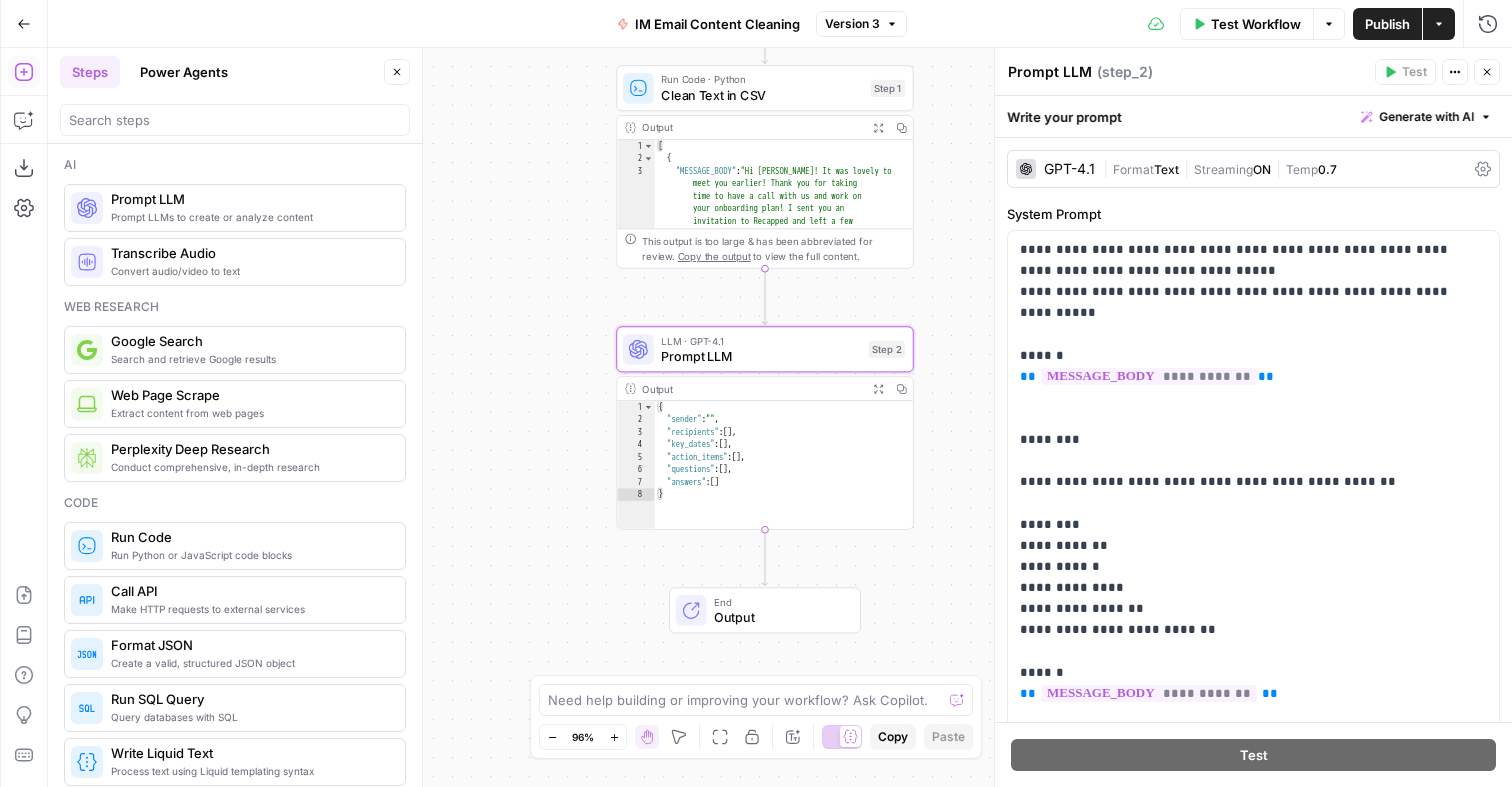 click on "Prompt LLMs to create or analyze content" at bounding box center [250, 217] 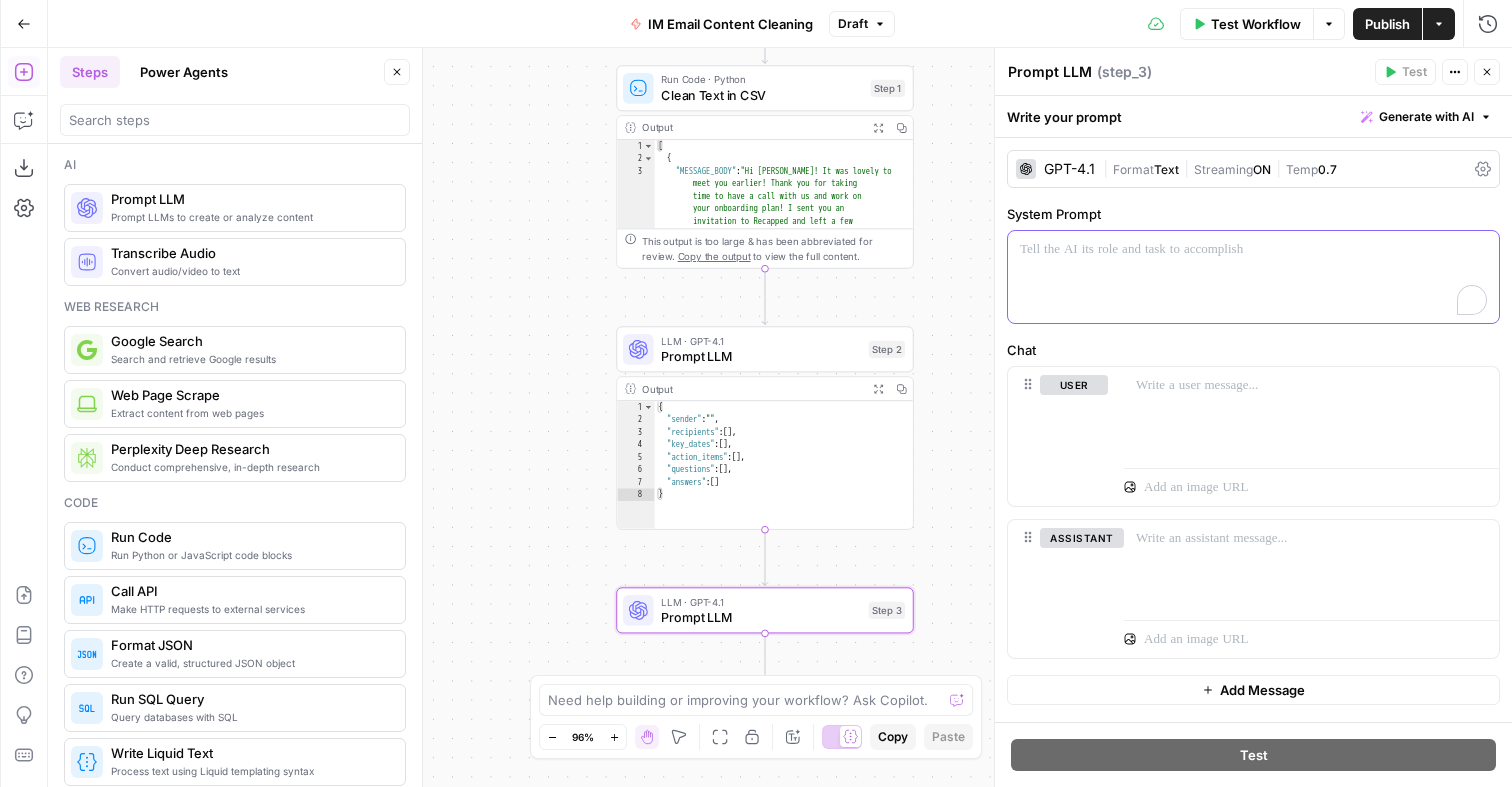 click at bounding box center [1253, 277] 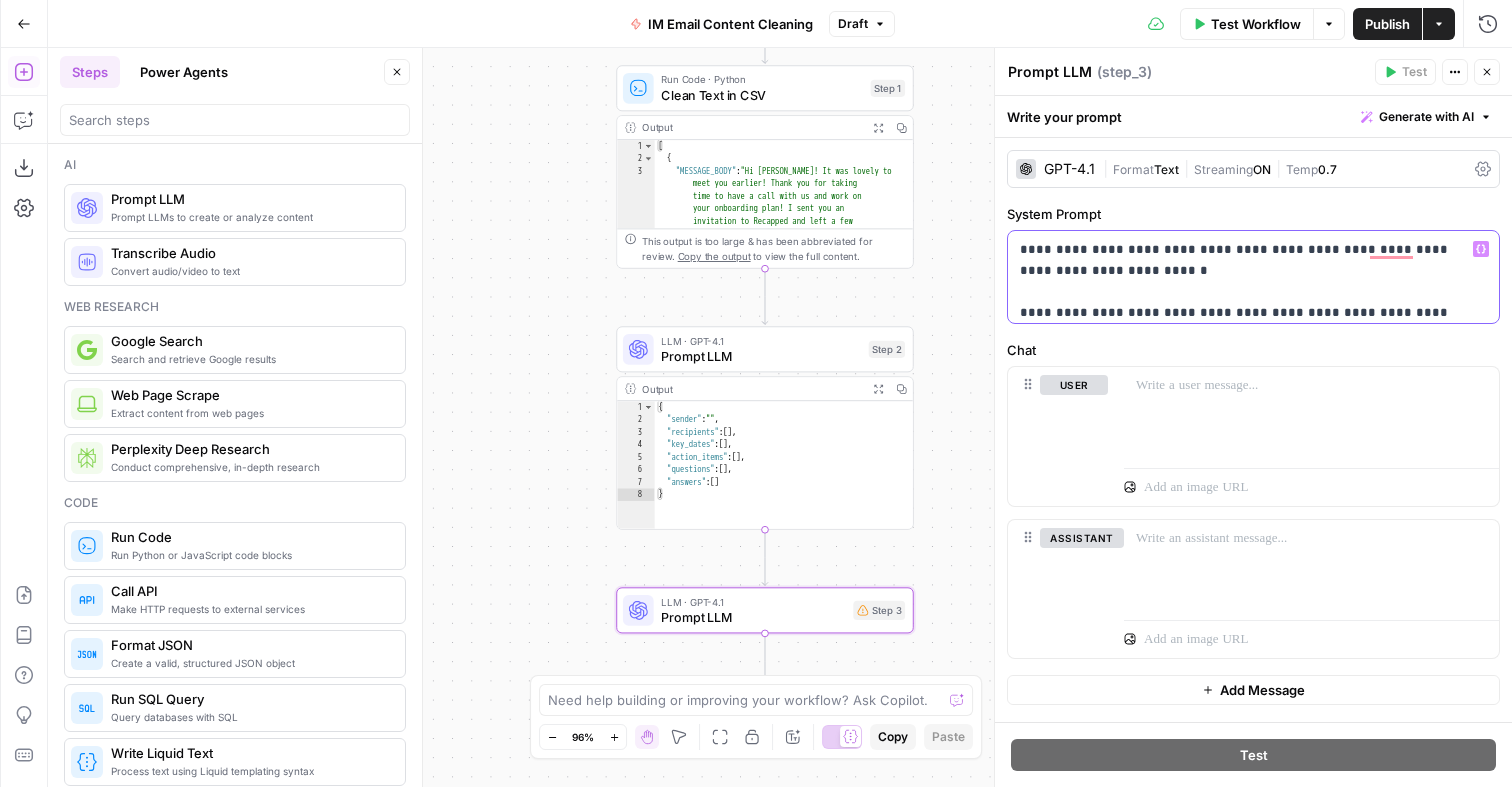 drag, startPoint x: 1160, startPoint y: 451, endPoint x: 1005, endPoint y: 458, distance: 155.15799 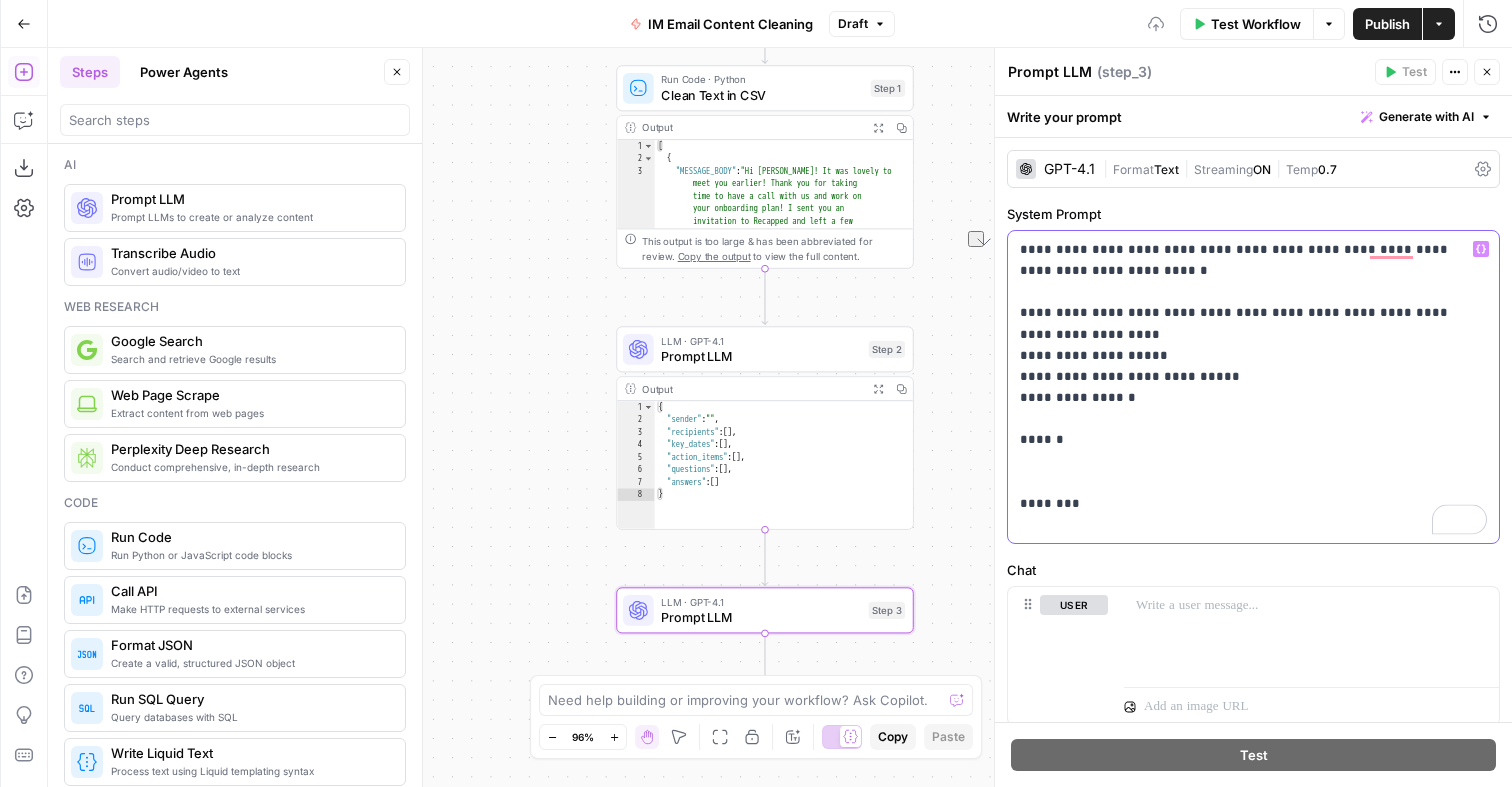 type 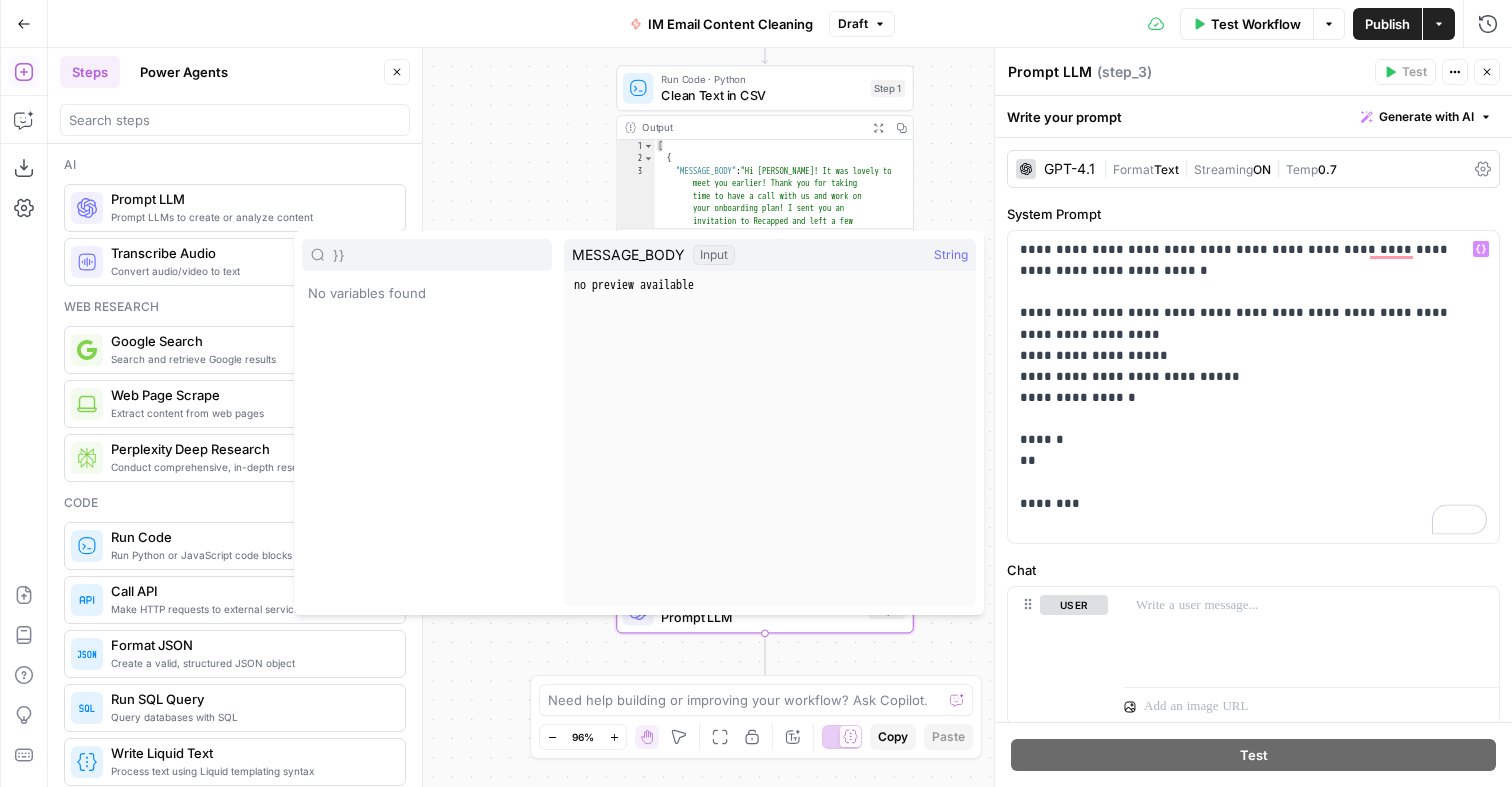 type on "}" 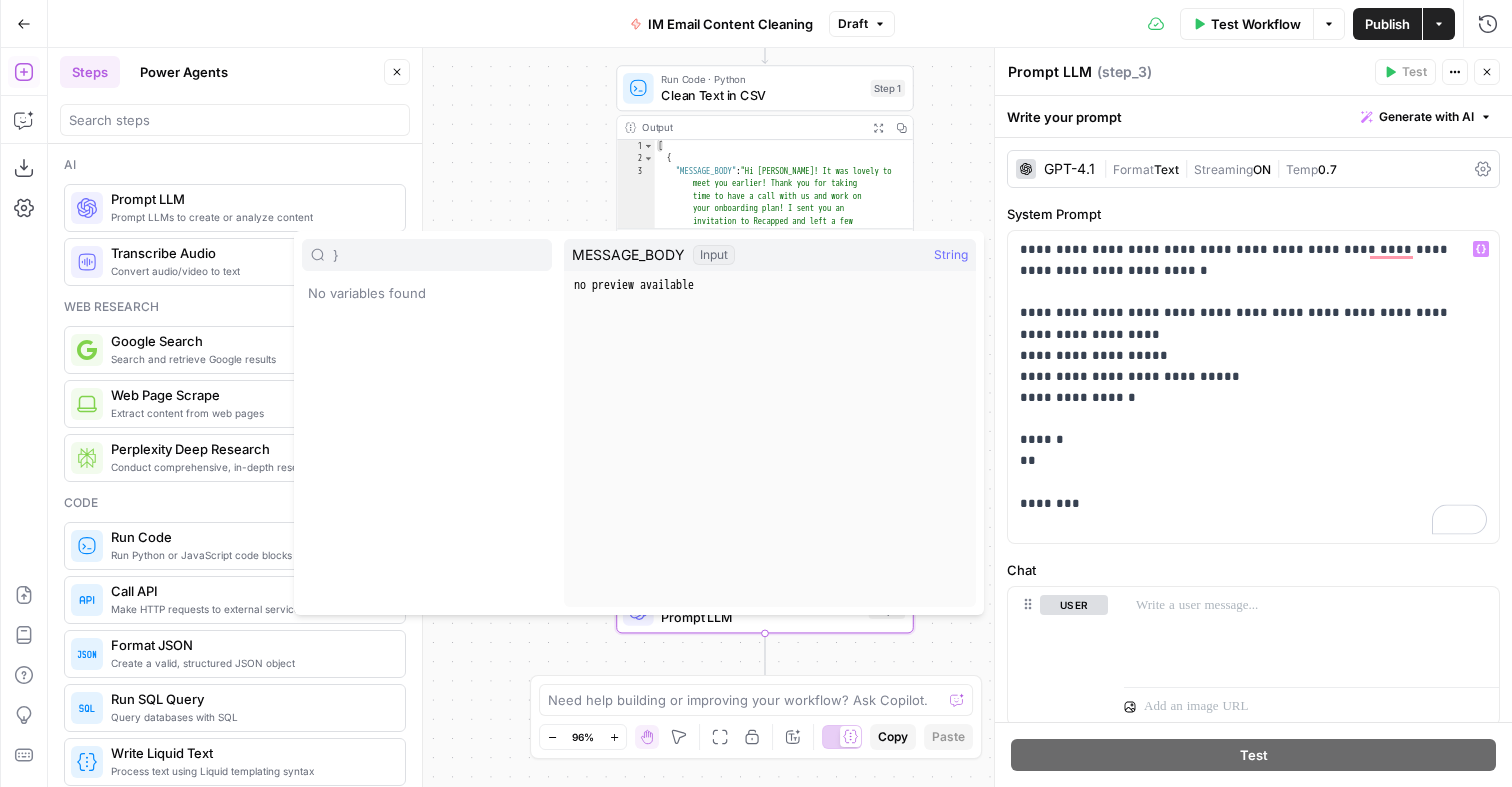type 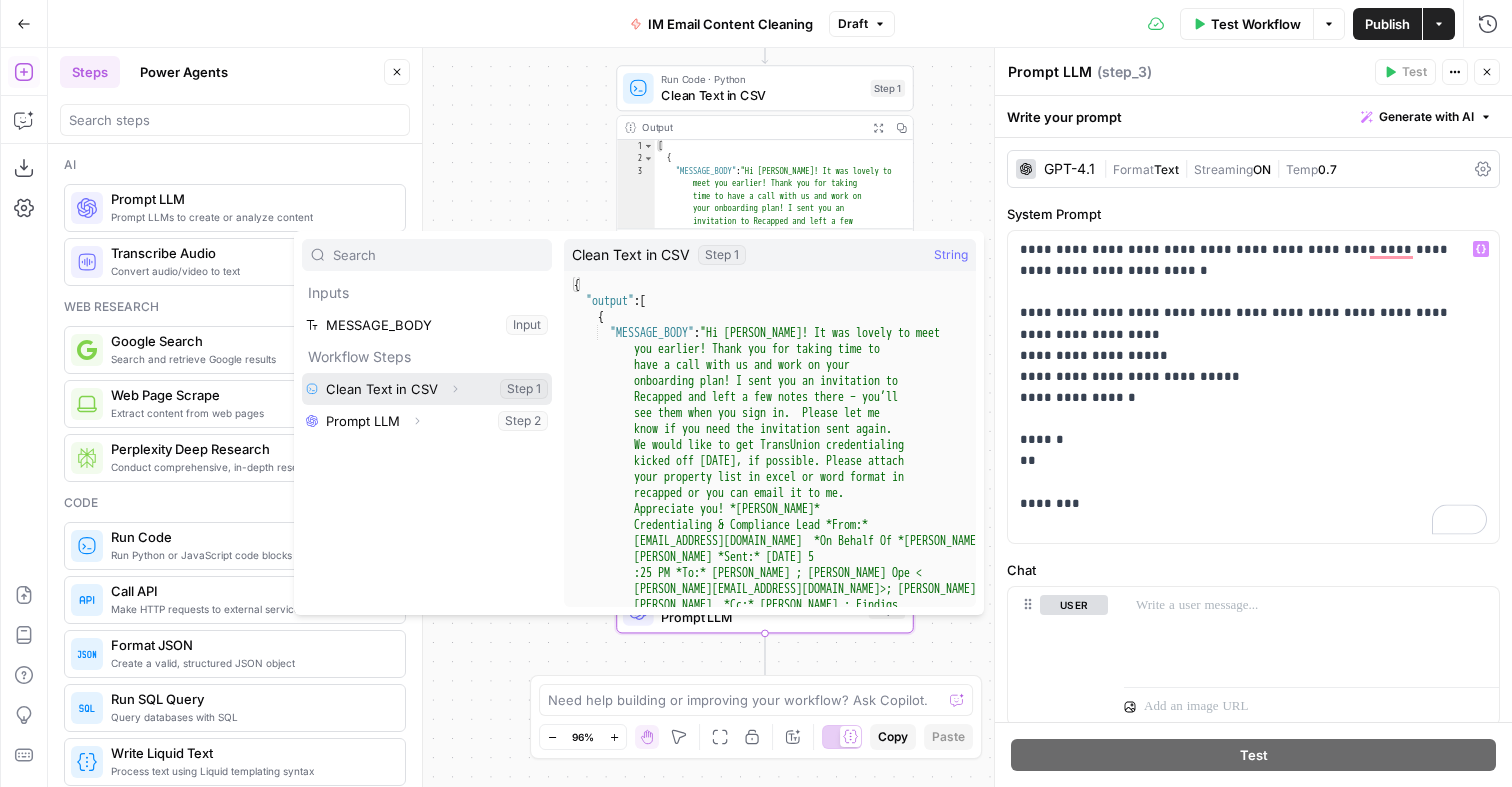click at bounding box center (427, 389) 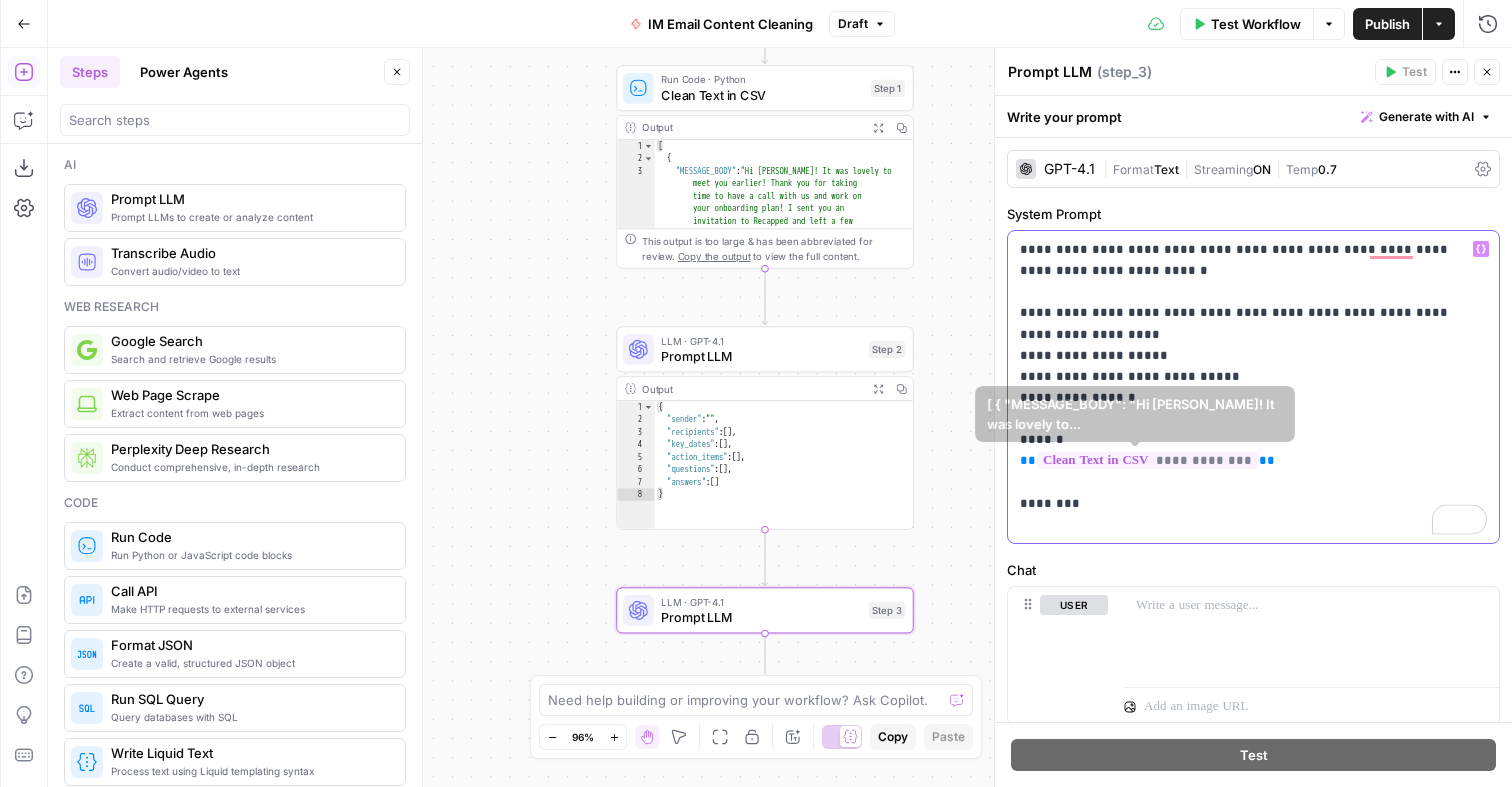 click on "**********" at bounding box center (1253, 387) 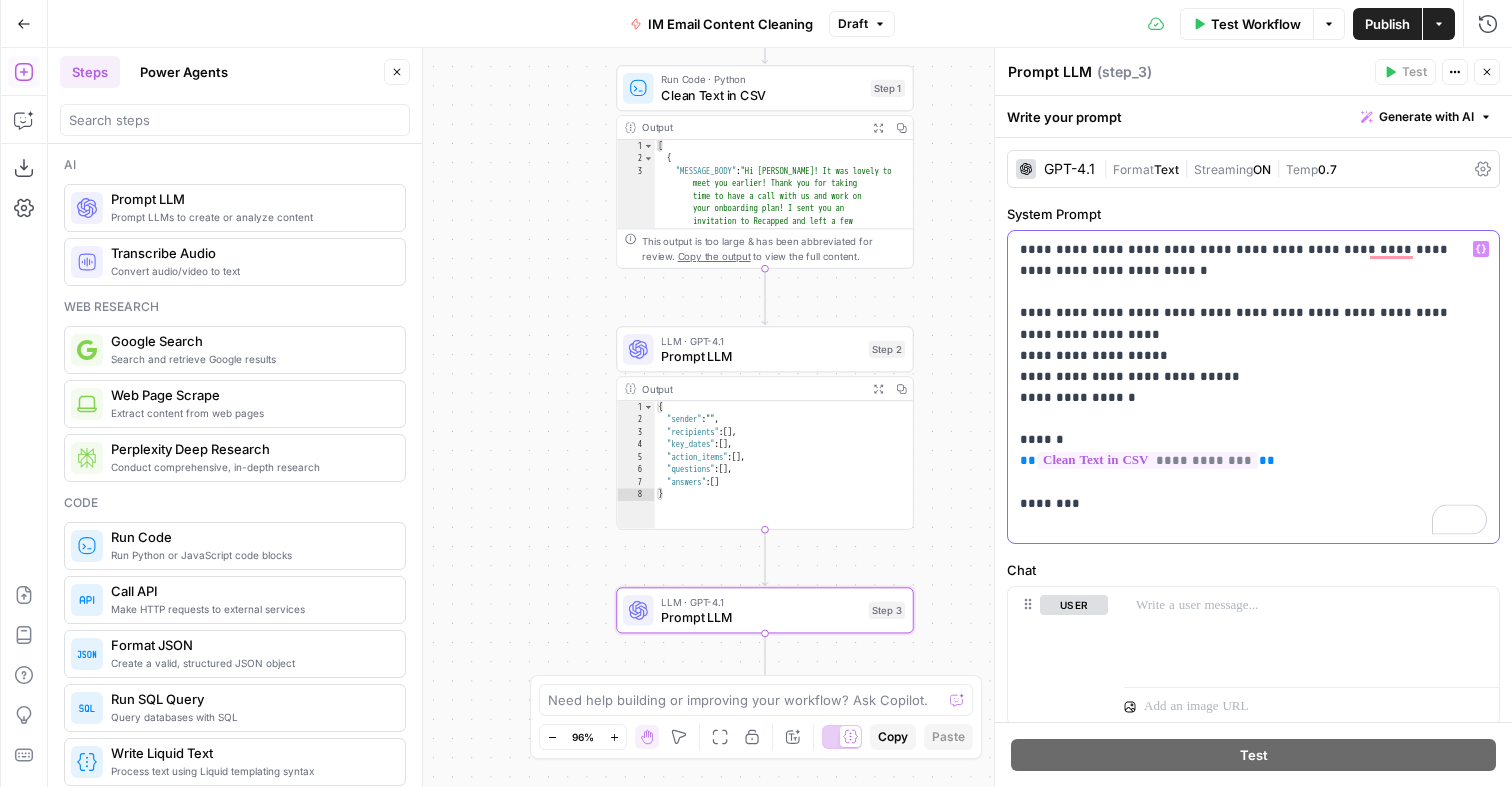 scroll, scrollTop: 44, scrollLeft: 0, axis: vertical 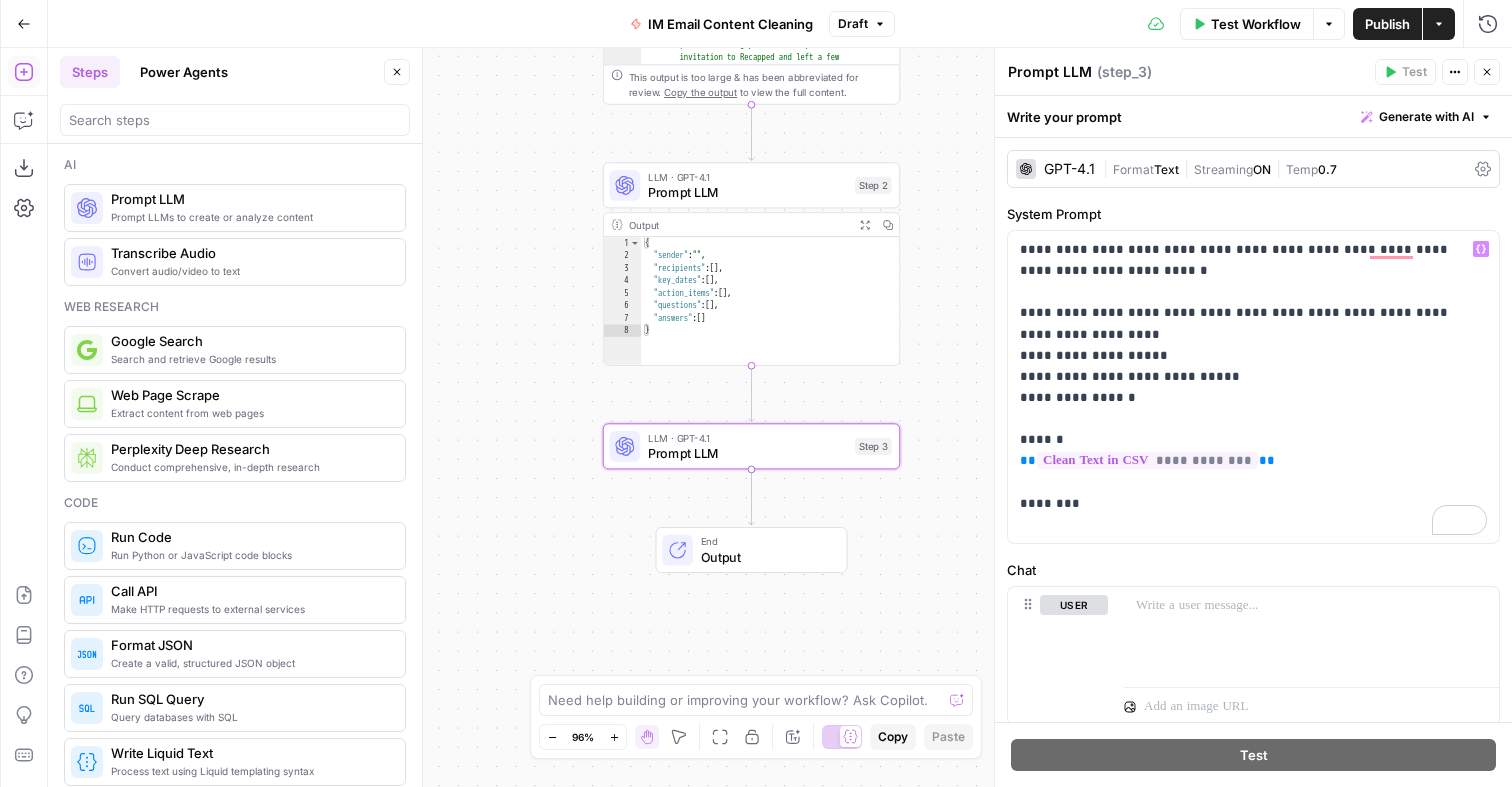 click on "End Output" at bounding box center [766, 550] 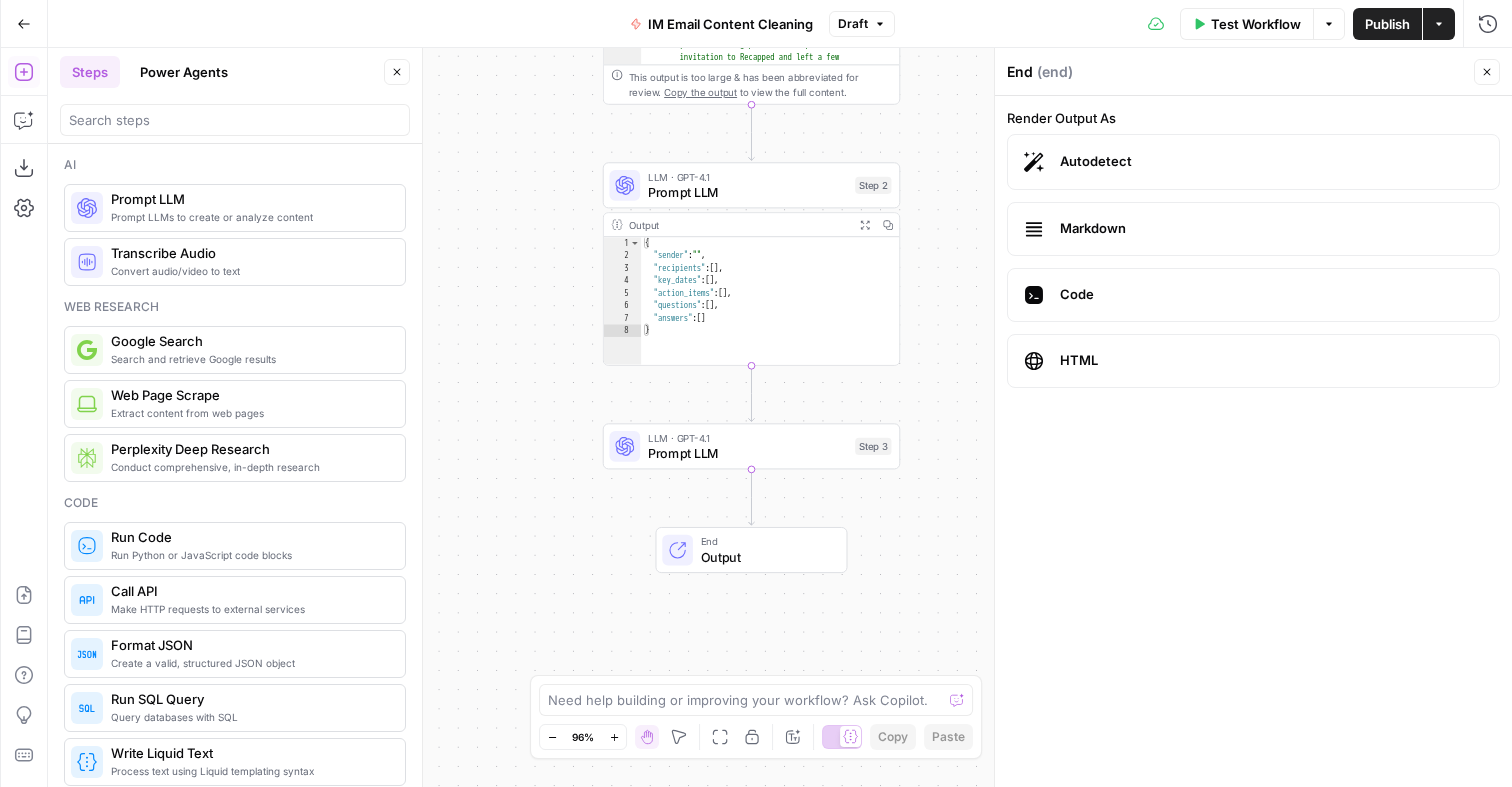 click on "LLM · GPT-4.1 Prompt LLM Step 3 Copy step Delete step Add Note Test" at bounding box center [750, 446] 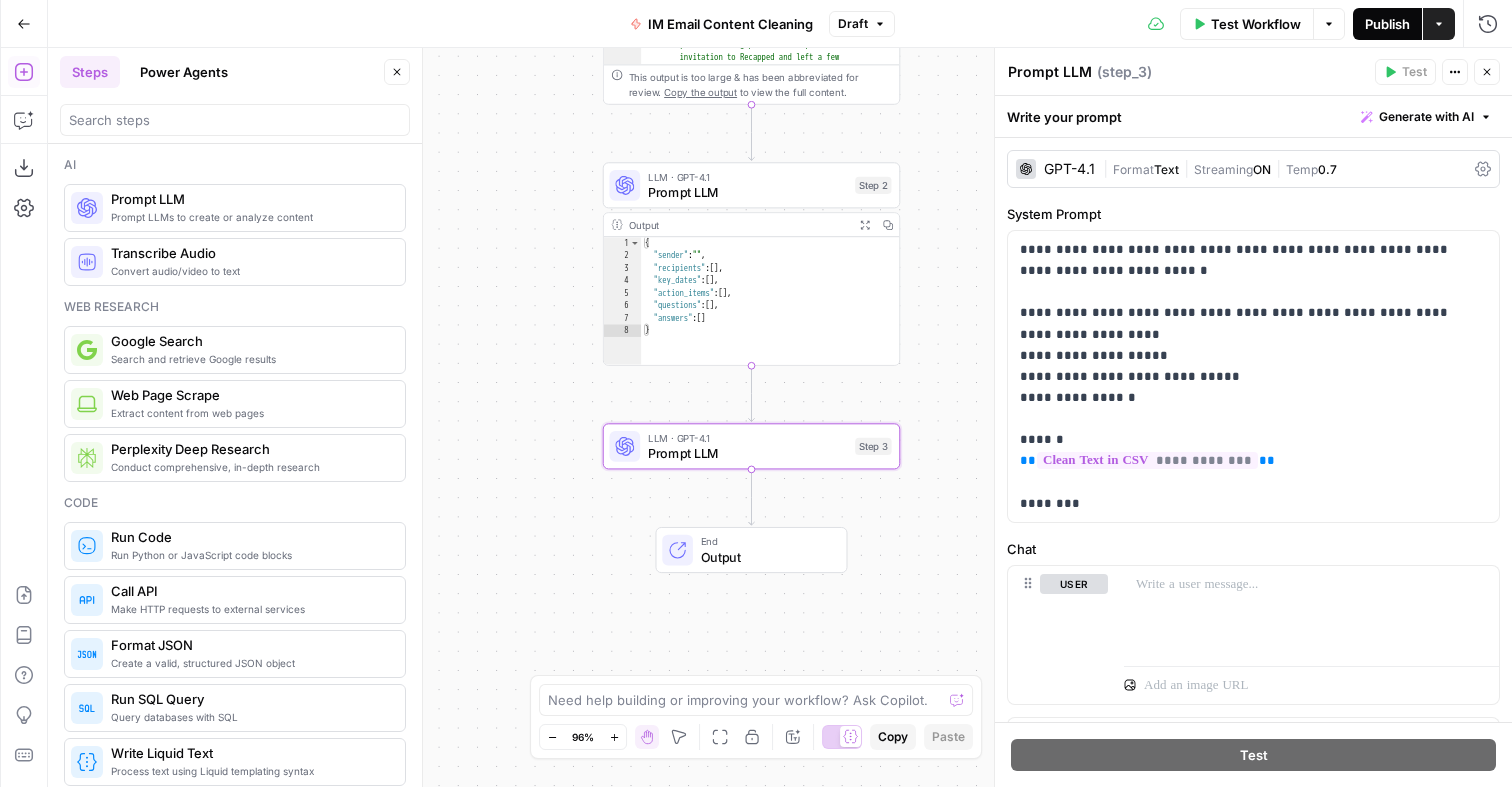 click on "Publish" at bounding box center (1387, 24) 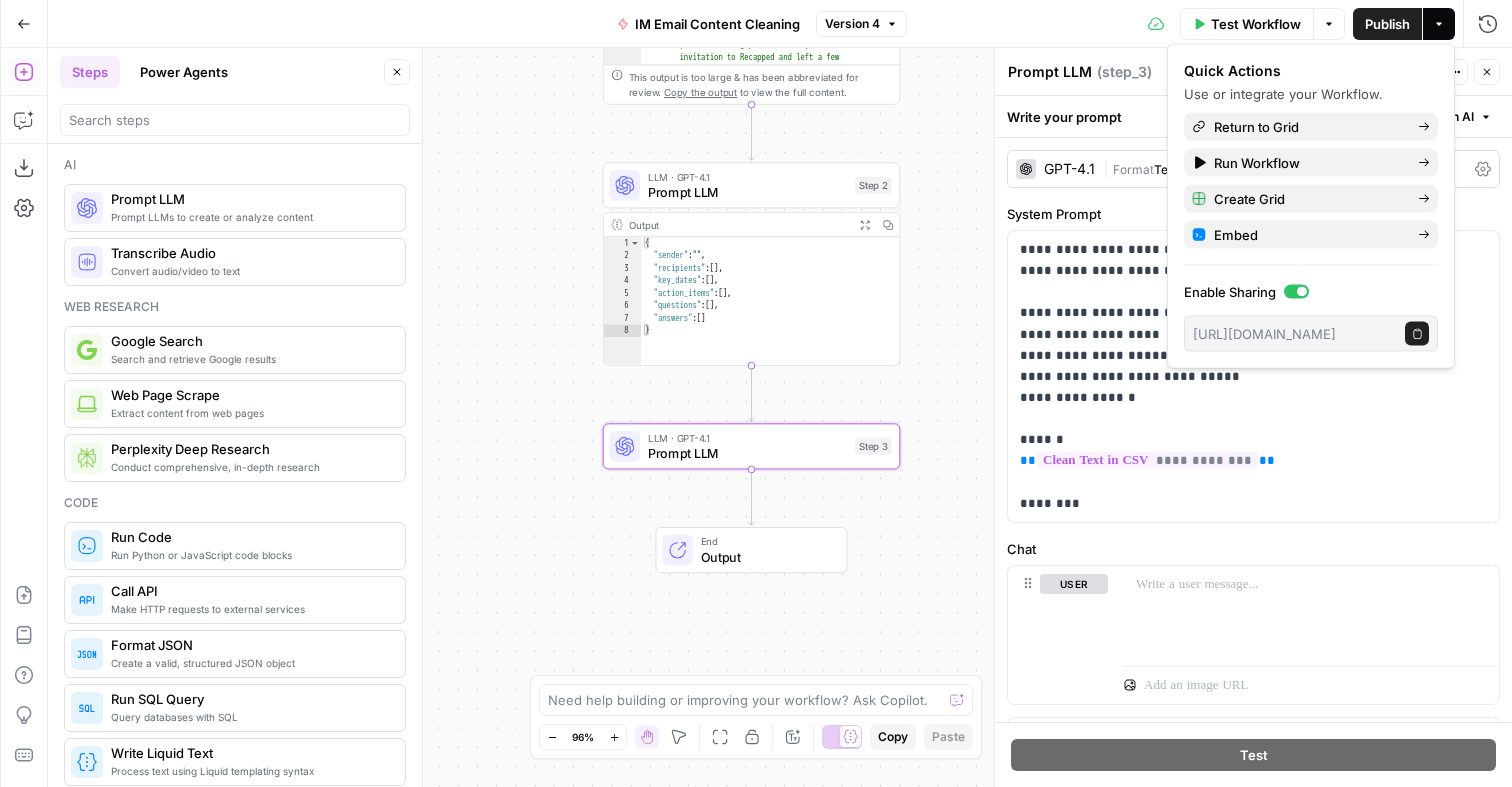 click on "LLM · GPT-4.1 Prompt LLM Step 2" at bounding box center [752, 185] 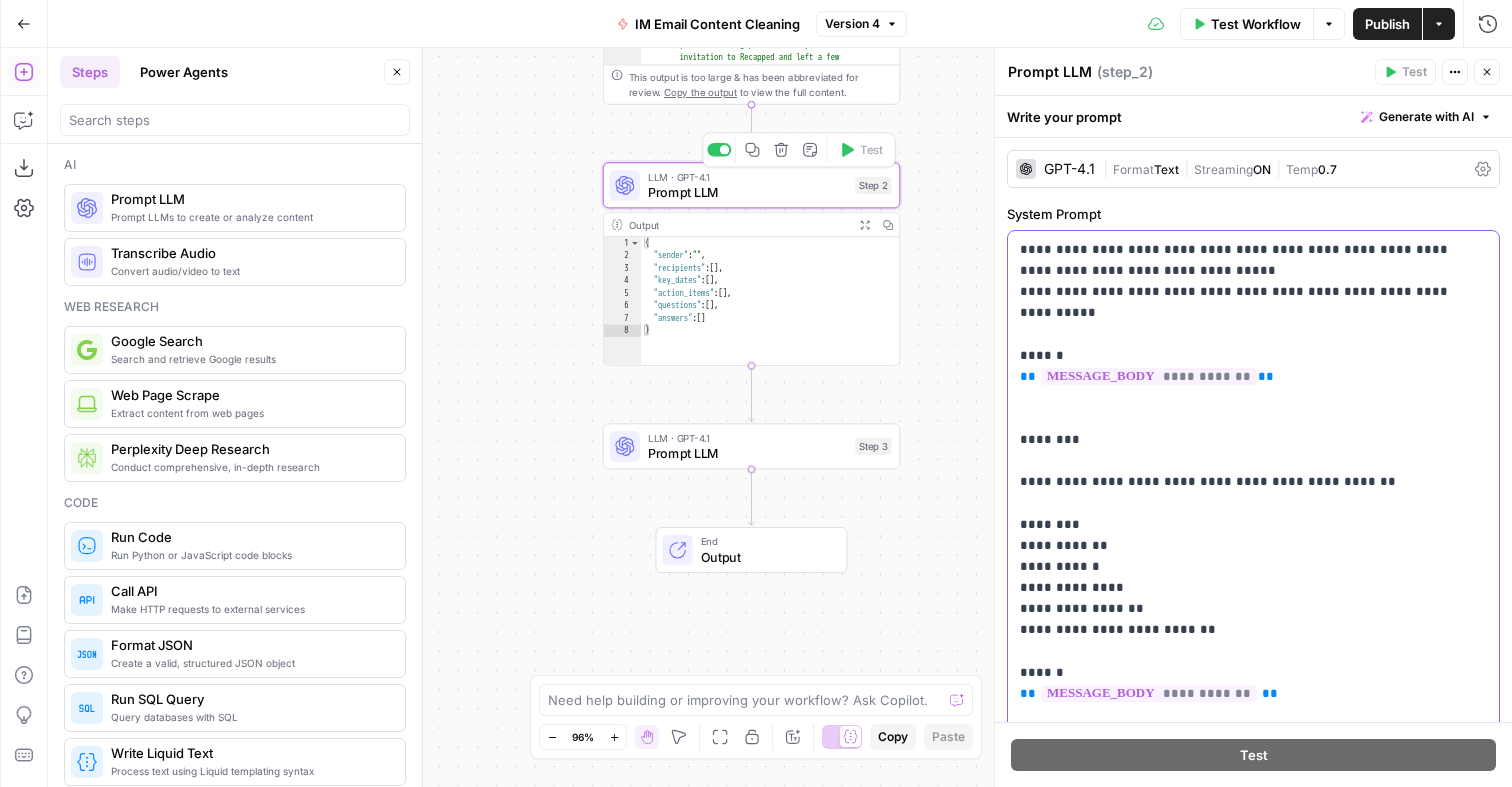 click on "**********" at bounding box center (1253, 577) 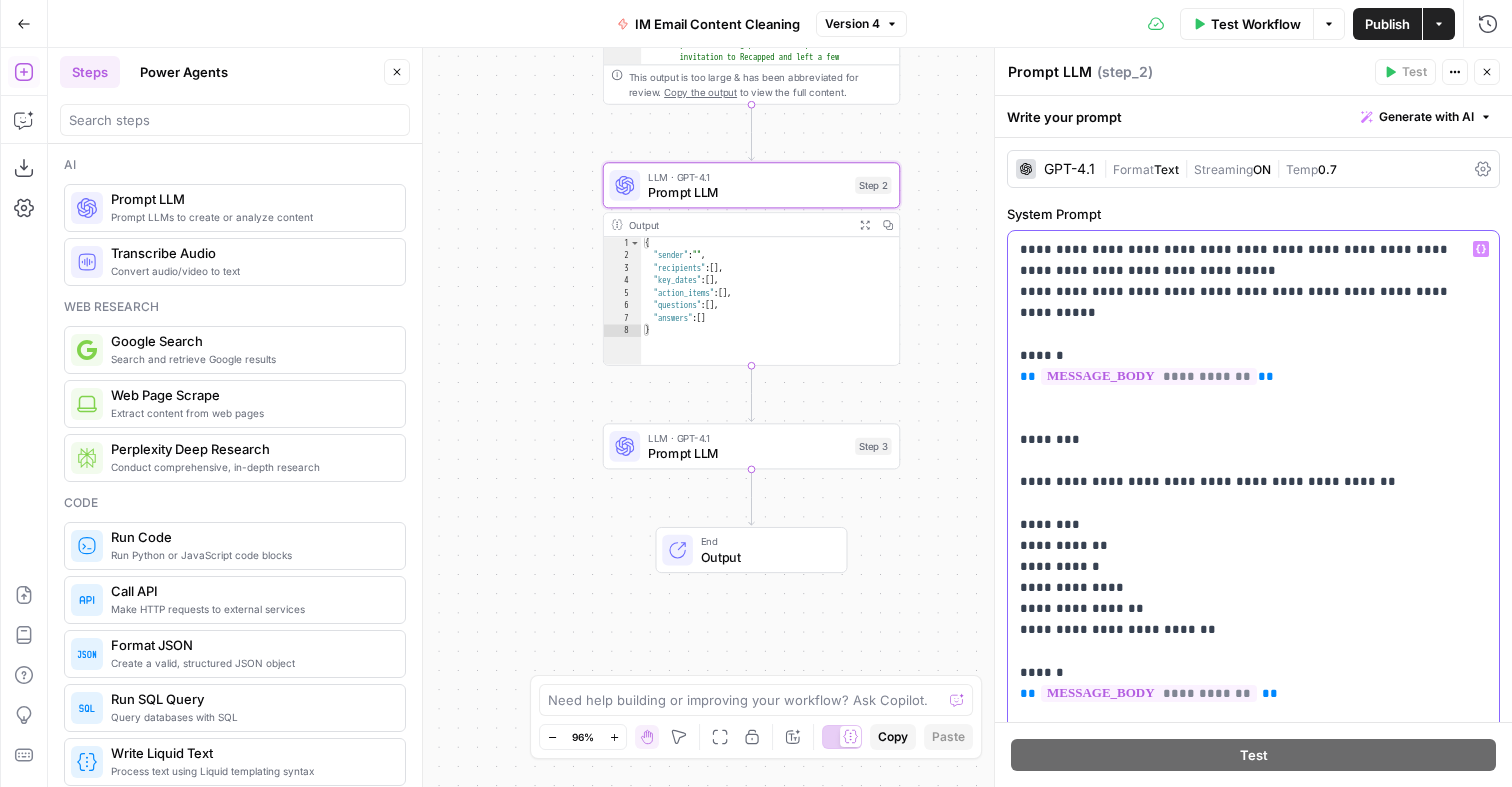 scroll, scrollTop: 140, scrollLeft: 0, axis: vertical 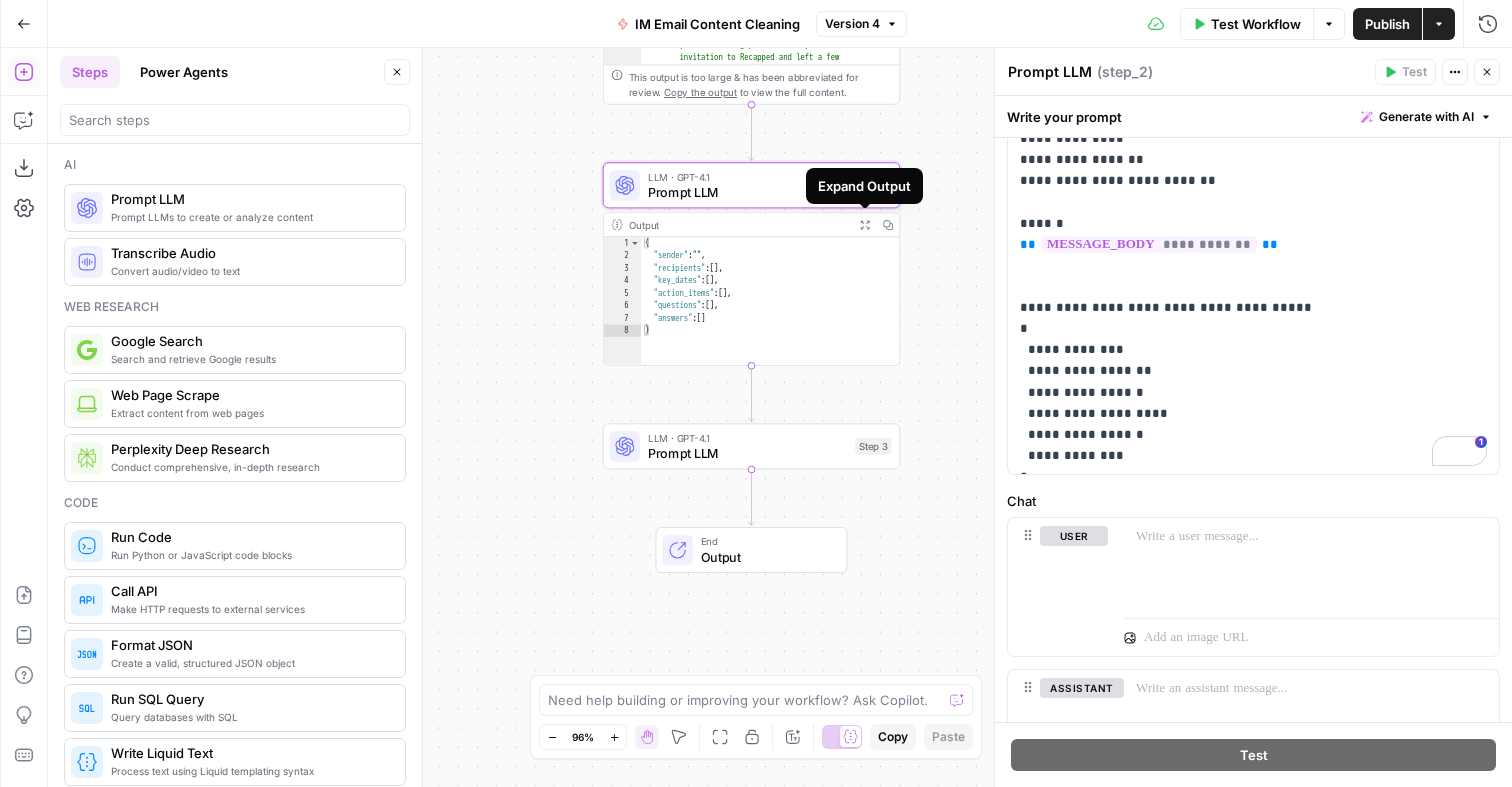 click on "Prompt LLM" at bounding box center (748, 452) 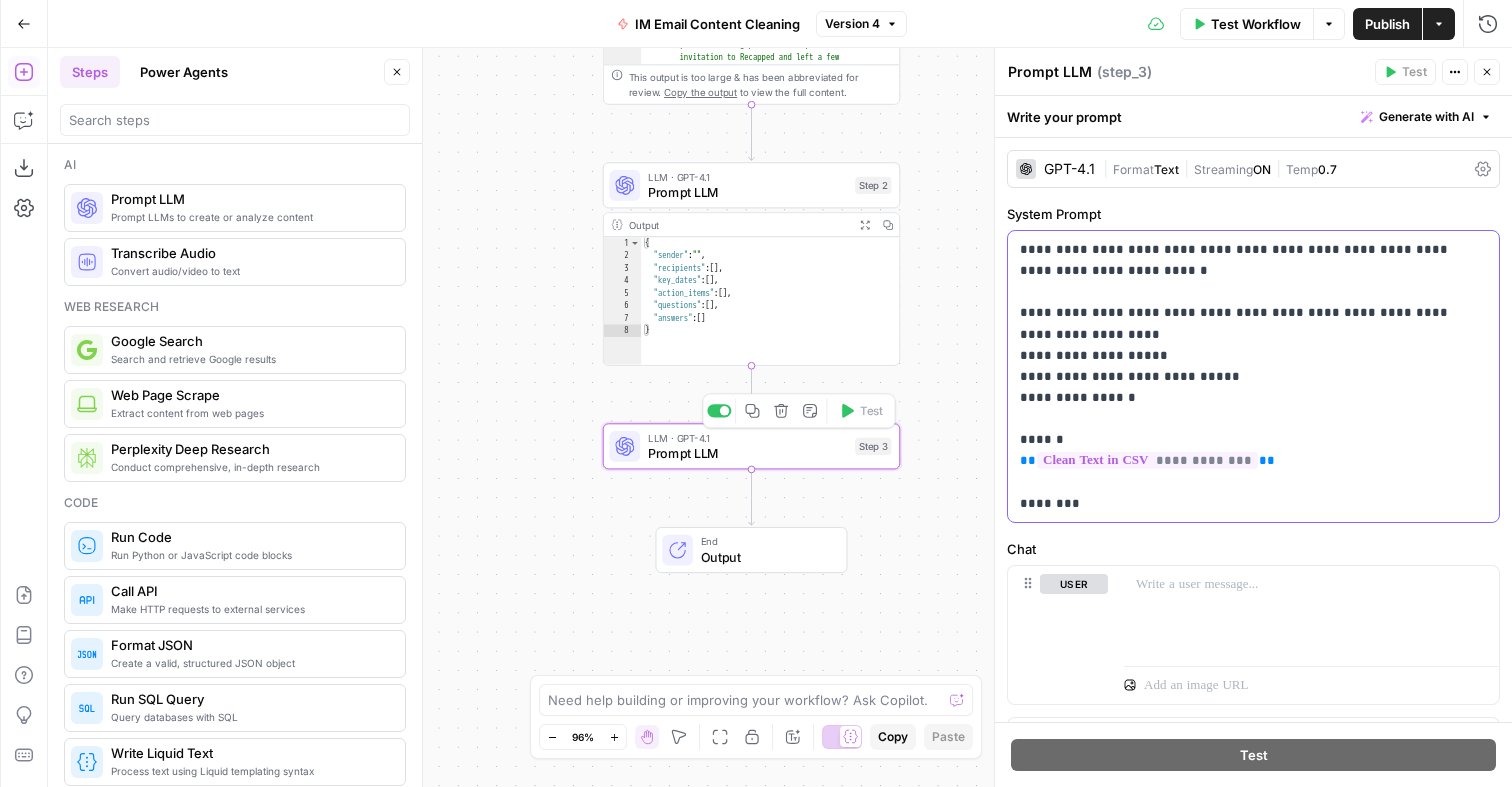 click on "**********" at bounding box center [1253, 376] 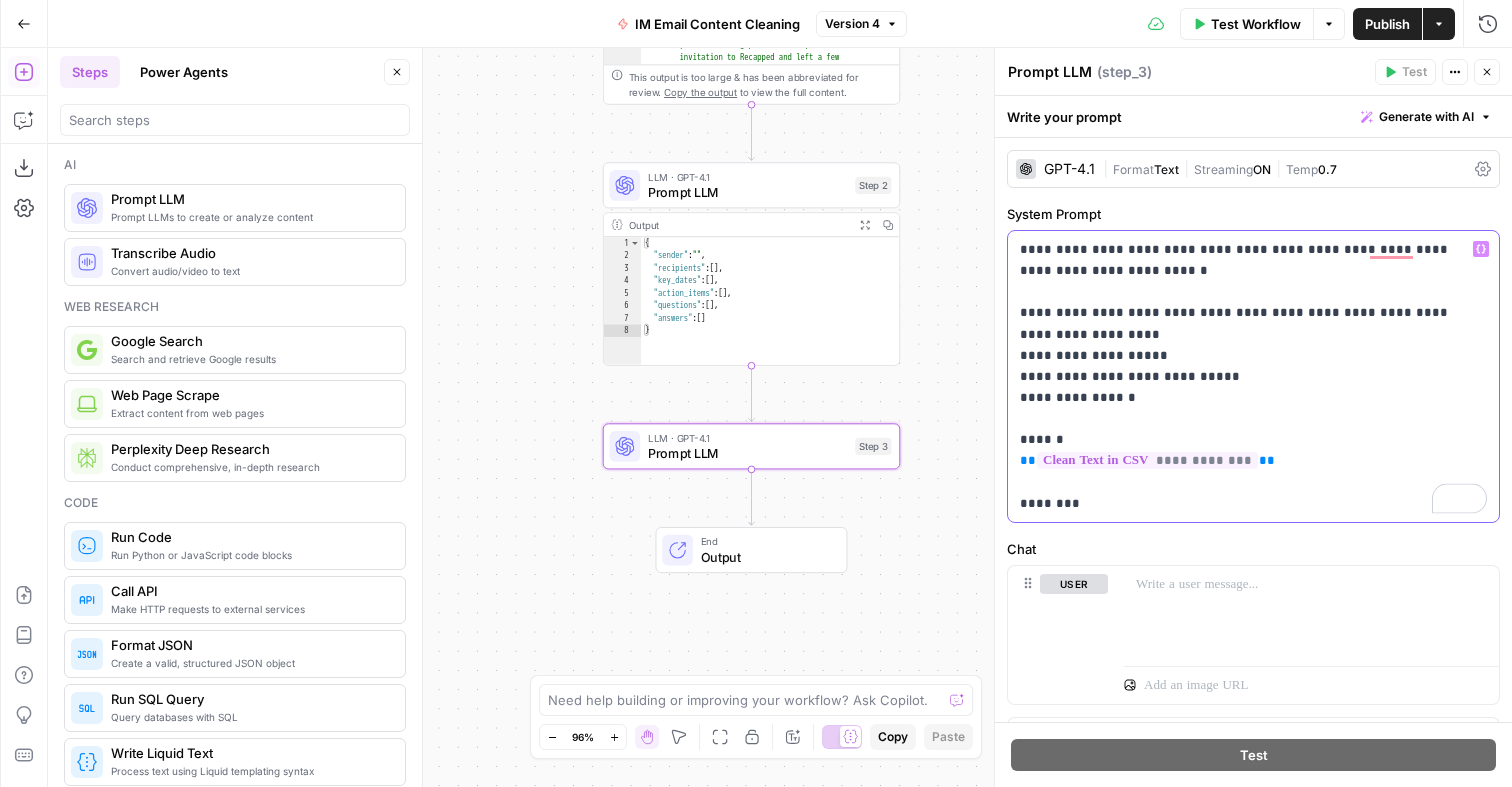 click on "**********" at bounding box center [1253, 376] 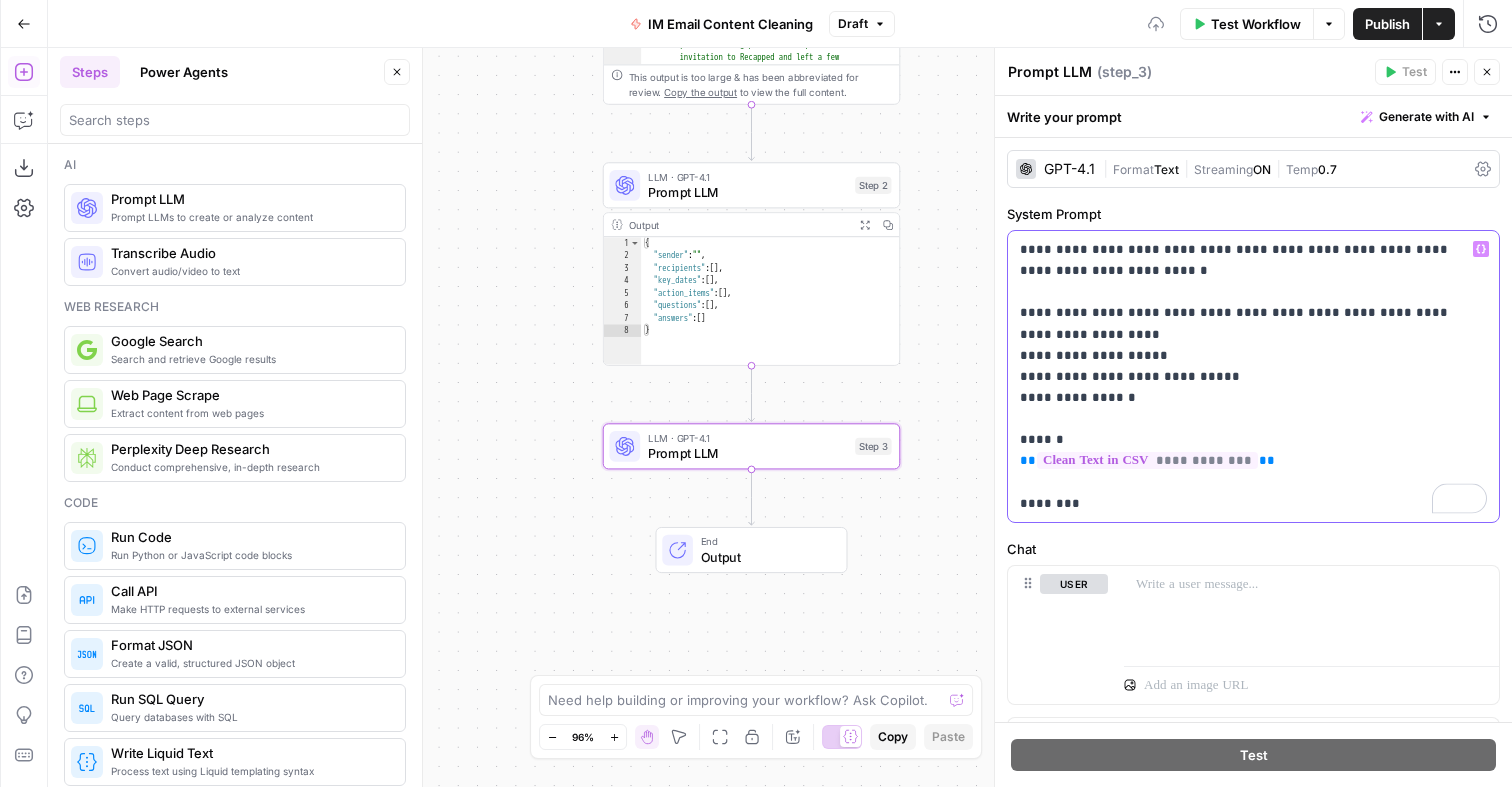 click on "**********" at bounding box center (1253, 376) 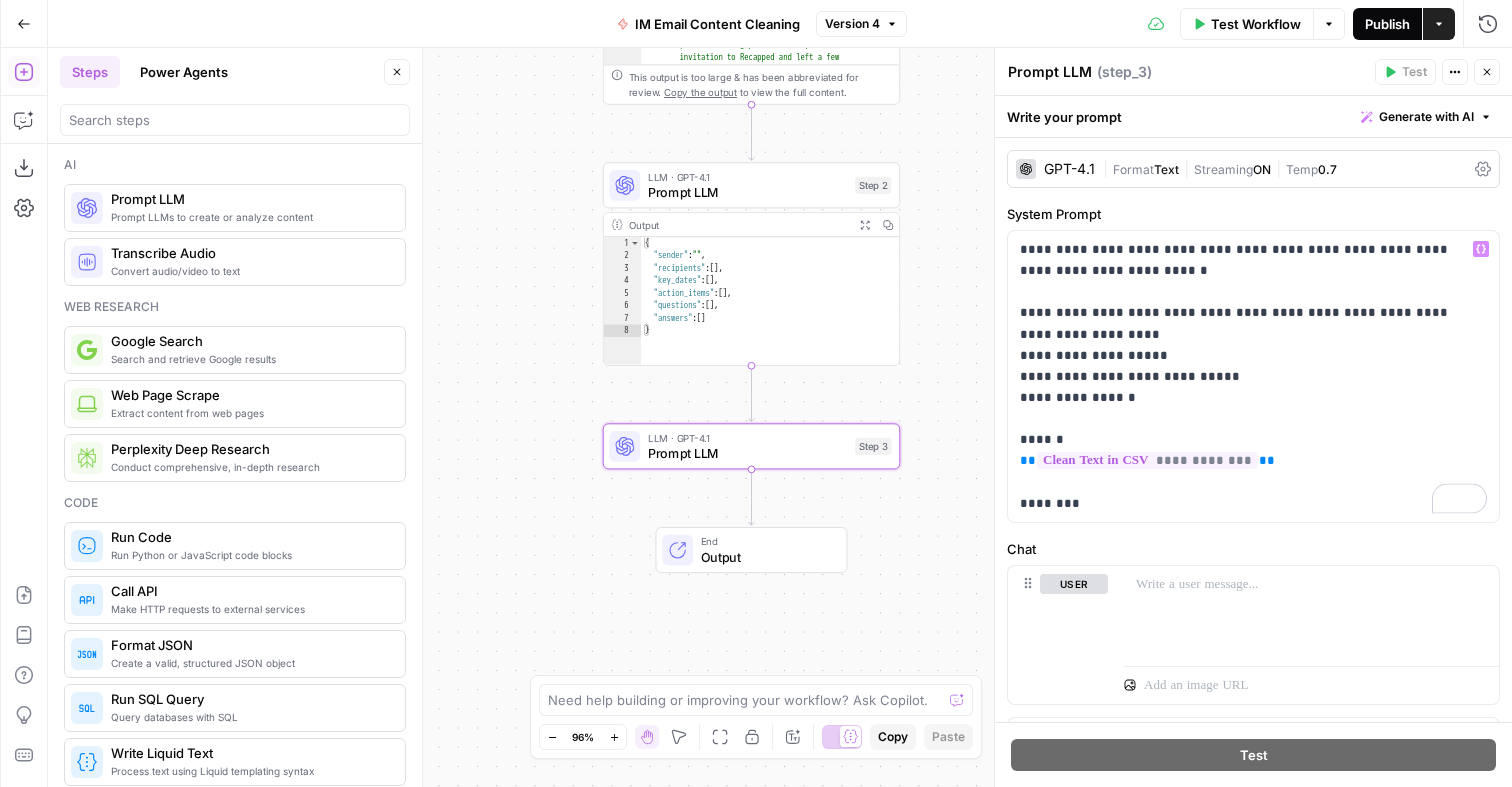 click on "Publish" at bounding box center (1387, 24) 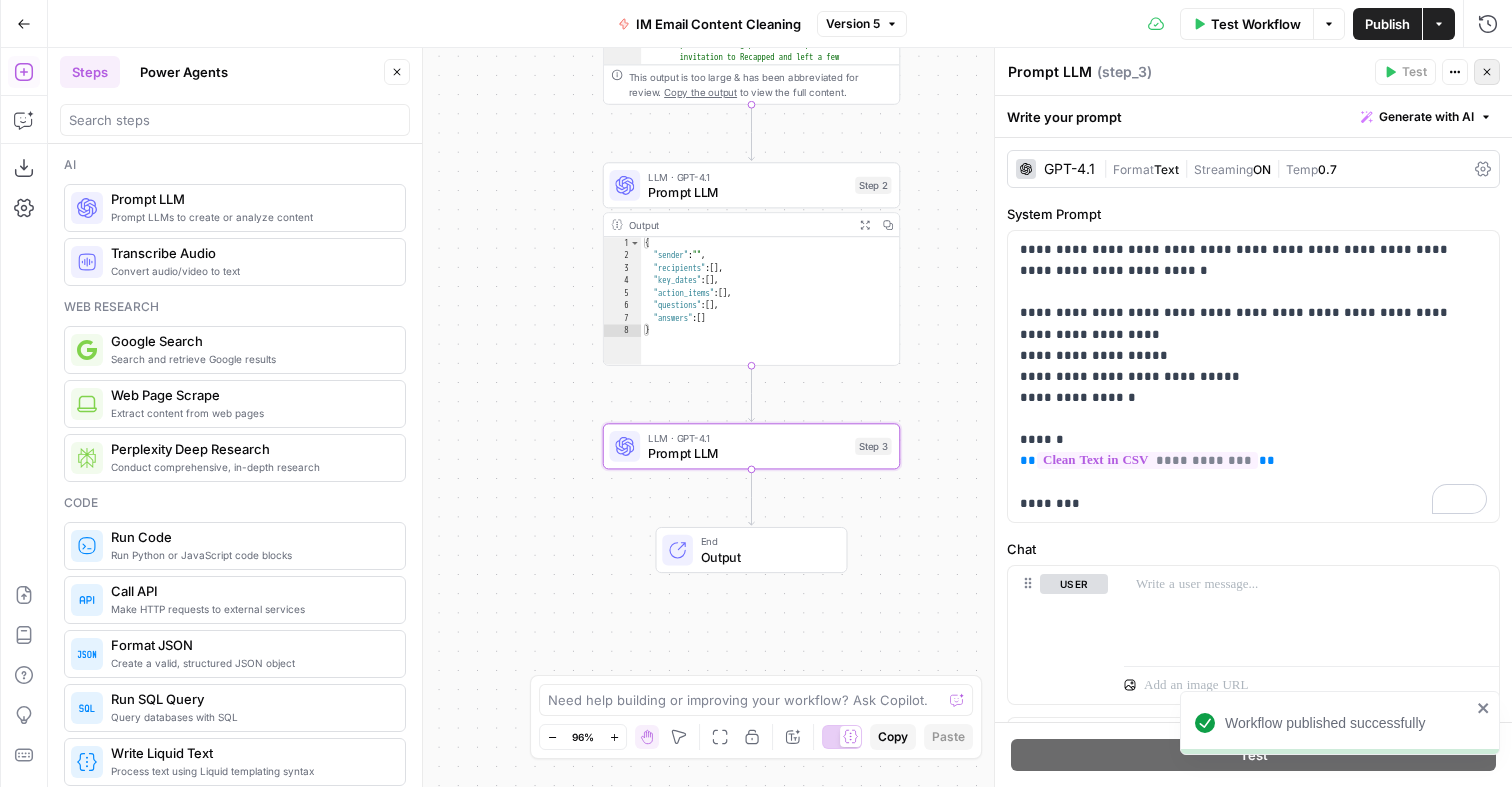 click on "Close" at bounding box center [1487, 72] 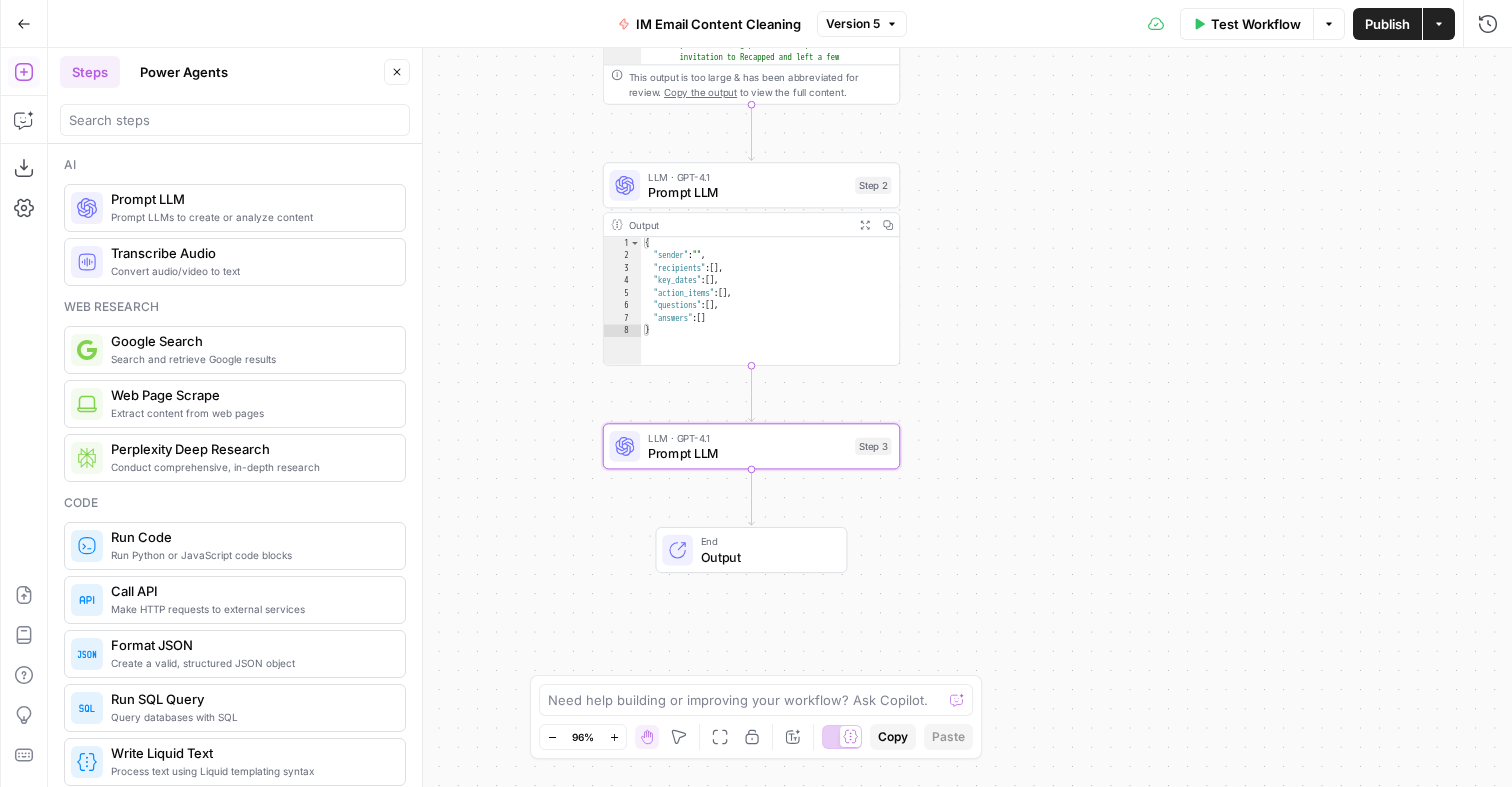 click on "Workflow Set Inputs Inputs Run Code · Python Clean Text in CSV Step 1 Output Expand Output Copy 1 2 3 [    {      "MESSAGE_BODY" :  "Hi Eric! It was lovely to           meet you earlier! Thank you for taking           time to have a call with us and work on           your onboarding plan! I sent you an           invitation to Recapped and left a few           notes there – you’ll see them when you           sign in.  Please let me know if you need           the invitation sent again. We would like           to get TransUnion credentialing kicked           off today, if possible. Please attach           your property list in excel or word           format in recapped or you can email it           to me. Appreciate you! *Hailey Hollins*           Credentialing & Compliance Lead *From:*           onboarding@findigs.com  *On Behalf Of           *Eric Roberts *Sent:* Tuesday, February  \n" at bounding box center [780, 417] 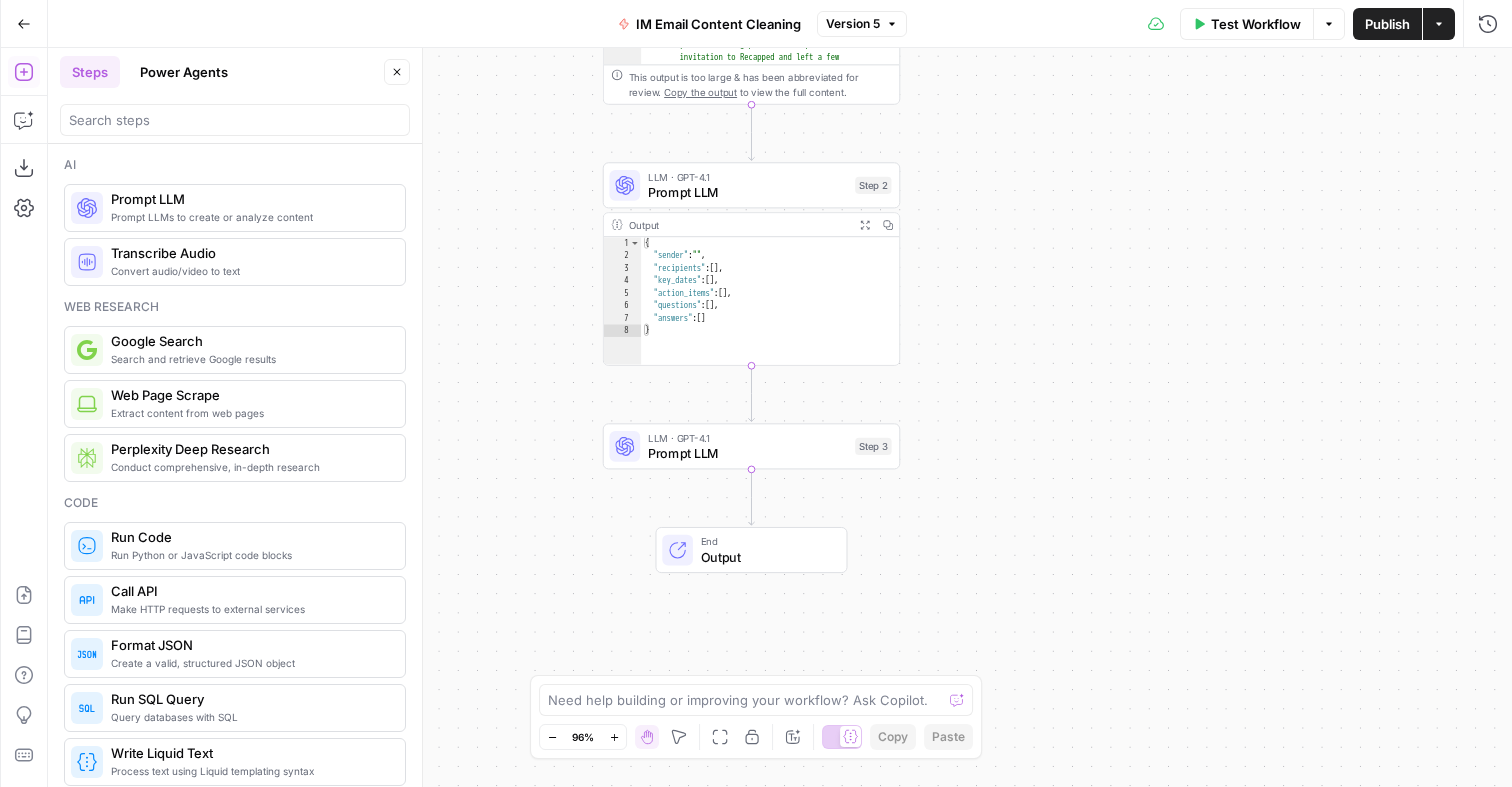 click on "End Output" at bounding box center (752, 550) 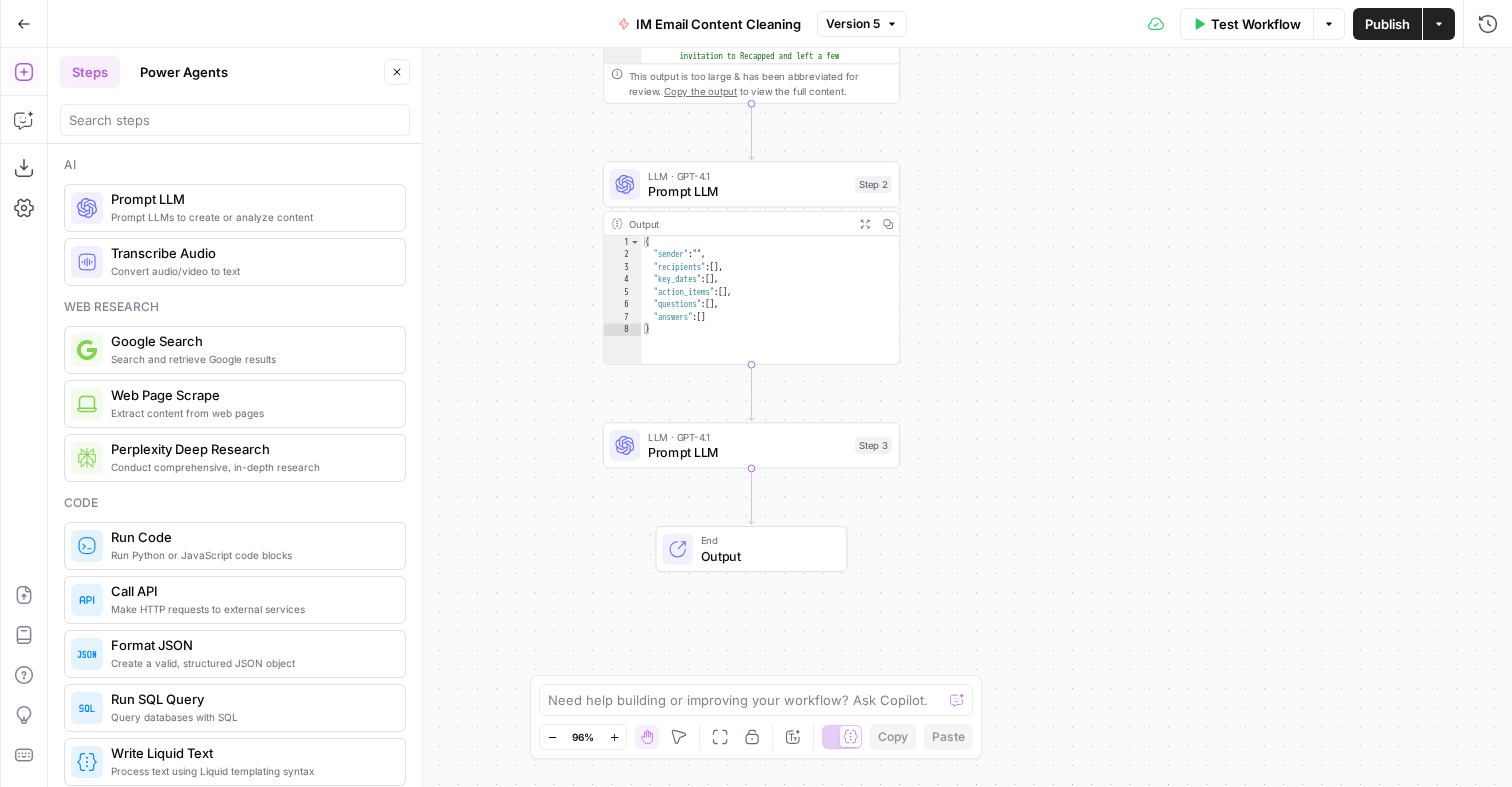 click on "Output" at bounding box center [766, 555] 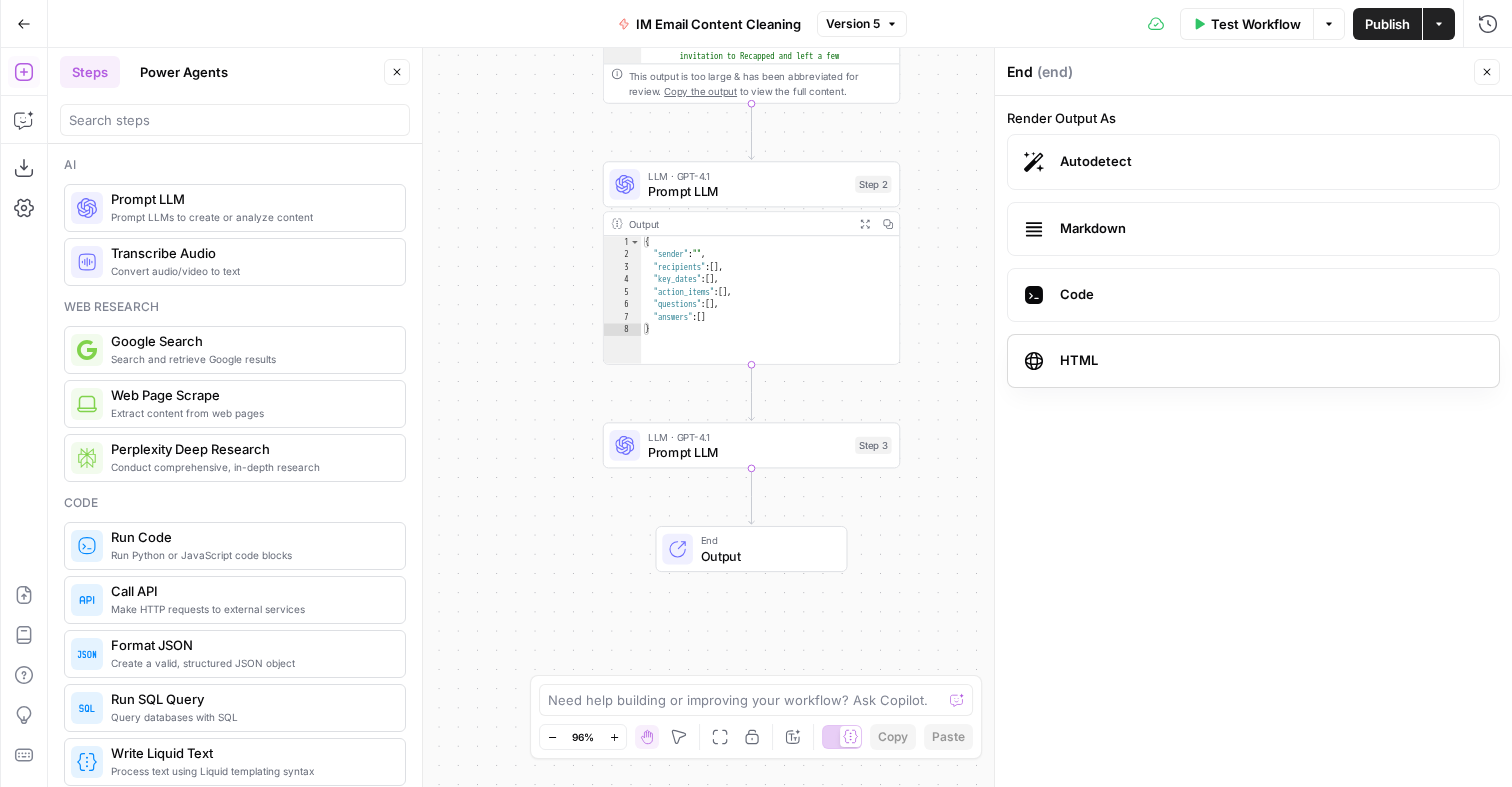 click on "HTML" at bounding box center (1271, 361) 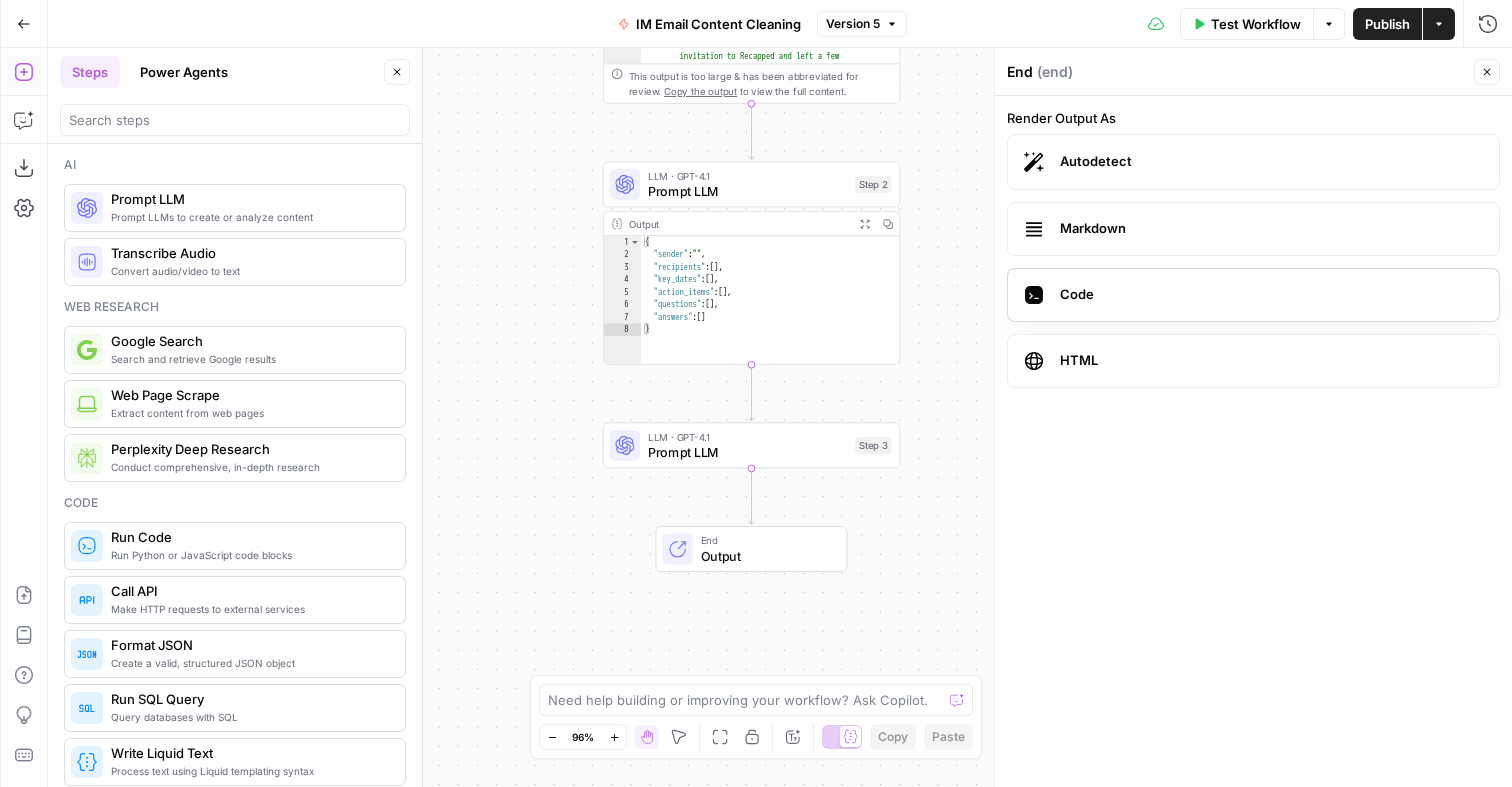 click on "Code" at bounding box center [1271, 295] 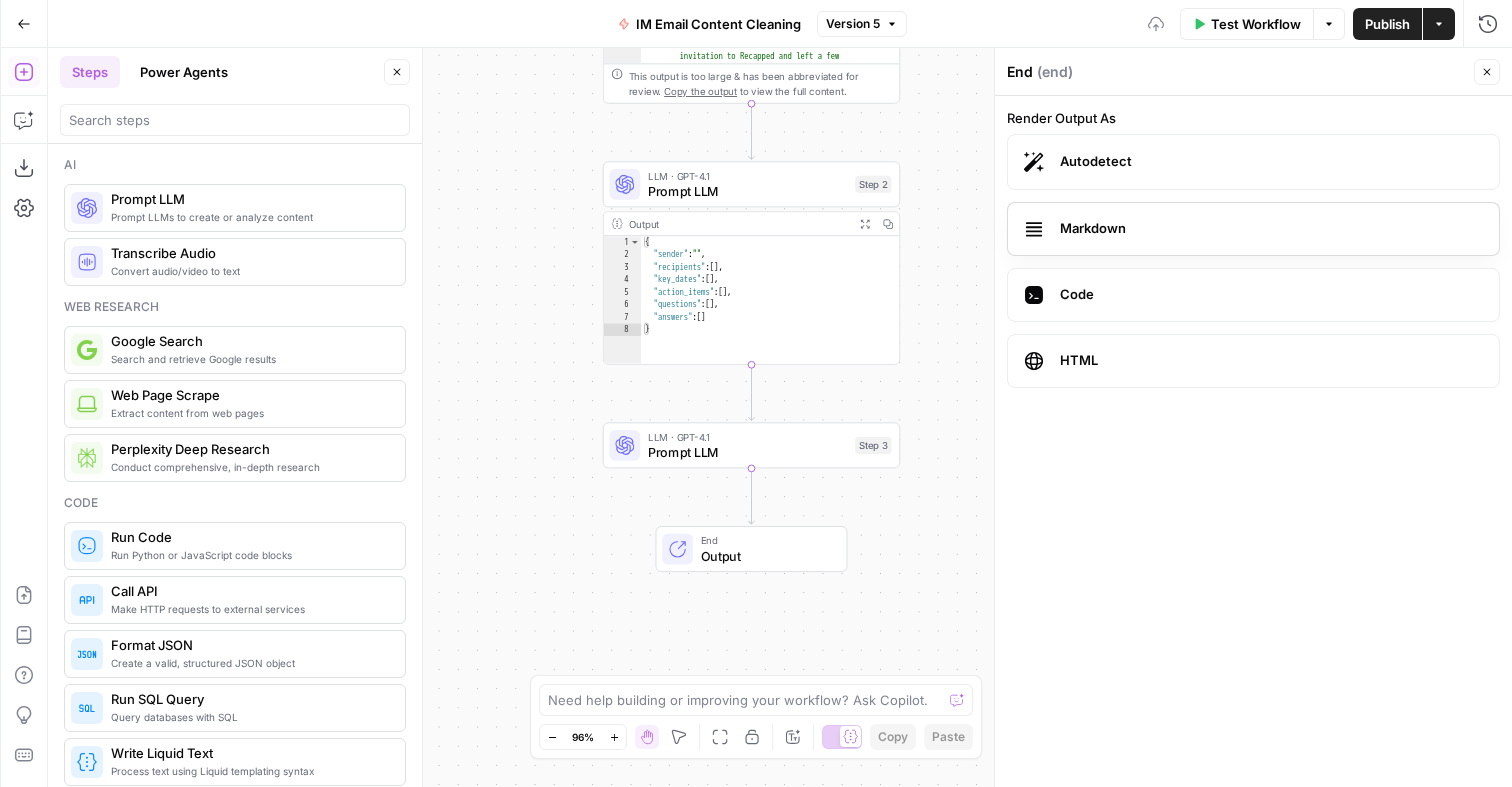 click on "Markdown" at bounding box center (1253, 229) 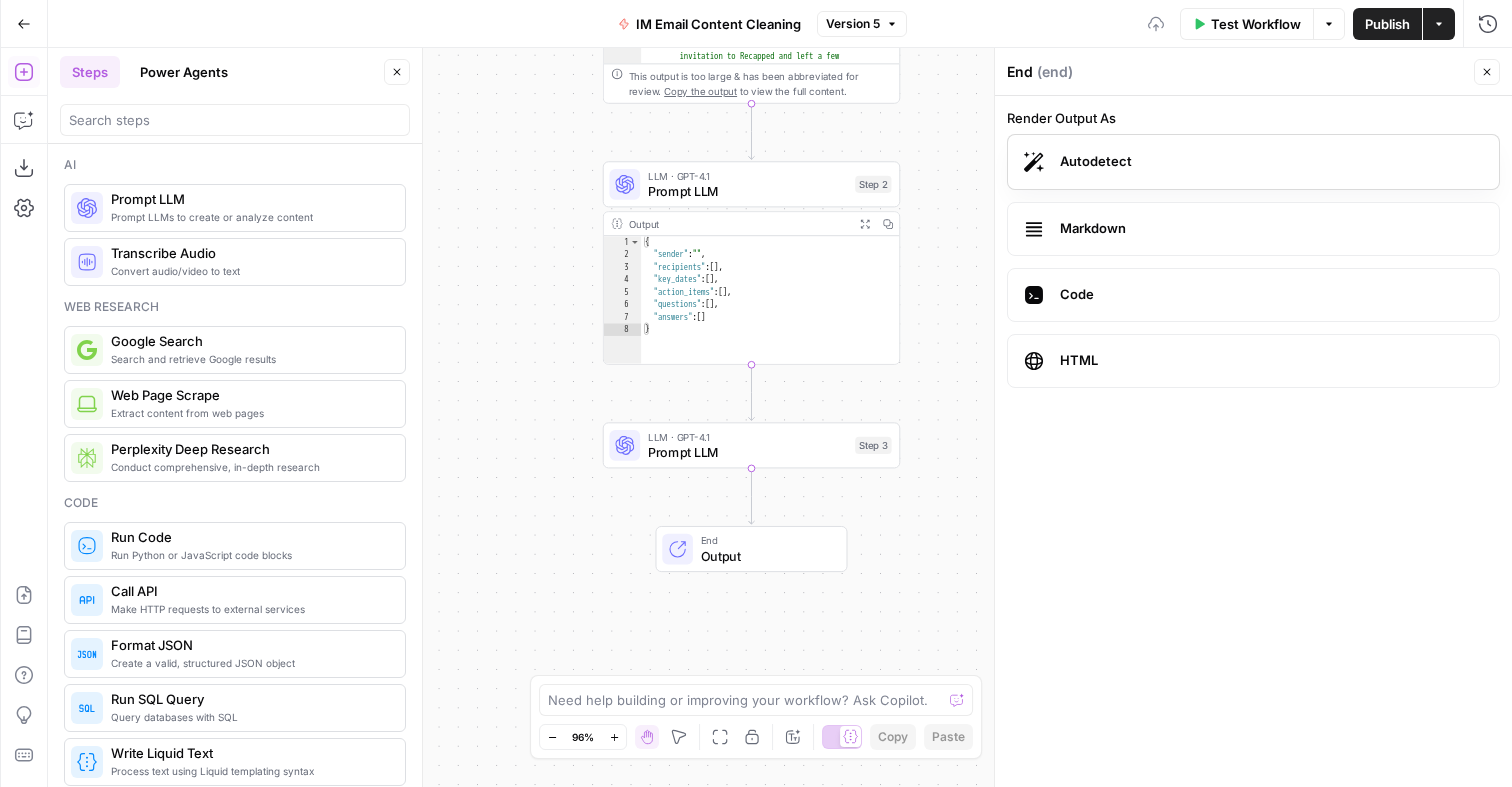 click on "Autodetect" at bounding box center (1253, 162) 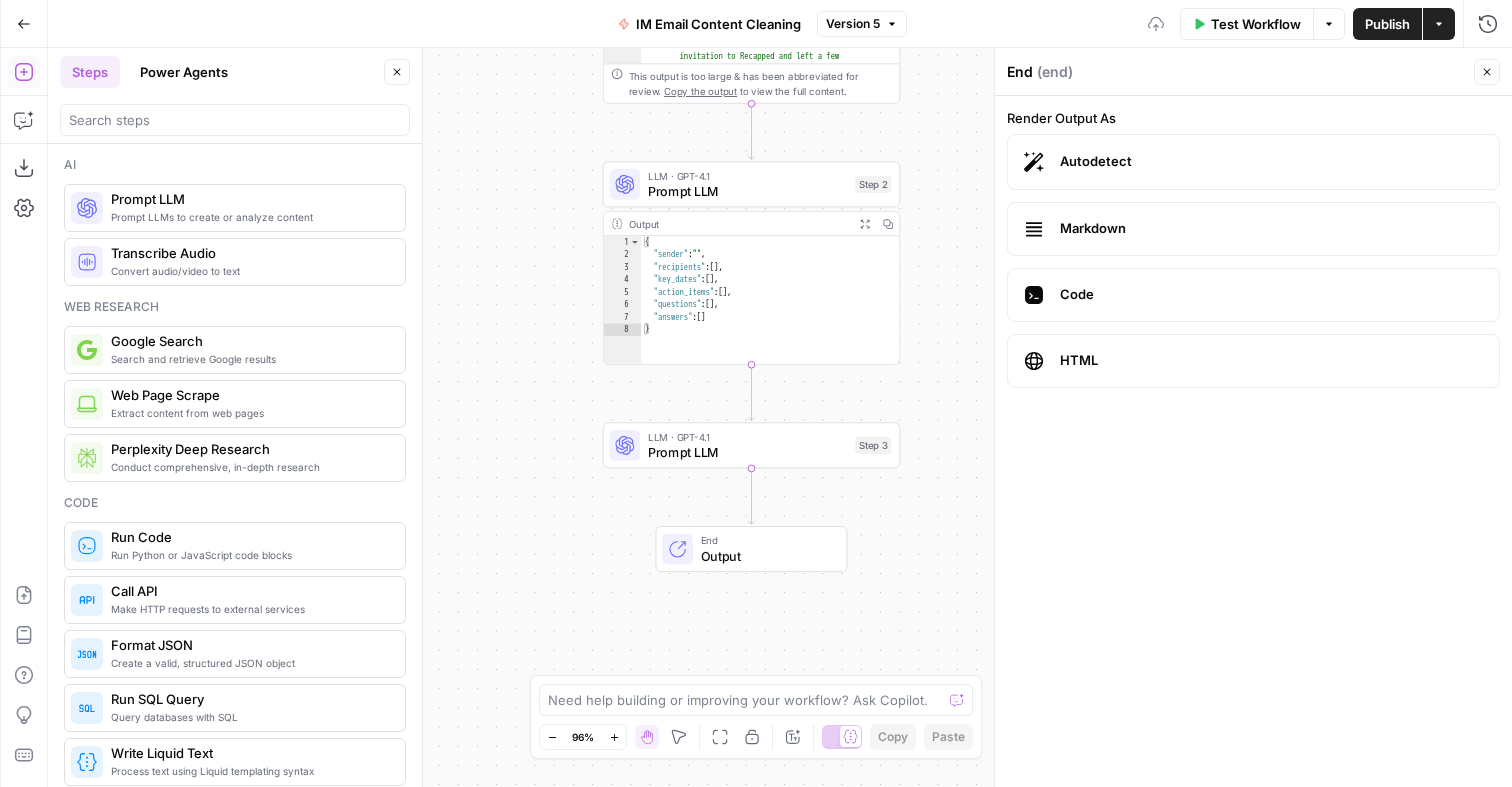 click on "Render Output As Autodetect Markdown Code HTML" at bounding box center [1253, 441] 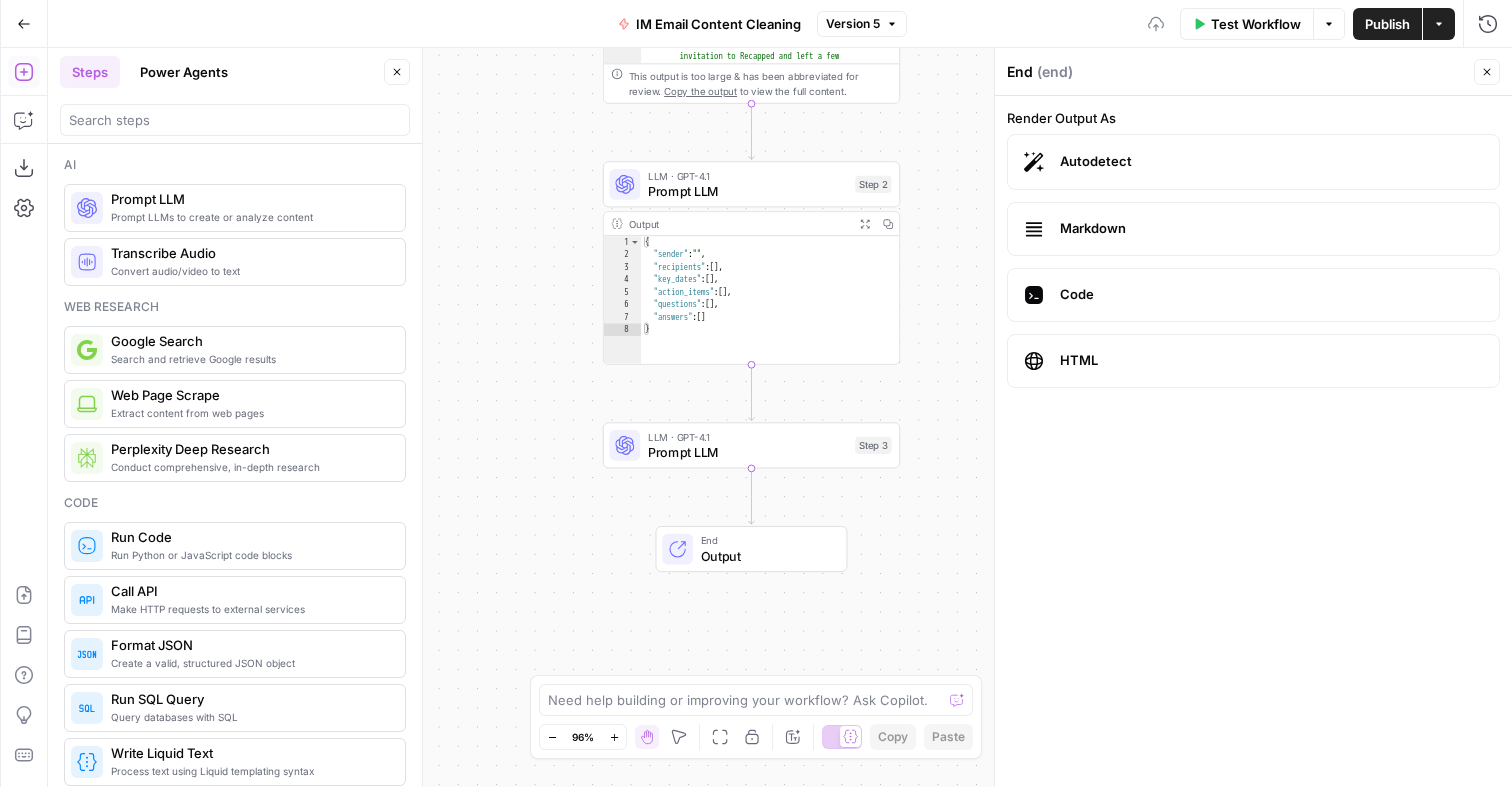 click on "End  ( end )" at bounding box center [1237, 72] 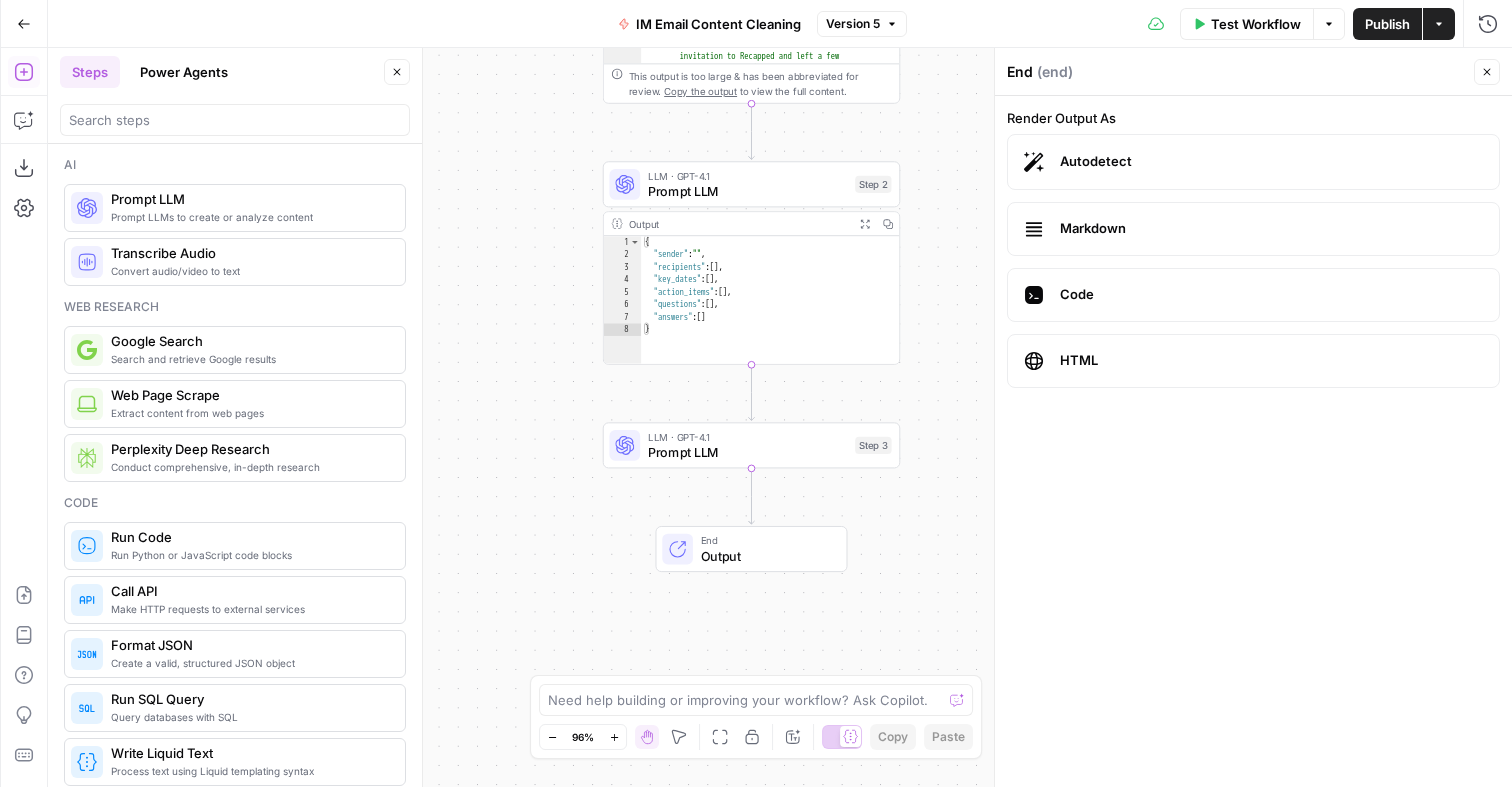 click on "( end )" at bounding box center [1055, 72] 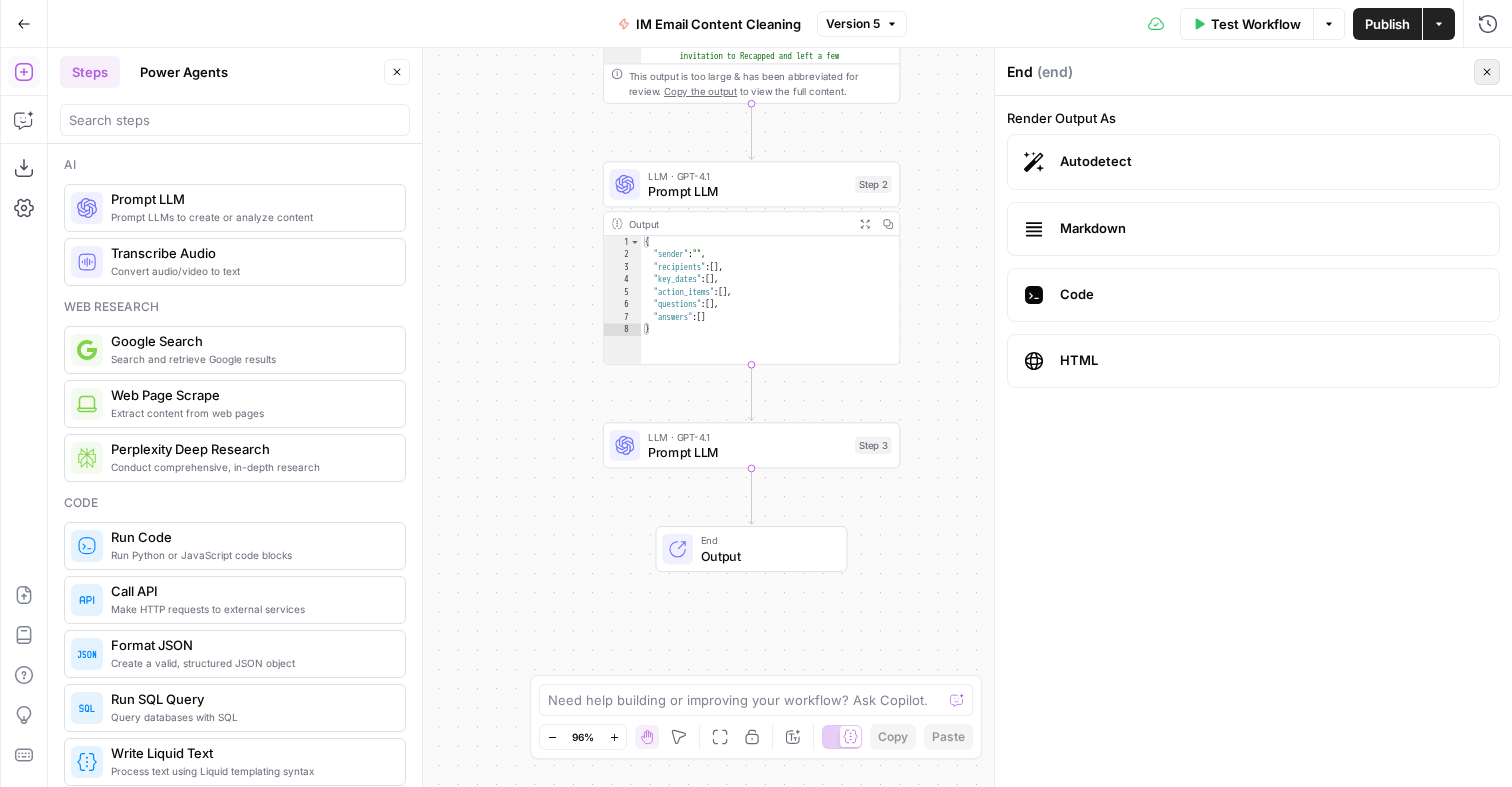 click 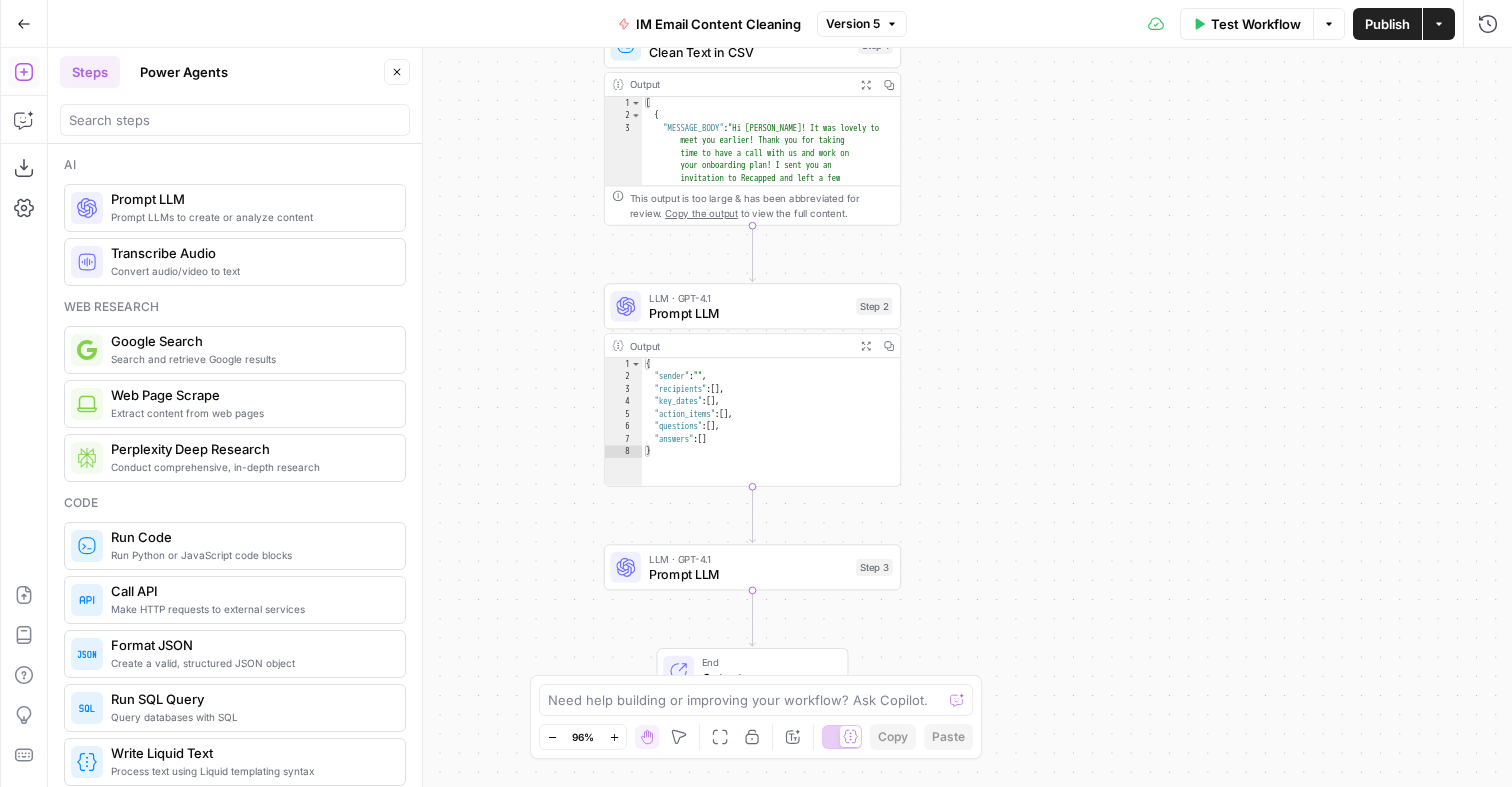 drag, startPoint x: 964, startPoint y: 190, endPoint x: 966, endPoint y: 320, distance: 130.01538 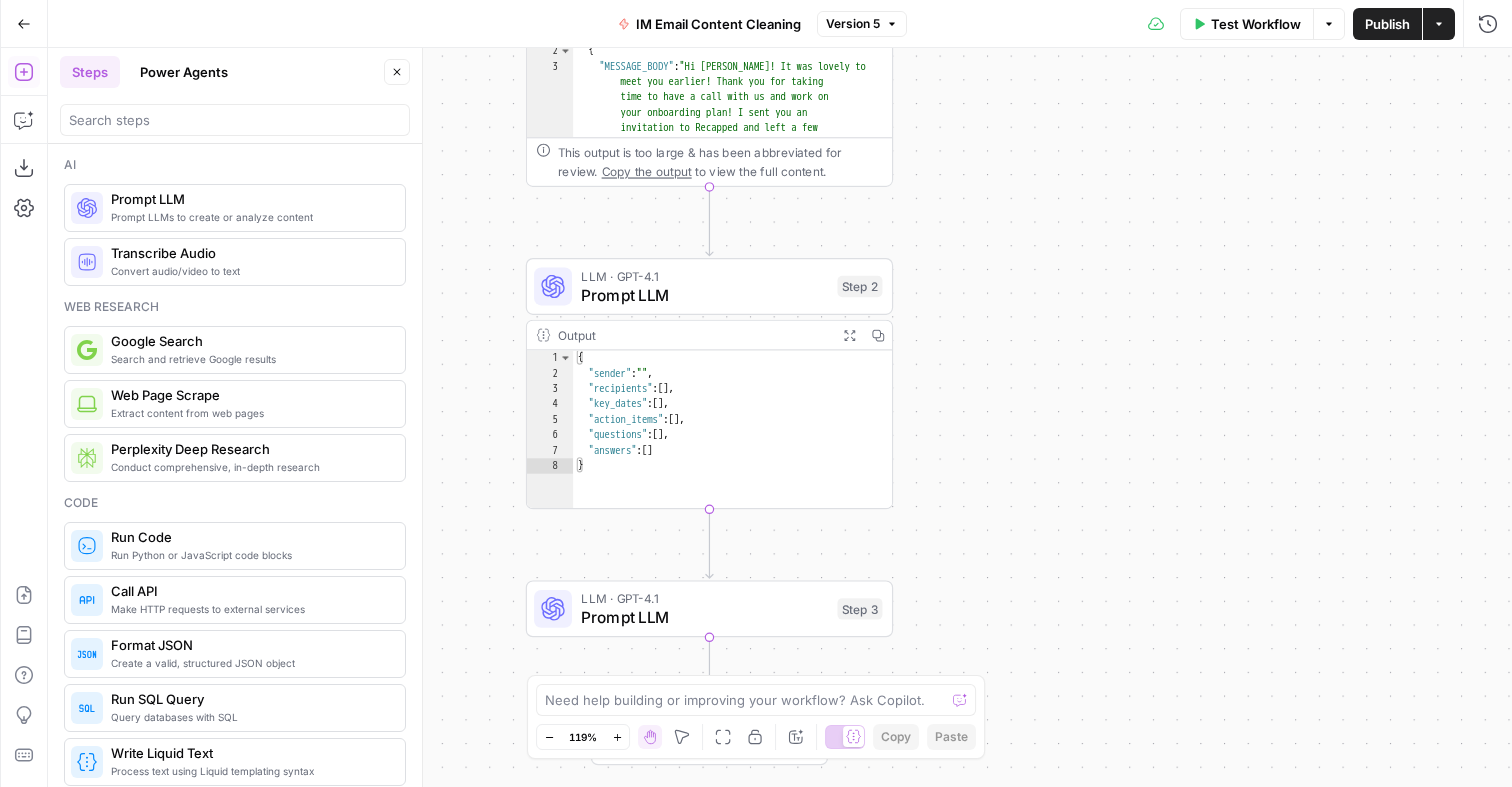 drag, startPoint x: 966, startPoint y: 290, endPoint x: 963, endPoint y: 127, distance: 163.0276 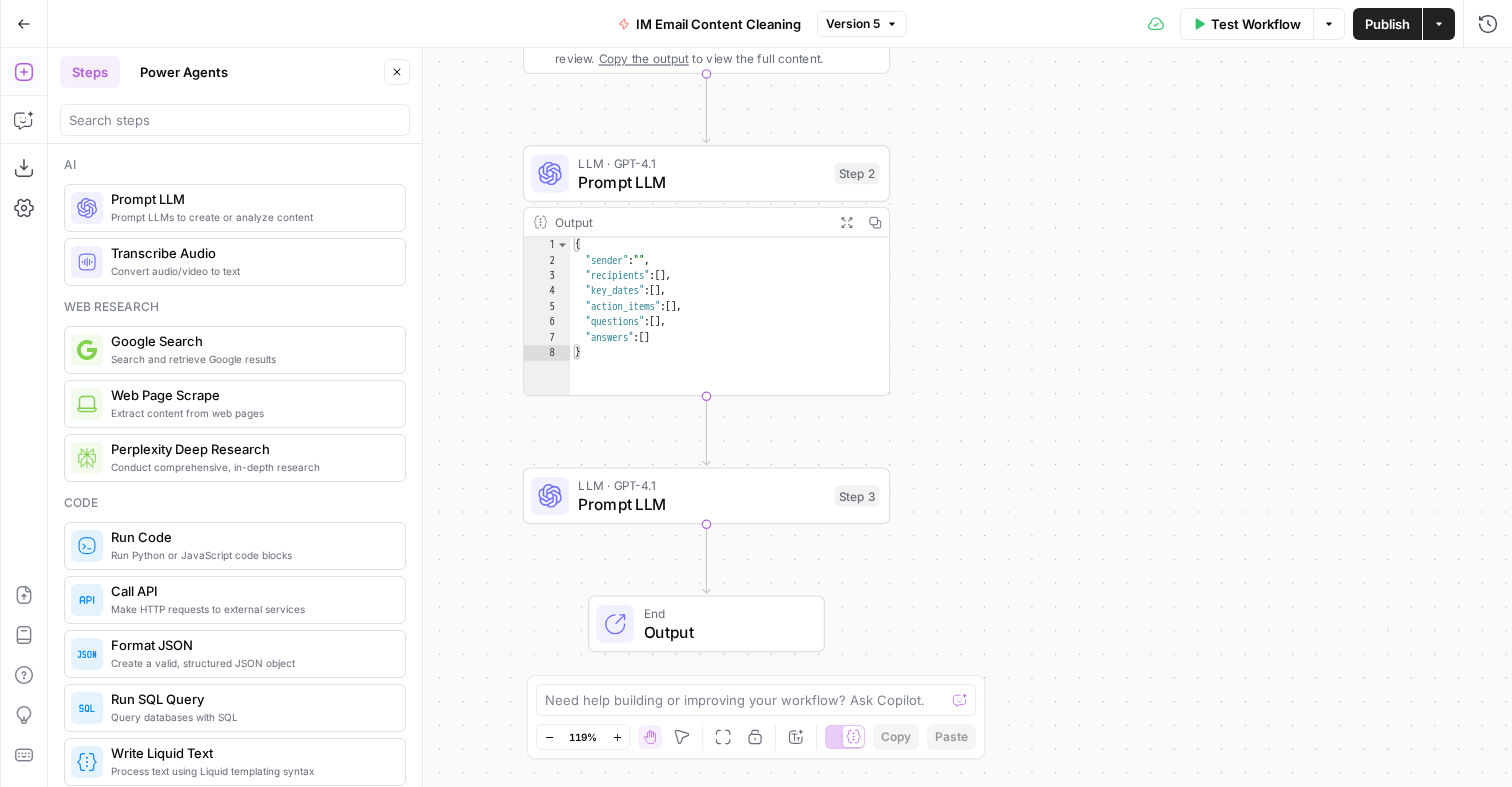 click on "Copy step Delete step Add Note Test" at bounding box center [765, 129] 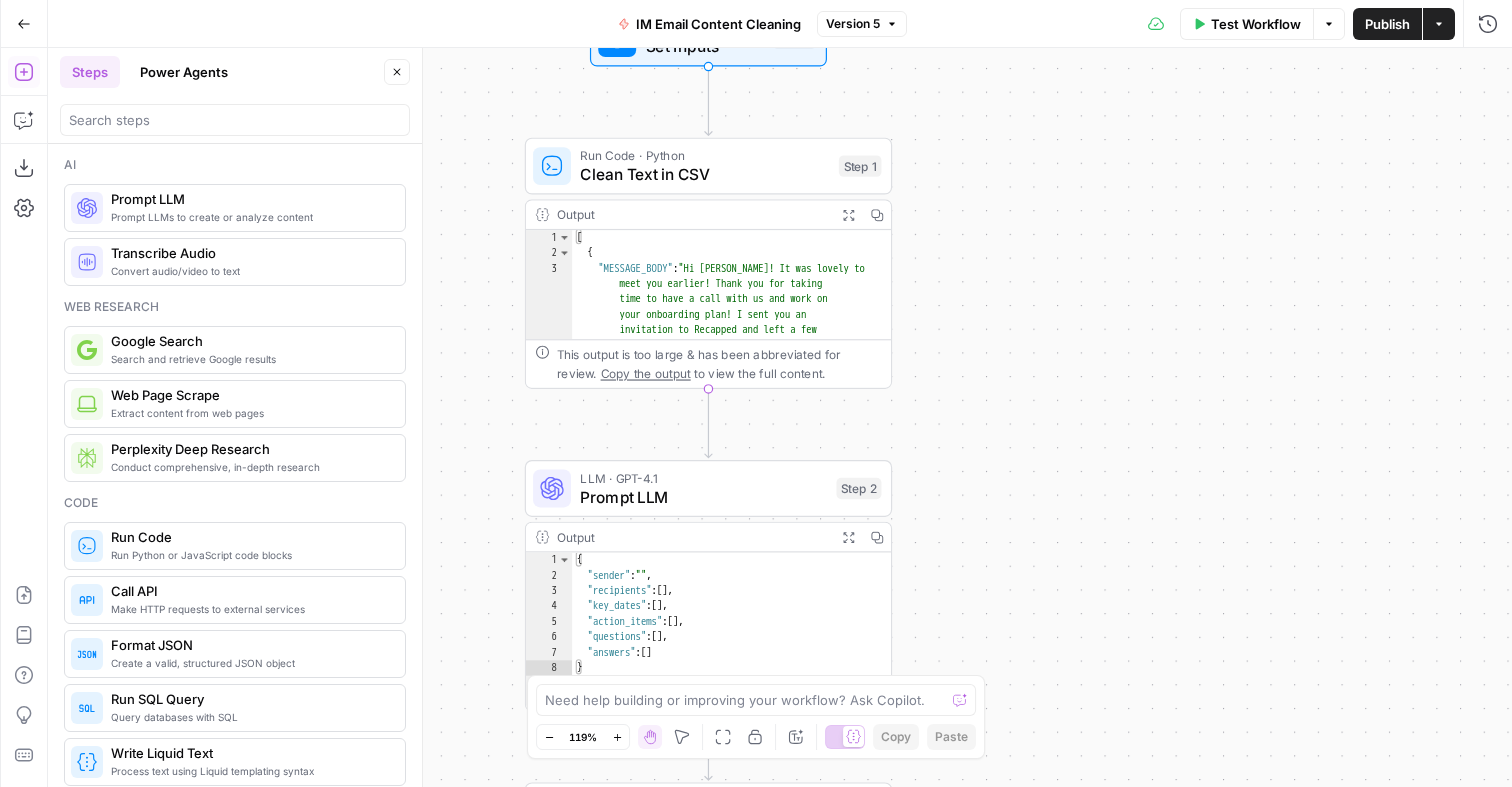 drag, startPoint x: 1038, startPoint y: 279, endPoint x: 1038, endPoint y: 595, distance: 316 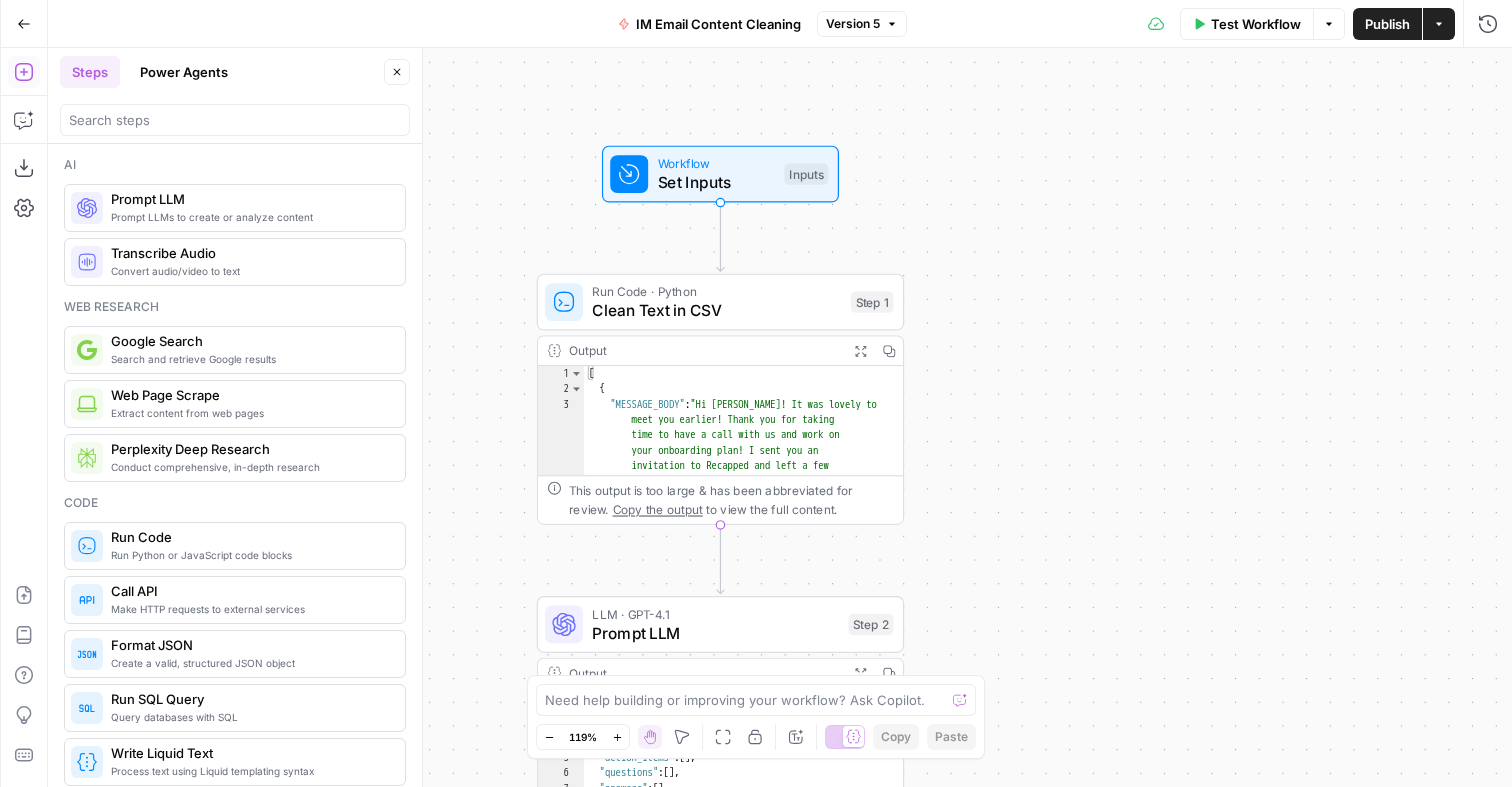 drag, startPoint x: 978, startPoint y: 326, endPoint x: 993, endPoint y: 475, distance: 149.75313 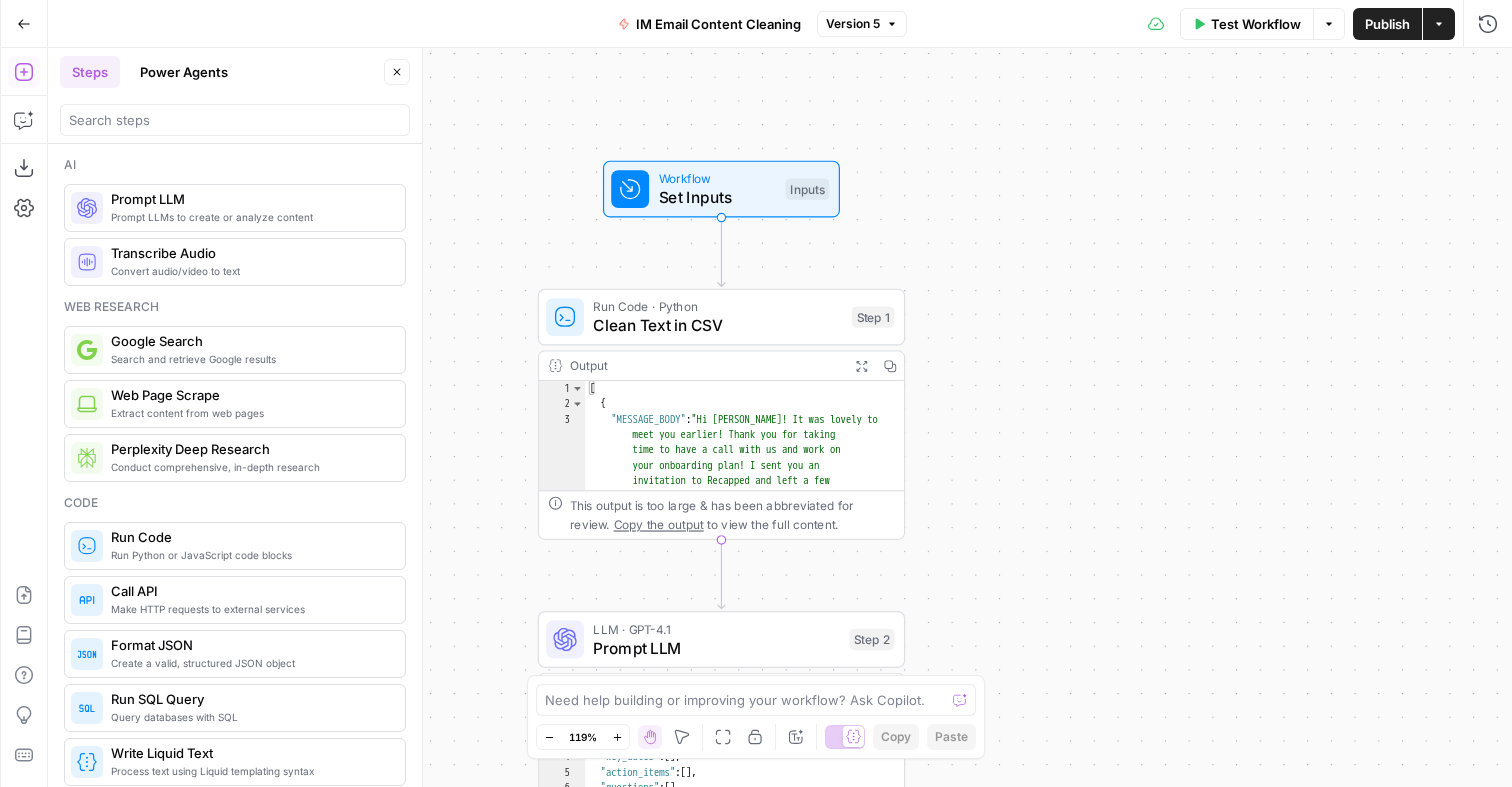click on "Workflow Set Inputs Inputs Run Code · Python Clean Text in CSV Step 1 Output Expand Output Copy 1 2 3 [    {      "MESSAGE_BODY" :  "Hi Eric! It was lovely to           meet you earlier! Thank you for taking           time to have a call with us and work on           your onboarding plan! I sent you an           invitation to Recapped and left a few           notes there – you’ll see them when you           sign in.  Please let me know if you need           the invitation sent again. We would like           to get TransUnion credentialing kicked           off today, if possible. Please attach           your property list in excel or word           format in recapped or you can email it           to me. Appreciate you! *Hailey Hollins*           Credentialing & Compliance Lead *From:*           onboarding@findigs.com  *On Behalf Of           *Eric Roberts *Sent:* Tuesday, February  \n" at bounding box center (780, 417) 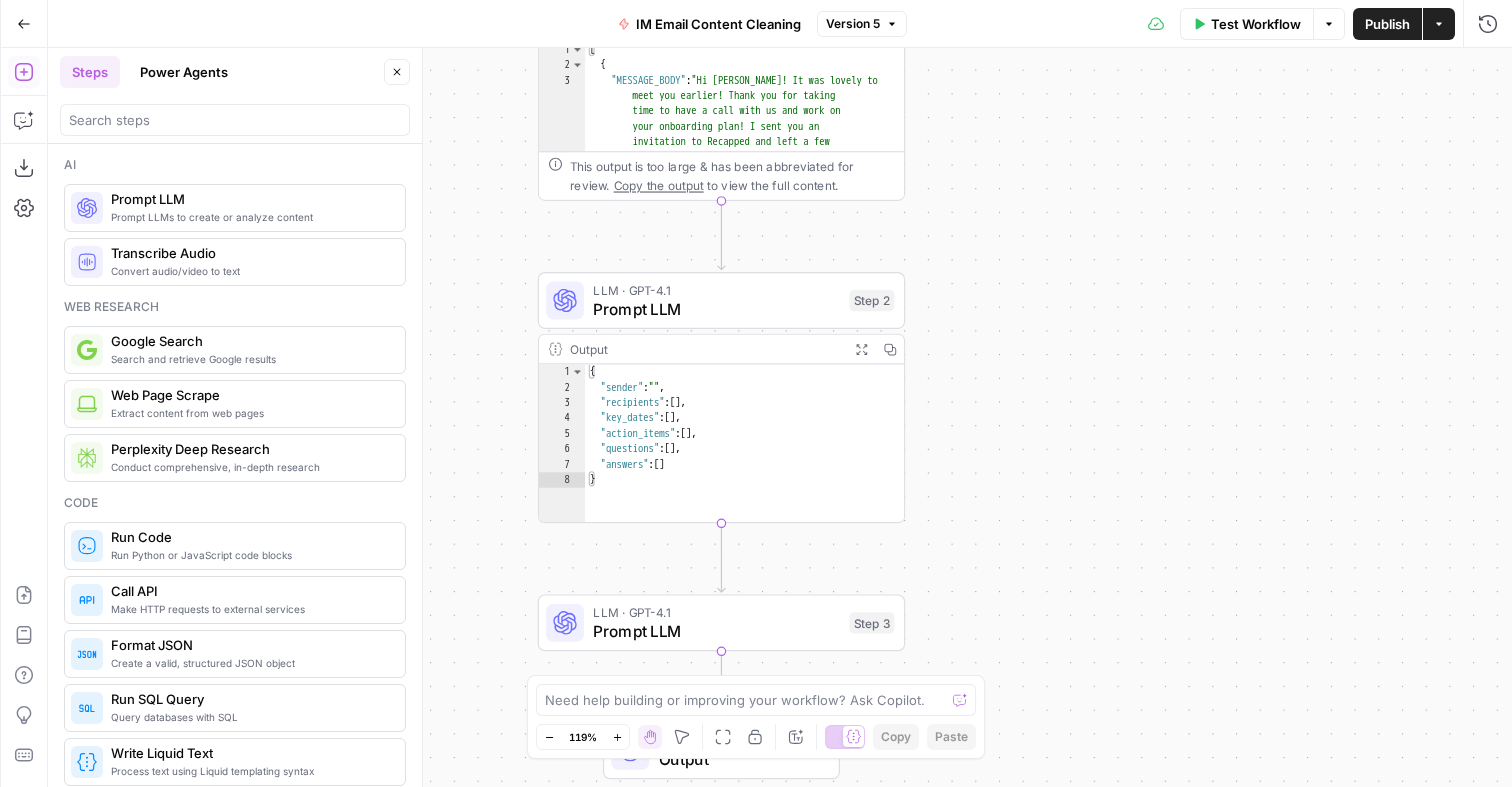 drag, startPoint x: 935, startPoint y: 307, endPoint x: 931, endPoint y: -38, distance: 345.0232 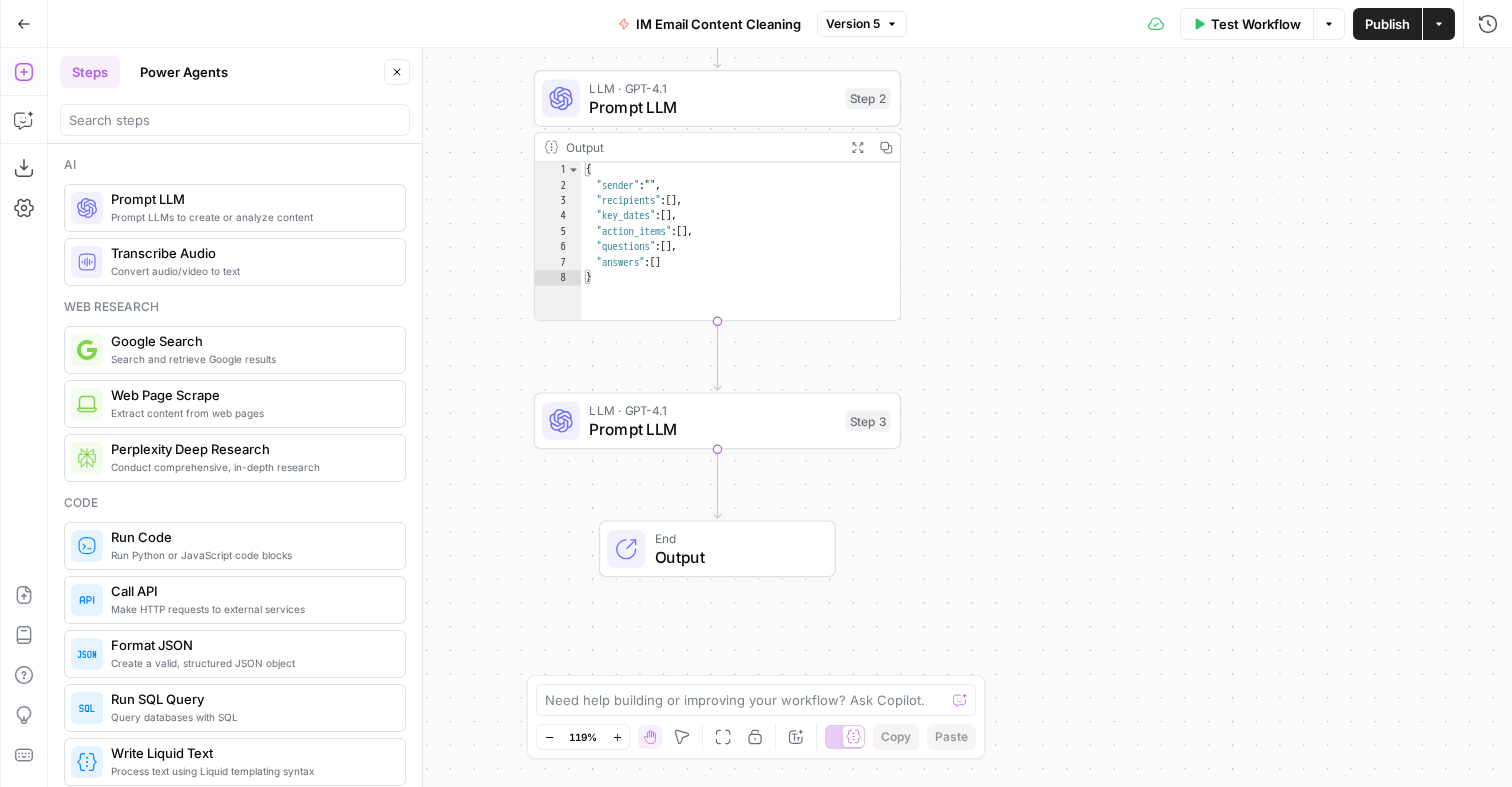 drag, startPoint x: 963, startPoint y: 238, endPoint x: 959, endPoint y: 37, distance: 201.0398 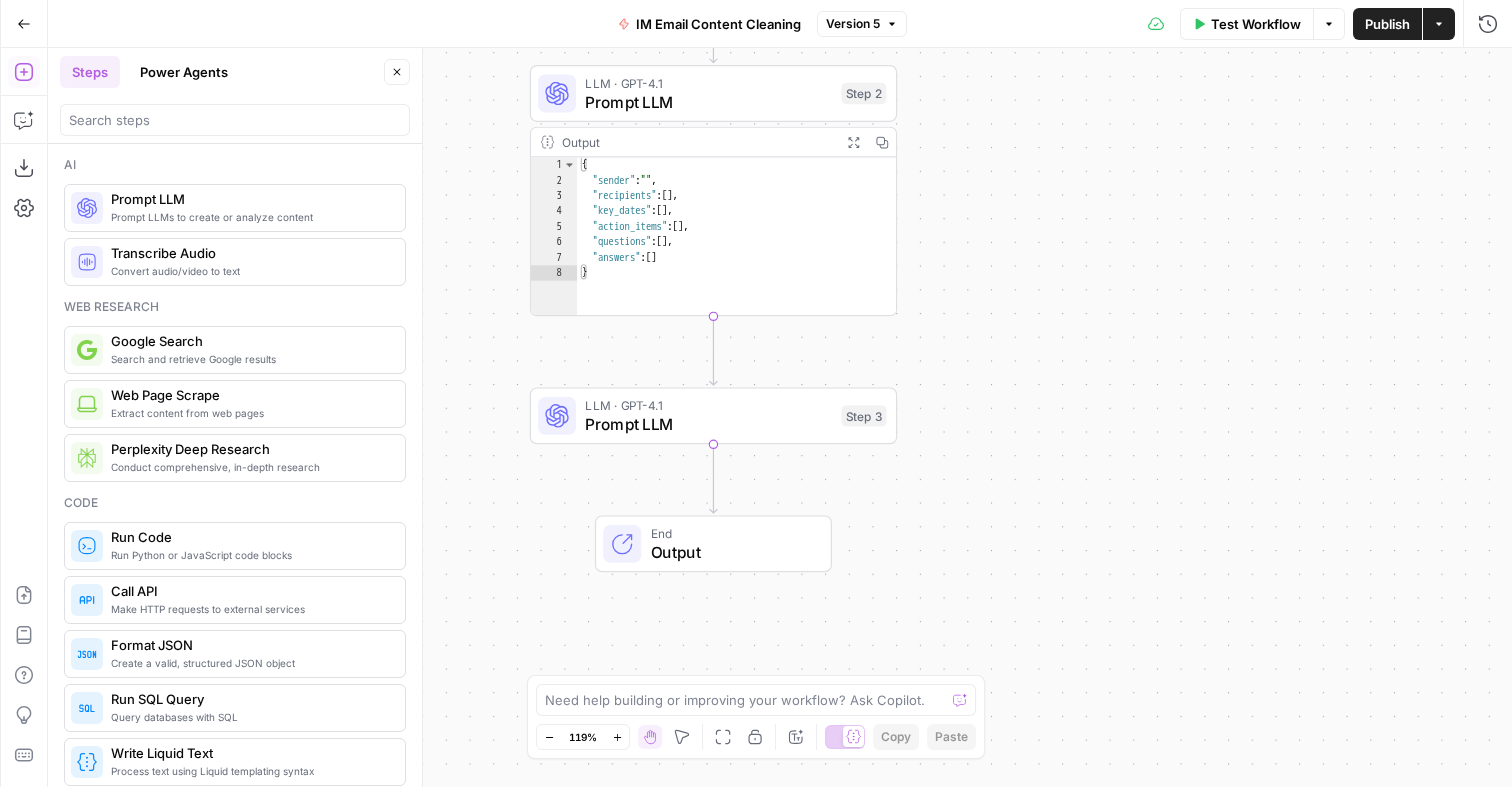 type on "*" 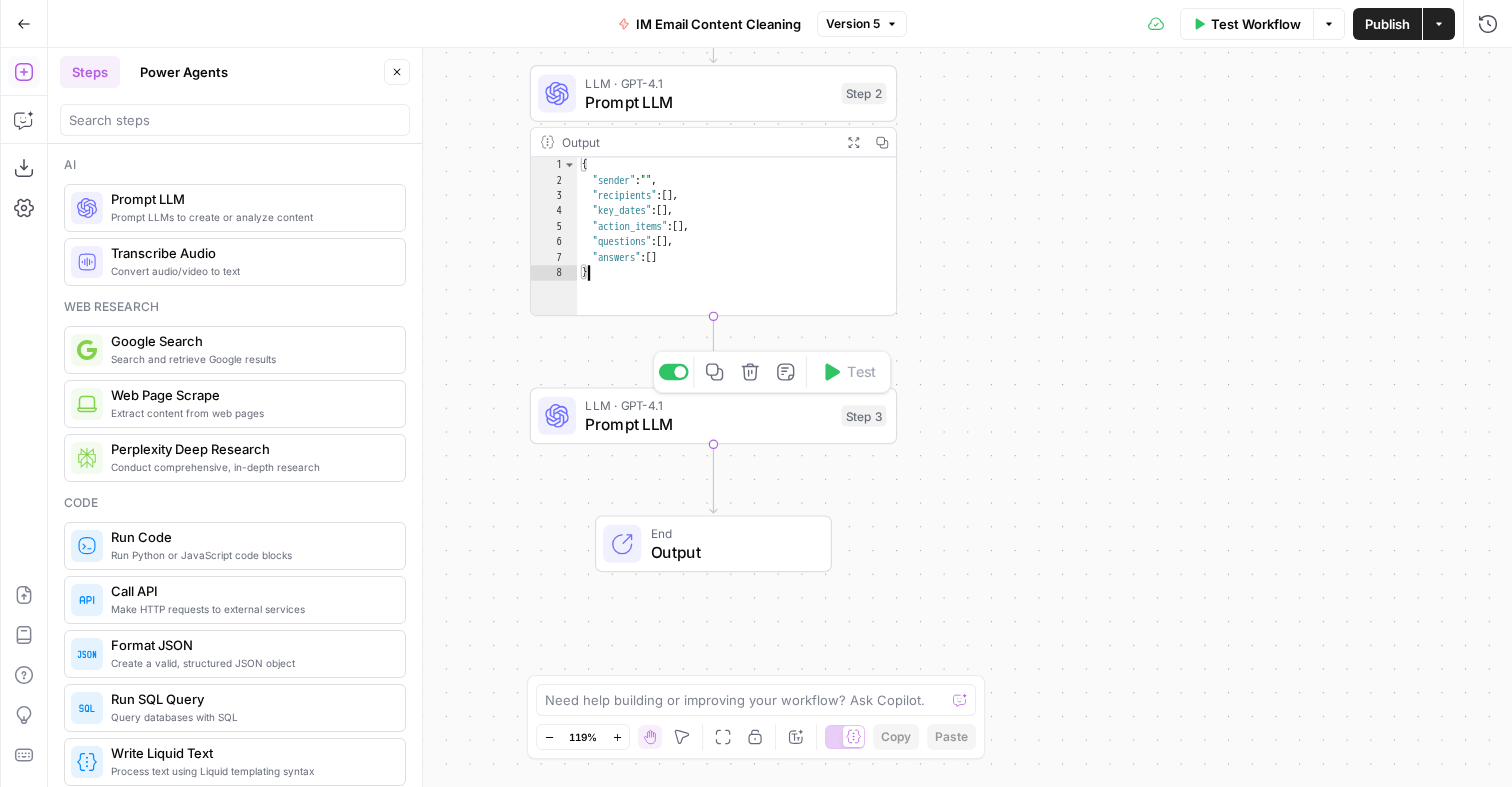 click on "{    "sender" :  "" ,    "recipients" :  [ ] ,    "key_dates" :  [ ] ,    "action_items" :  [ ] ,    "questions" :  [ ] ,    "answers" :  [ ] }" at bounding box center (737, 252) 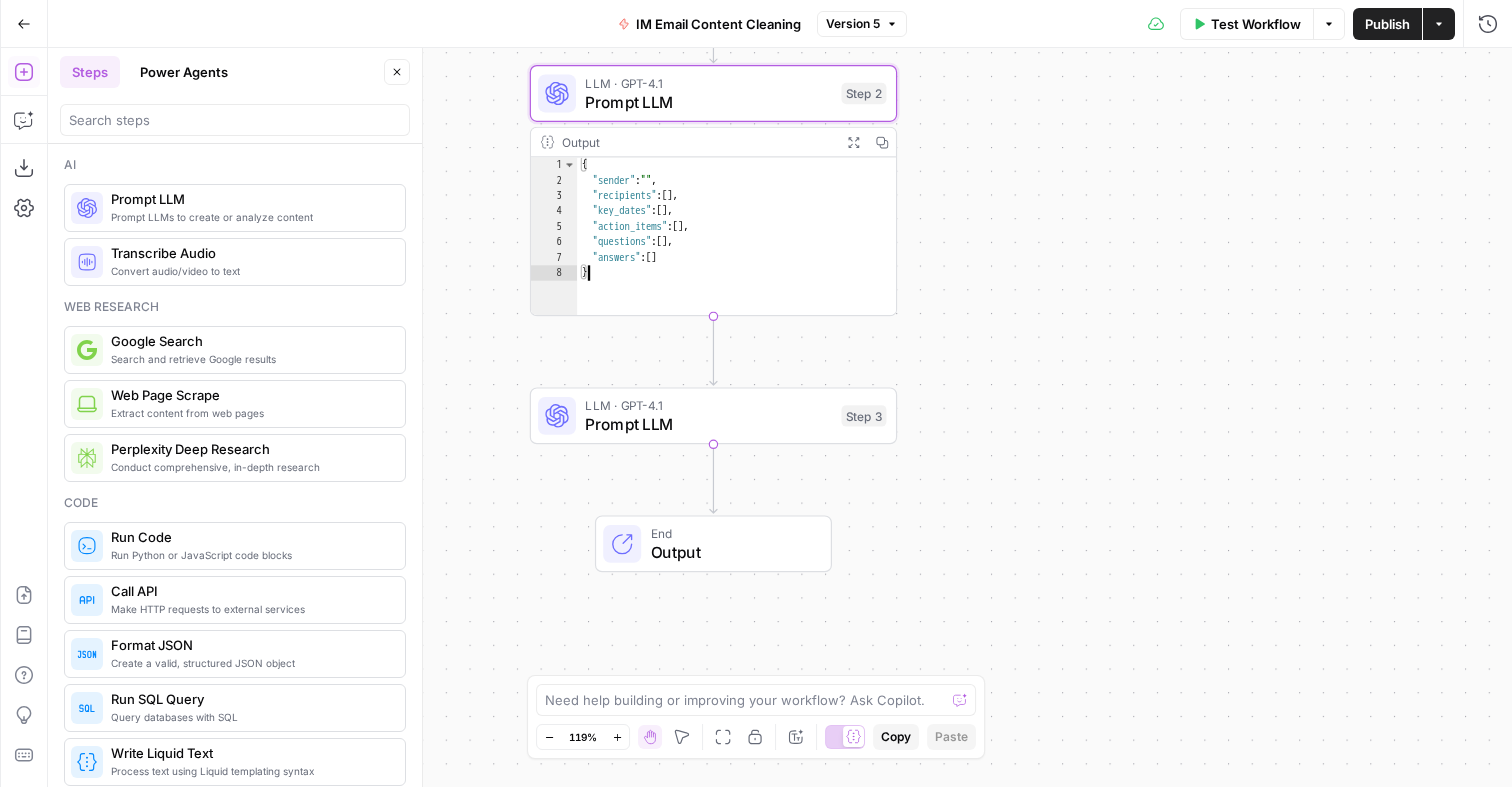 click on "Prompt LLM" at bounding box center (708, 424) 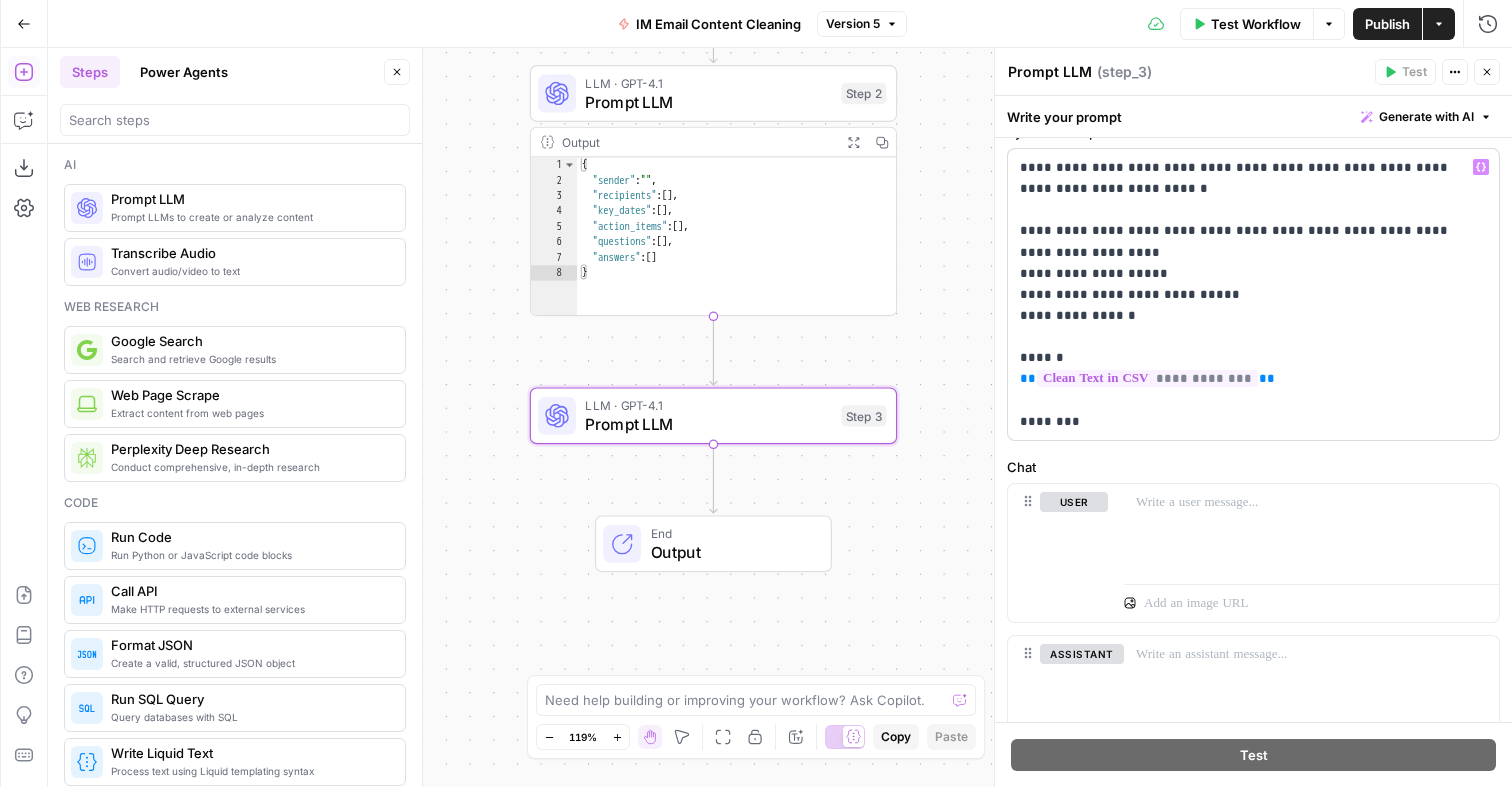 scroll, scrollTop: 0, scrollLeft: 0, axis: both 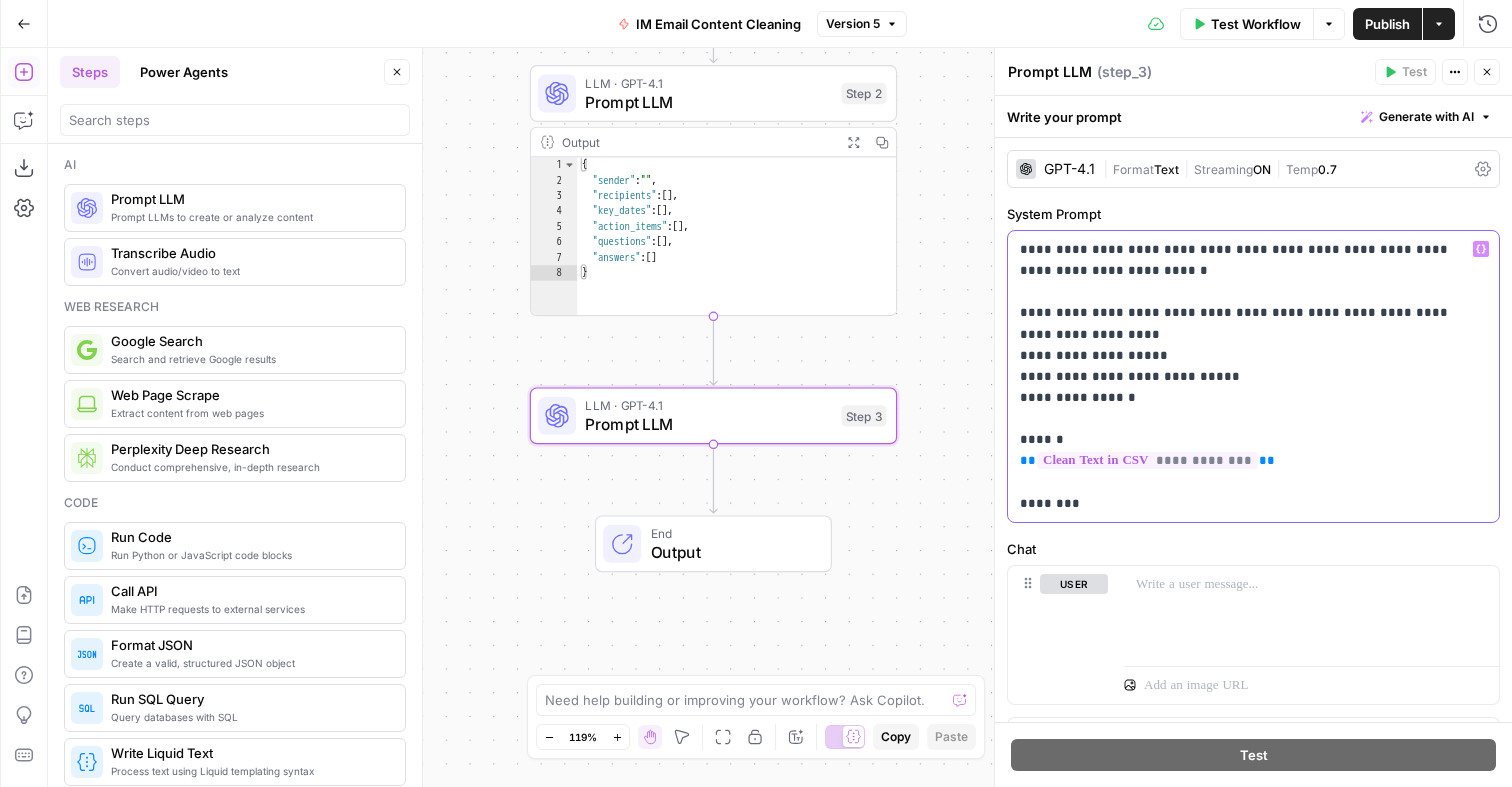 click on "**********" at bounding box center [1253, 376] 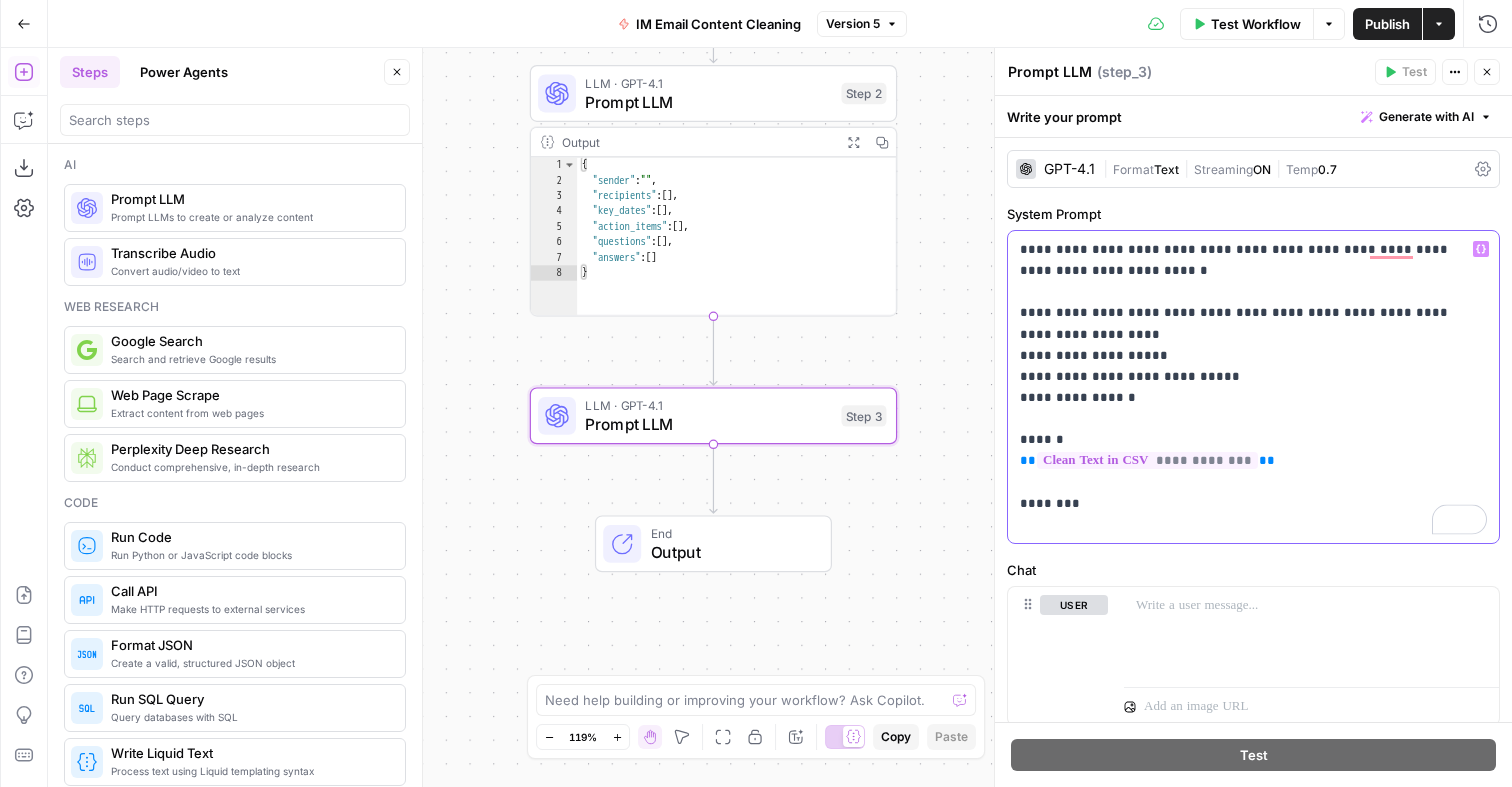 type 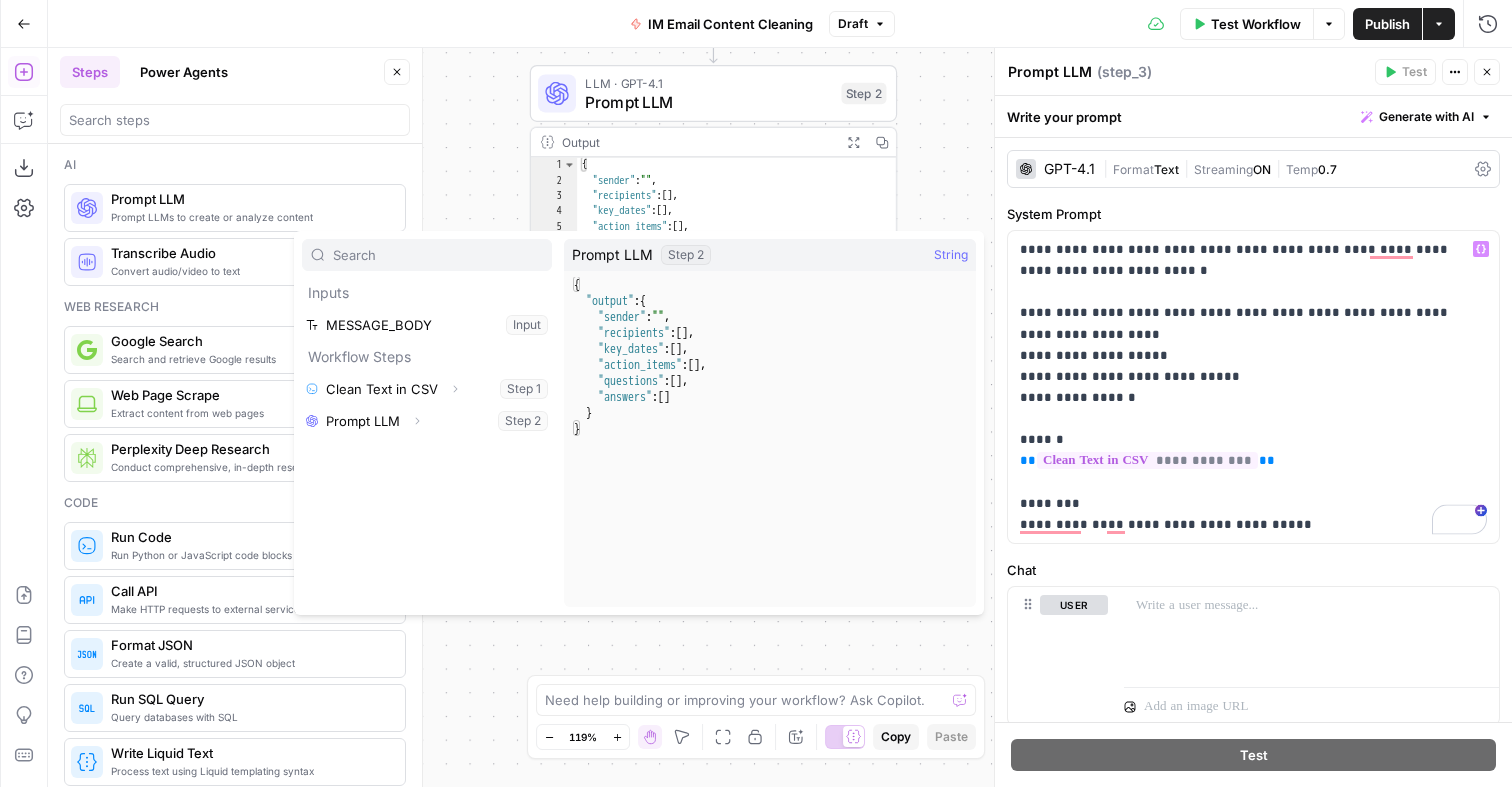 click on "Inputs MESSAGE_BODY Input Workflow Steps Clean Text in CSV Expand Step 1 Prompt LLM Expand Step 2" at bounding box center [427, 423] 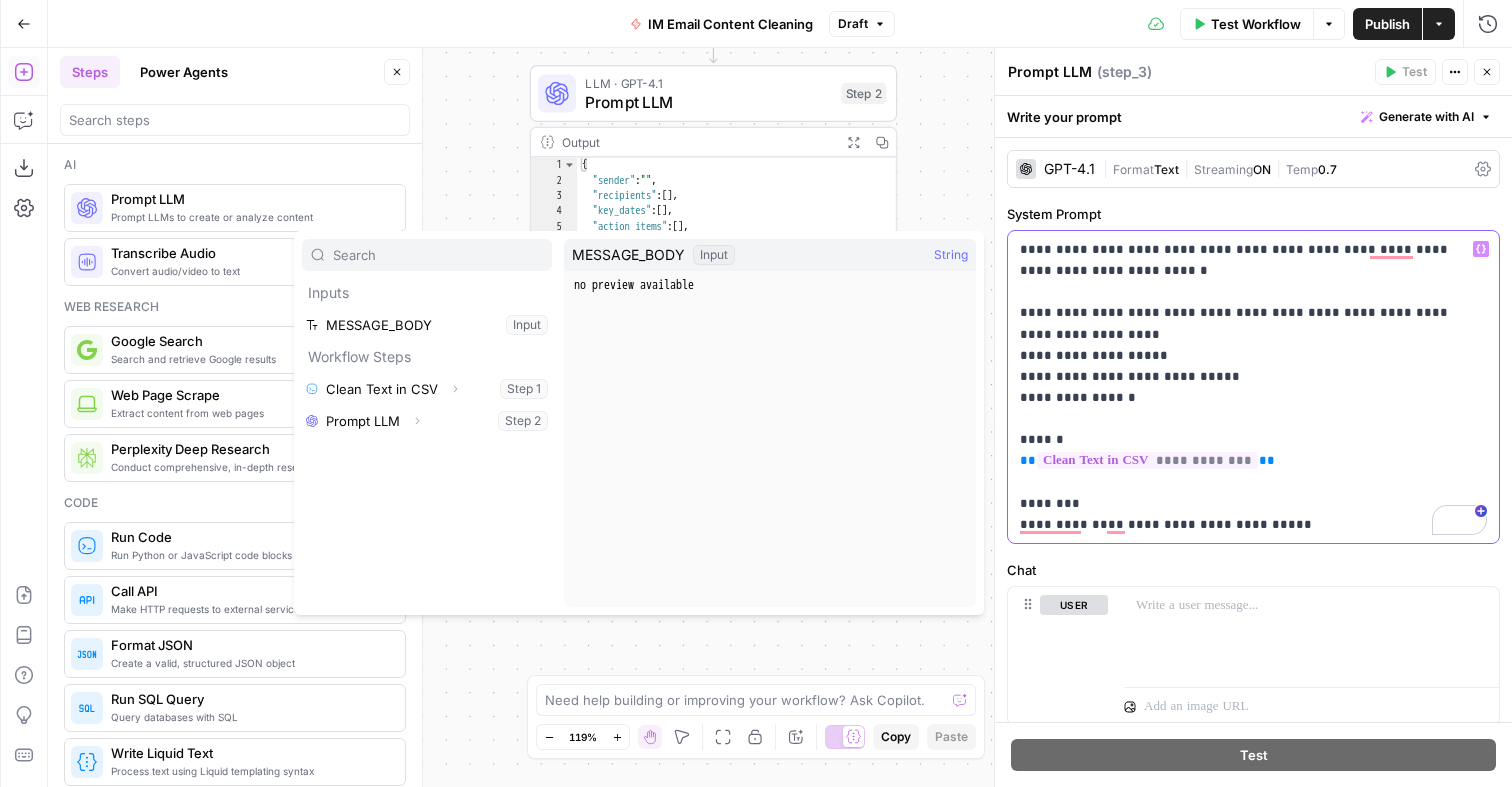 click on "**********" at bounding box center [1253, 387] 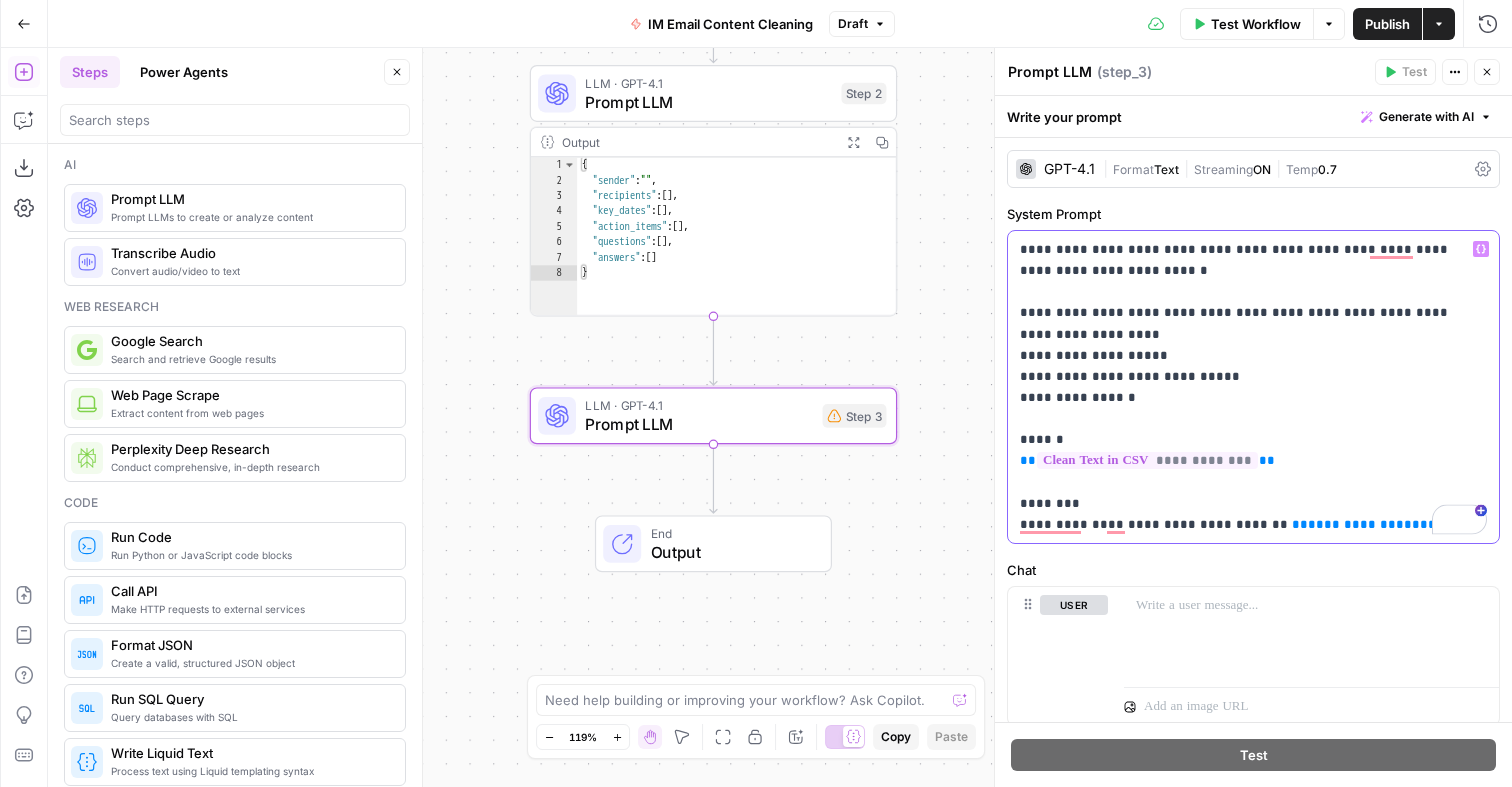 scroll, scrollTop: 114, scrollLeft: 0, axis: vertical 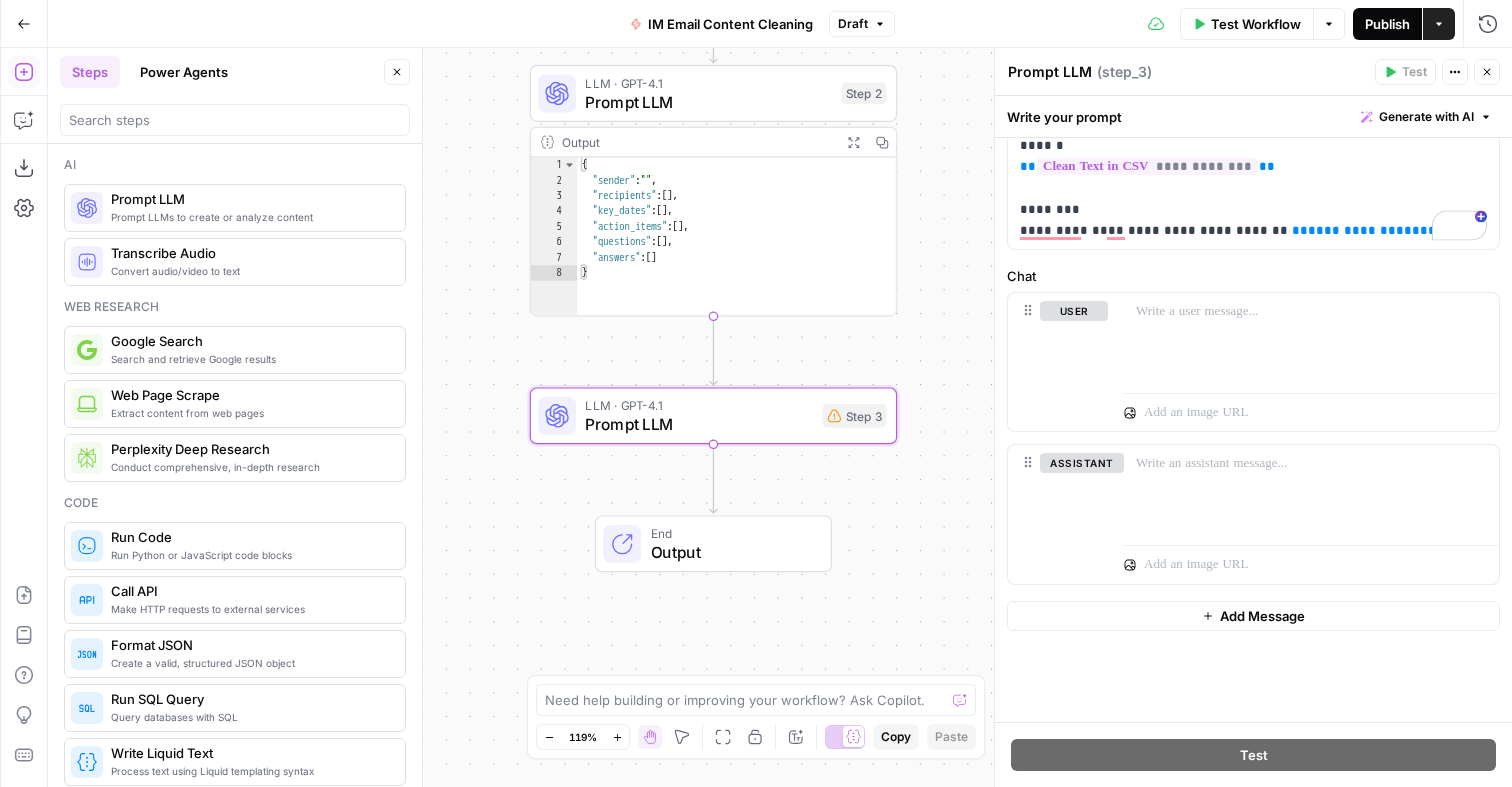 click on "Publish" at bounding box center [1387, 24] 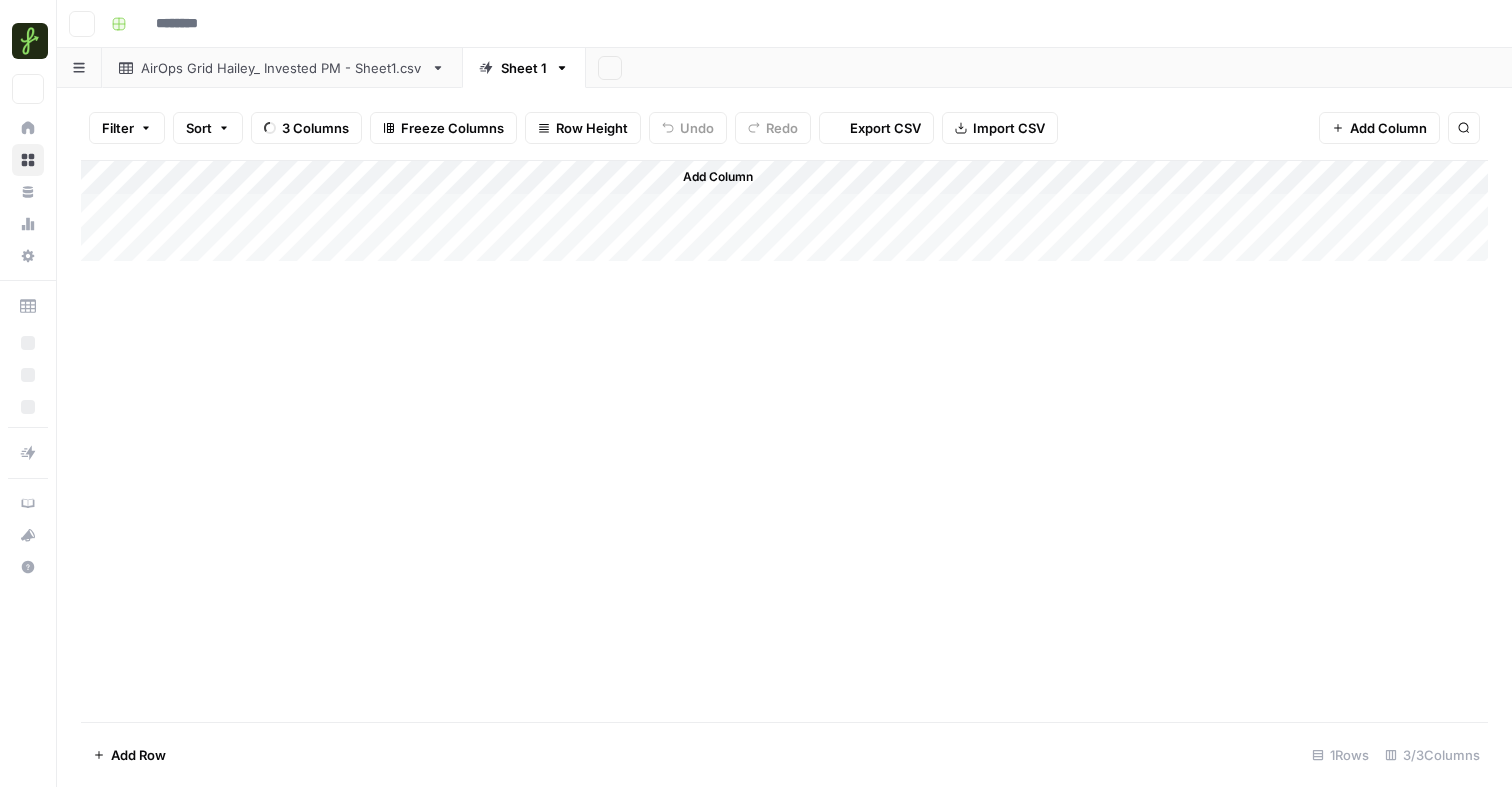 type on "**********" 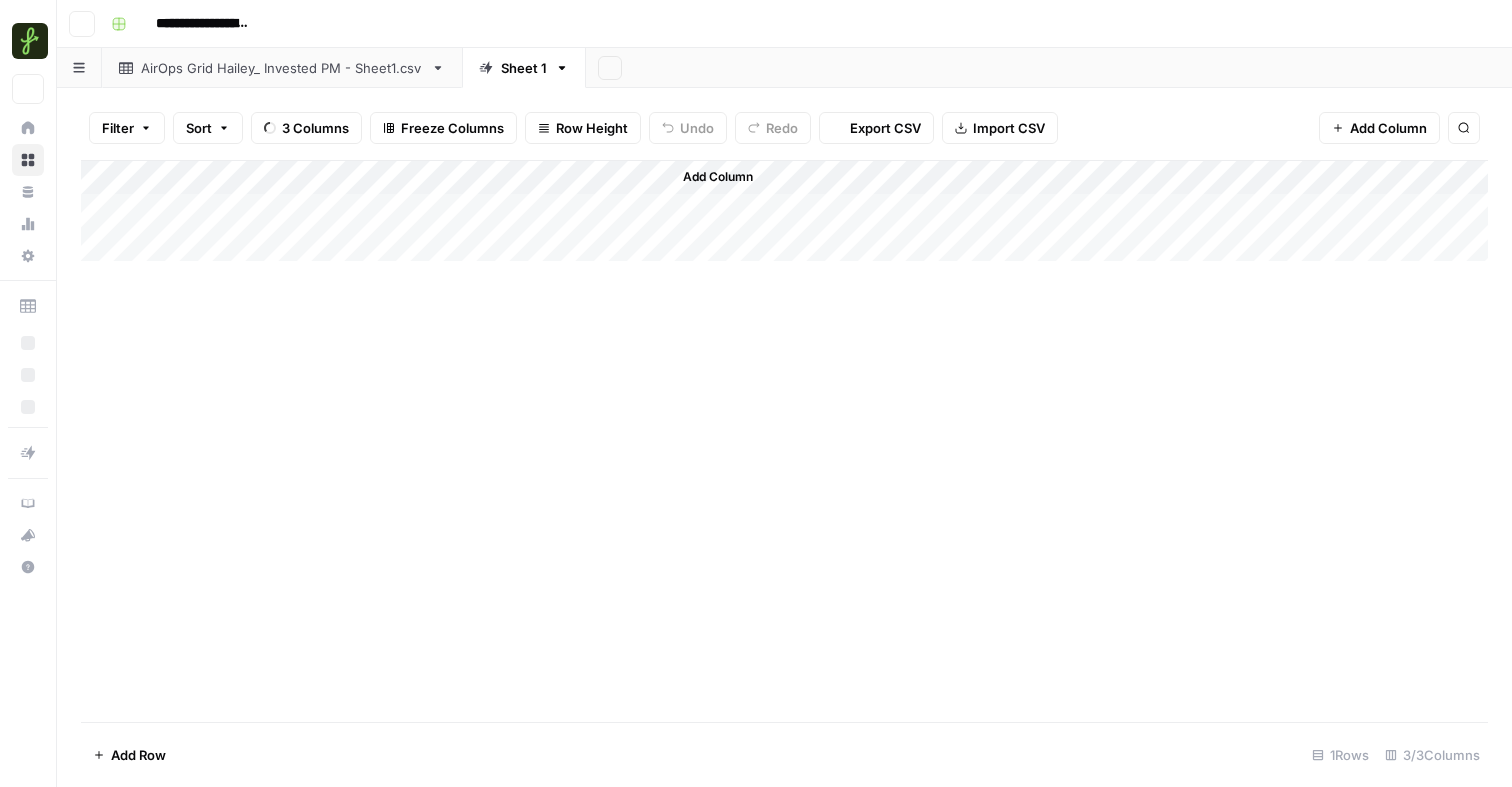 scroll, scrollTop: 0, scrollLeft: 0, axis: both 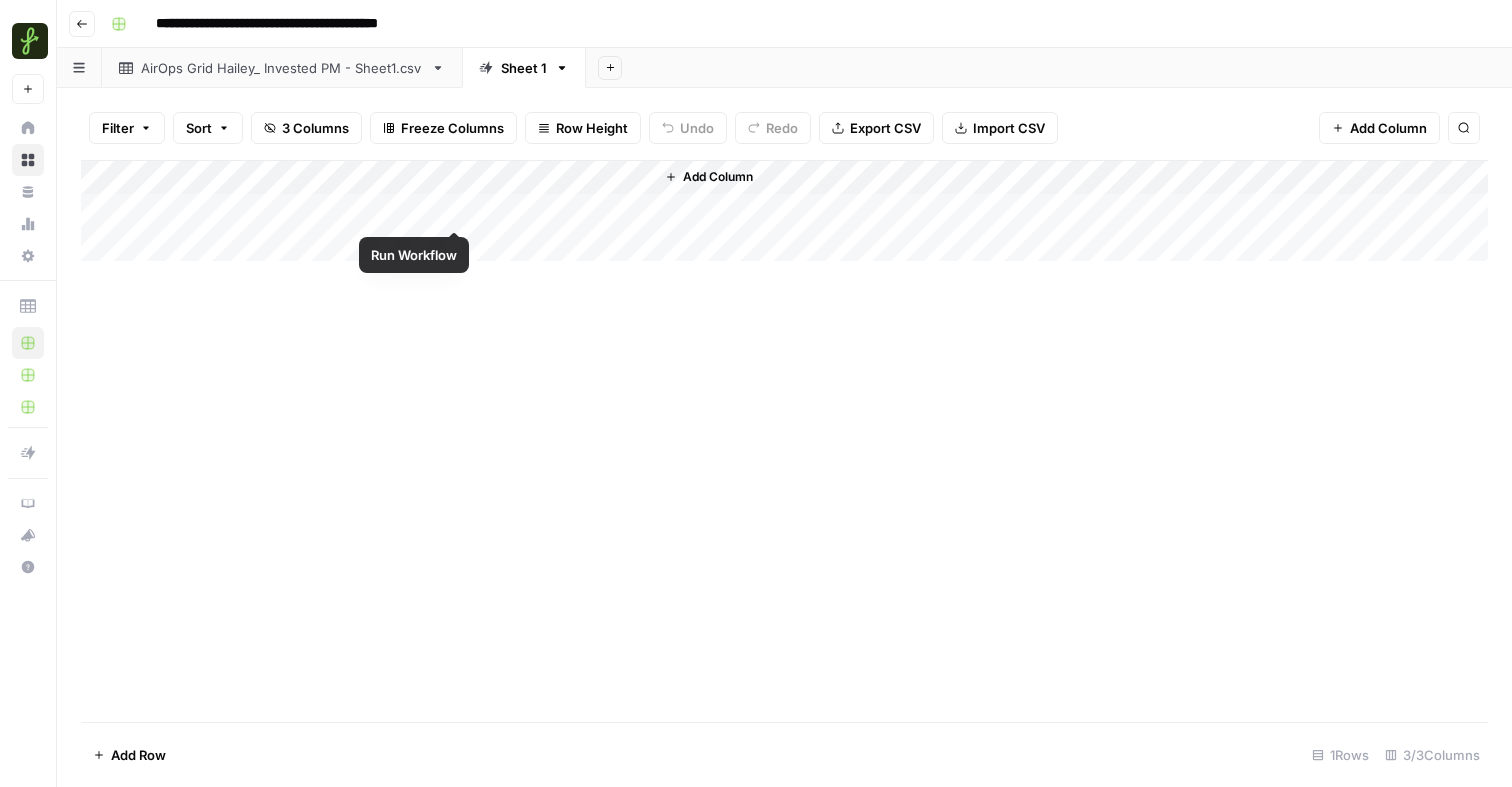 click on "Add Column" at bounding box center [784, 211] 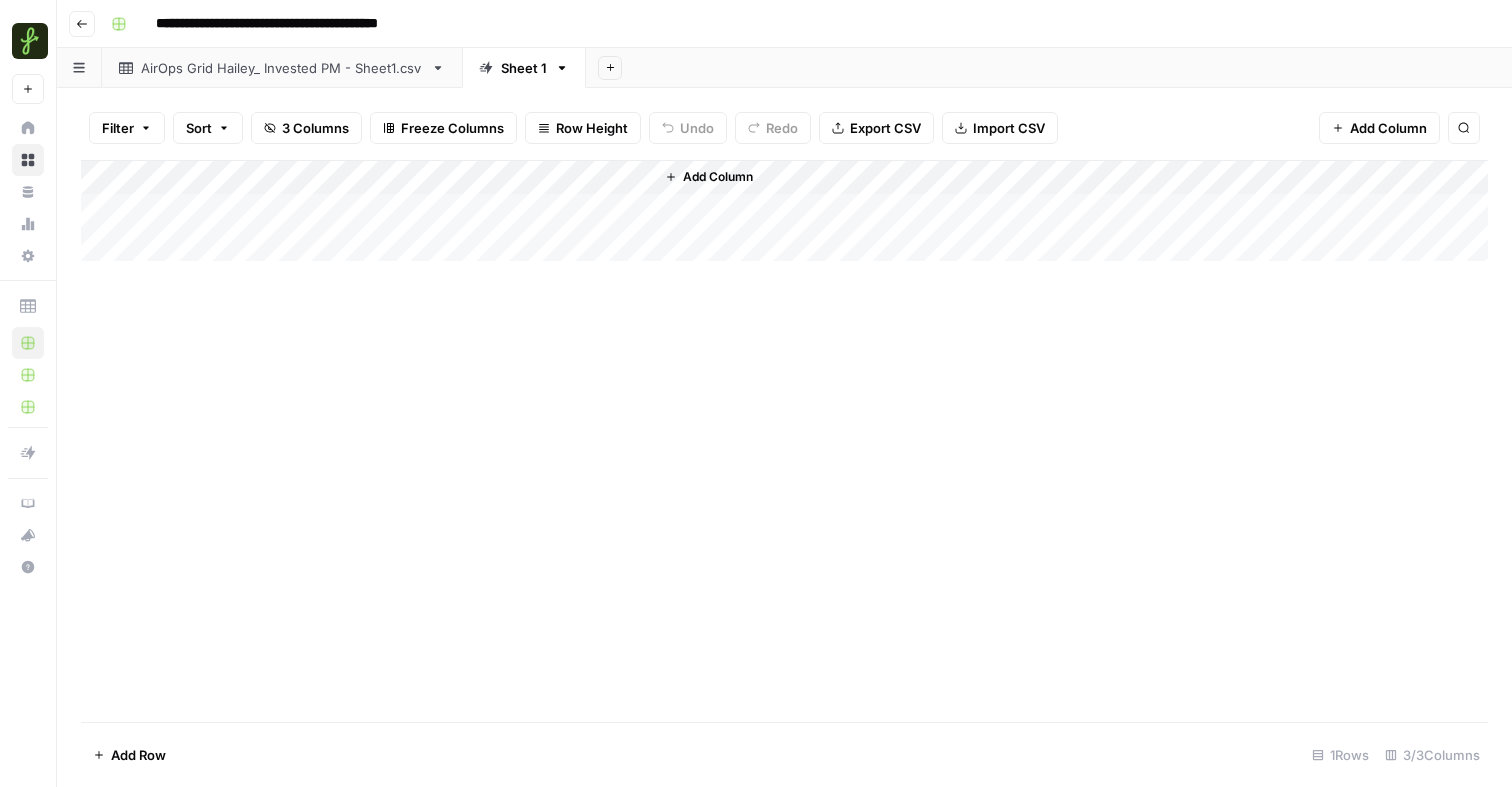 click on "Add Column" at bounding box center [784, 211] 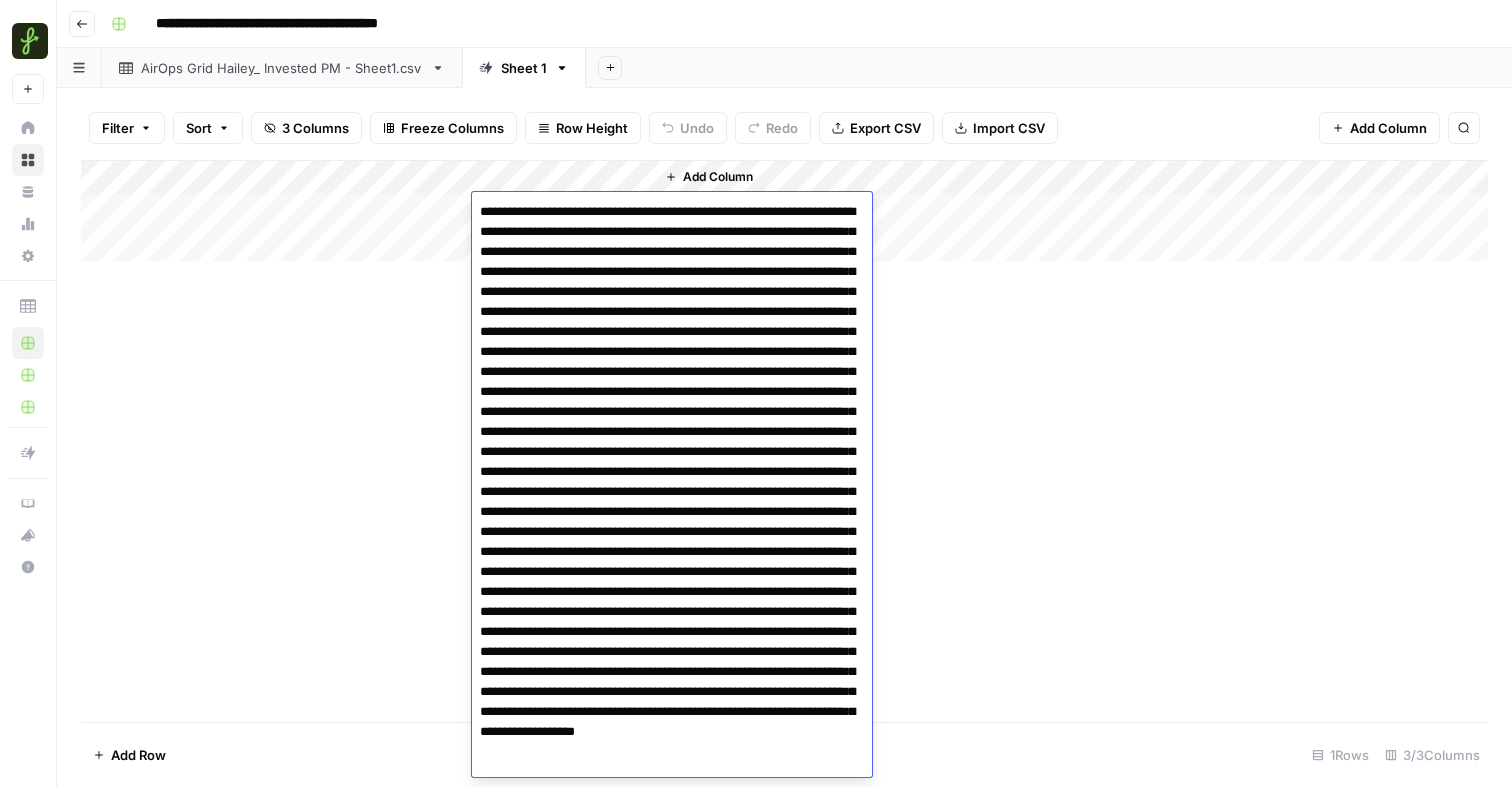scroll, scrollTop: 129, scrollLeft: 0, axis: vertical 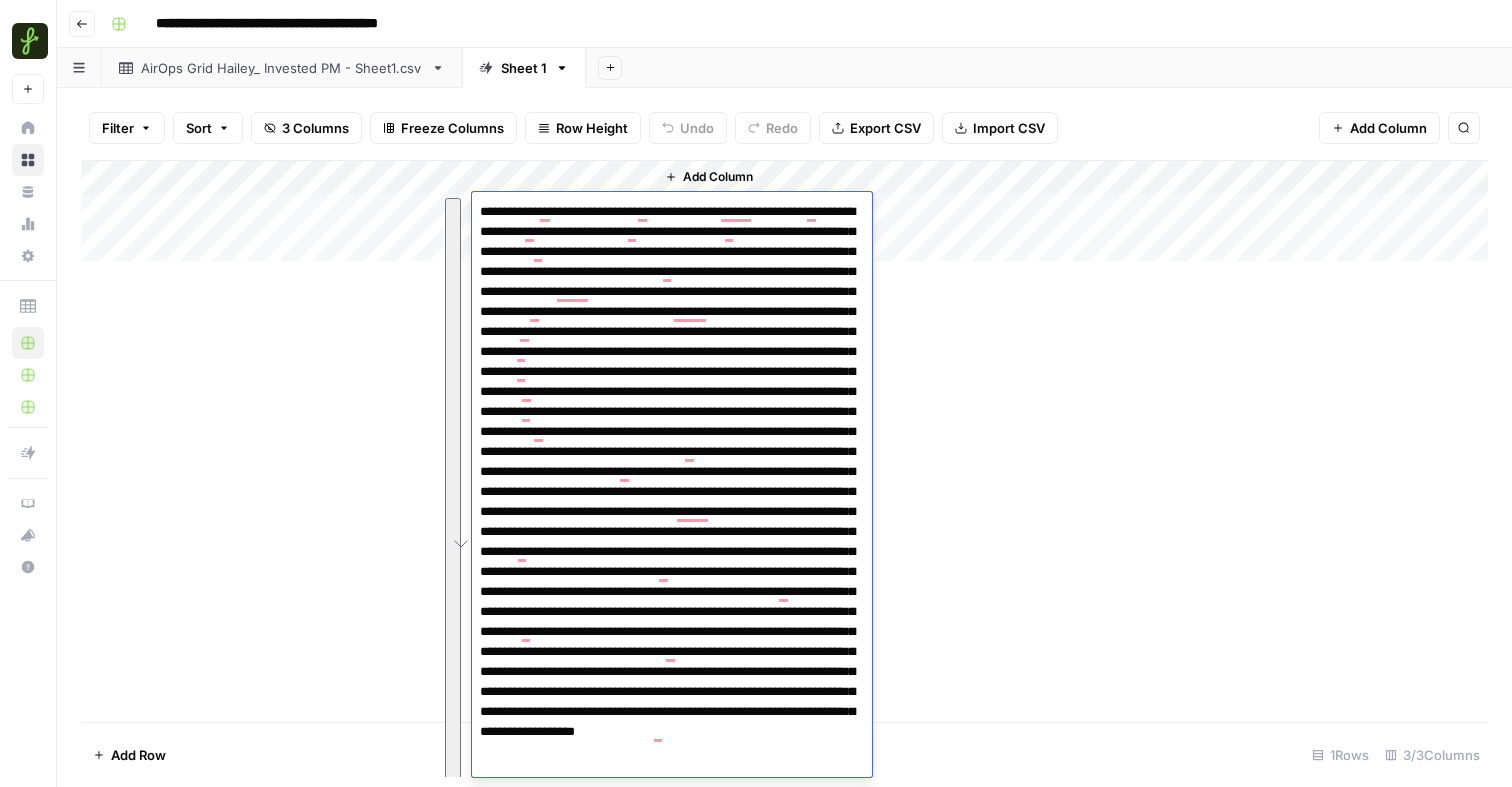 drag, startPoint x: 691, startPoint y: 764, endPoint x: 464, endPoint y: 199, distance: 608.89575 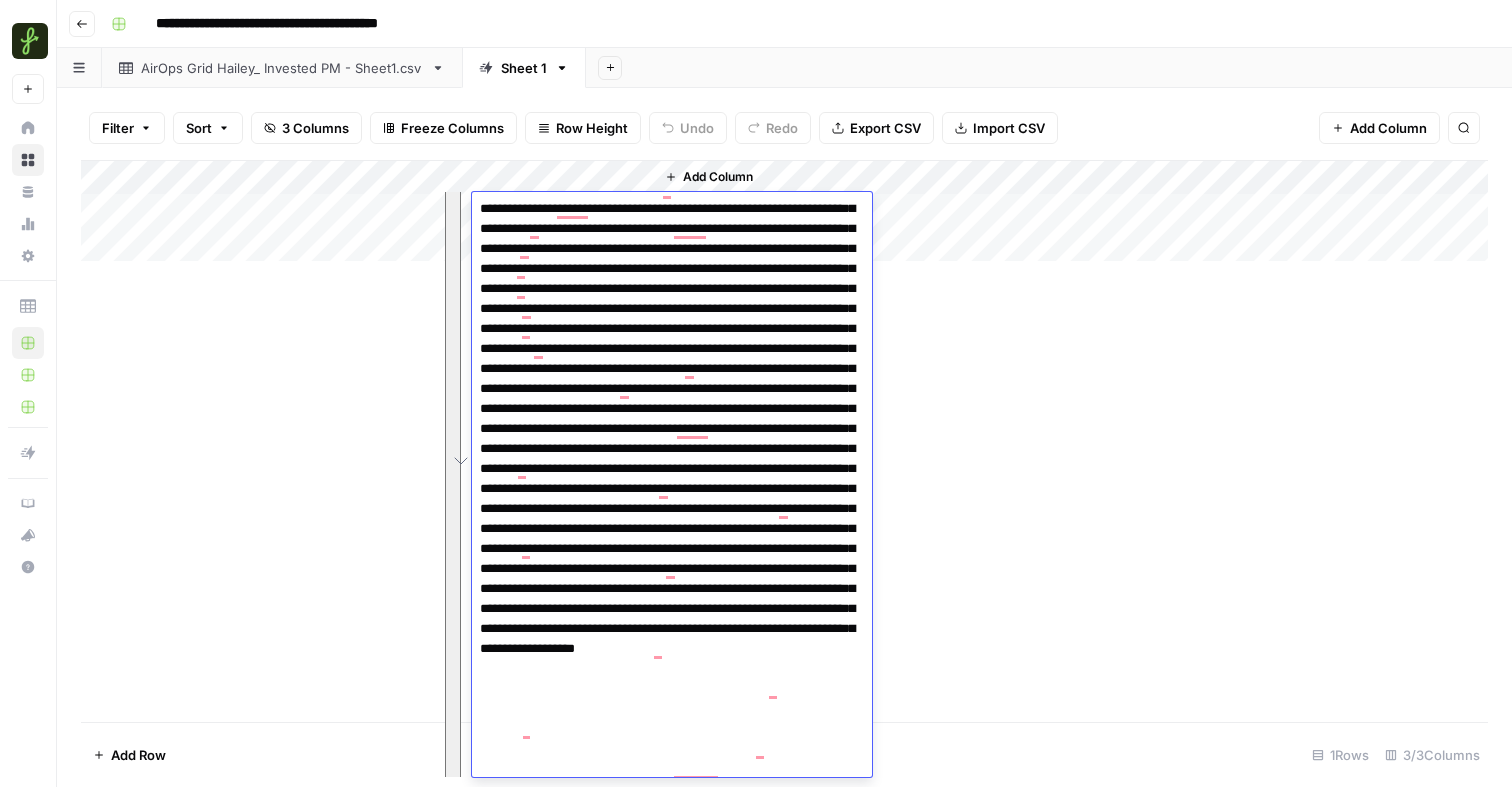 scroll, scrollTop: 129, scrollLeft: 0, axis: vertical 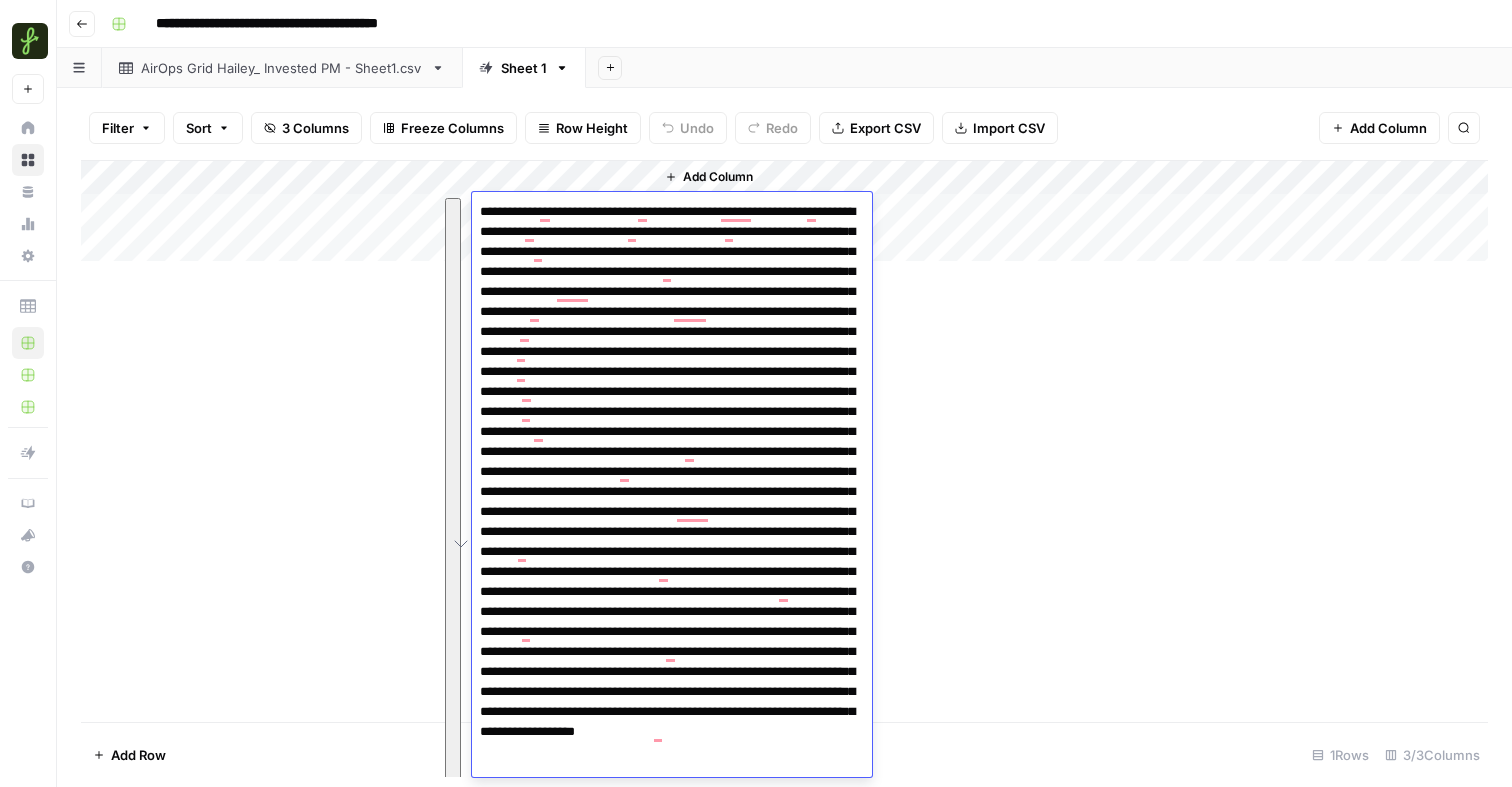 click at bounding box center (672, 552) 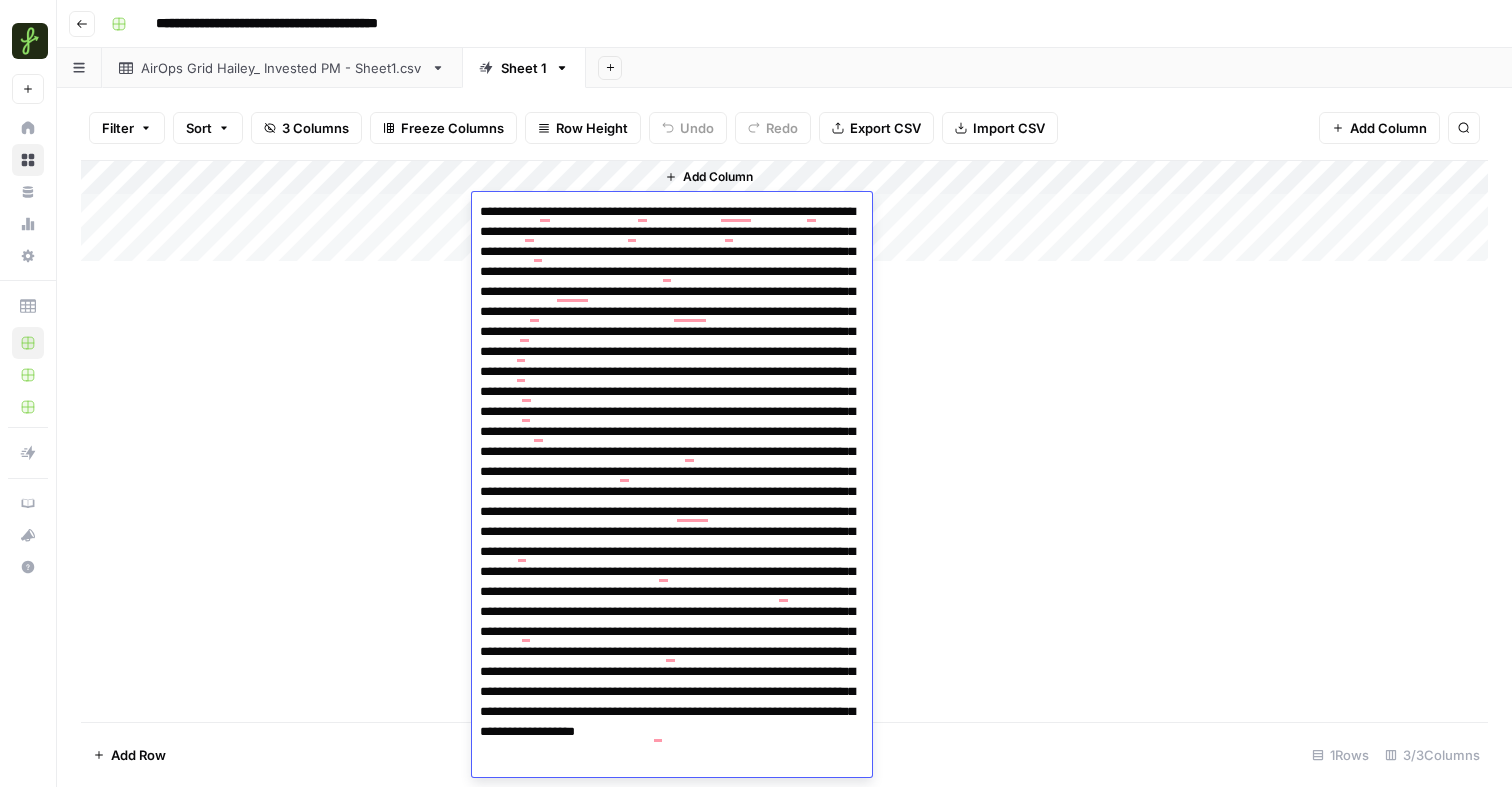 click at bounding box center [672, 552] 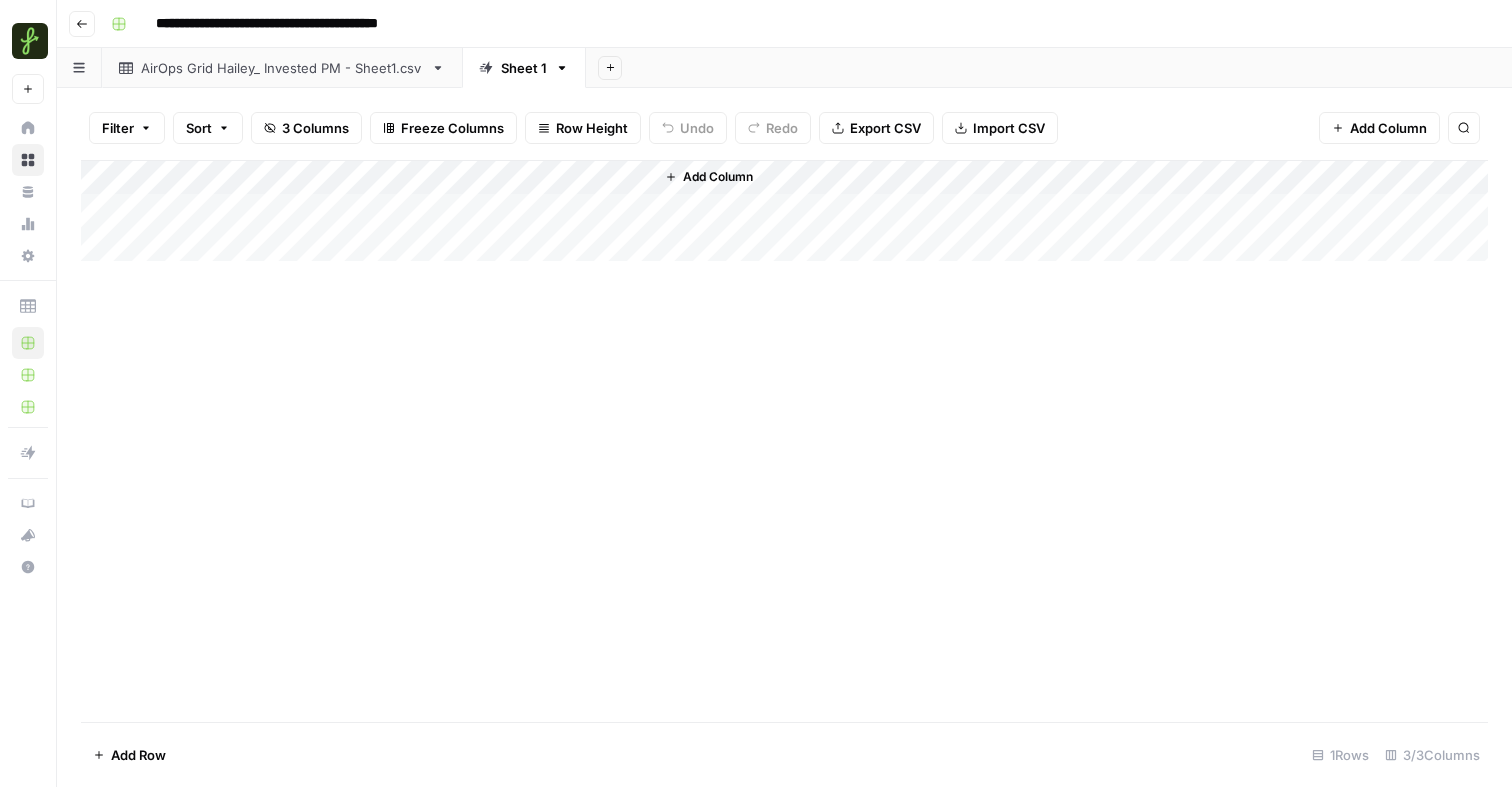 click on "Add Column" at bounding box center (784, 441) 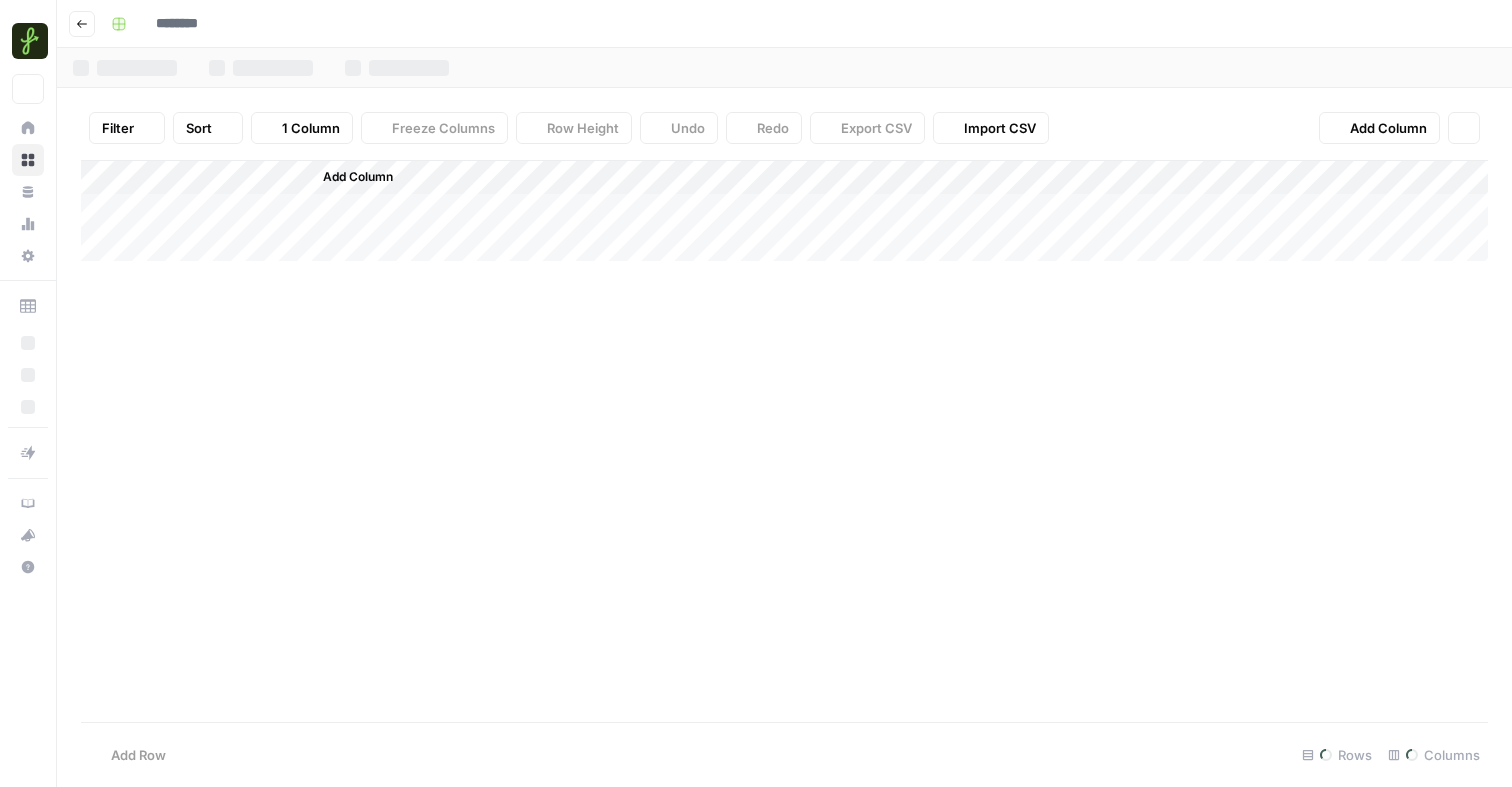 type on "**********" 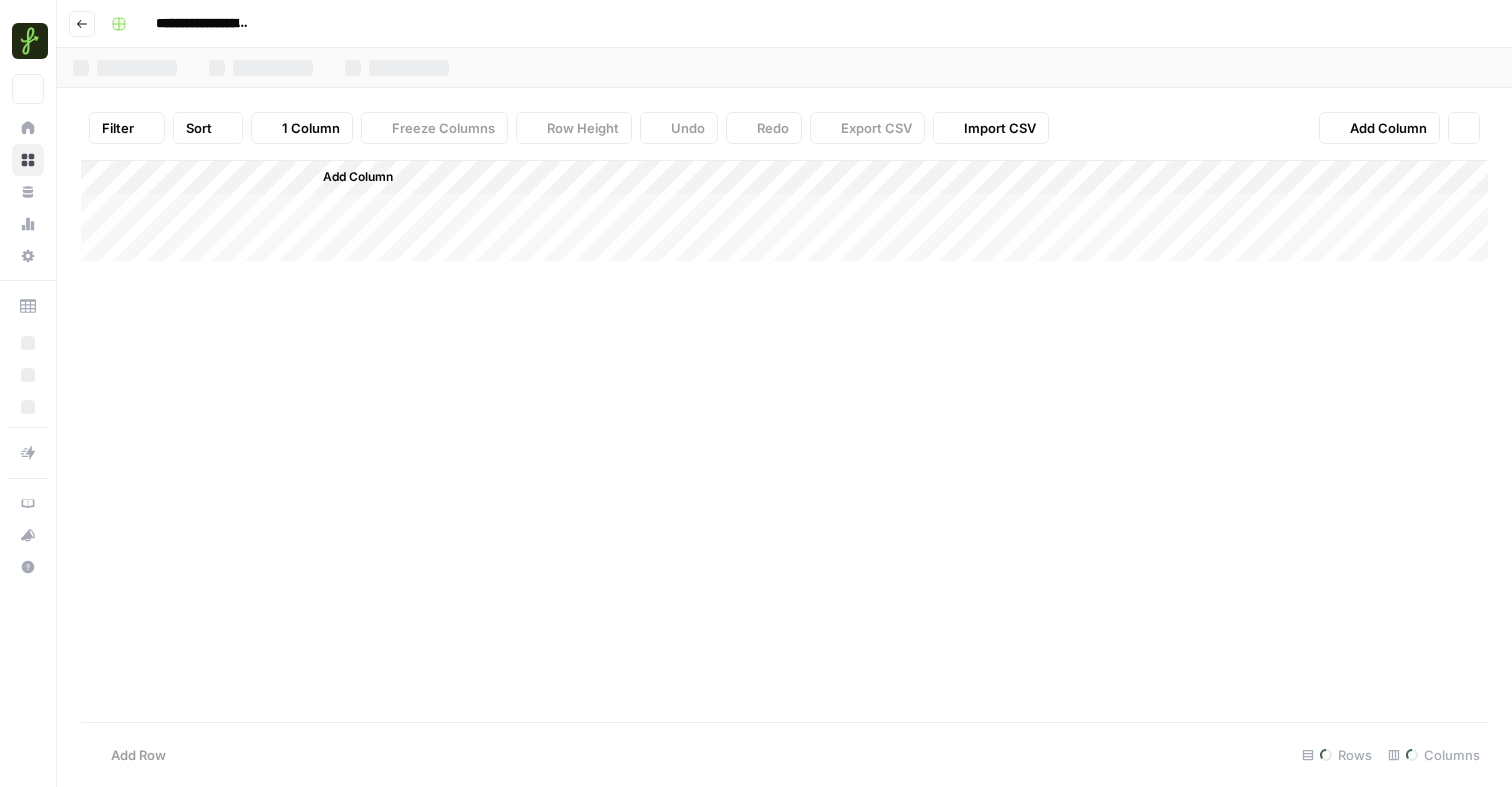 scroll, scrollTop: 0, scrollLeft: 0, axis: both 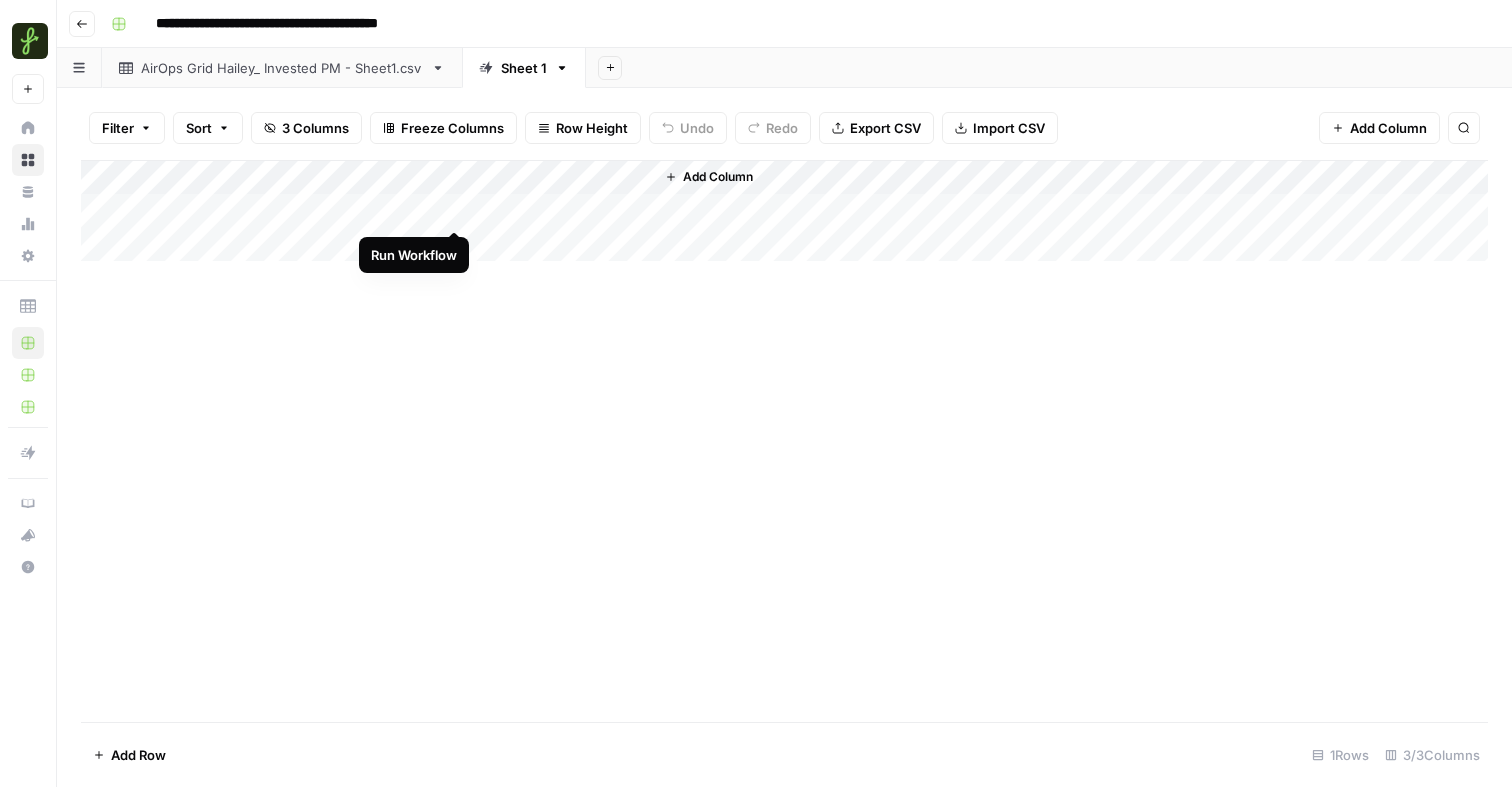 click on "Add Column" at bounding box center (784, 211) 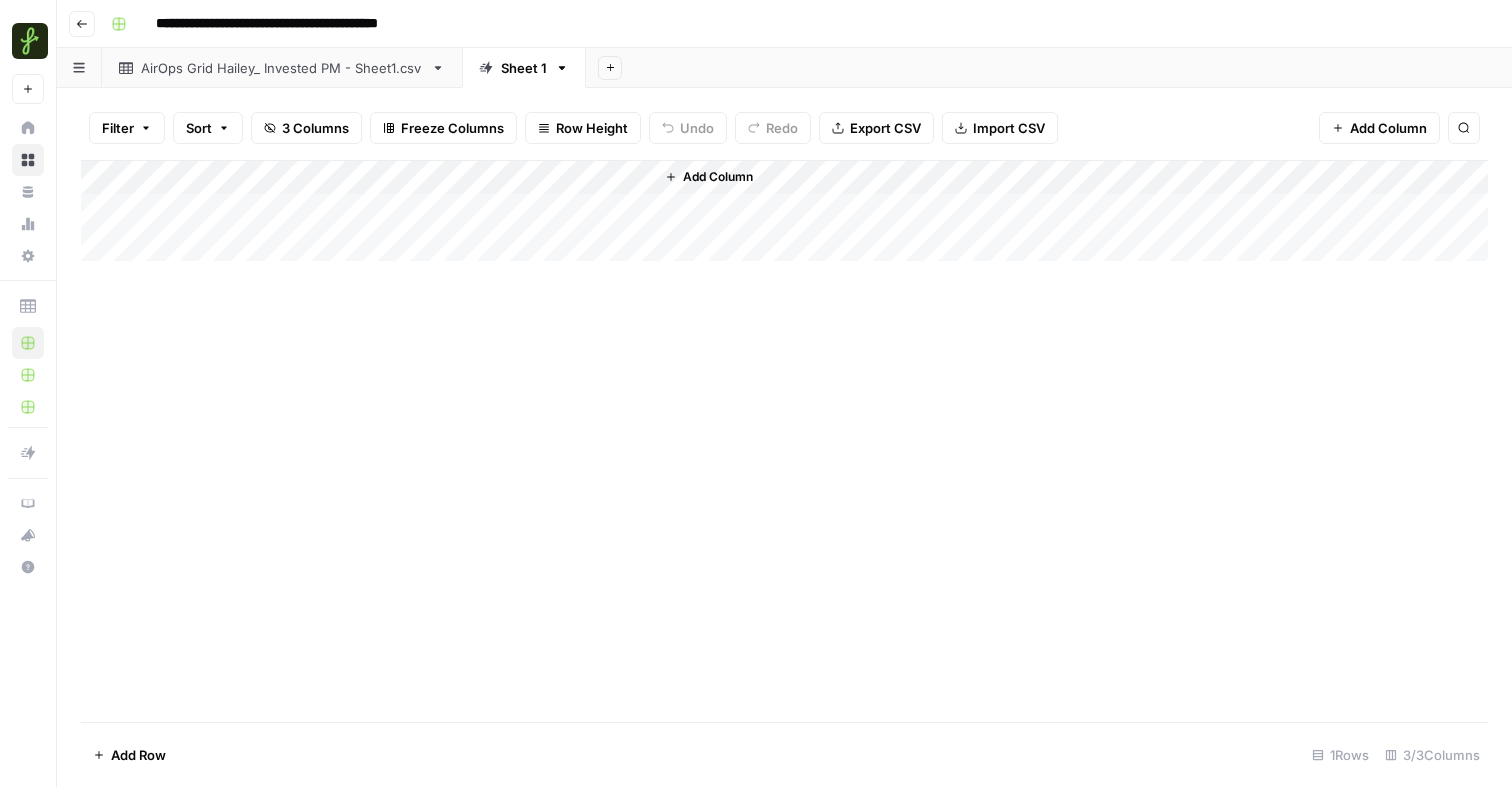 click on "Add Column" at bounding box center (784, 211) 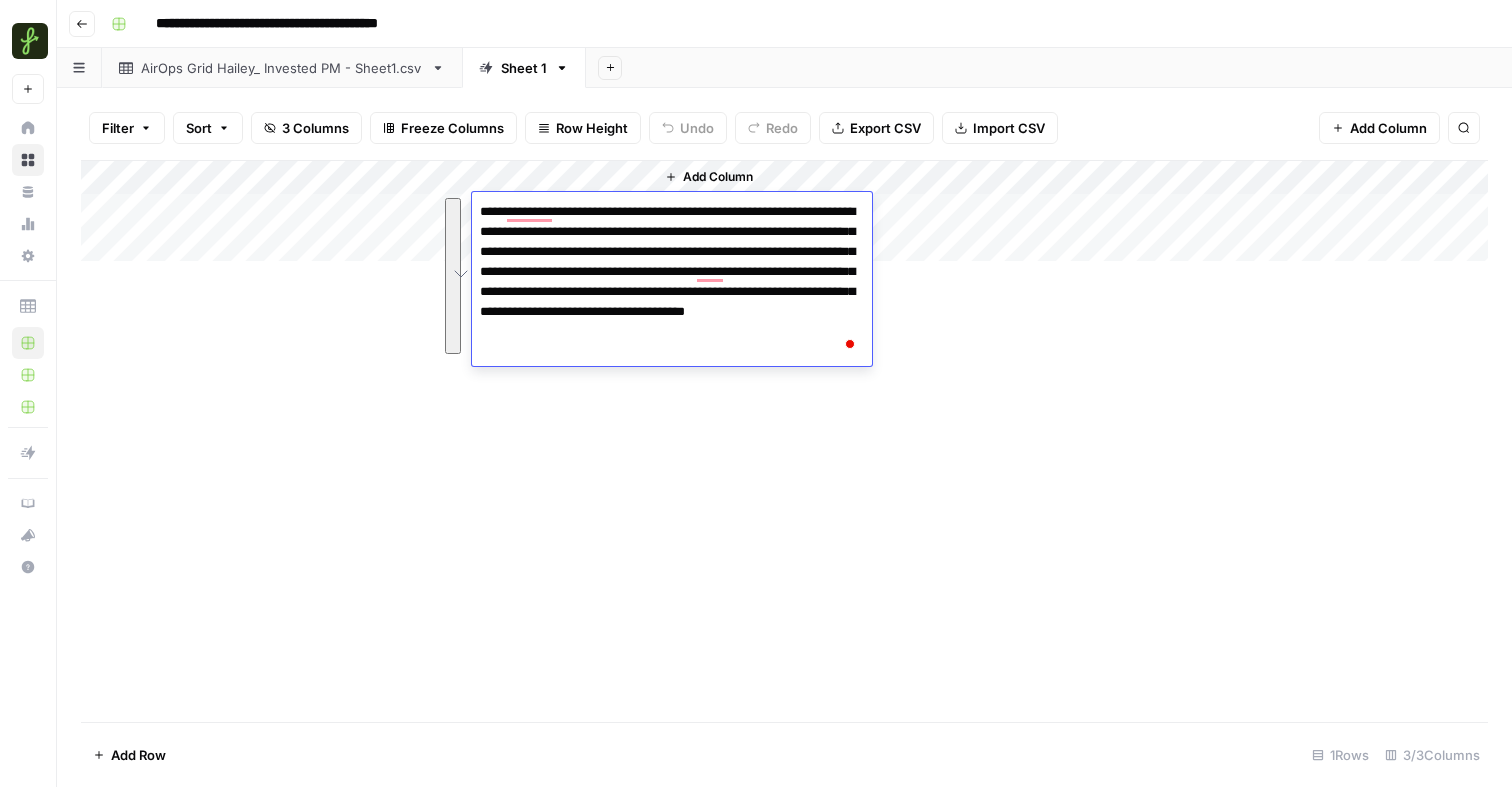 drag, startPoint x: 629, startPoint y: 353, endPoint x: 477, endPoint y: 206, distance: 211.45448 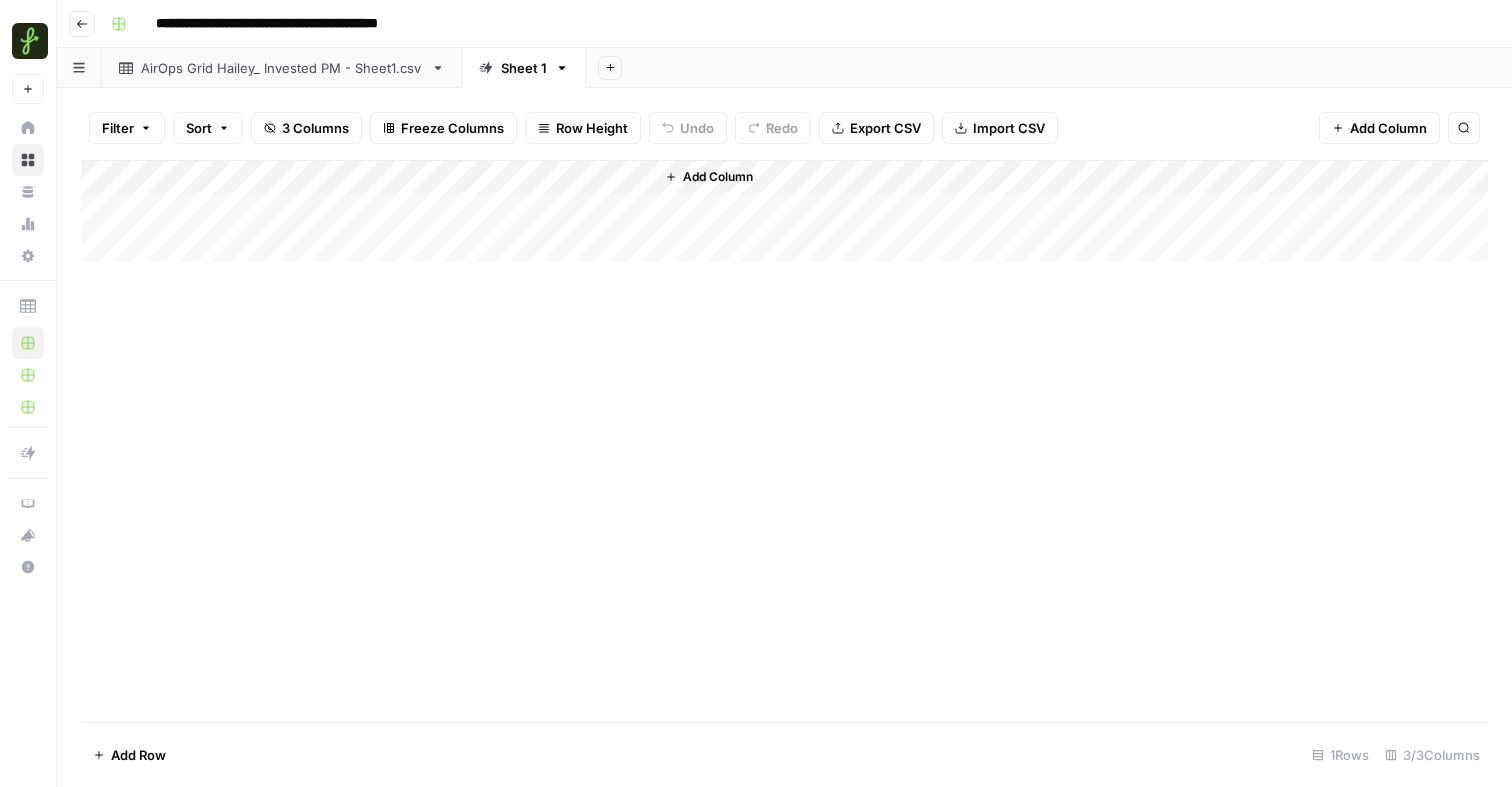 click on "Add Column" at bounding box center [784, 211] 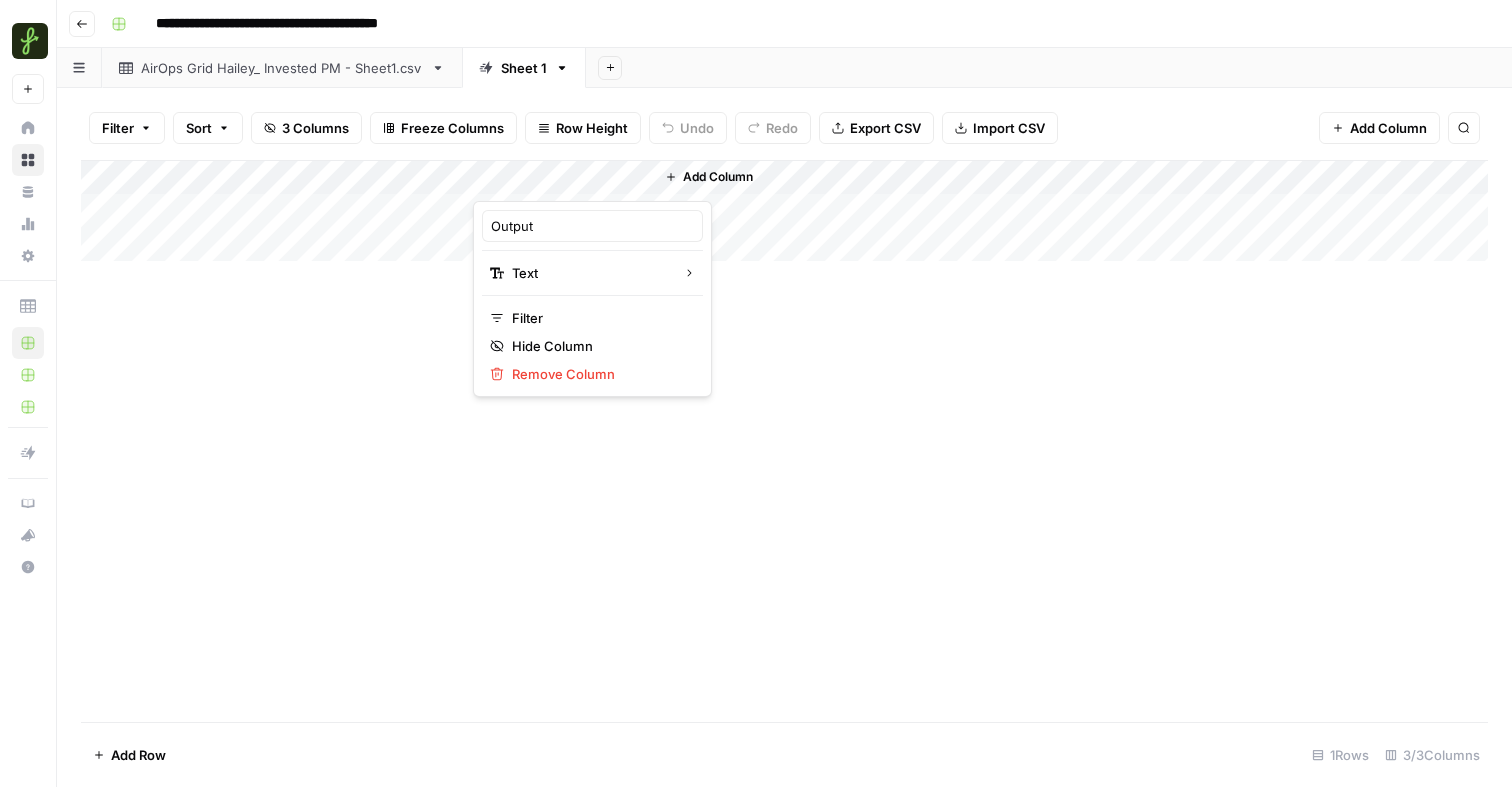 click at bounding box center [563, 181] 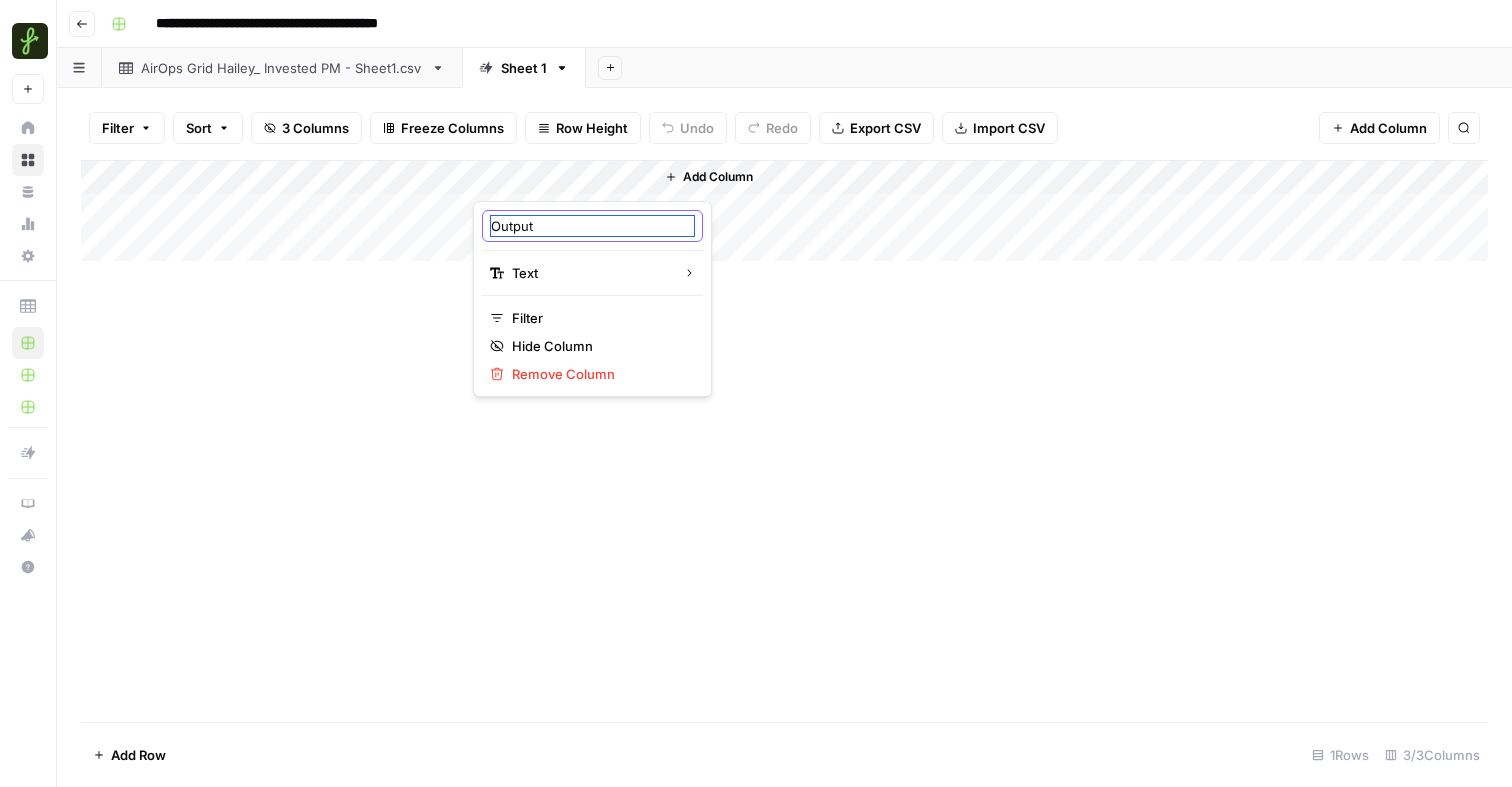 click on "Output" at bounding box center (592, 226) 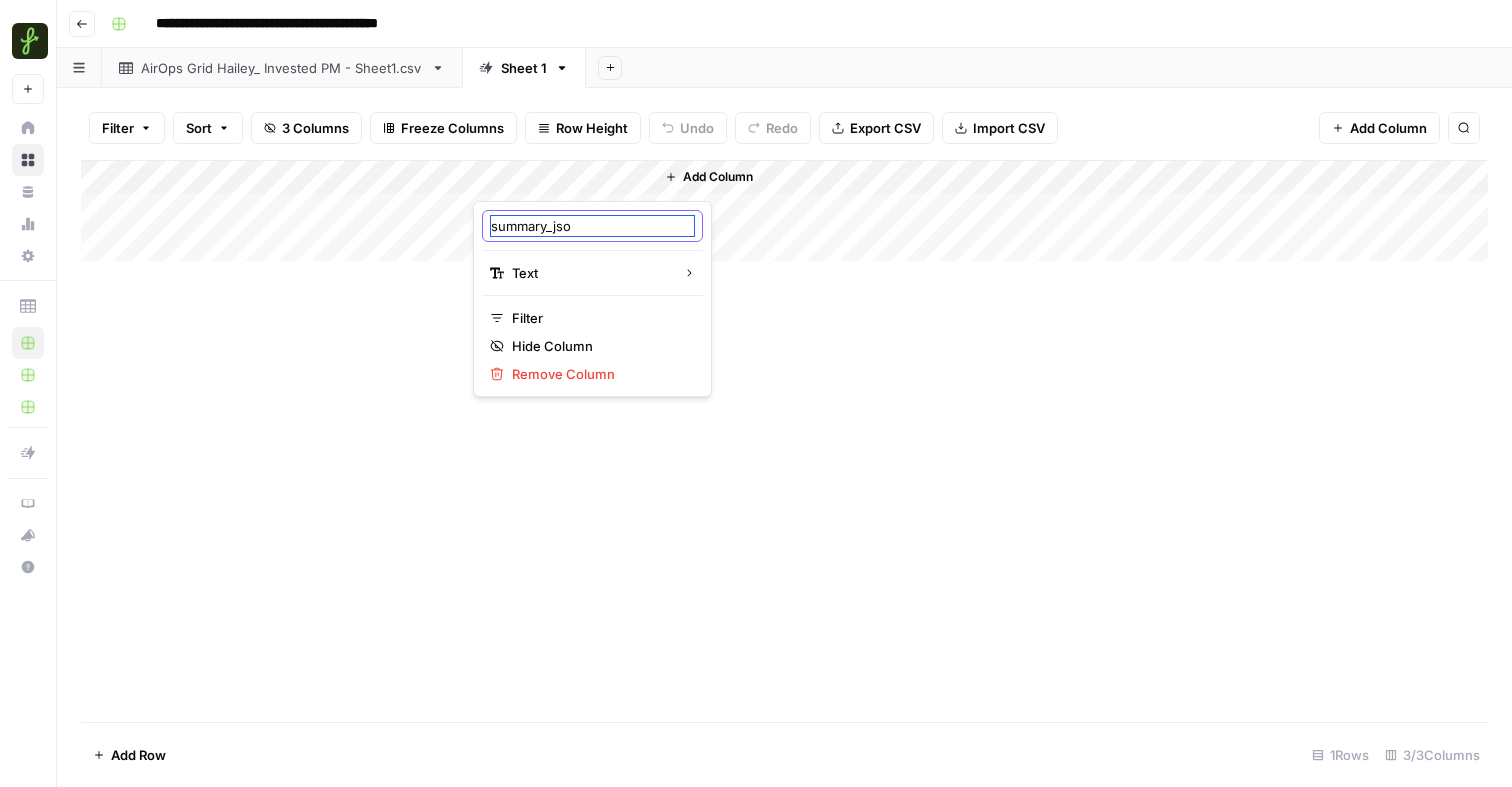 type on "summary_json" 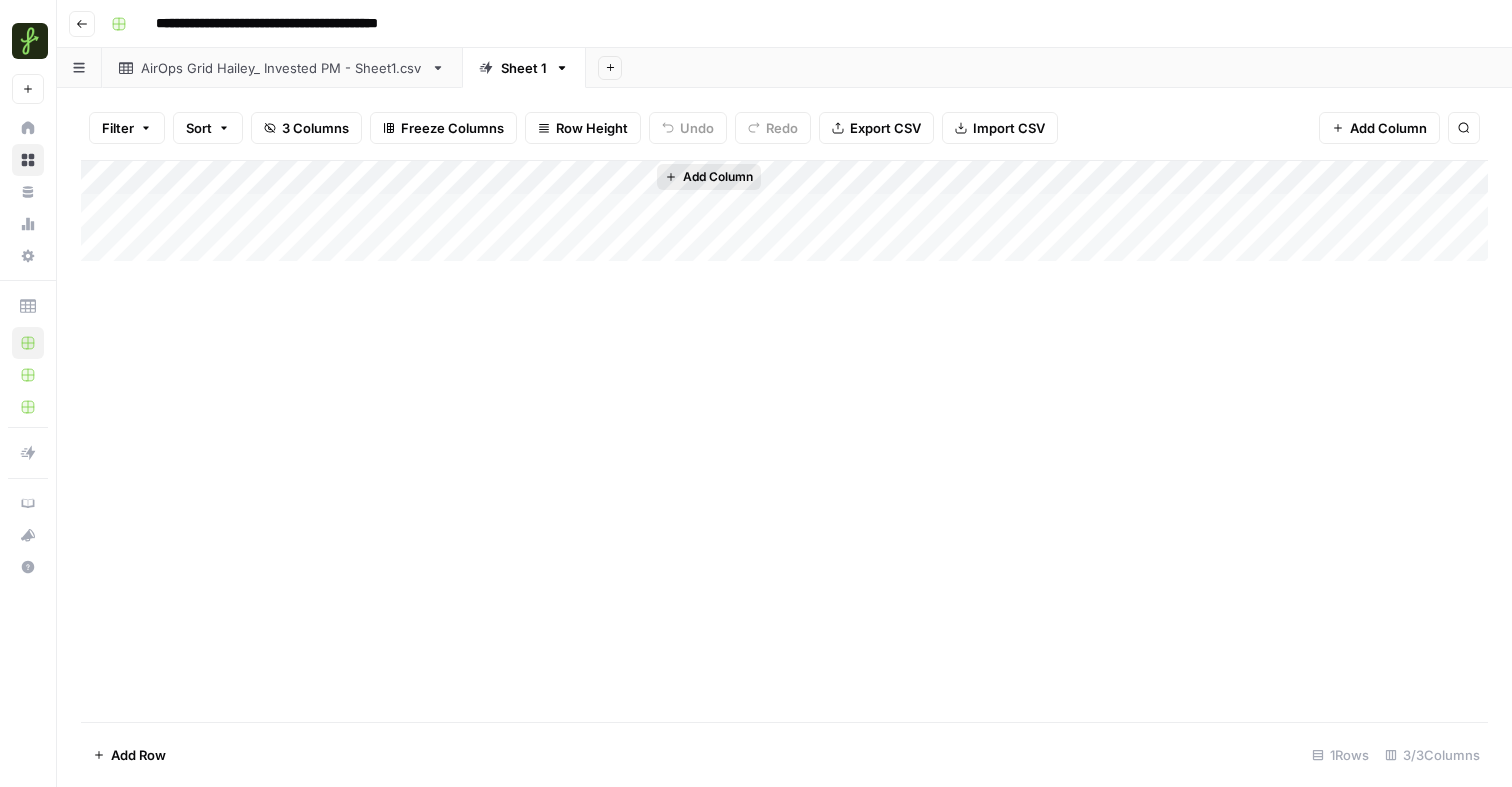 click on "Add Column" at bounding box center [709, 177] 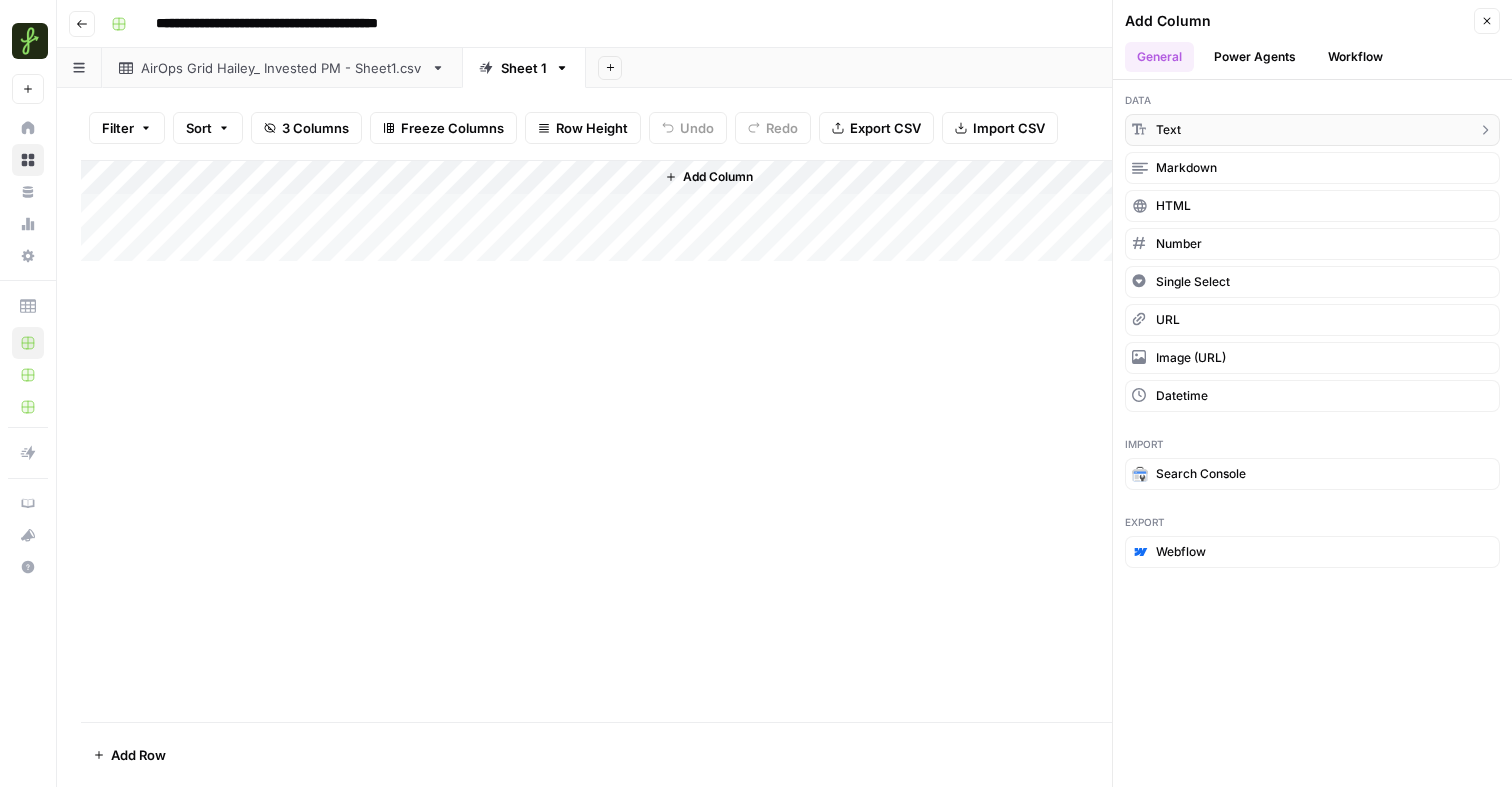 click on "text" at bounding box center (1312, 130) 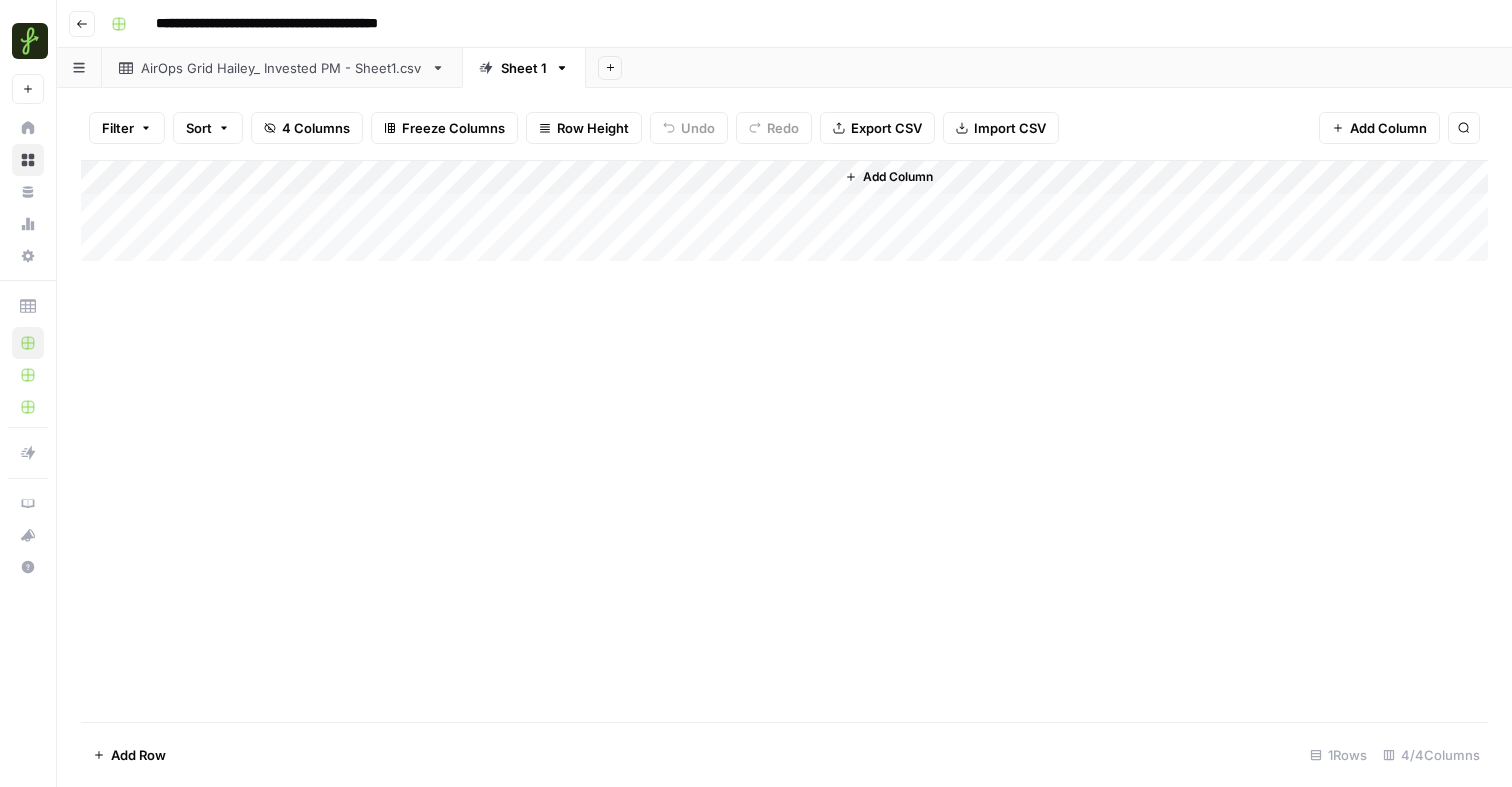 click on "Add Column" at bounding box center [784, 211] 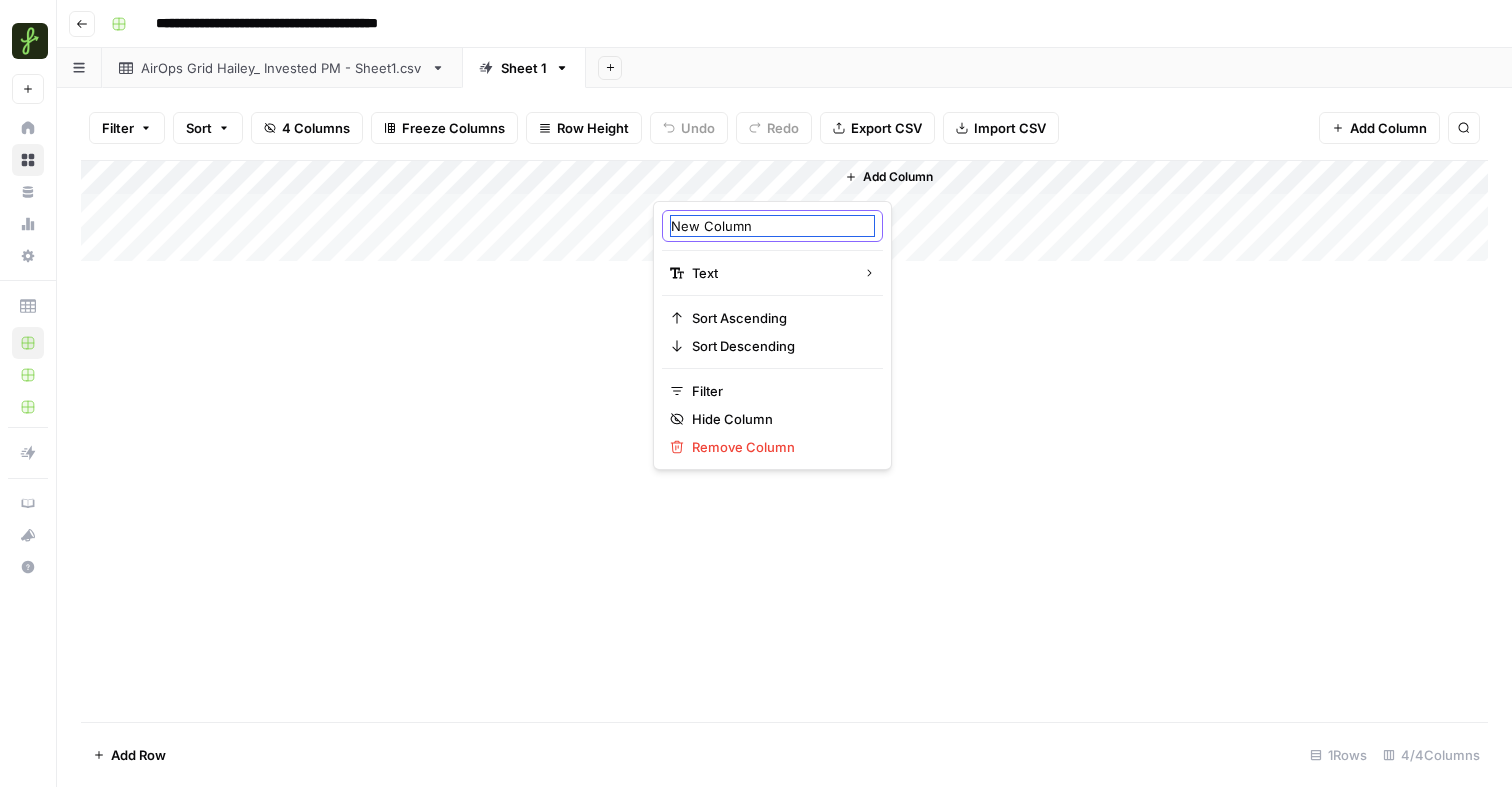 click on "New Column" at bounding box center [772, 226] 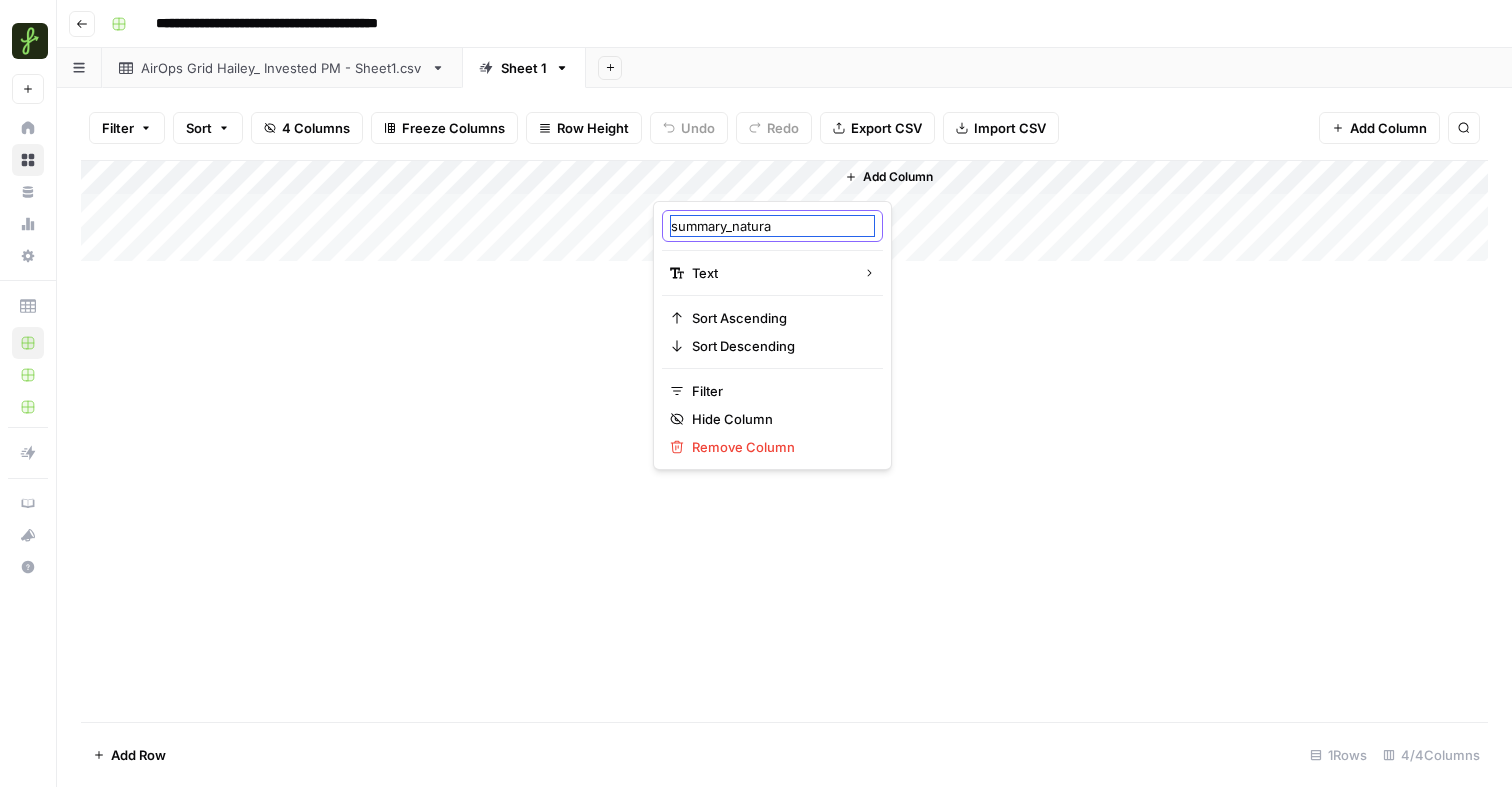 type on "summary_natural" 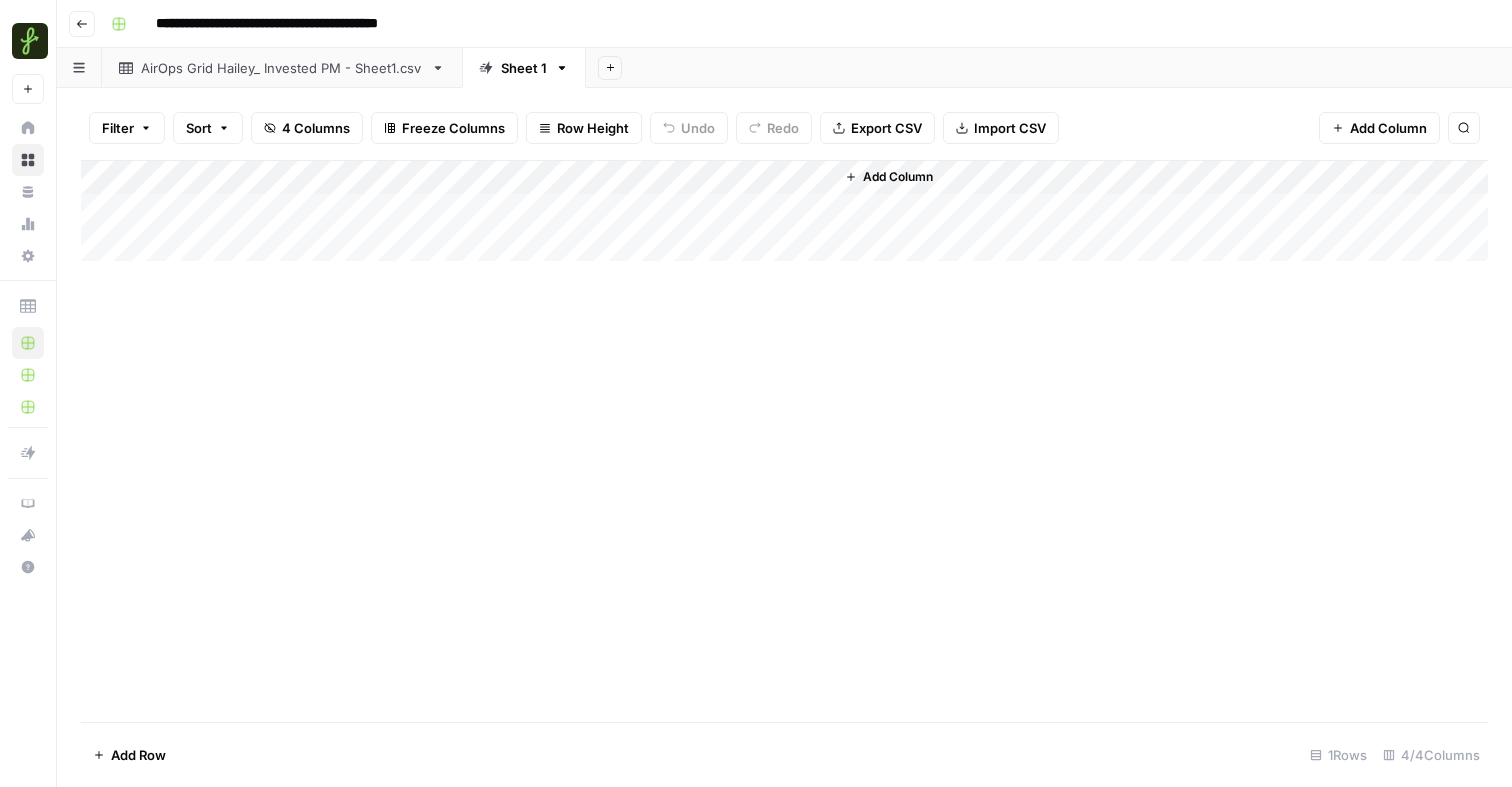 click on "Add Column" at bounding box center (784, 441) 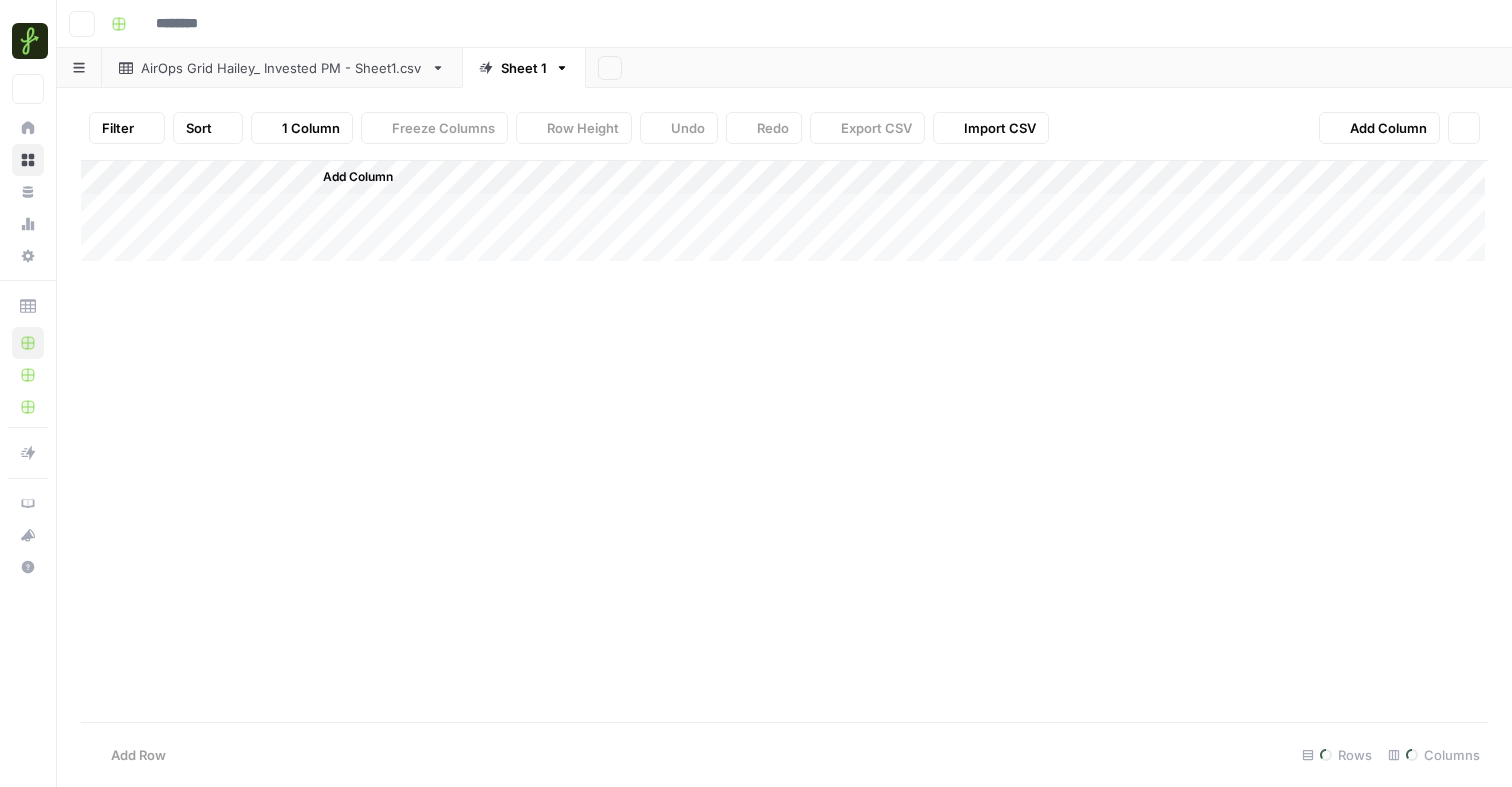 type on "**********" 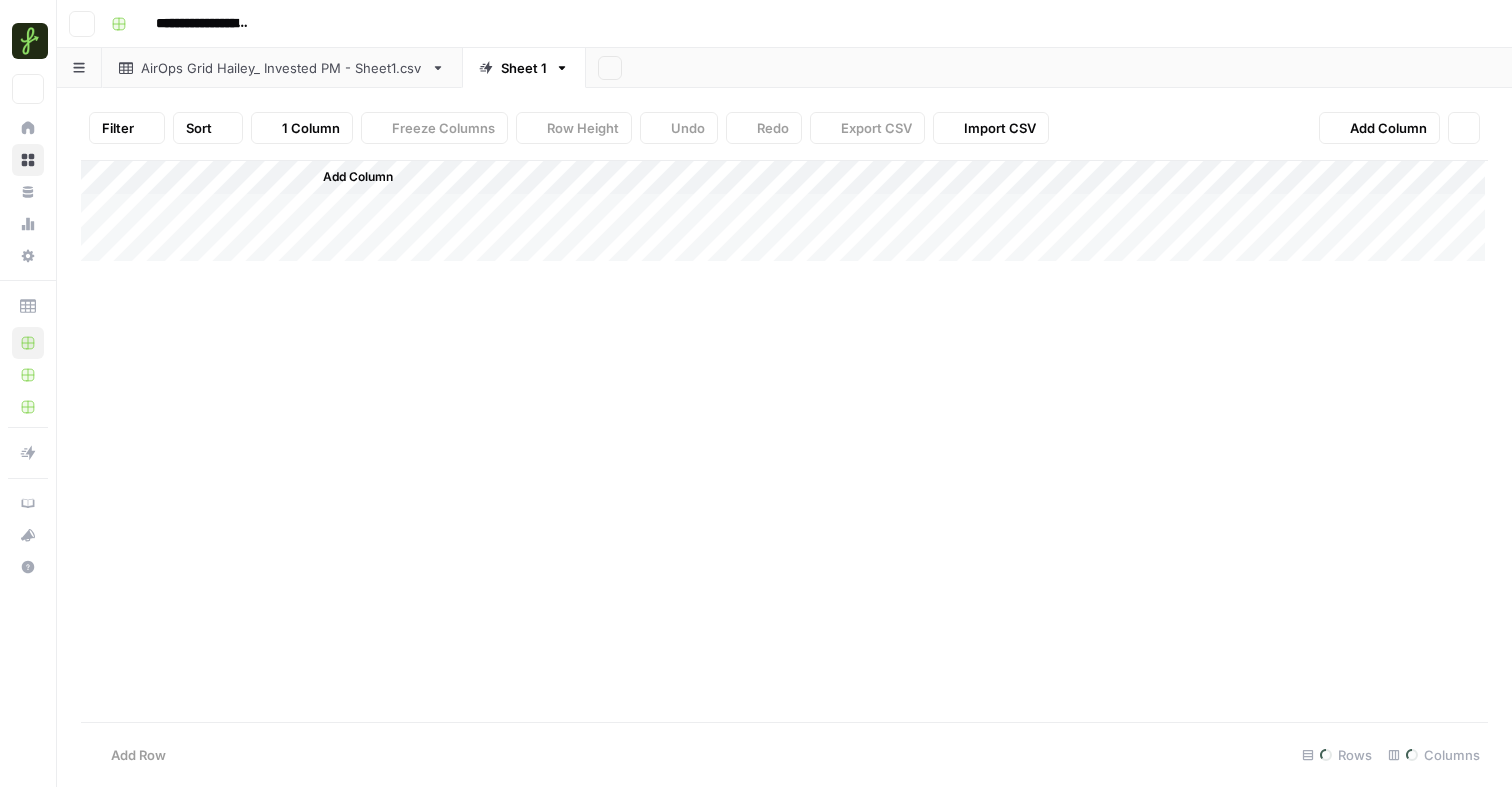 scroll, scrollTop: 0, scrollLeft: 0, axis: both 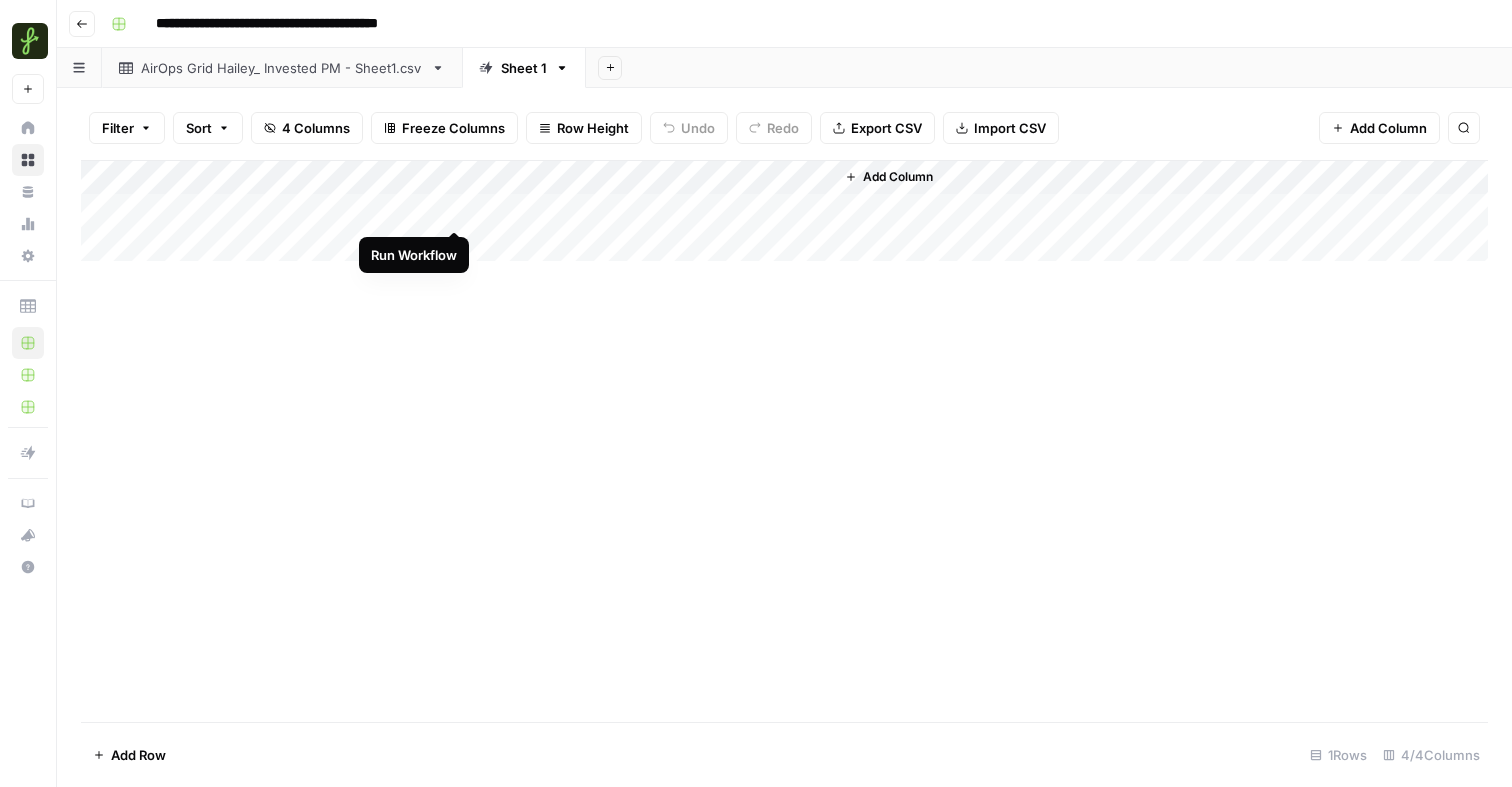 click on "Add Column" at bounding box center [784, 211] 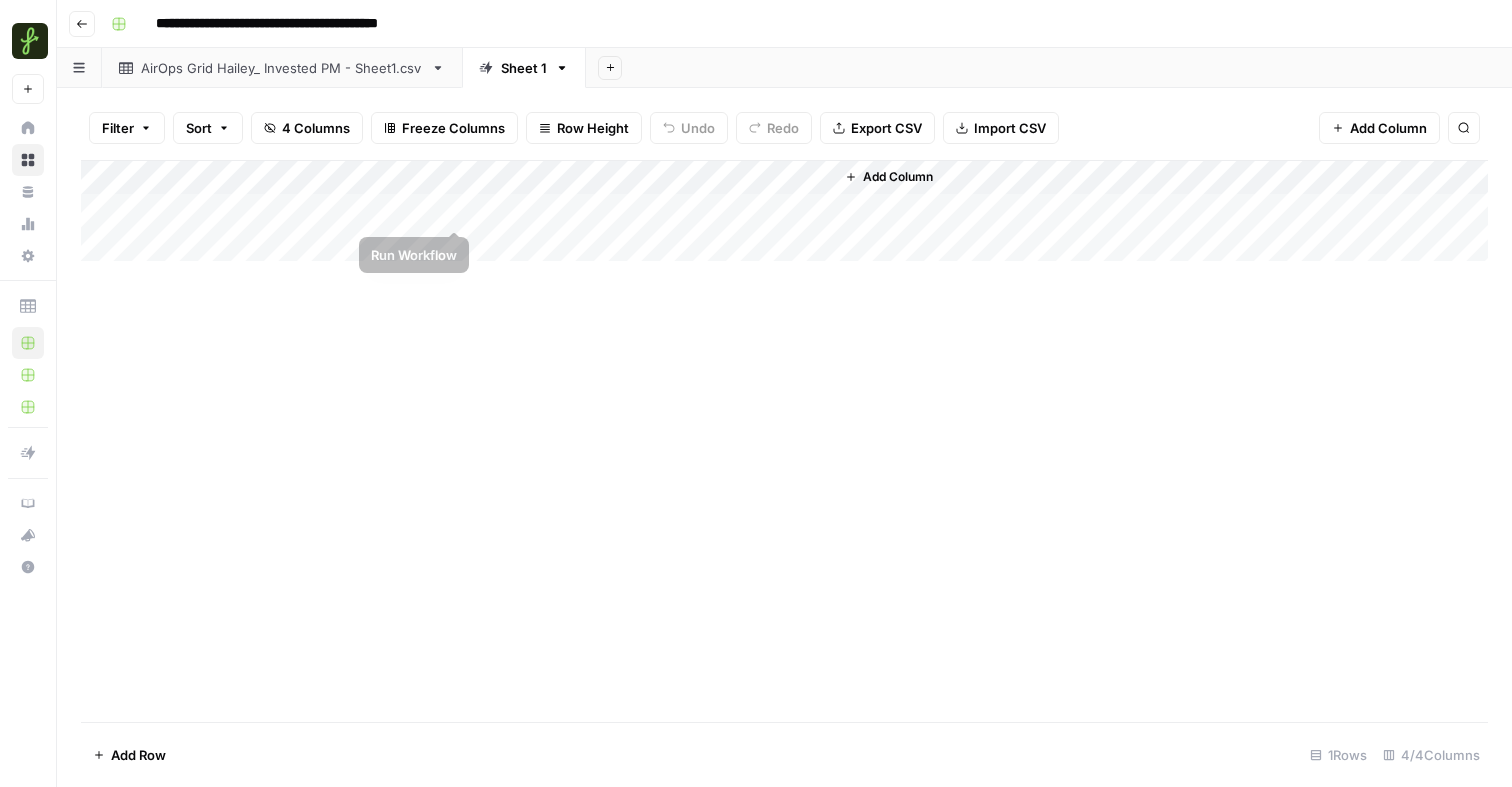 click on "Add Column" at bounding box center (784, 211) 